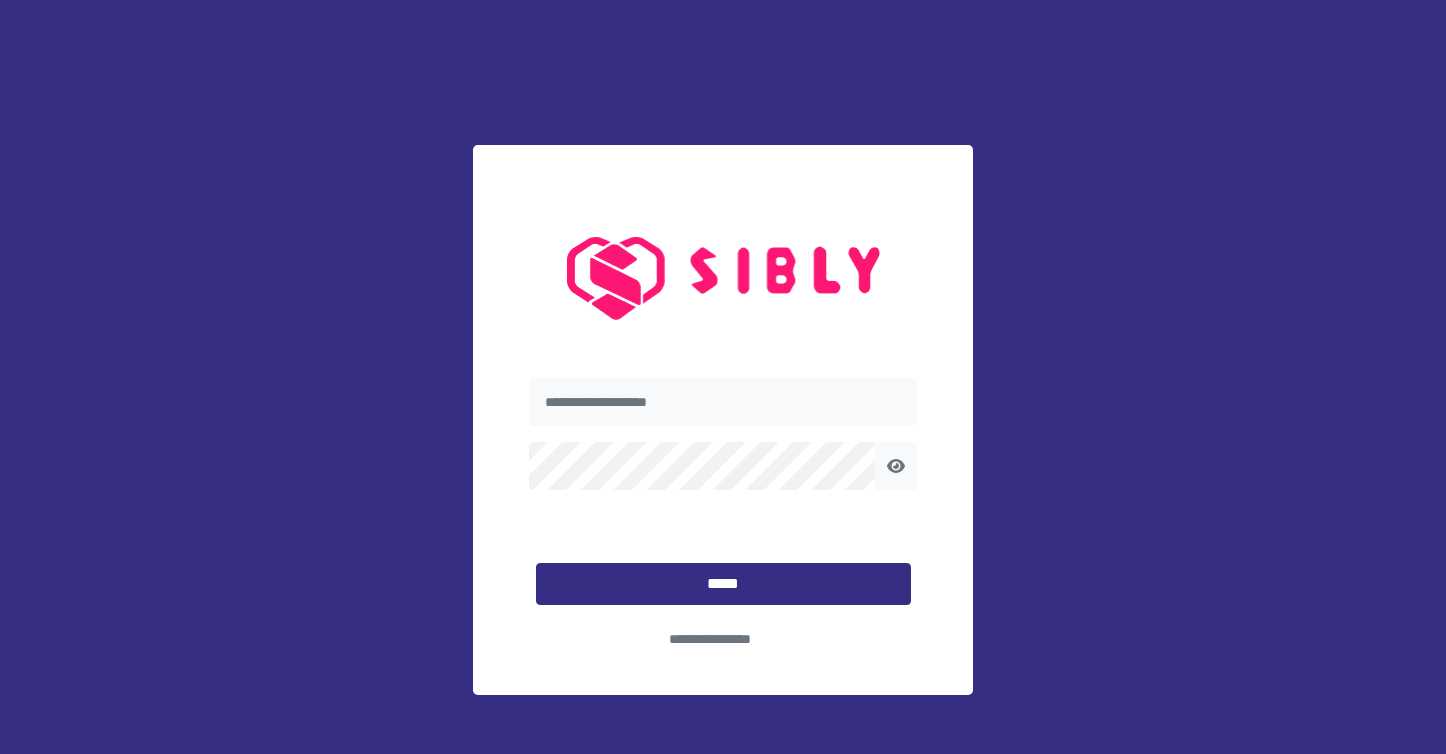 scroll, scrollTop: 0, scrollLeft: 0, axis: both 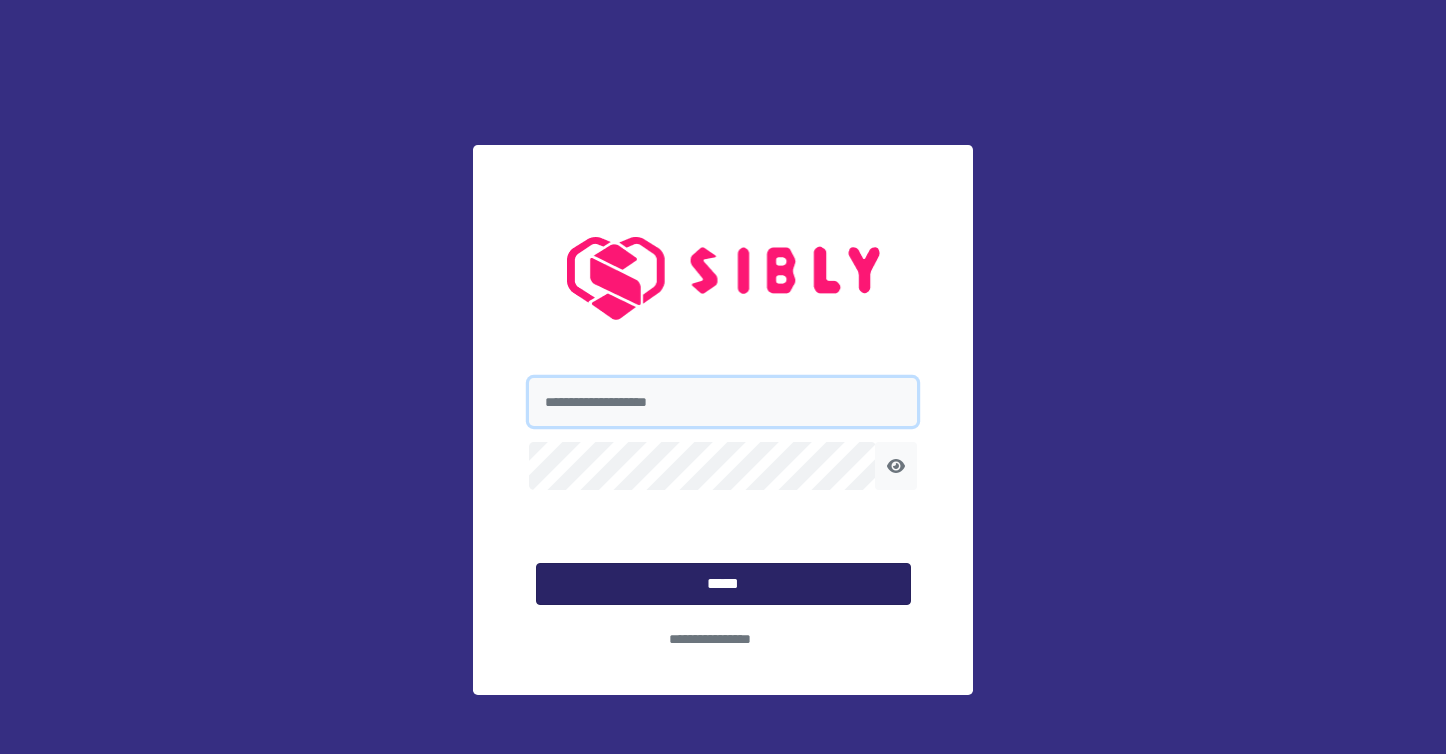 type on "**********" 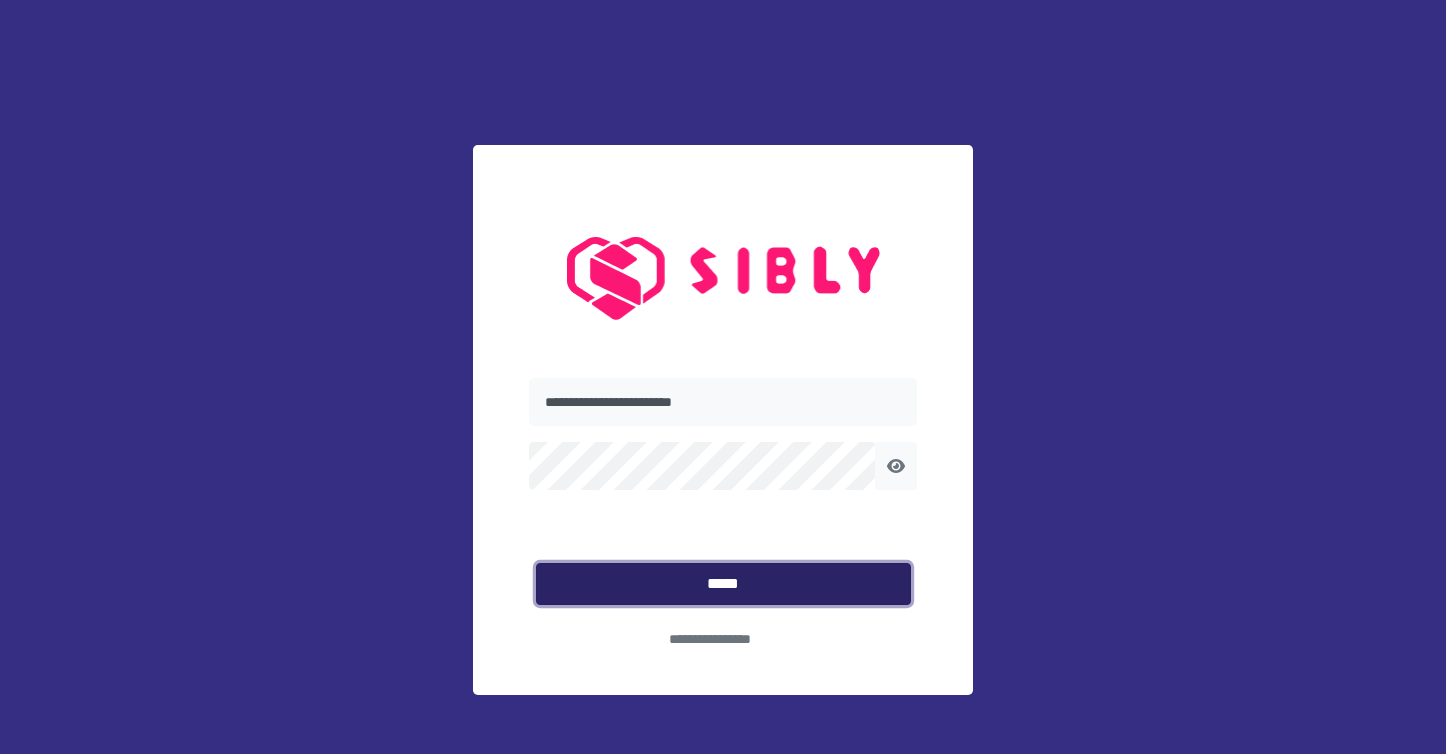 click on "*****" at bounding box center [723, 584] 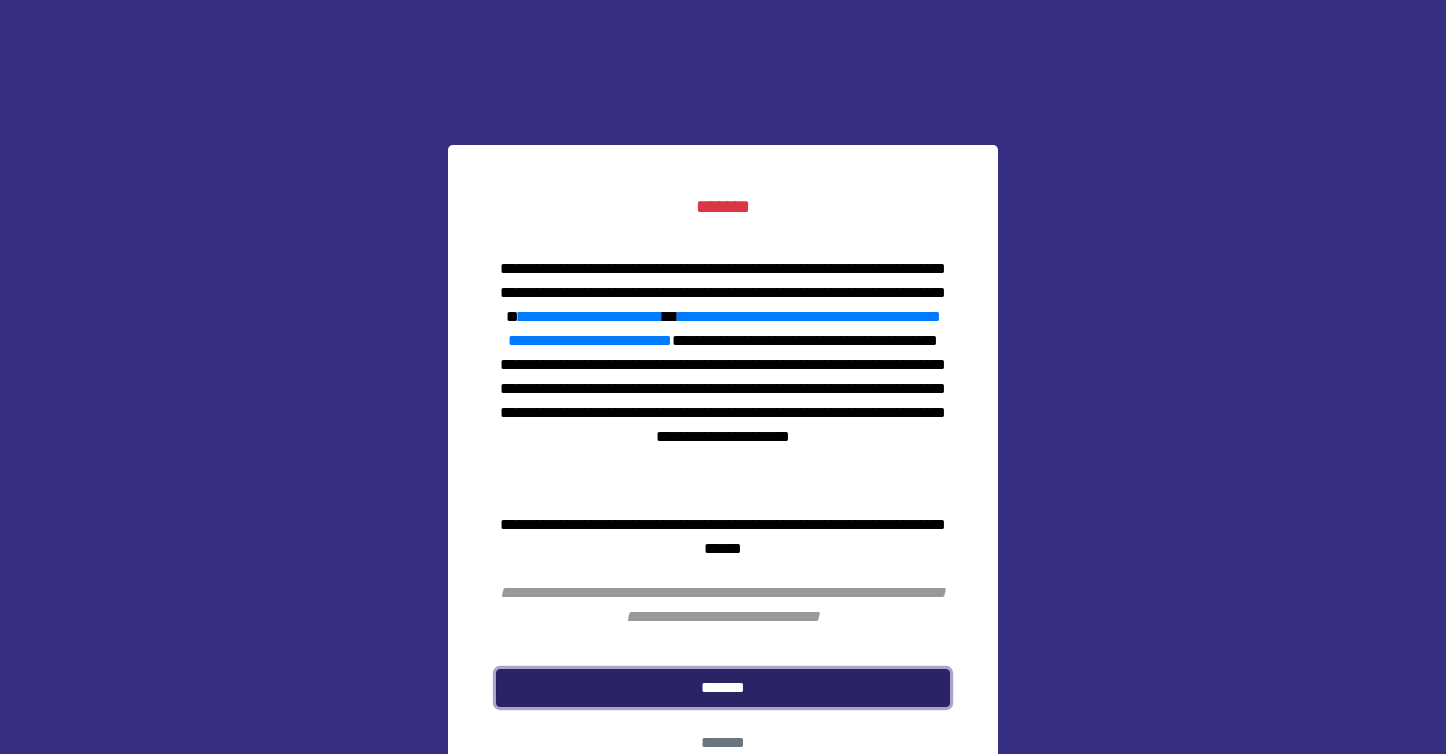 click on "*******" at bounding box center [723, 688] 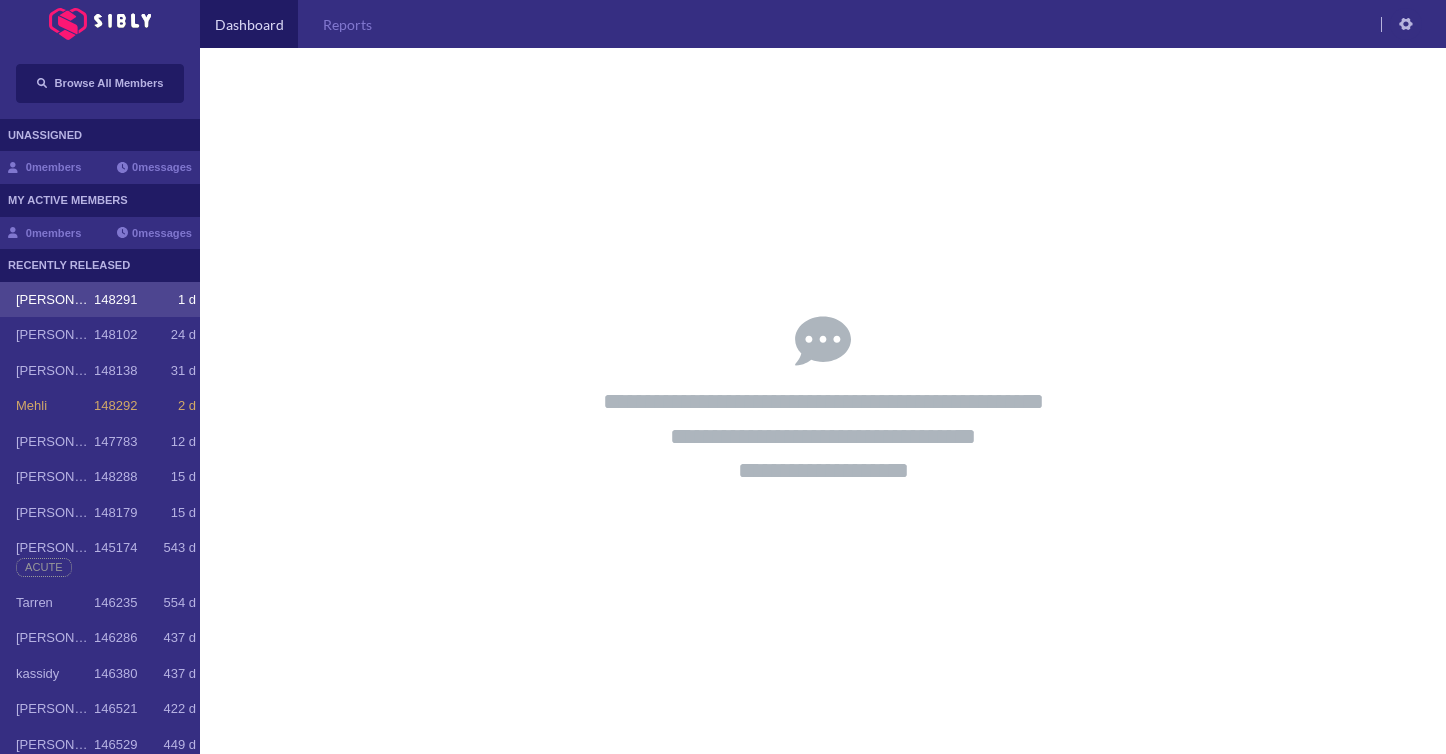 click on "[PERSON_NAME]" at bounding box center [55, 300] 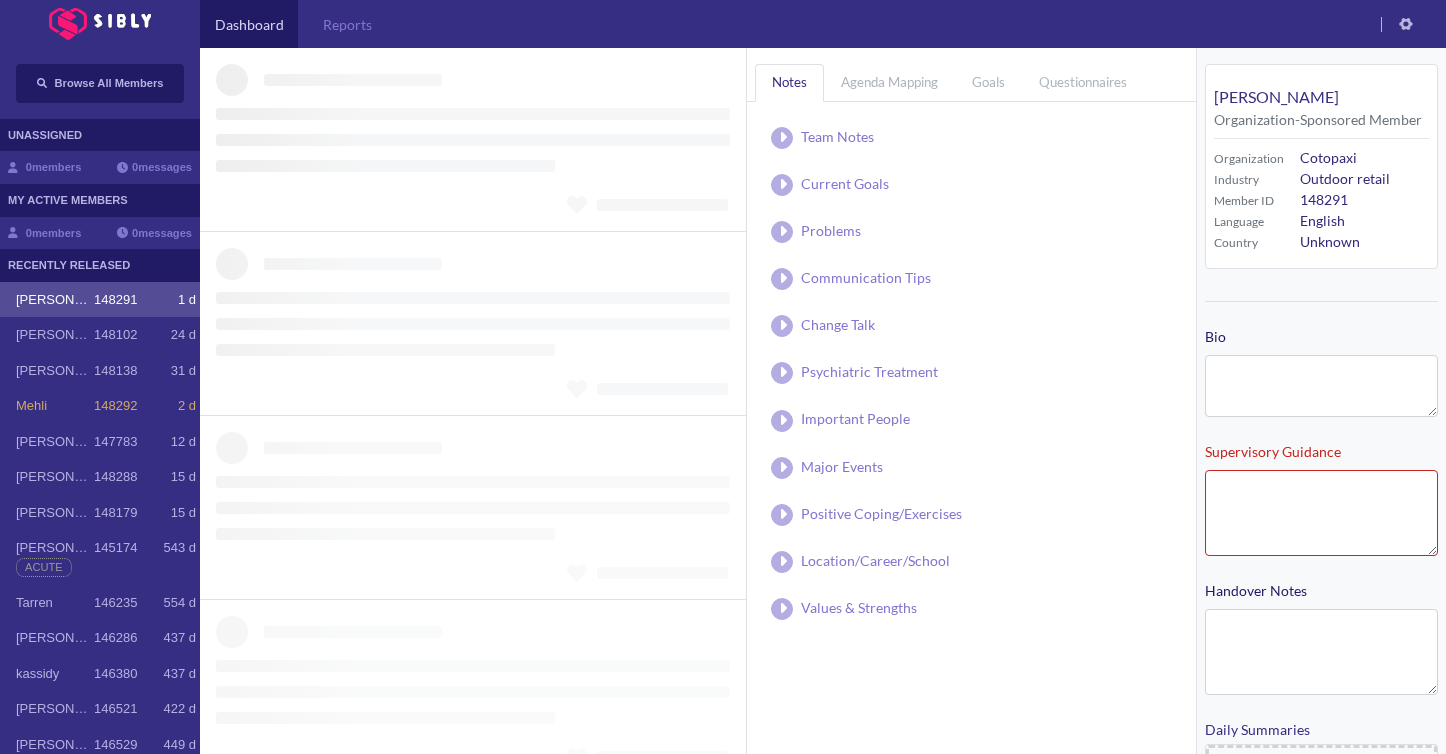 type on "**********" 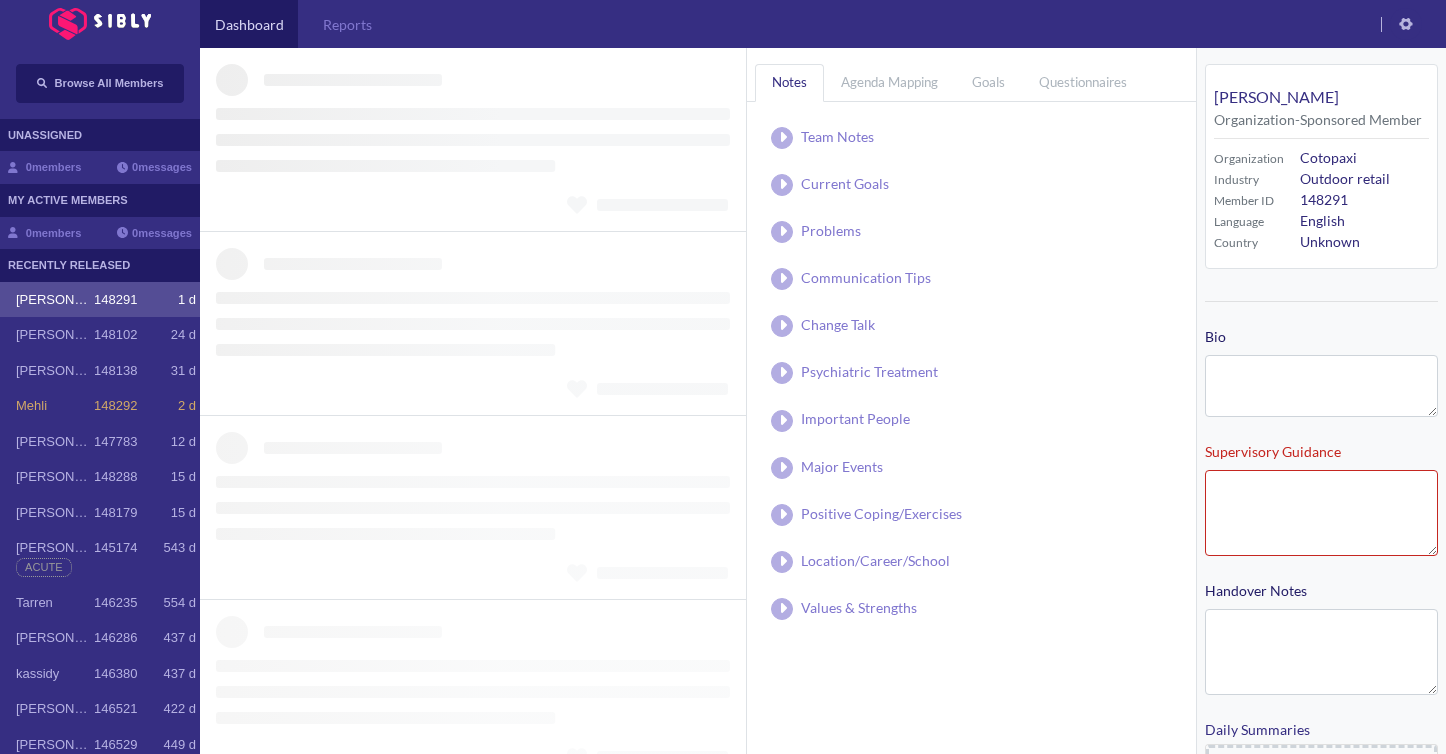 type on "**********" 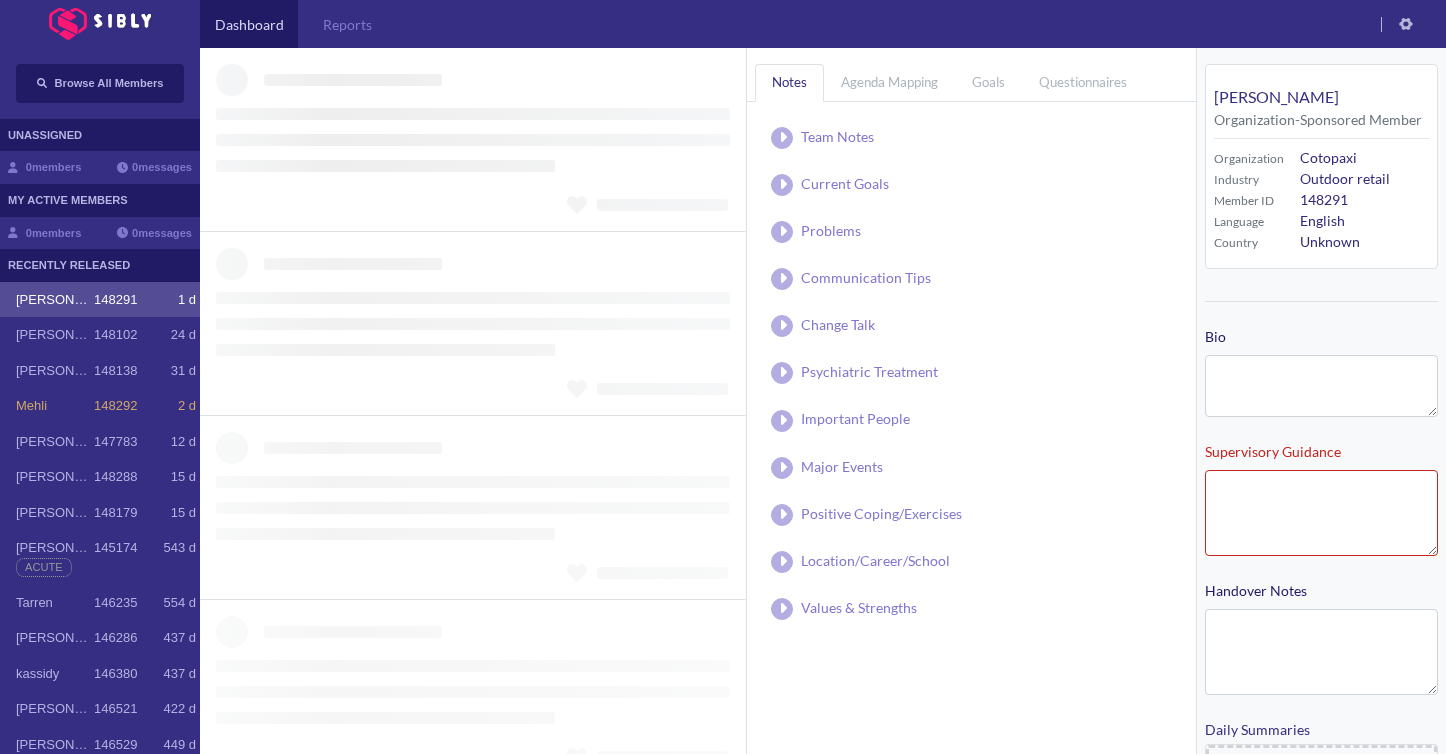 type on "**********" 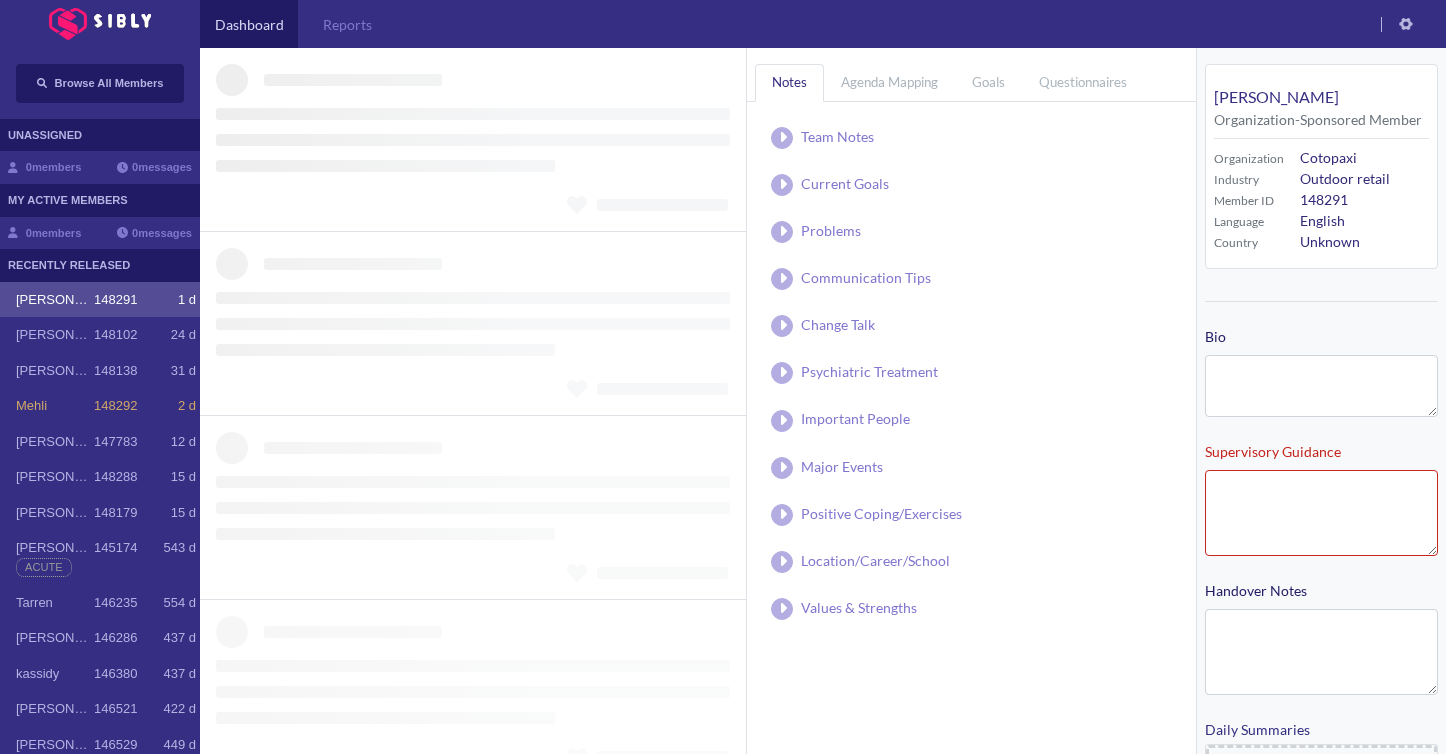 type on "**********" 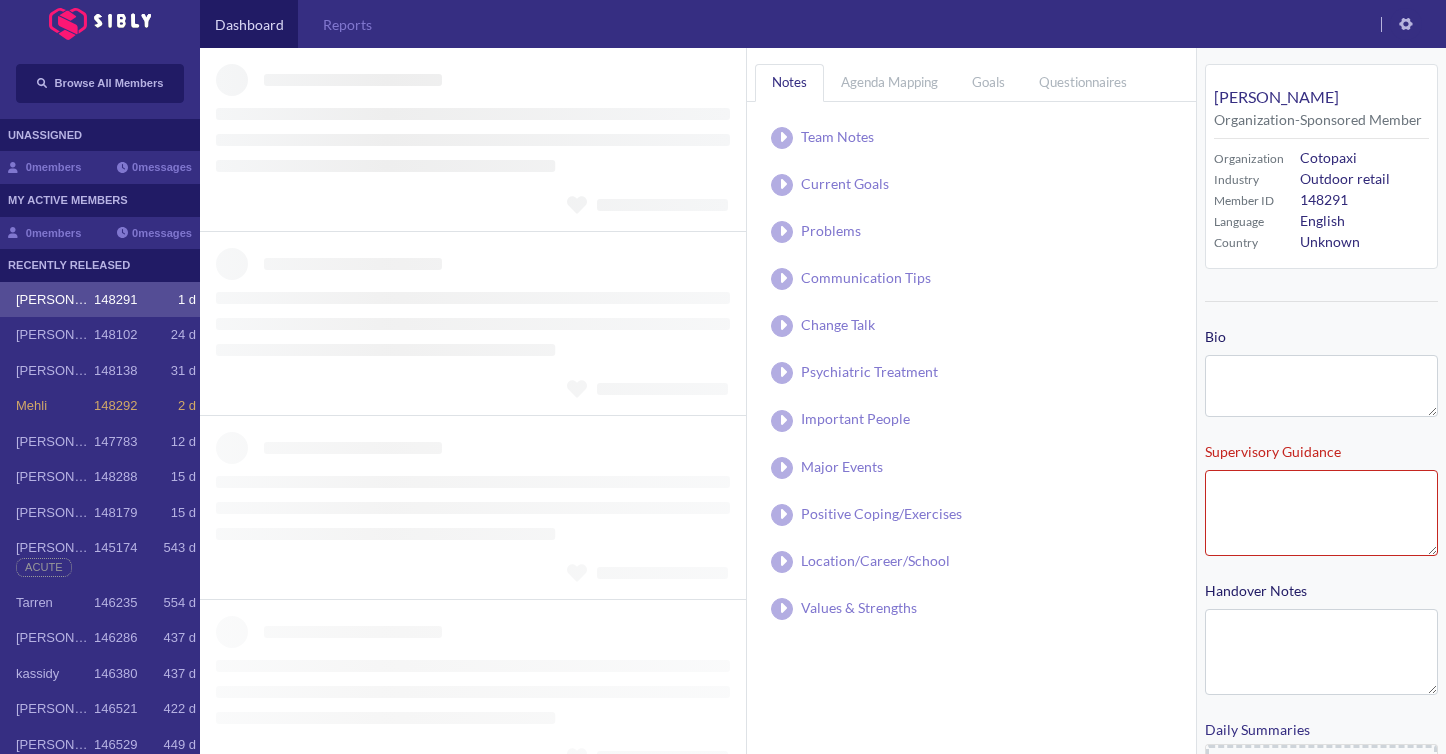 type on "**********" 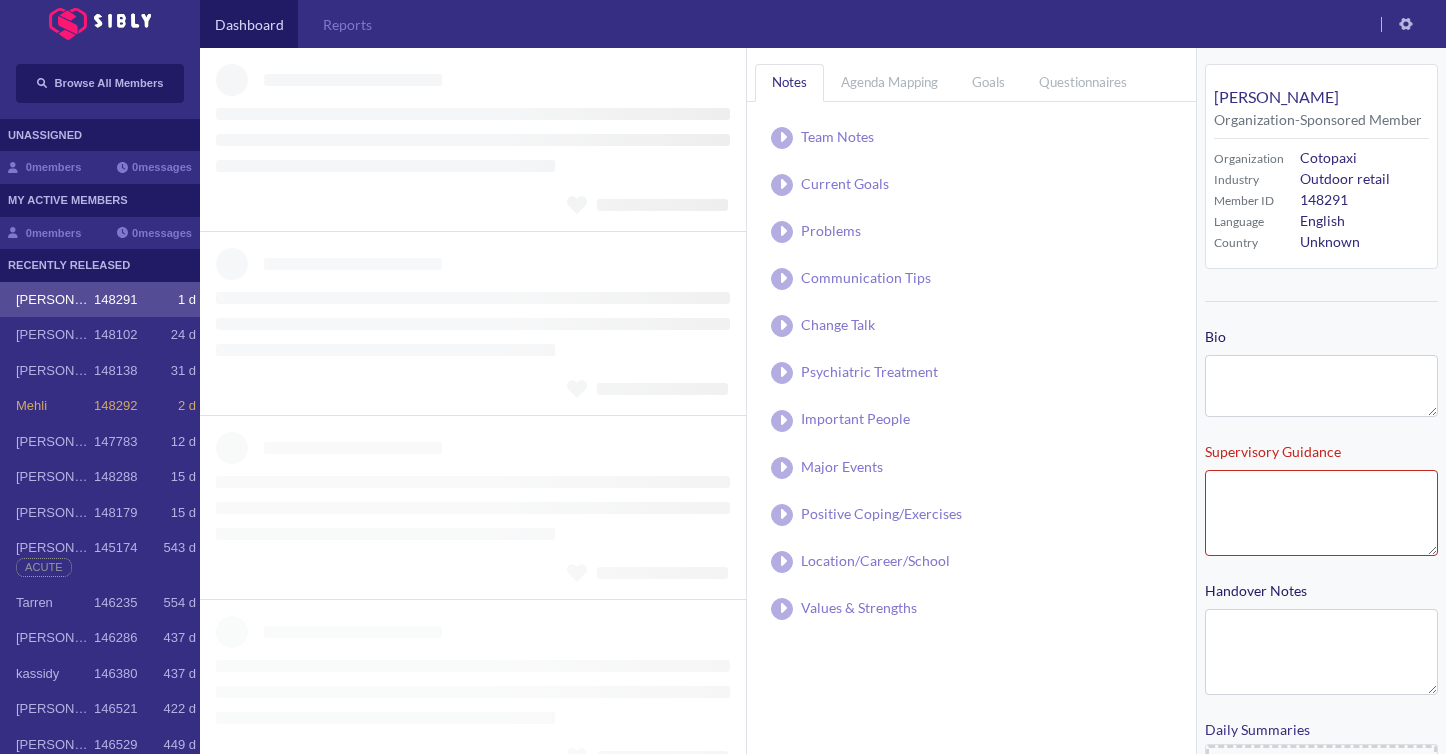 type on "**********" 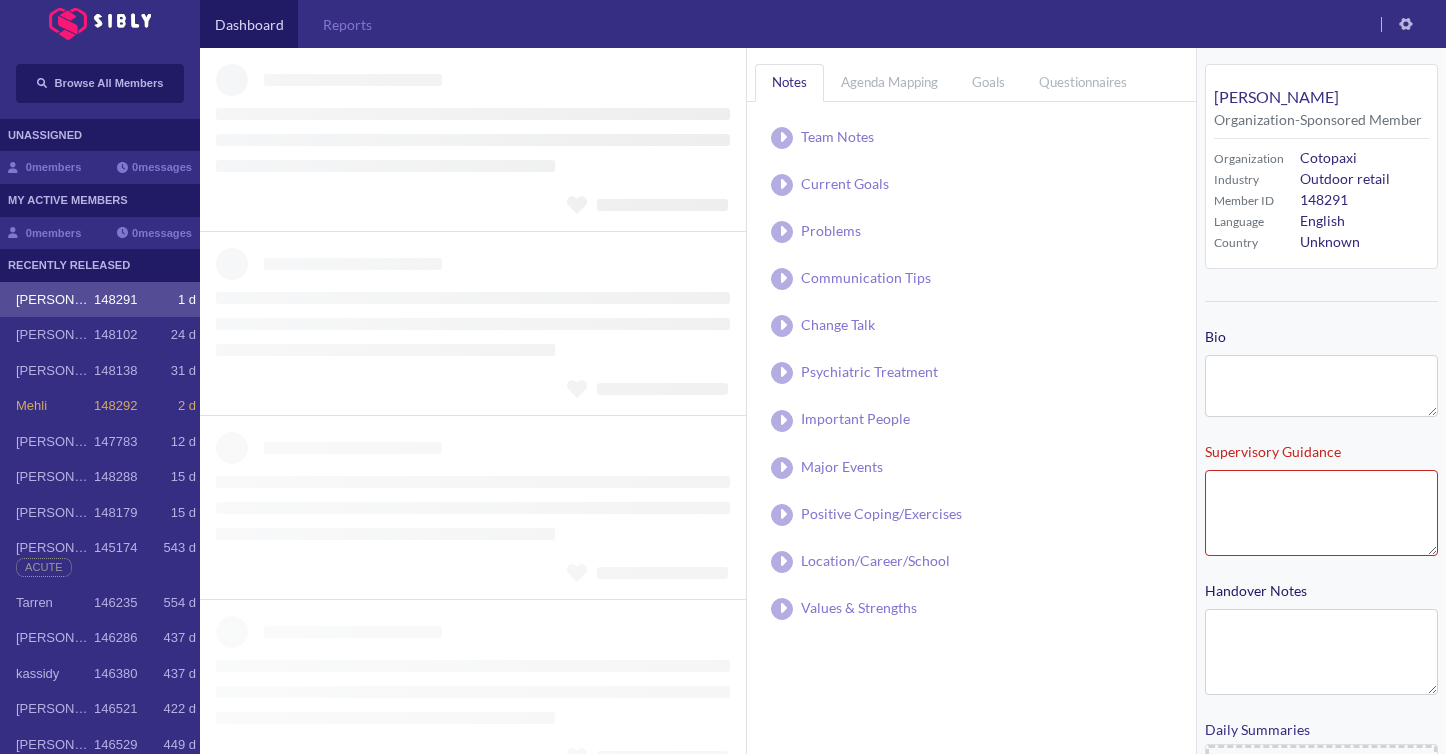 type on "**********" 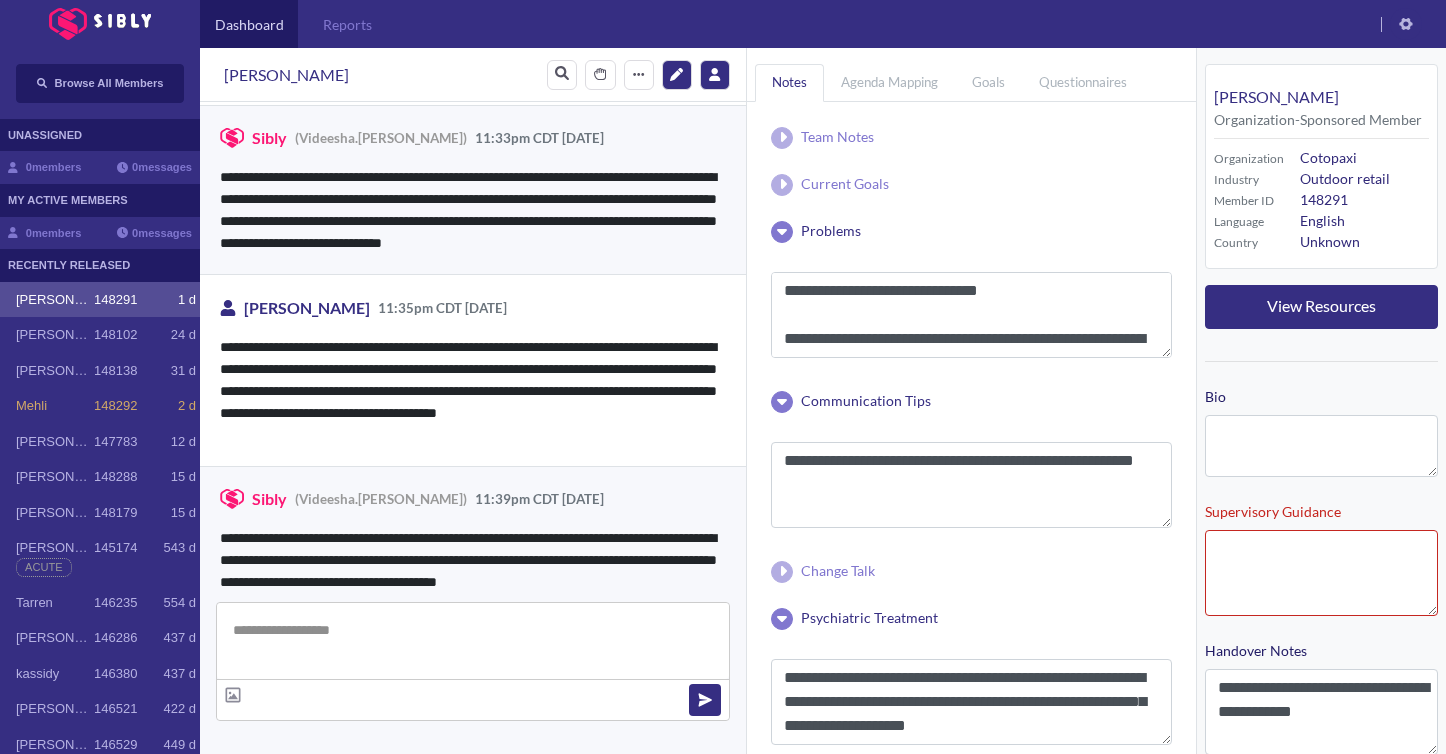 scroll, scrollTop: 3299, scrollLeft: 0, axis: vertical 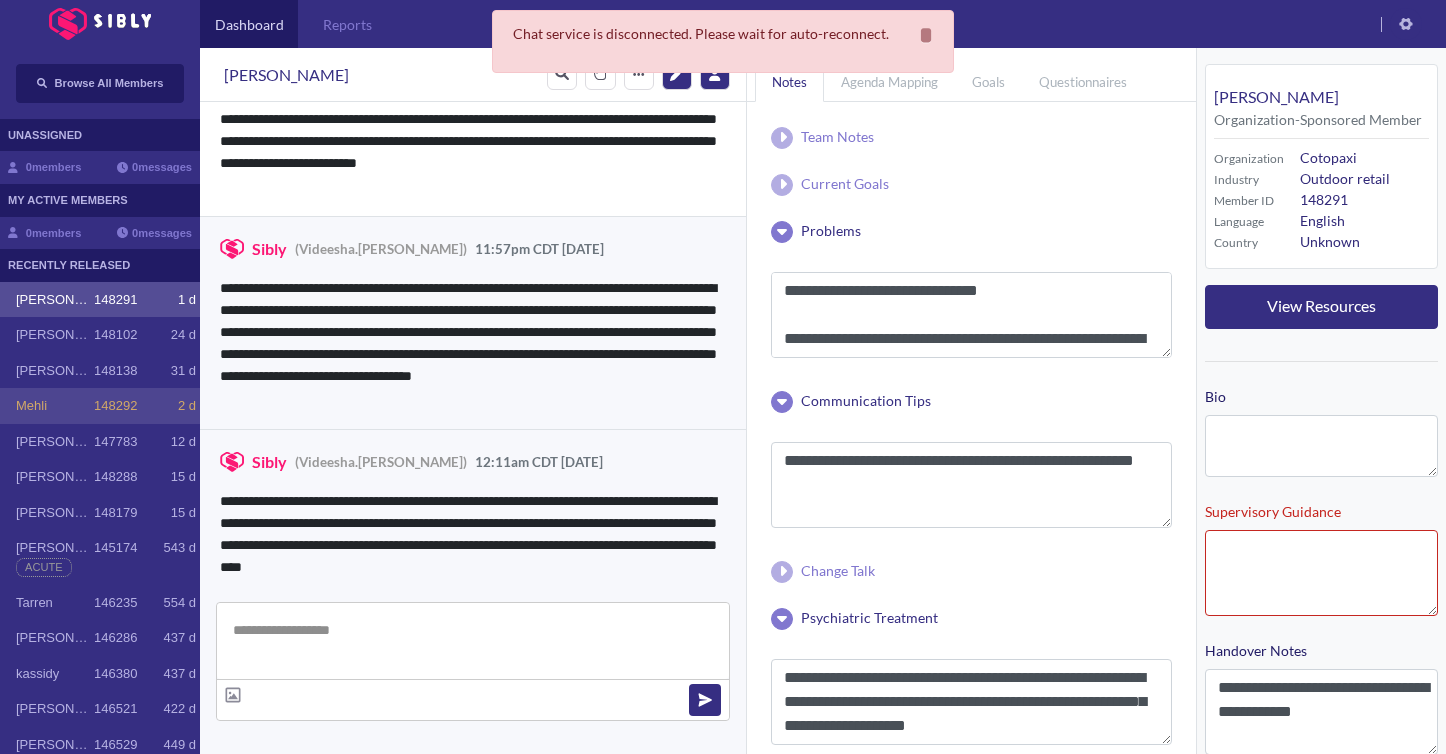 click on "Mehli" at bounding box center (55, 406) 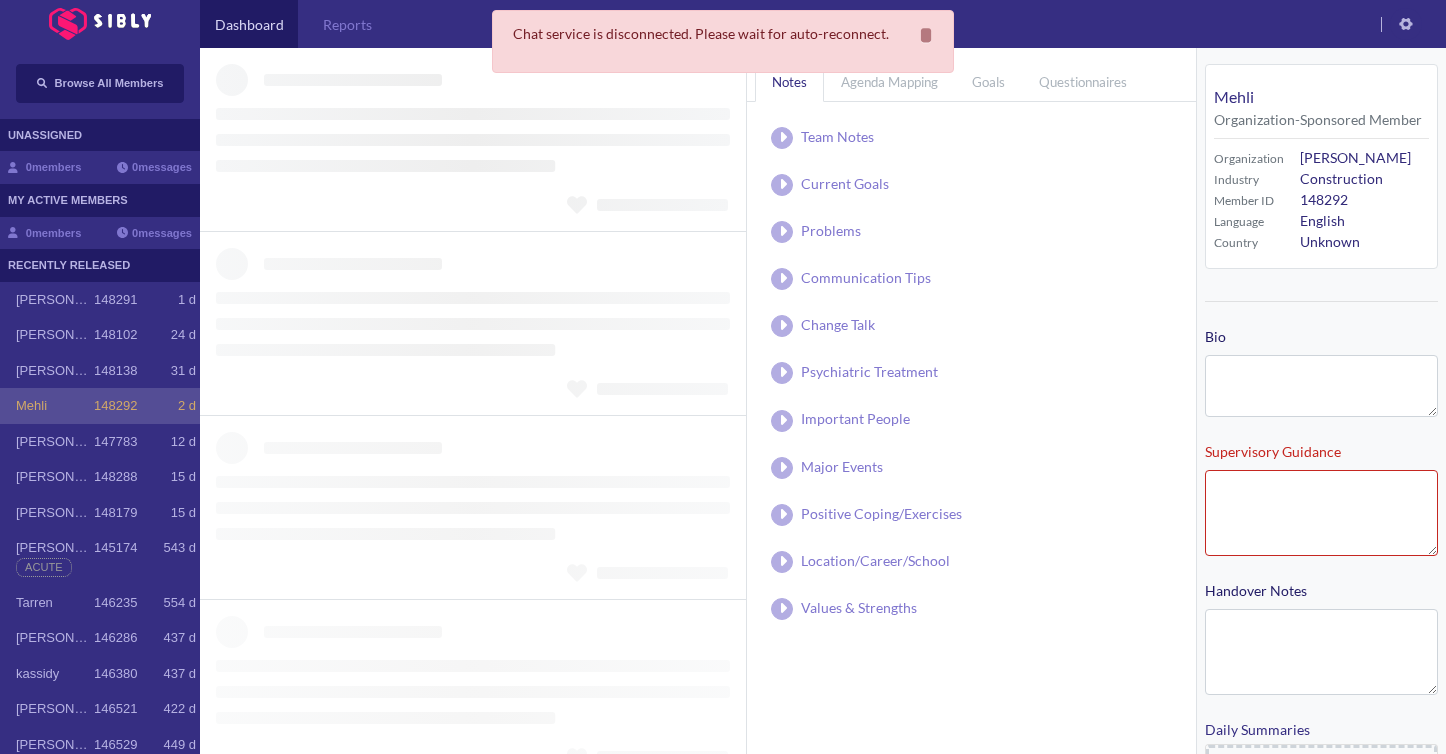 type on "**********" 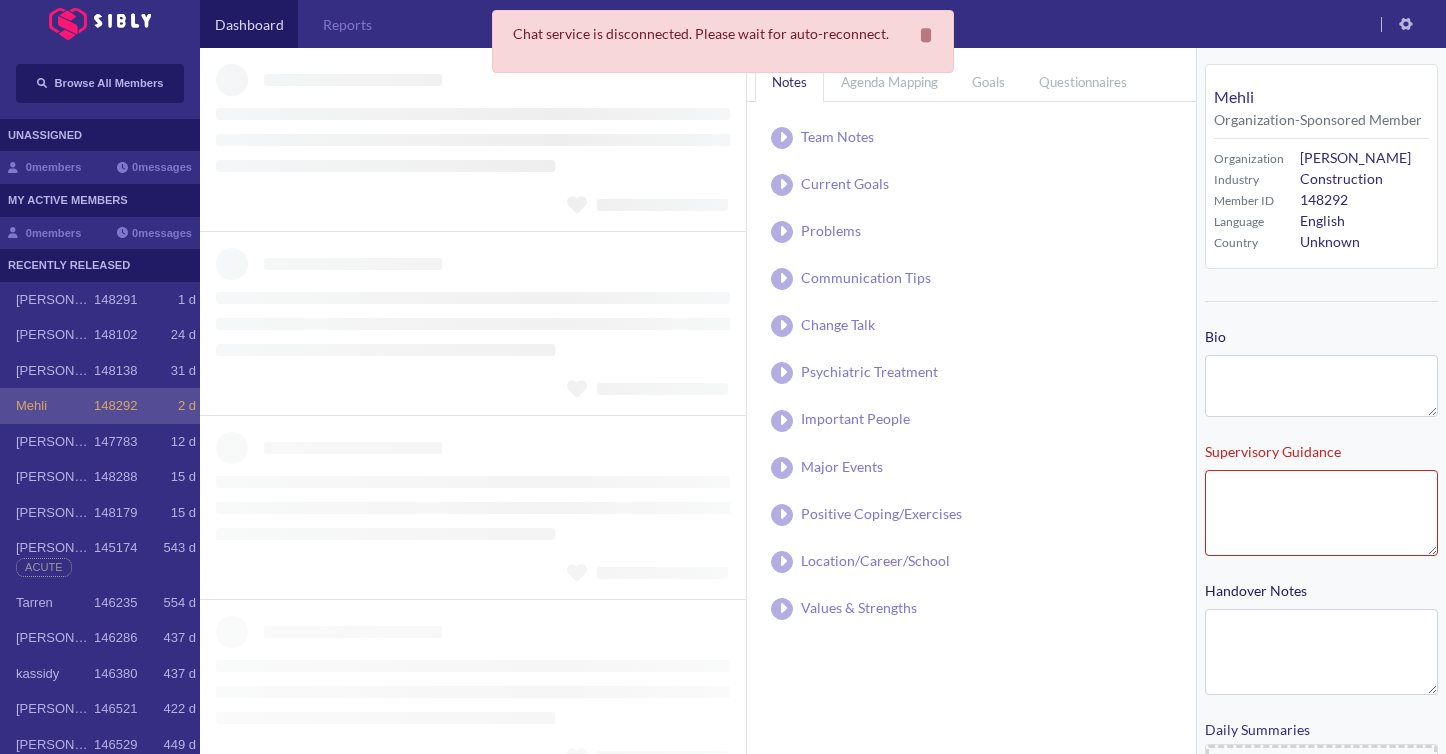 type on "**********" 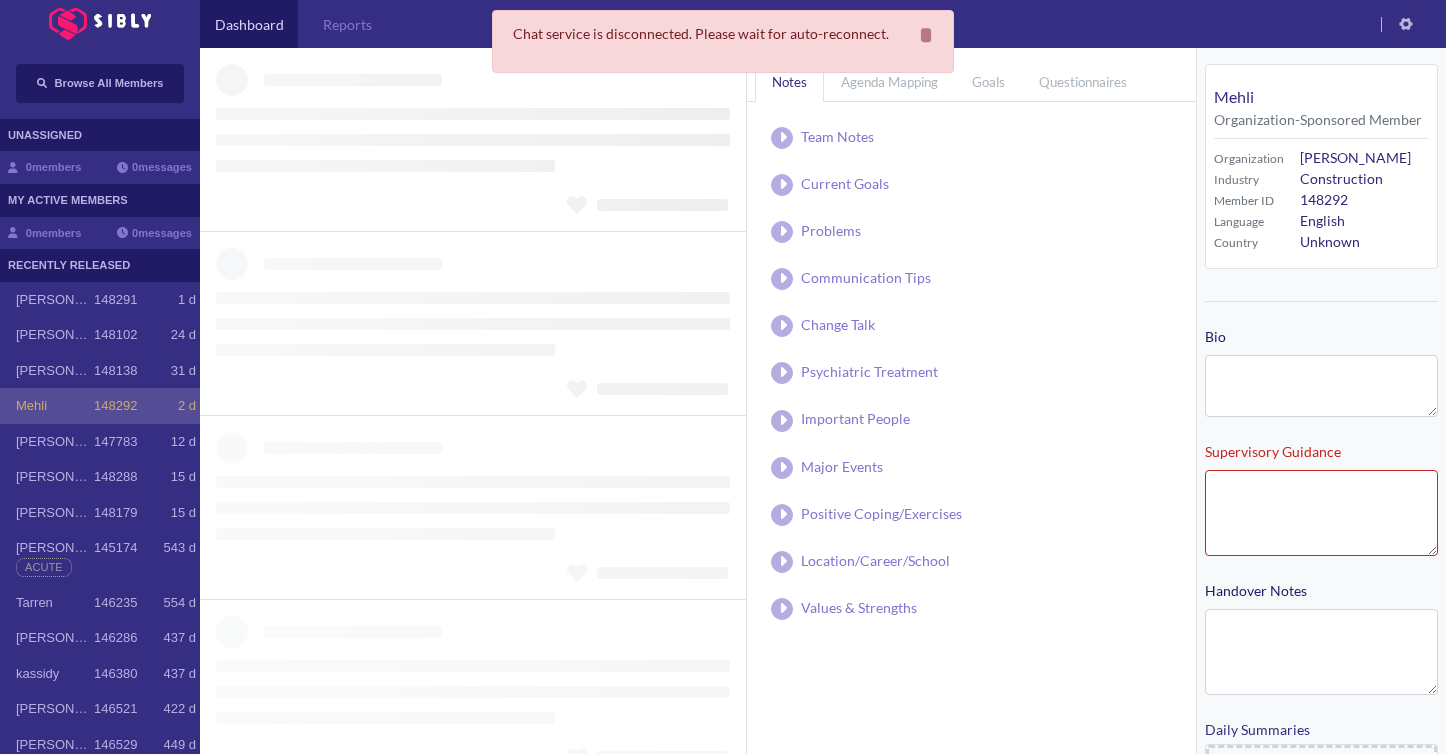 type on "**********" 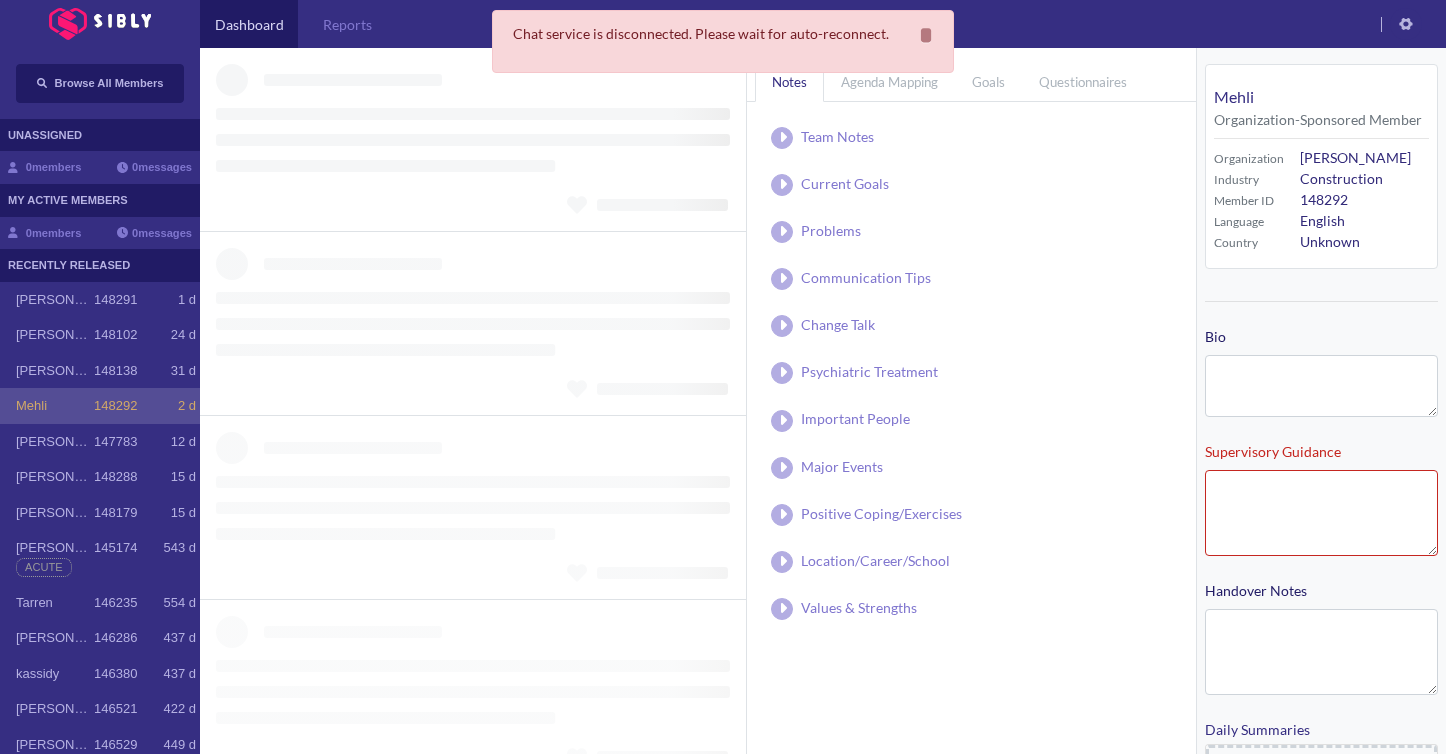 type on "**********" 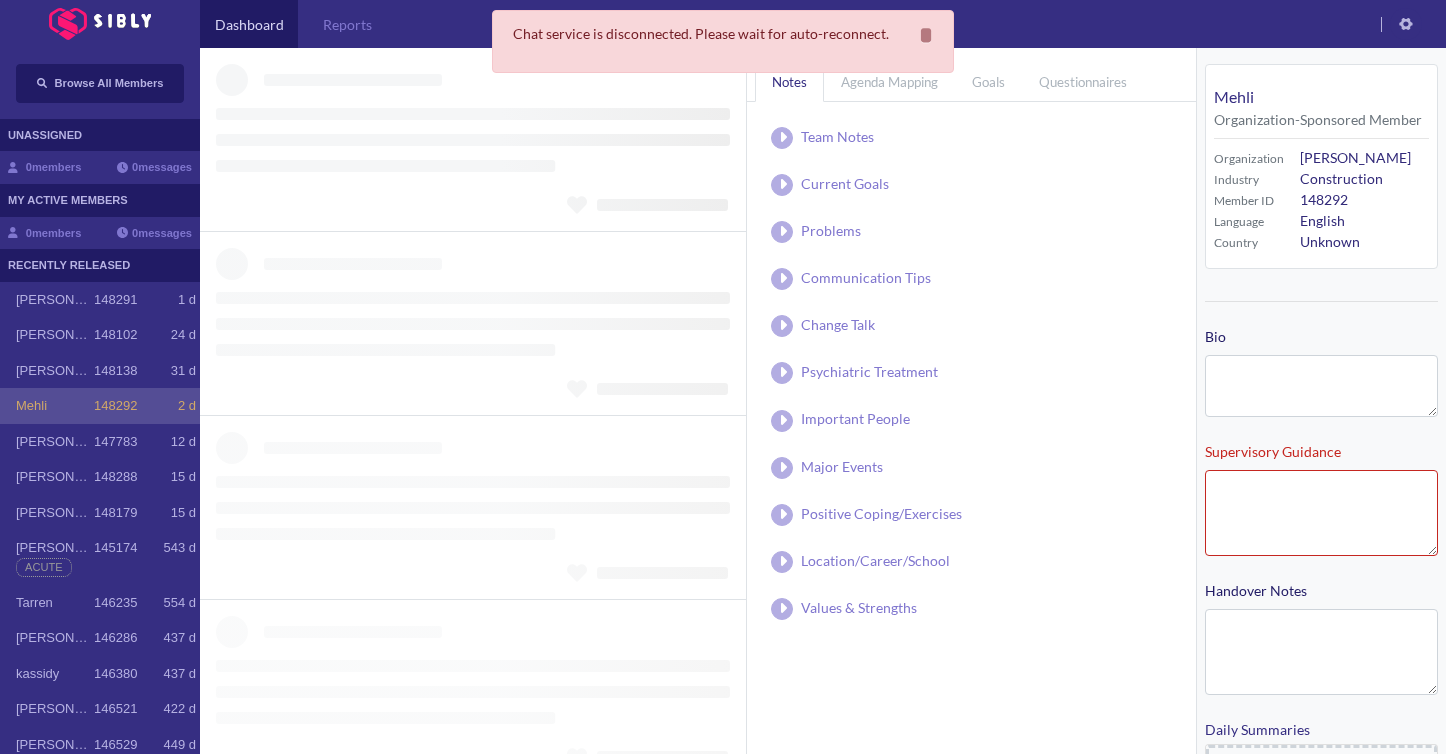 type on "**********" 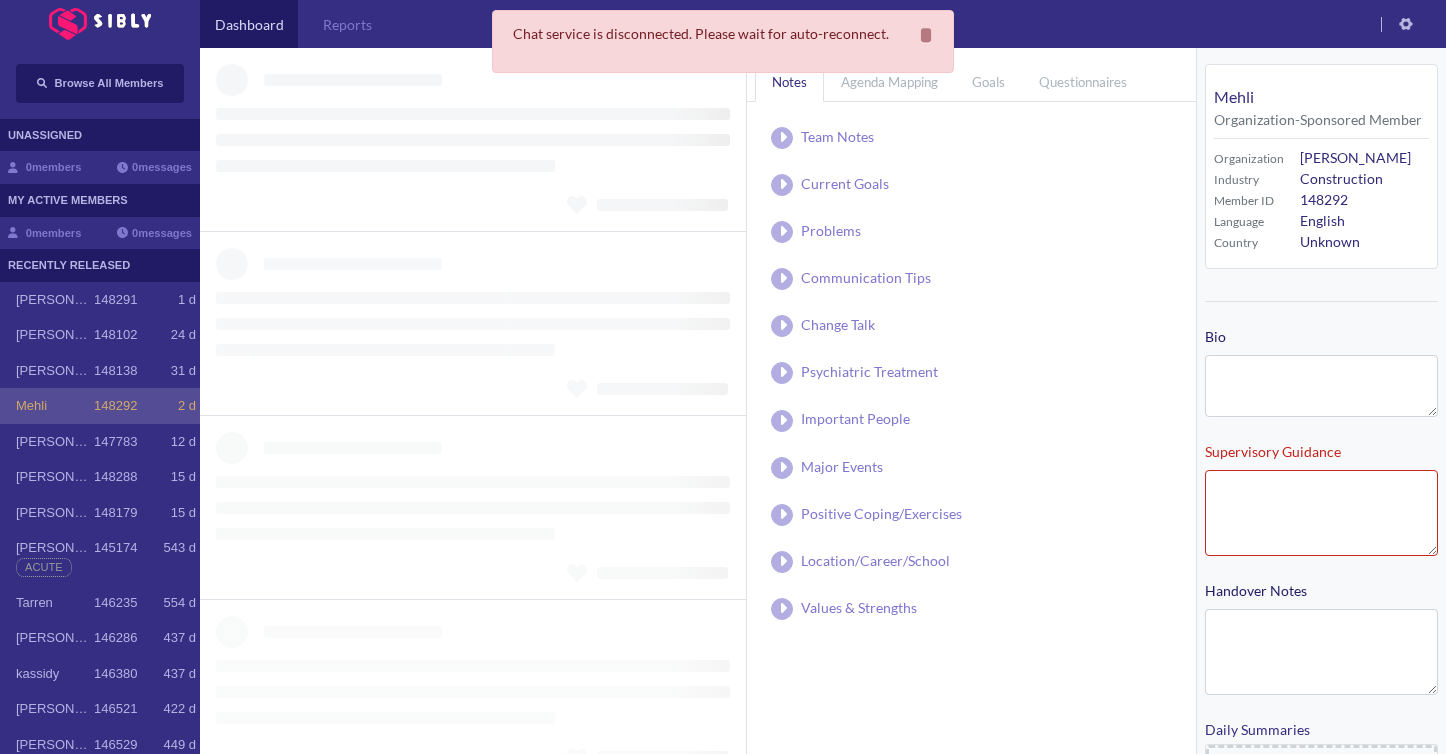 type on "**********" 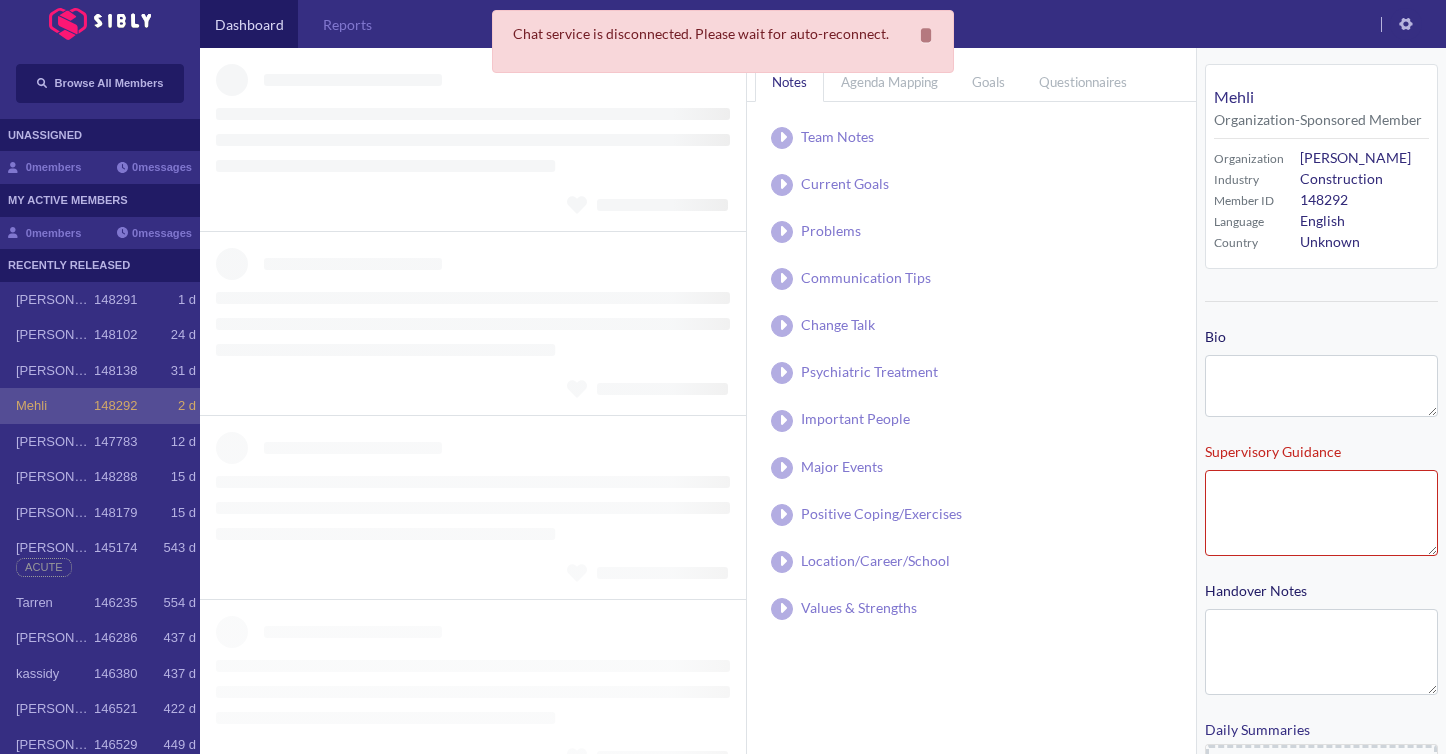 type on "**********" 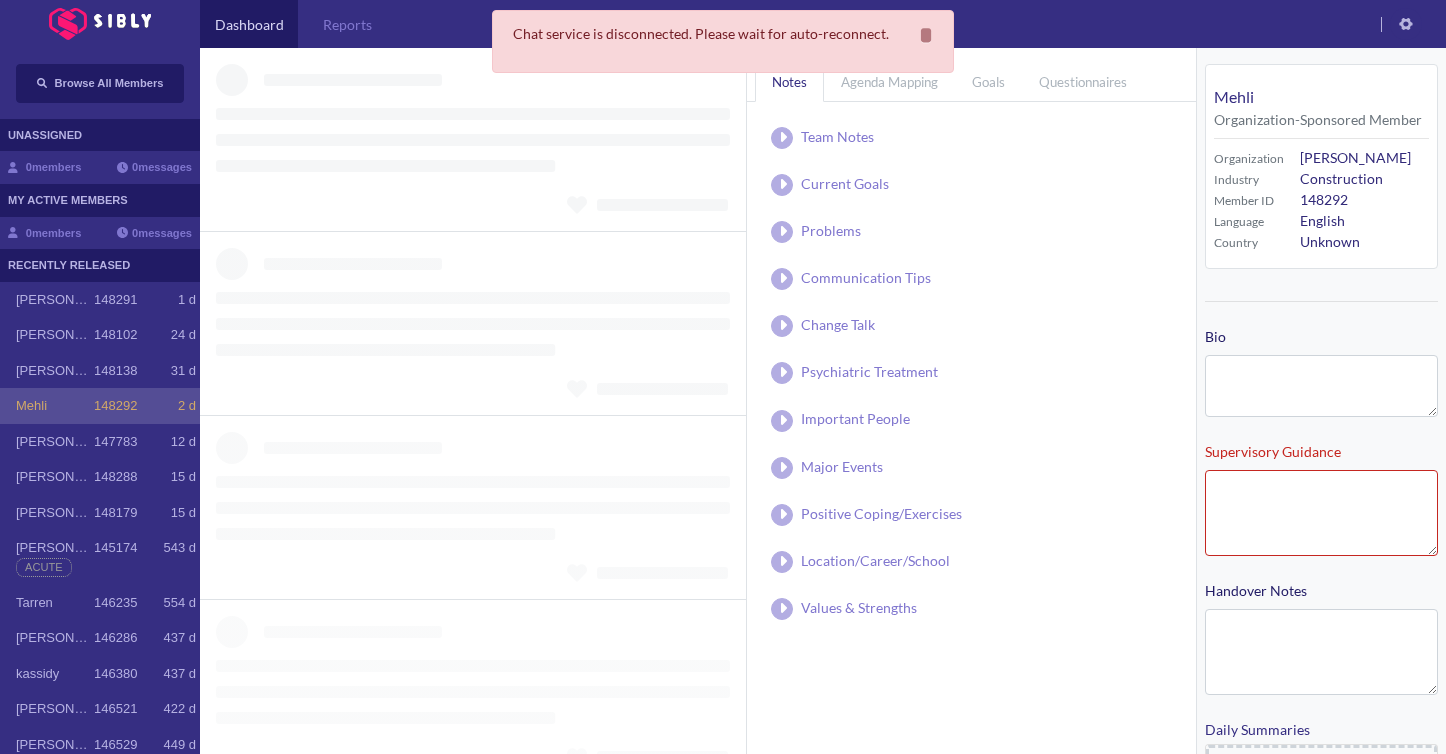 type on "**********" 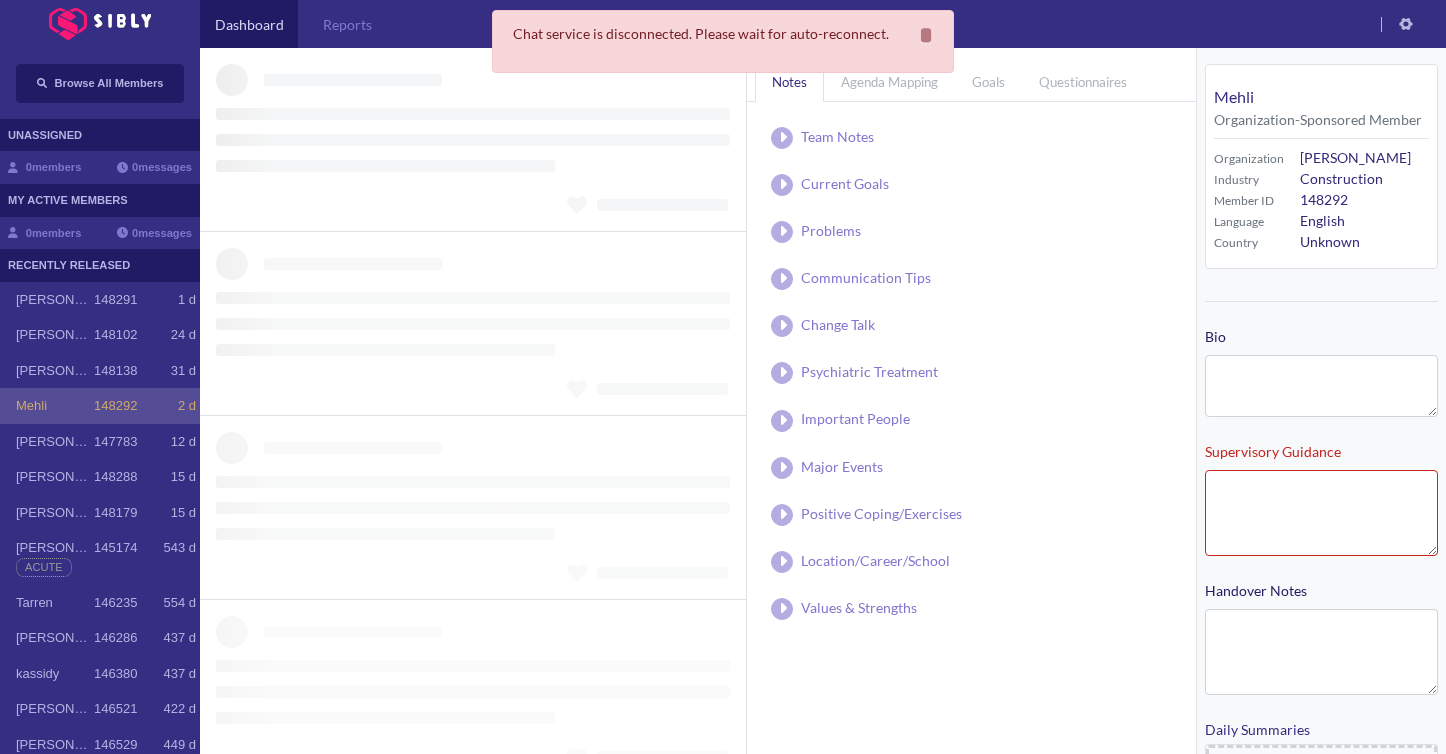 type on "**********" 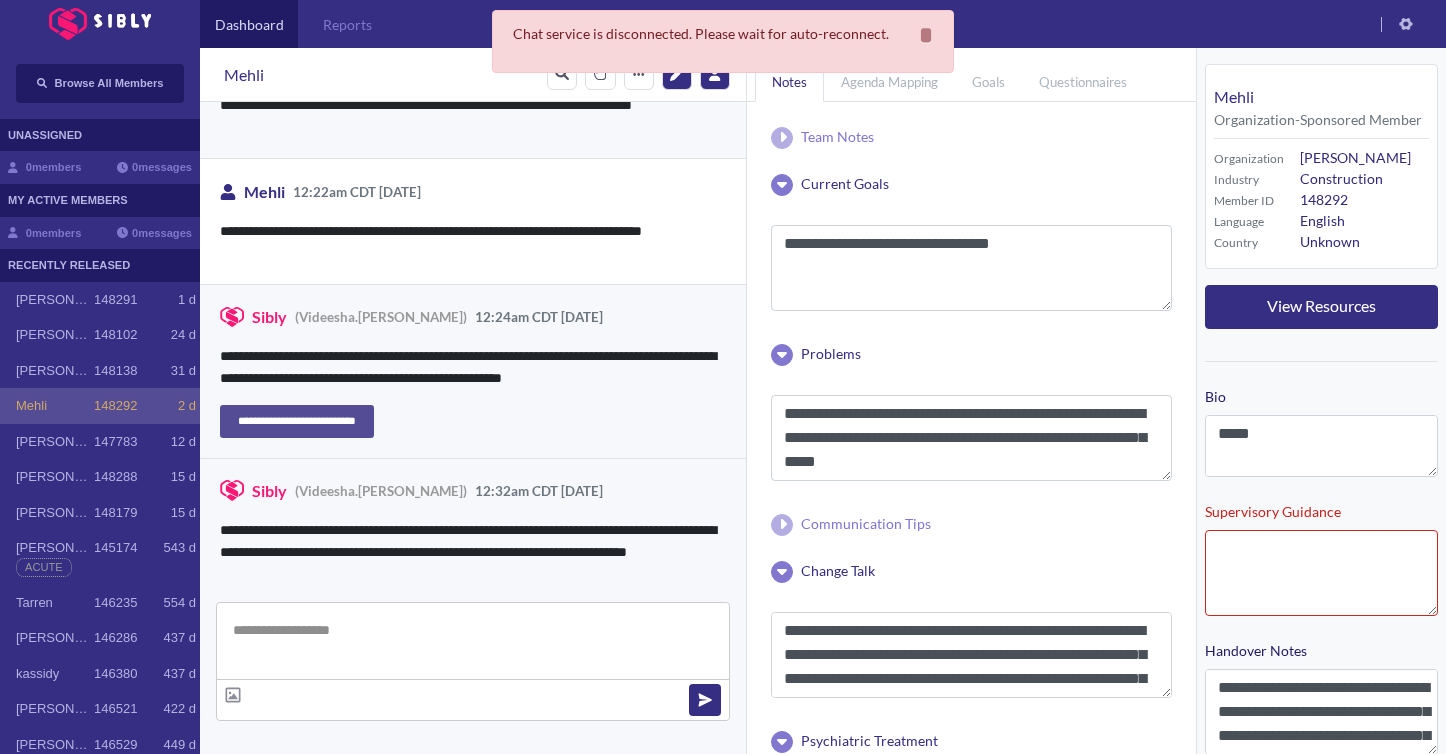 scroll, scrollTop: 1736, scrollLeft: 0, axis: vertical 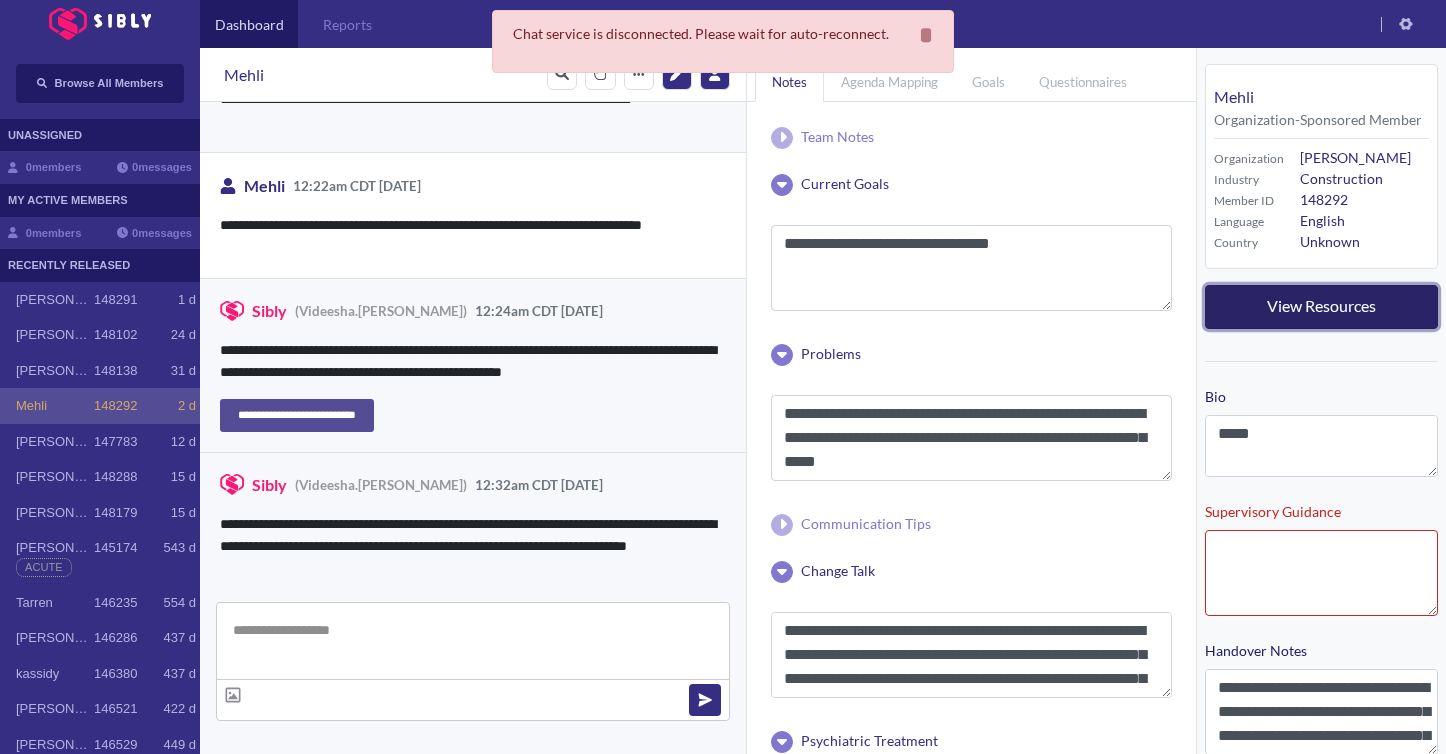 click on "View Resources" at bounding box center [1321, 305] 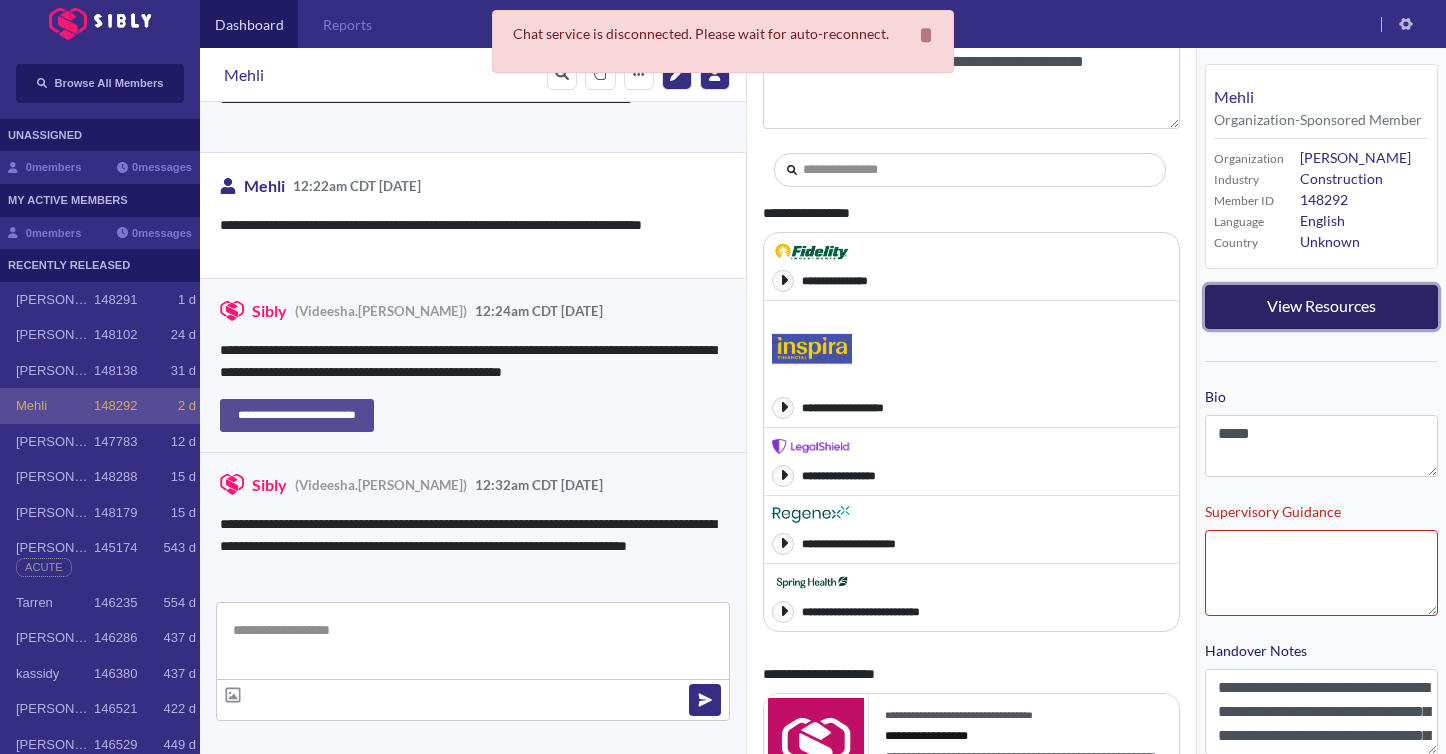 scroll, scrollTop: 121, scrollLeft: 0, axis: vertical 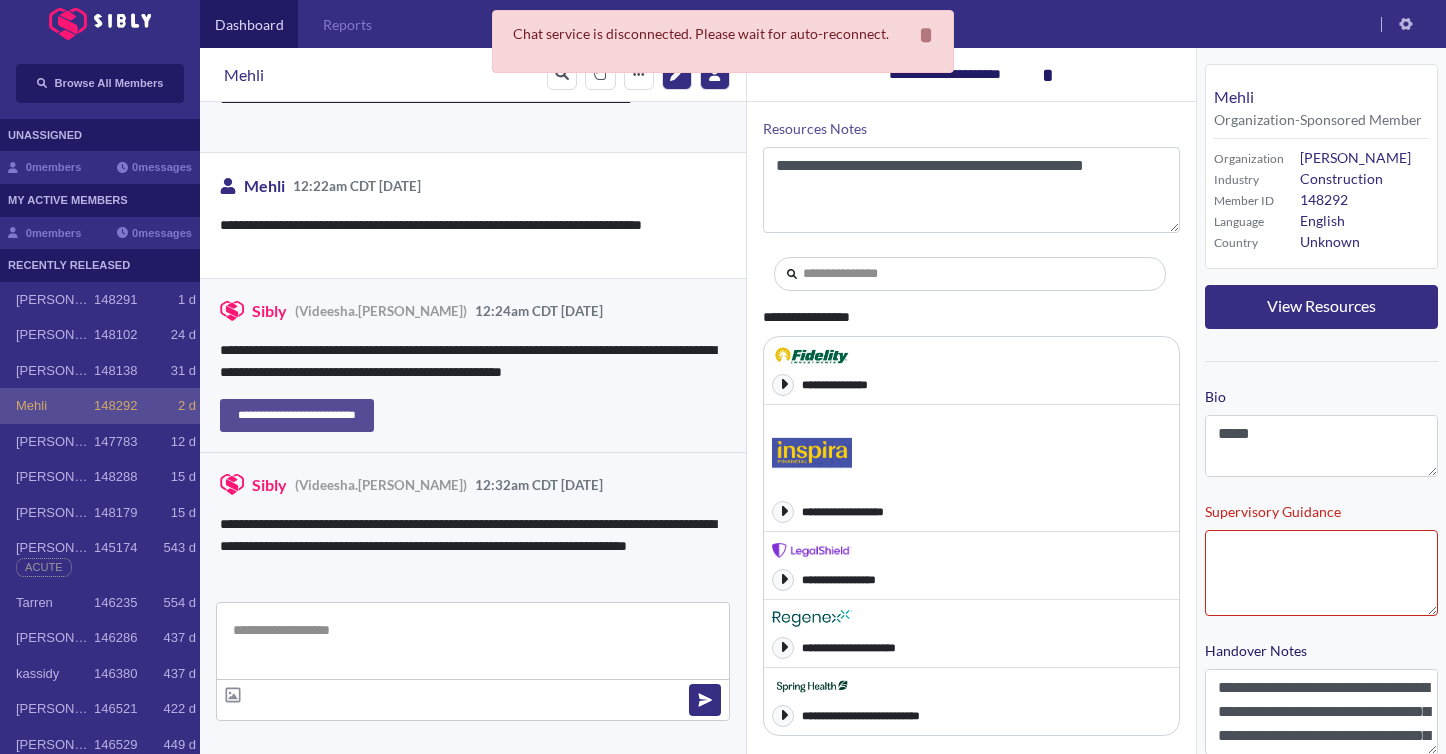 click on "*" at bounding box center (1048, 75) 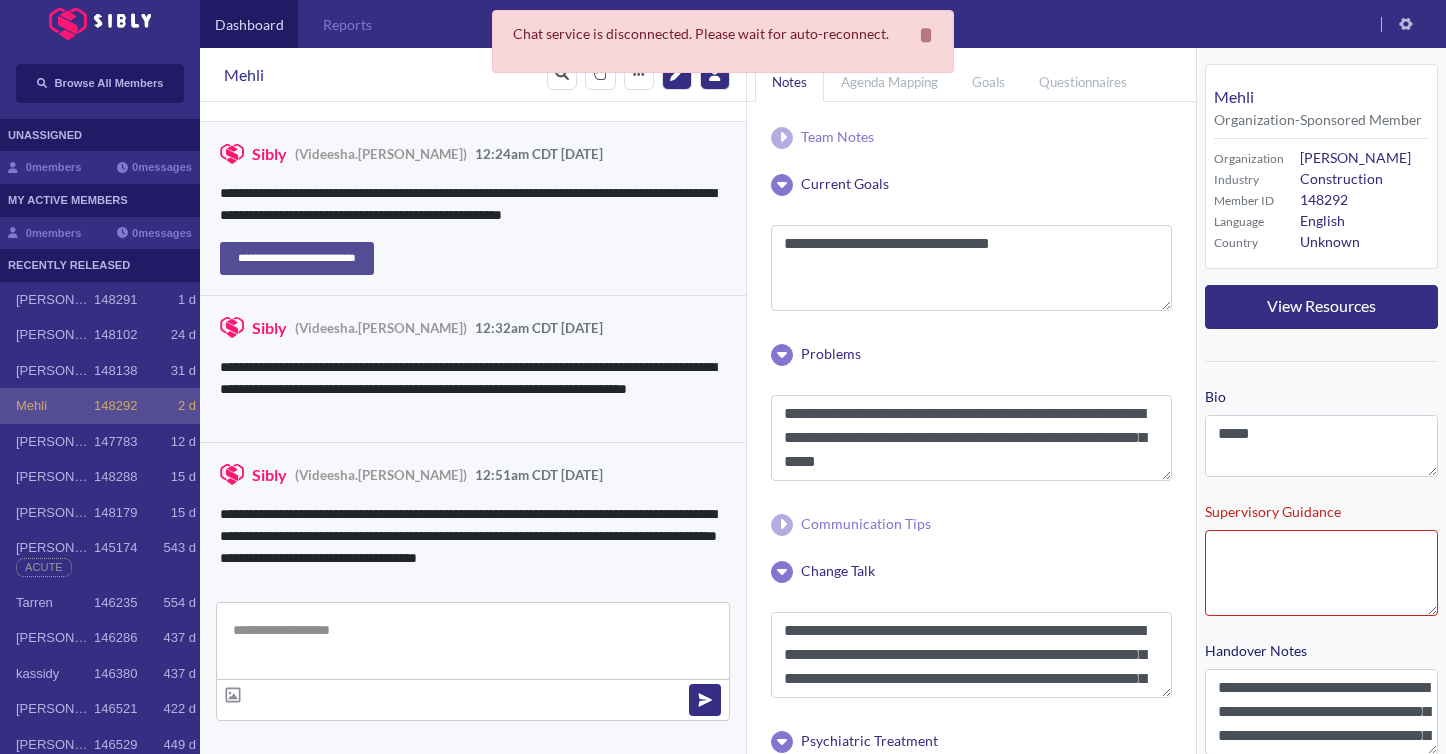 scroll, scrollTop: 1896, scrollLeft: 0, axis: vertical 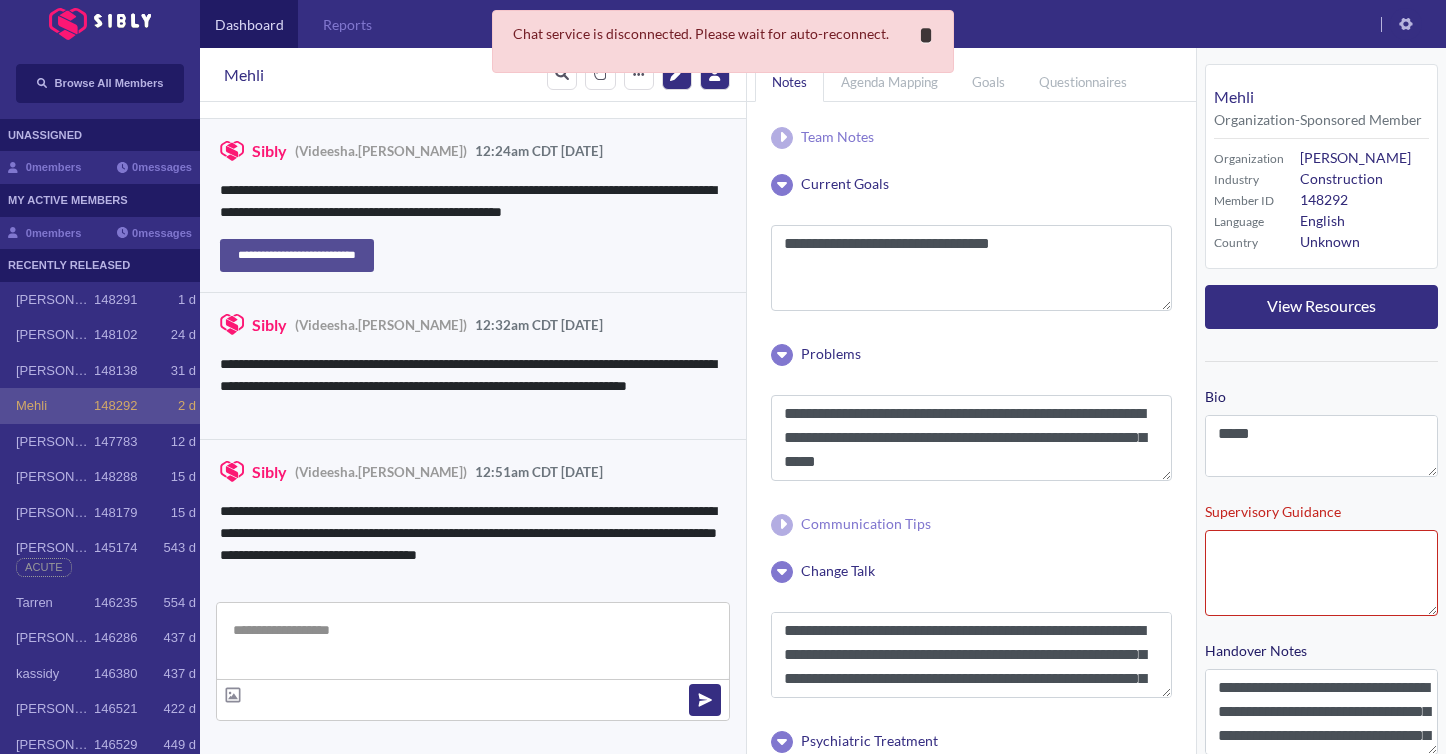 click on "*" at bounding box center (926, 35) 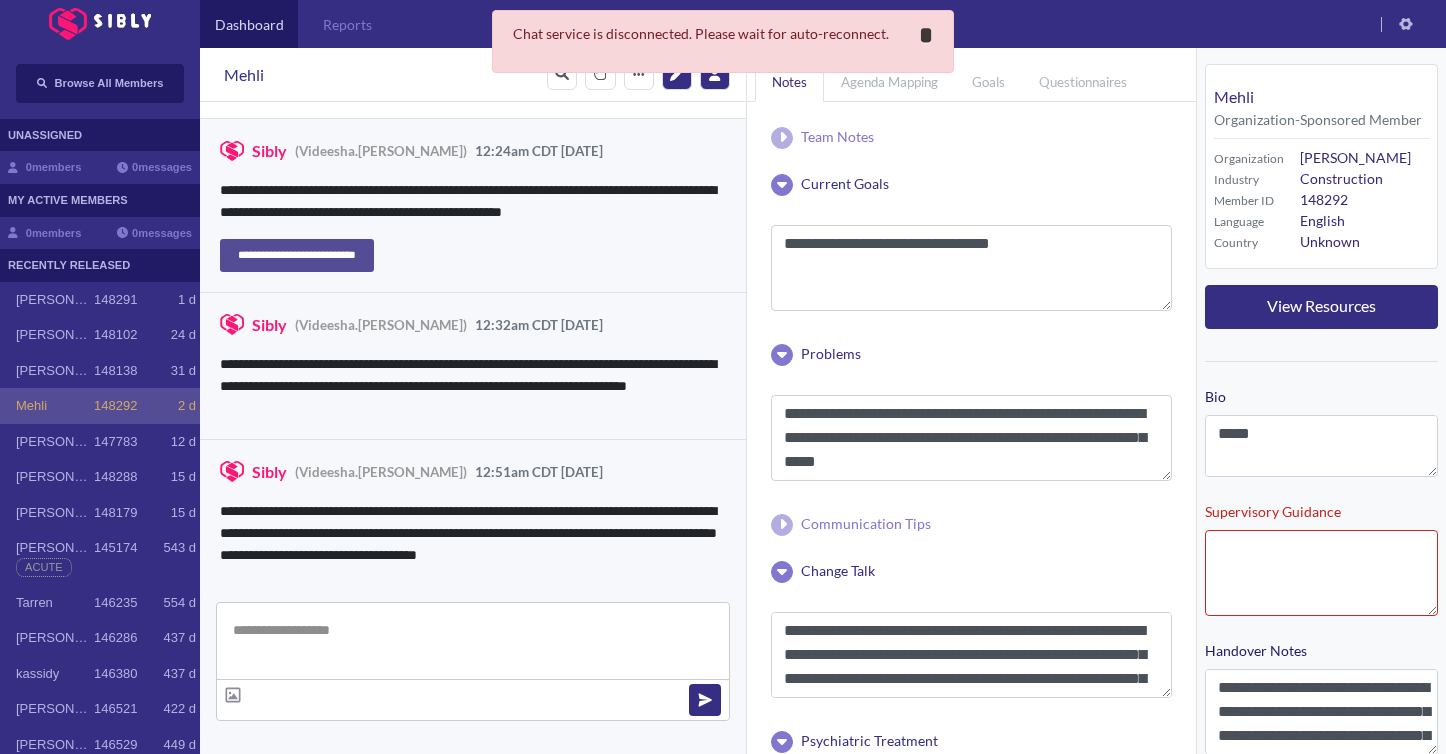 click on "*" at bounding box center (926, 35) 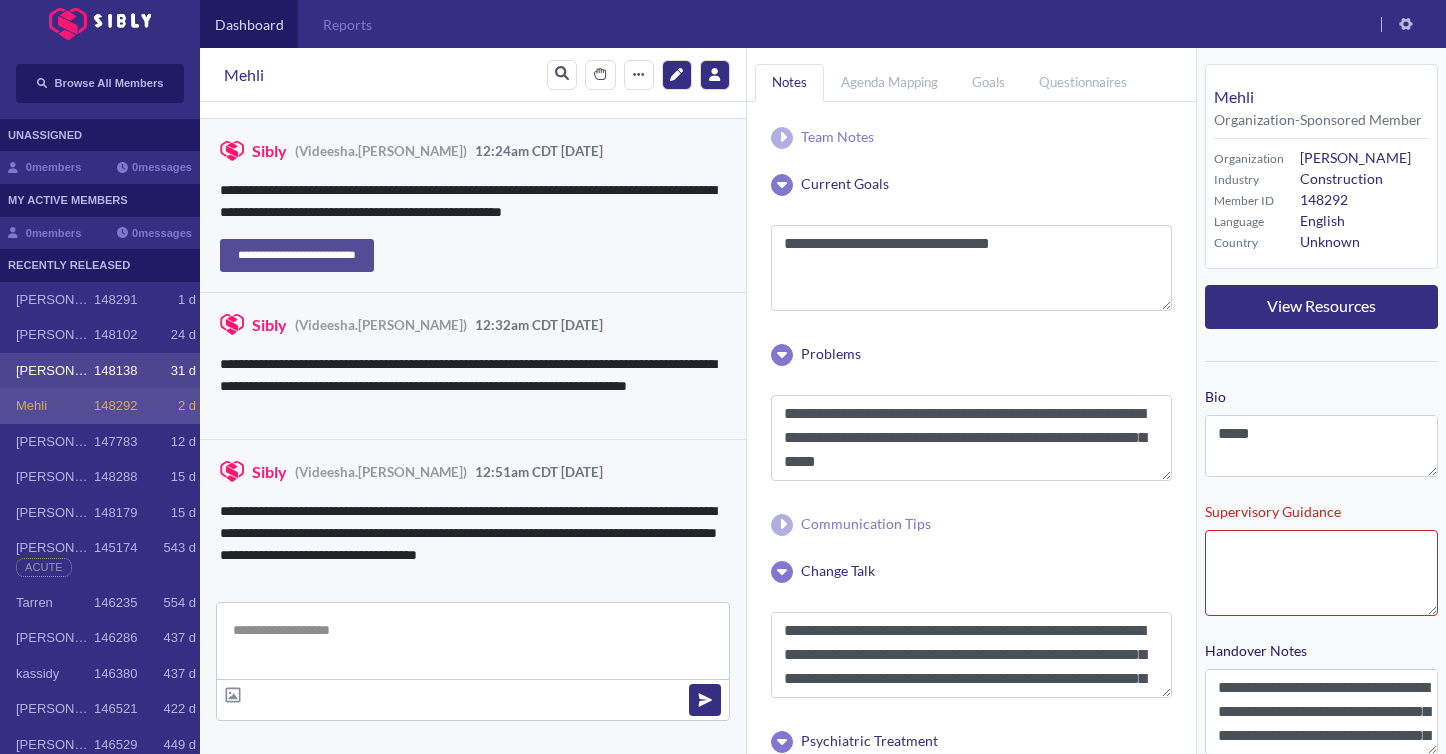 click on "[PERSON_NAME]" at bounding box center (55, 371) 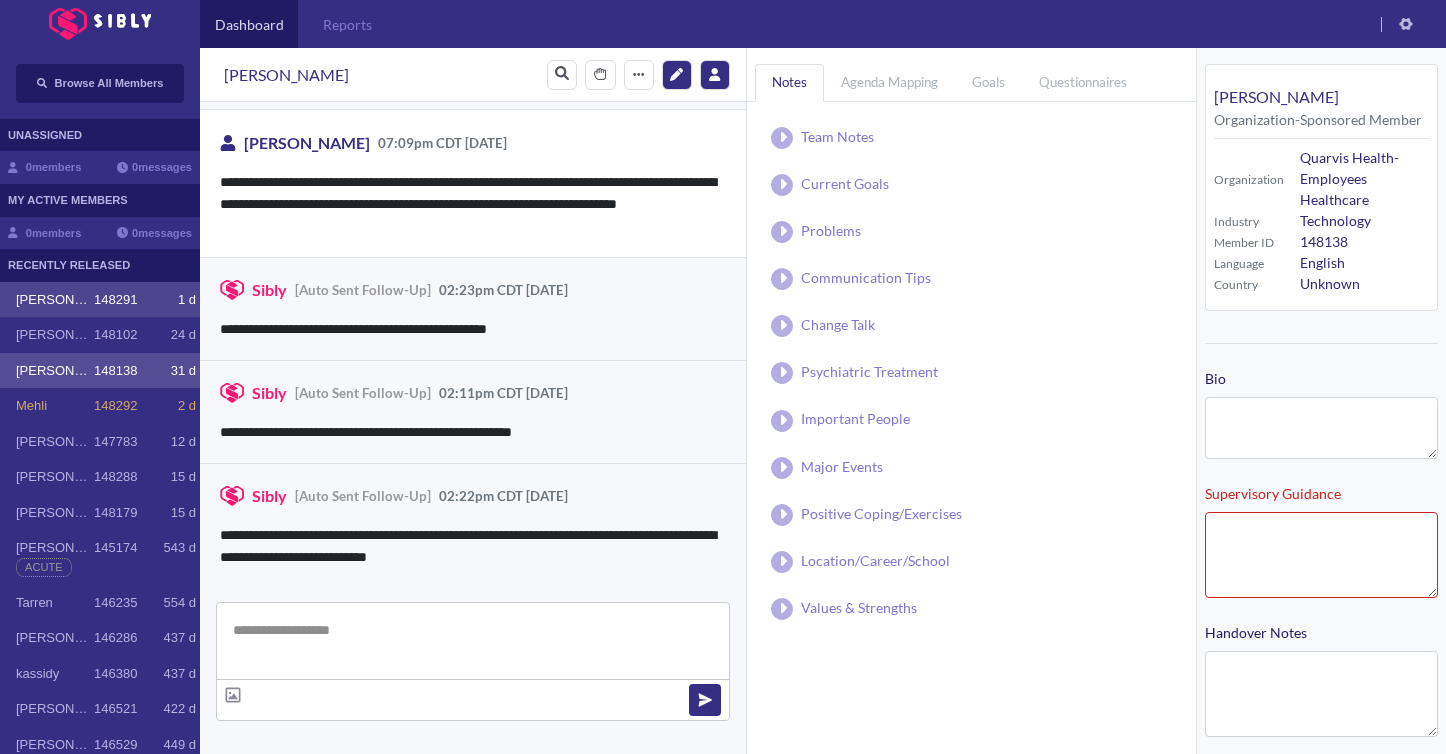 type on "**********" 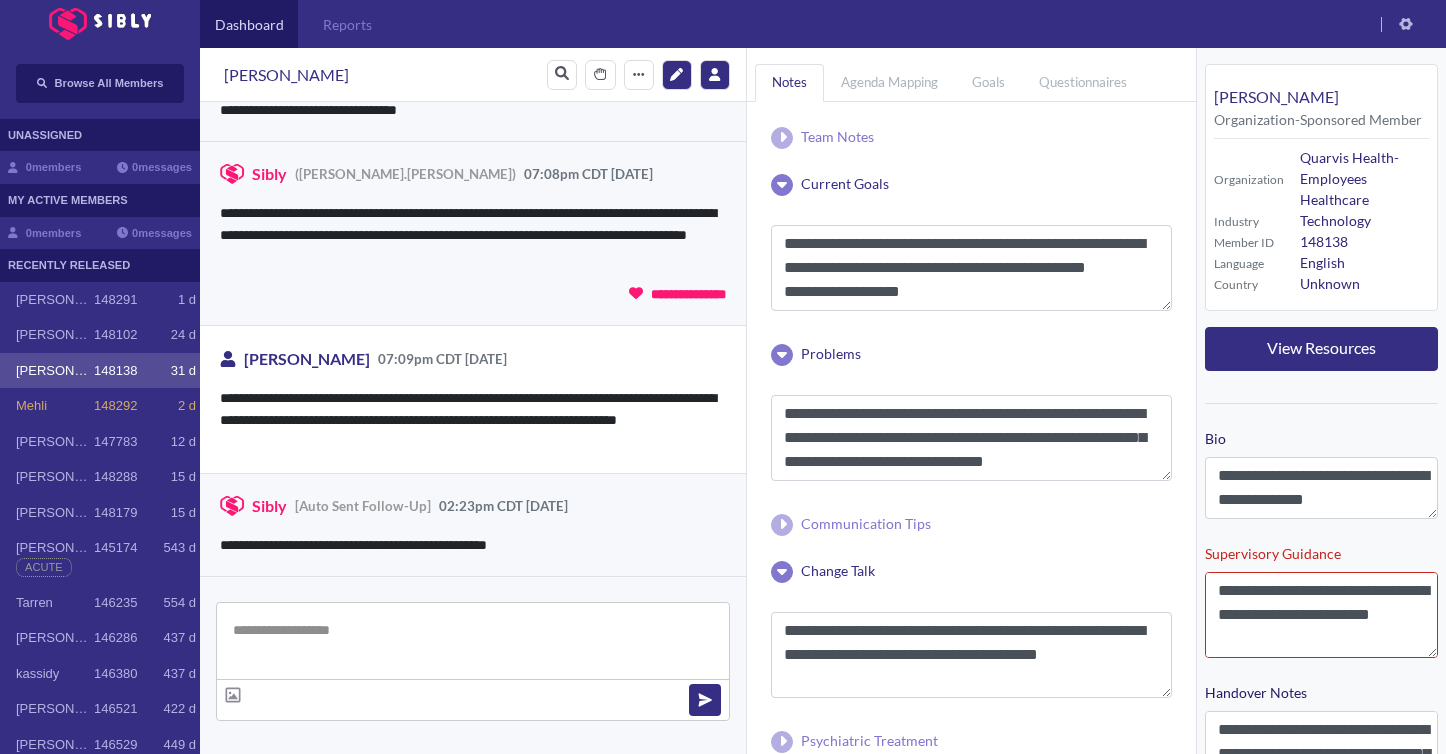 scroll, scrollTop: 3753, scrollLeft: 0, axis: vertical 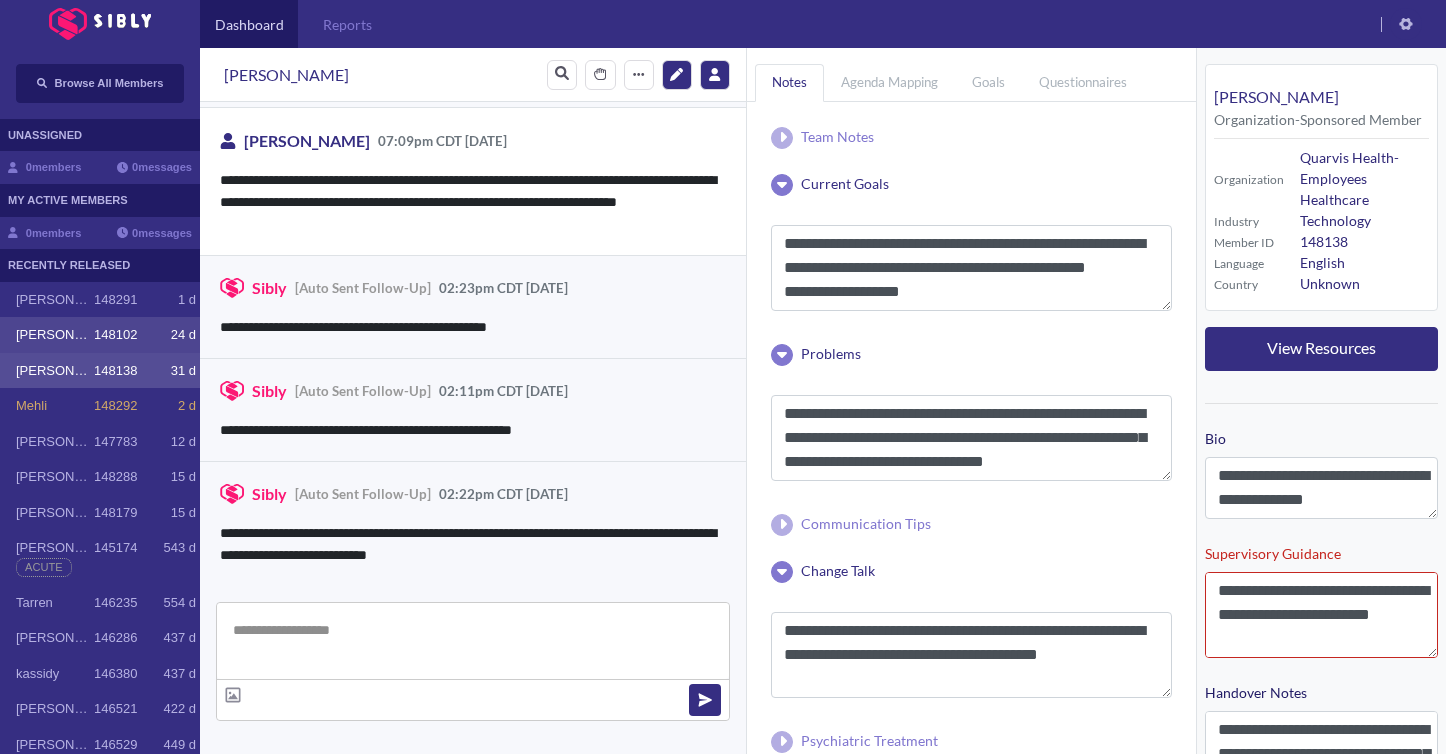 click on "[PERSON_NAME]" at bounding box center (55, 335) 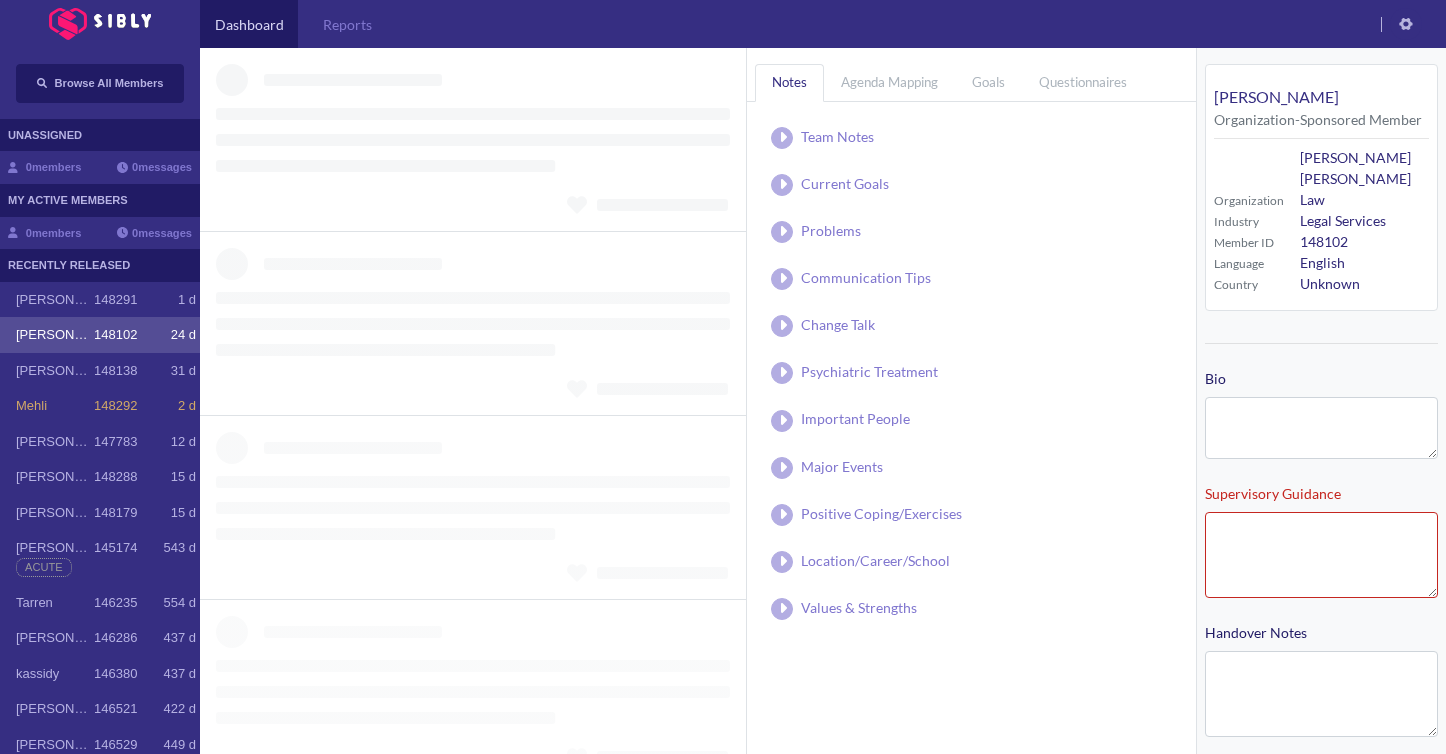 type on "**********" 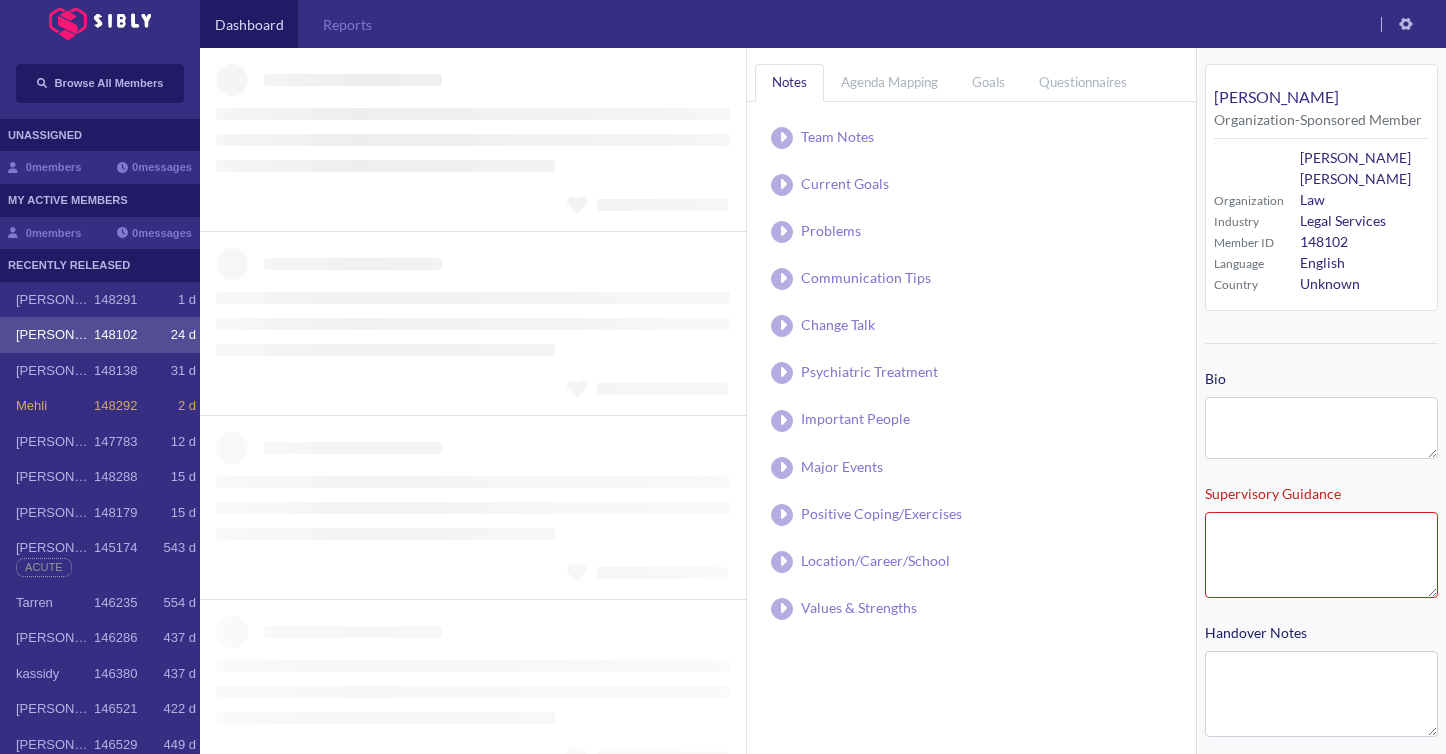 type on "**********" 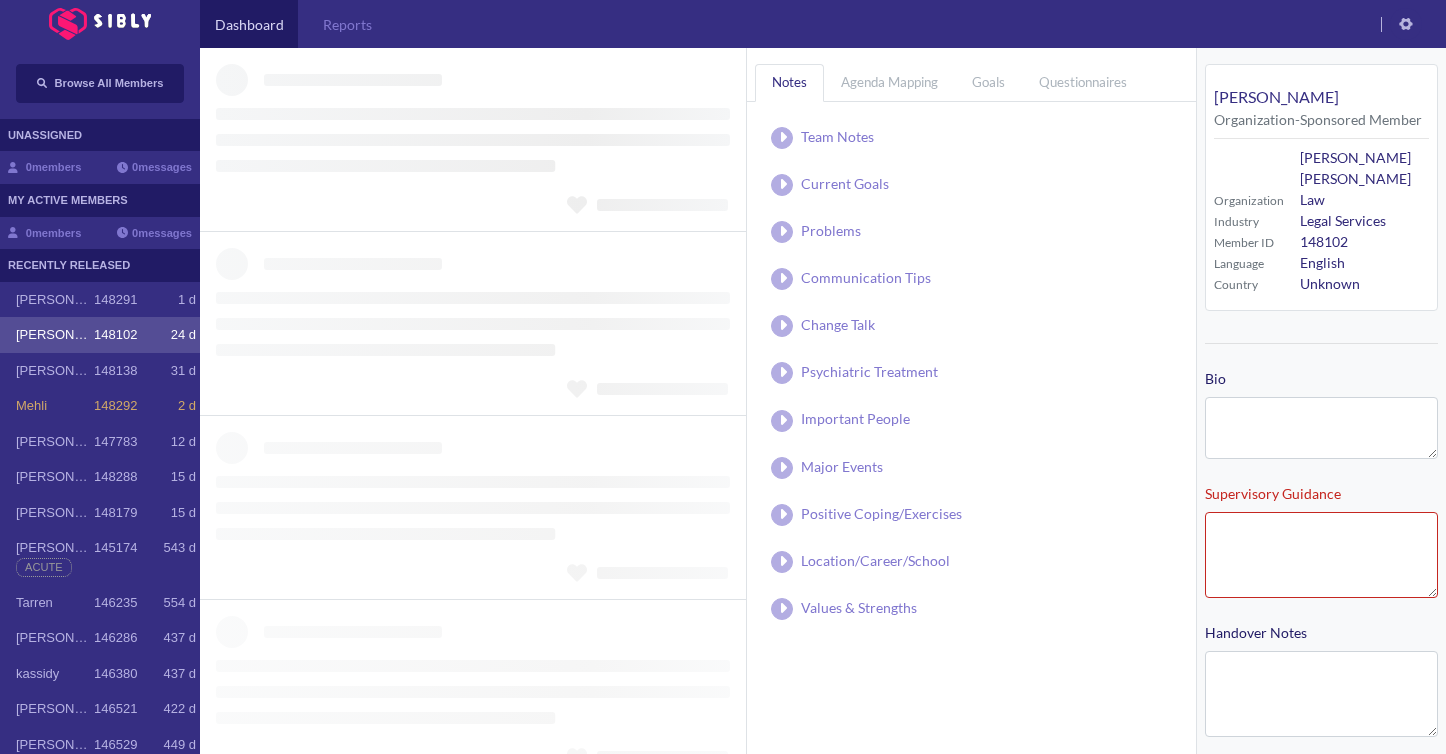 type on "**********" 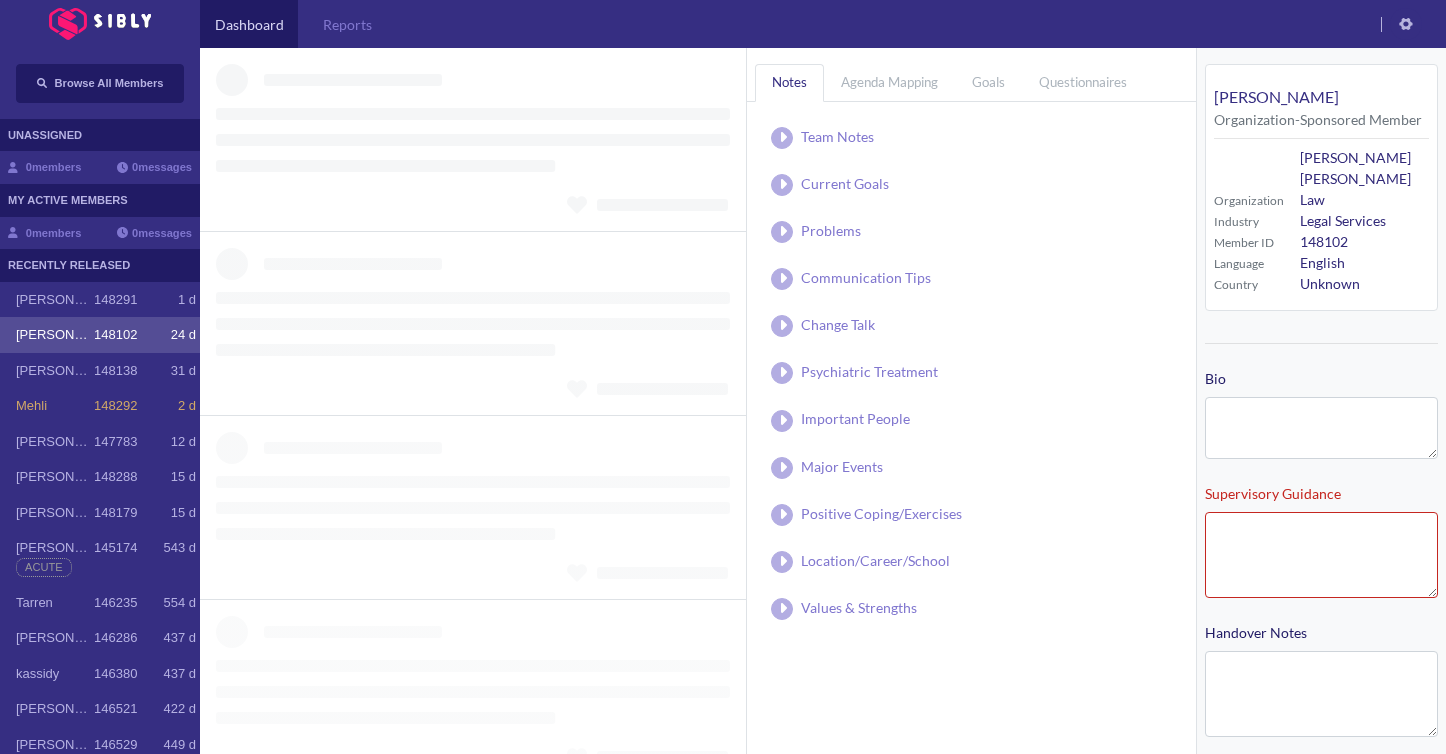 type on "**********" 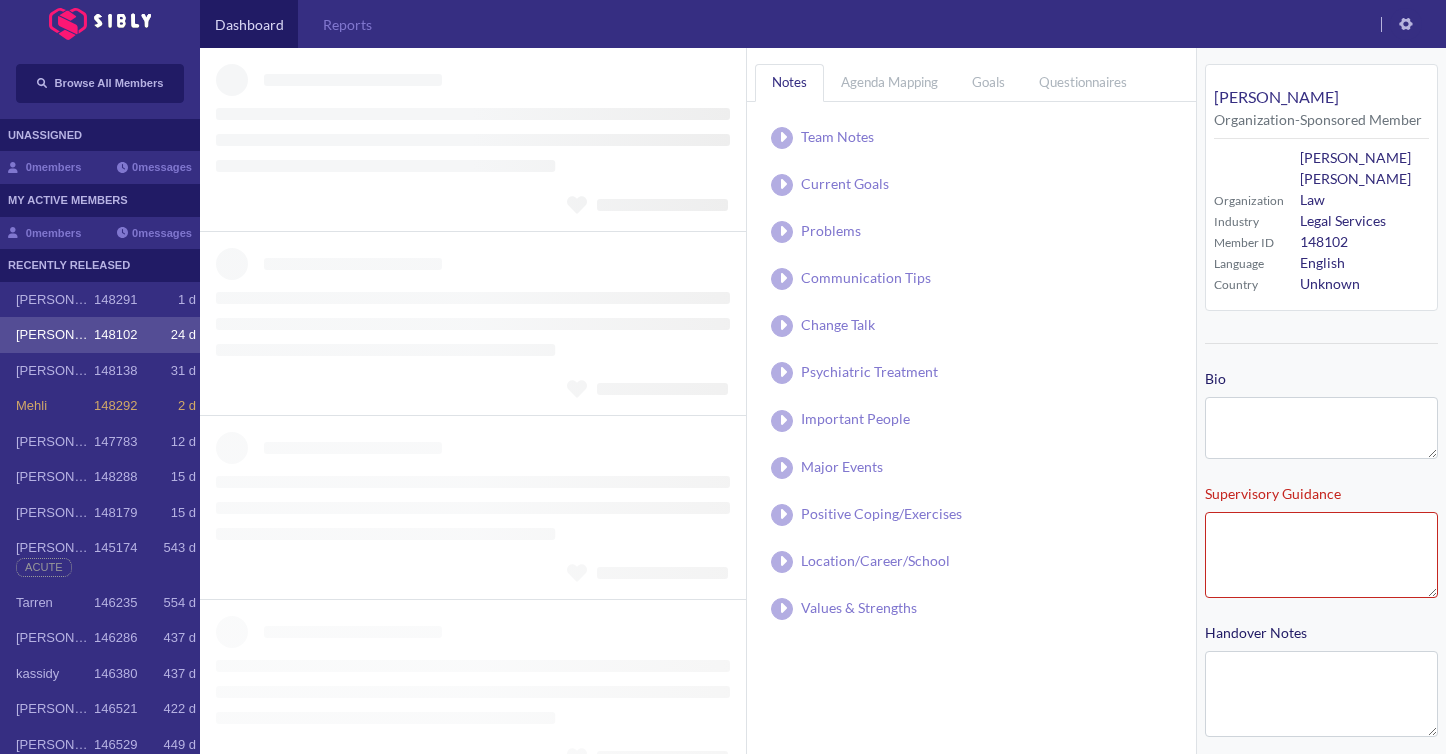 type on "**********" 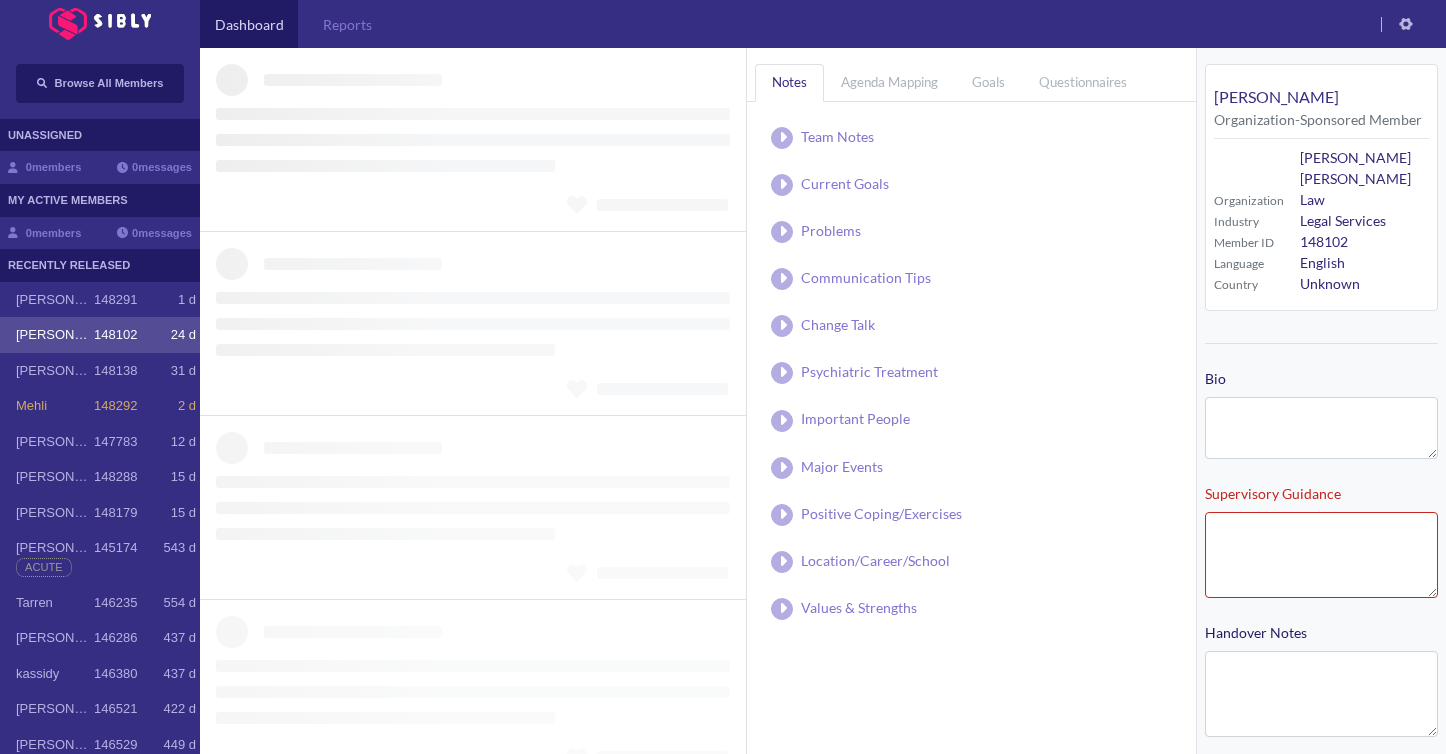 type on "**********" 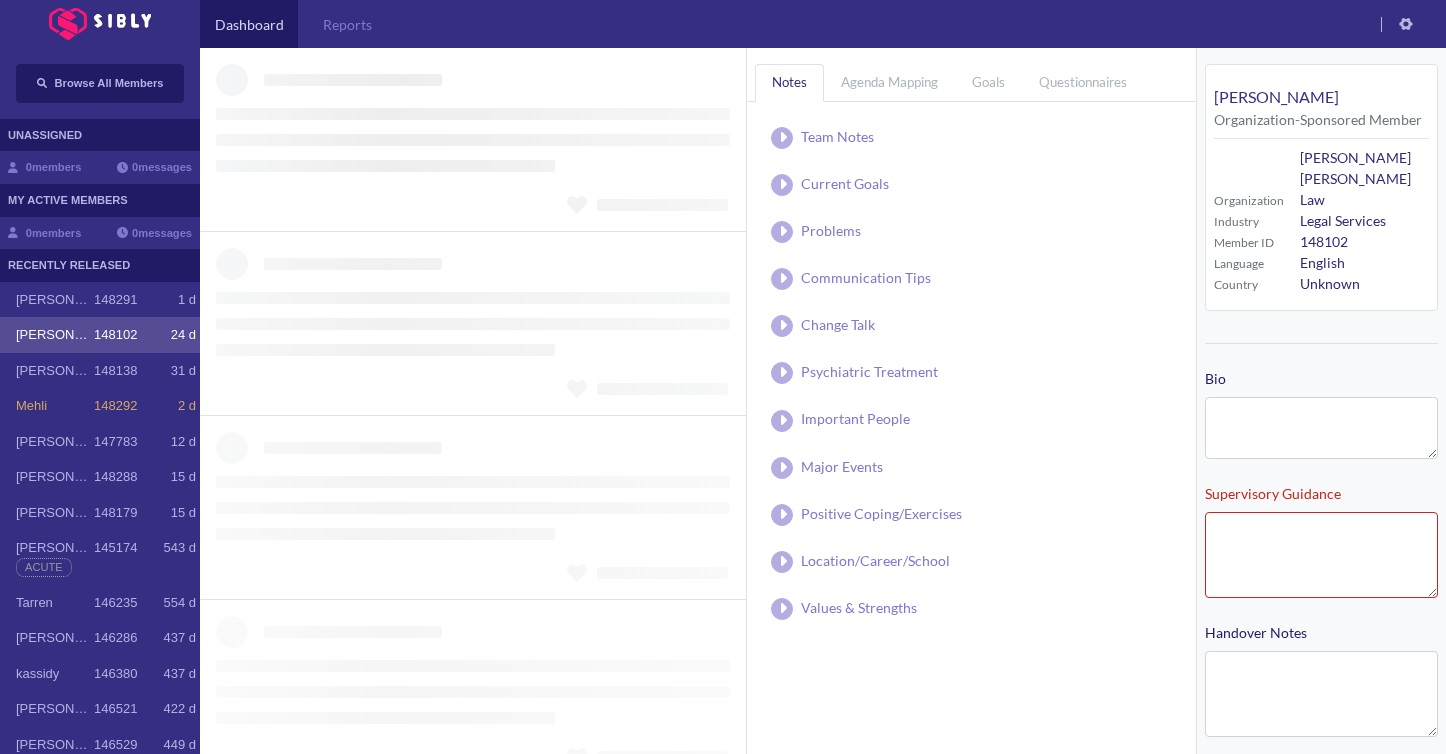 type on "**********" 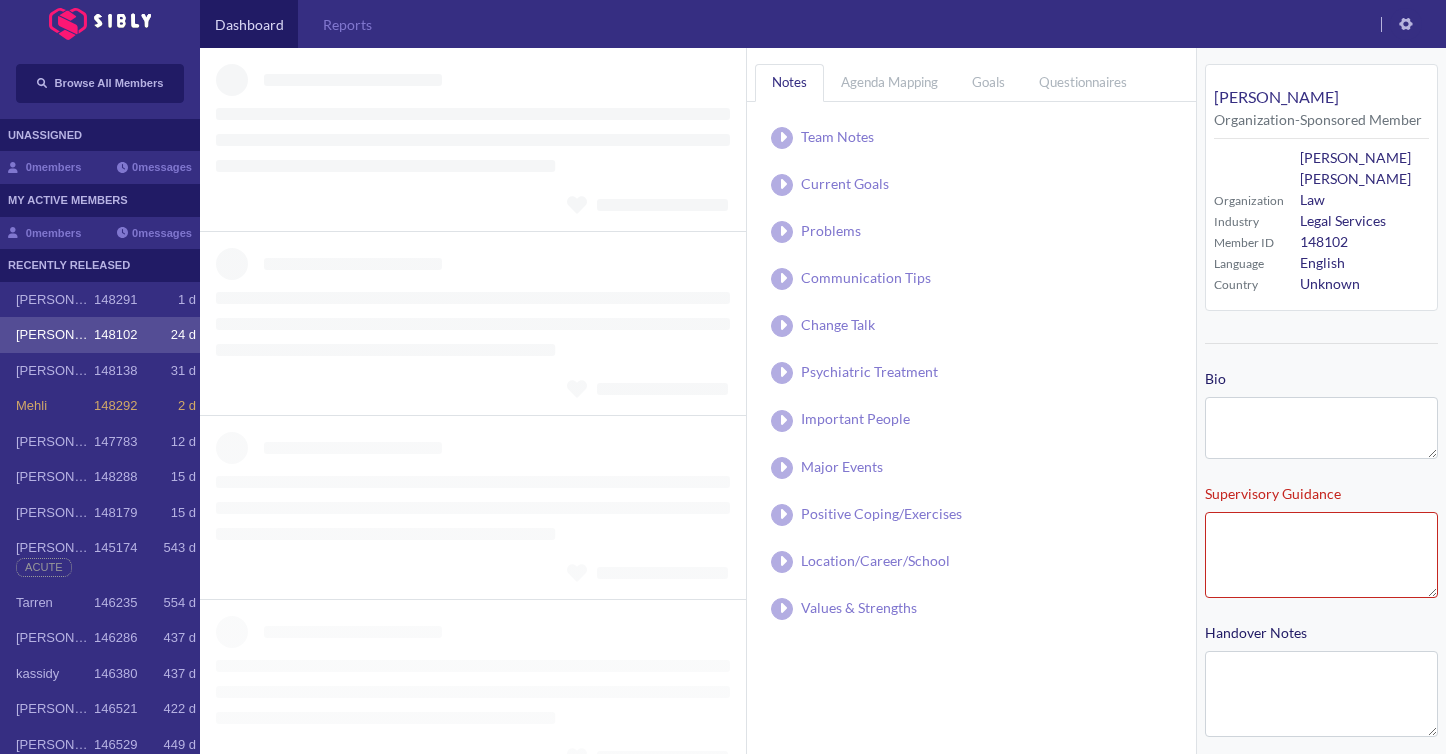 type on "**********" 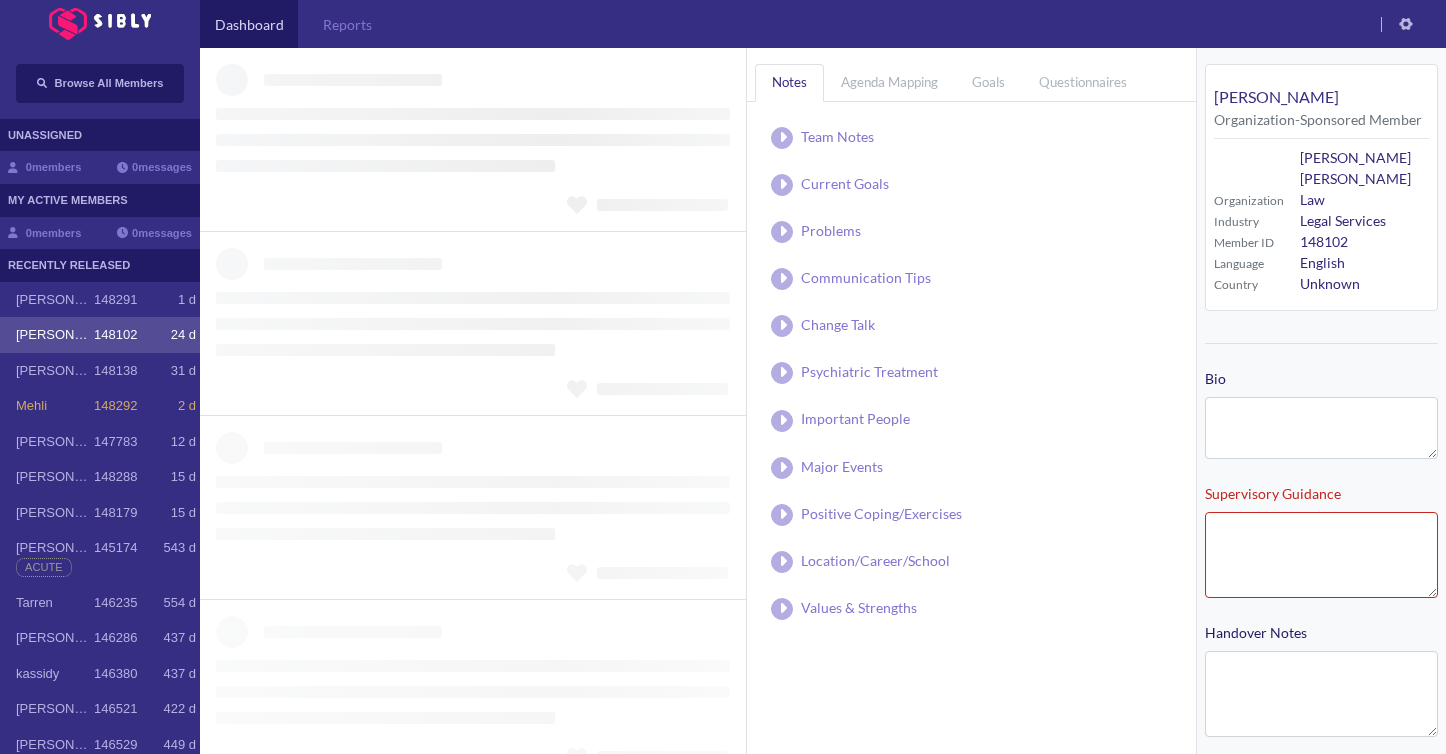 type on "**********" 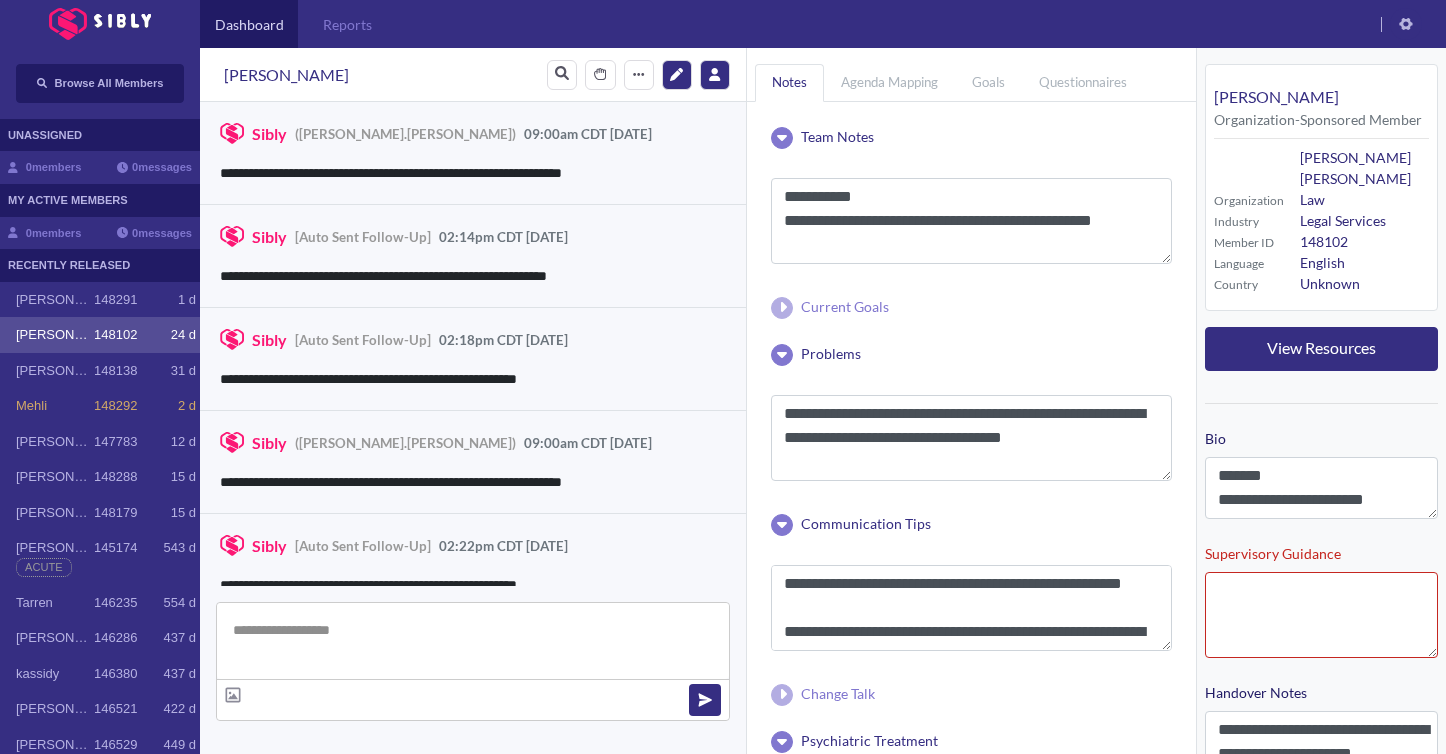 scroll, scrollTop: 3401, scrollLeft: 0, axis: vertical 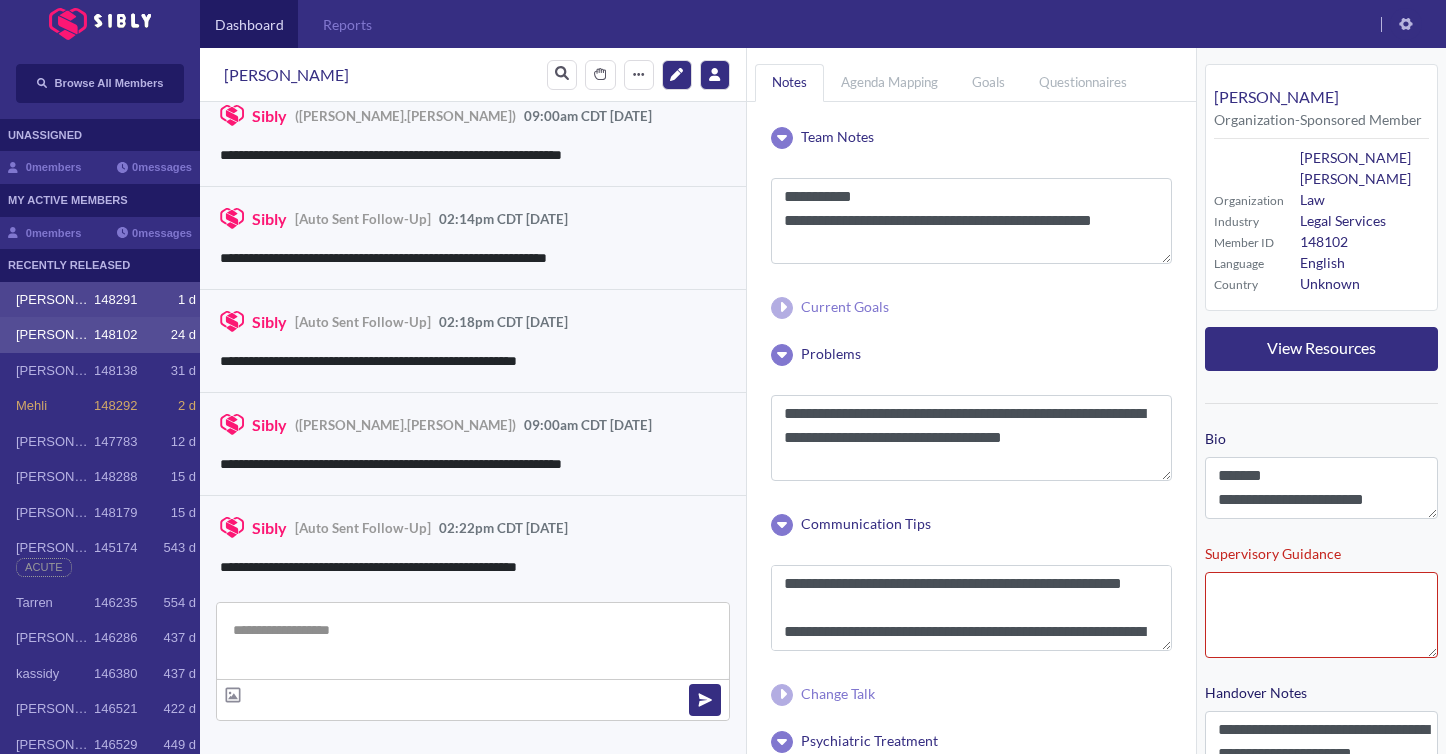 click on "[PERSON_NAME]" at bounding box center (55, 300) 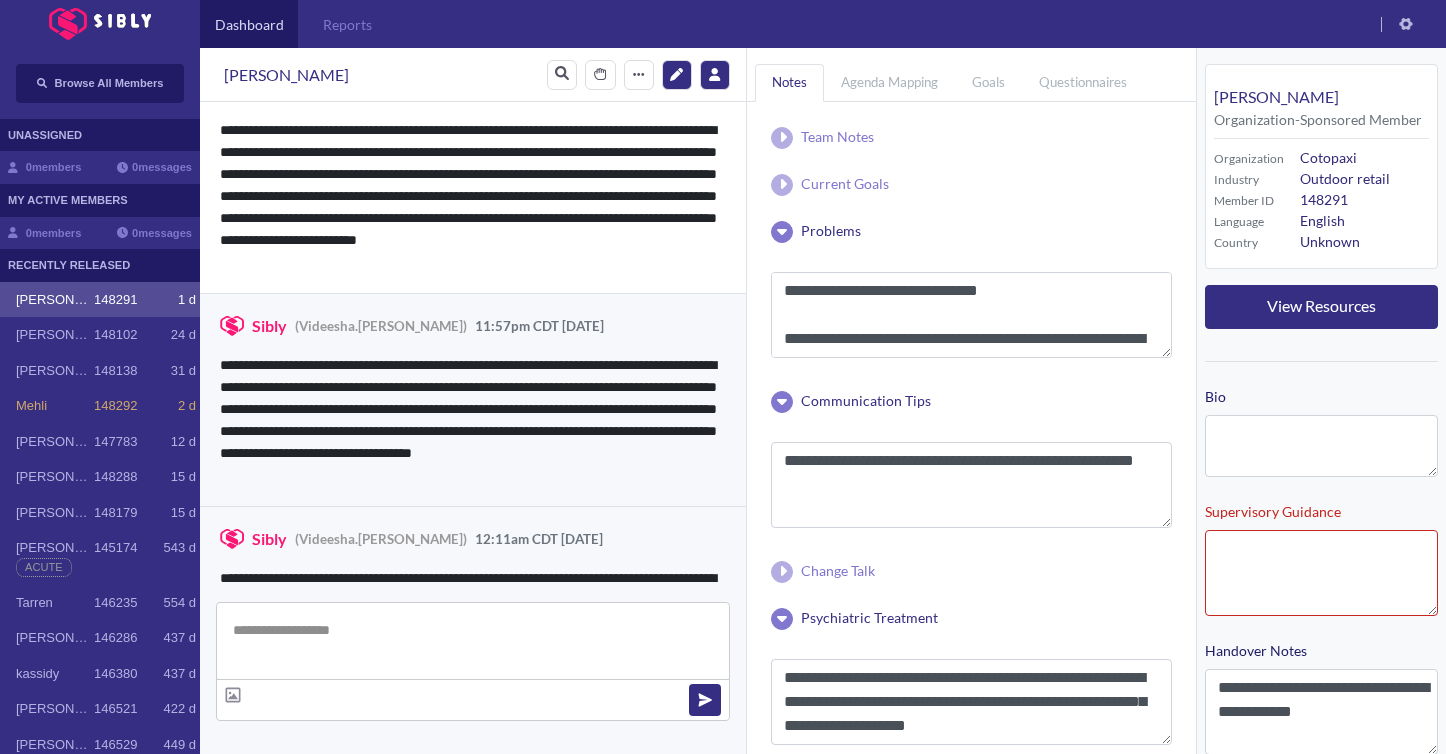 scroll, scrollTop: 4261, scrollLeft: 0, axis: vertical 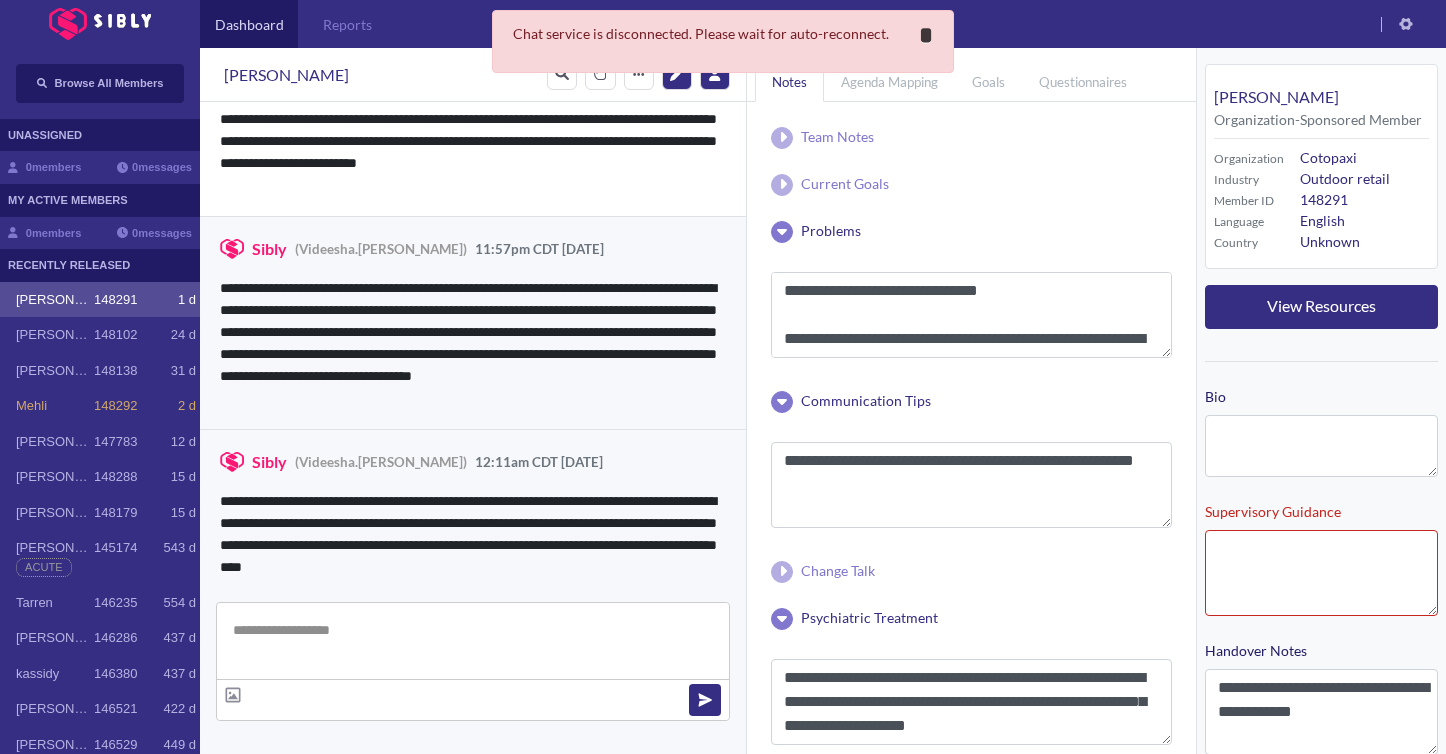 click on "**********" at bounding box center (926, 35) 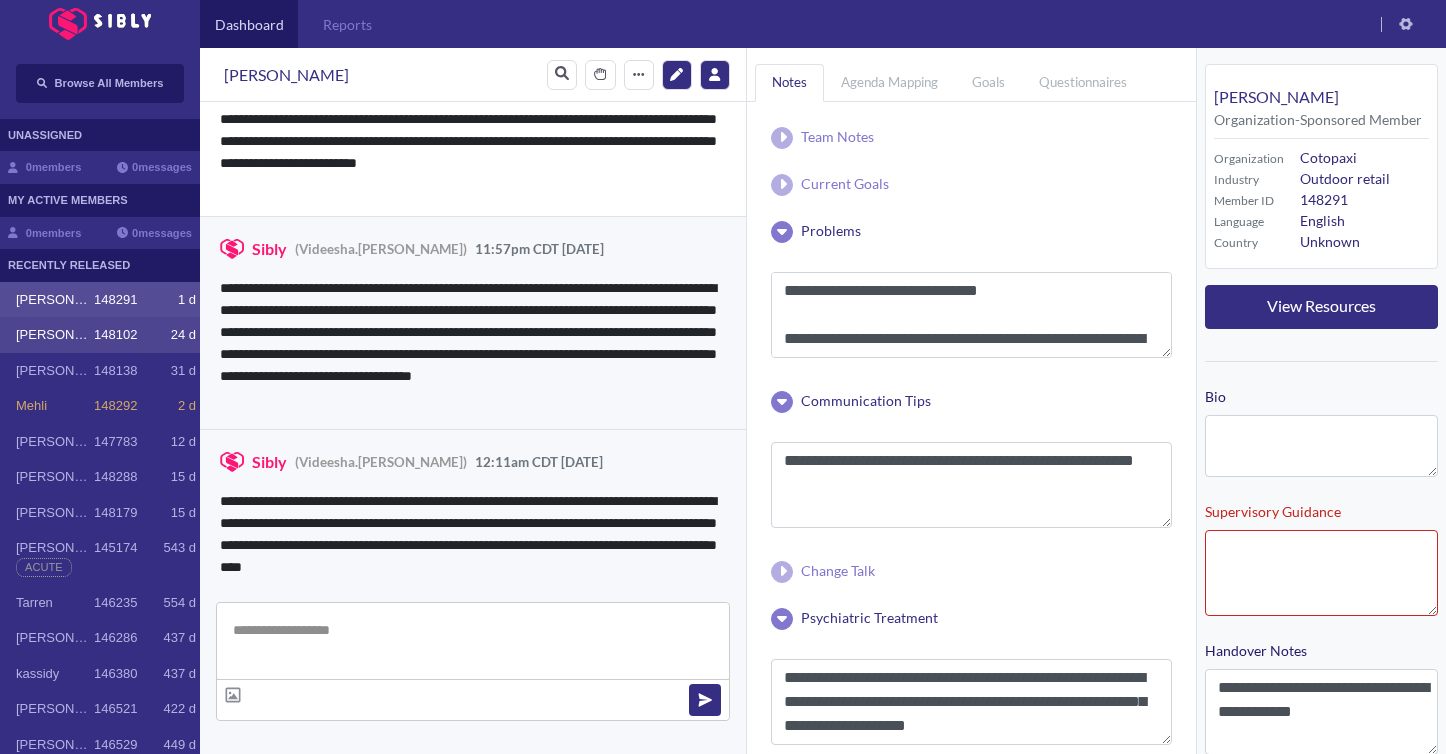 click on "148102" at bounding box center (115, 335) 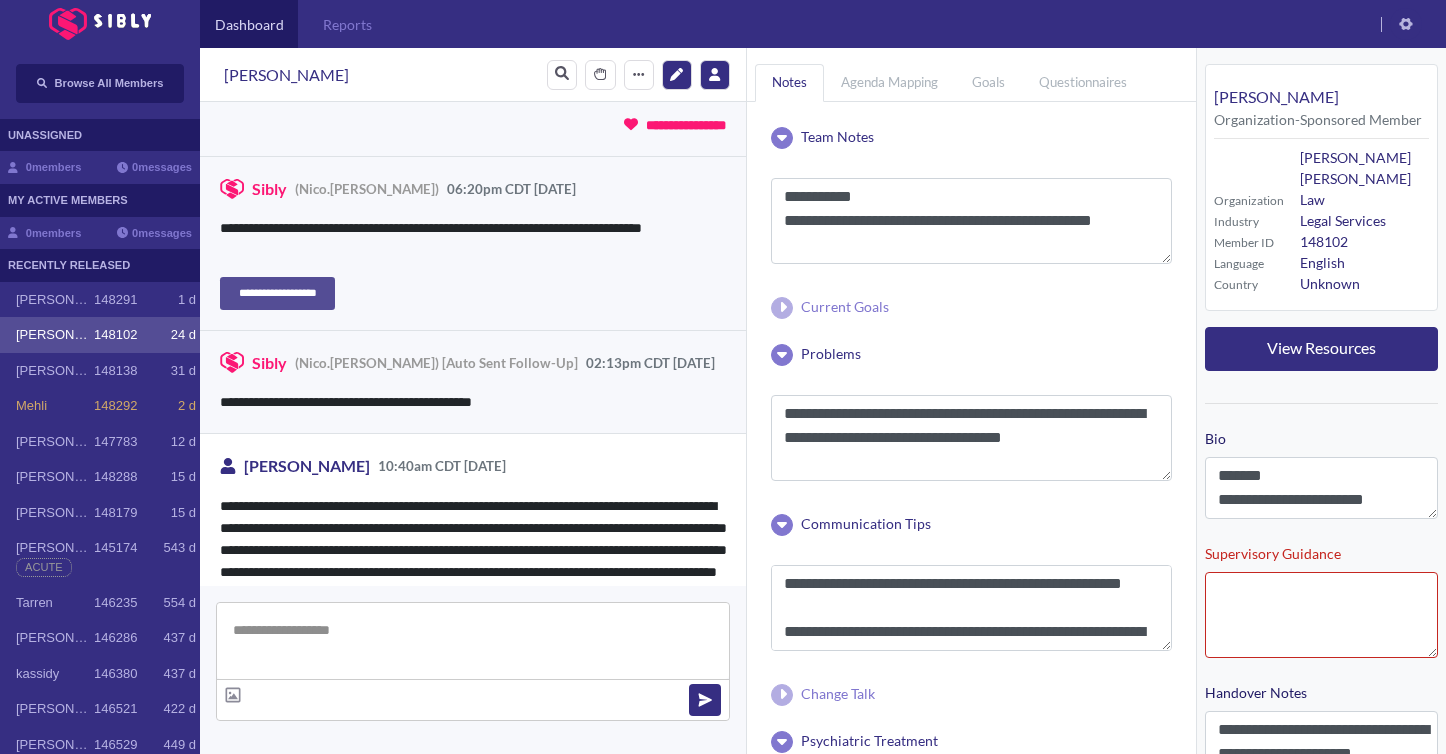 scroll, scrollTop: 2917, scrollLeft: 0, axis: vertical 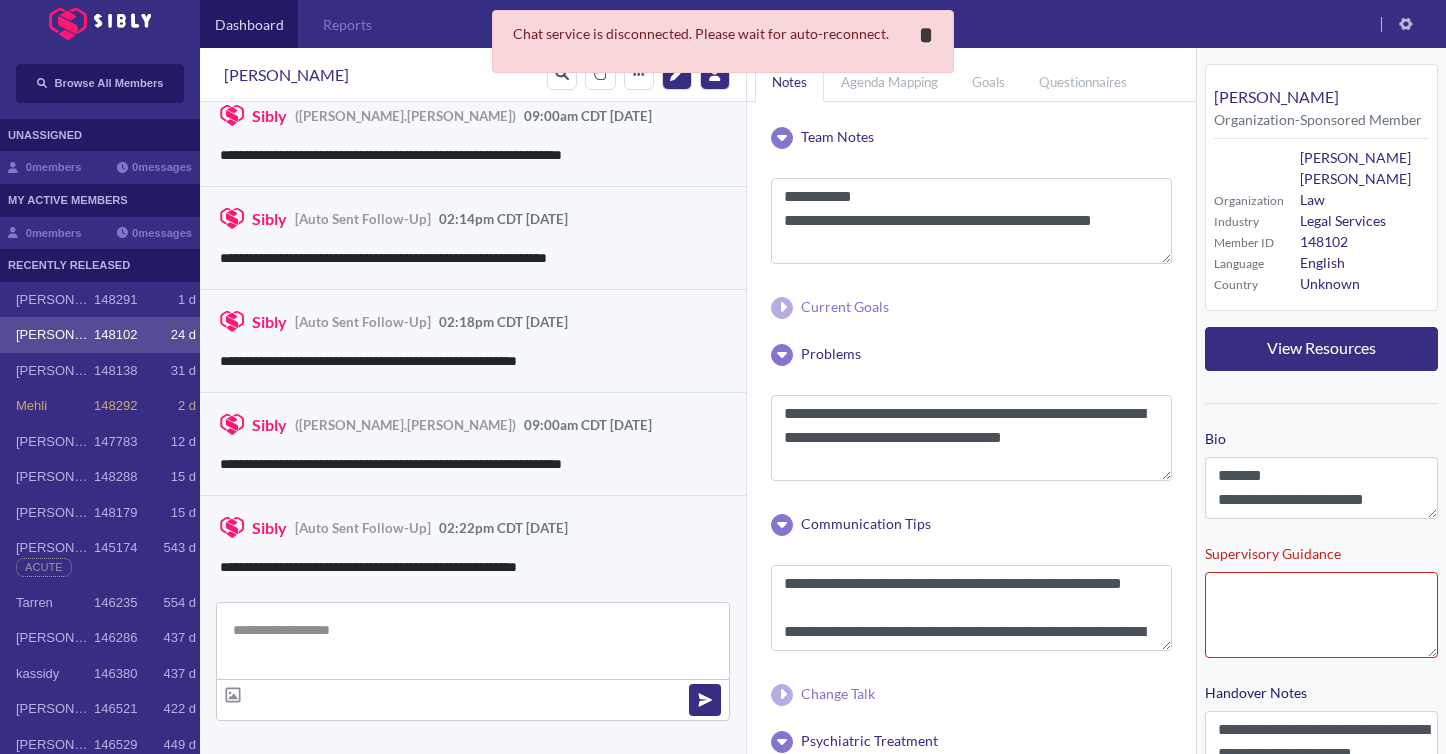 click on "*" at bounding box center (926, 35) 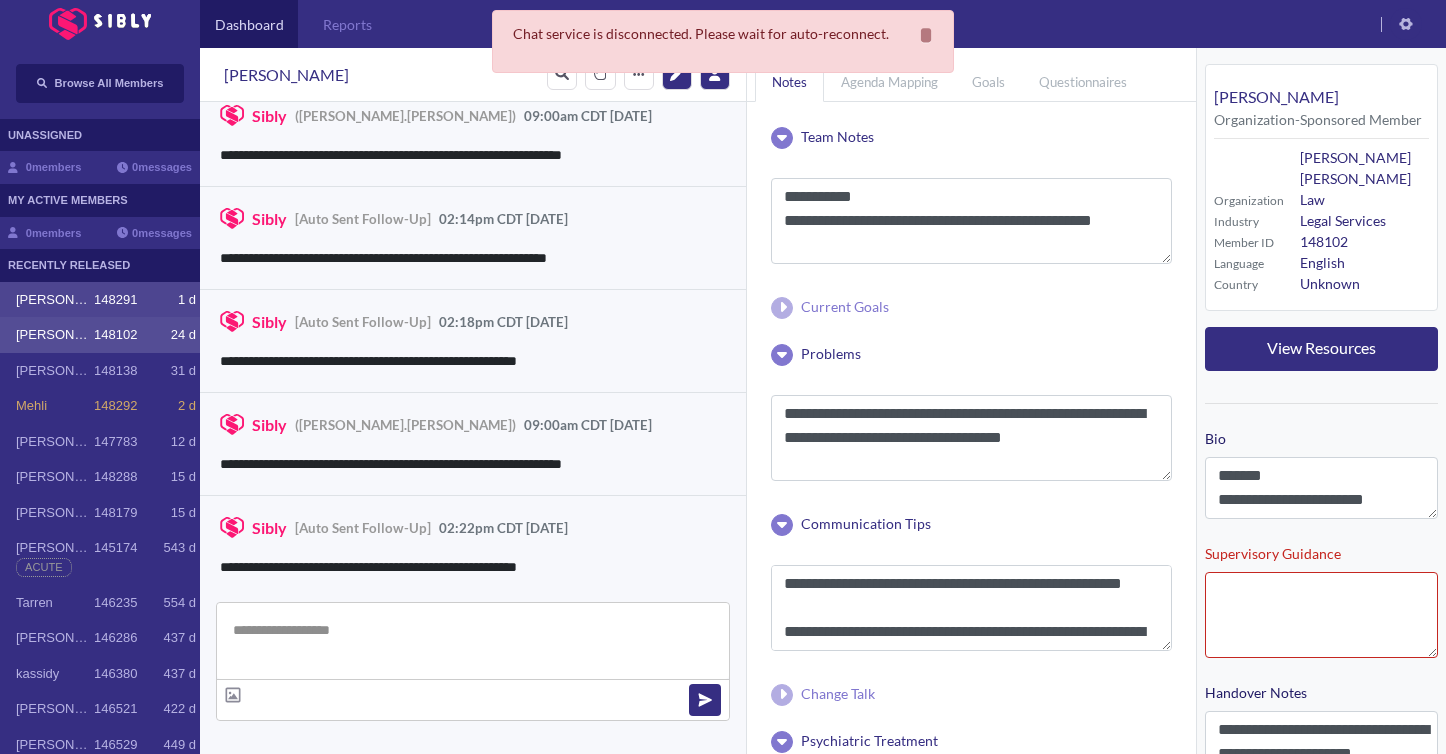 click on "[PERSON_NAME] 148291 1 d" at bounding box center (106, 300) 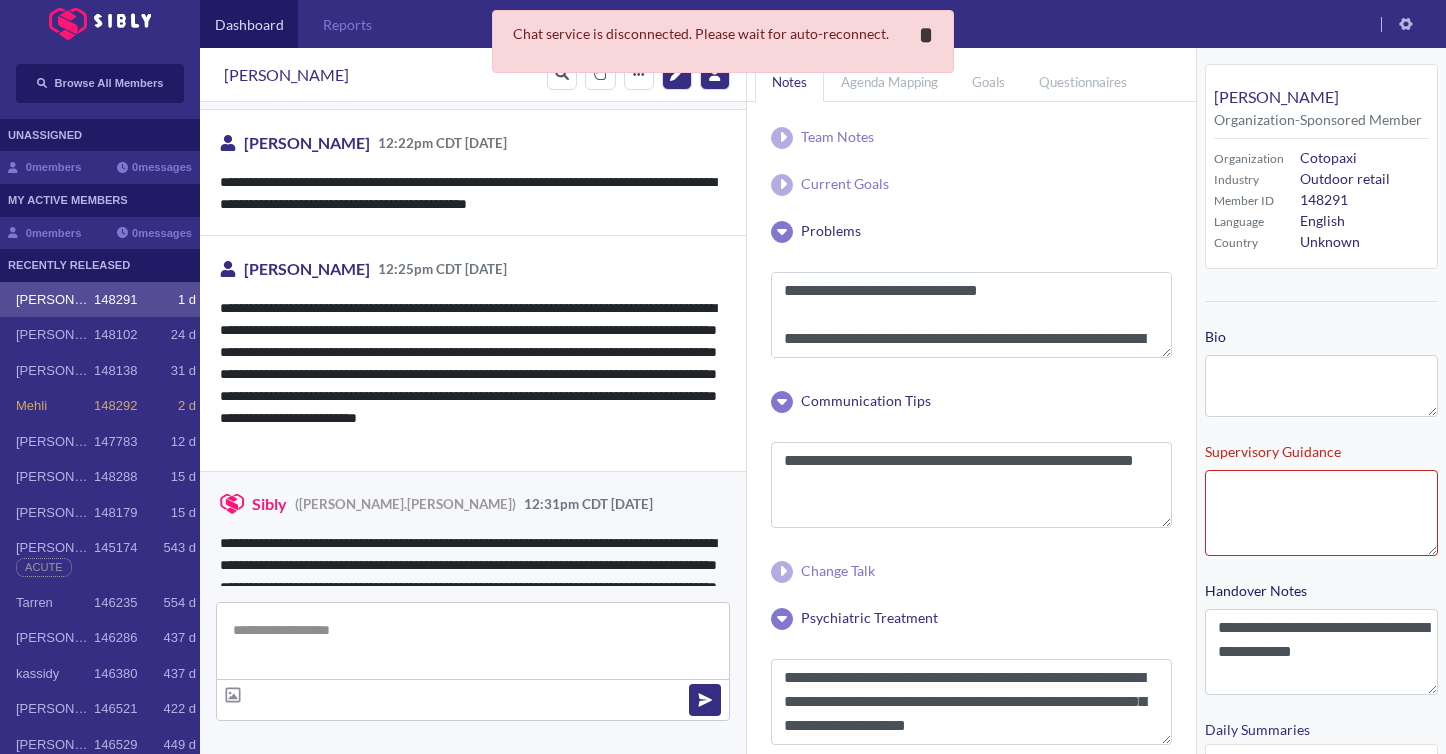 click on "**********" at bounding box center (926, 35) 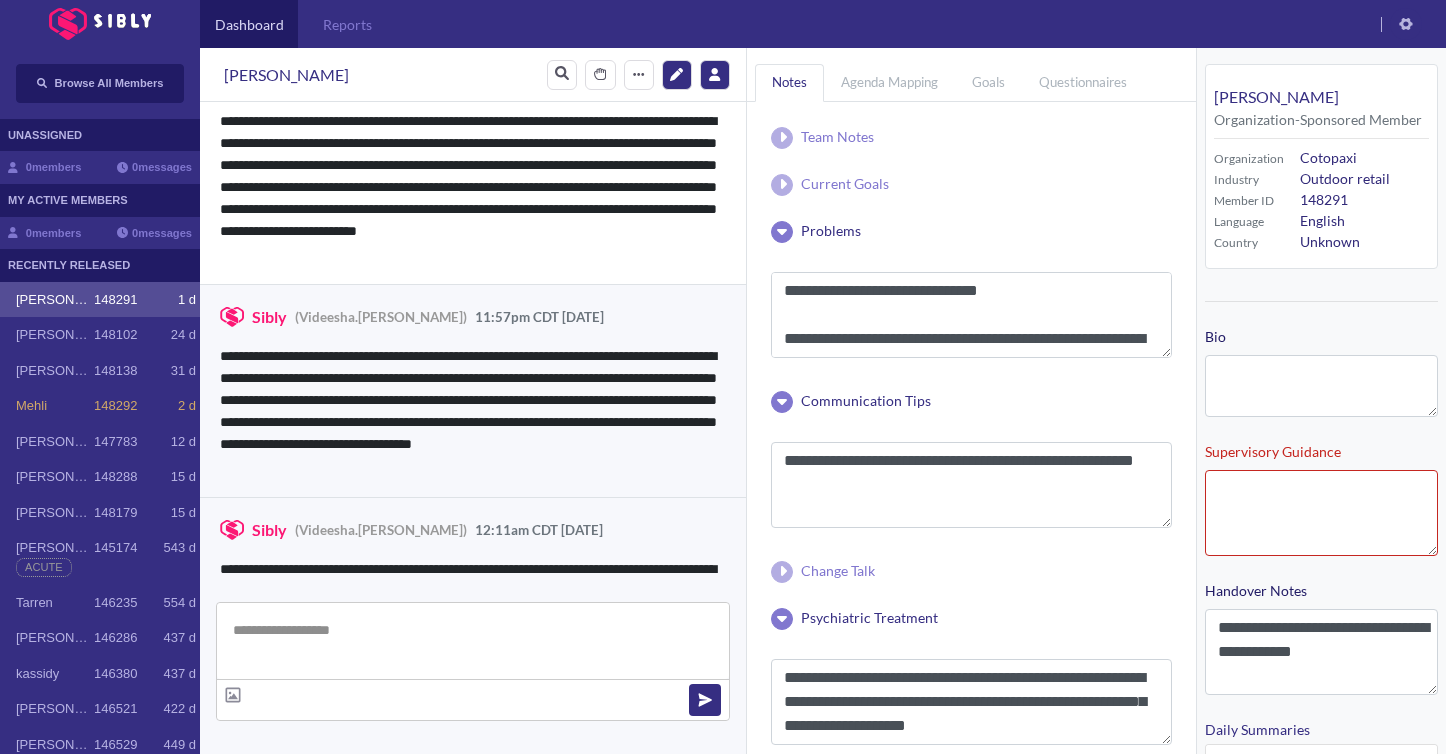scroll, scrollTop: 4291, scrollLeft: 0, axis: vertical 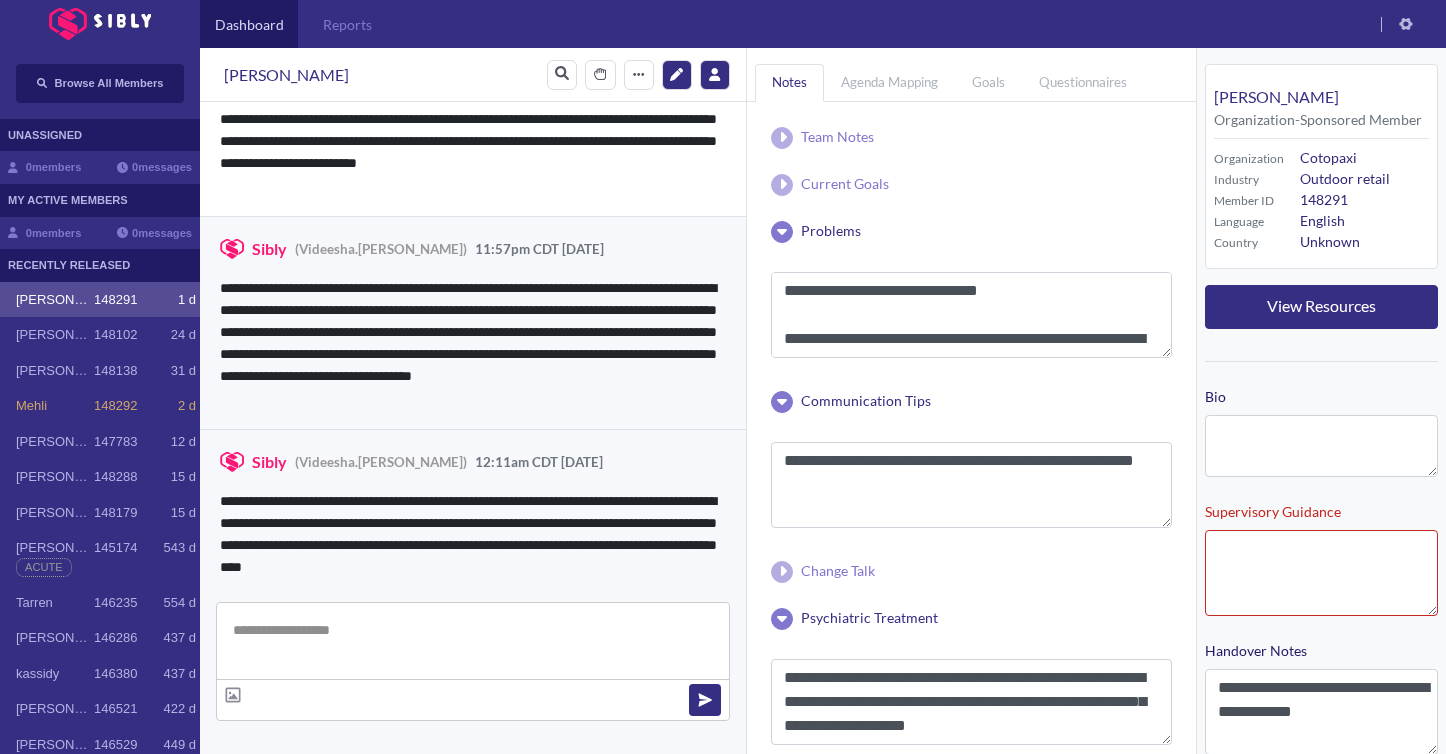 click on "Dashboard Reports" at bounding box center [723, 24] 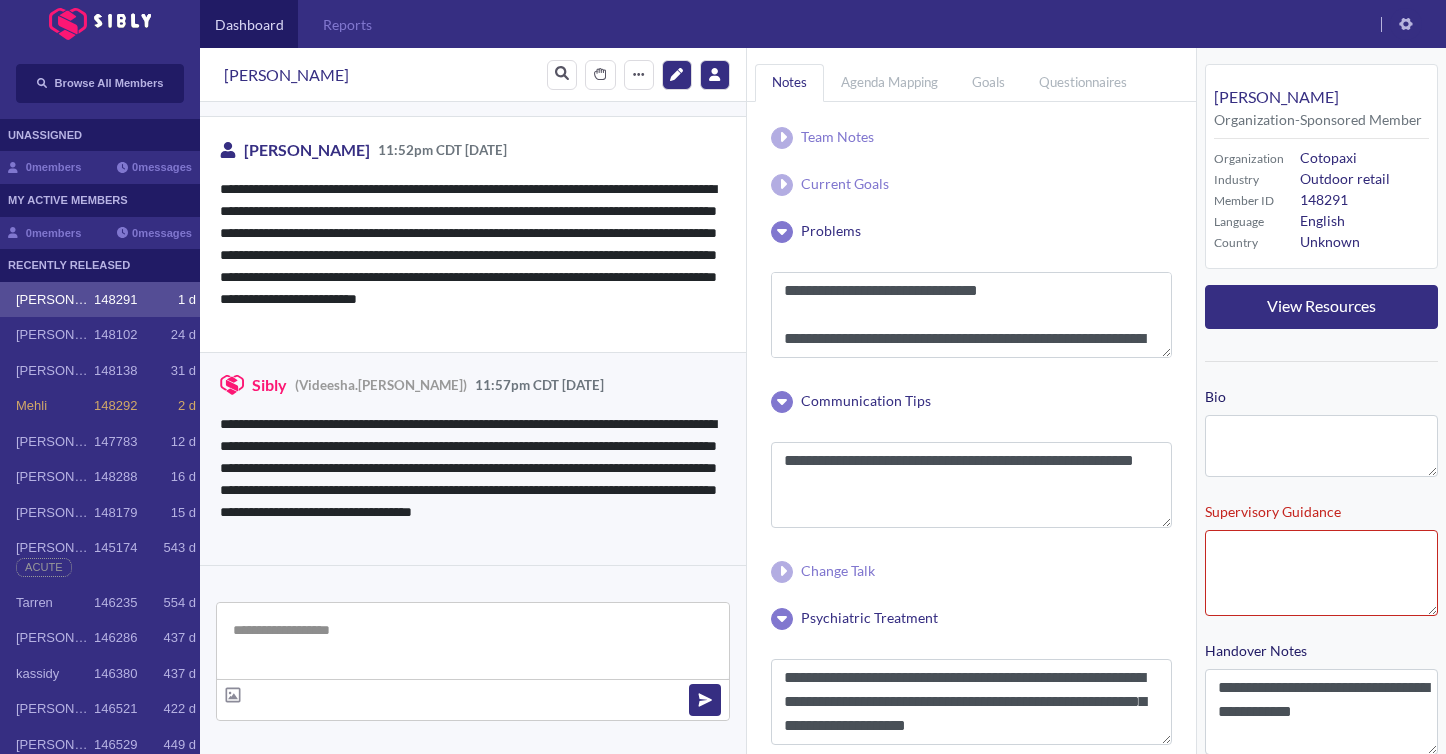 scroll, scrollTop: 4291, scrollLeft: 0, axis: vertical 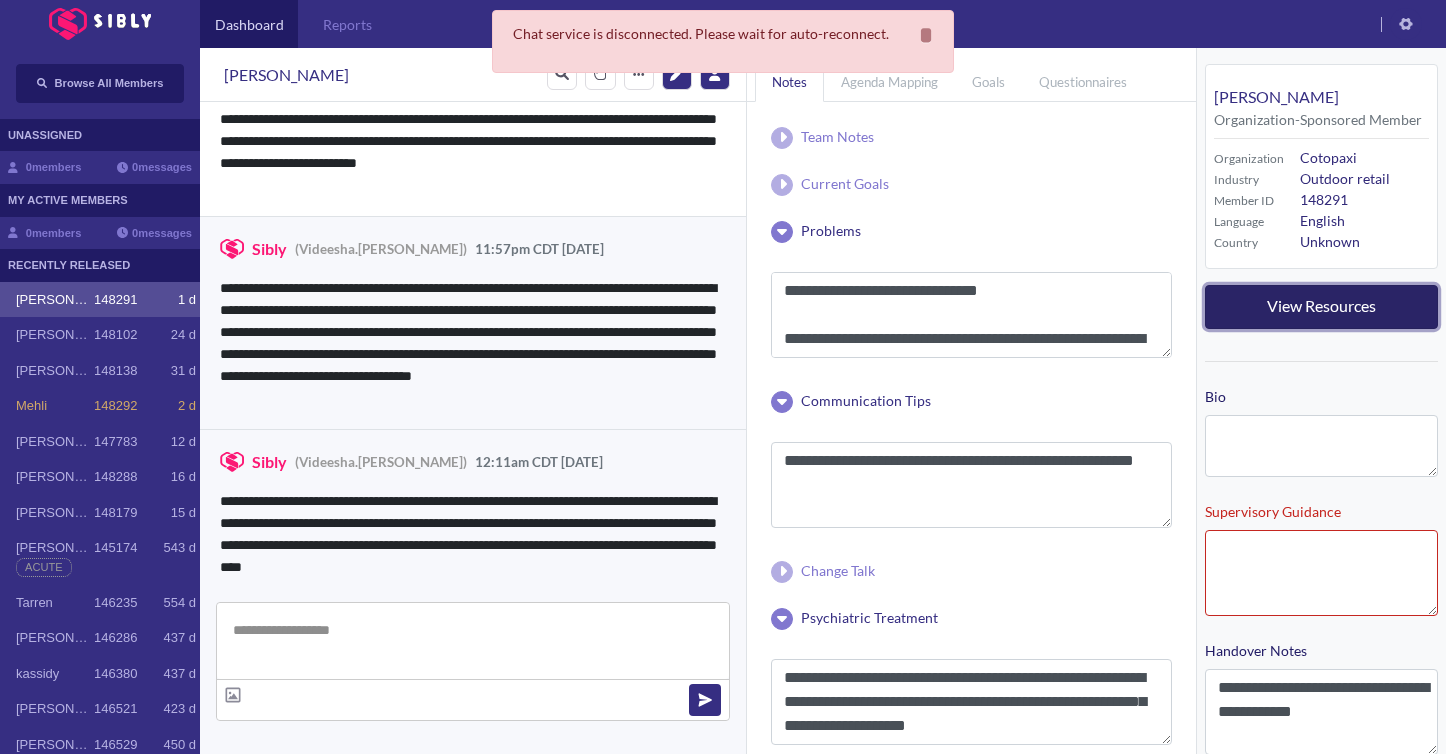 click on "View Resources" at bounding box center [1321, 305] 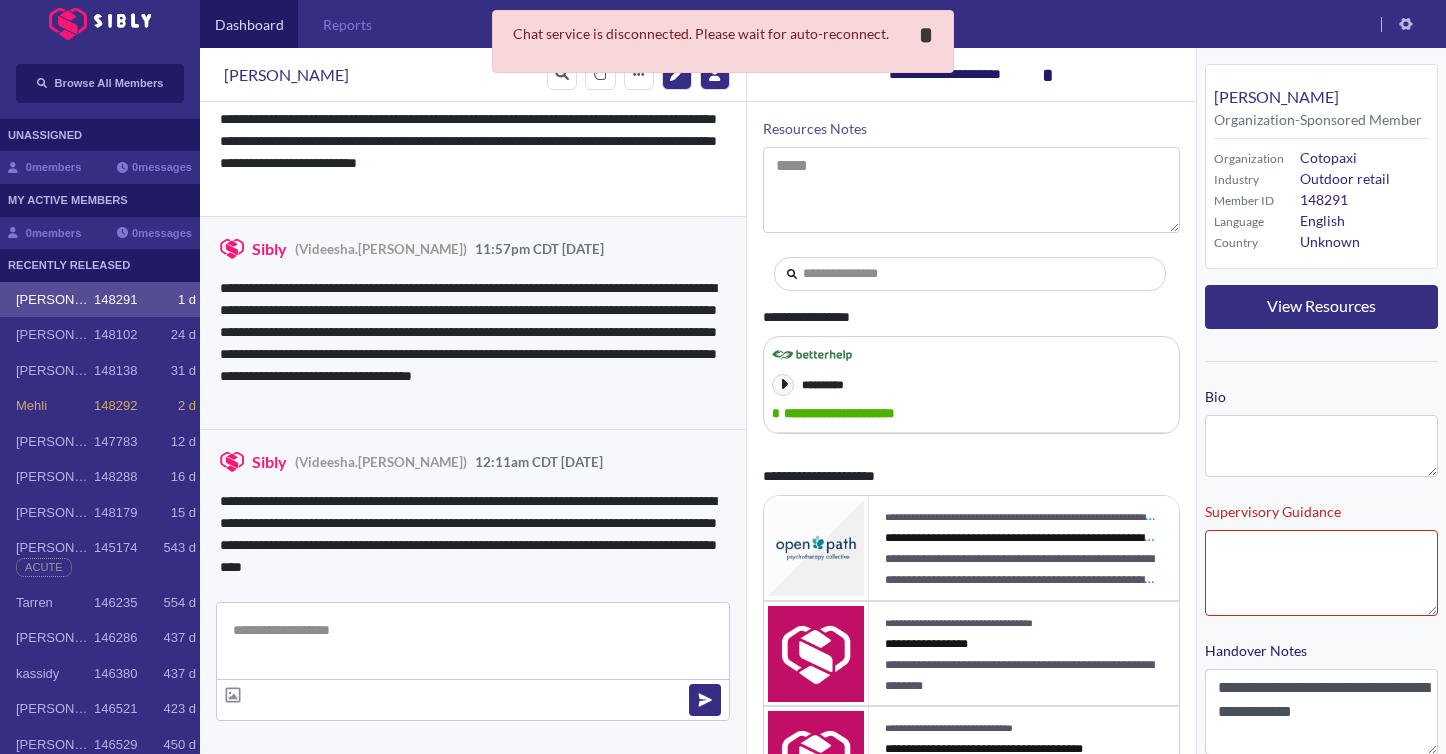 click on "*" at bounding box center [926, 35] 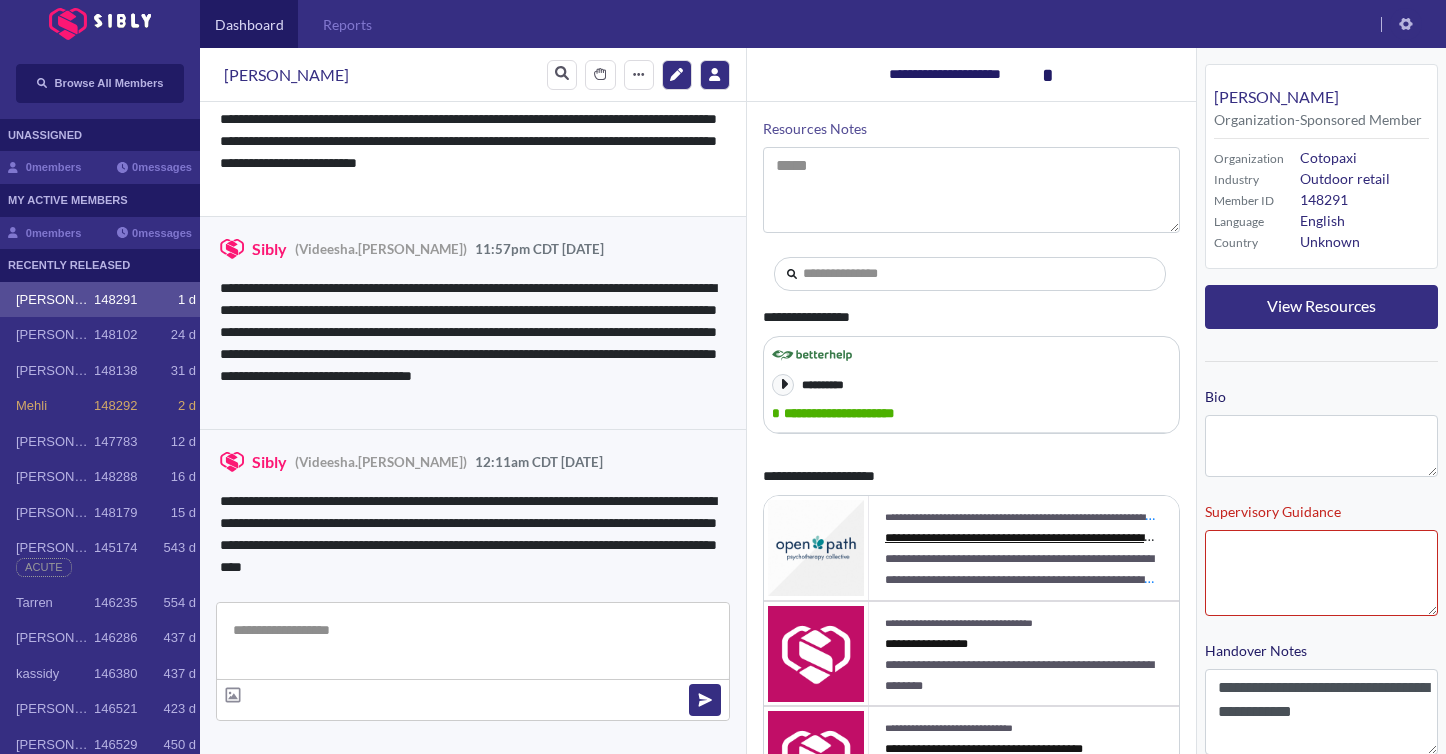 scroll, scrollTop: 22, scrollLeft: 0, axis: vertical 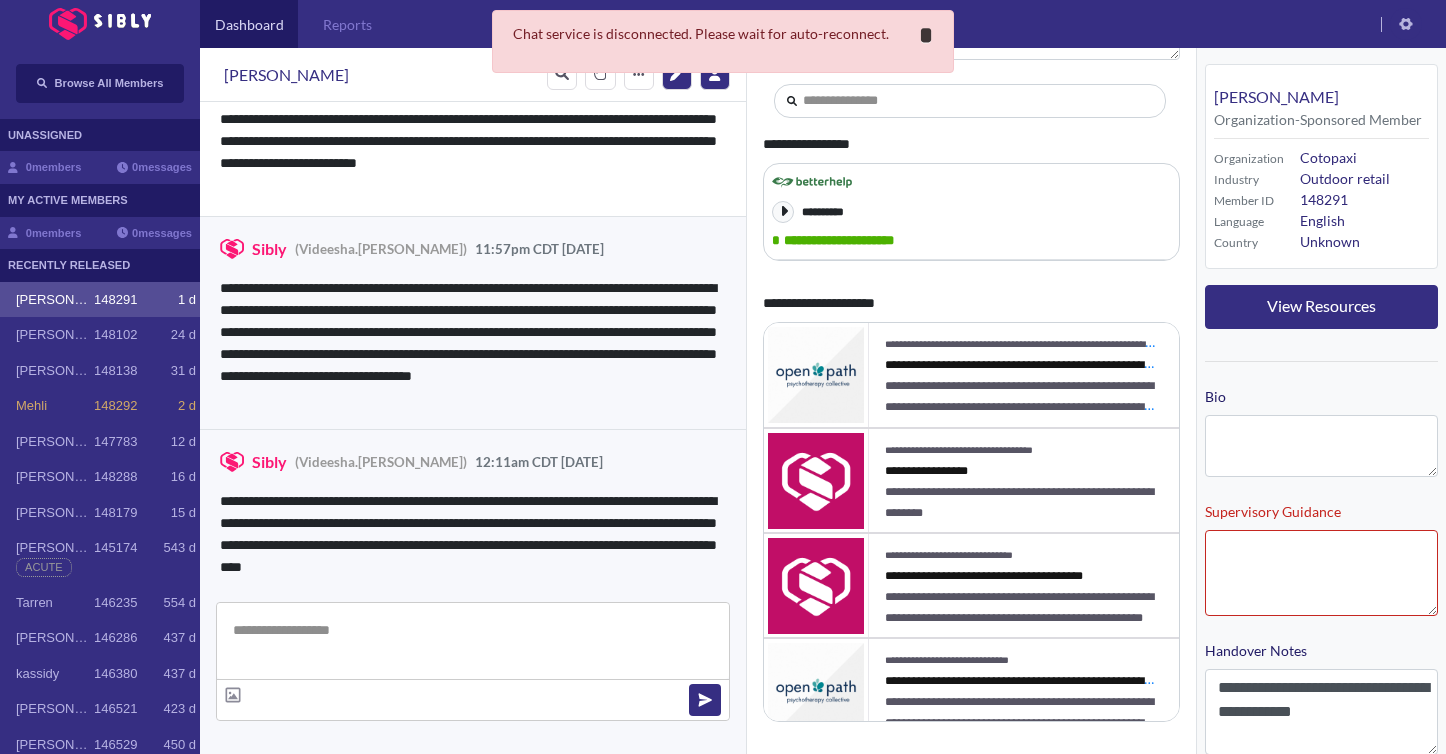click on "*" at bounding box center (926, 35) 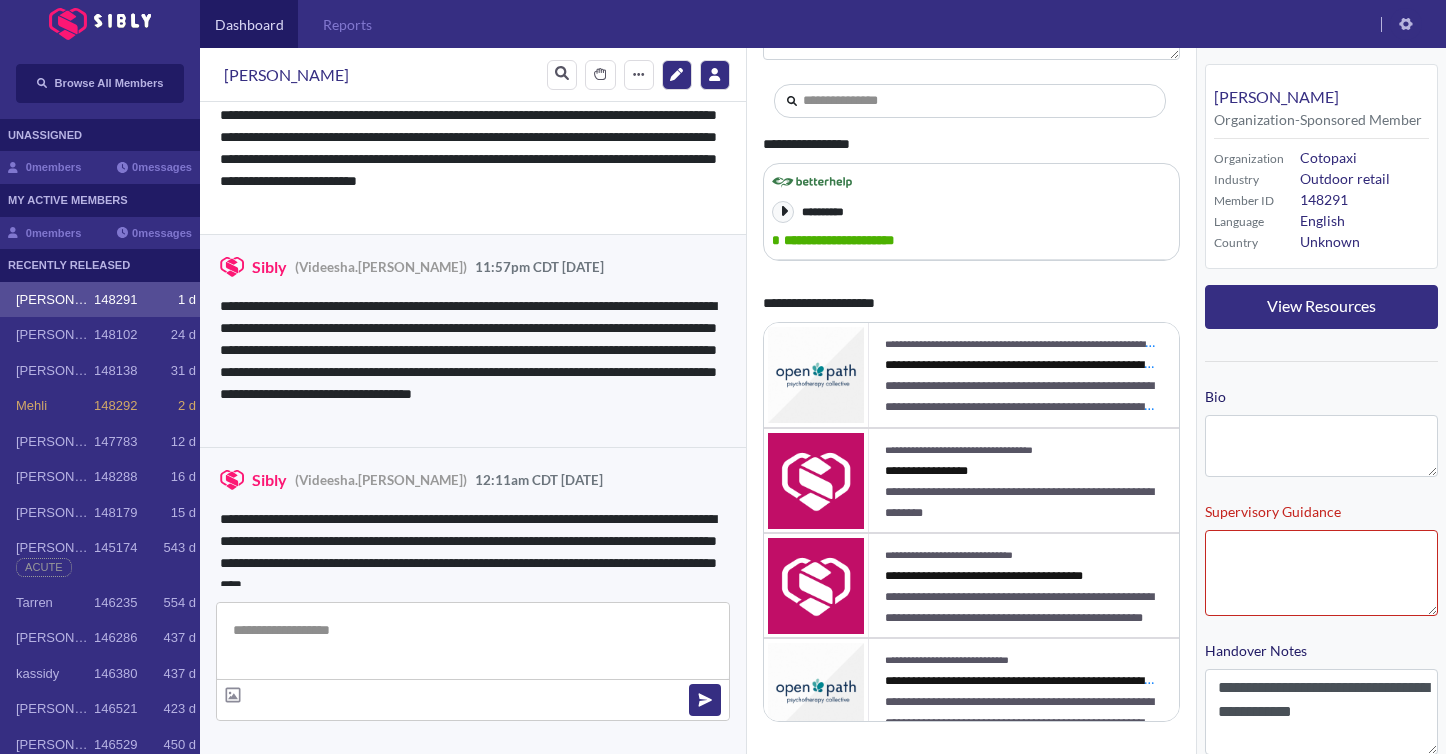 scroll, scrollTop: 4291, scrollLeft: 0, axis: vertical 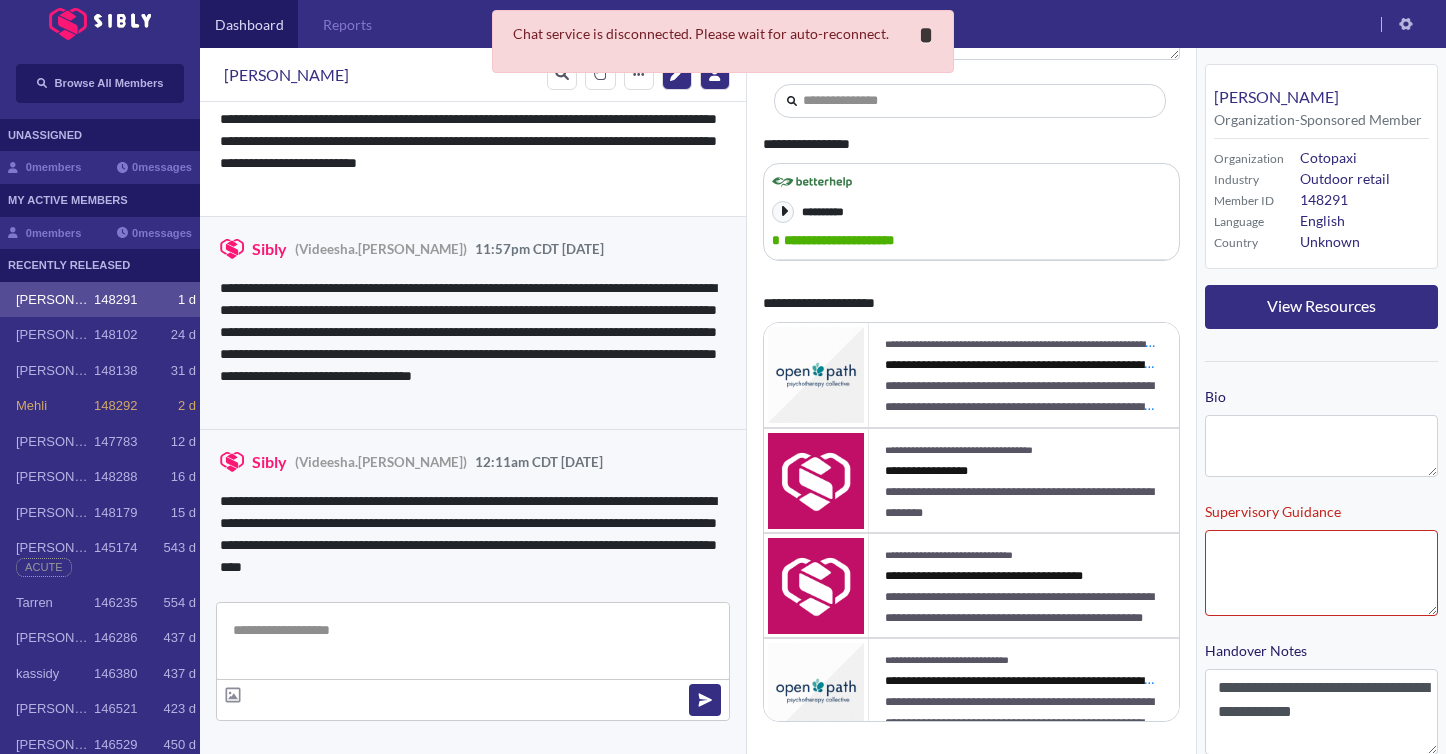 click on "*" at bounding box center (926, 35) 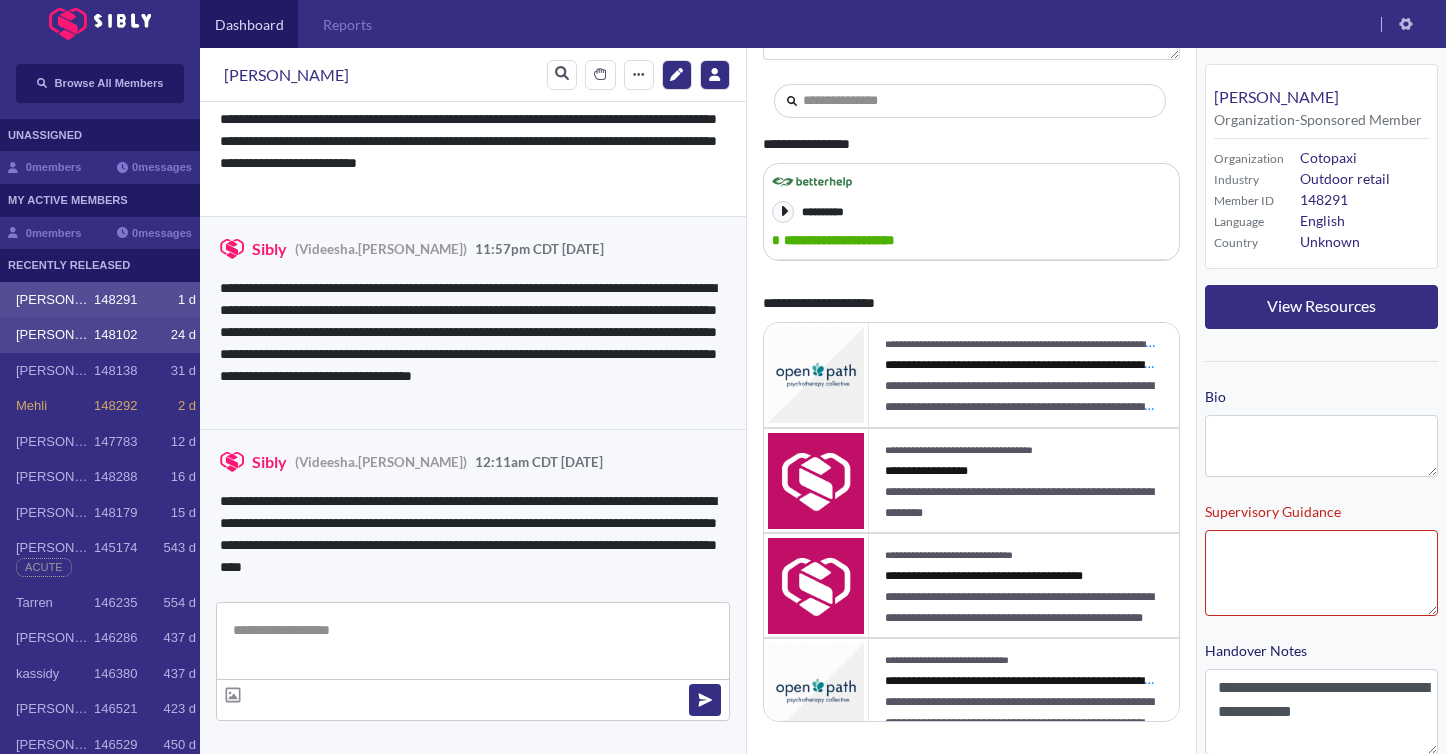 click on "[PERSON_NAME]" at bounding box center [55, 335] 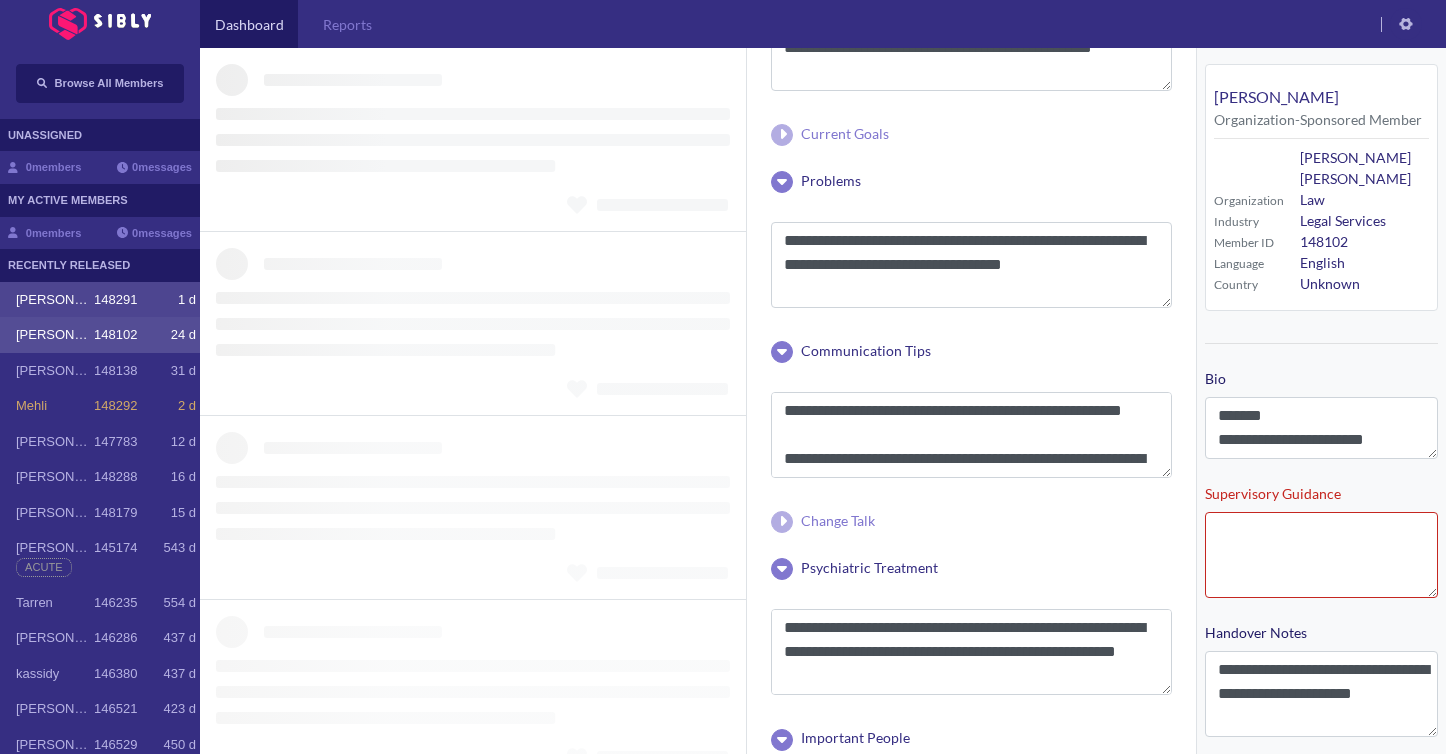 click on "[PERSON_NAME] 148291 1 d" at bounding box center (100, 300) 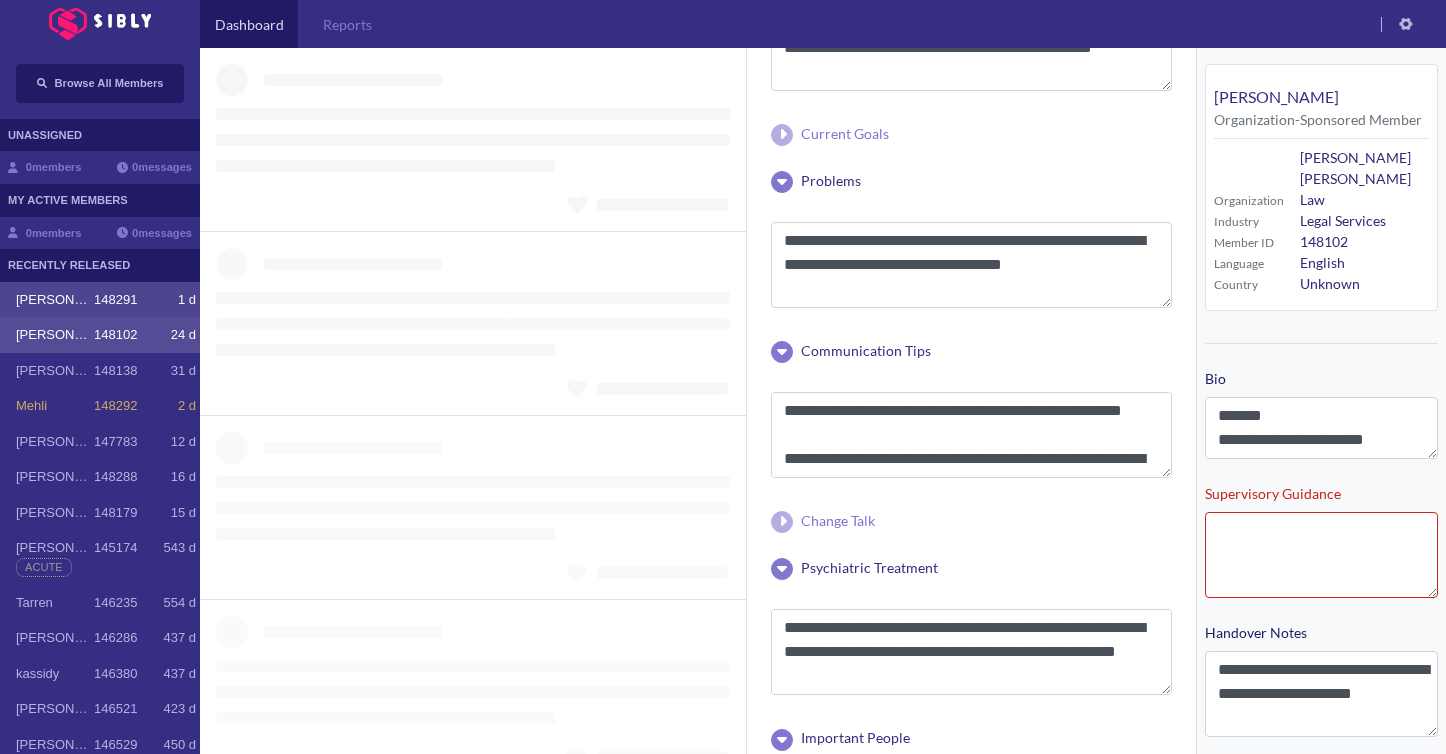 type 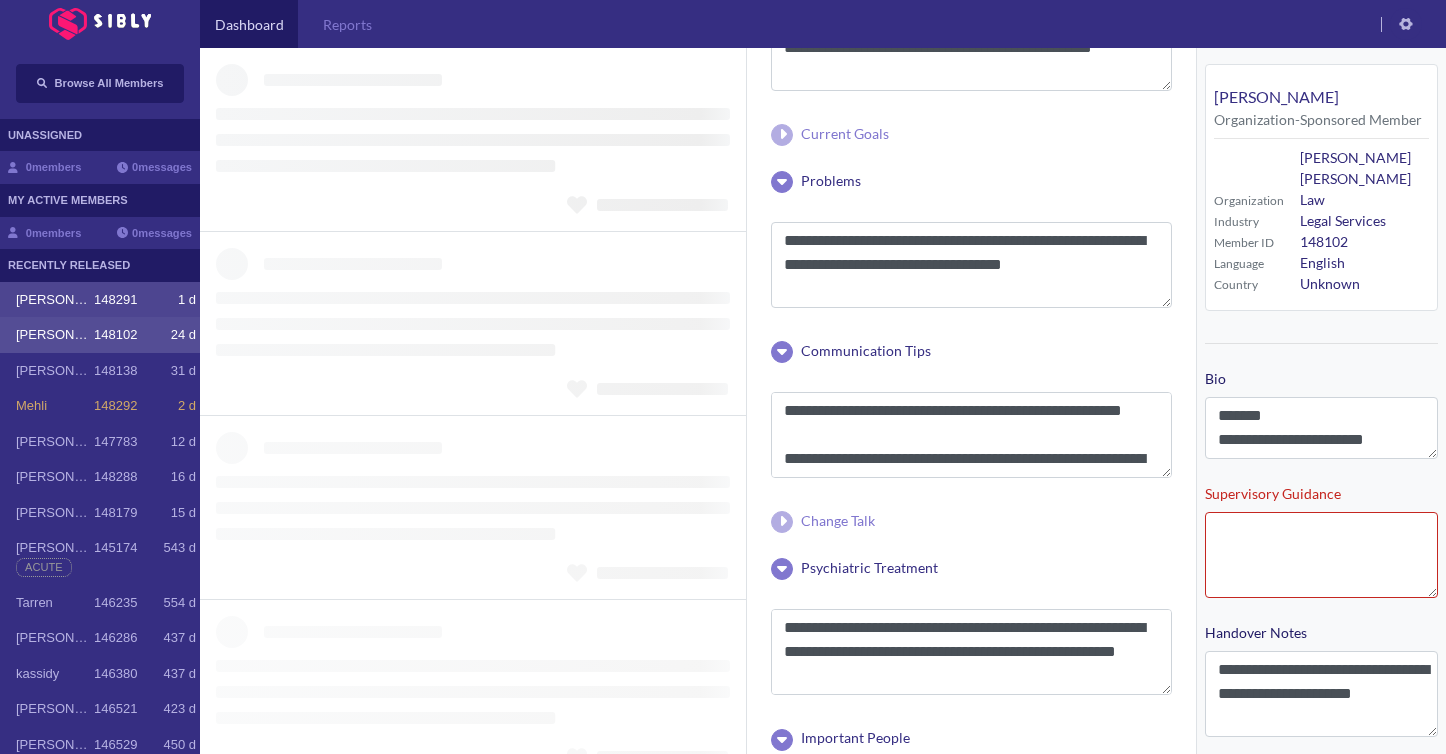 type on "**********" 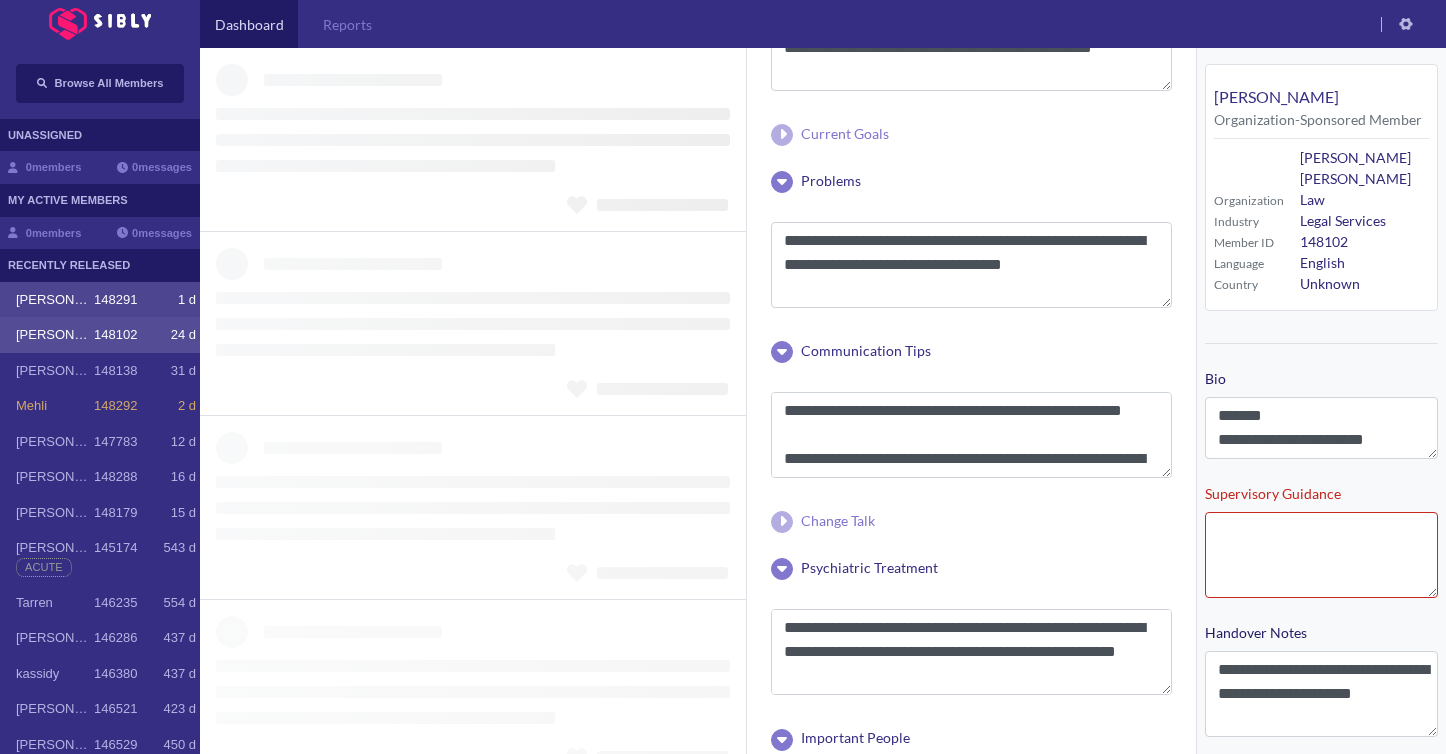 type on "**********" 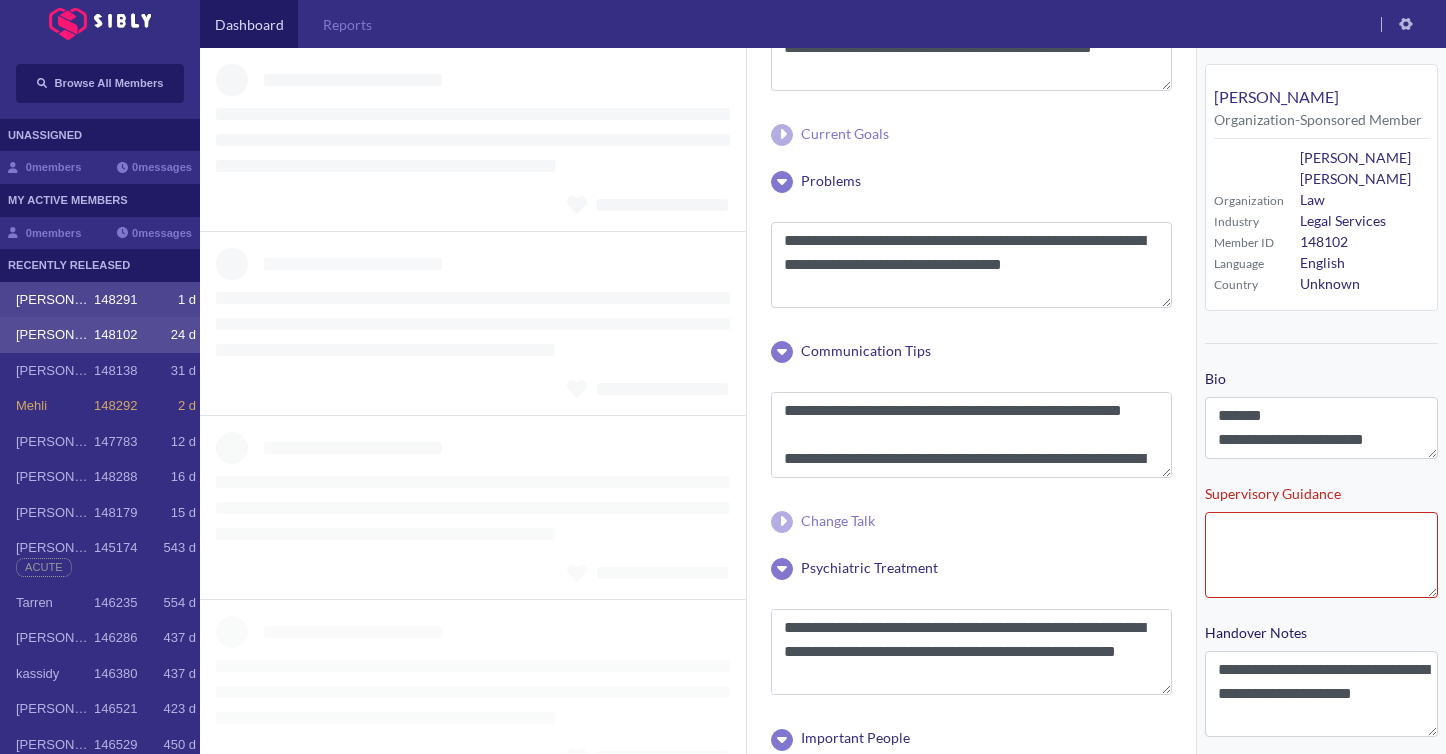 type 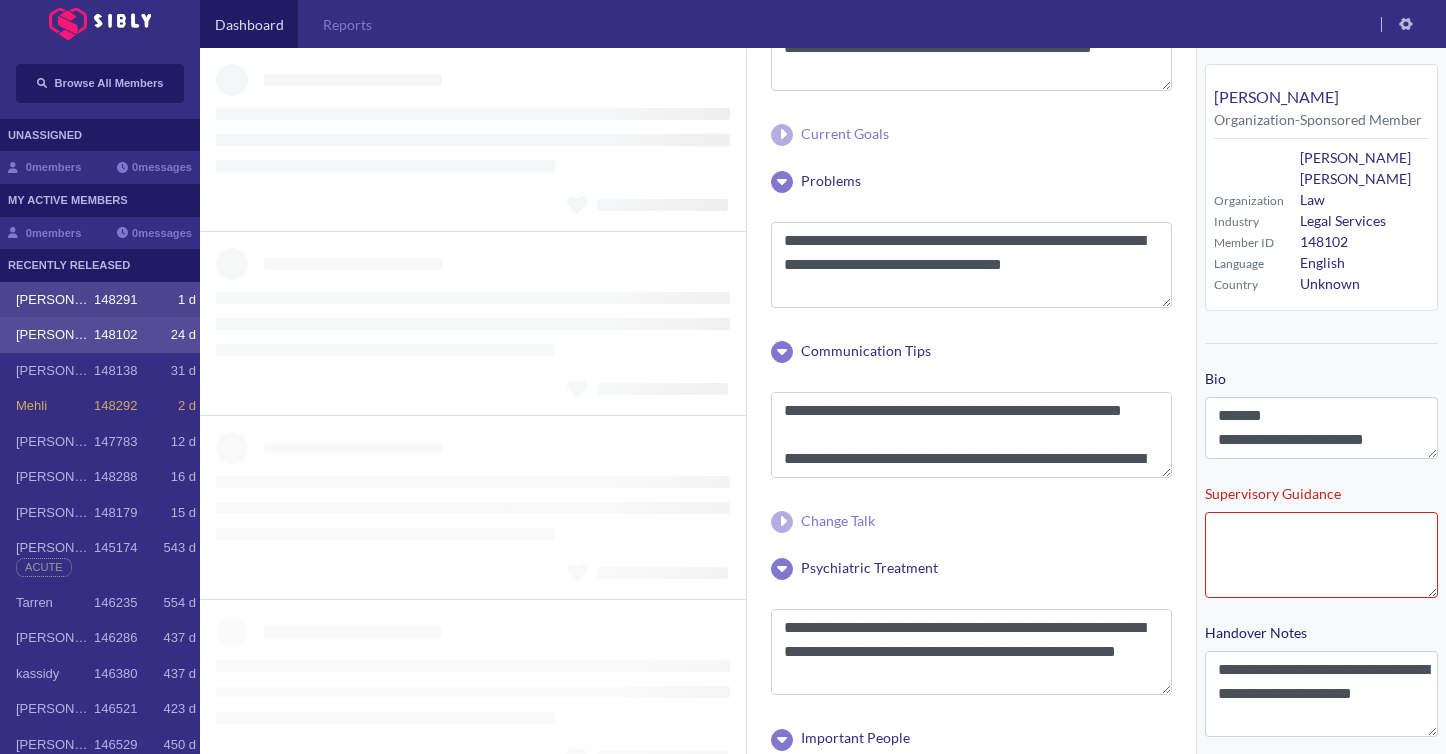 type on "**********" 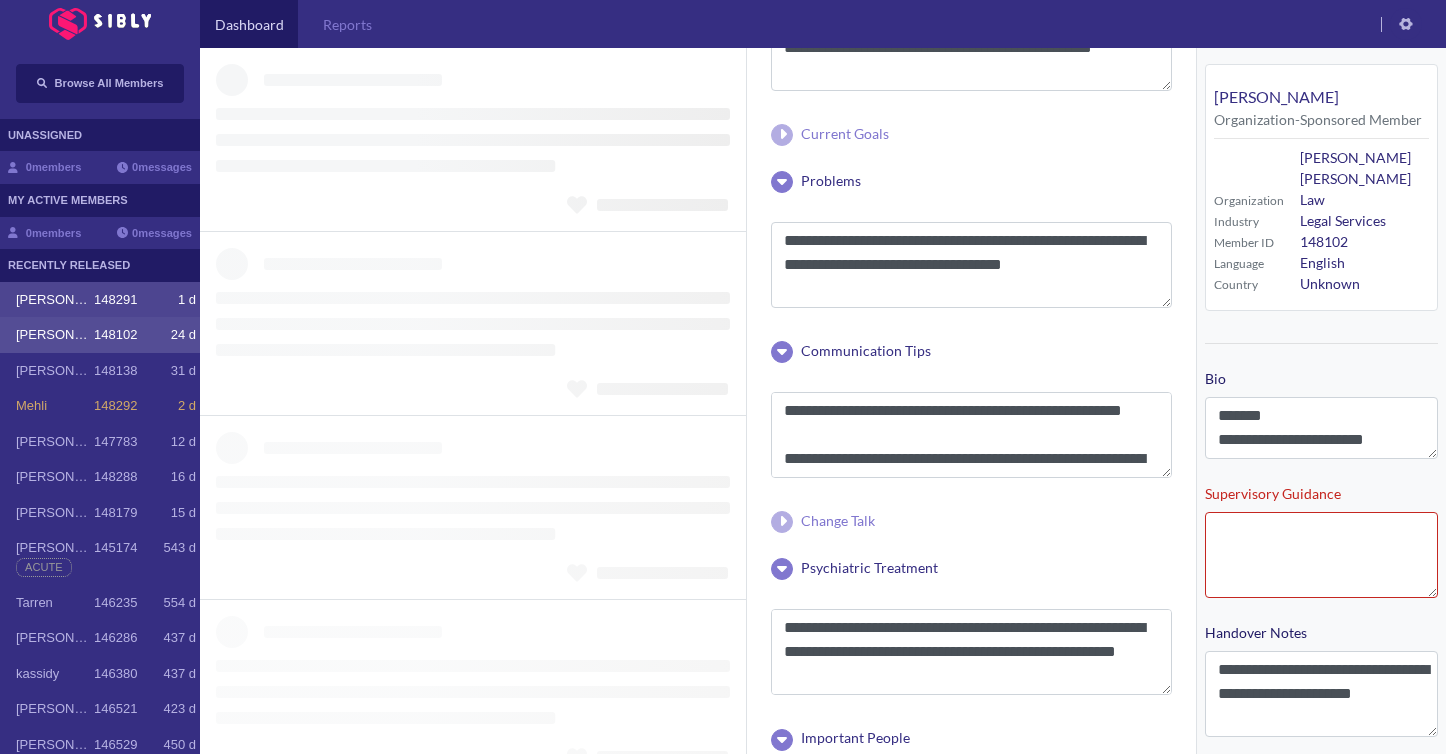 type on "**********" 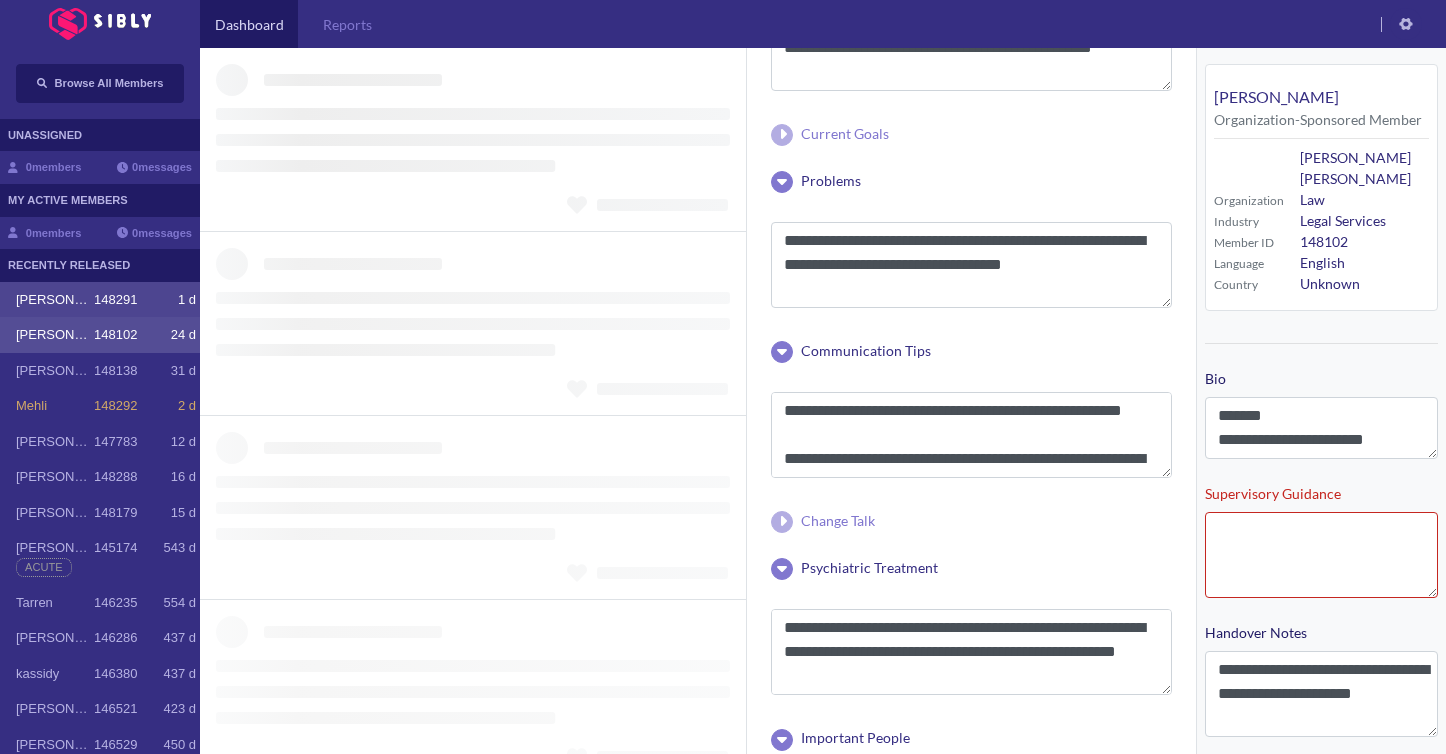 type on "**********" 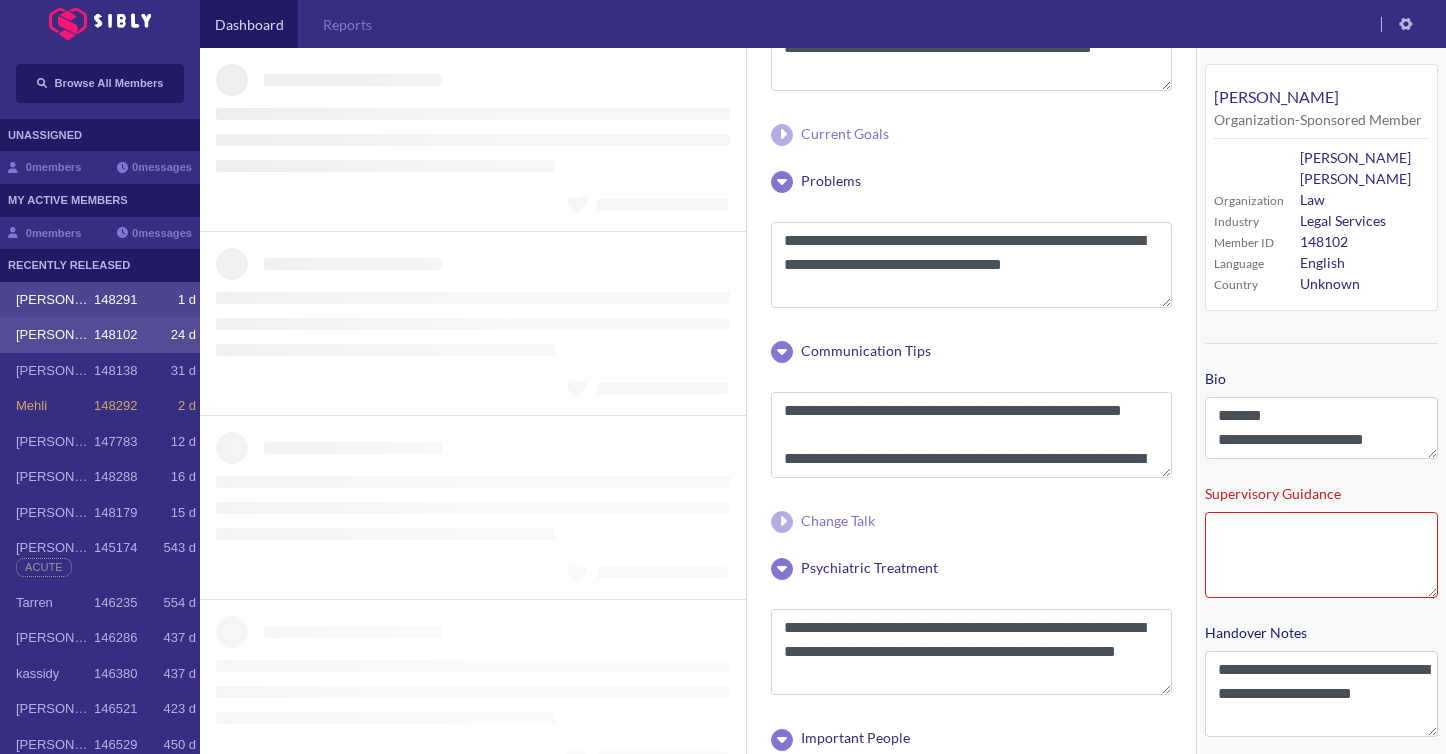 type on "**********" 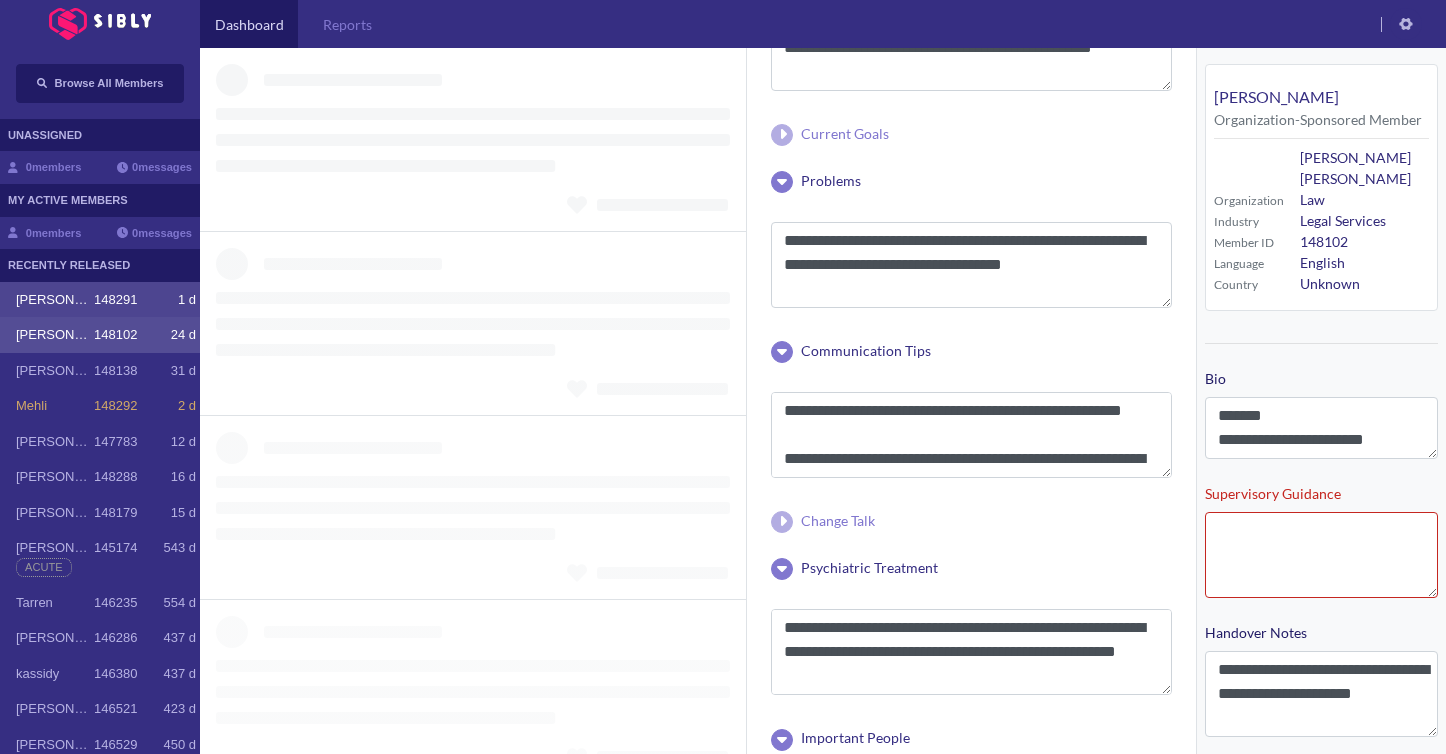type on "**********" 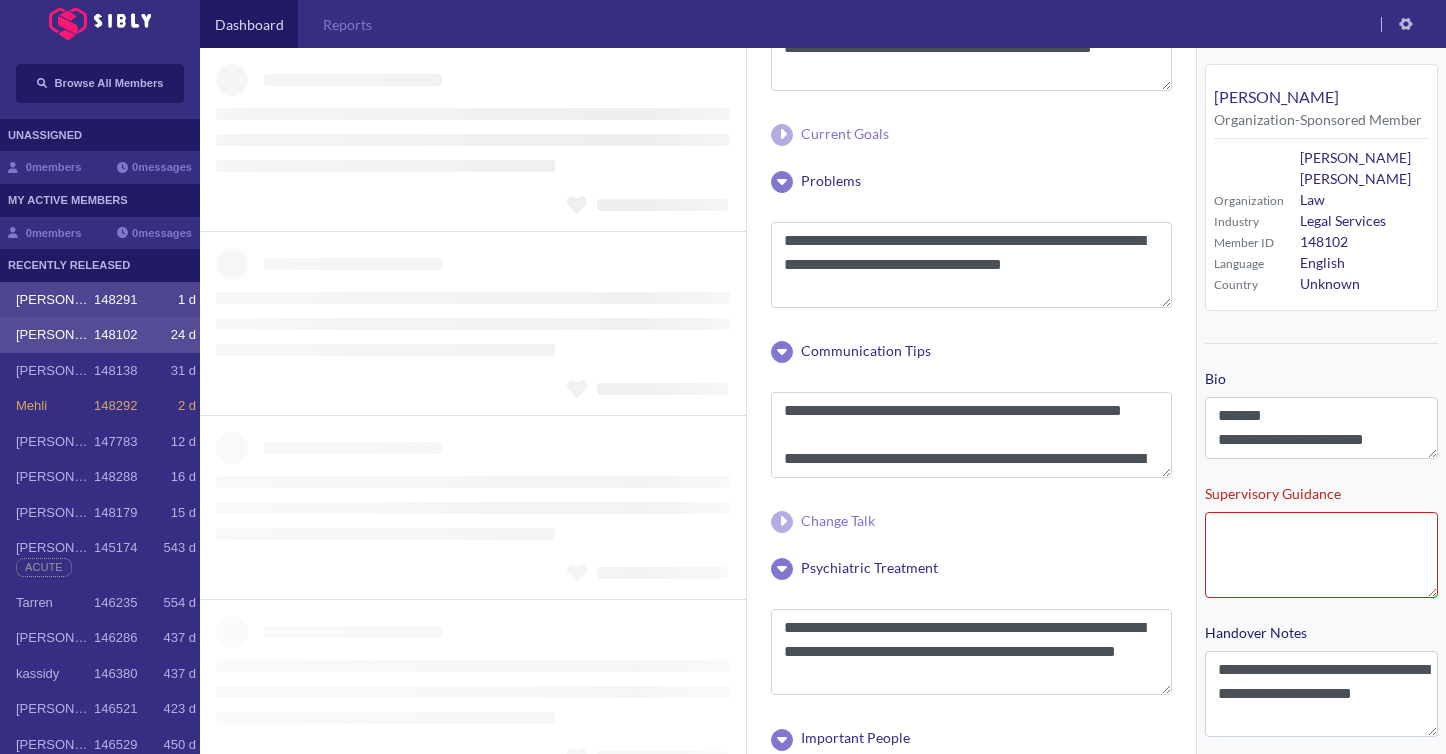 type 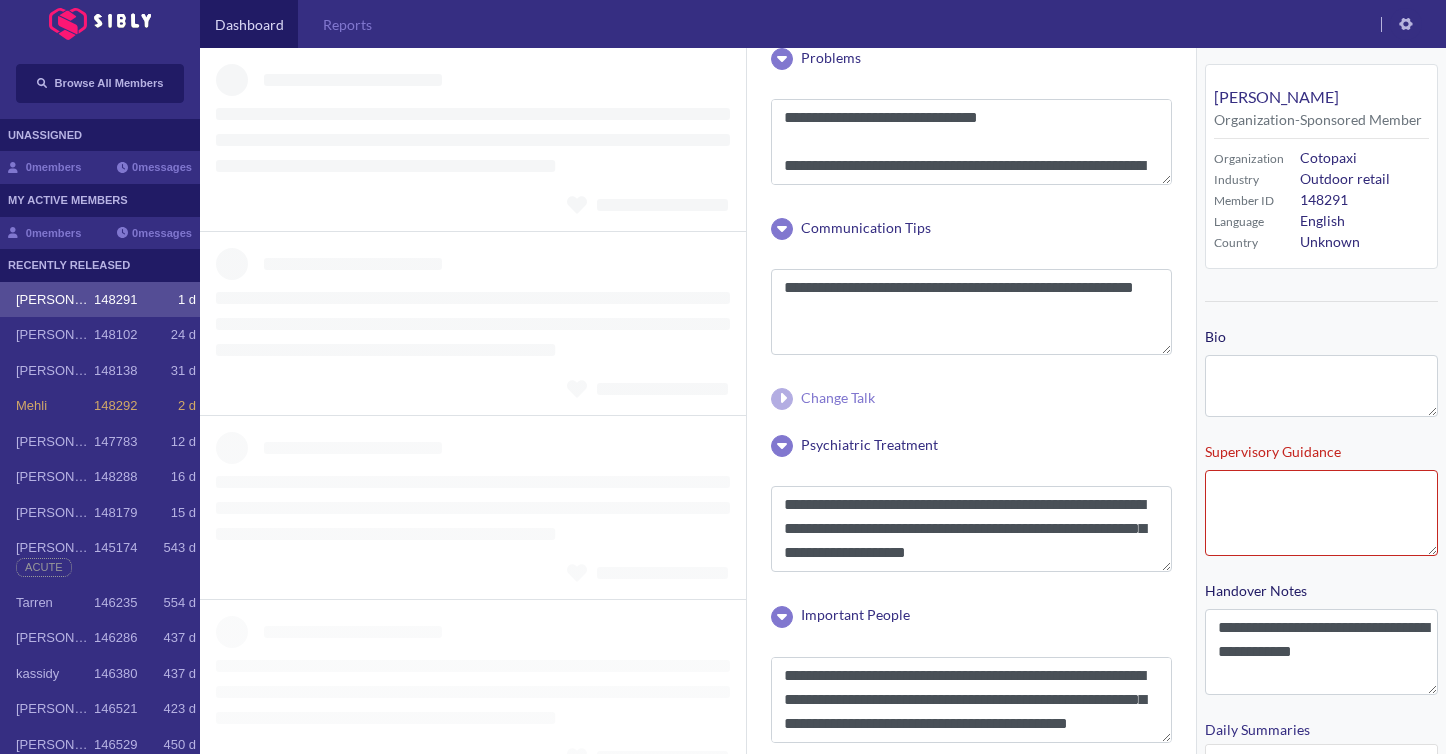 scroll, scrollTop: 170, scrollLeft: 0, axis: vertical 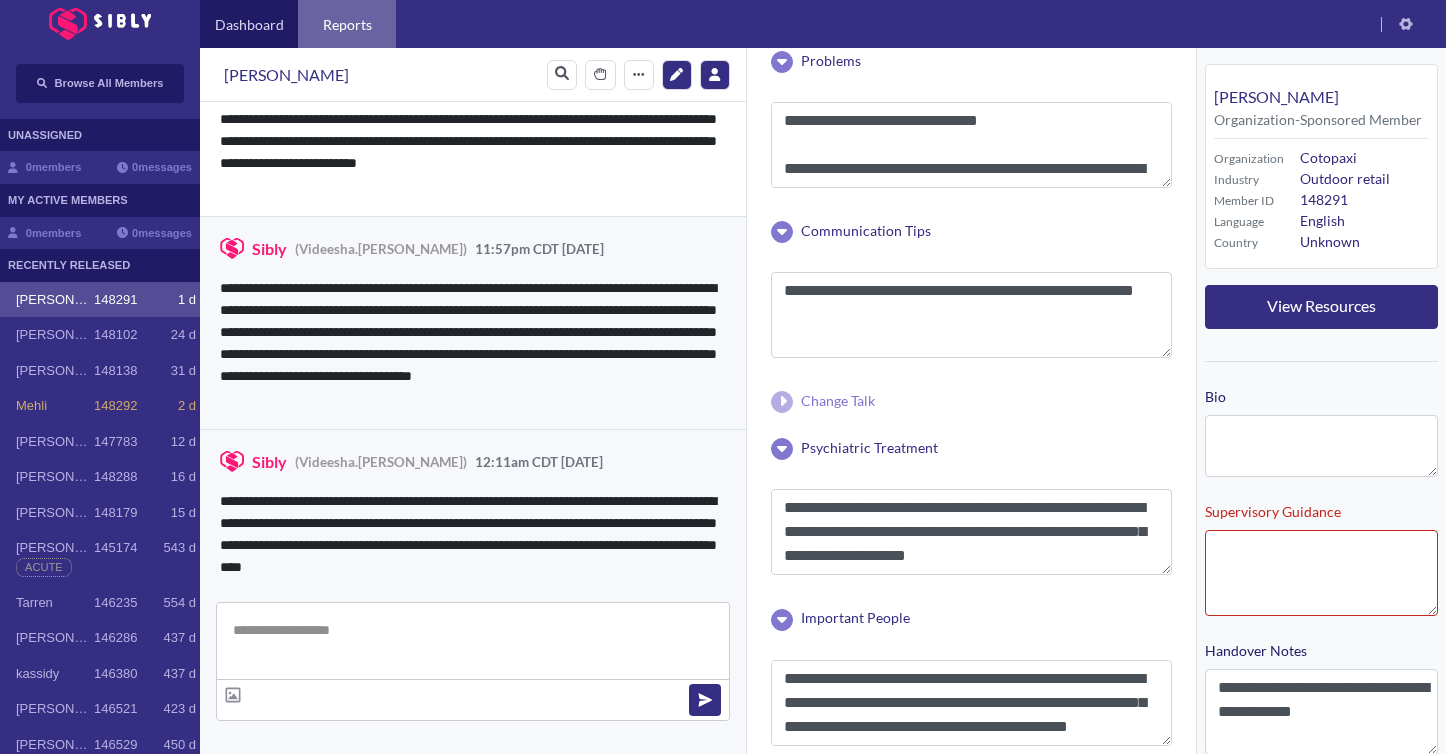 click on "Reports" at bounding box center [347, 24] 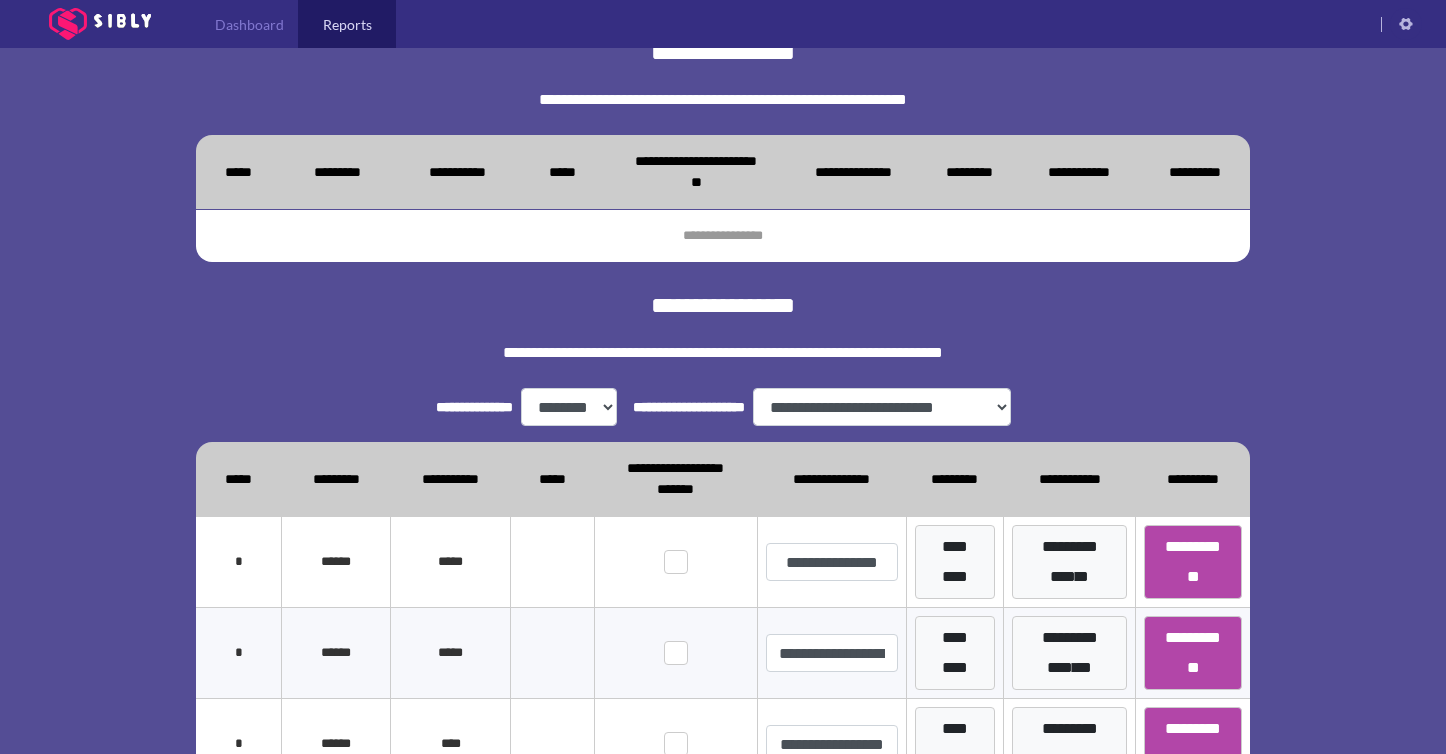 scroll, scrollTop: 275, scrollLeft: 0, axis: vertical 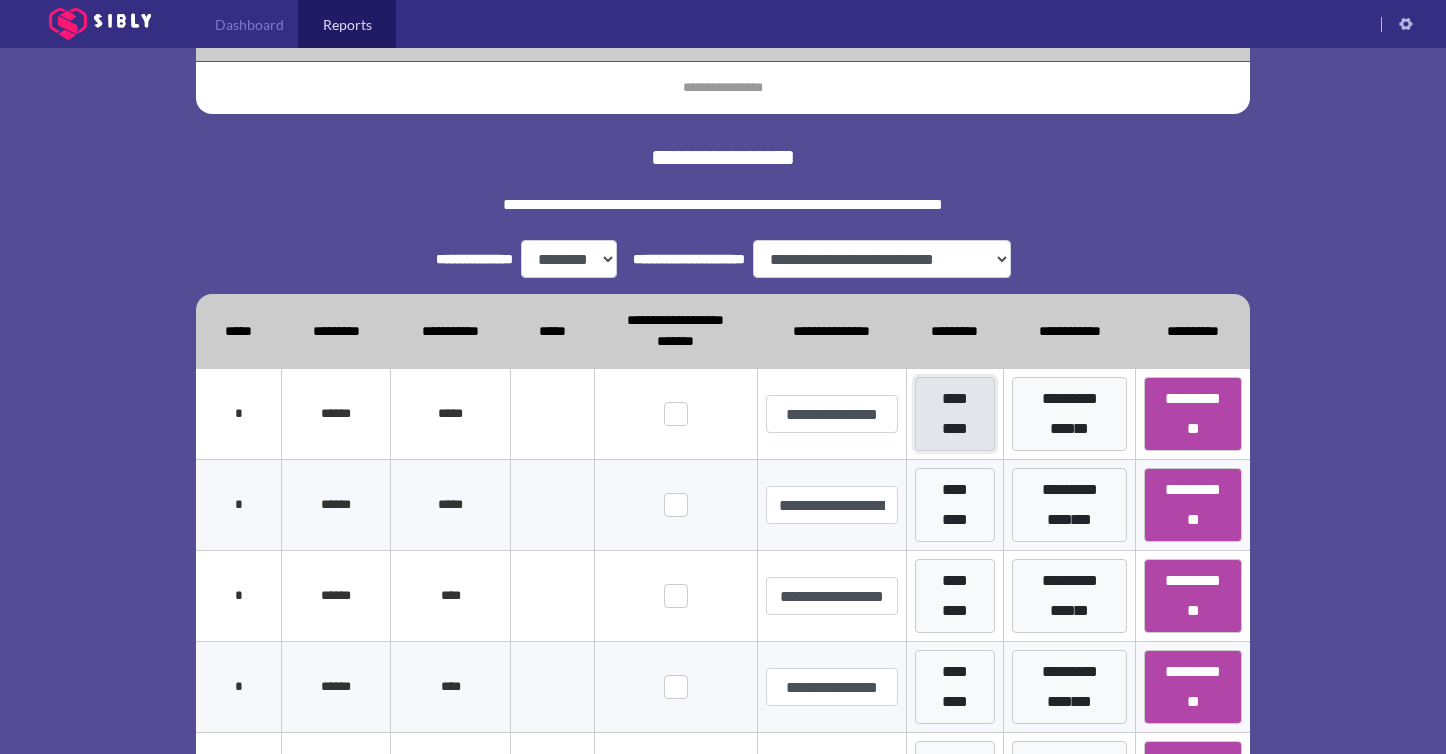click on "*********" at bounding box center [955, 414] 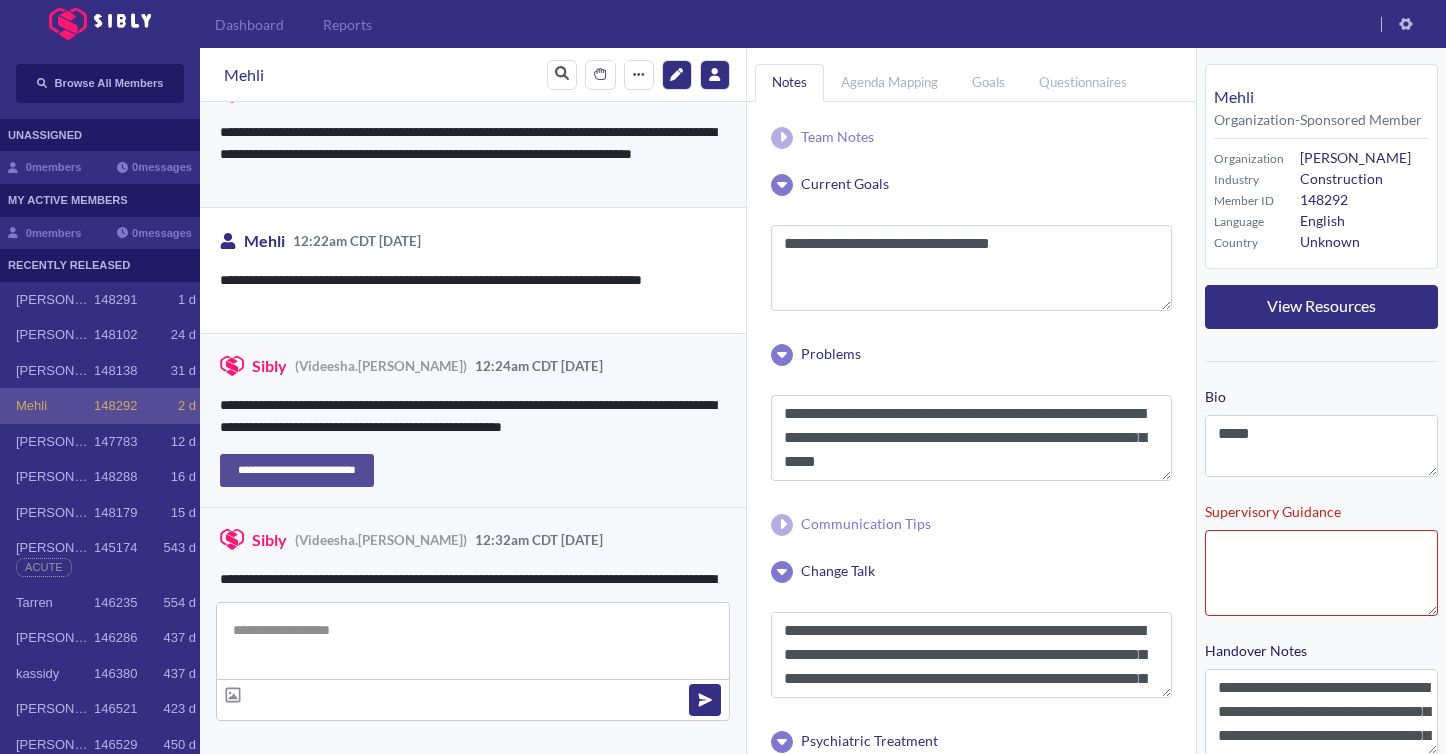 scroll, scrollTop: 1678, scrollLeft: 0, axis: vertical 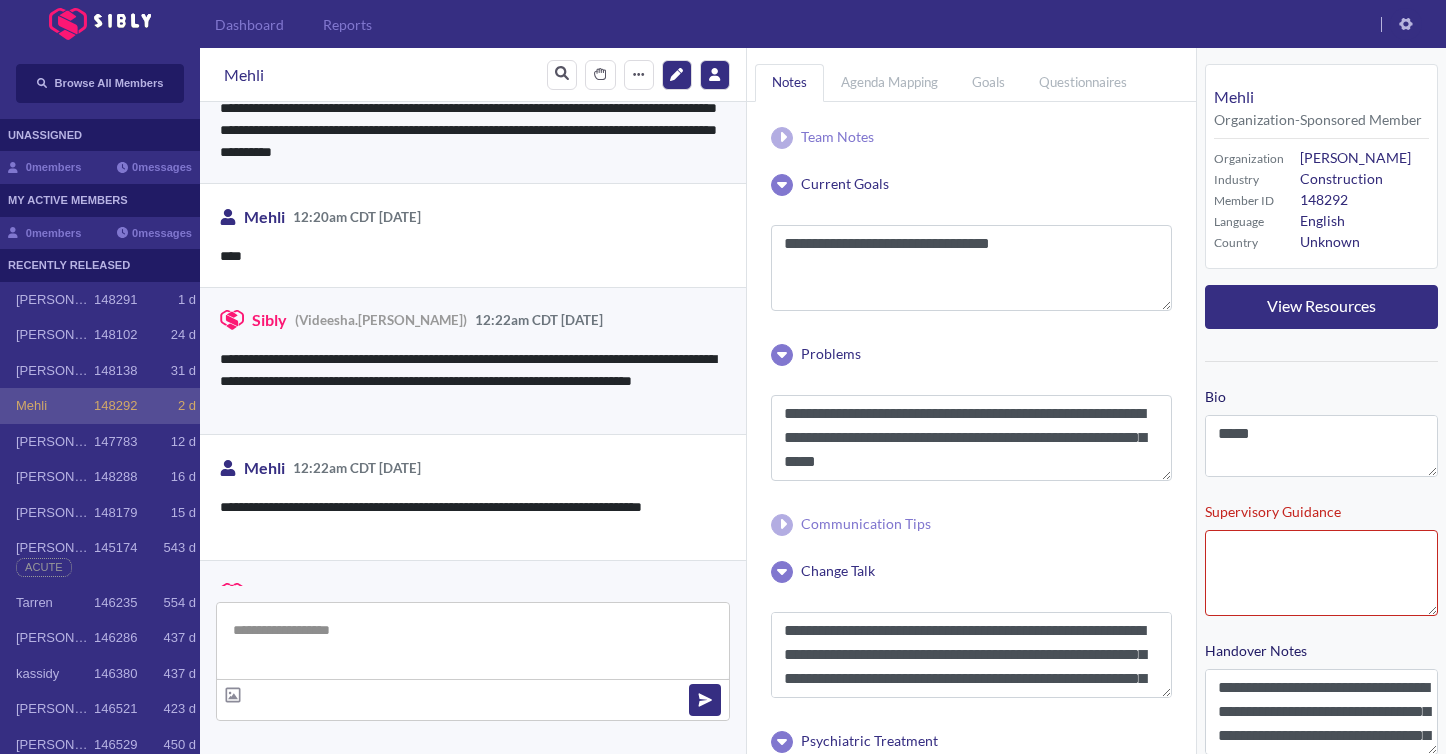 click on "**********" at bounding box center [473, 360] 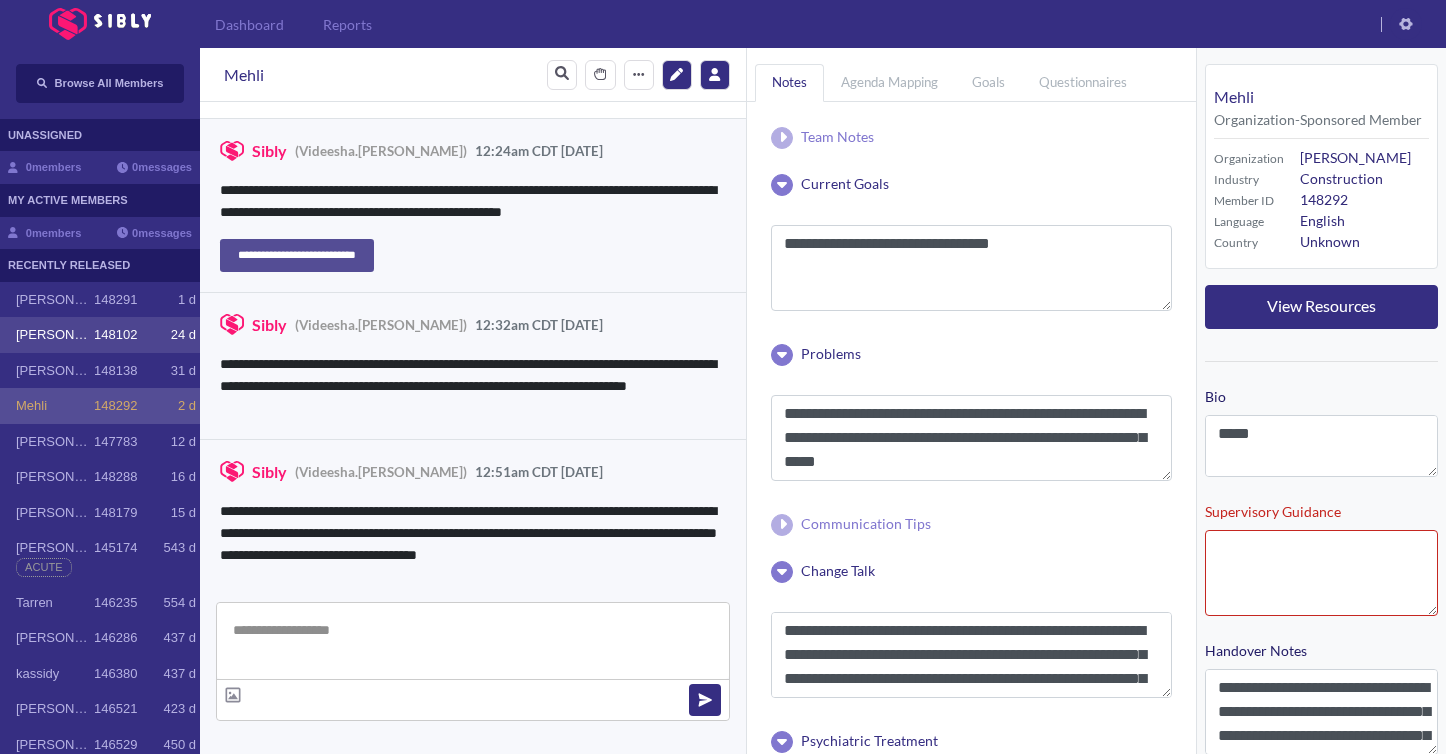 click on "[PERSON_NAME]" at bounding box center [55, 335] 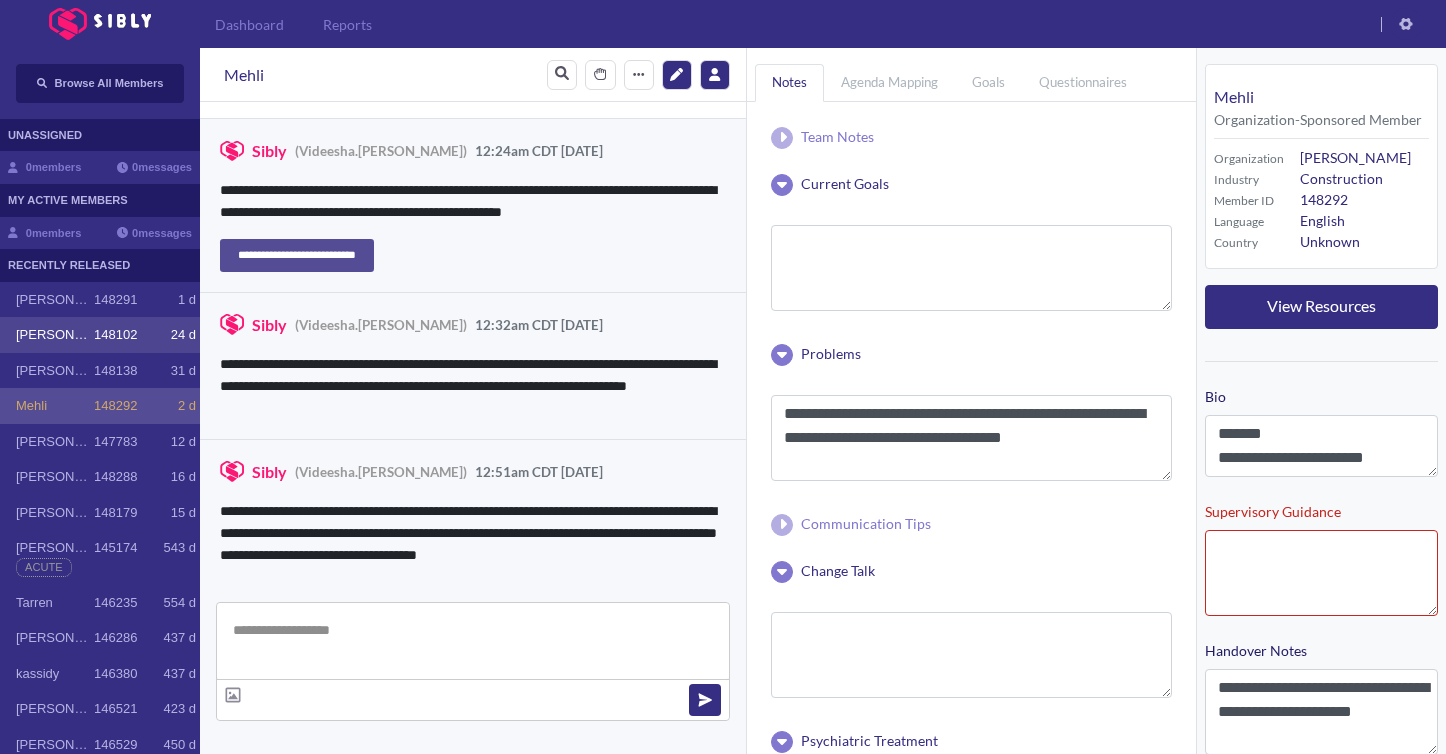 type 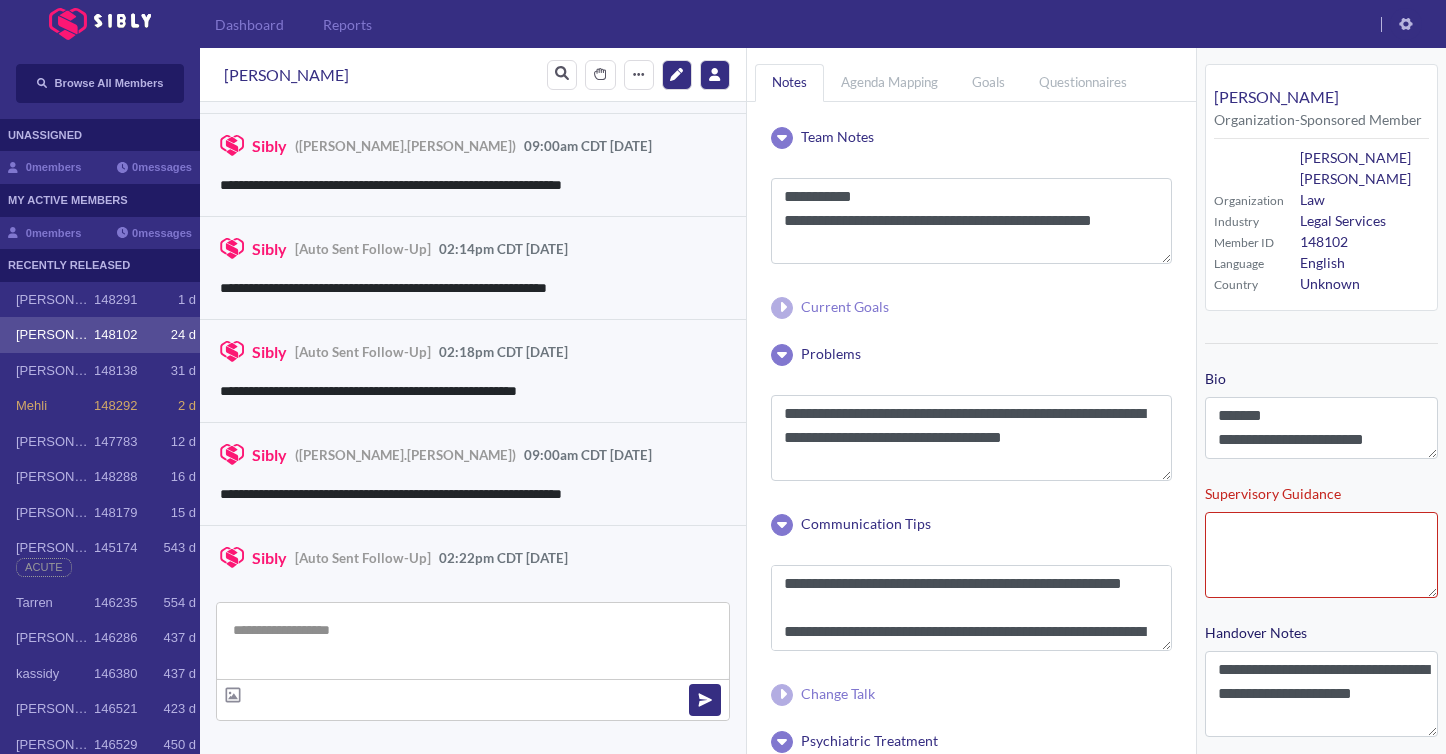 scroll, scrollTop: 3401, scrollLeft: 0, axis: vertical 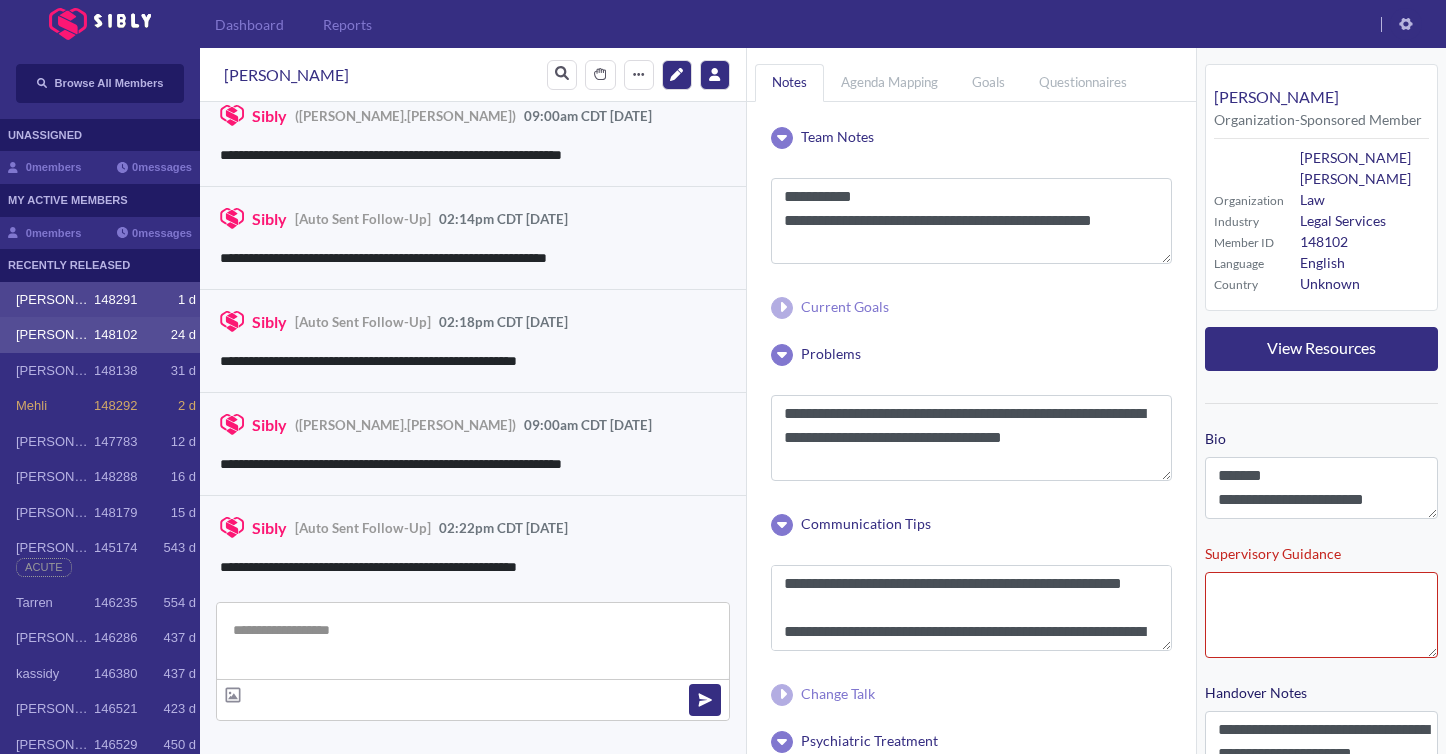click on "[PERSON_NAME] 148291 1 d" at bounding box center (106, 300) 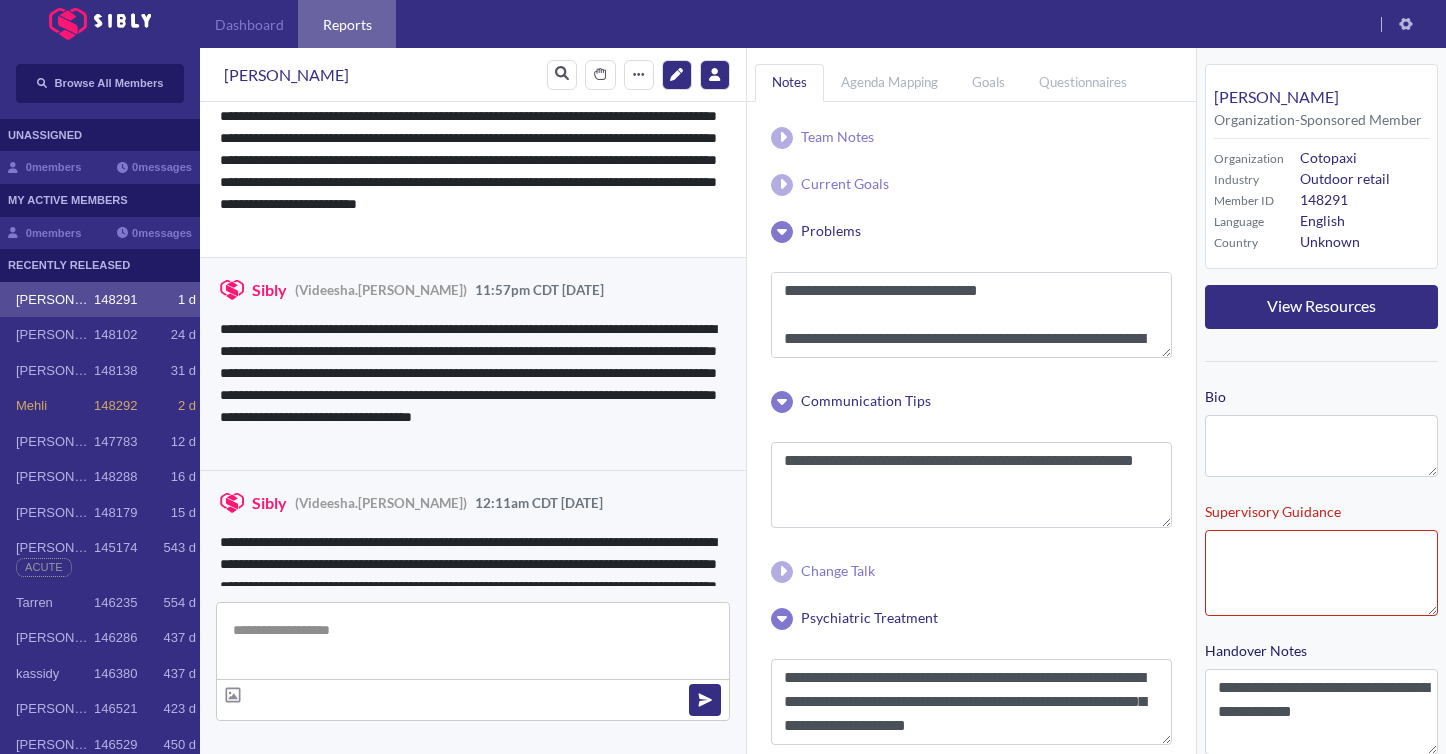 scroll, scrollTop: 4291, scrollLeft: 0, axis: vertical 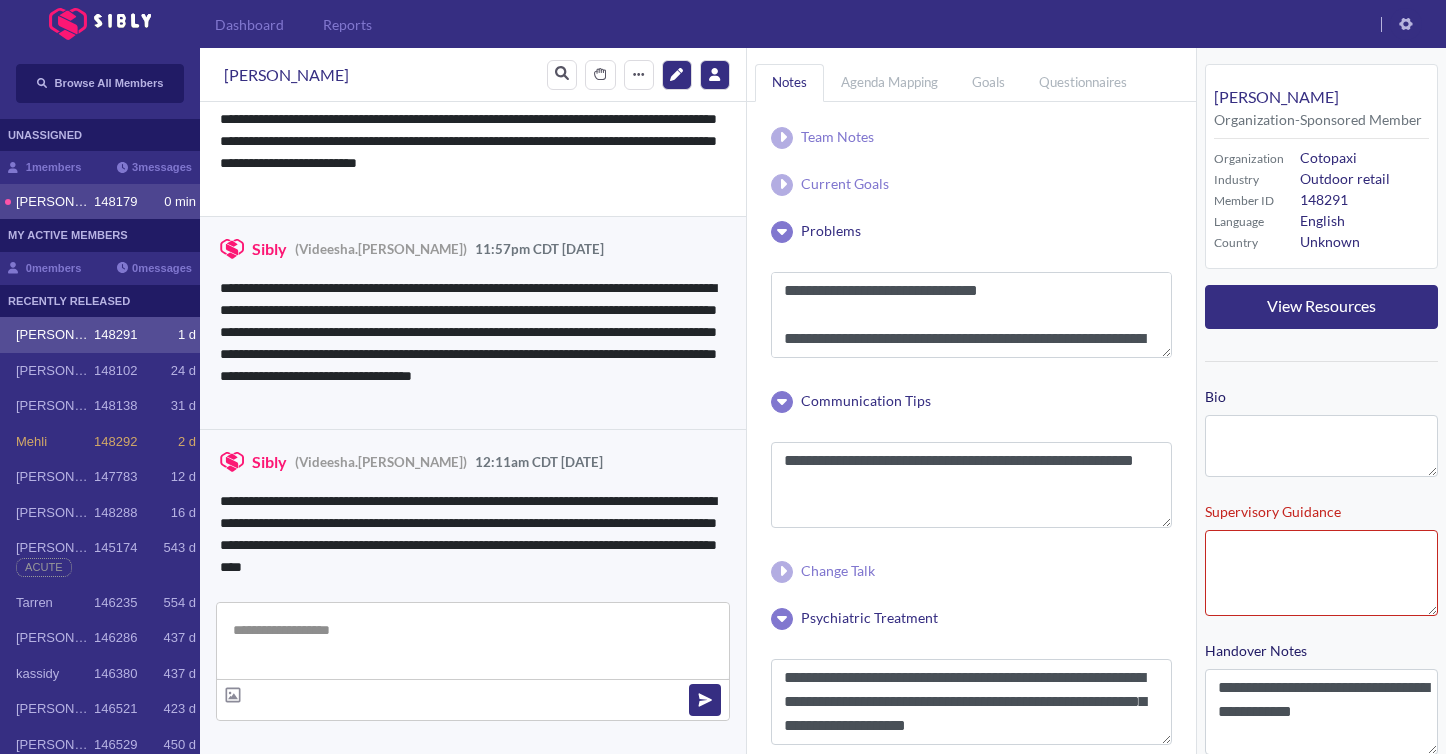 click on "148179" at bounding box center (115, 202) 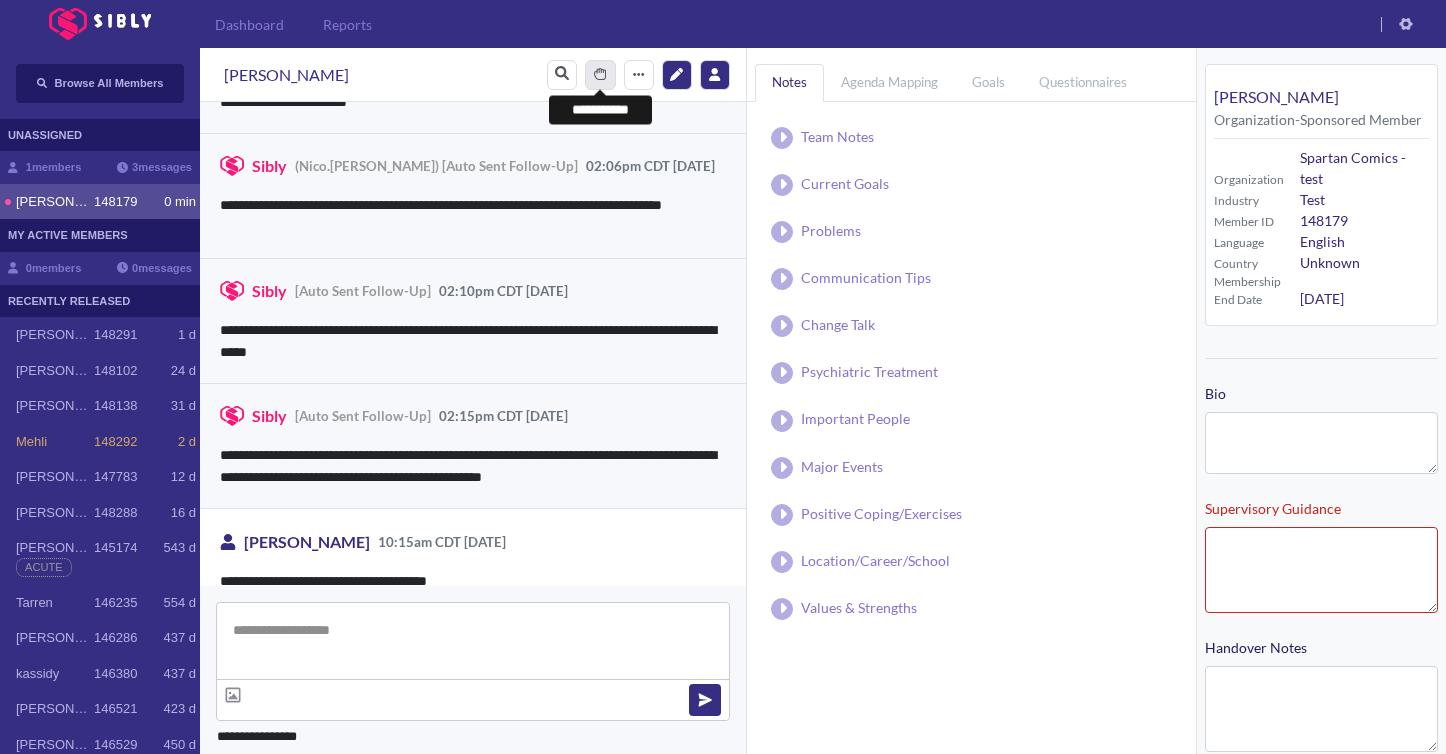 scroll, scrollTop: 3805, scrollLeft: 0, axis: vertical 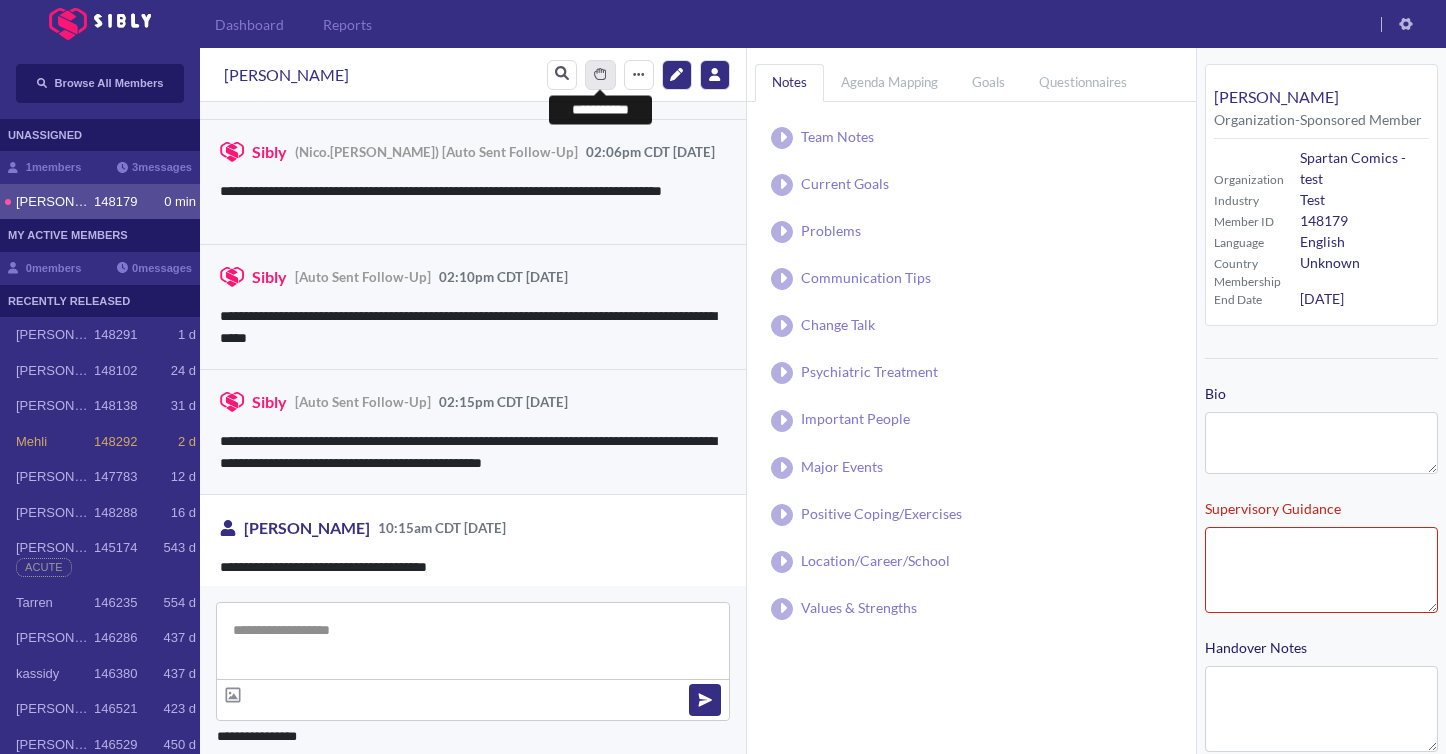 click on "****" at bounding box center [600, 75] 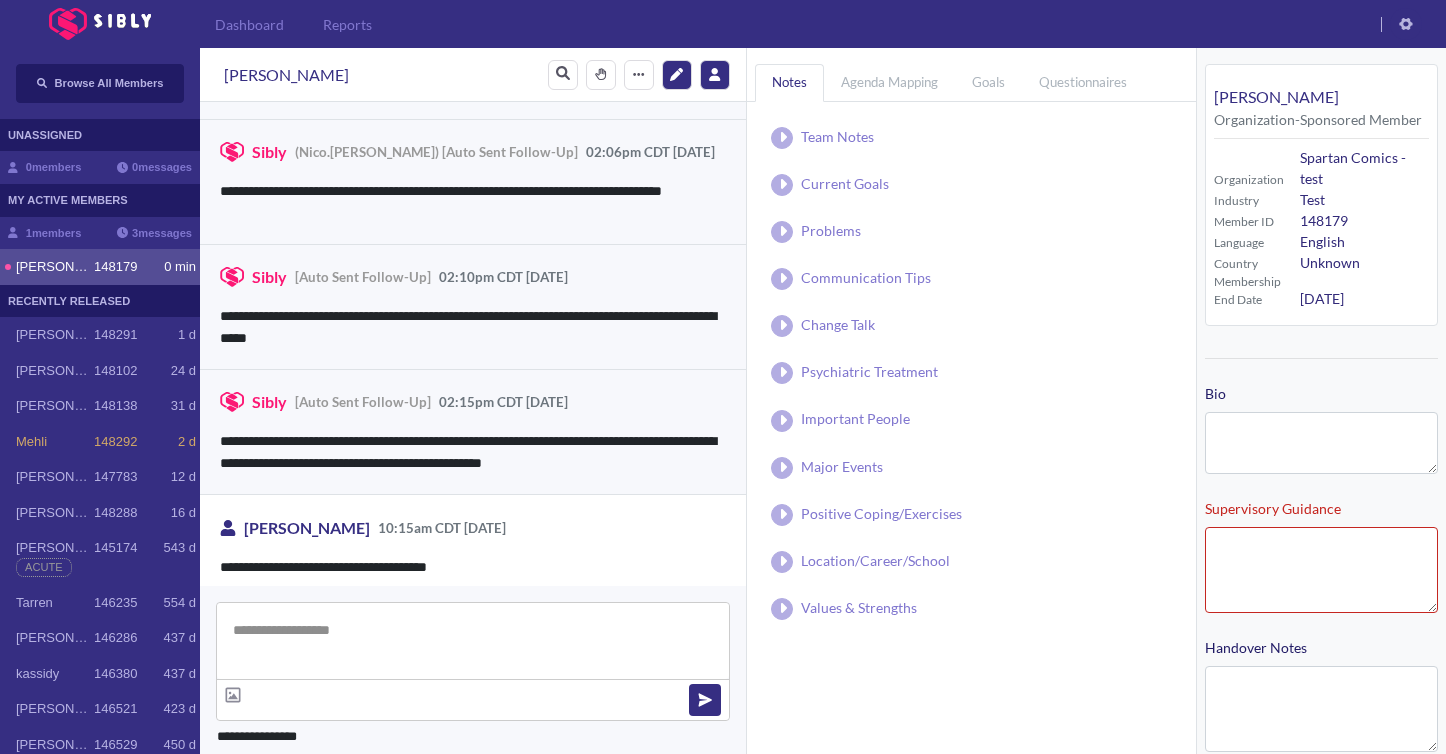 type on "**********" 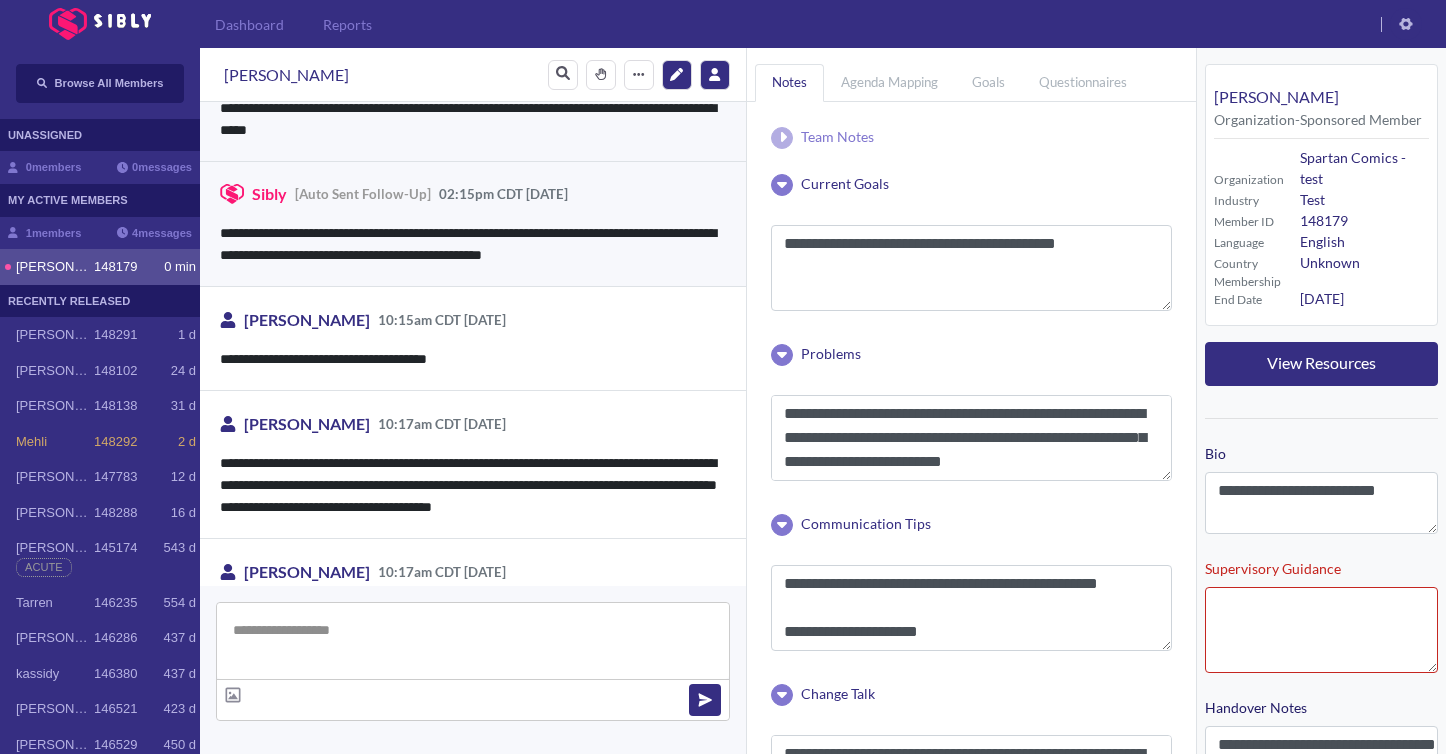 scroll, scrollTop: 4360, scrollLeft: 0, axis: vertical 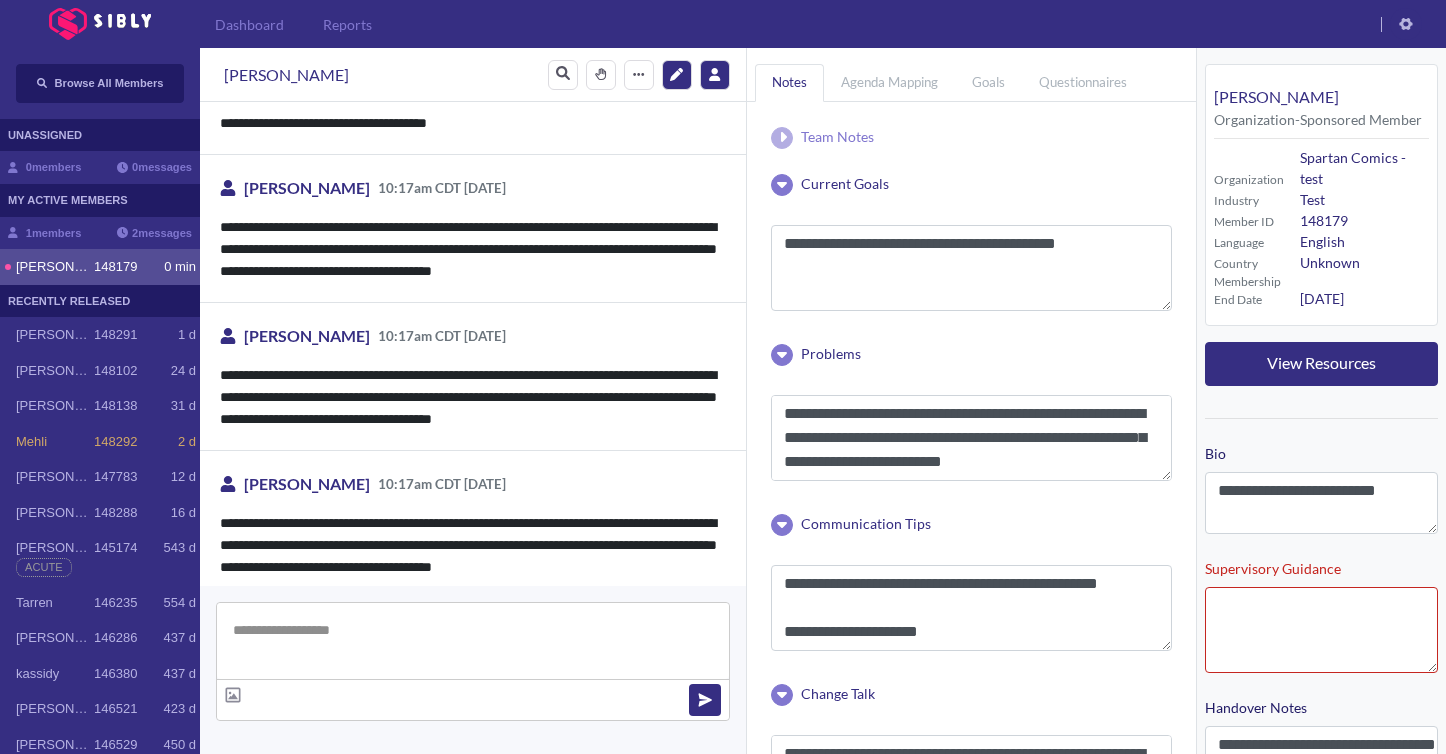 click at bounding box center [473, 641] 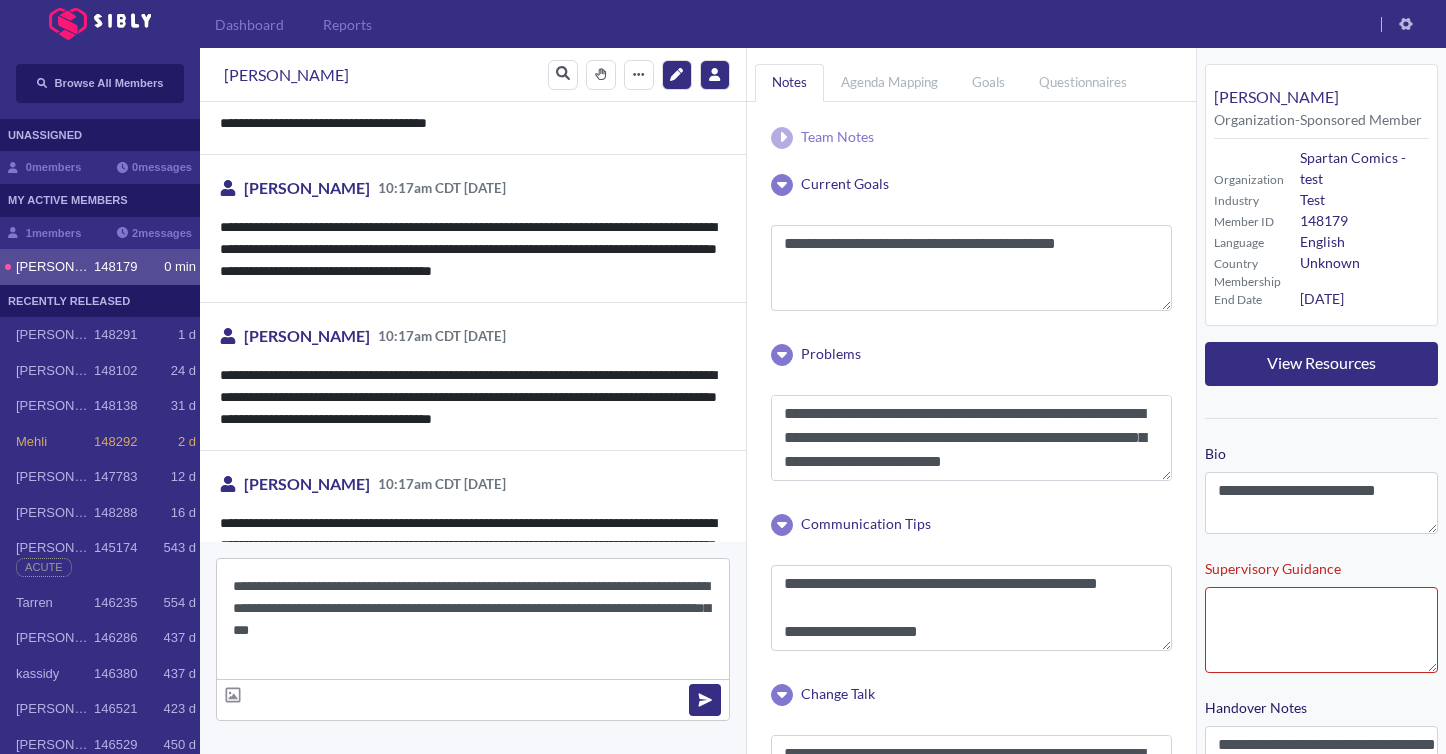 click on "**********" at bounding box center (473, 619) 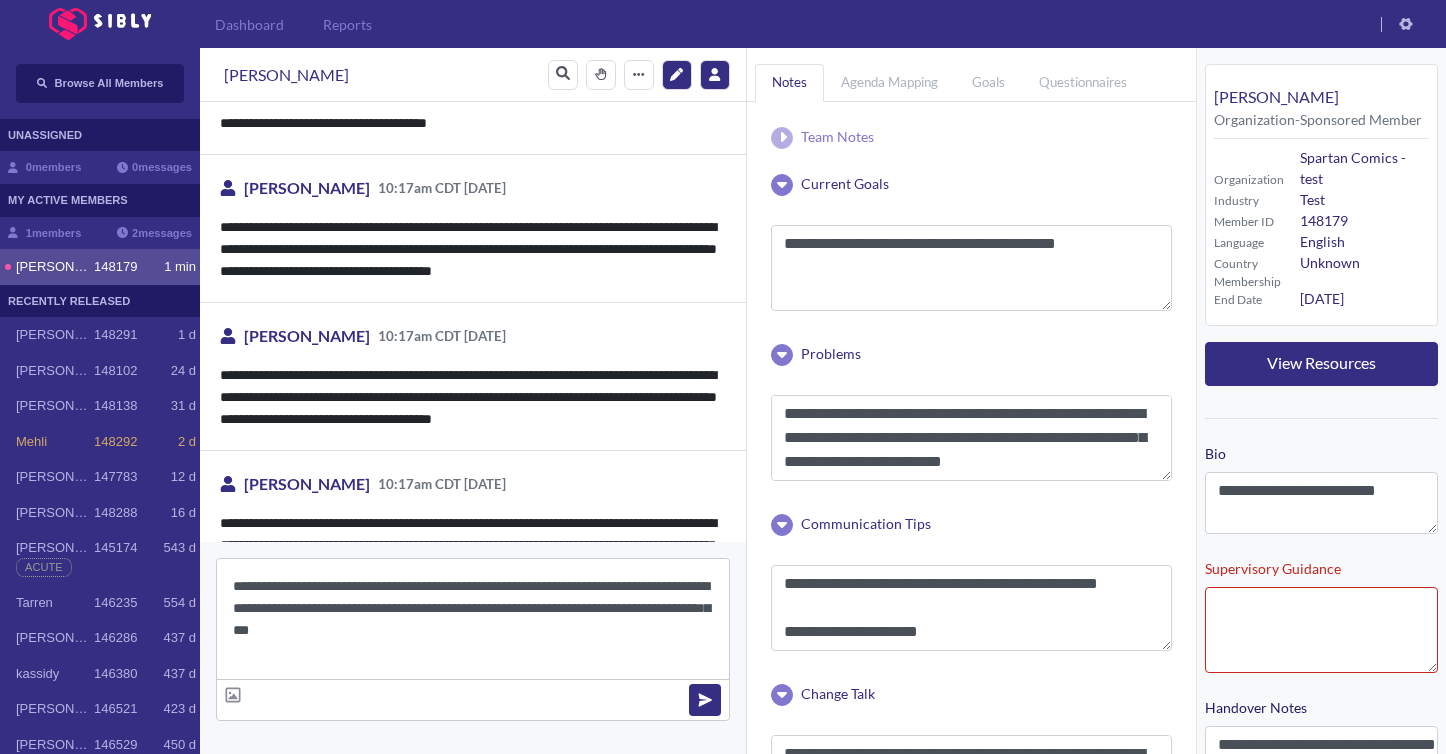 click on "**********" at bounding box center (473, 619) 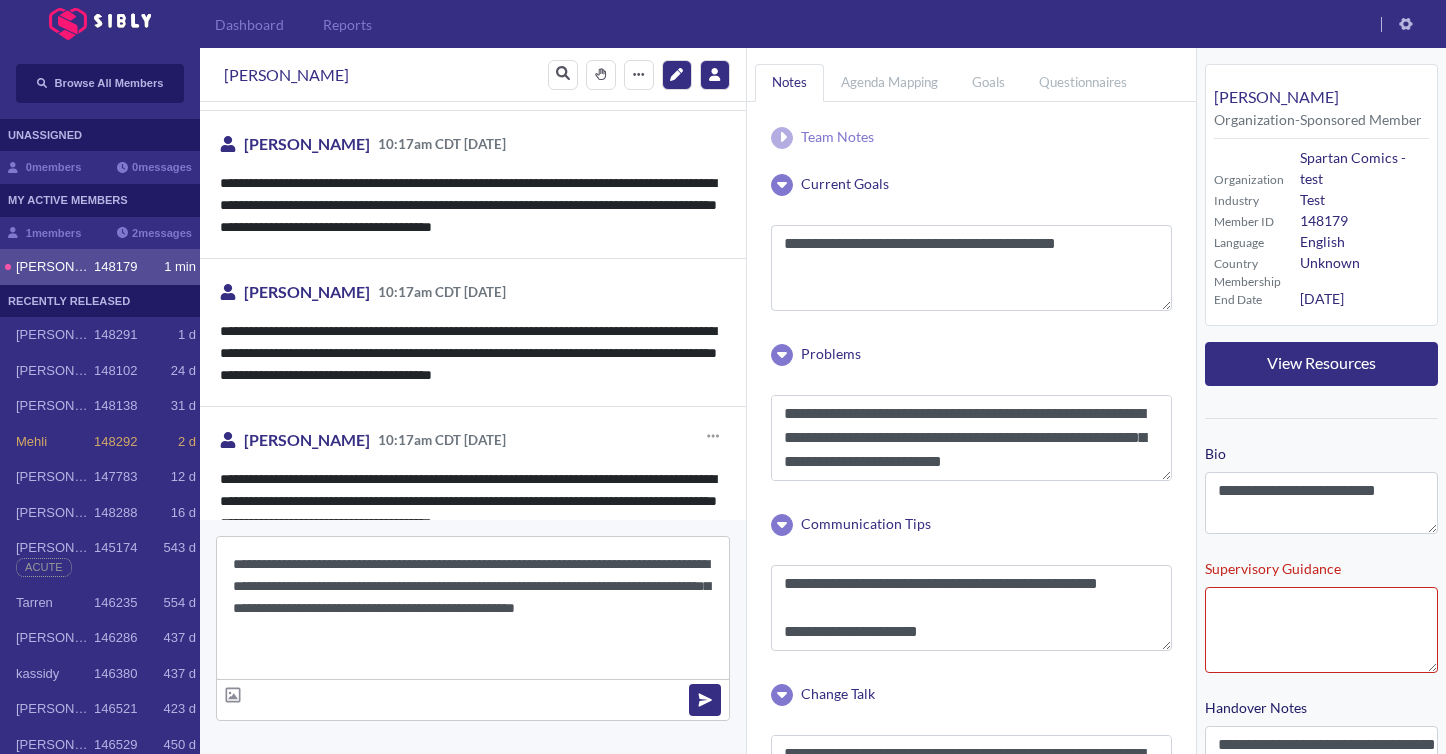 scroll, scrollTop: 4426, scrollLeft: 0, axis: vertical 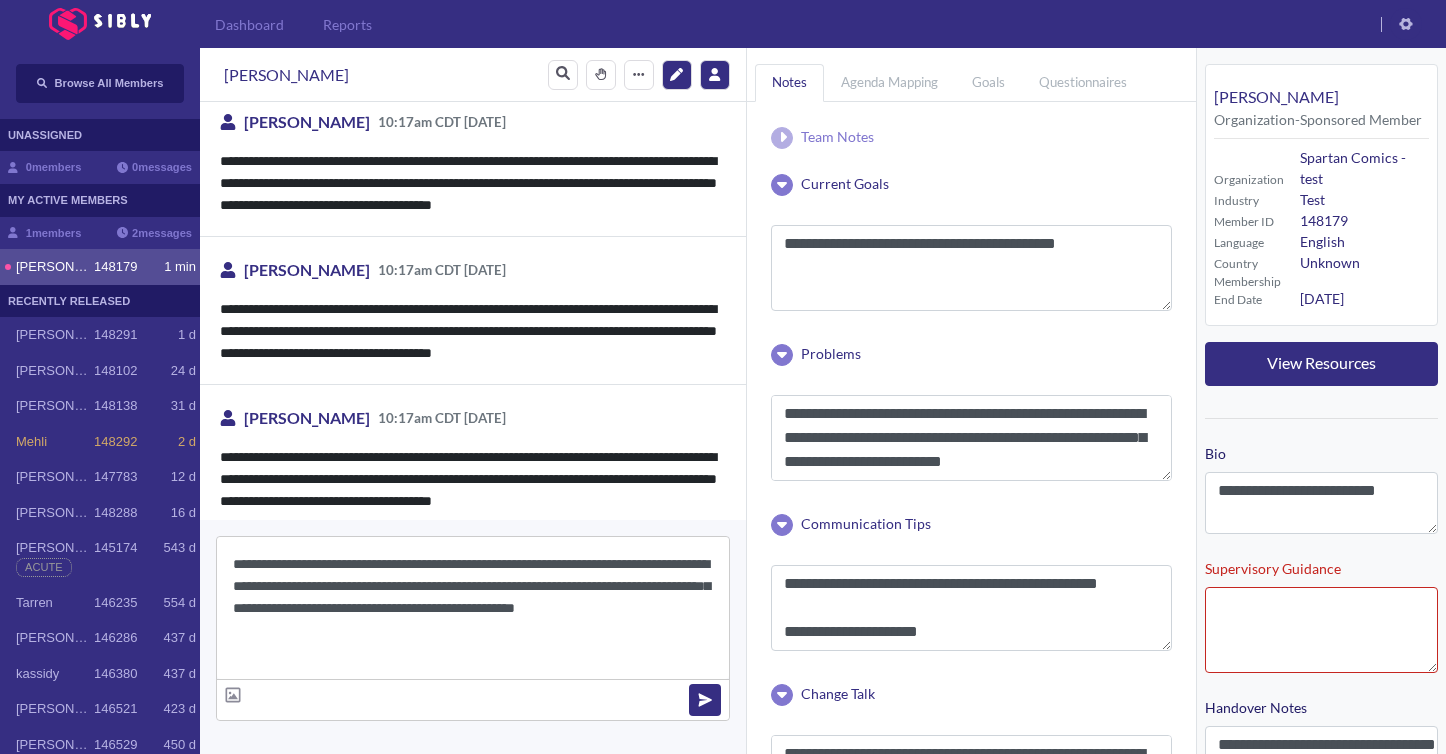 click on "**********" at bounding box center (473, 608) 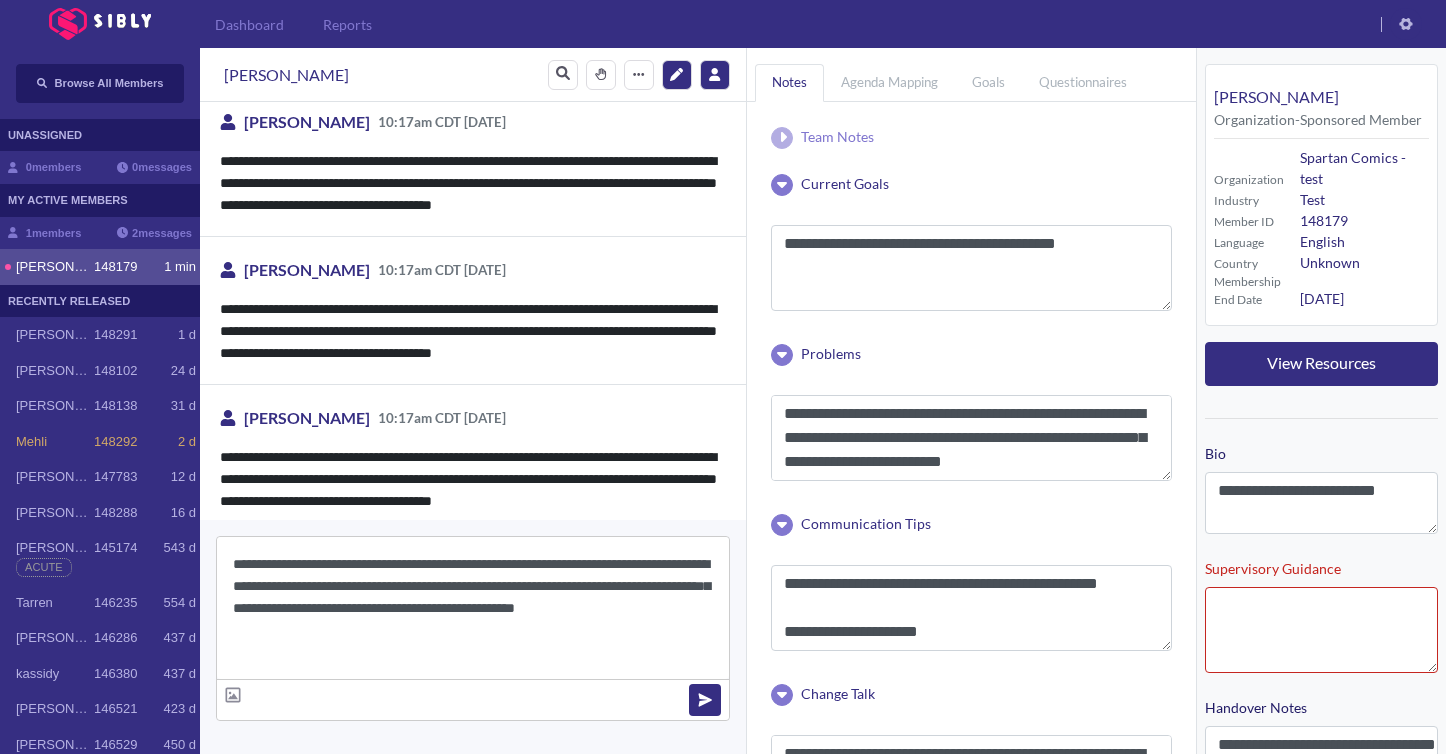 click on "**********" at bounding box center (473, 608) 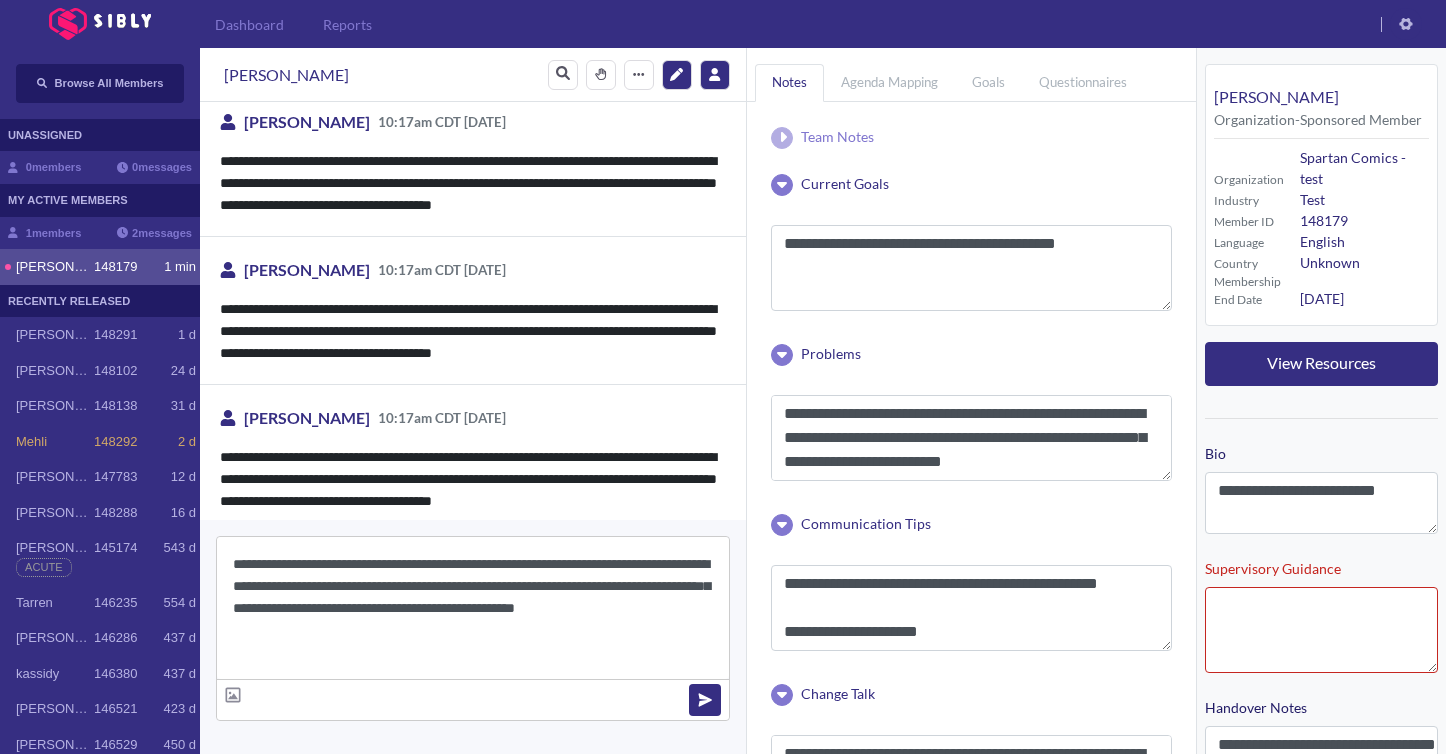 type 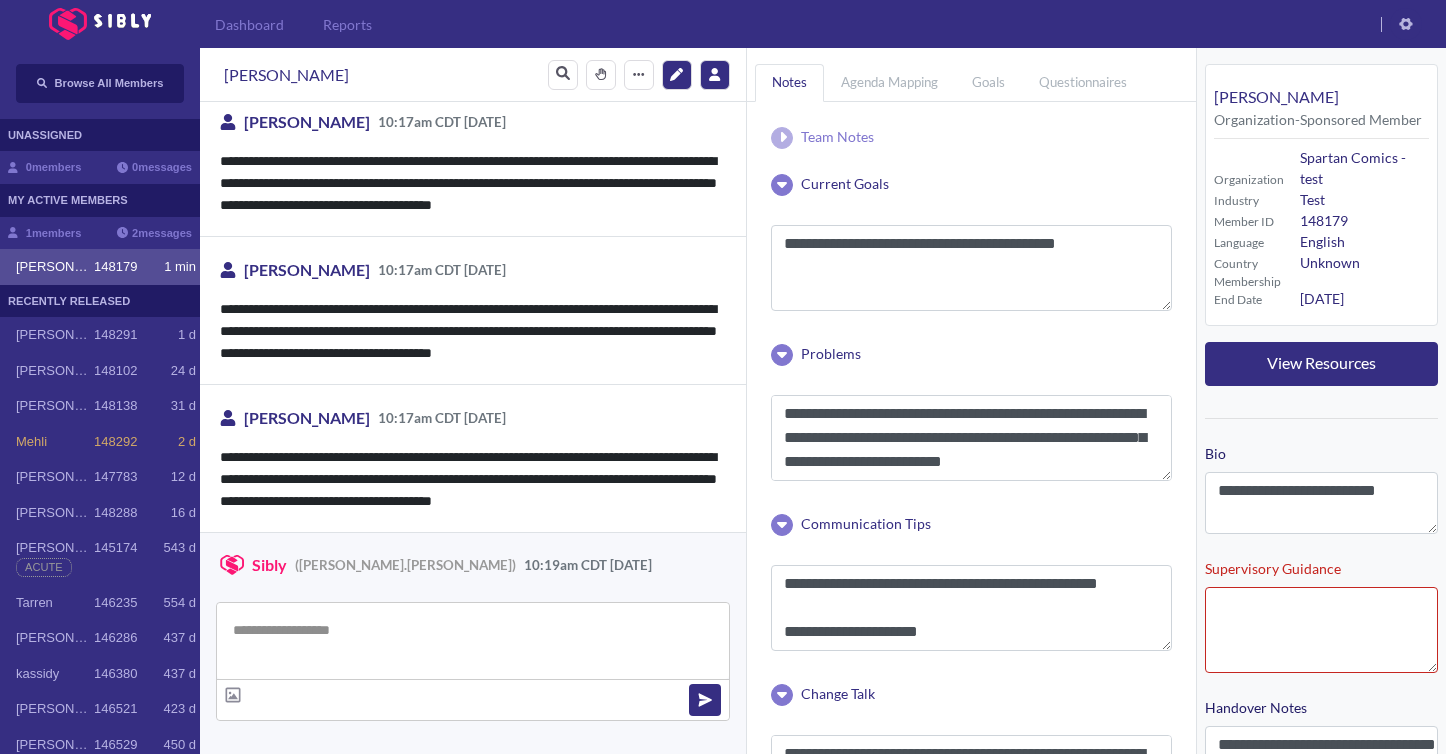 scroll, scrollTop: 4507, scrollLeft: 0, axis: vertical 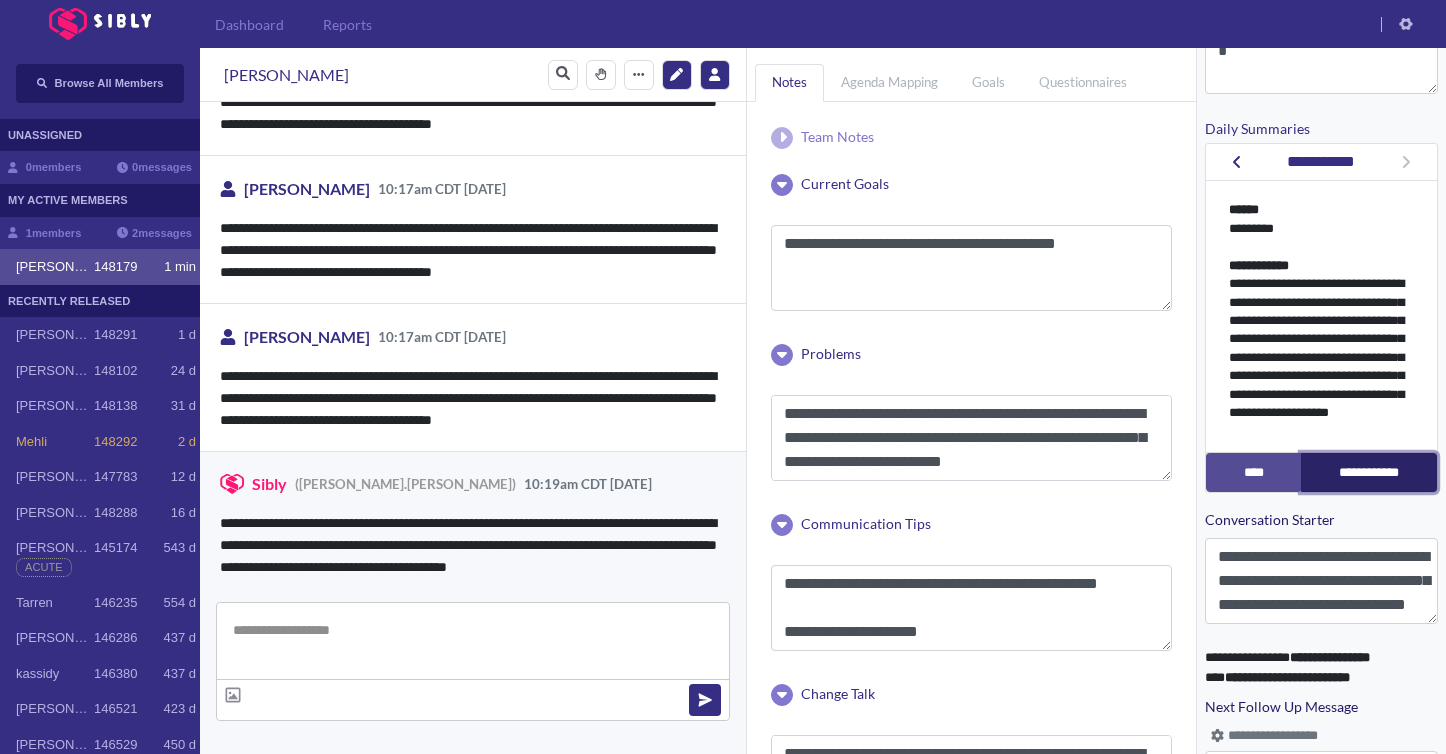 click on "**********" at bounding box center (1369, 472) 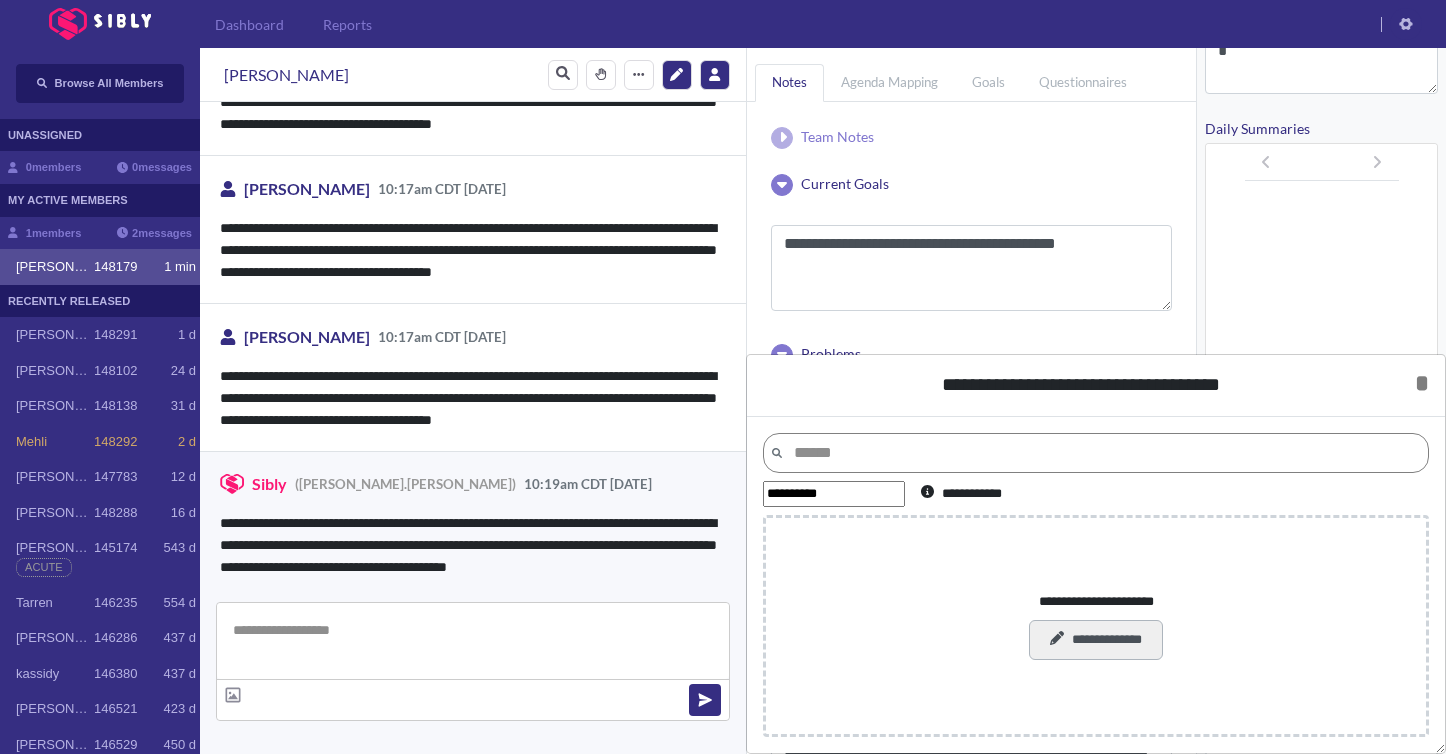 click on "**********" at bounding box center (1095, 640) 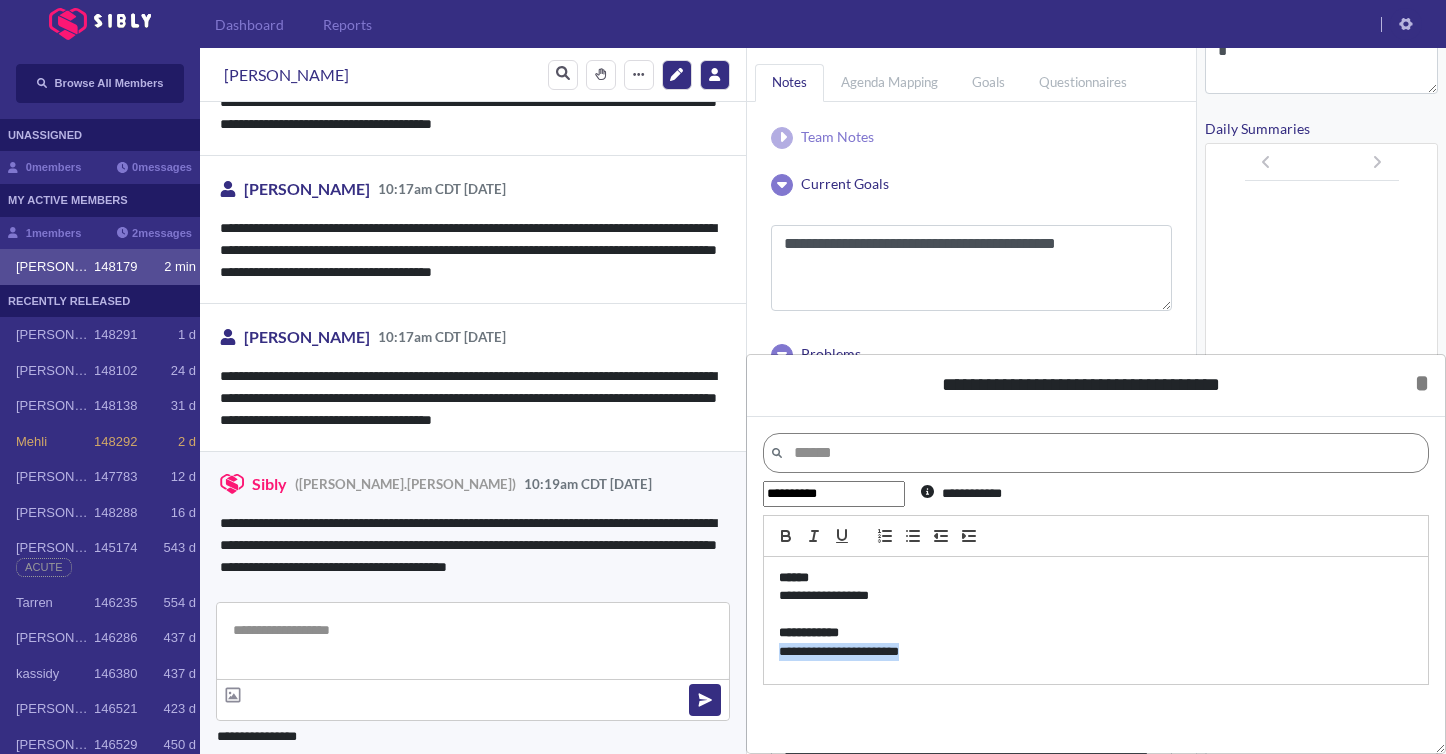 drag, startPoint x: 995, startPoint y: 653, endPoint x: 752, endPoint y: 653, distance: 243 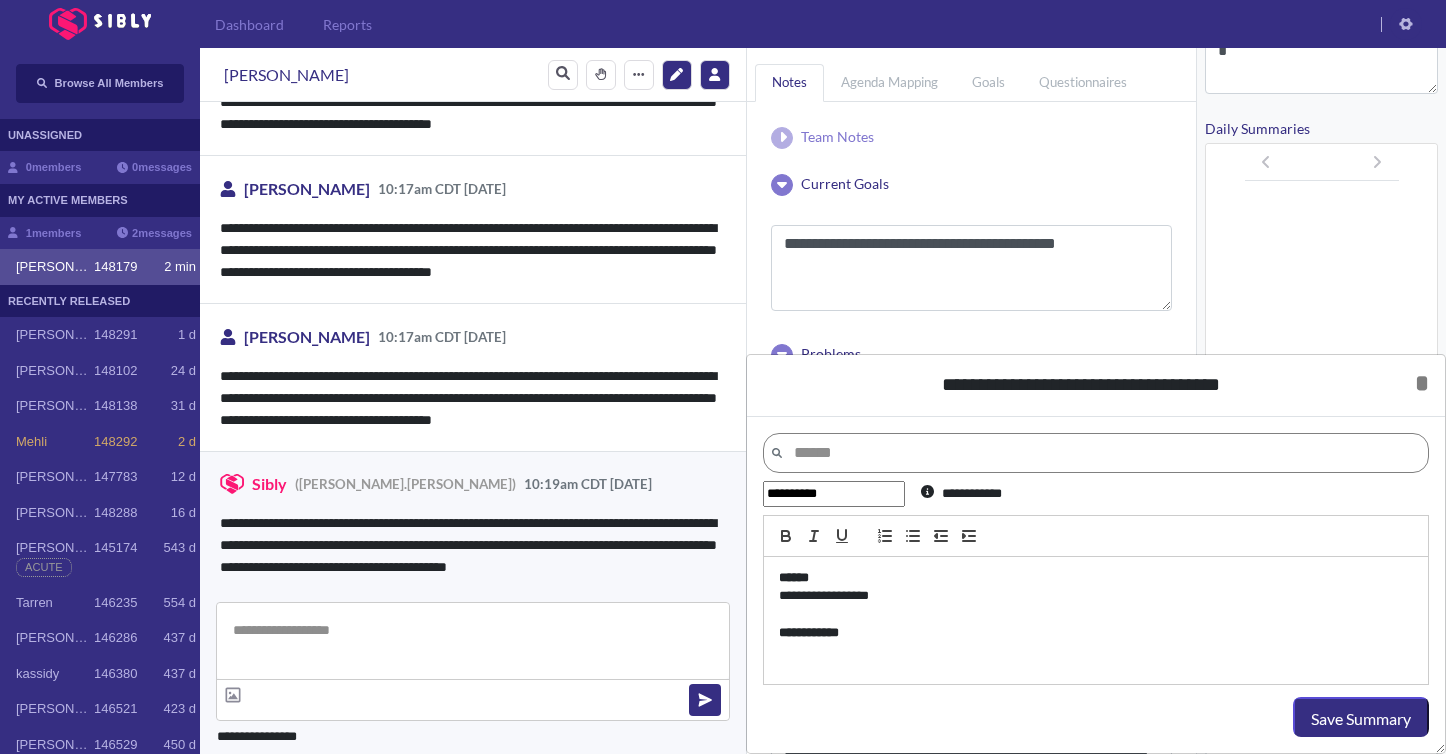 type 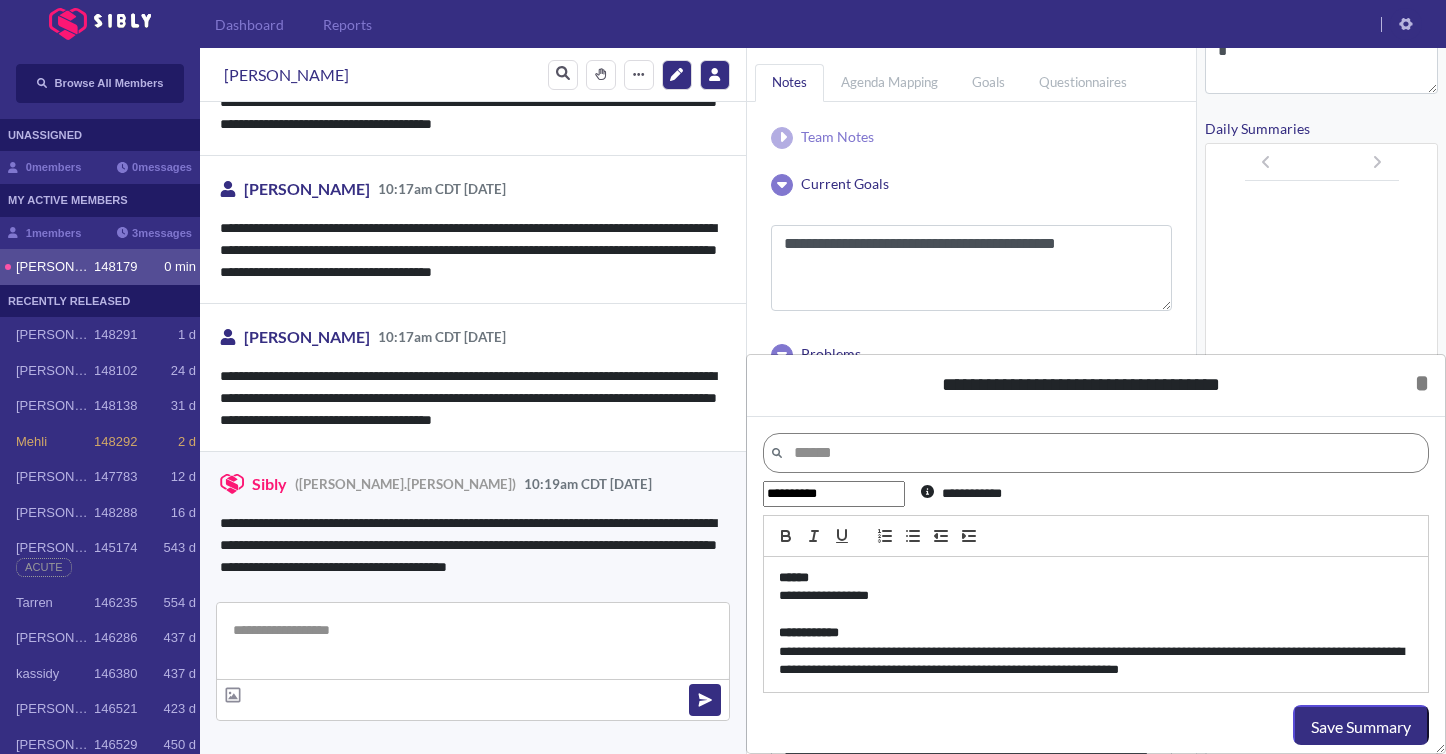 click on "**********" at bounding box center (1096, 661) 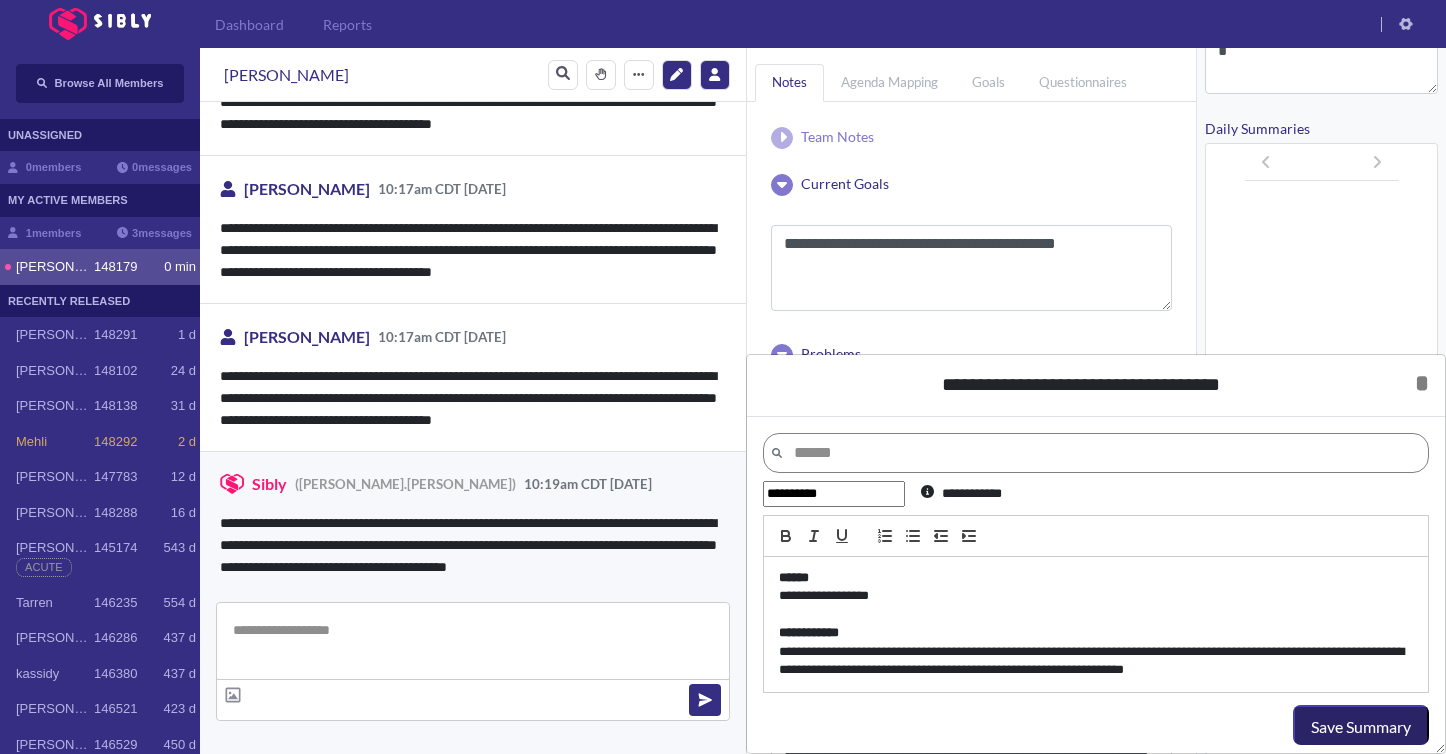click on "Save Summary" at bounding box center (1361, 727) 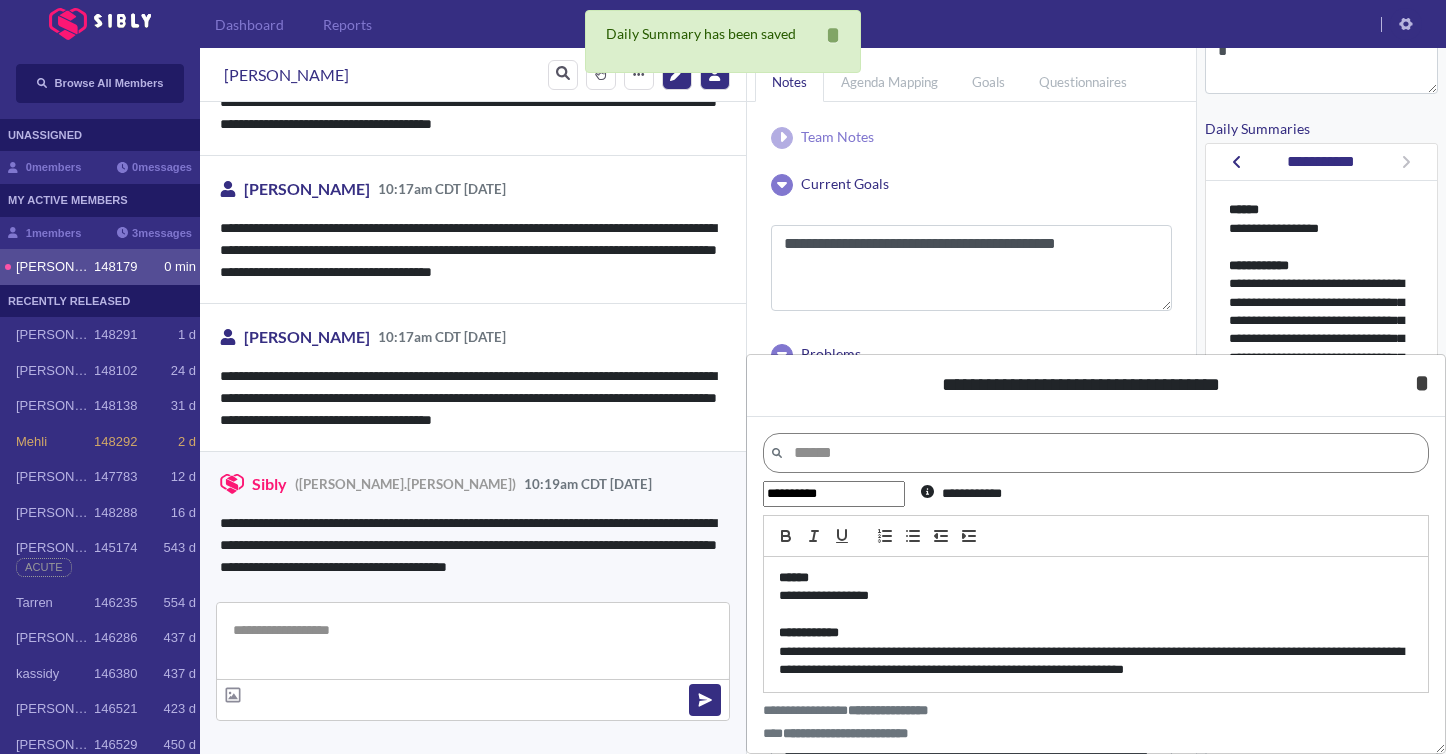 click on "*" at bounding box center [1422, 383] 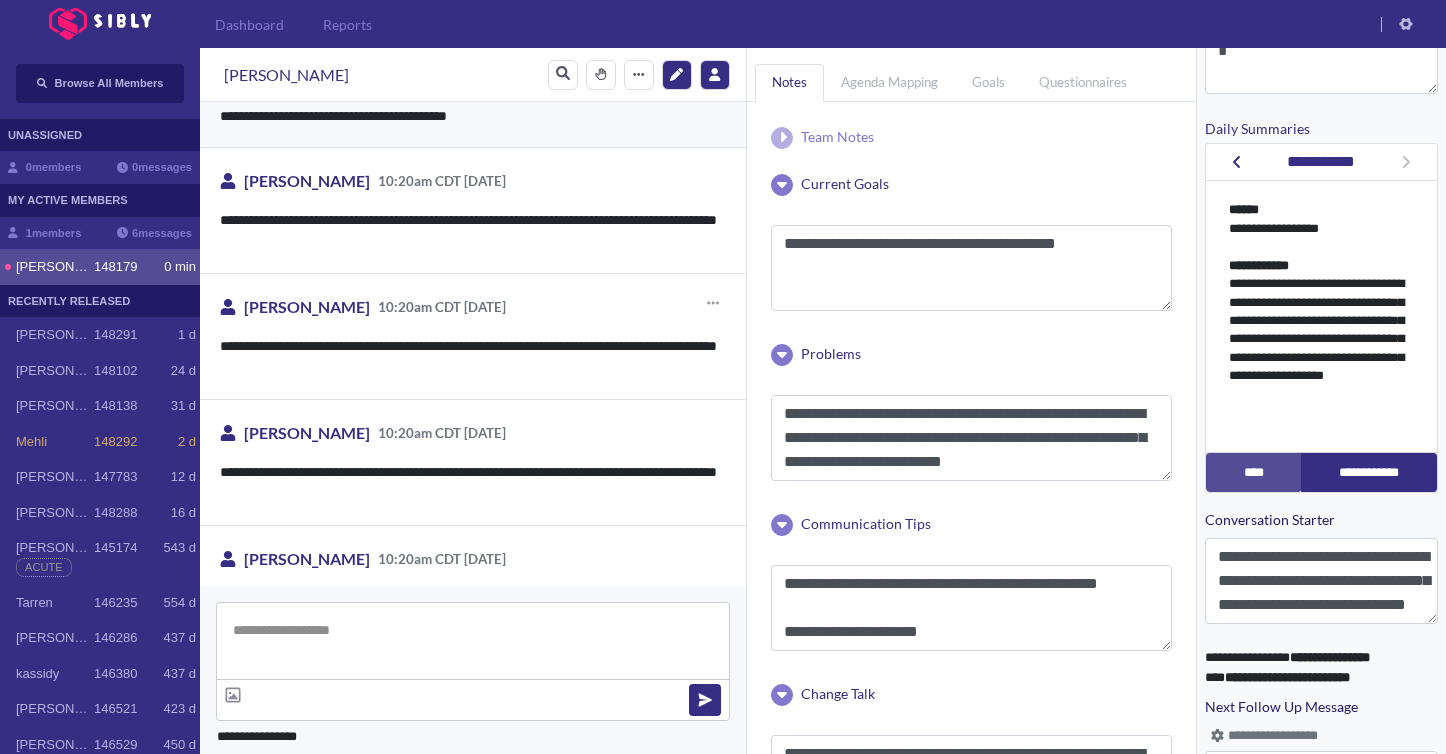 scroll, scrollTop: 5283, scrollLeft: 0, axis: vertical 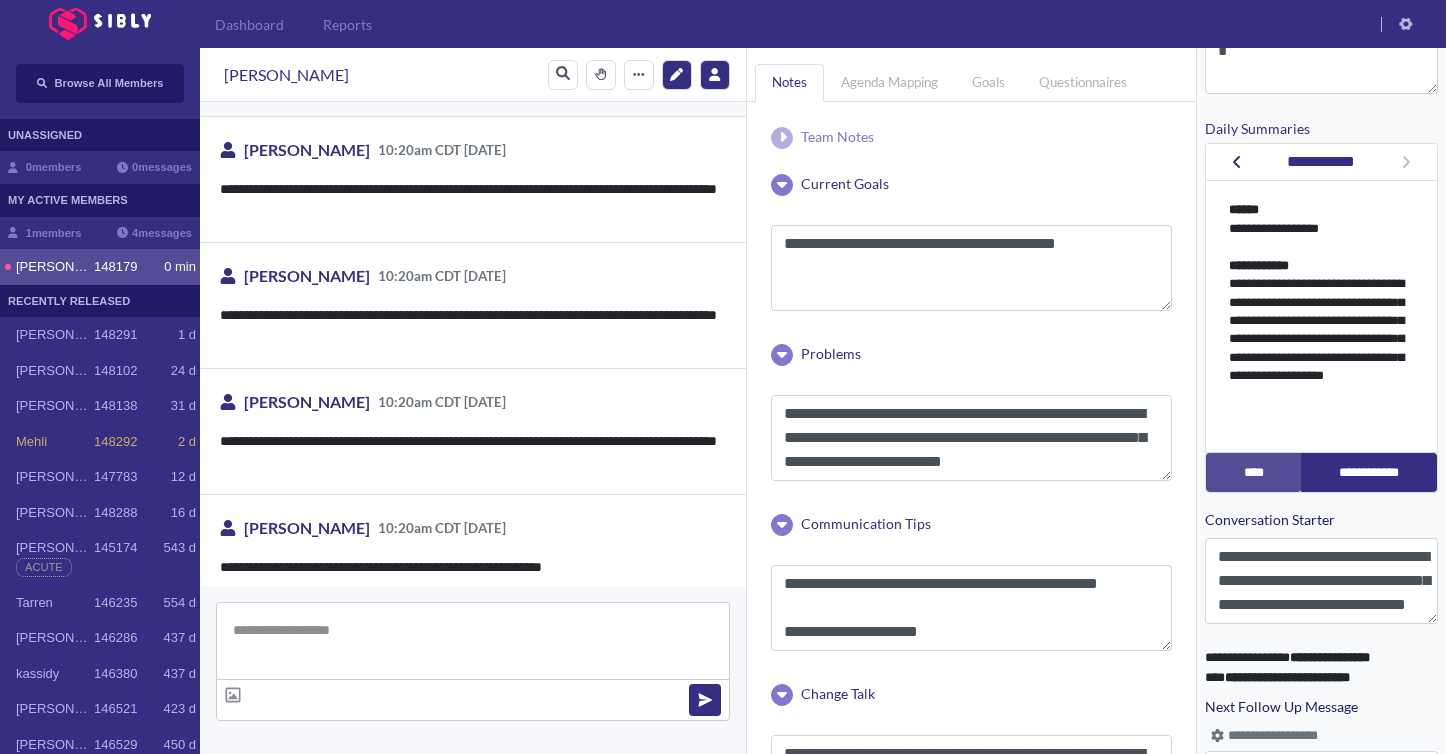 click at bounding box center (473, 641) 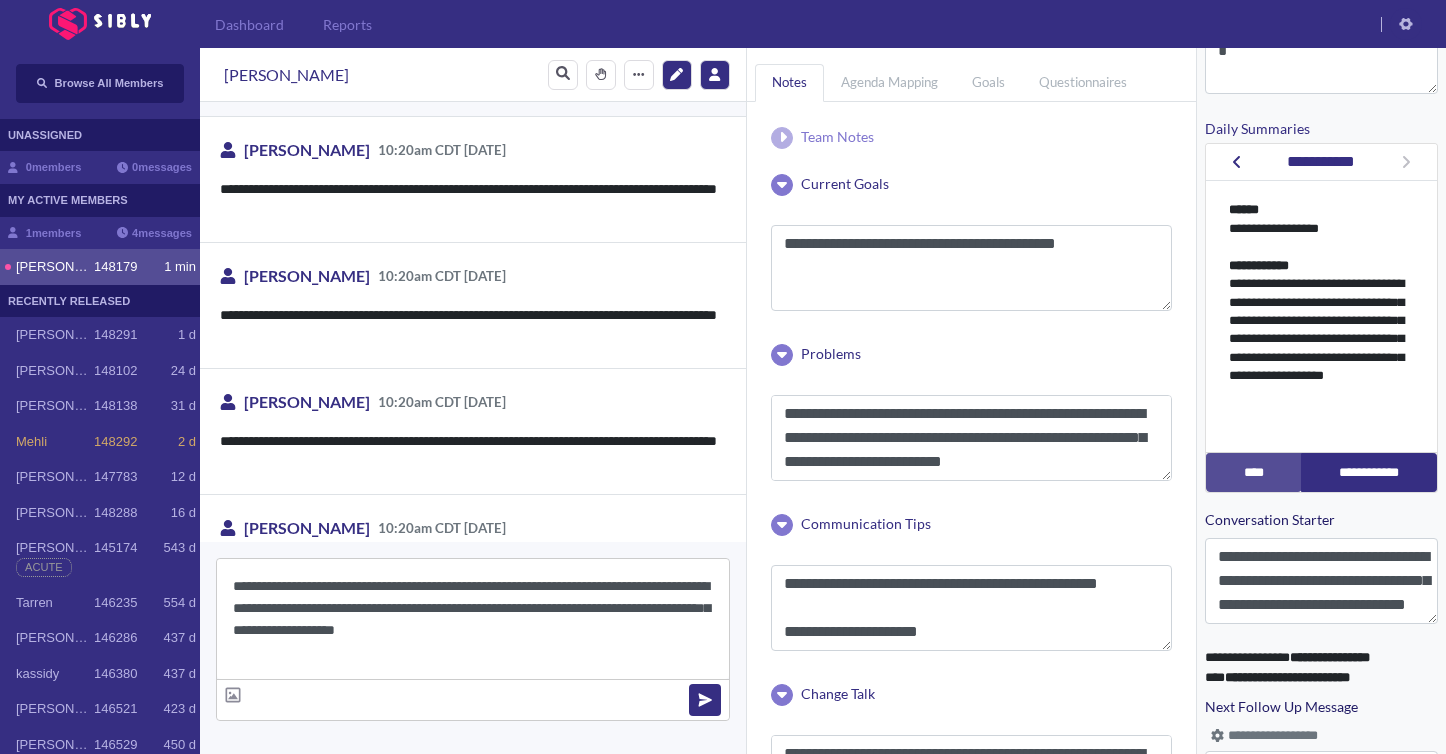 click on "**********" at bounding box center [473, 619] 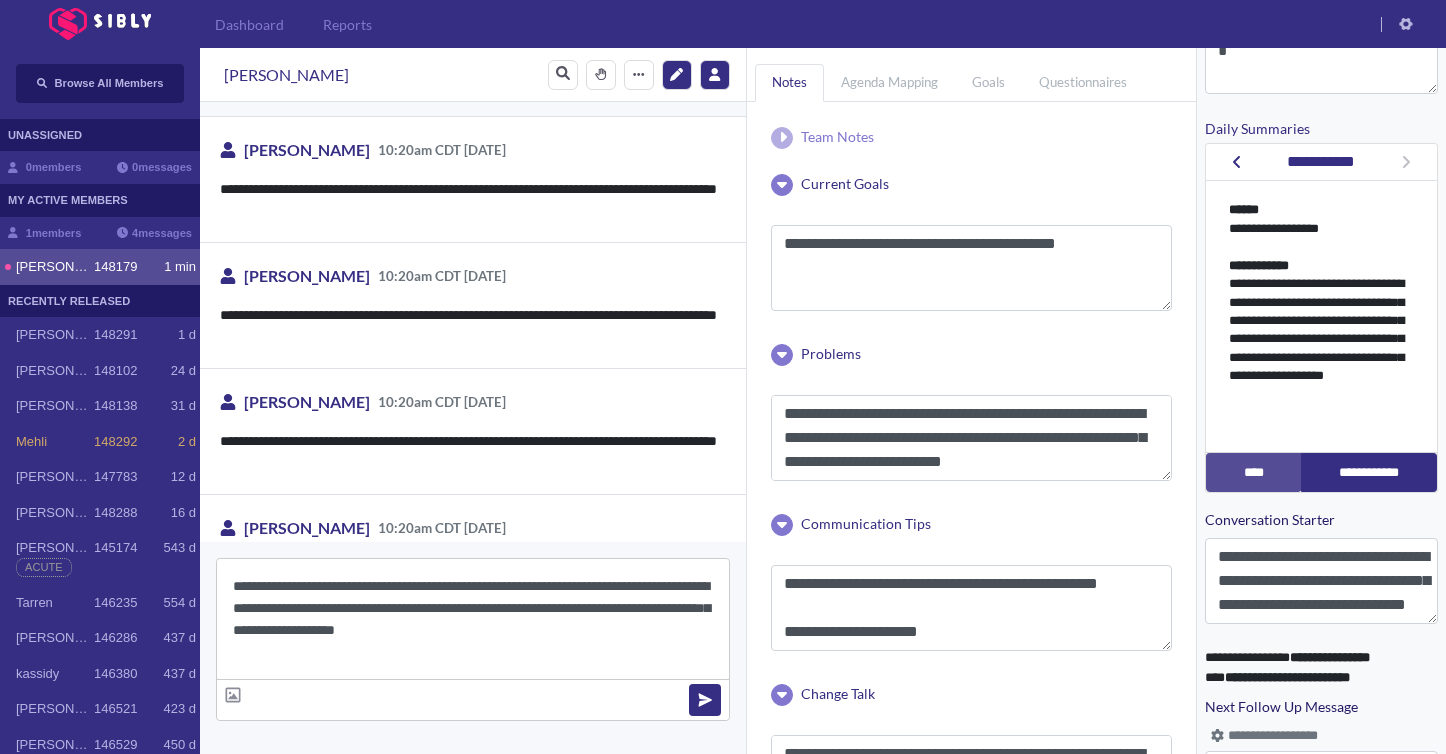 type on "**********" 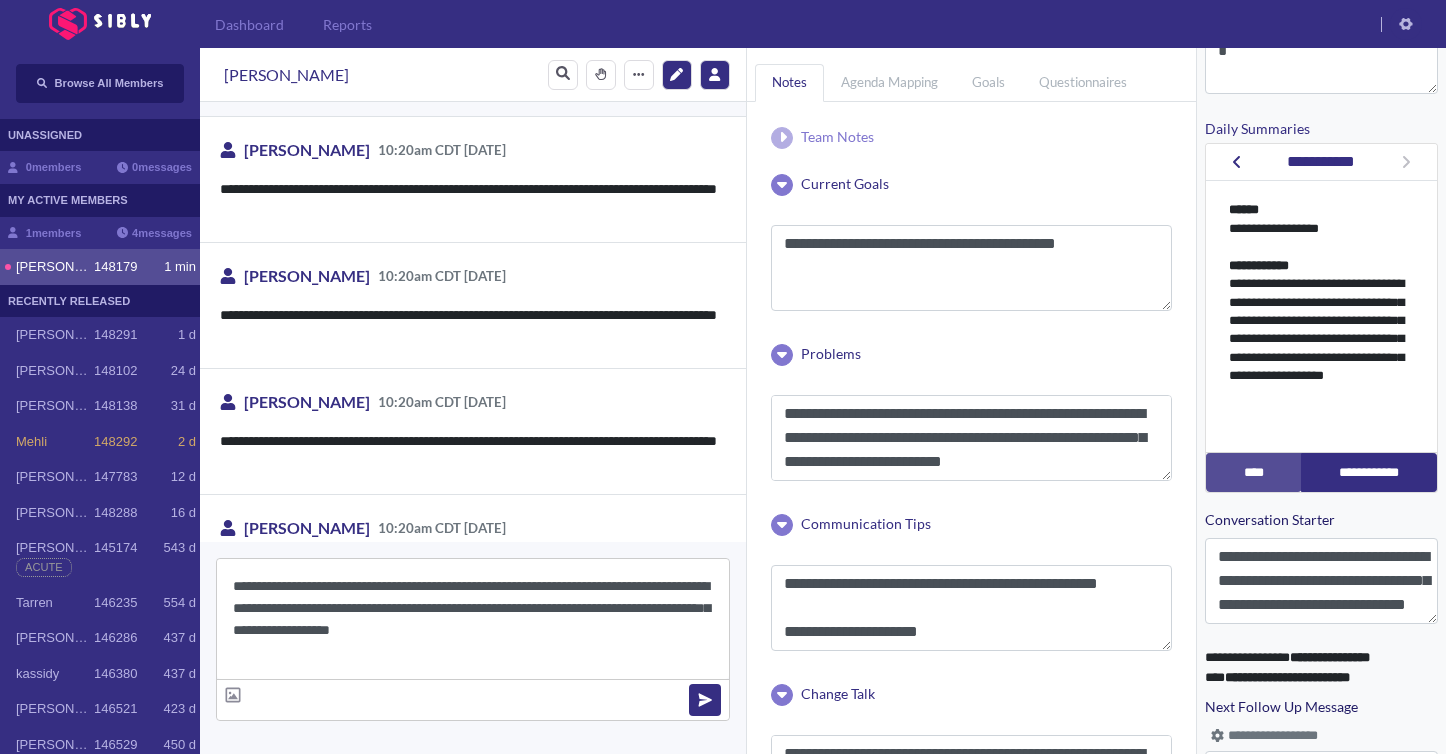 click on "**********" at bounding box center (473, 619) 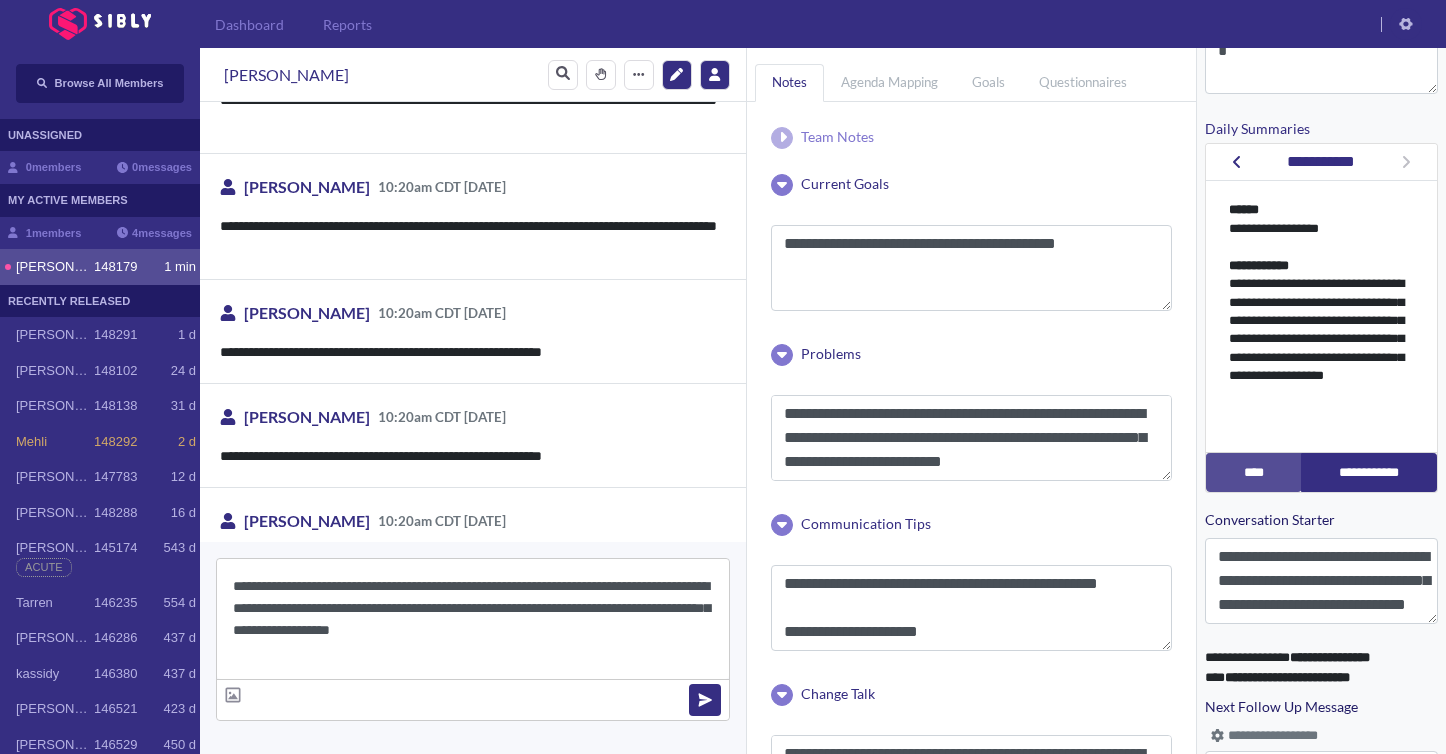 scroll, scrollTop: 5535, scrollLeft: 0, axis: vertical 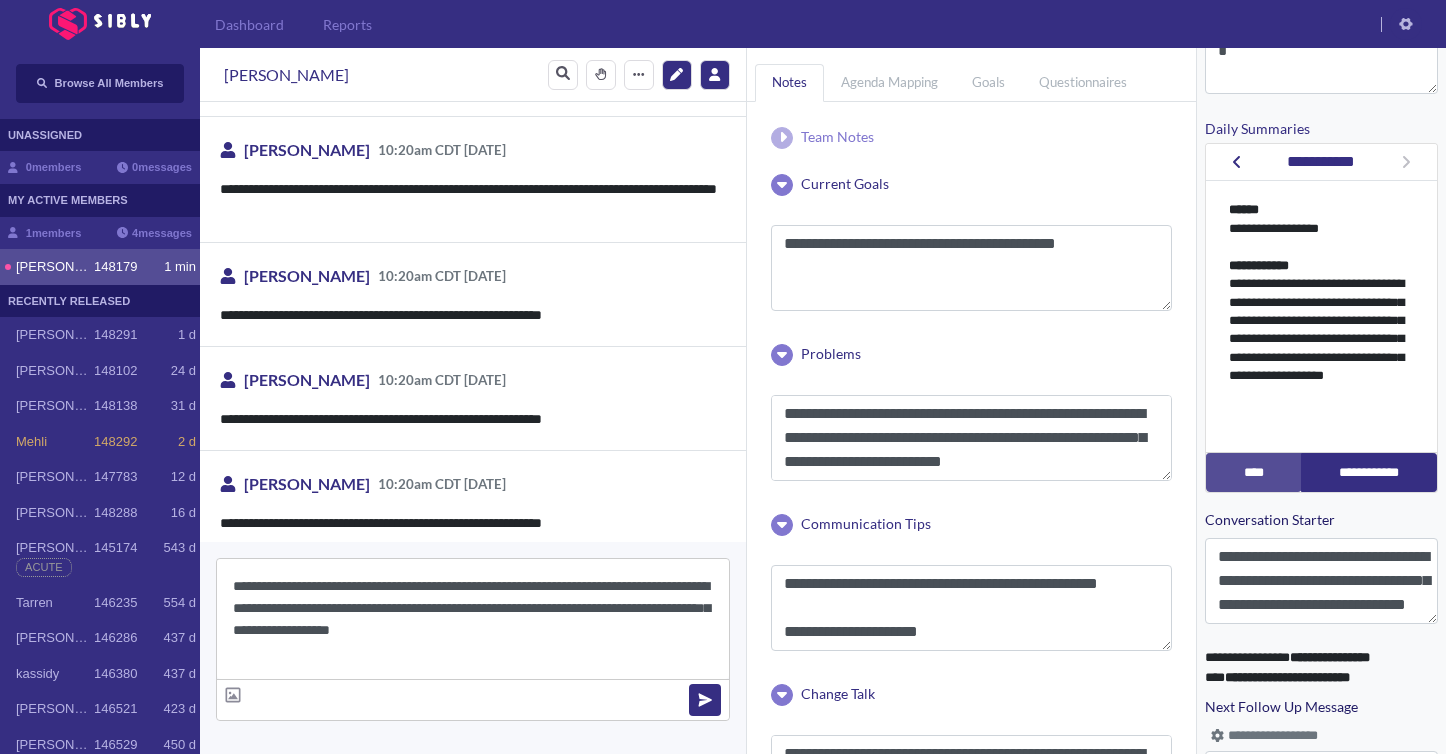click on "**********" at bounding box center [473, 619] 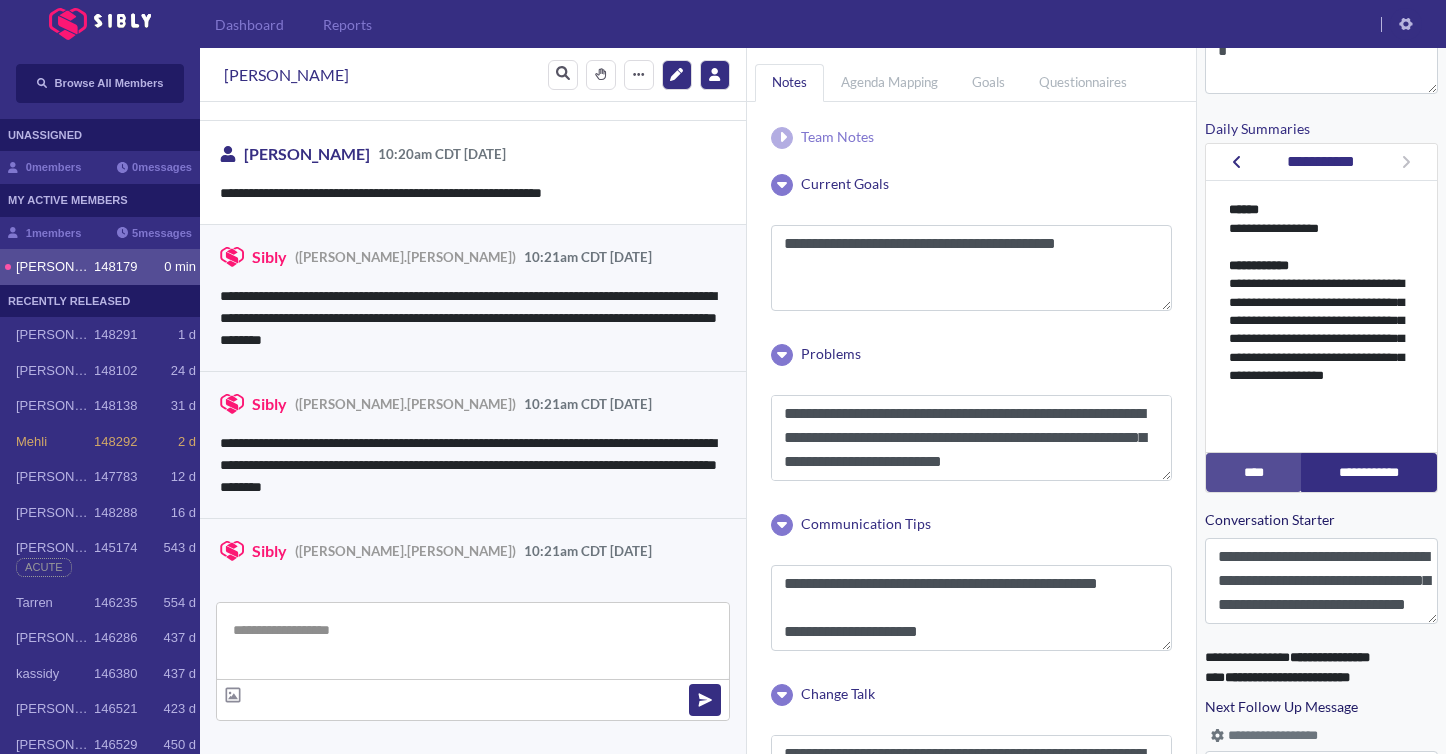 scroll, scrollTop: 6244, scrollLeft: 0, axis: vertical 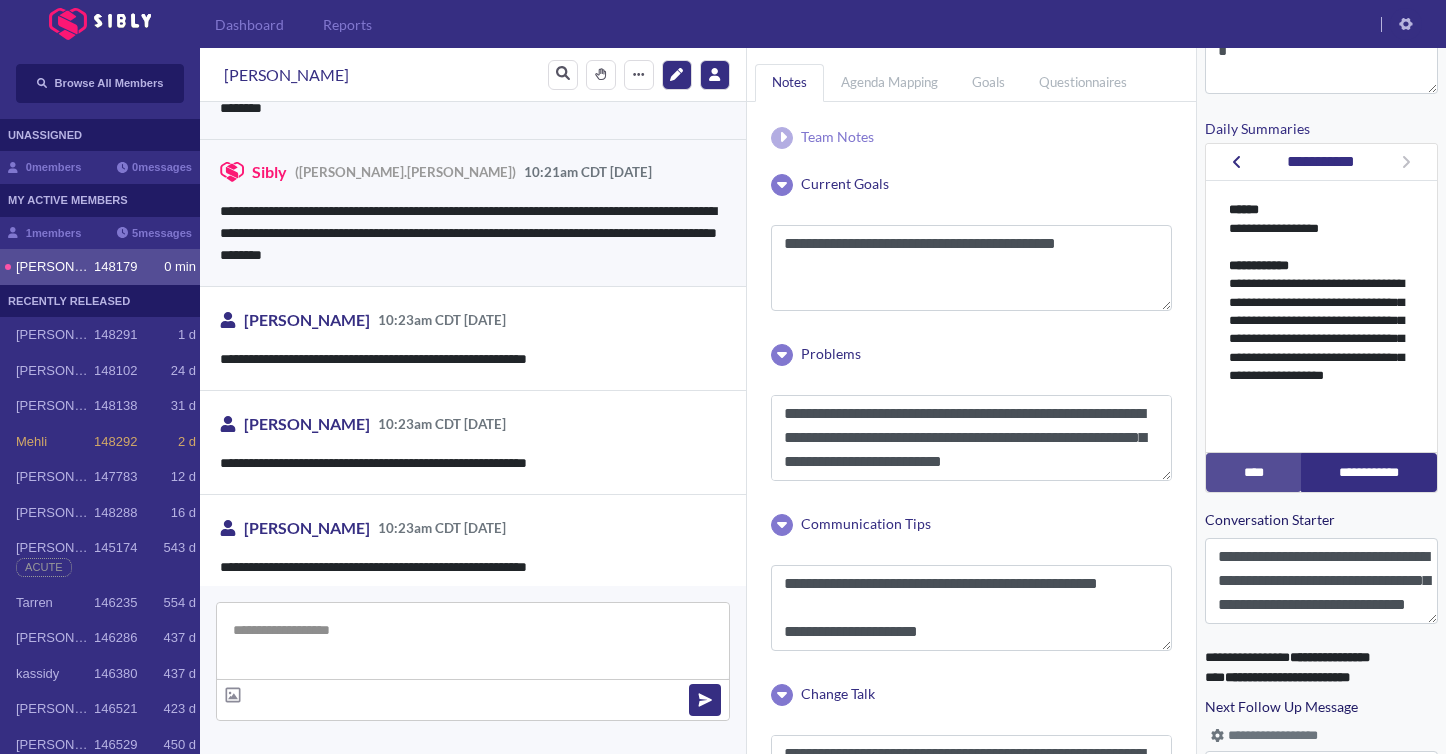 click at bounding box center (473, 641) 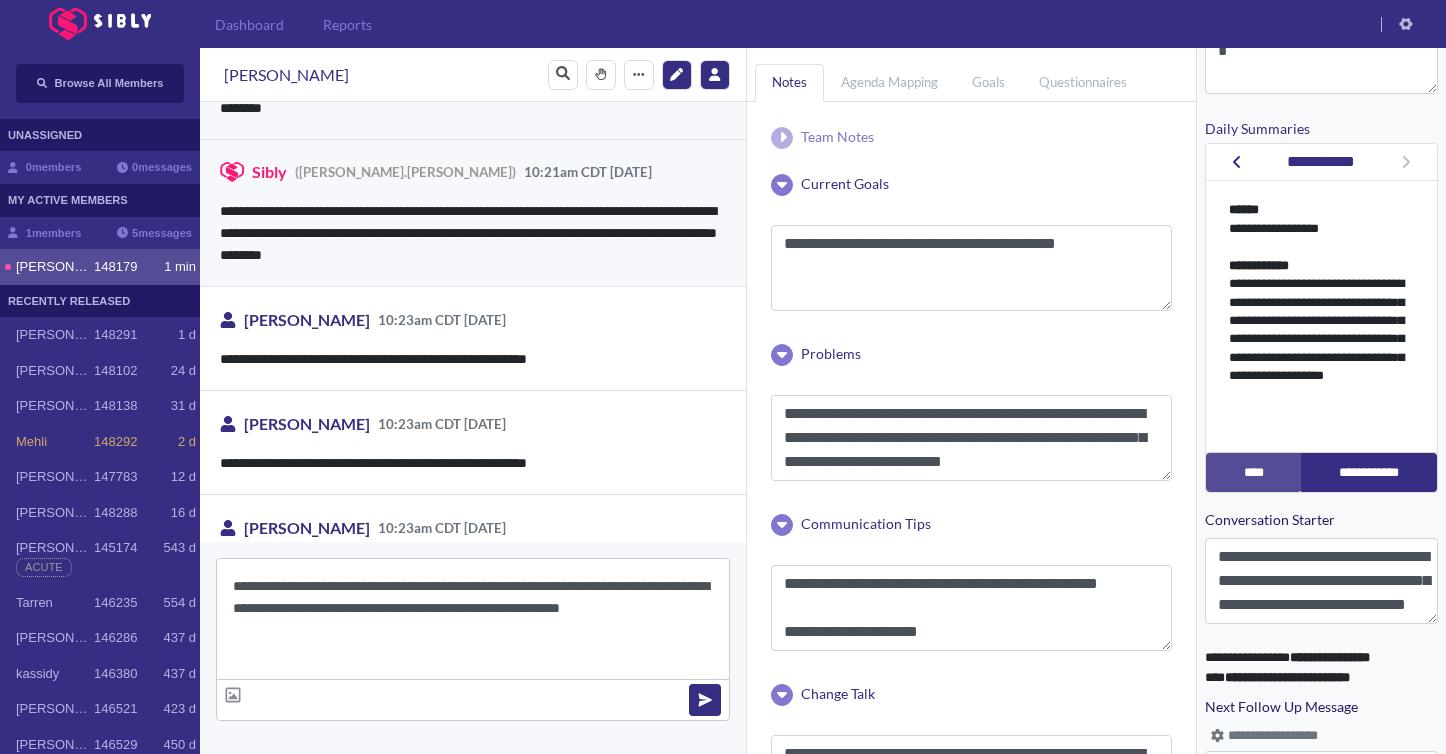 type on "**********" 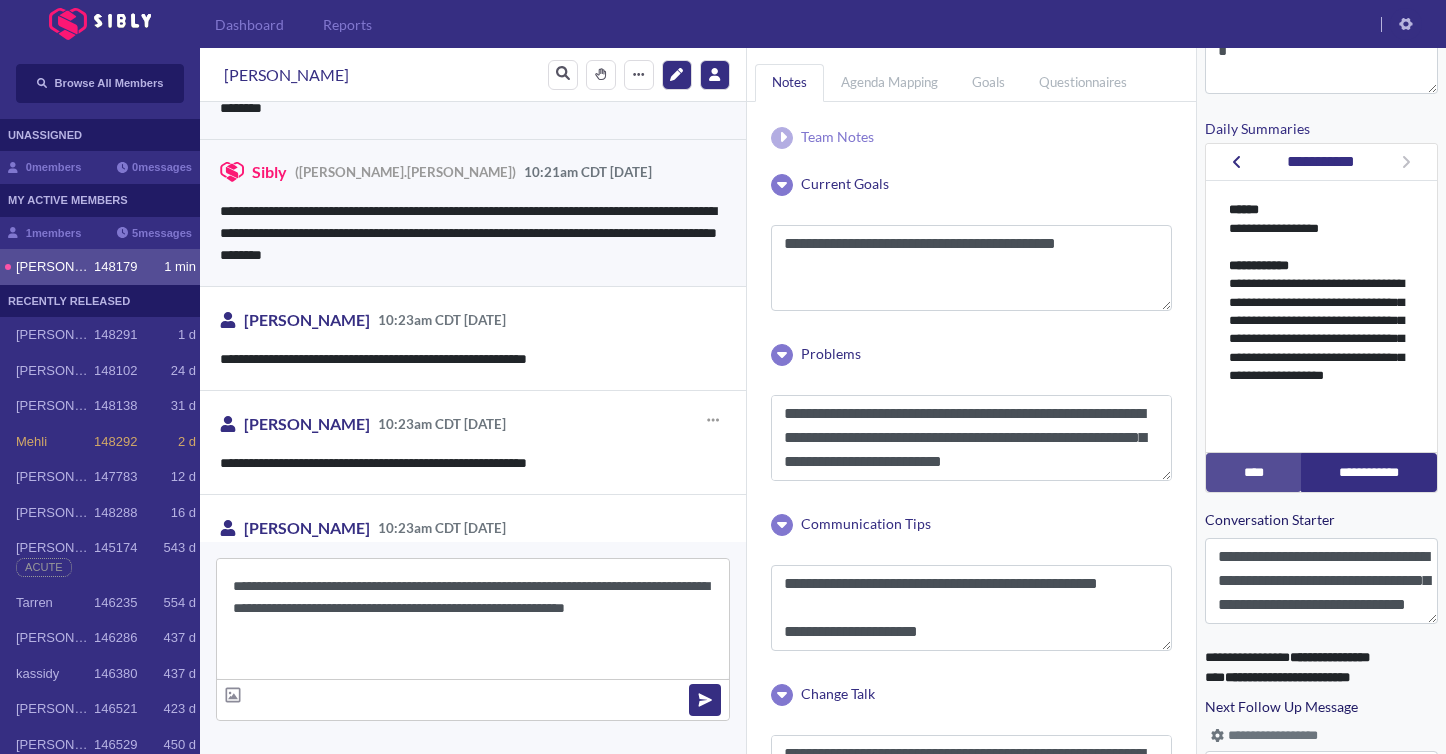 scroll, scrollTop: 6288, scrollLeft: 0, axis: vertical 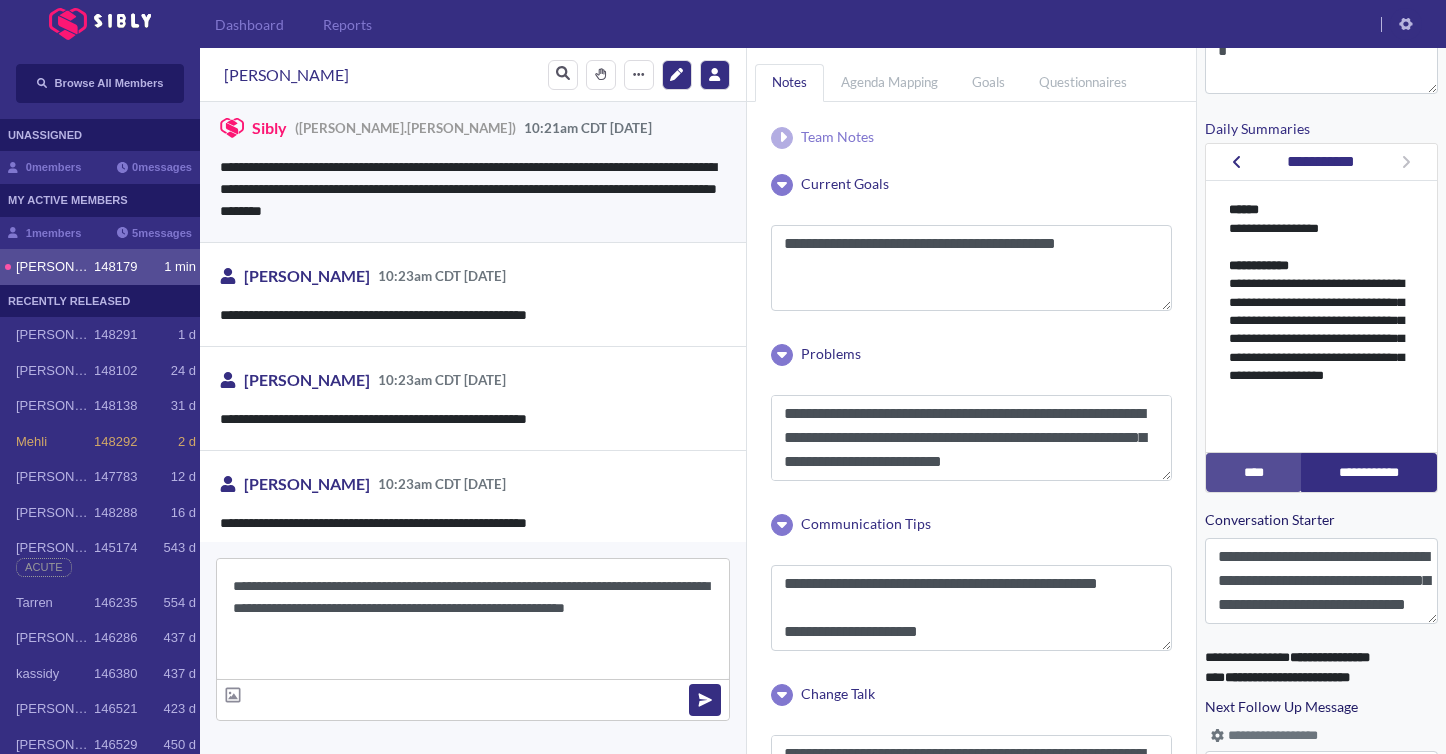 click on "**********" at bounding box center [473, 619] 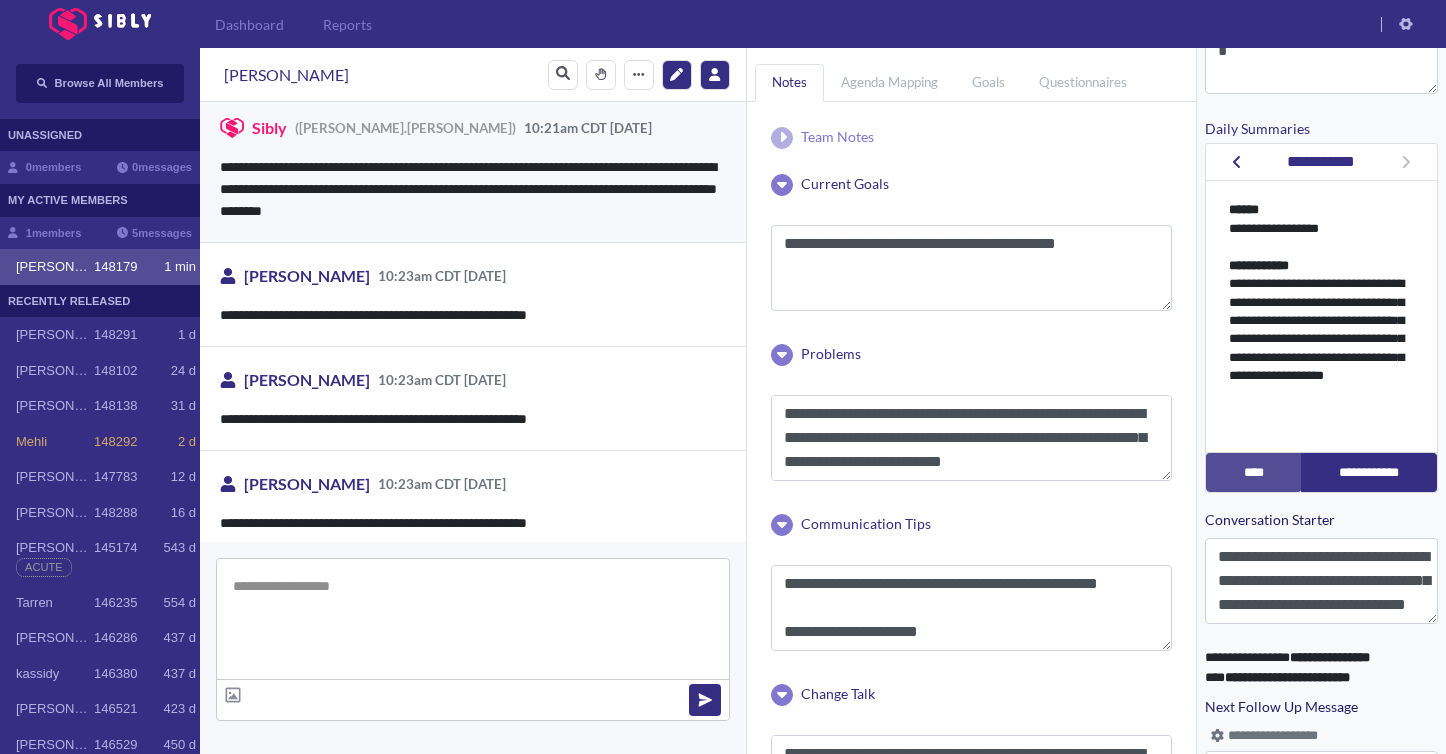 scroll, scrollTop: 6369, scrollLeft: 0, axis: vertical 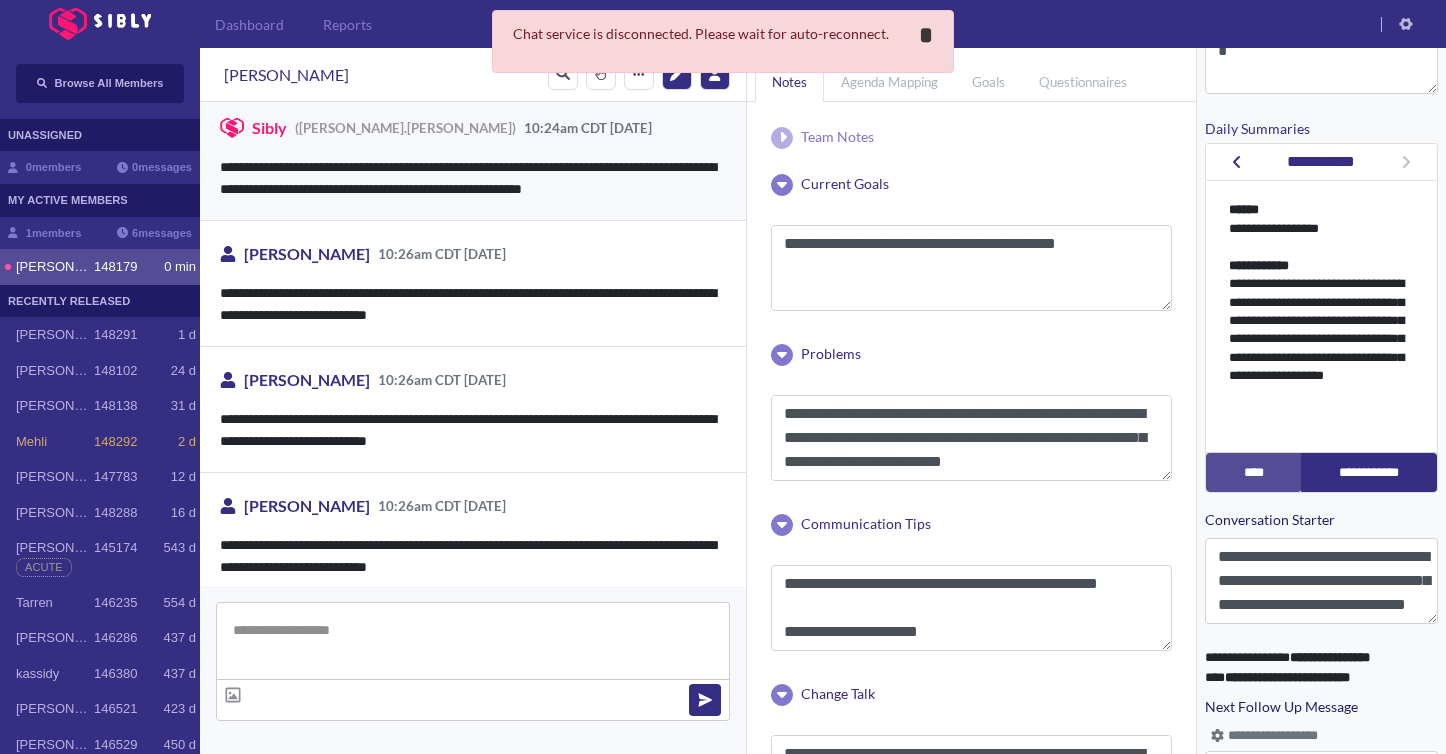 click on "**********" at bounding box center (926, 35) 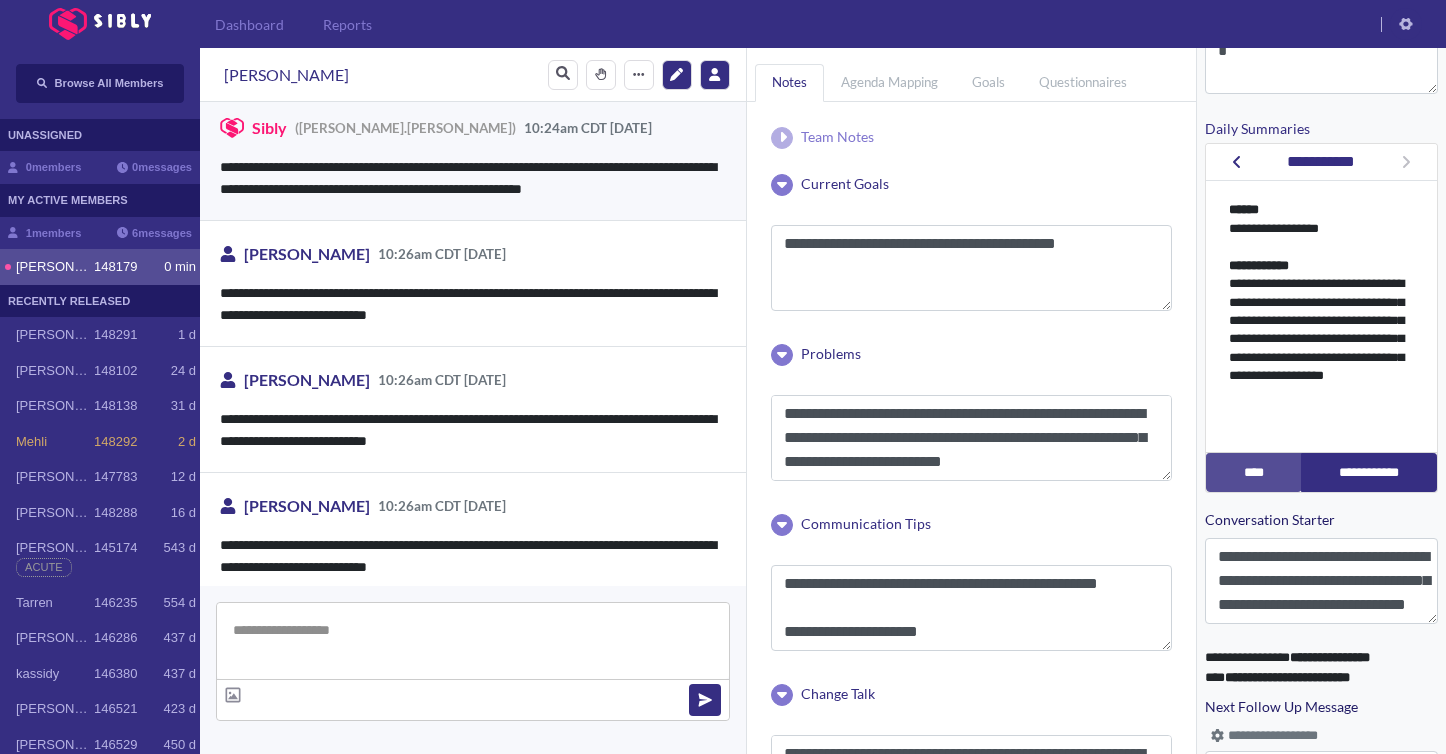 click at bounding box center [473, 641] 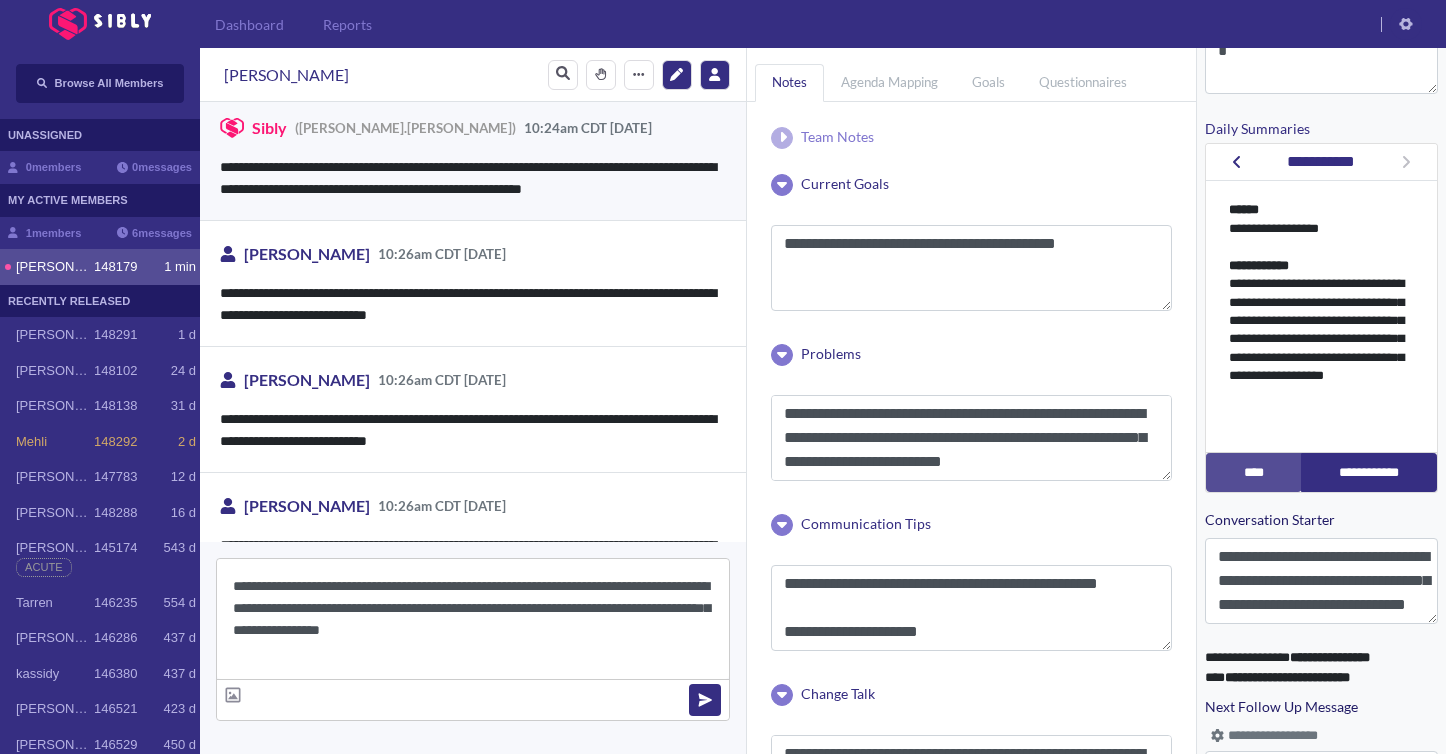 click on "**********" at bounding box center (473, 619) 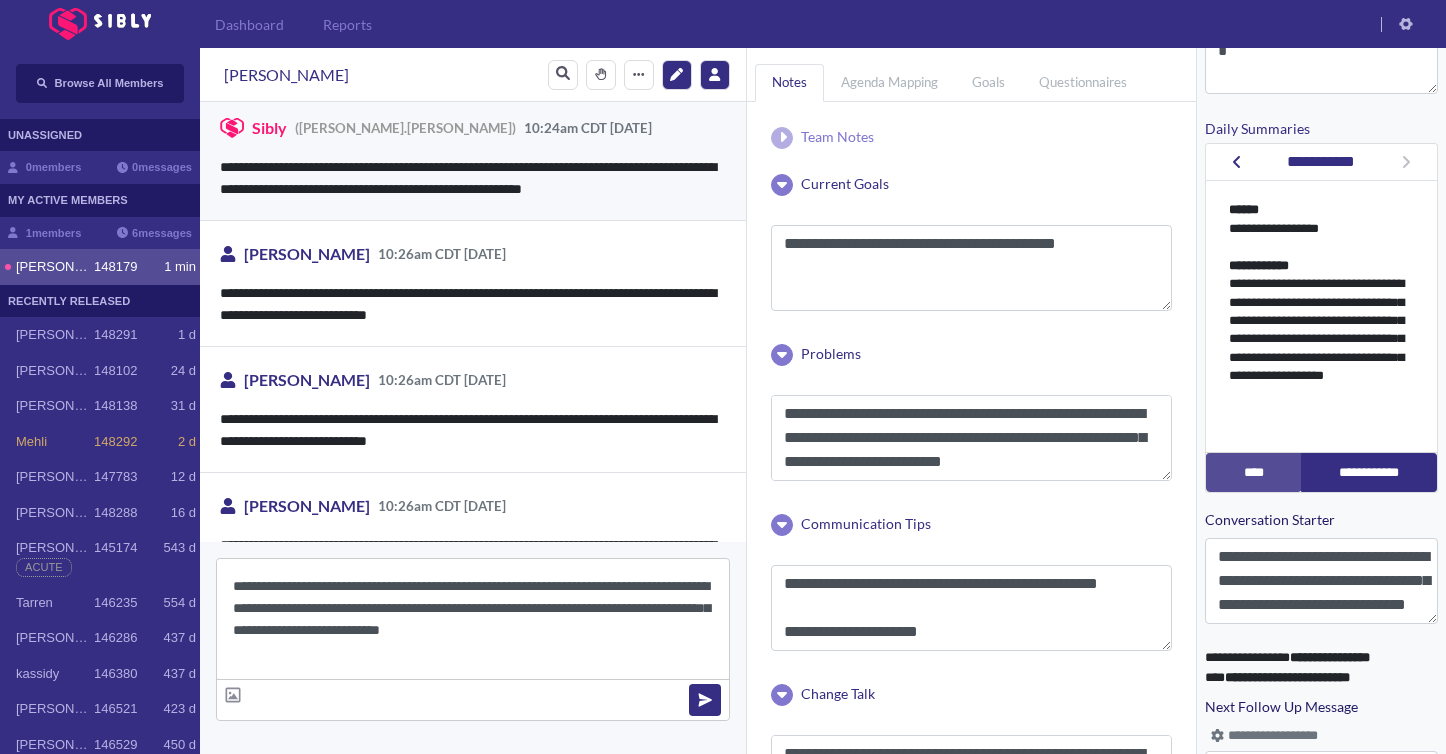 type on "**********" 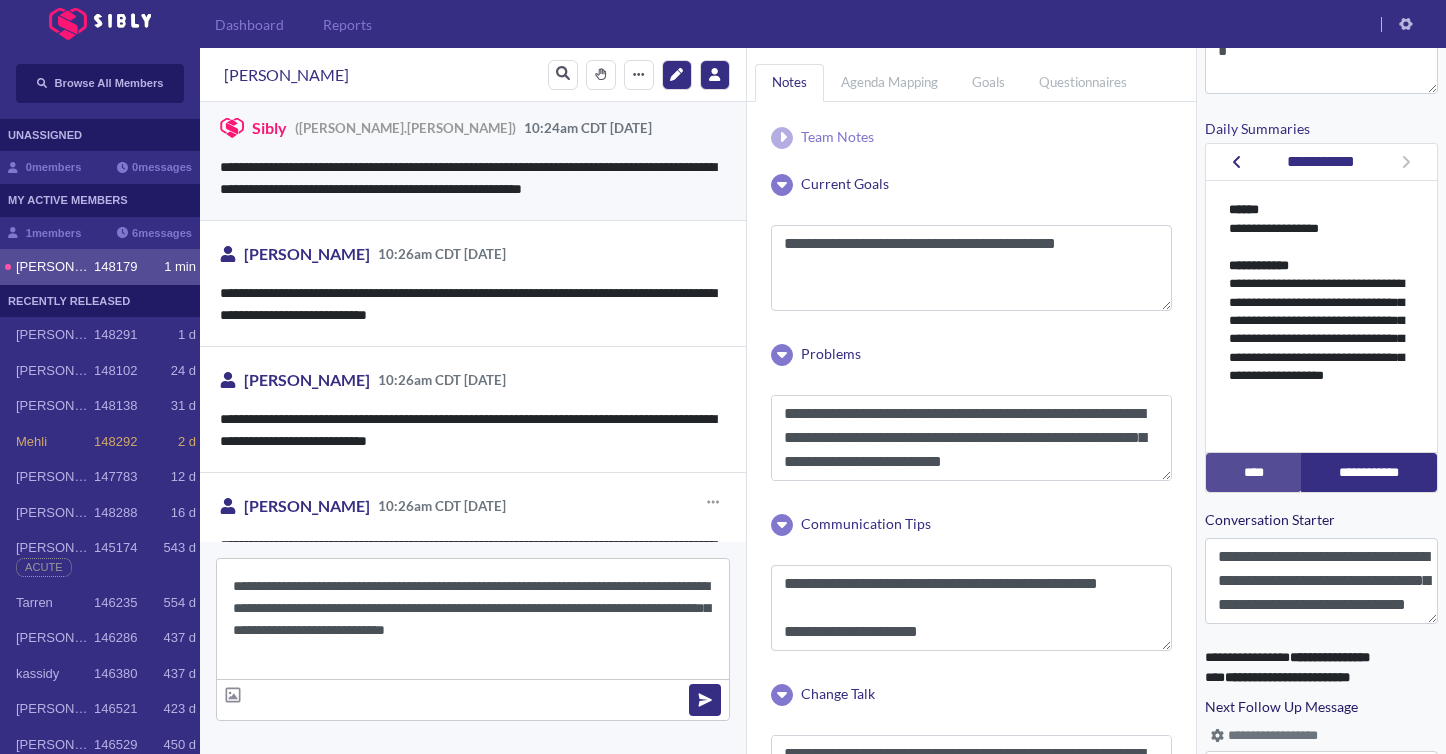 scroll, scrollTop: 7041, scrollLeft: 0, axis: vertical 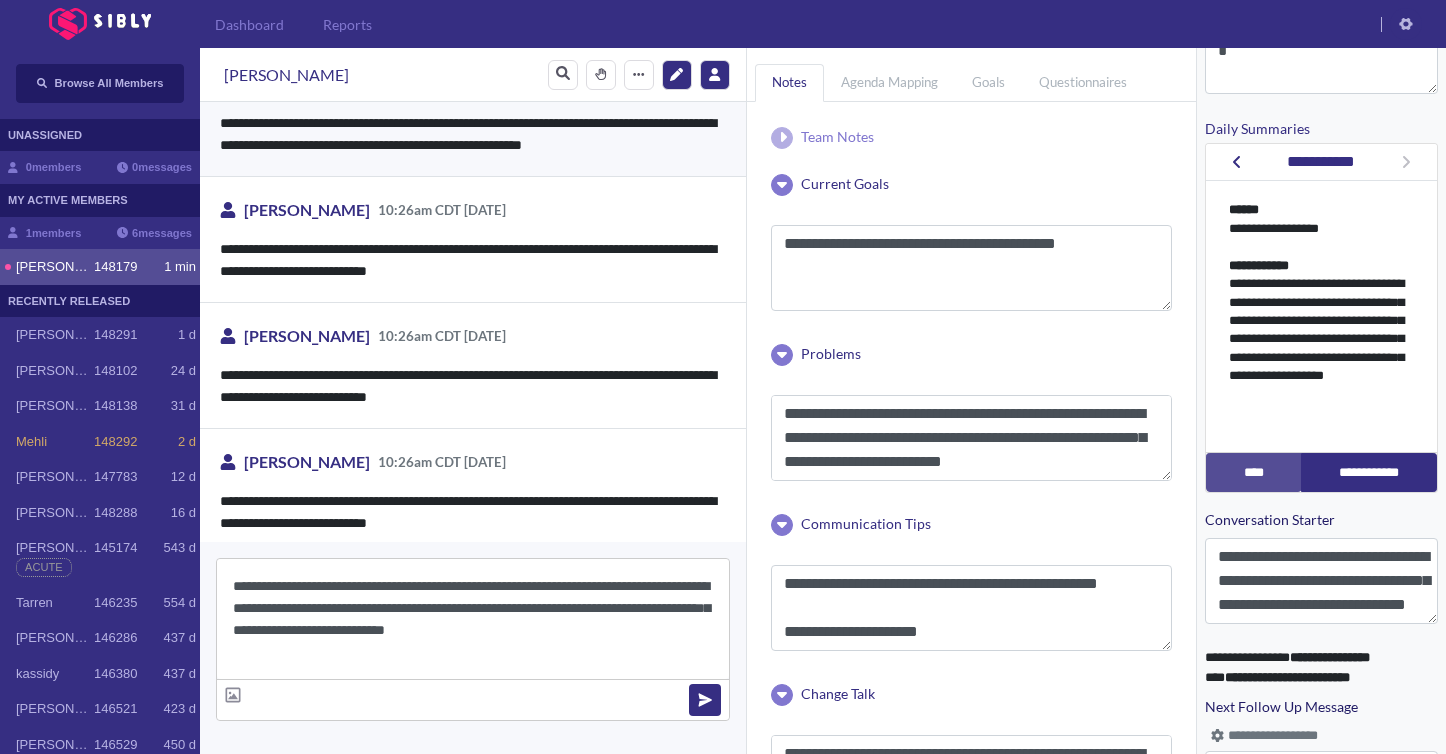 type 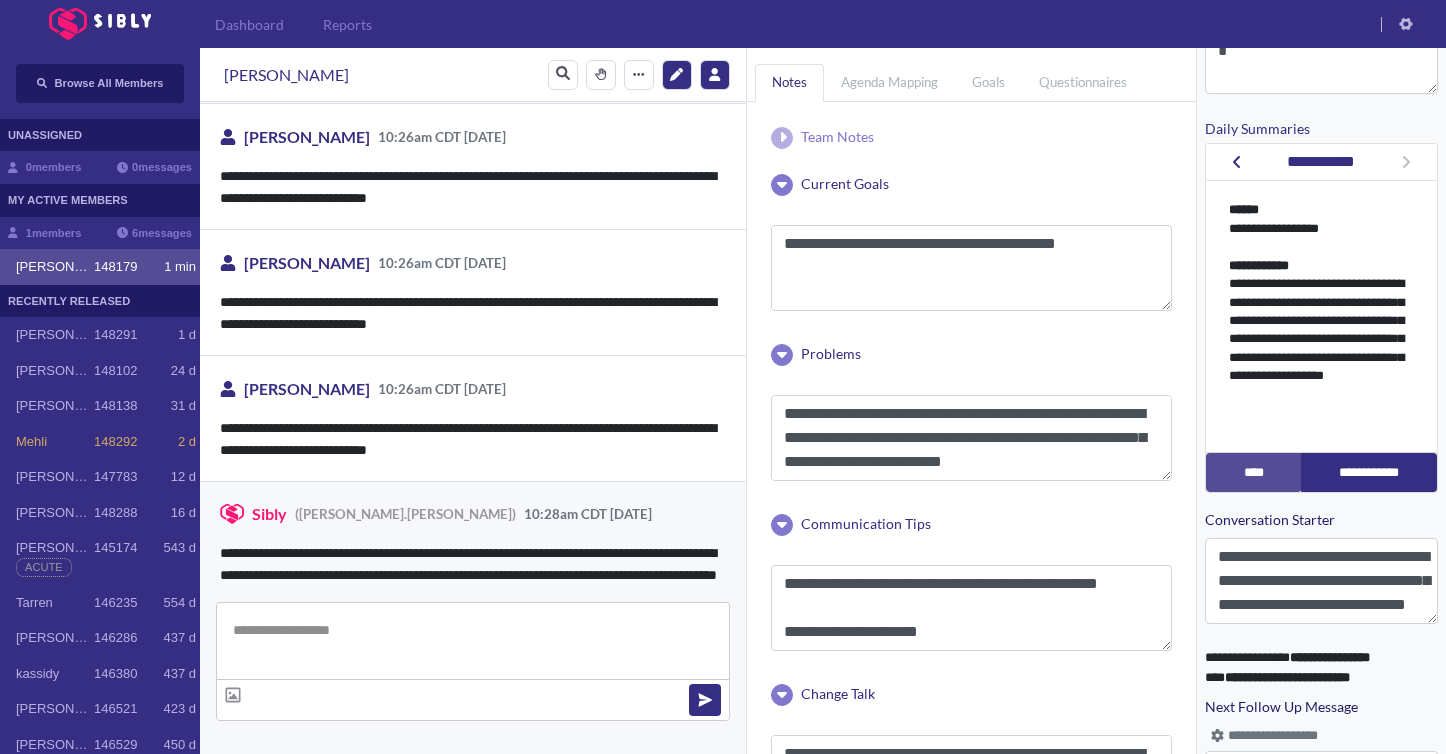 scroll, scrollTop: 7144, scrollLeft: 0, axis: vertical 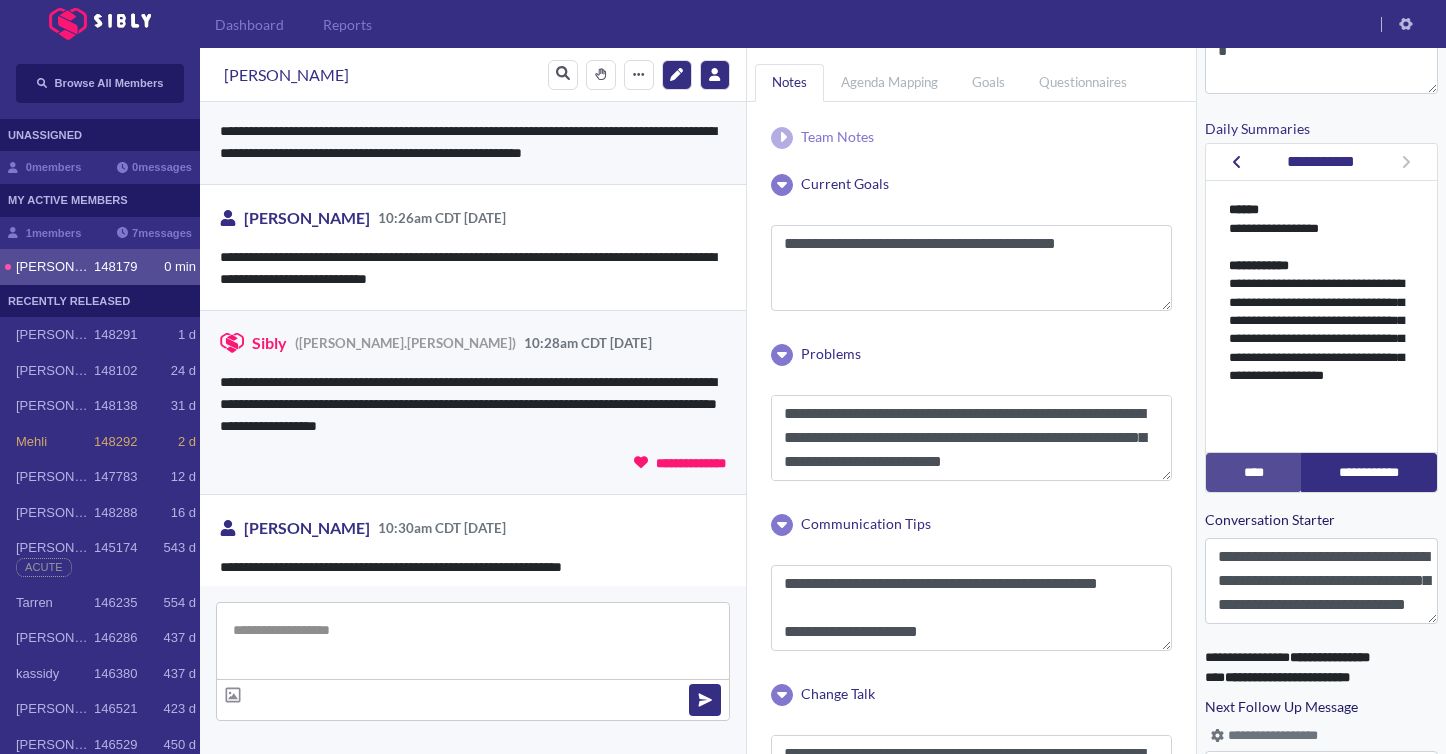 click at bounding box center (473, 641) 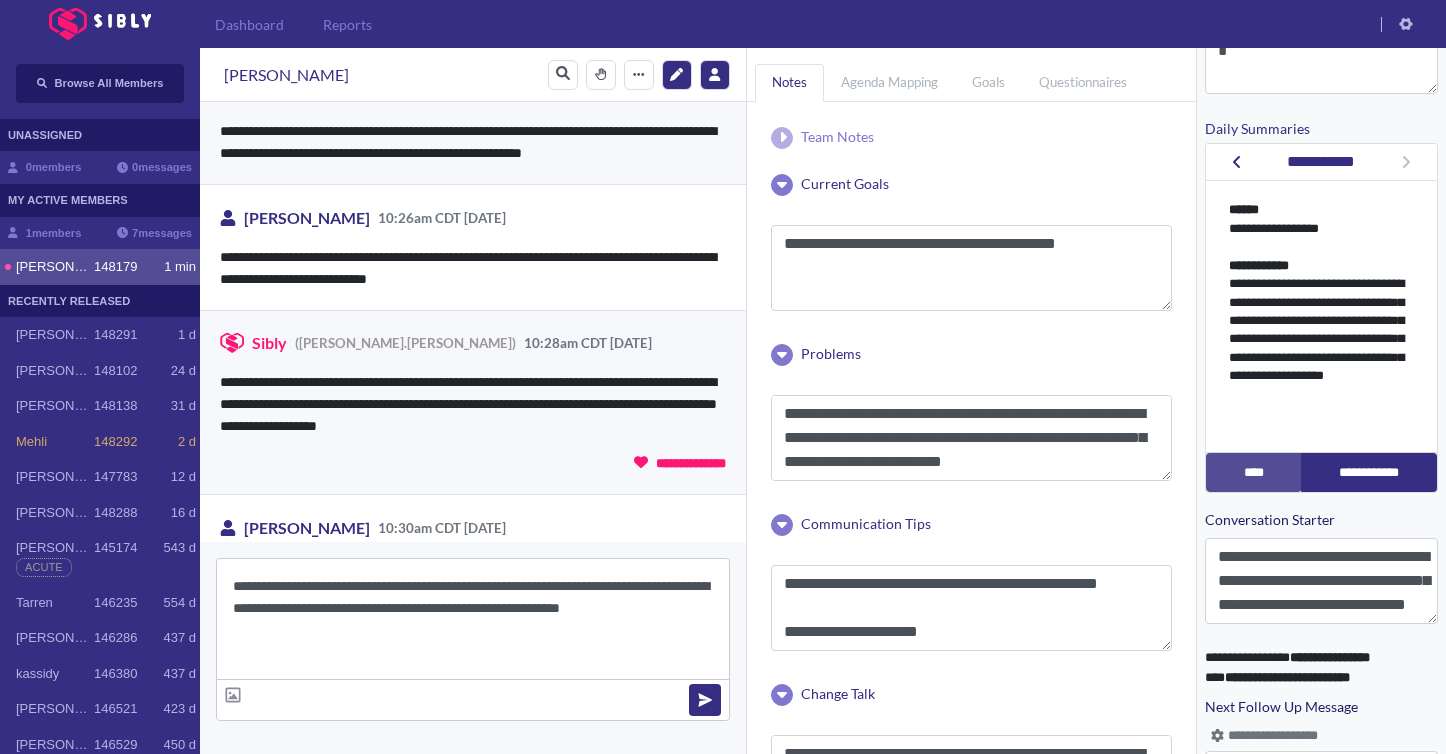 scroll, scrollTop: 4061, scrollLeft: 0, axis: vertical 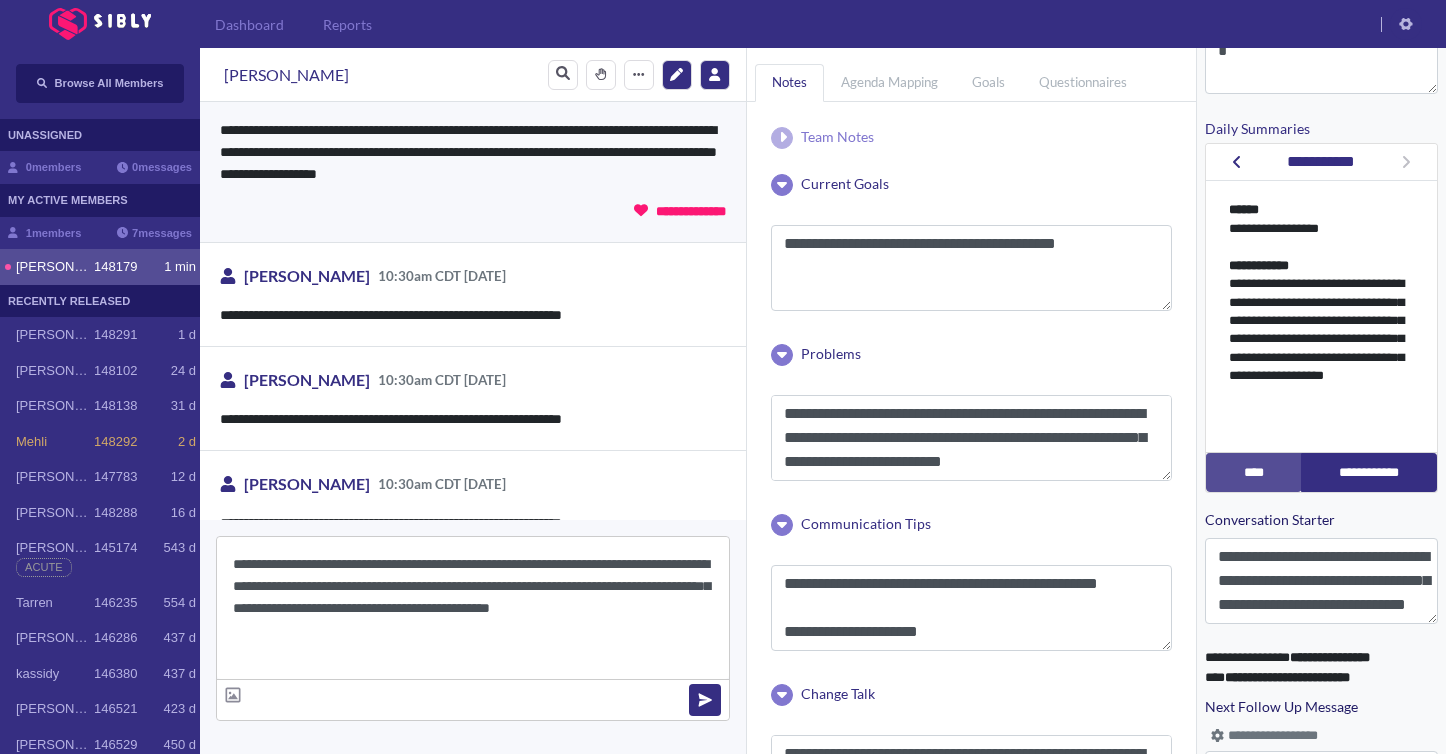 type on "**********" 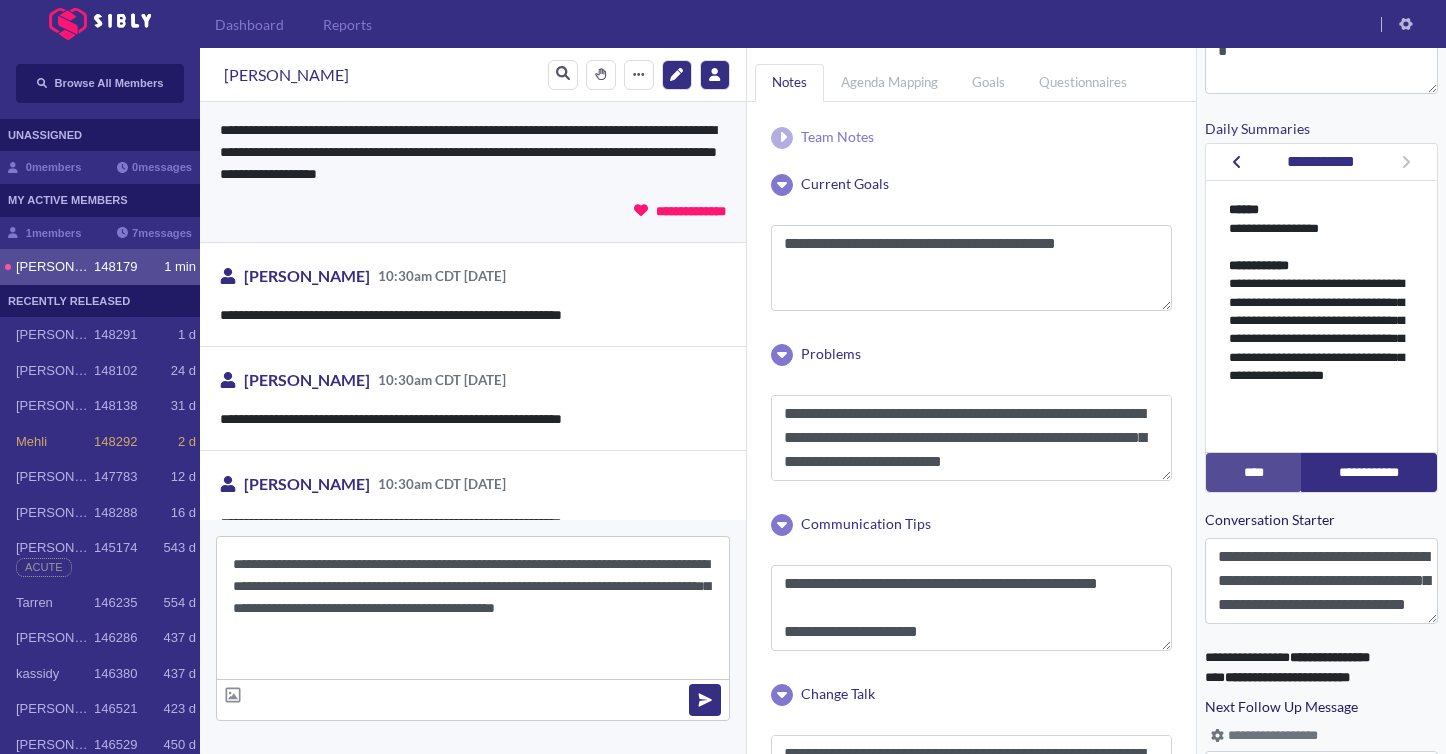 scroll, scrollTop: 4083, scrollLeft: 0, axis: vertical 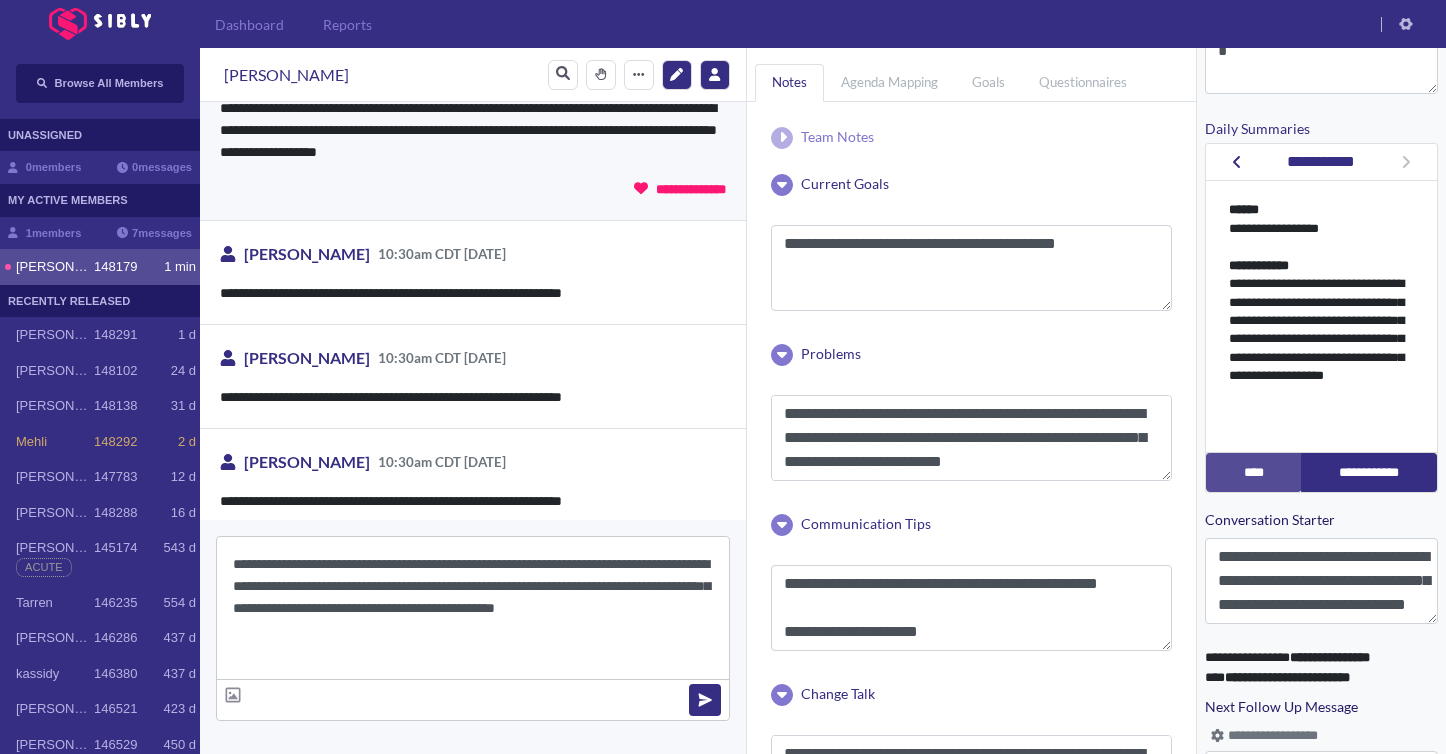 click on "**********" at bounding box center [473, 608] 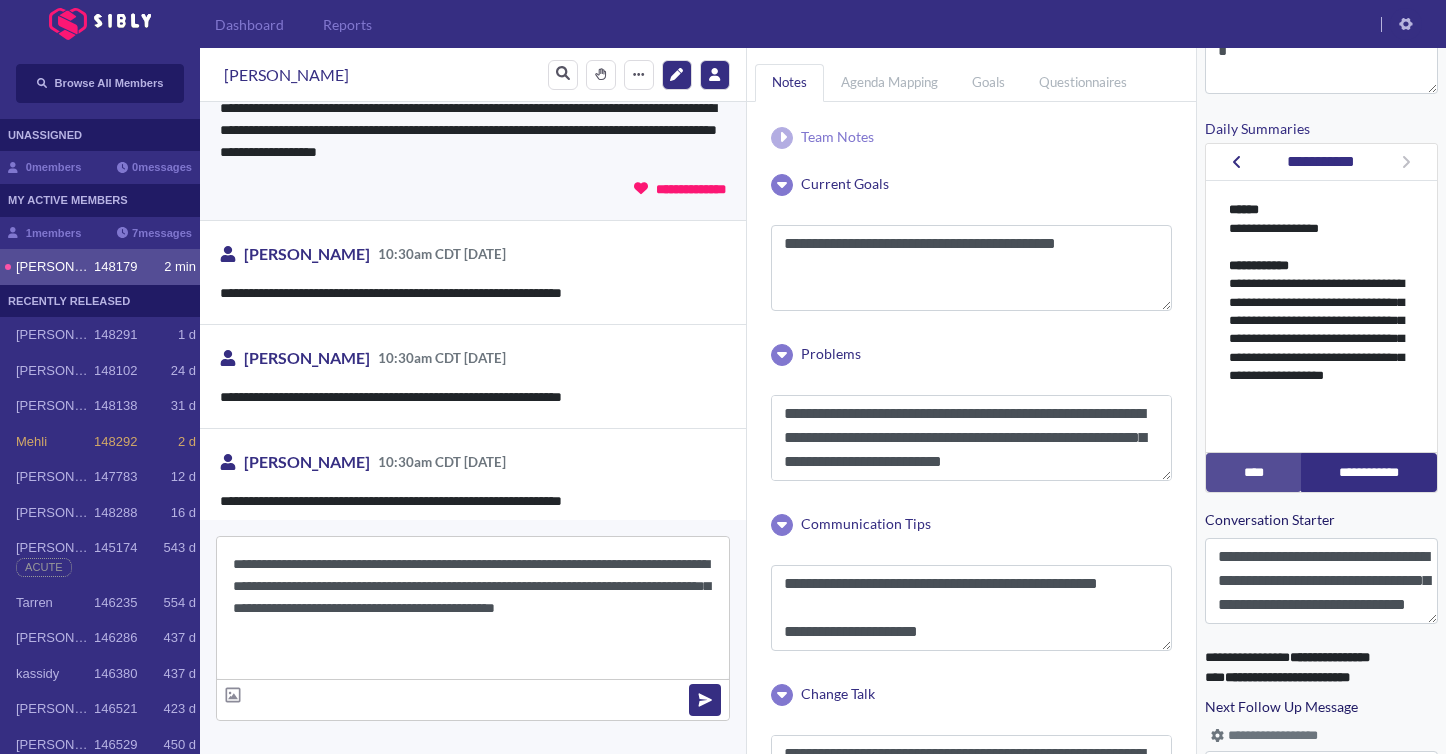 type 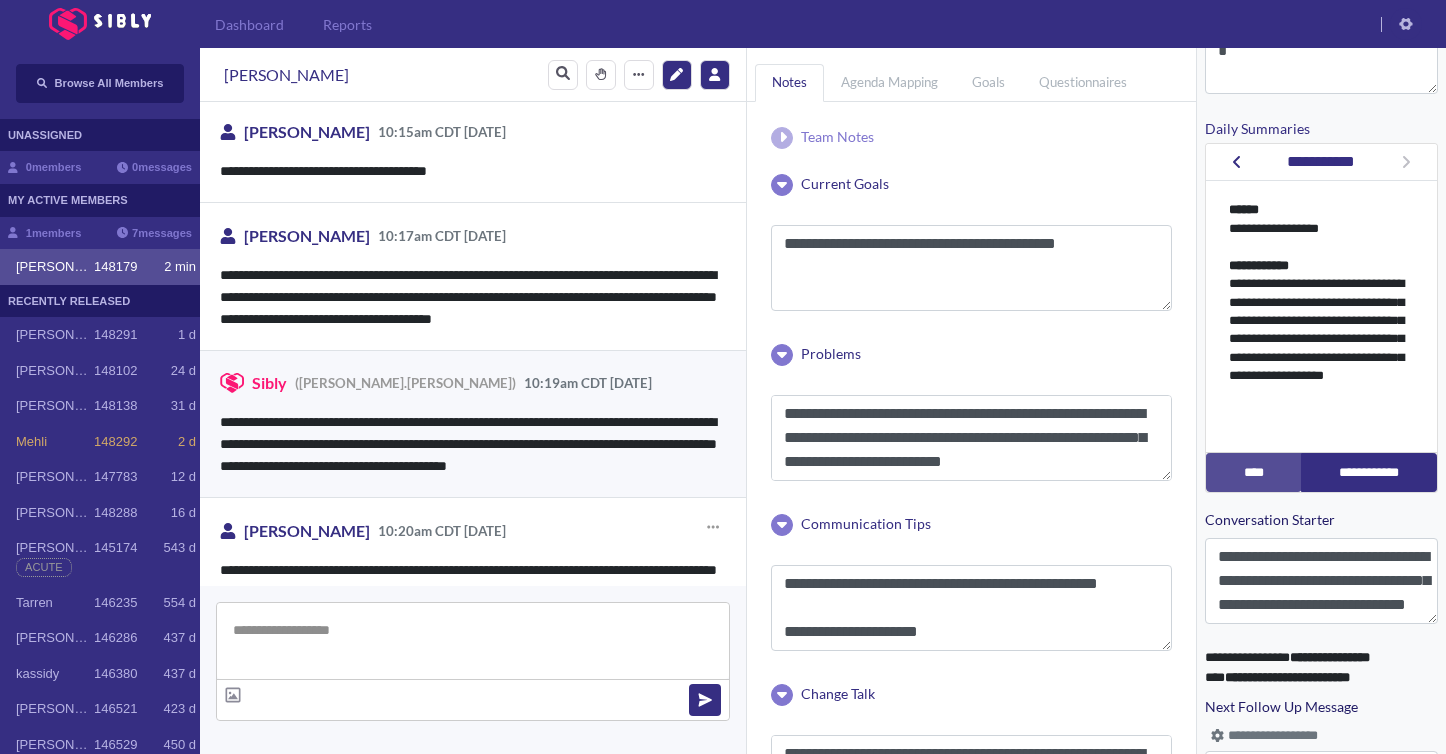scroll, scrollTop: 2870, scrollLeft: 0, axis: vertical 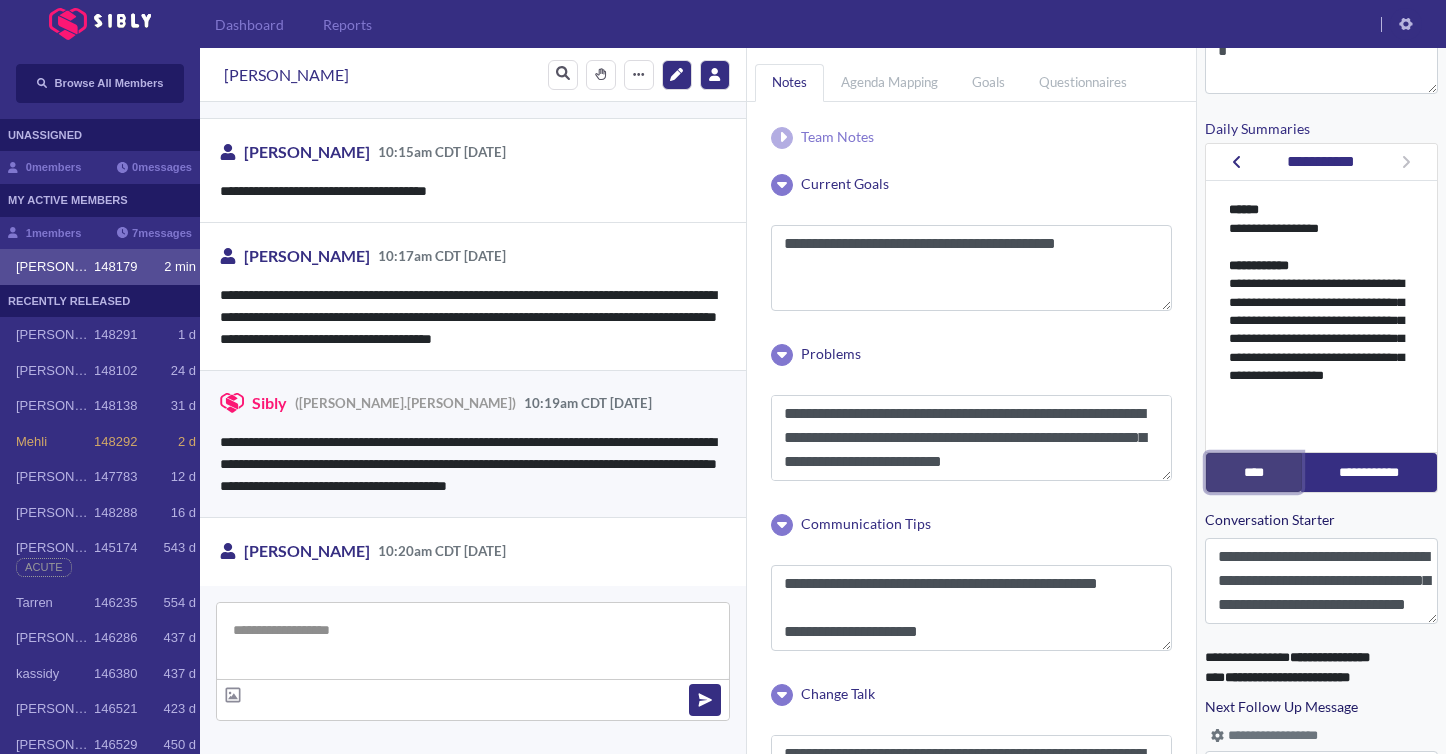 click on "****" at bounding box center (1254, 472) 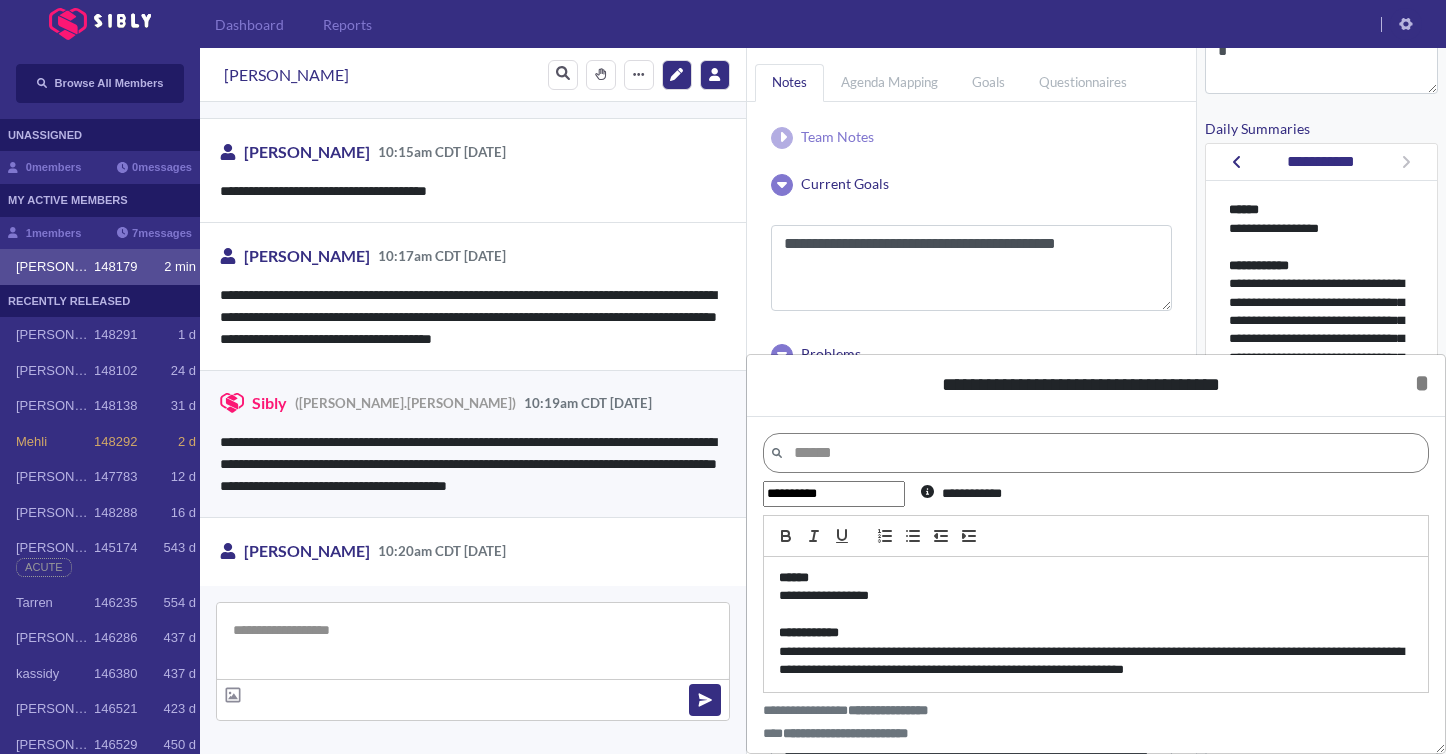 click on "**********" at bounding box center (1096, 661) 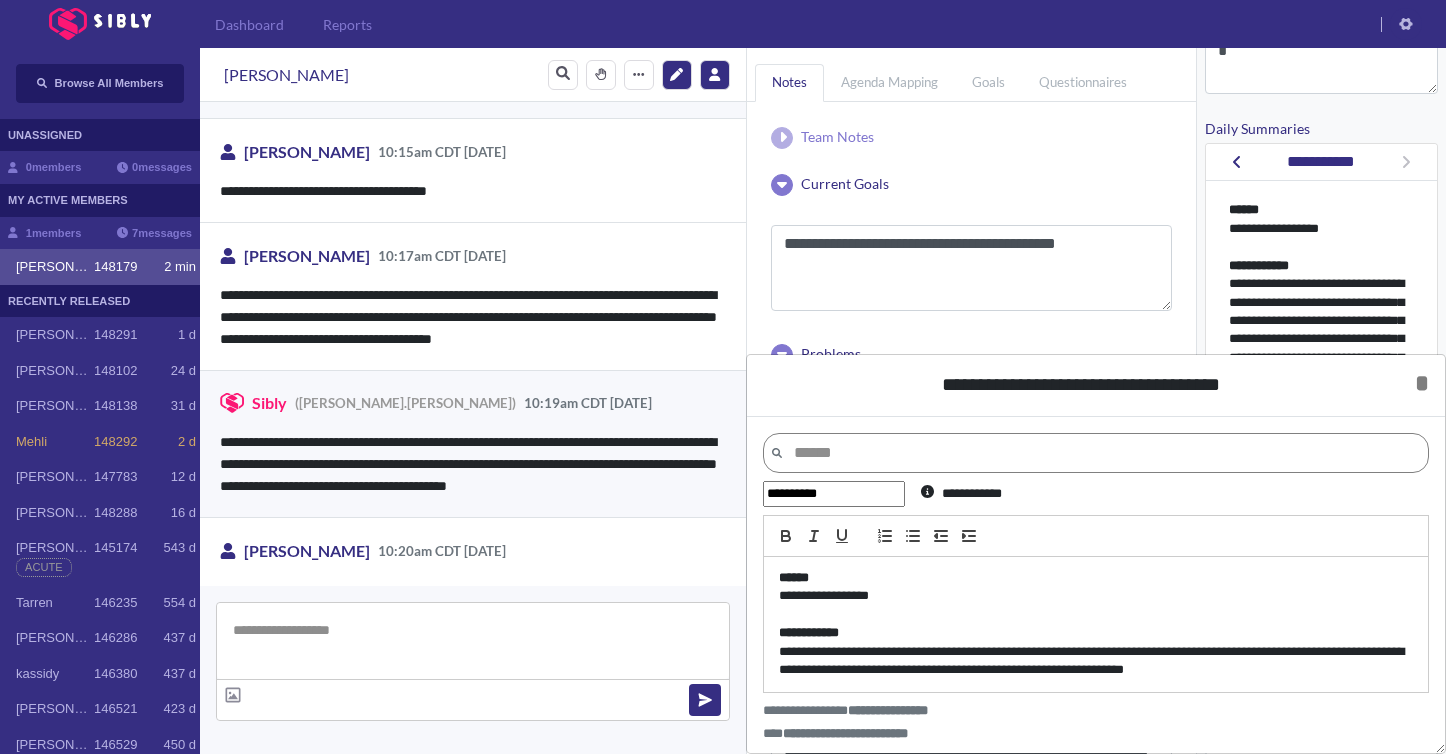 type 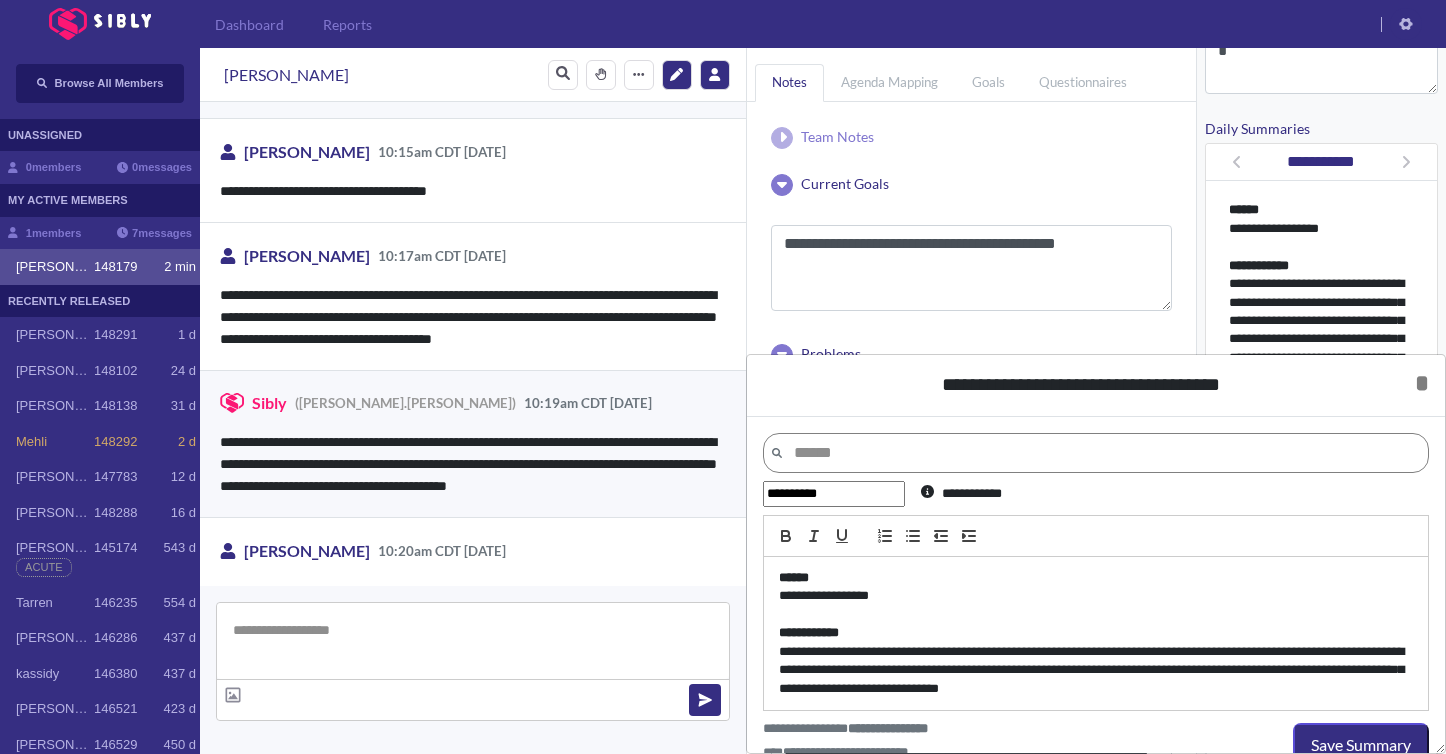 click on "**********" at bounding box center (1096, 670) 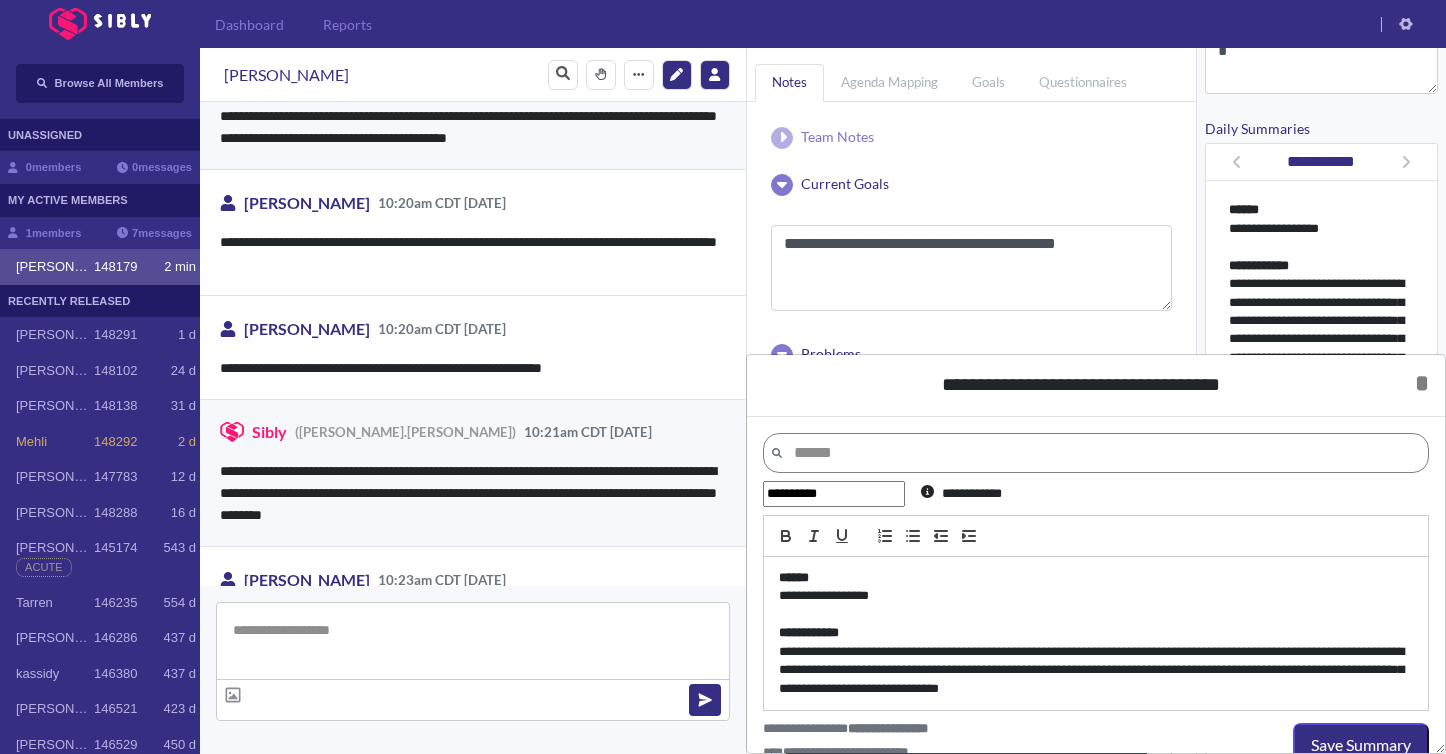 scroll, scrollTop: 3224, scrollLeft: 0, axis: vertical 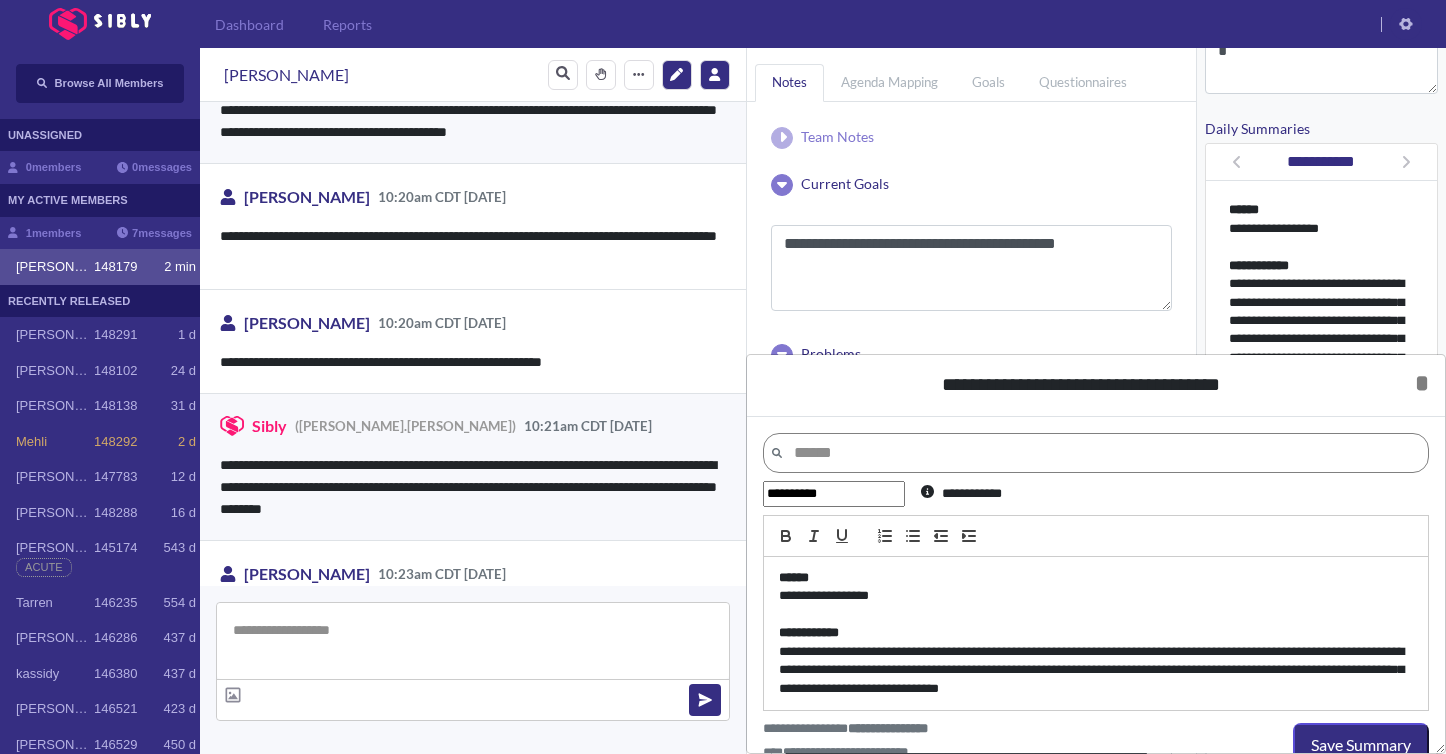 click on "**********" at bounding box center (1096, 670) 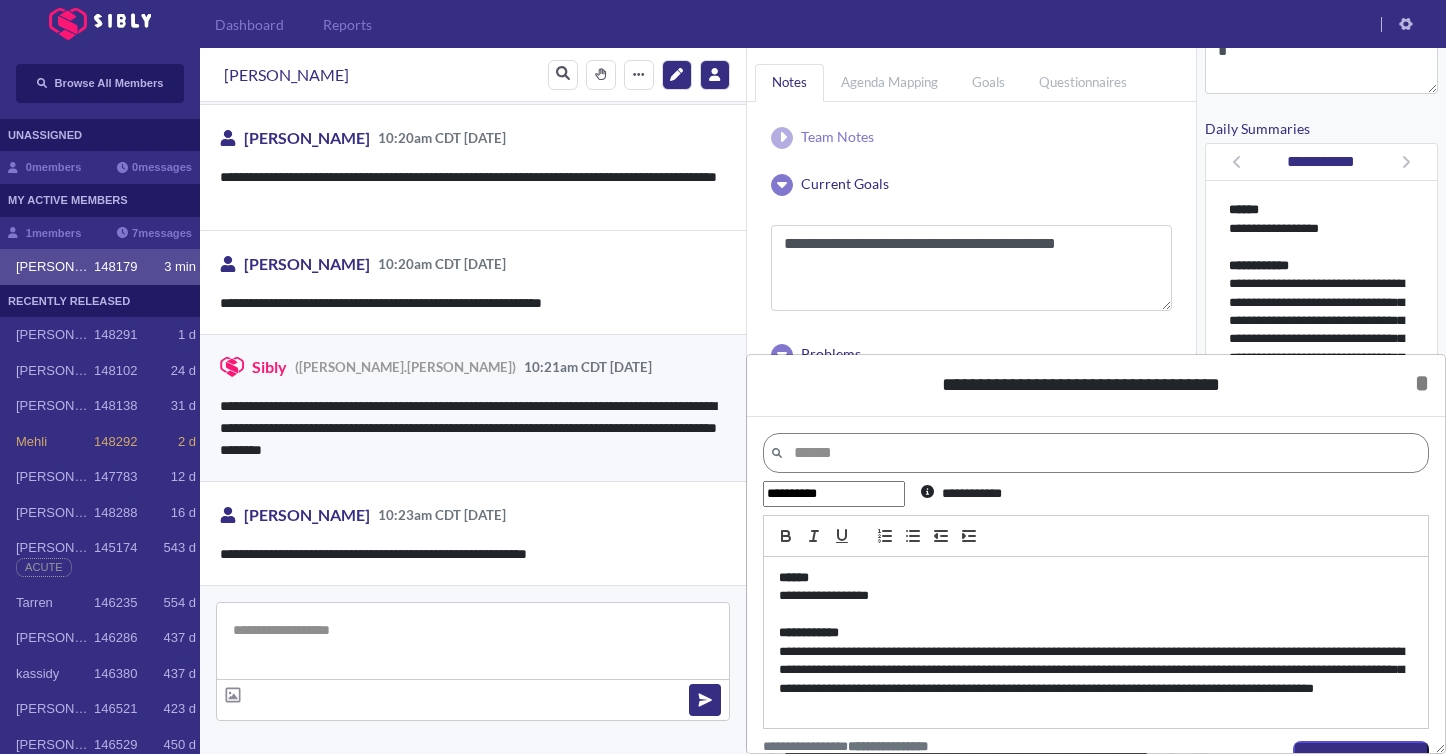 scroll, scrollTop: 3284, scrollLeft: 0, axis: vertical 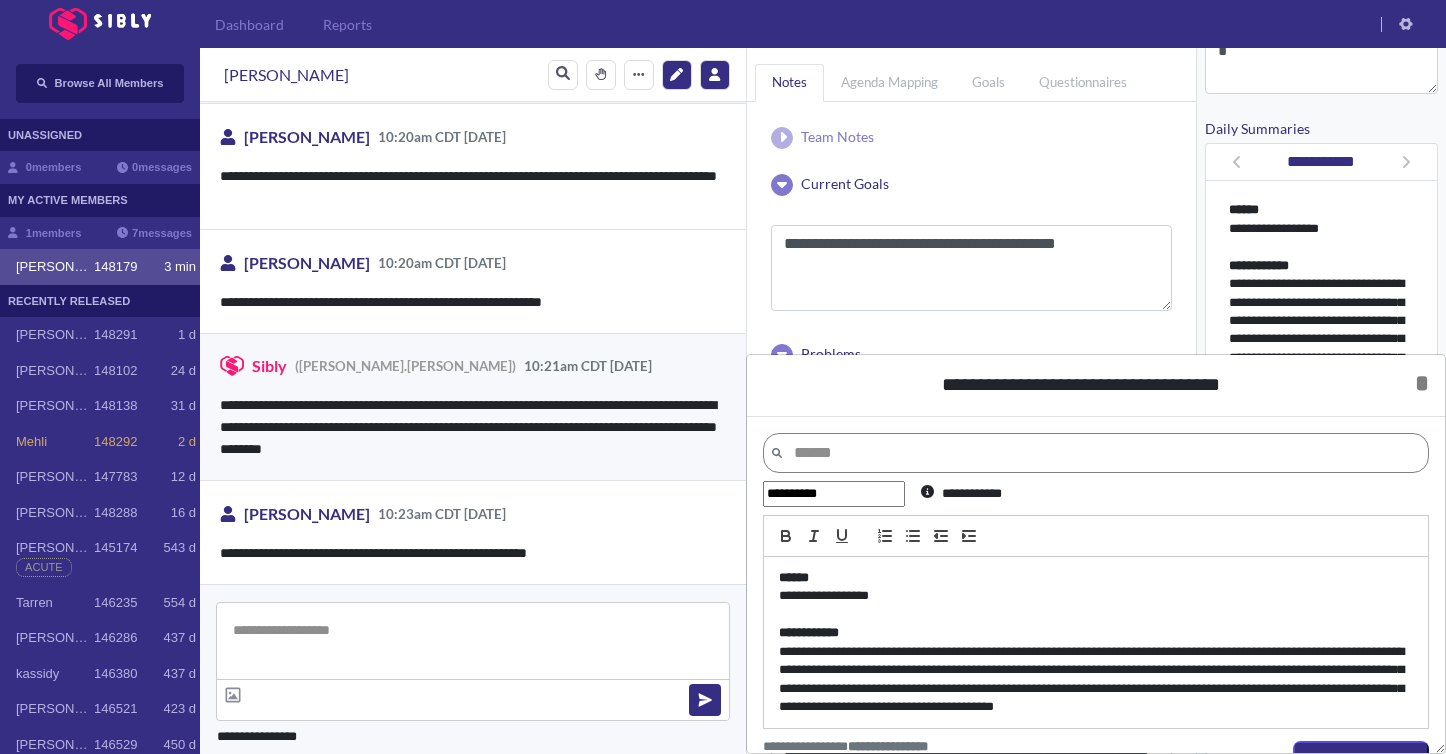 click on "**********" at bounding box center [1096, 680] 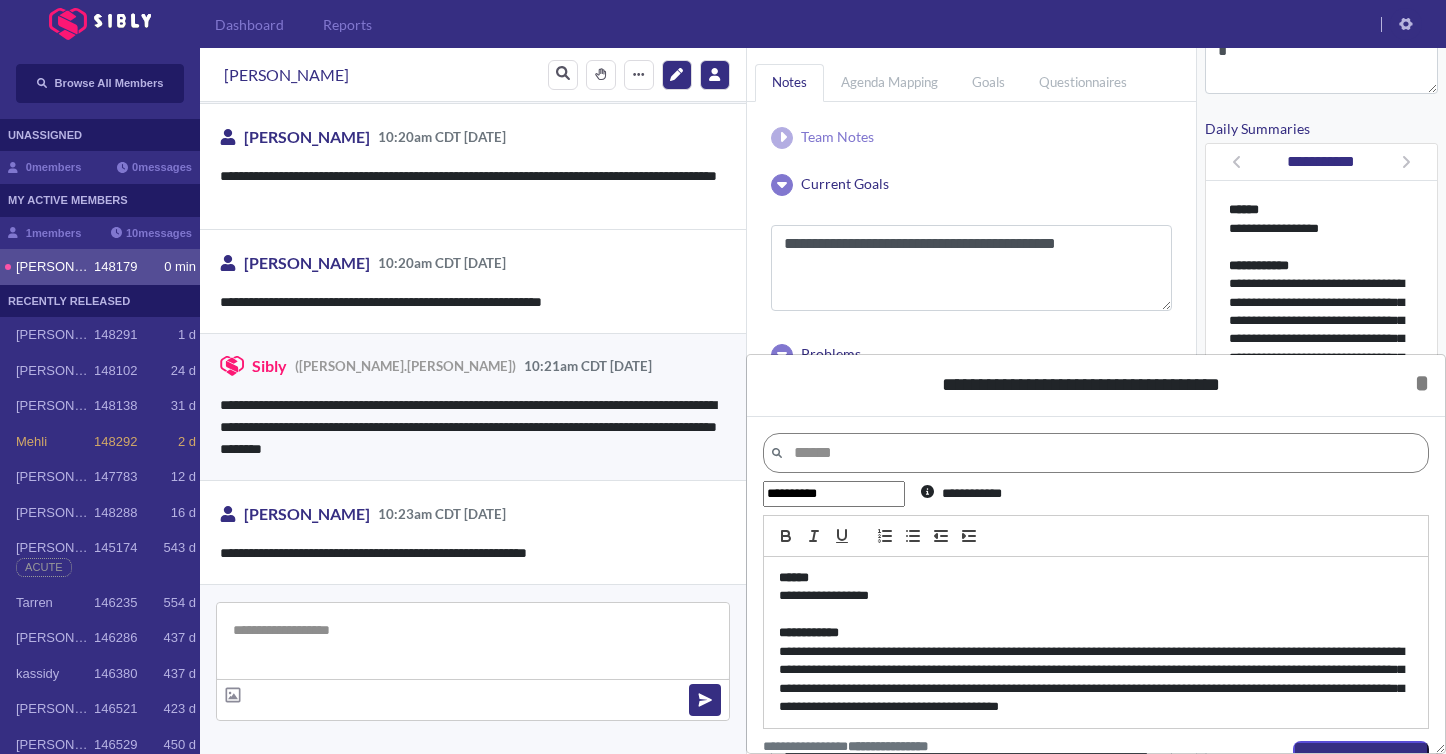 scroll, scrollTop: 28, scrollLeft: 0, axis: vertical 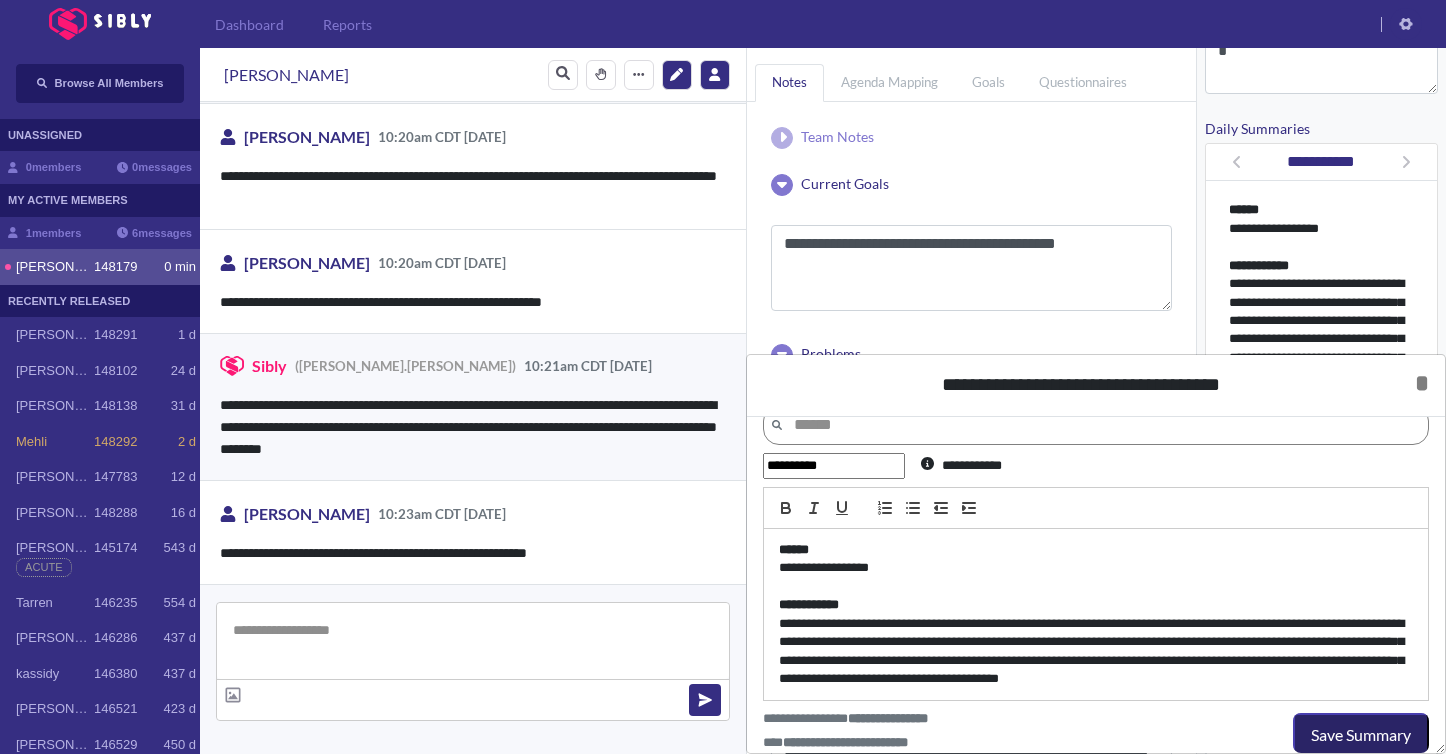 click on "Save Summary" at bounding box center [1361, 735] 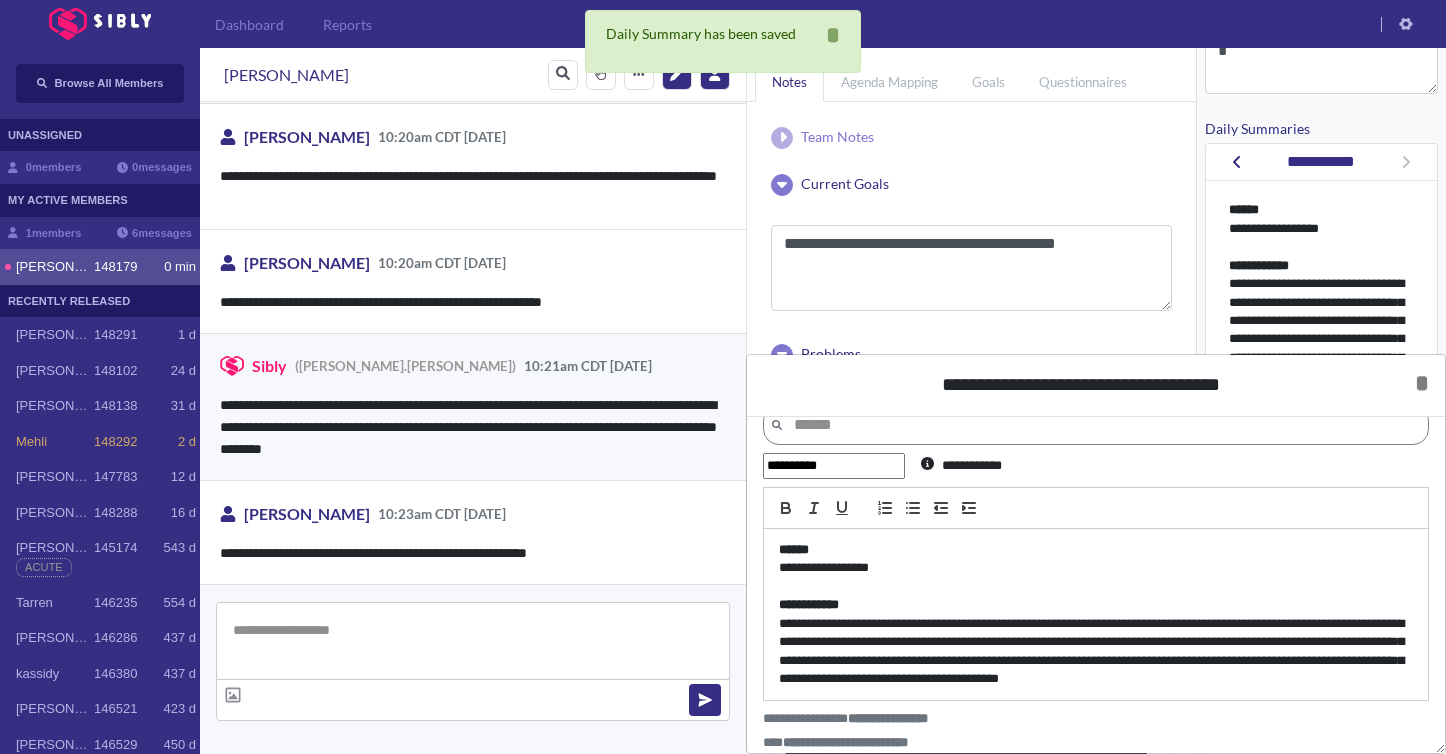 click on "**********" at bounding box center (1096, 652) 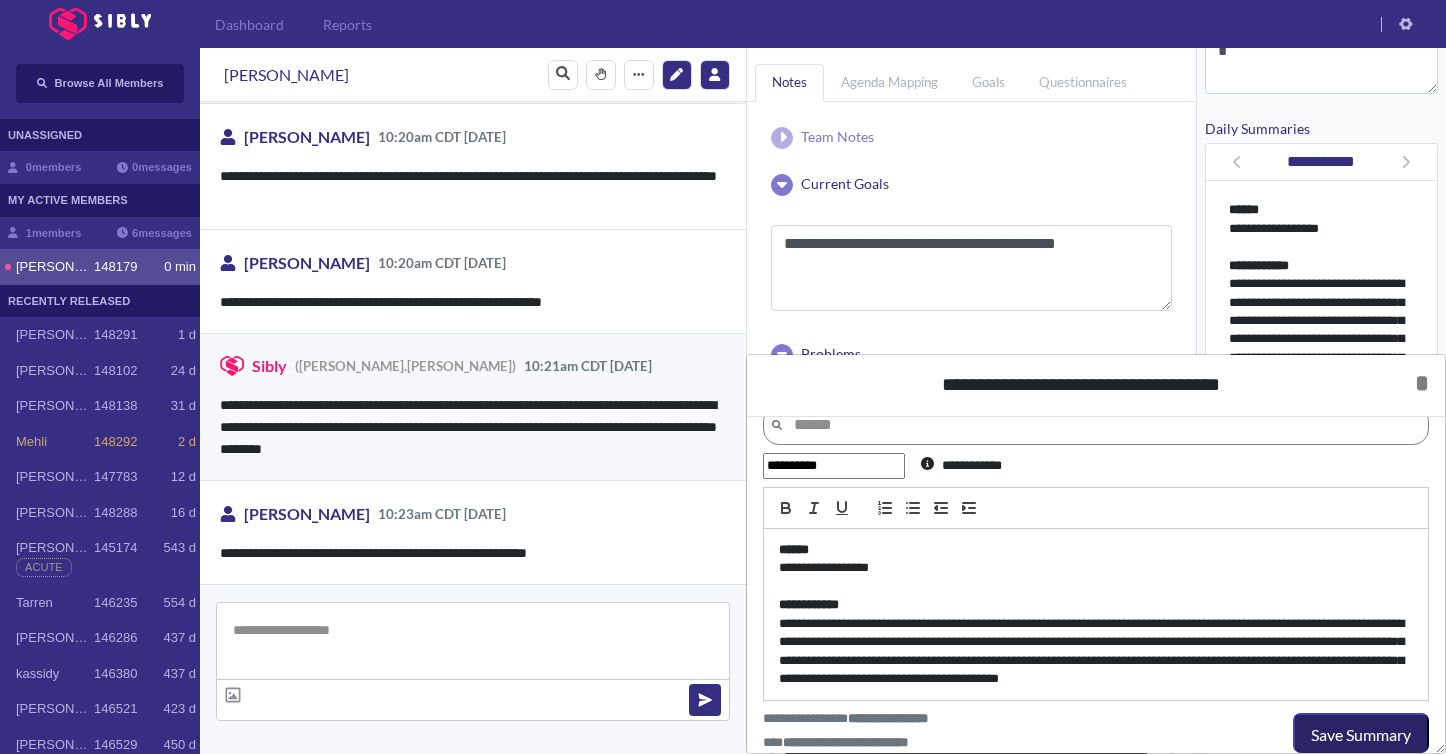 click on "Save Summary" at bounding box center [1361, 735] 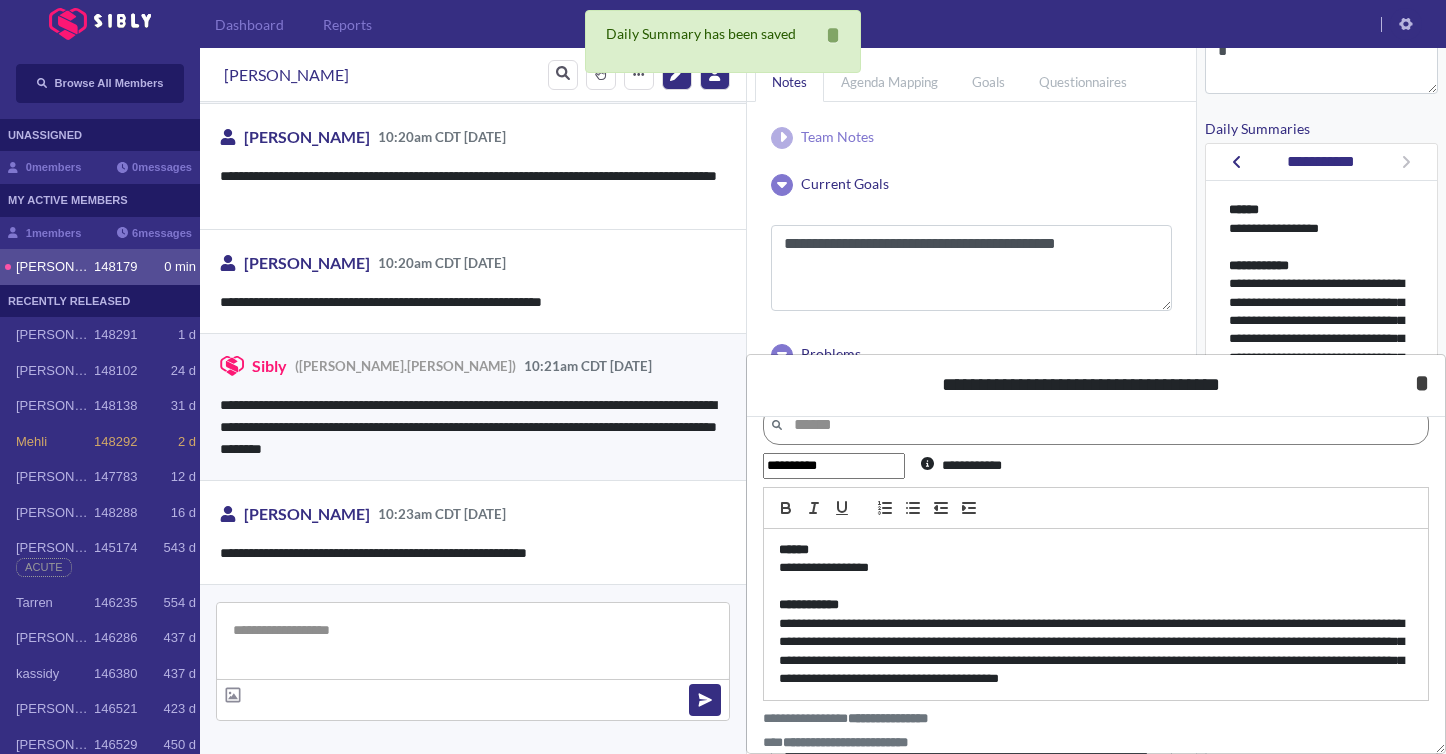 click on "* *****" at bounding box center [1422, 383] 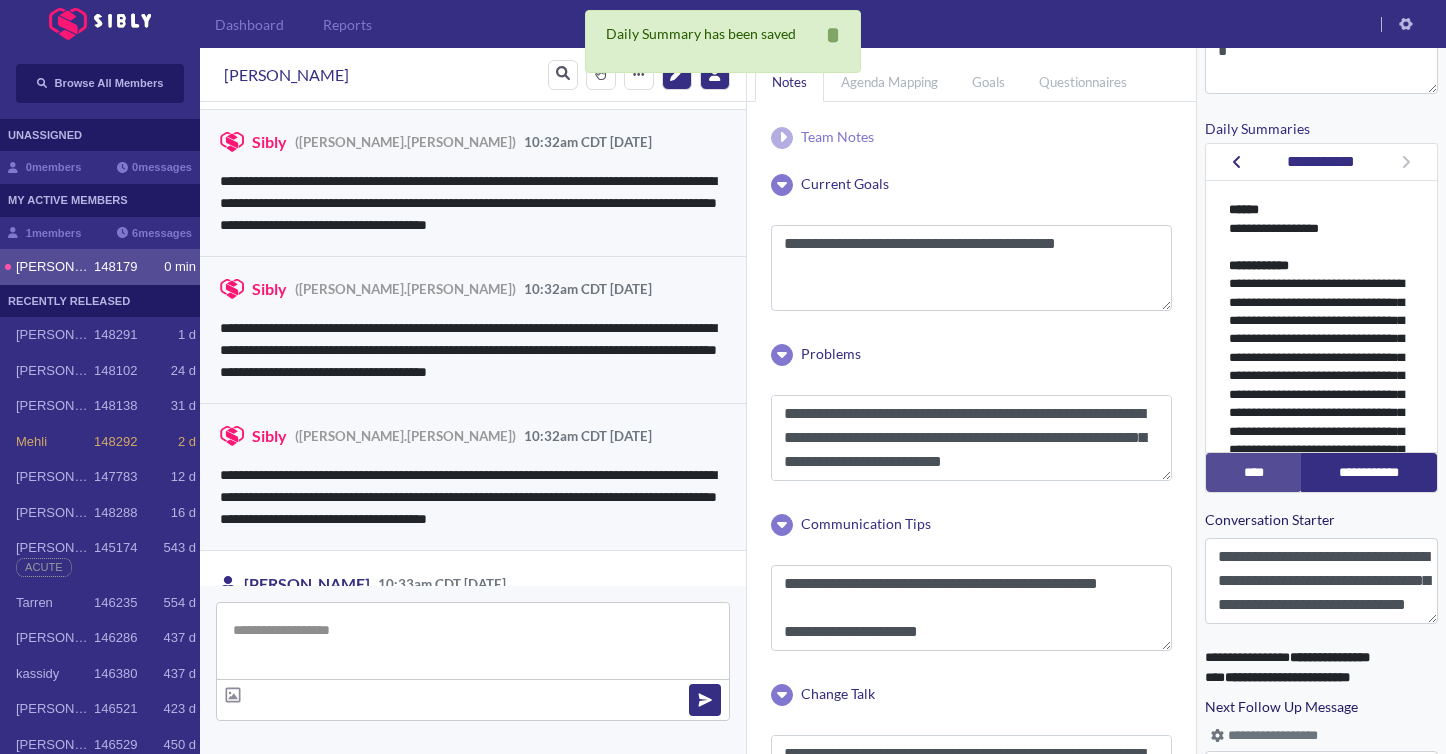 scroll, scrollTop: 4770, scrollLeft: 0, axis: vertical 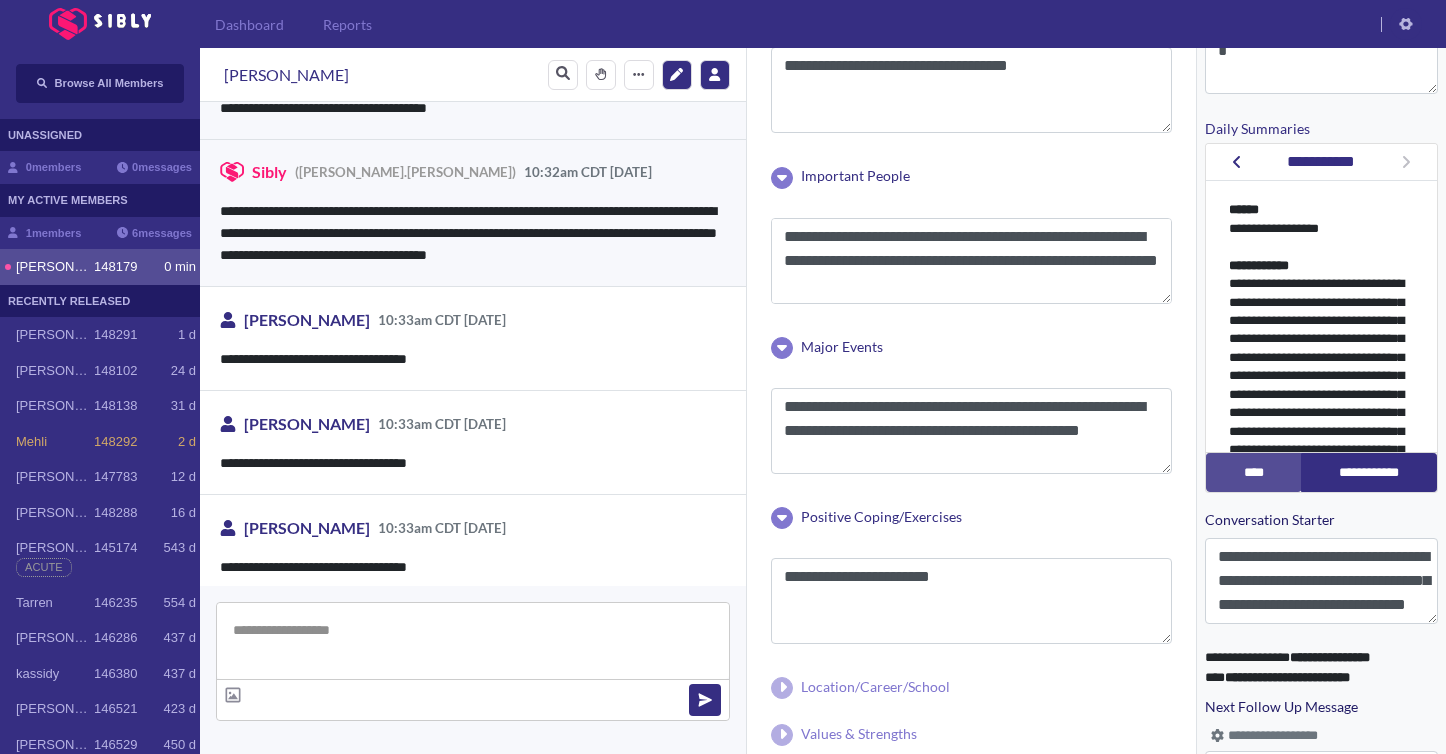 click at bounding box center [473, 641] 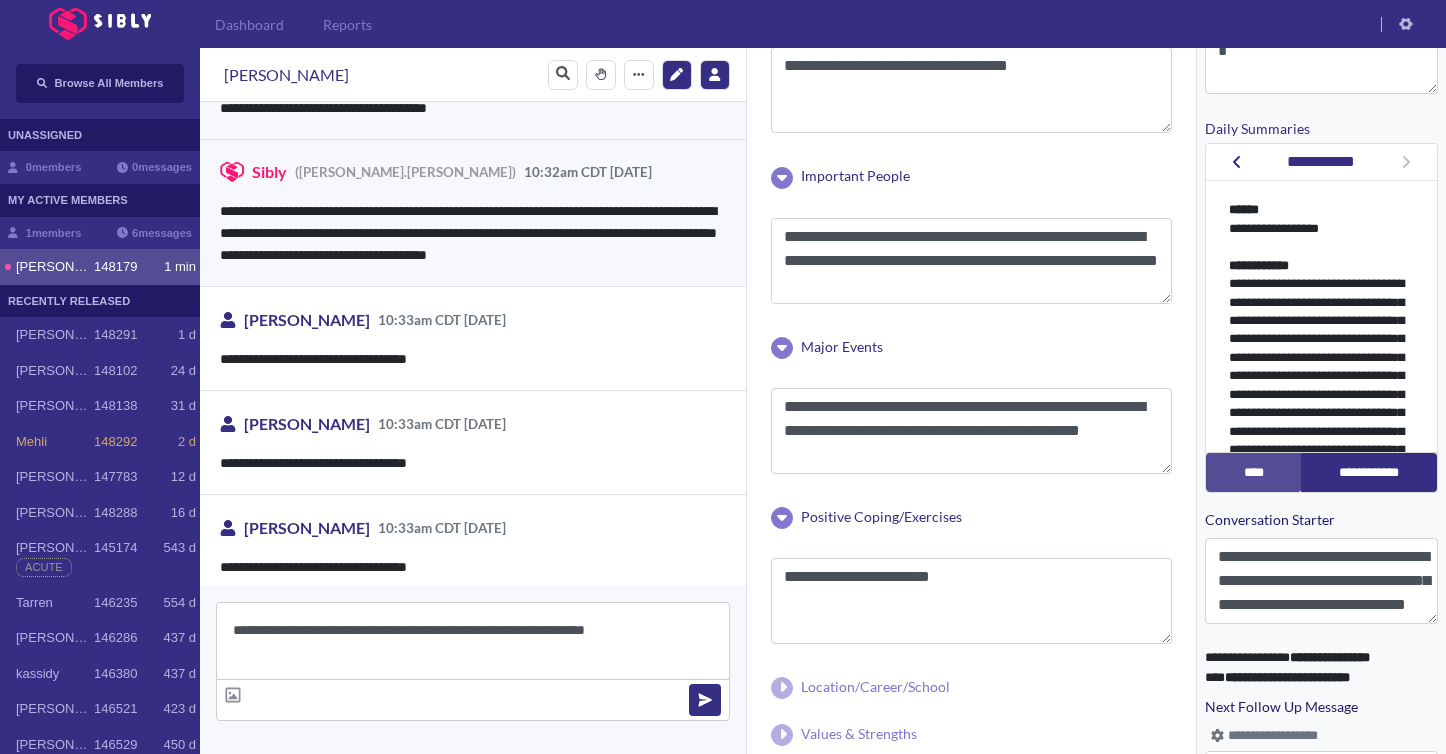 click on "**********" at bounding box center (473, 641) 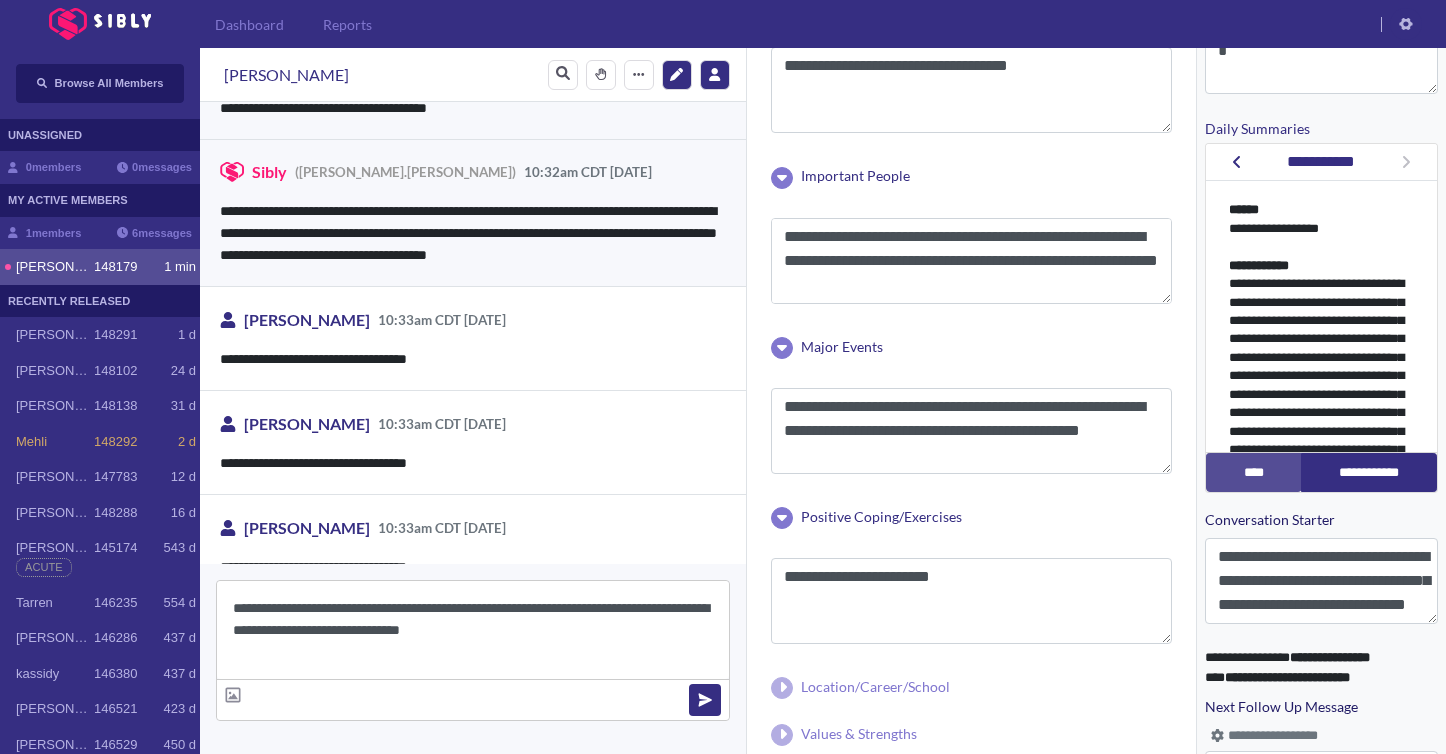 click on "**********" at bounding box center (473, 630) 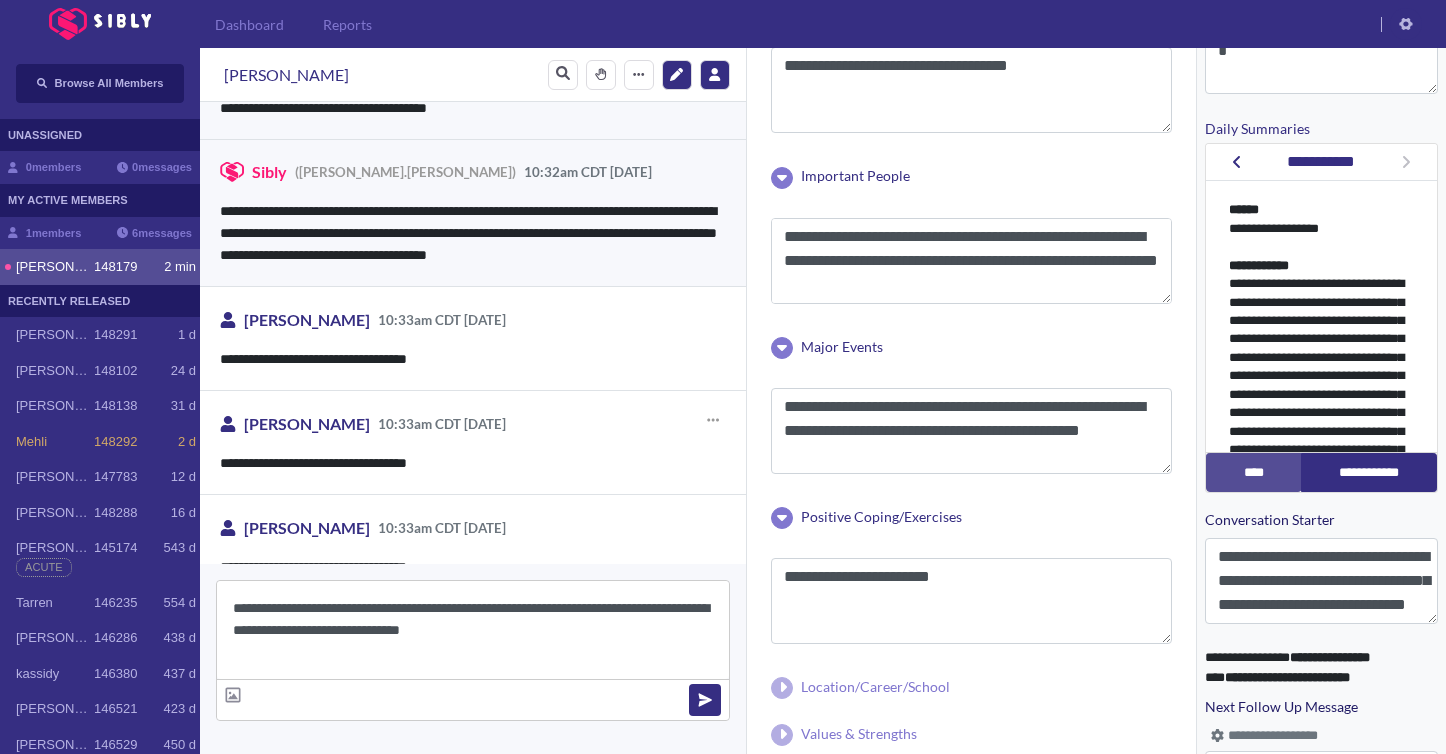 scroll, scrollTop: 4792, scrollLeft: 0, axis: vertical 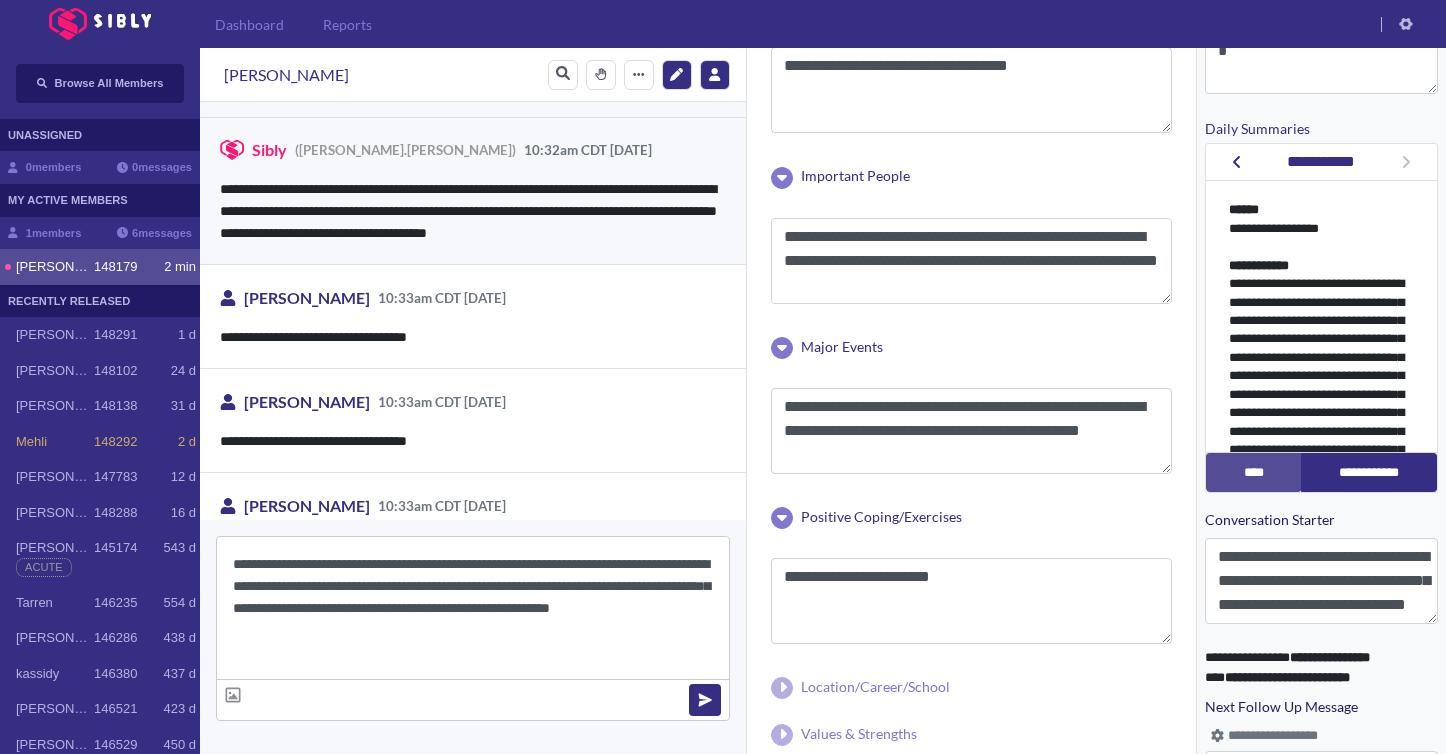 type on "**********" 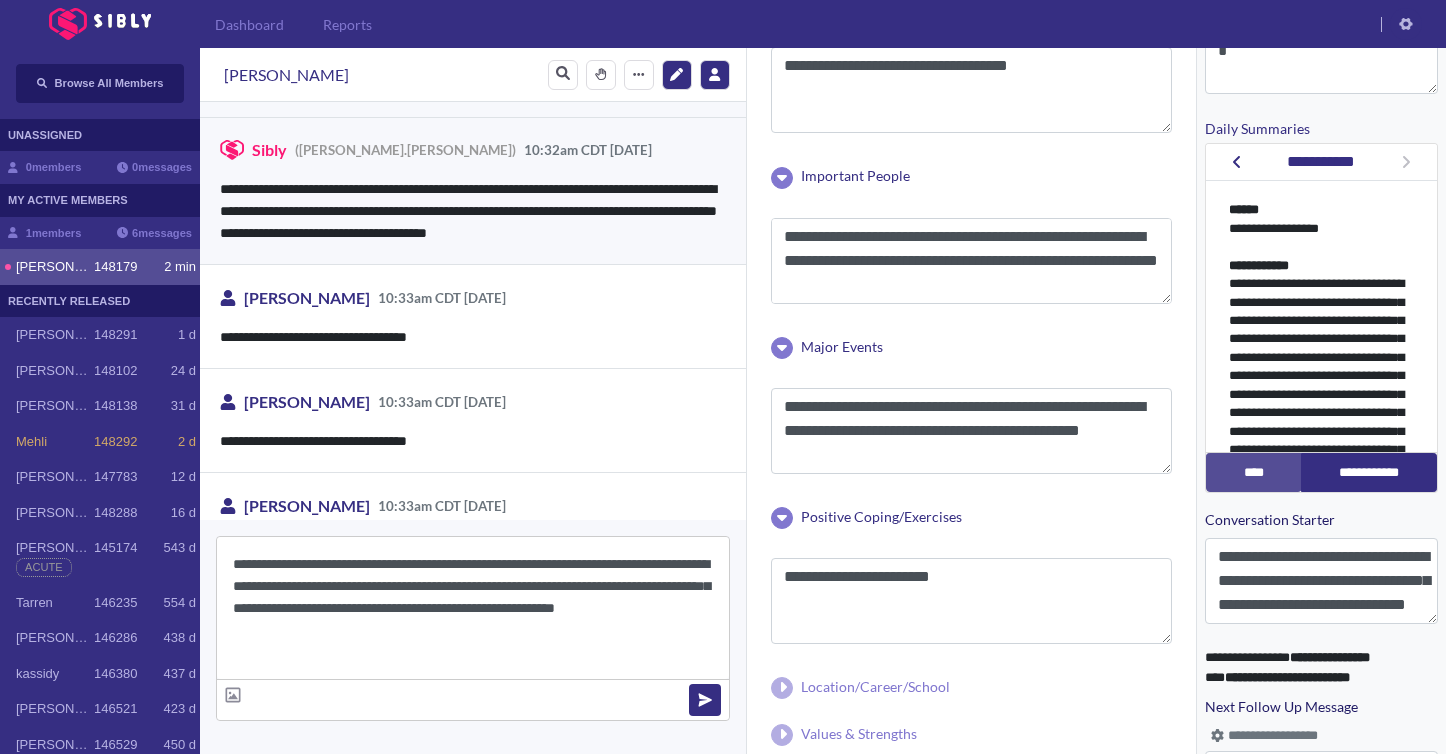 scroll, scrollTop: 4836, scrollLeft: 0, axis: vertical 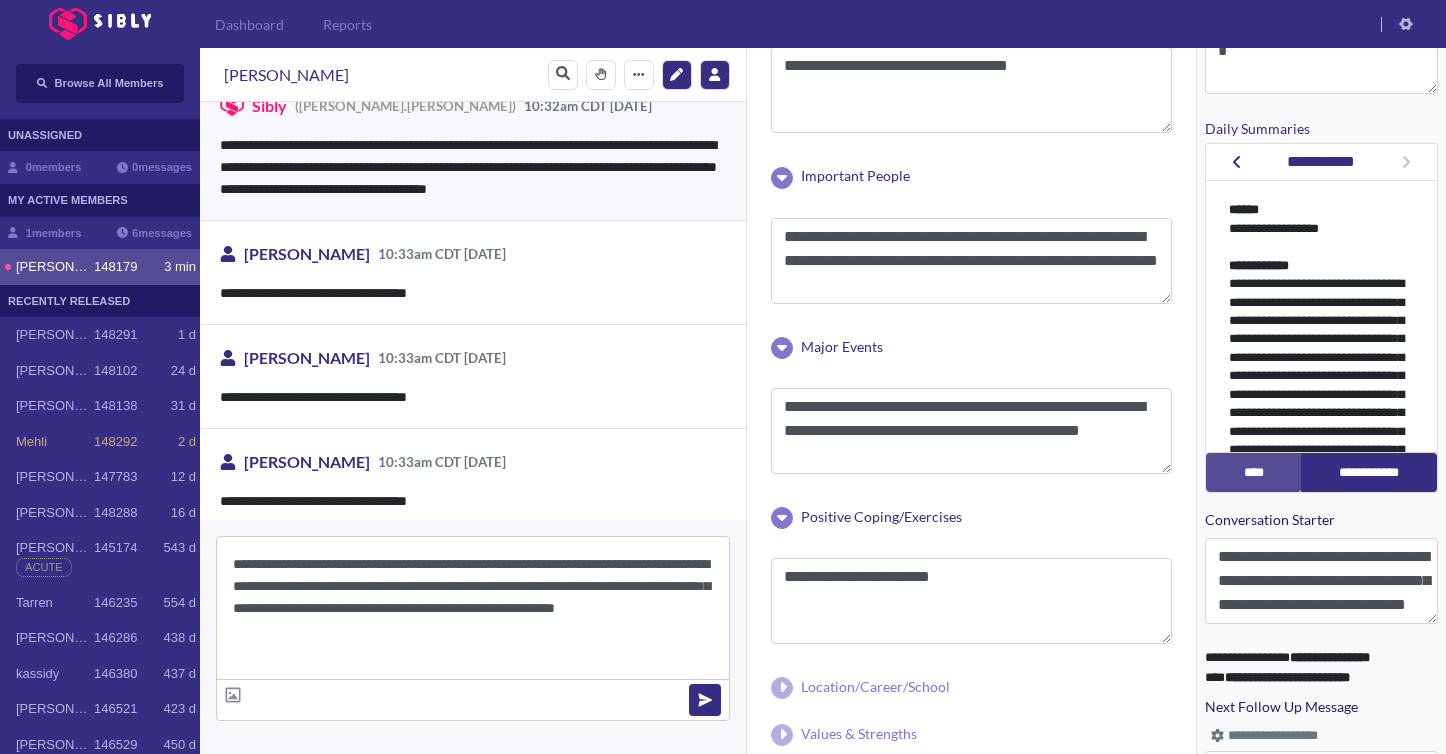 click on "**********" at bounding box center (473, 608) 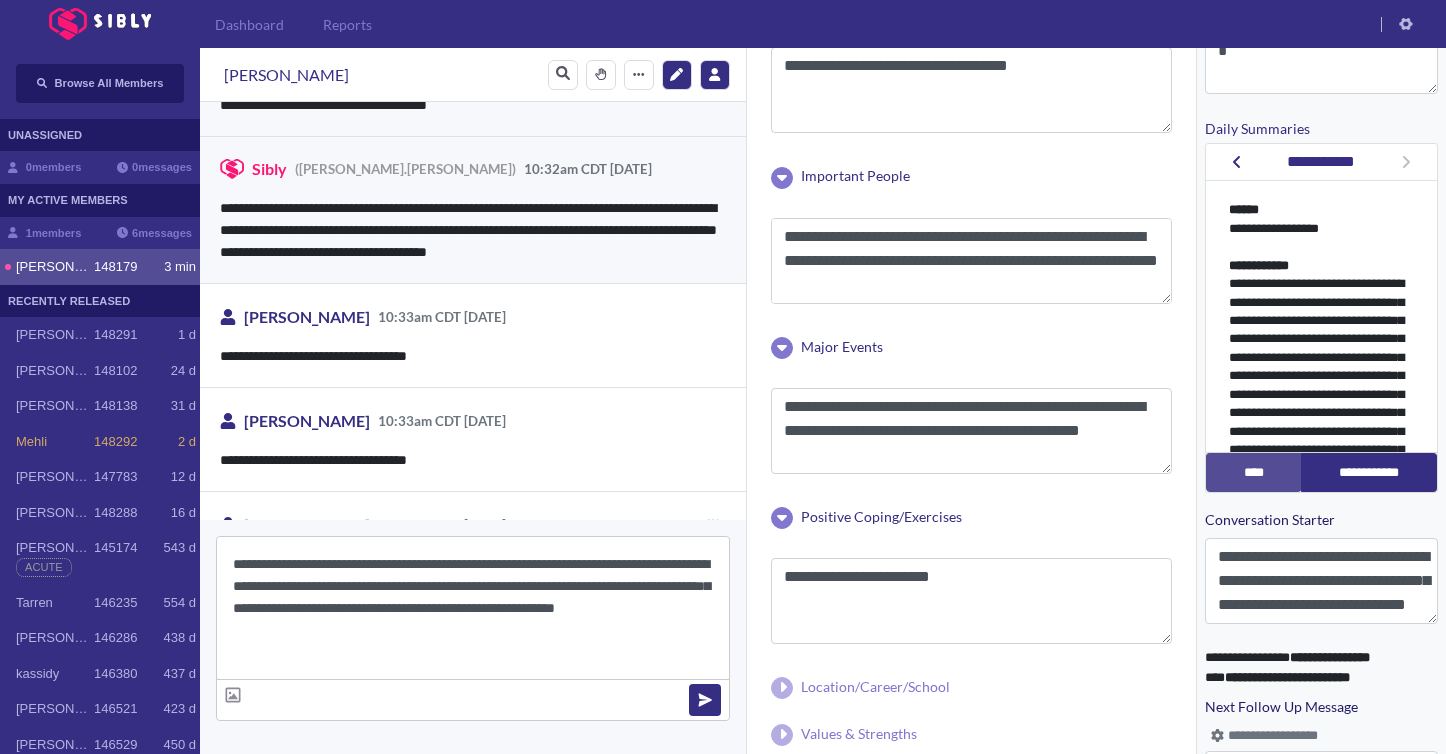 scroll, scrollTop: 4836, scrollLeft: 0, axis: vertical 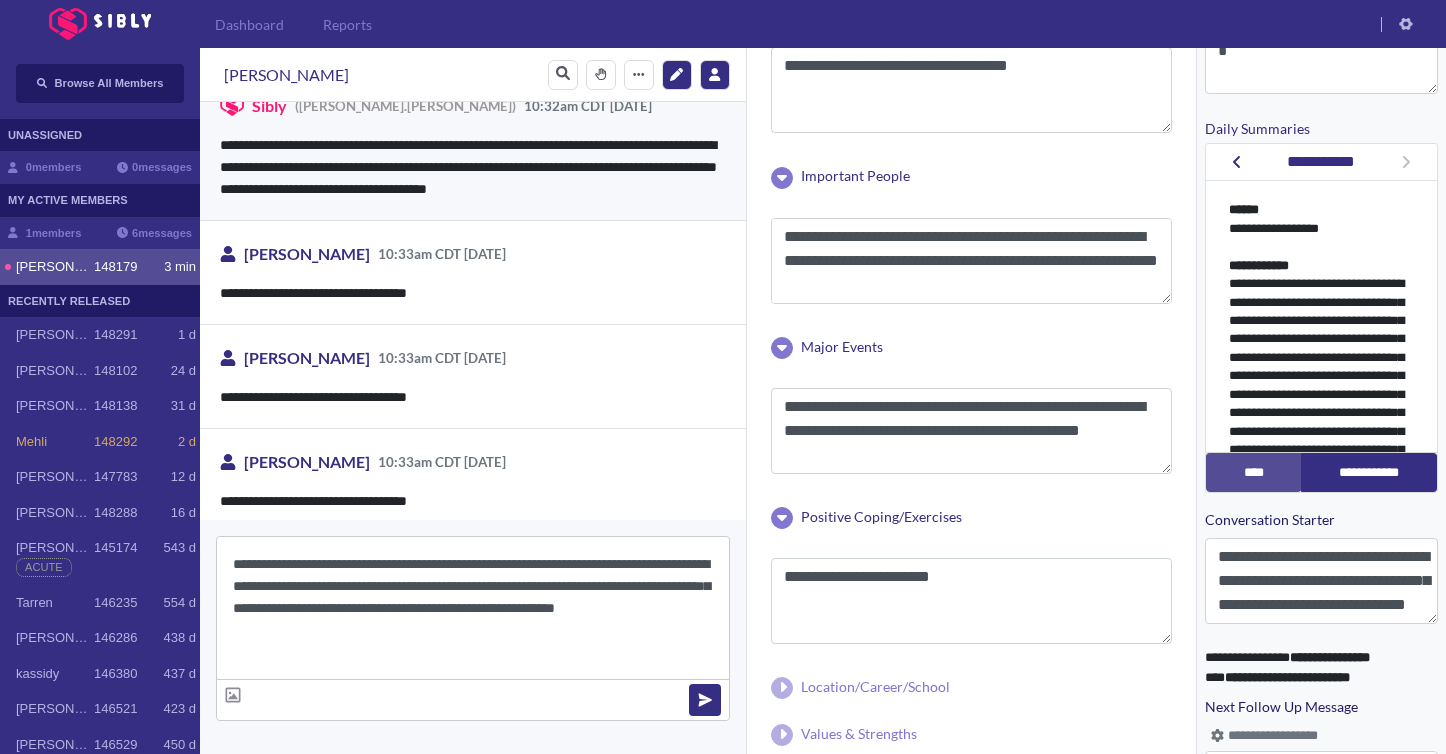 click on "**********" at bounding box center [473, 608] 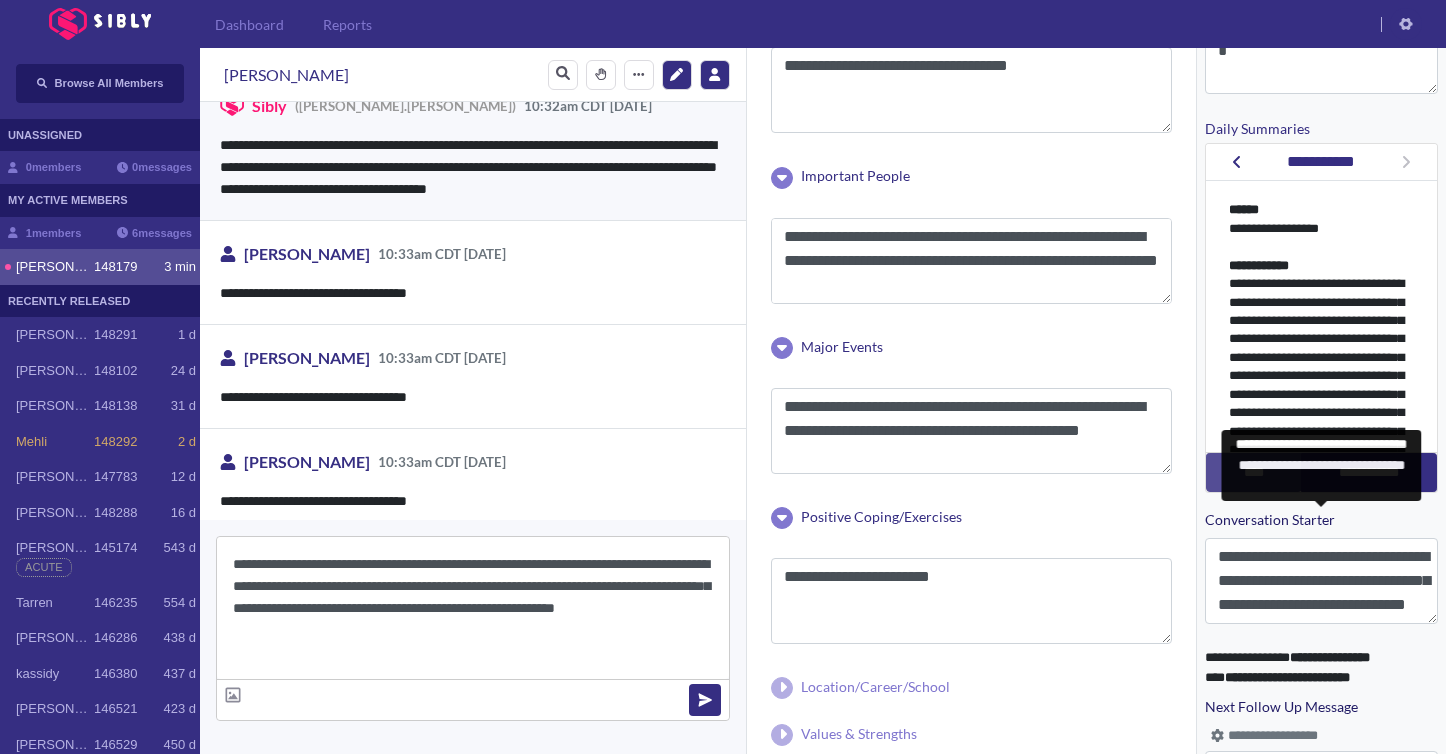 scroll, scrollTop: 0, scrollLeft: 0, axis: both 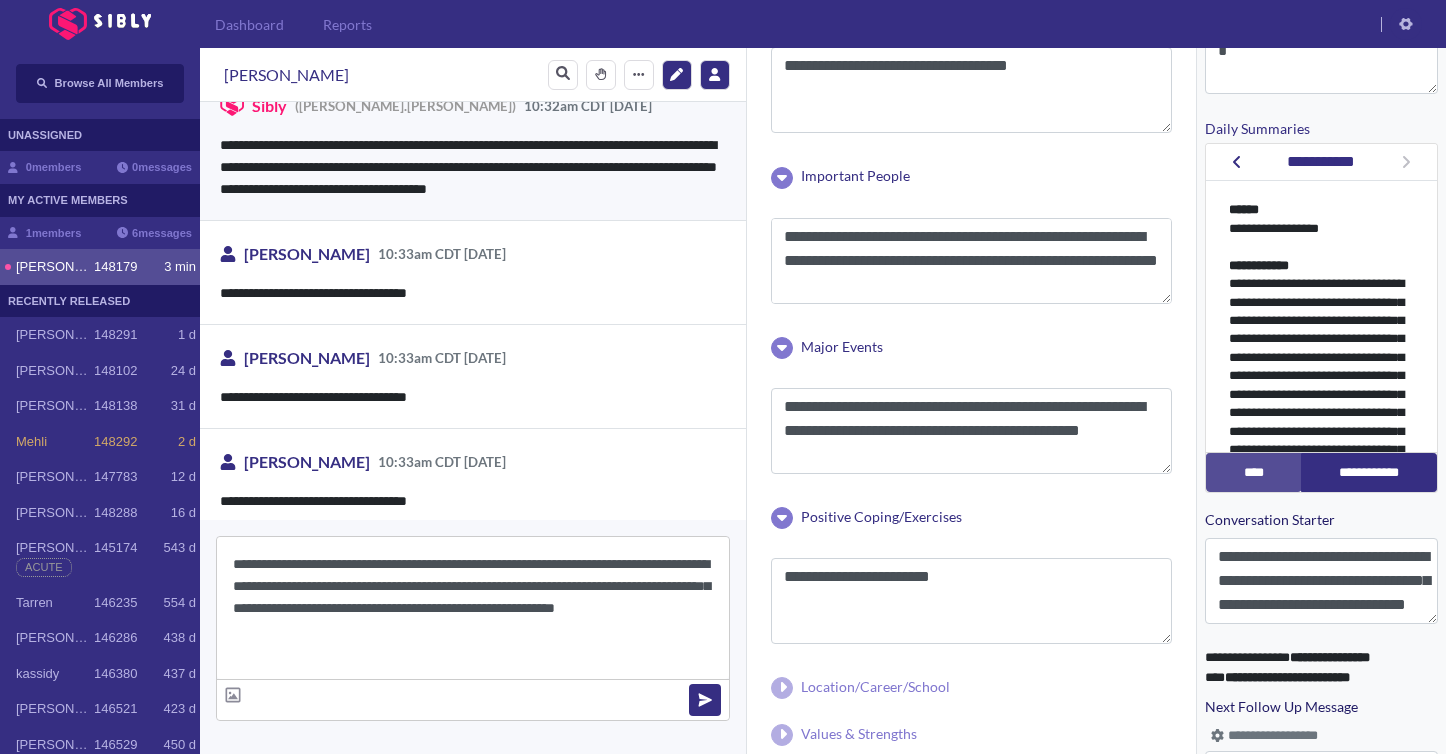 click on "**********" at bounding box center (473, 608) 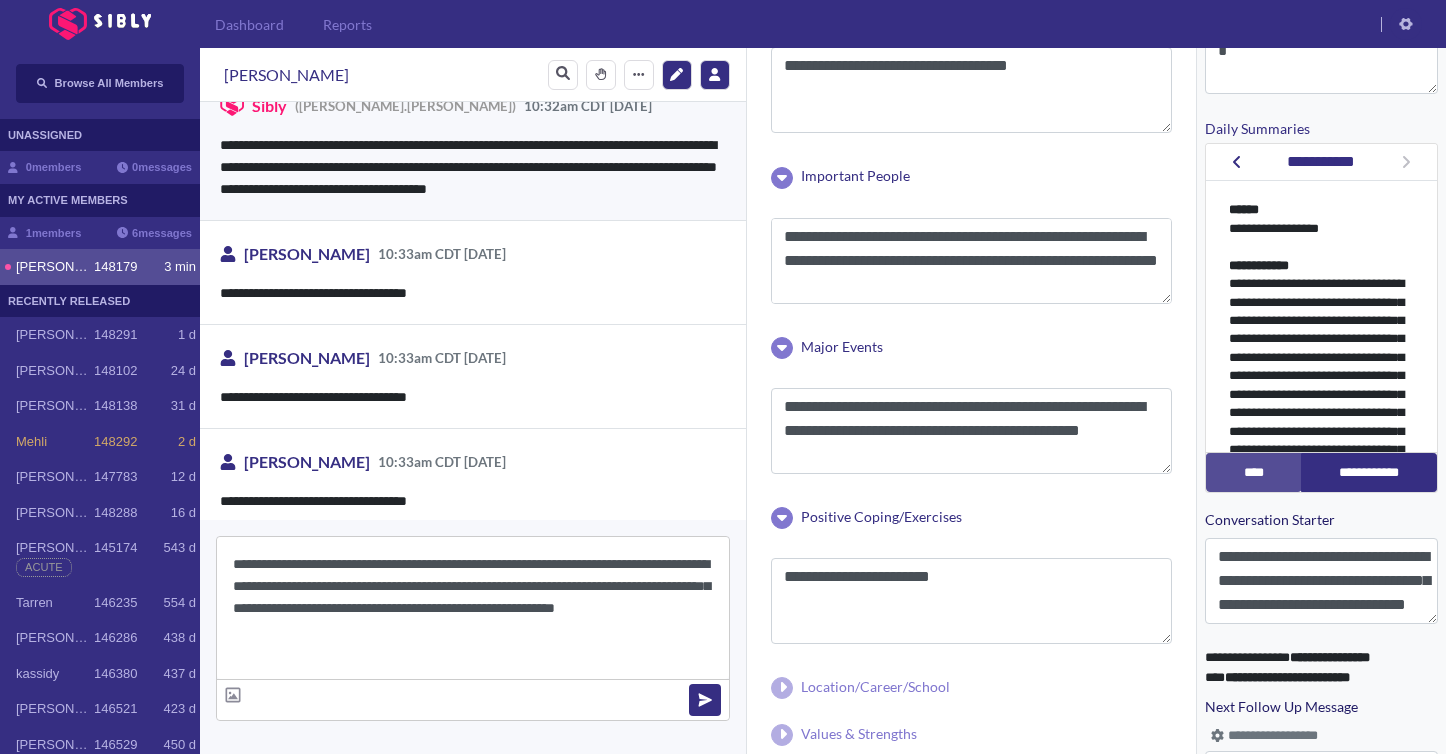 click on "**********" at bounding box center [473, 608] 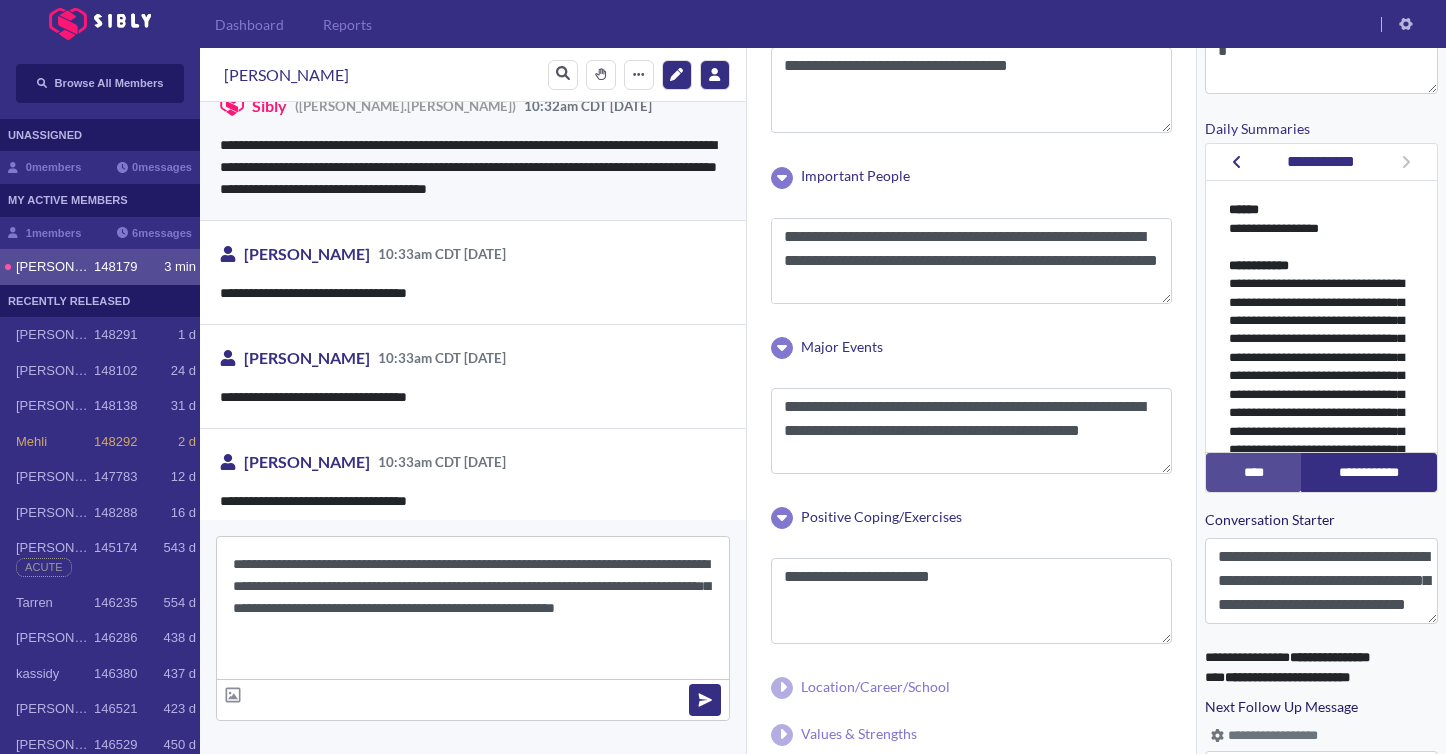 type 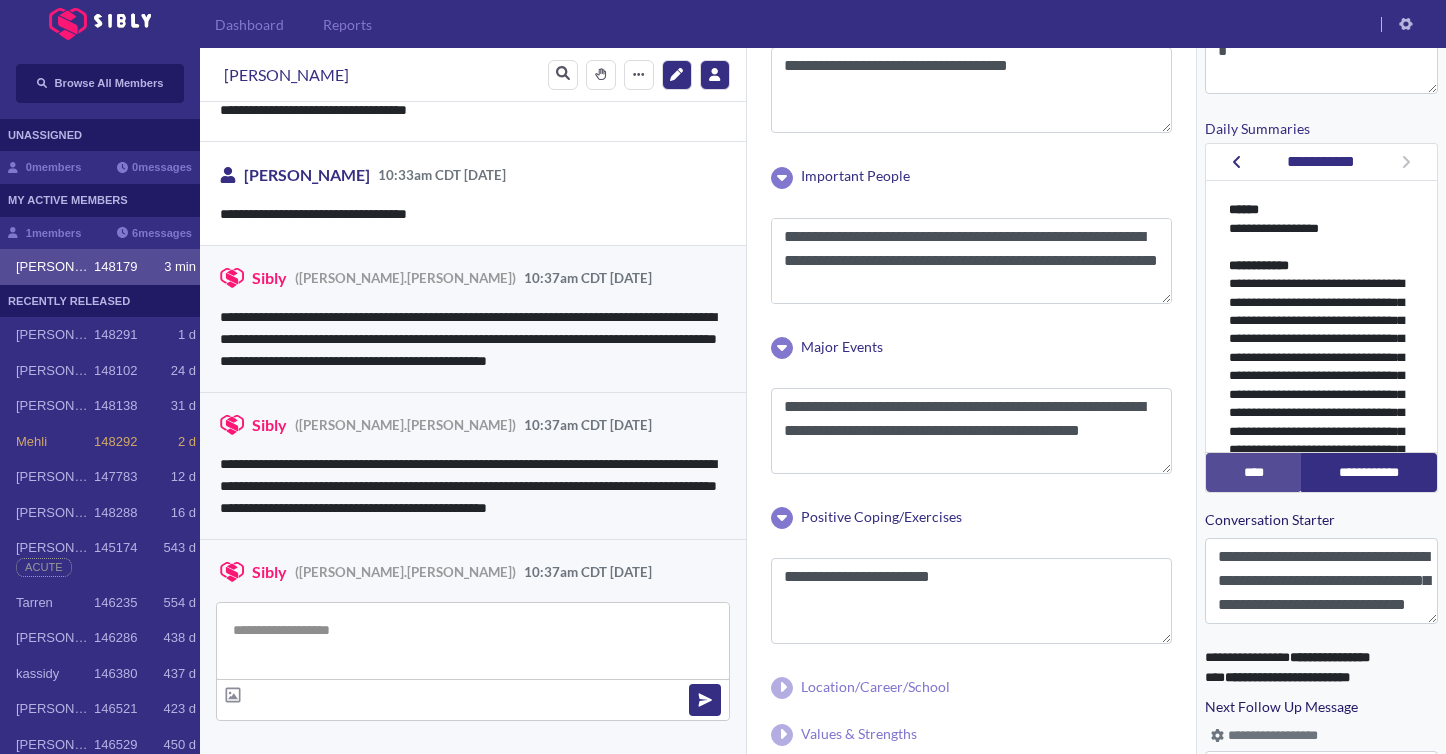 scroll, scrollTop: 5211, scrollLeft: 0, axis: vertical 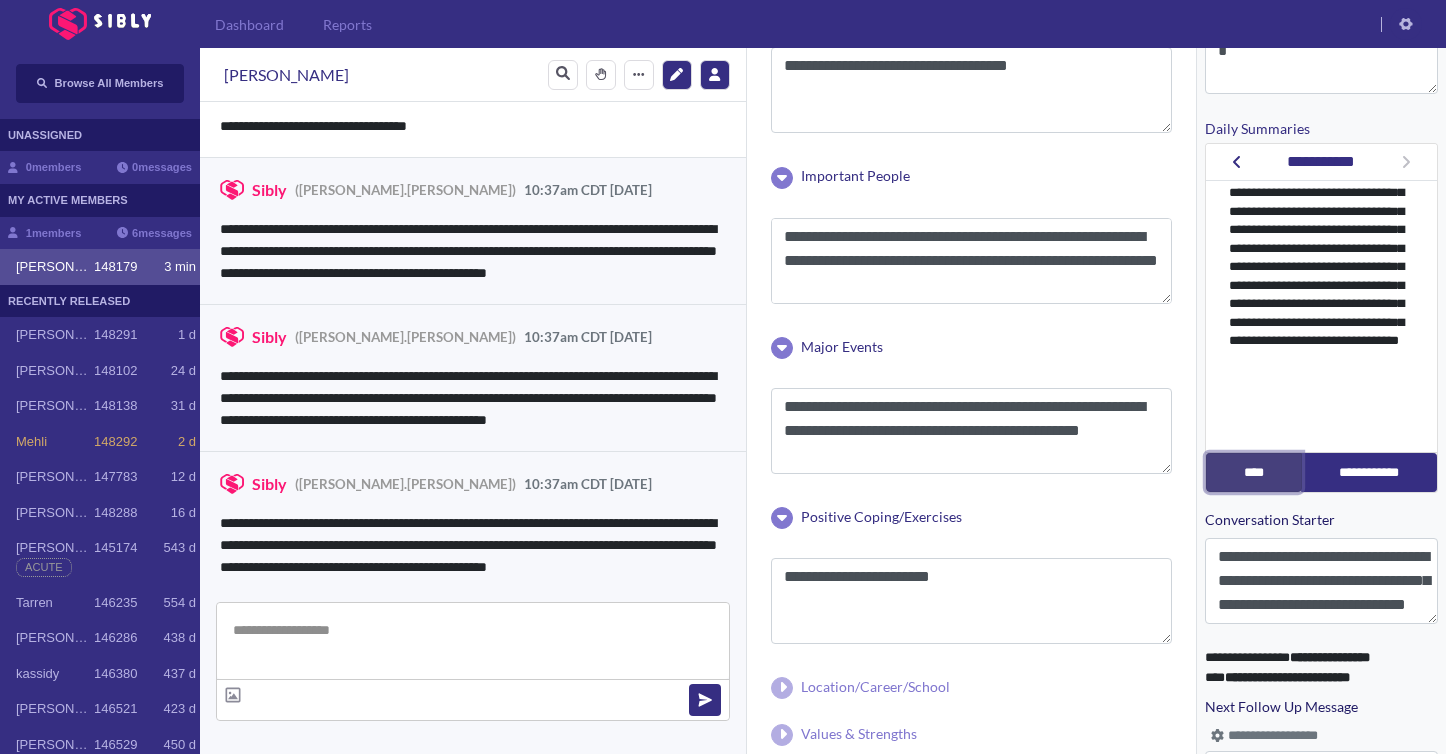 click on "****" at bounding box center (1254, 472) 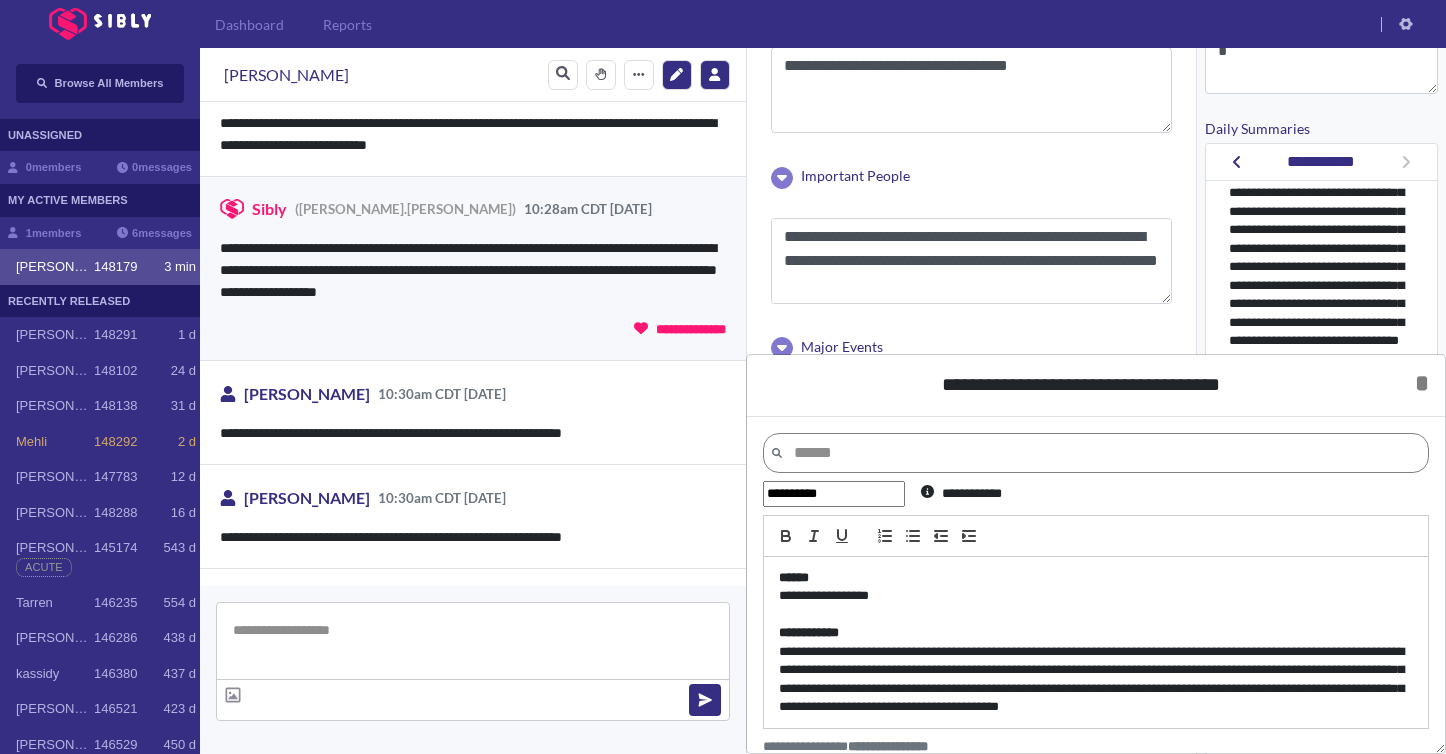 scroll, scrollTop: 3951, scrollLeft: 0, axis: vertical 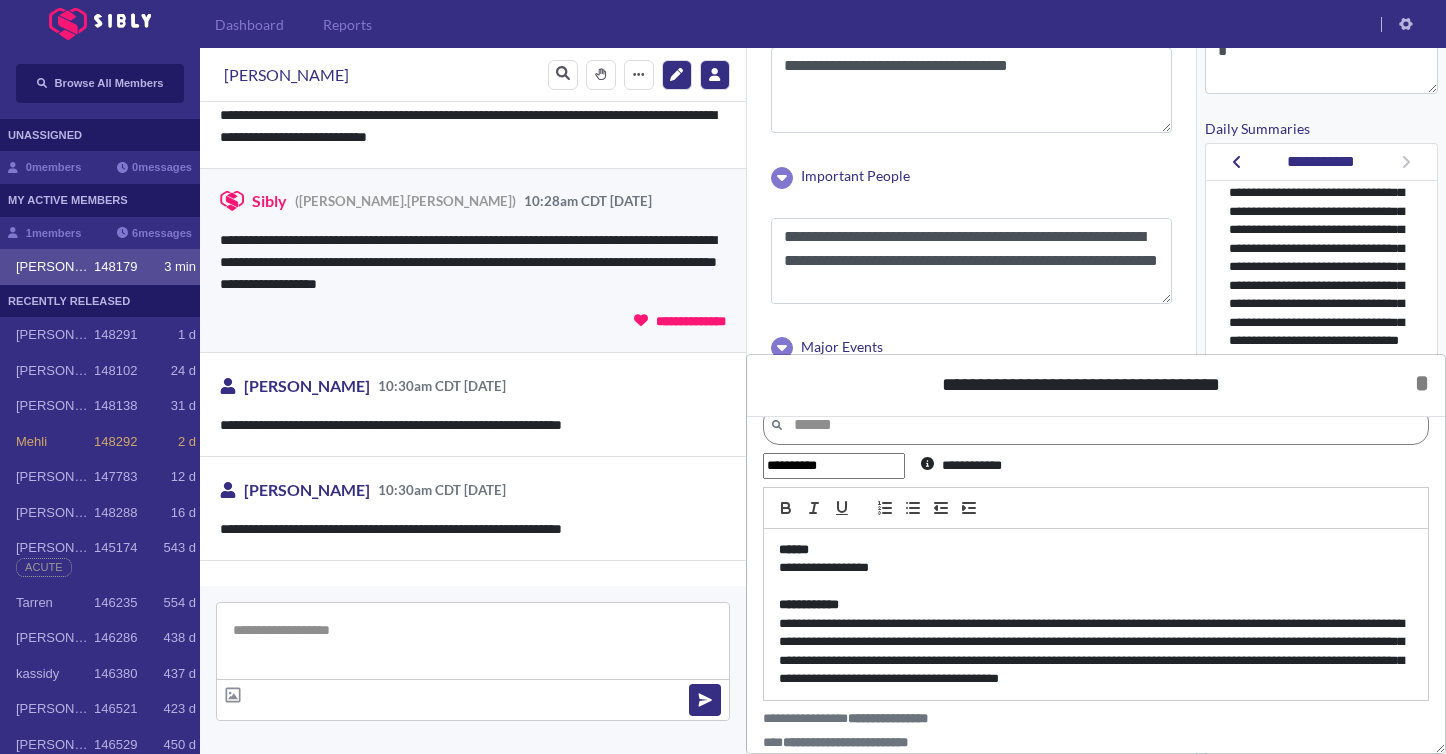 click on "**********" at bounding box center [1096, 615] 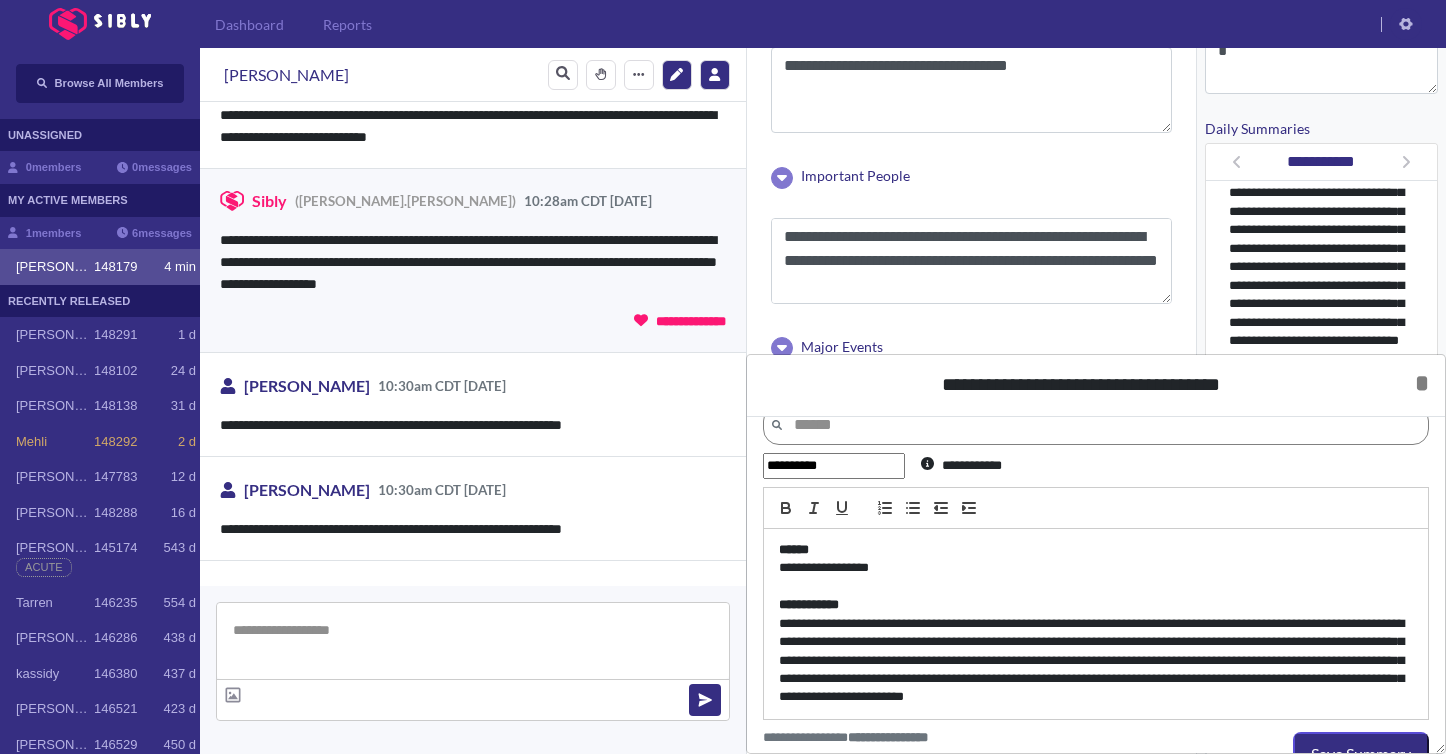 click on "**********" at bounding box center (1096, 661) 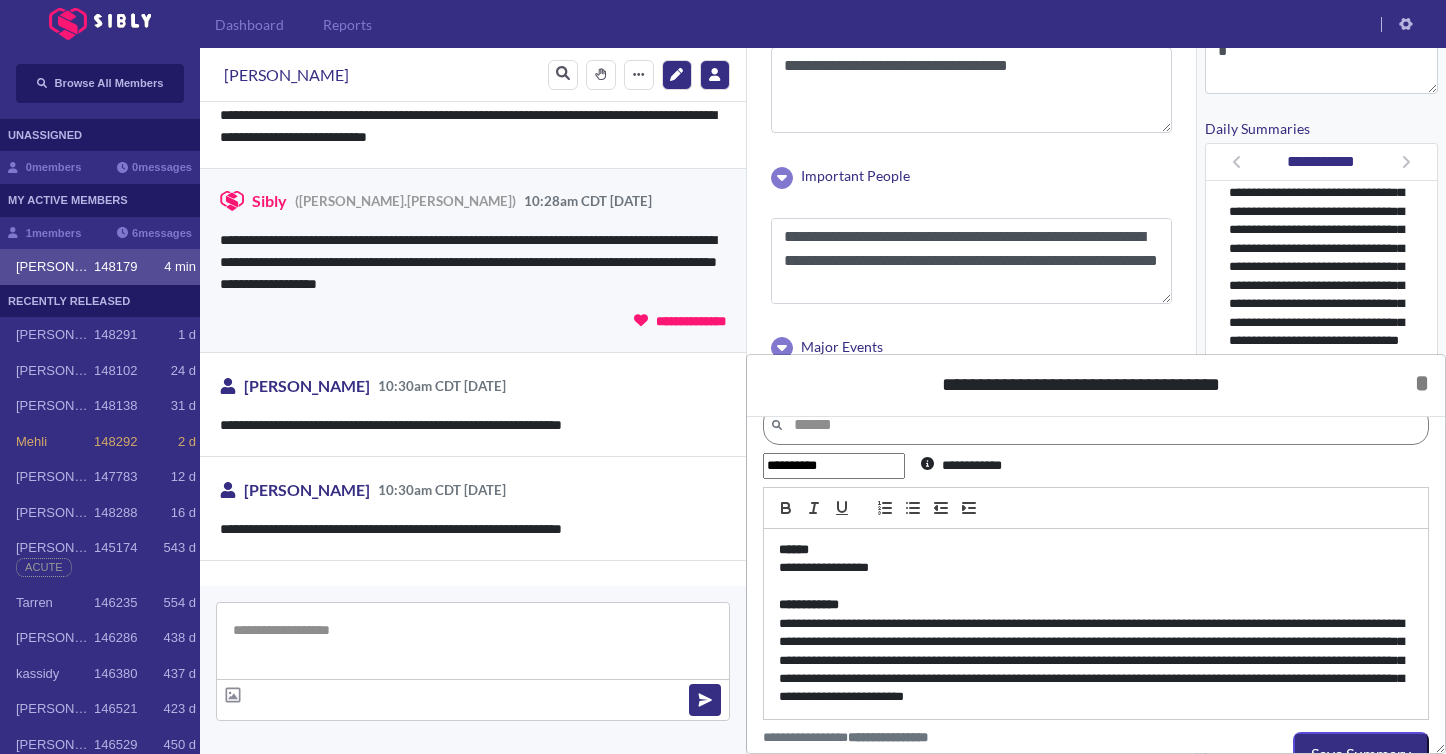 click on "**********" at bounding box center (1096, 661) 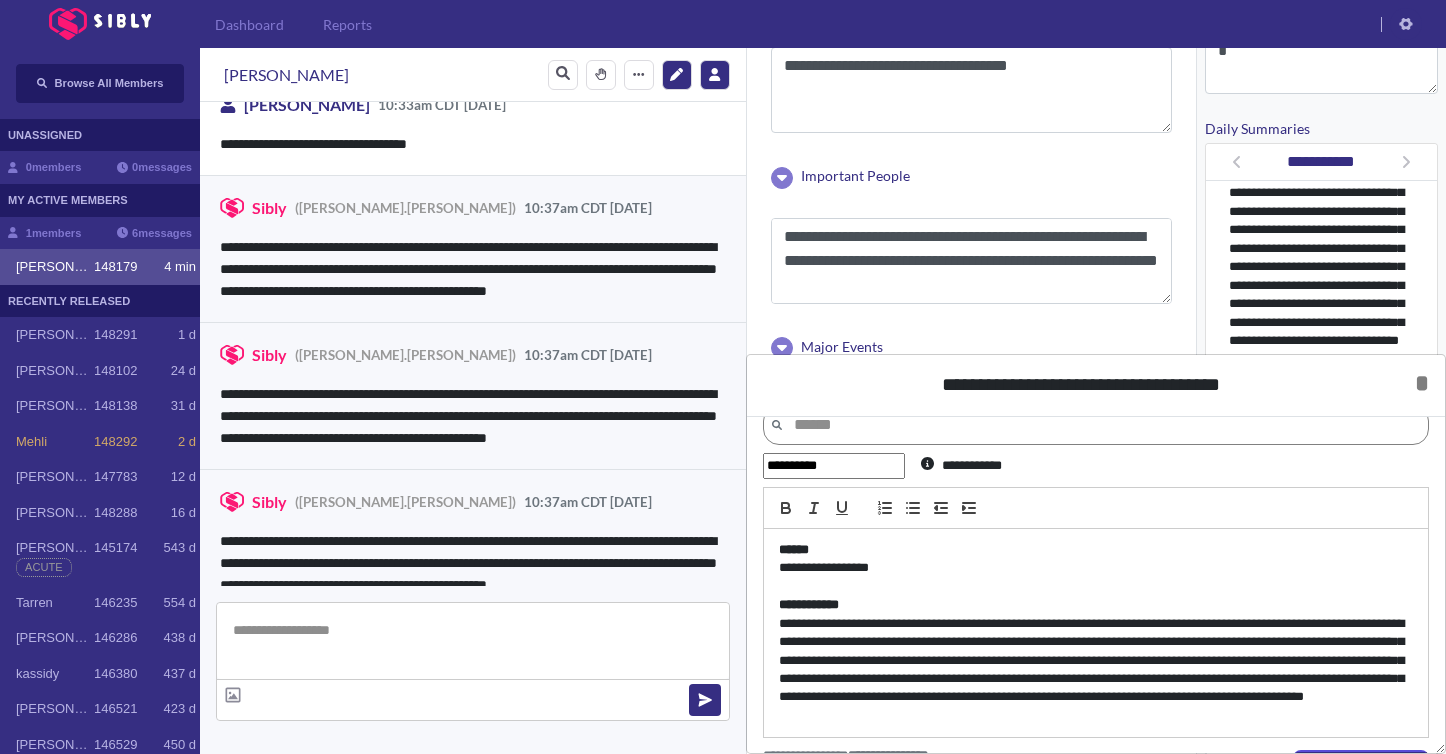scroll, scrollTop: 5211, scrollLeft: 0, axis: vertical 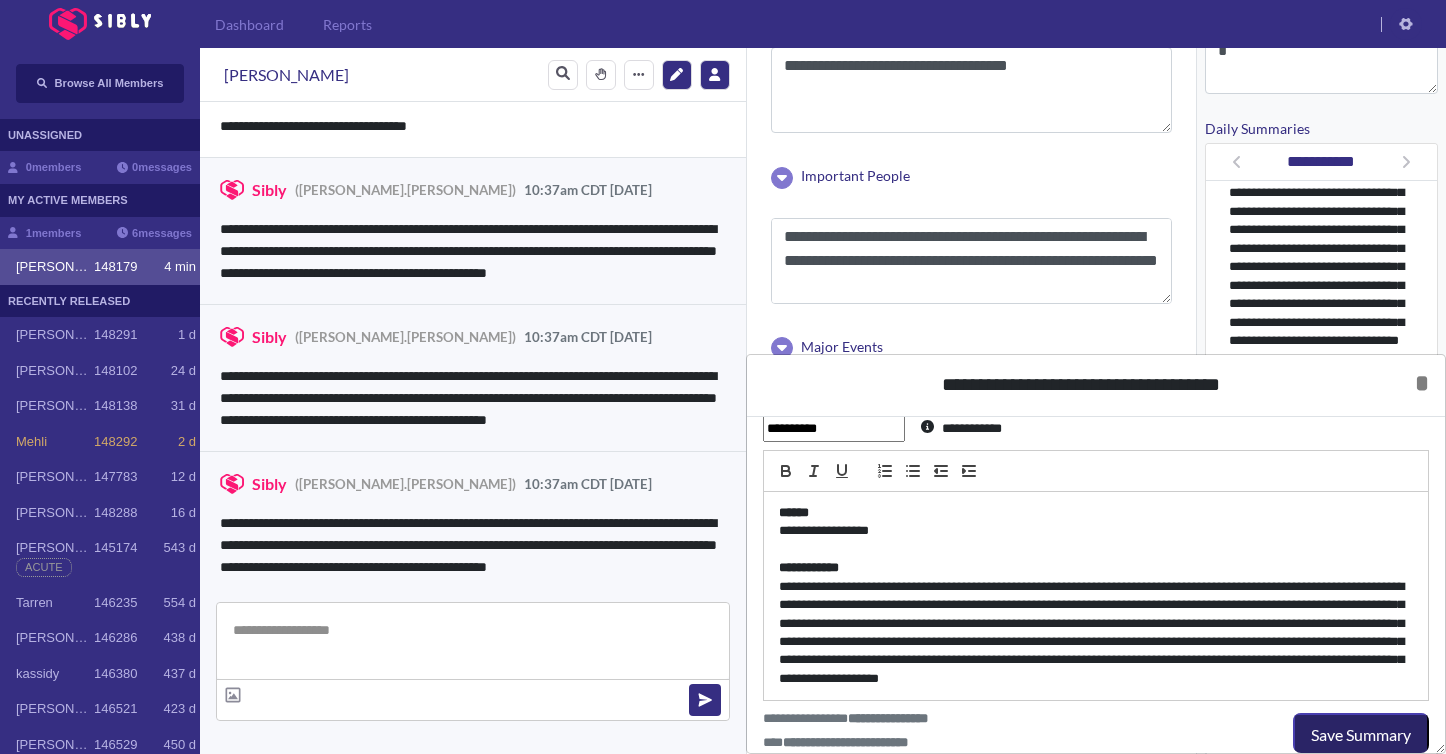click on "Save Summary" at bounding box center [1361, 735] 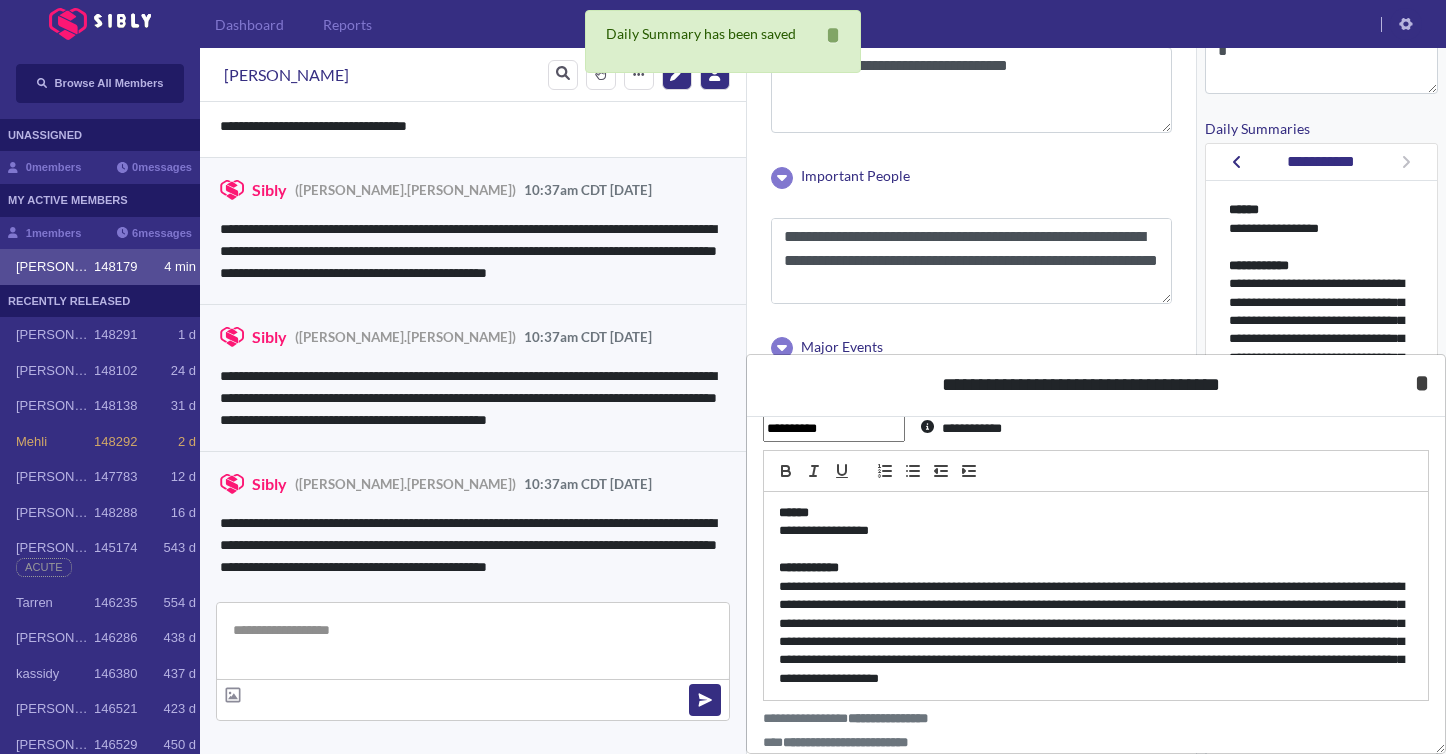click on "*" at bounding box center (1422, 383) 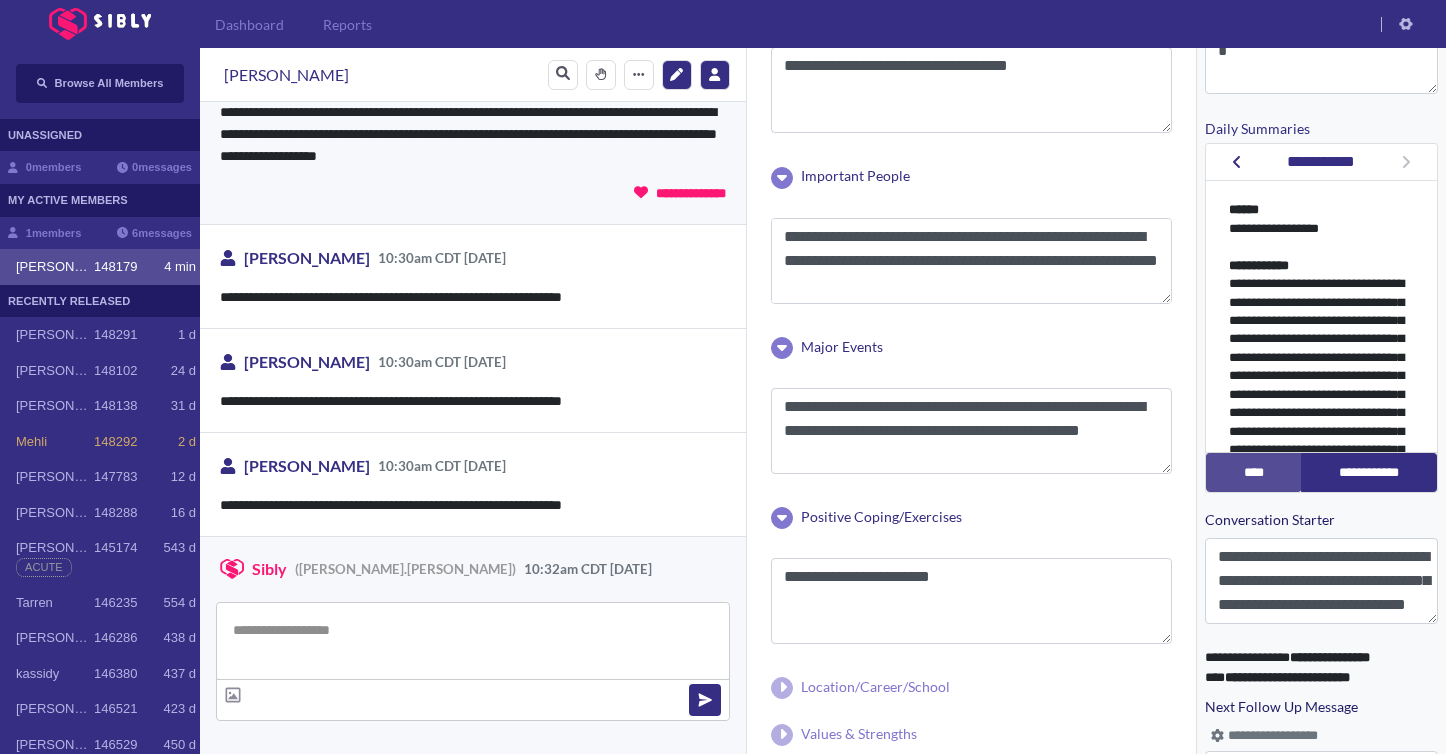 scroll, scrollTop: 5211, scrollLeft: 0, axis: vertical 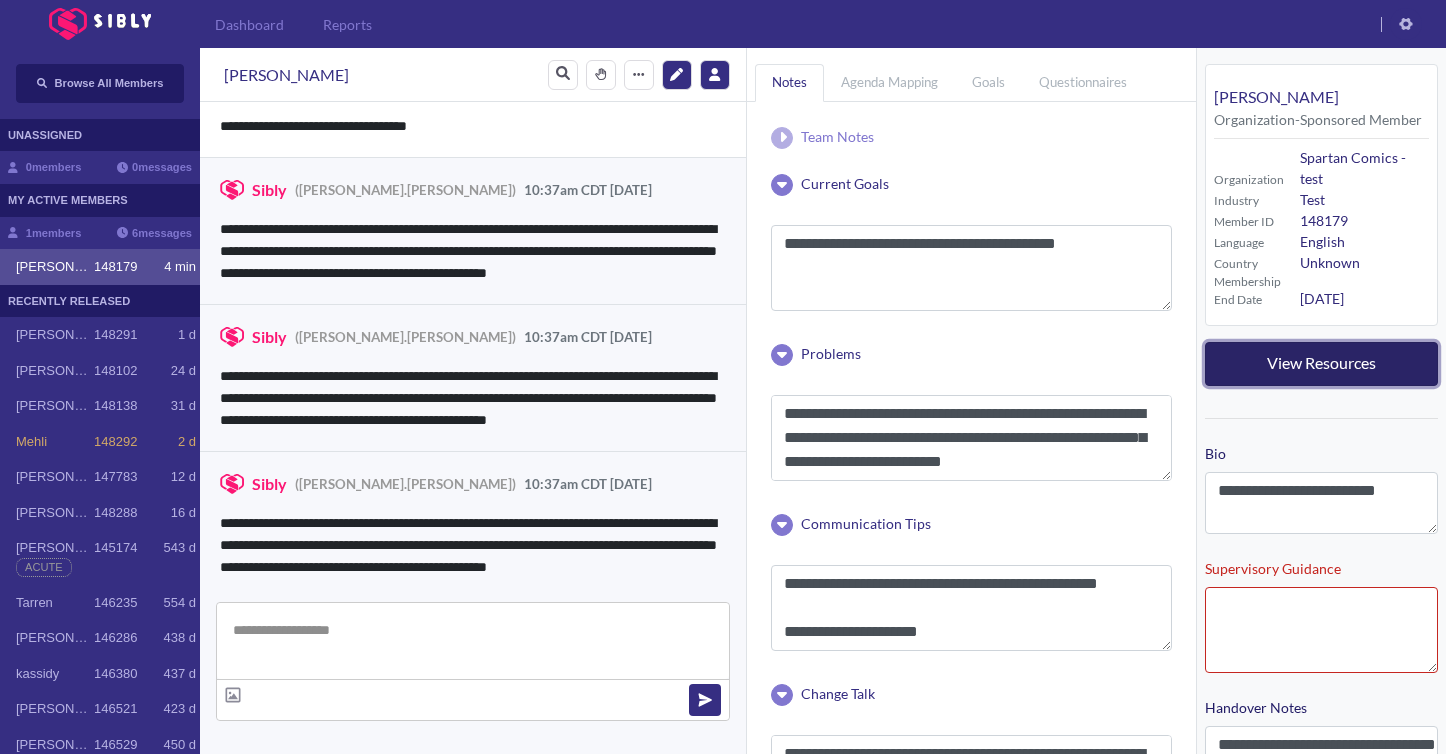 click on "View Resources" at bounding box center (1321, 364) 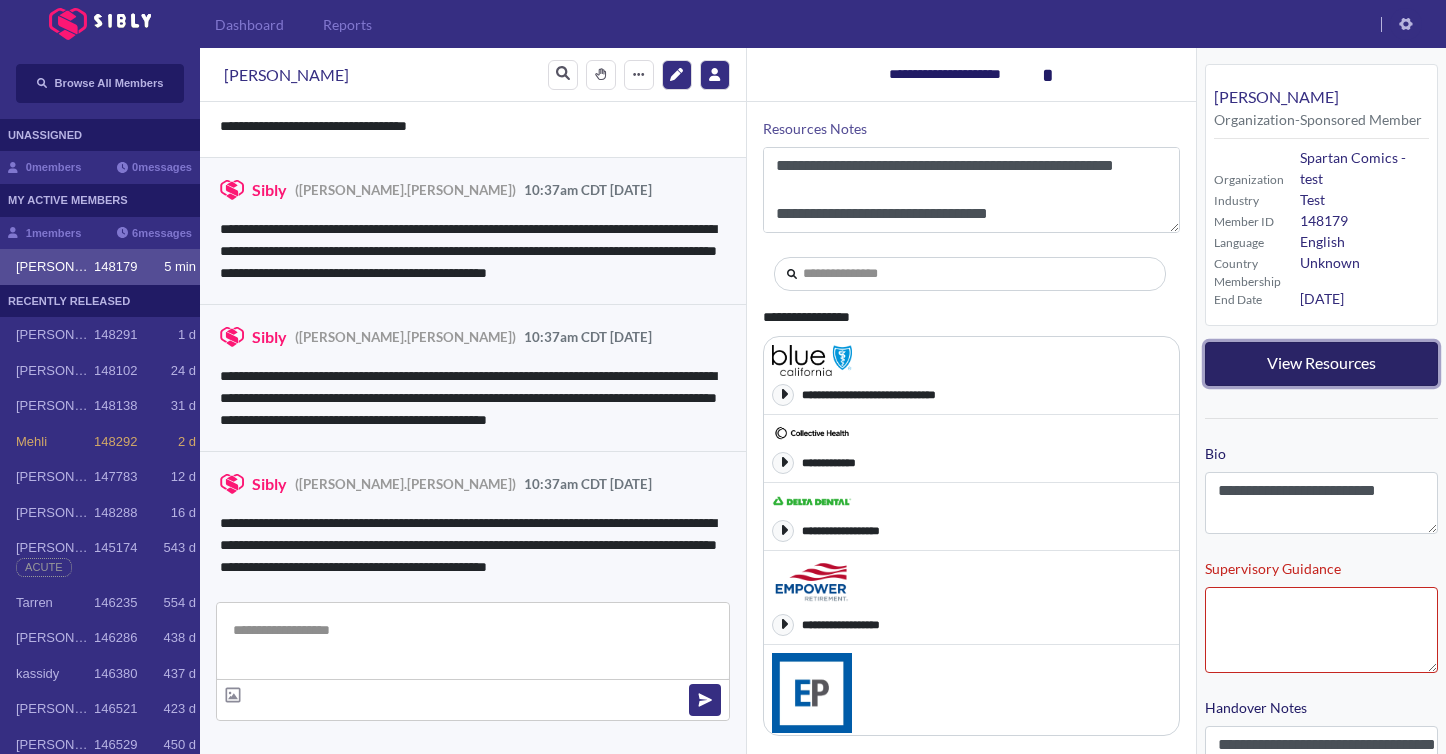 scroll, scrollTop: 168, scrollLeft: 0, axis: vertical 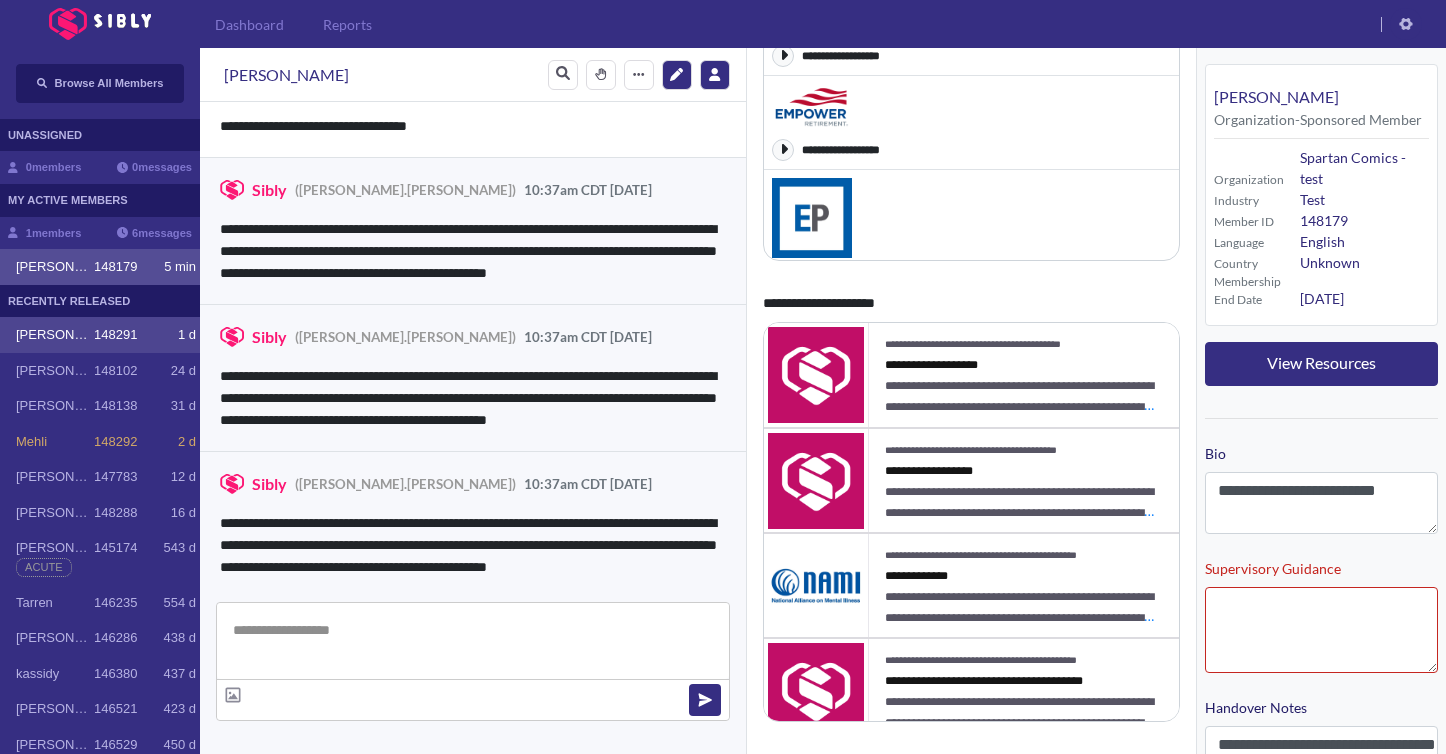 click on "[PERSON_NAME] 148291 1 d" at bounding box center (106, 335) 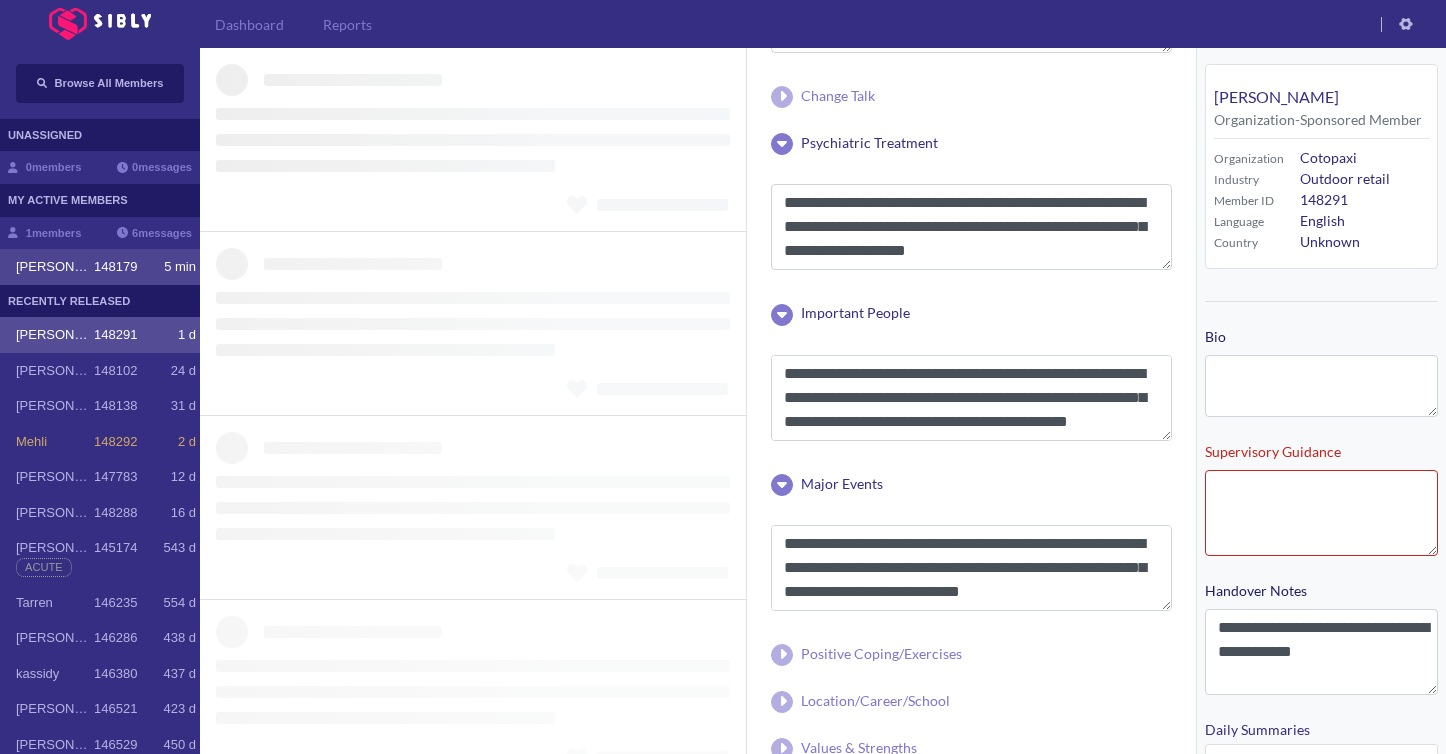 click on "148179" at bounding box center [115, 267] 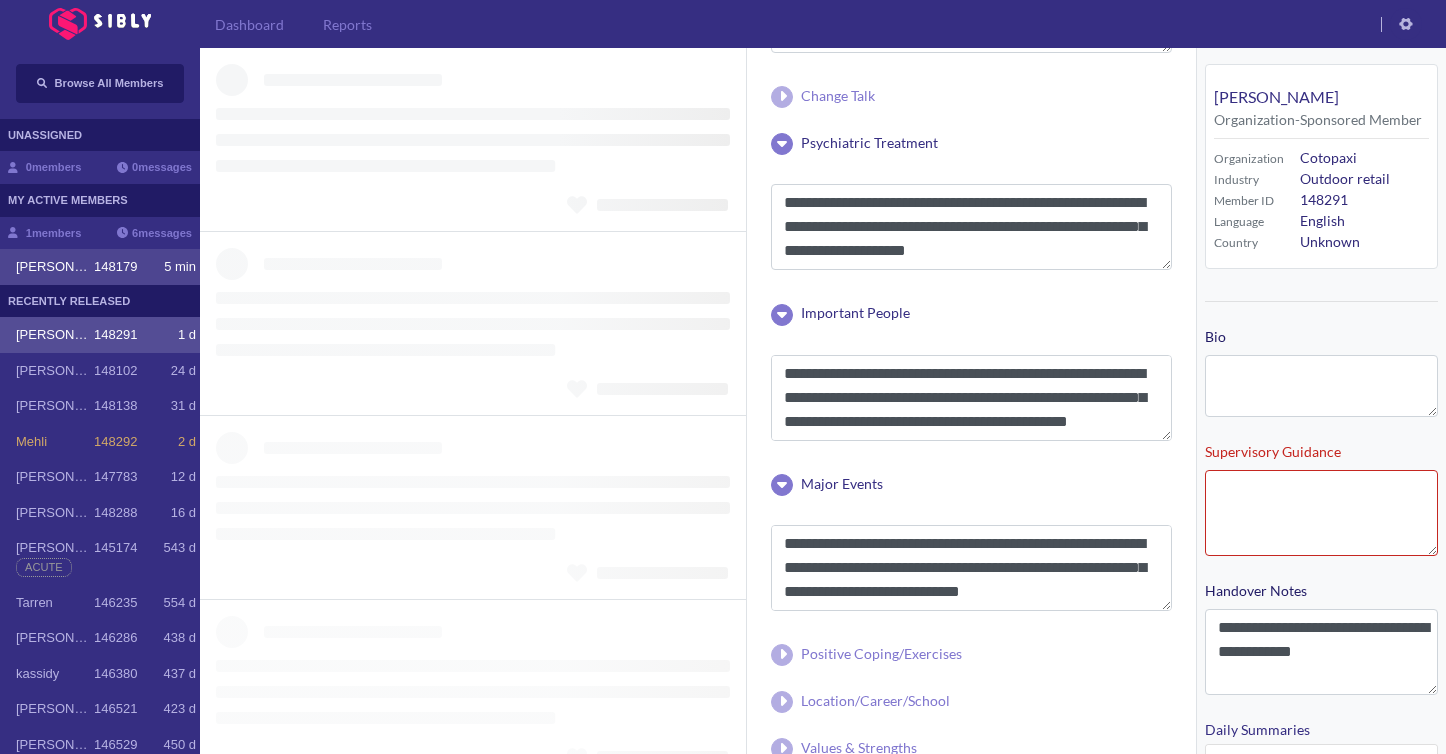 type on "**********" 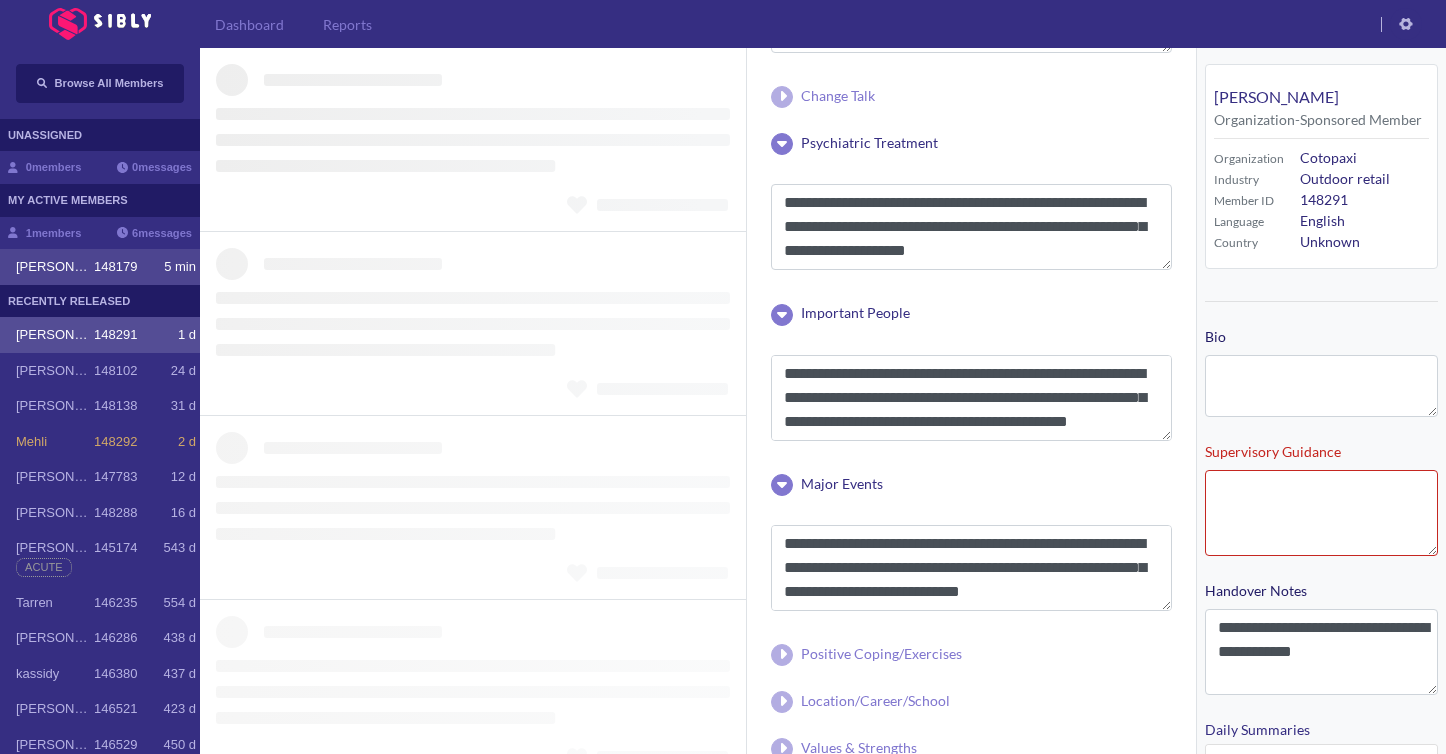 type on "**********" 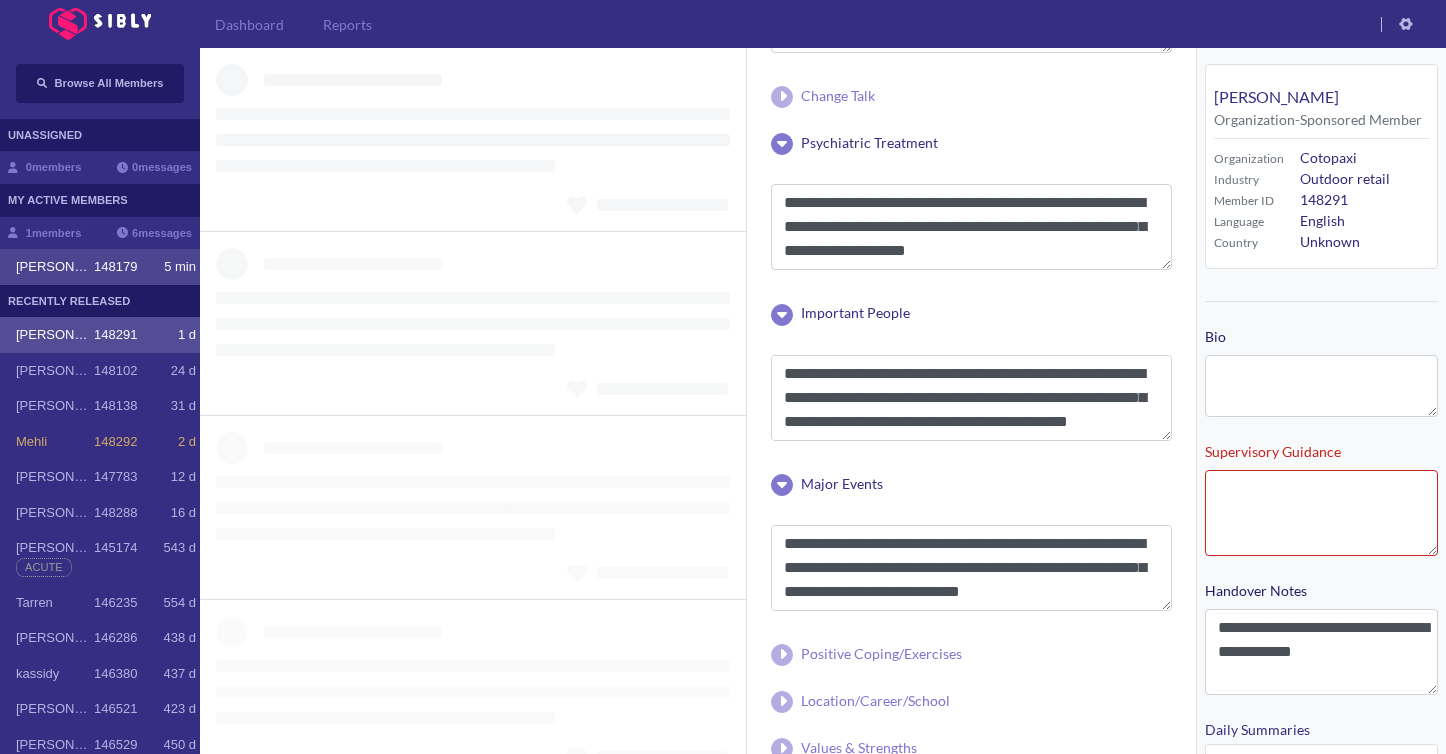 type on "**********" 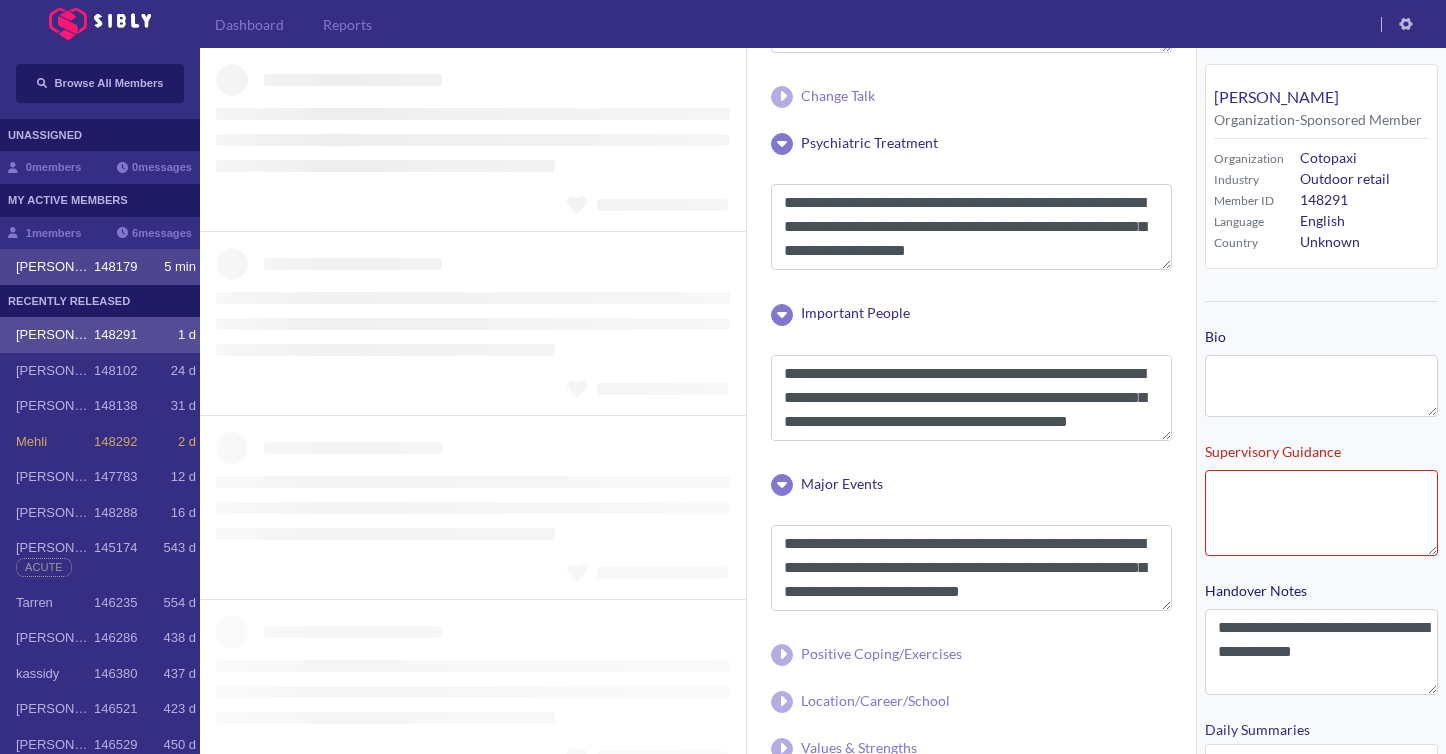 type on "**********" 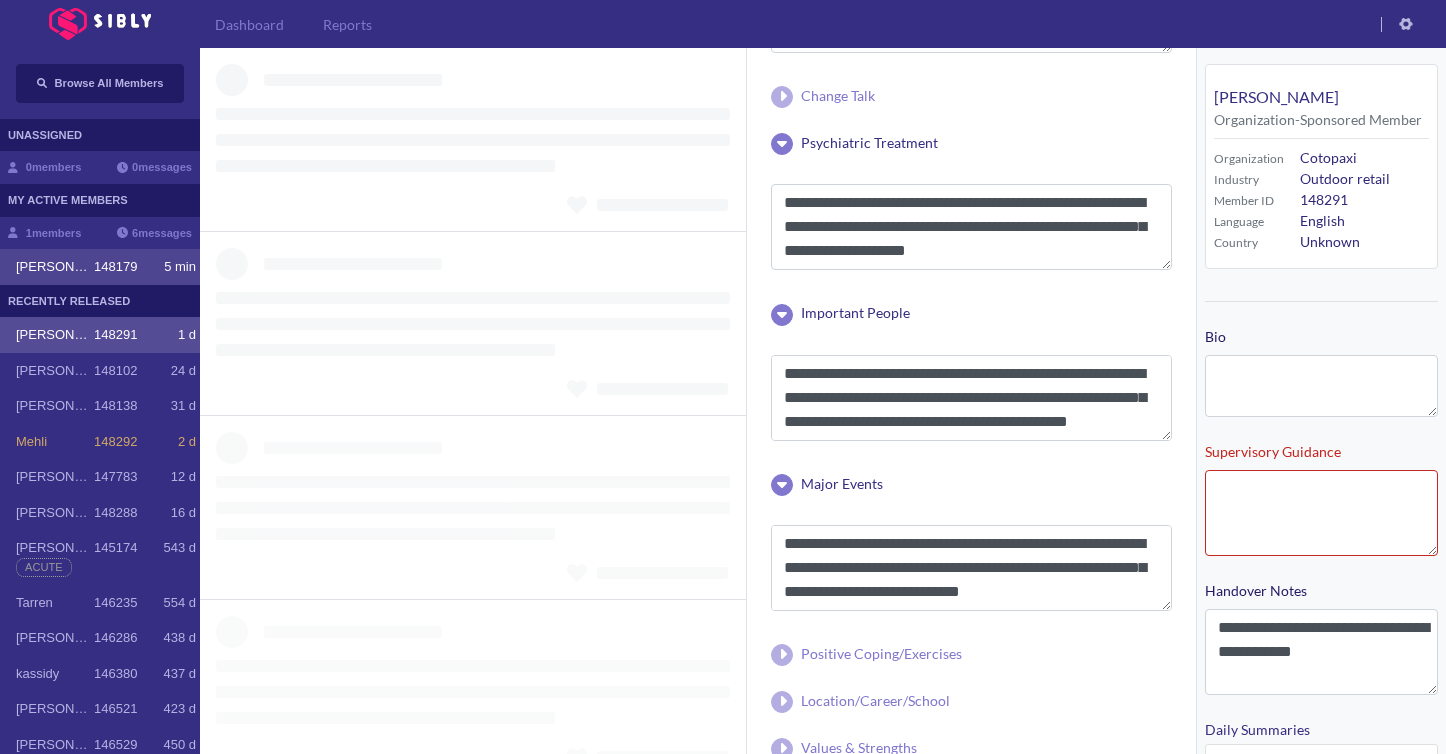 type on "**********" 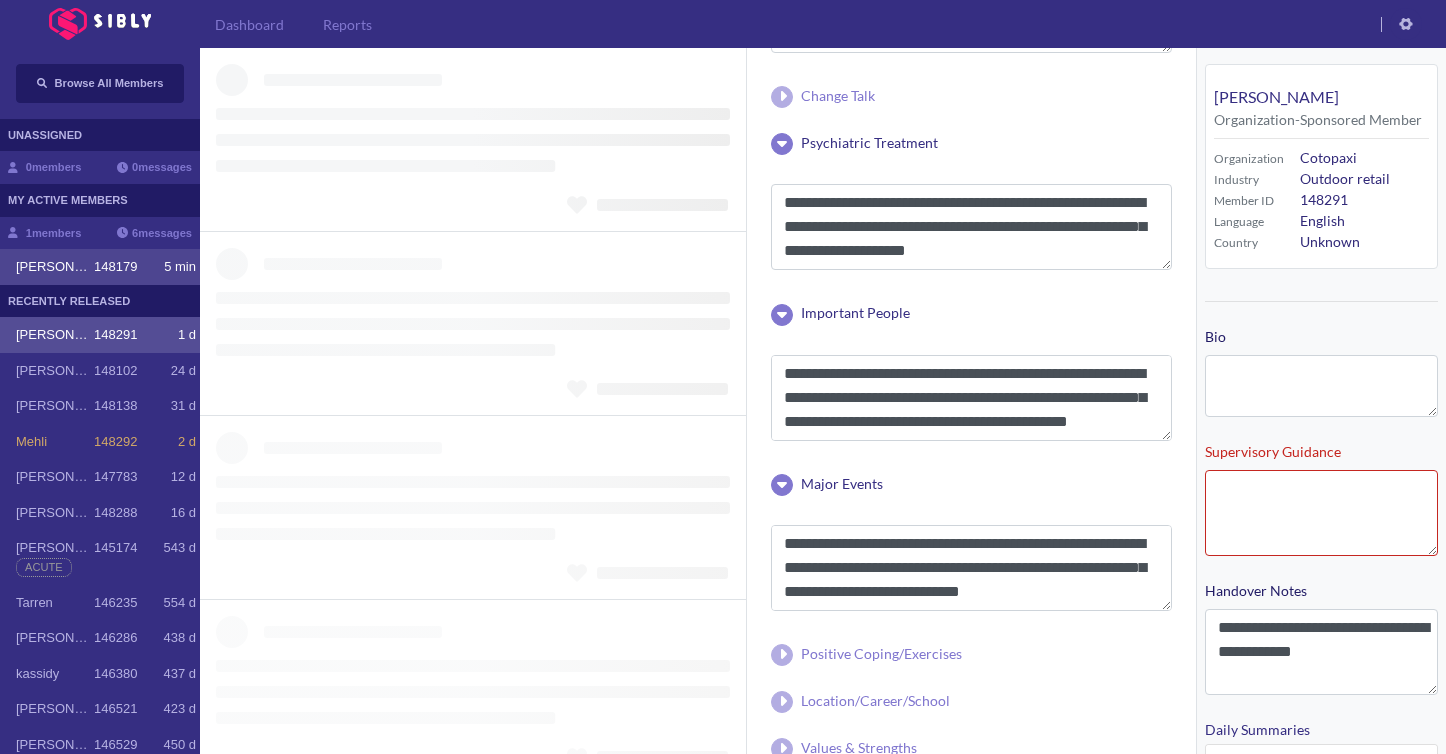 type on "**********" 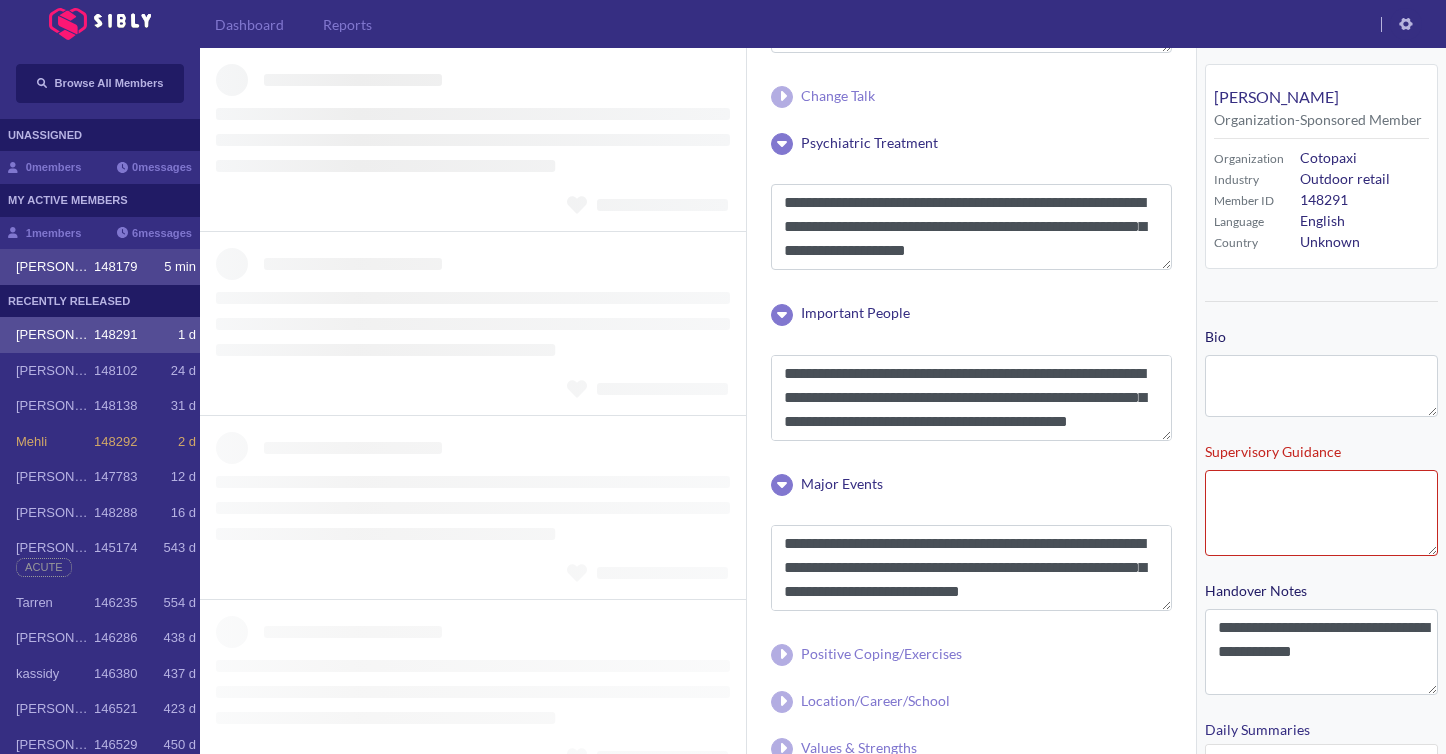 type on "**********" 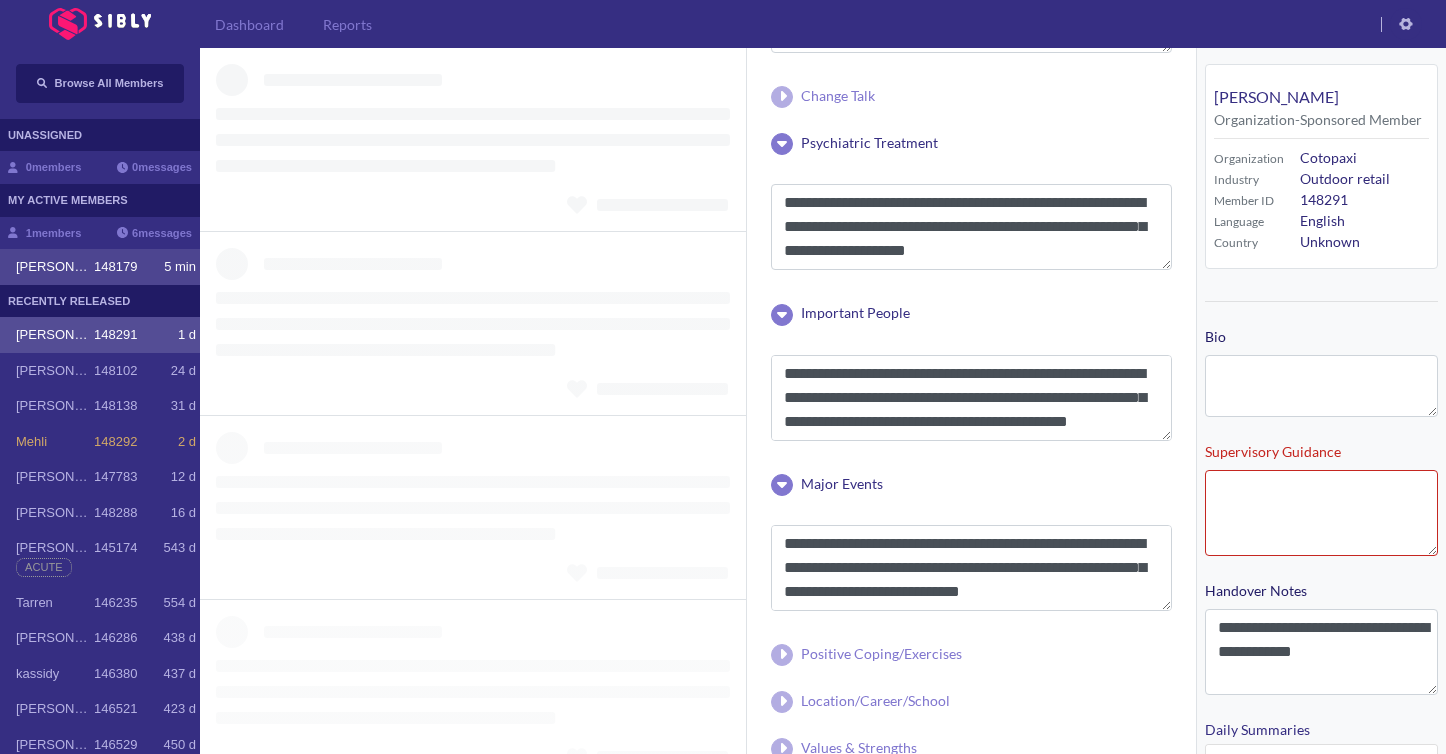 type on "**********" 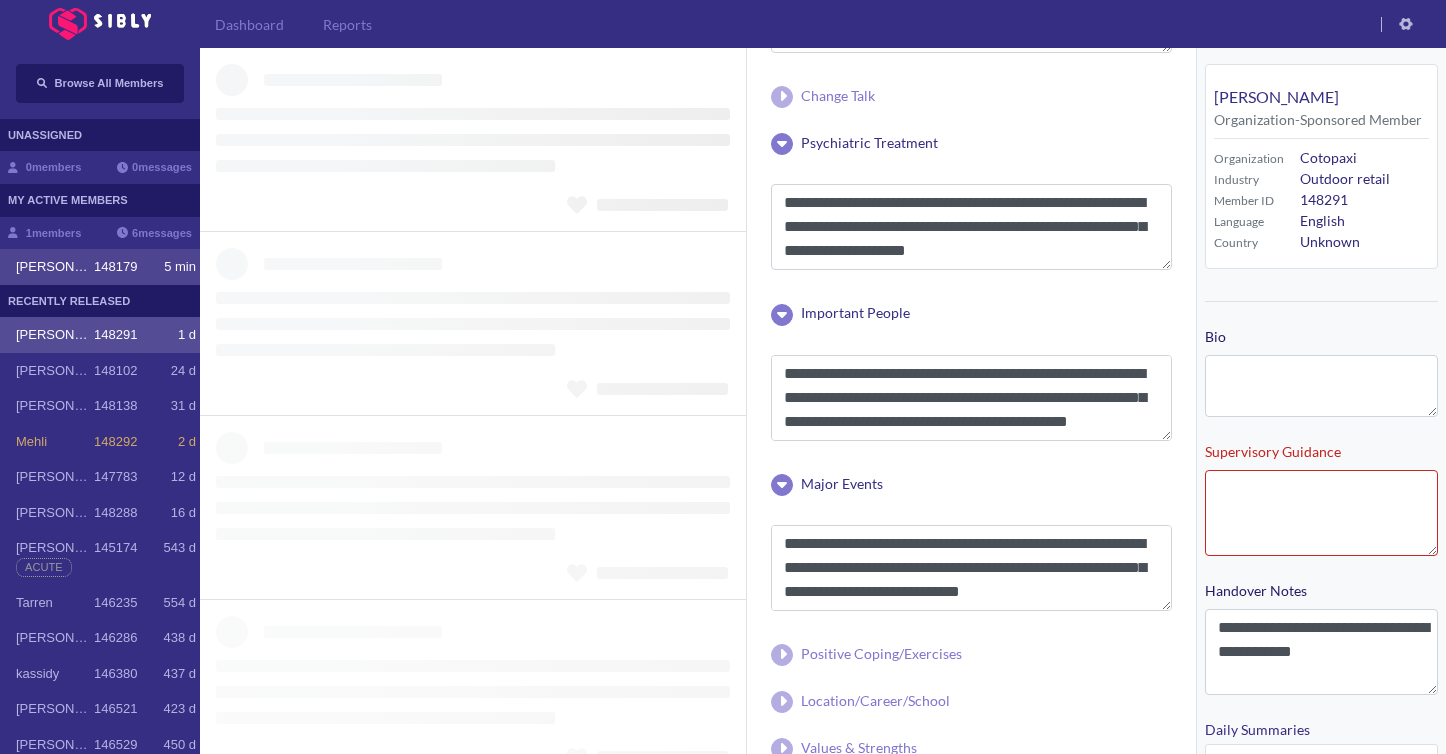 type on "**********" 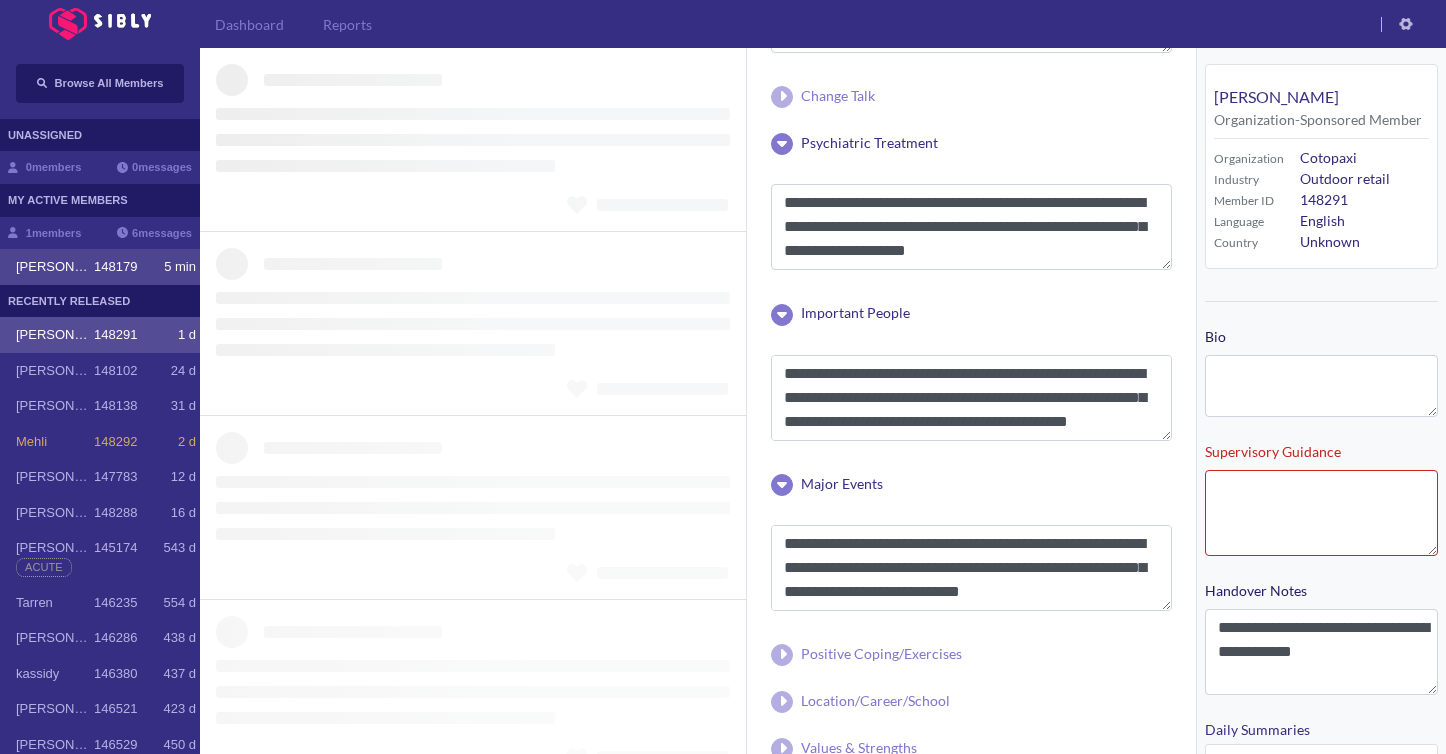 type on "**********" 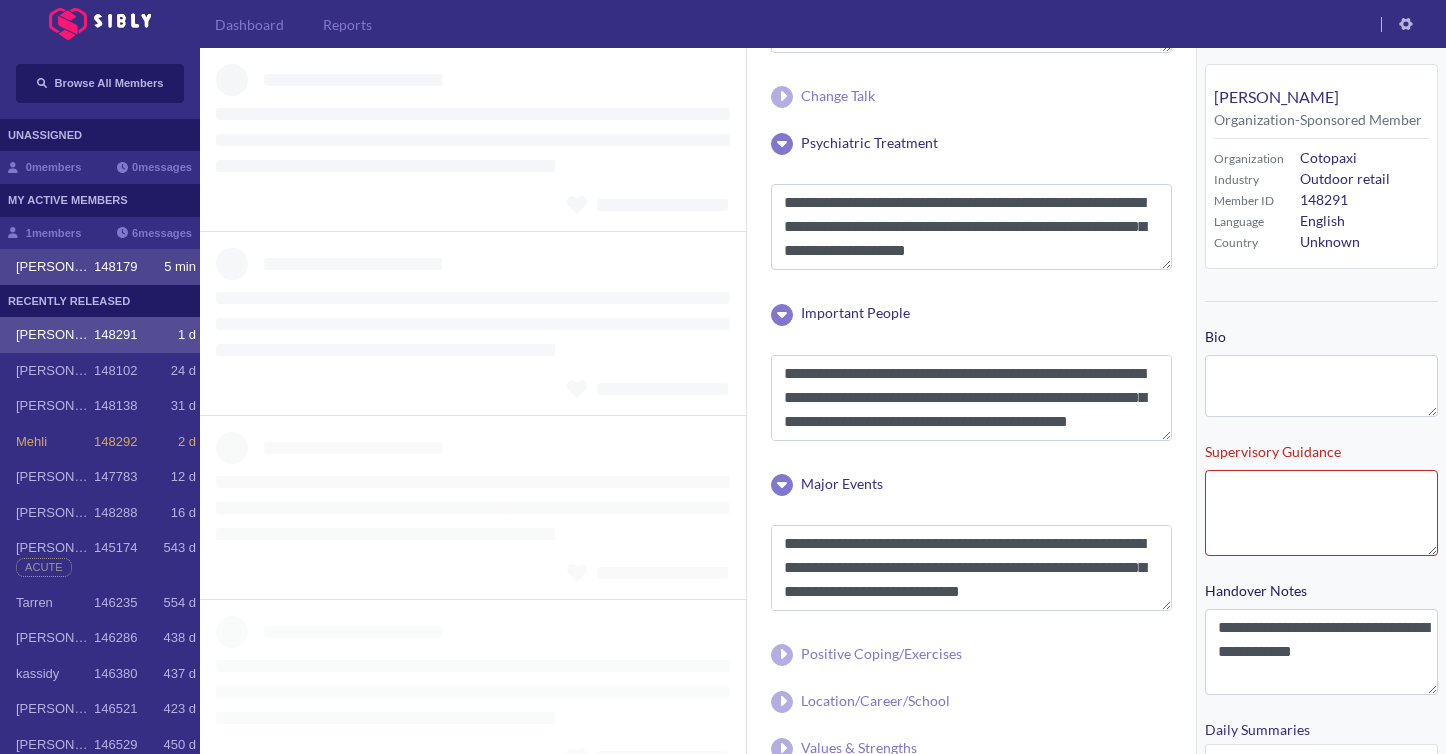 type on "**********" 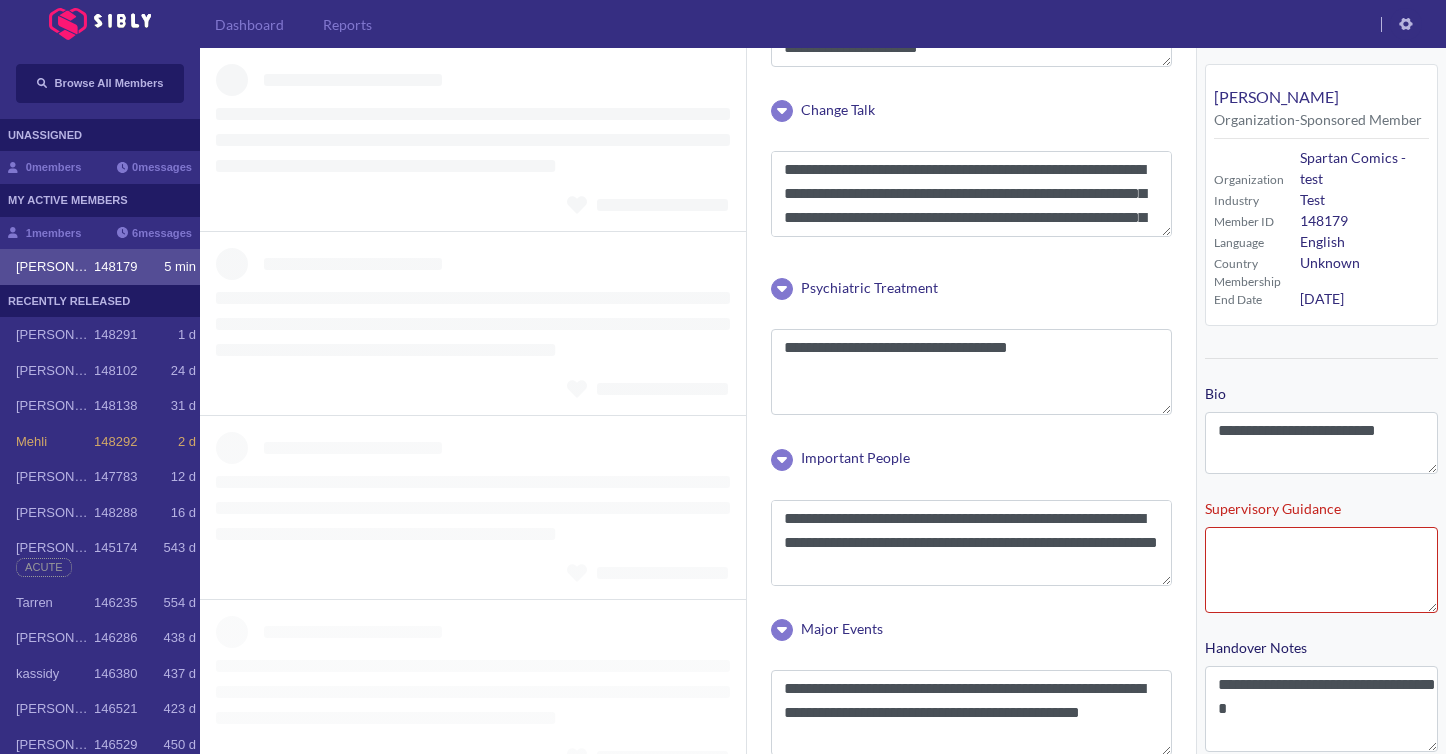 scroll, scrollTop: 598, scrollLeft: 0, axis: vertical 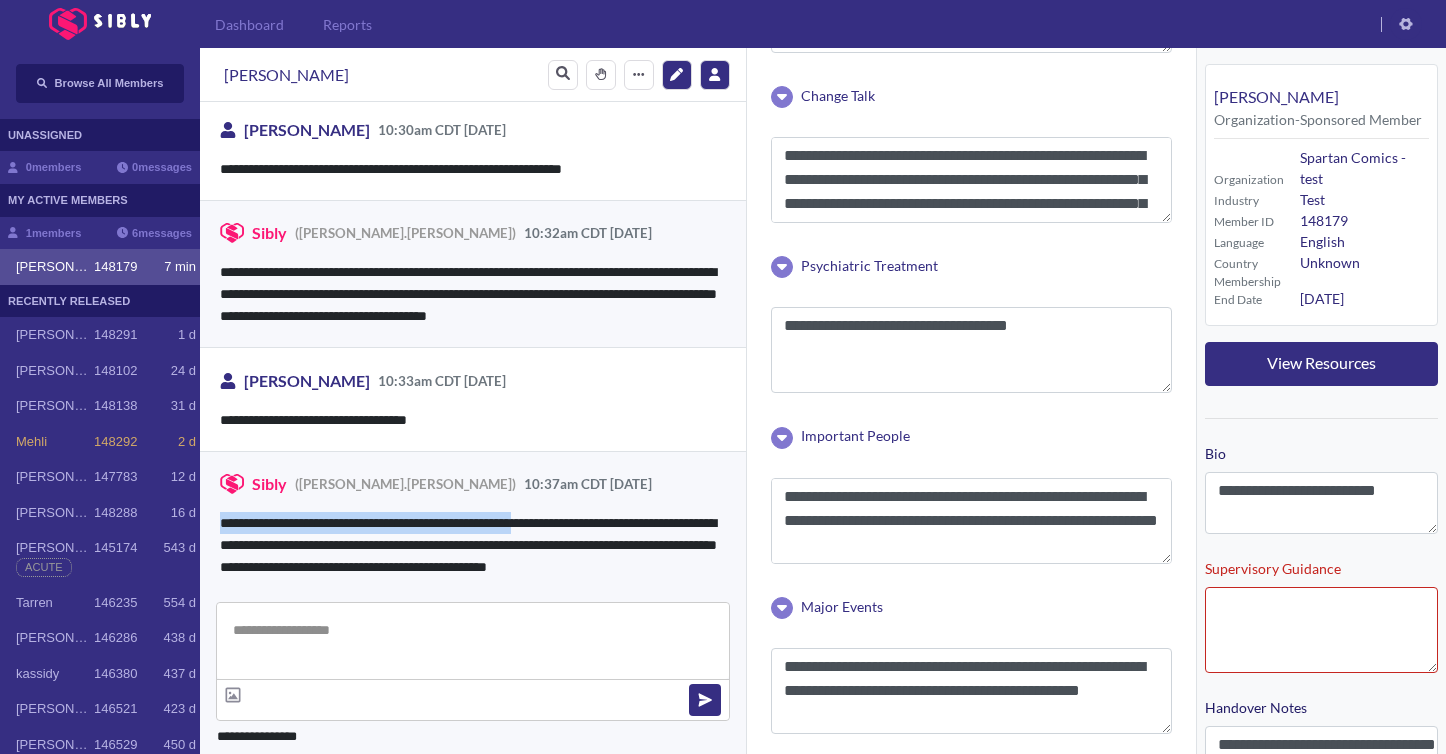 drag, startPoint x: 551, startPoint y: 508, endPoint x: 574, endPoint y: 488, distance: 30.479502 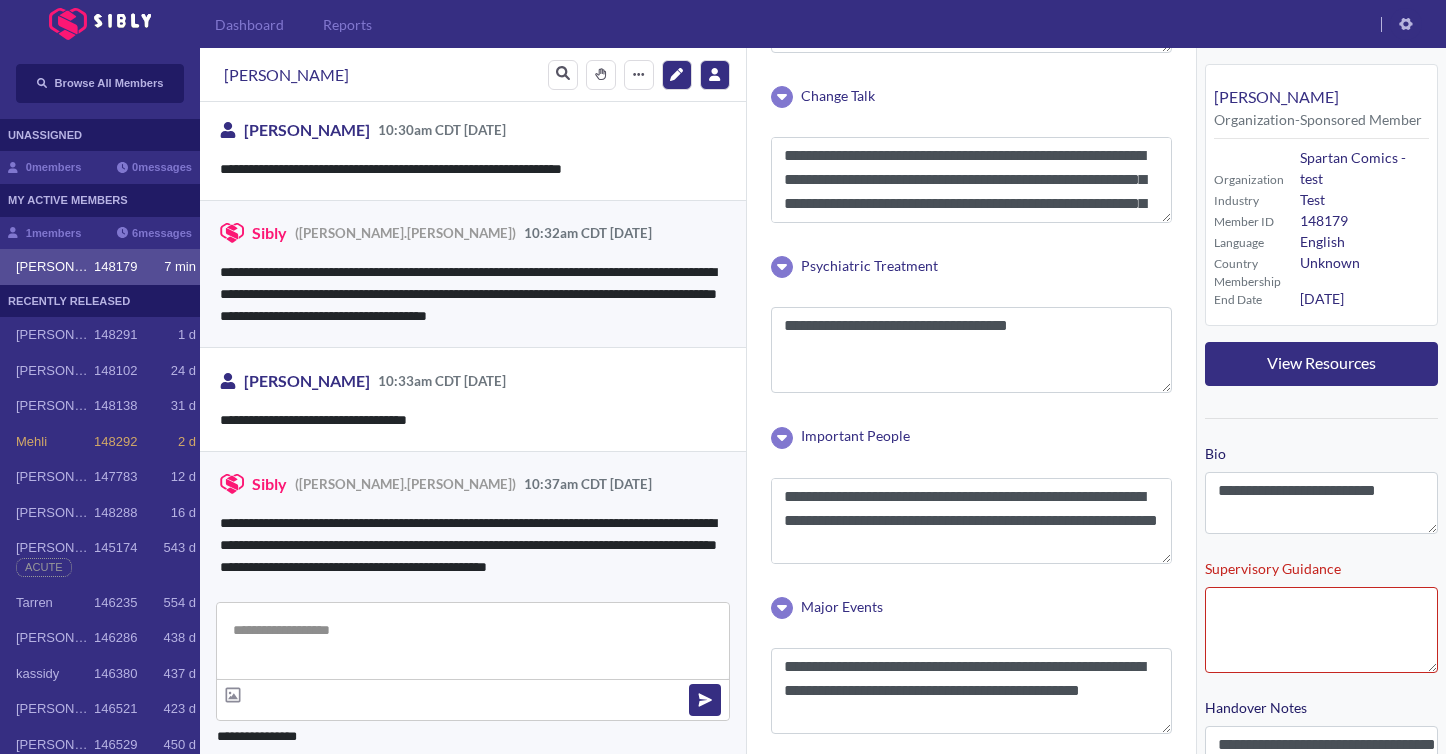 click on "**********" at bounding box center (473, 525) 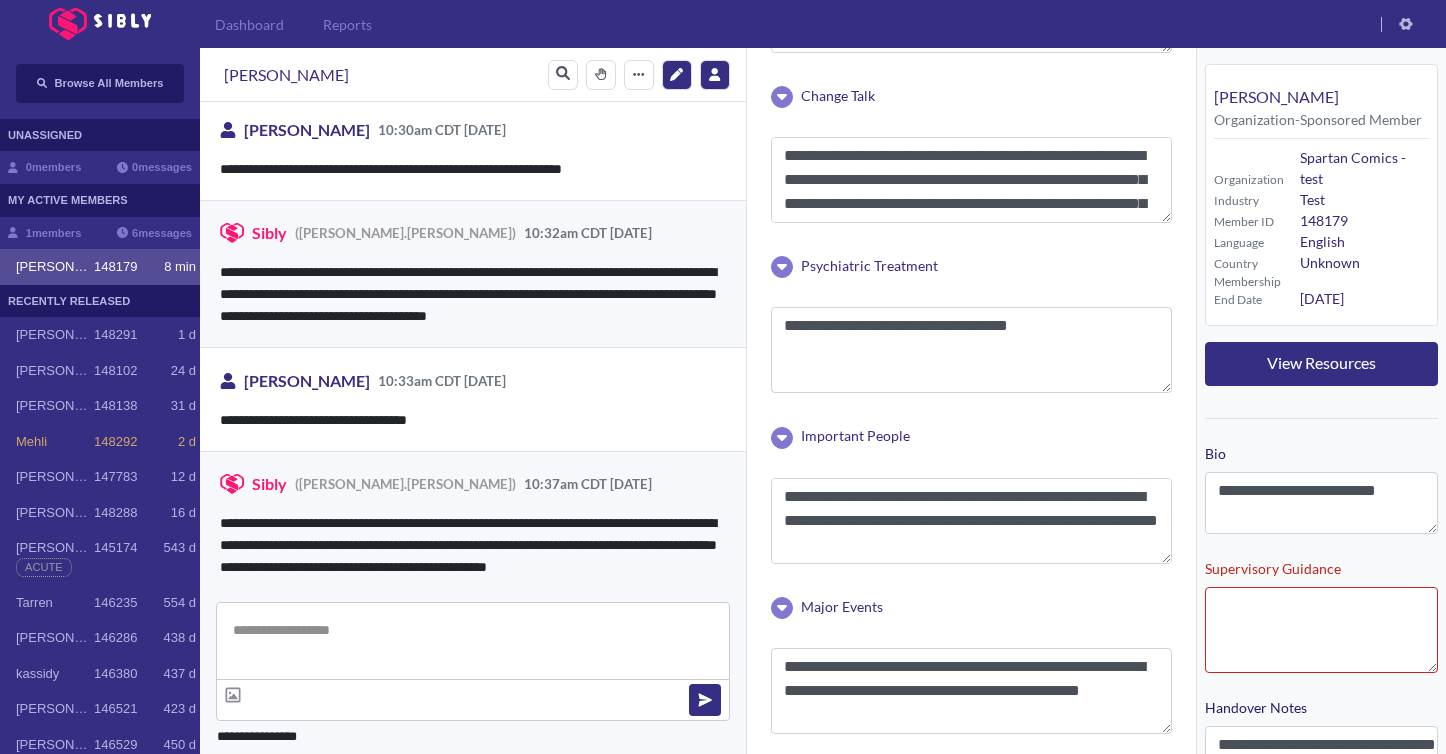 scroll, scrollTop: 862, scrollLeft: 0, axis: vertical 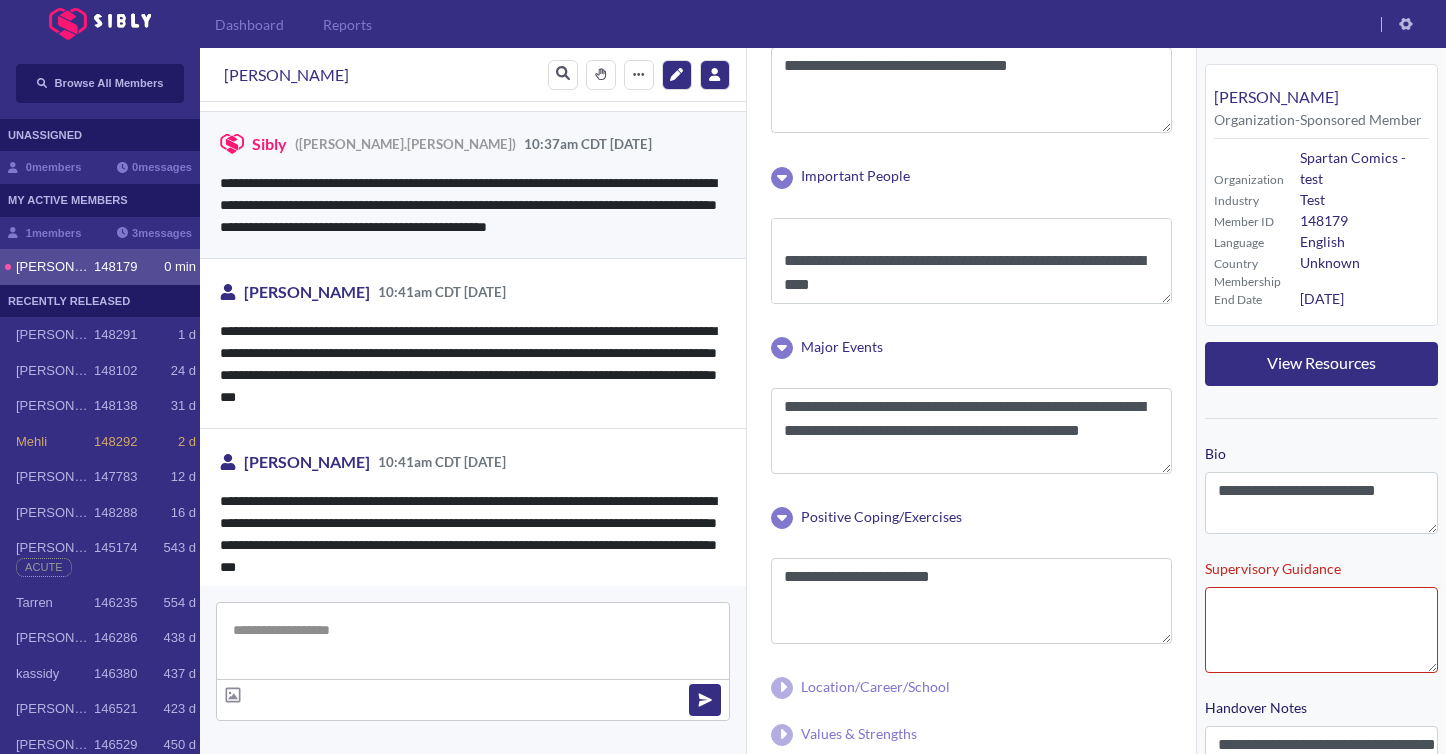 click at bounding box center [473, 653] 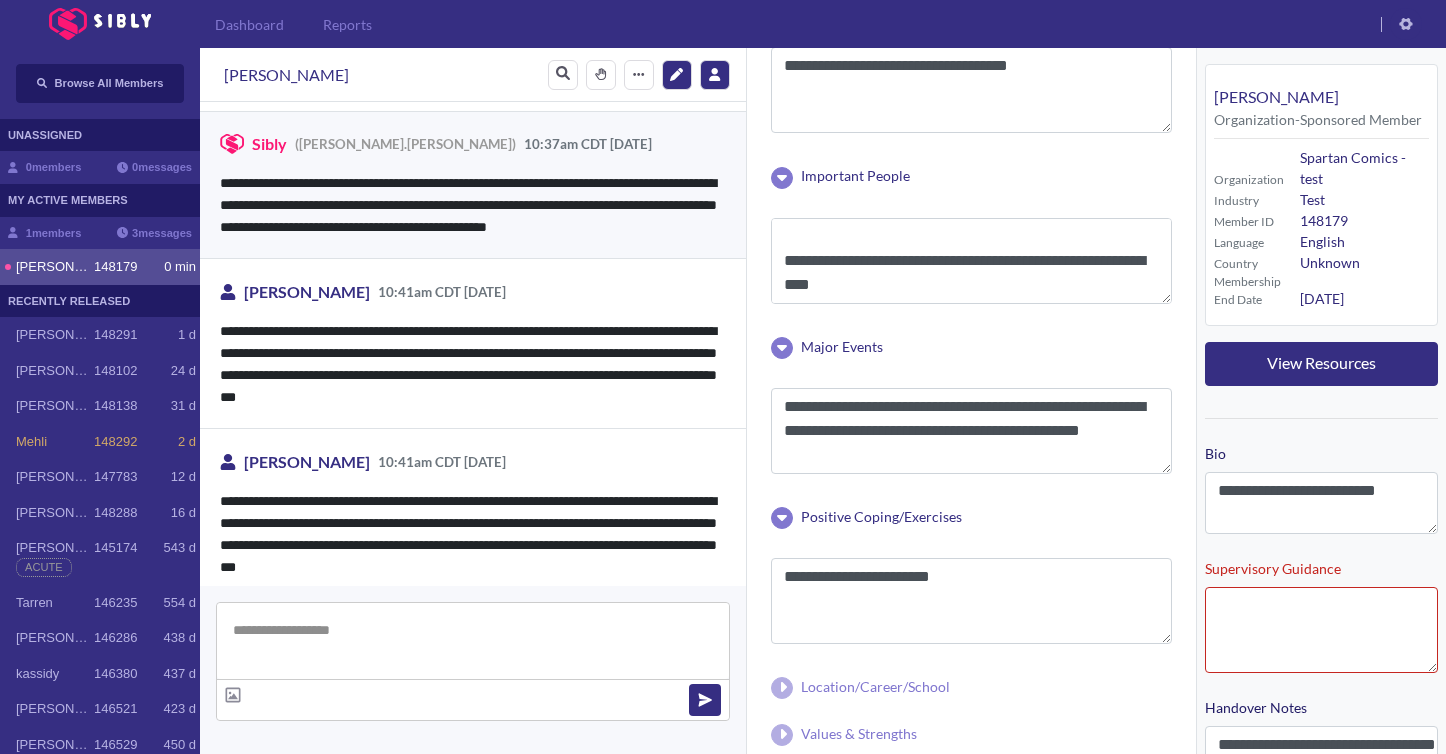 click at bounding box center (473, 641) 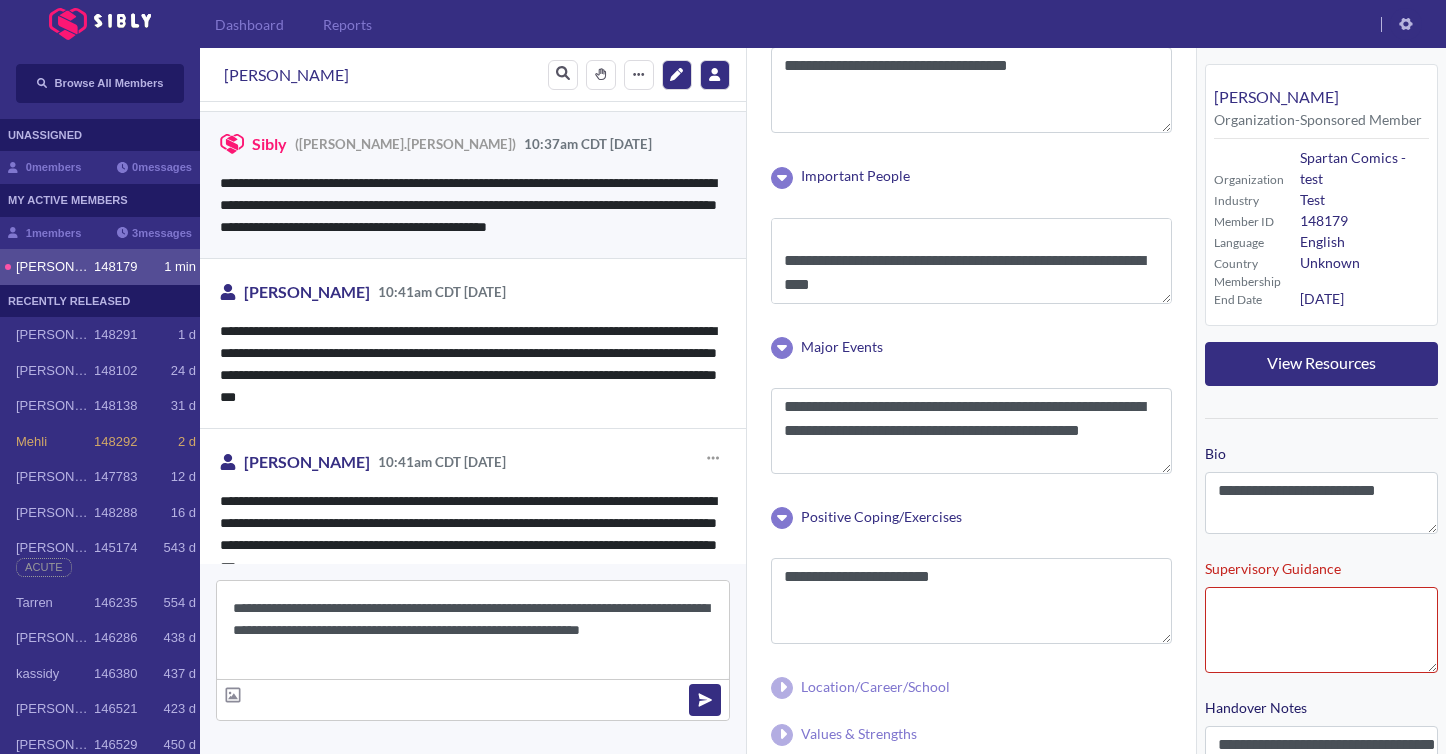 scroll, scrollTop: 3979, scrollLeft: 0, axis: vertical 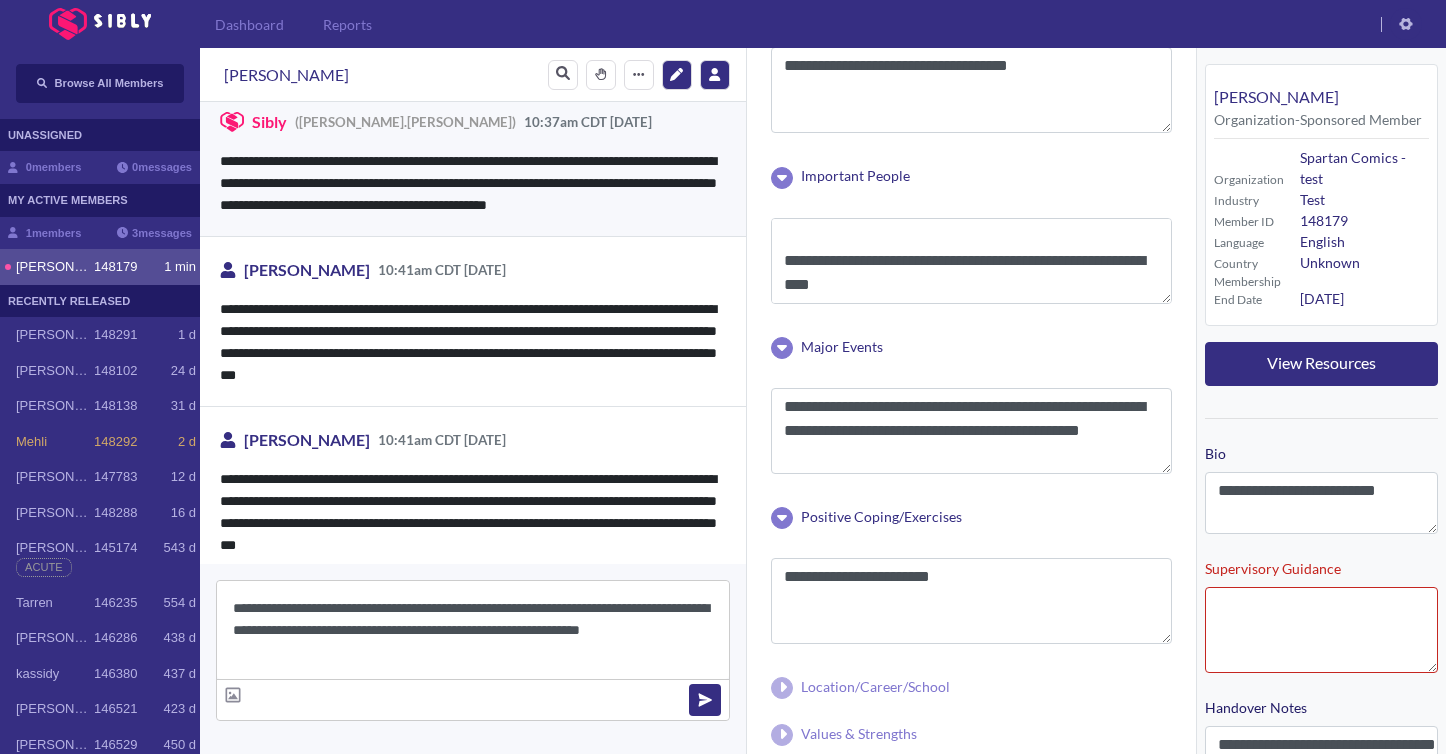 click on "**********" at bounding box center (473, 630) 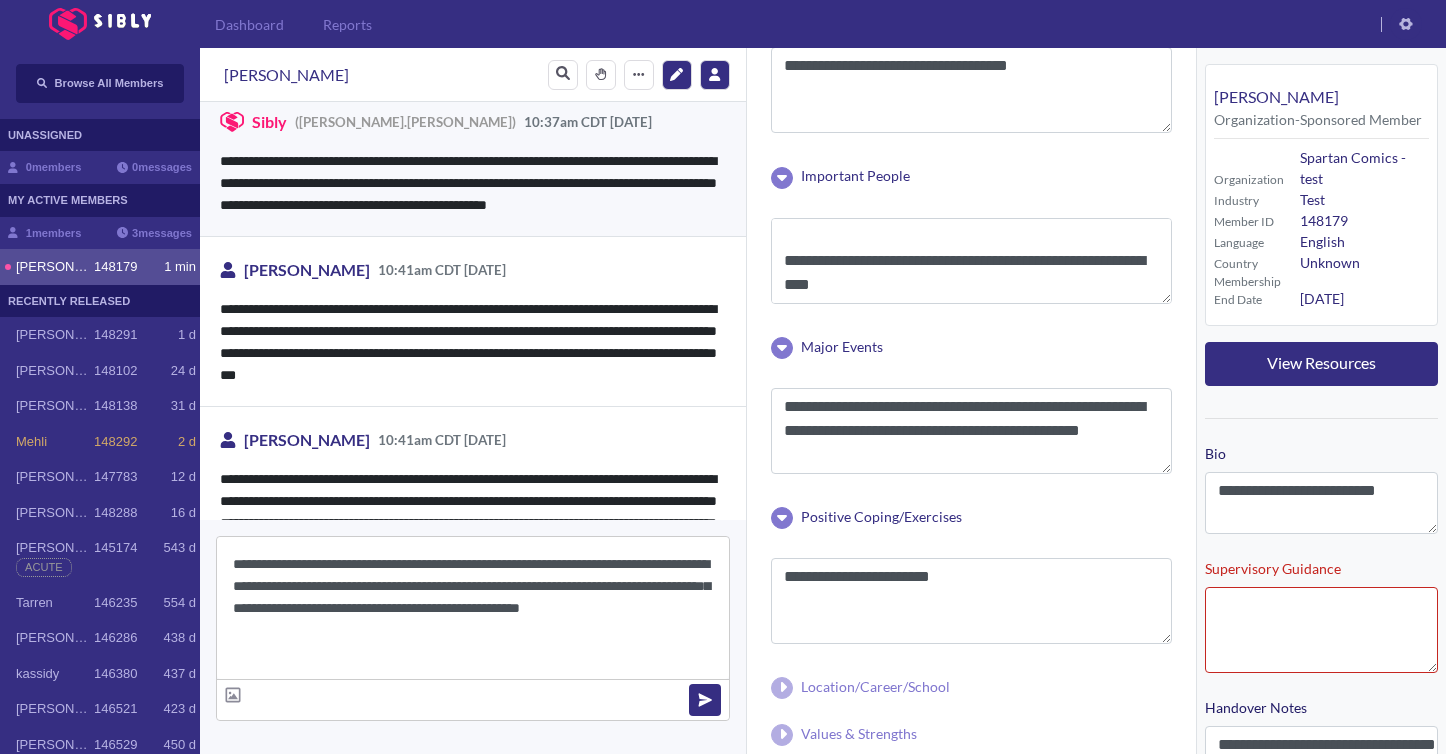 type on "**********" 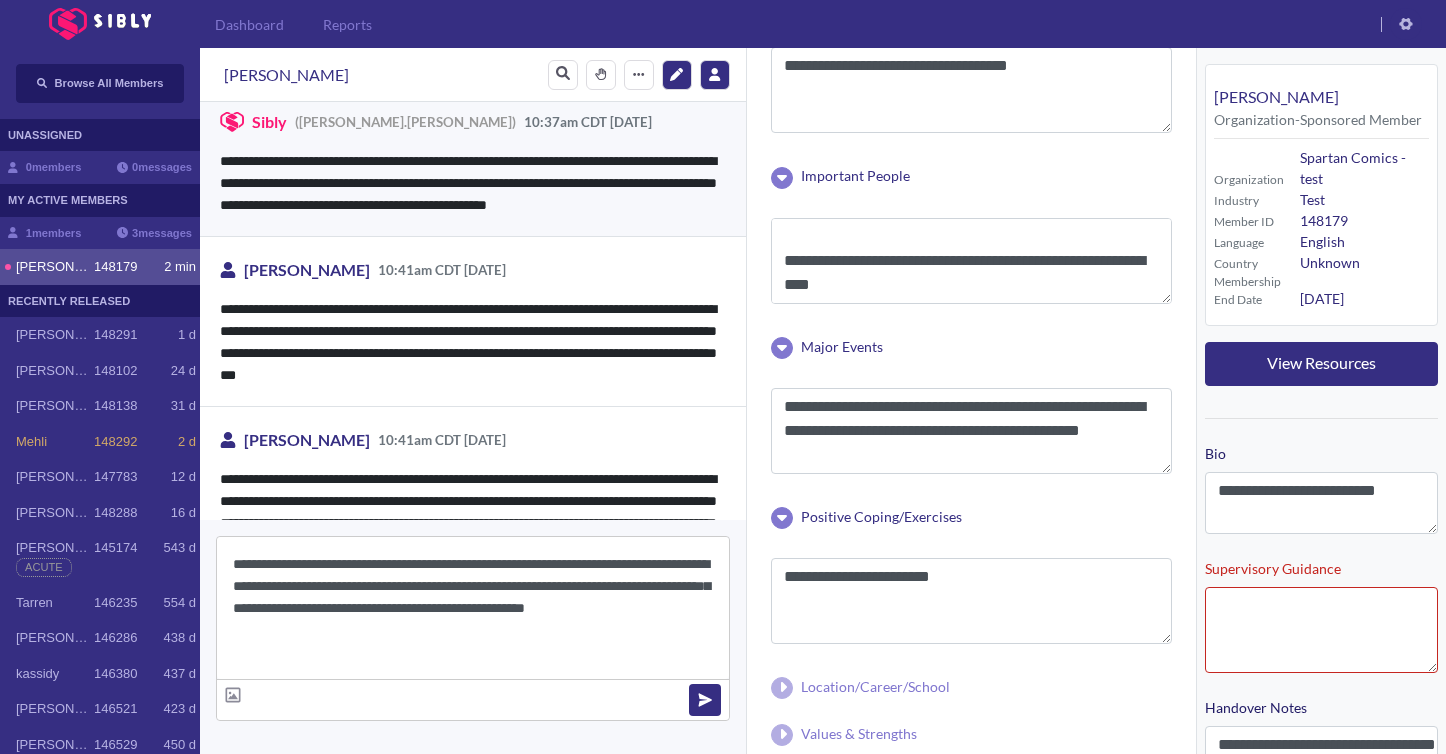 scroll, scrollTop: 4023, scrollLeft: 0, axis: vertical 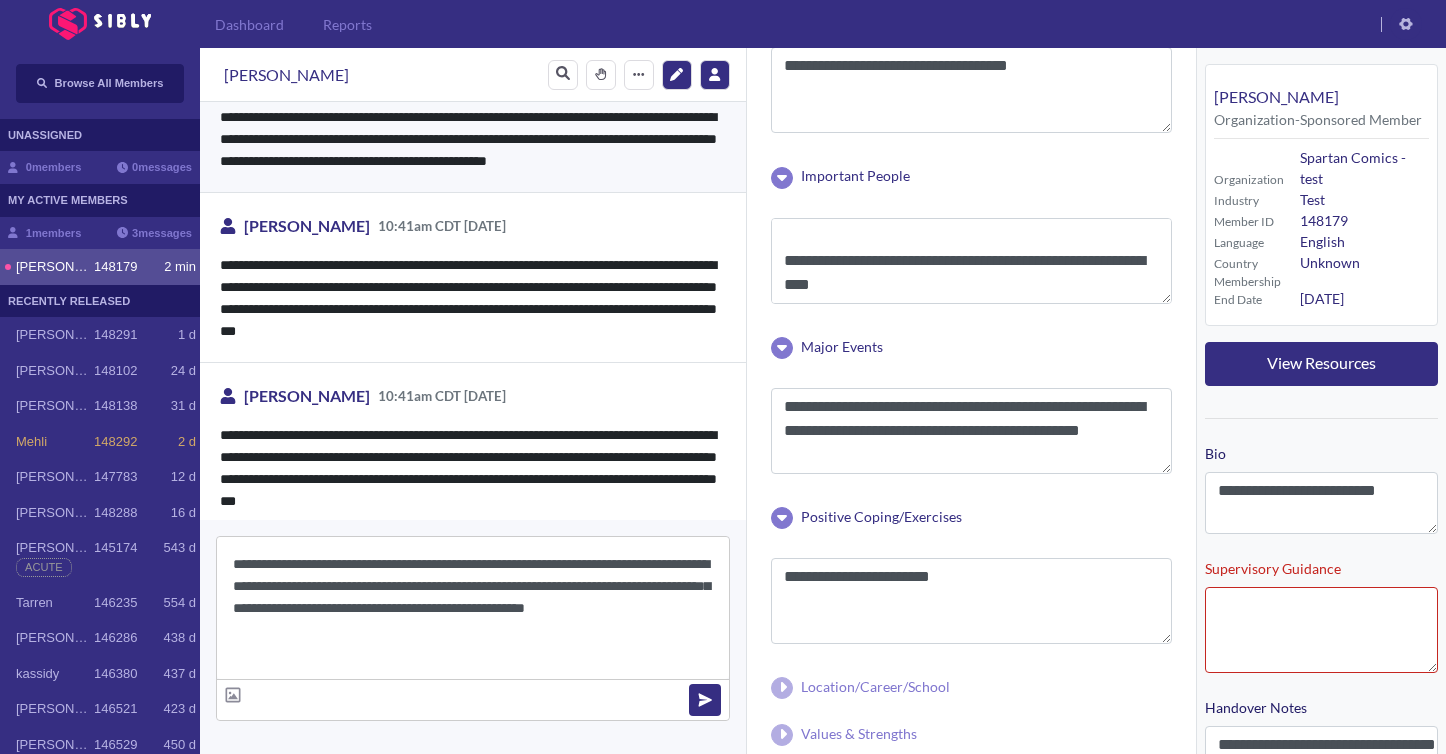 click on "**********" at bounding box center (473, 608) 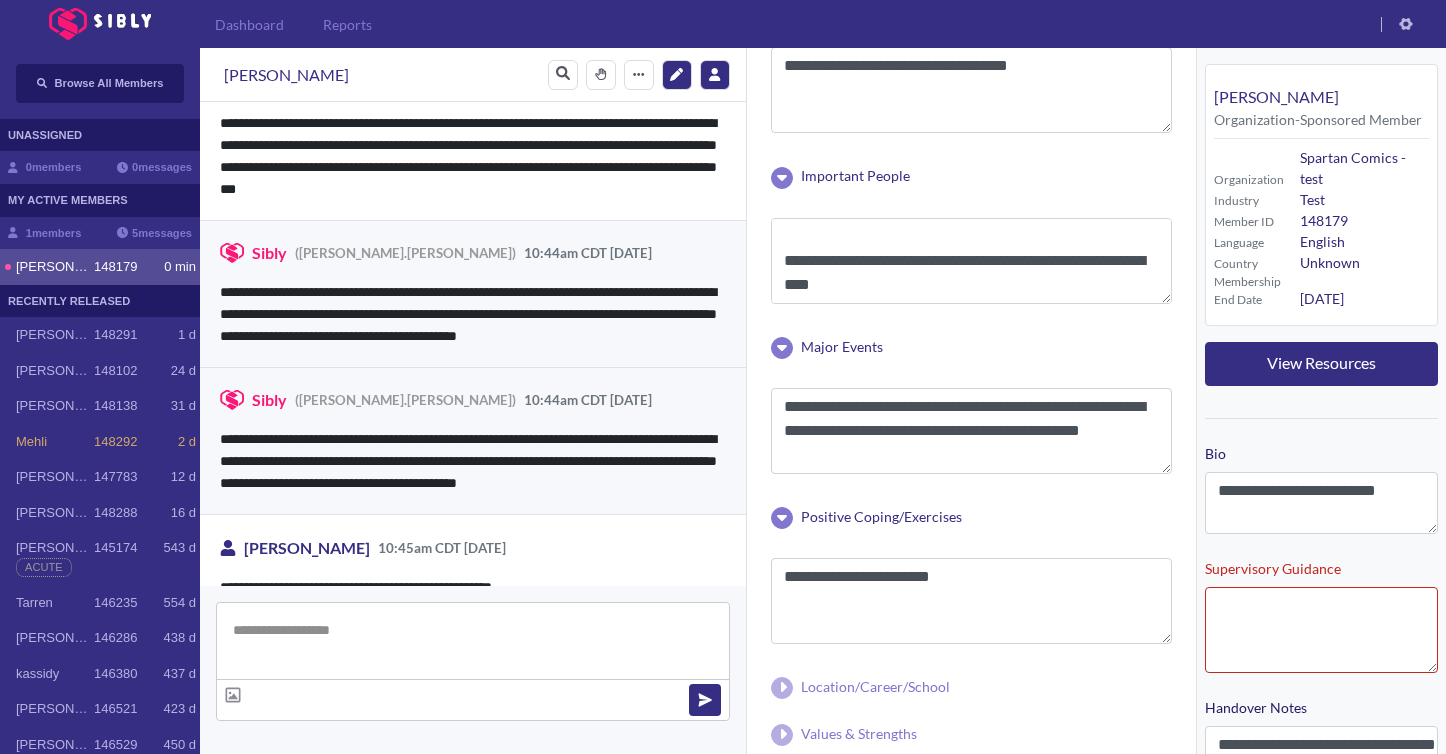 scroll, scrollTop: 4355, scrollLeft: 0, axis: vertical 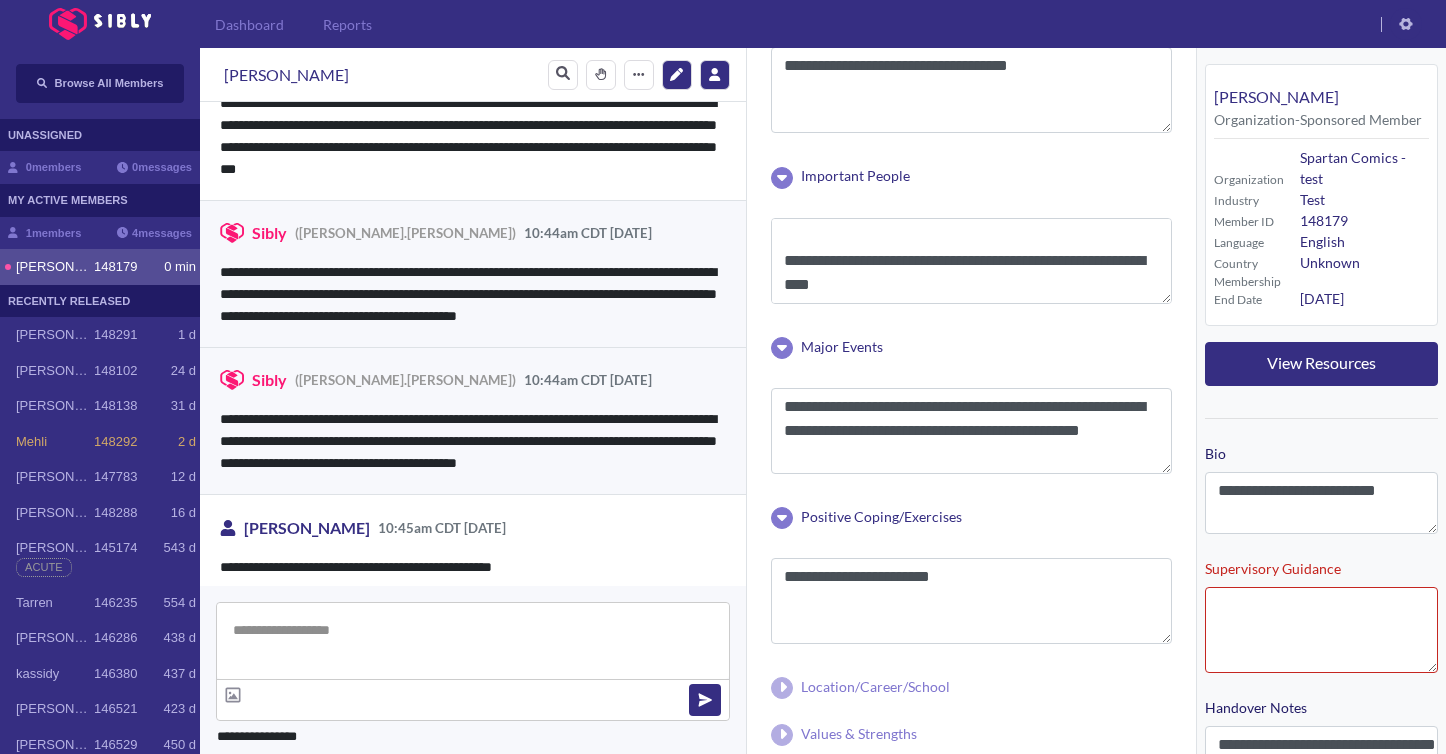click at bounding box center (473, 641) 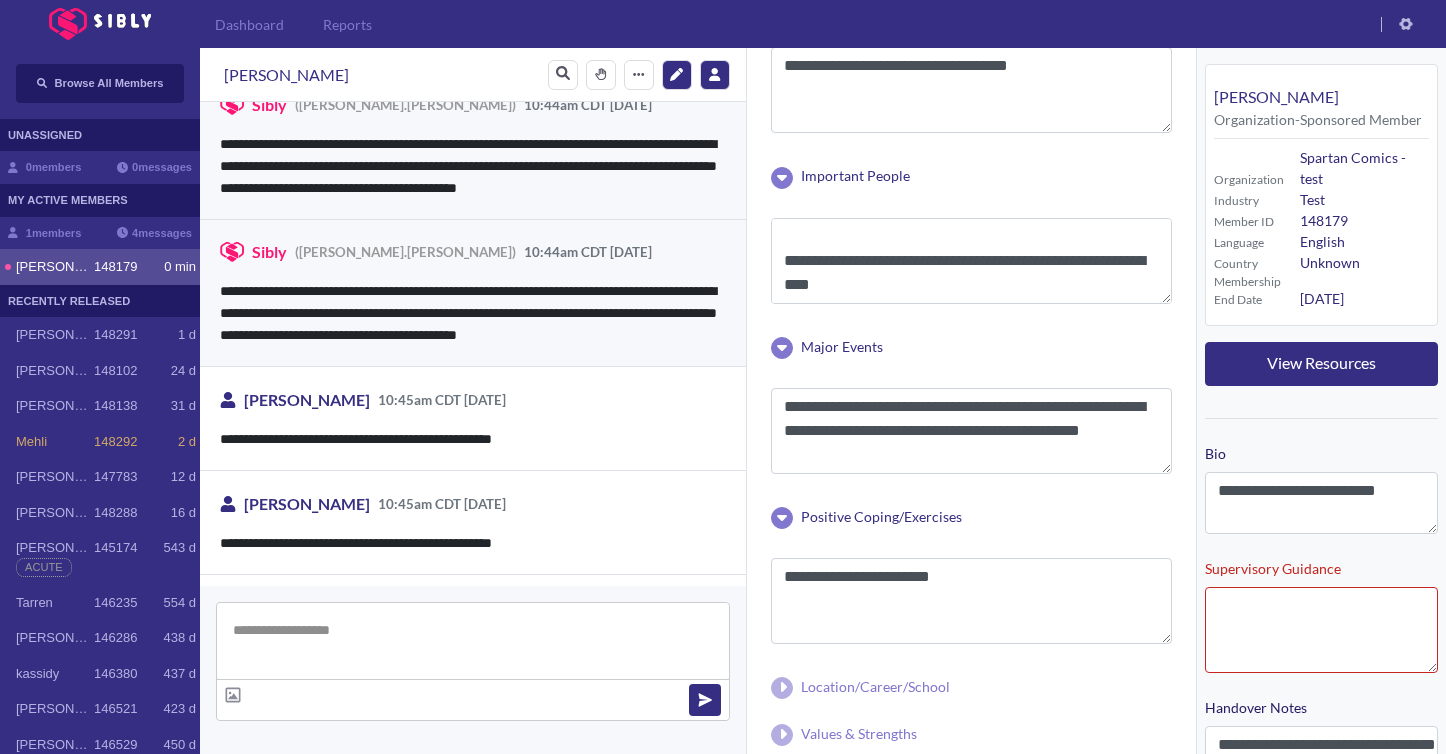 scroll, scrollTop: 4667, scrollLeft: 0, axis: vertical 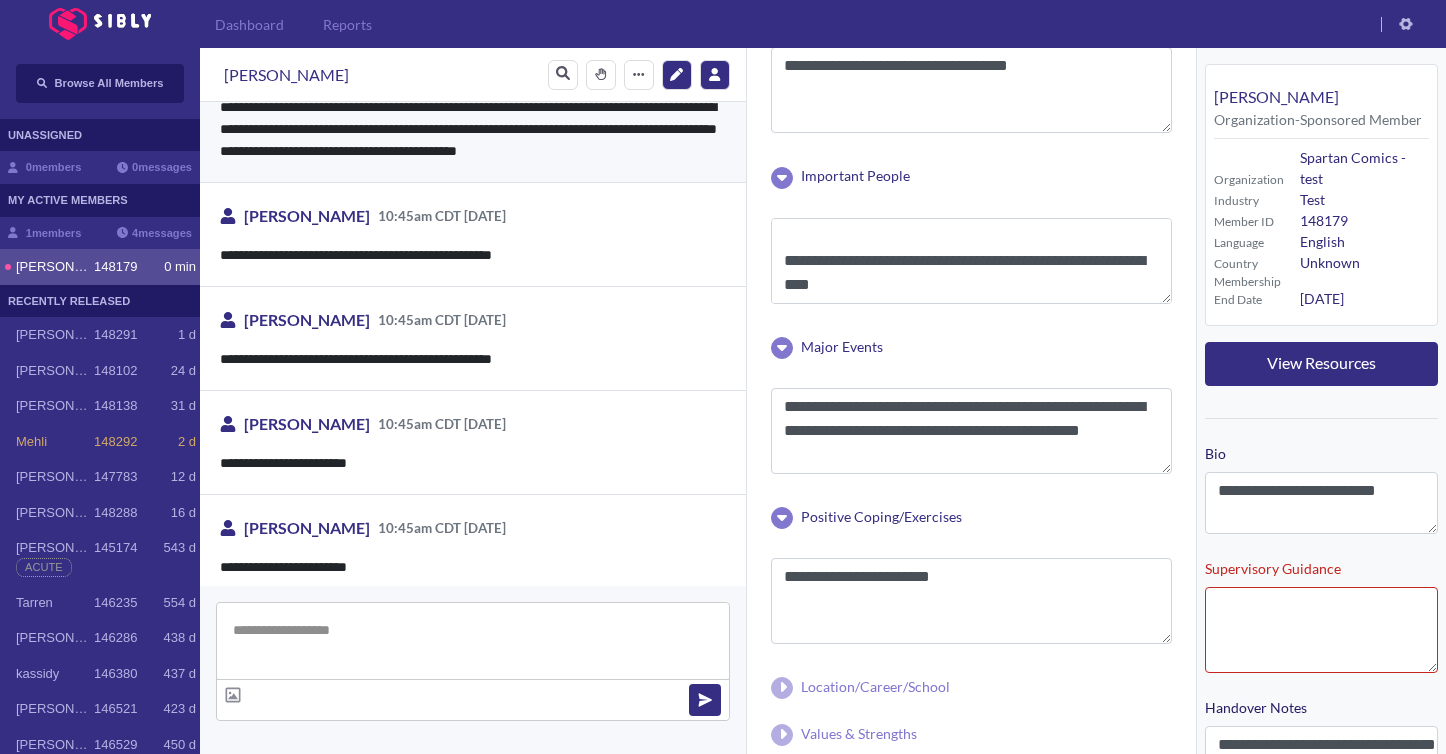 click at bounding box center (473, 641) 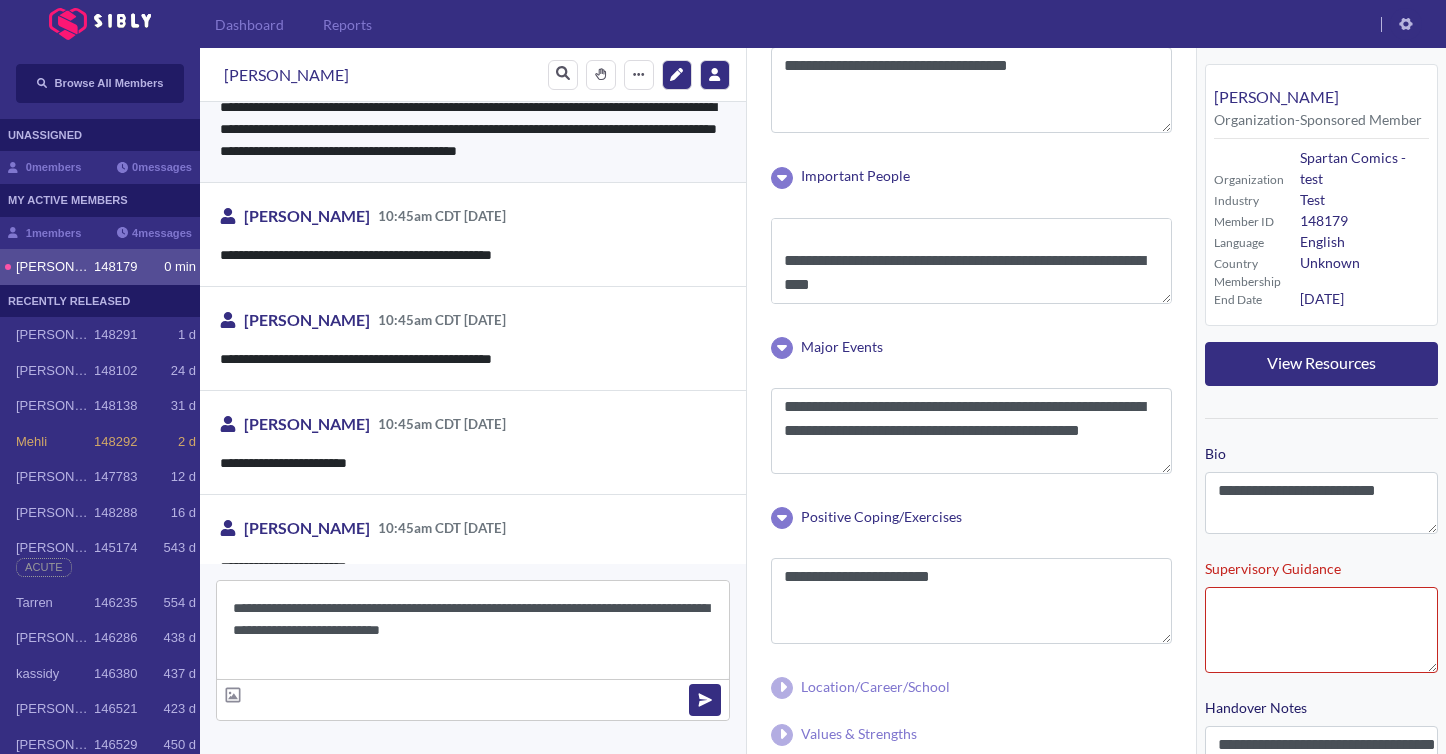 type on "**********" 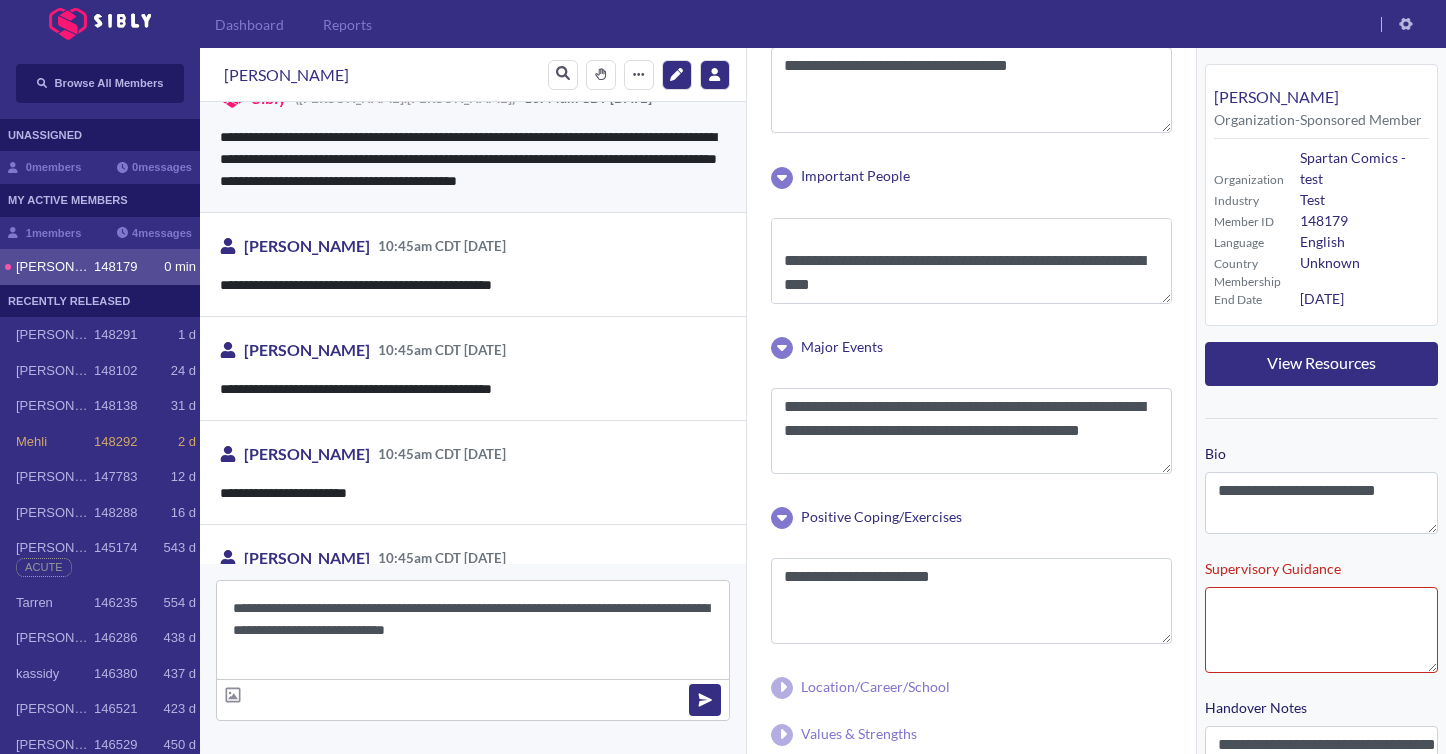 scroll, scrollTop: 4689, scrollLeft: 0, axis: vertical 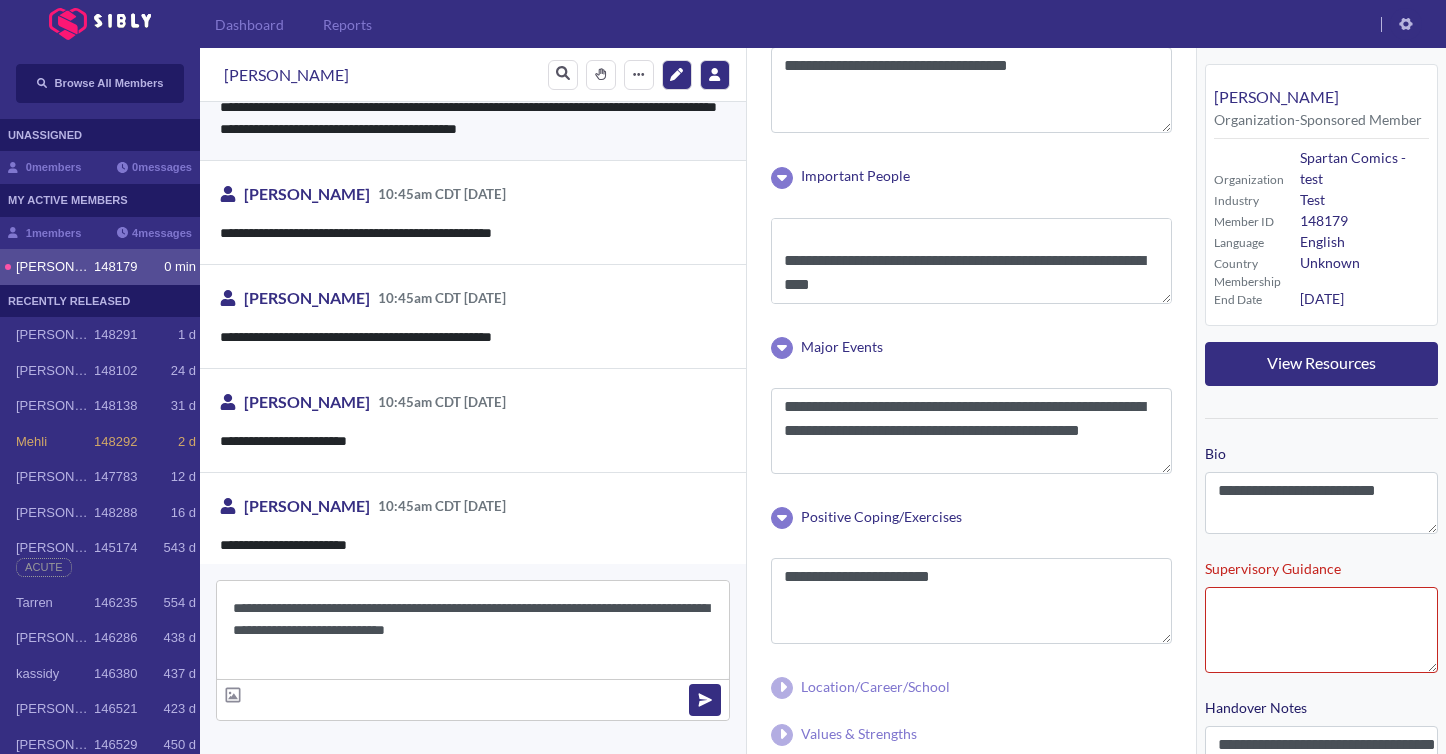 click on "**********" at bounding box center [473, 630] 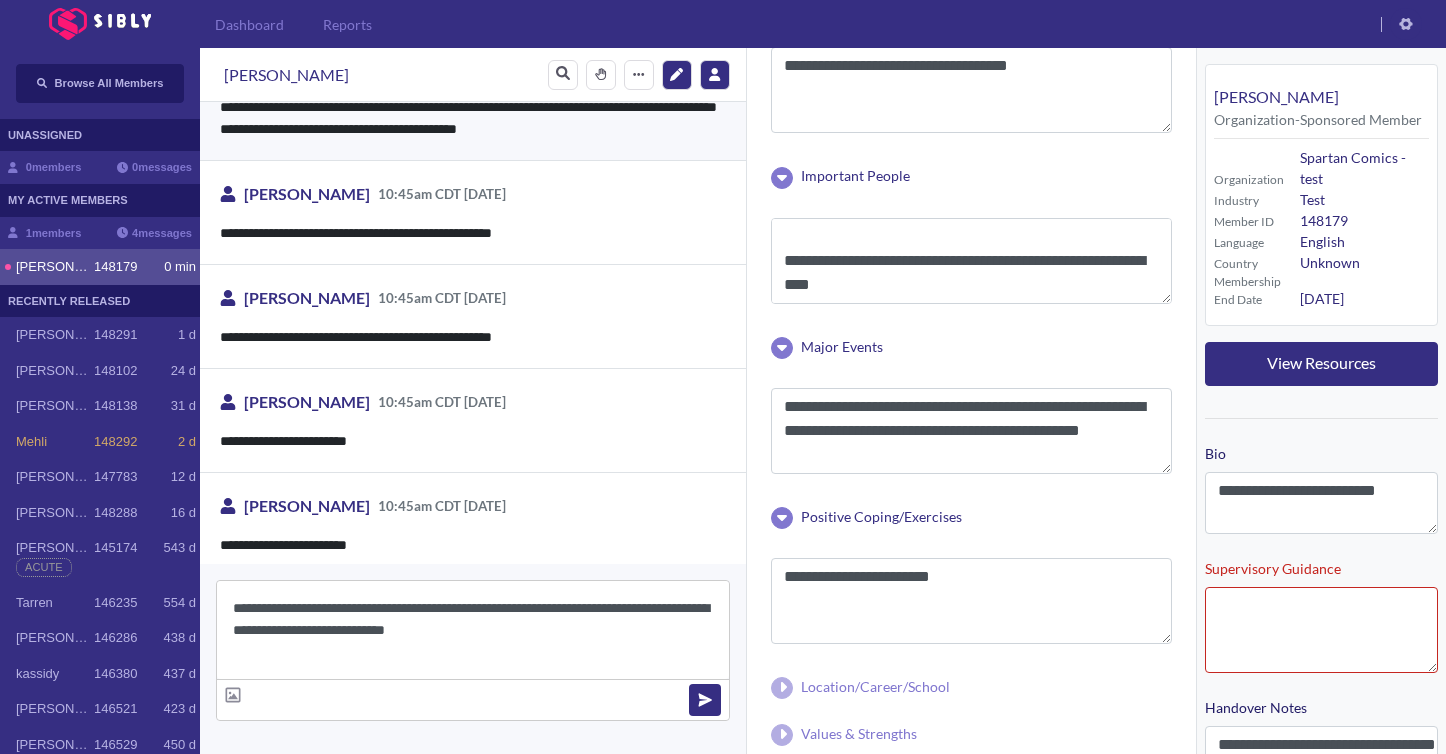 click on "**********" at bounding box center (473, 630) 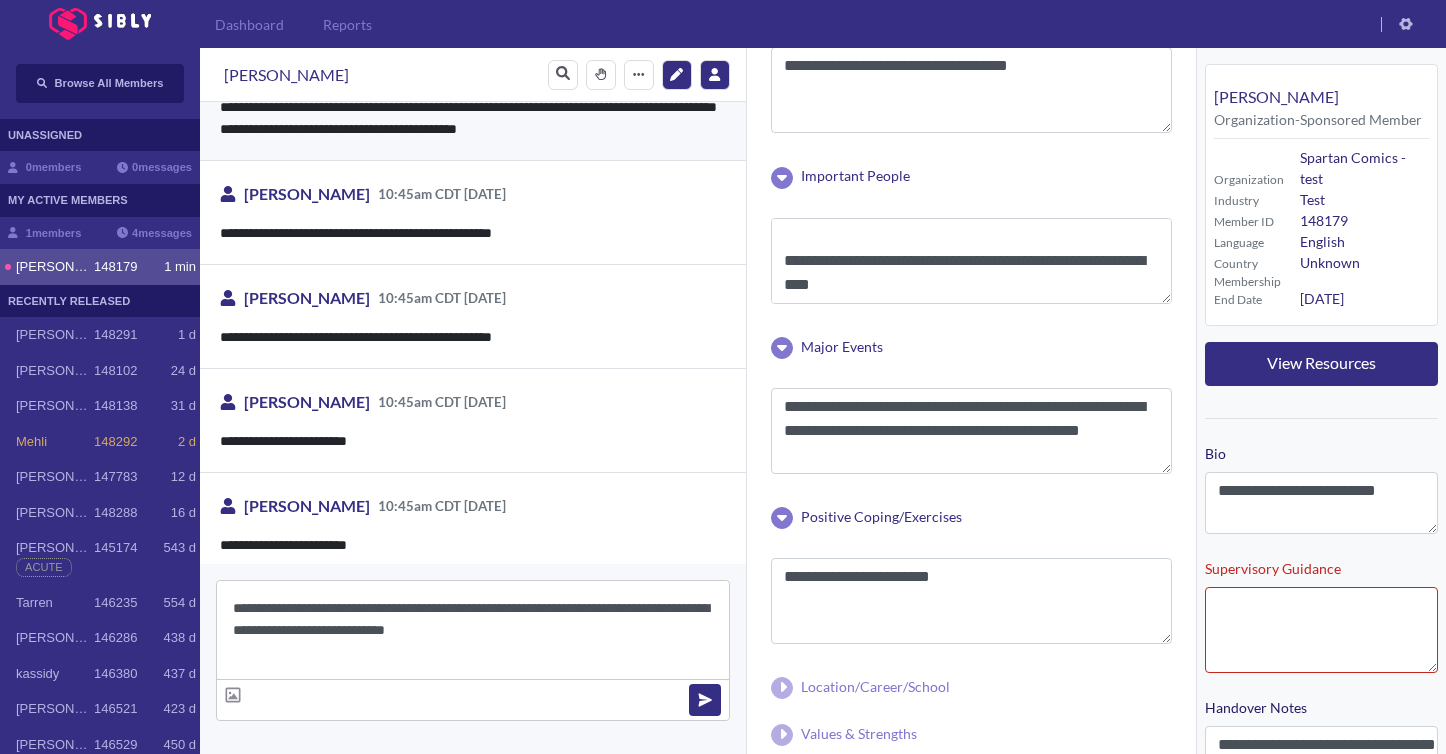 type 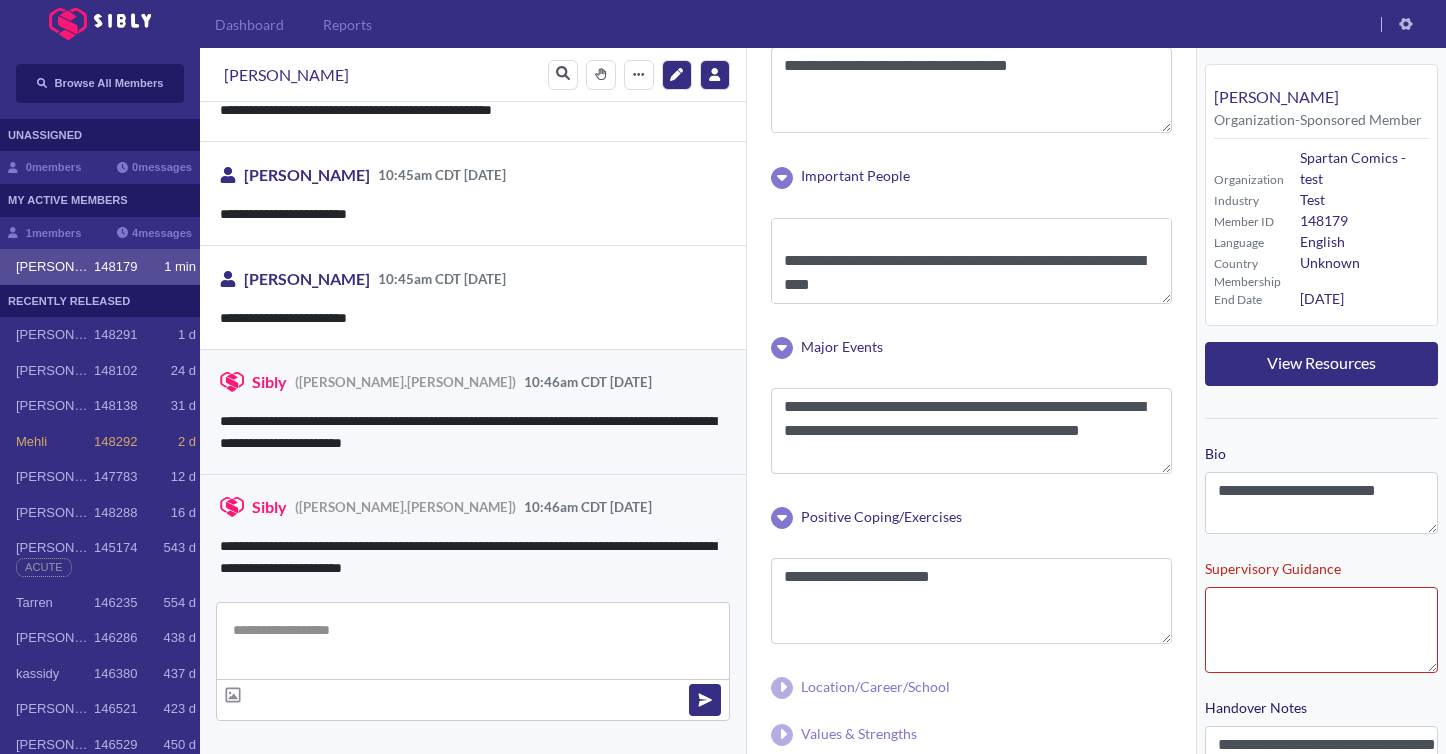 scroll, scrollTop: 4917, scrollLeft: 0, axis: vertical 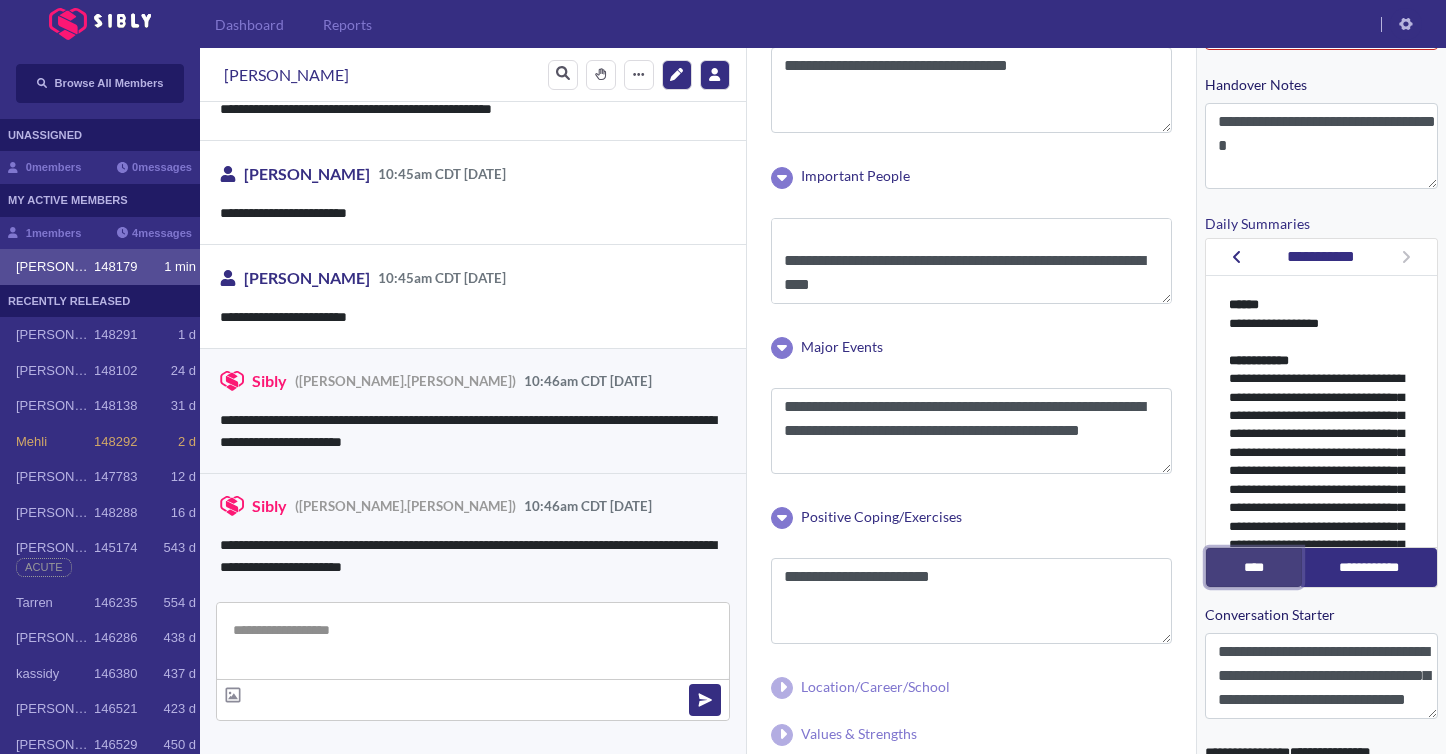 click on "****" at bounding box center (1254, 567) 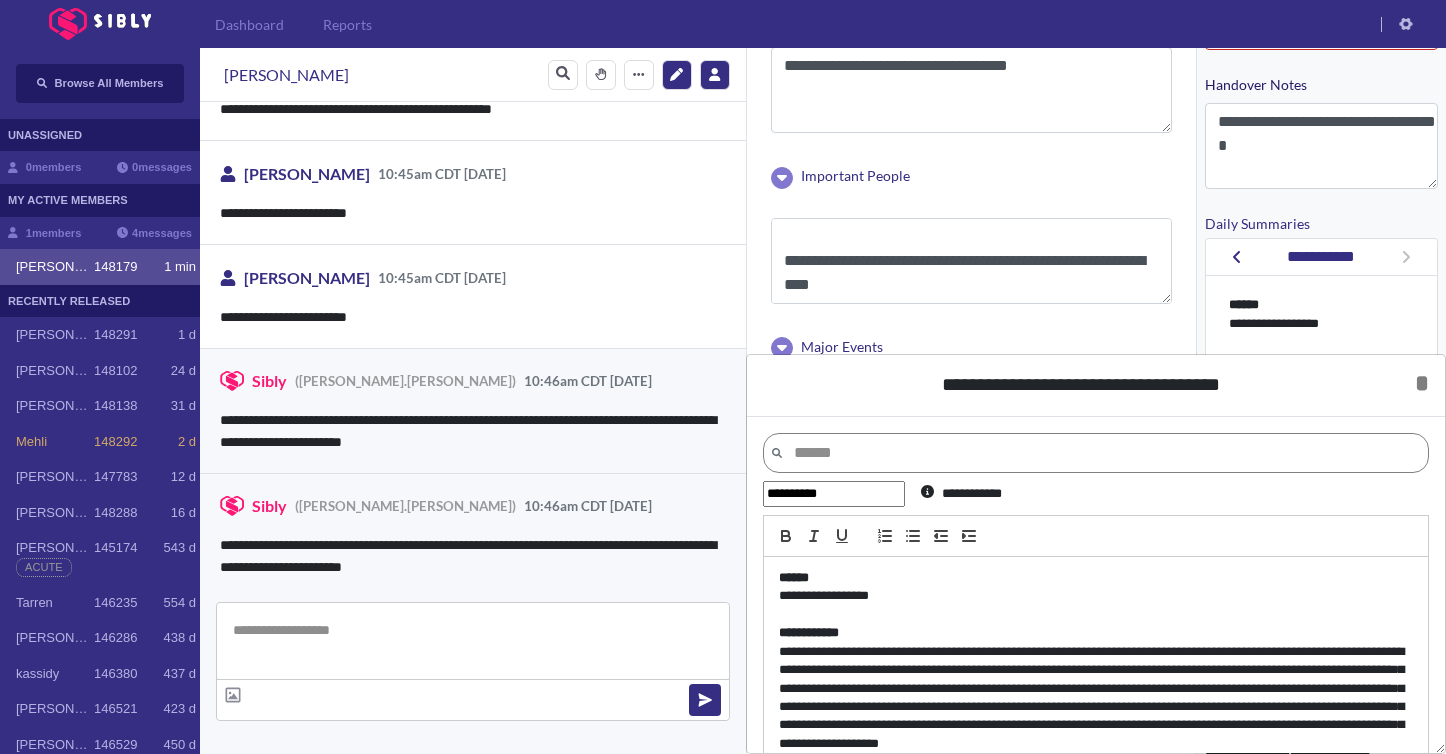 scroll, scrollTop: 65, scrollLeft: 0, axis: vertical 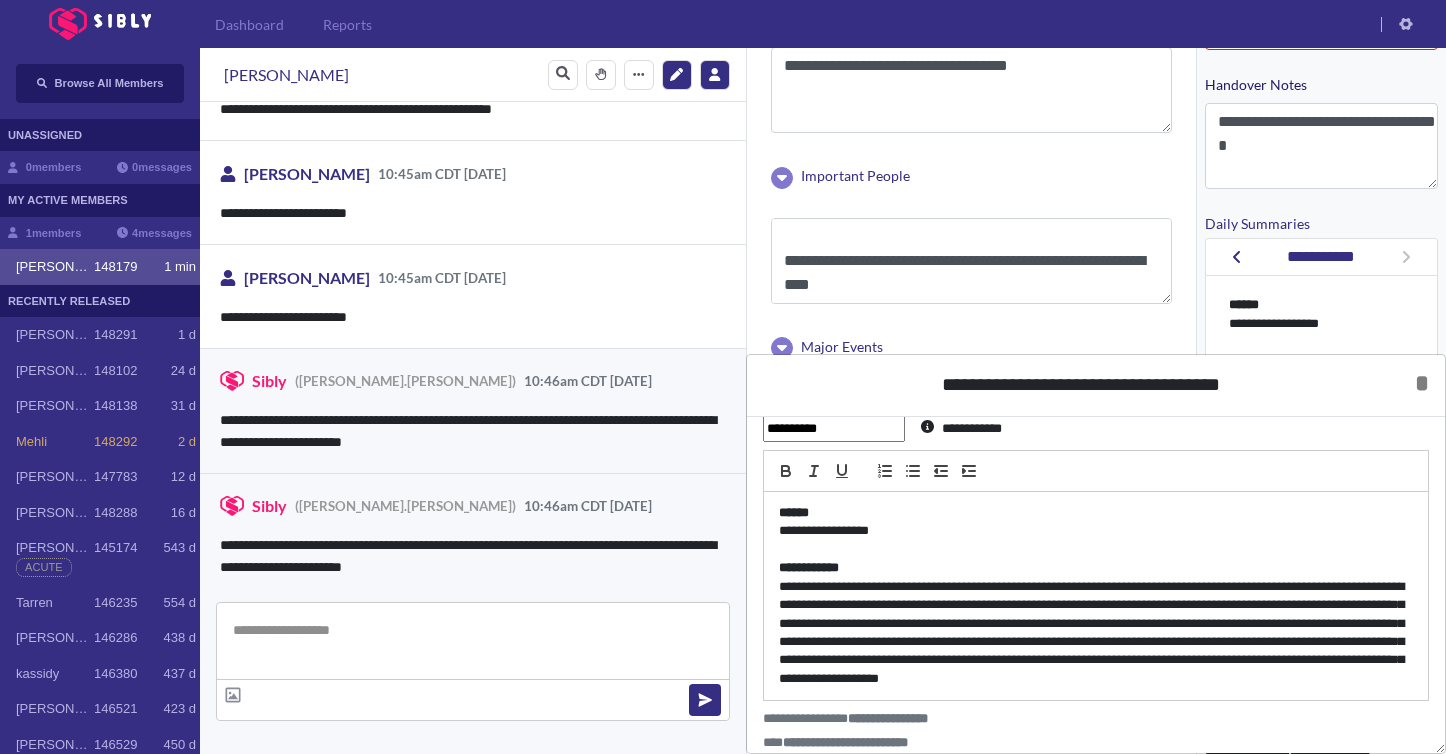 click on "**********" at bounding box center [1096, 596] 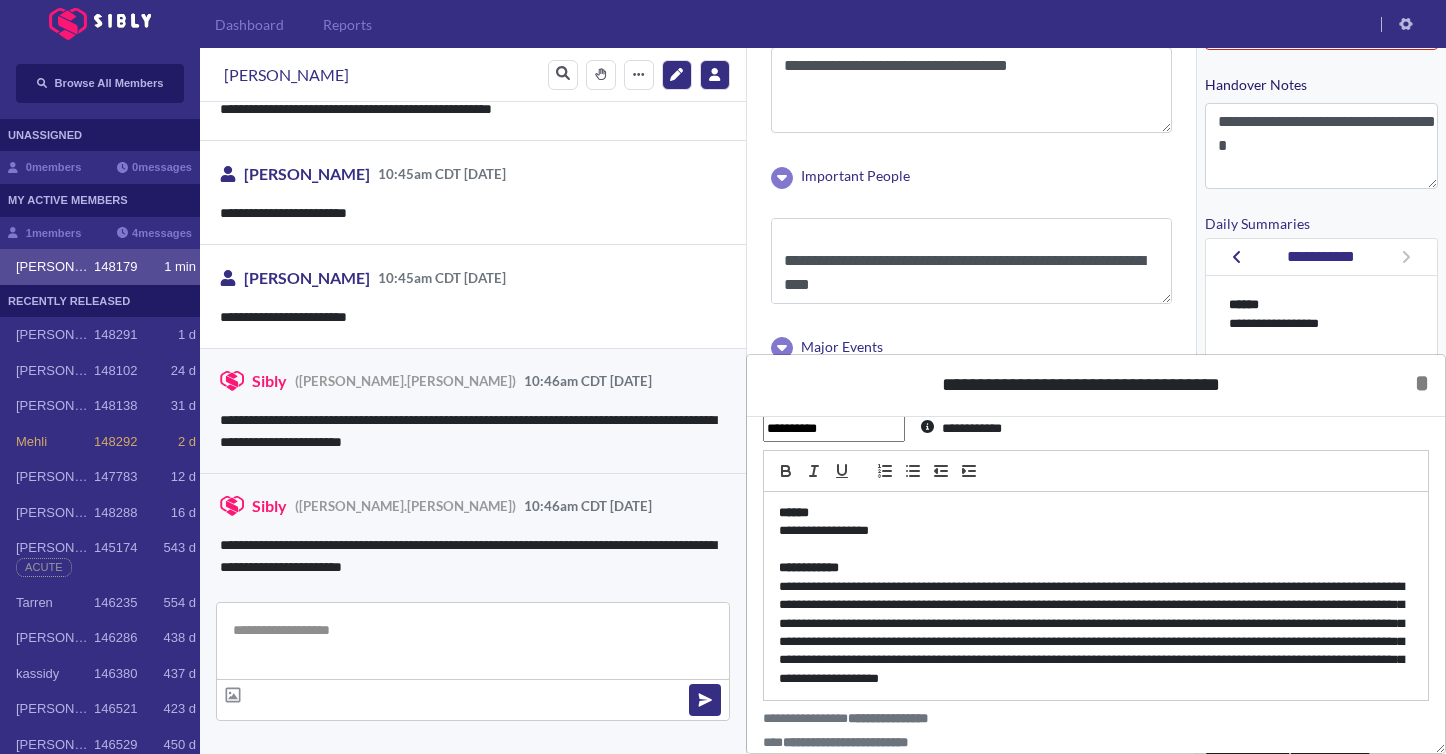 type 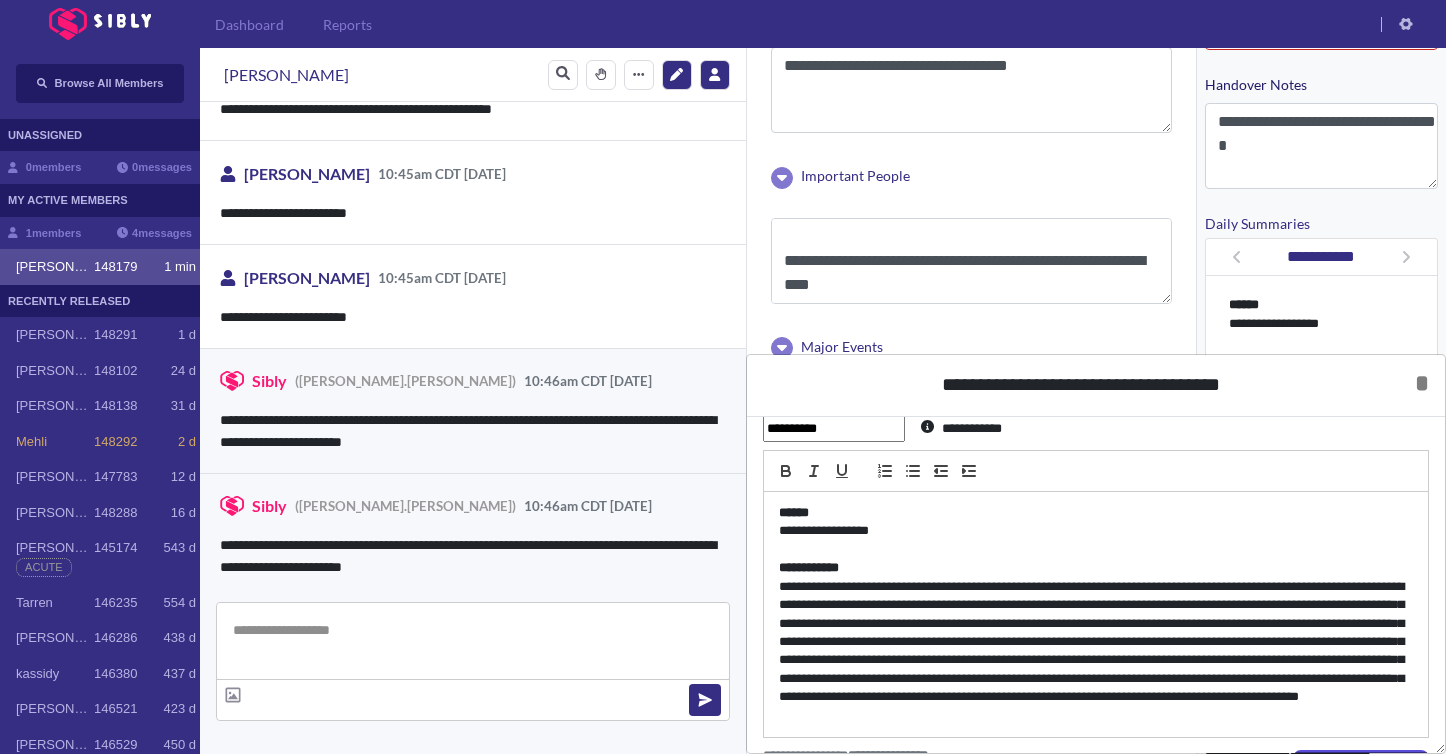 click on "**********" at bounding box center (1096, 652) 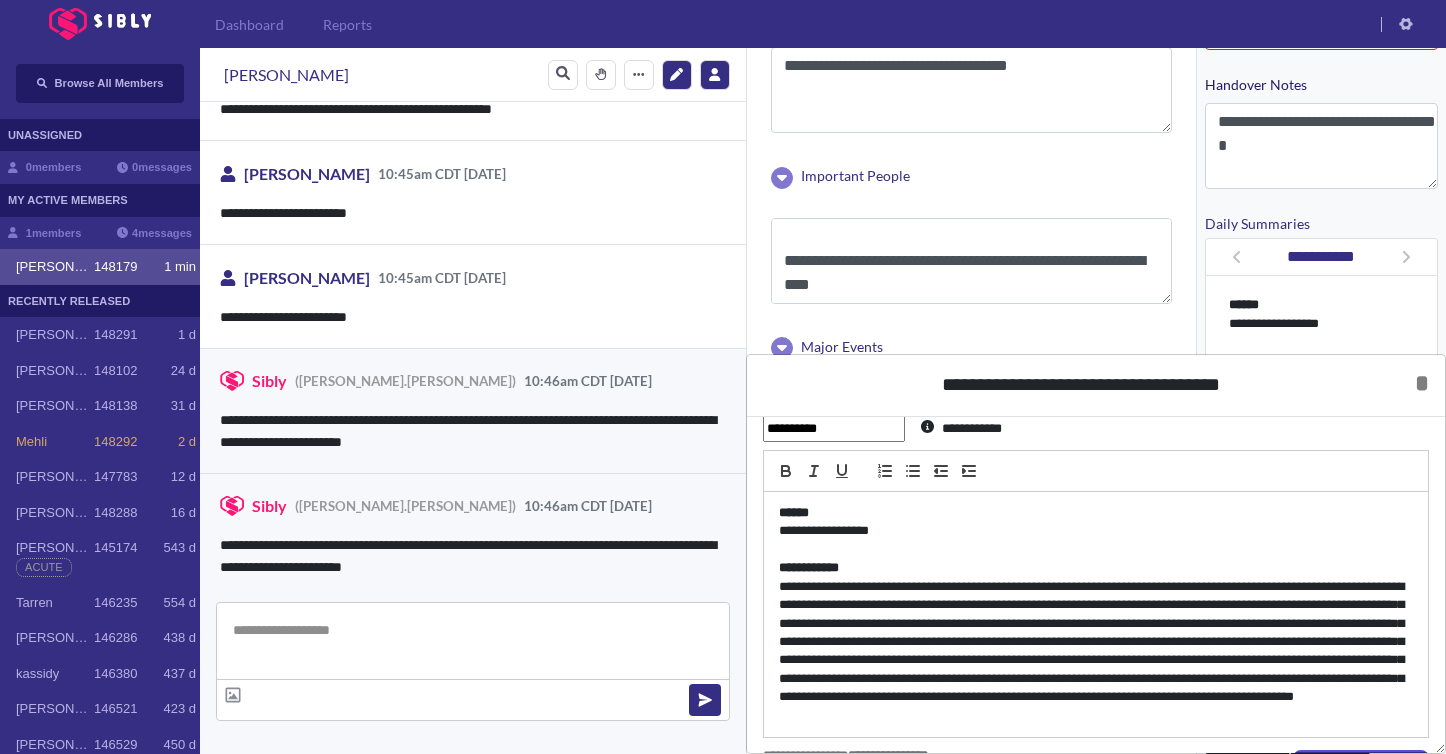 click on "**********" at bounding box center (1096, 652) 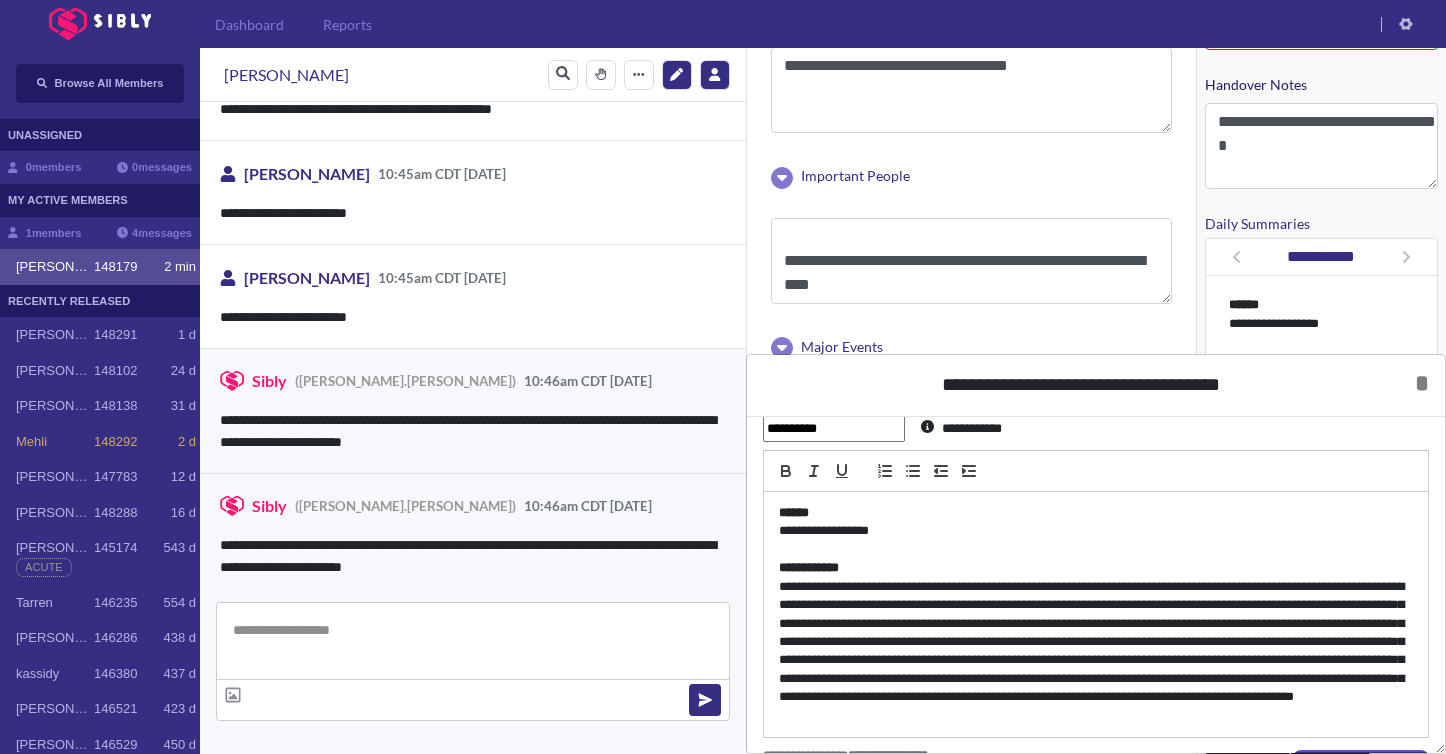 scroll, scrollTop: 102, scrollLeft: 0, axis: vertical 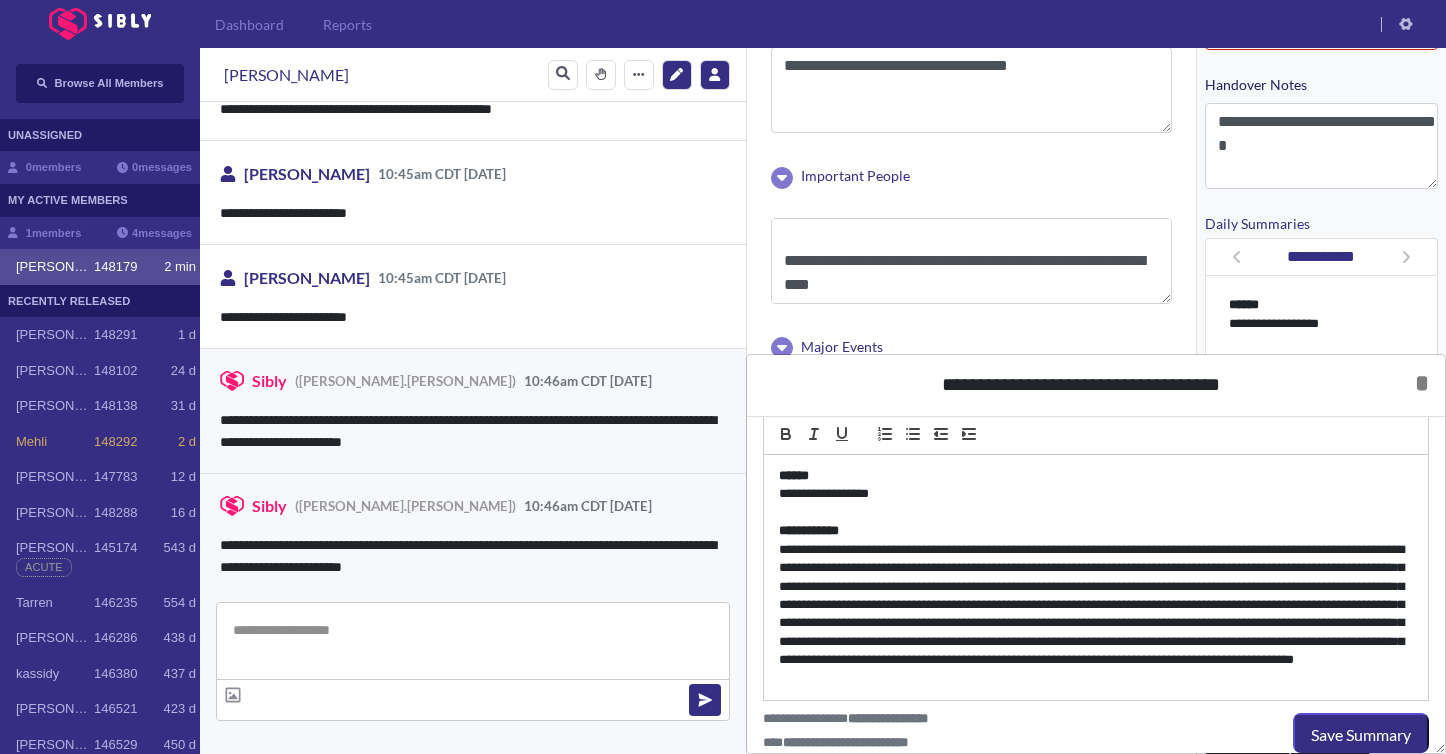 click on "**********" at bounding box center (1096, 615) 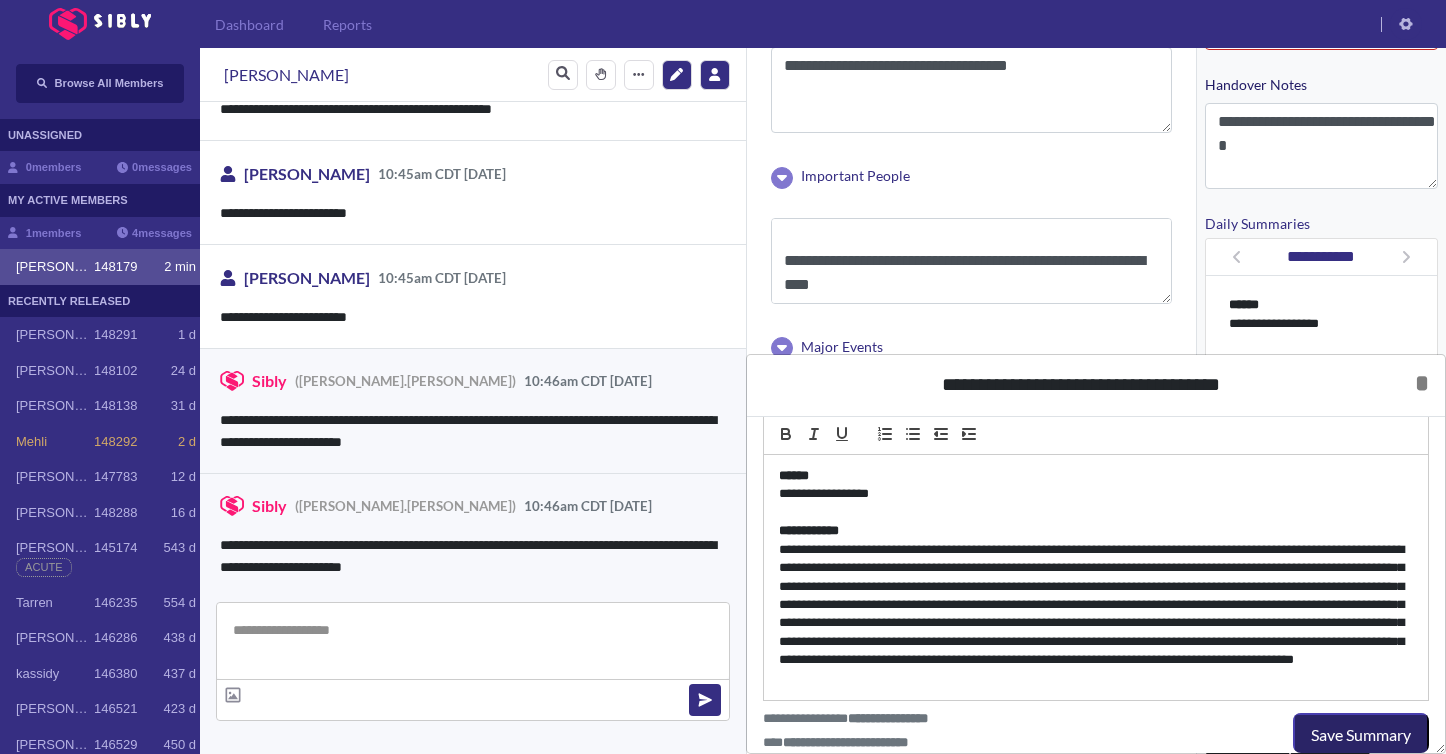 click on "Save Summary" at bounding box center (1361, 735) 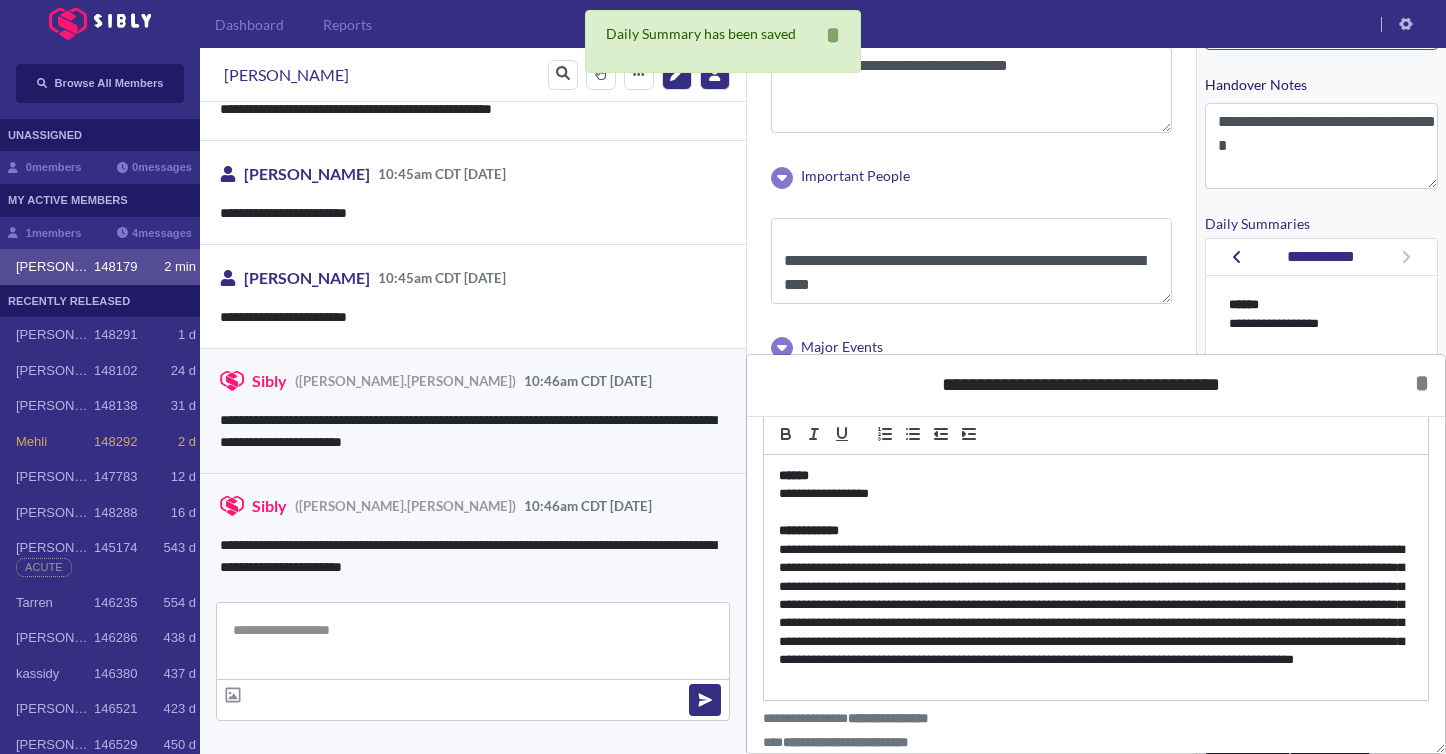 click on "**********" at bounding box center [1096, 577] 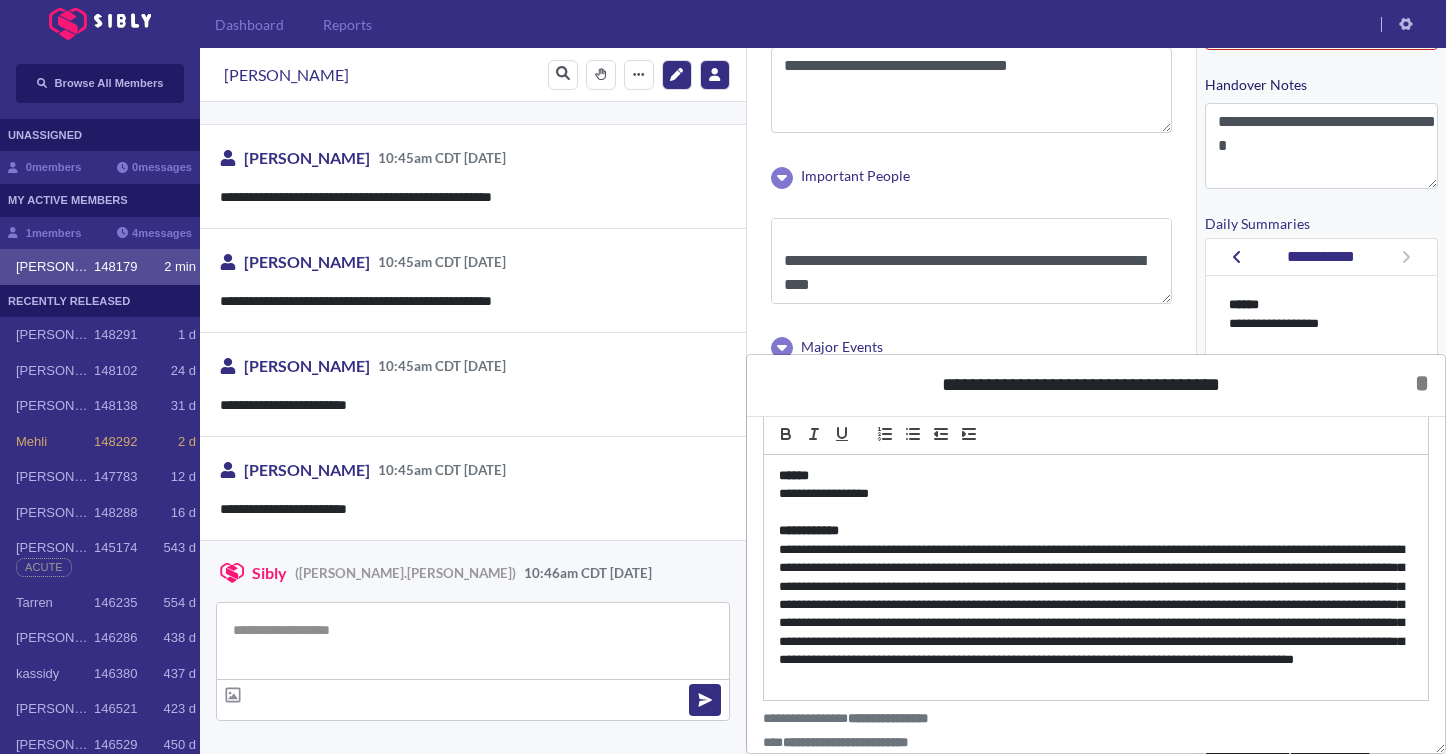 scroll, scrollTop: 4917, scrollLeft: 0, axis: vertical 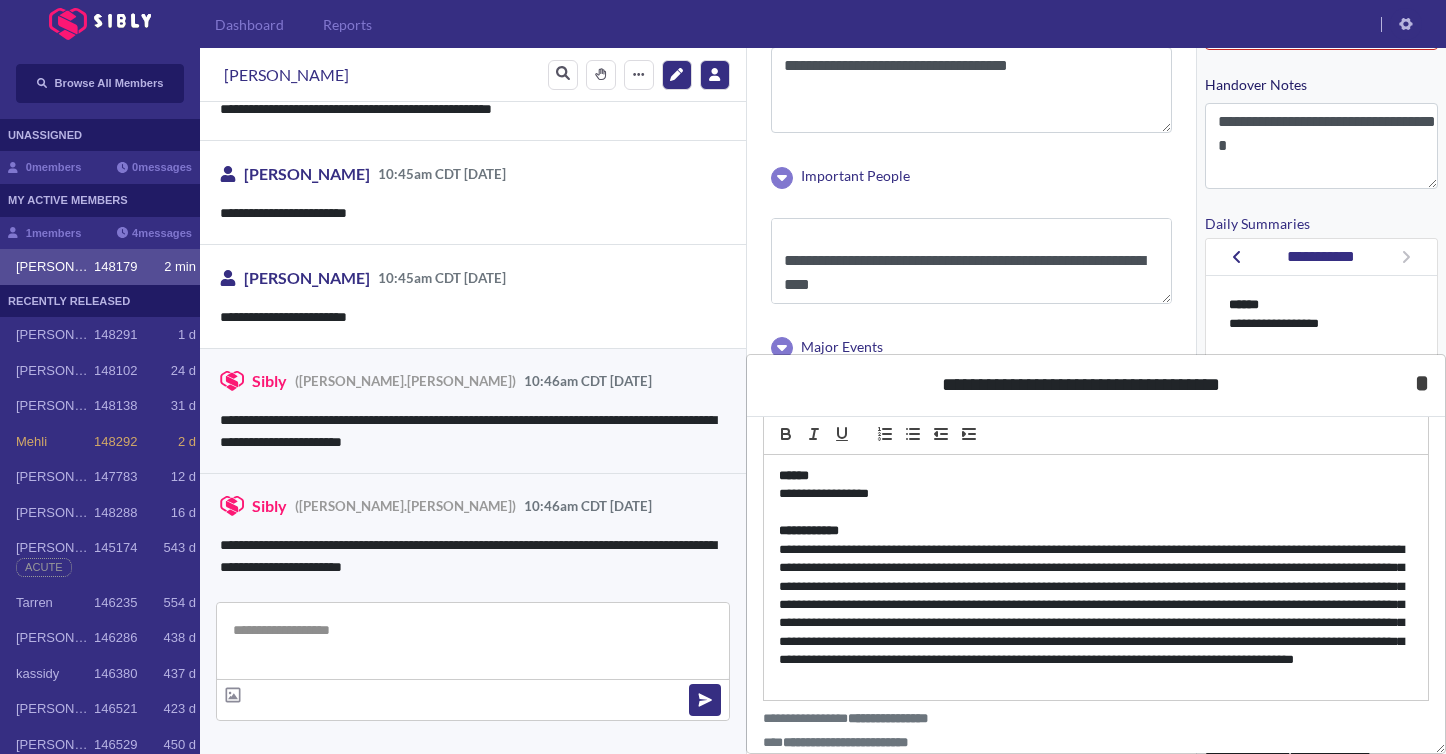 click on "*" at bounding box center (1422, 383) 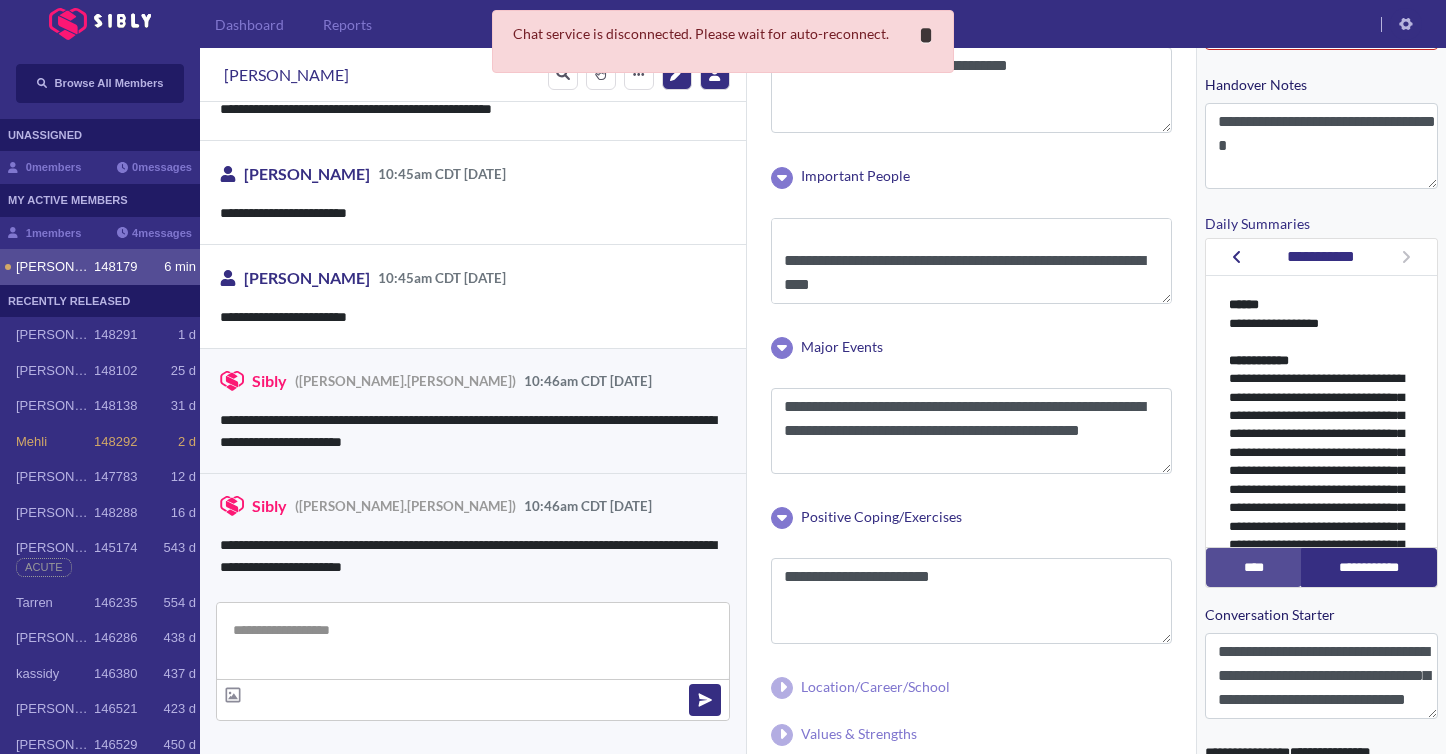 click on "**********" at bounding box center (926, 35) 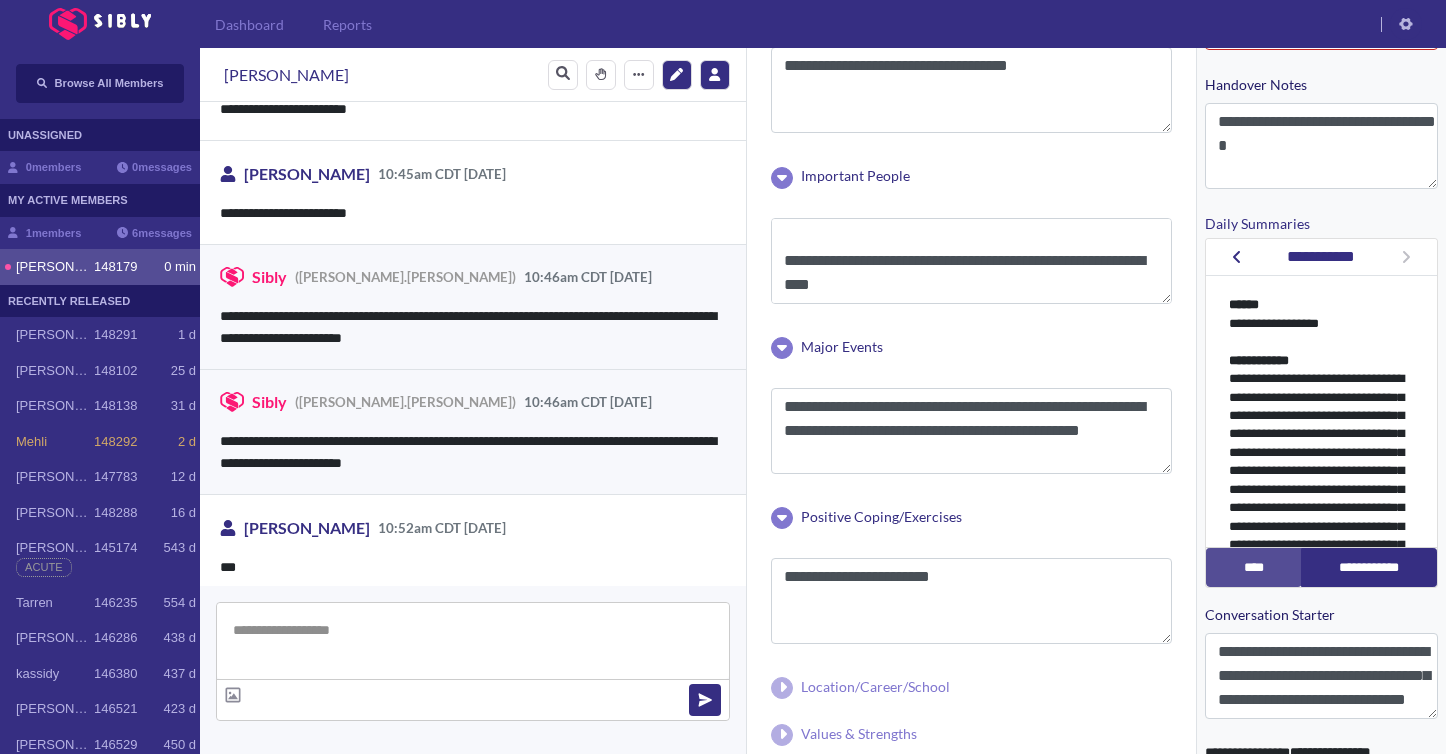 scroll, scrollTop: 5021, scrollLeft: 0, axis: vertical 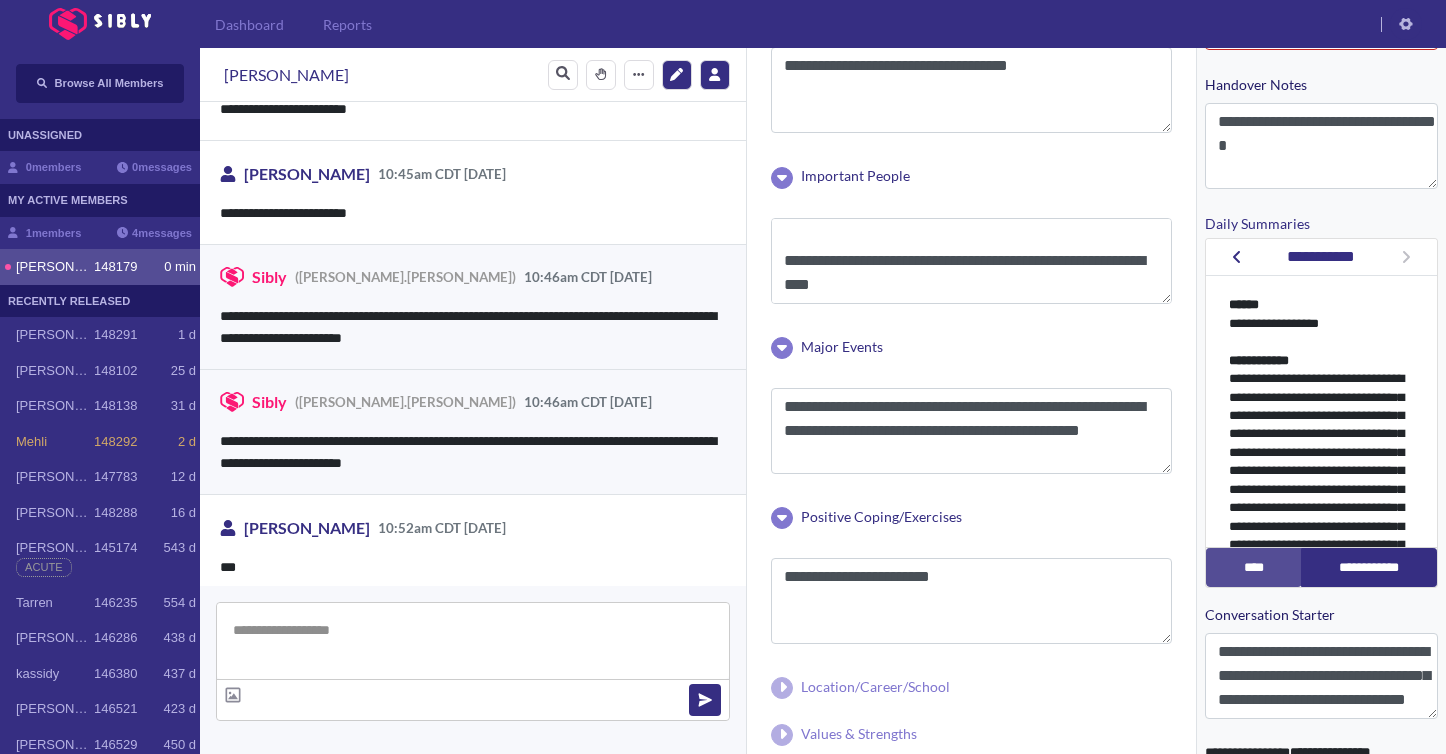 click at bounding box center (473, 641) 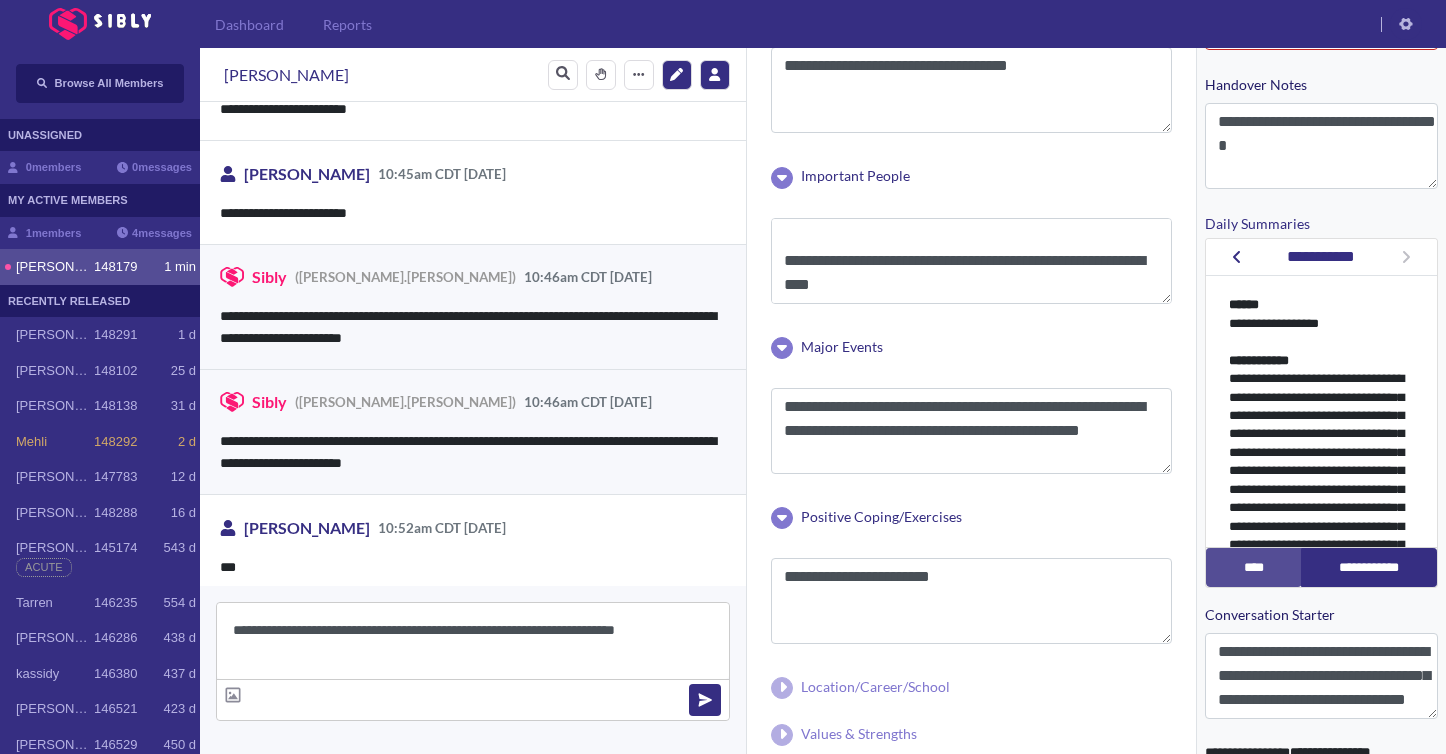 click on "**********" at bounding box center (473, 641) 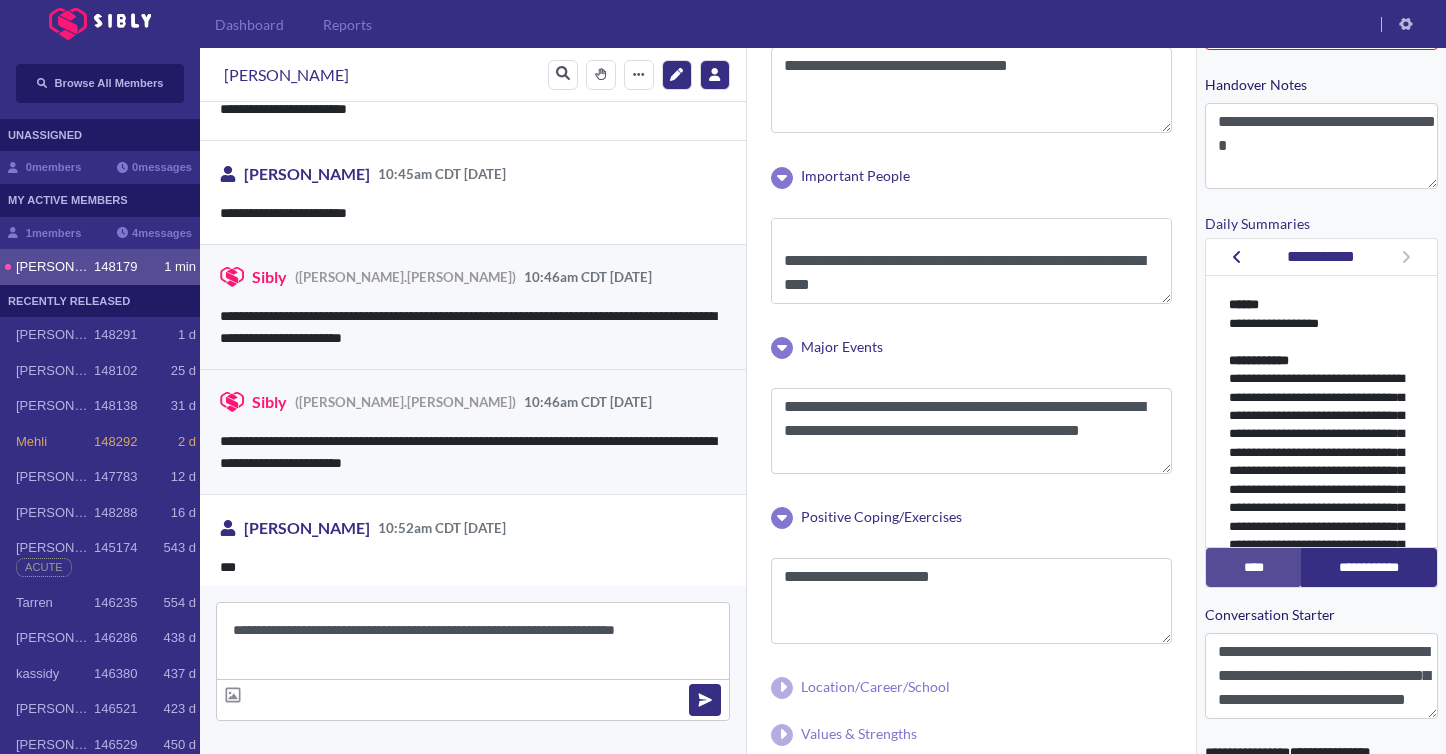 drag, startPoint x: 415, startPoint y: 632, endPoint x: 346, endPoint y: 636, distance: 69.115845 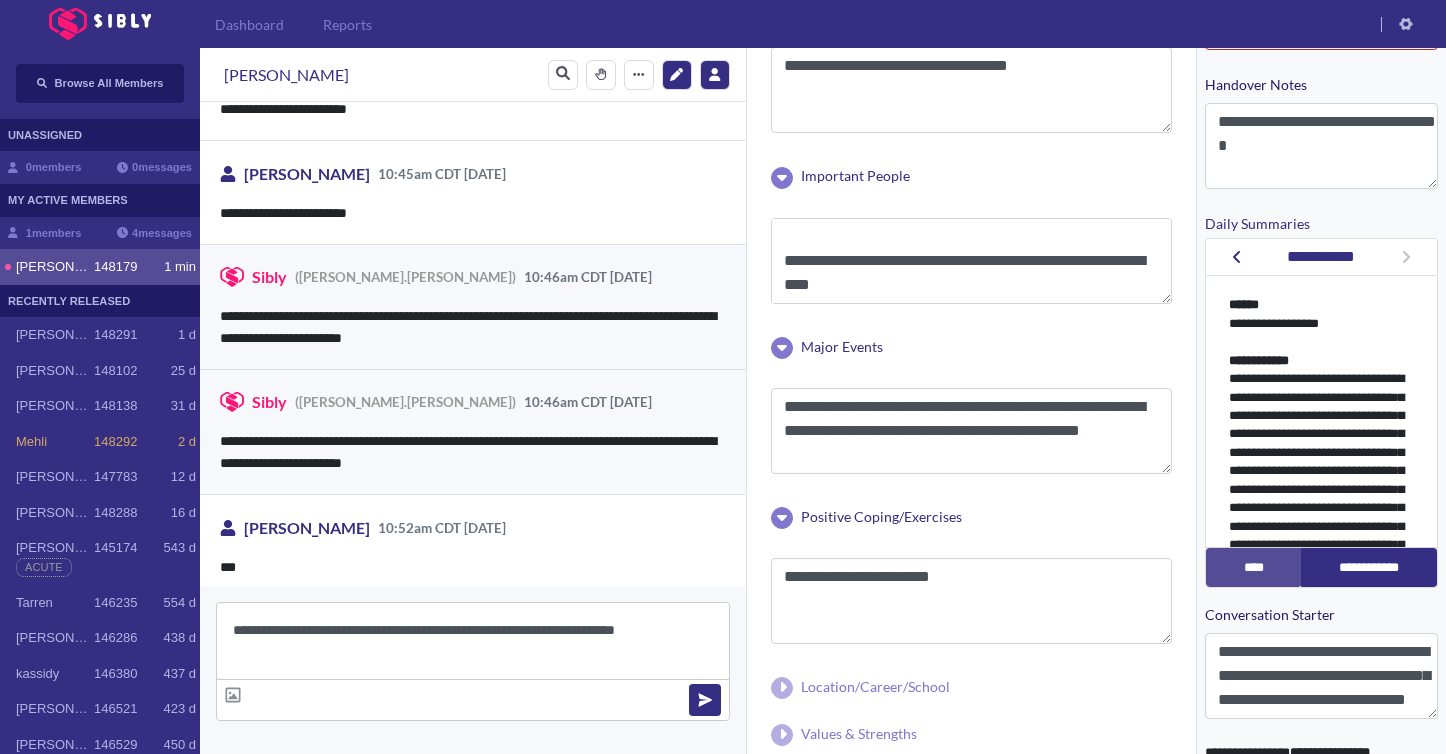 click on "**********" at bounding box center [473, 641] 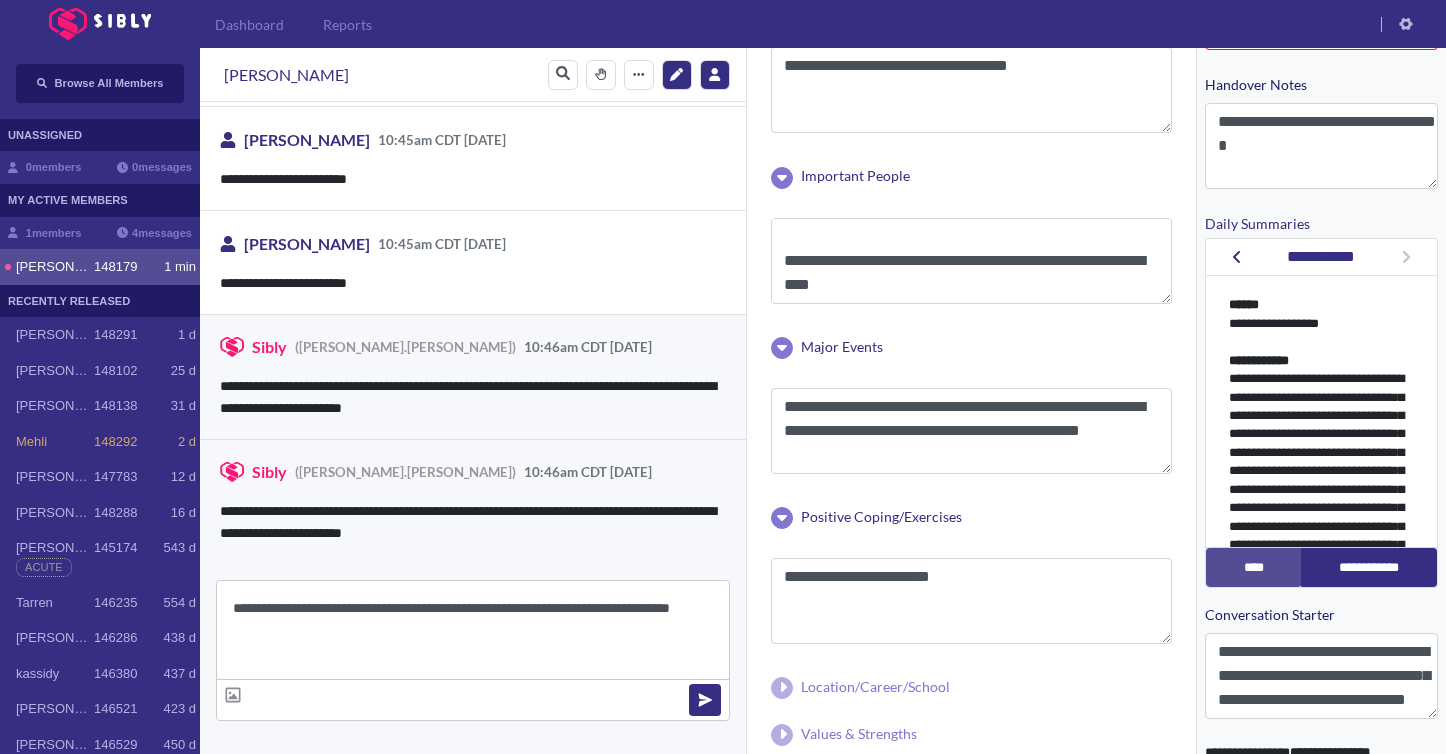 scroll, scrollTop: 5147, scrollLeft: 0, axis: vertical 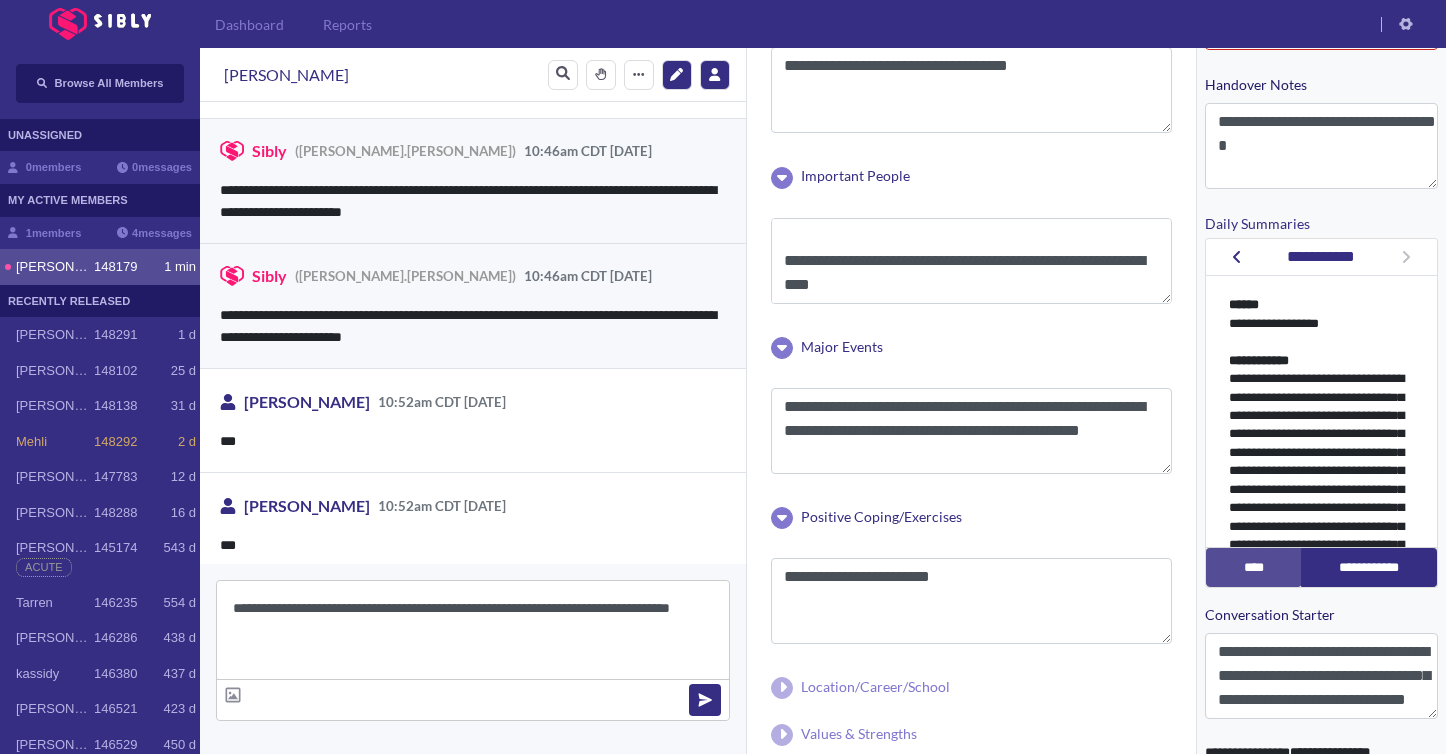 click on "**********" at bounding box center (473, 630) 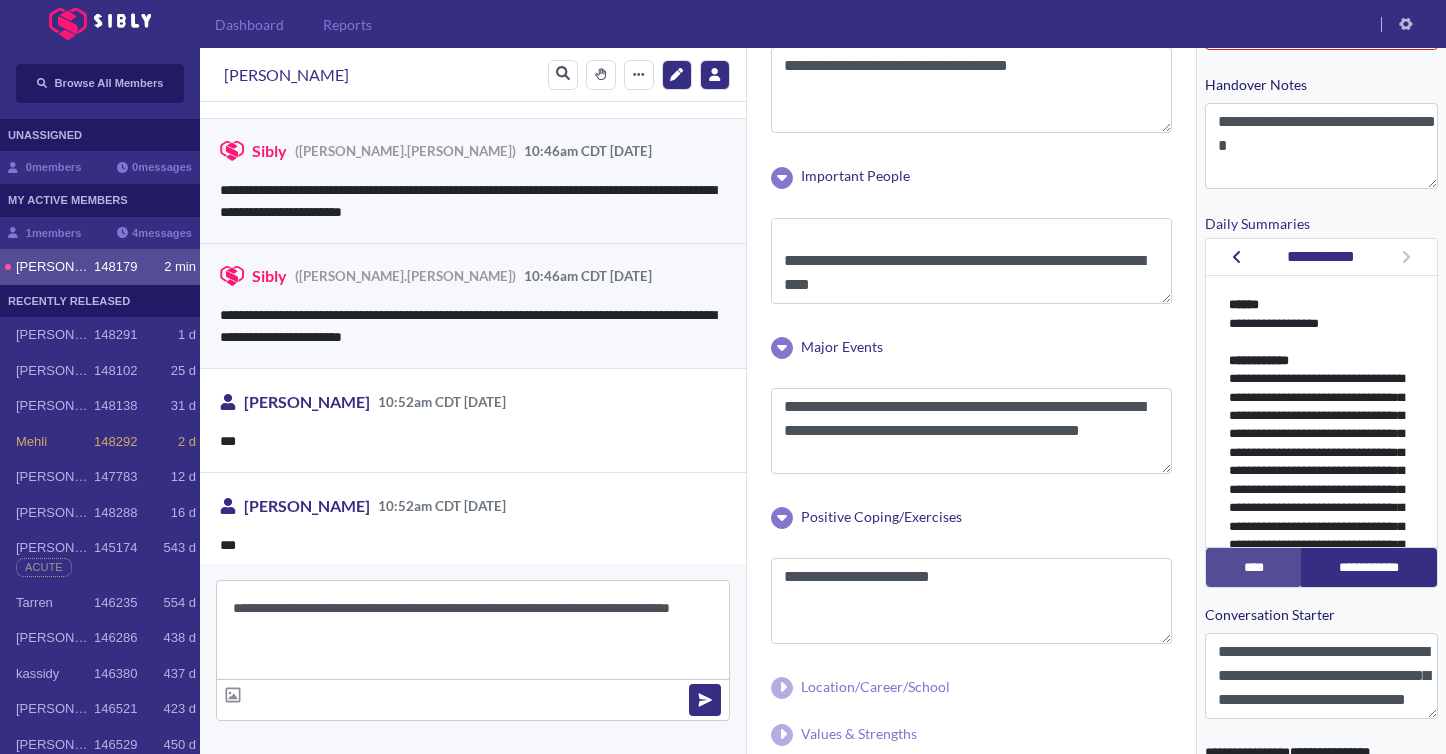 drag, startPoint x: 351, startPoint y: 609, endPoint x: 483, endPoint y: 616, distance: 132.18547 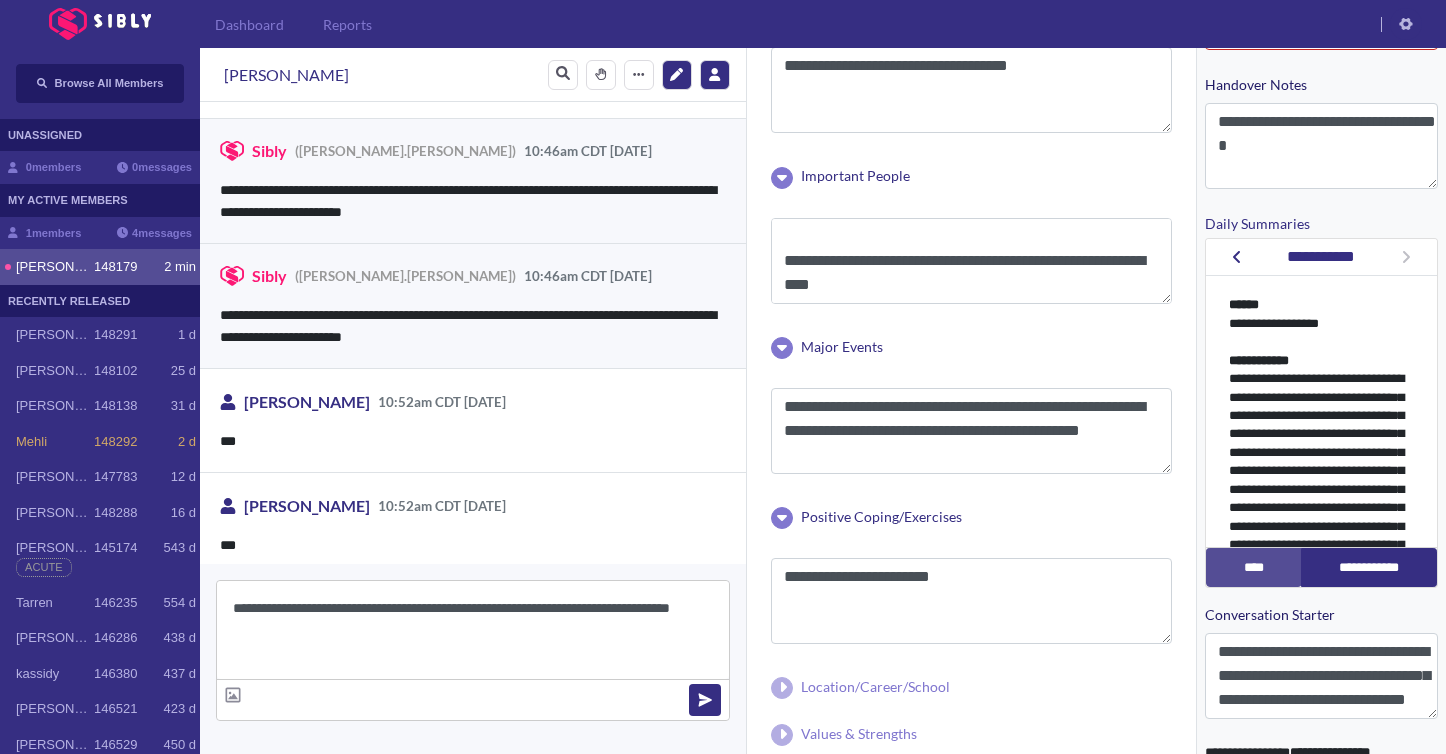 click on "**********" at bounding box center [473, 630] 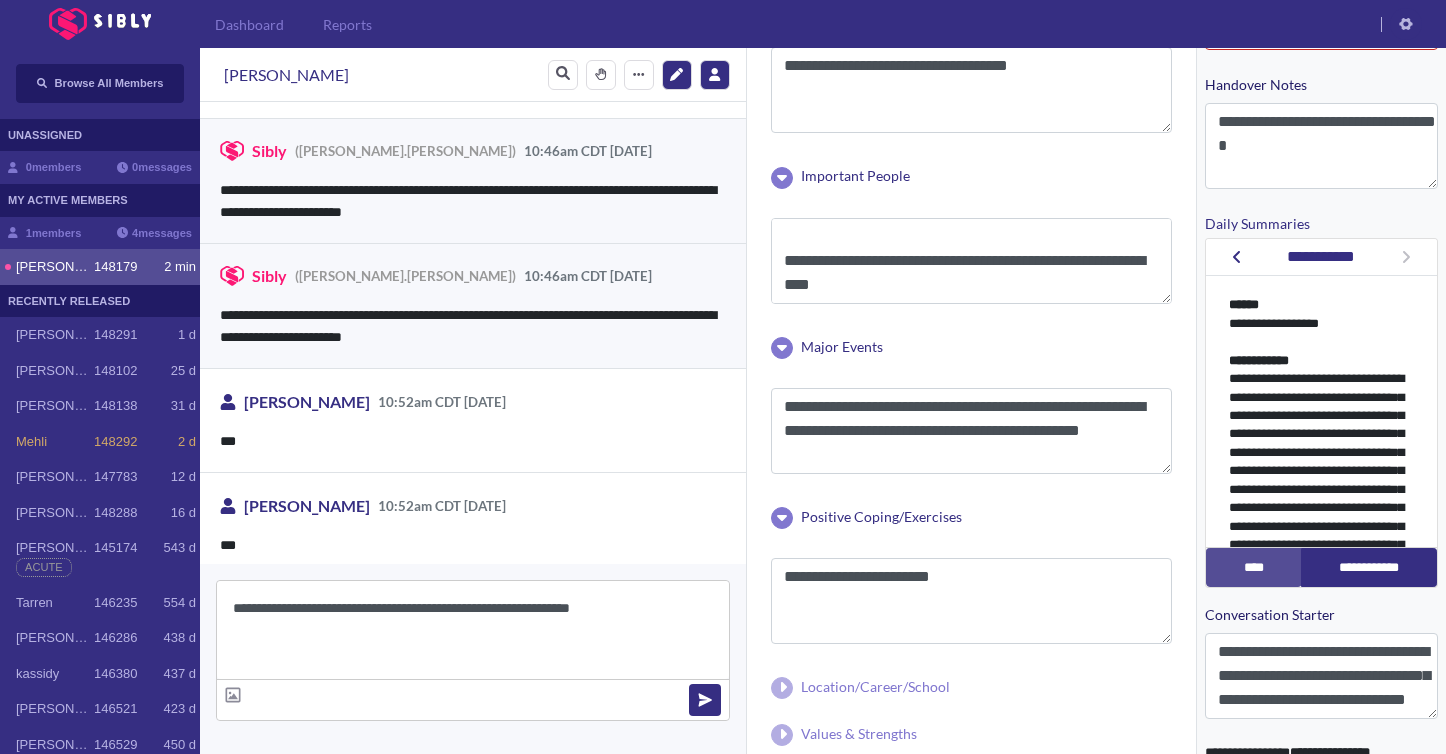 scroll, scrollTop: 5125, scrollLeft: 0, axis: vertical 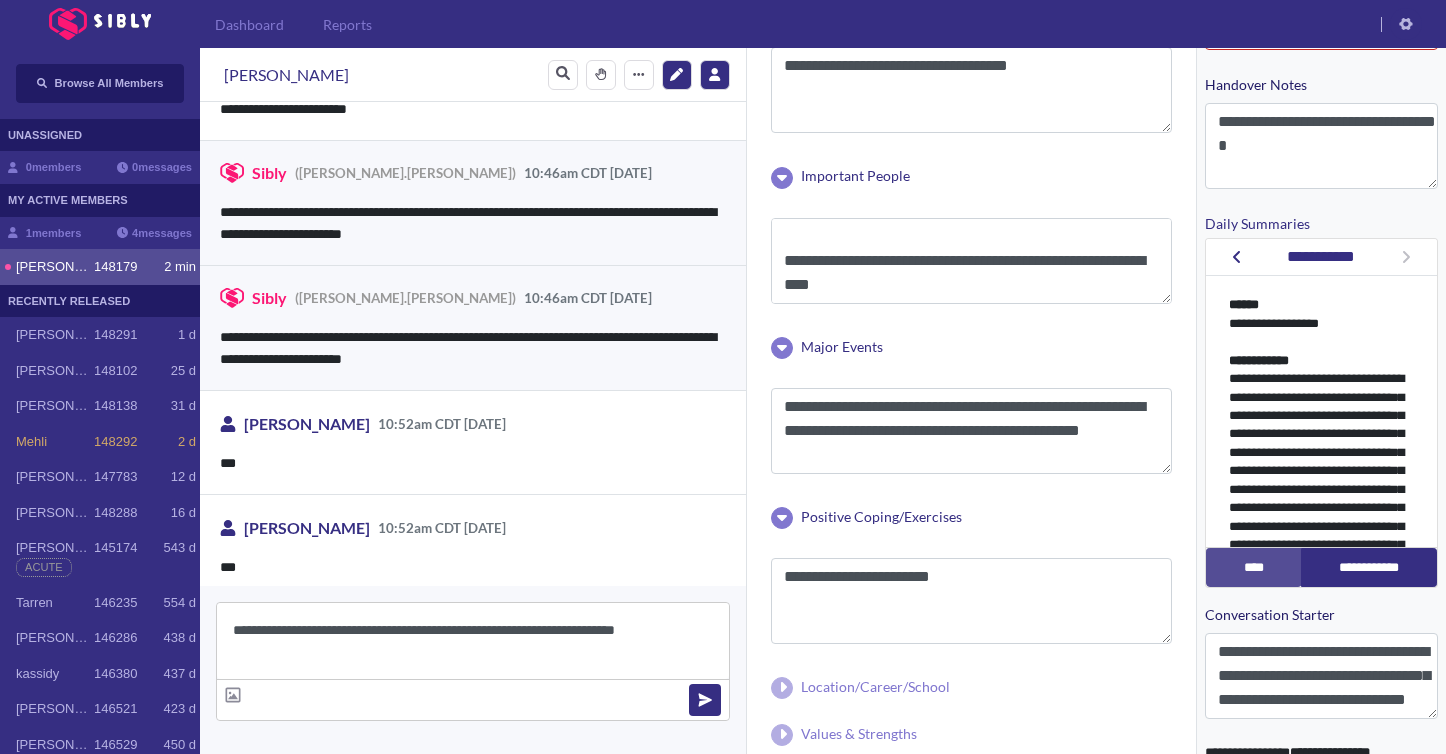 click on "**********" at bounding box center [473, 641] 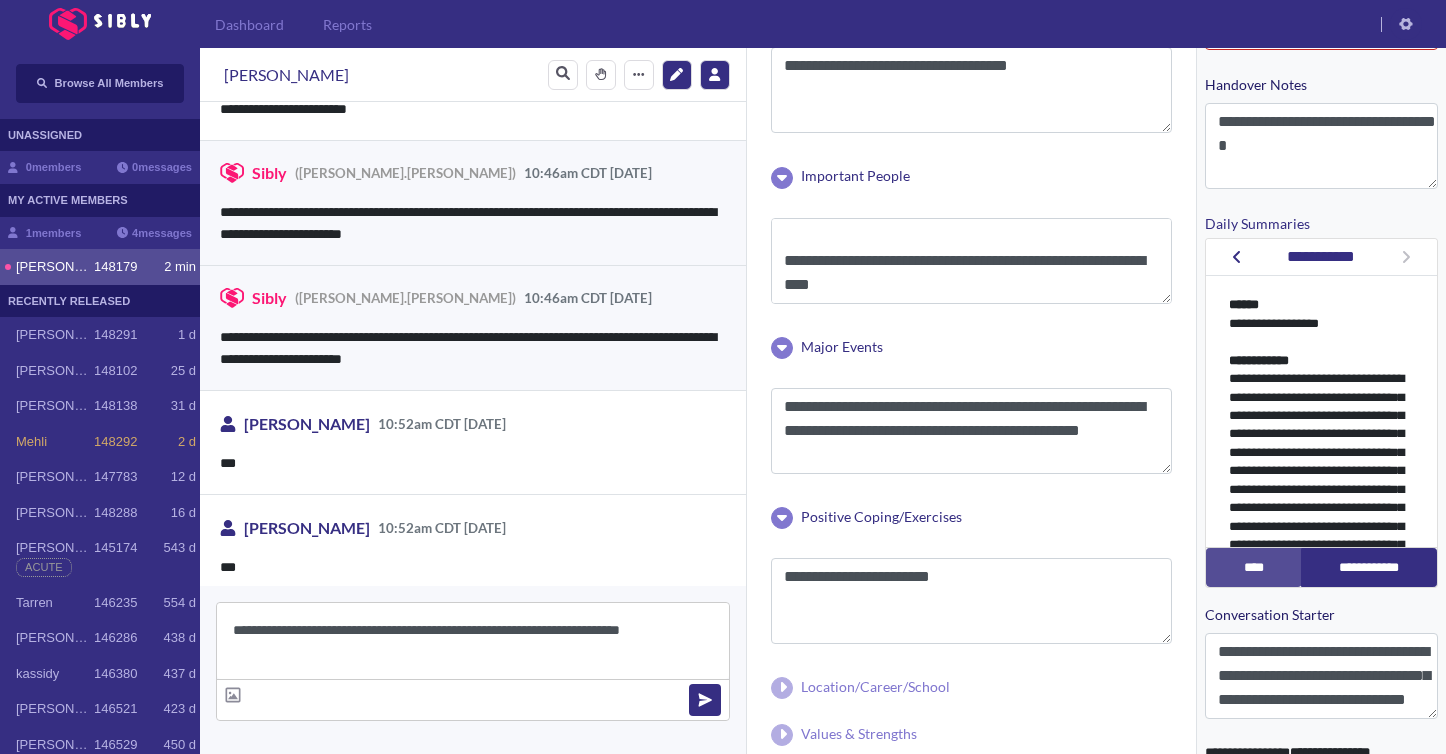 drag, startPoint x: 575, startPoint y: 636, endPoint x: 694, endPoint y: 635, distance: 119.0042 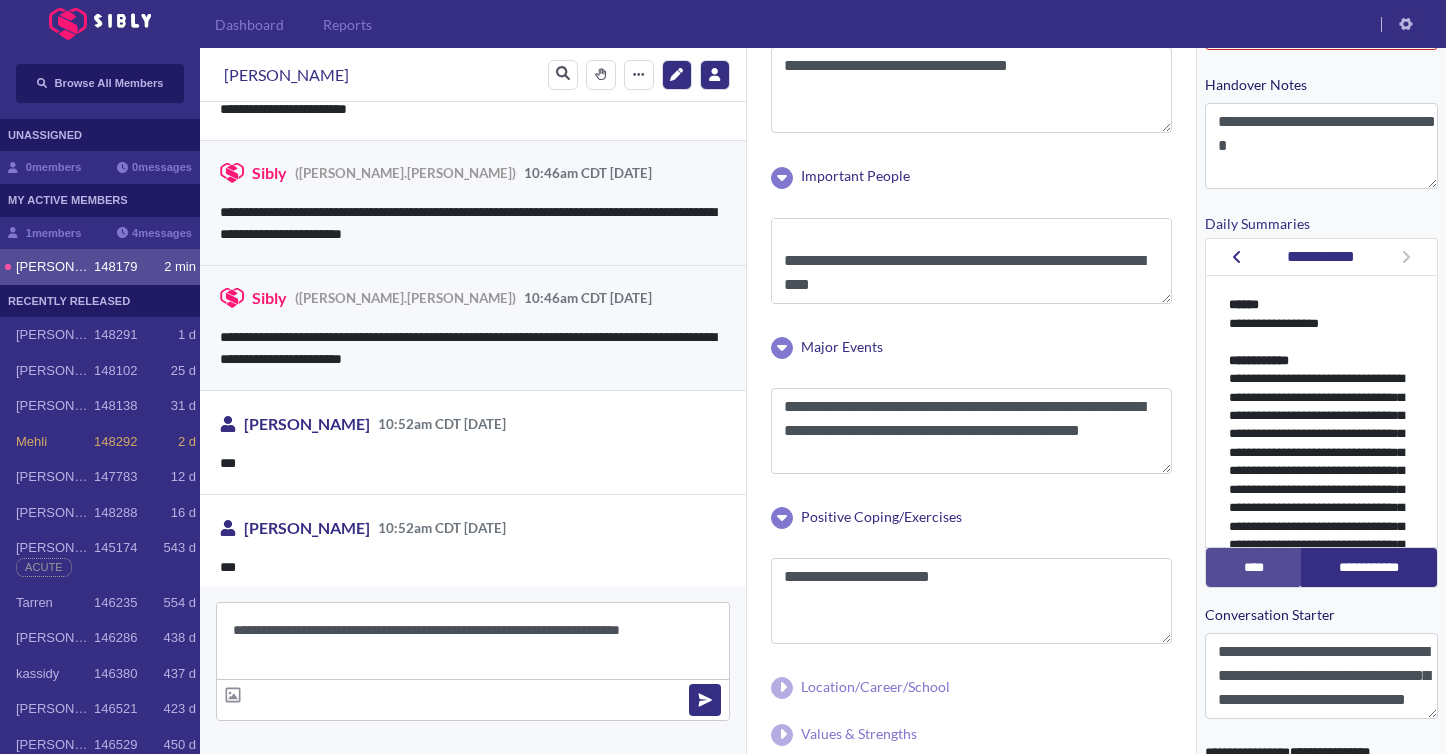 click on "**********" at bounding box center (473, 641) 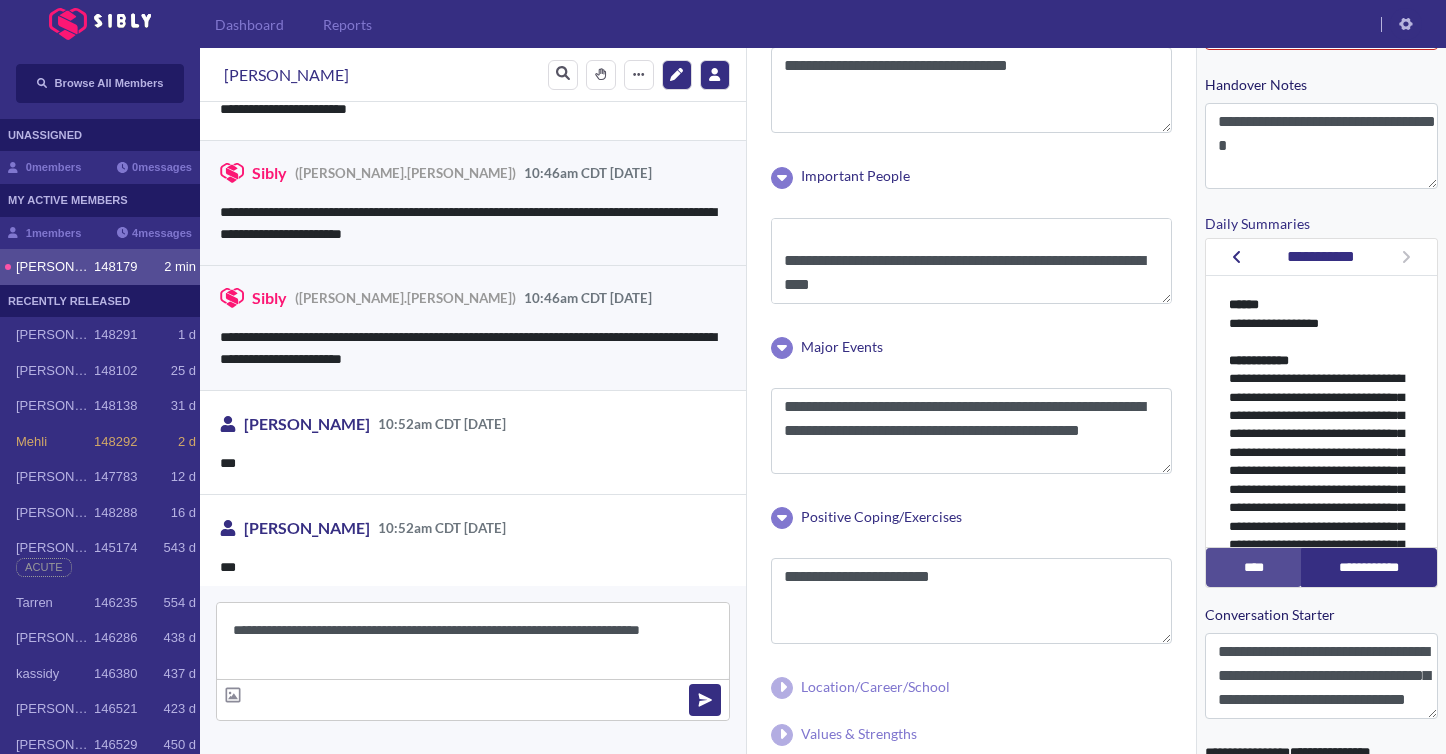 scroll, scrollTop: 5147, scrollLeft: 0, axis: vertical 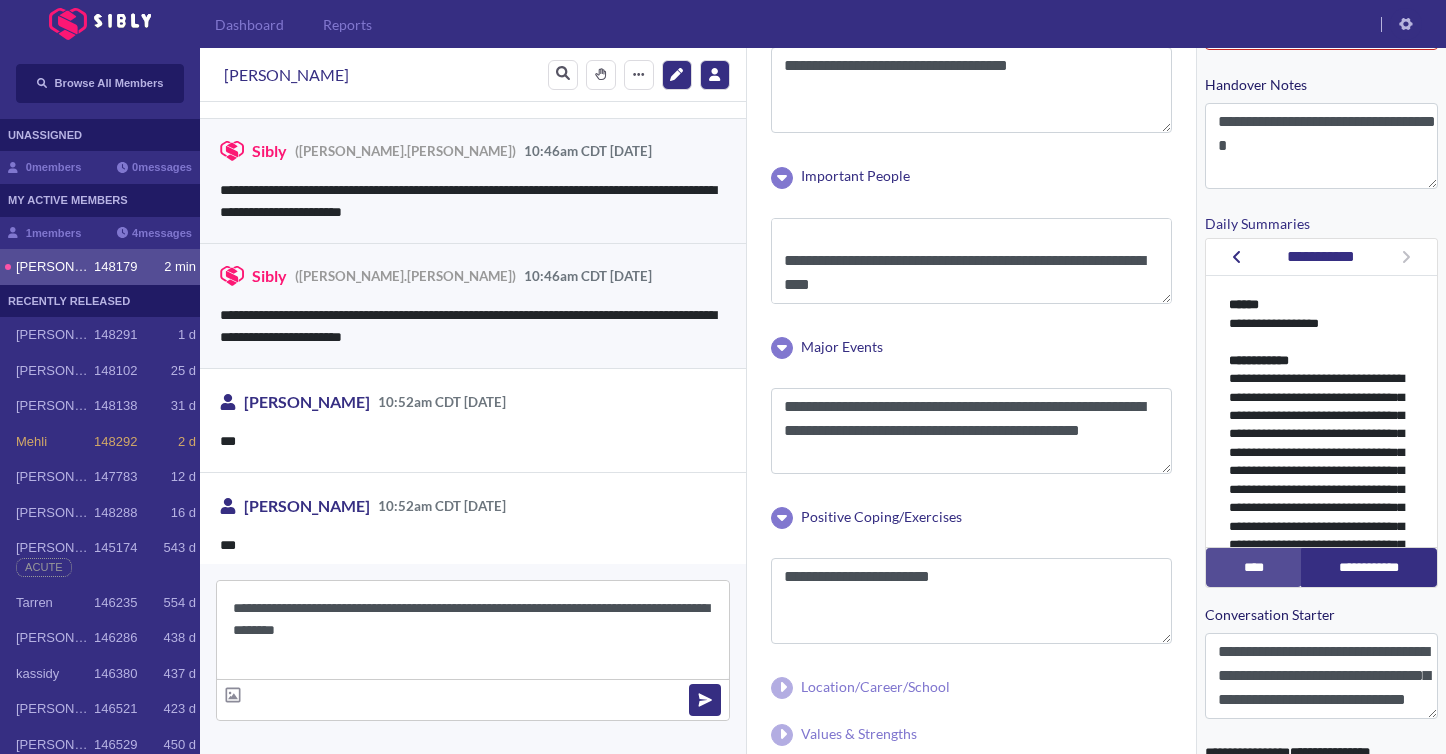 drag, startPoint x: 564, startPoint y: 612, endPoint x: 470, endPoint y: 617, distance: 94.13288 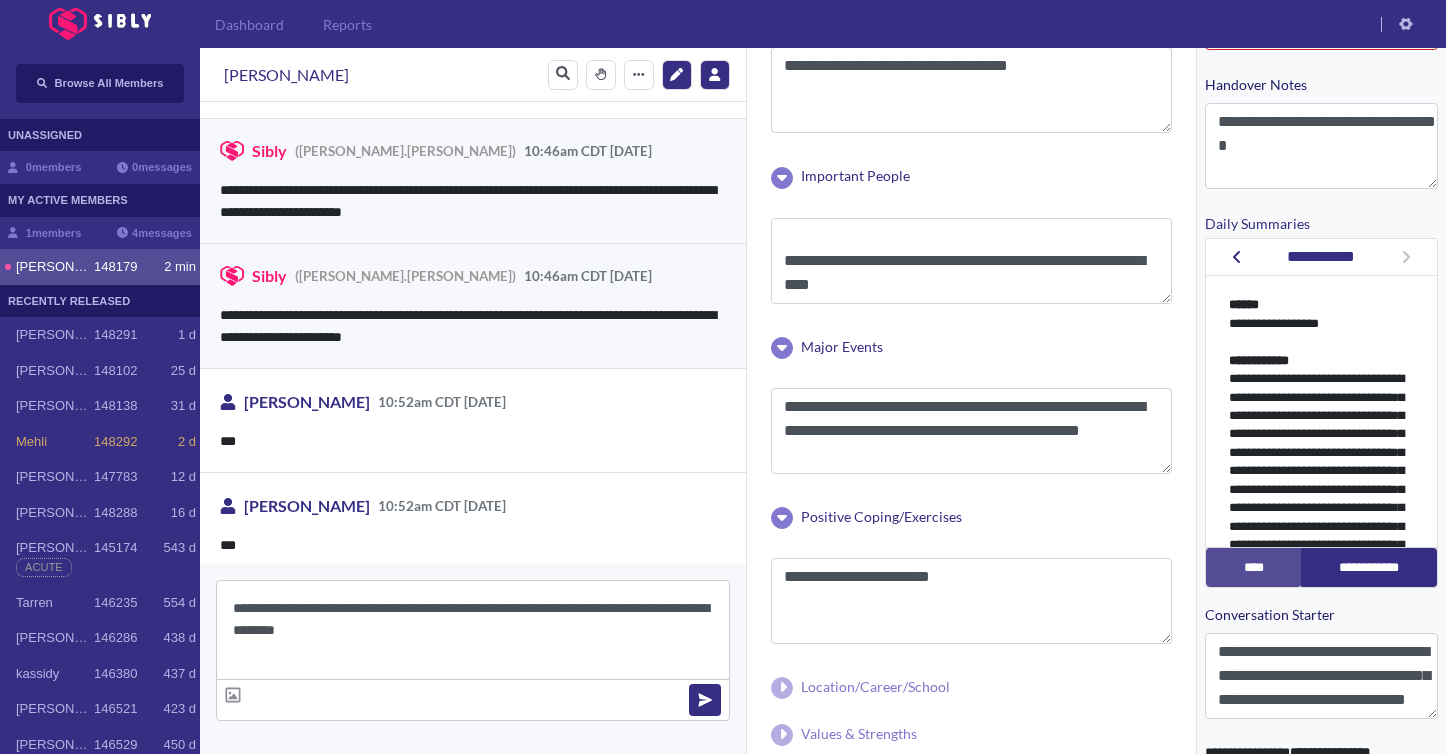 click on "**********" at bounding box center (473, 630) 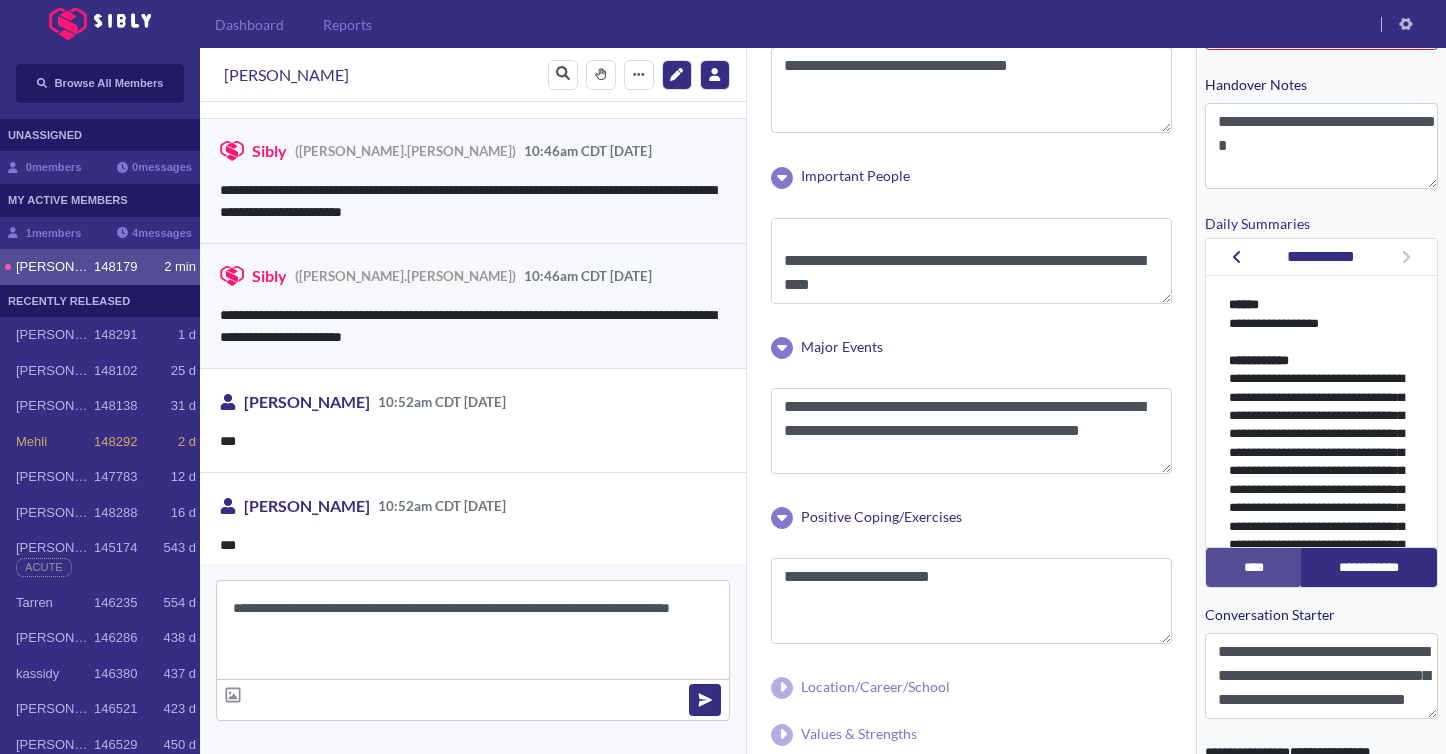 type on "**********" 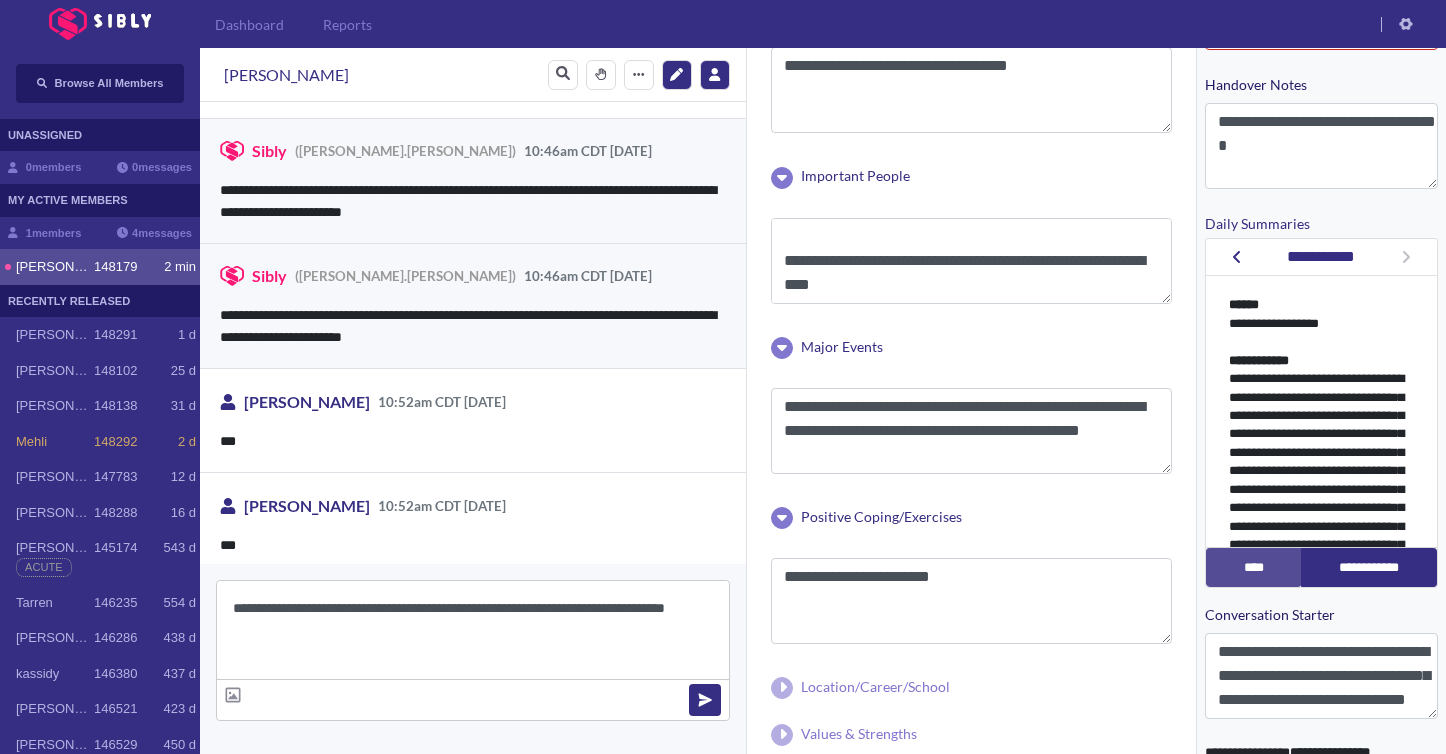 click on "**********" at bounding box center [473, 630] 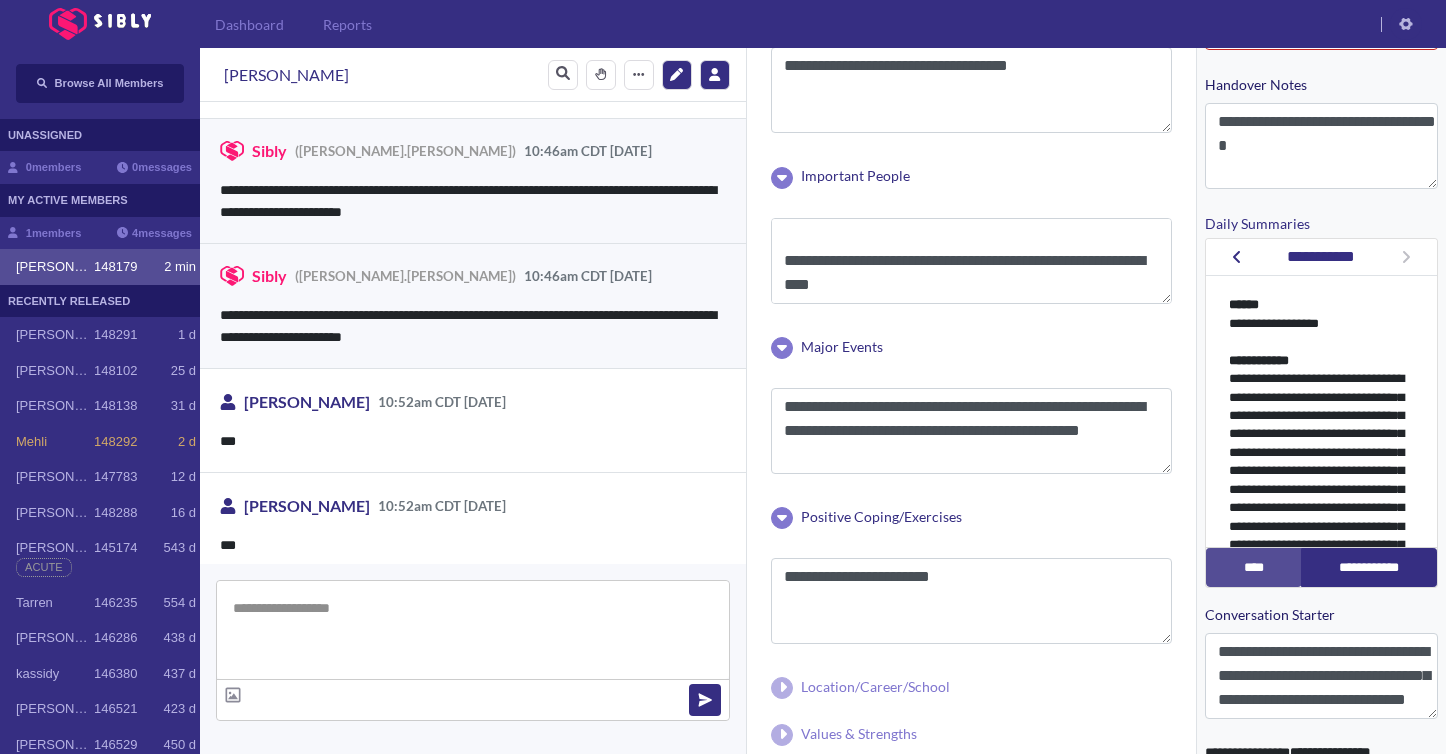 scroll, scrollTop: 5250, scrollLeft: 0, axis: vertical 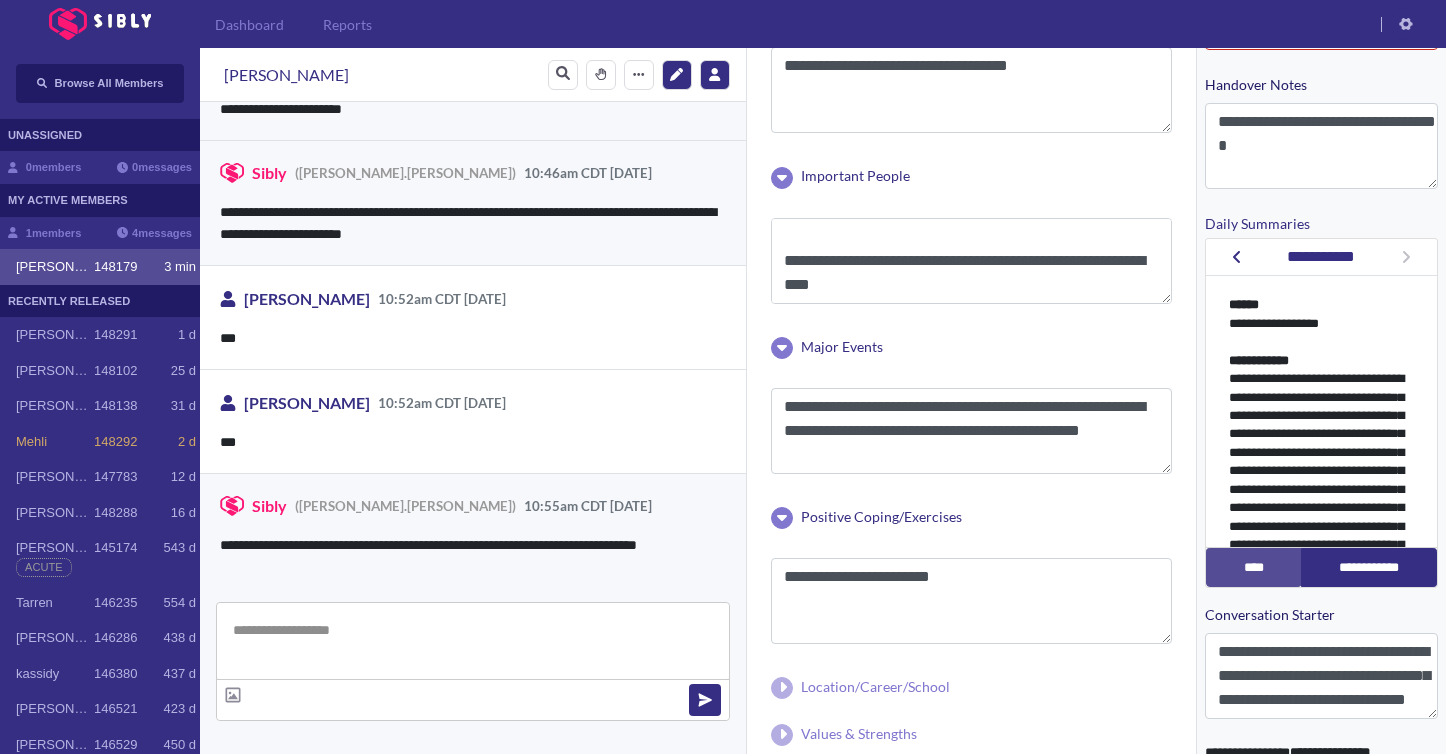 type 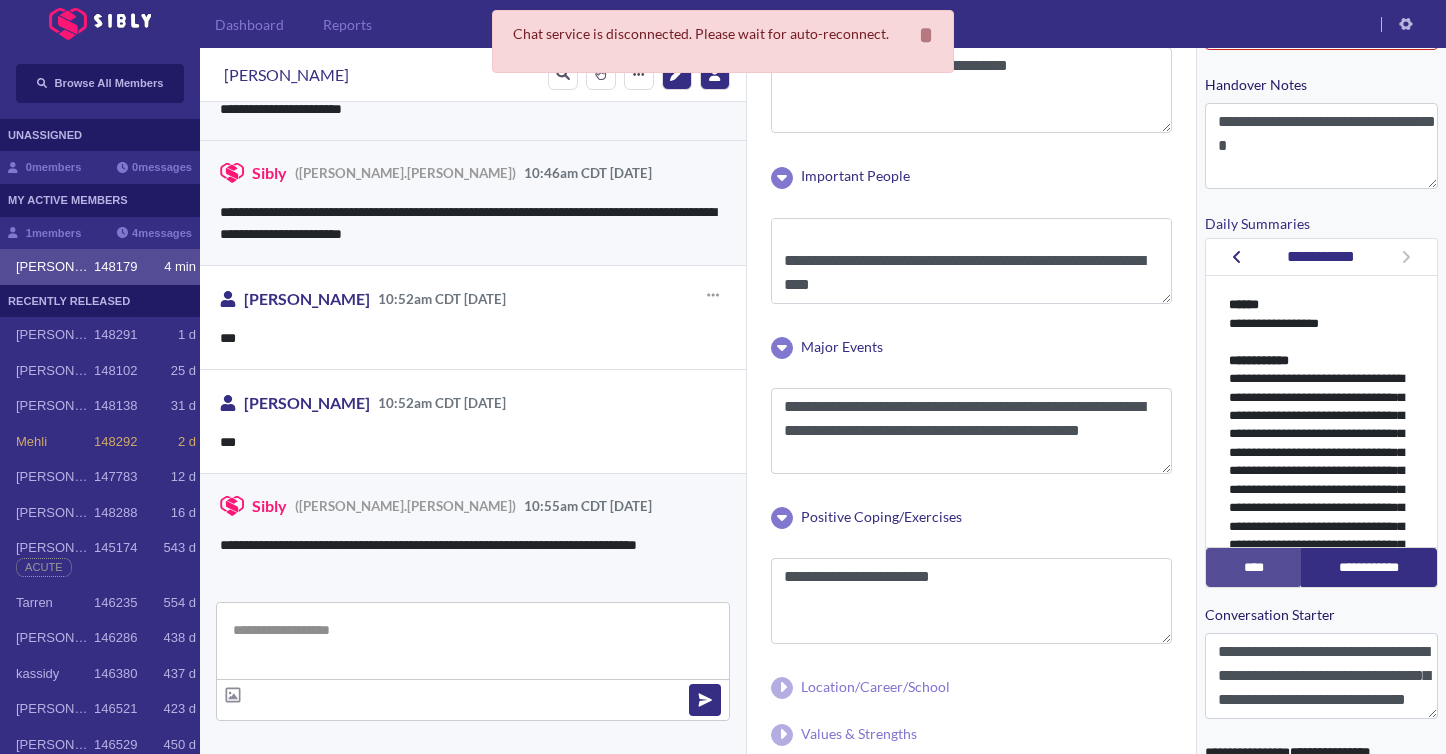 scroll, scrollTop: 5375, scrollLeft: 0, axis: vertical 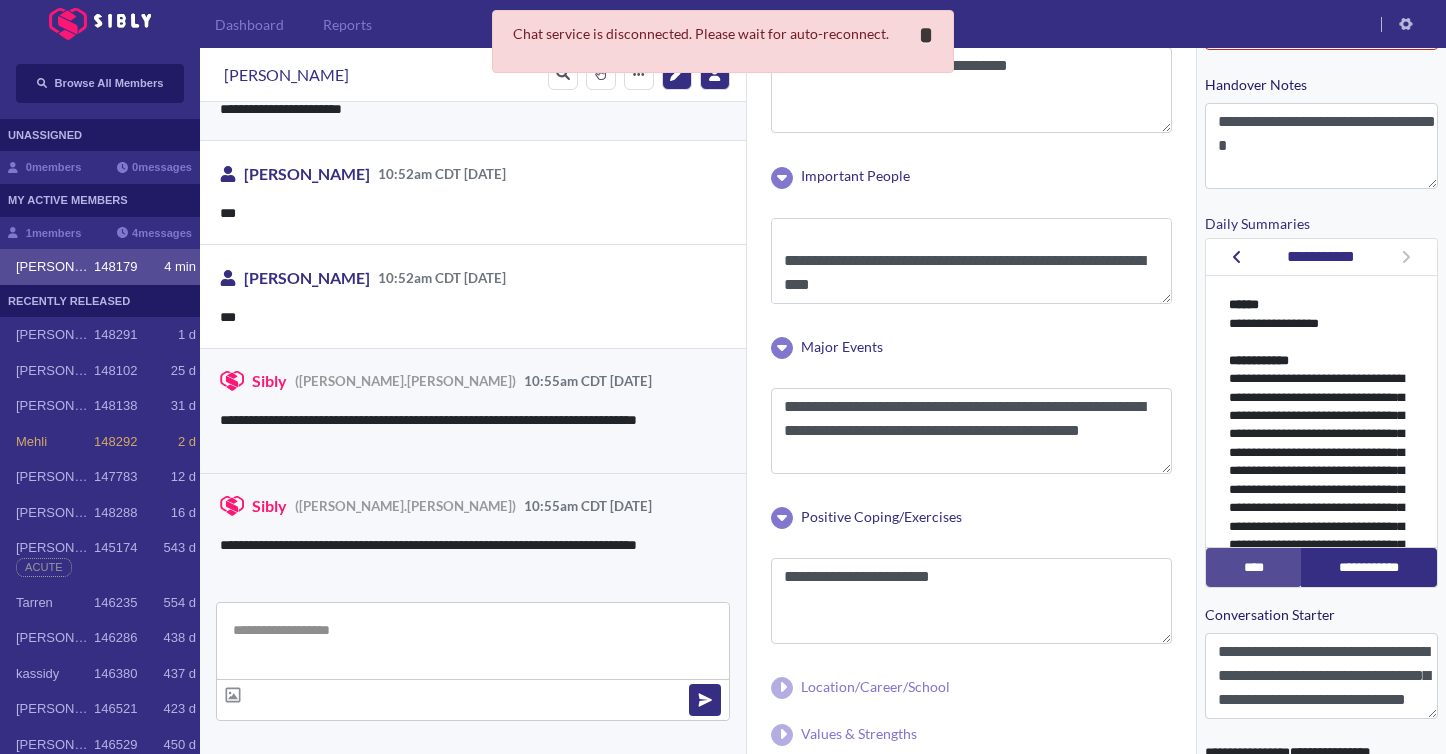 click on "**********" at bounding box center [926, 35] 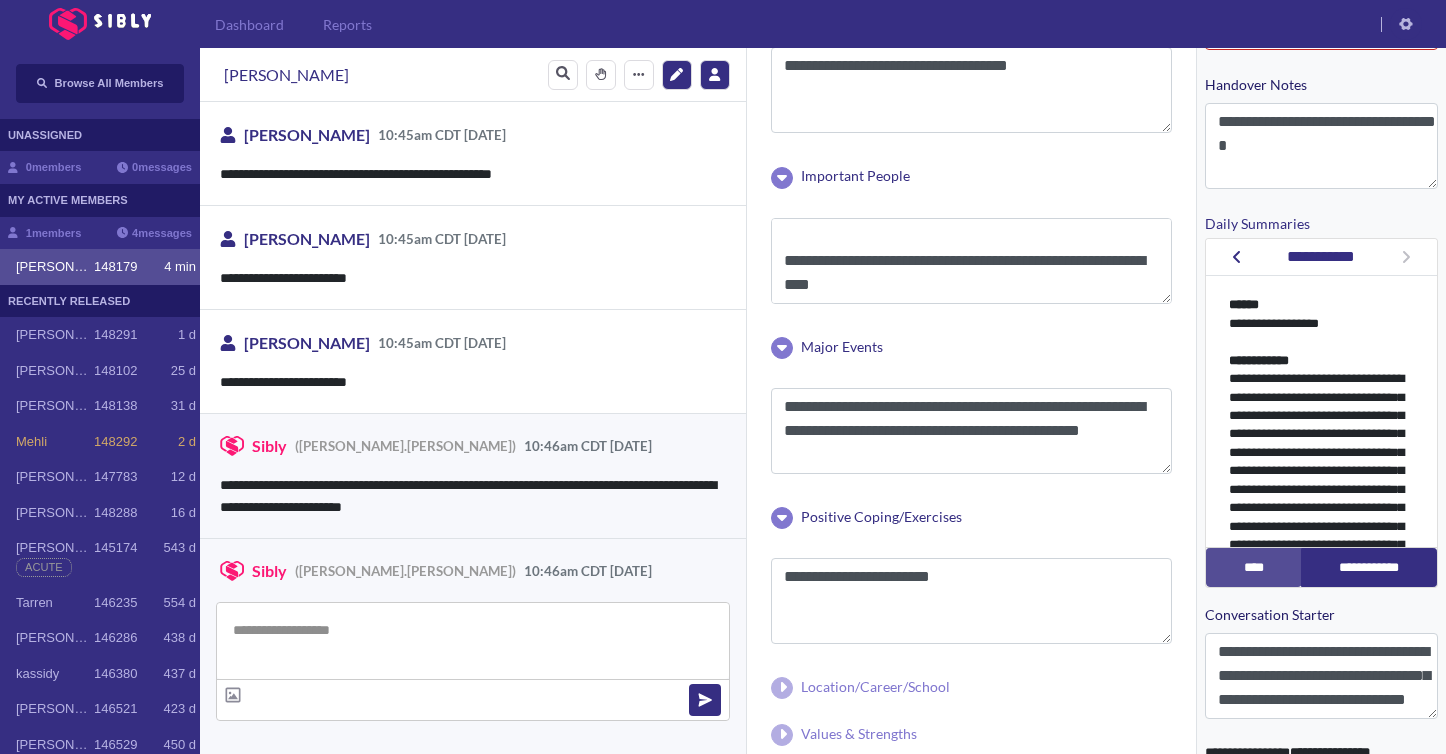 scroll, scrollTop: 5375, scrollLeft: 0, axis: vertical 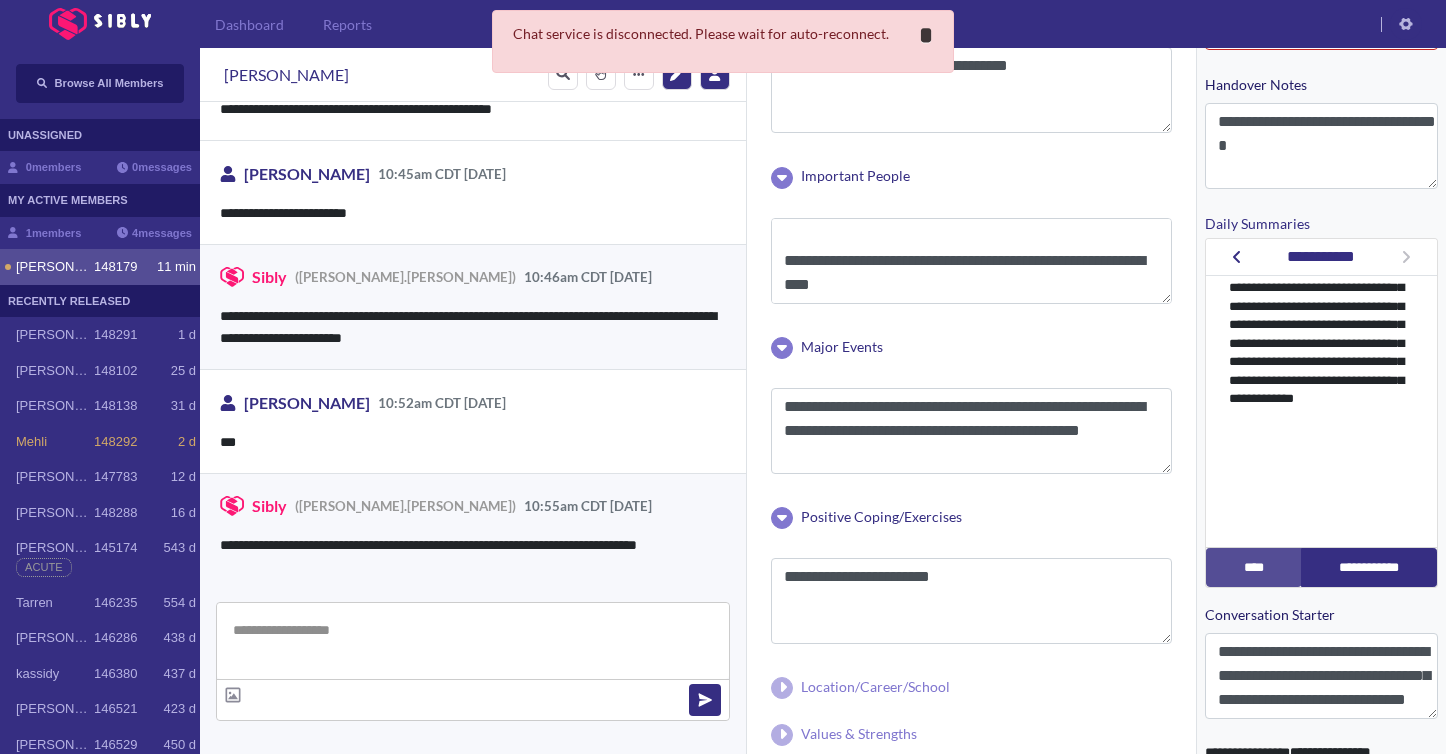 click on "*" at bounding box center (926, 35) 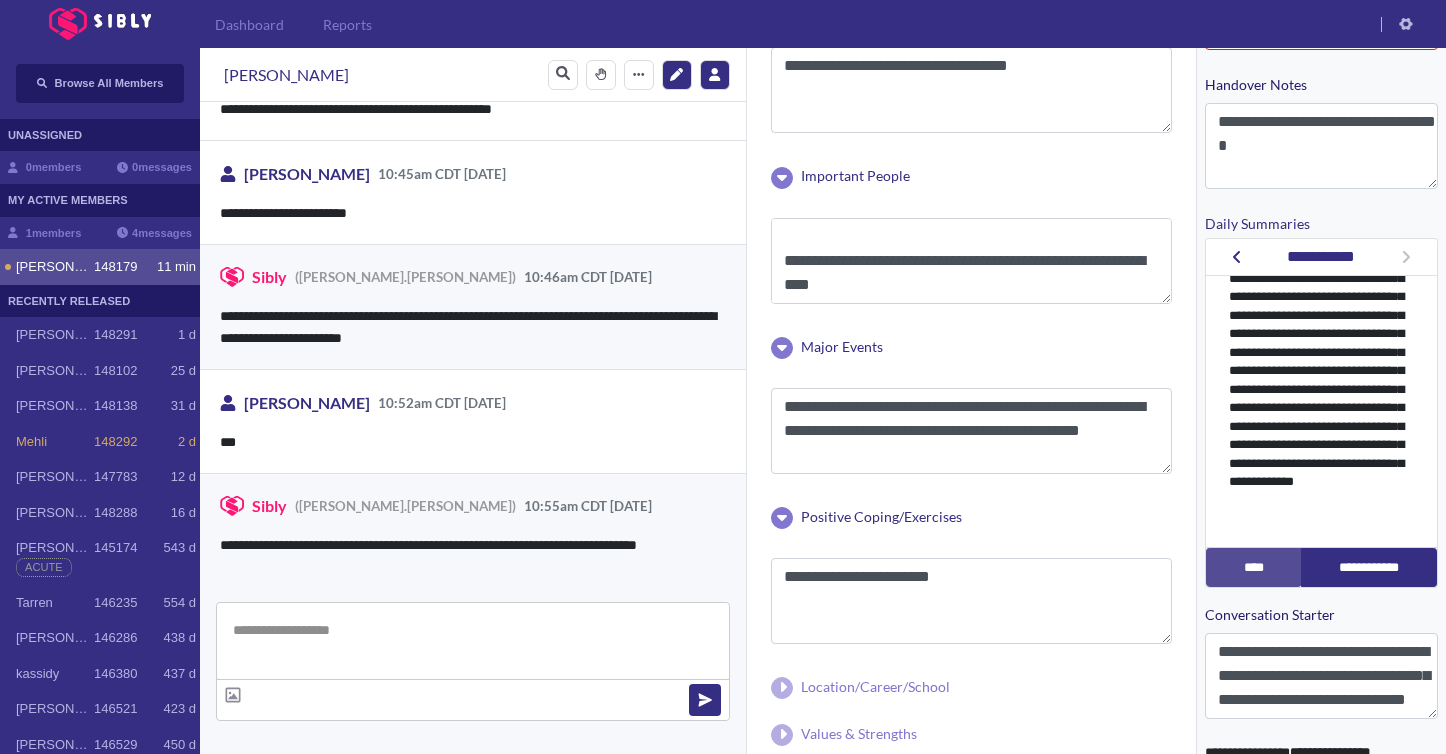 scroll, scrollTop: 423, scrollLeft: 0, axis: vertical 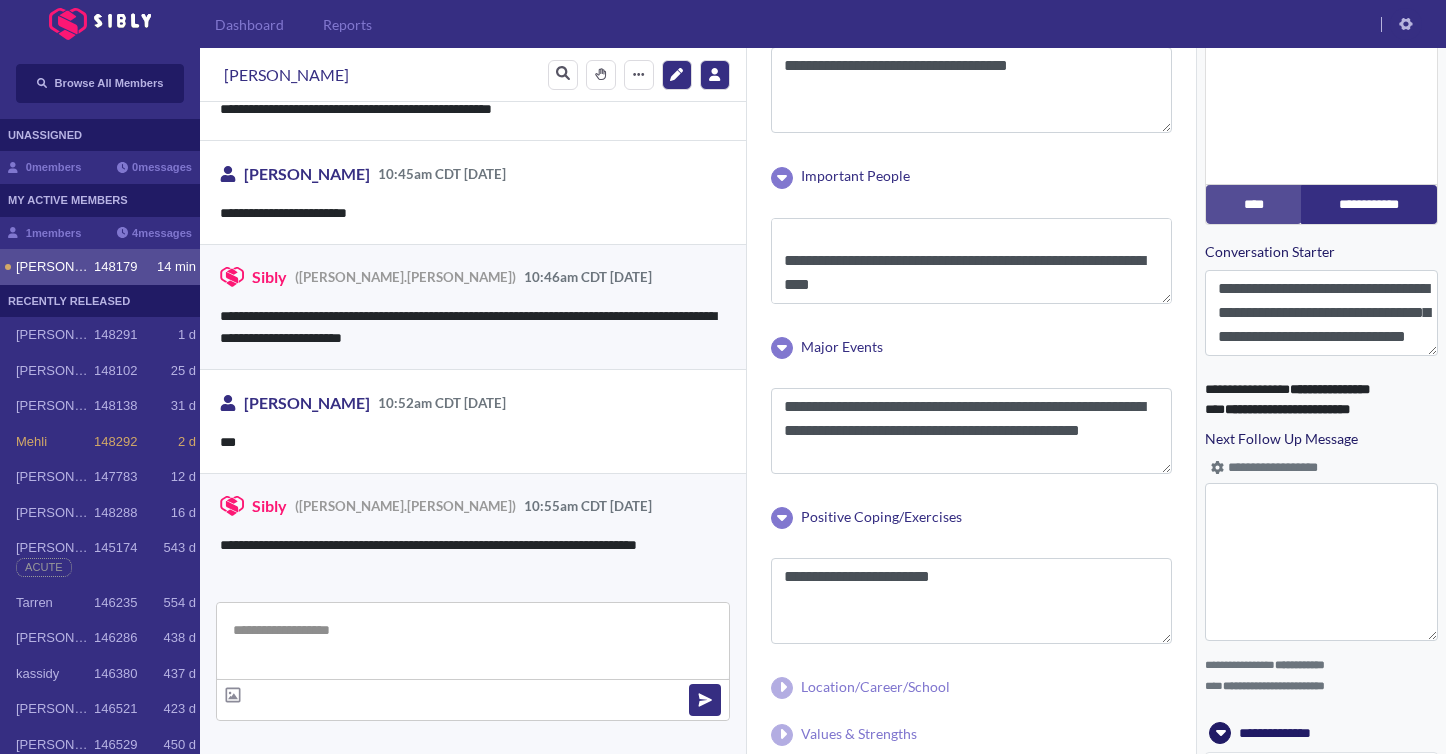 click at bounding box center (473, 699) 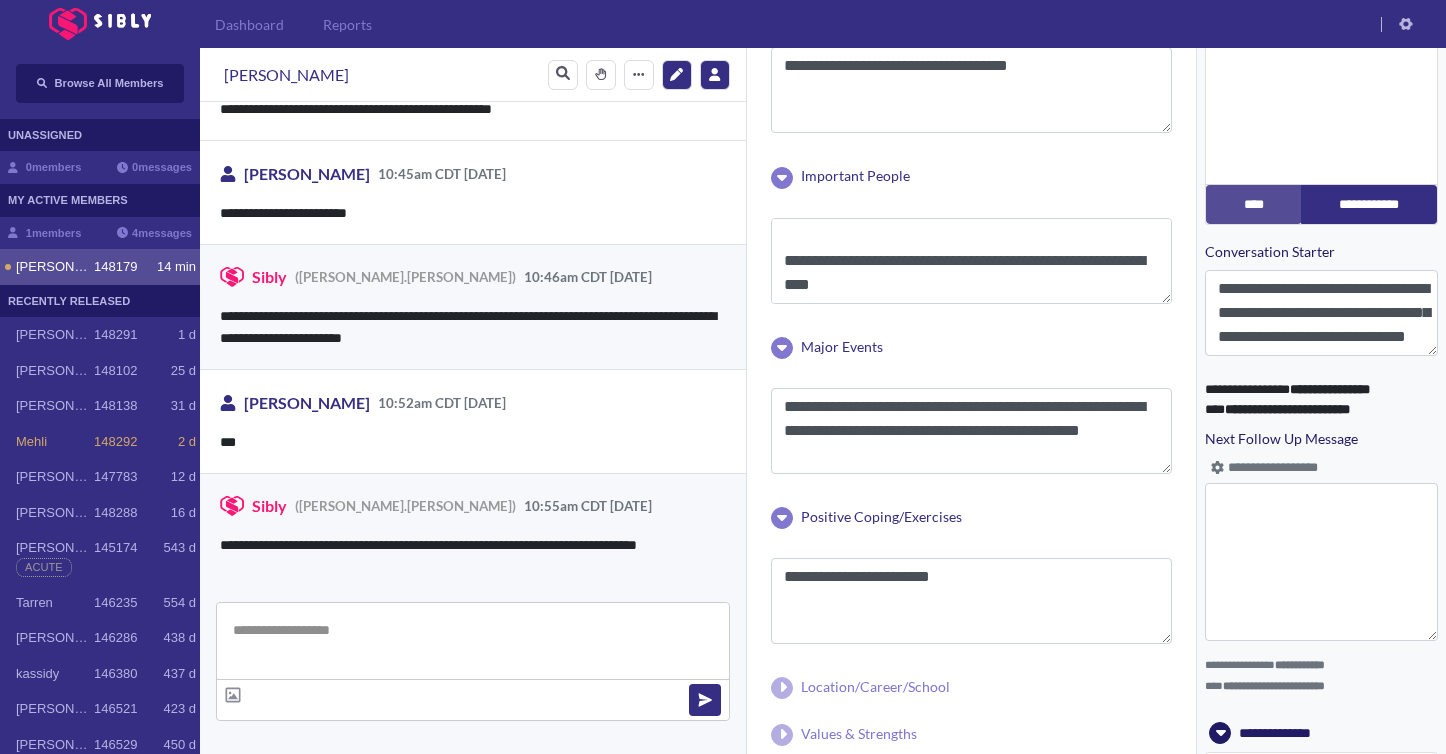 click at bounding box center (473, 641) 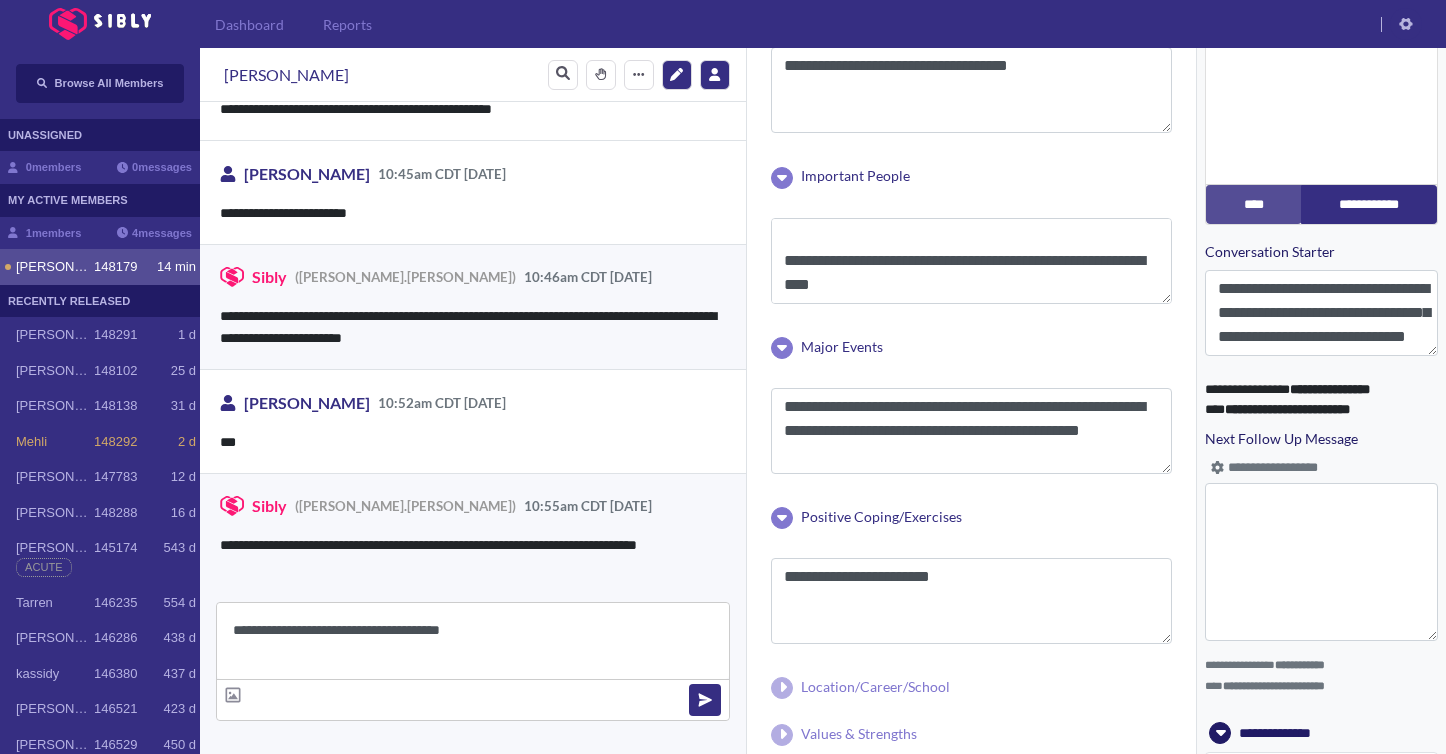 click on "**********" at bounding box center (473, 641) 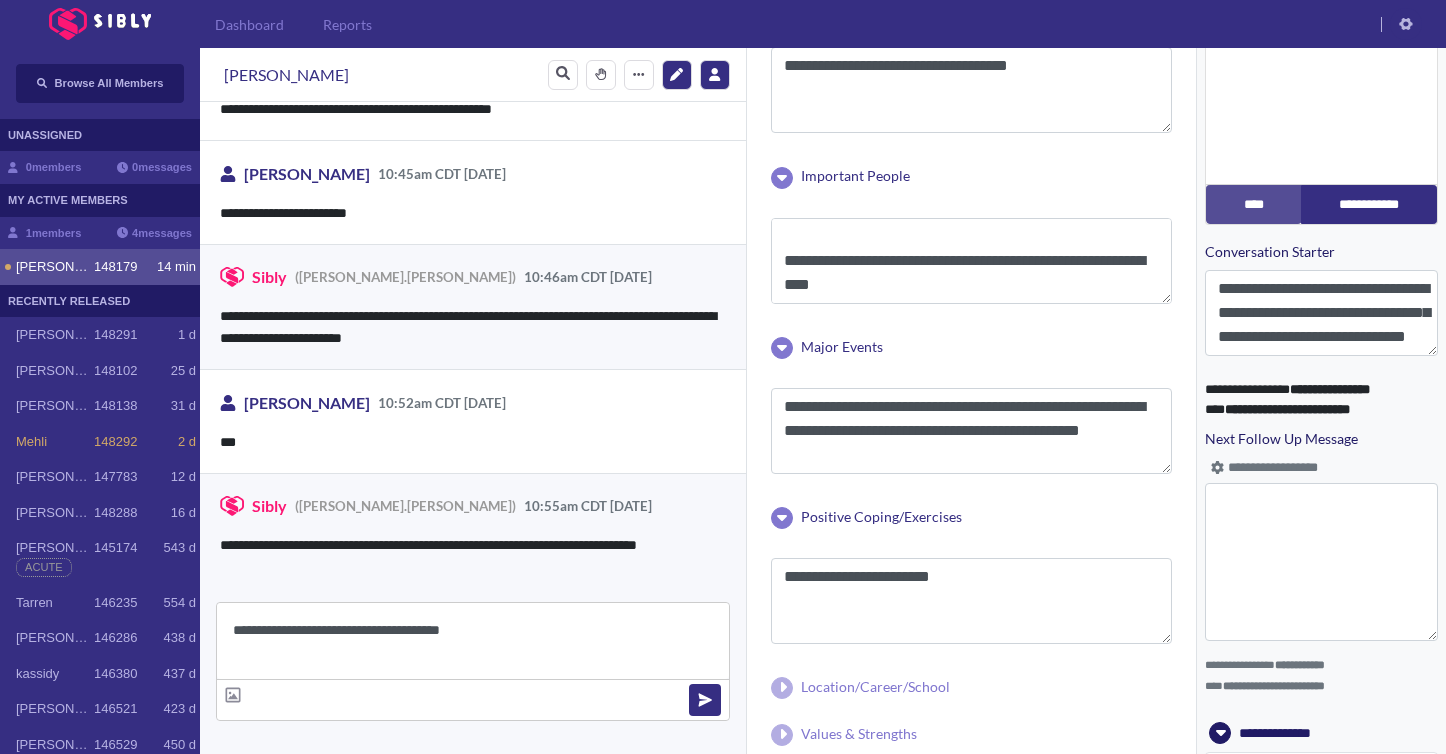 click on "**********" at bounding box center [473, 641] 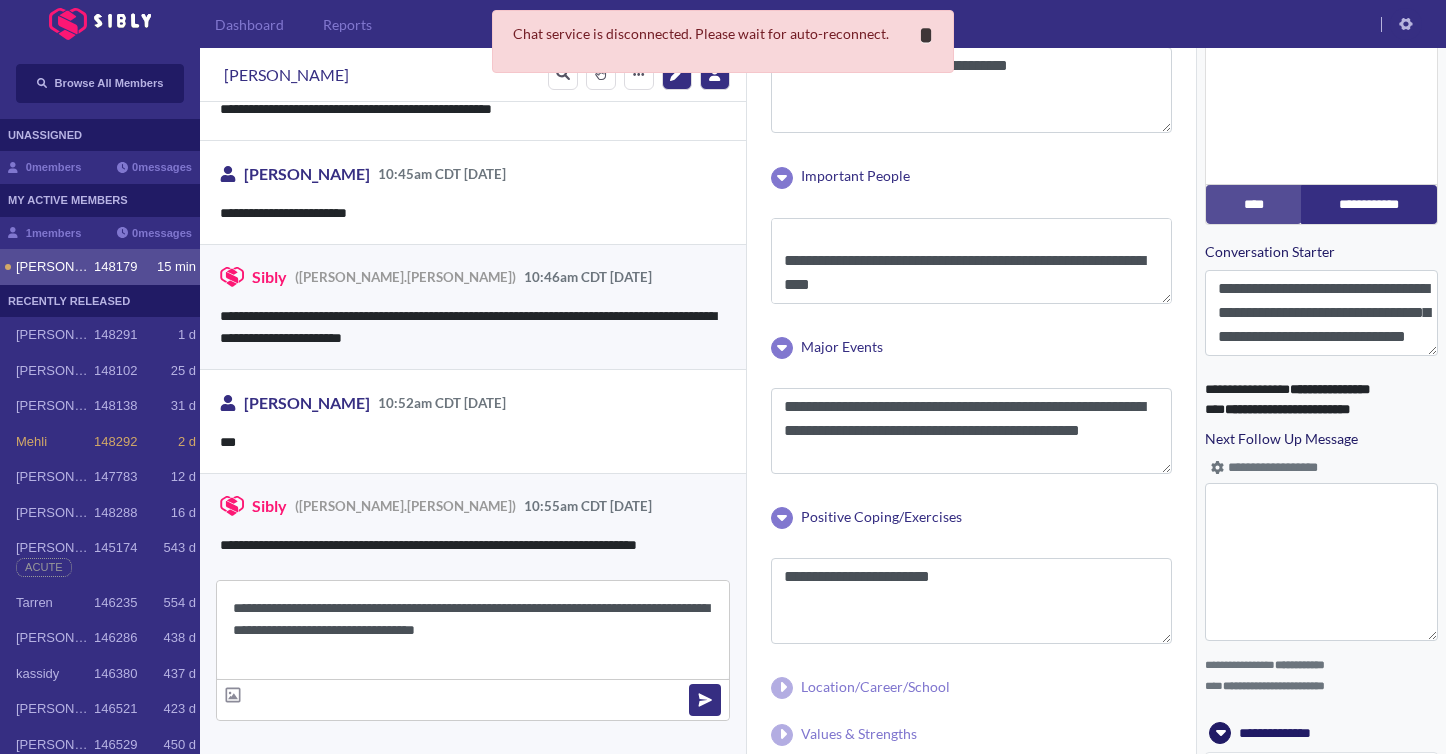 click on "*" at bounding box center [926, 35] 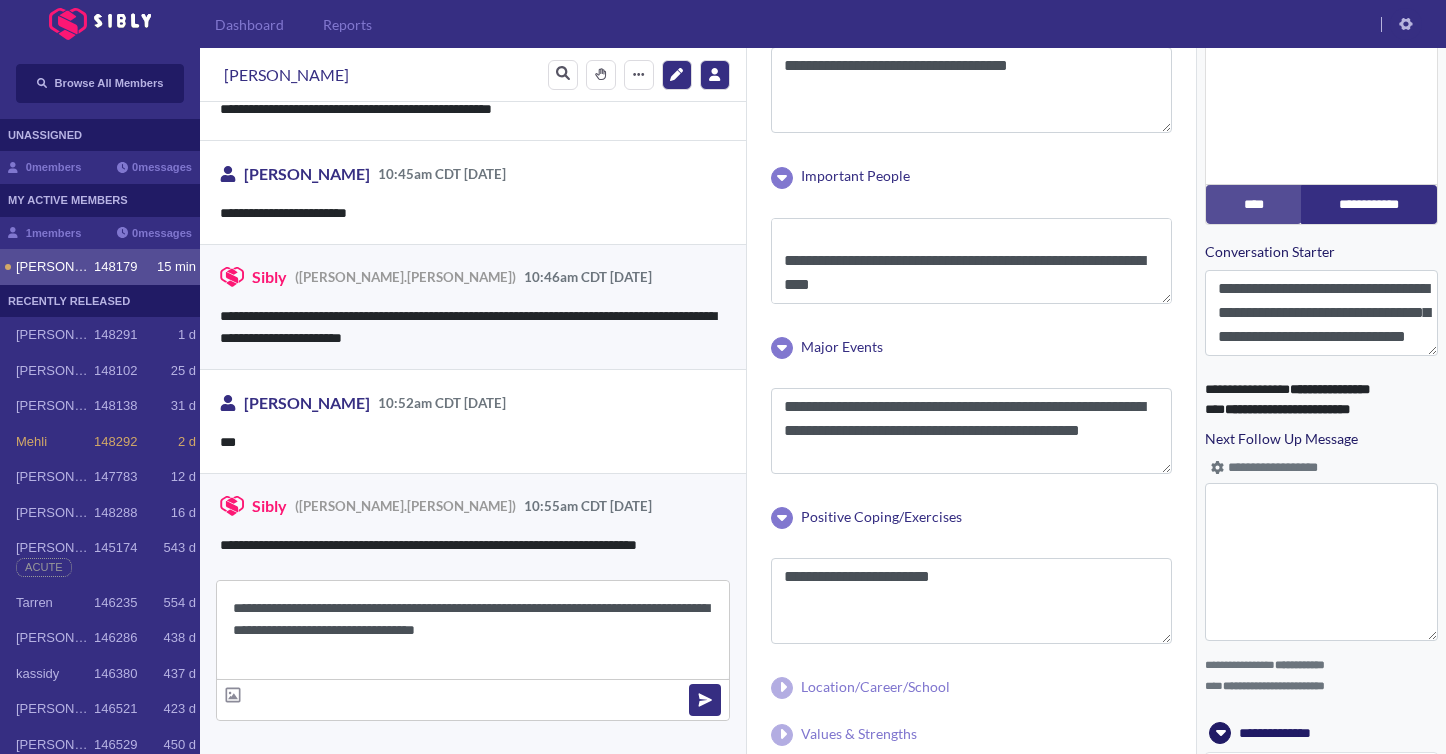 scroll, scrollTop: 3492, scrollLeft: 0, axis: vertical 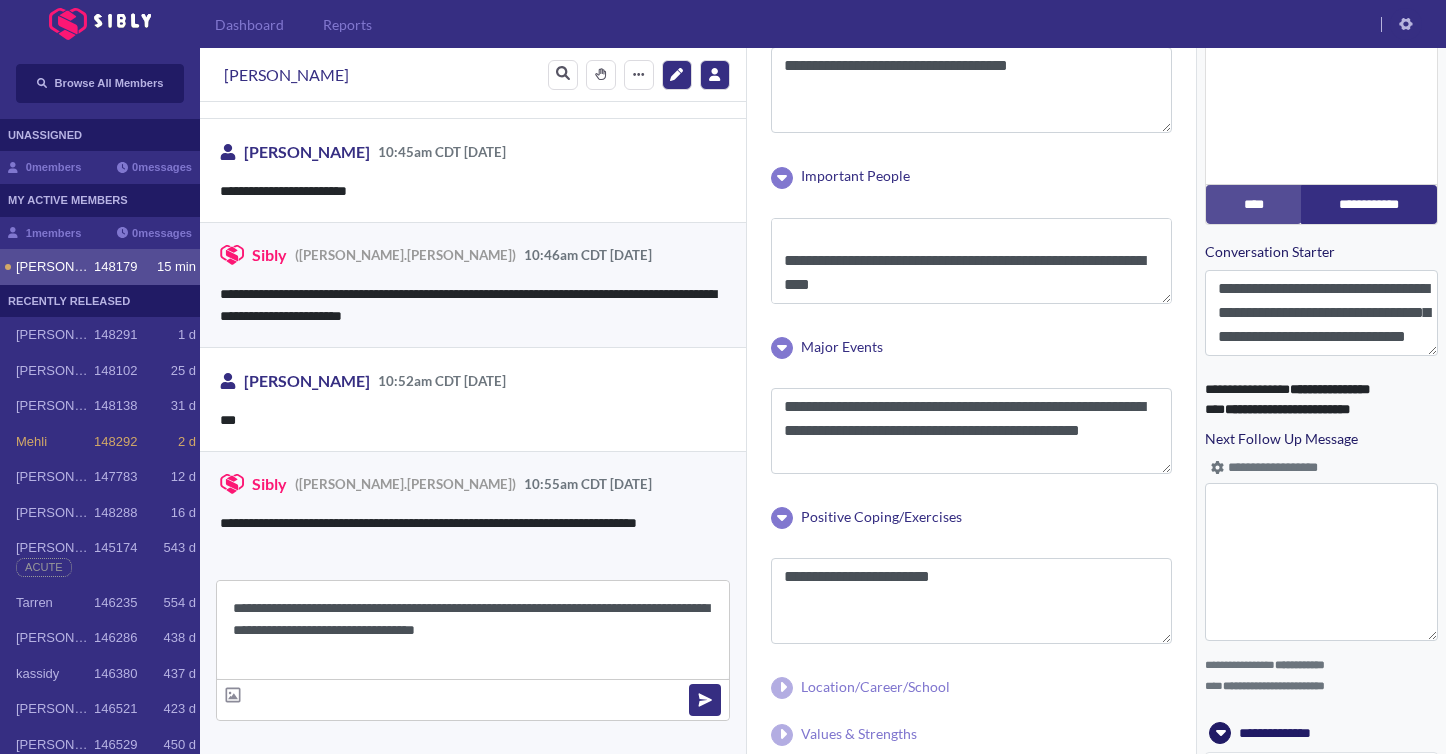 click on "**********" at bounding box center [473, 630] 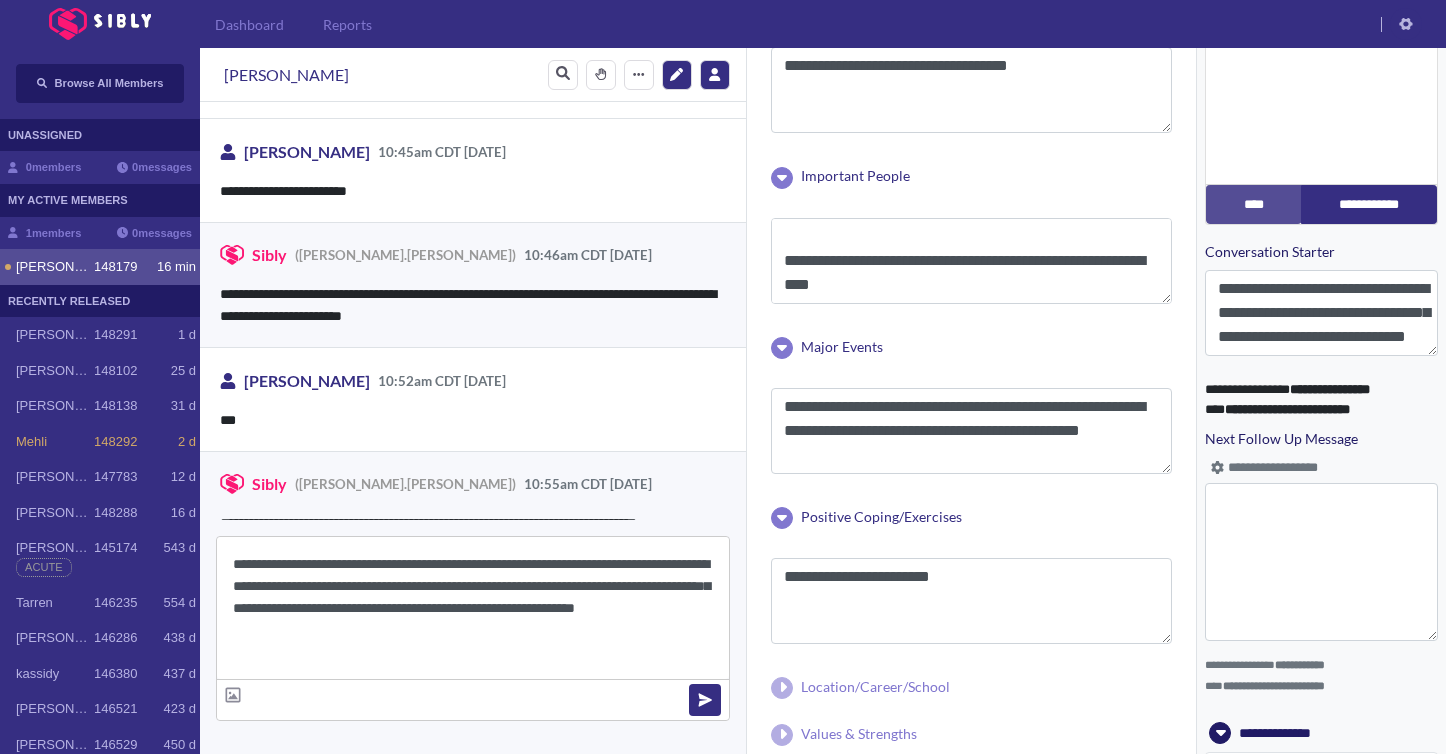 click on "**********" at bounding box center (473, 608) 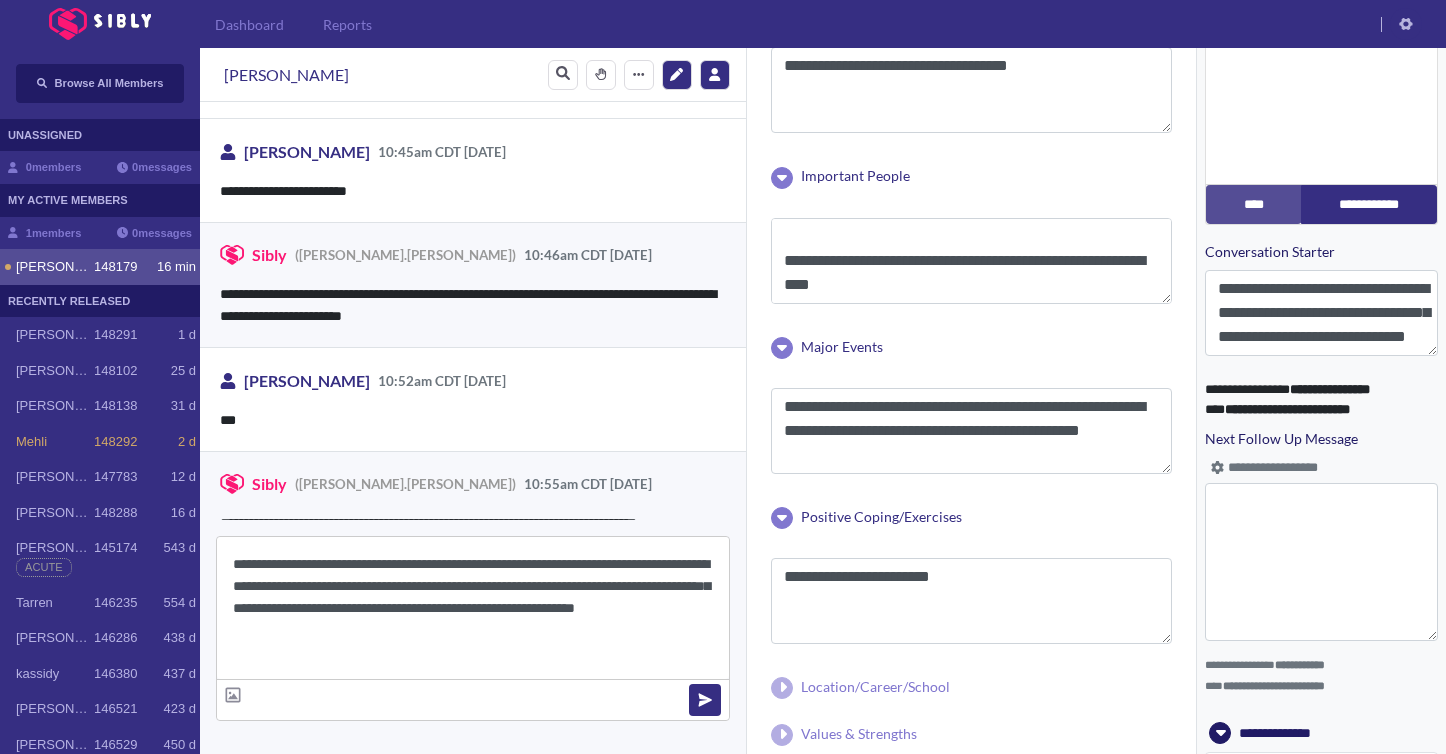 click on "**********" at bounding box center [473, 608] 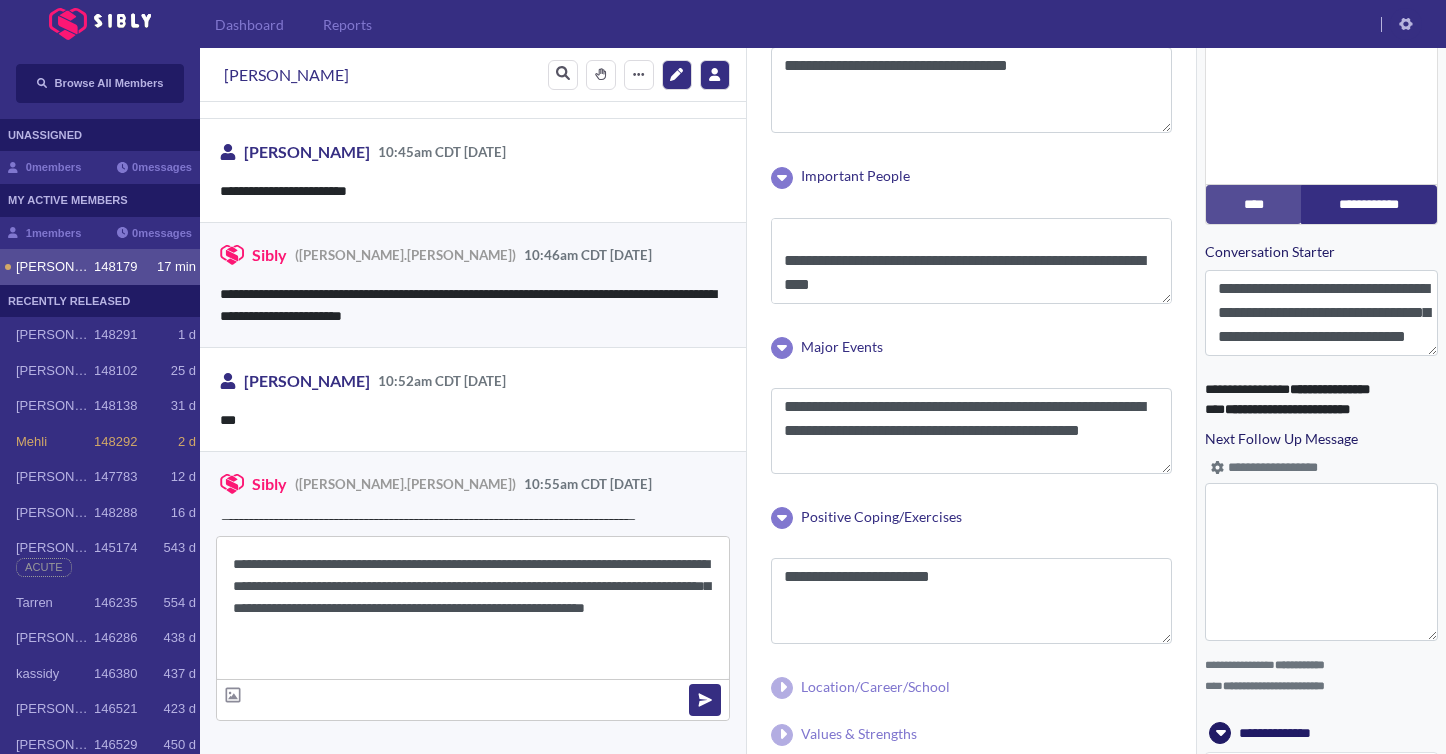 scroll, scrollTop: 3536, scrollLeft: 0, axis: vertical 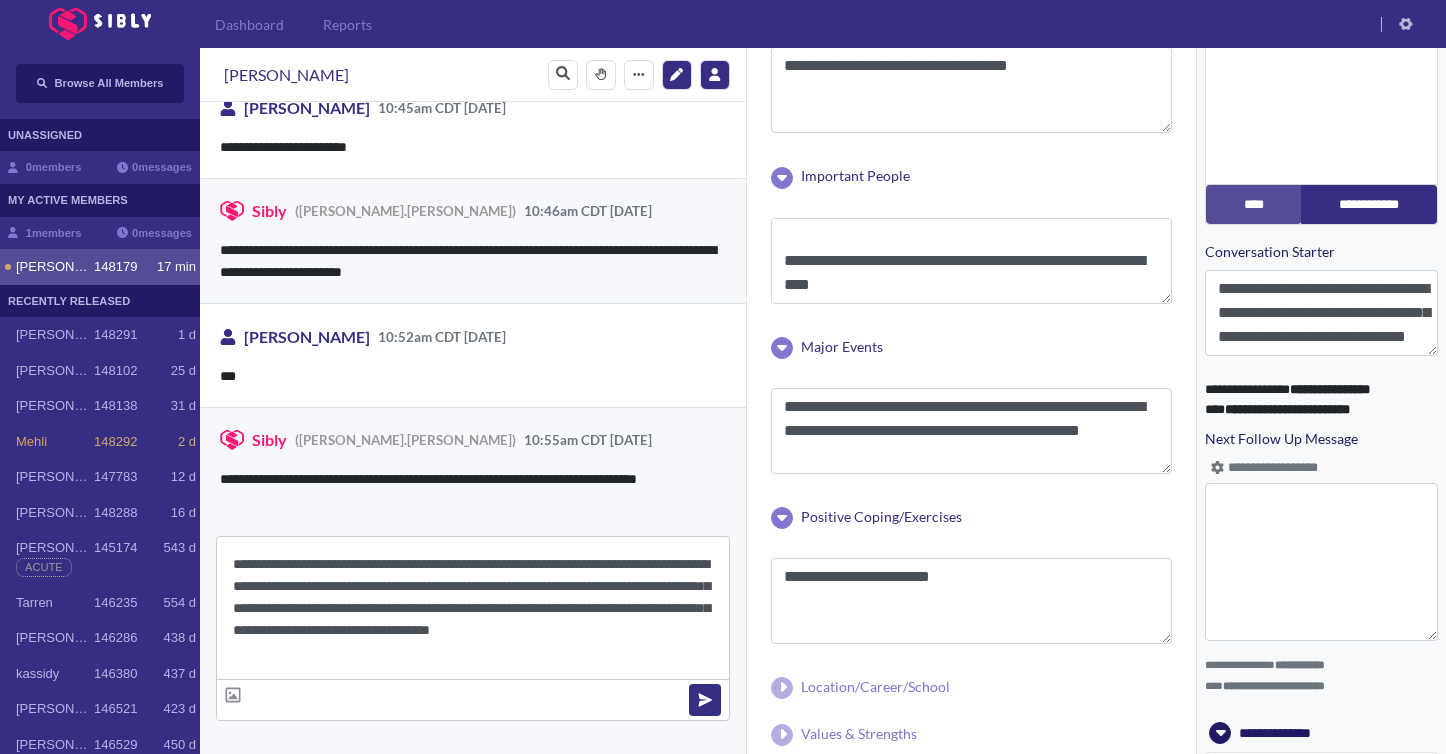 click on "**********" at bounding box center [473, 608] 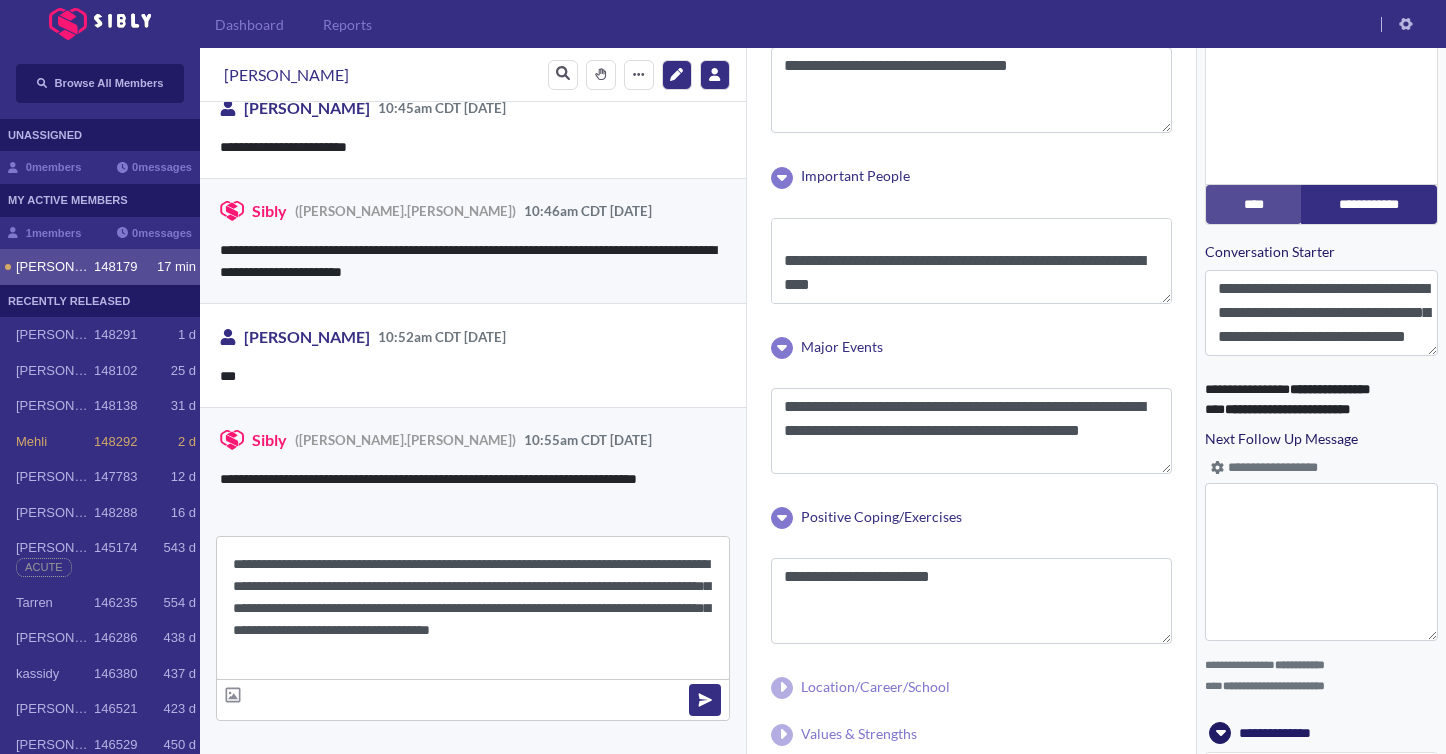 click on "**********" at bounding box center [473, 608] 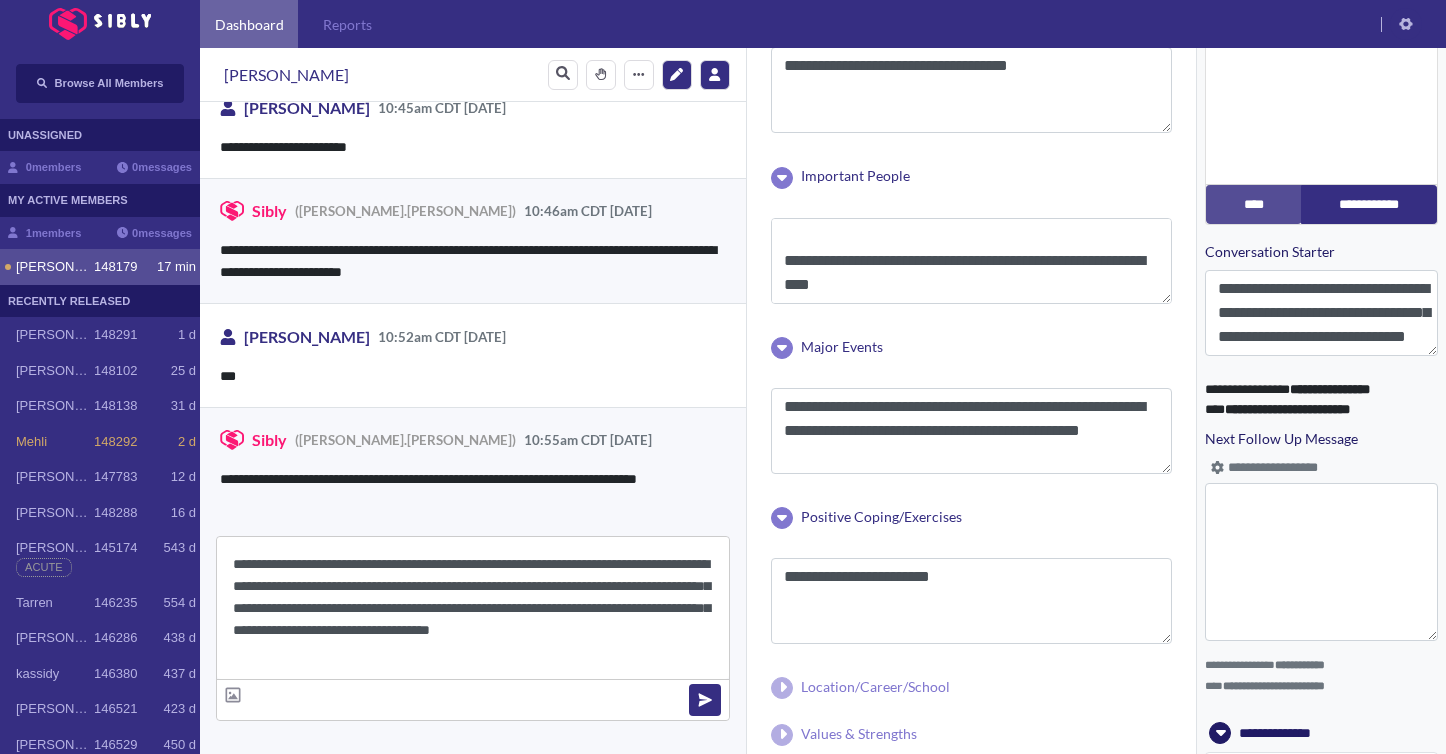 type on "**********" 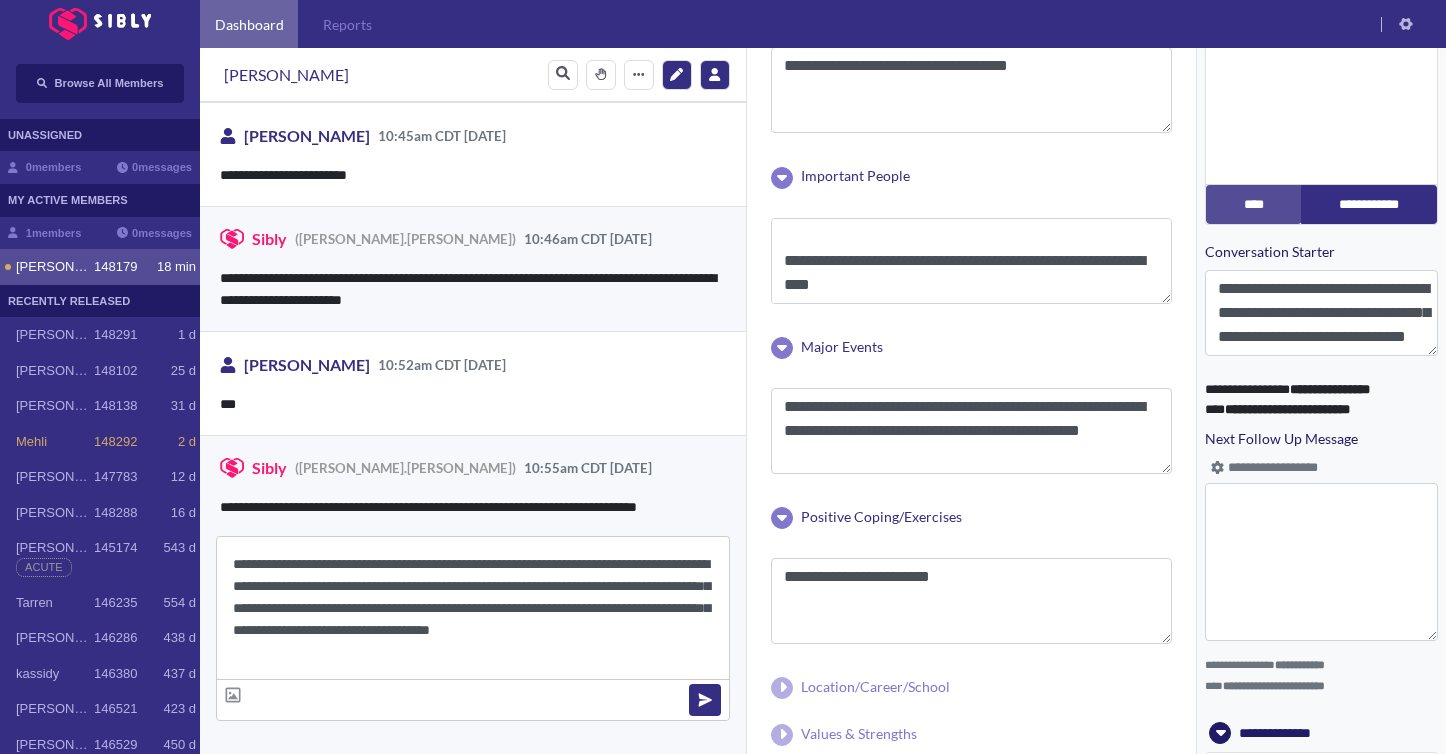 scroll, scrollTop: 3536, scrollLeft: 0, axis: vertical 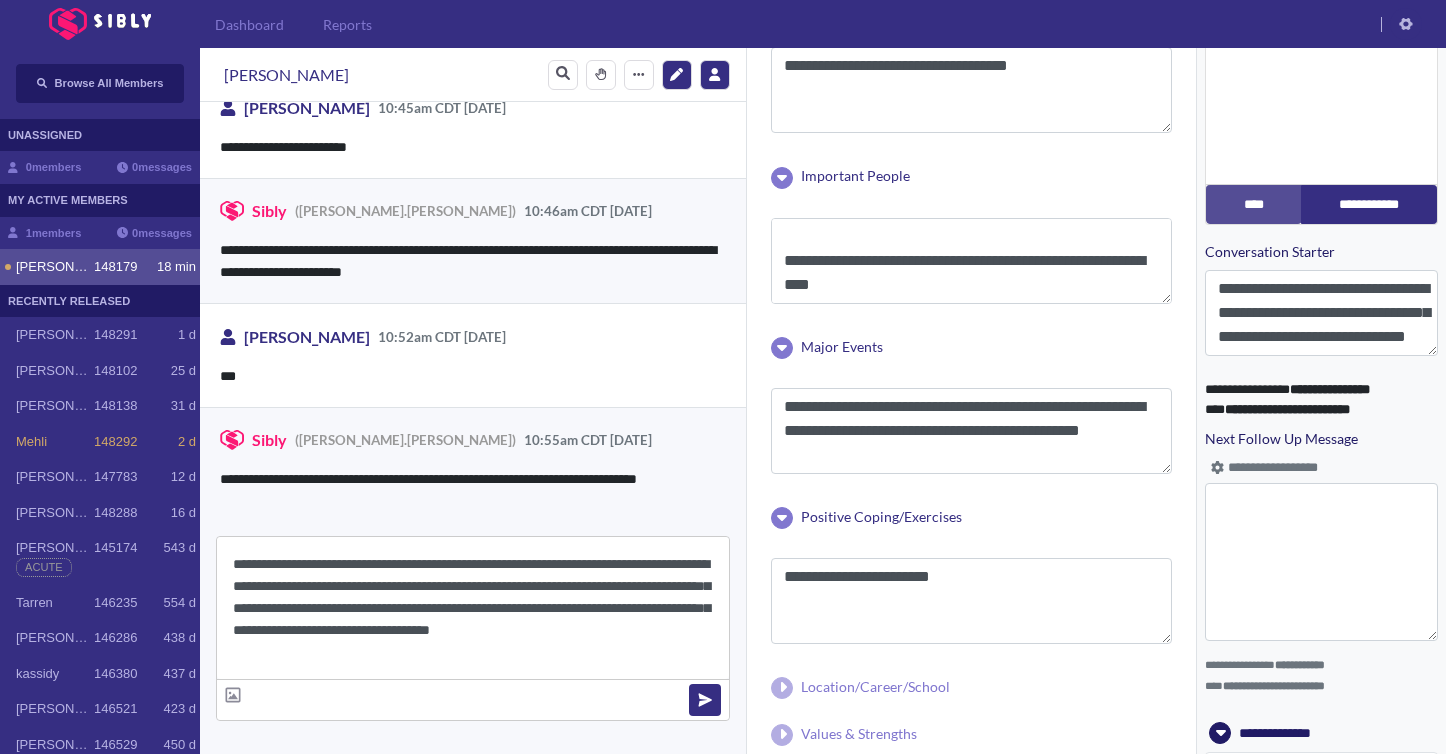 click on "**********" at bounding box center (473, 608) 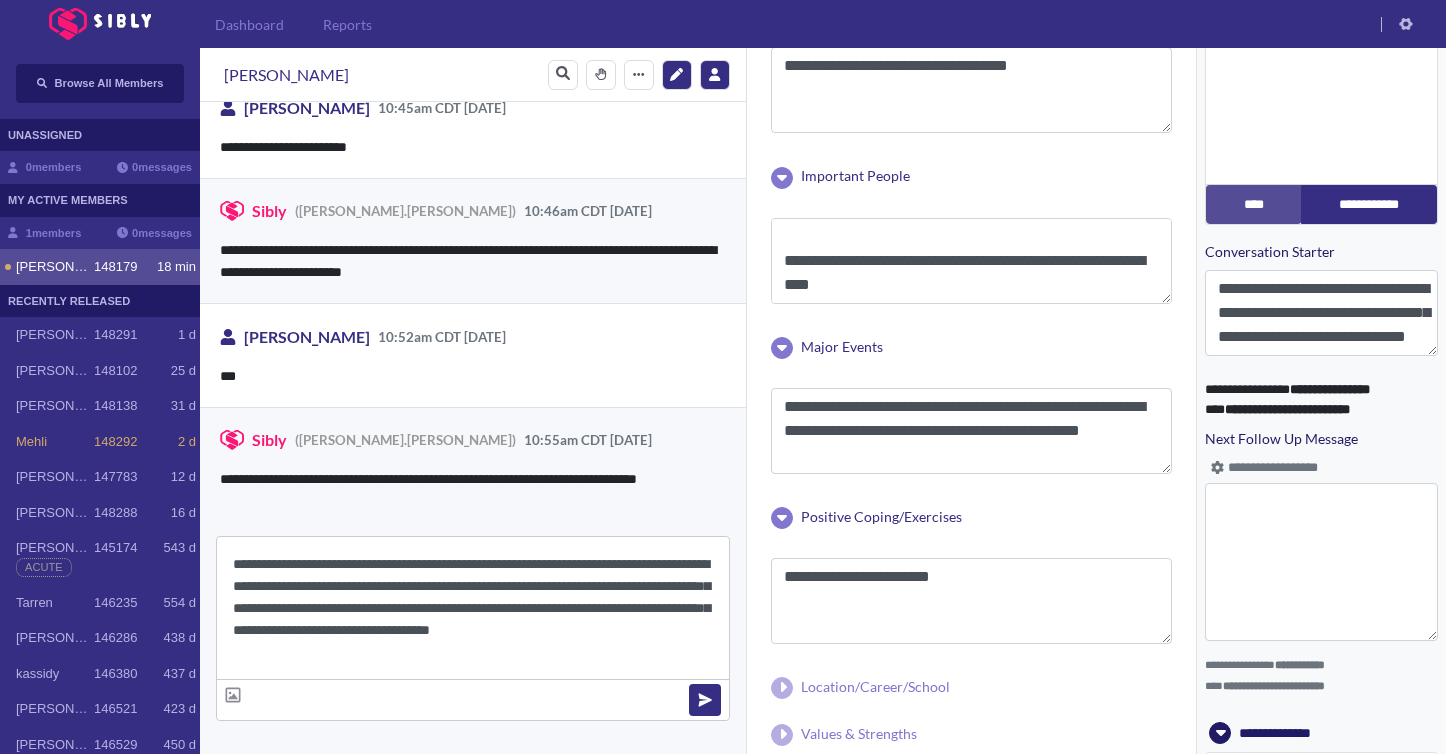 click on "**********" at bounding box center (473, 608) 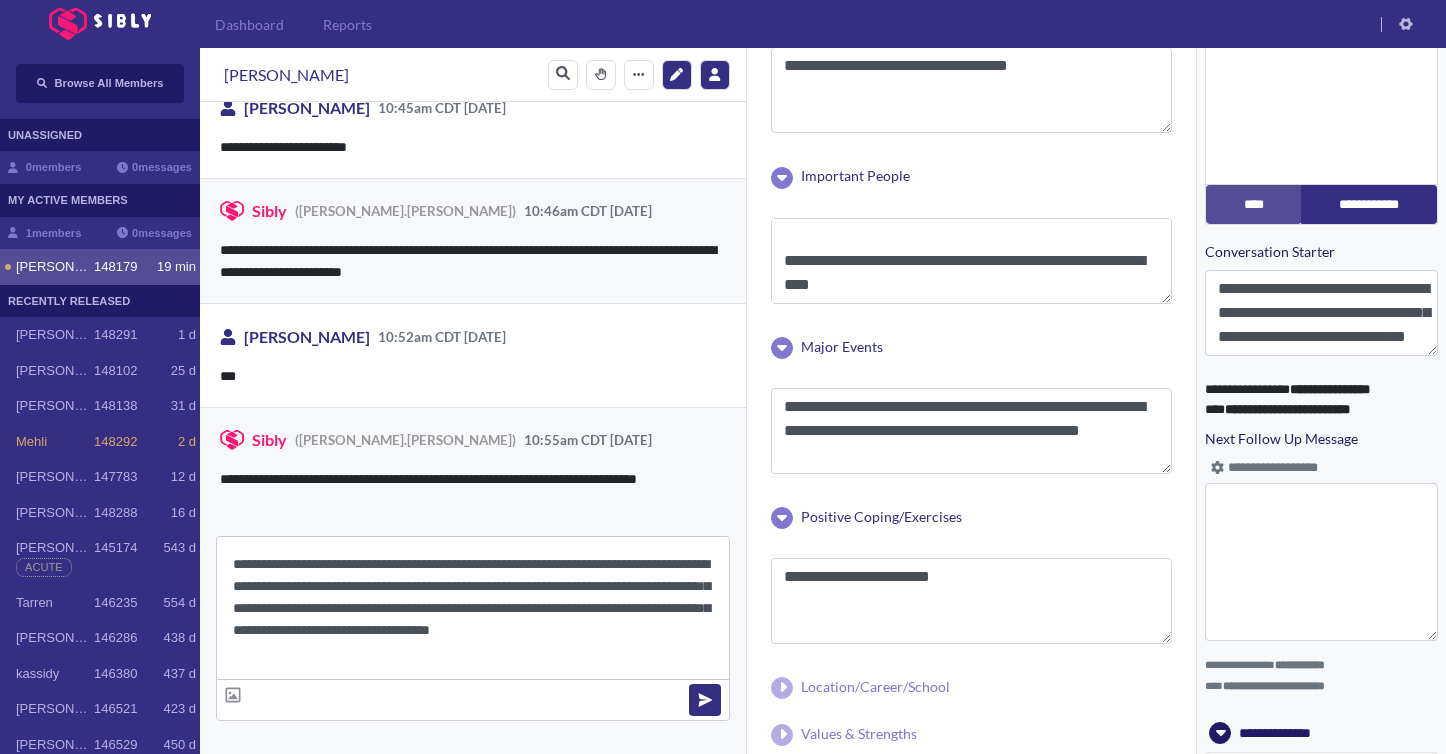 type 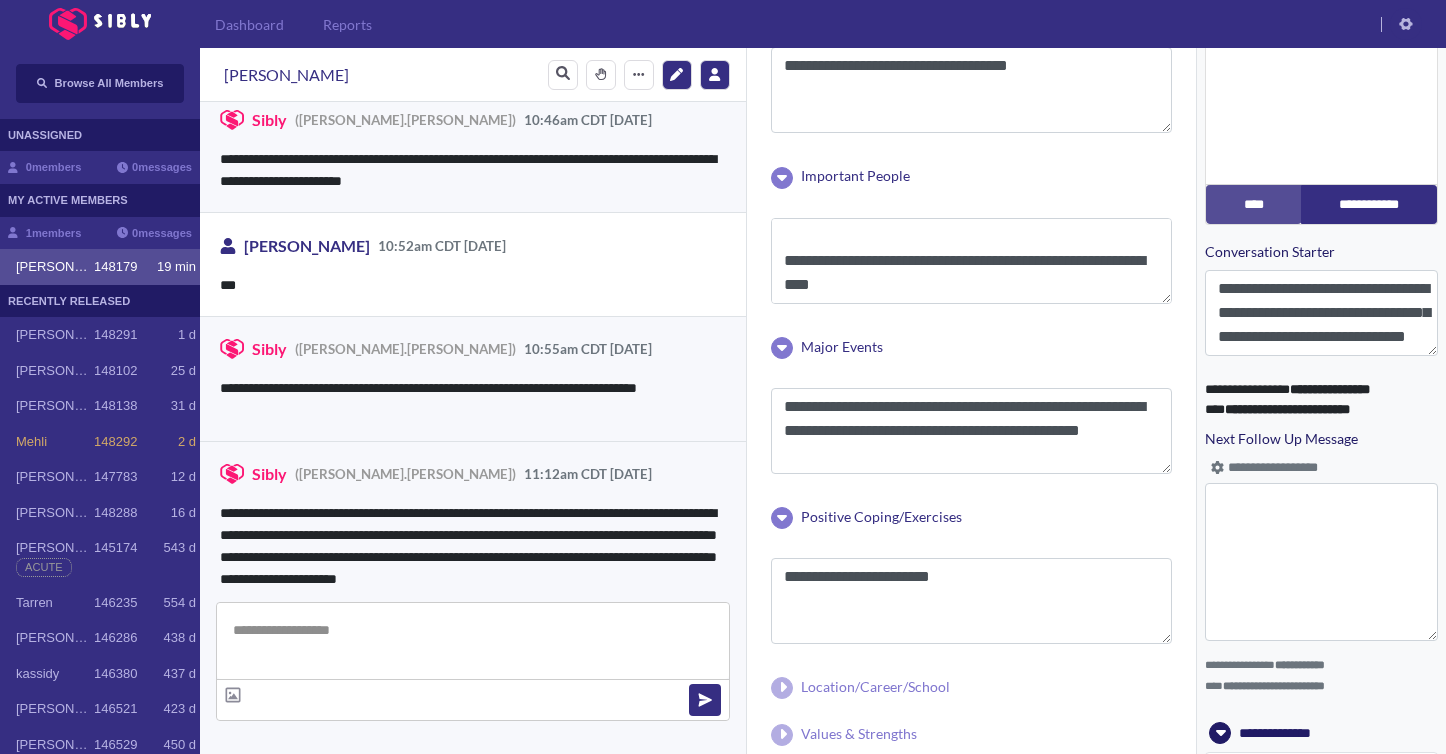 scroll, scrollTop: 3639, scrollLeft: 0, axis: vertical 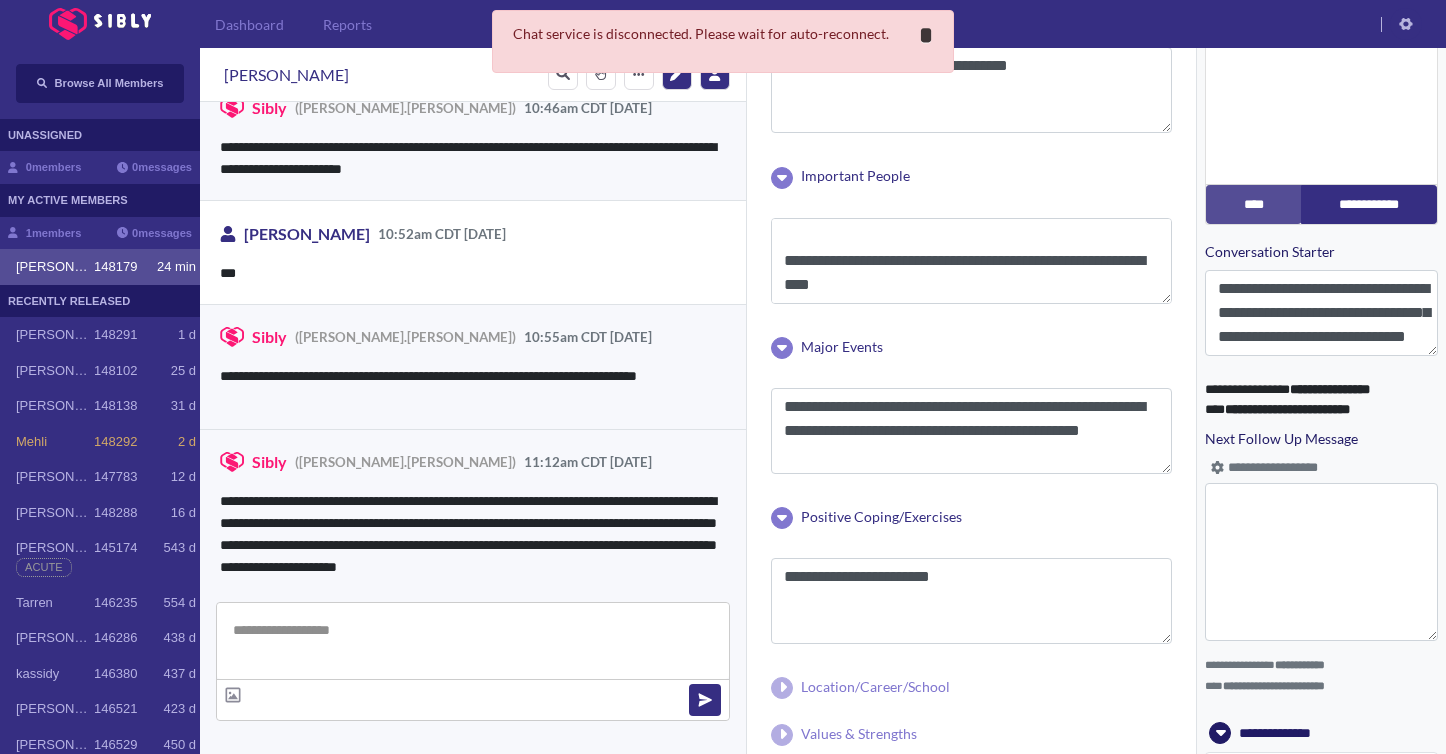 click on "*" at bounding box center (926, 35) 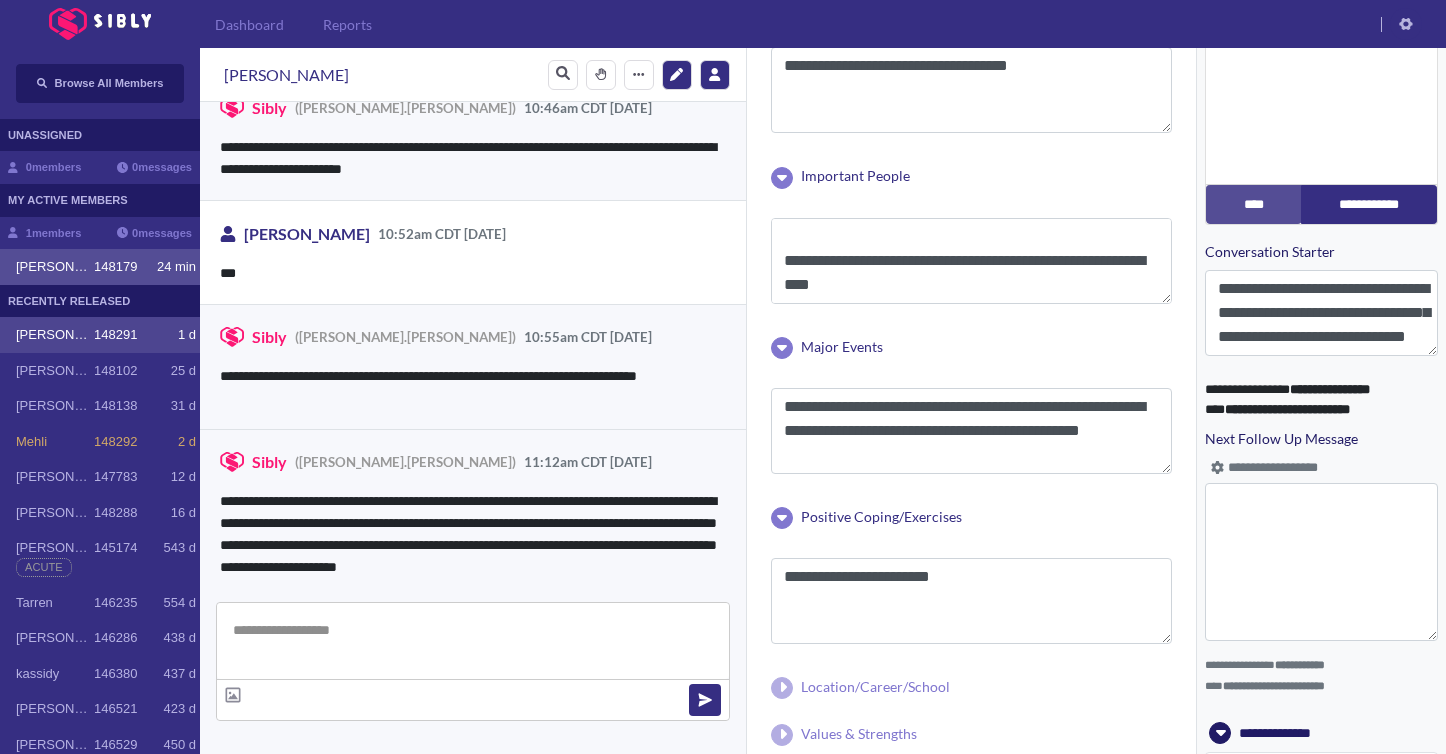 click on "[PERSON_NAME] 148291 1 d" at bounding box center [106, 335] 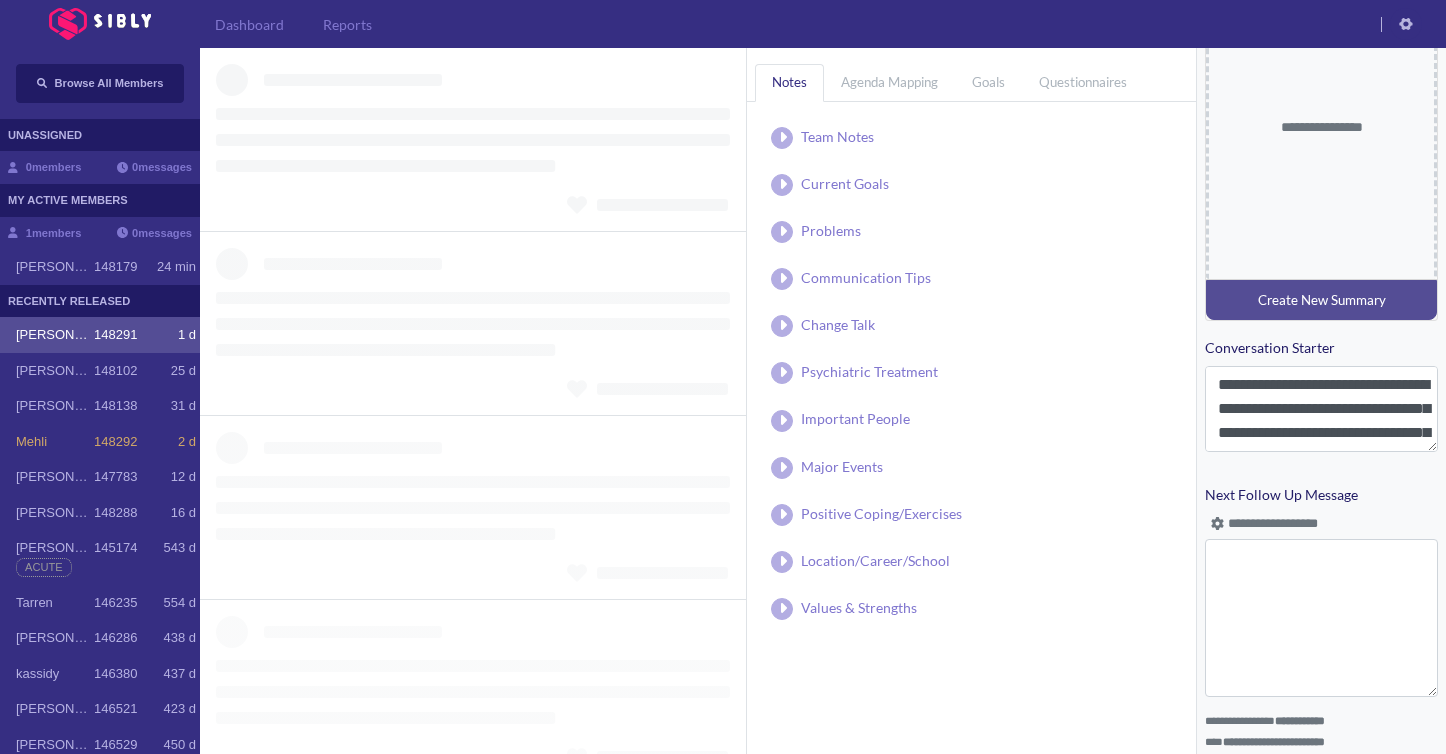 scroll, scrollTop: 773, scrollLeft: 0, axis: vertical 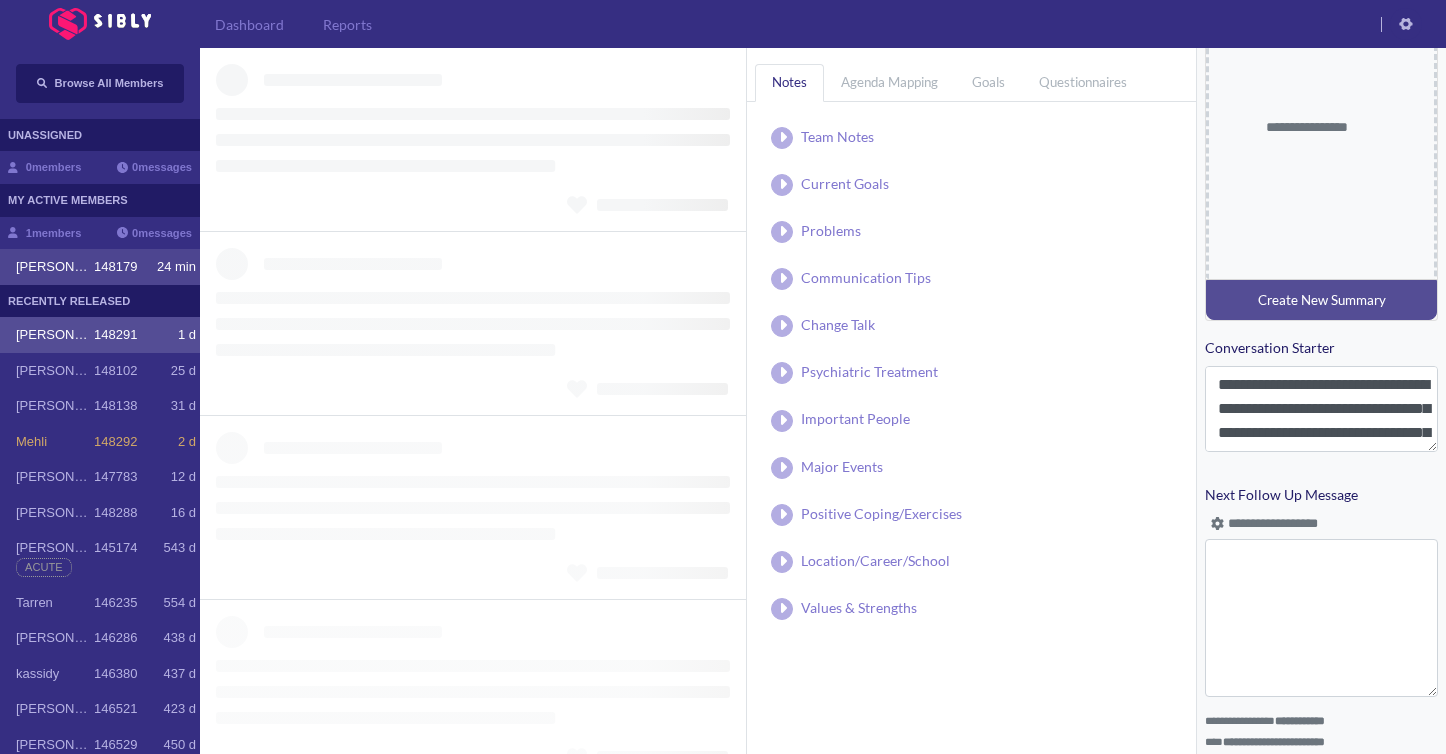 click on "24 min" 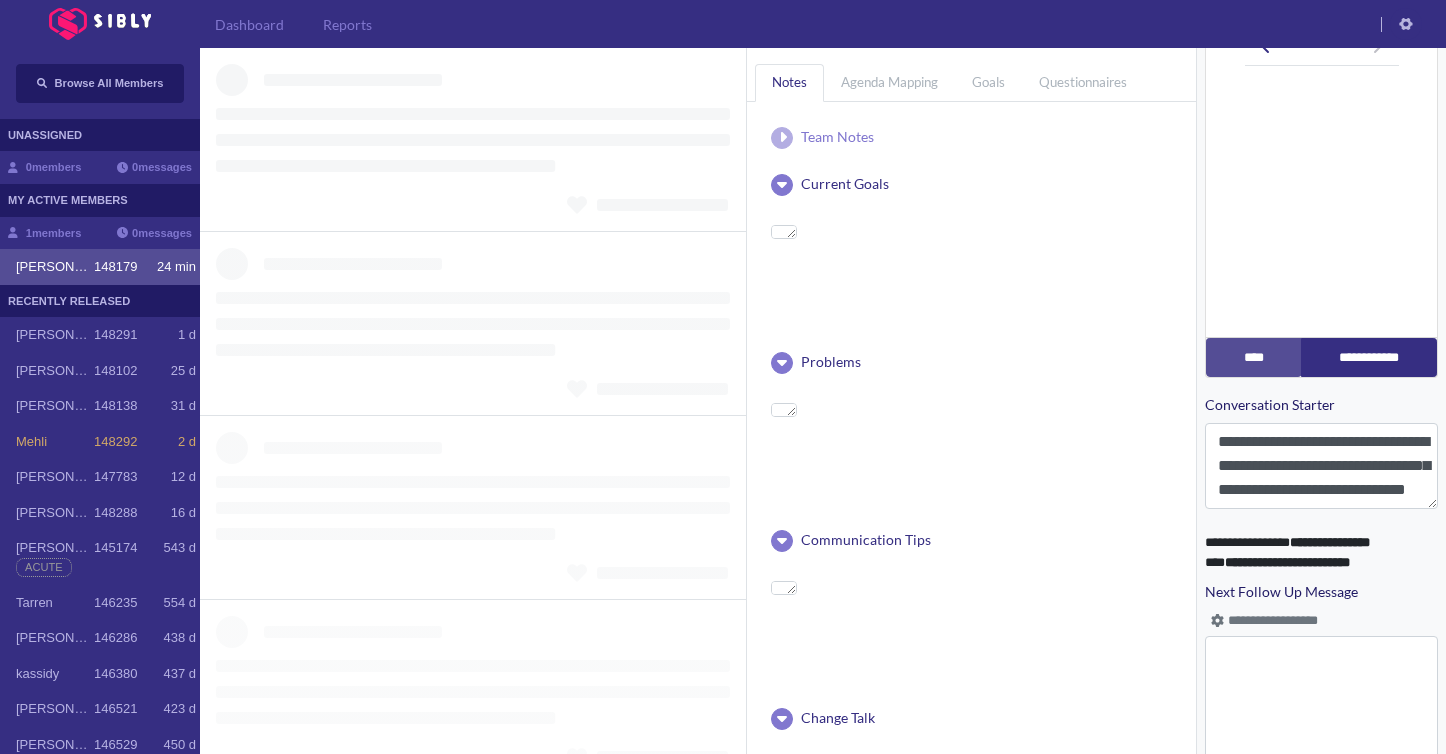 scroll, scrollTop: 870, scrollLeft: 0, axis: vertical 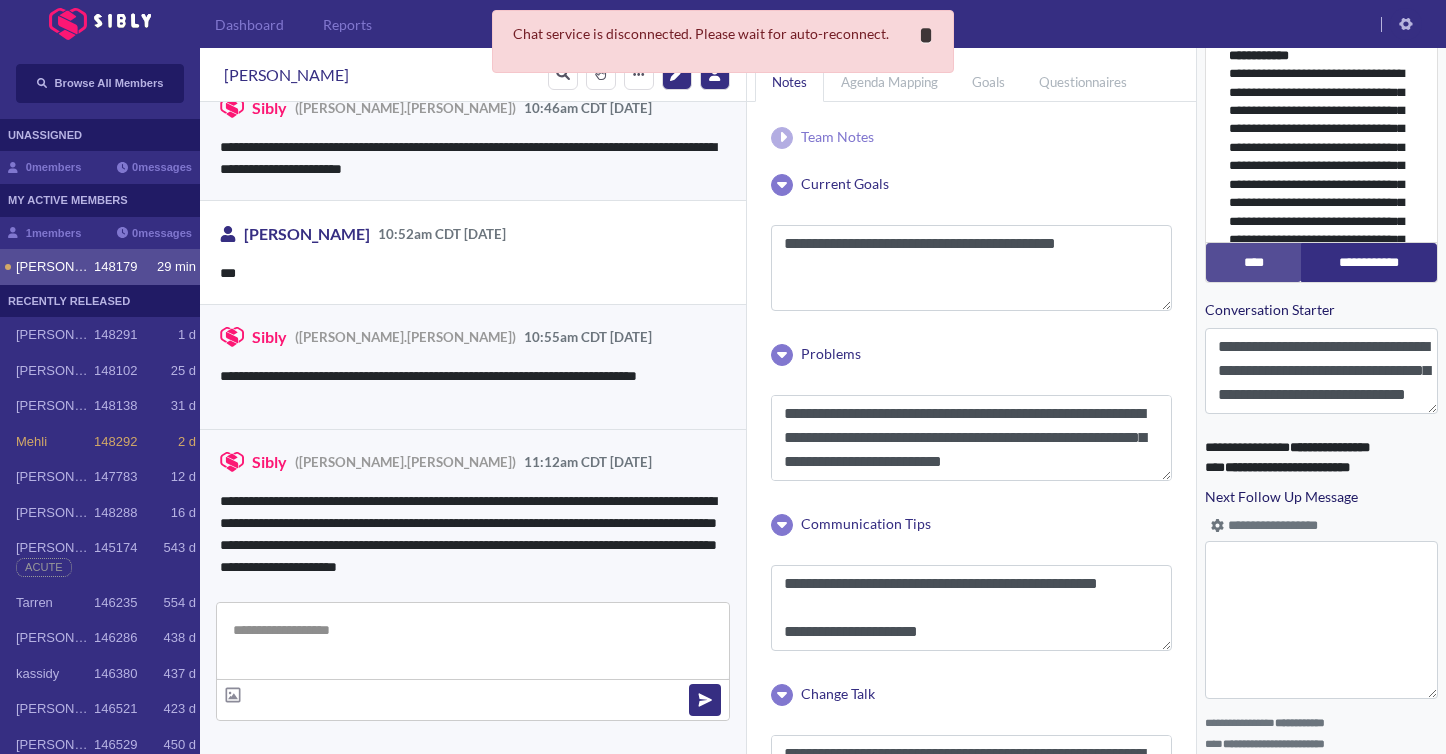 click on "**********" at bounding box center (926, 35) 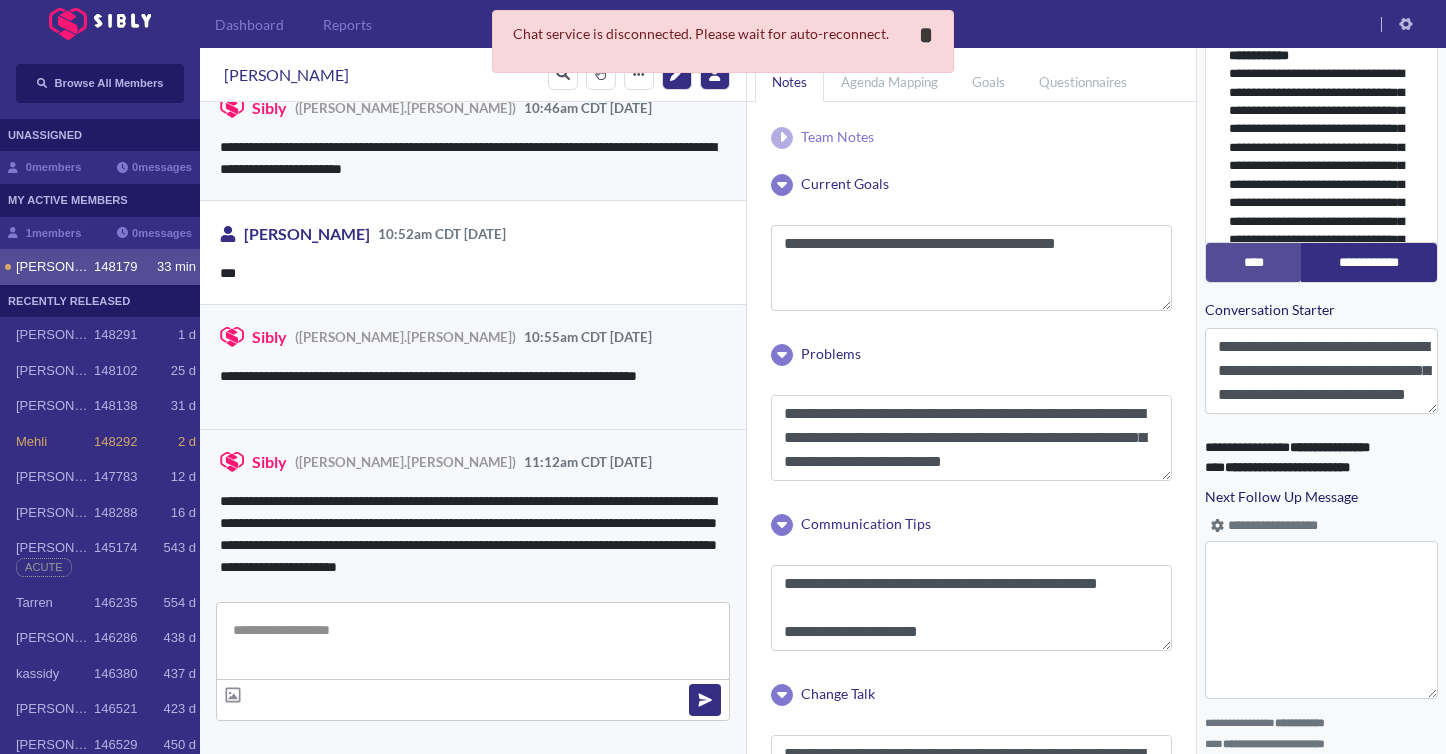 click on "*" at bounding box center (926, 35) 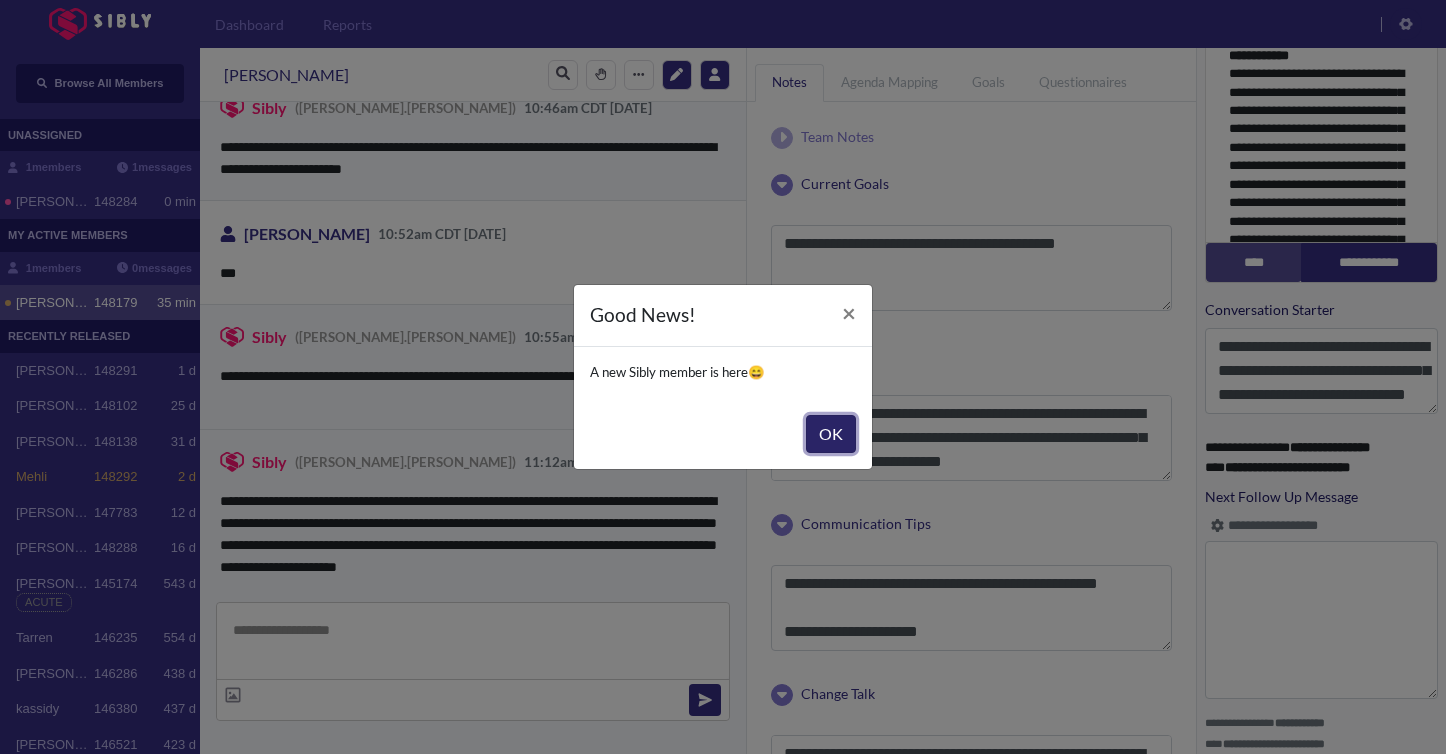 click on "OK" at bounding box center (831, 434) 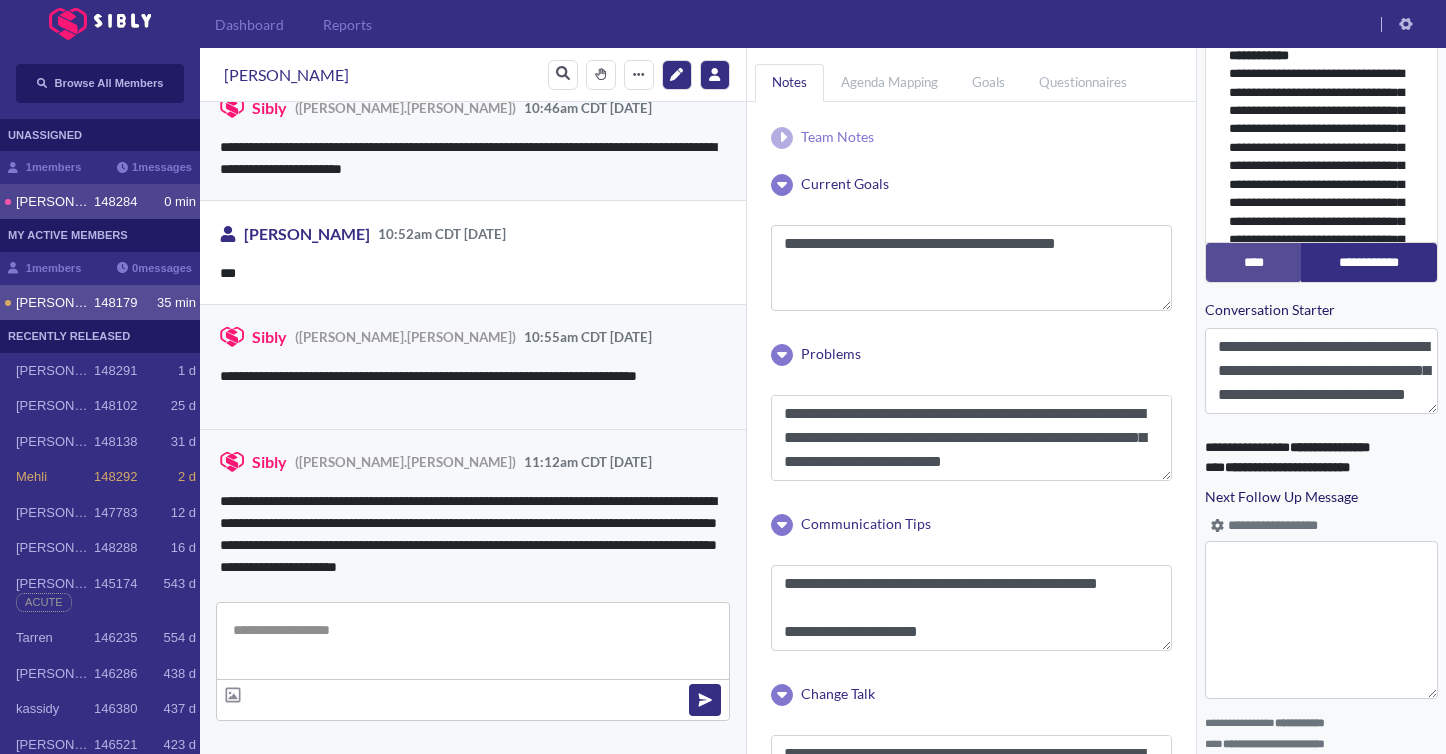 click on "[PERSON_NAME] 148284 0 min" at bounding box center [100, 202] 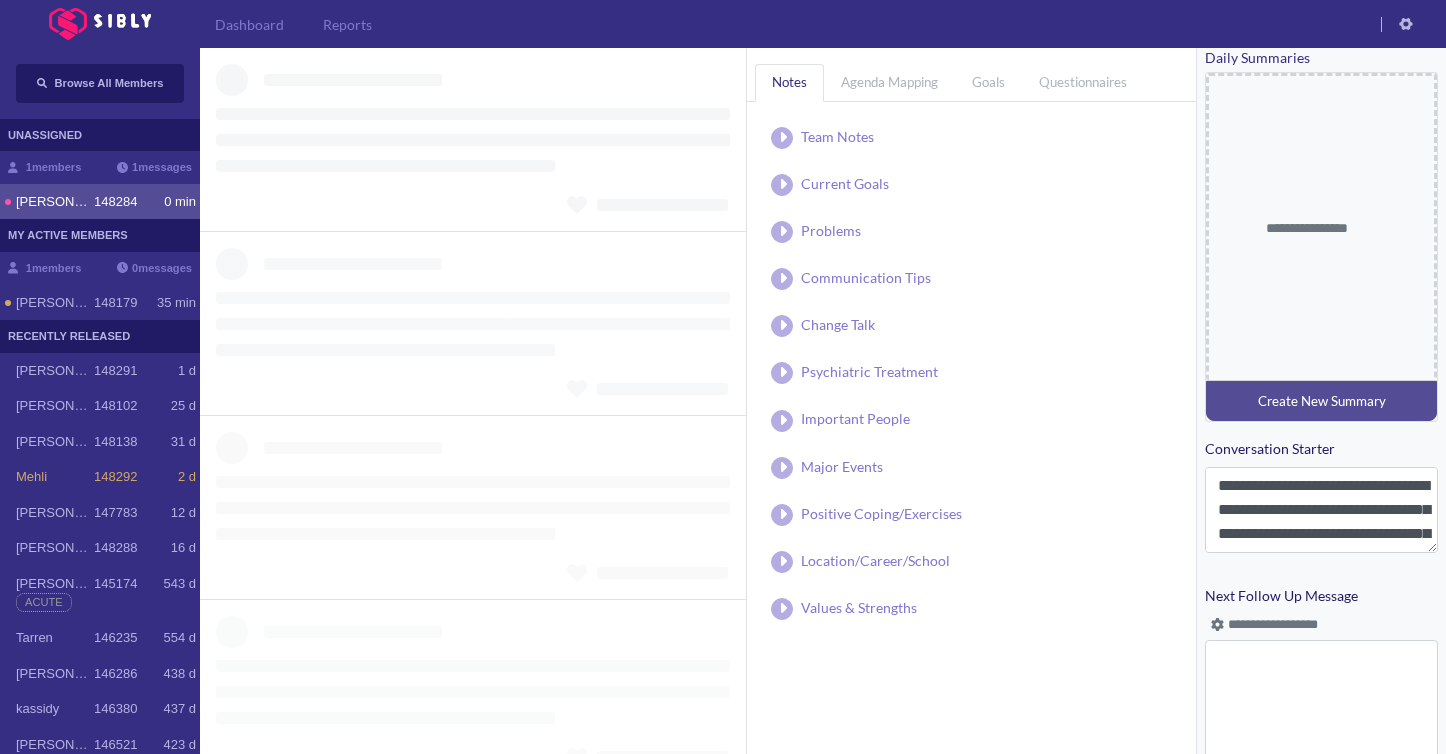 scroll, scrollTop: 790, scrollLeft: 0, axis: vertical 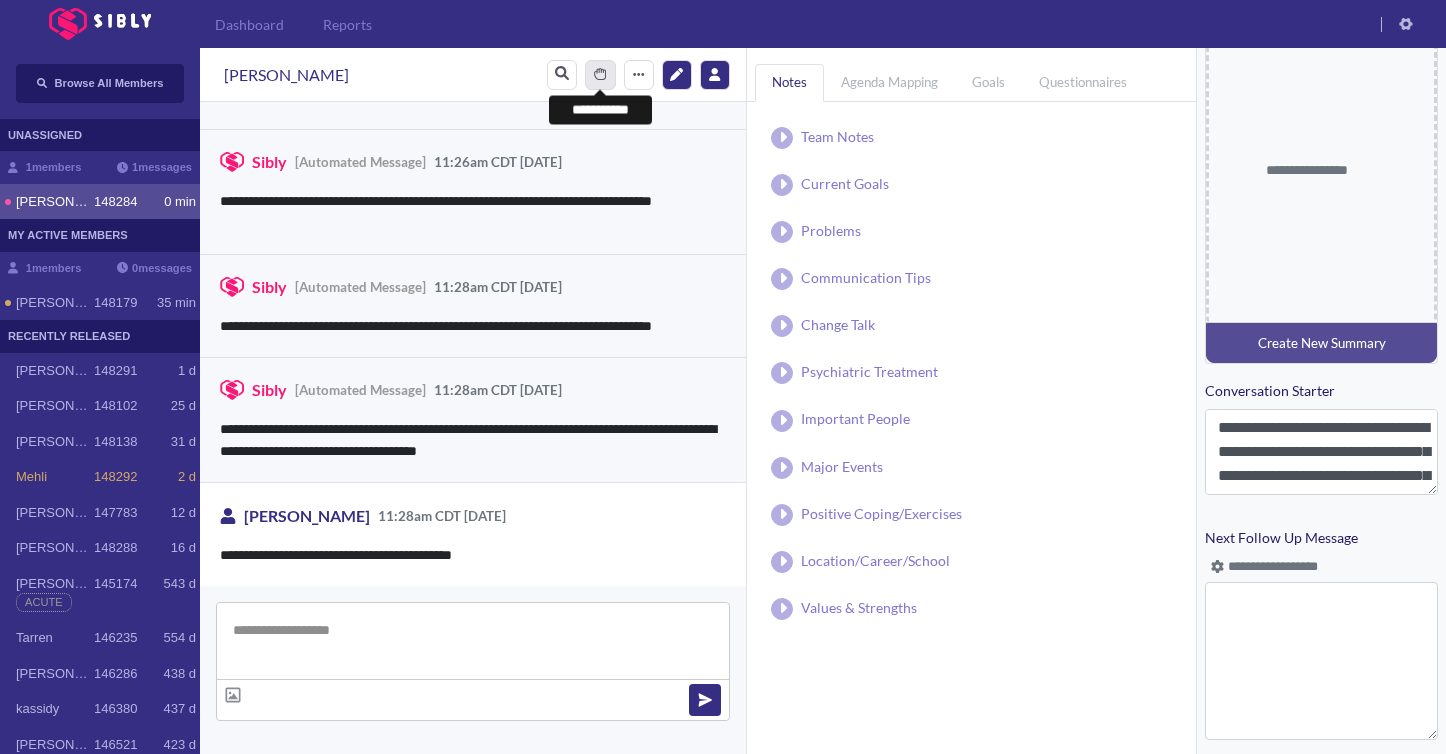 click at bounding box center (600, 74) 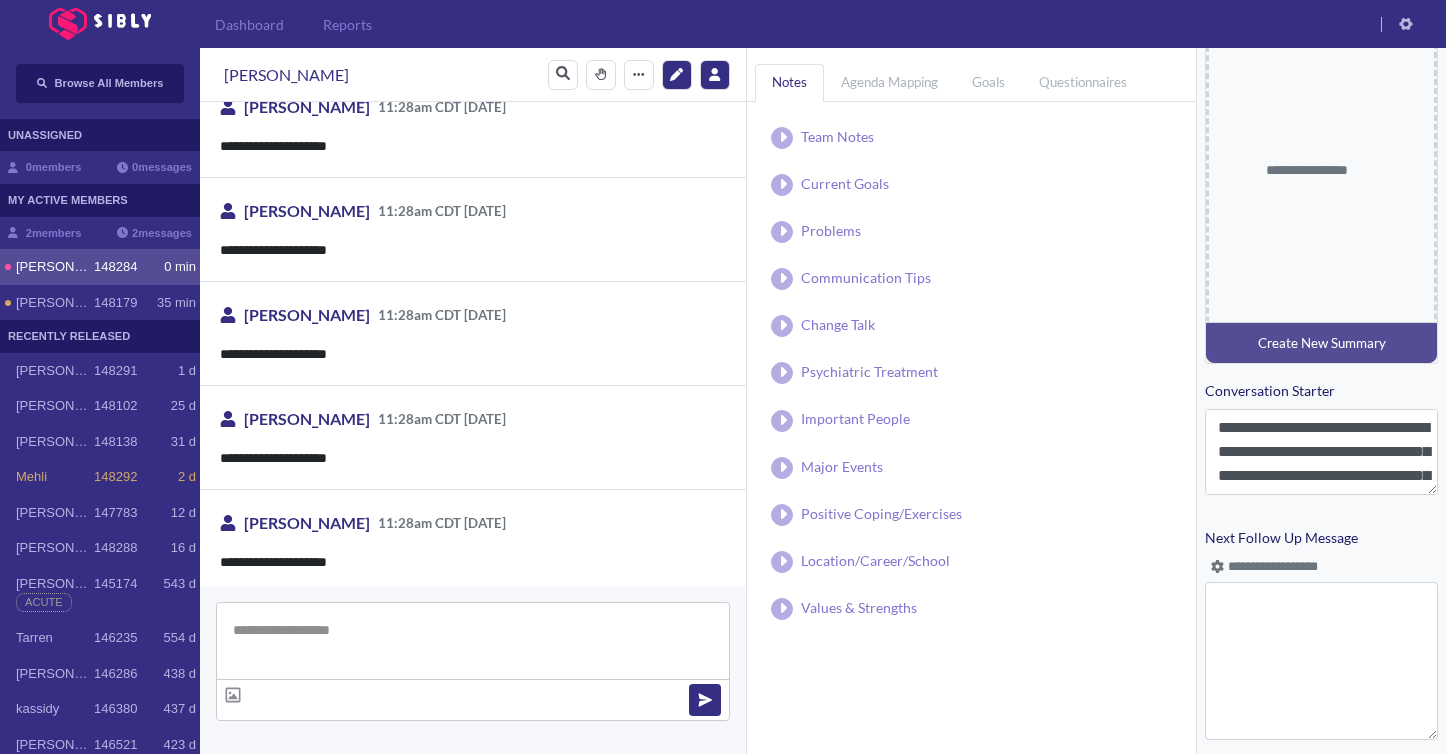 scroll, scrollTop: 0, scrollLeft: 0, axis: both 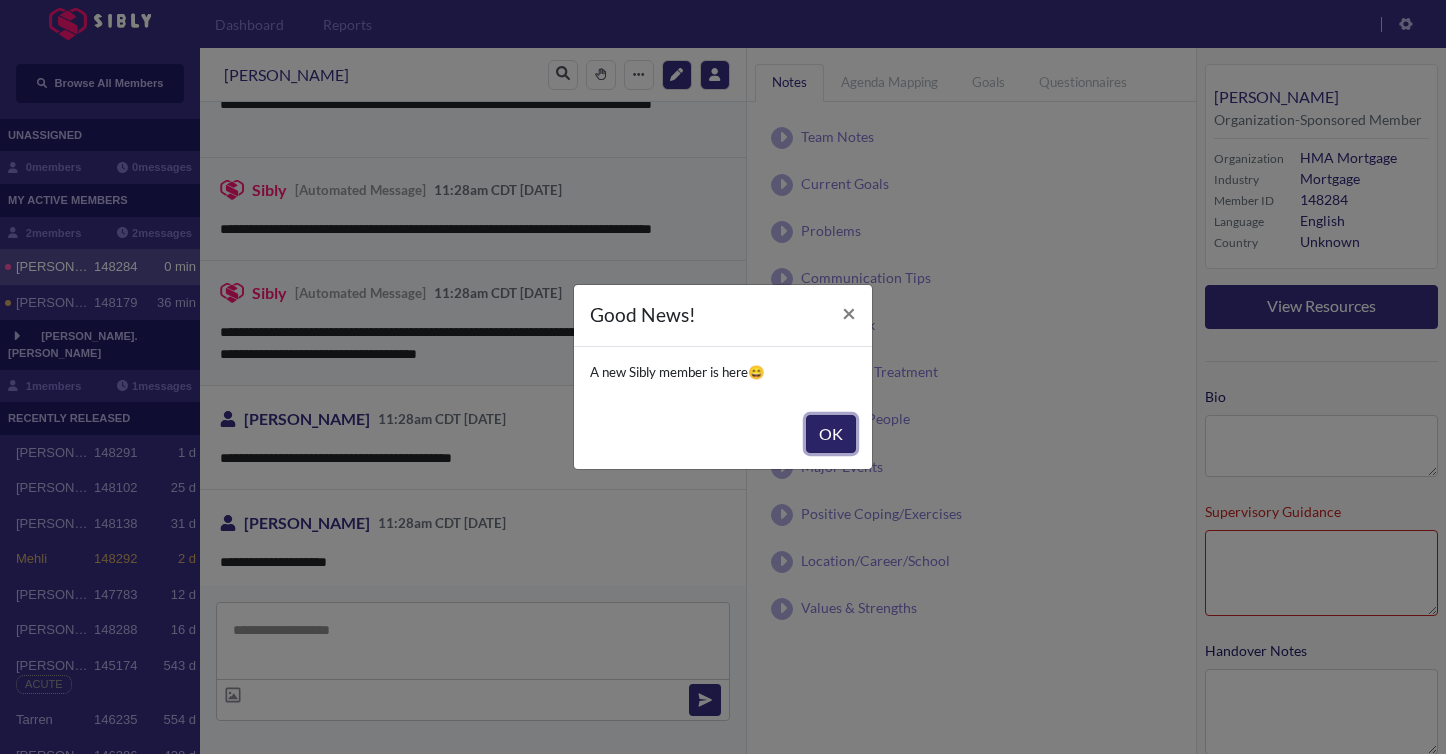 click on "OK" at bounding box center [831, 434] 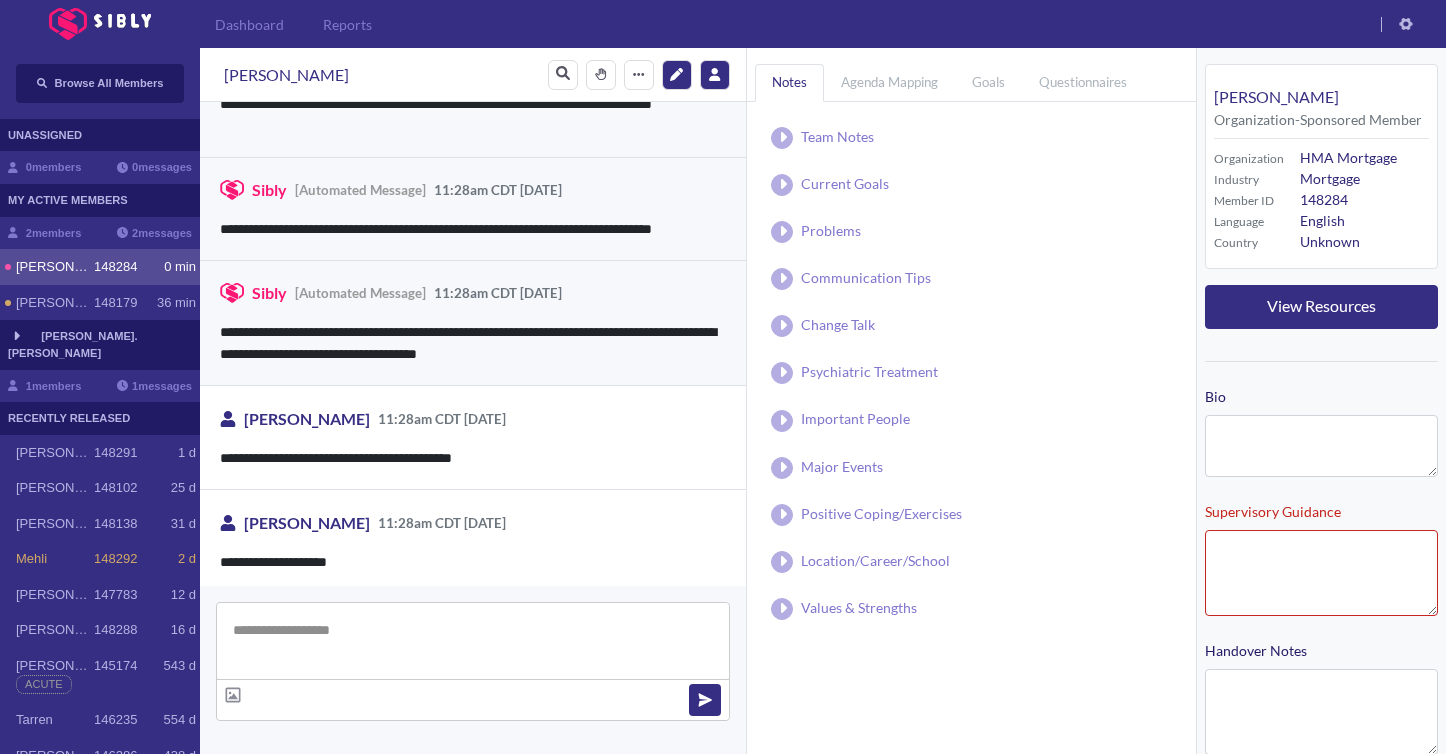 click at bounding box center (473, 641) 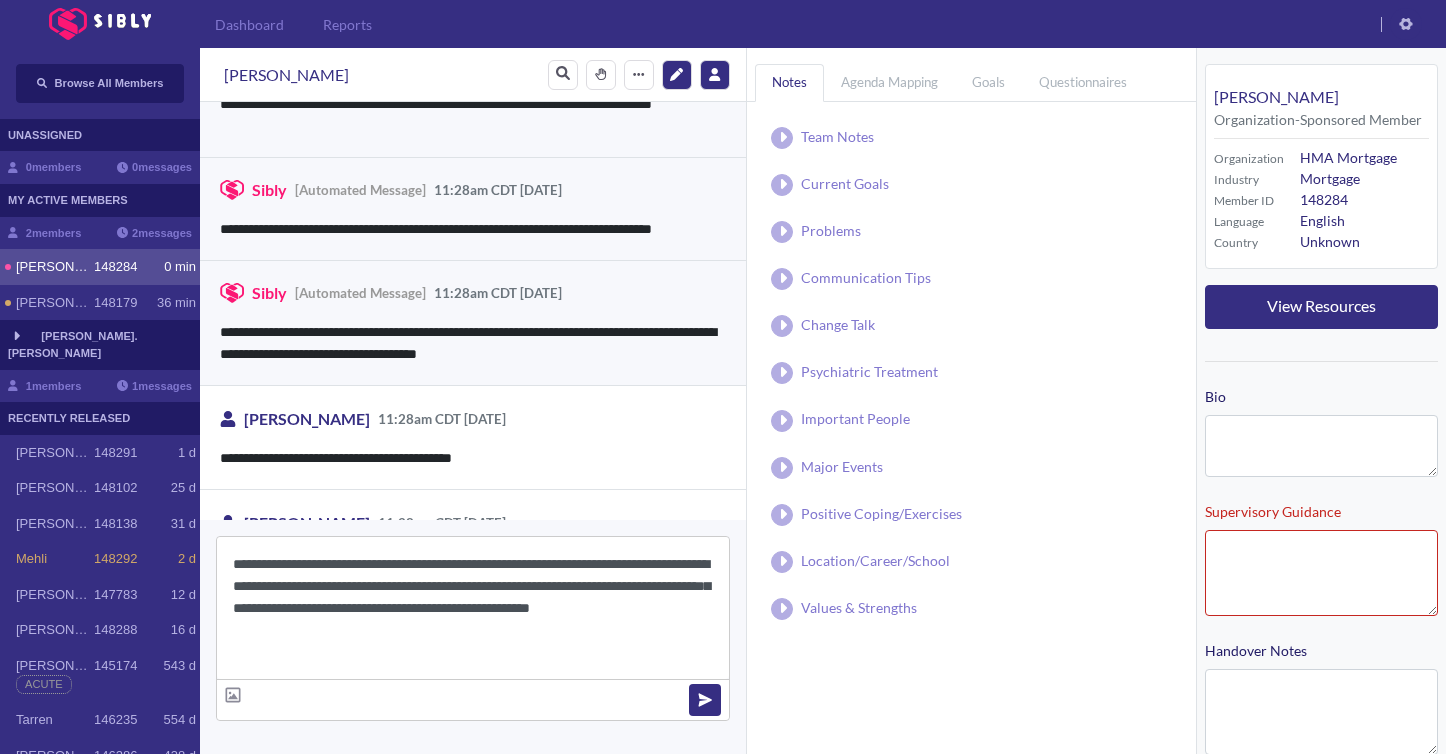 click on "**********" at bounding box center [473, 608] 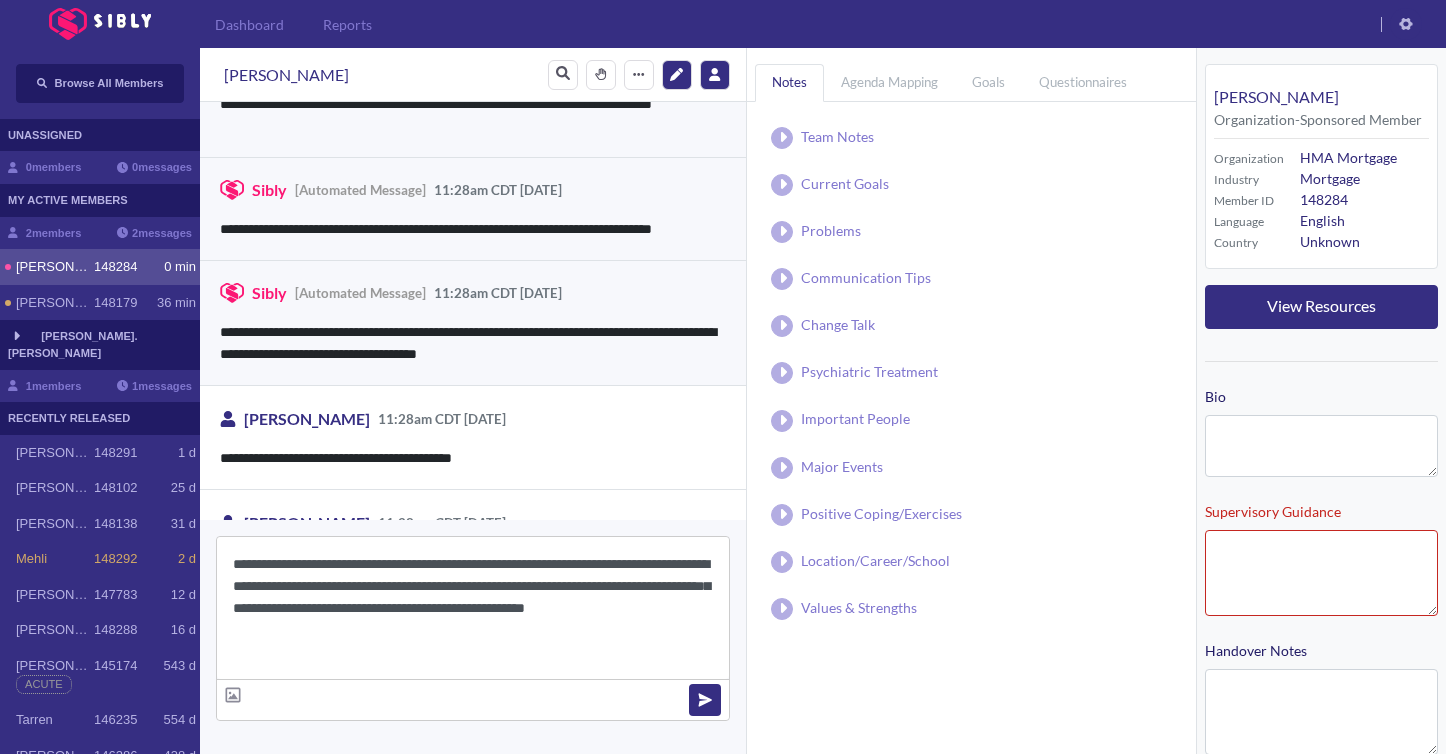 scroll, scrollTop: 246, scrollLeft: 0, axis: vertical 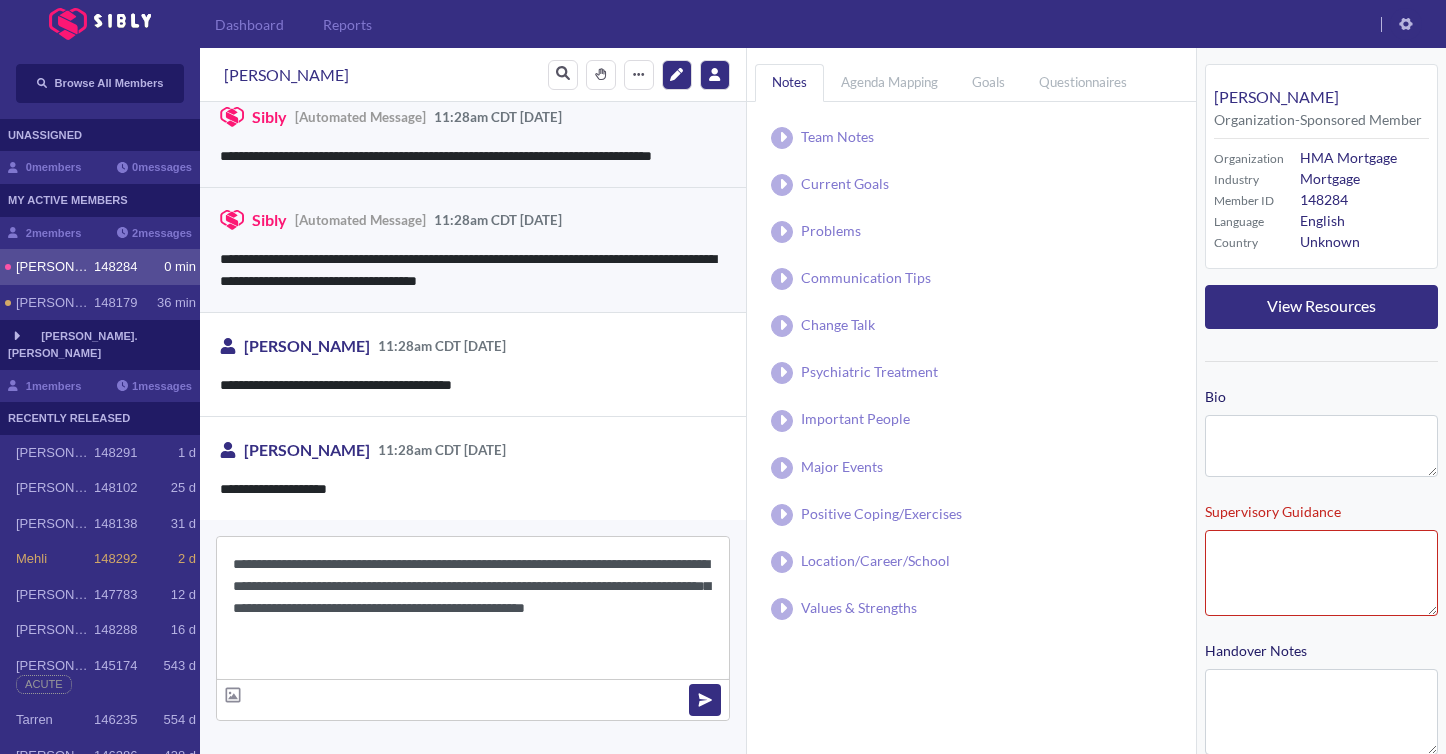 click on "**********" at bounding box center (473, 608) 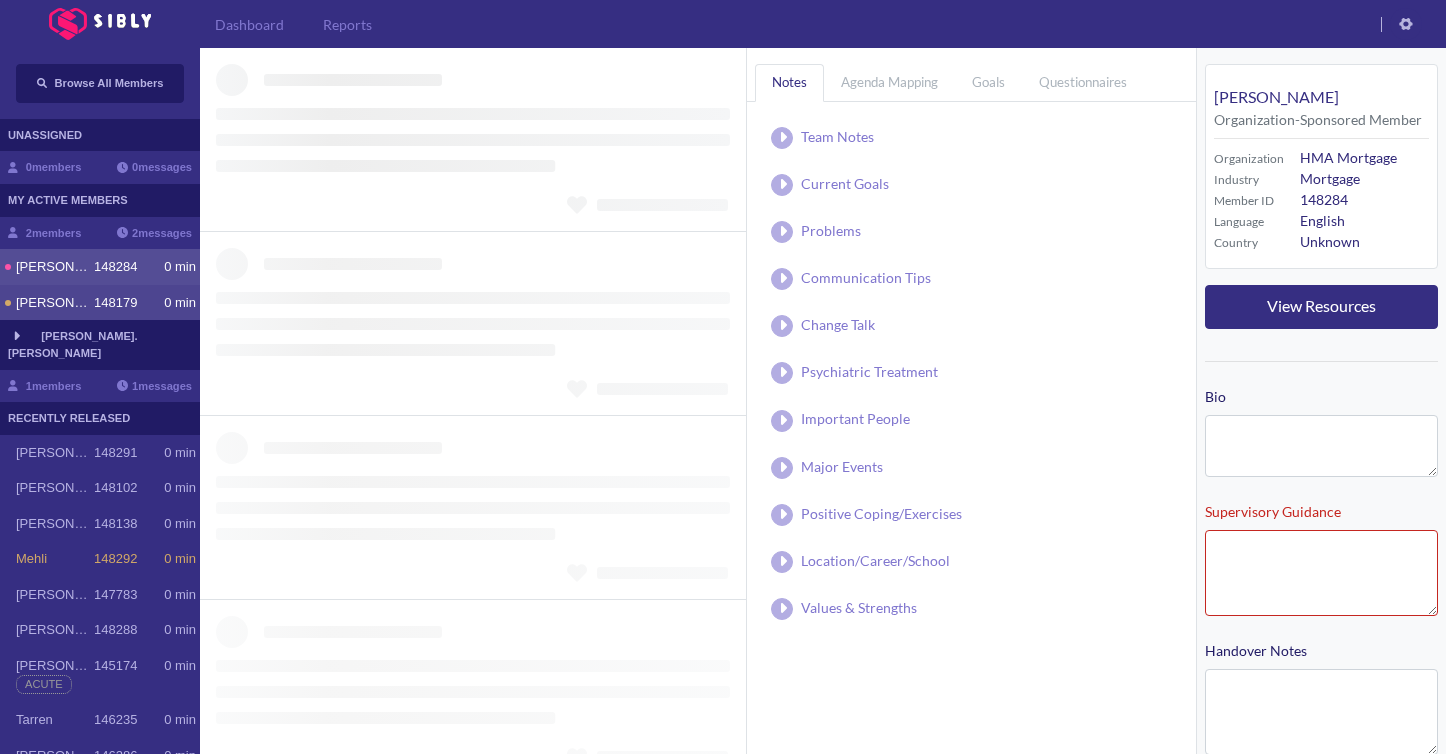 click on "148179" at bounding box center [115, 303] 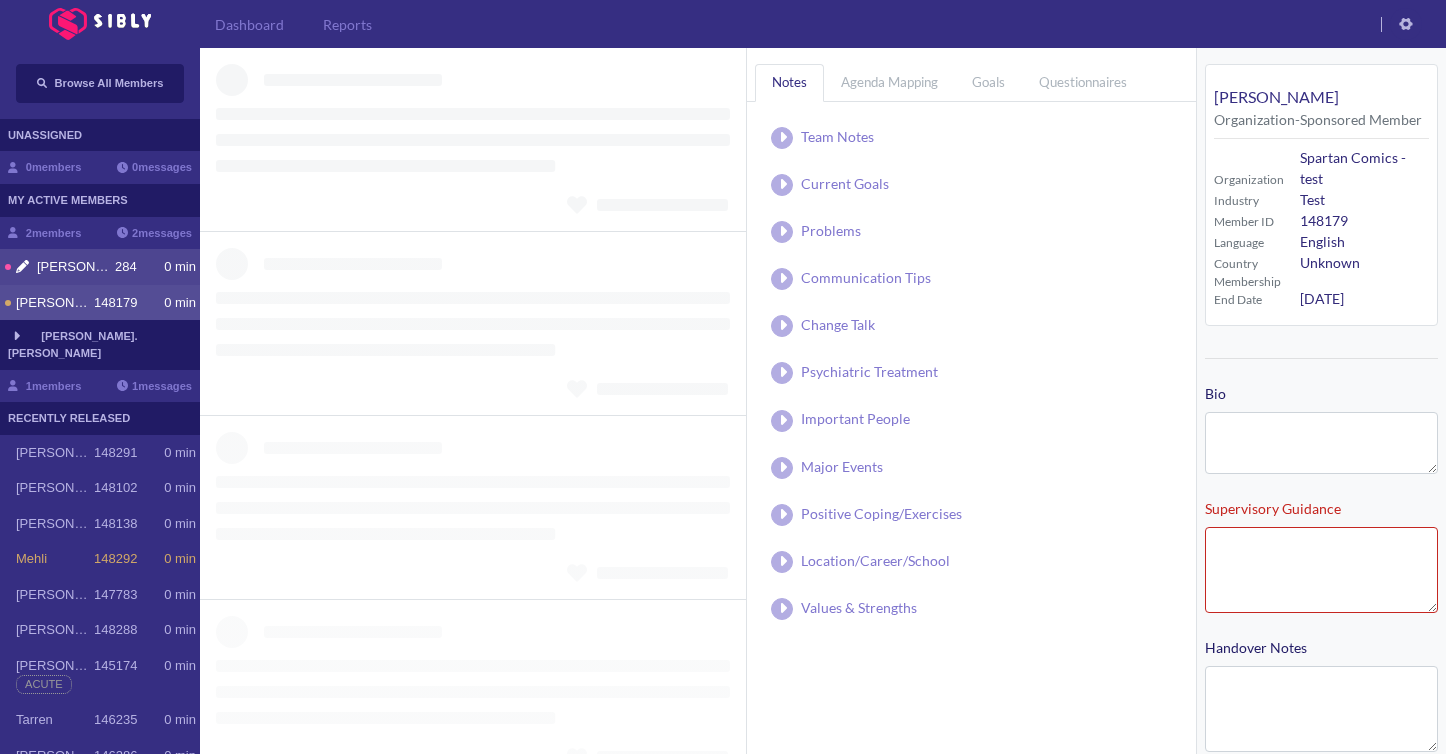 click on "[PERSON_NAME]" at bounding box center [76, 267] 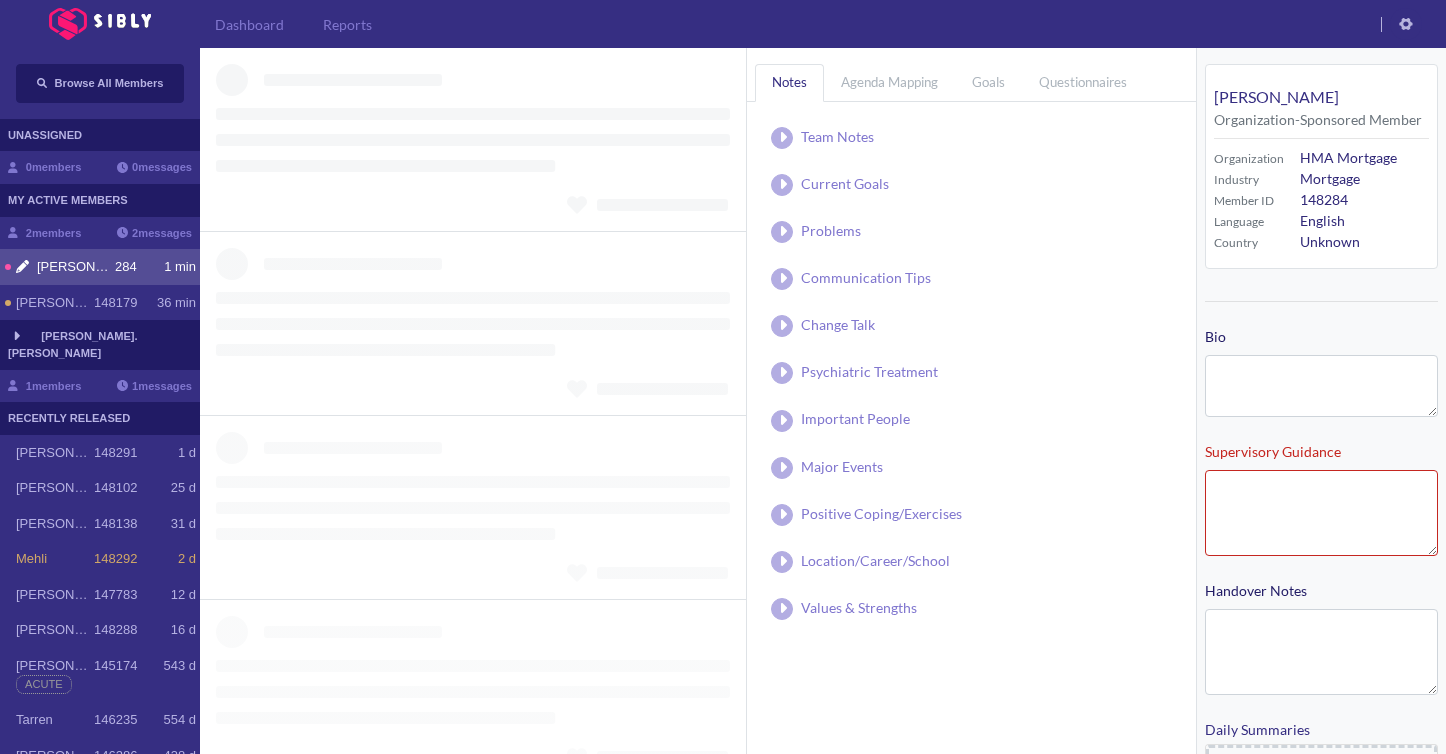 click on "[PERSON_NAME].[PERSON_NAME]" at bounding box center [100, 344] 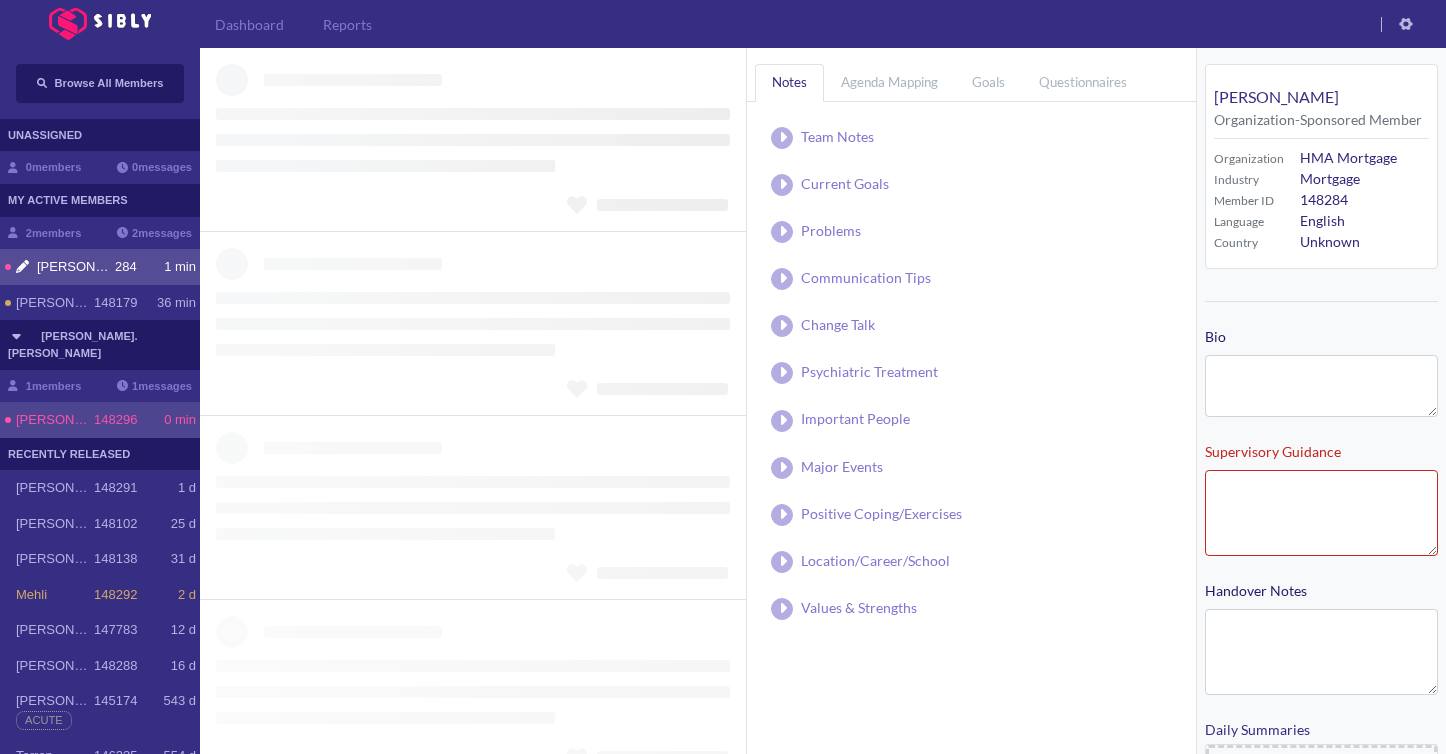 click on "148296" at bounding box center (115, 420) 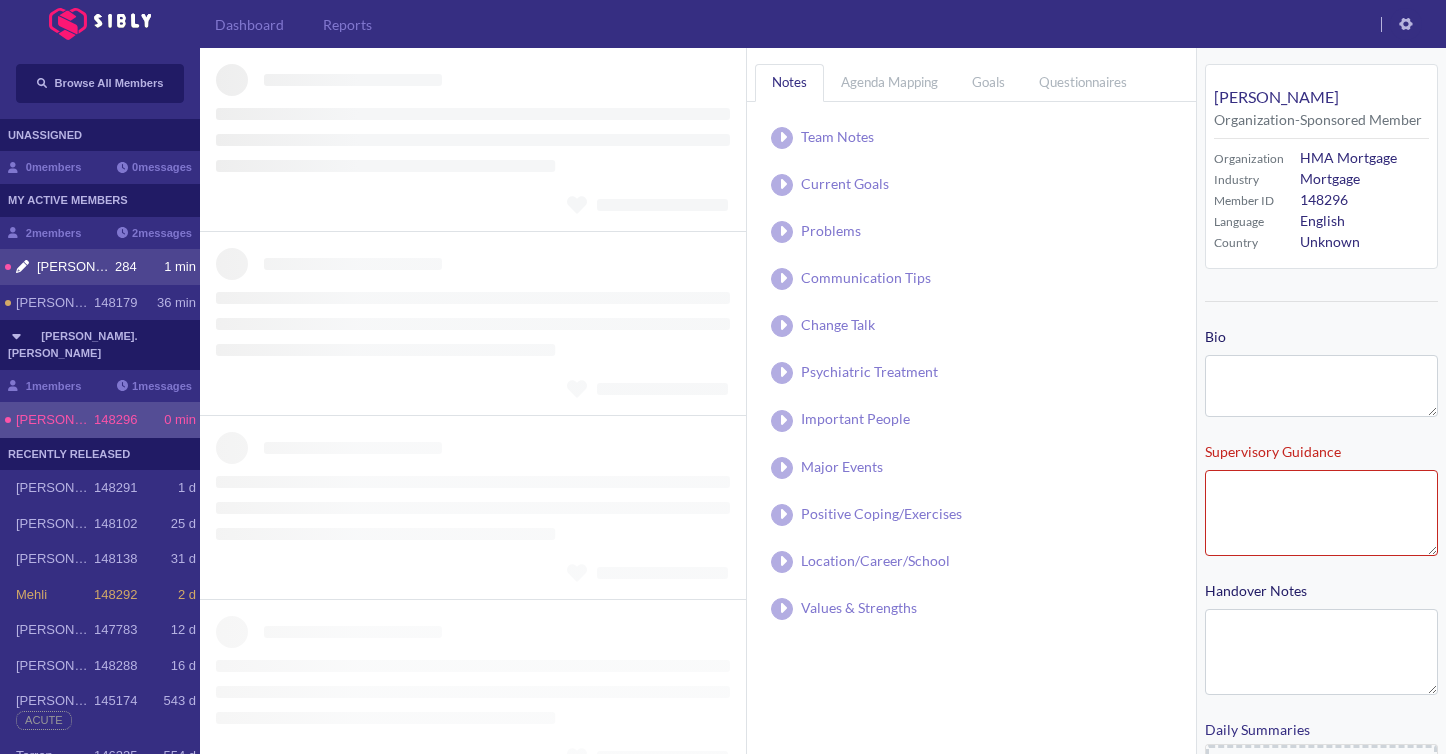 click on "[PERSON_NAME]" at bounding box center [76, 267] 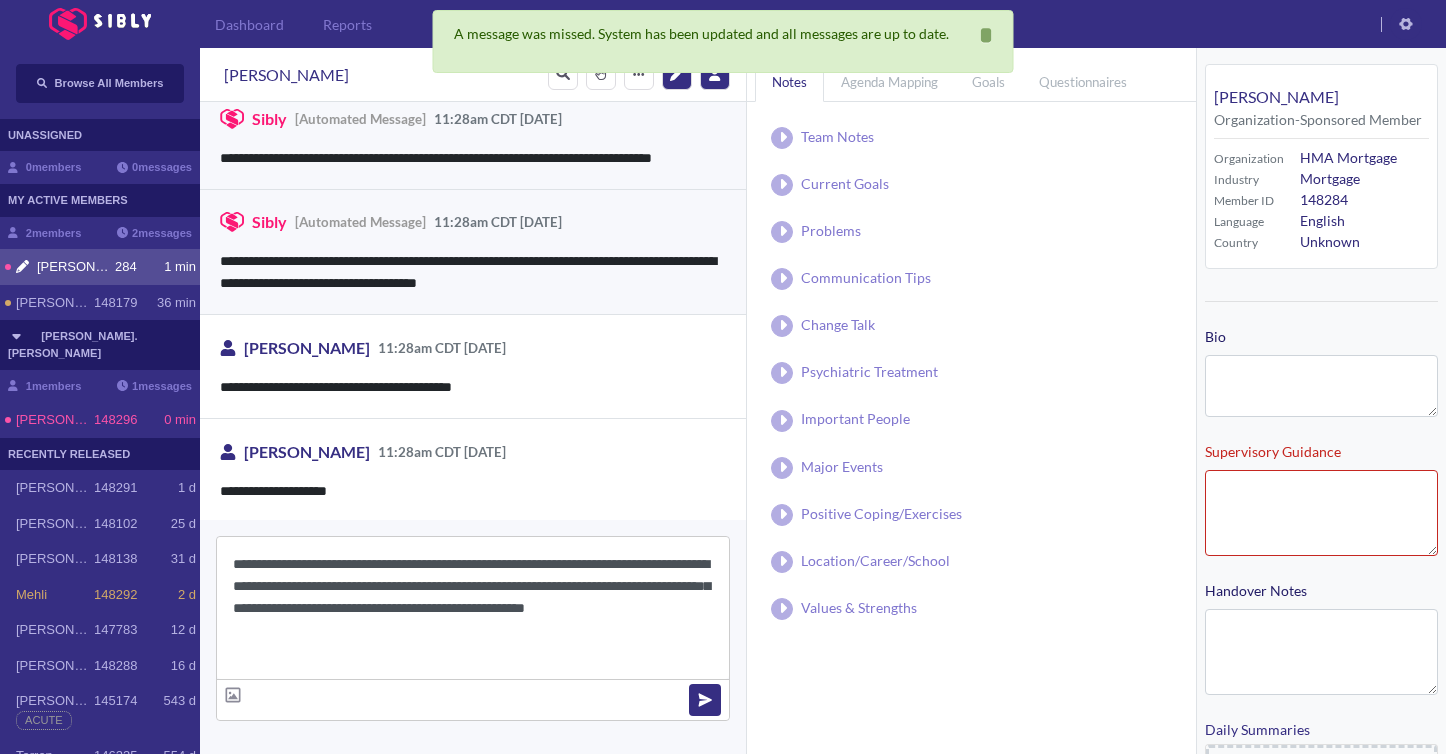 scroll, scrollTop: 246, scrollLeft: 0, axis: vertical 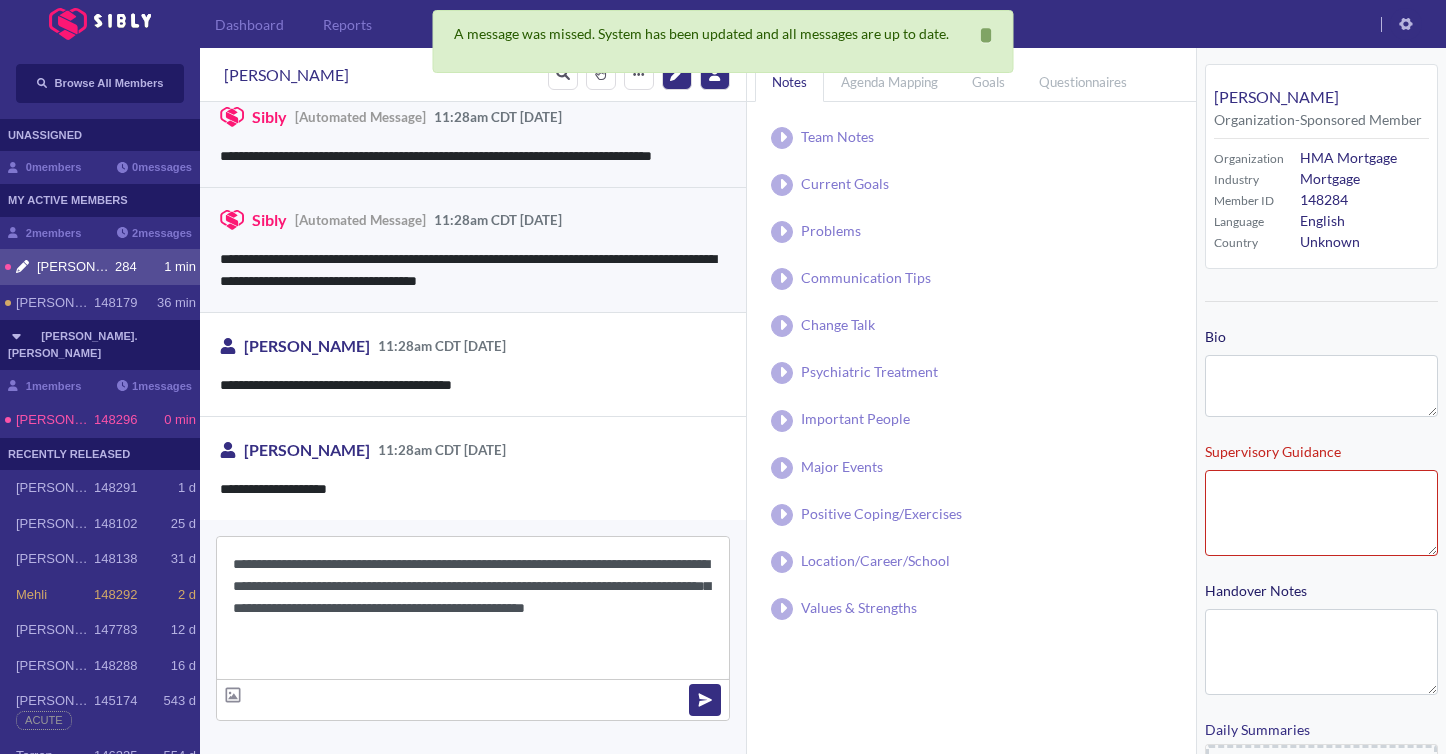 click on "**********" at bounding box center [473, 608] 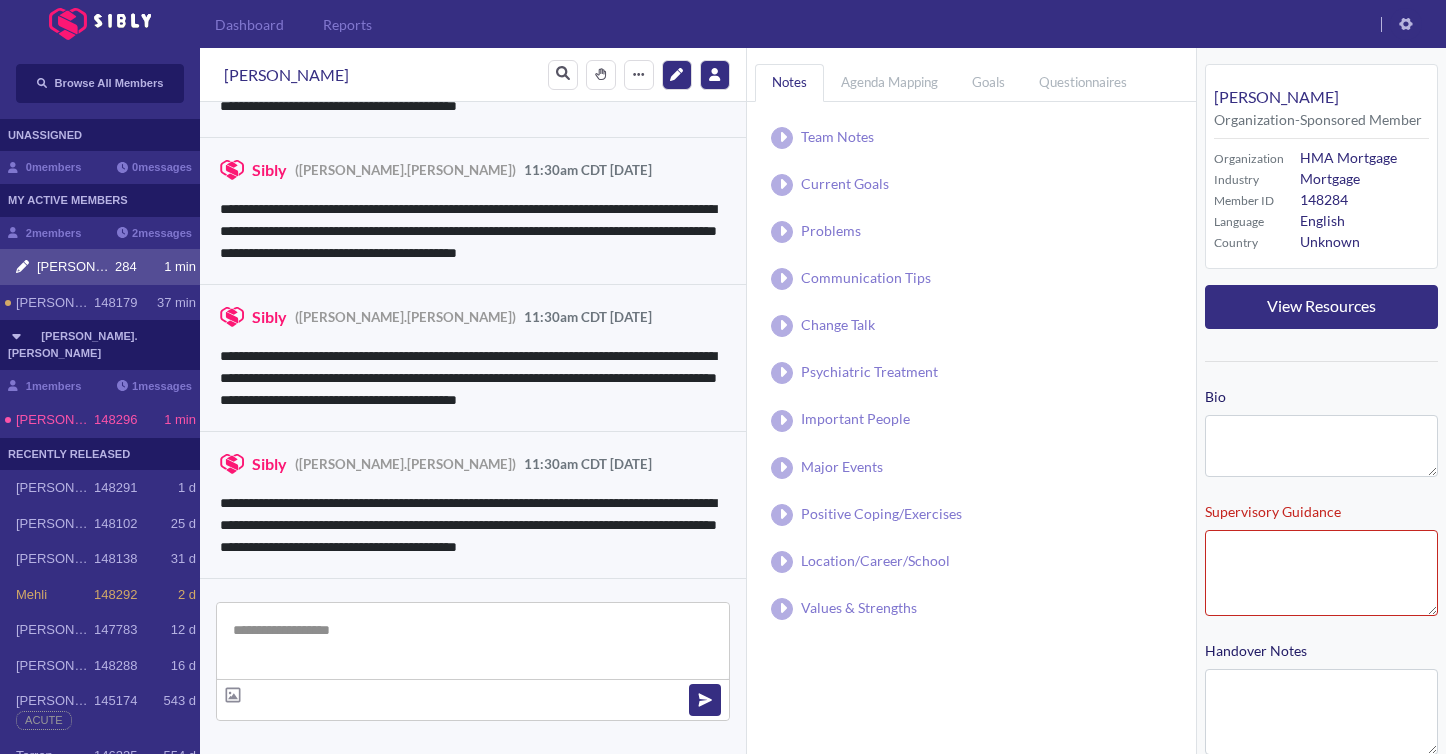 scroll, scrollTop: 915, scrollLeft: 0, axis: vertical 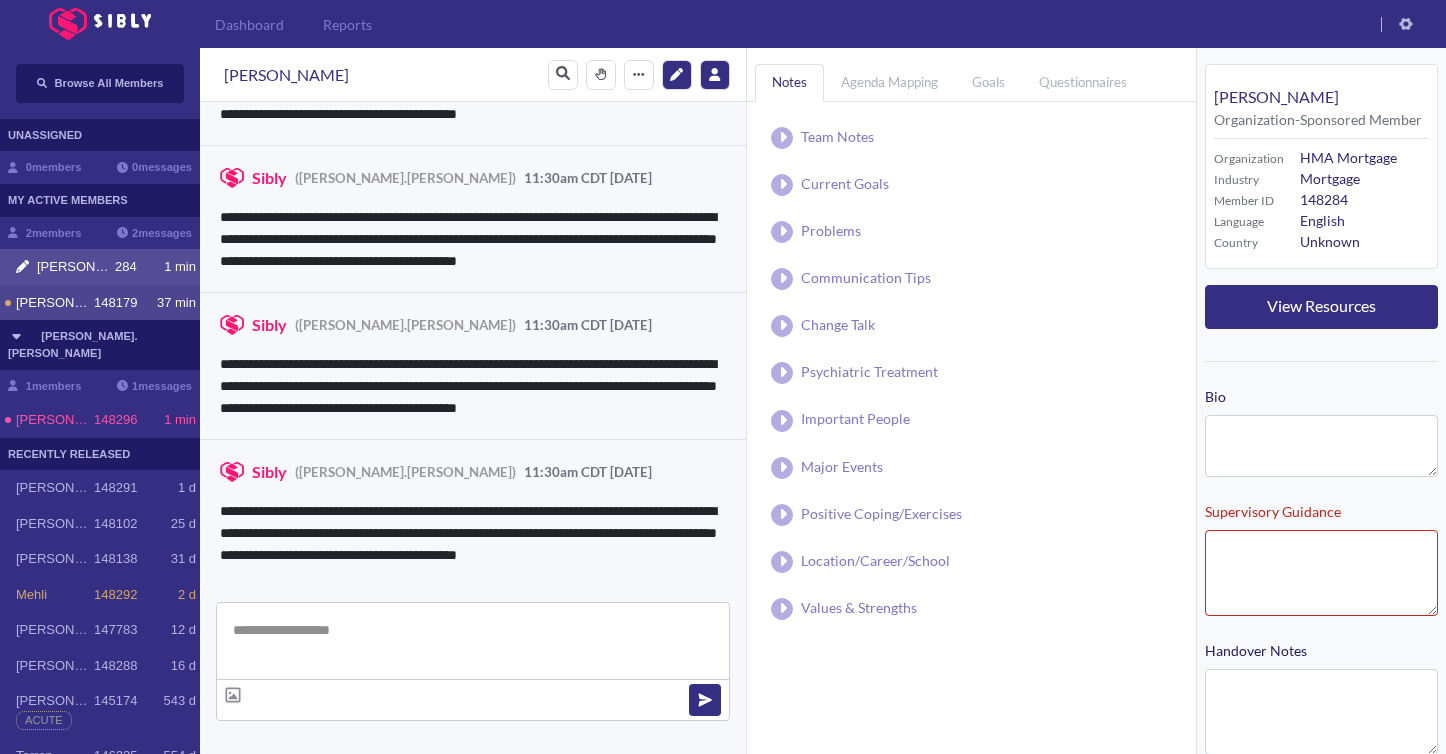 click on "[PERSON_NAME] 148179 37 min" at bounding box center (100, 303) 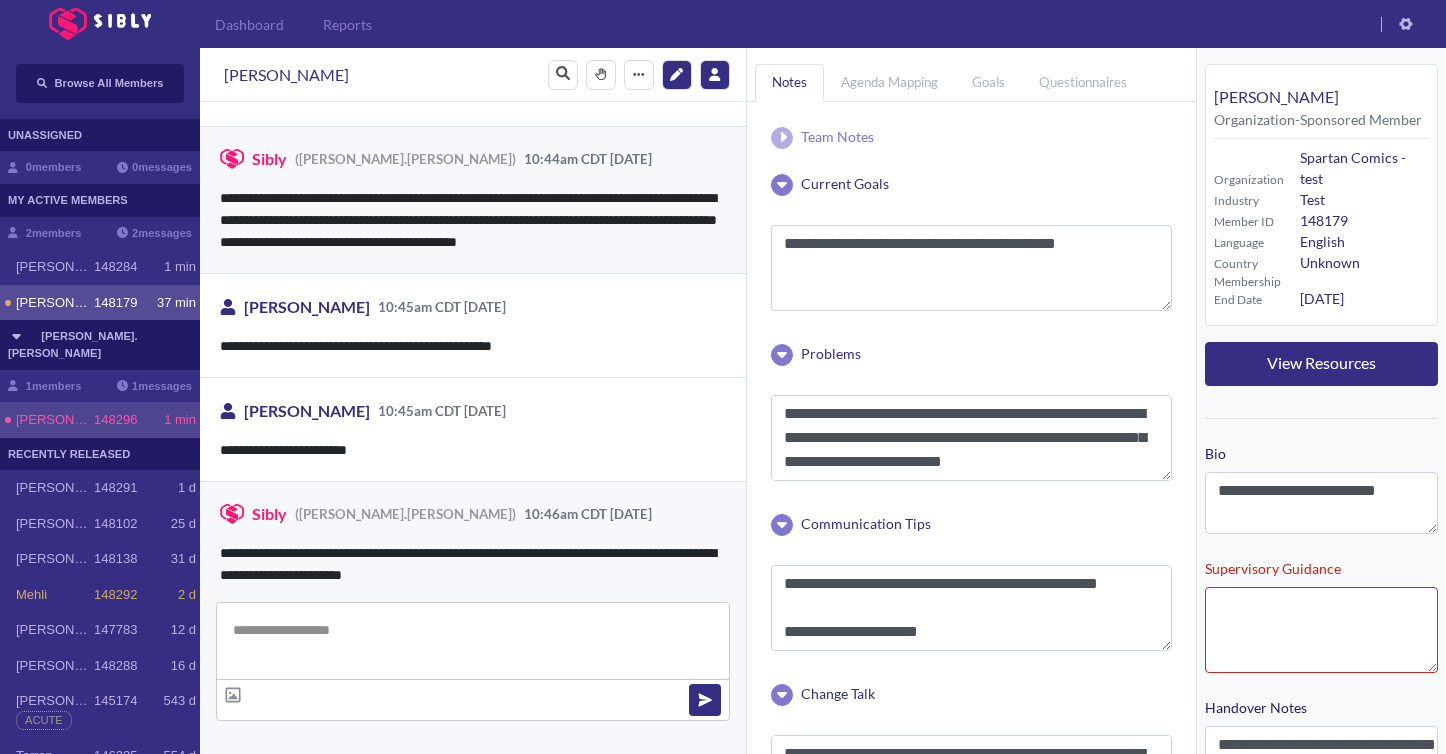 scroll, scrollTop: 3373, scrollLeft: 0, axis: vertical 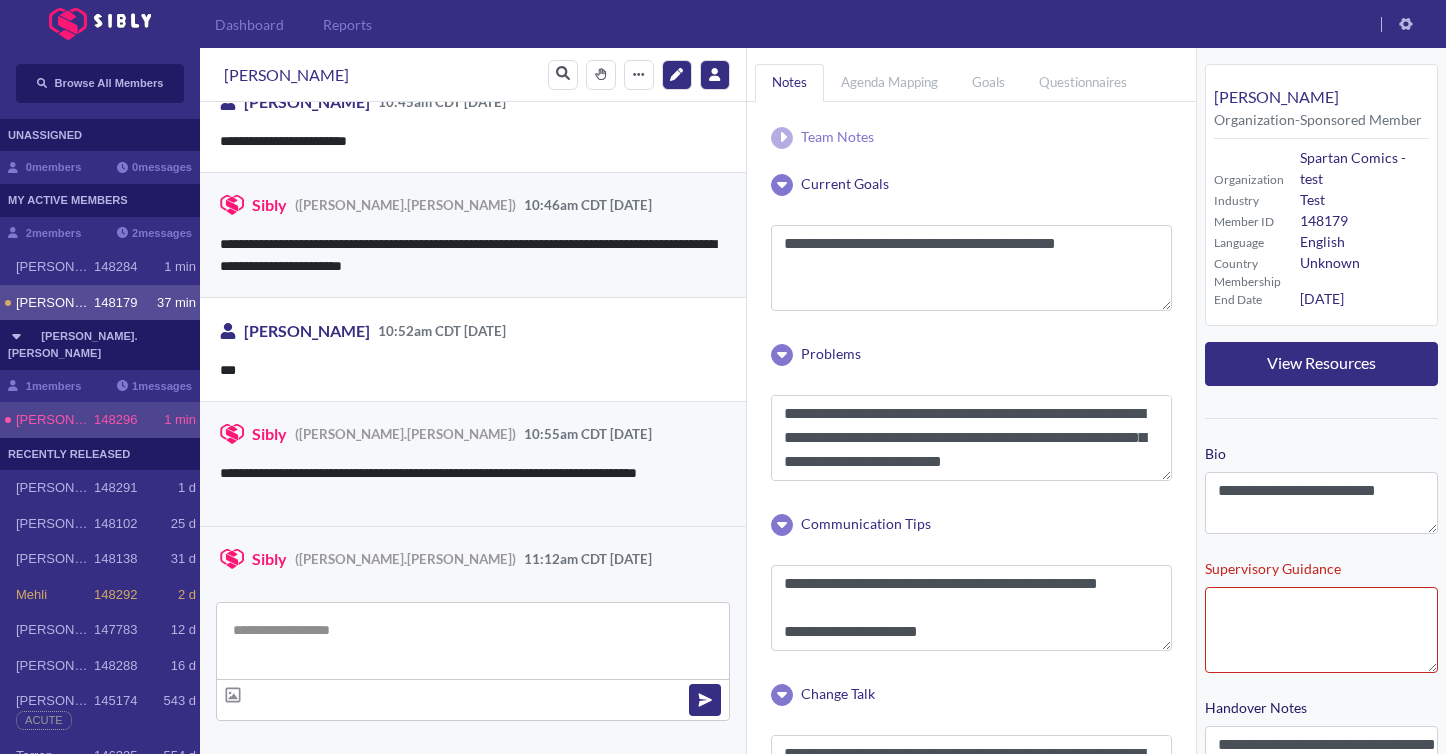 click on "148296" at bounding box center (115, 420) 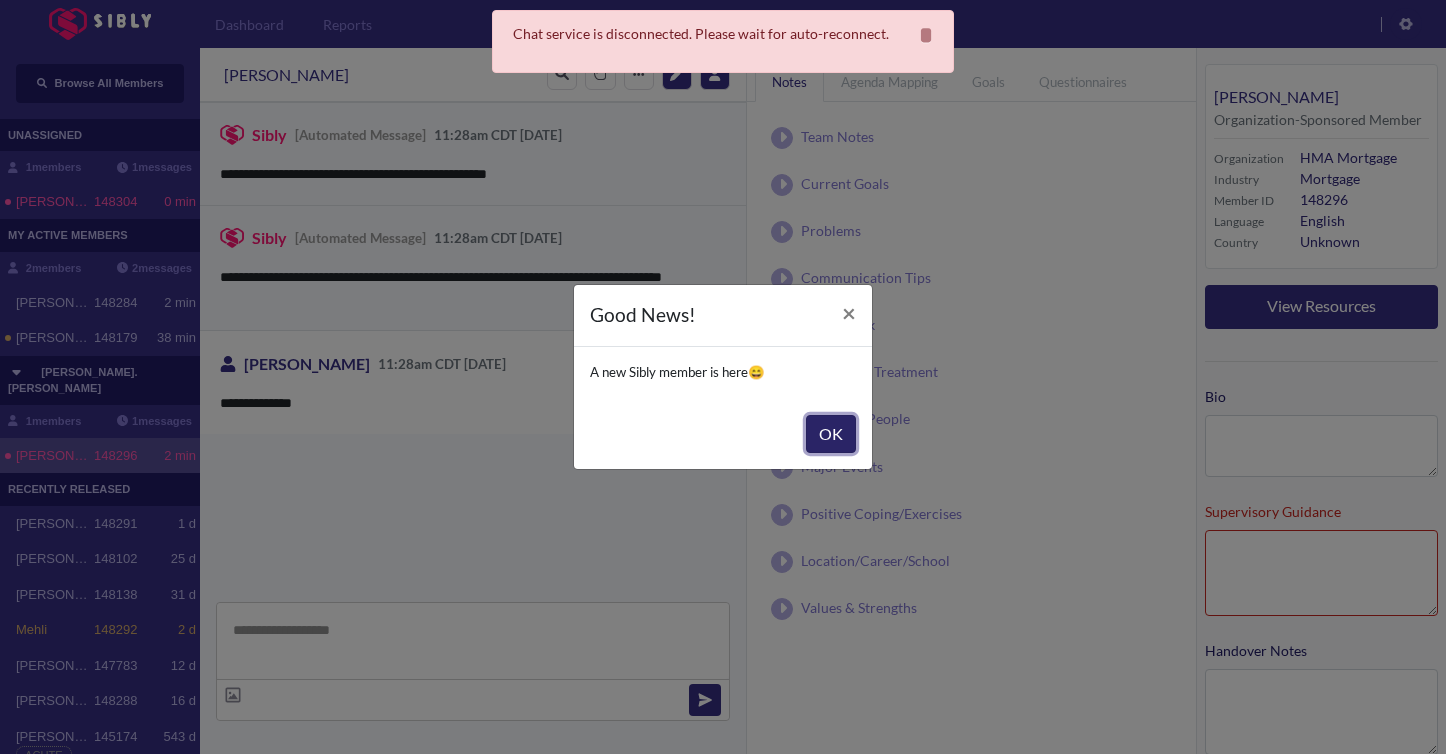 click on "OK" at bounding box center [831, 434] 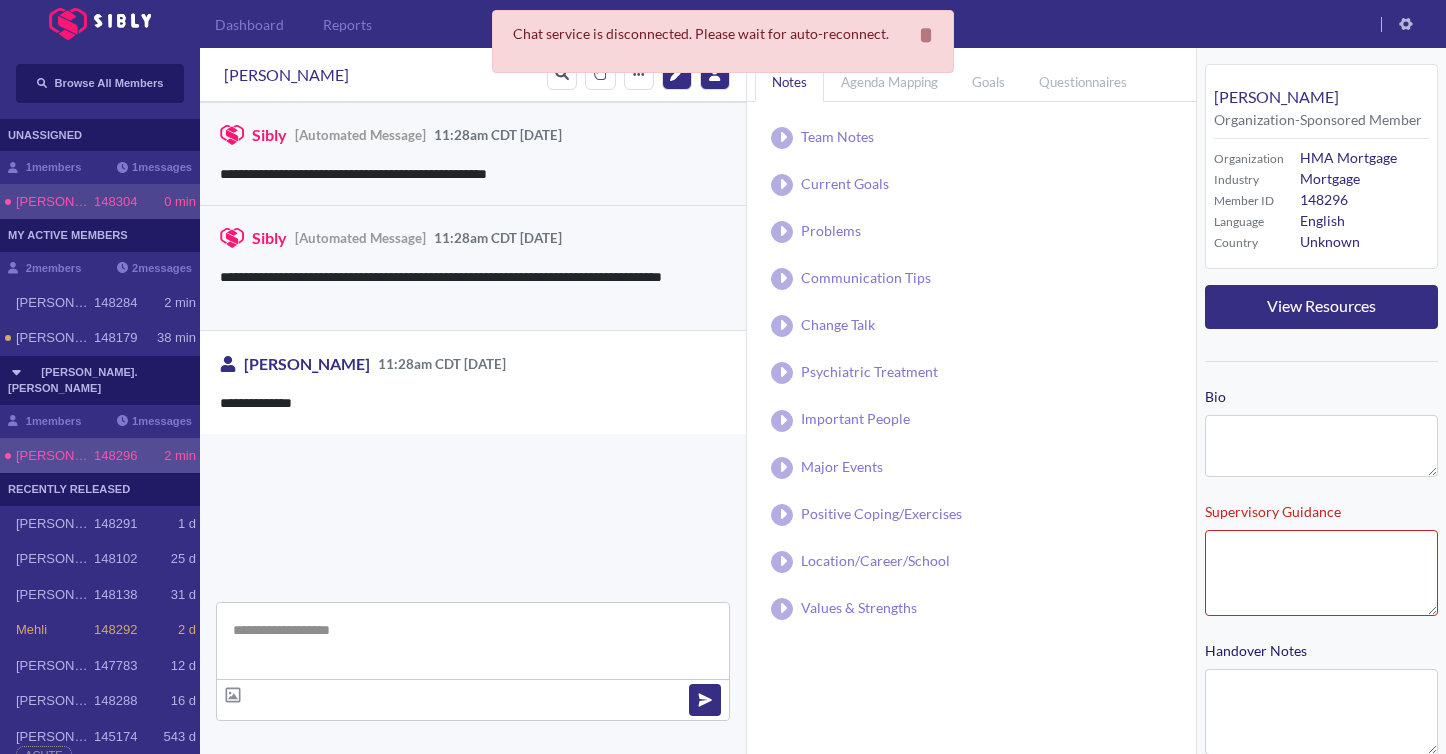 click on "148304" at bounding box center [115, 202] 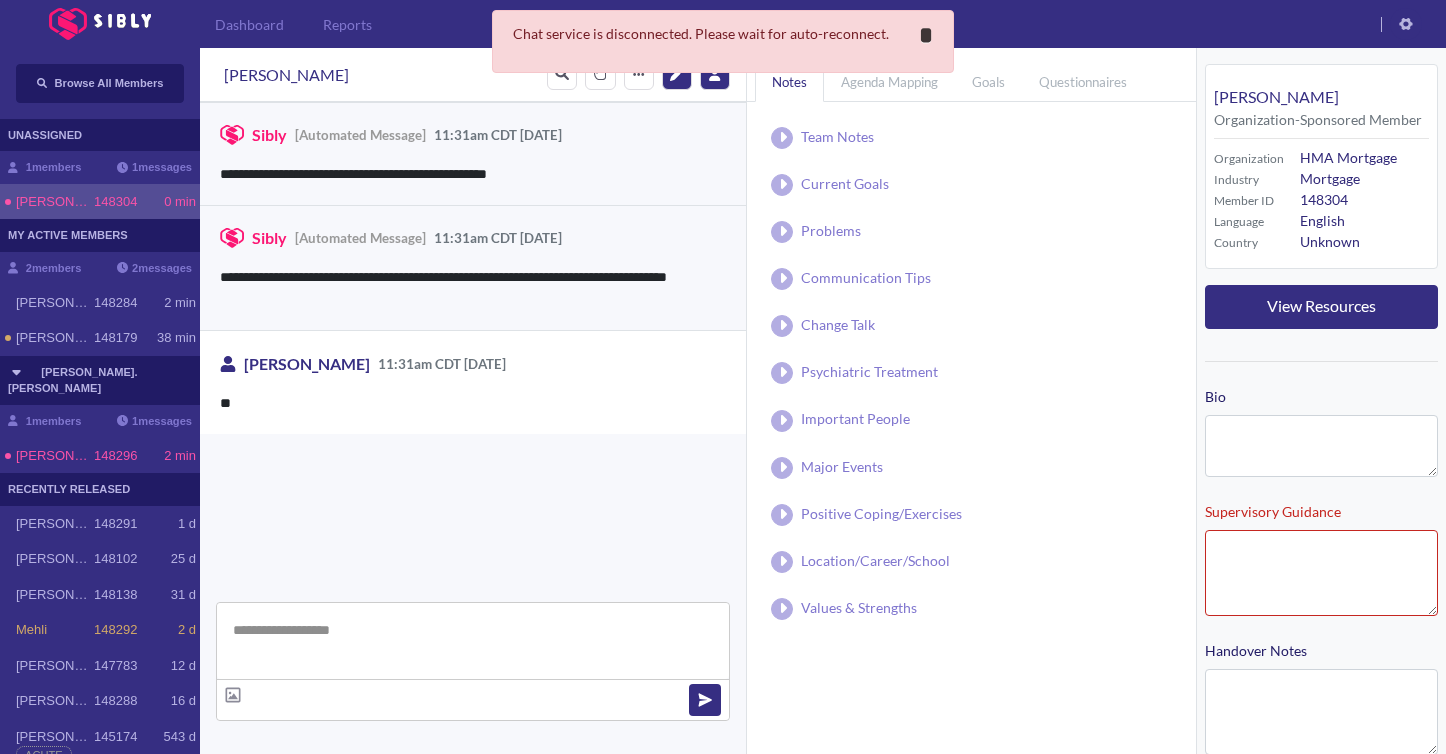 click on "*" at bounding box center (926, 35) 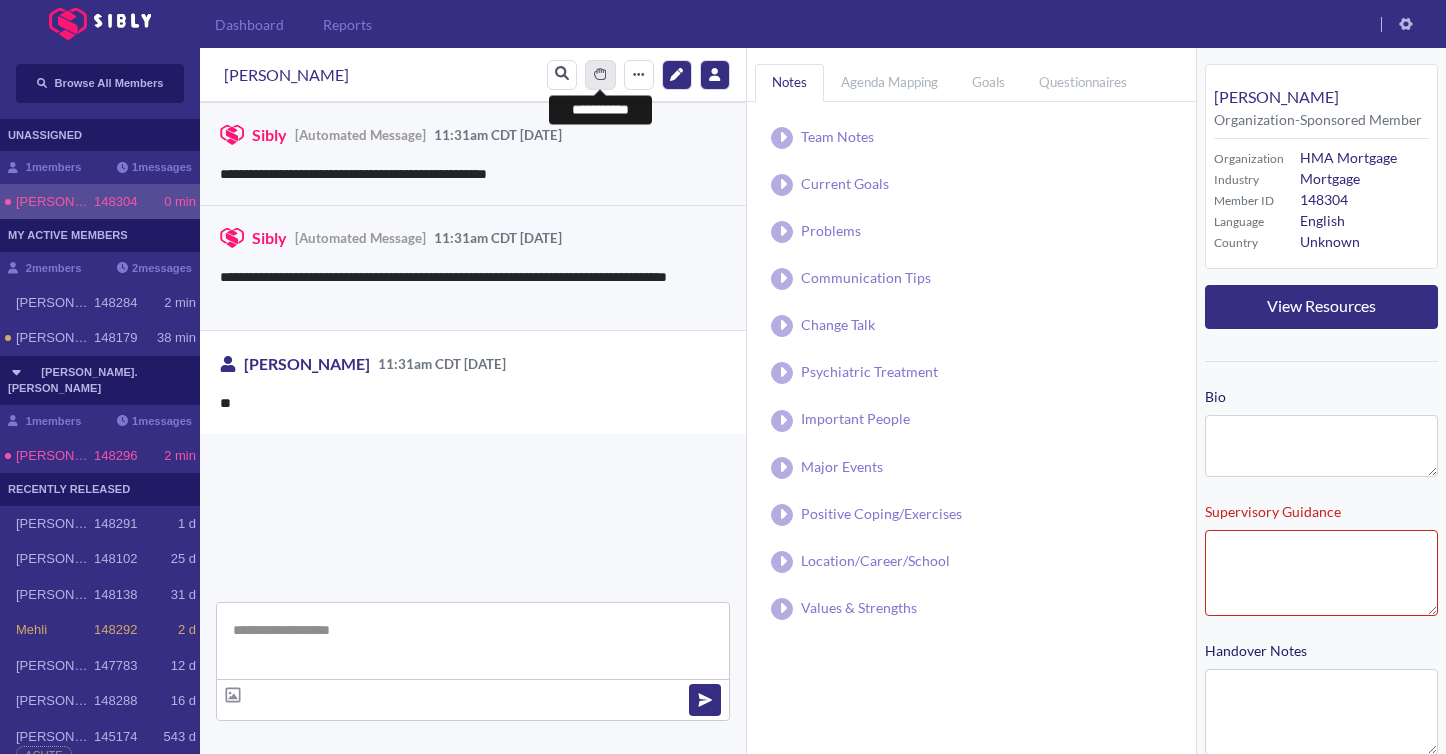 click on "****" at bounding box center [600, 75] 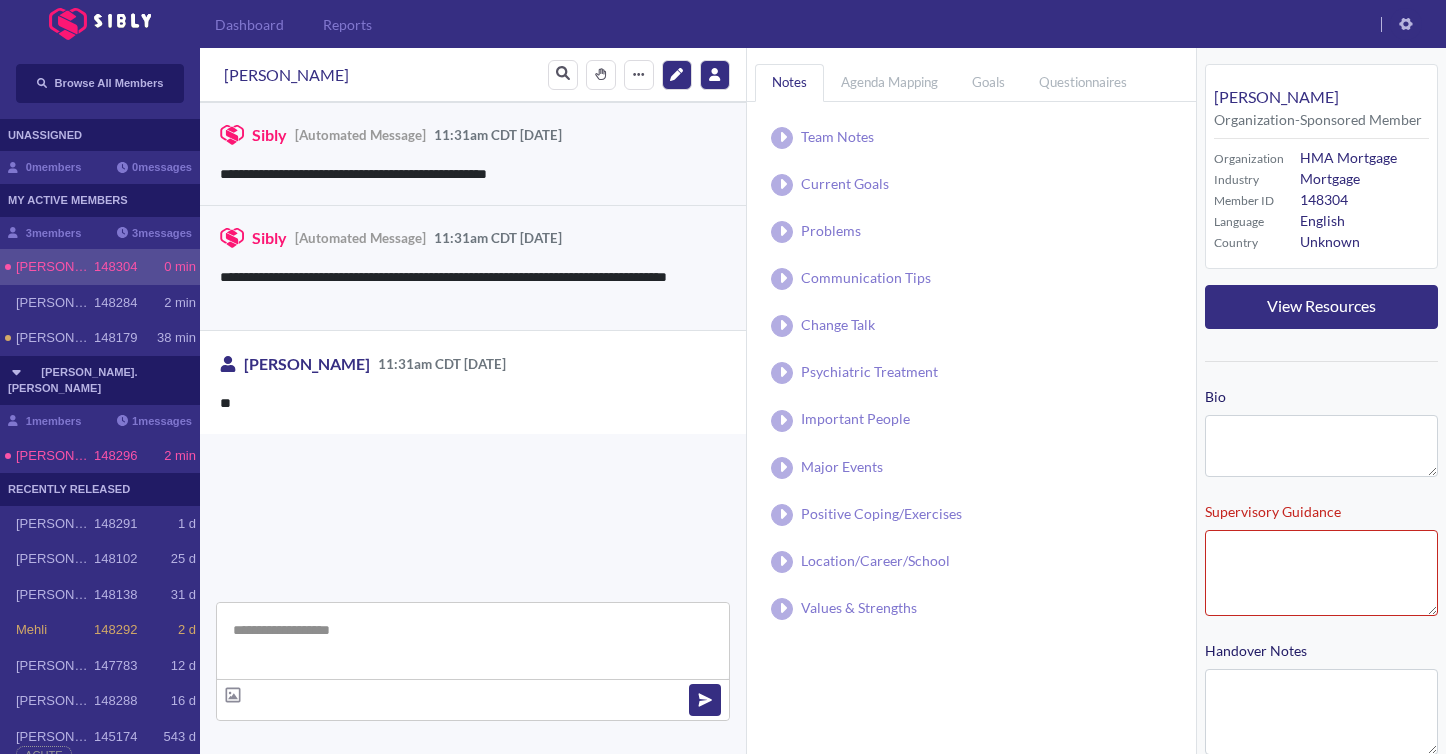 click at bounding box center (473, 641) 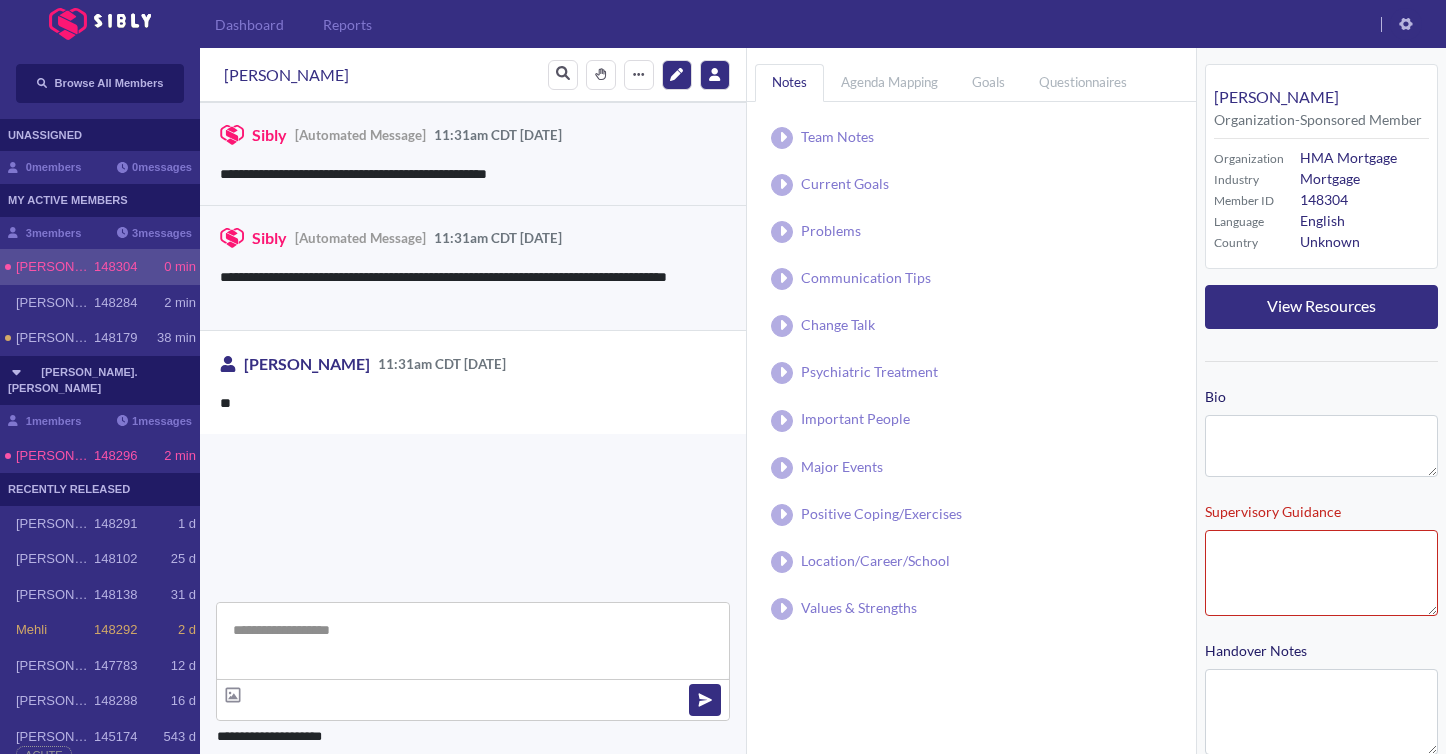 paste on "**********" 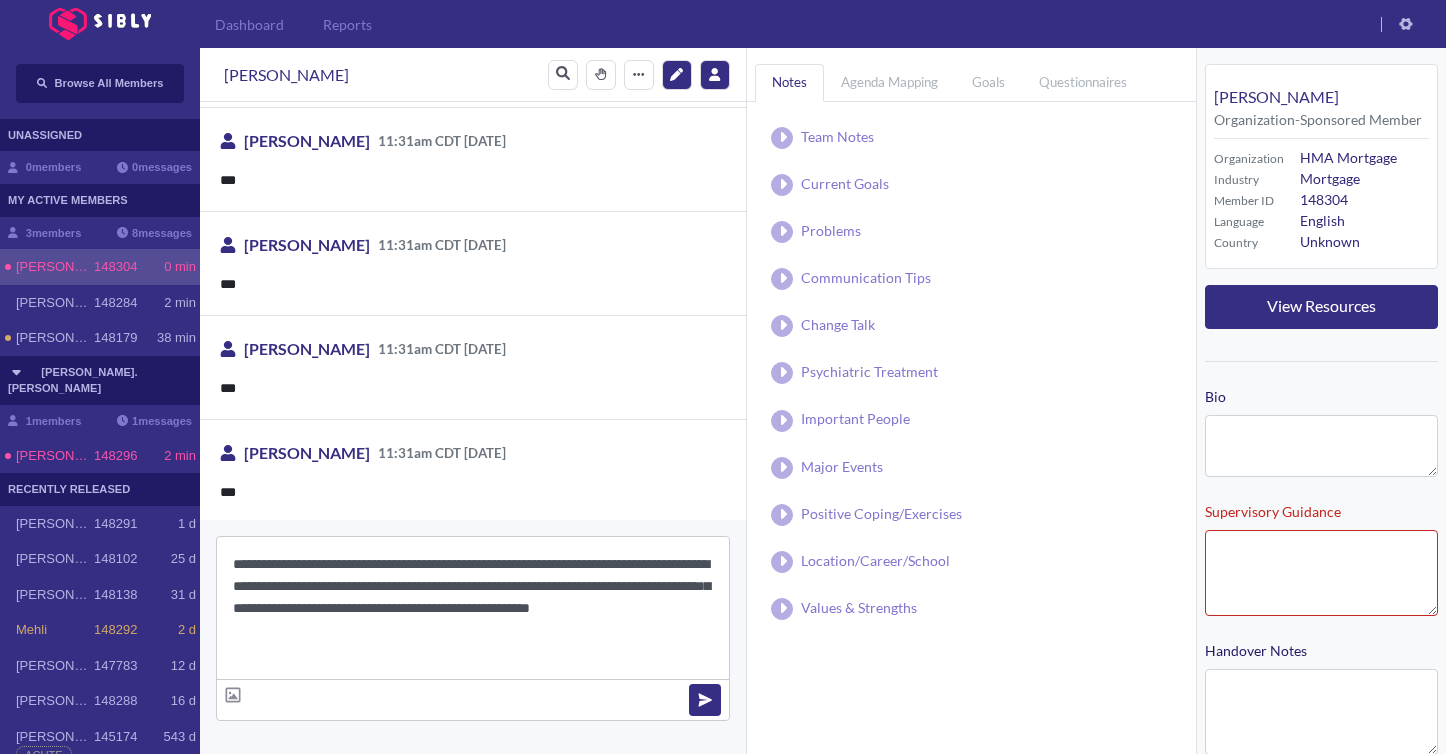 scroll, scrollTop: 434, scrollLeft: 0, axis: vertical 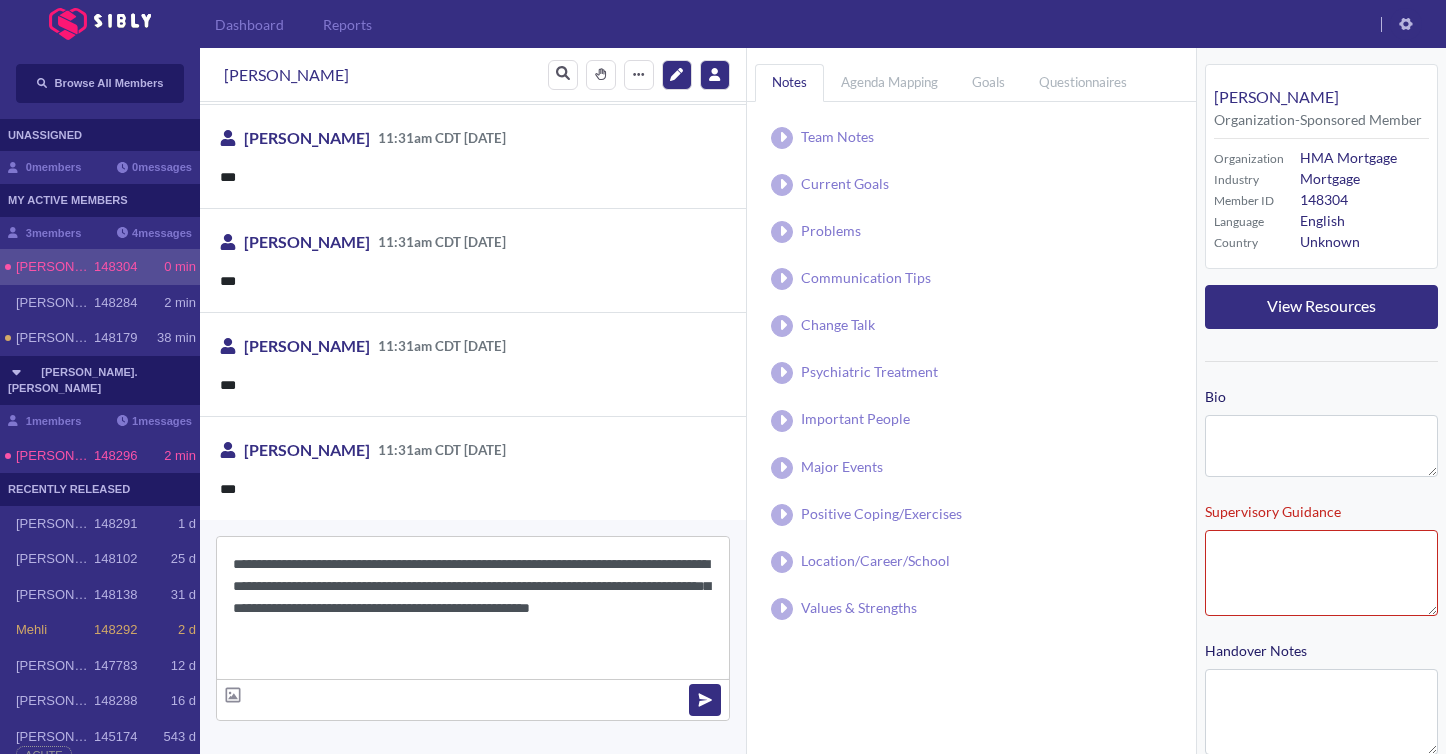 click on "**********" at bounding box center [473, 608] 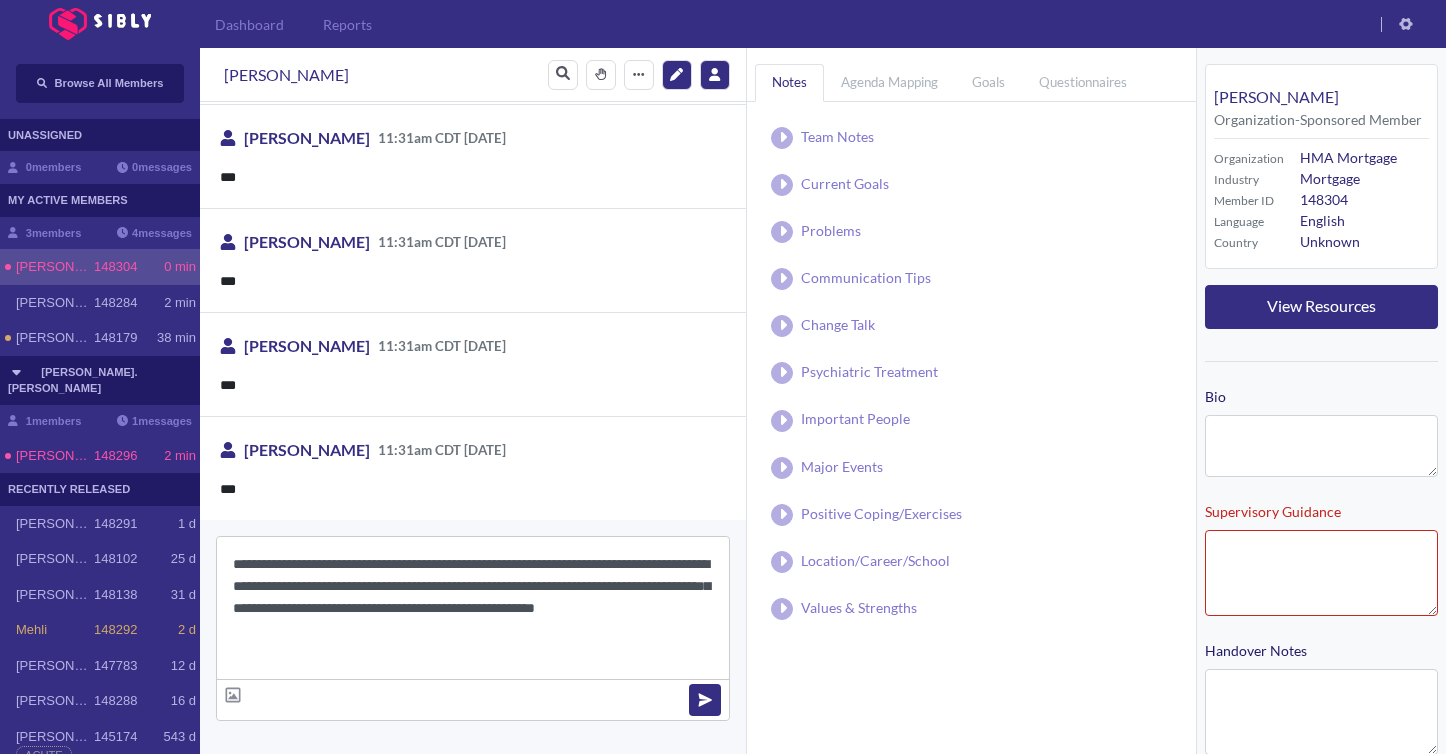 click on "**********" at bounding box center (473, 608) 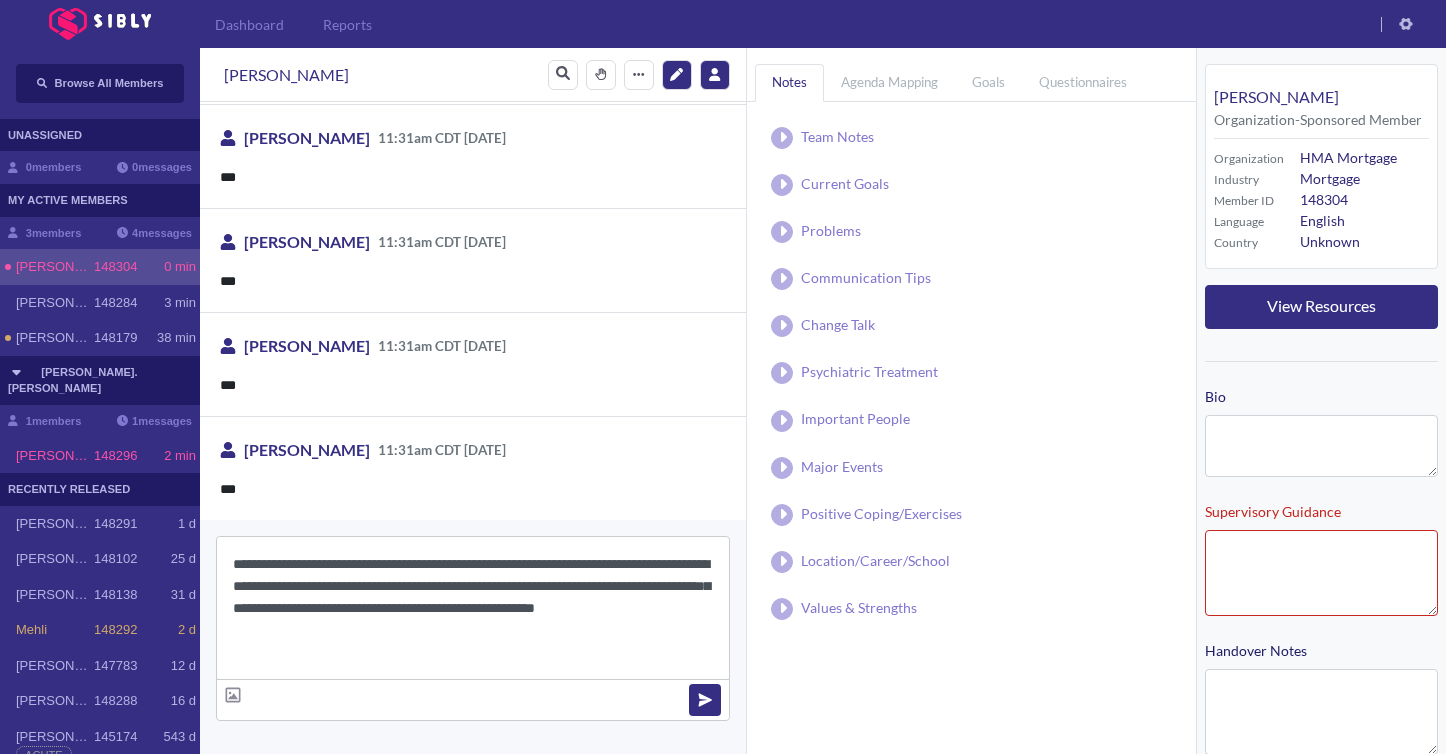 click on "**********" at bounding box center [473, 608] 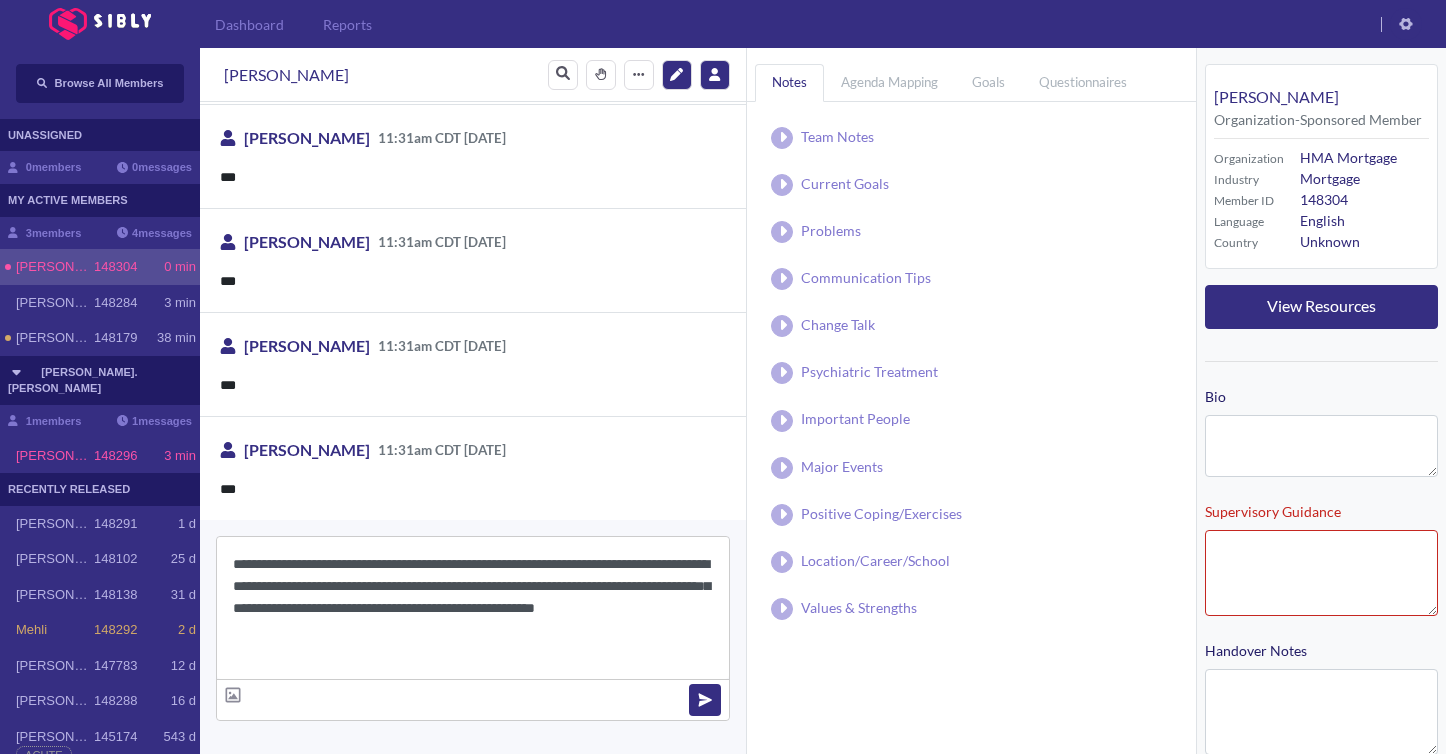 click on "**********" at bounding box center [473, 608] 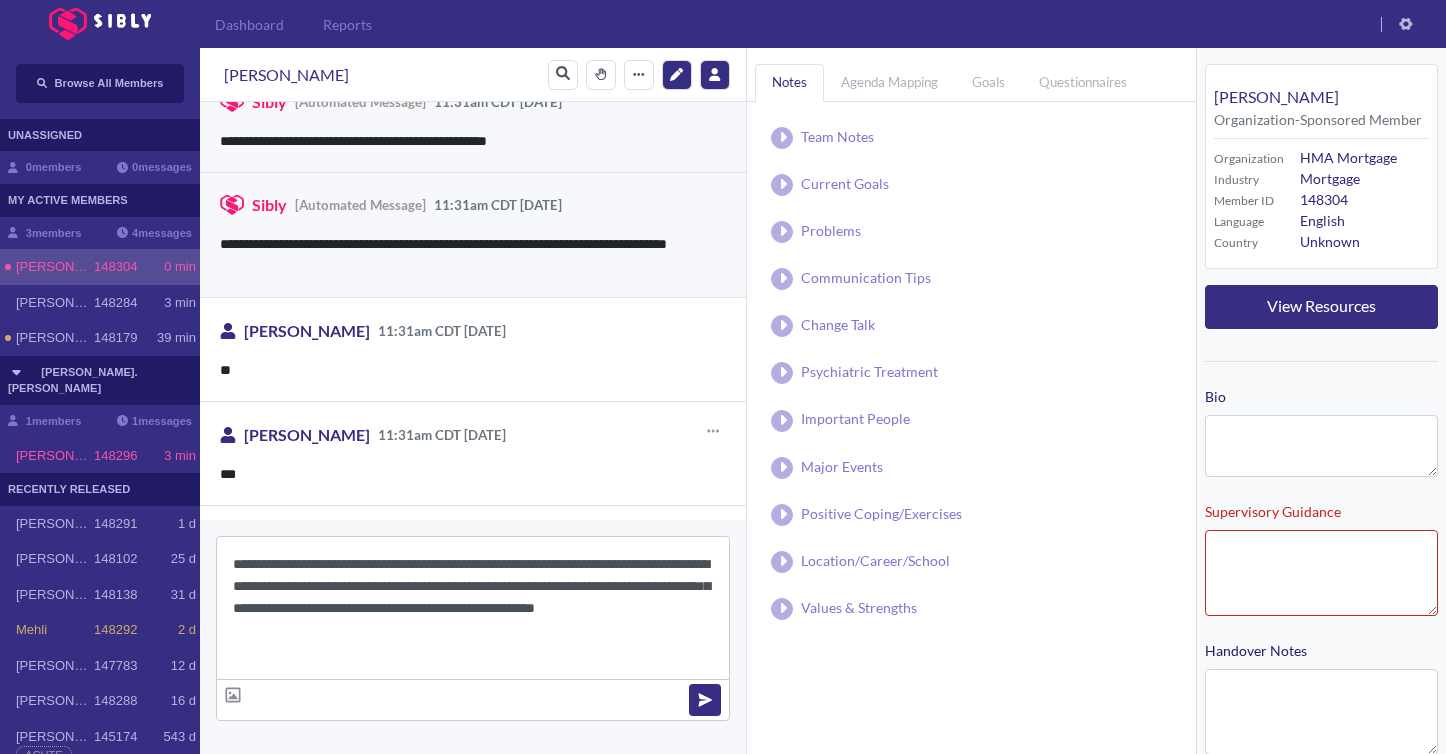 scroll, scrollTop: 35, scrollLeft: 0, axis: vertical 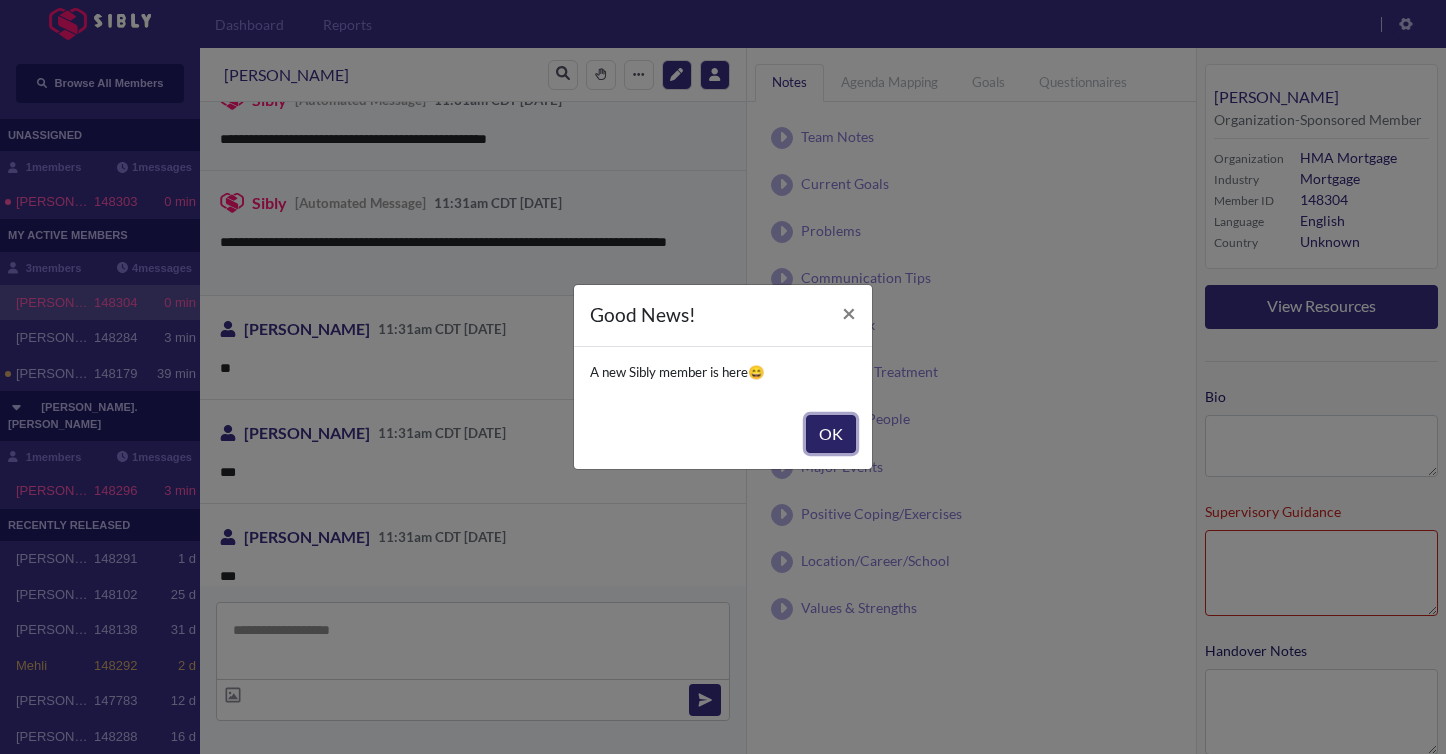 click on "OK" at bounding box center [831, 434] 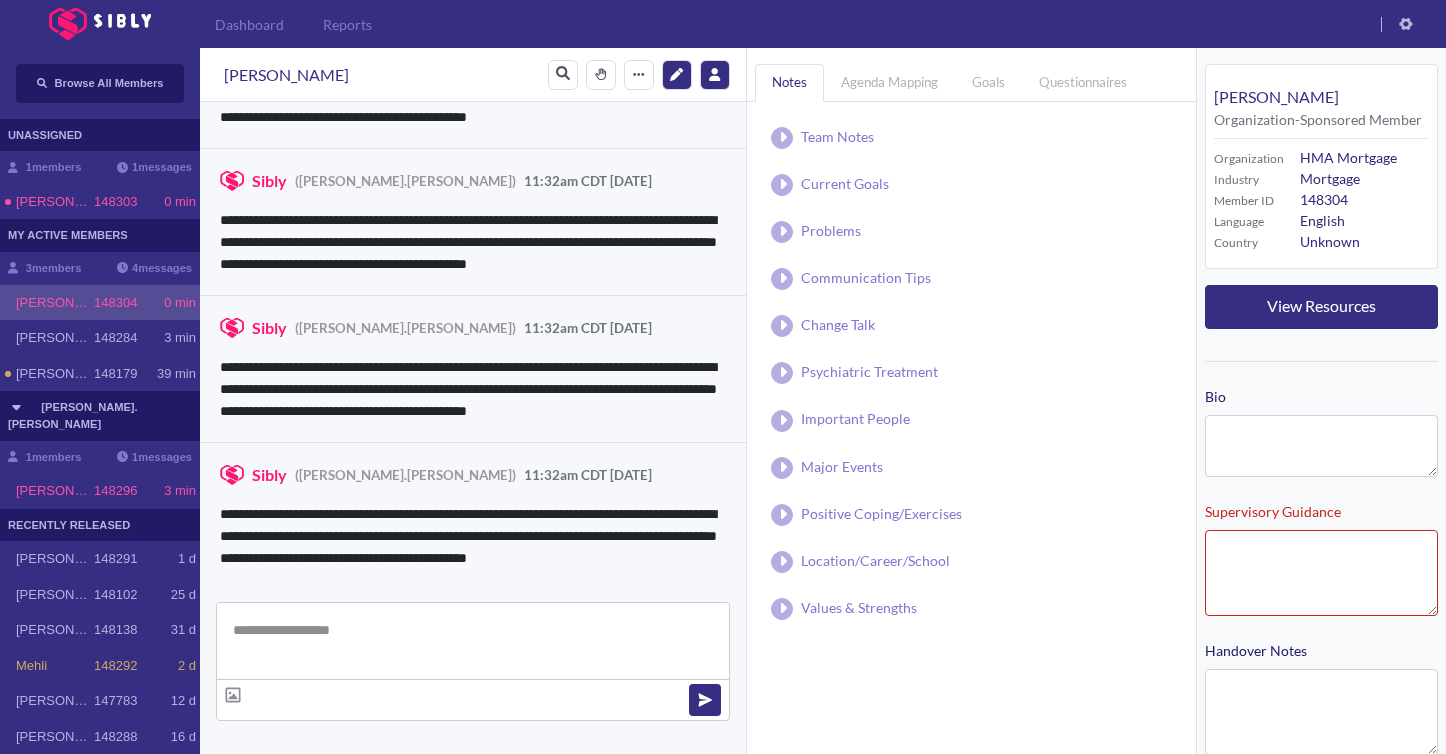 scroll, scrollTop: 1103, scrollLeft: 0, axis: vertical 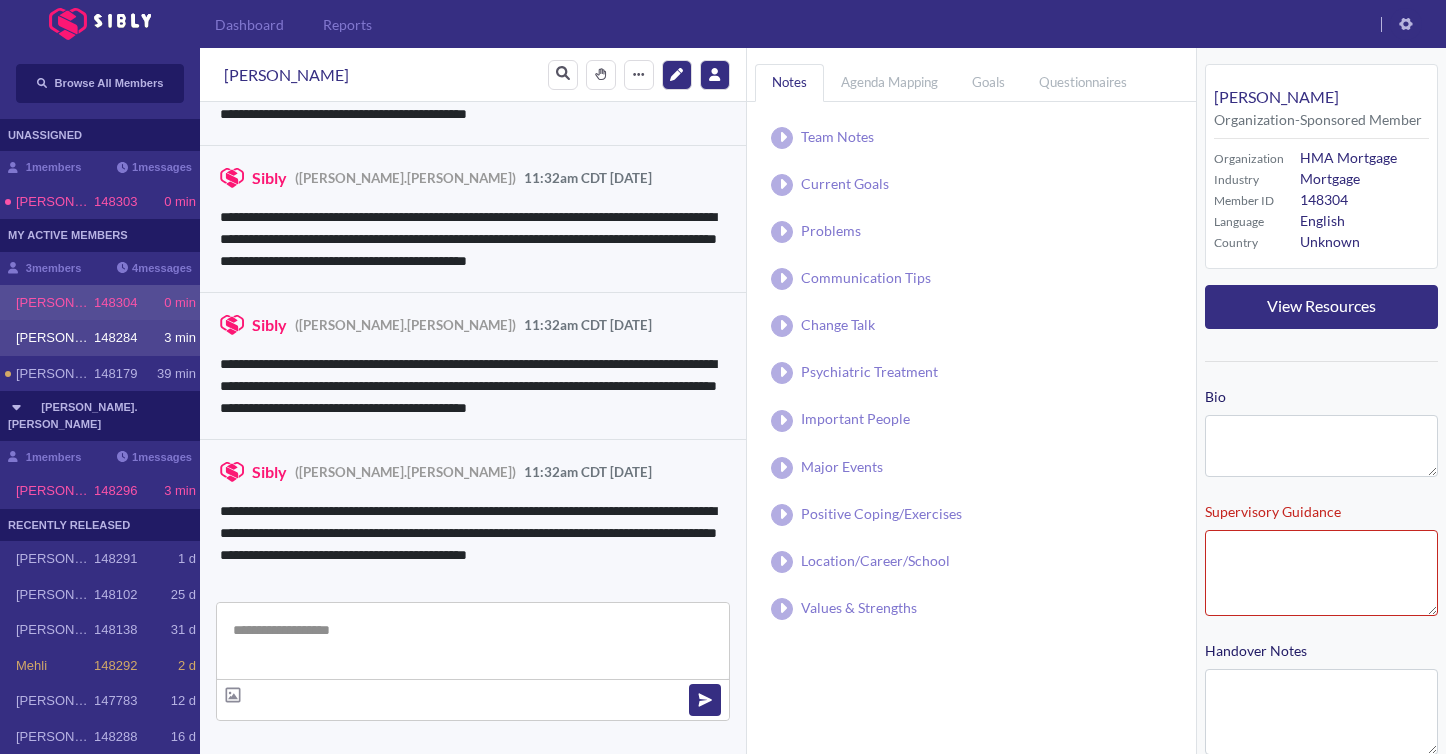 click on "[PERSON_NAME] 148304 0 min [PERSON_NAME] 148284 3 min [PERSON_NAME] 148179 39 min" at bounding box center [100, 338] 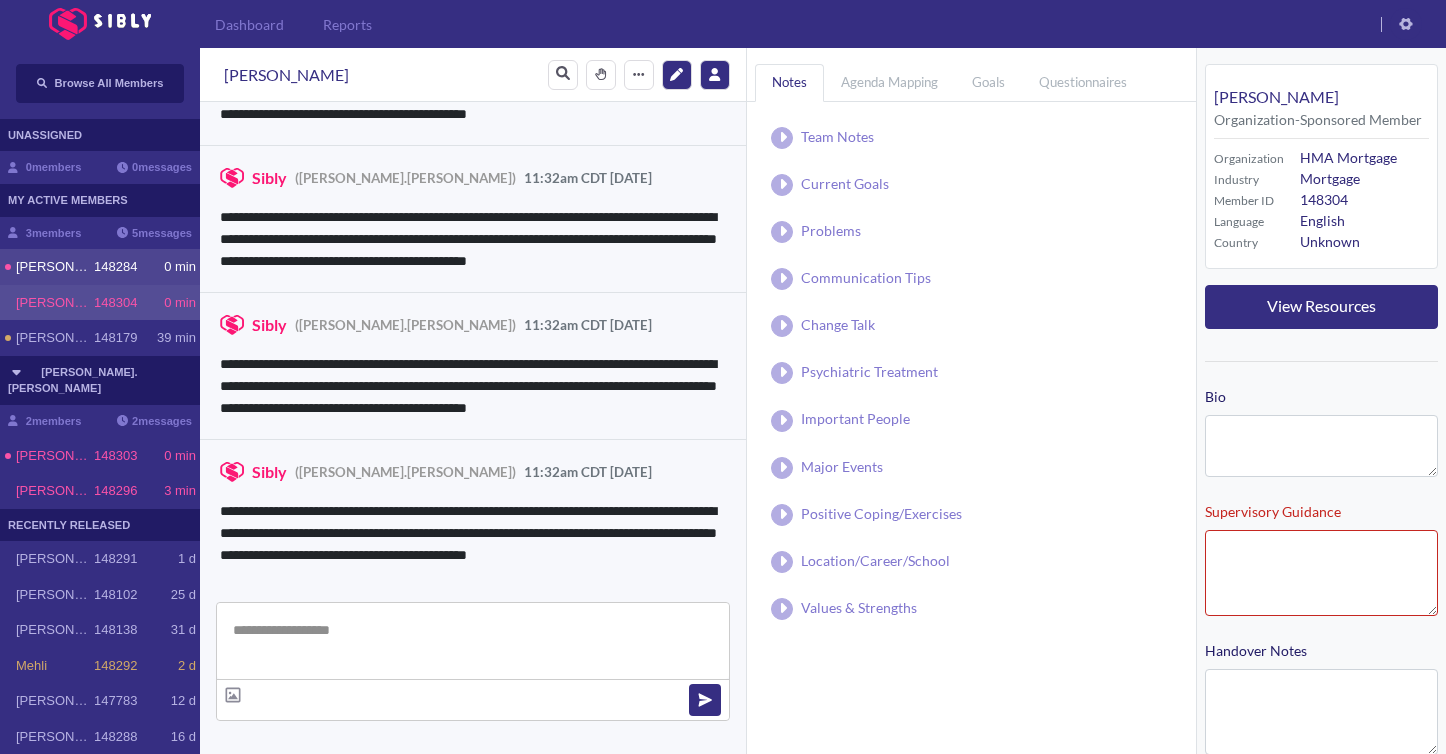 click on "[PERSON_NAME] 148284 0 min" at bounding box center [106, 267] 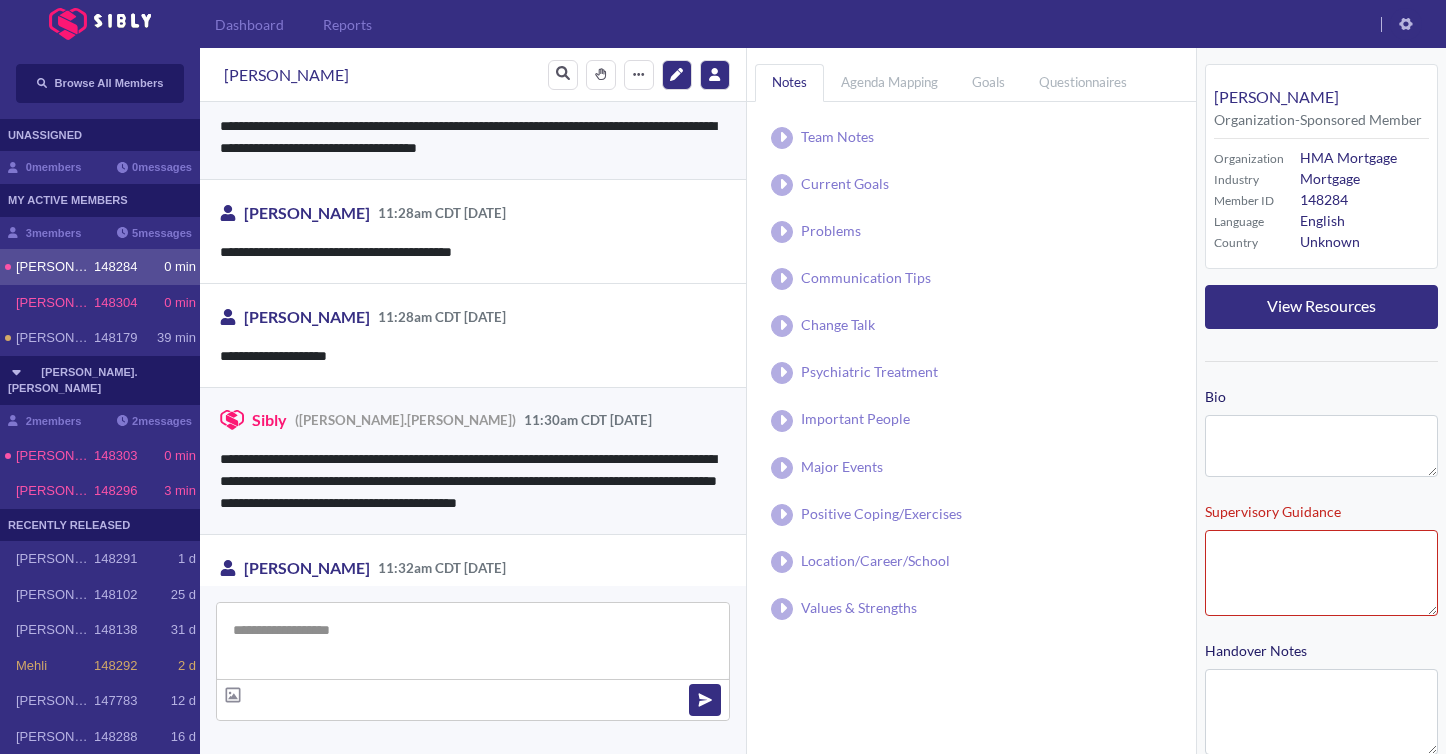 scroll, scrollTop: 431, scrollLeft: 0, axis: vertical 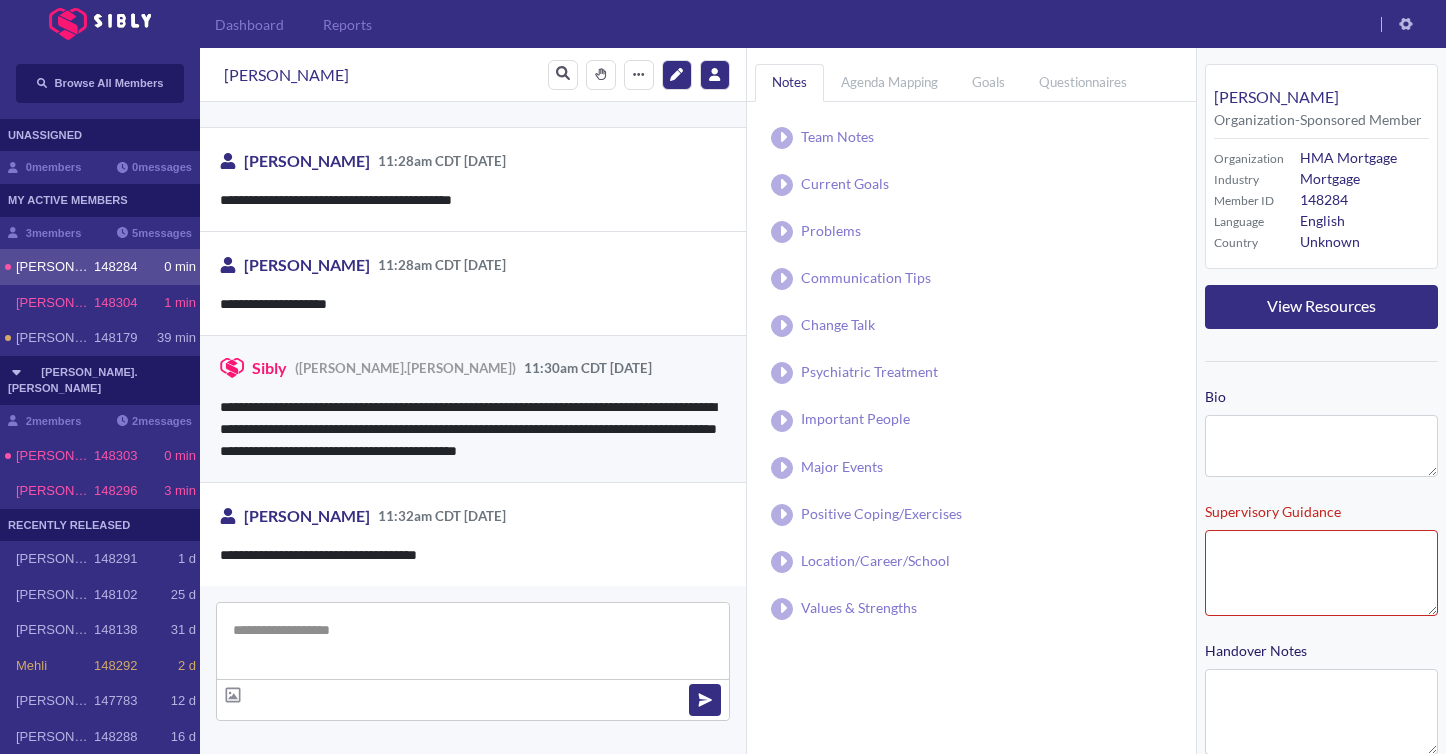click at bounding box center [473, 641] 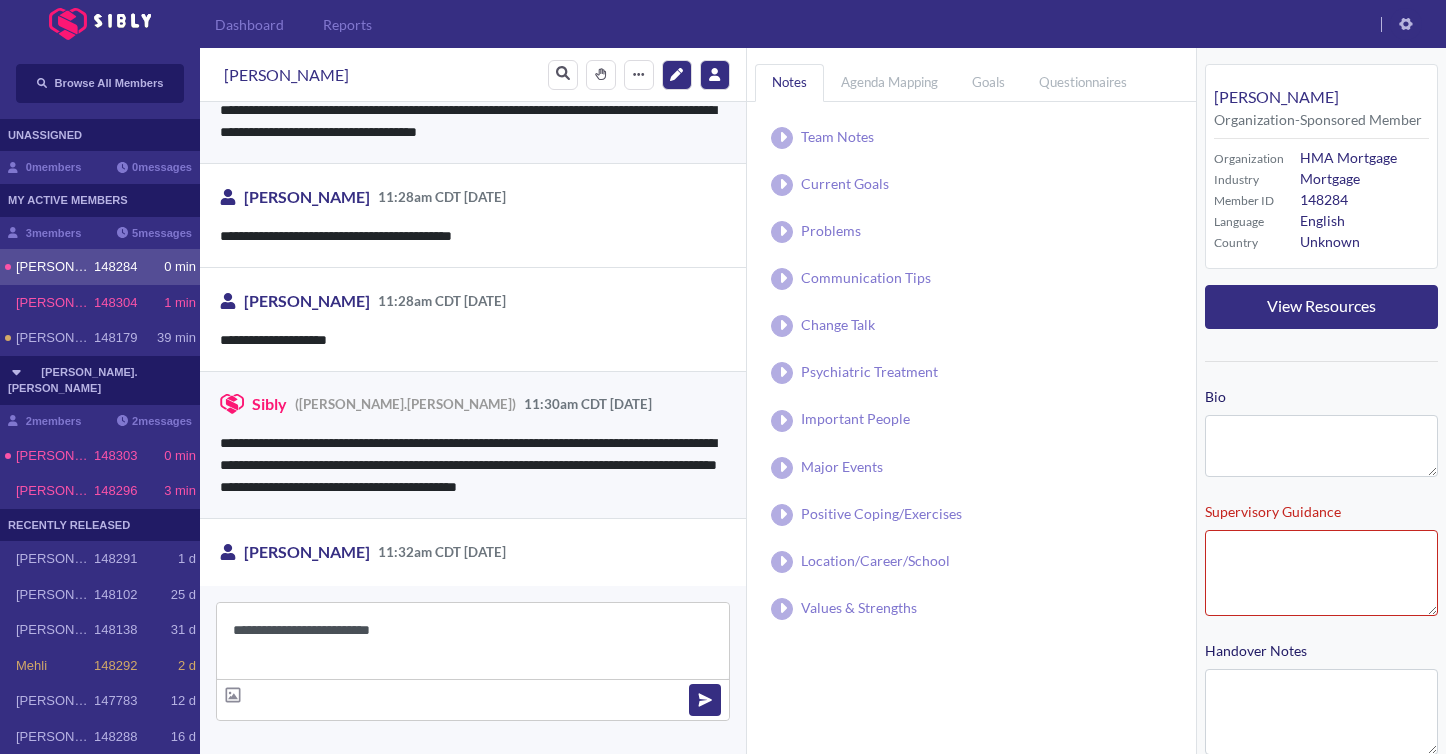 scroll, scrollTop: 431, scrollLeft: 0, axis: vertical 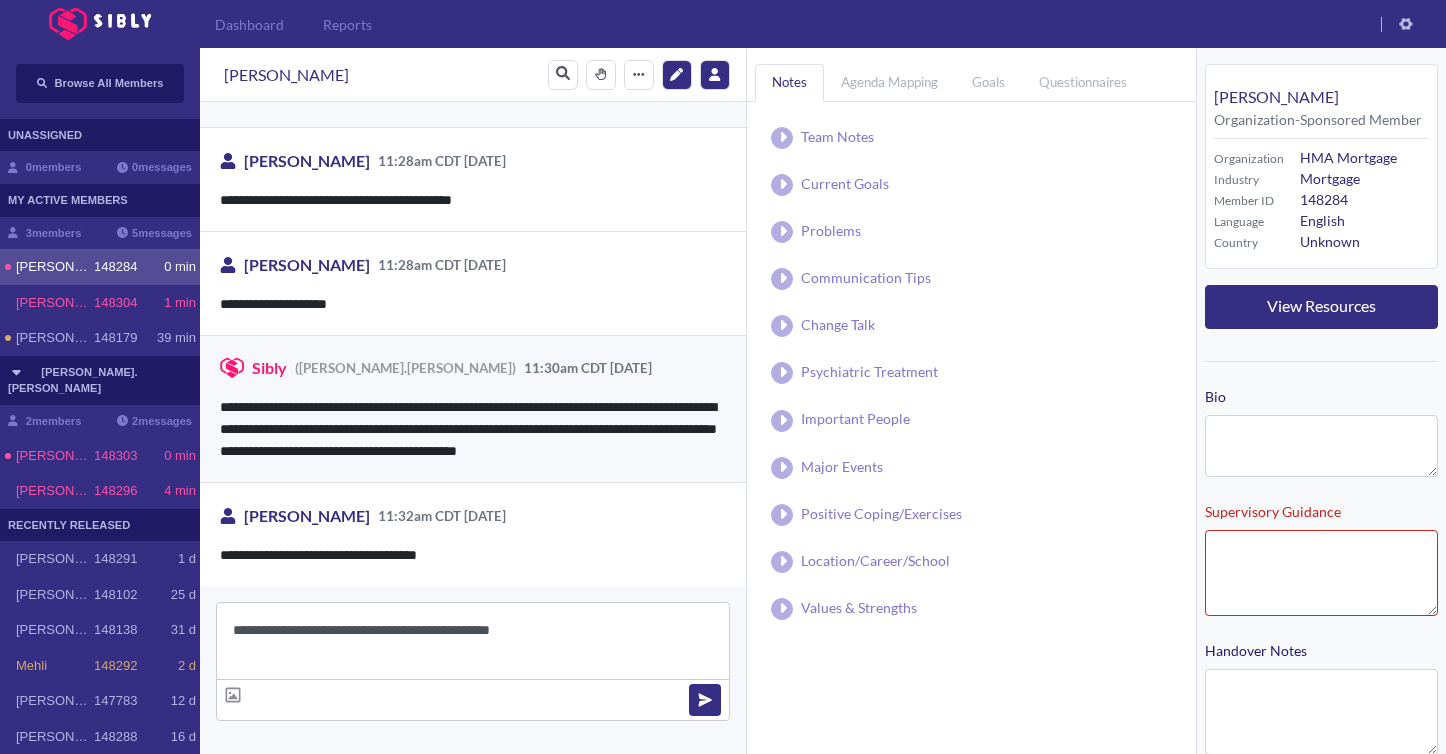 click on "**********" at bounding box center [473, 641] 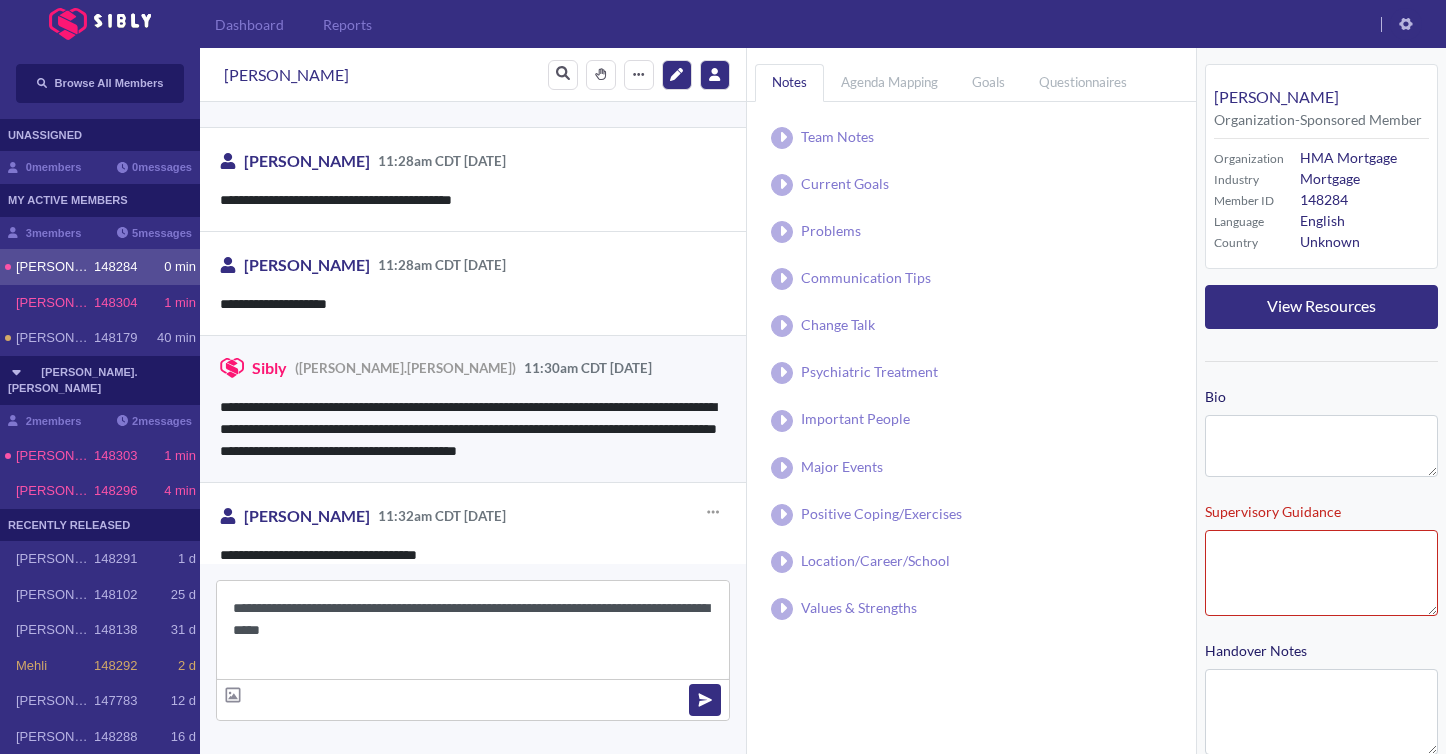 scroll, scrollTop: 453, scrollLeft: 0, axis: vertical 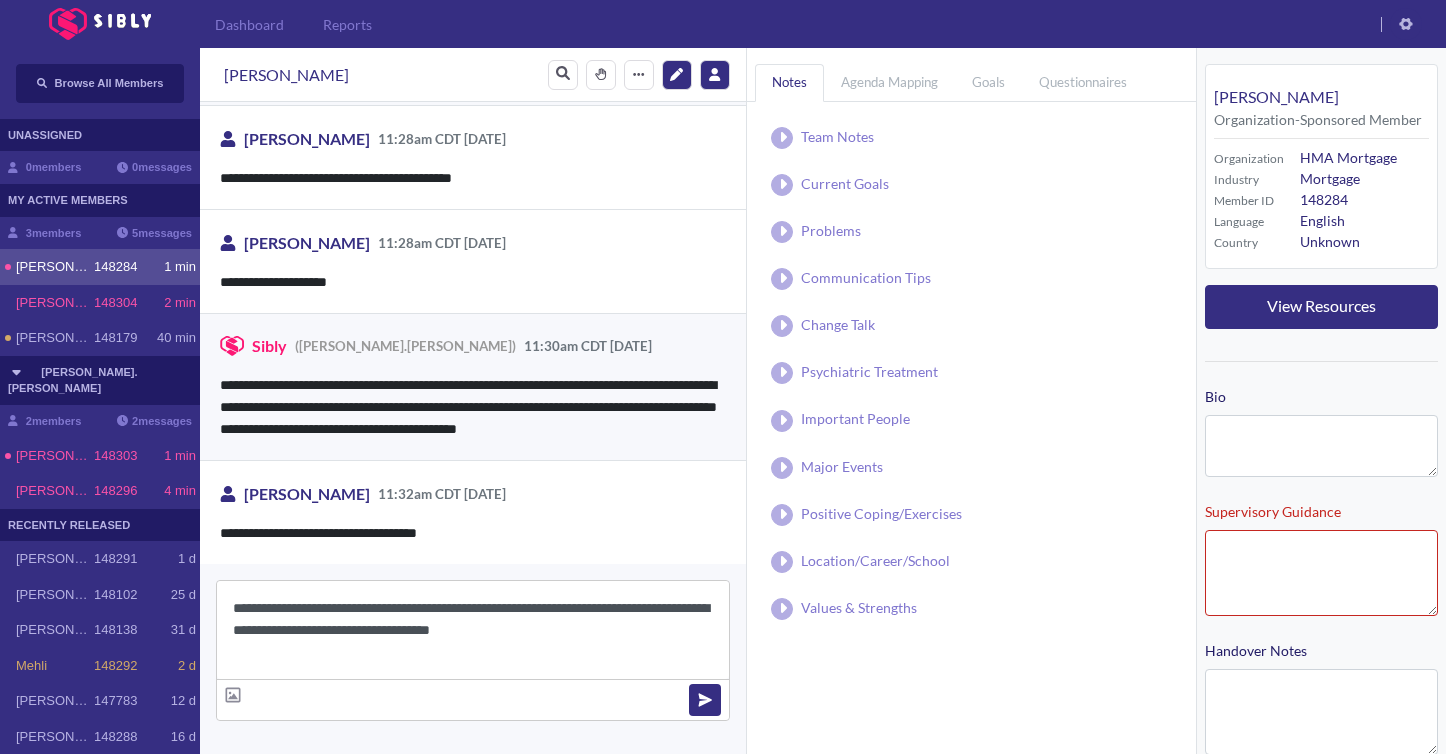 click on "**********" at bounding box center (473, 630) 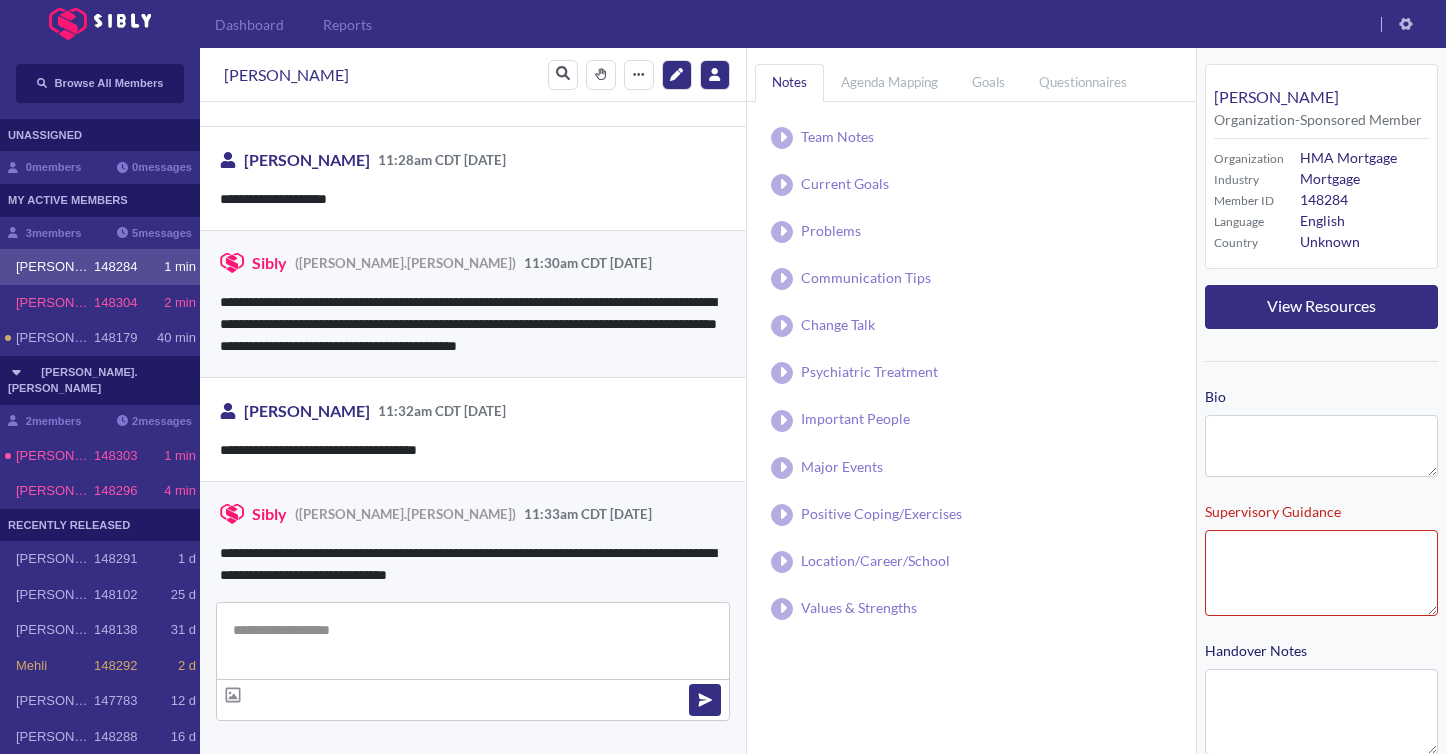 scroll, scrollTop: 556, scrollLeft: 0, axis: vertical 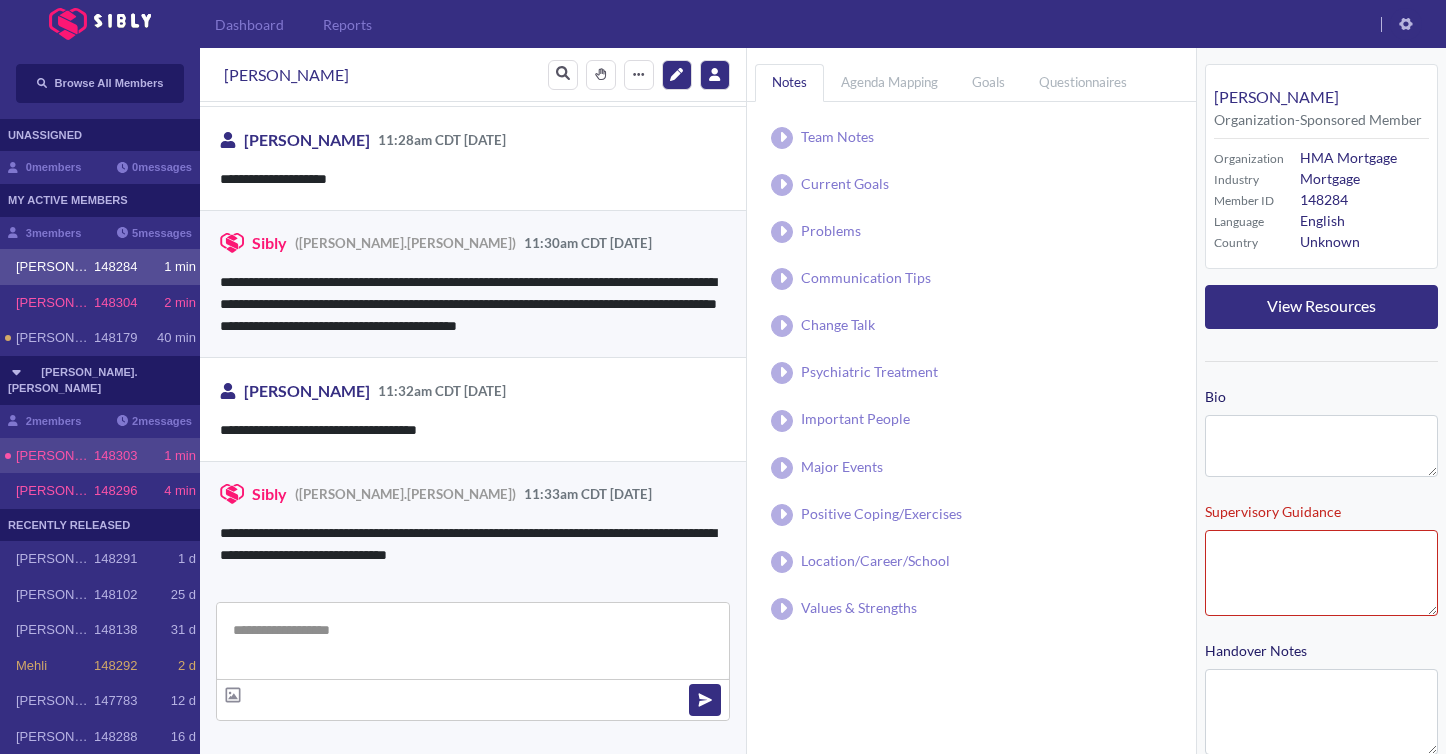 click on "[PERSON_NAME] 148303 1 min" at bounding box center [106, 456] 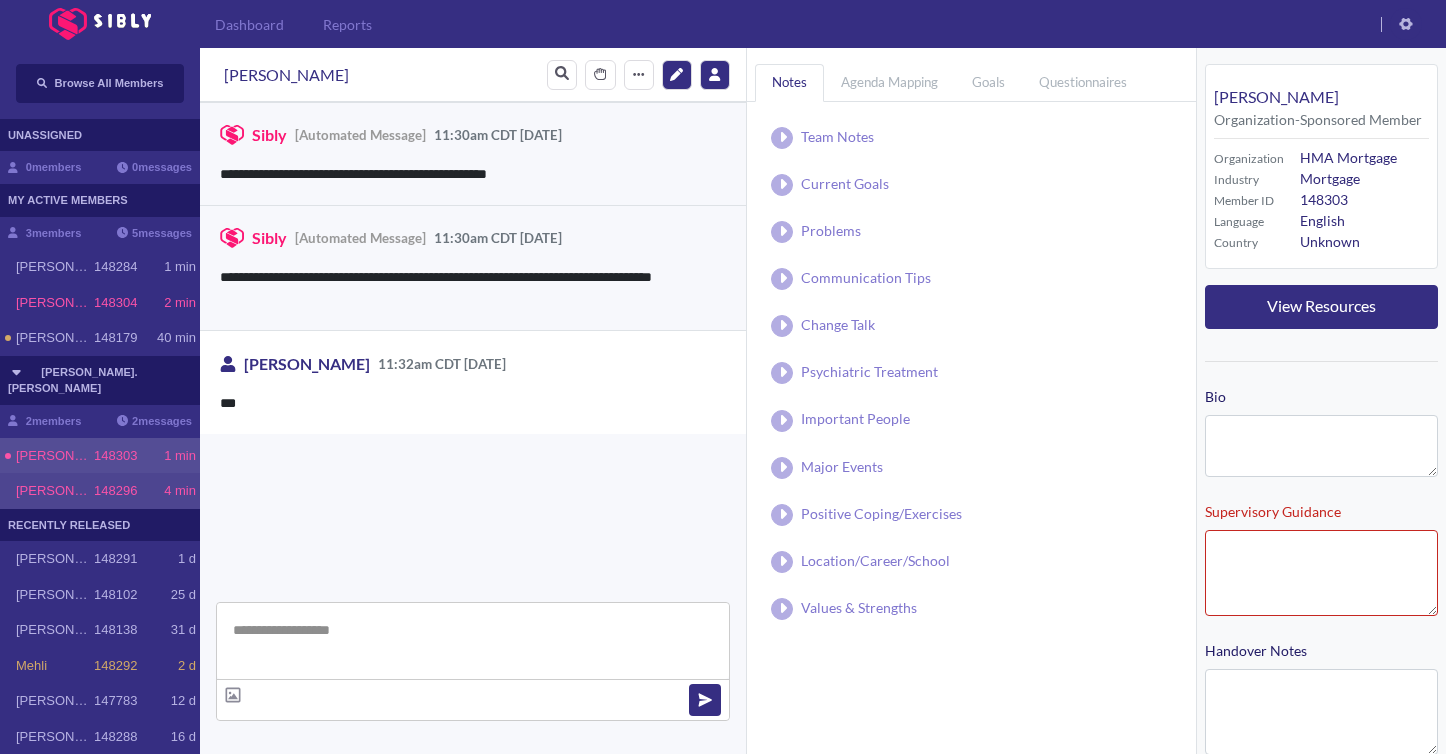 click on "[PERSON_NAME] 148296 4 min" at bounding box center [100, 491] 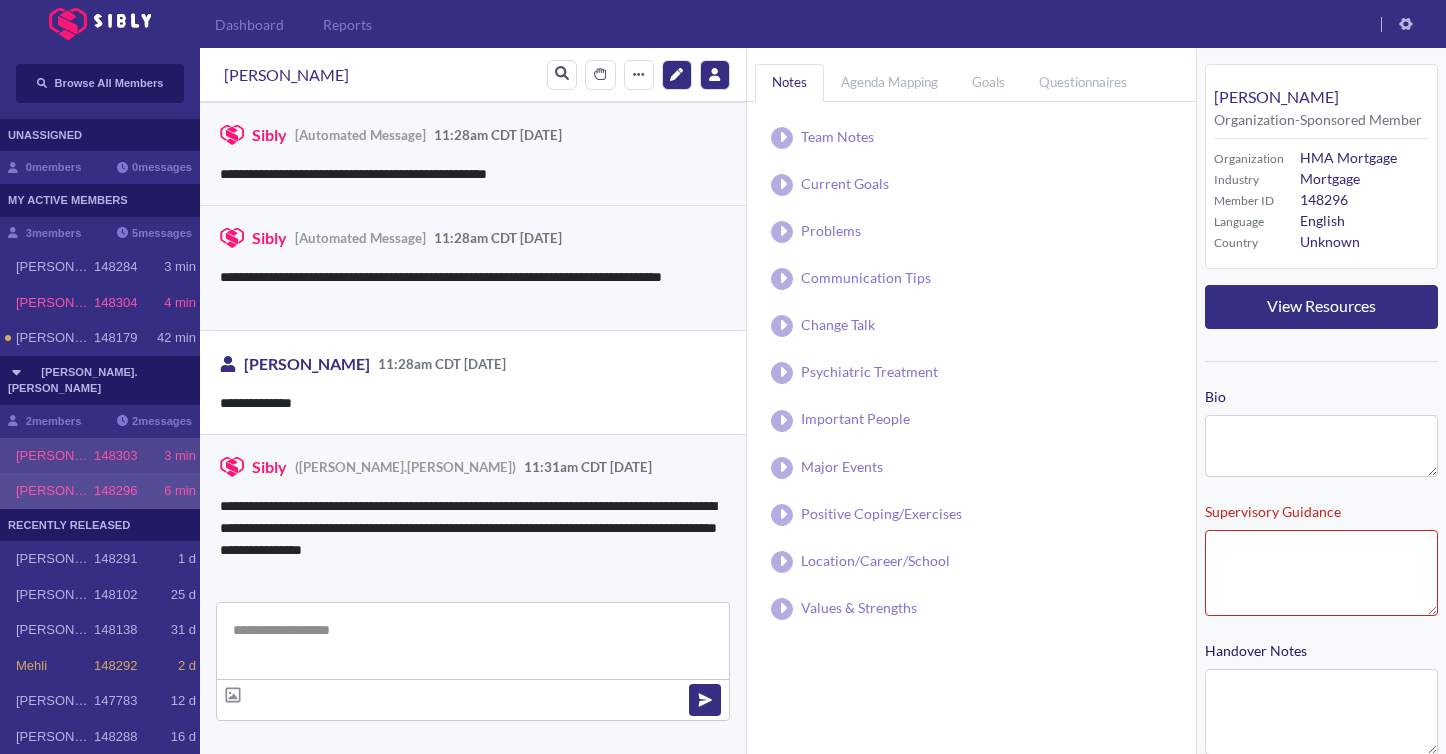 click on "[PERSON_NAME] 148303 3 min" at bounding box center [100, 456] 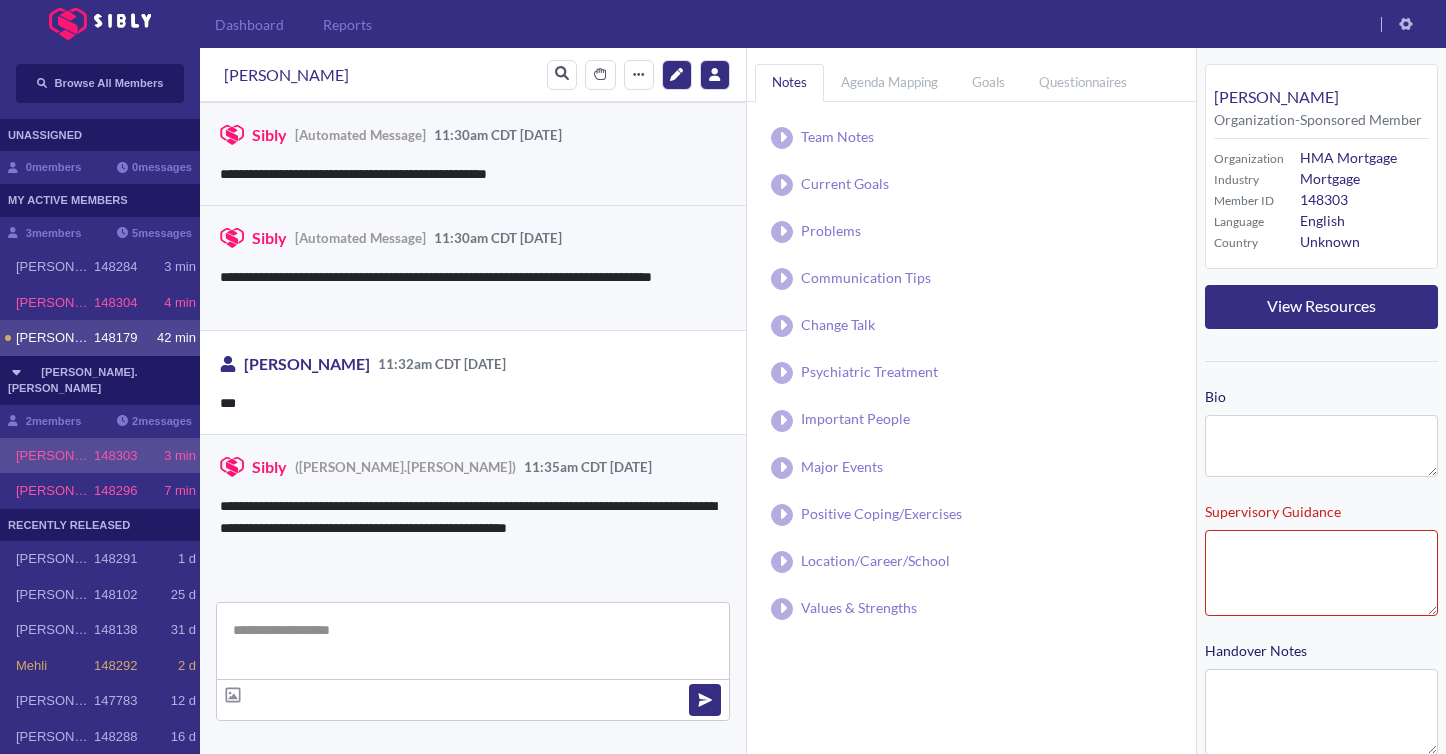 click on "148179" at bounding box center [115, 338] 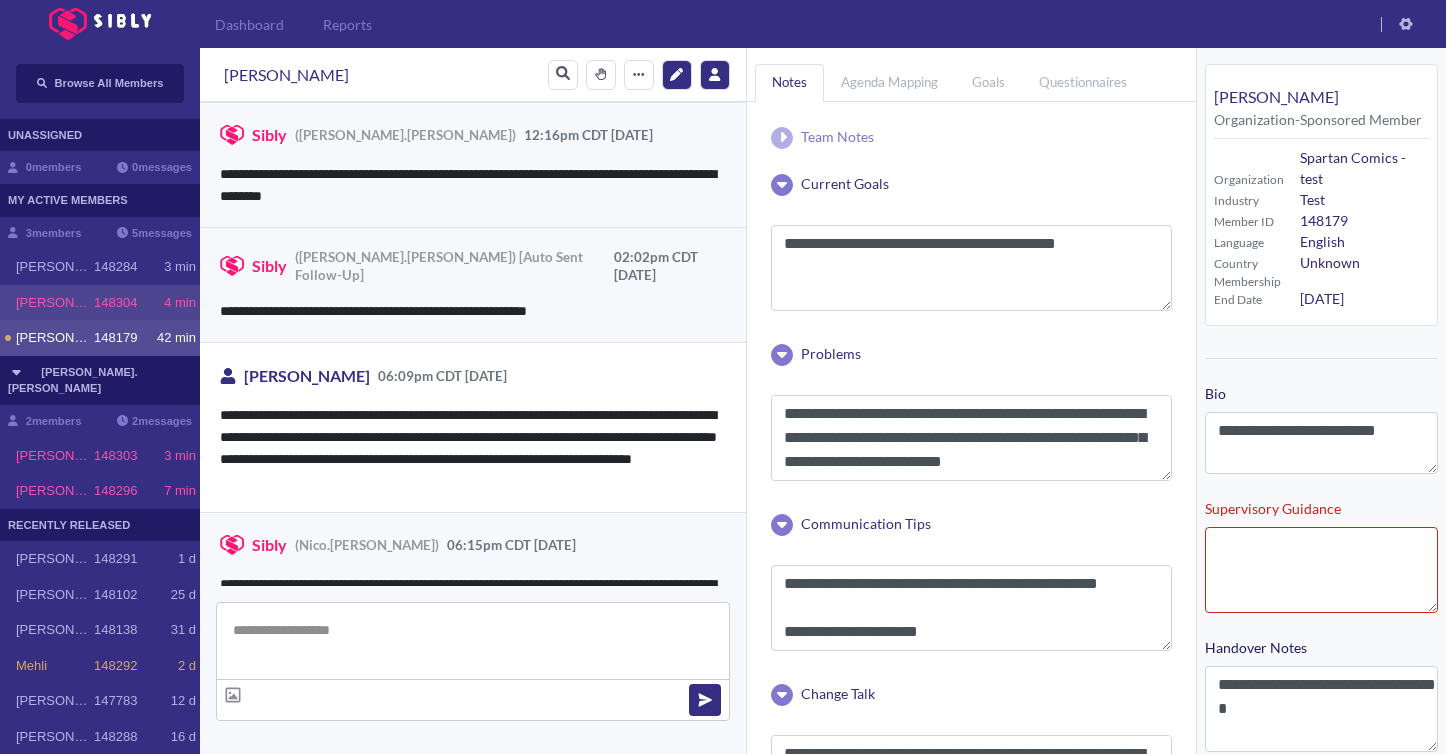 scroll, scrollTop: 405, scrollLeft: 0, axis: vertical 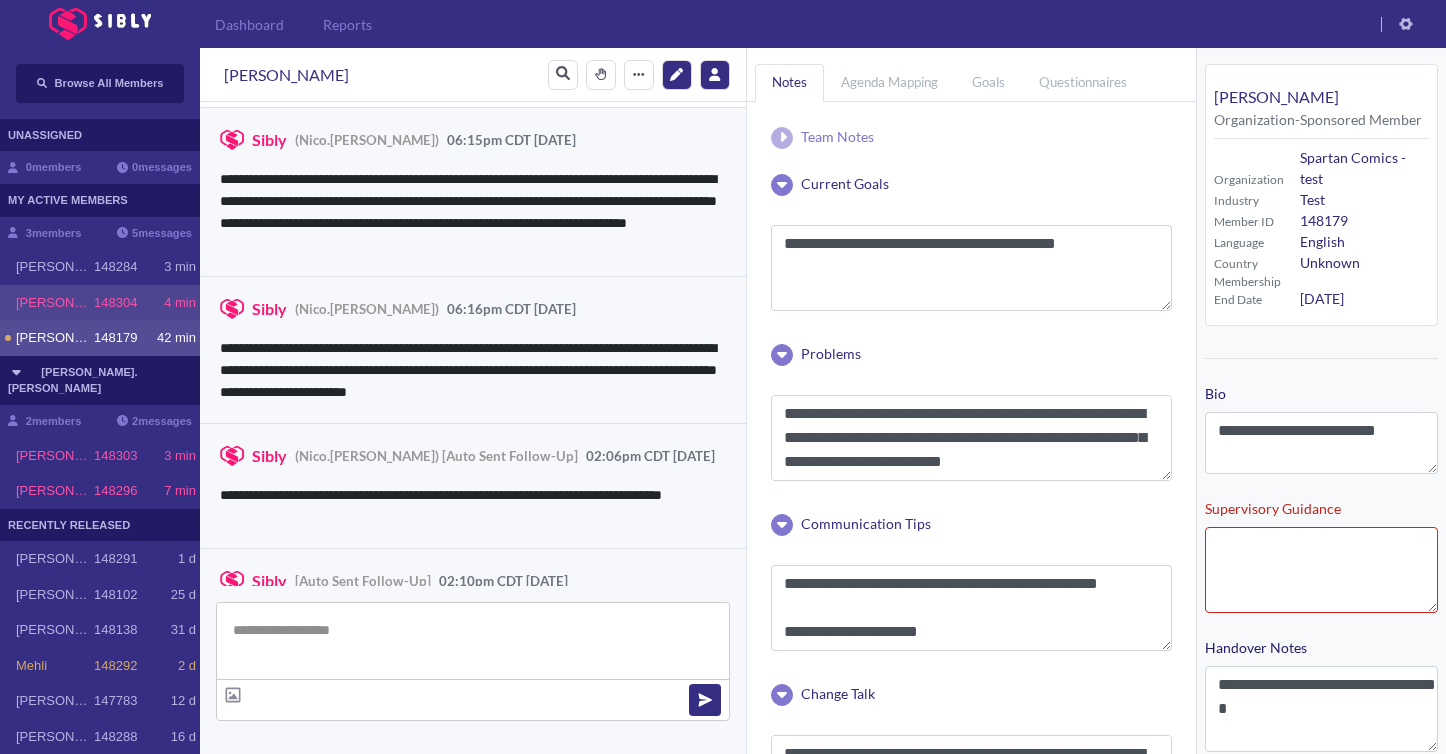click on "148304" at bounding box center [115, 303] 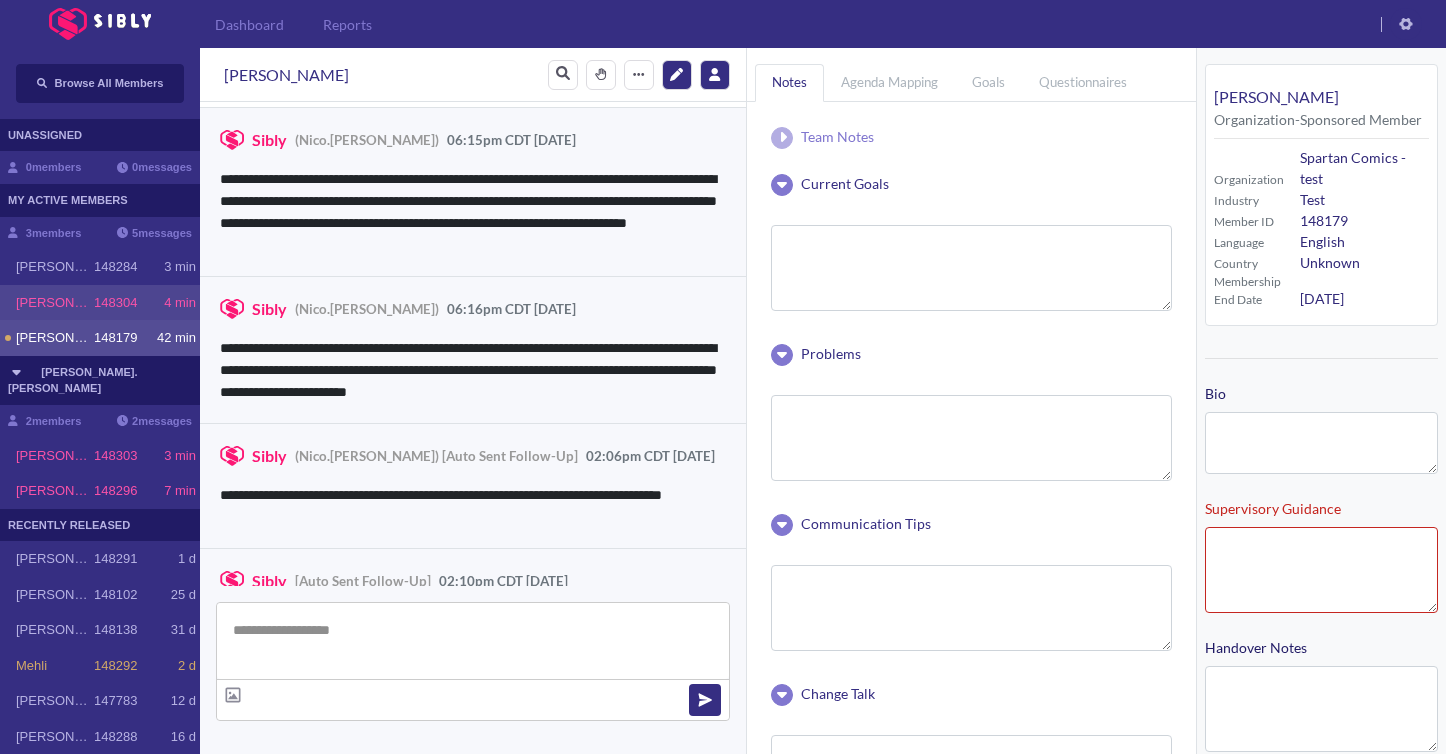 scroll, scrollTop: 0, scrollLeft: 0, axis: both 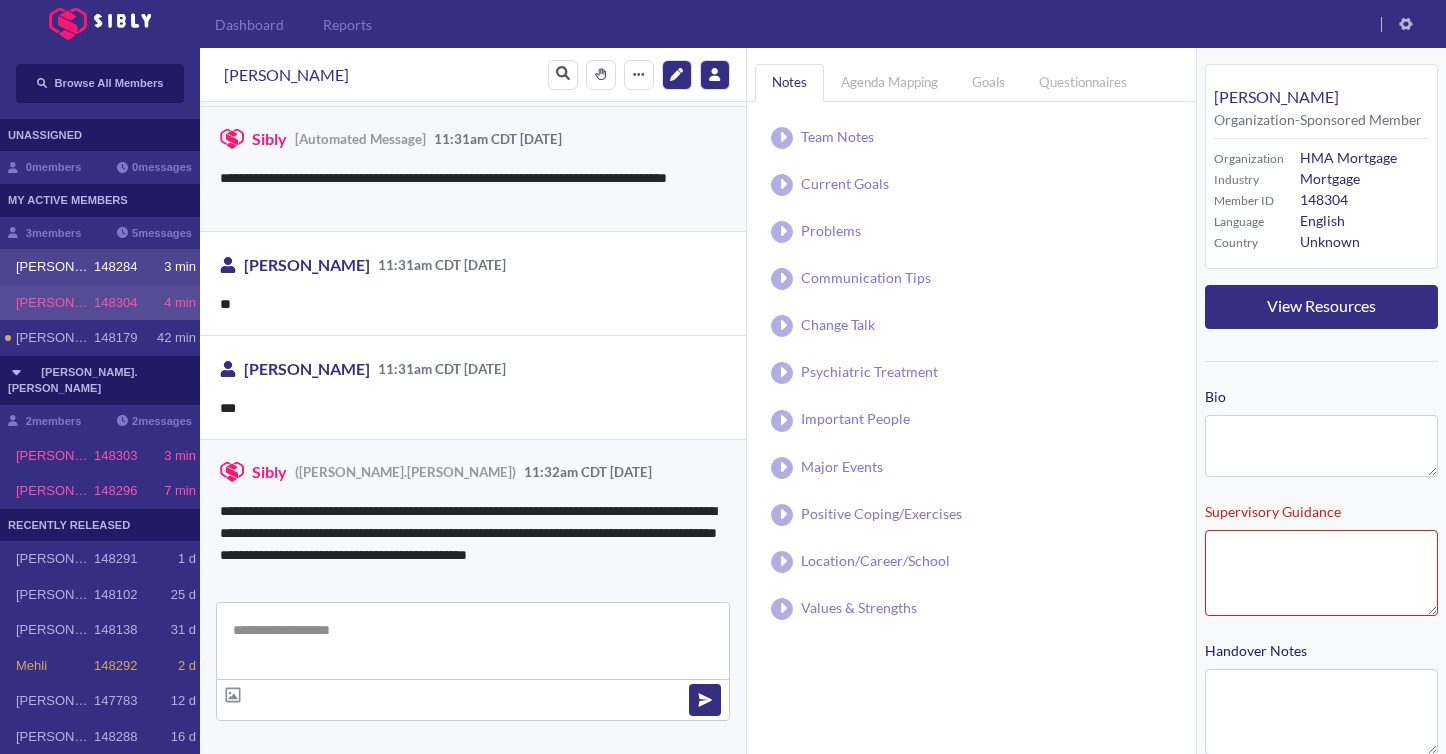 click on "148284" at bounding box center (115, 267) 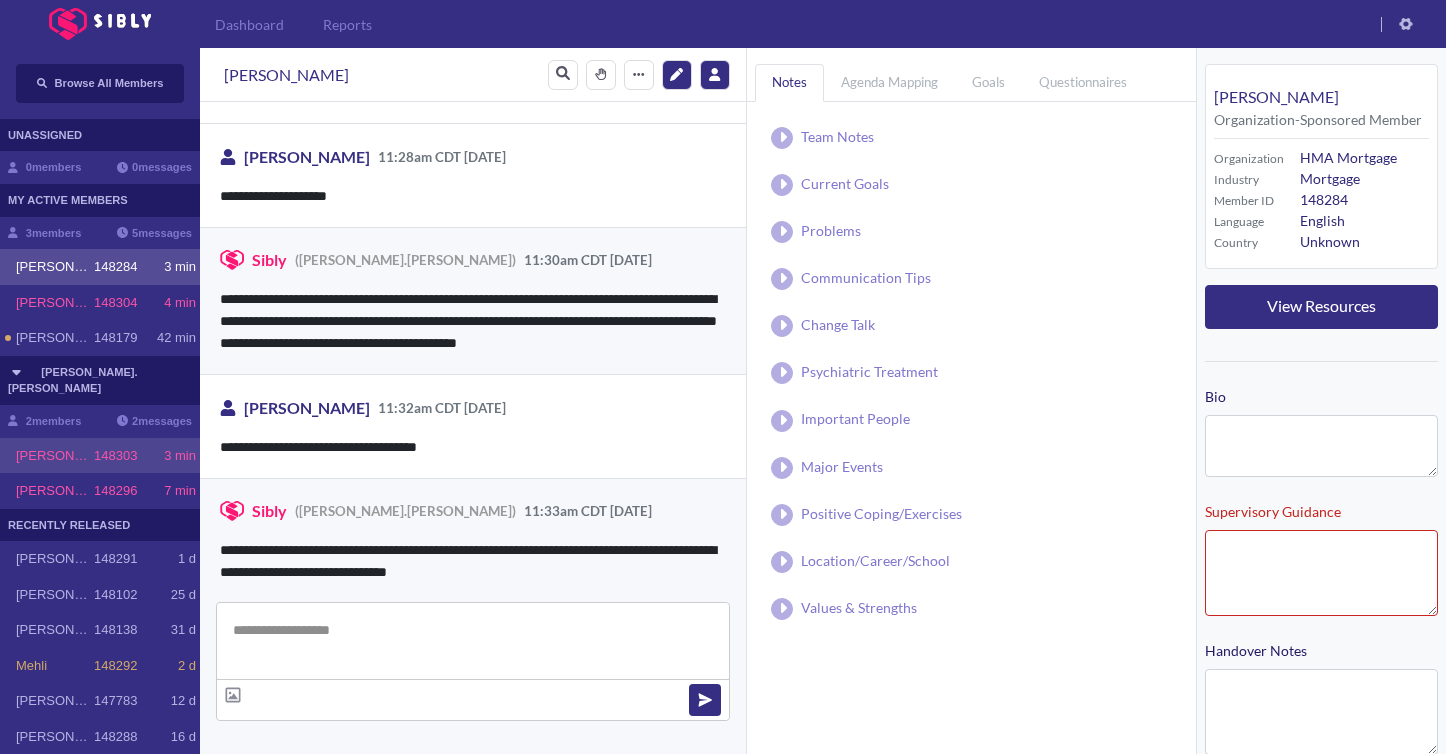 scroll, scrollTop: 556, scrollLeft: 0, axis: vertical 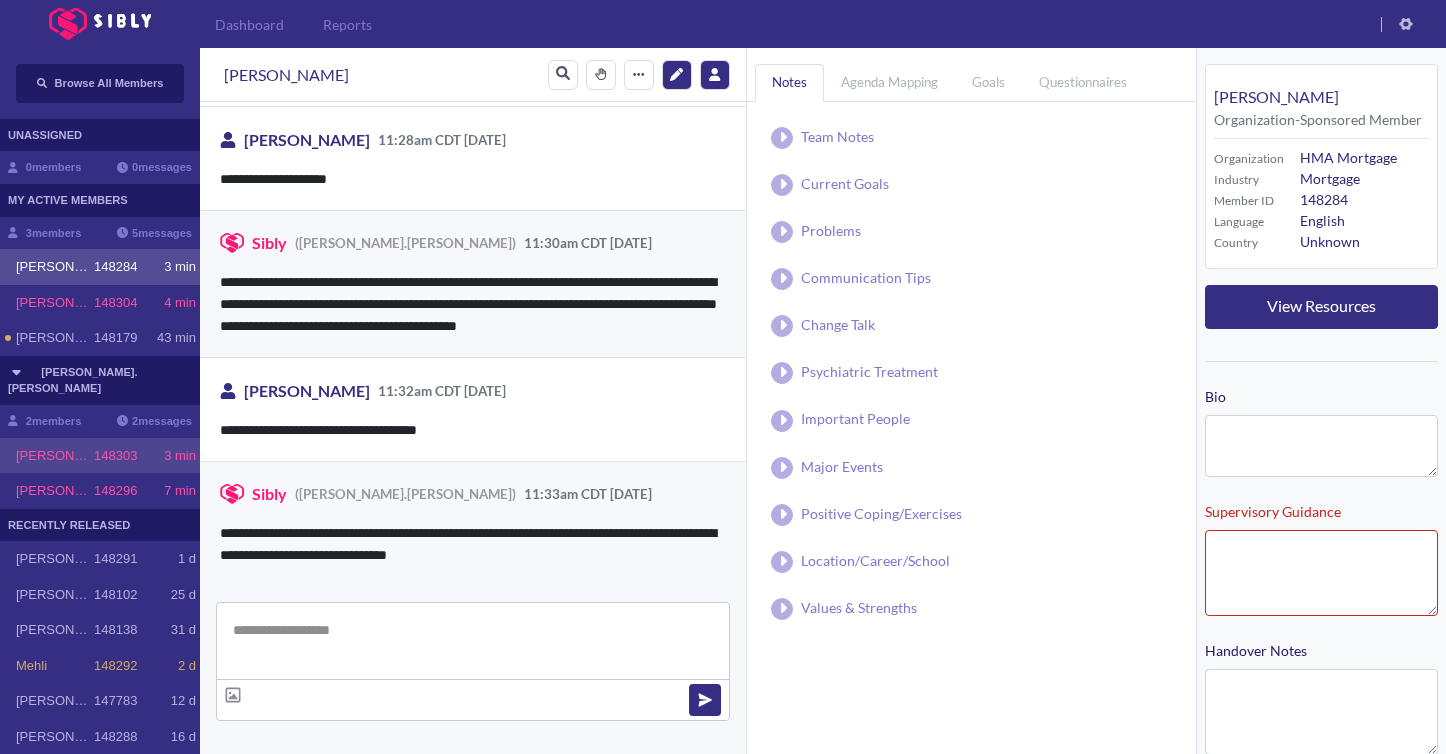 click on "[PERSON_NAME]" at bounding box center [55, 456] 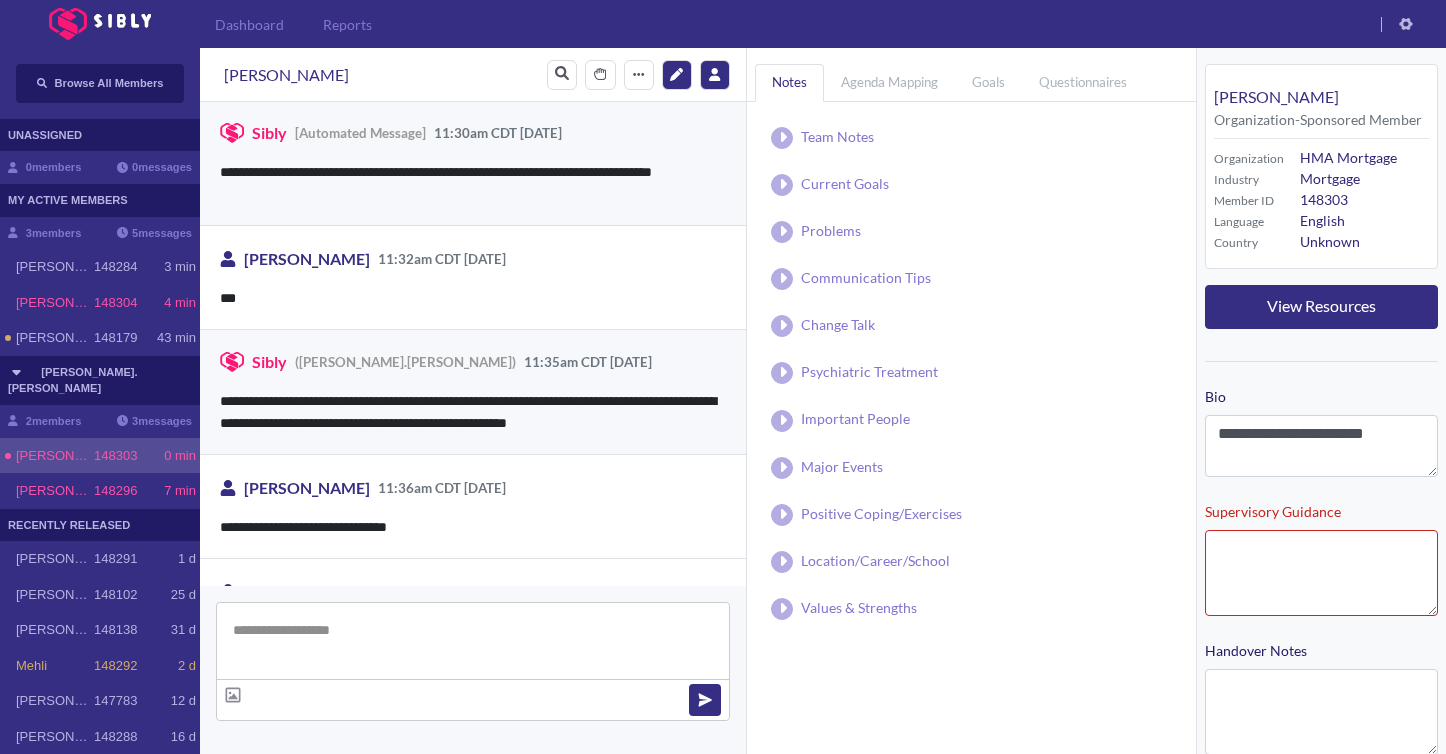 scroll, scrollTop: 181, scrollLeft: 0, axis: vertical 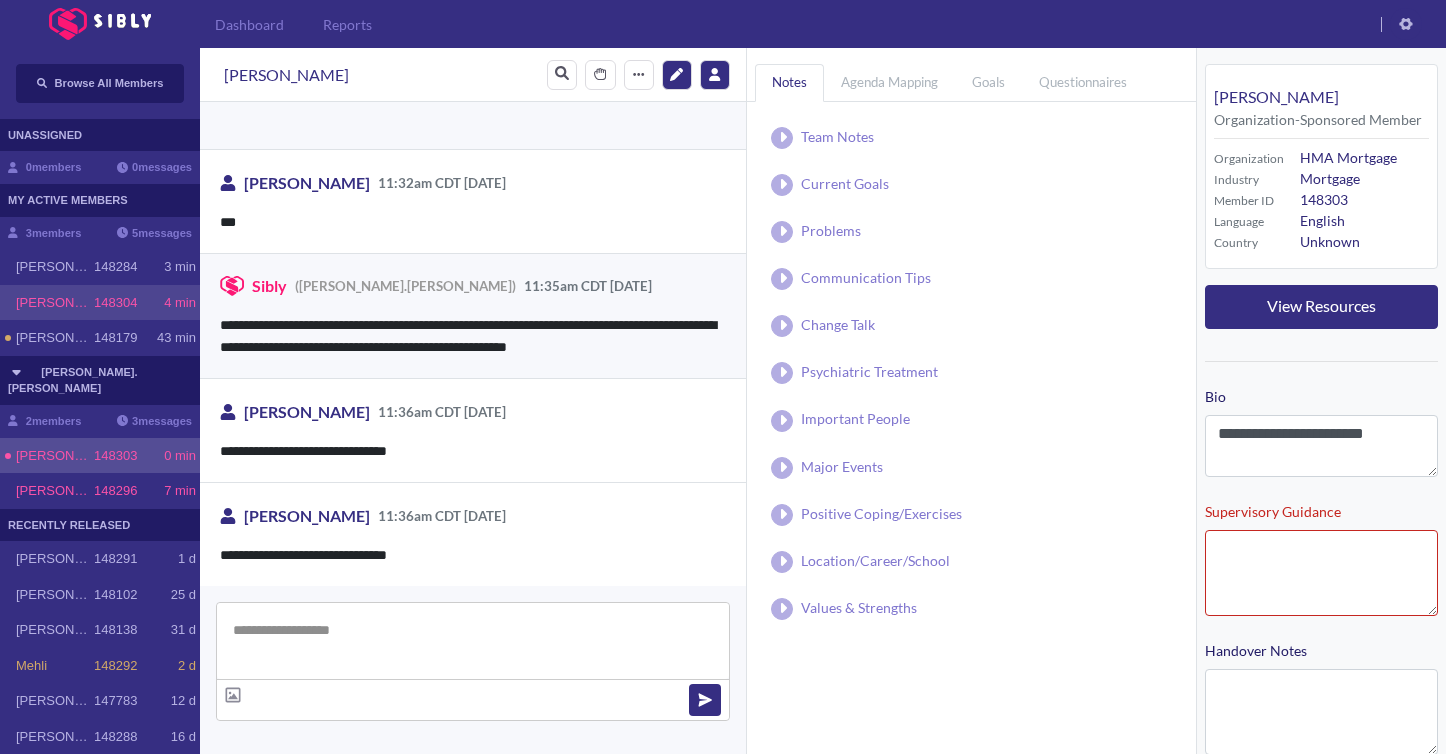 click on "[PERSON_NAME]" at bounding box center (55, 303) 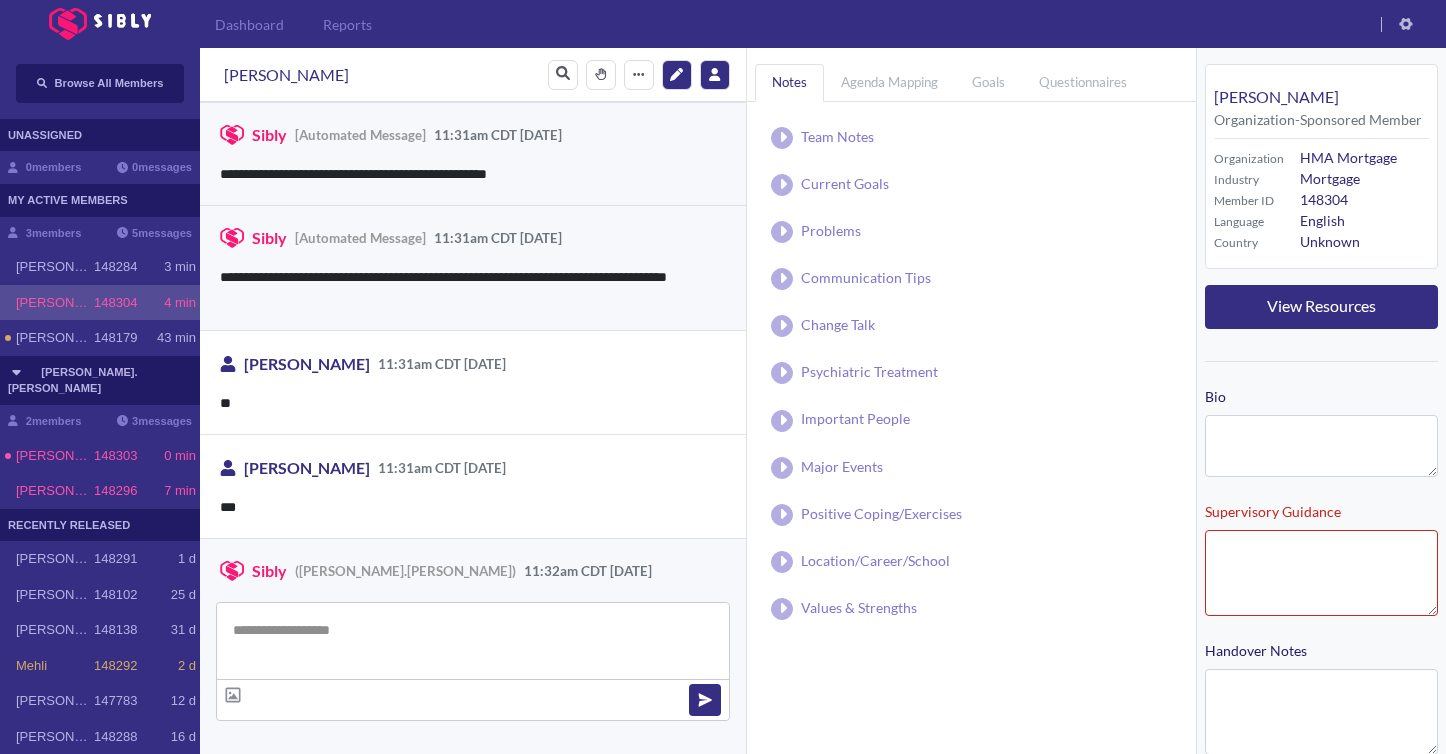 scroll, scrollTop: 99, scrollLeft: 0, axis: vertical 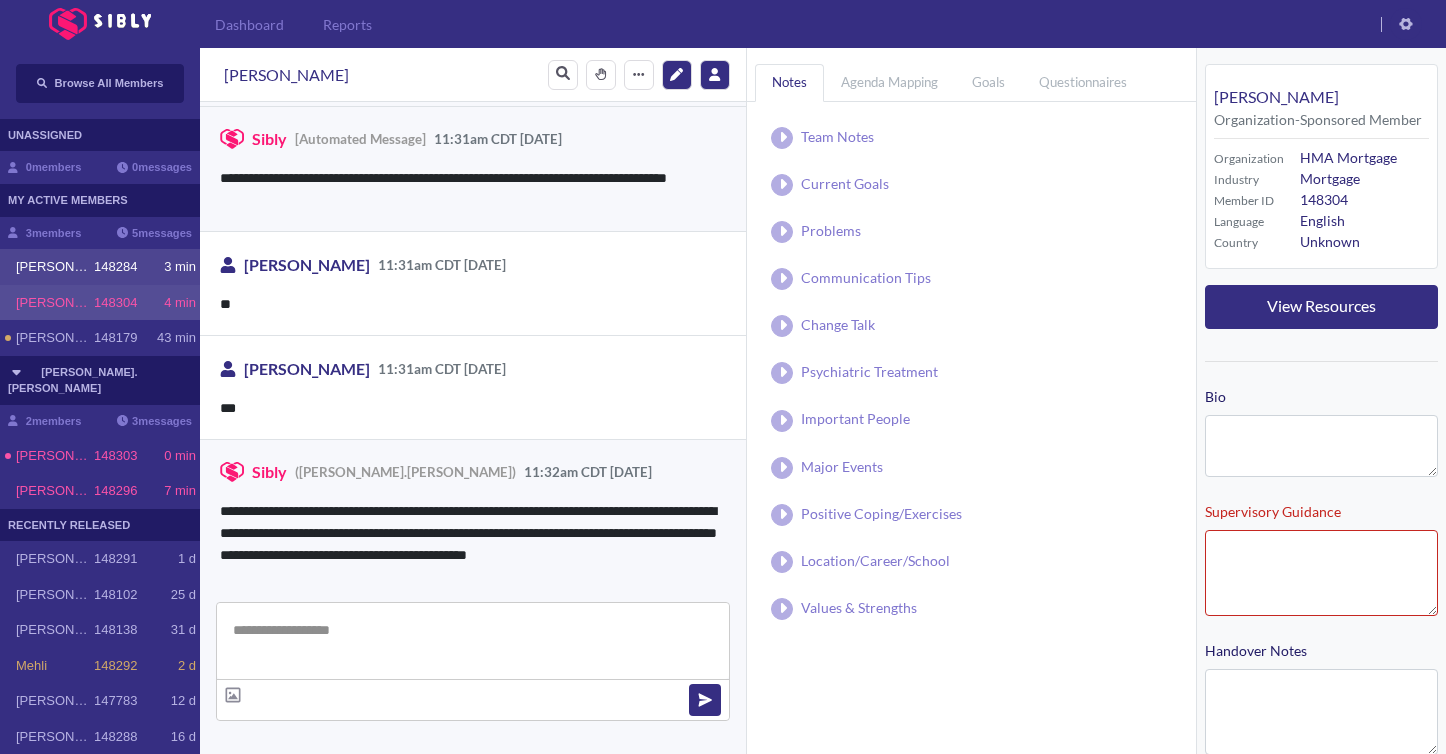 click on "[PERSON_NAME]" at bounding box center [55, 267] 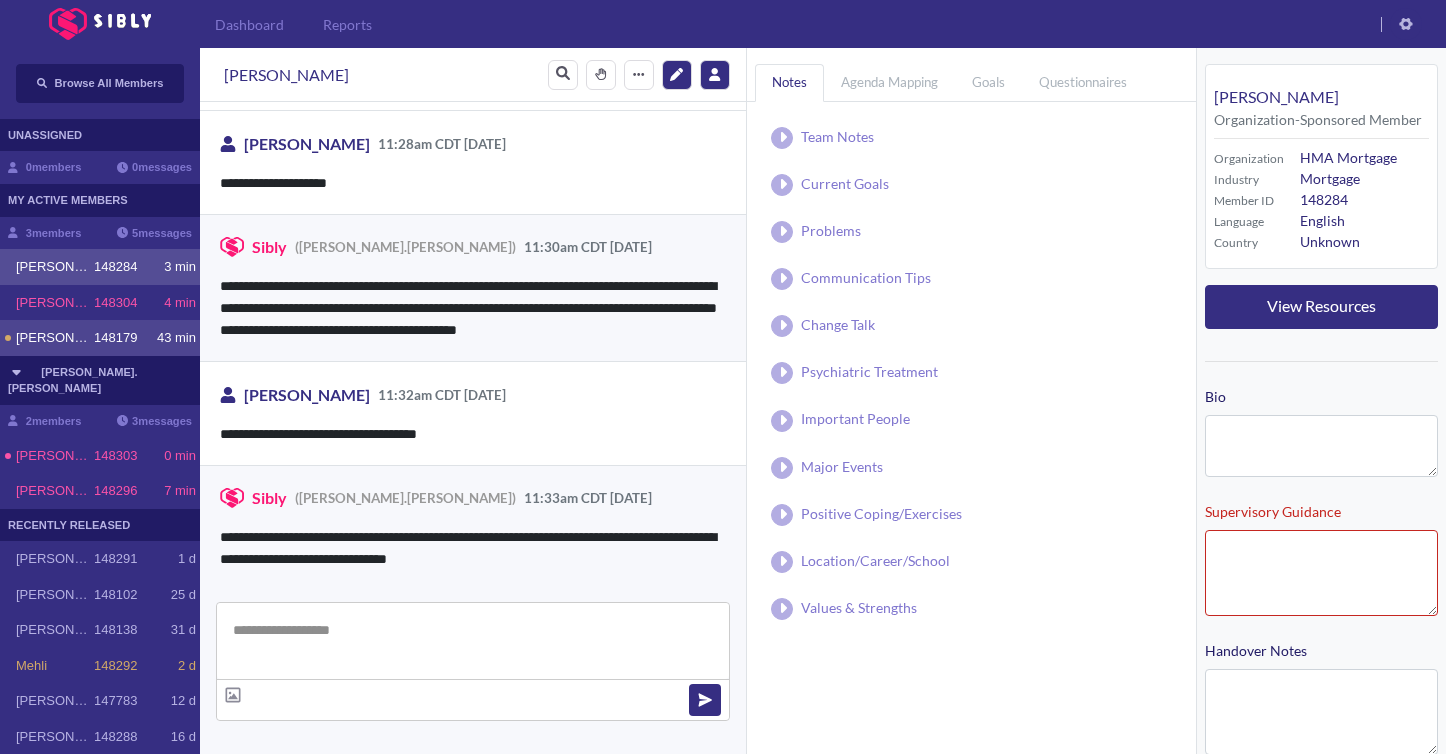 scroll, scrollTop: 556, scrollLeft: 0, axis: vertical 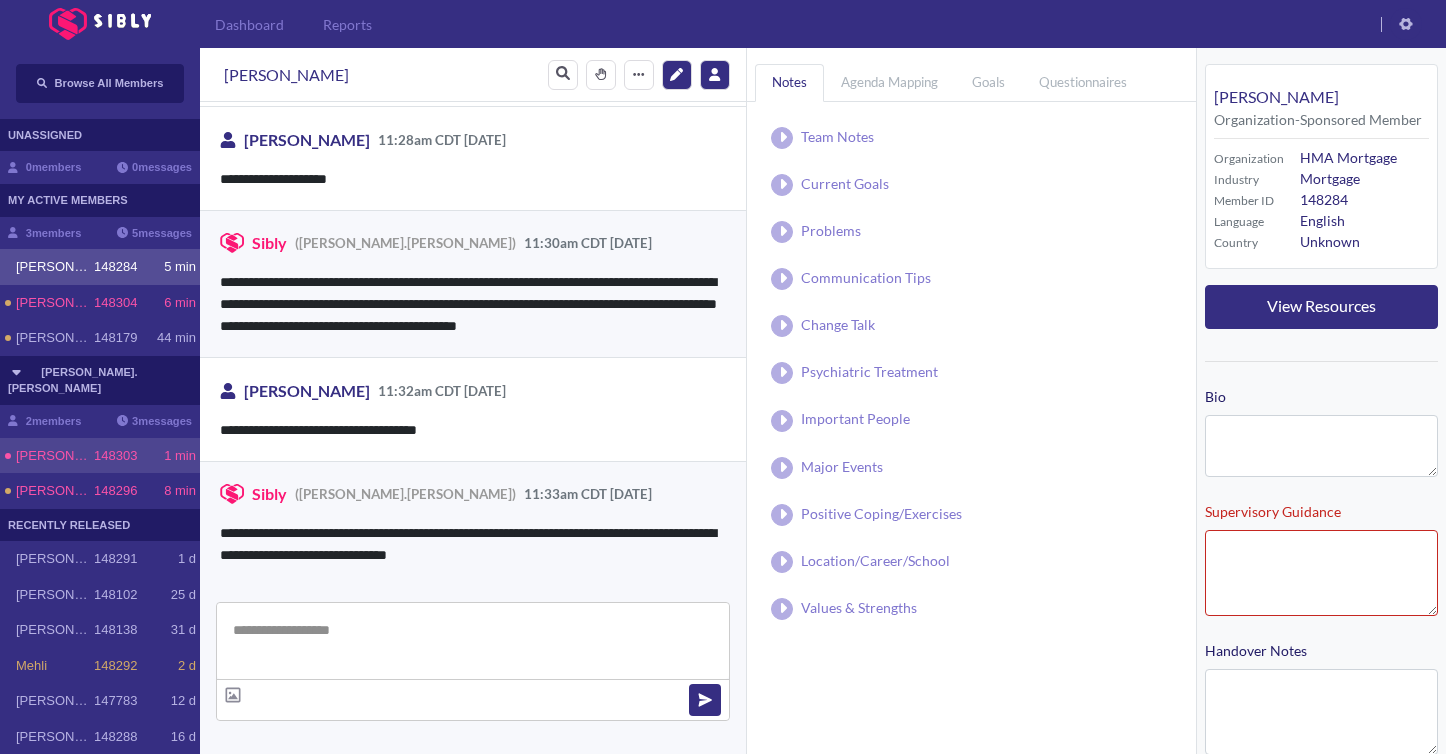 click on "[PERSON_NAME] 148303 1 min" at bounding box center (100, 456) 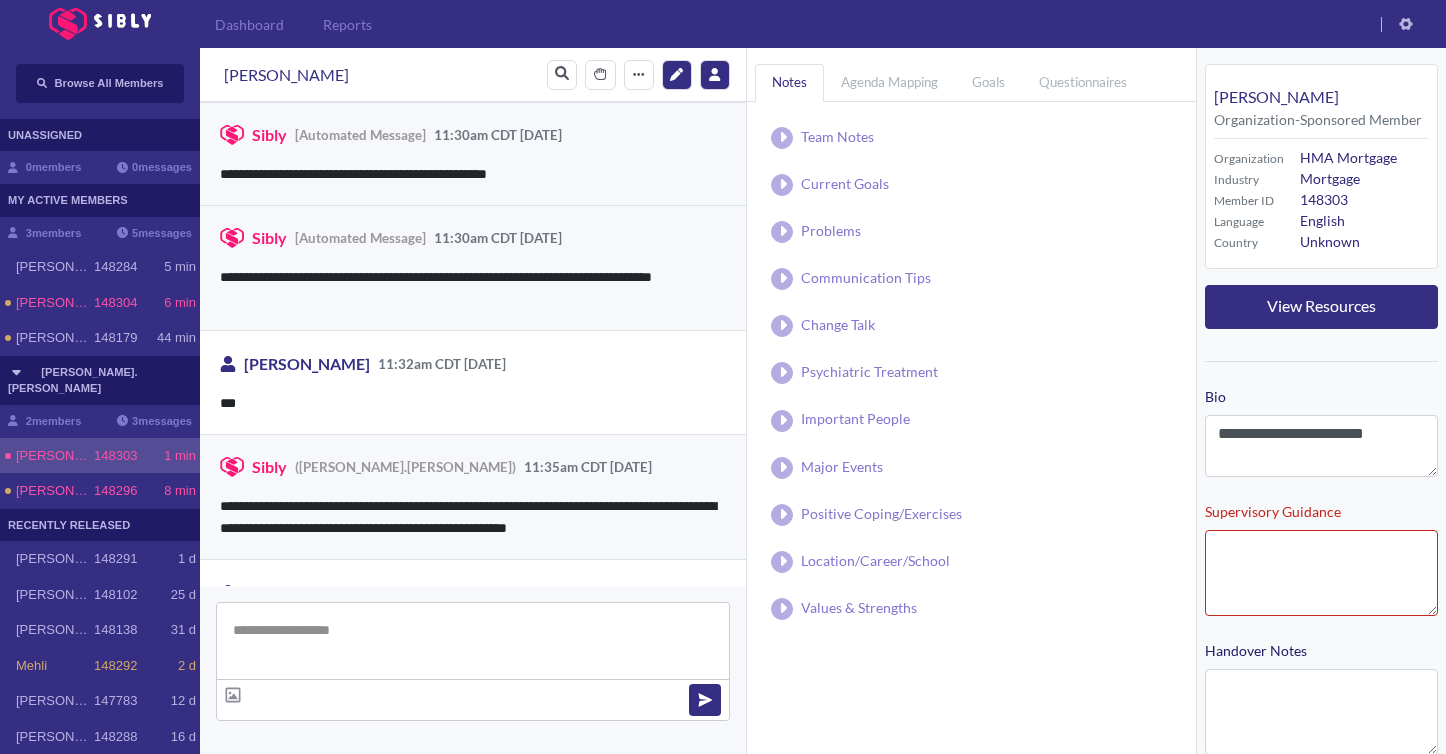 scroll, scrollTop: 77, scrollLeft: 0, axis: vertical 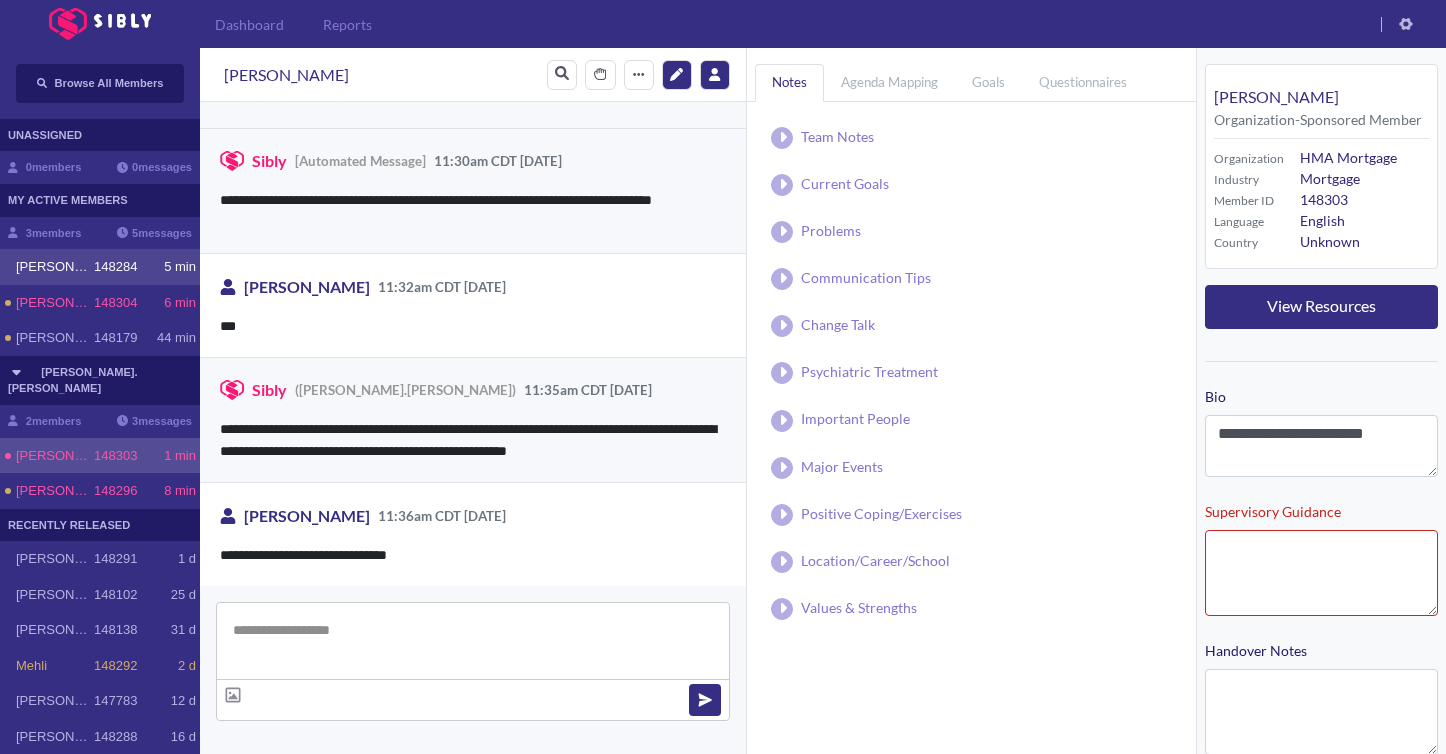 click on "[PERSON_NAME] 148284 5 min" at bounding box center (100, 267) 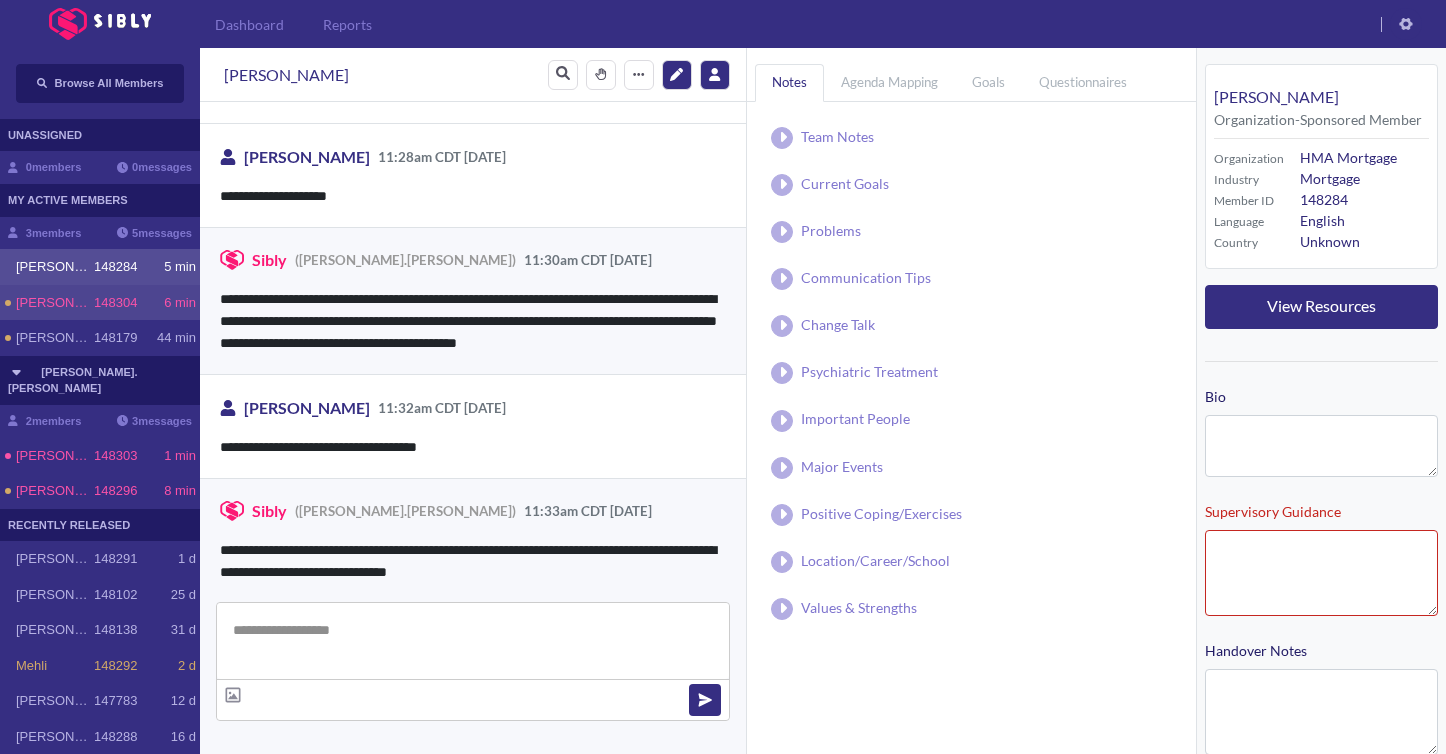 scroll, scrollTop: 556, scrollLeft: 0, axis: vertical 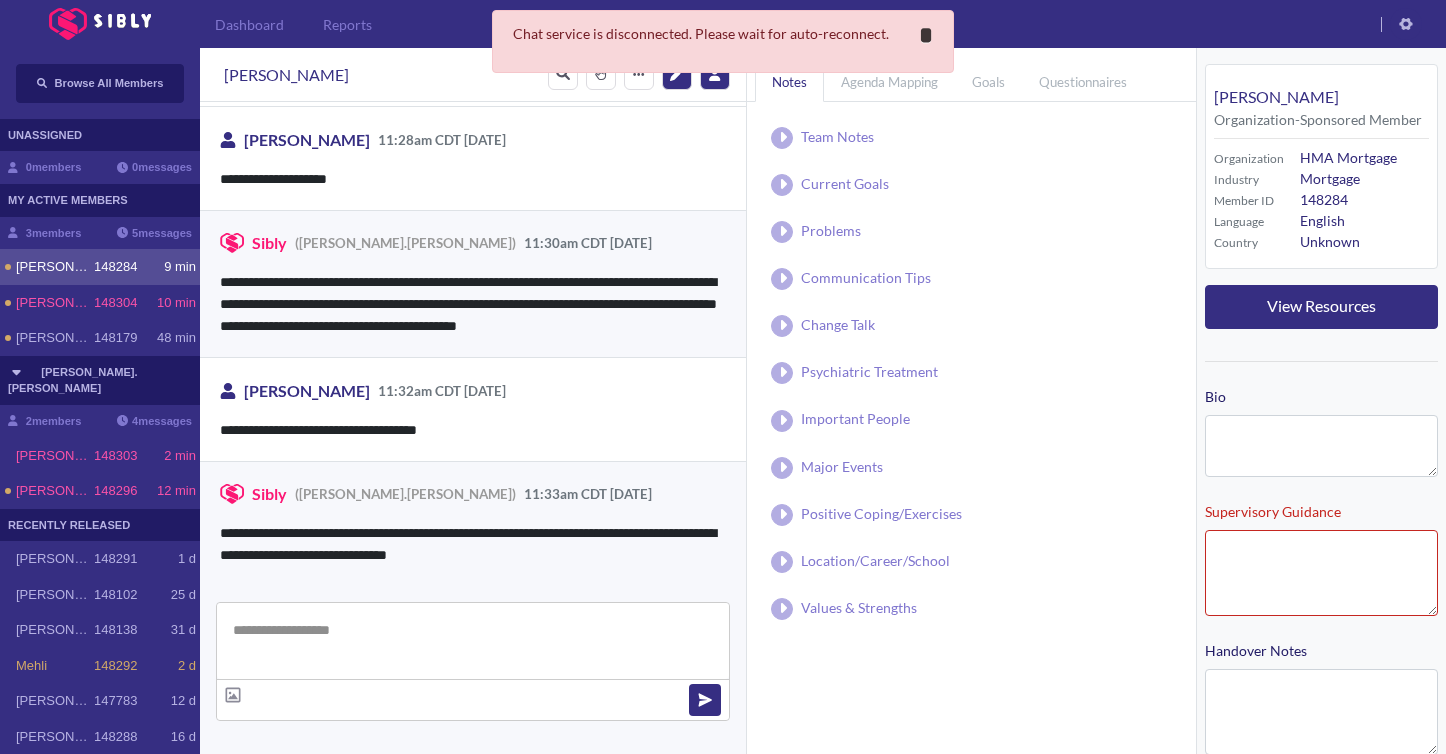 click on "*" at bounding box center [926, 35] 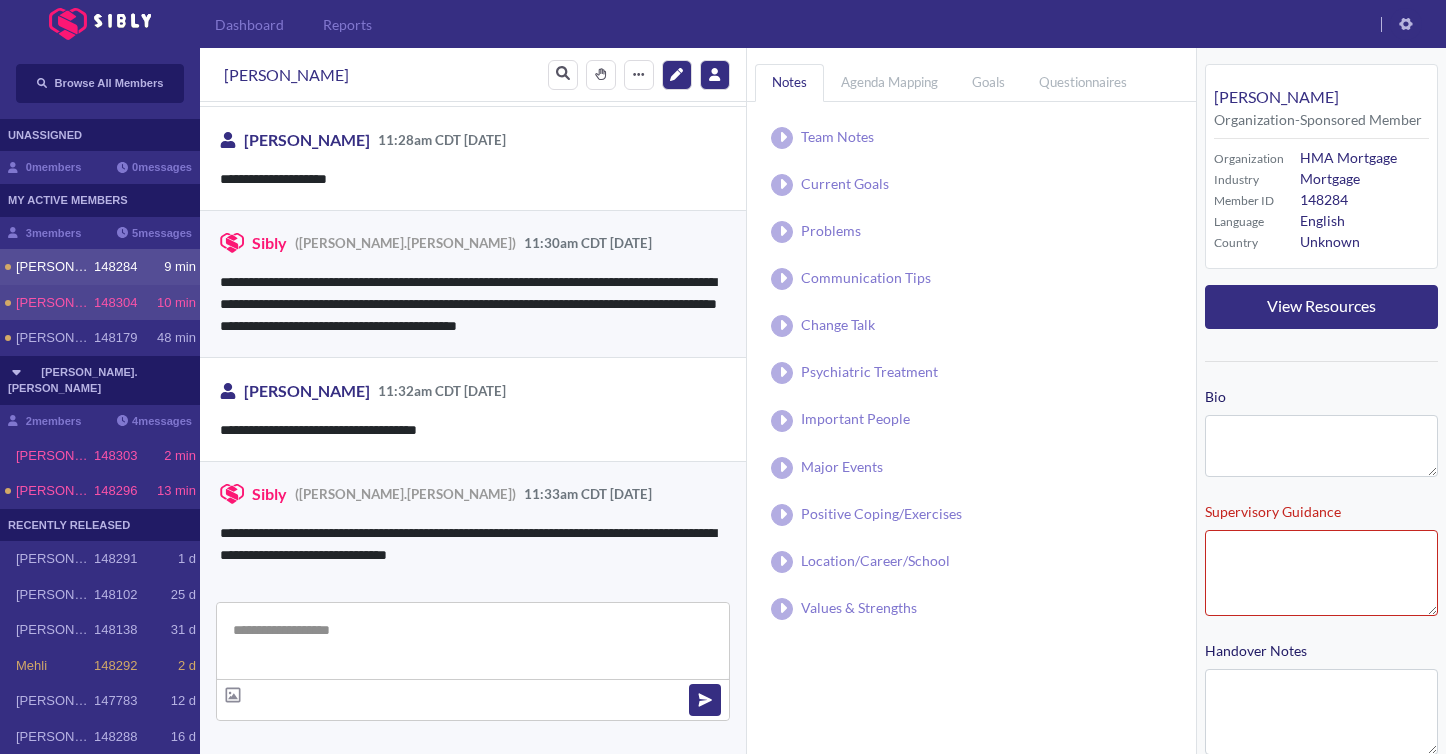 click on "[PERSON_NAME]" at bounding box center (55, 303) 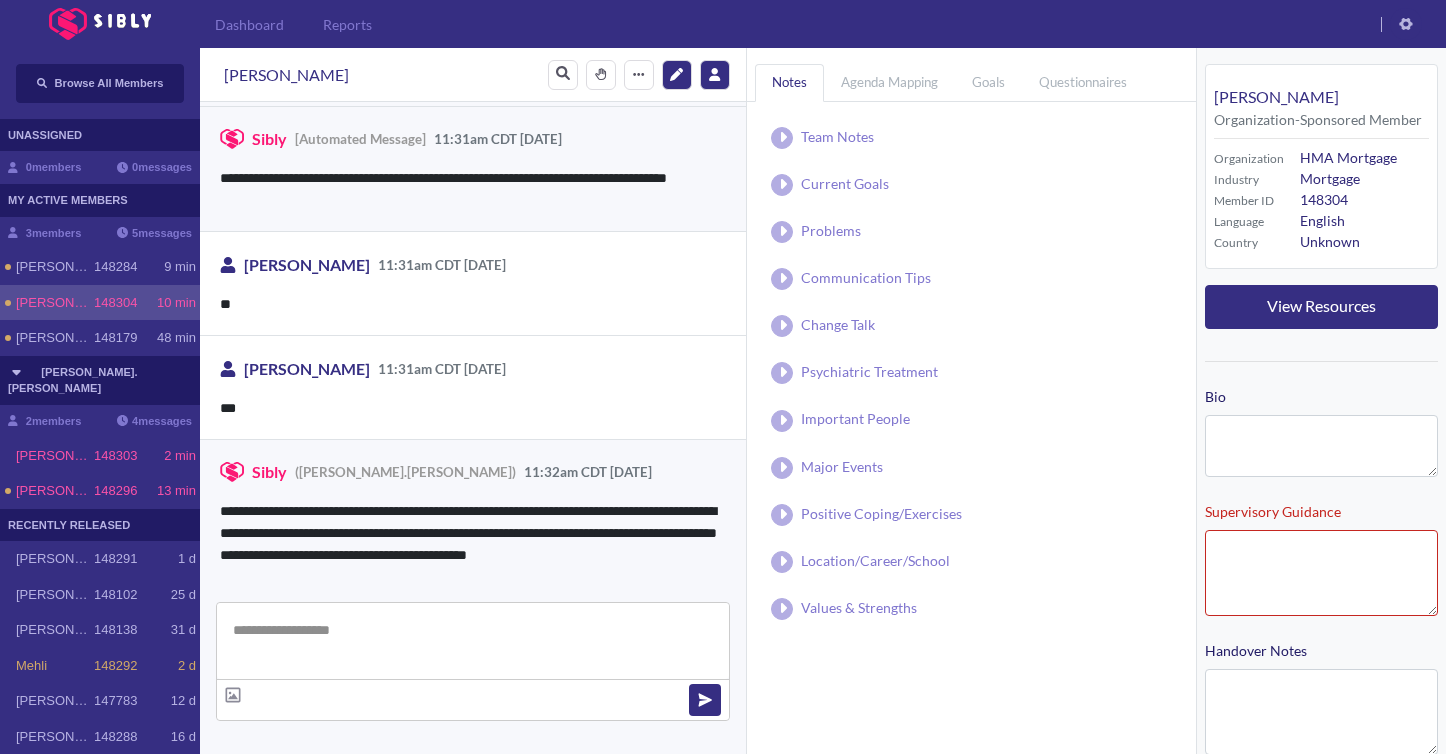 scroll, scrollTop: 99, scrollLeft: 0, axis: vertical 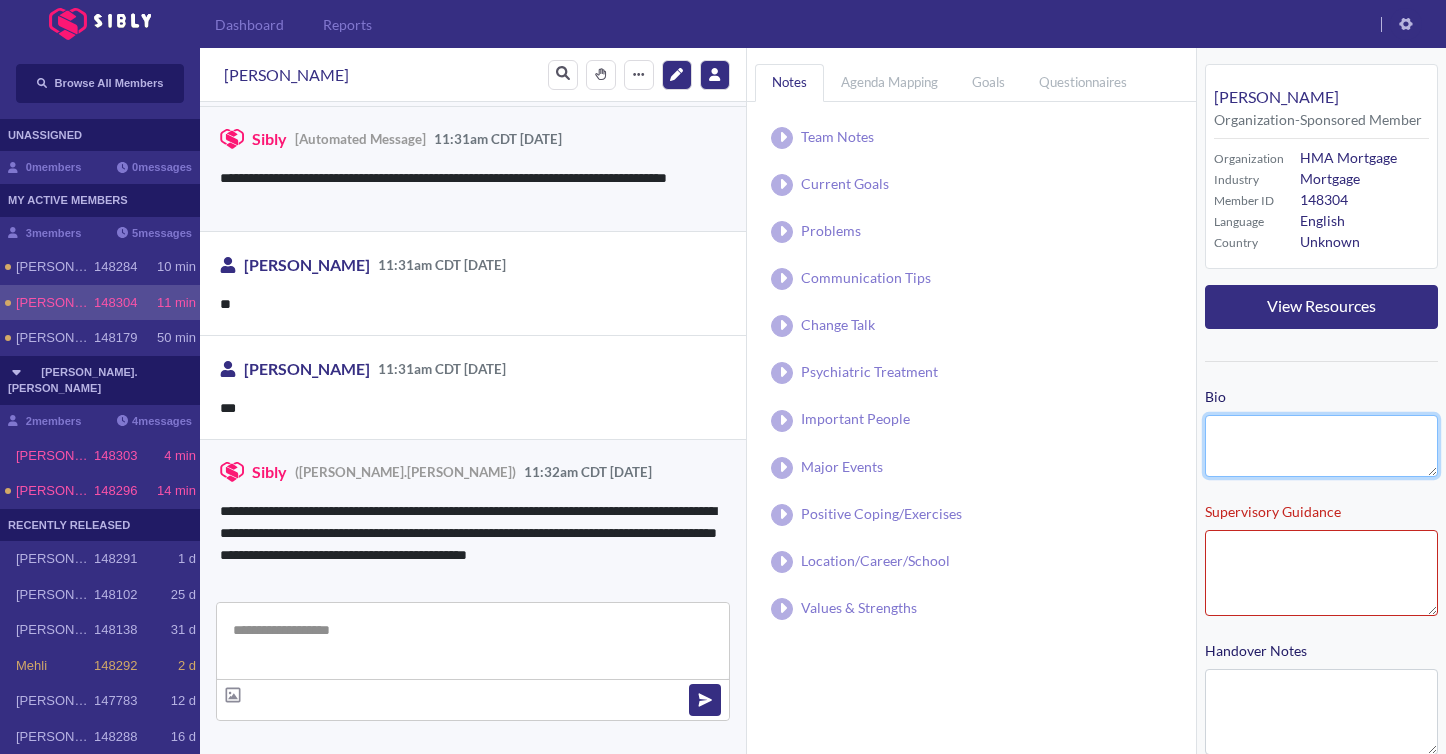 click on "Bio" at bounding box center [1321, 446] 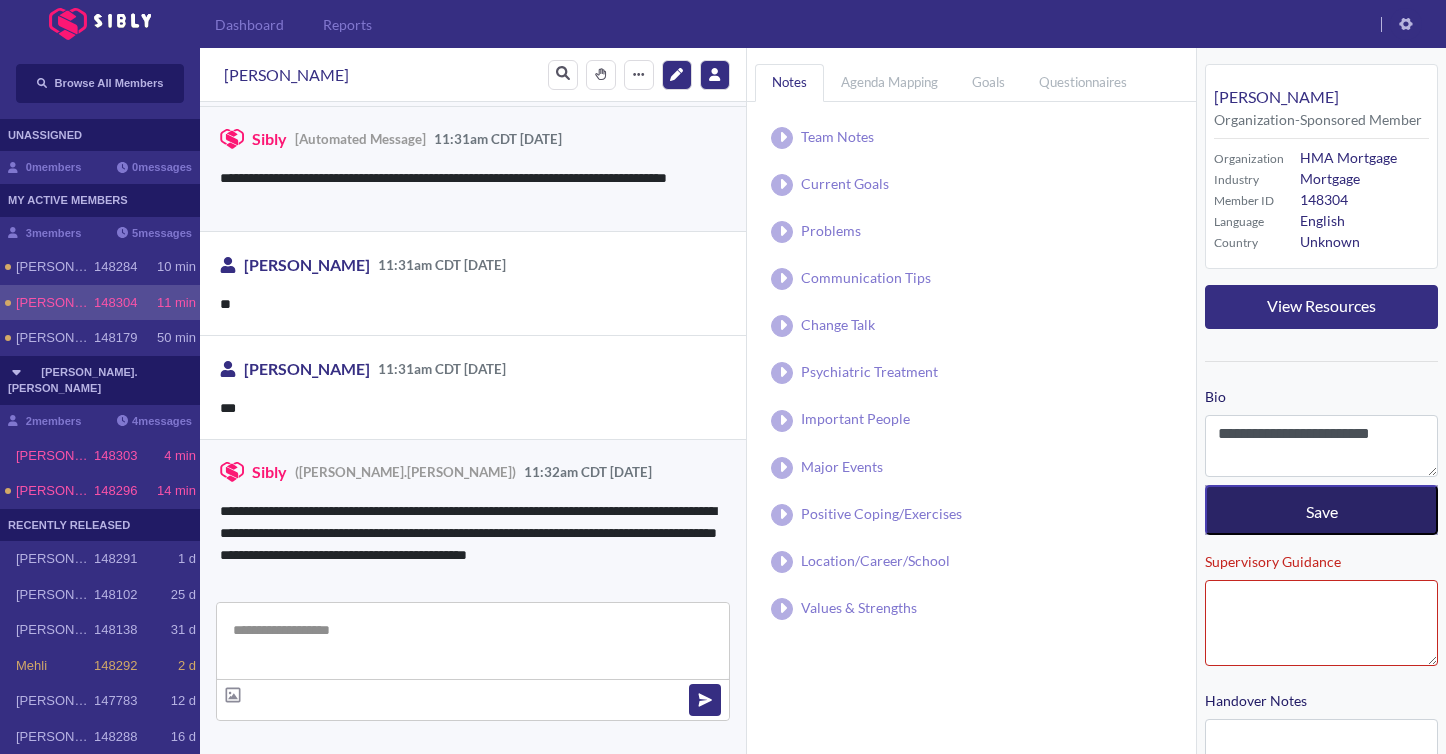 click on "Save" at bounding box center [1321, 510] 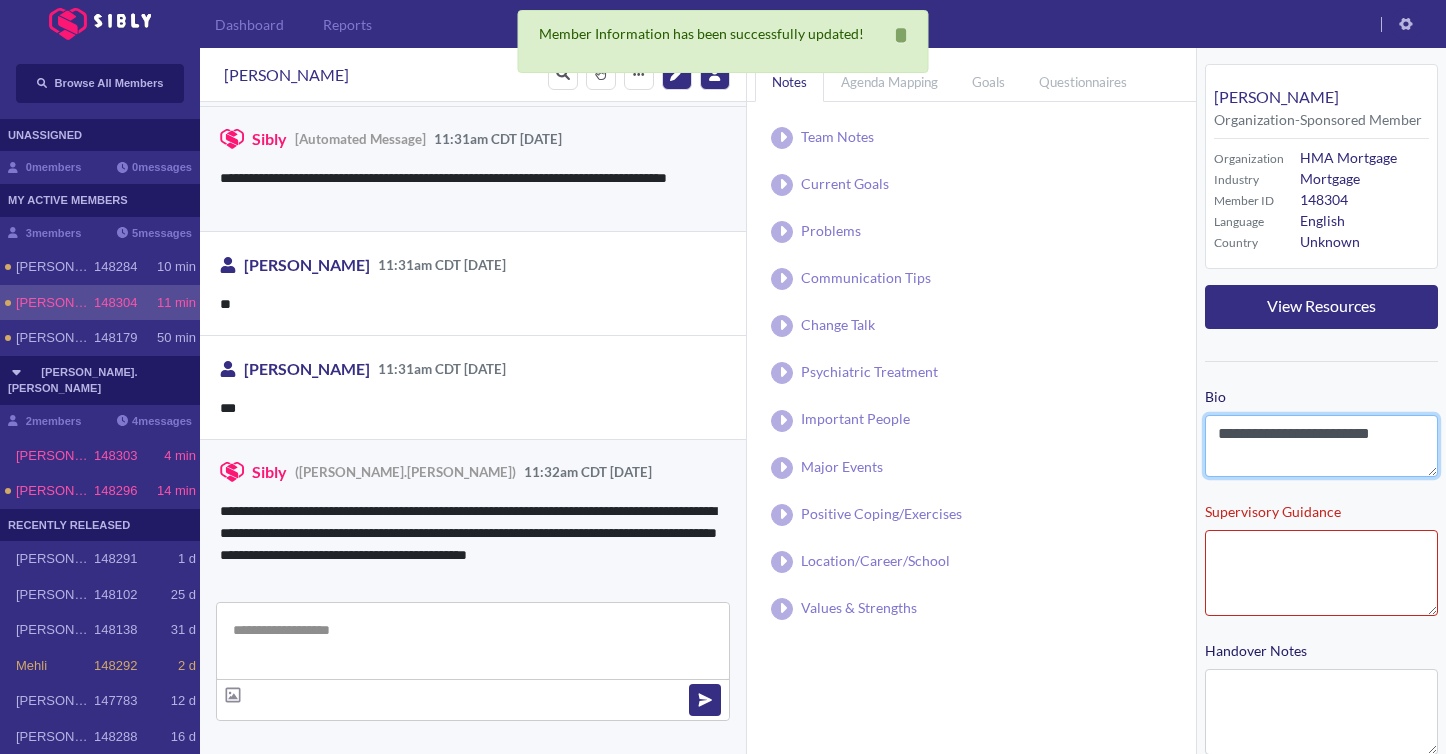 drag, startPoint x: 1427, startPoint y: 430, endPoint x: 1119, endPoint y: 428, distance: 308.0065 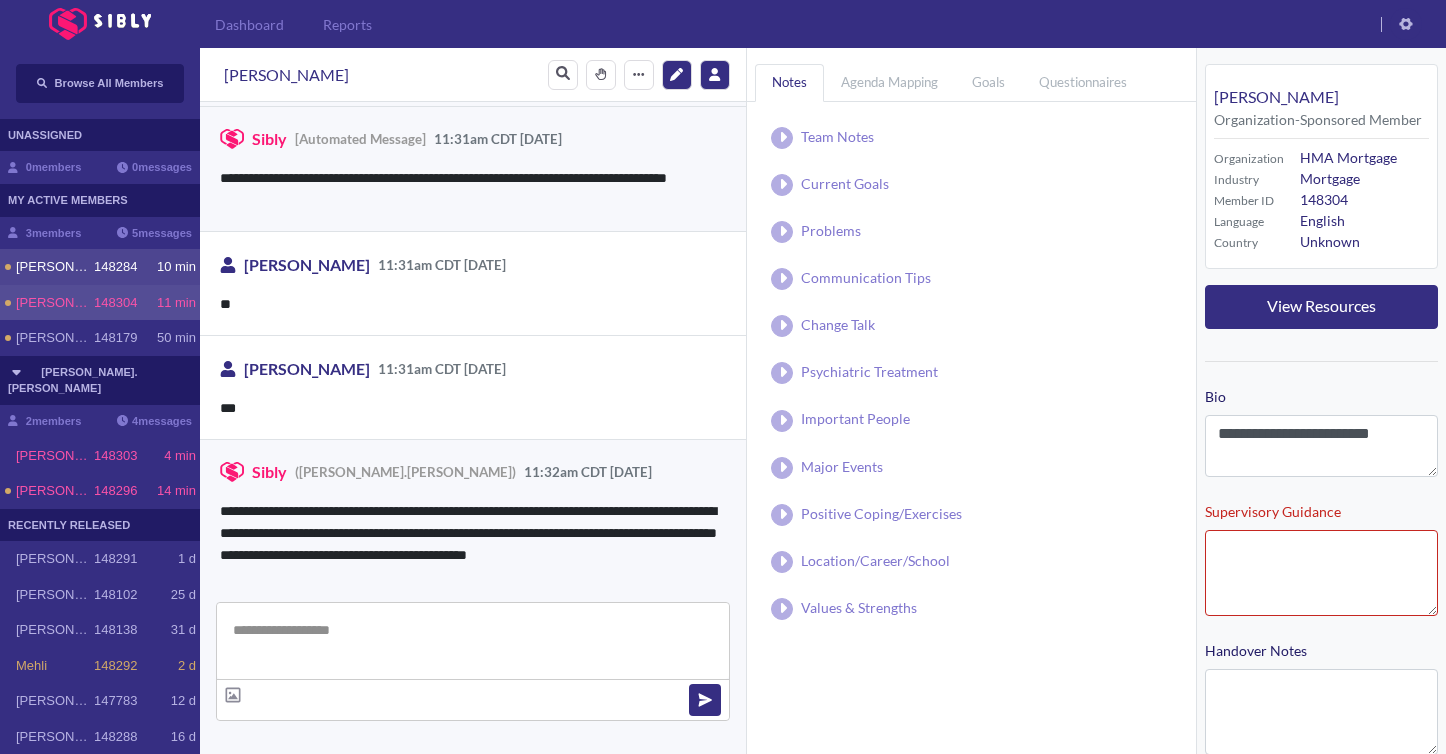 click on "[PERSON_NAME] 148284 10 min" at bounding box center (100, 267) 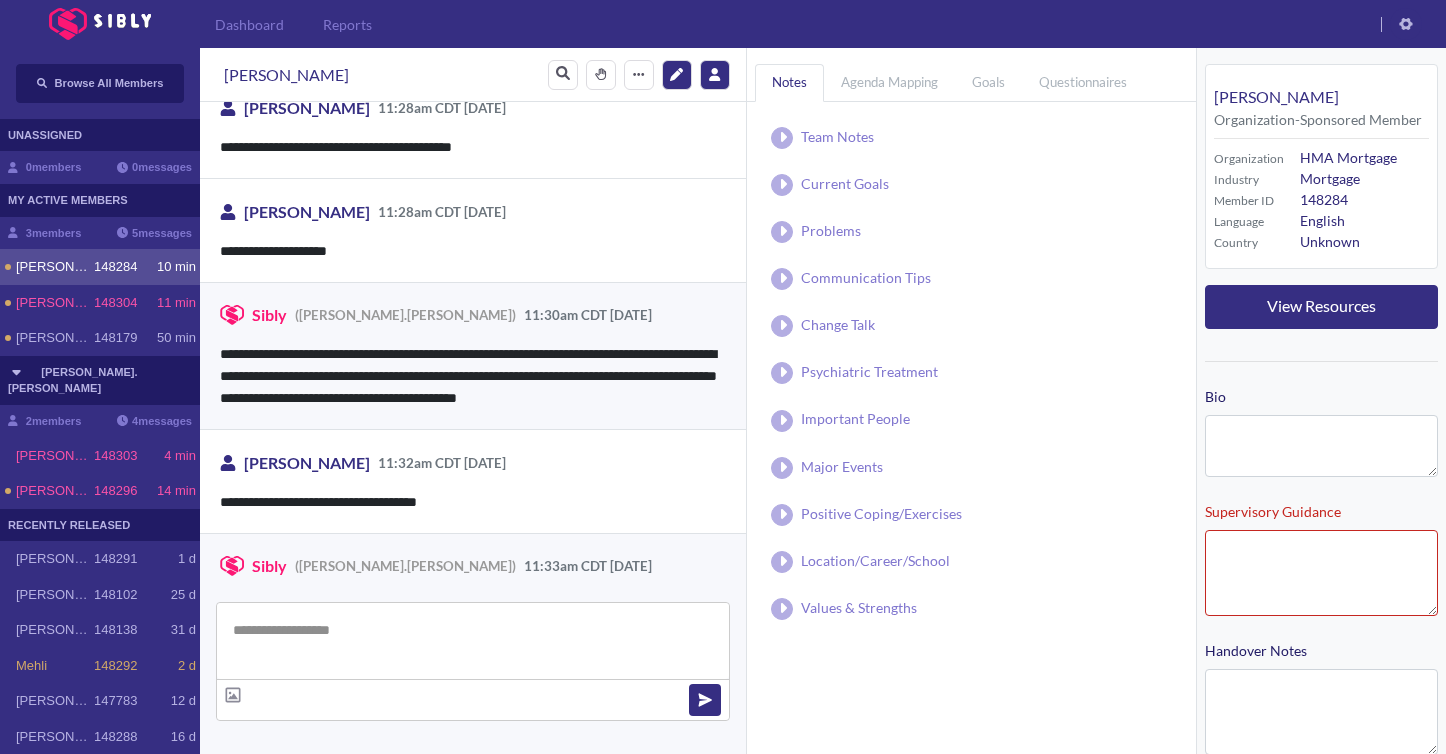 scroll, scrollTop: 556, scrollLeft: 0, axis: vertical 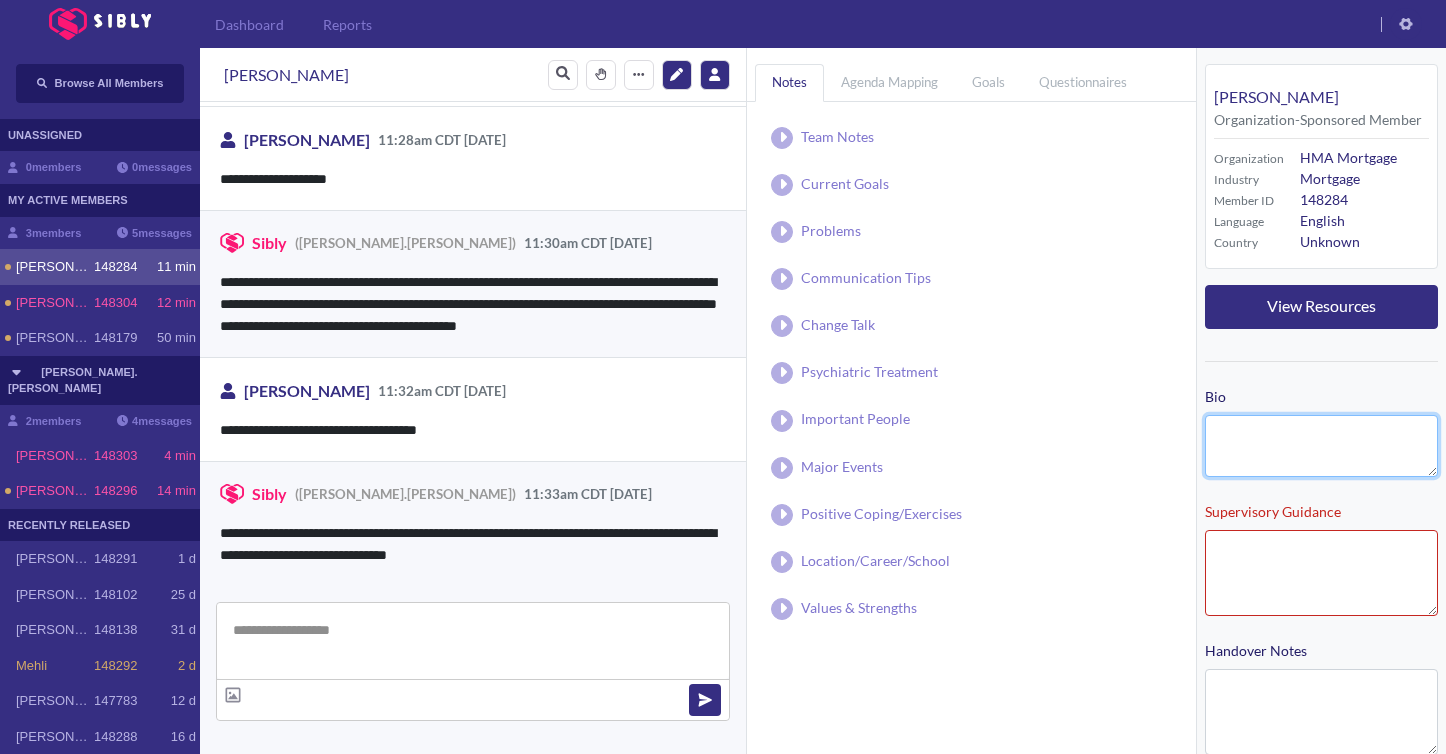 click on "Bio" at bounding box center [1321, 446] 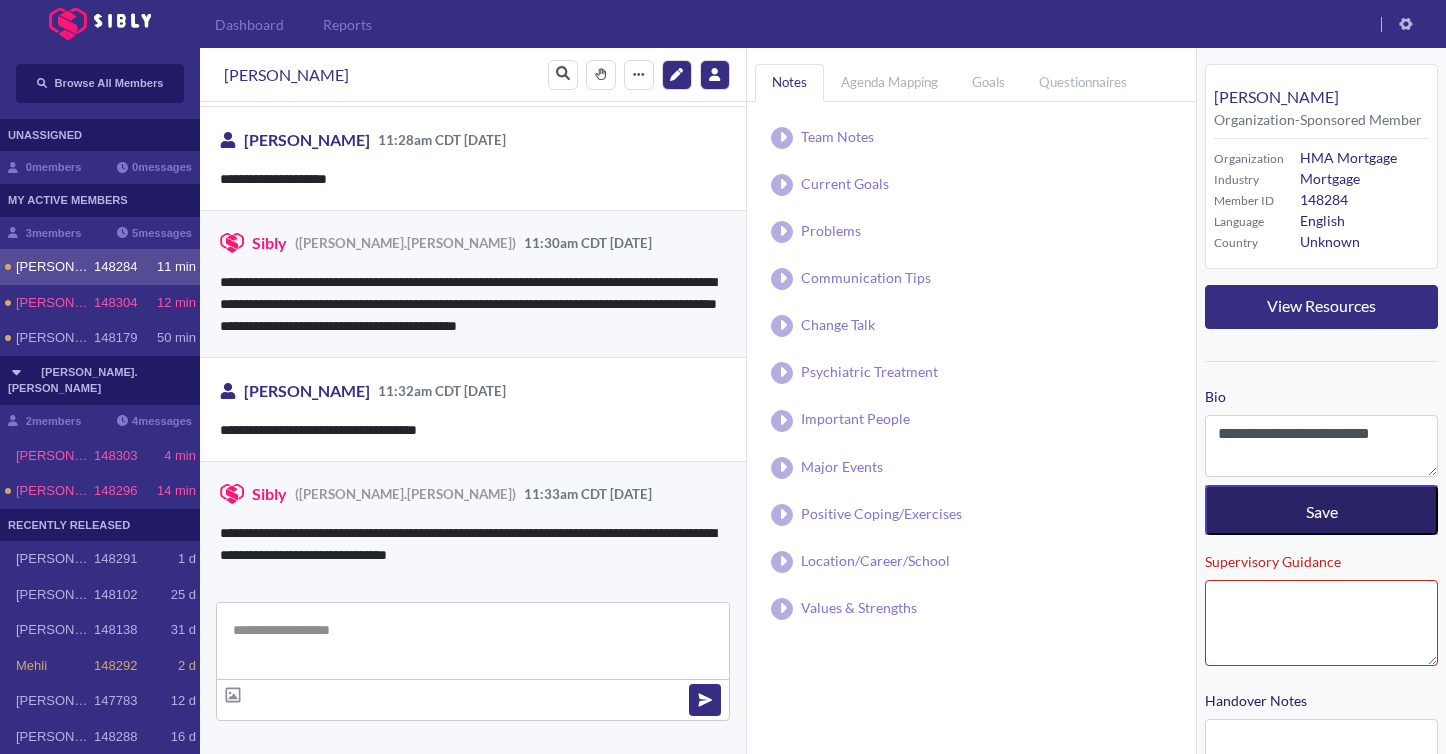 click on "Save" at bounding box center [1321, 510] 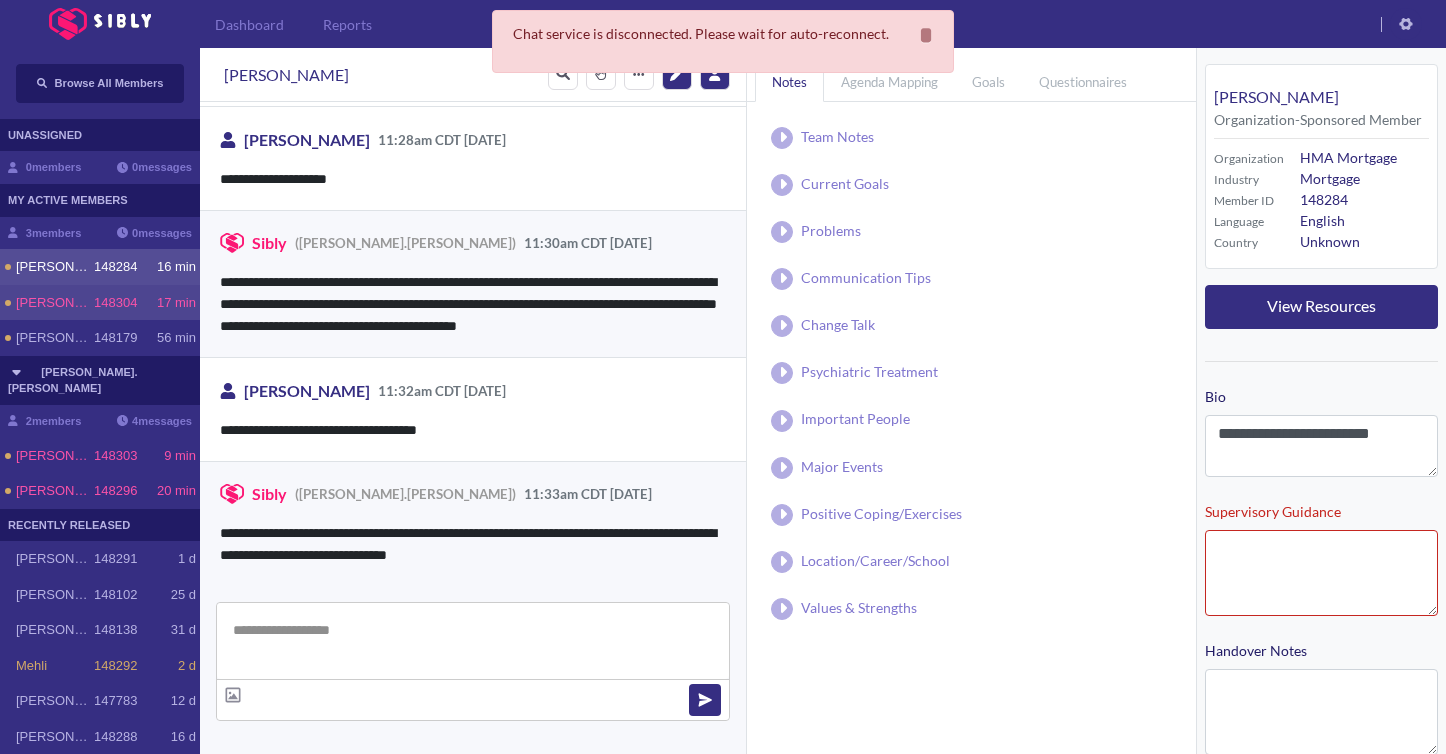 click on "148304" at bounding box center [115, 303] 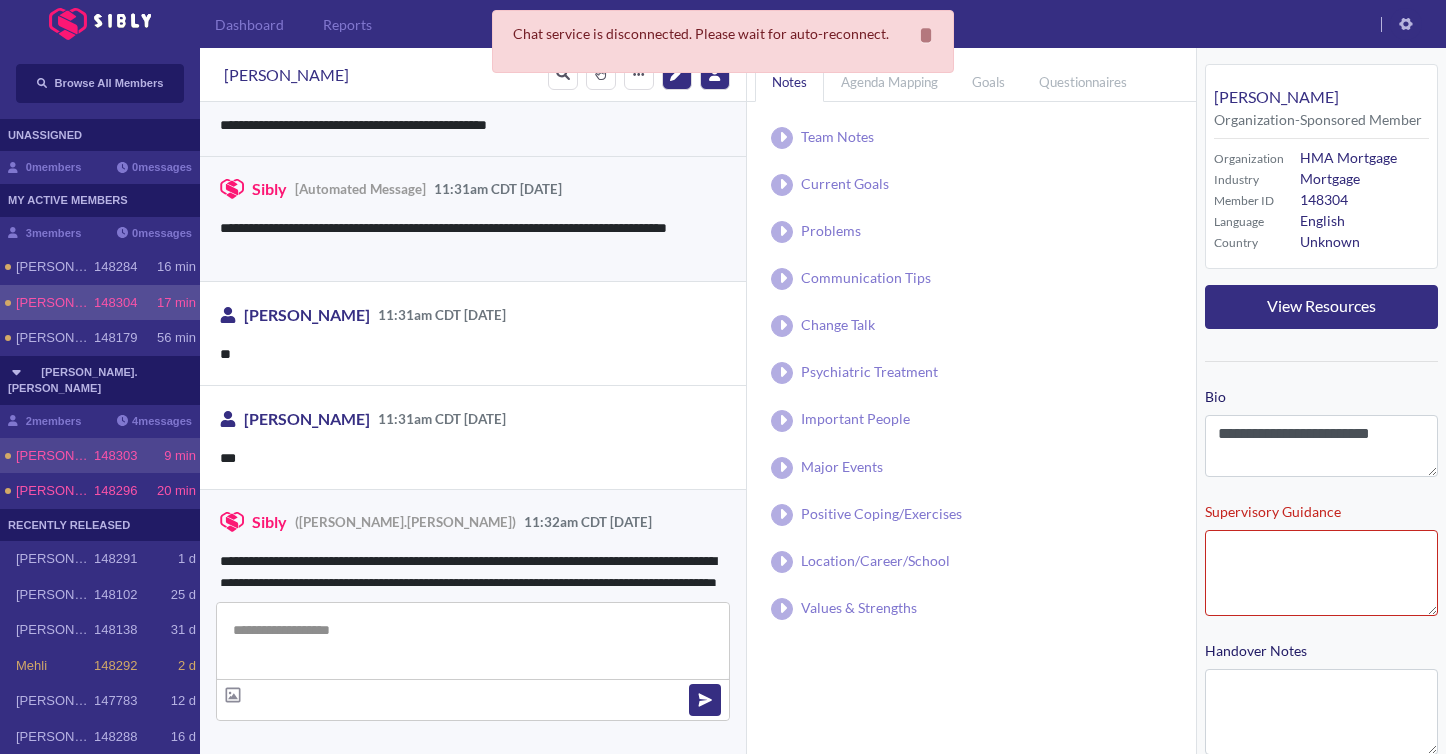 scroll, scrollTop: 99, scrollLeft: 0, axis: vertical 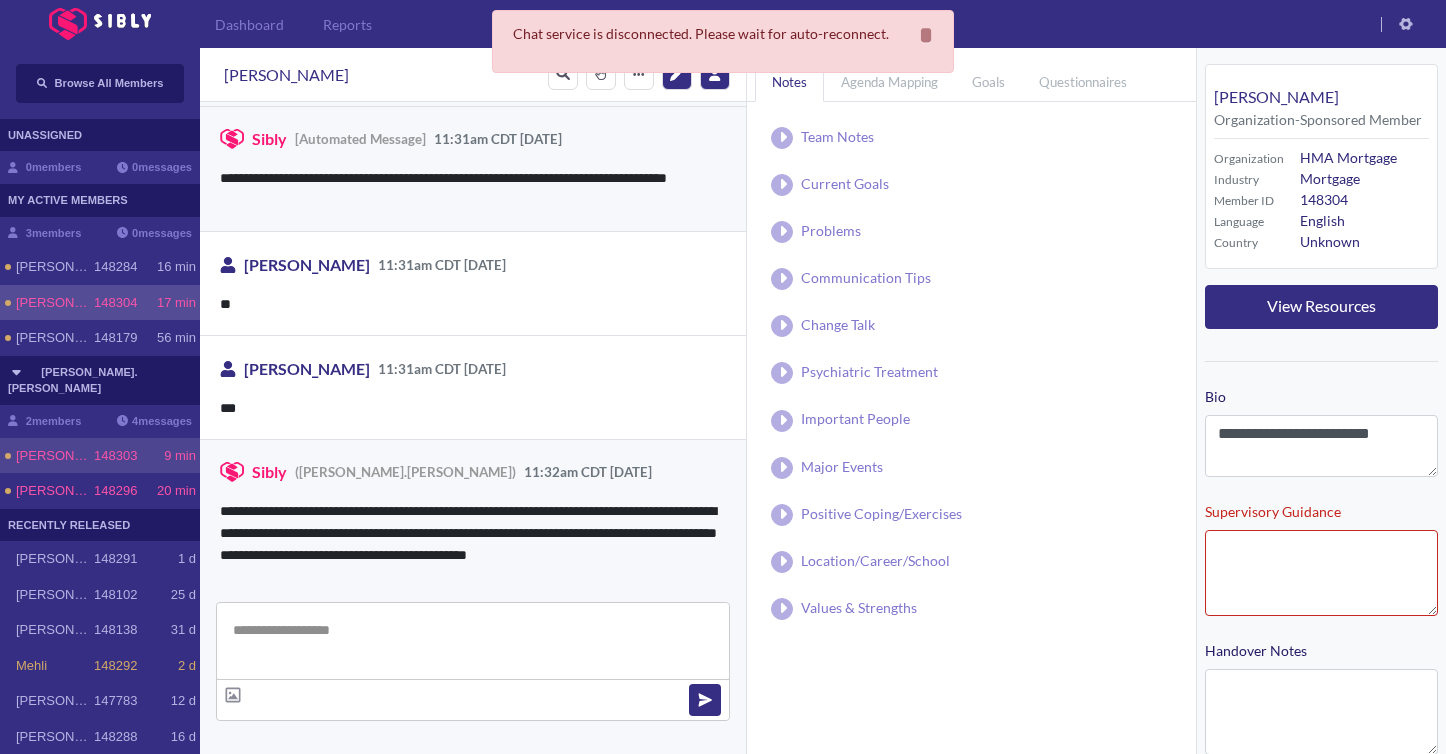 click on "[PERSON_NAME] 148303 9 min" at bounding box center (100, 456) 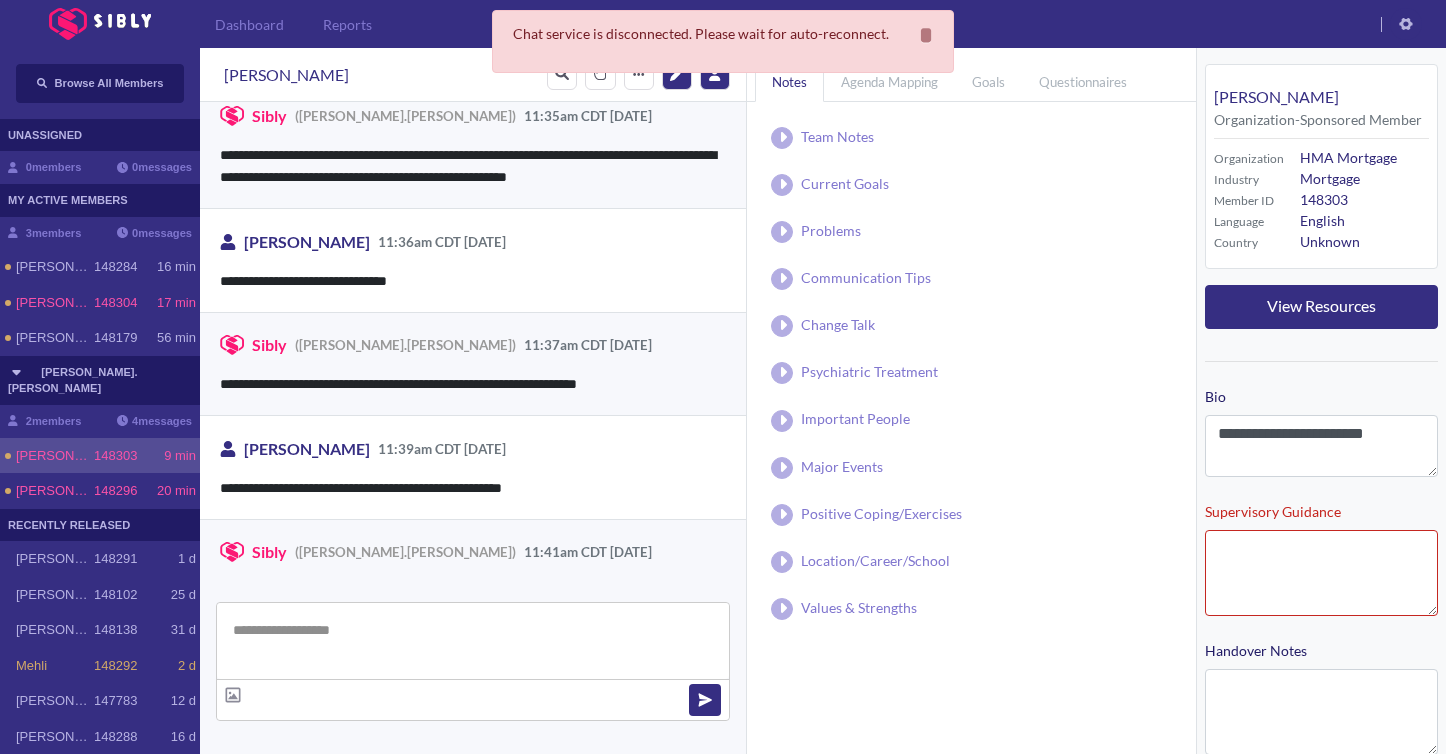 scroll, scrollTop: 379, scrollLeft: 0, axis: vertical 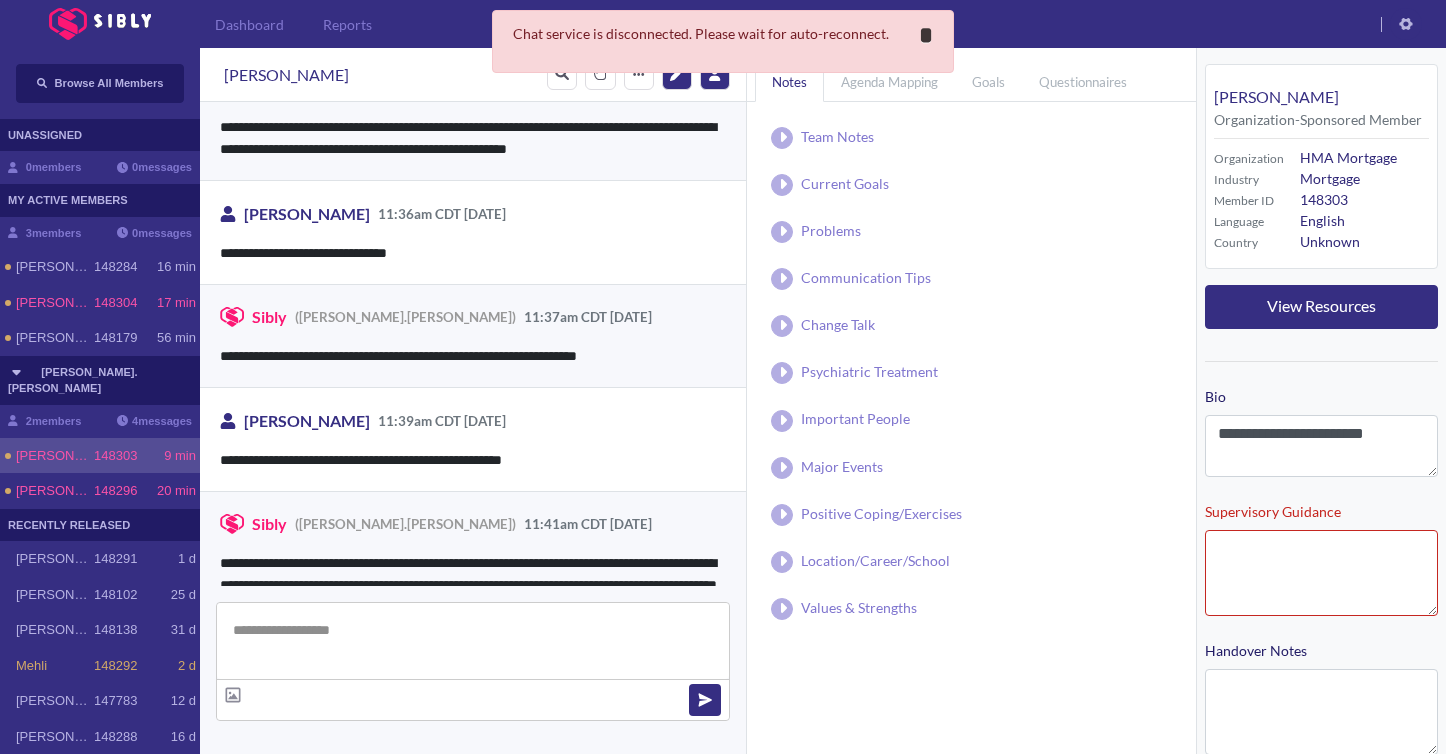 click on "*" at bounding box center [926, 35] 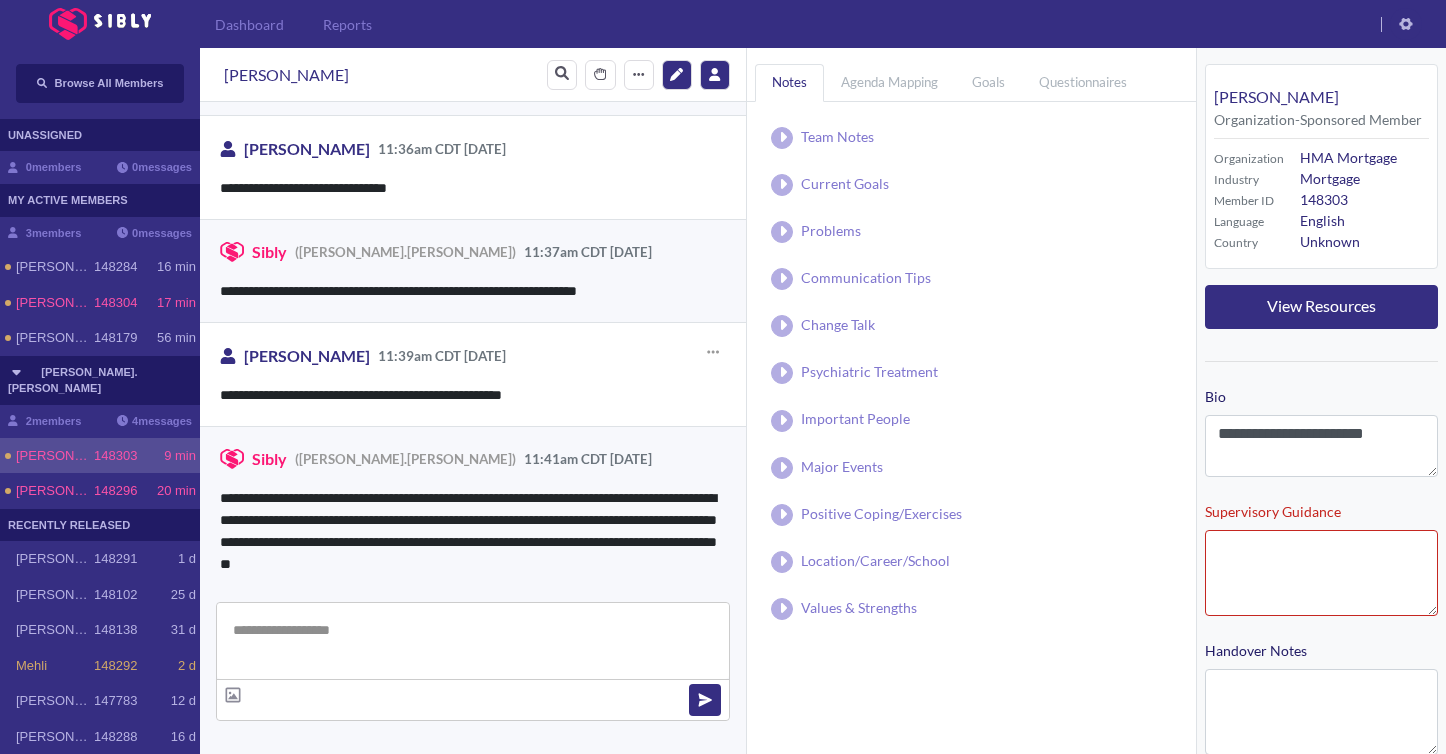 scroll, scrollTop: 453, scrollLeft: 0, axis: vertical 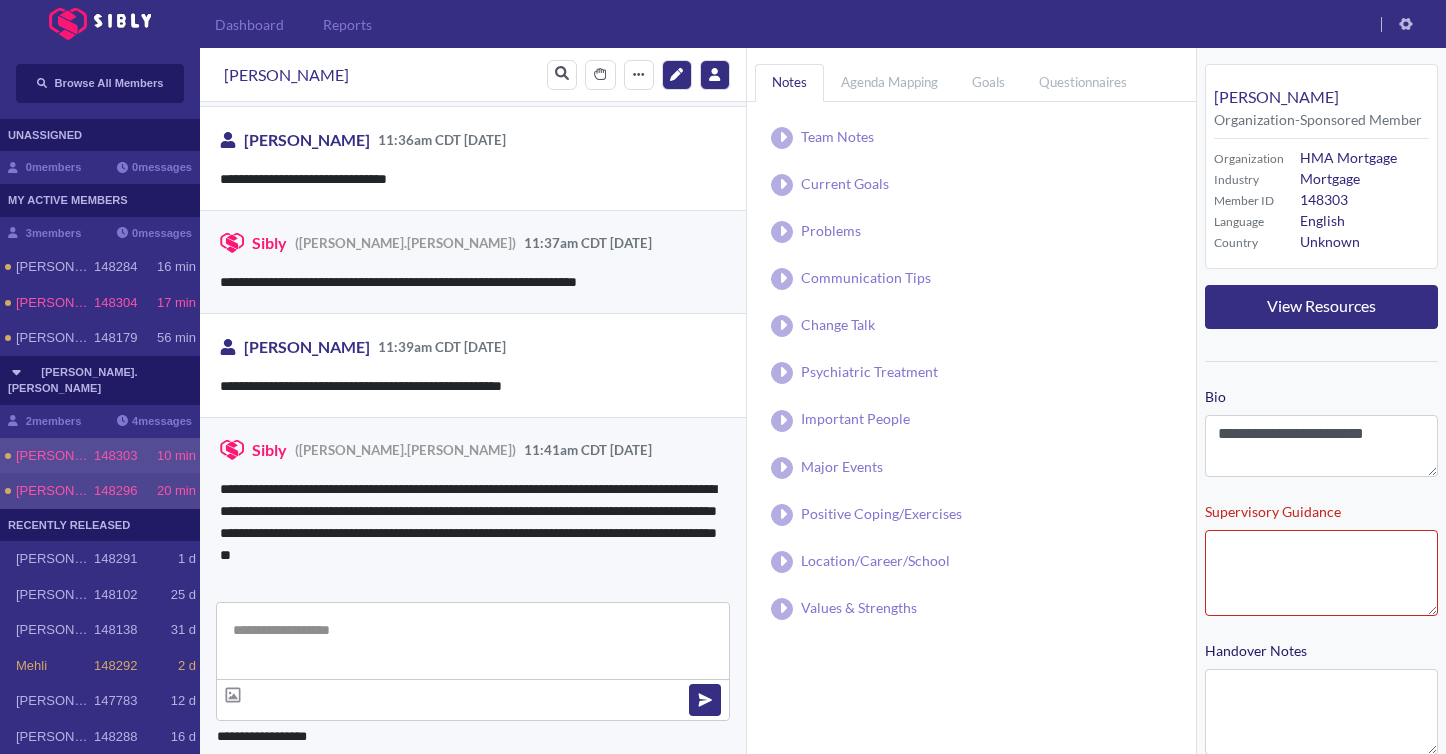 click on "[PERSON_NAME]" at bounding box center (55, 491) 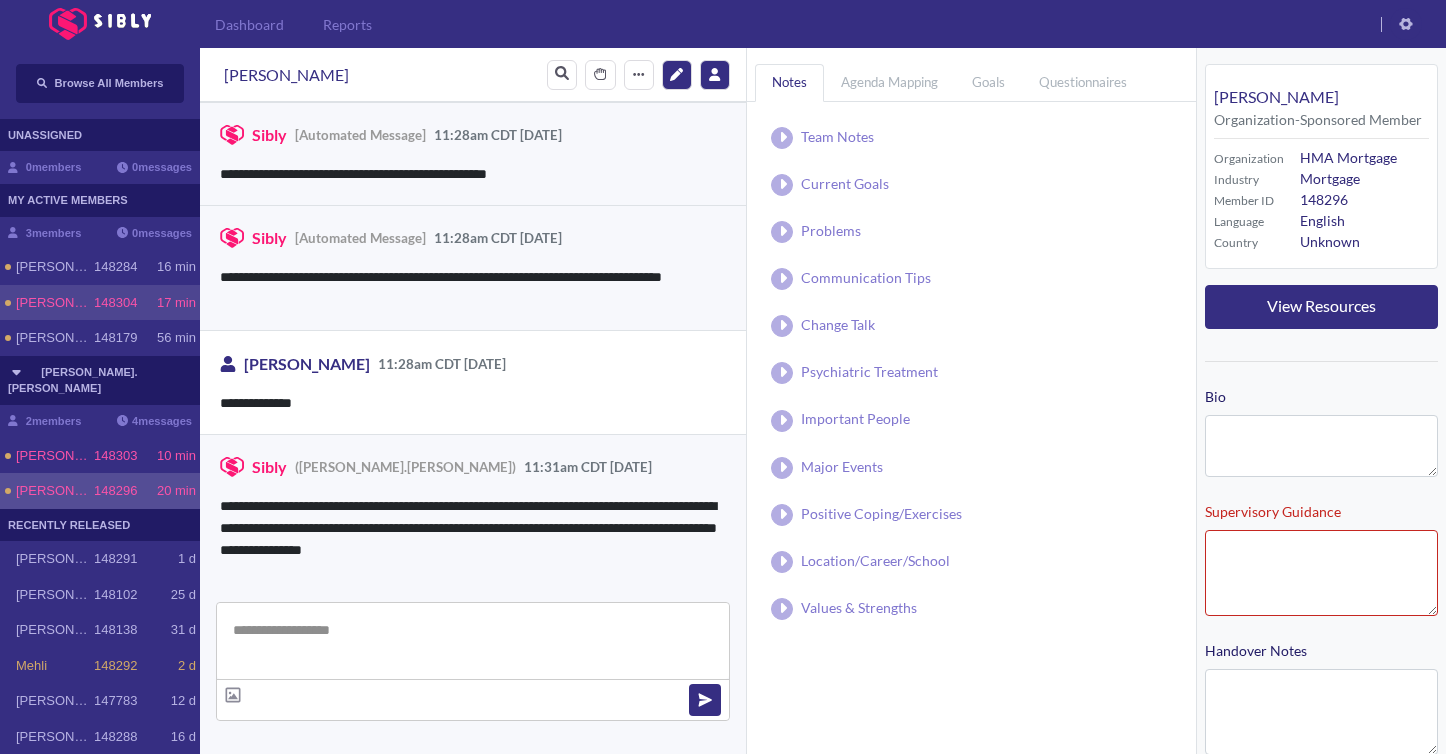 click on "[PERSON_NAME]" at bounding box center [55, 303] 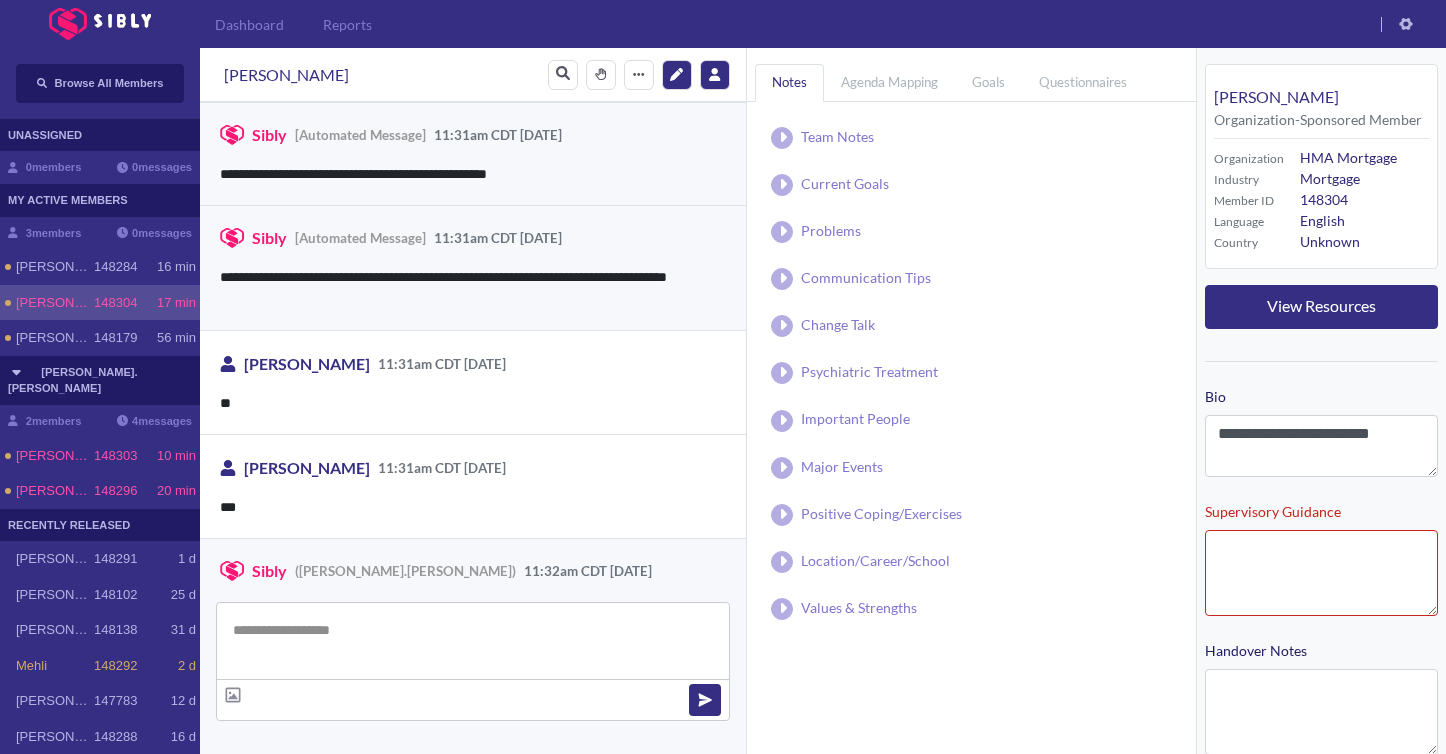 scroll, scrollTop: 99, scrollLeft: 0, axis: vertical 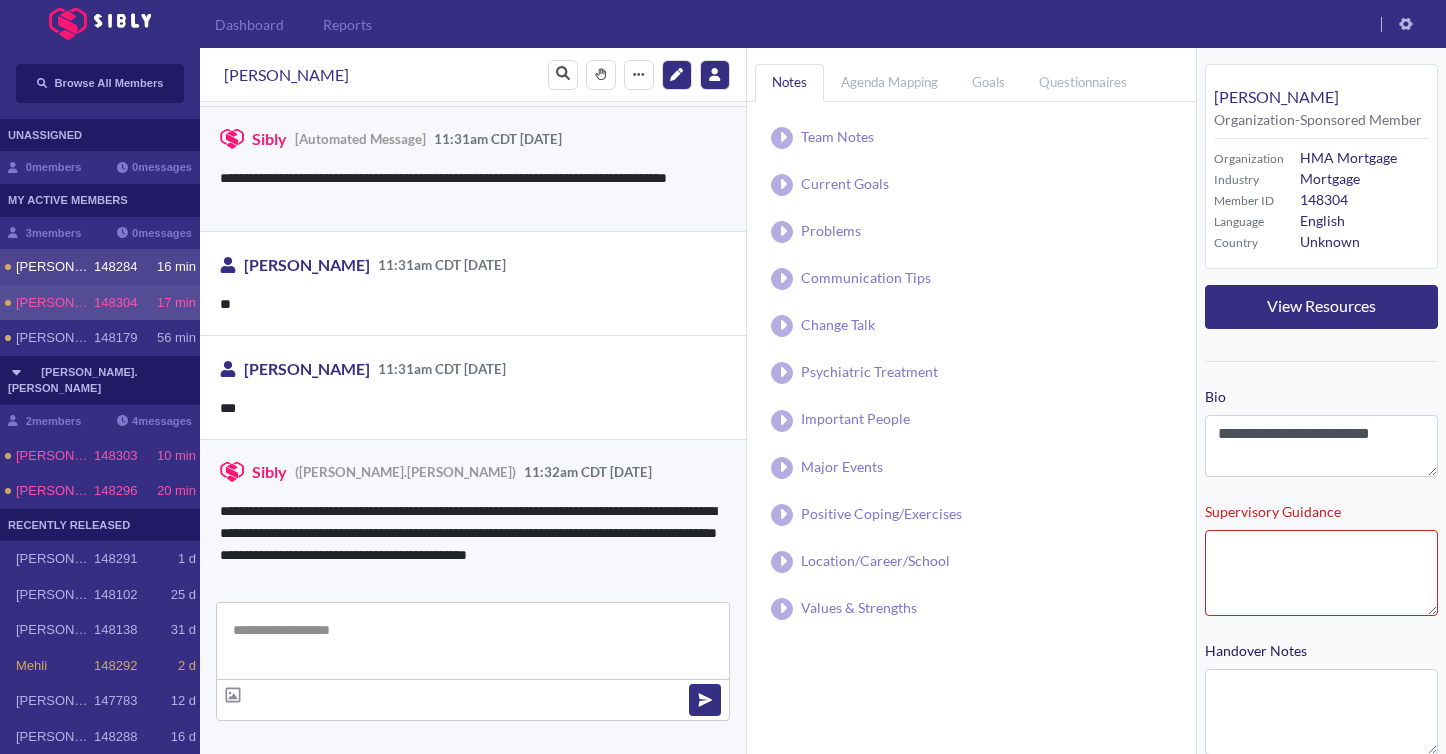 click on "[PERSON_NAME]" at bounding box center [55, 267] 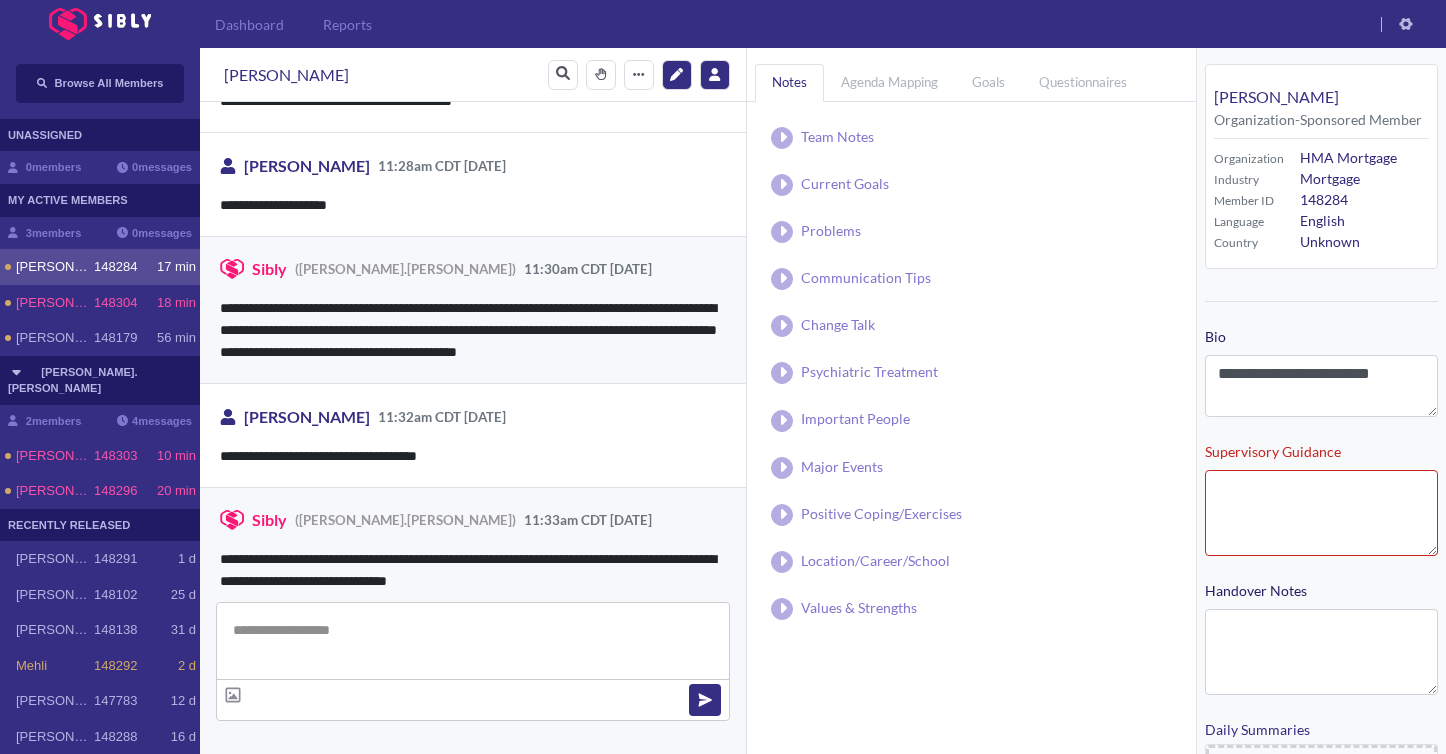 scroll, scrollTop: 556, scrollLeft: 0, axis: vertical 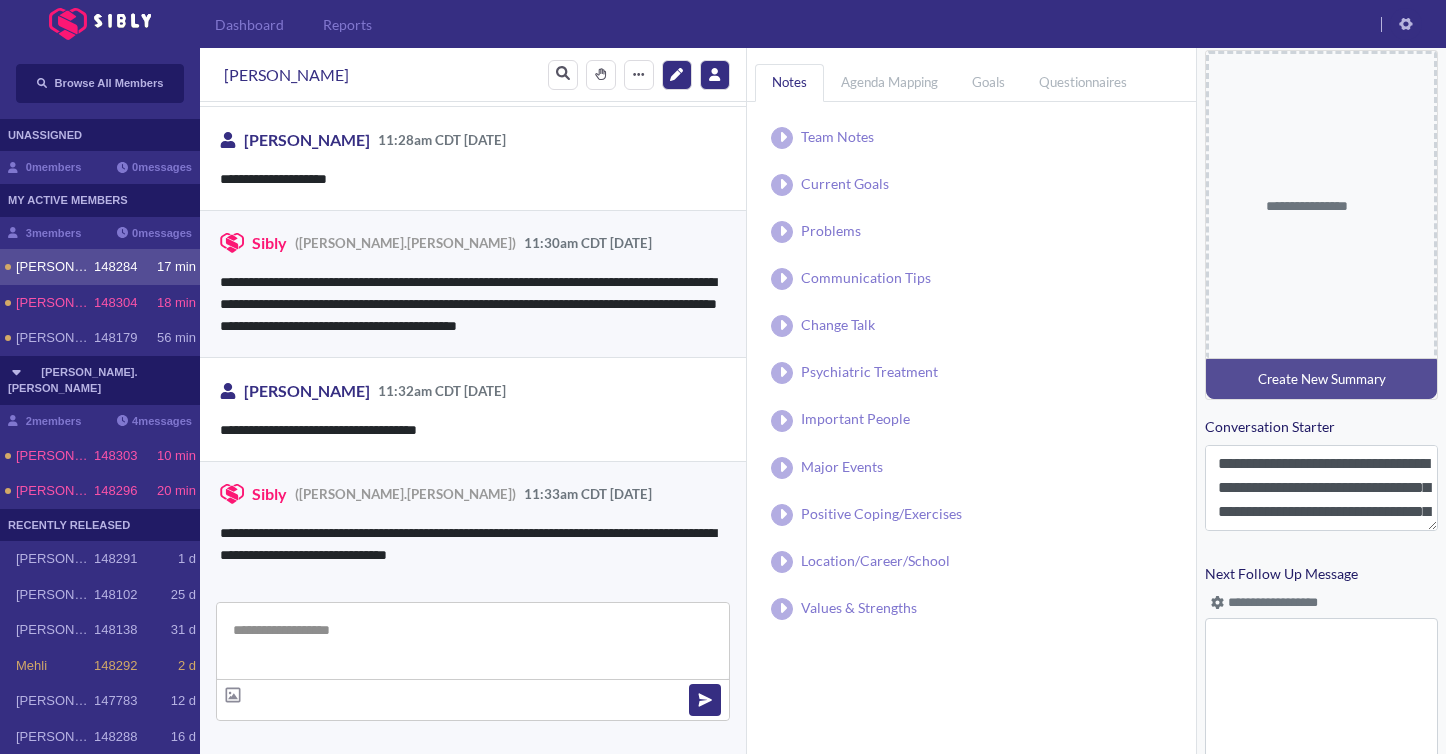 click on "**********" at bounding box center [1321, 43] 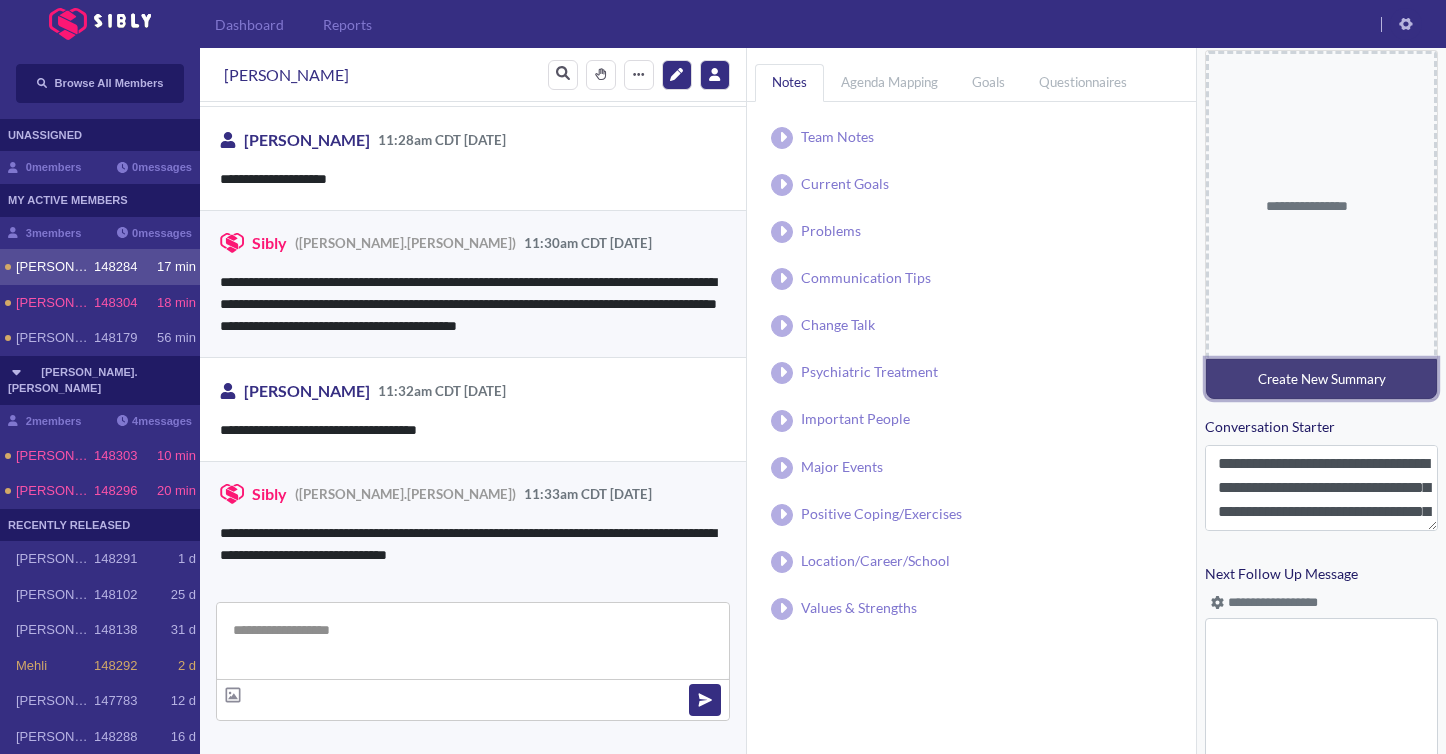click on "Create New Summary" at bounding box center [1322, 379] 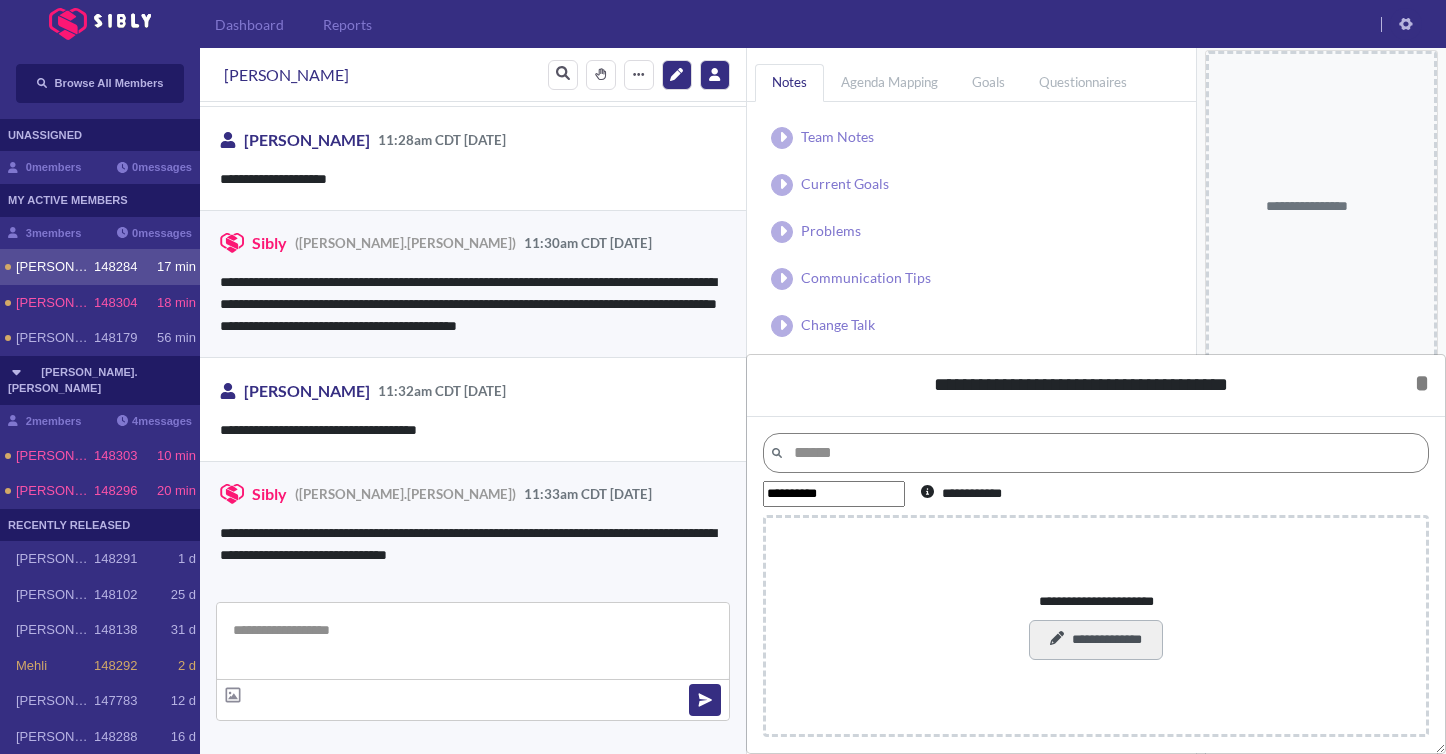 click on "**********" at bounding box center (1095, 640) 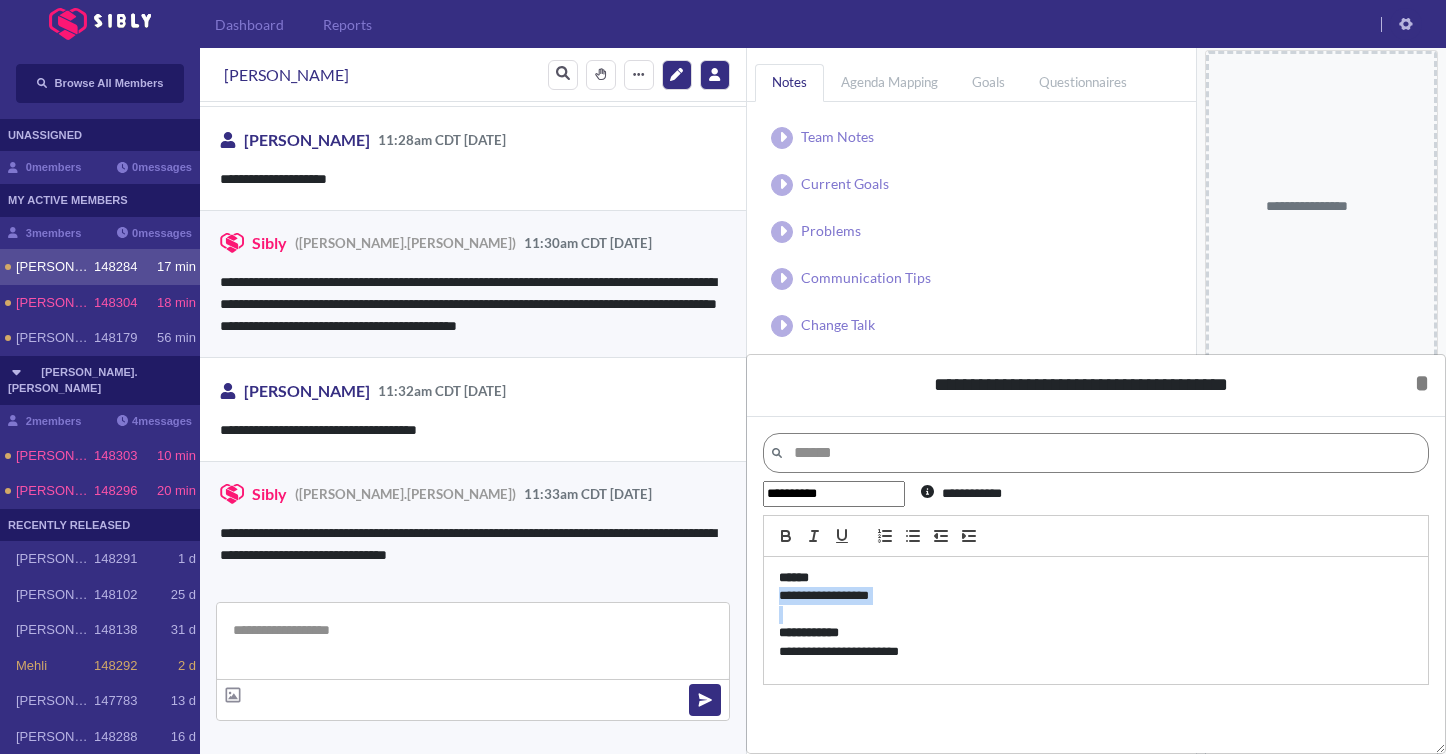drag, startPoint x: 928, startPoint y: 606, endPoint x: 718, endPoint y: 596, distance: 210.23796 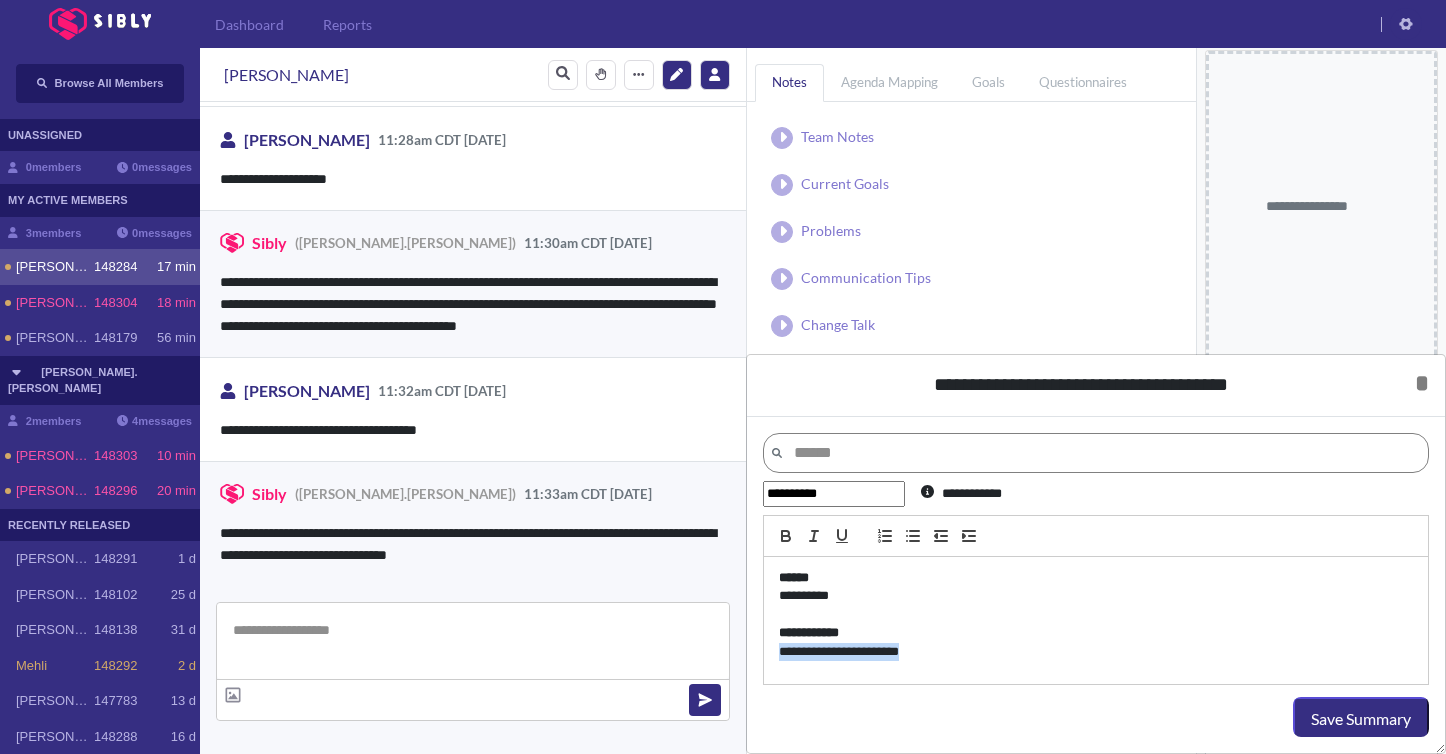 drag, startPoint x: 973, startPoint y: 654, endPoint x: 775, endPoint y: 651, distance: 198.02272 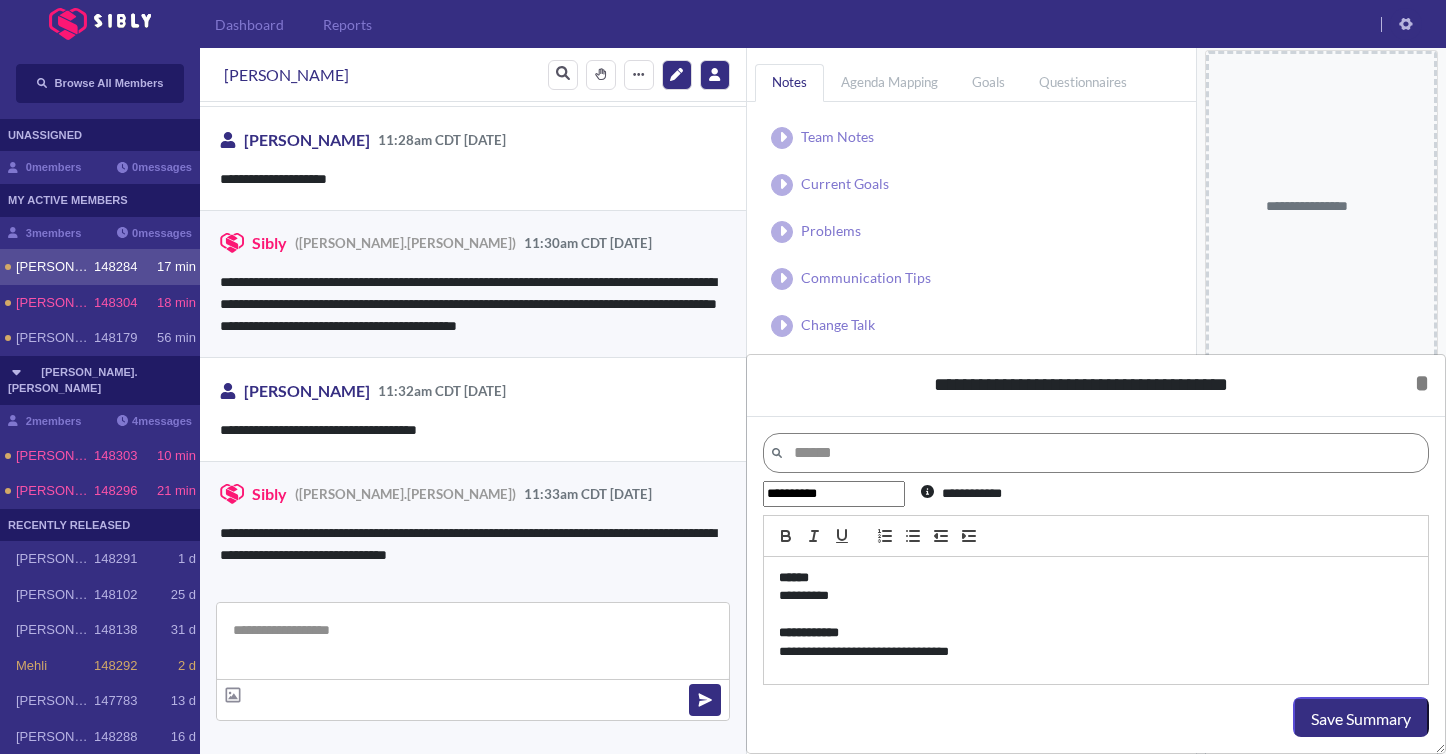 click on "**********" at bounding box center [1096, 652] 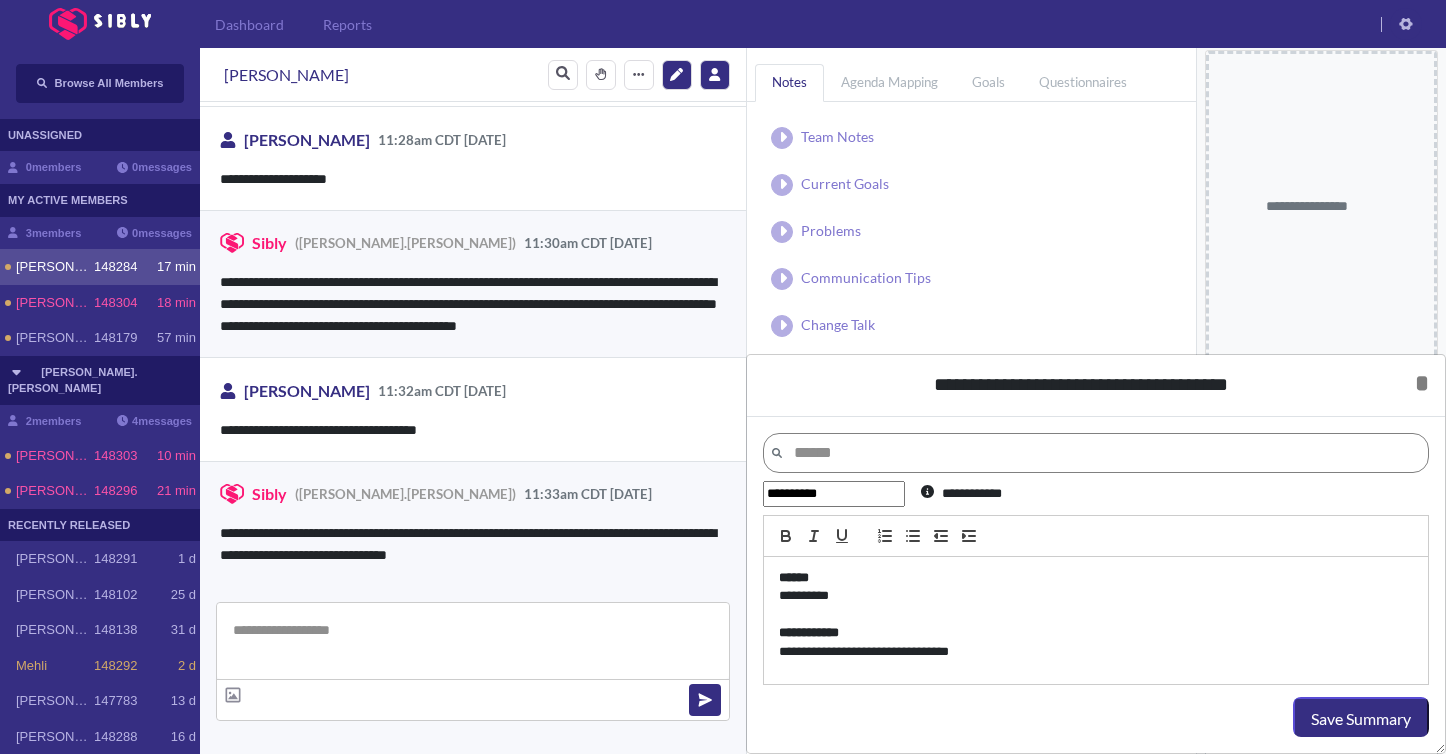click on "**********" at bounding box center (1096, 633) 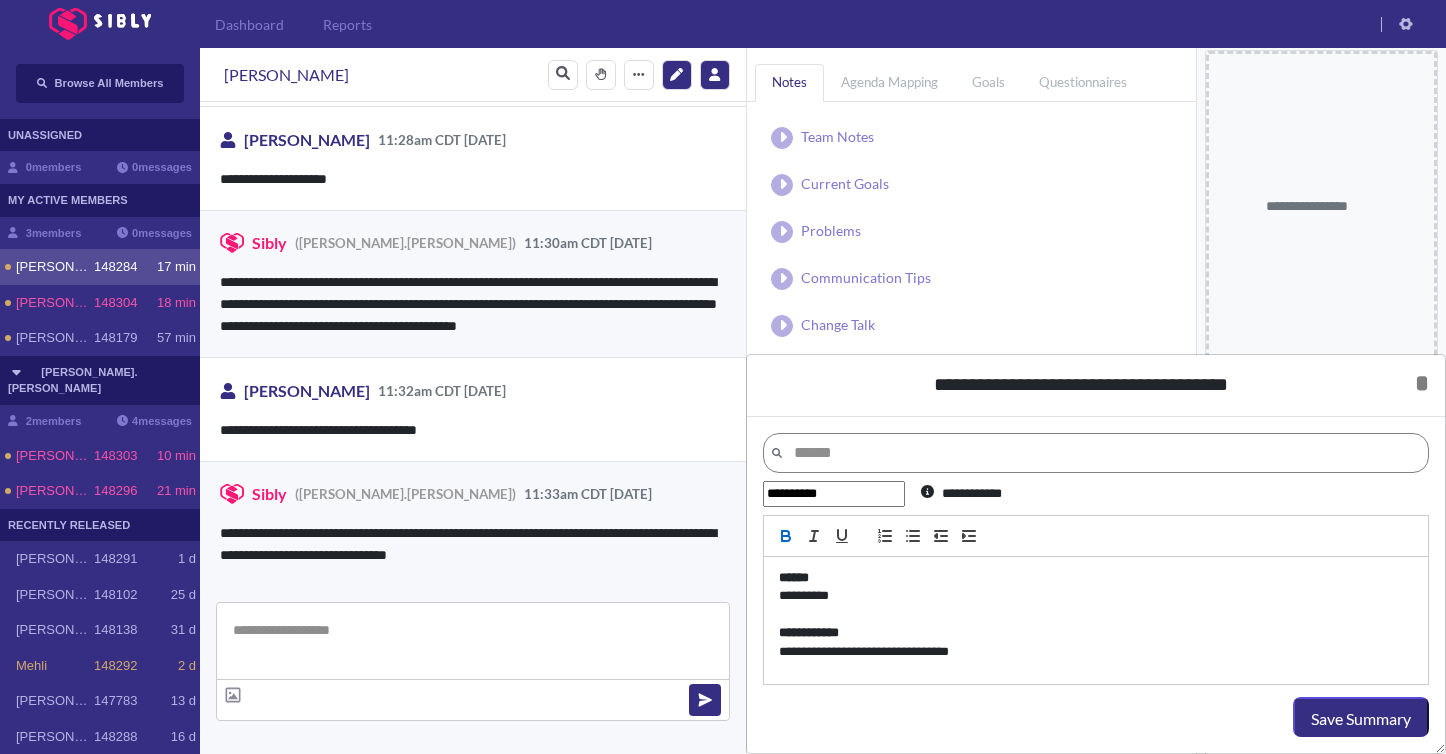 click on "**********" at bounding box center (1096, 652) 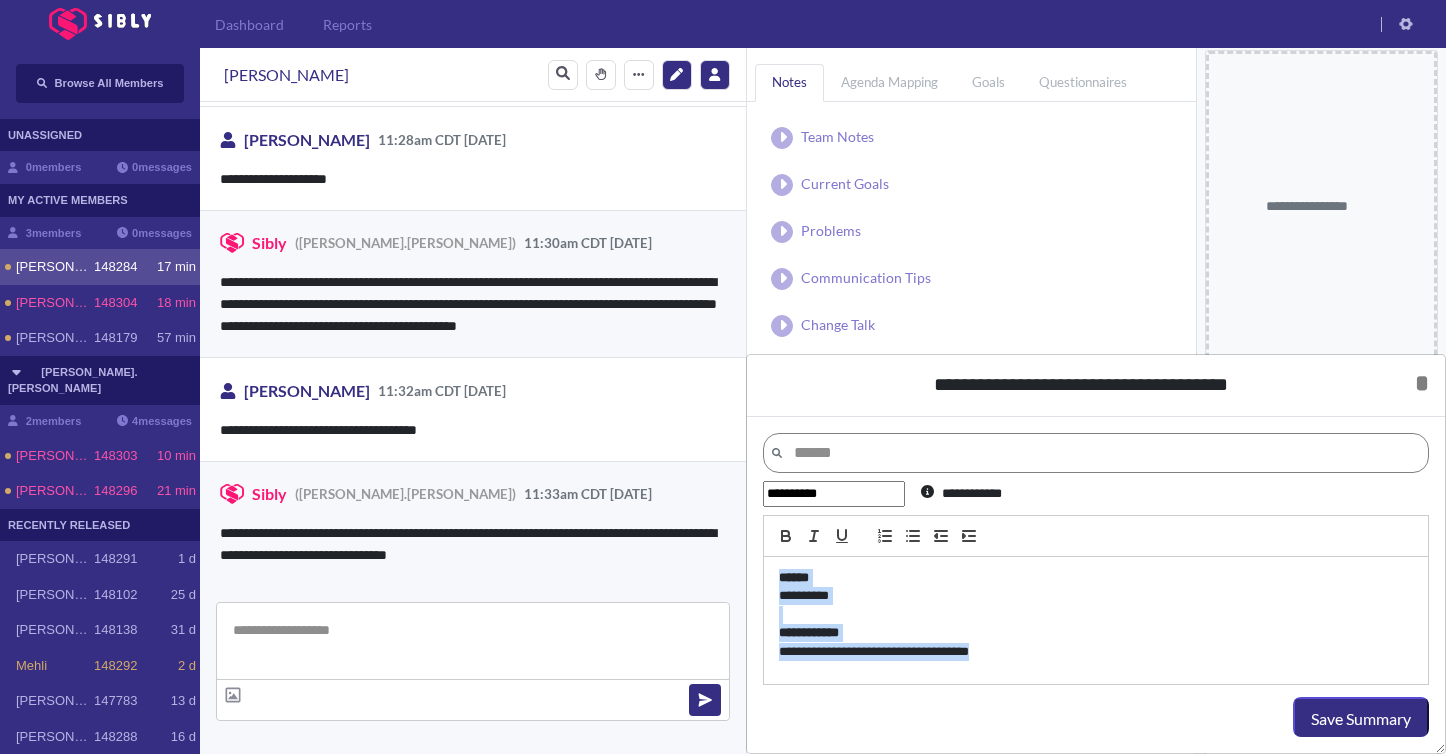 drag, startPoint x: 1076, startPoint y: 657, endPoint x: 768, endPoint y: 583, distance: 316.7649 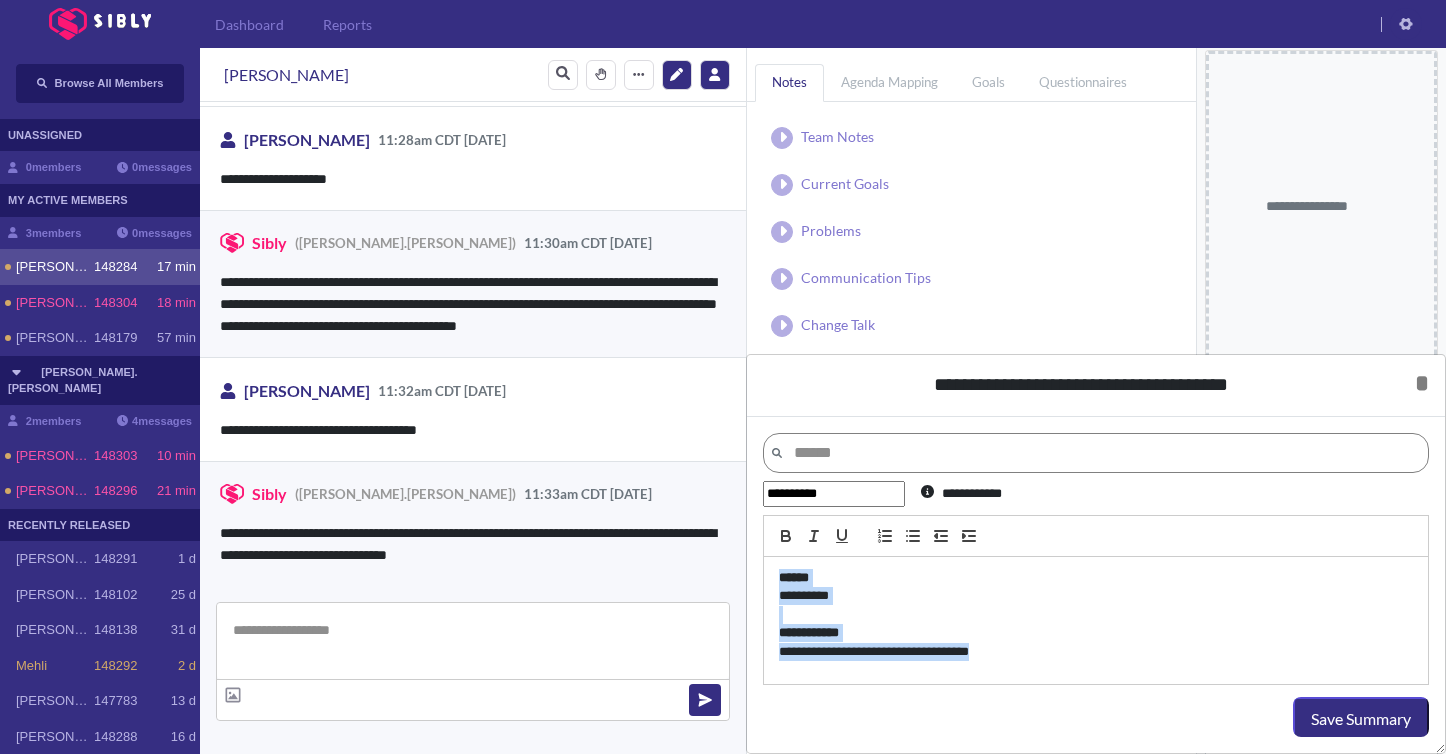 click on "**********" at bounding box center (1096, 620) 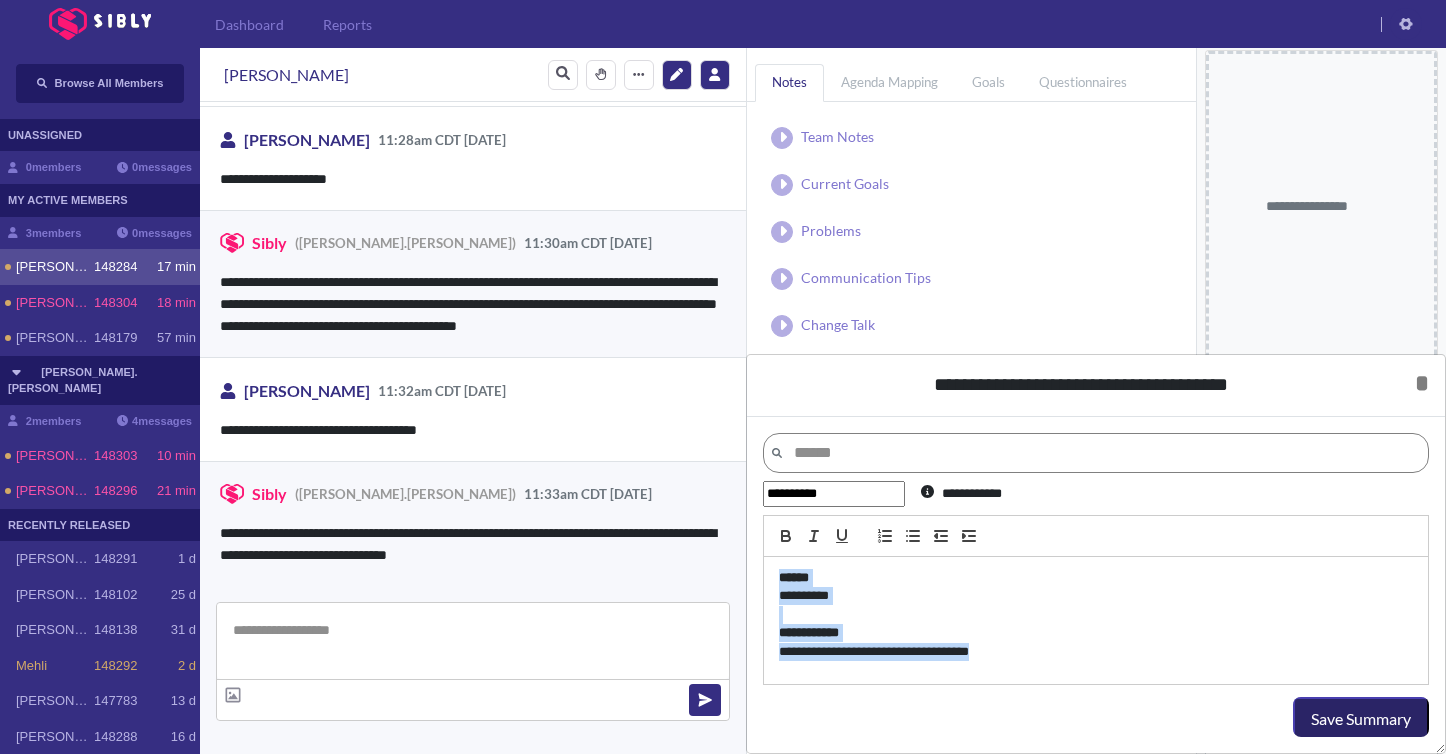 click on "Save Summary" at bounding box center (1361, 719) 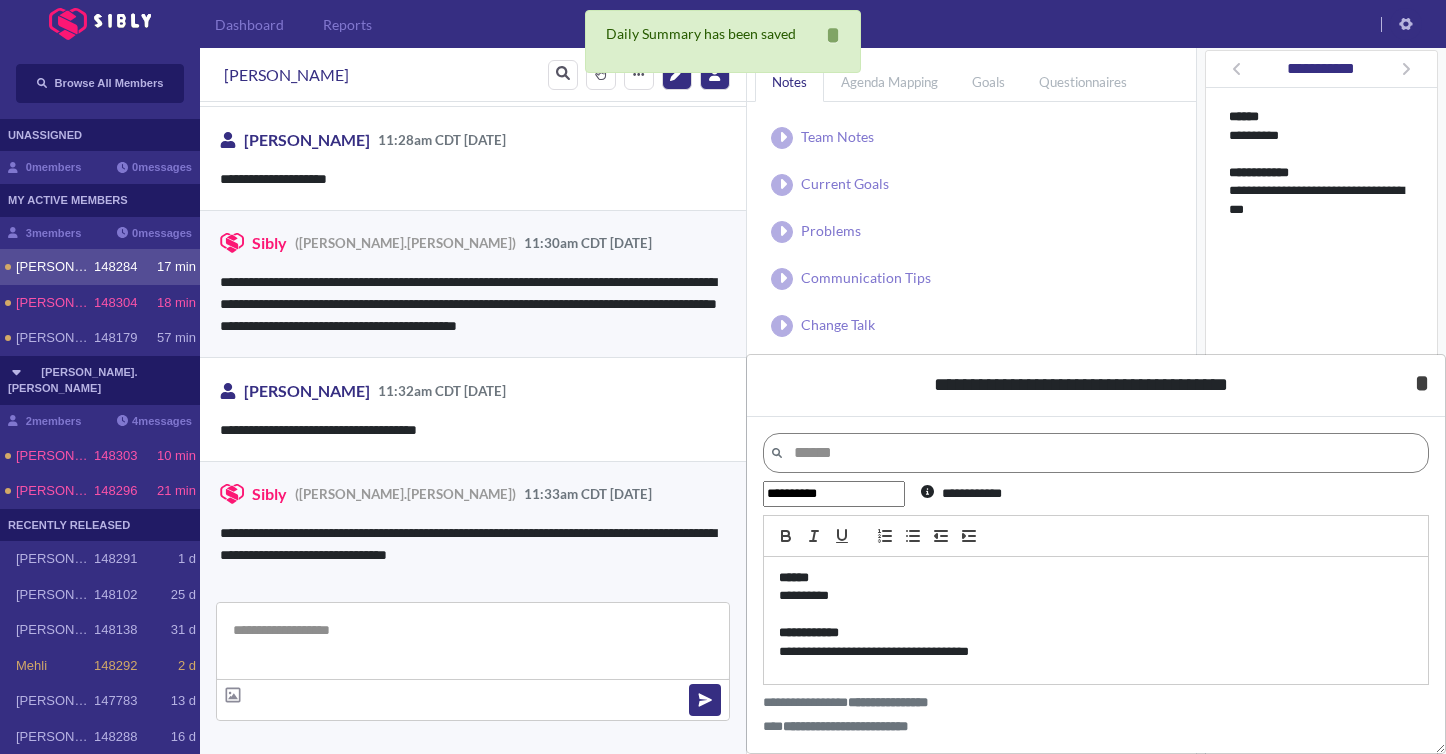 click on "* *****" at bounding box center [1422, 383] 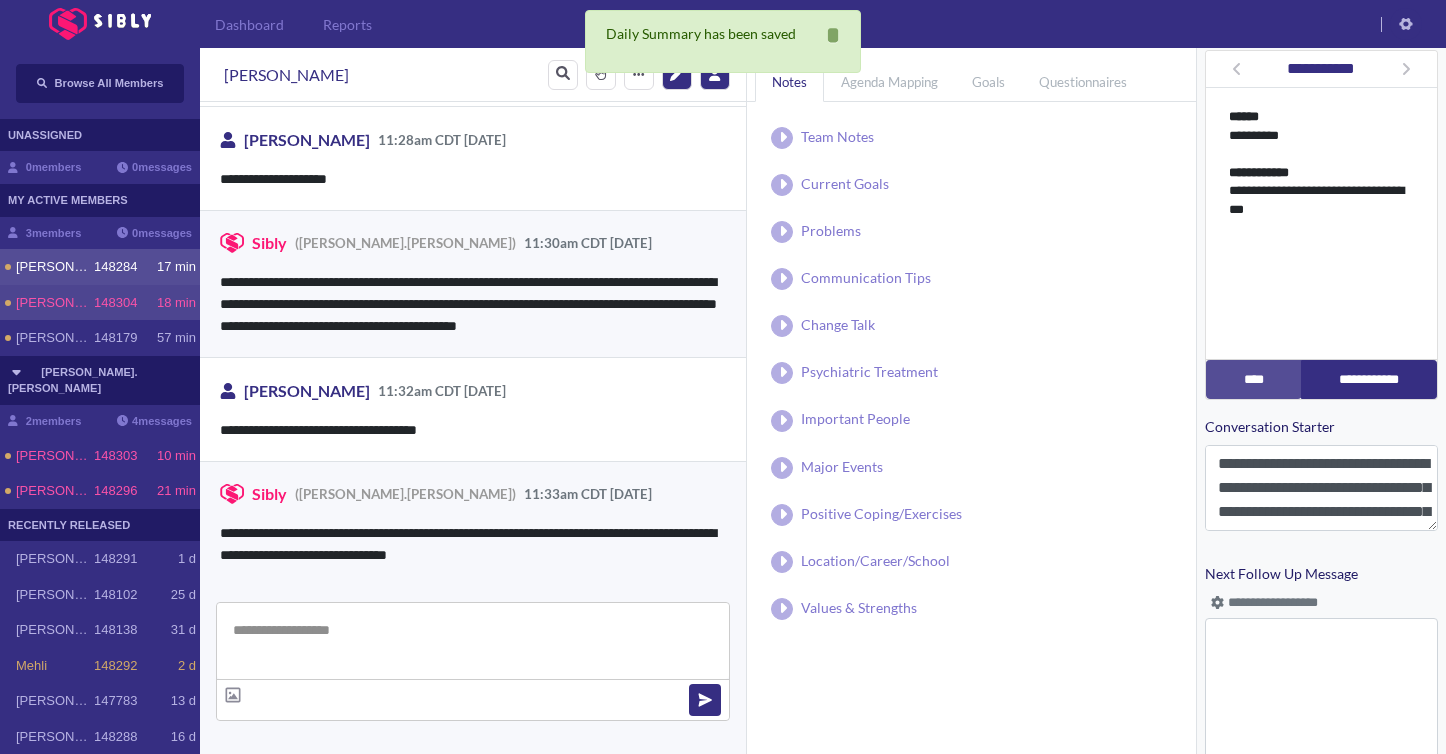 click on "148304" at bounding box center [115, 303] 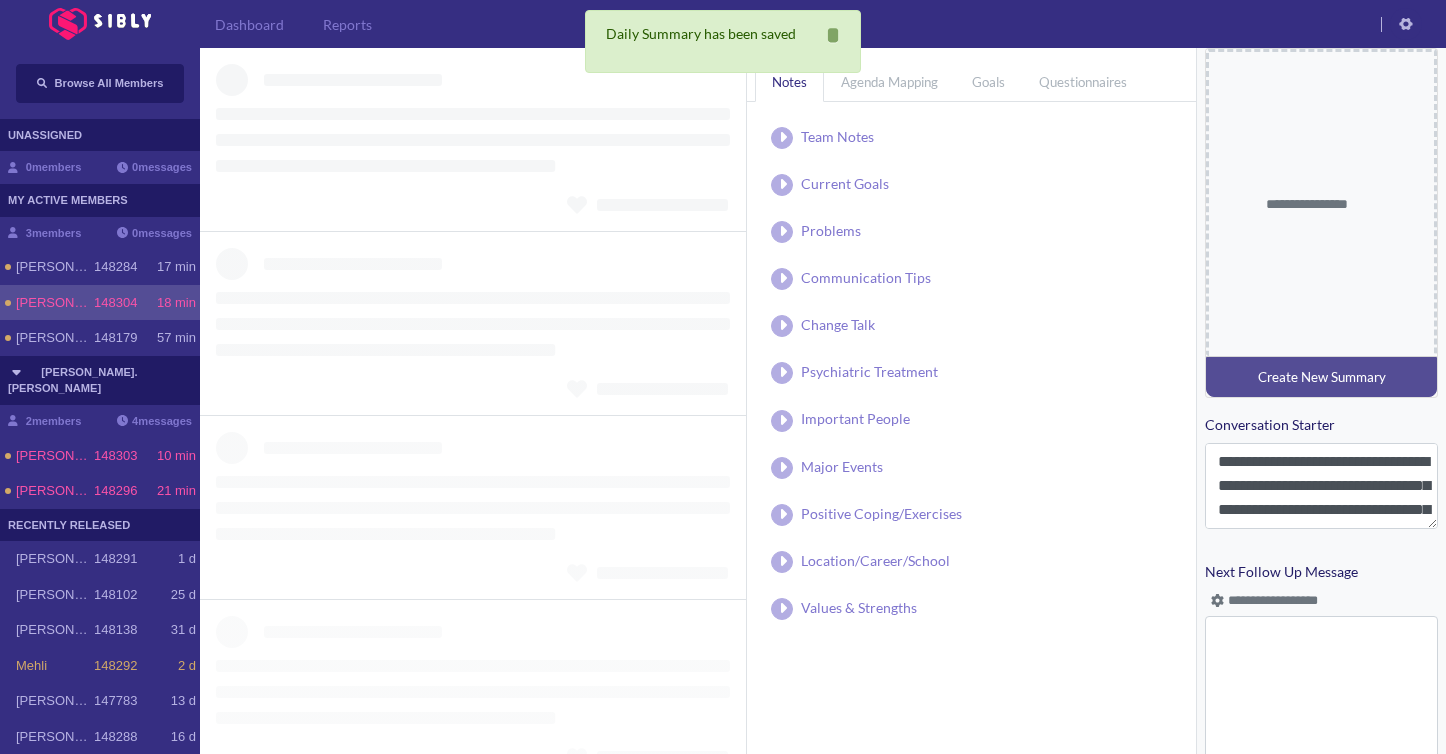 scroll, scrollTop: 754, scrollLeft: 0, axis: vertical 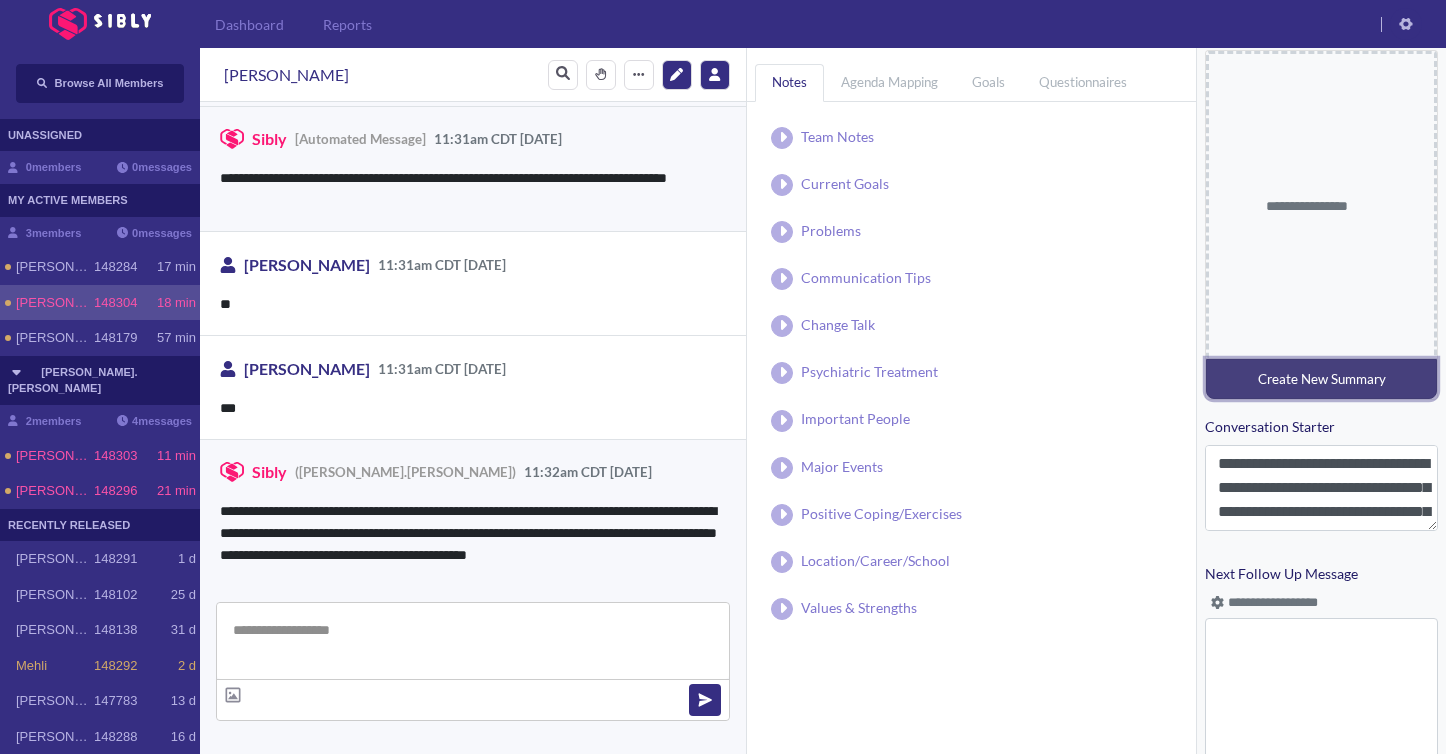 click on "Create New Summary" at bounding box center [1322, 379] 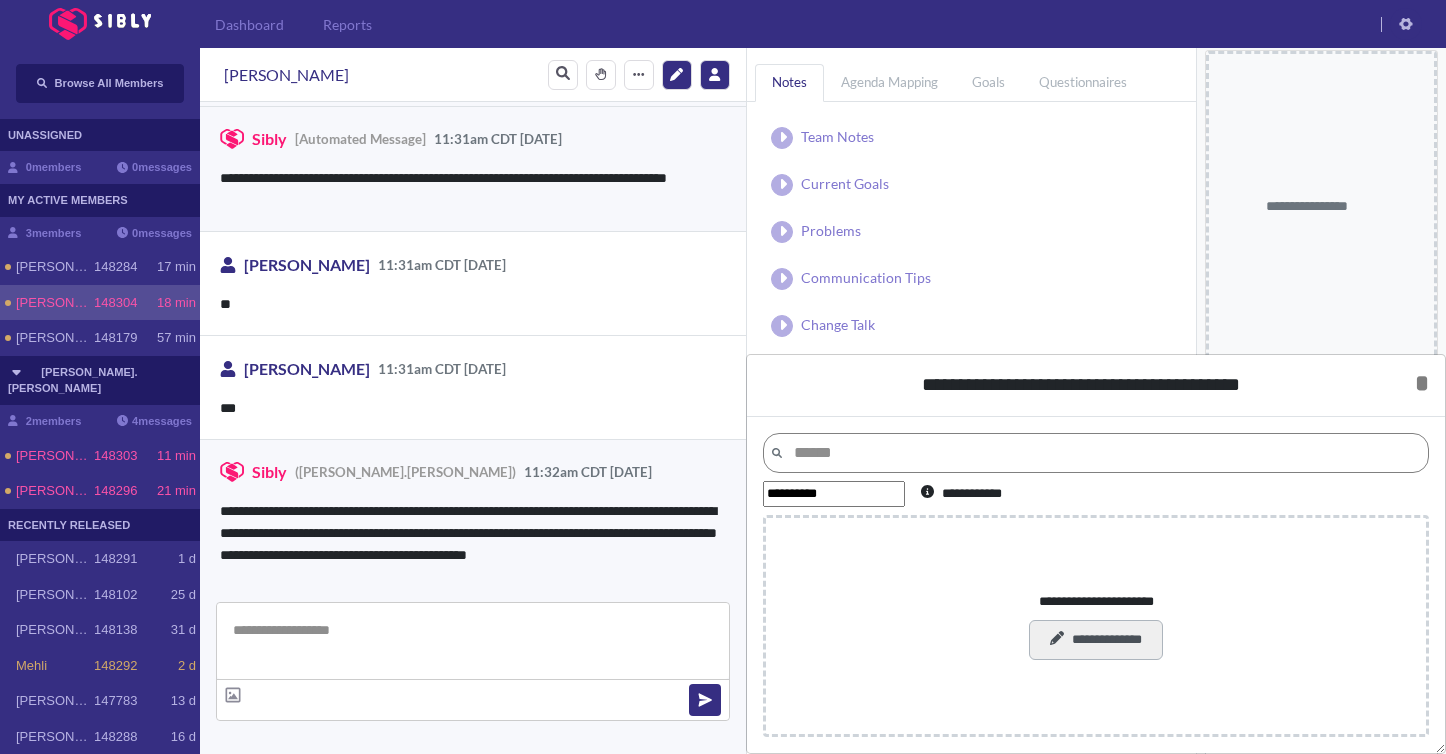 click on "**********" at bounding box center (1096, 626) 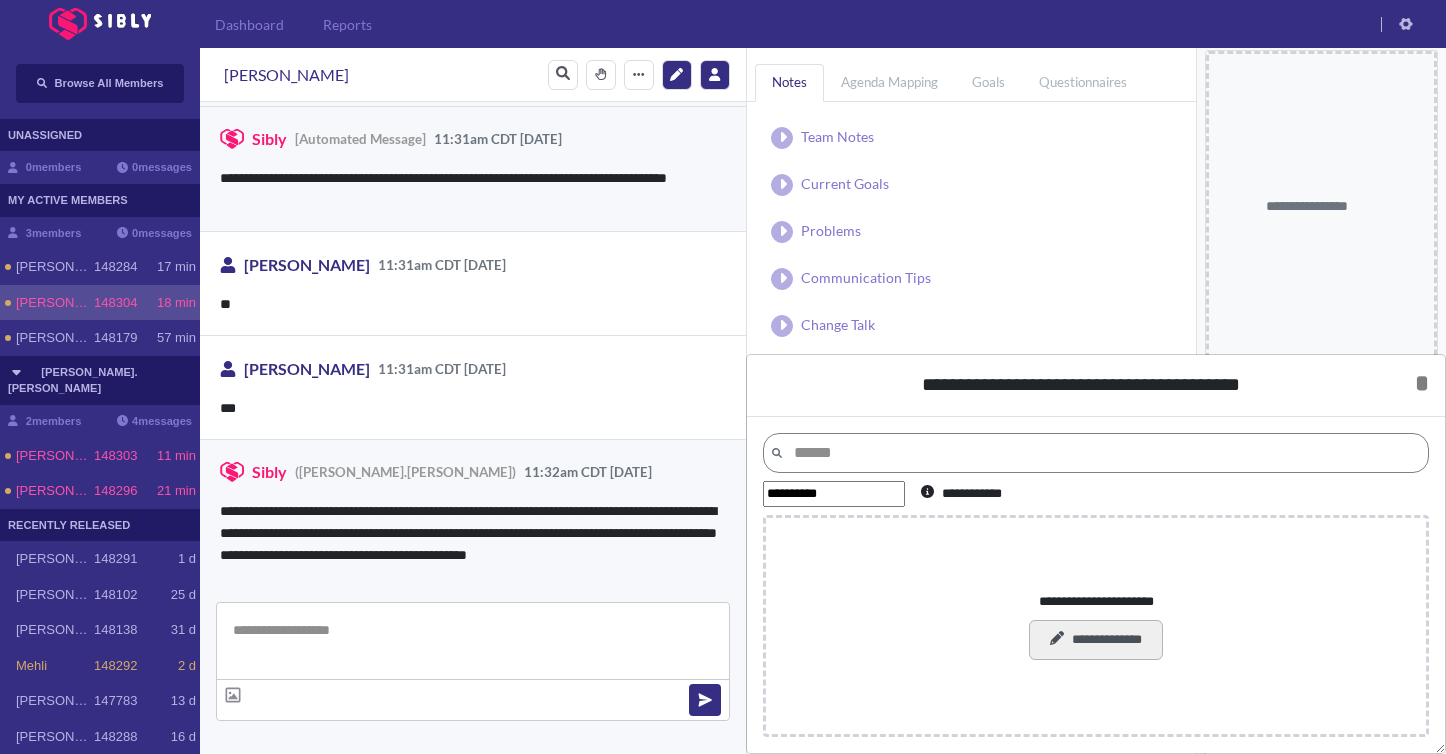 click on "**********" at bounding box center [1095, 640] 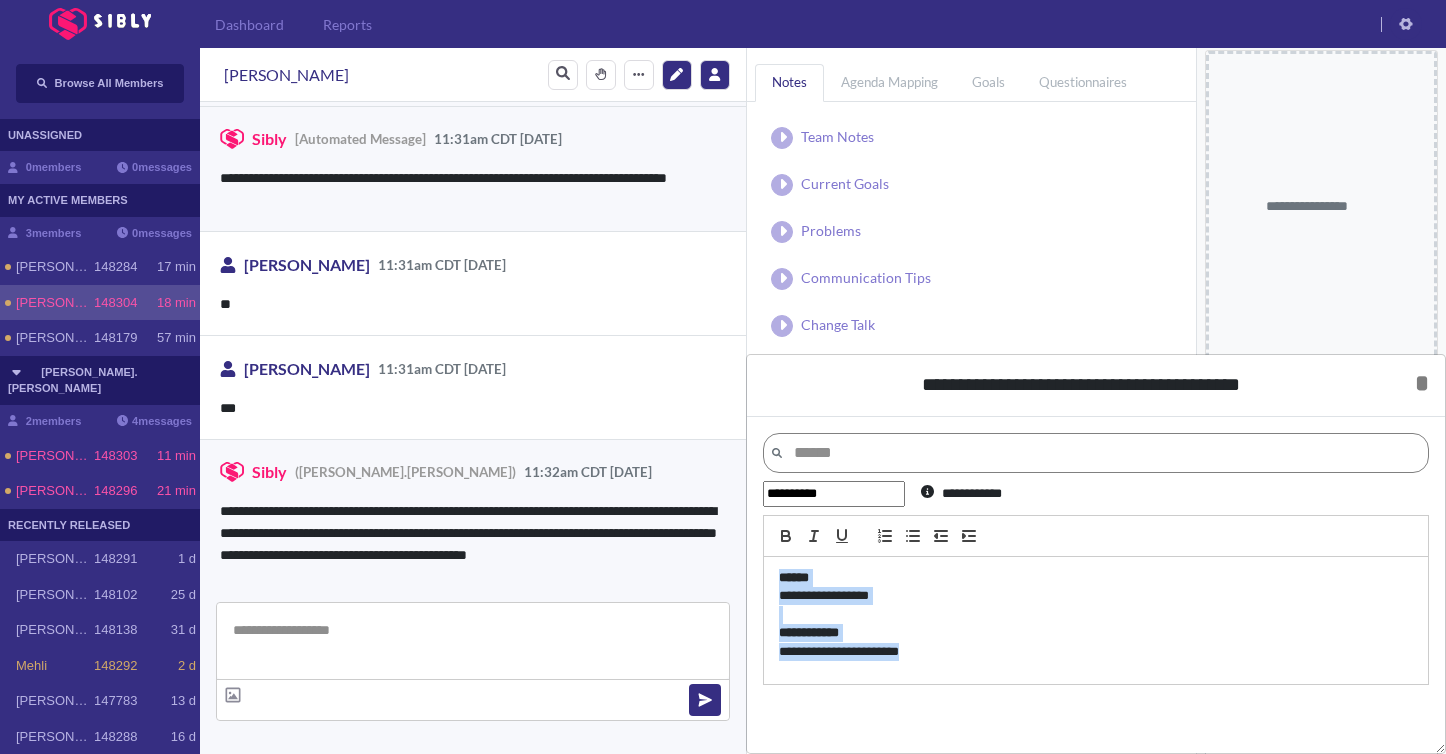 drag, startPoint x: 996, startPoint y: 658, endPoint x: 737, endPoint y: 559, distance: 277.27603 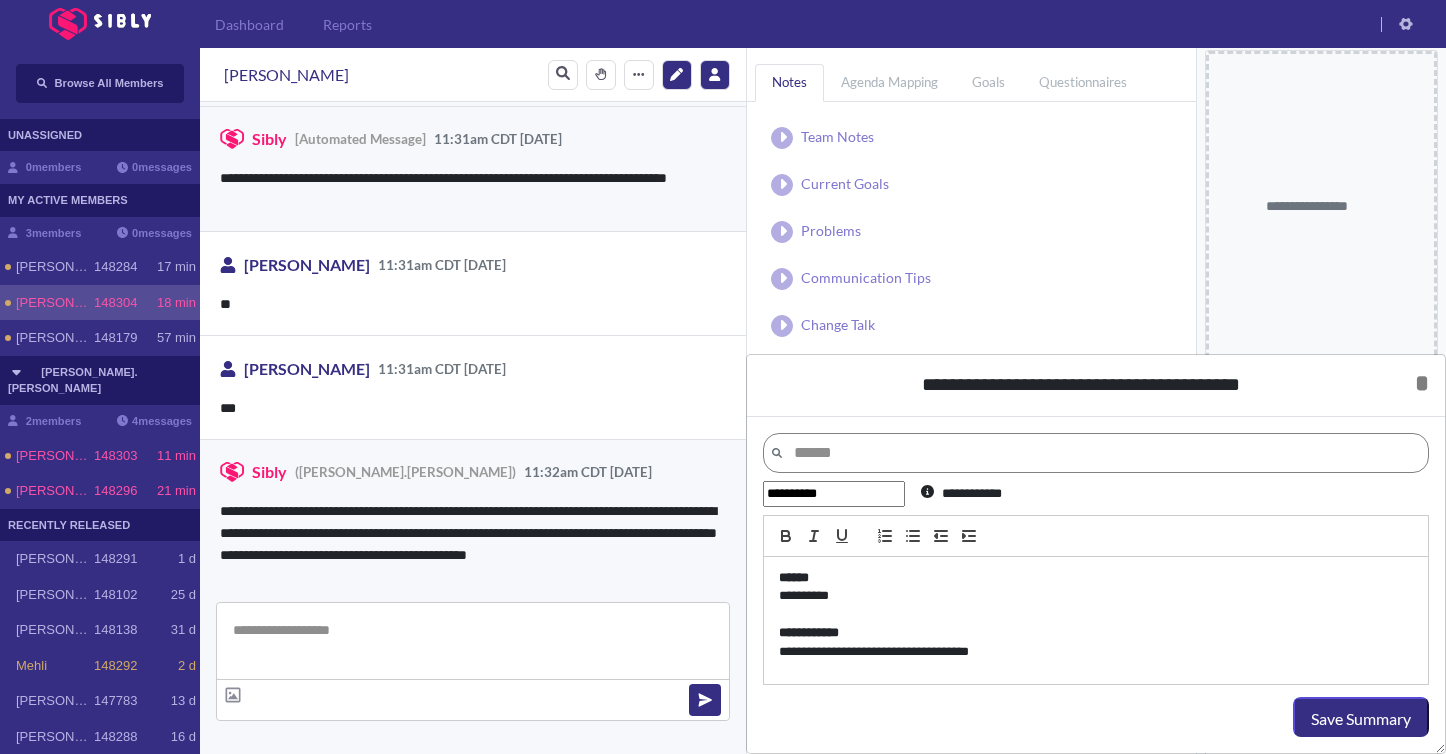 scroll, scrollTop: 0, scrollLeft: 0, axis: both 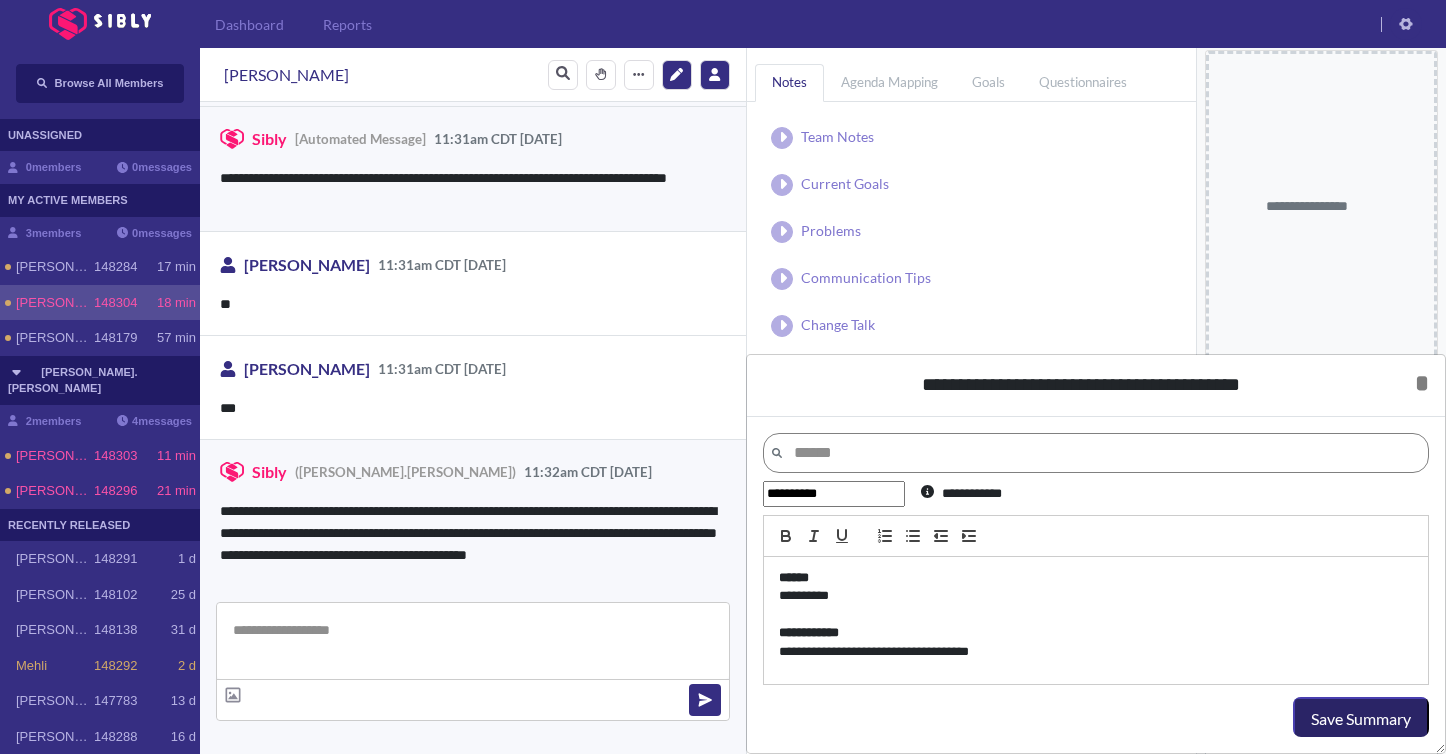 click on "Save Summary" at bounding box center (1361, 719) 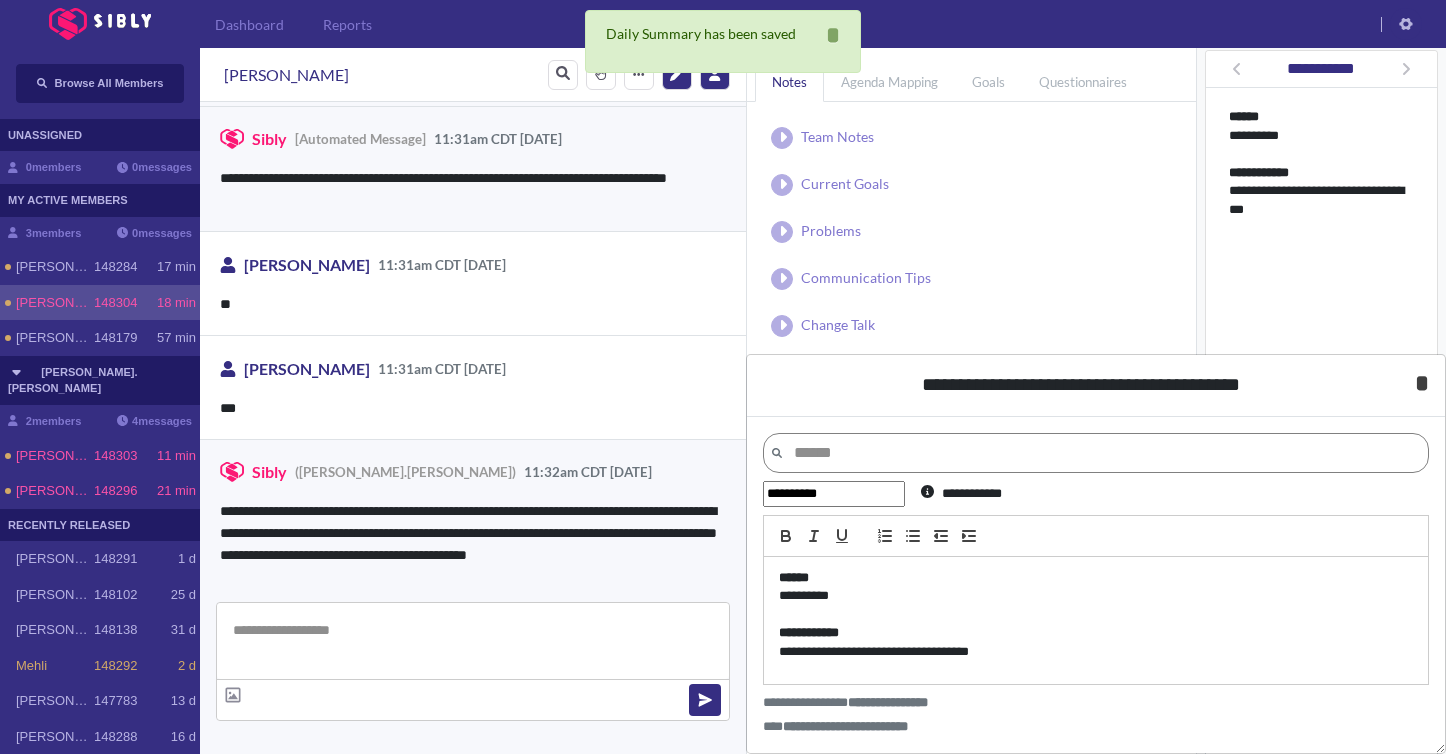click on "* *****" at bounding box center (1422, 383) 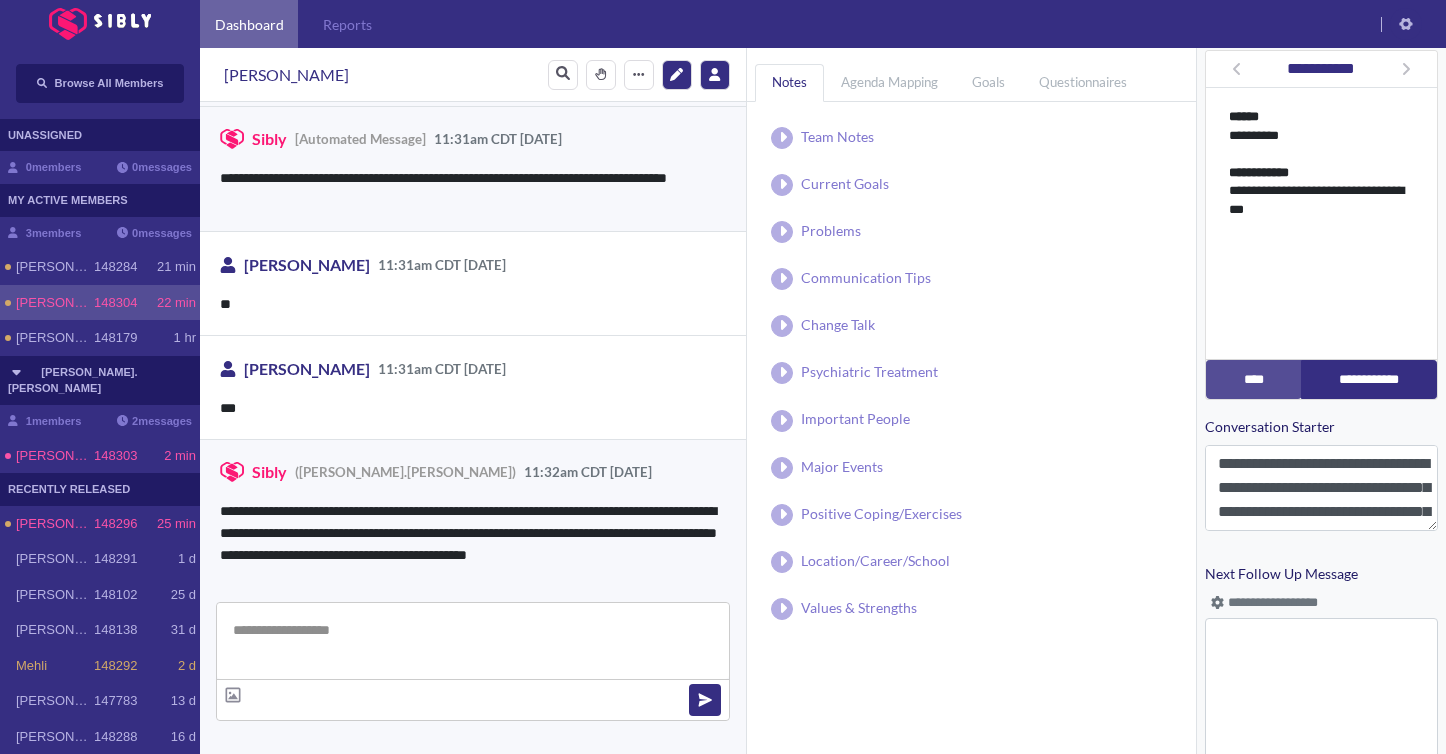 scroll, scrollTop: 99, scrollLeft: 0, axis: vertical 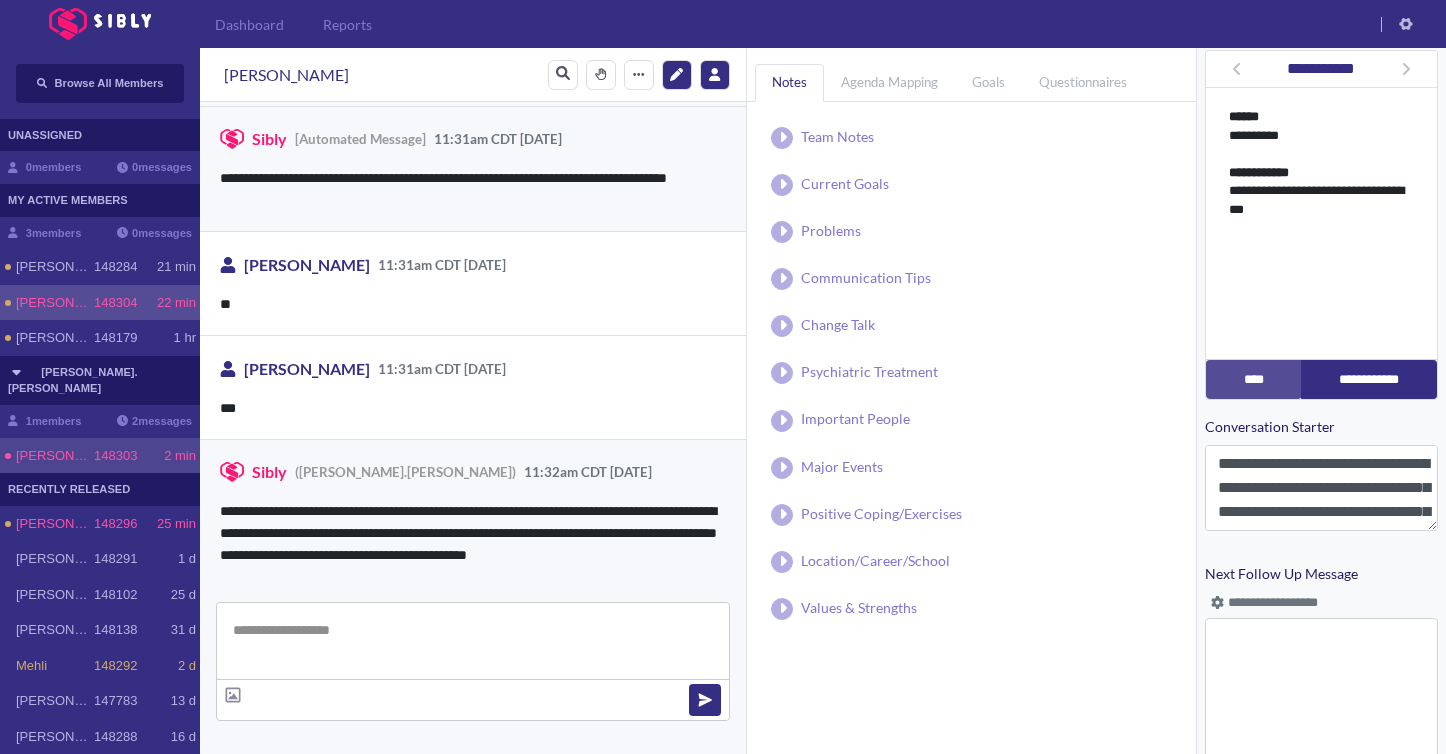 click on "2 min" 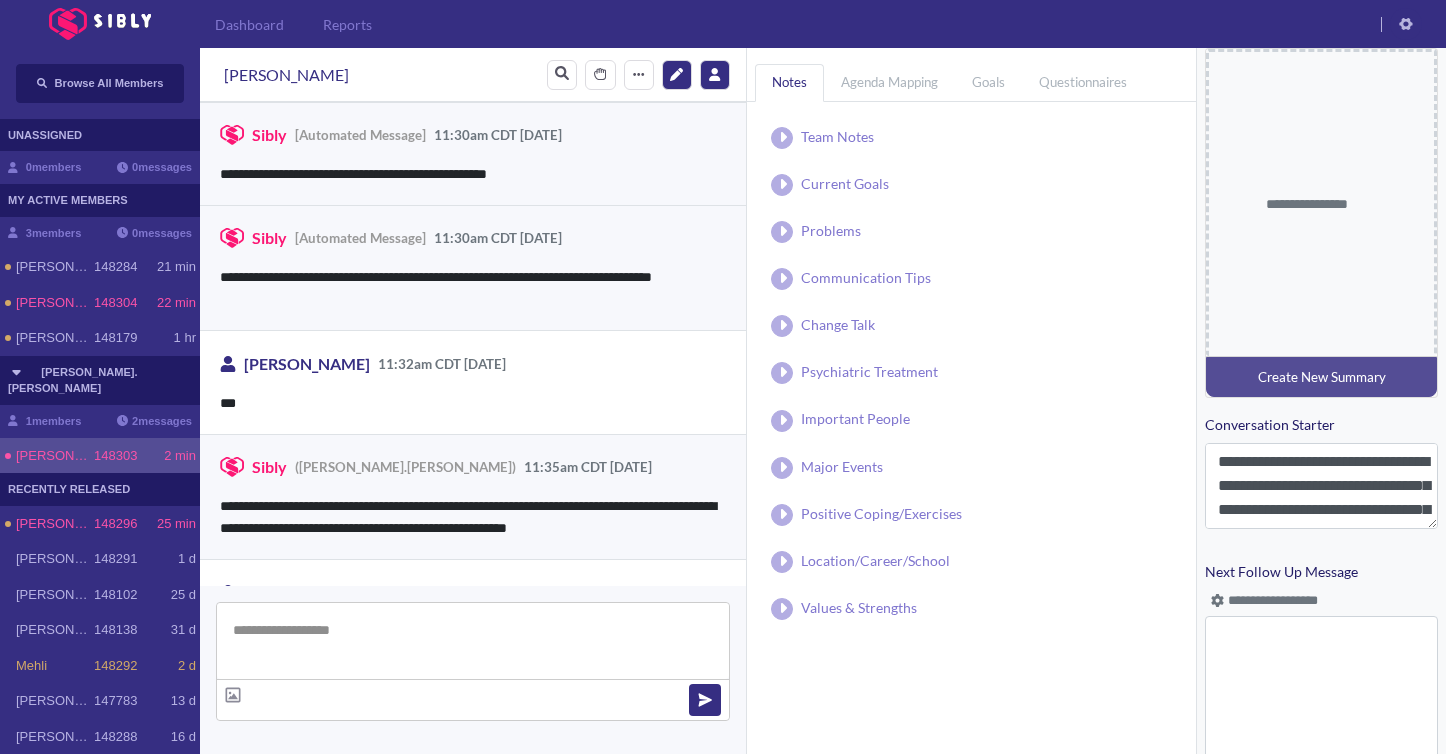 scroll, scrollTop: 175, scrollLeft: 0, axis: vertical 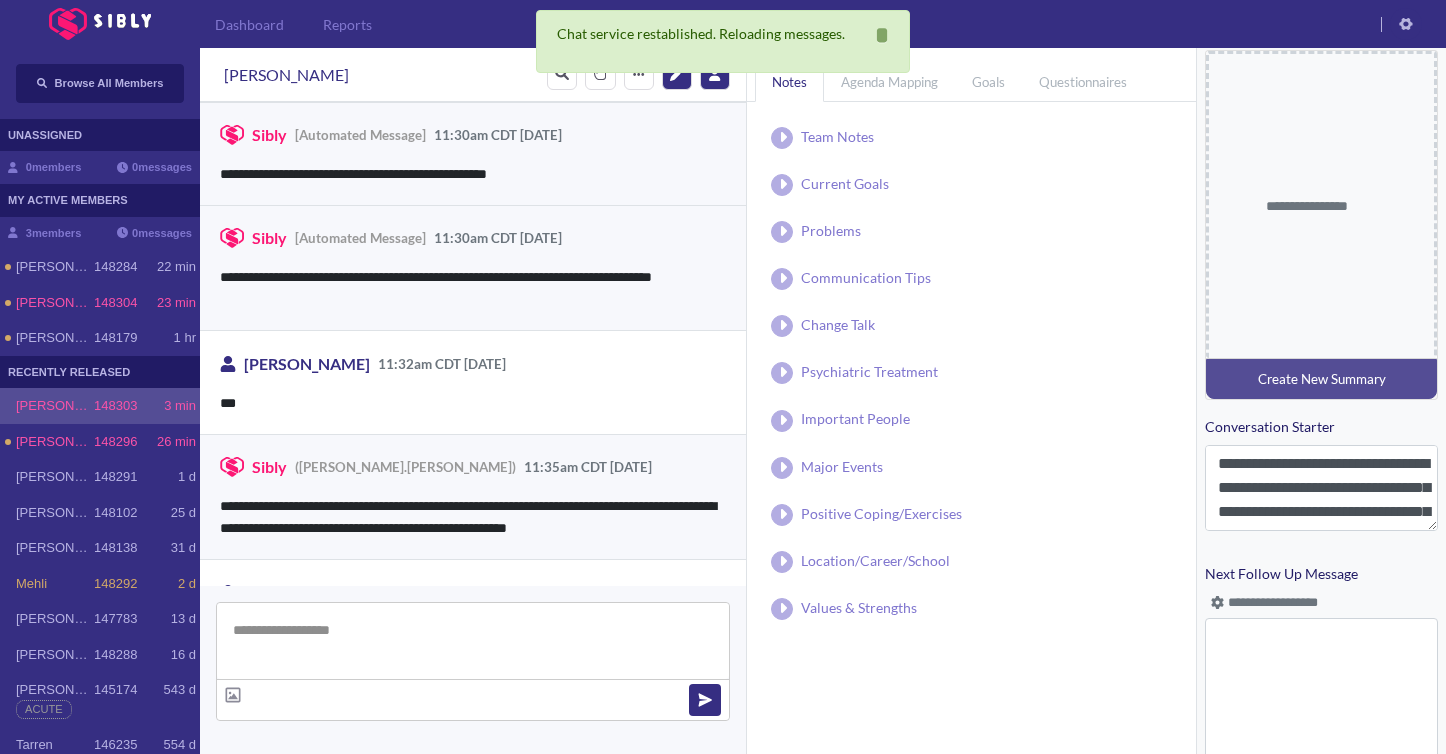 click on "Dashboard Reports" at bounding box center (723, 24) 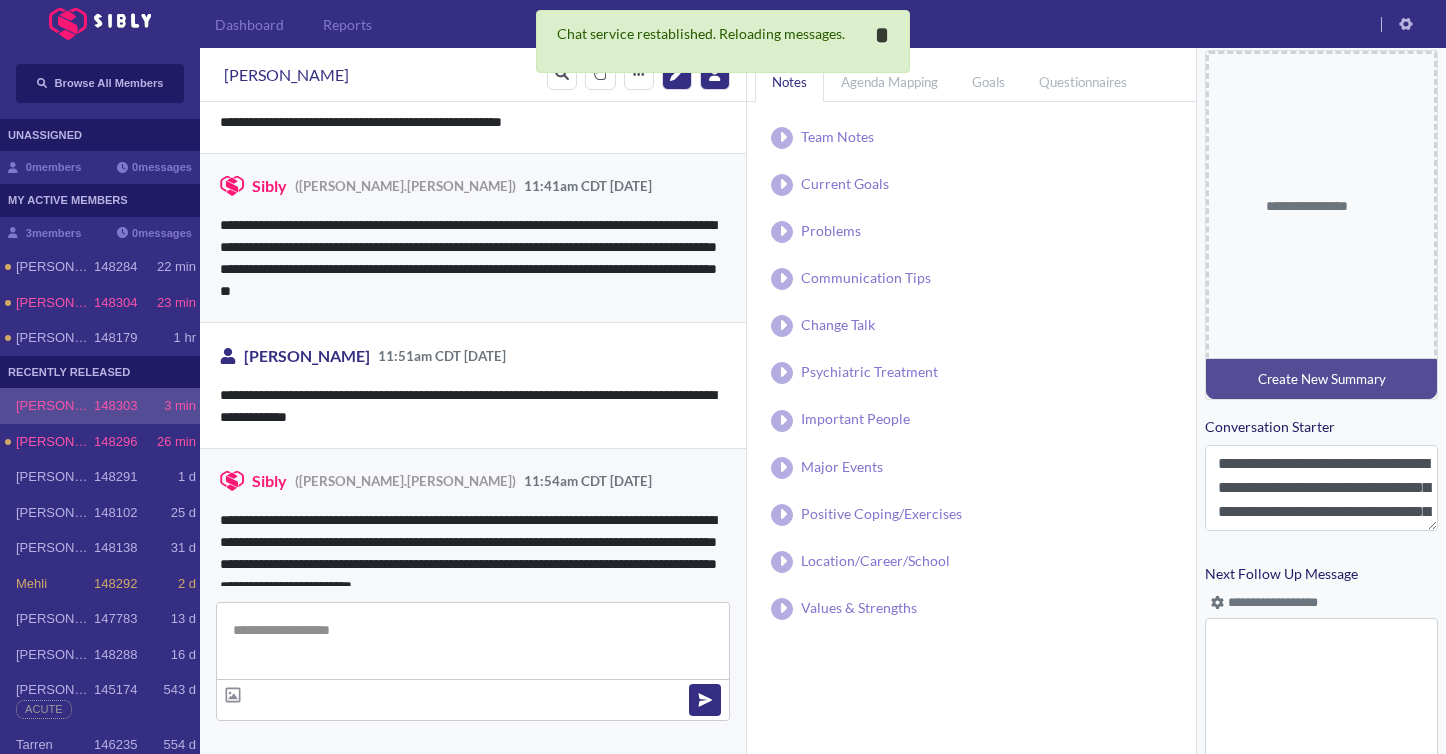 scroll, scrollTop: 748, scrollLeft: 0, axis: vertical 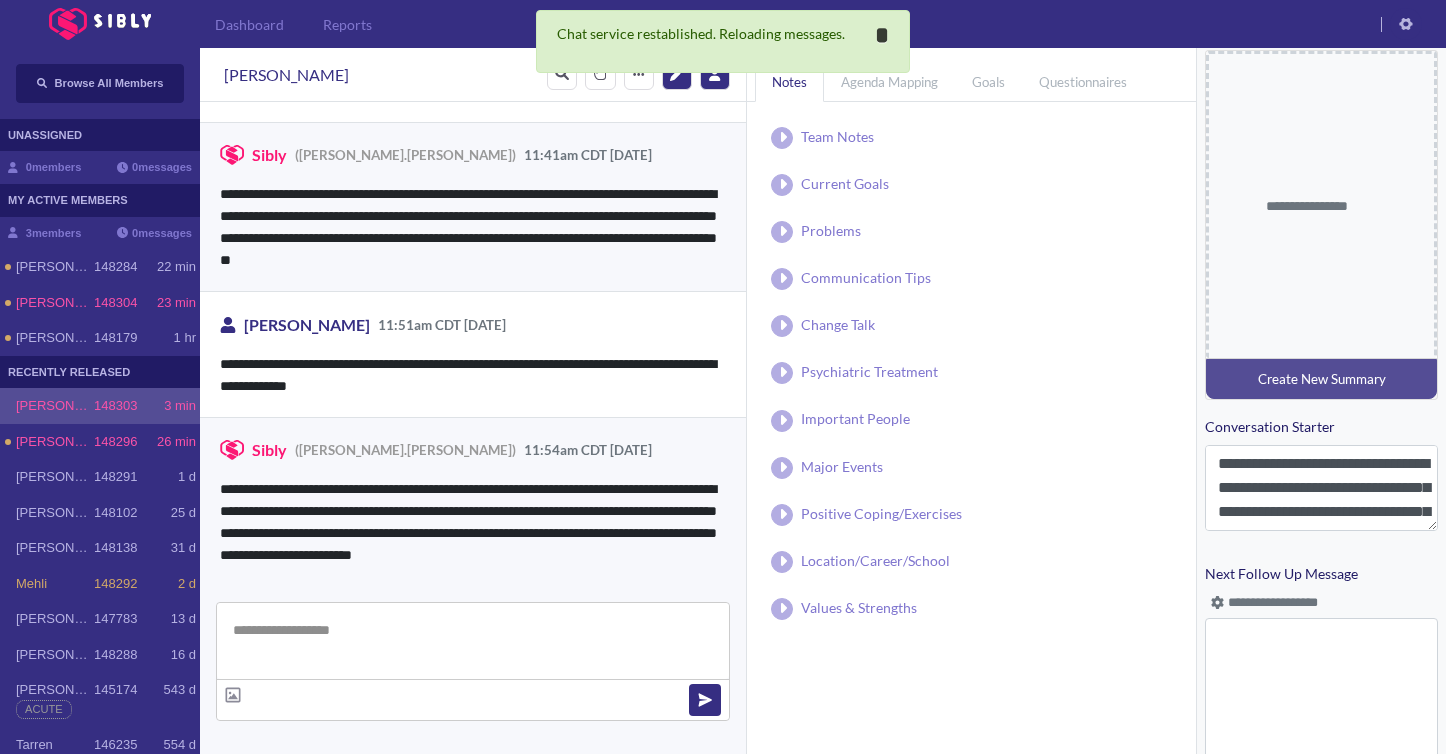 click on "*" at bounding box center (882, 35) 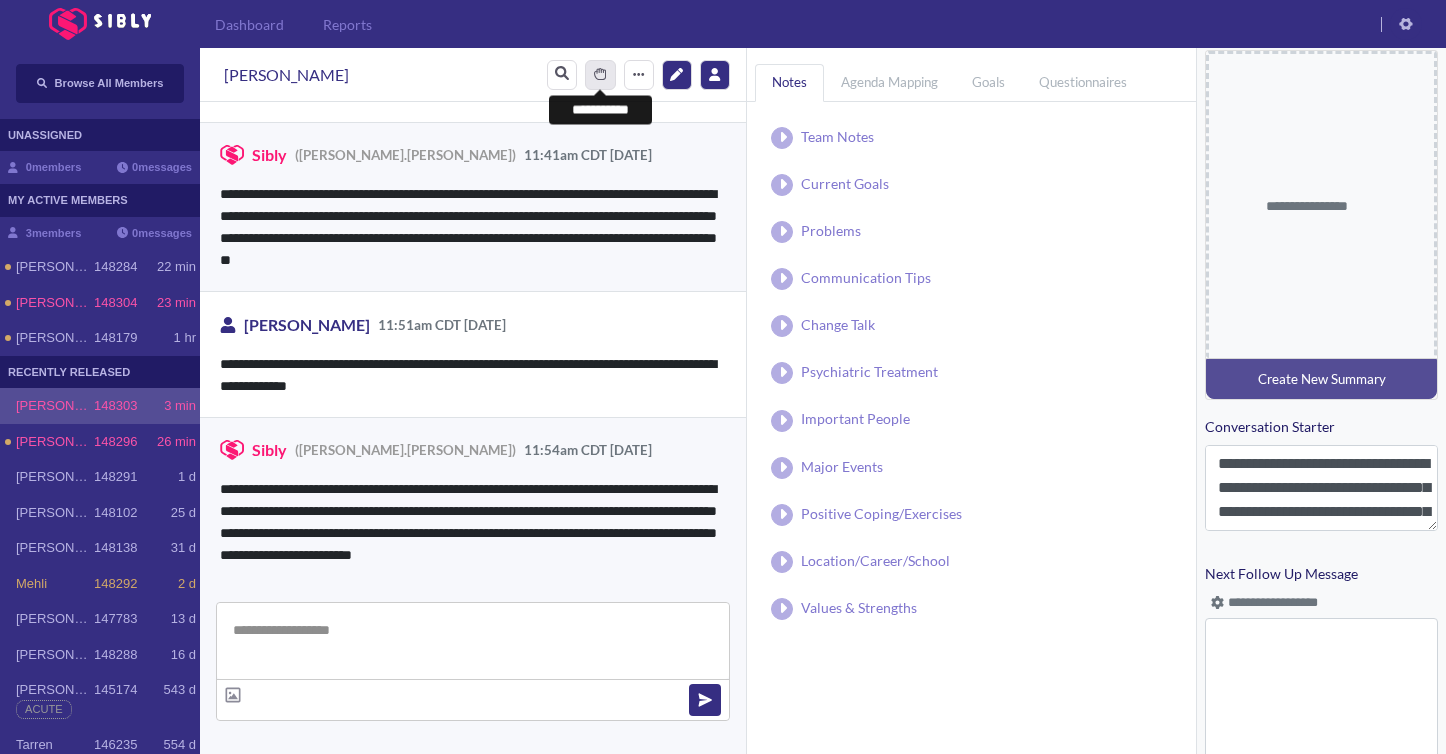 click on "****" at bounding box center (600, 75) 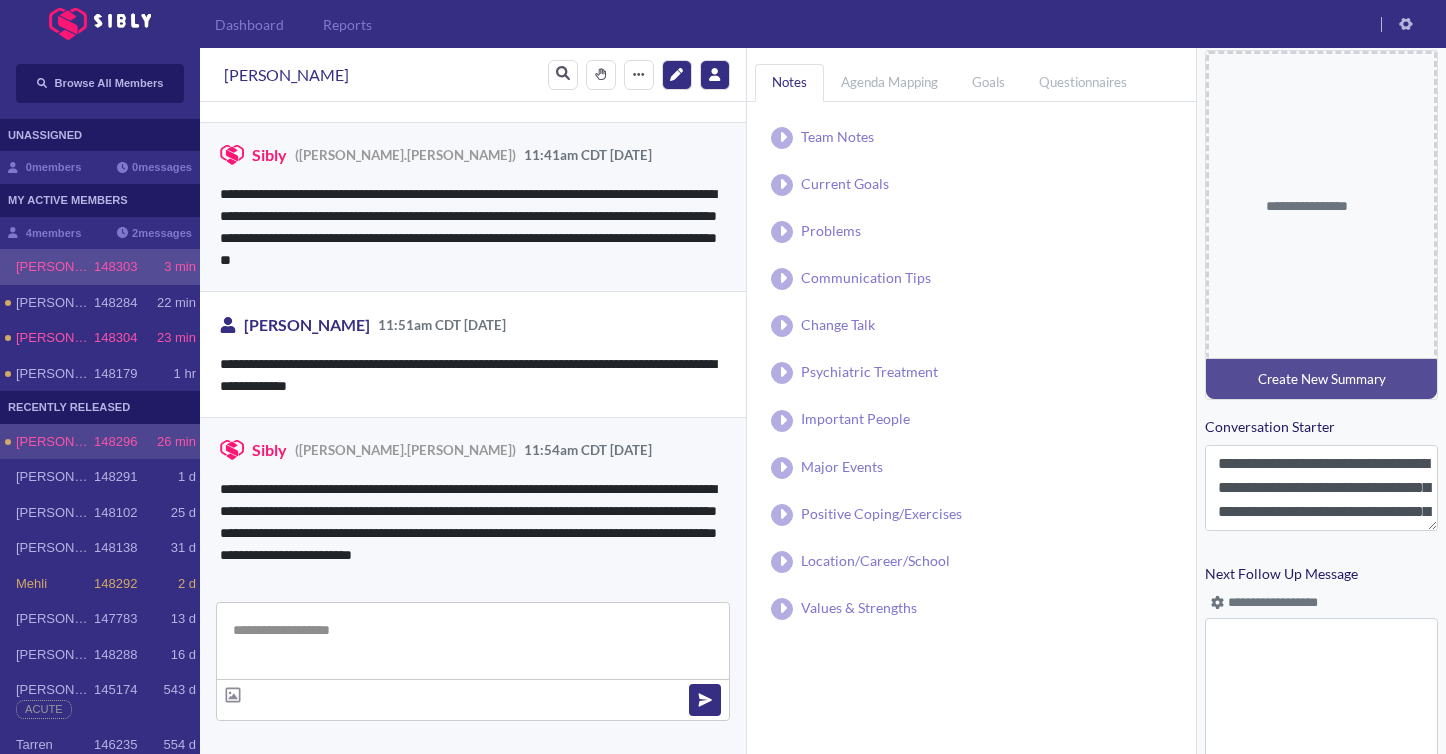 click on "148296" at bounding box center (115, 442) 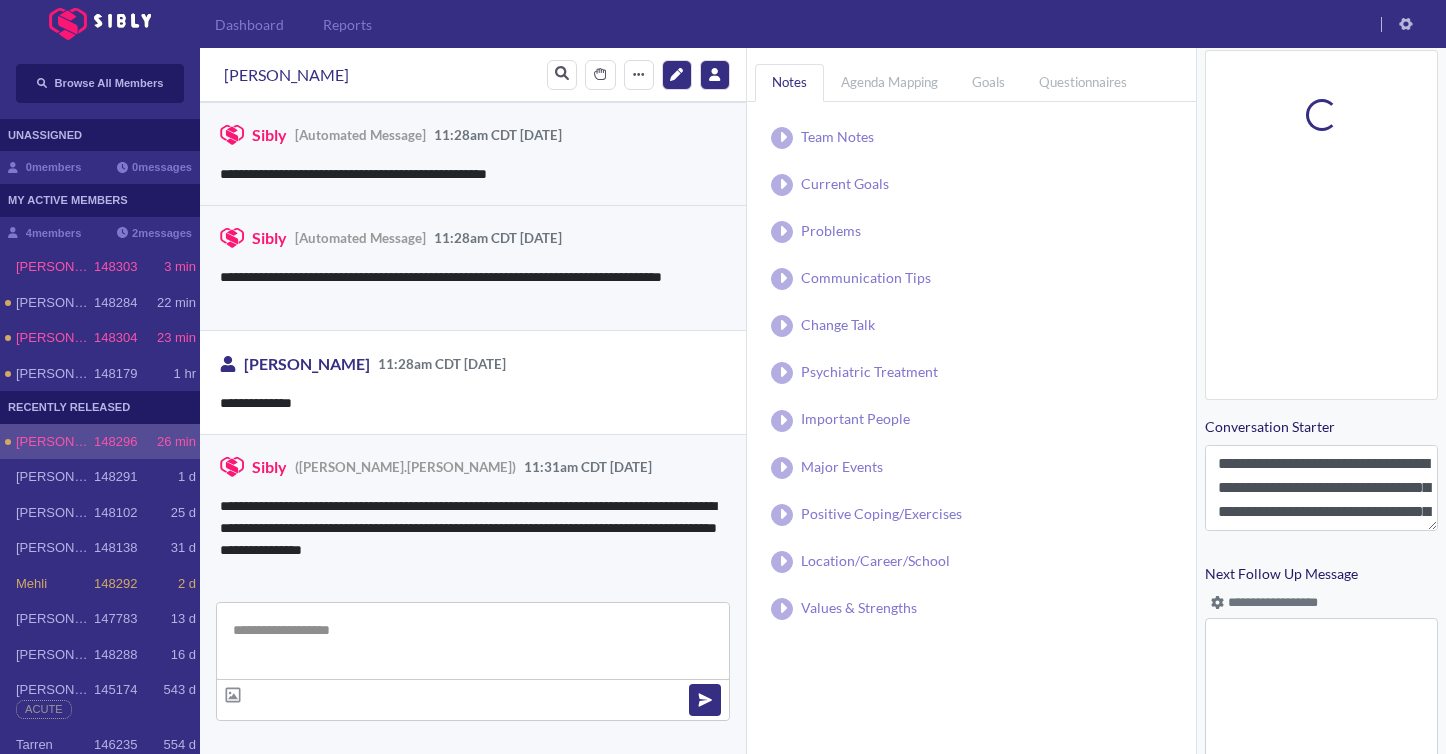 scroll, scrollTop: 790, scrollLeft: 0, axis: vertical 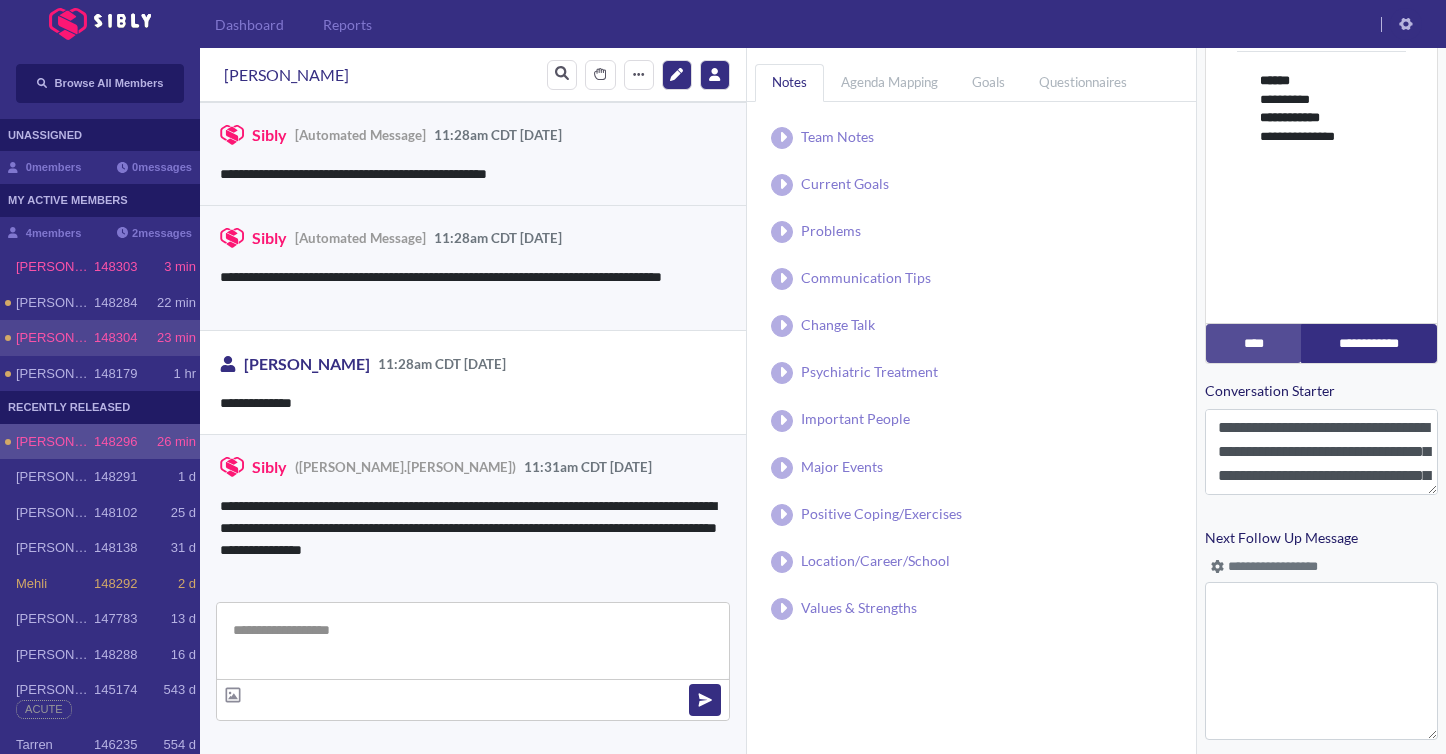 click on "[PERSON_NAME] 148304 23 min" at bounding box center [100, 338] 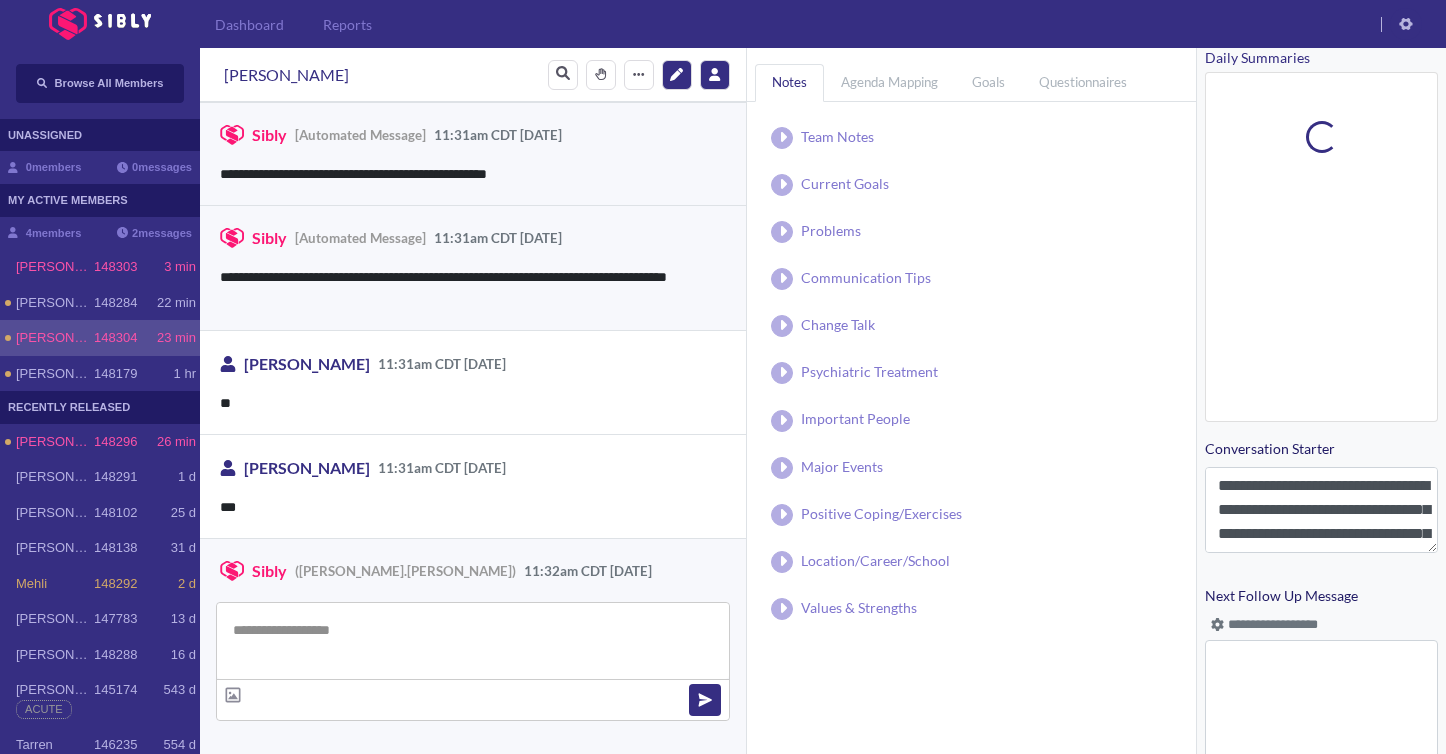 scroll, scrollTop: 790, scrollLeft: 0, axis: vertical 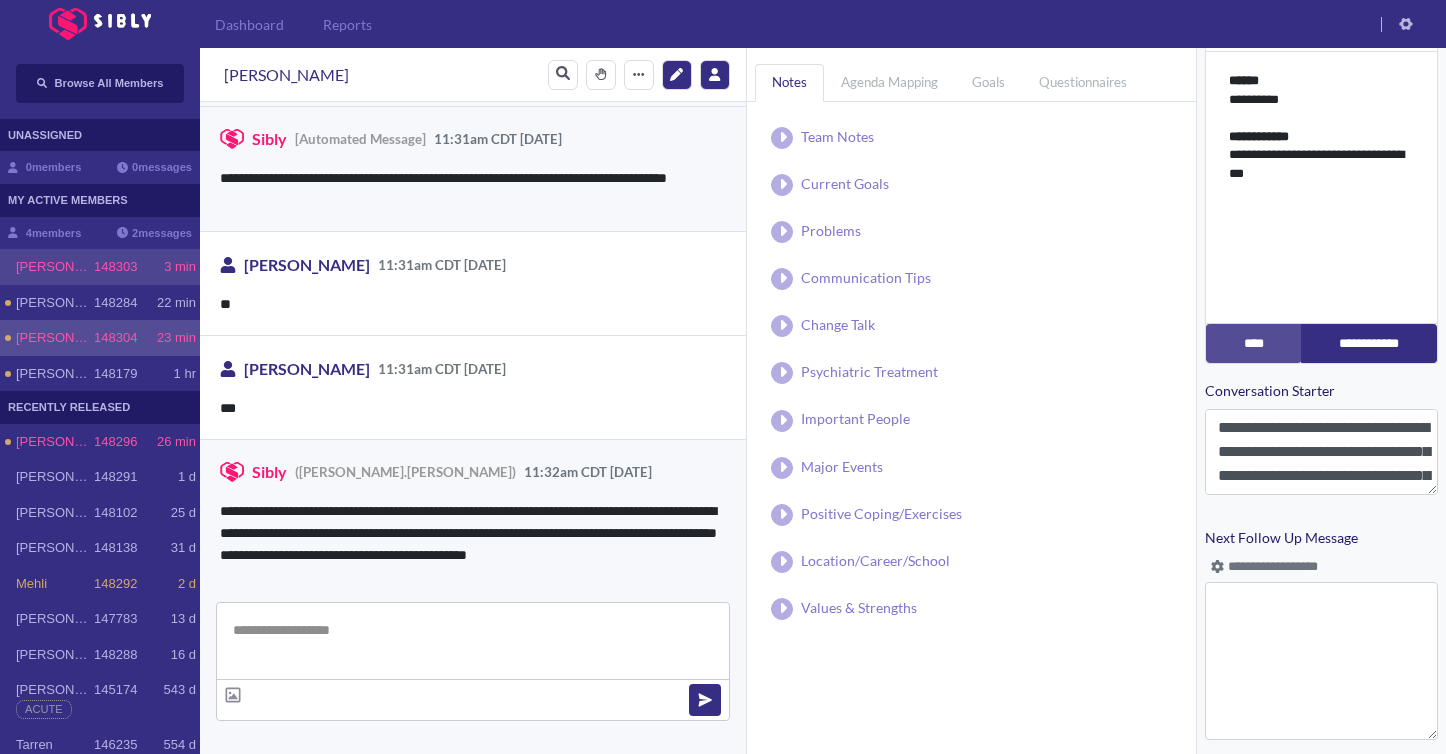 click on "148303" at bounding box center (115, 267) 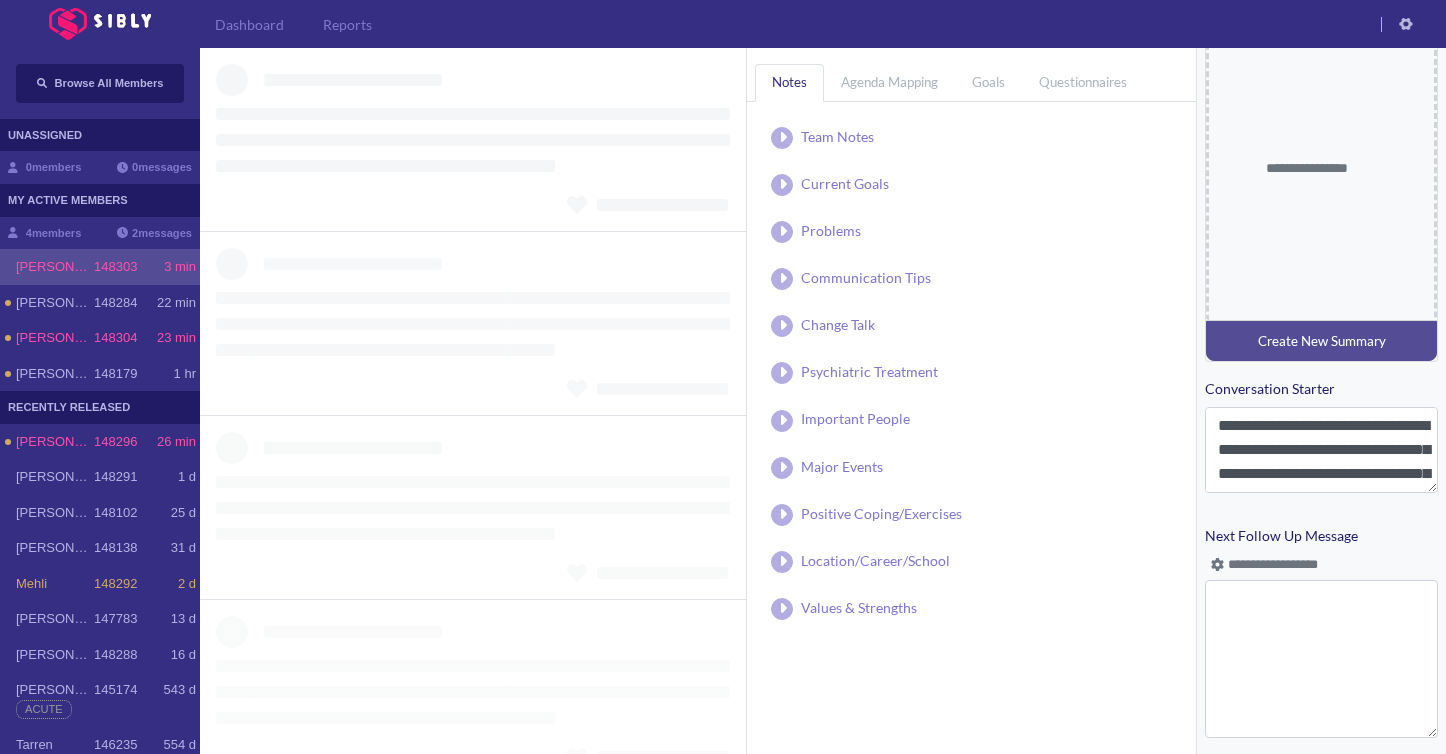 scroll, scrollTop: 790, scrollLeft: 0, axis: vertical 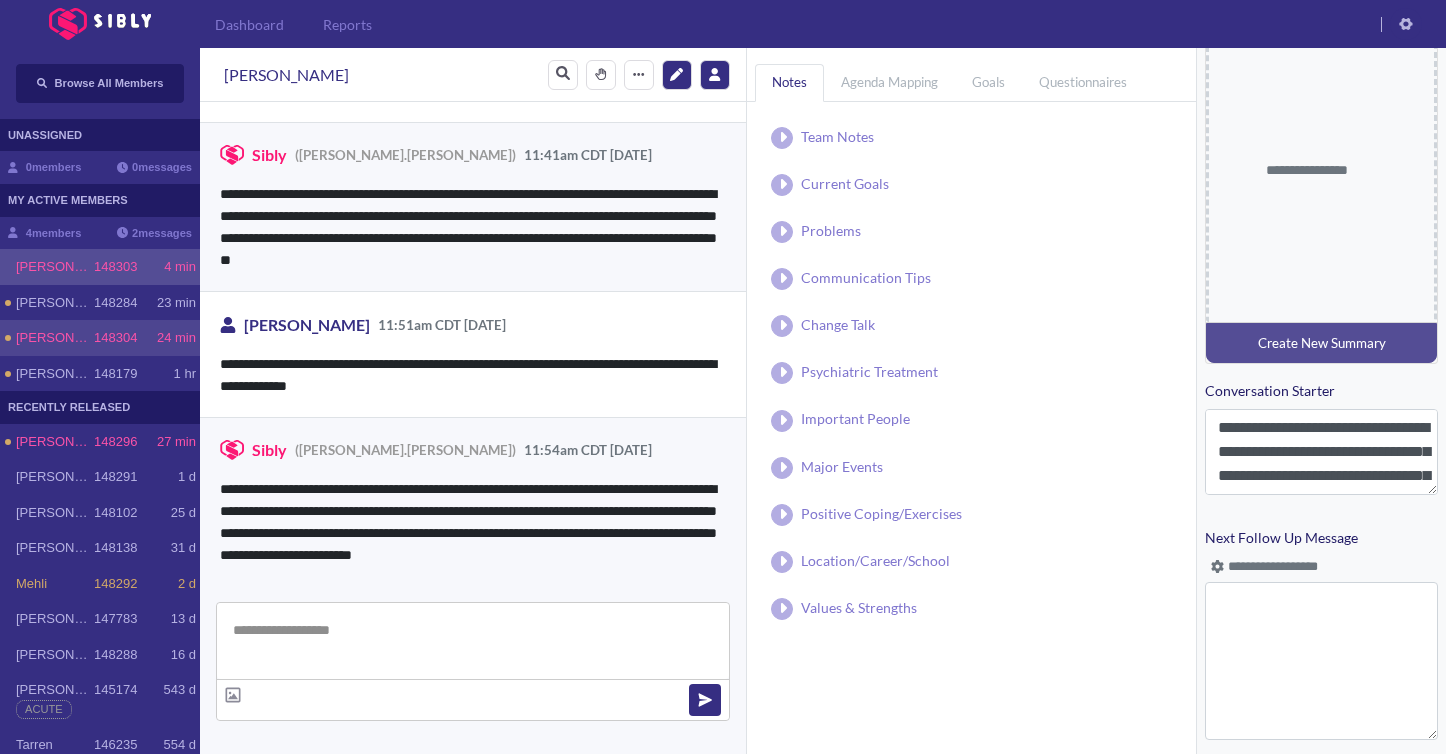 click on "[PERSON_NAME] 148304 24 min" at bounding box center [100, 338] 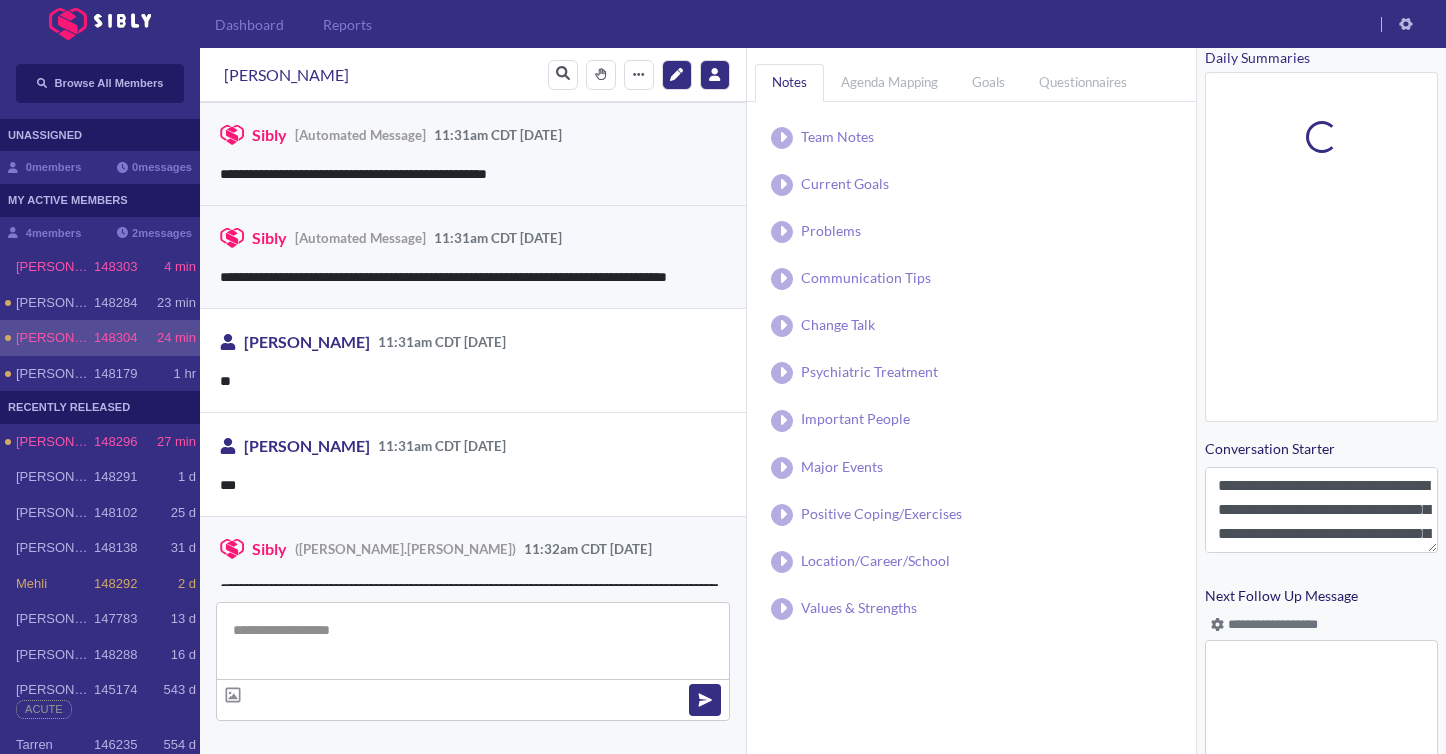 scroll, scrollTop: 790, scrollLeft: 0, axis: vertical 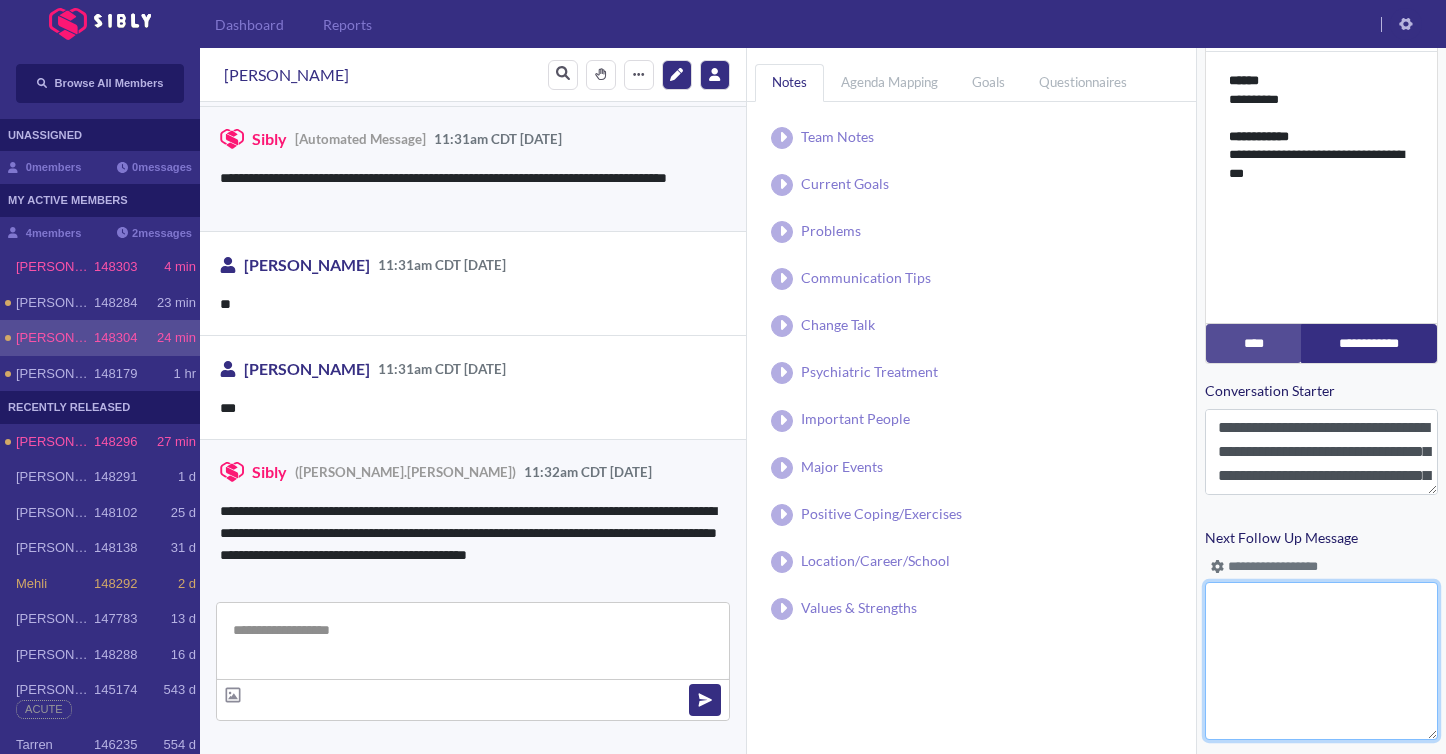 click on "Next Follow Up Message" at bounding box center [1321, 661] 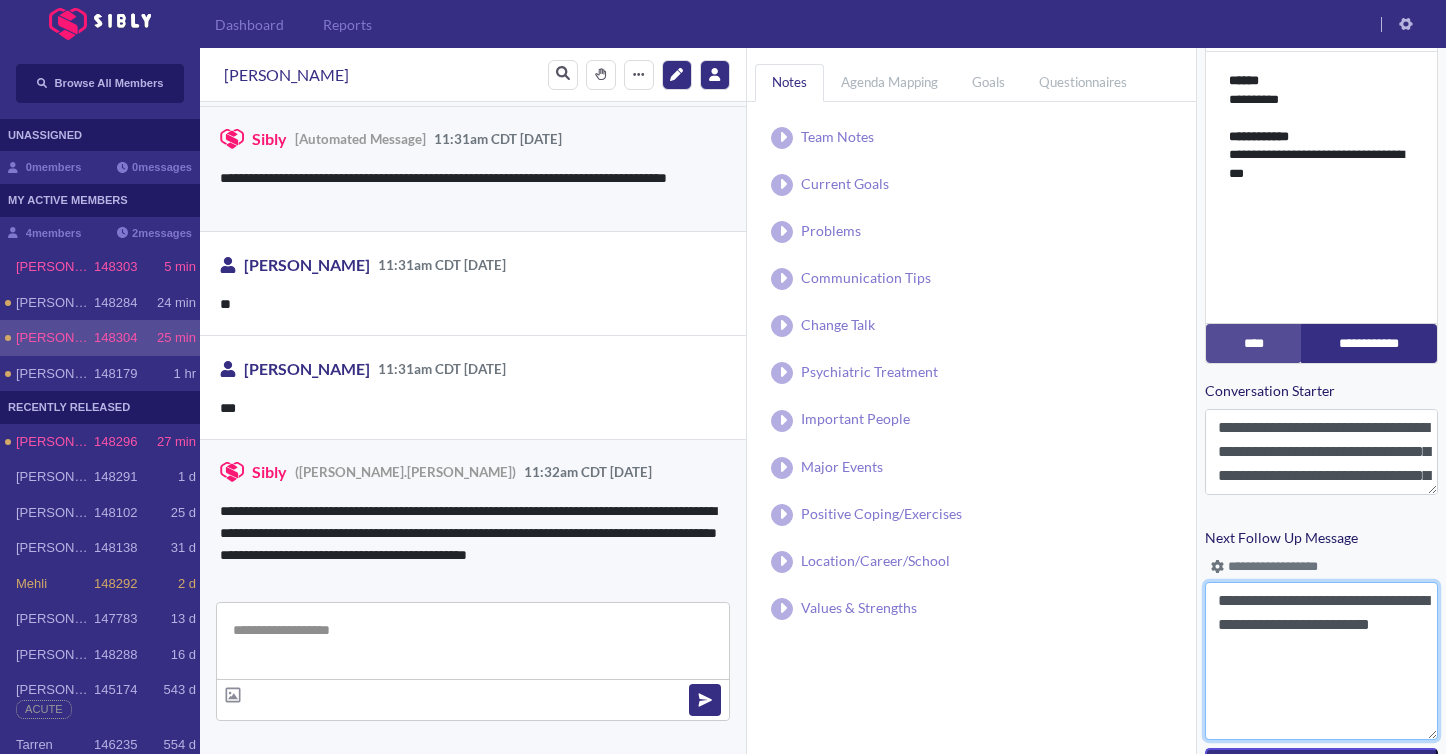 drag, startPoint x: 1320, startPoint y: 659, endPoint x: 1301, endPoint y: 607, distance: 55.362442 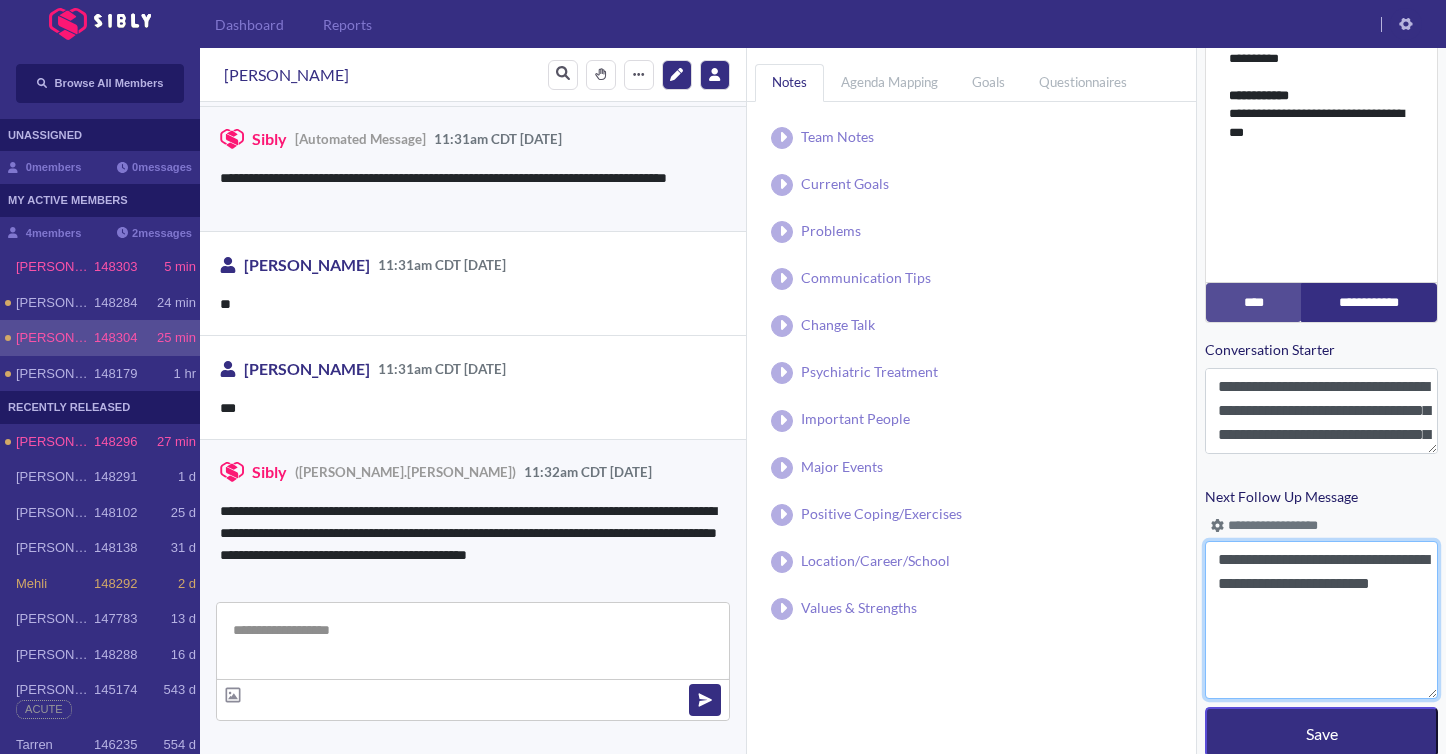 scroll, scrollTop: 840, scrollLeft: 0, axis: vertical 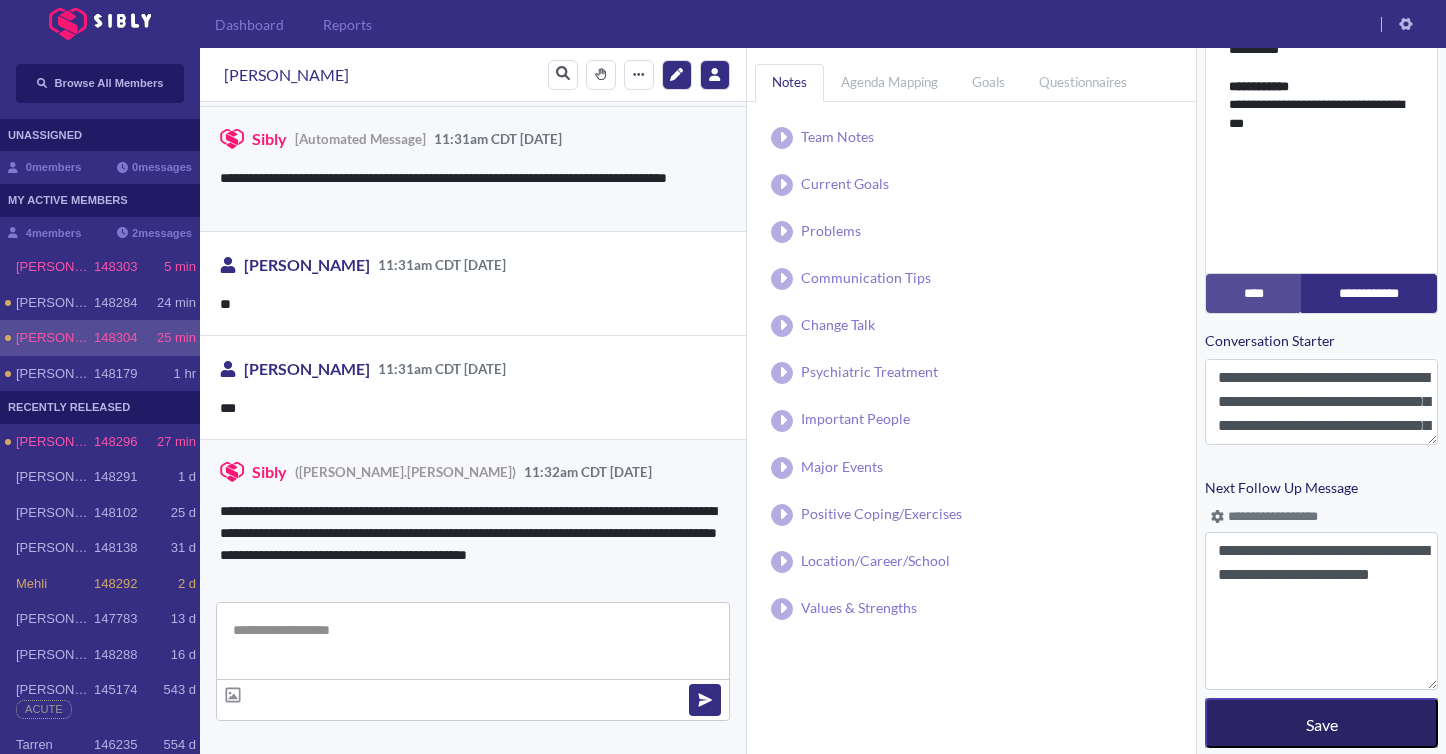 click on "Save" at bounding box center [1321, 723] 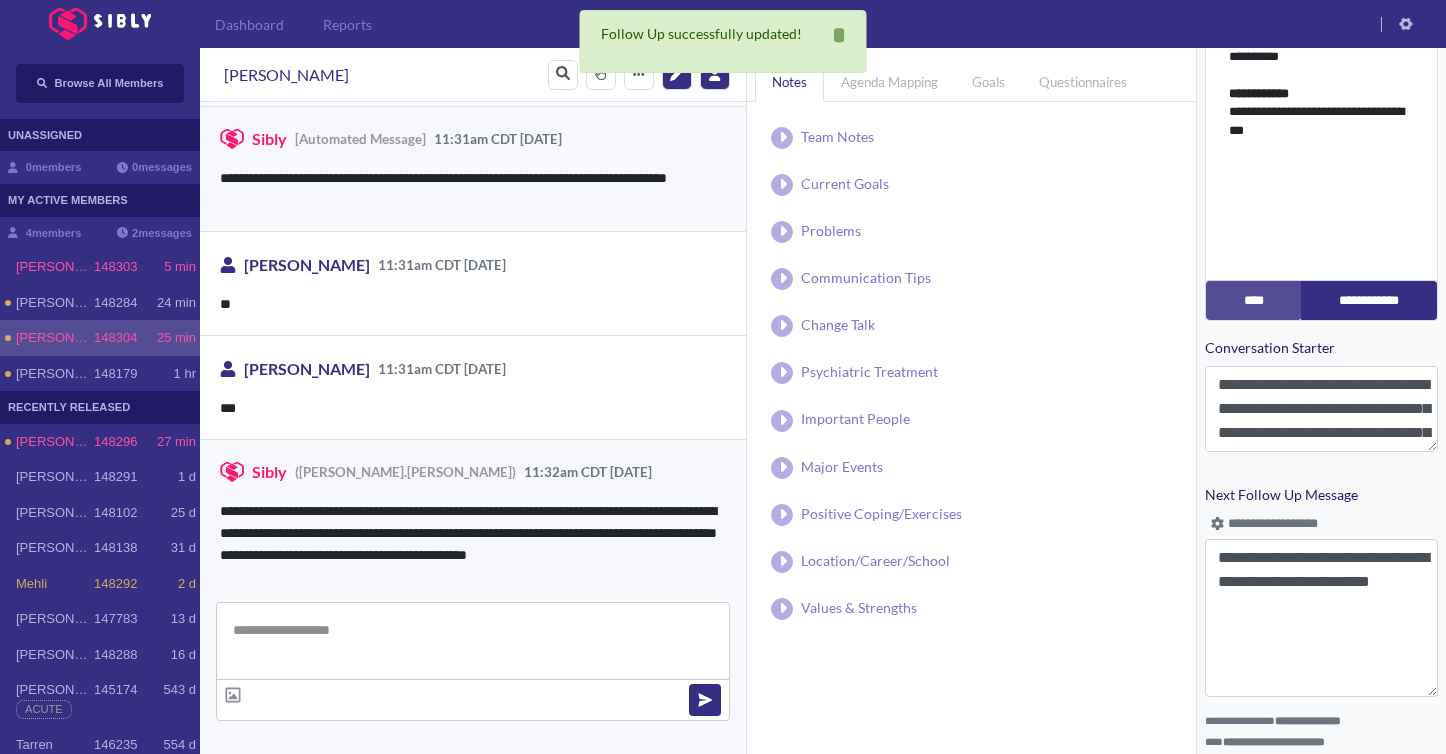 scroll, scrollTop: 831, scrollLeft: 0, axis: vertical 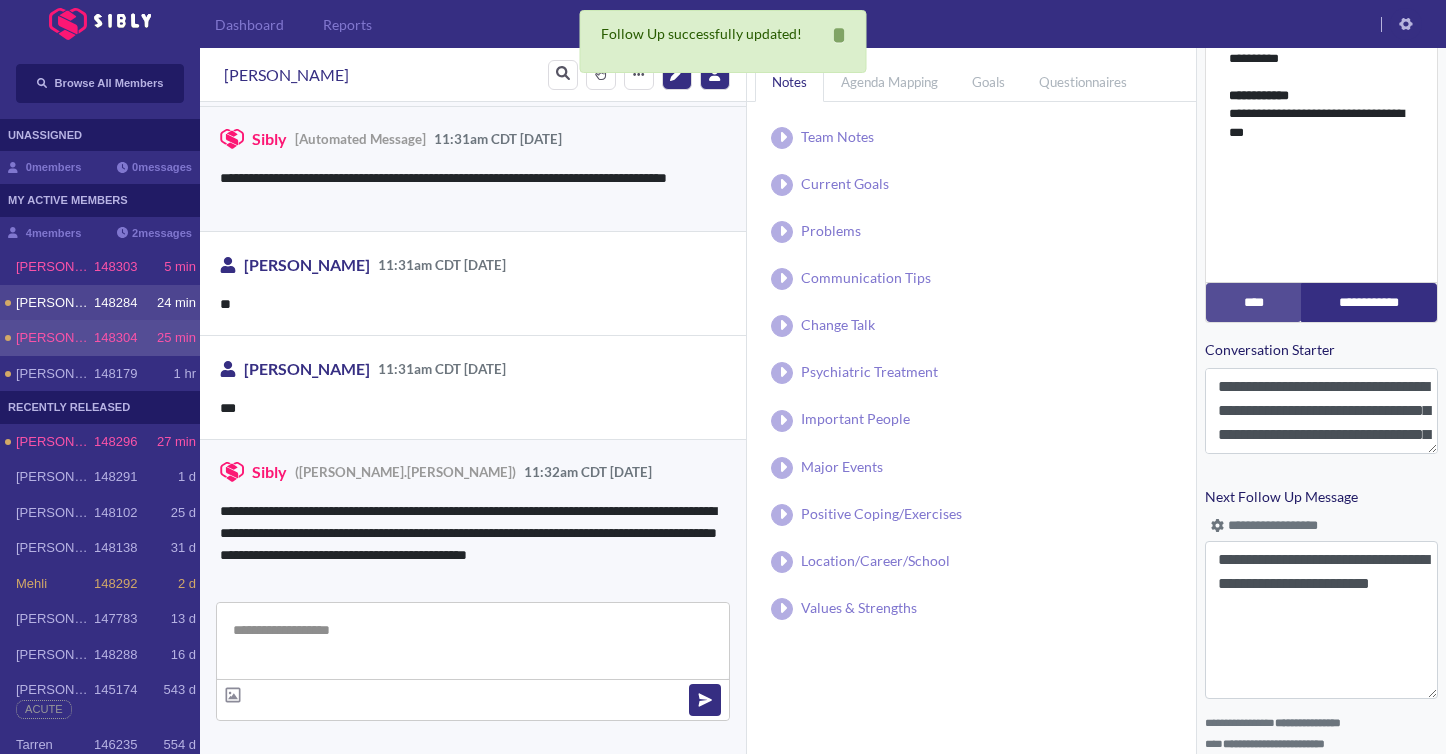 click on "[PERSON_NAME] 148284 24 min" at bounding box center (100, 303) 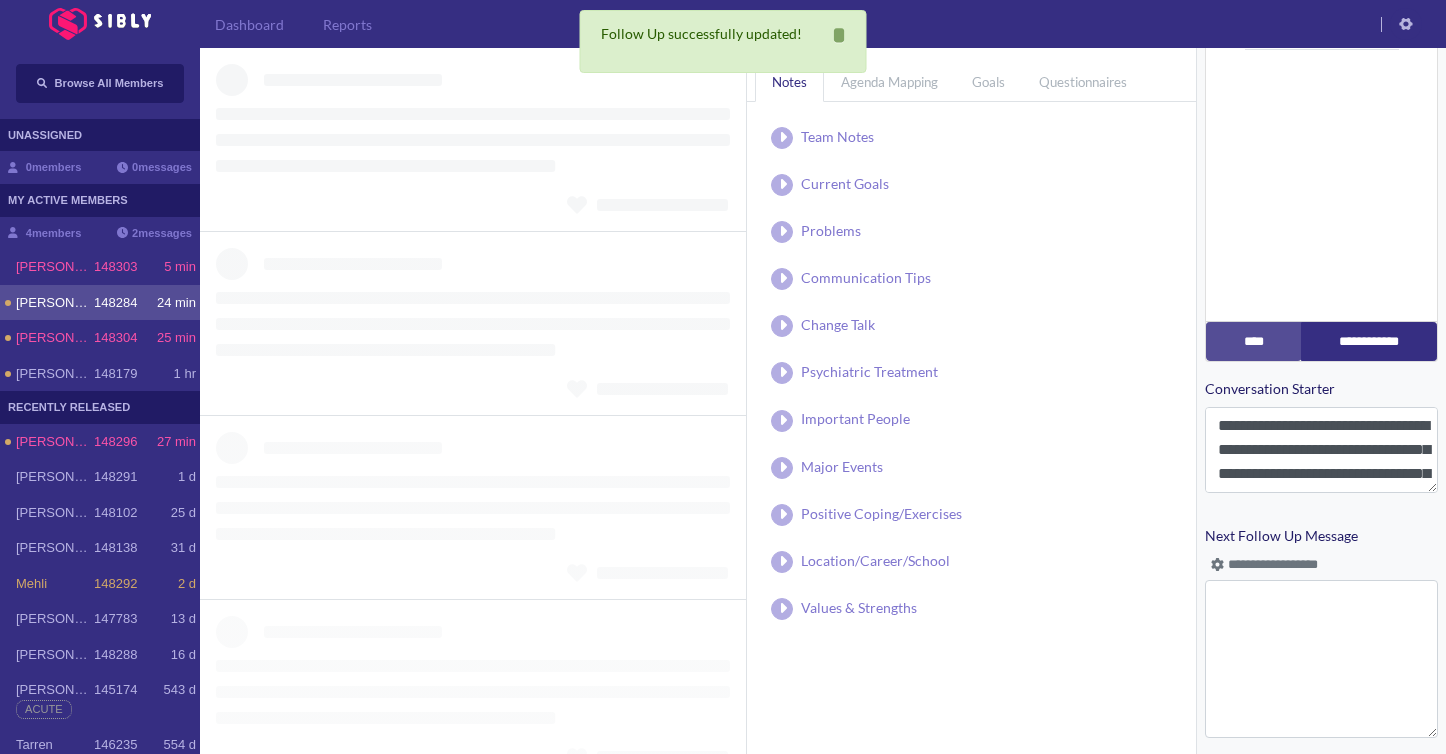 scroll, scrollTop: 790, scrollLeft: 0, axis: vertical 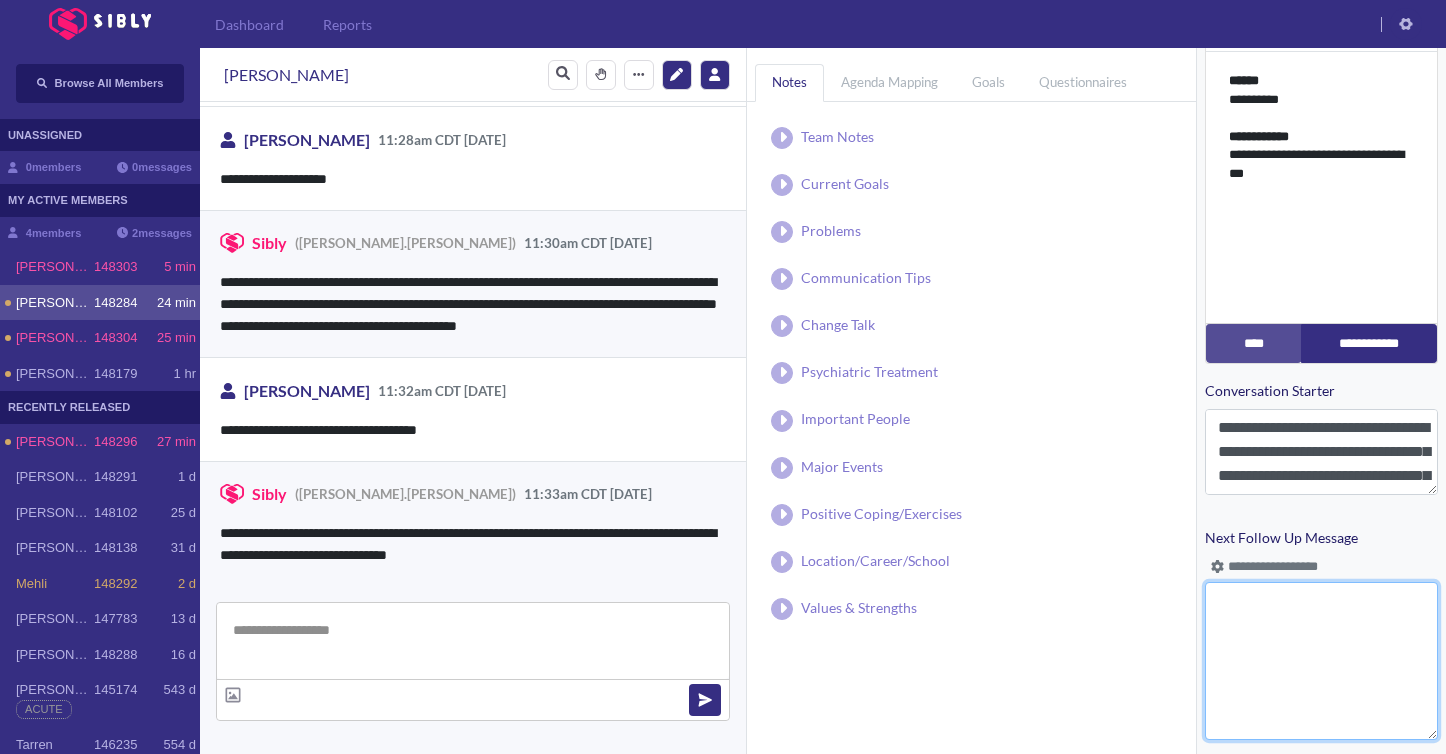 click on "Next Follow Up Message" at bounding box center (1321, 661) 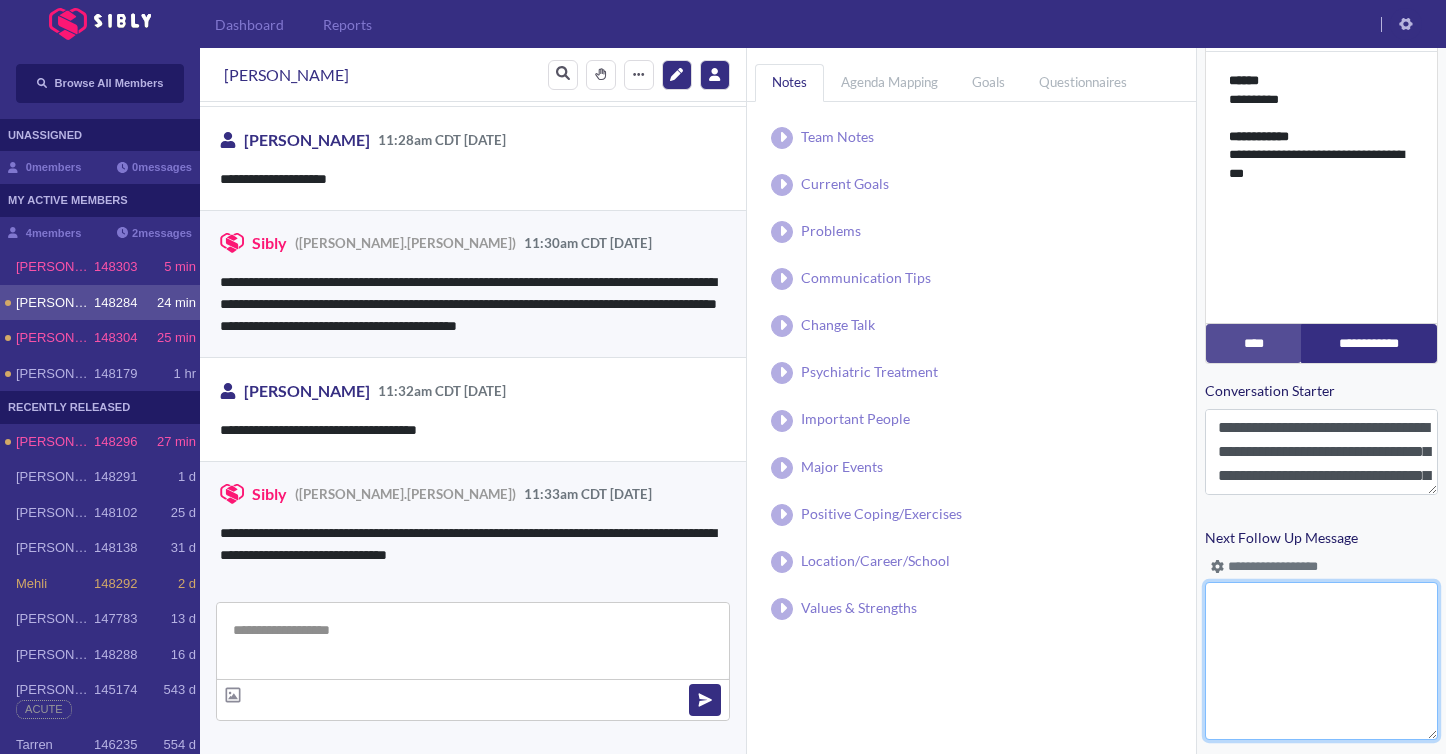 paste on "**********" 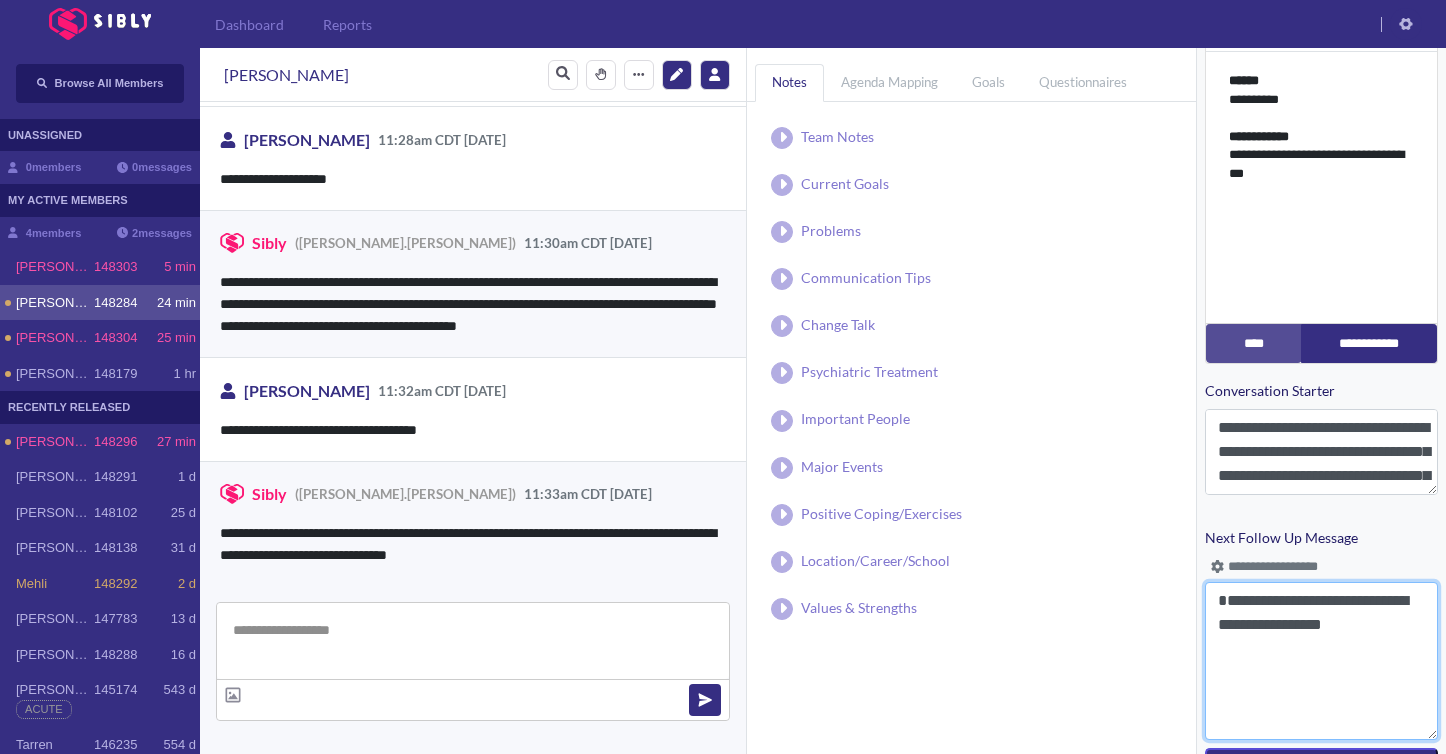click on "**********" at bounding box center (1321, 661) 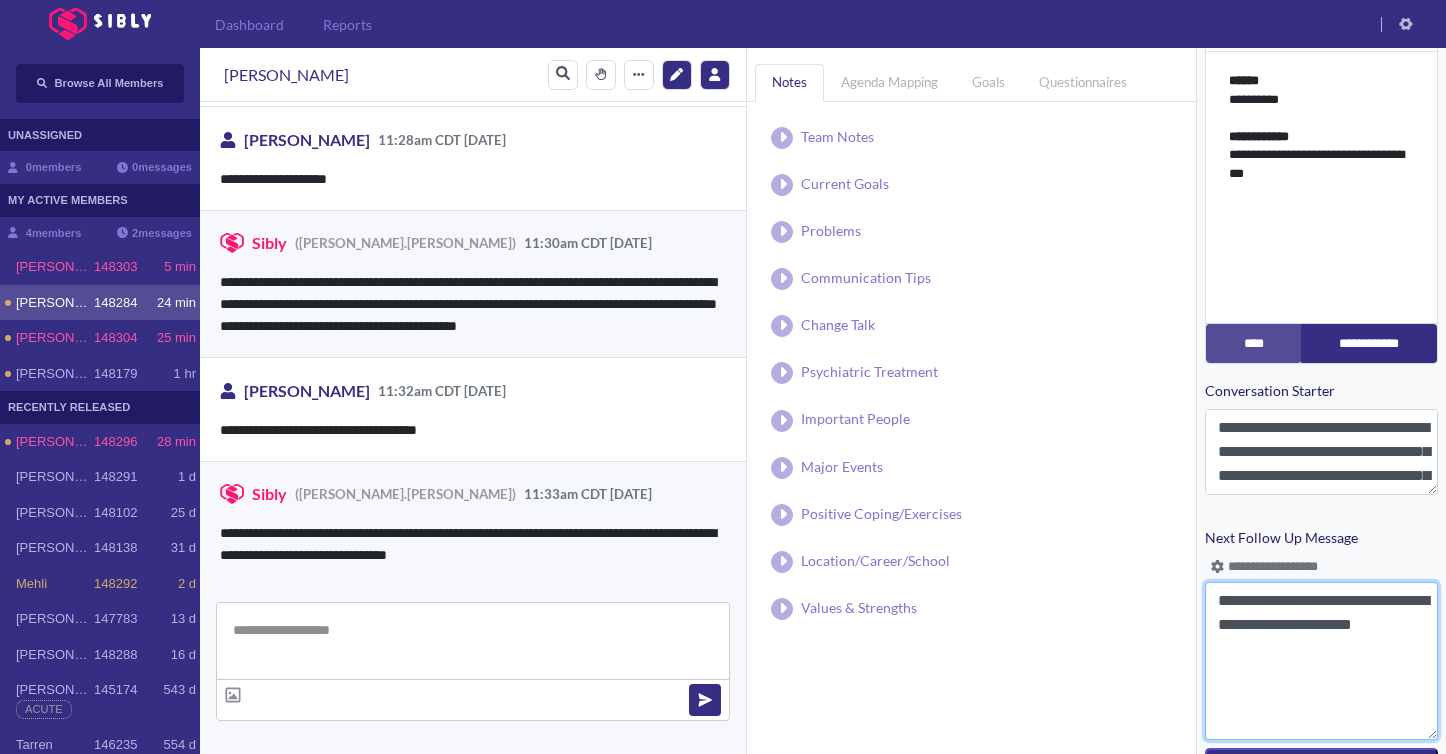 click on "**********" at bounding box center [1321, 661] 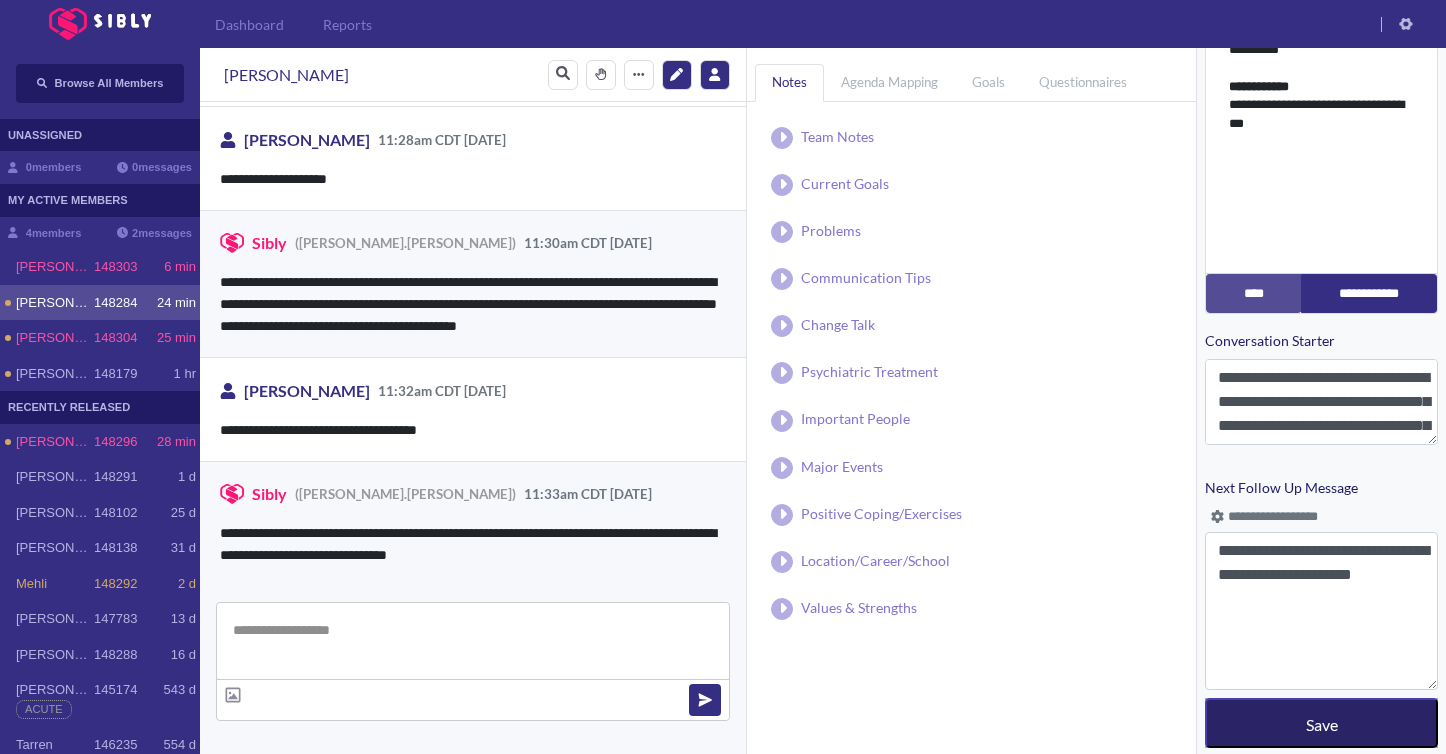 click on "Save" at bounding box center [1321, 723] 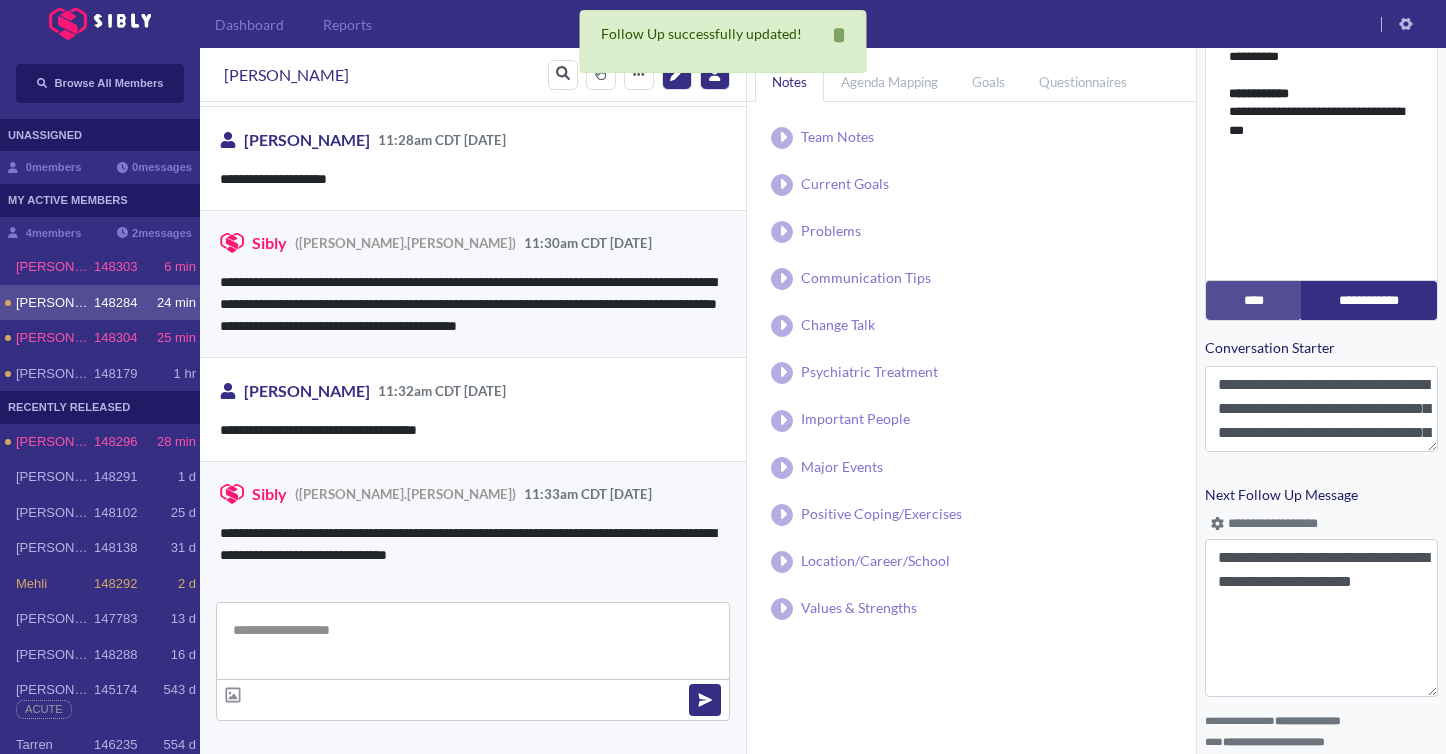 scroll, scrollTop: 831, scrollLeft: 0, axis: vertical 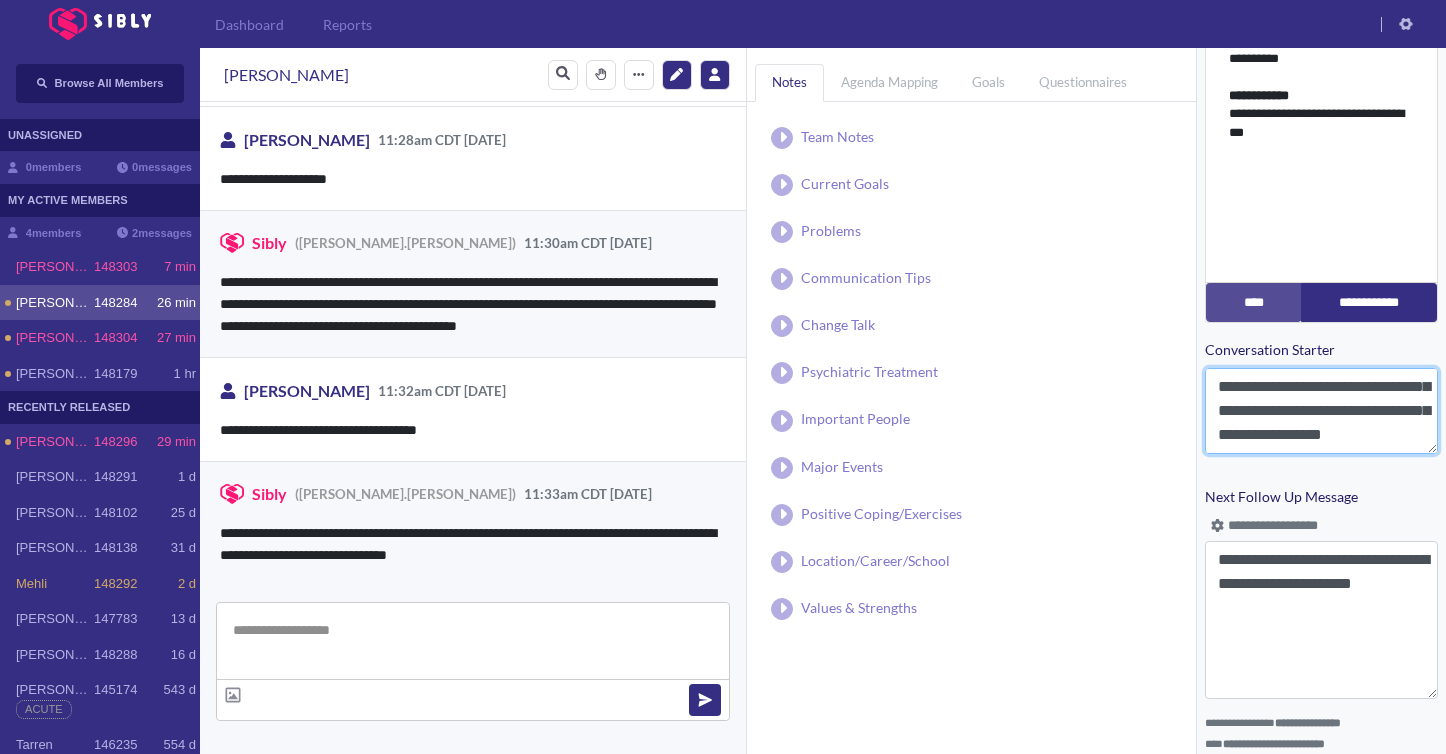 drag, startPoint x: 1366, startPoint y: 388, endPoint x: 1387, endPoint y: 458, distance: 73.082146 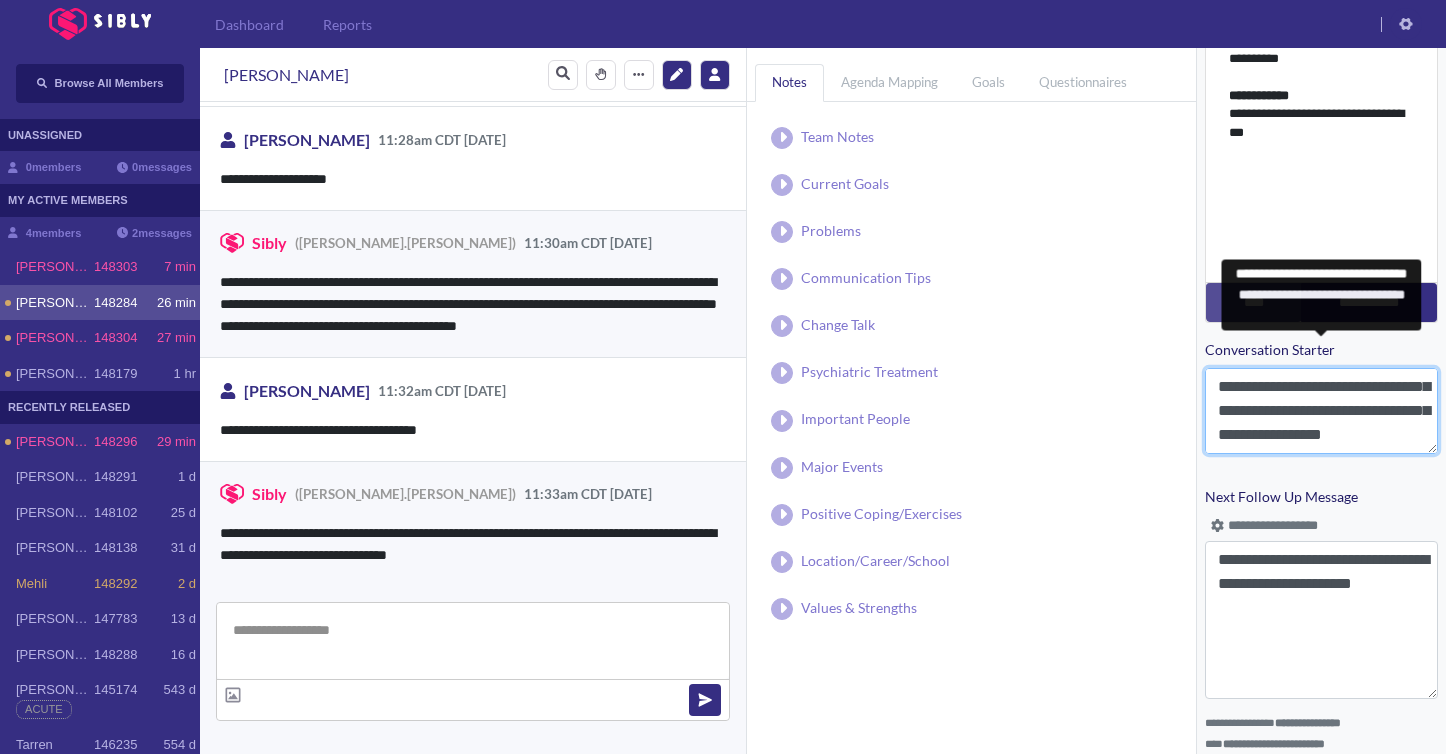 click on "**********" at bounding box center (1321, 411) 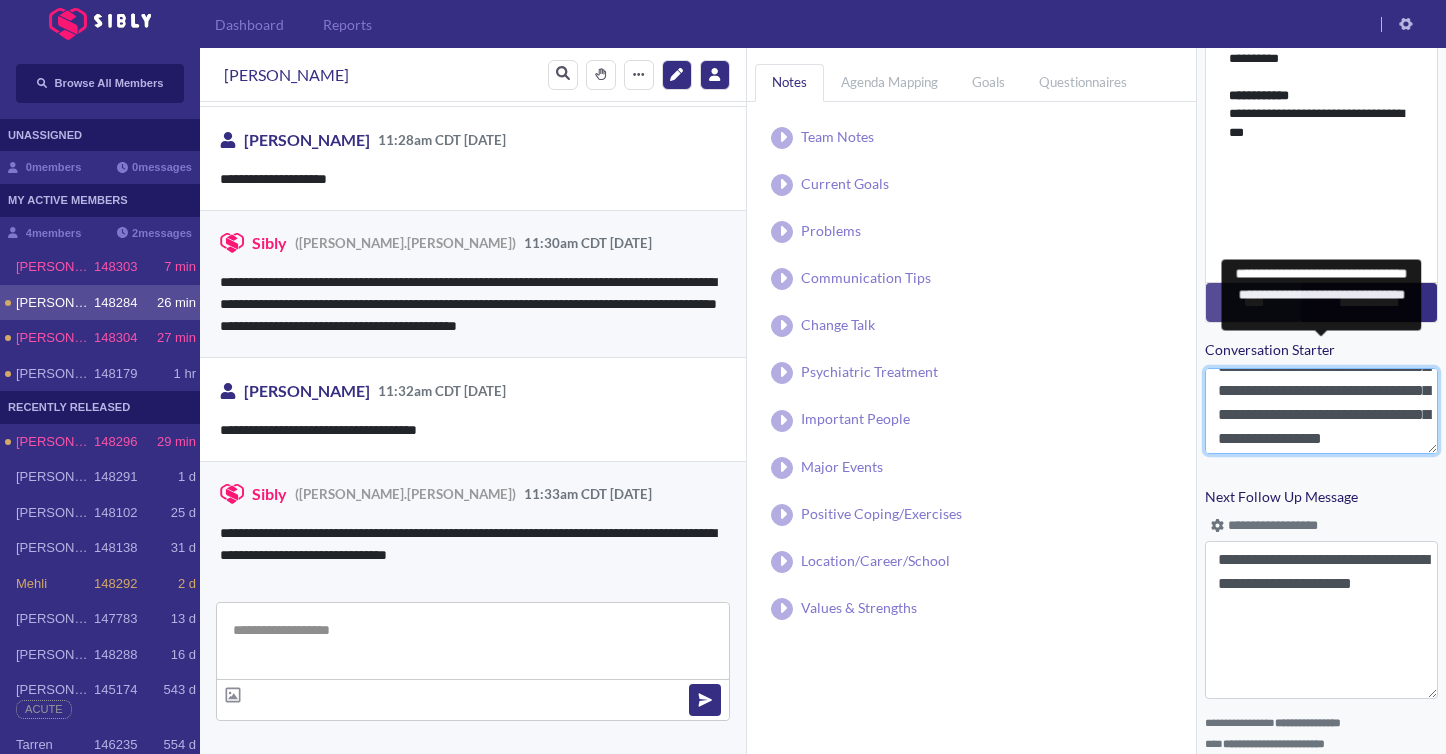 scroll, scrollTop: 0, scrollLeft: 0, axis: both 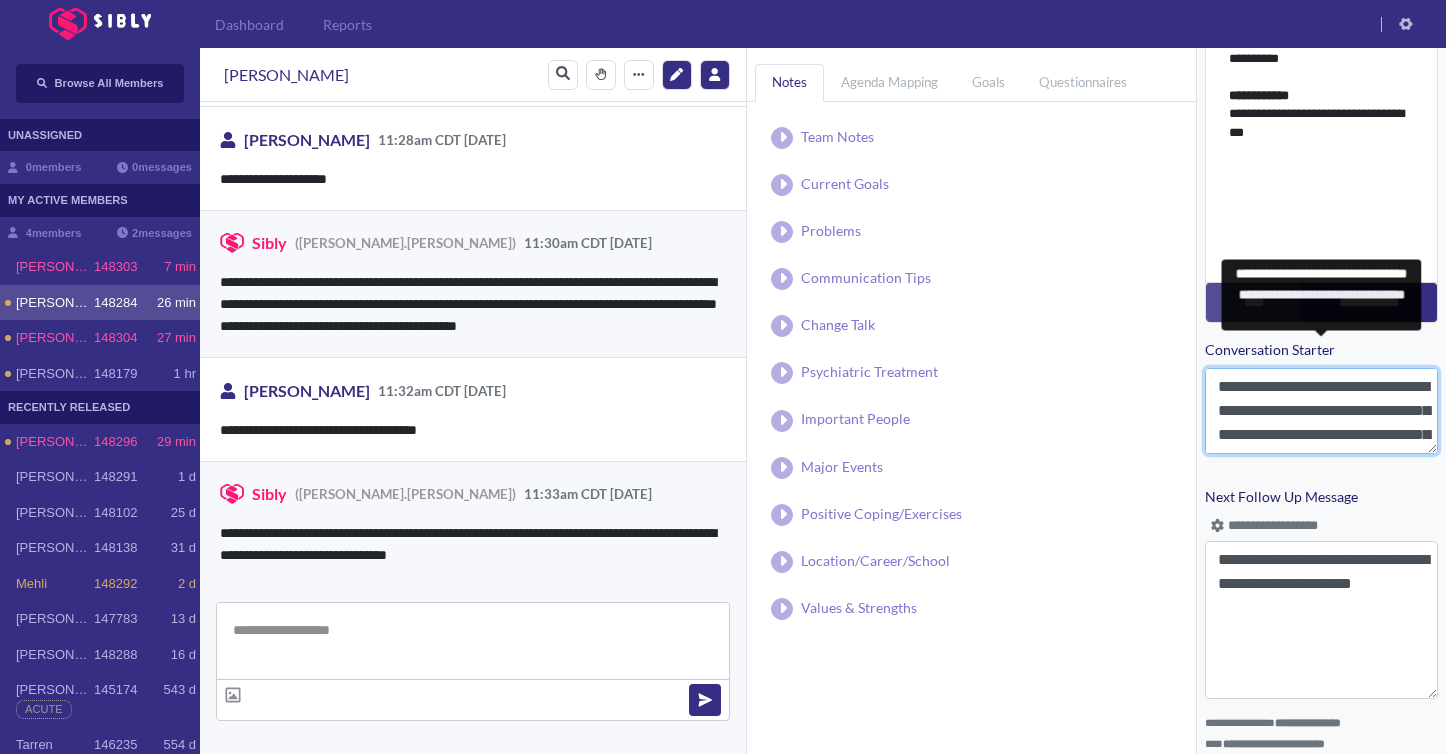 drag, startPoint x: 1356, startPoint y: 437, endPoint x: 1367, endPoint y: 392, distance: 46.32494 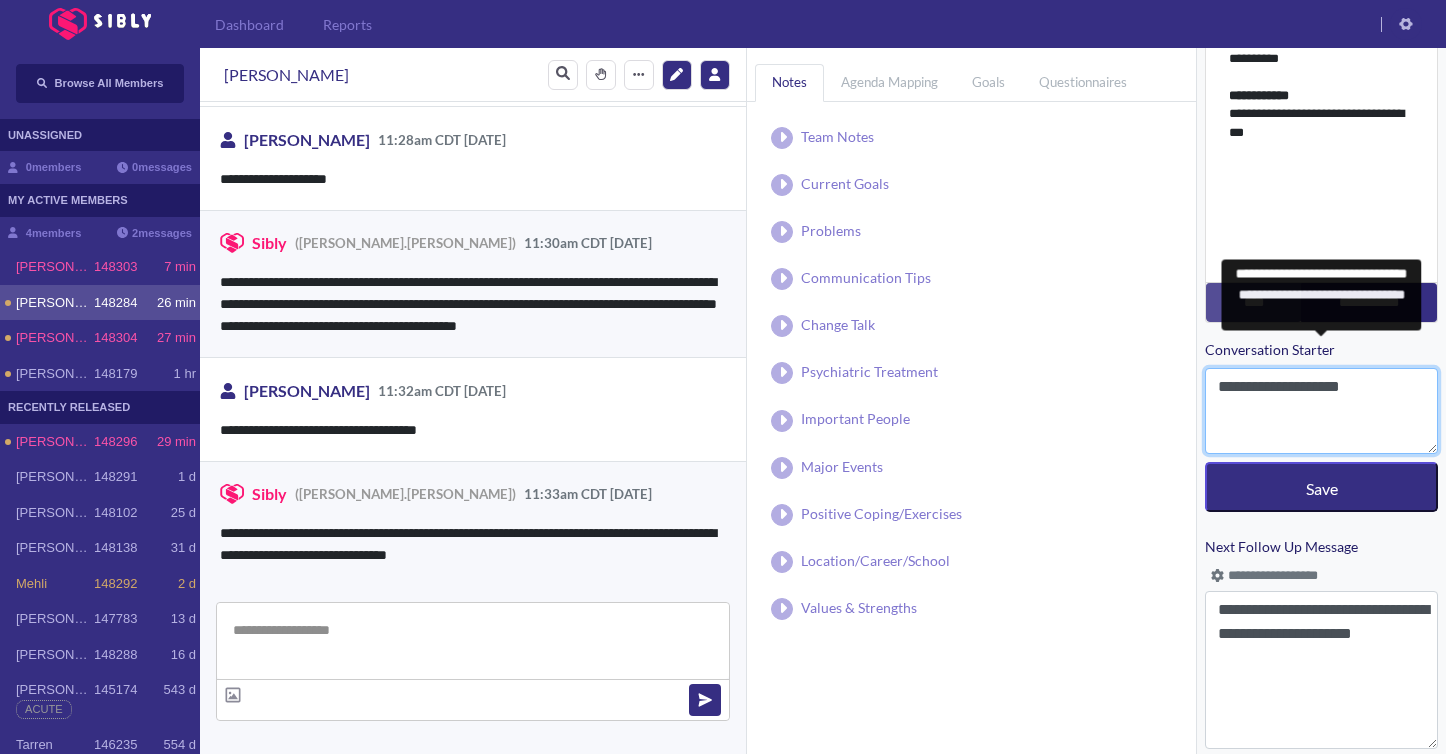 paste on "**********" 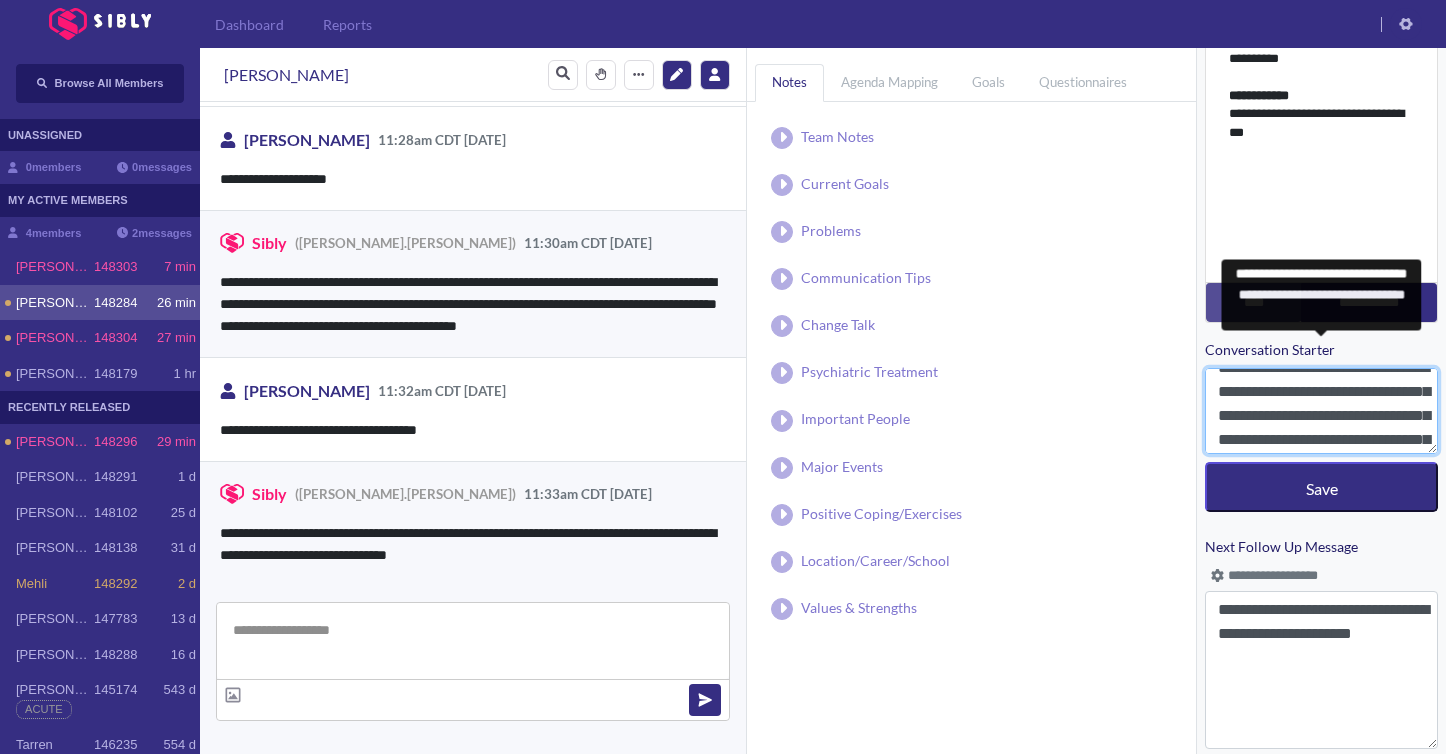 scroll, scrollTop: 0, scrollLeft: 0, axis: both 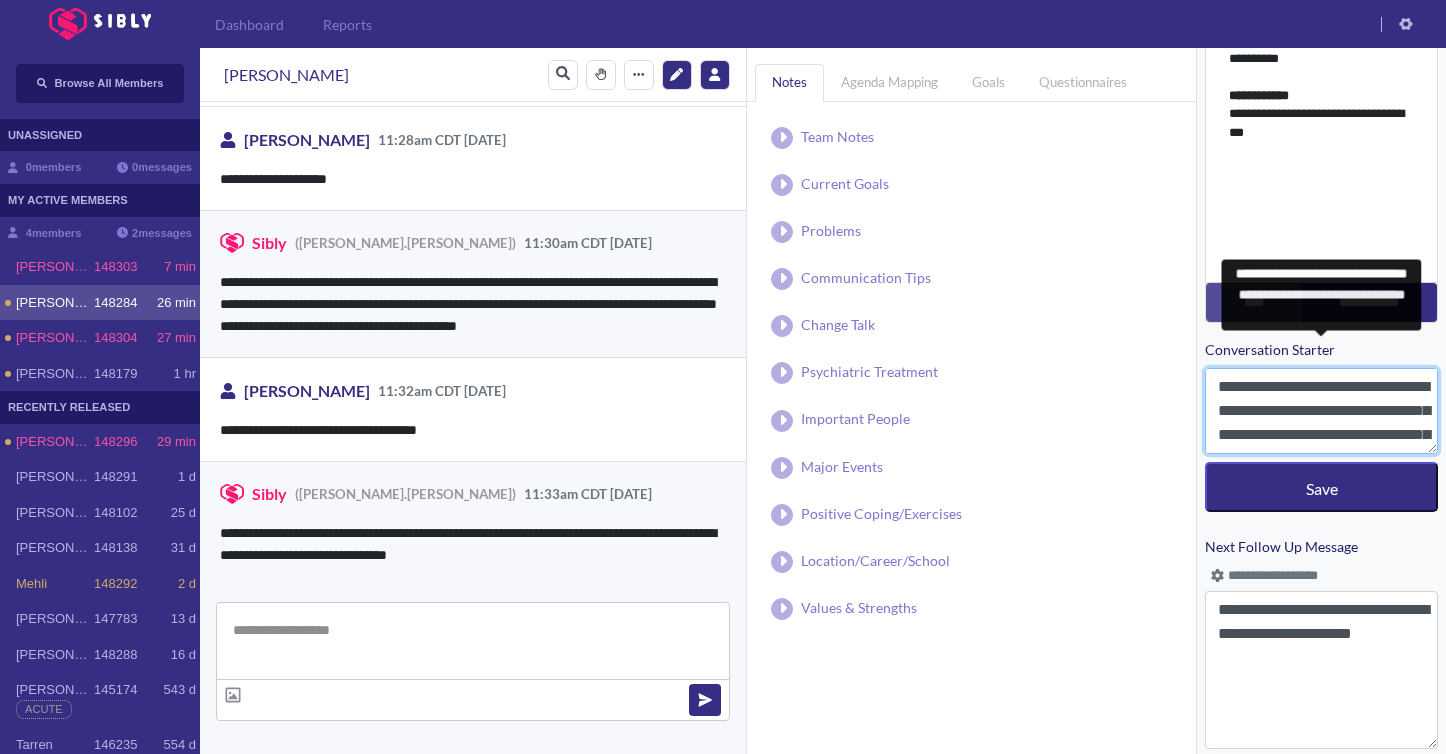 click on "**********" at bounding box center (1321, 411) 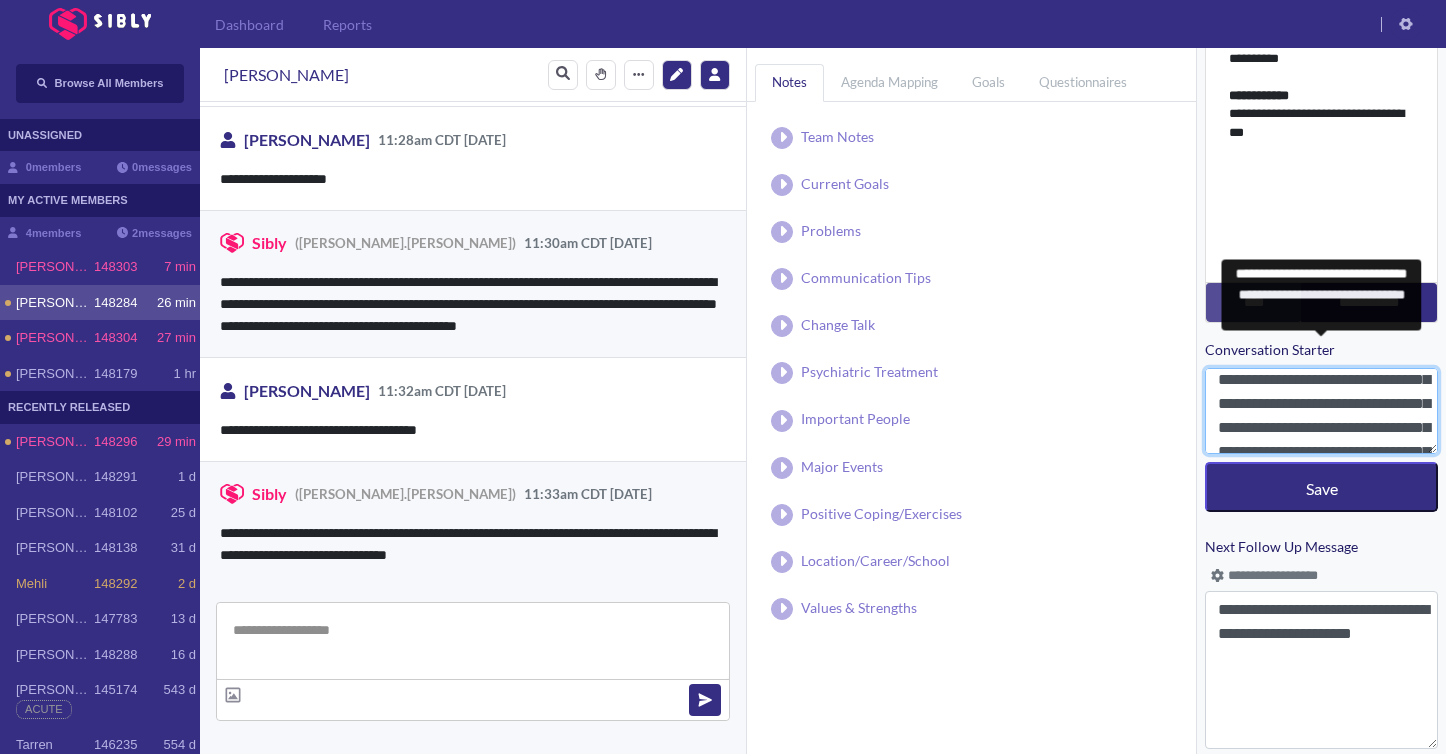 scroll, scrollTop: 11, scrollLeft: 0, axis: vertical 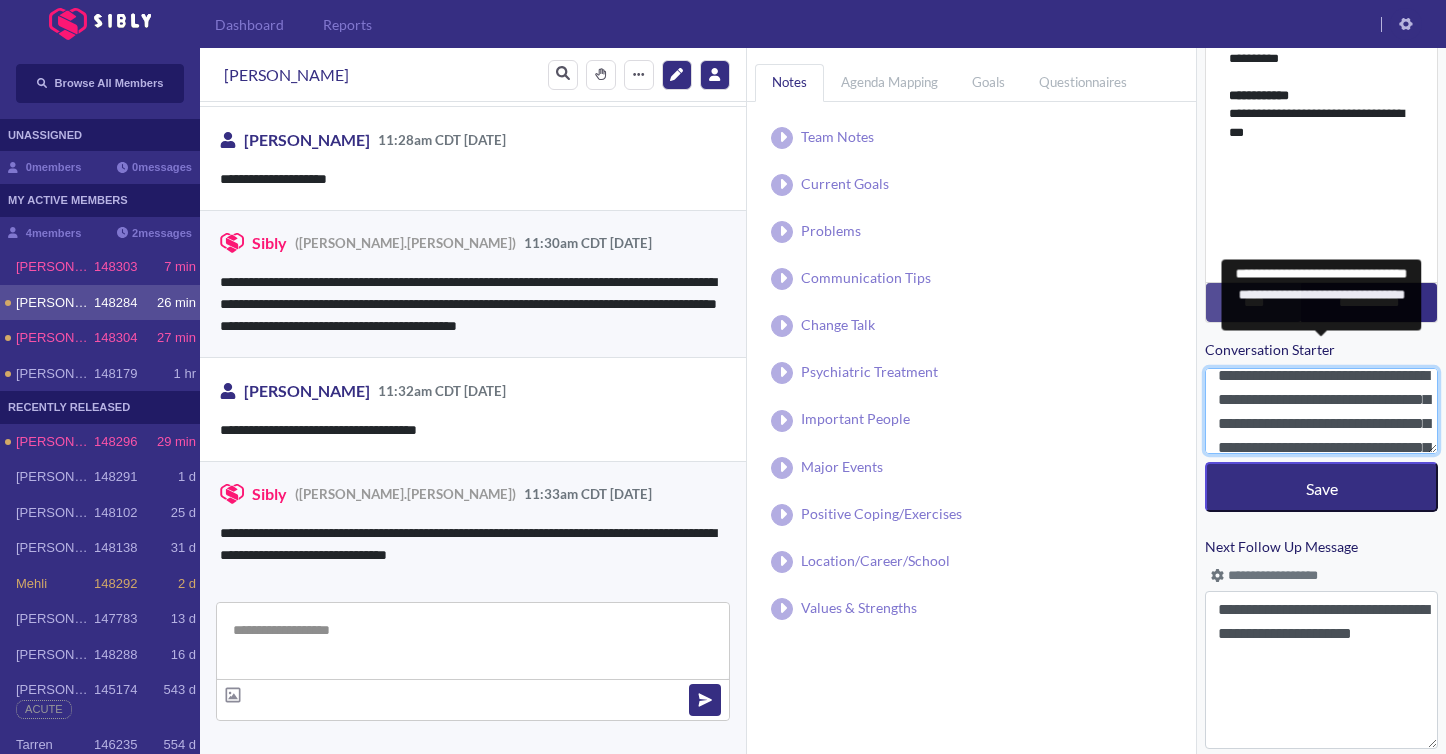 click on "**********" at bounding box center [1321, 411] 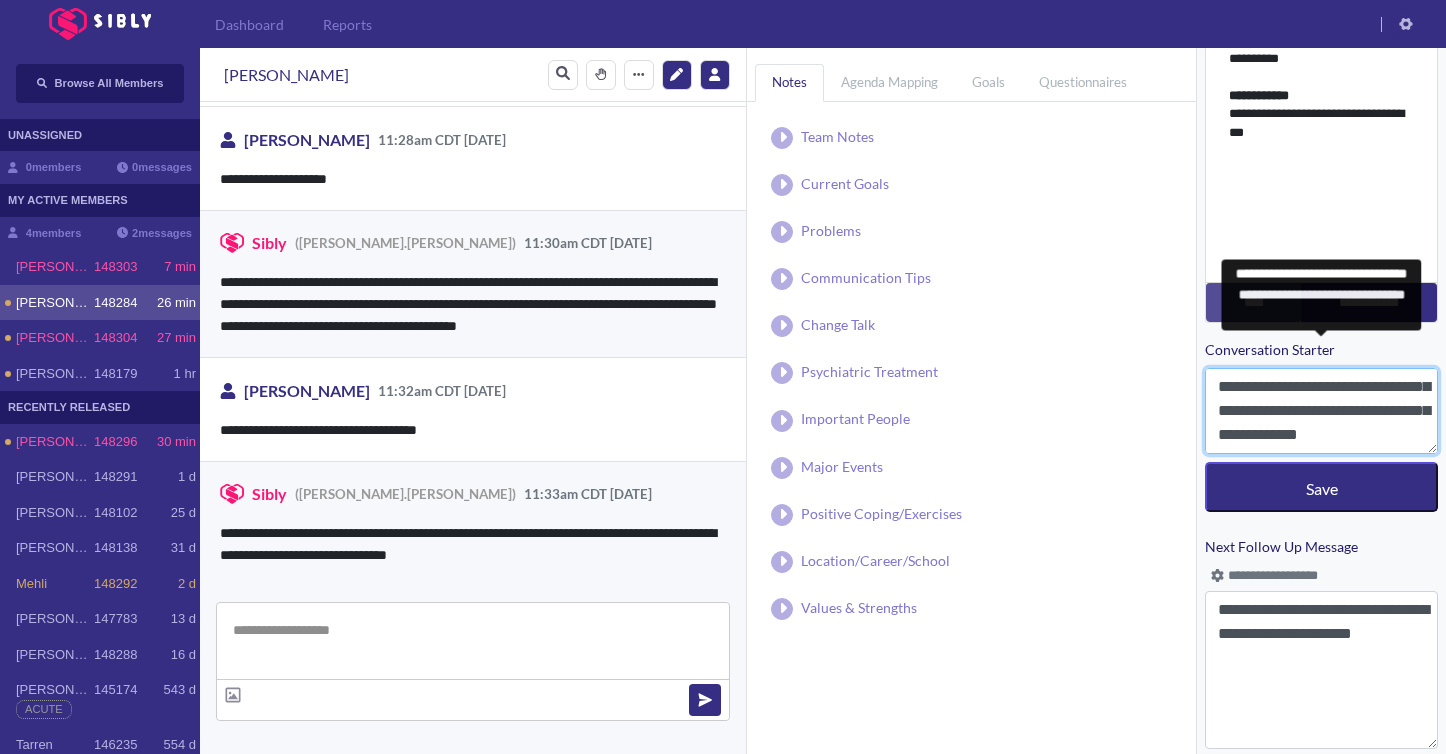 scroll, scrollTop: 120, scrollLeft: 0, axis: vertical 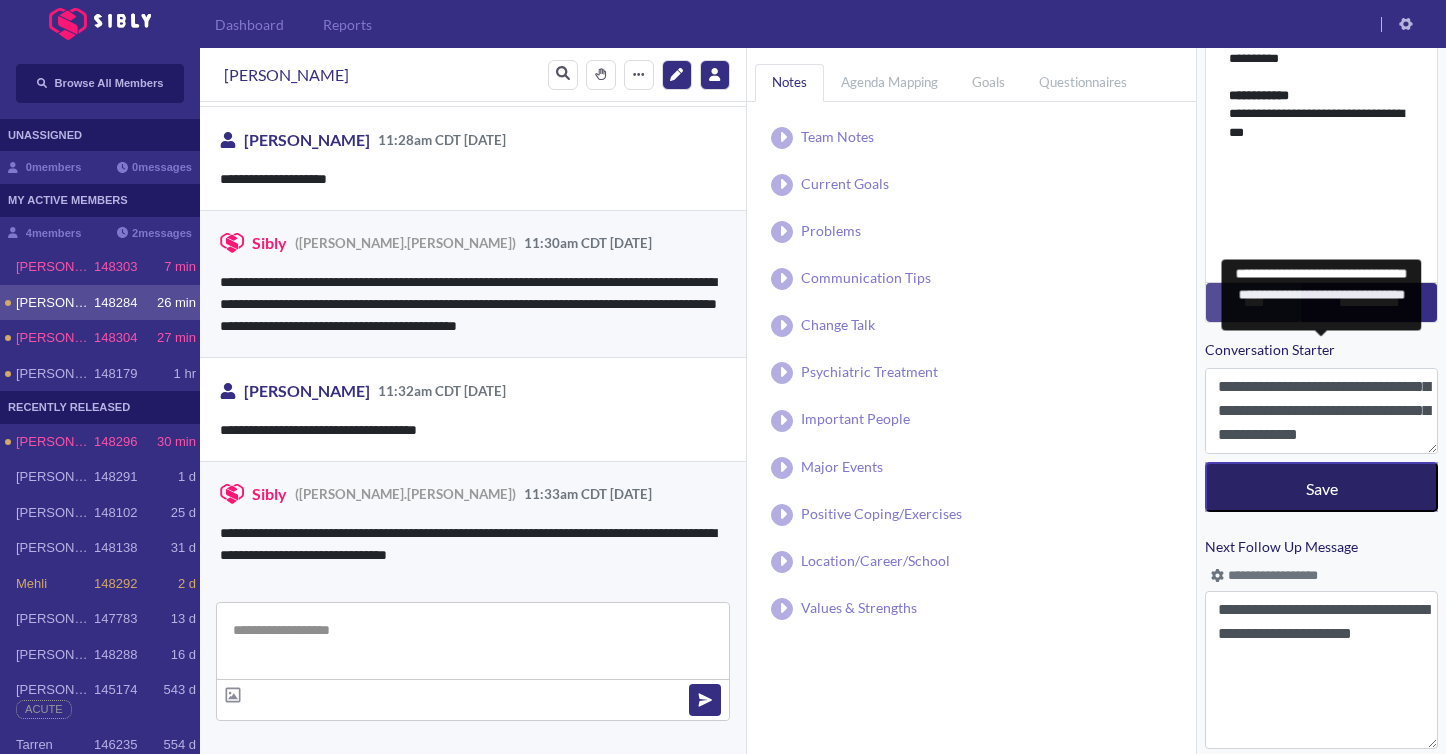 click on "Save" at bounding box center (1321, 487) 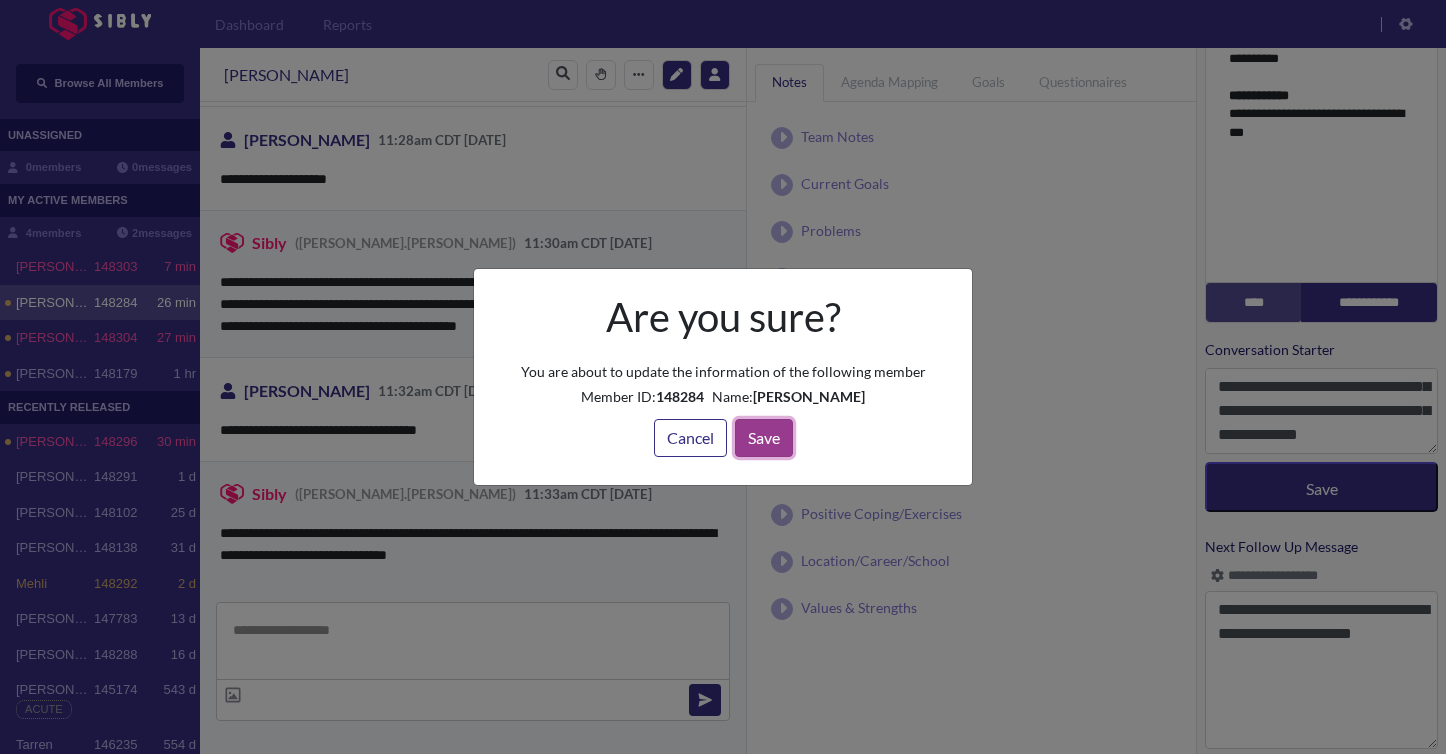 click on "Save" at bounding box center (764, 438) 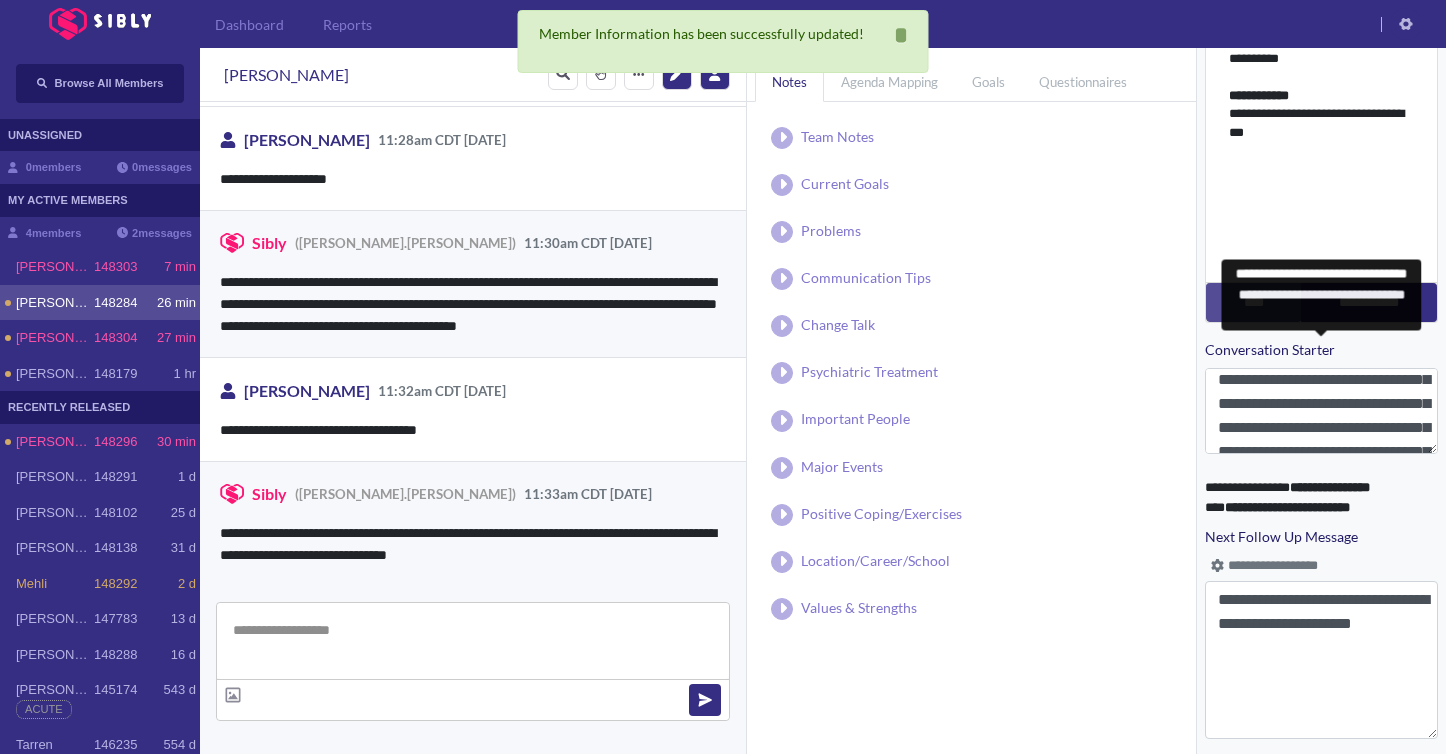 scroll, scrollTop: 0, scrollLeft: 0, axis: both 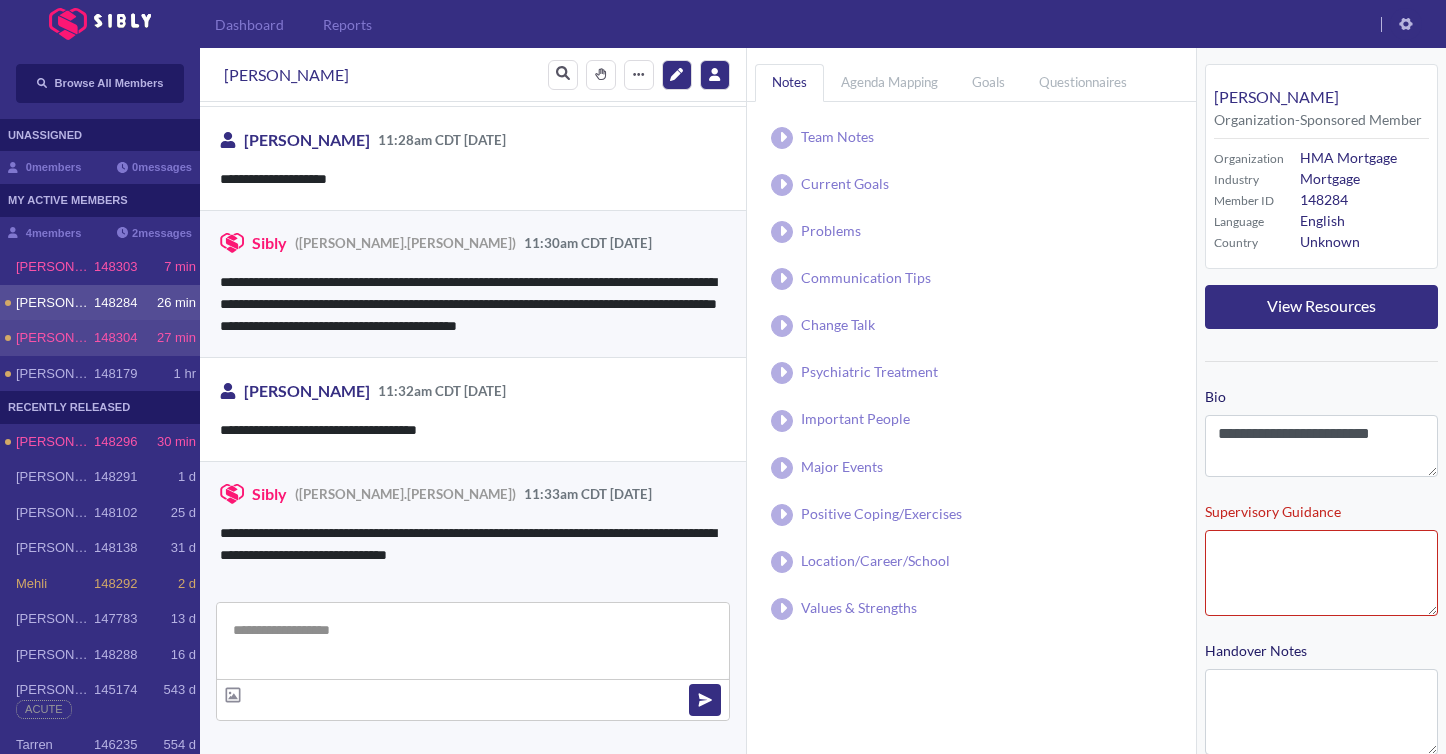 click on "[PERSON_NAME] 148304 27 min" at bounding box center (100, 338) 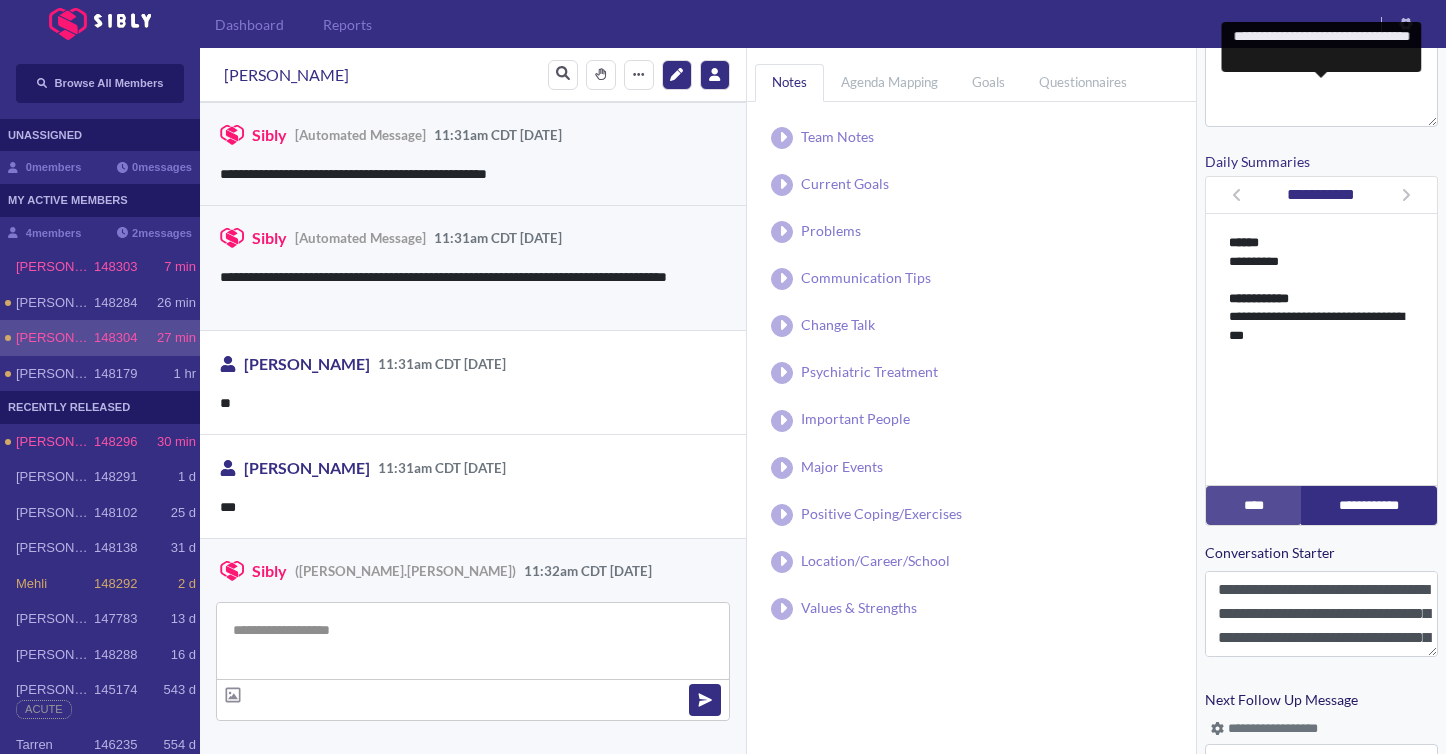 scroll, scrollTop: 700, scrollLeft: 0, axis: vertical 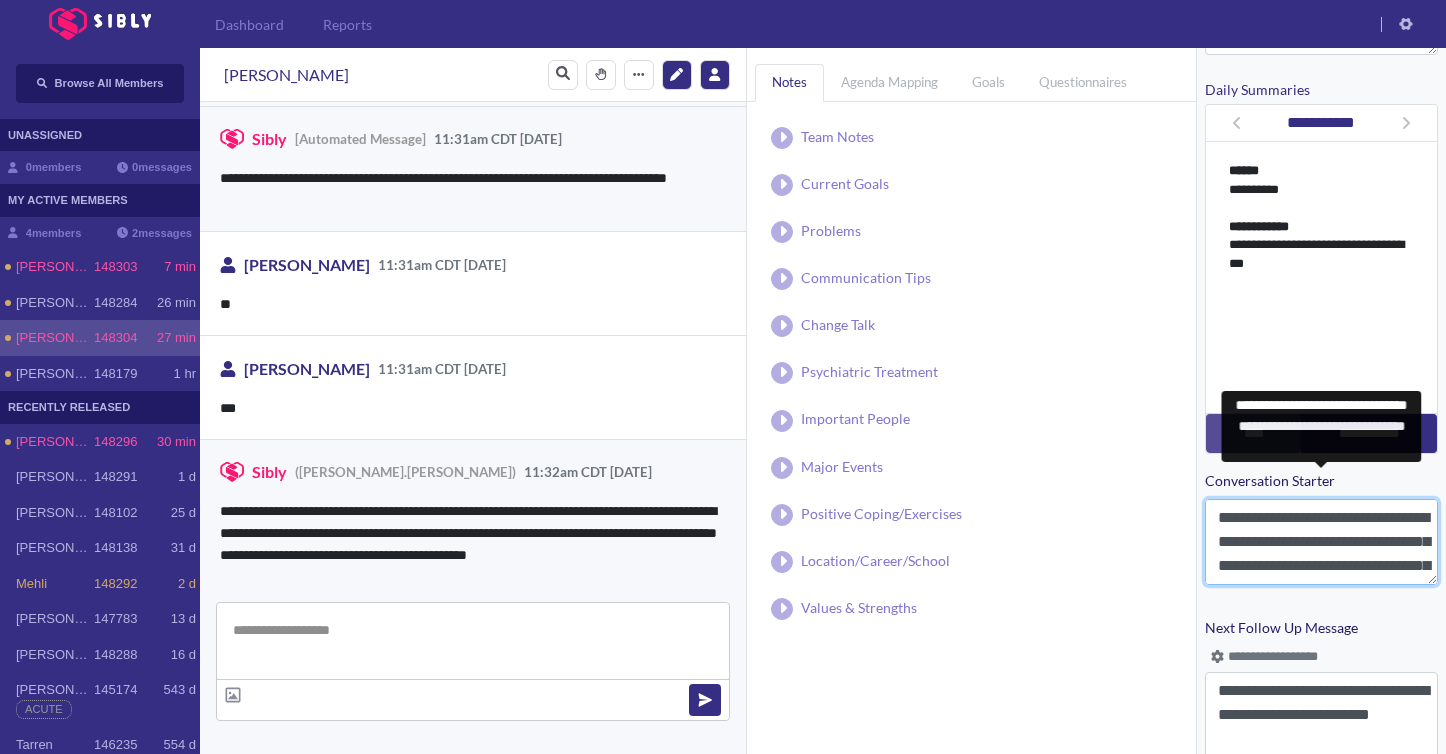 click on "**********" at bounding box center (1321, 542) 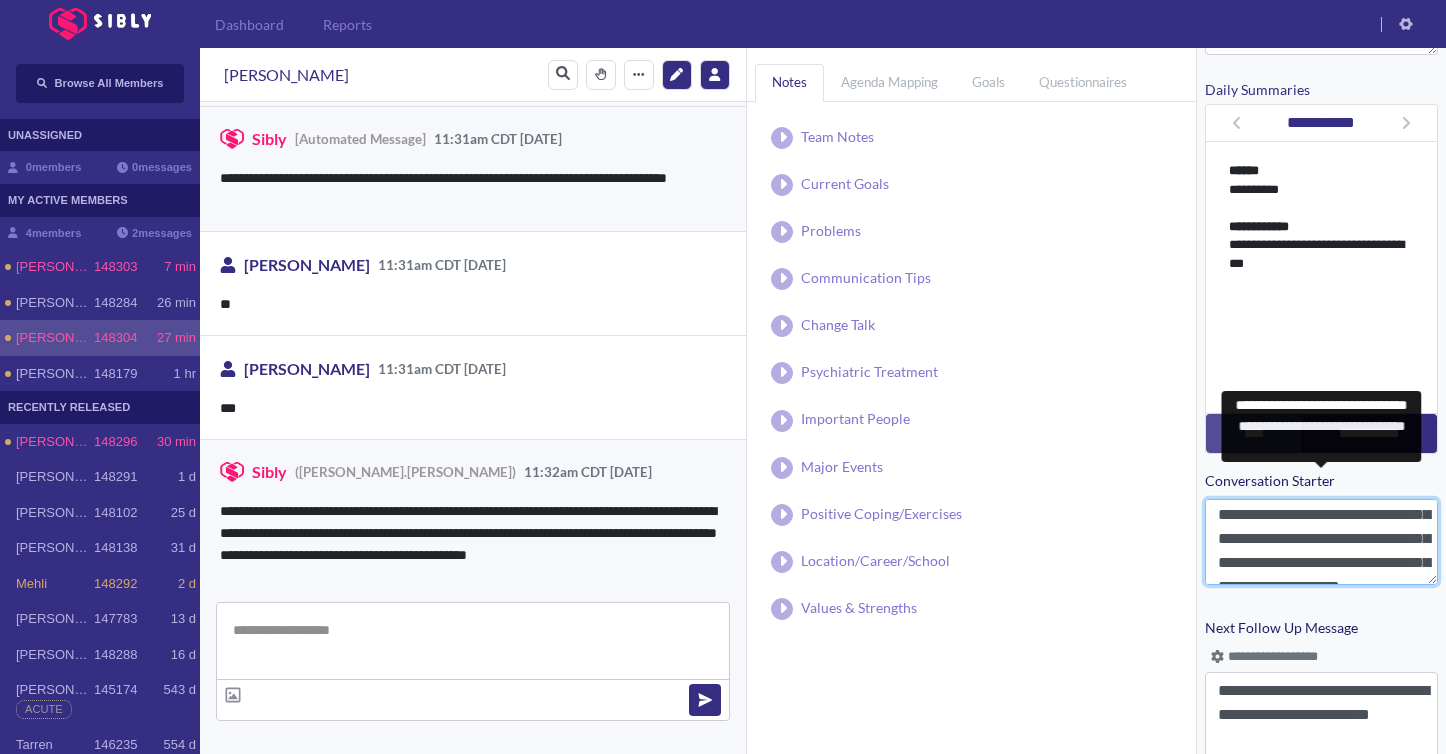 scroll, scrollTop: 168, scrollLeft: 0, axis: vertical 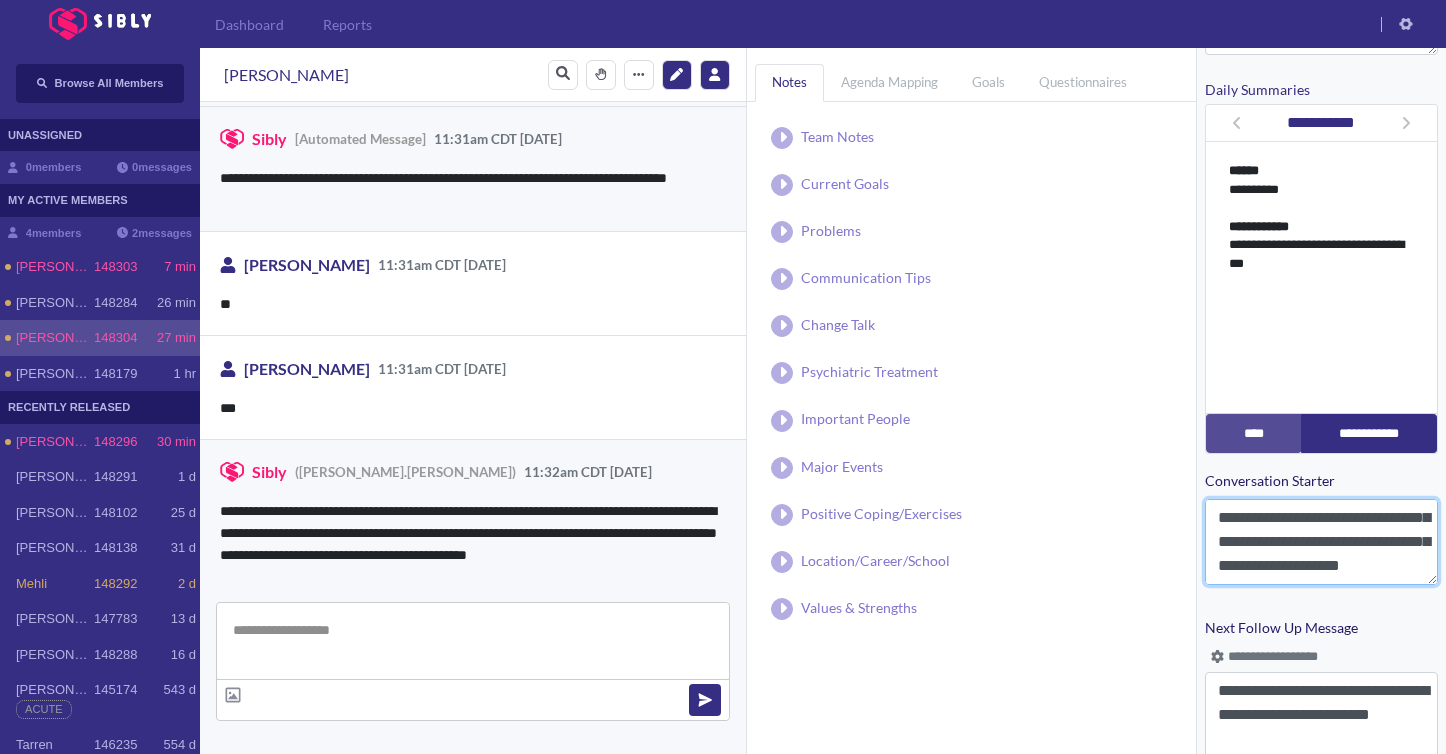 drag, startPoint x: 1388, startPoint y: 517, endPoint x: 1429, endPoint y: 593, distance: 86.35392 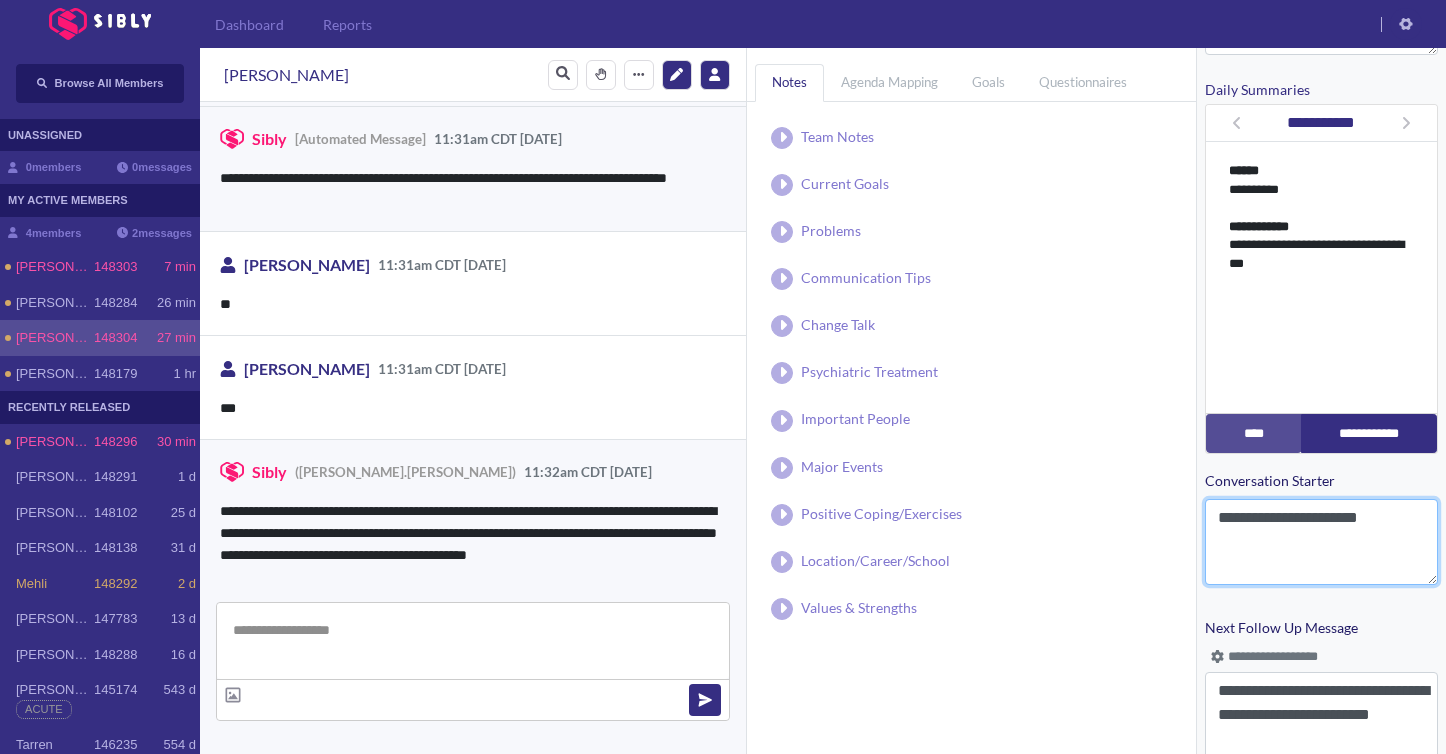 scroll, scrollTop: 0, scrollLeft: 0, axis: both 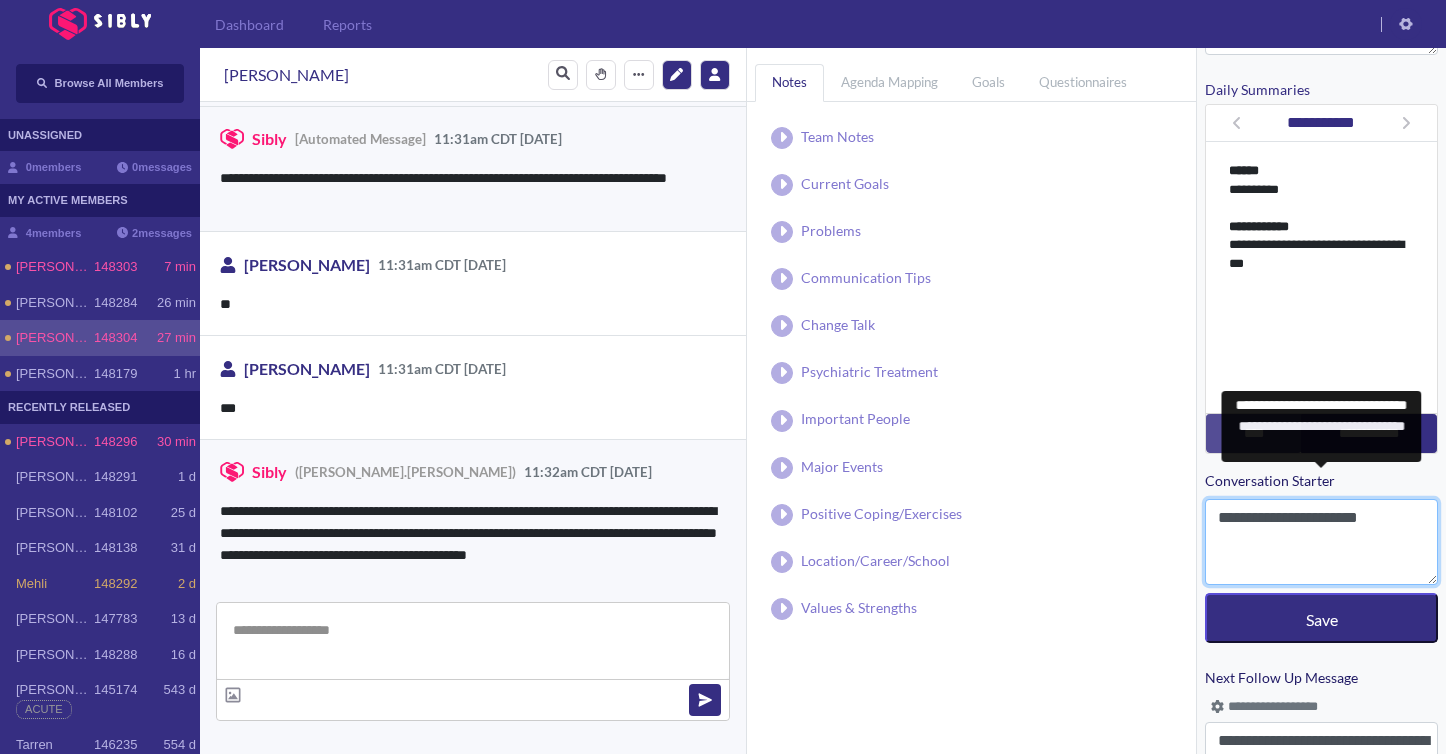 paste on "**********" 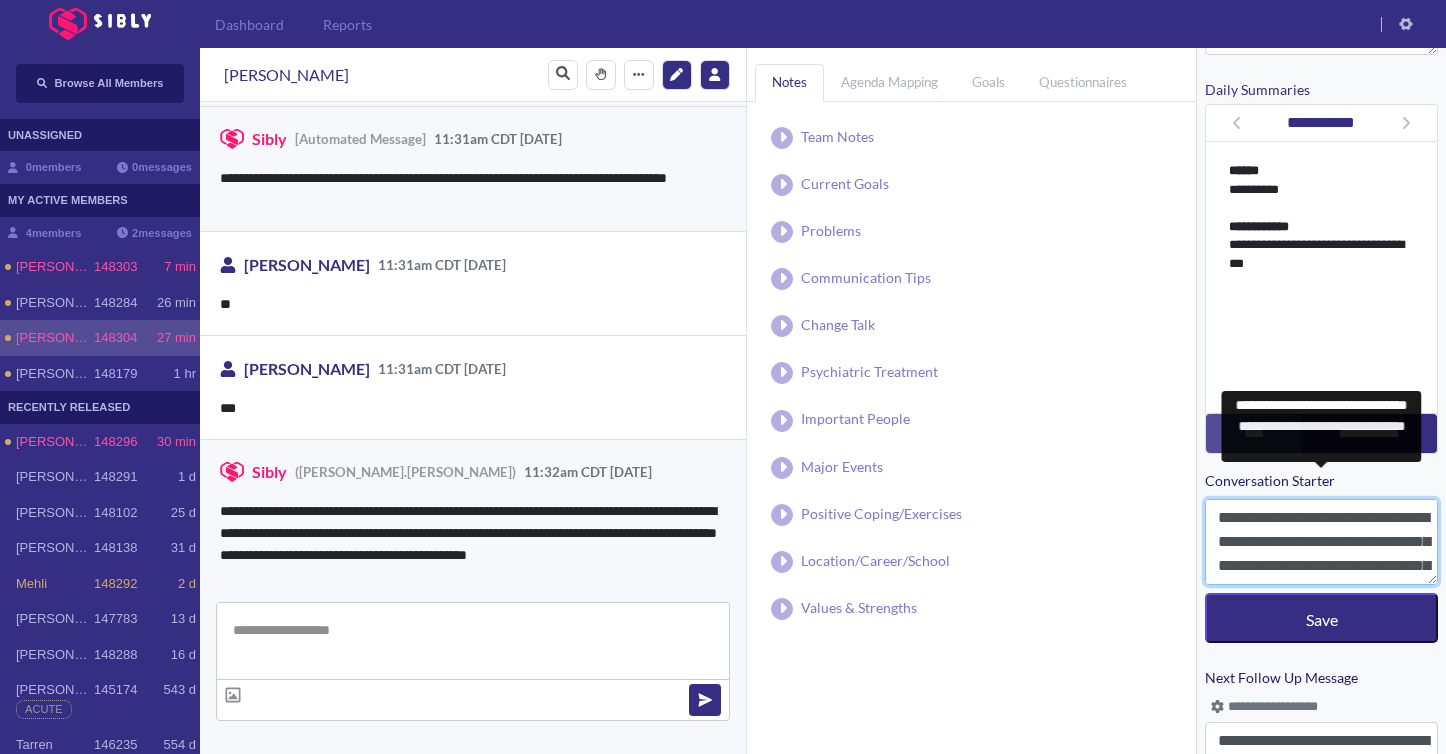 scroll, scrollTop: 111, scrollLeft: 0, axis: vertical 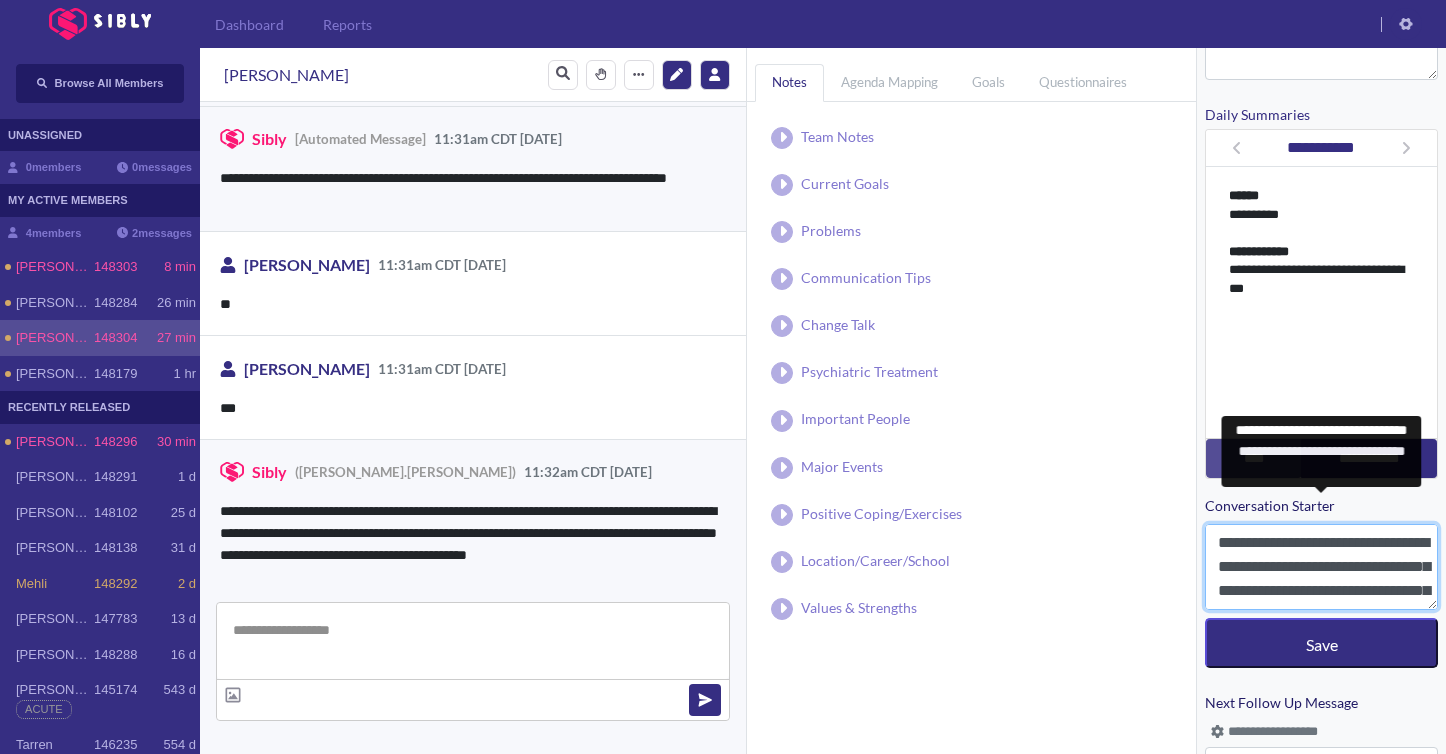 click on "**********" at bounding box center [1321, 567] 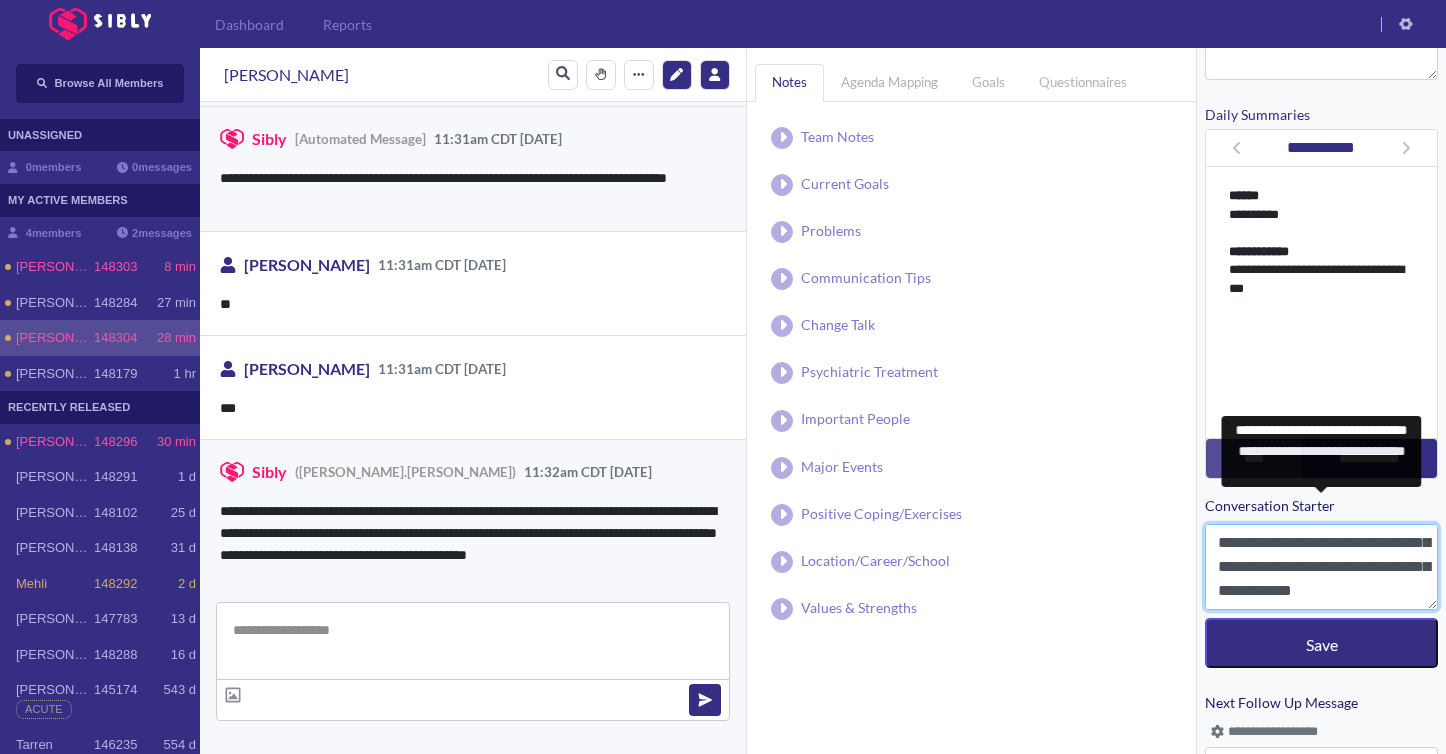 scroll, scrollTop: 0, scrollLeft: 0, axis: both 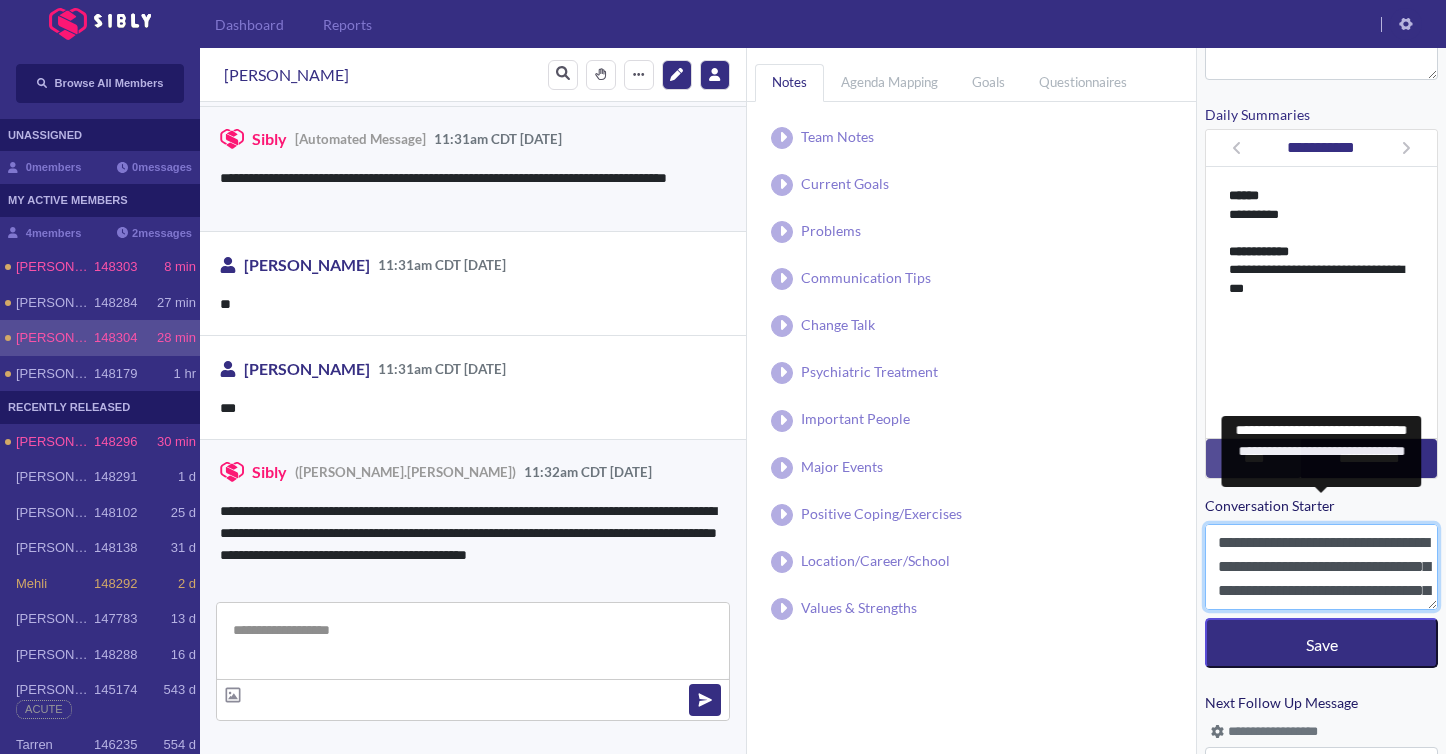 click on "**********" at bounding box center (1321, 567) 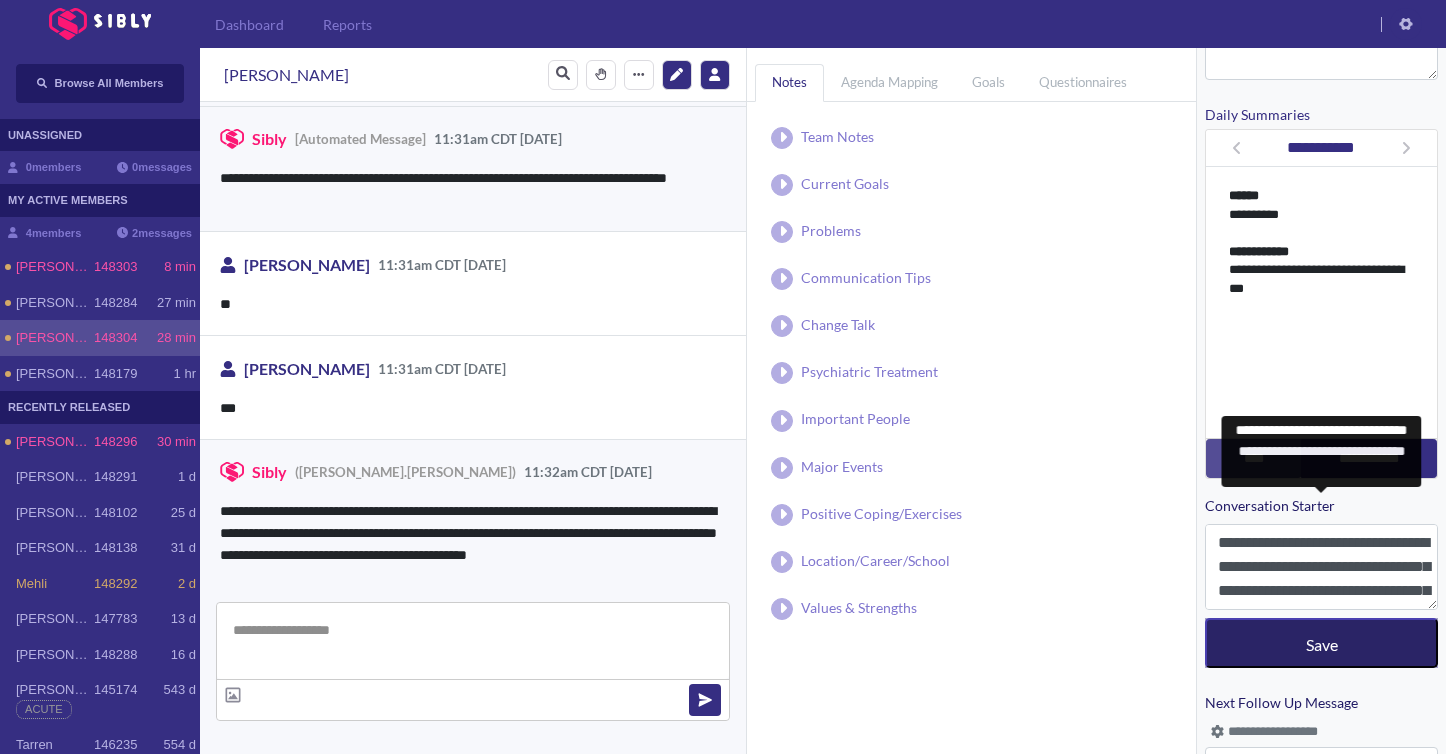 click on "Save" at bounding box center (1321, 643) 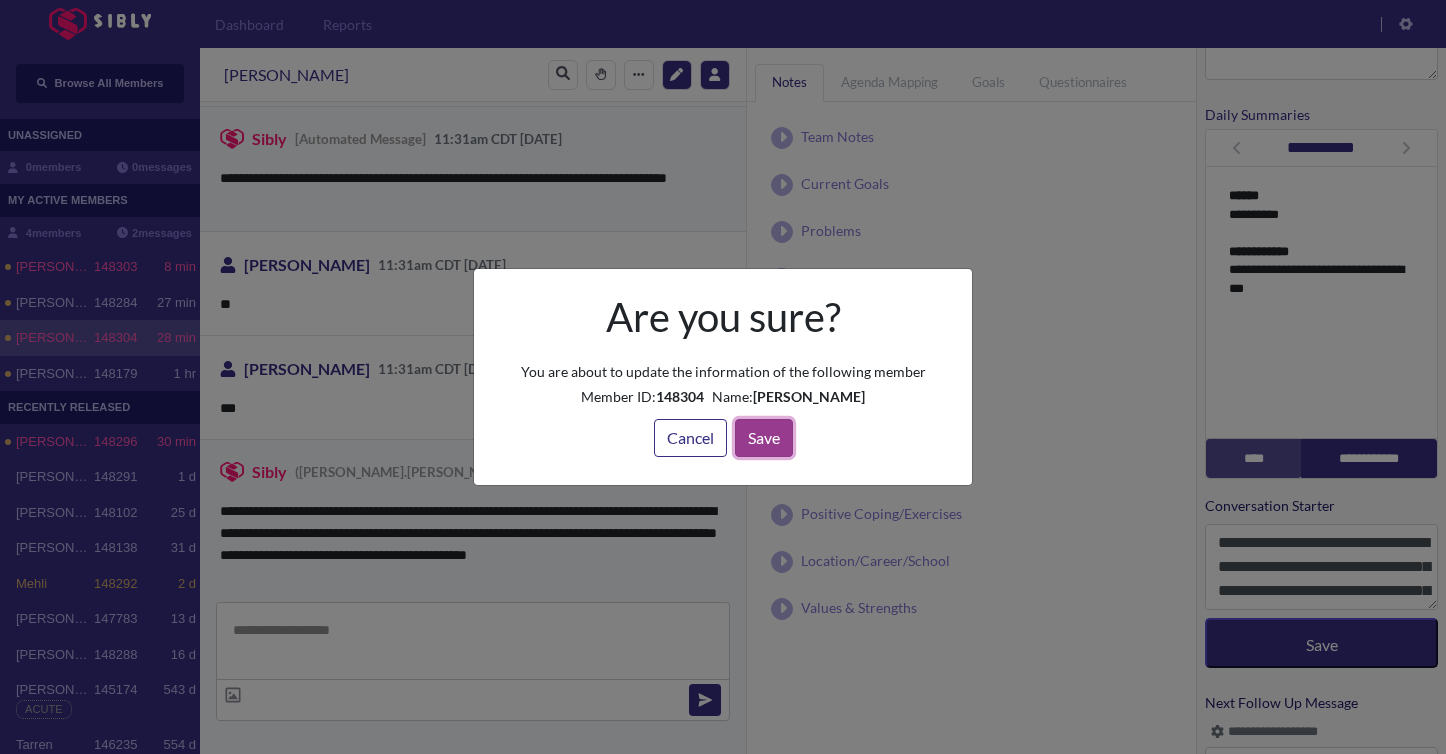 click on "Save" at bounding box center [764, 438] 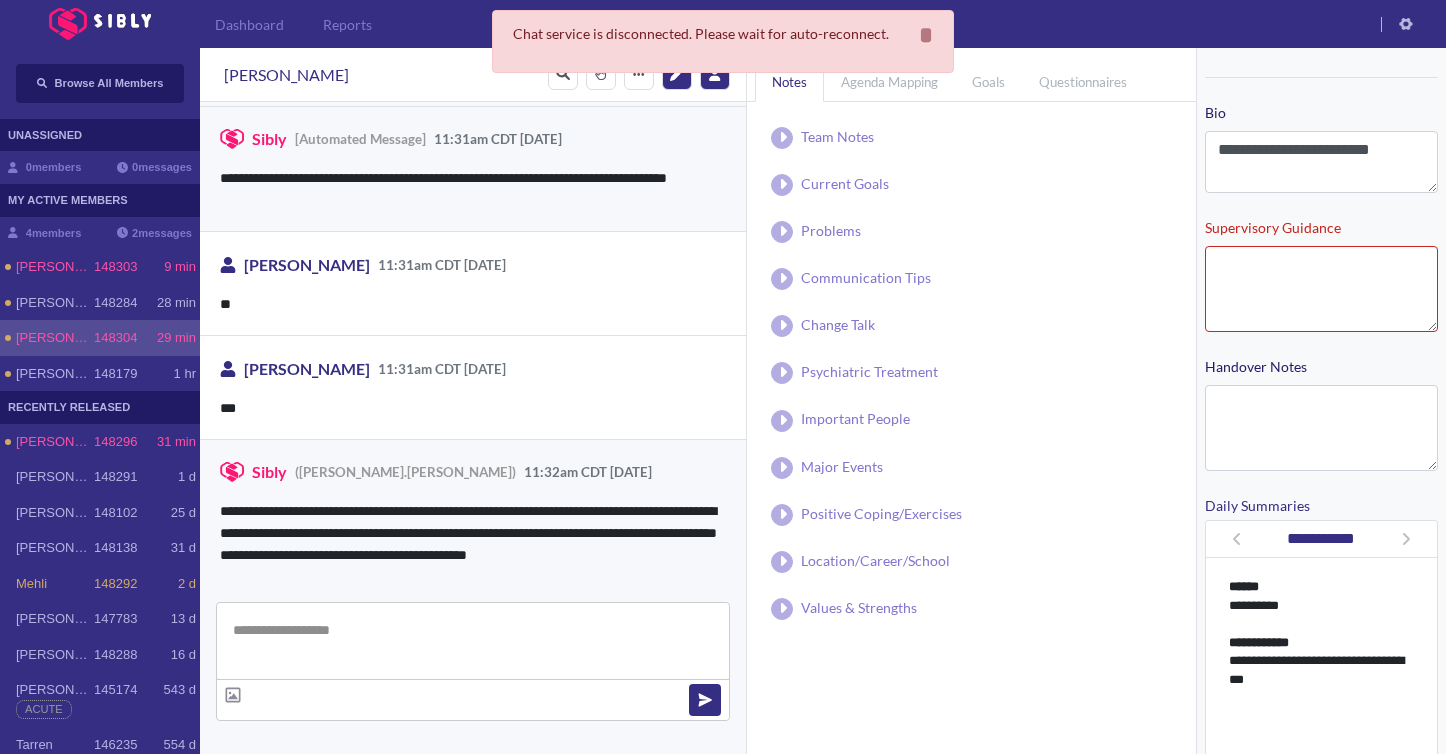 scroll, scrollTop: 350, scrollLeft: 0, axis: vertical 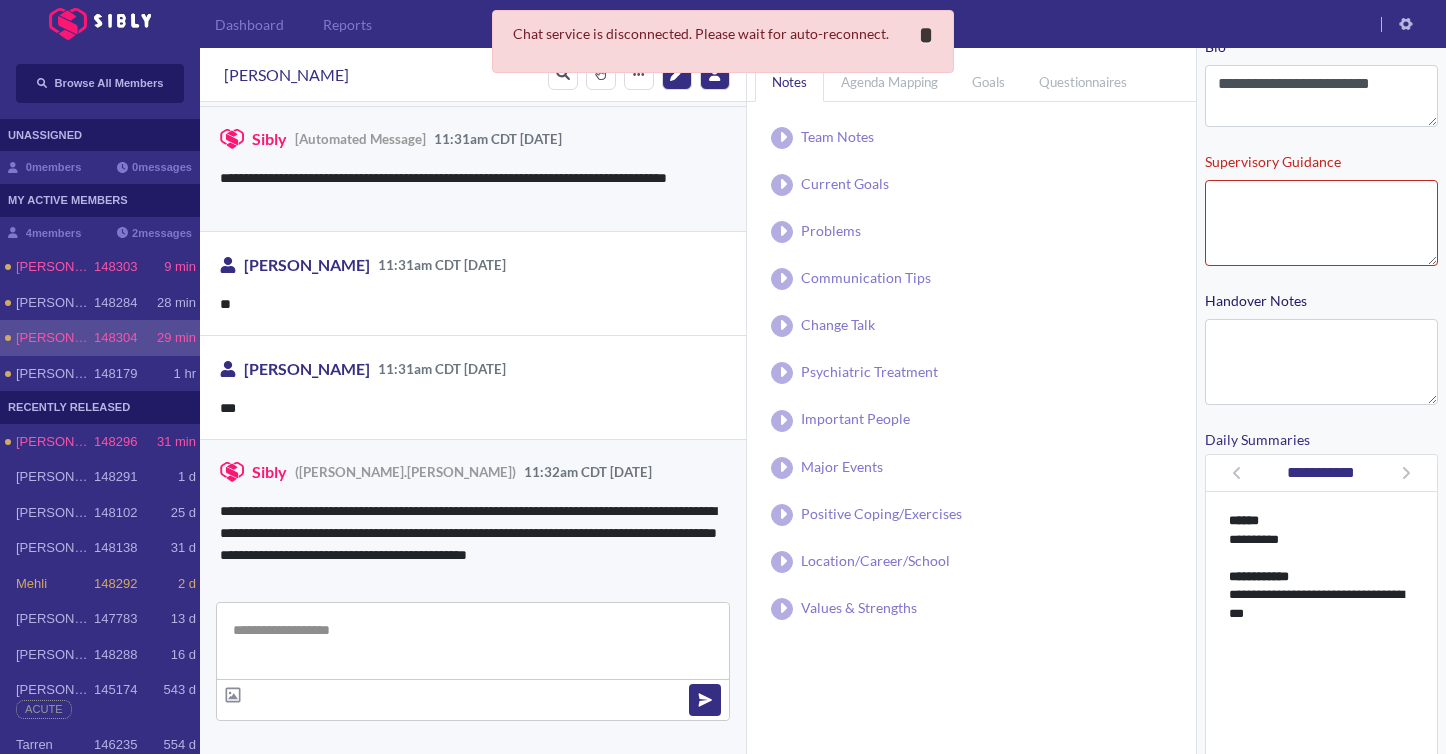 click on "*" at bounding box center (926, 35) 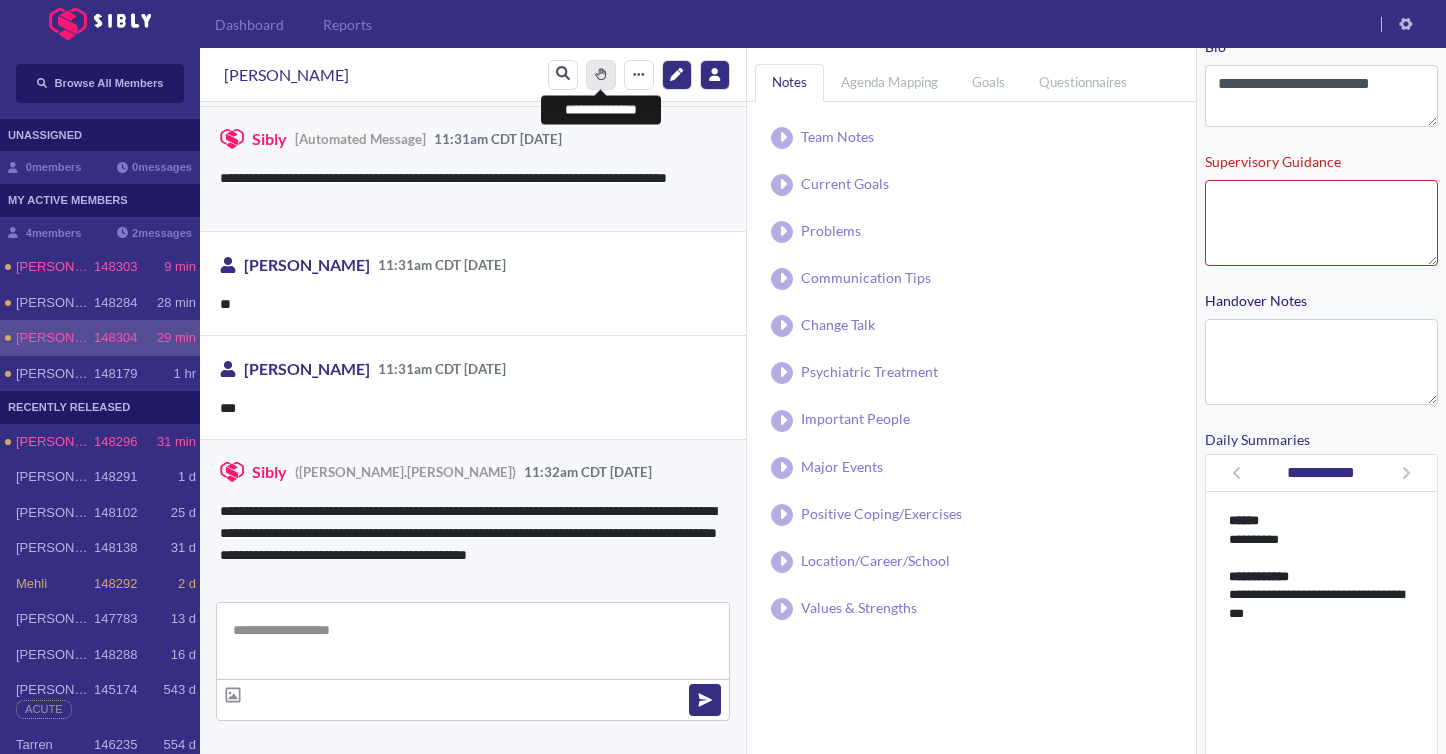 click on "*******" at bounding box center [601, 75] 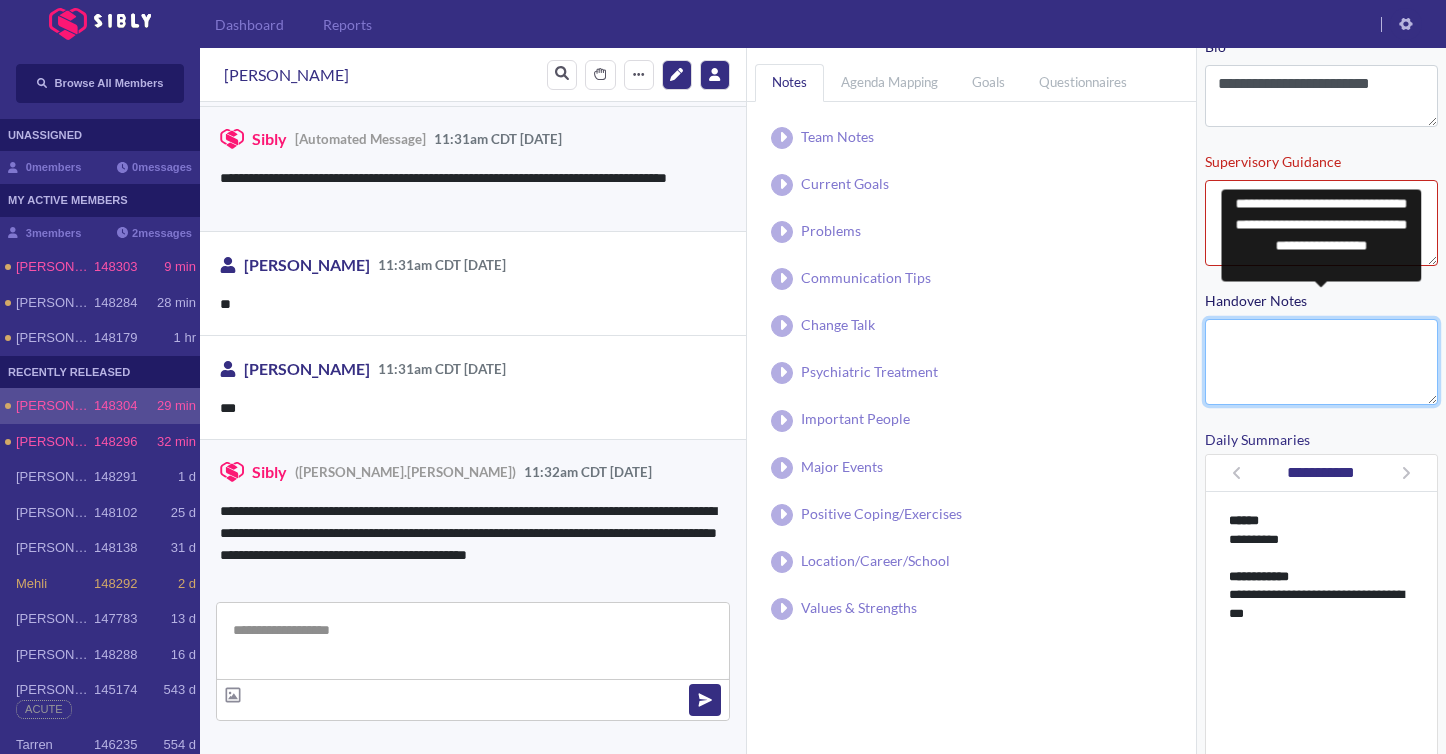 click on "Handover Notes" at bounding box center (1321, 362) 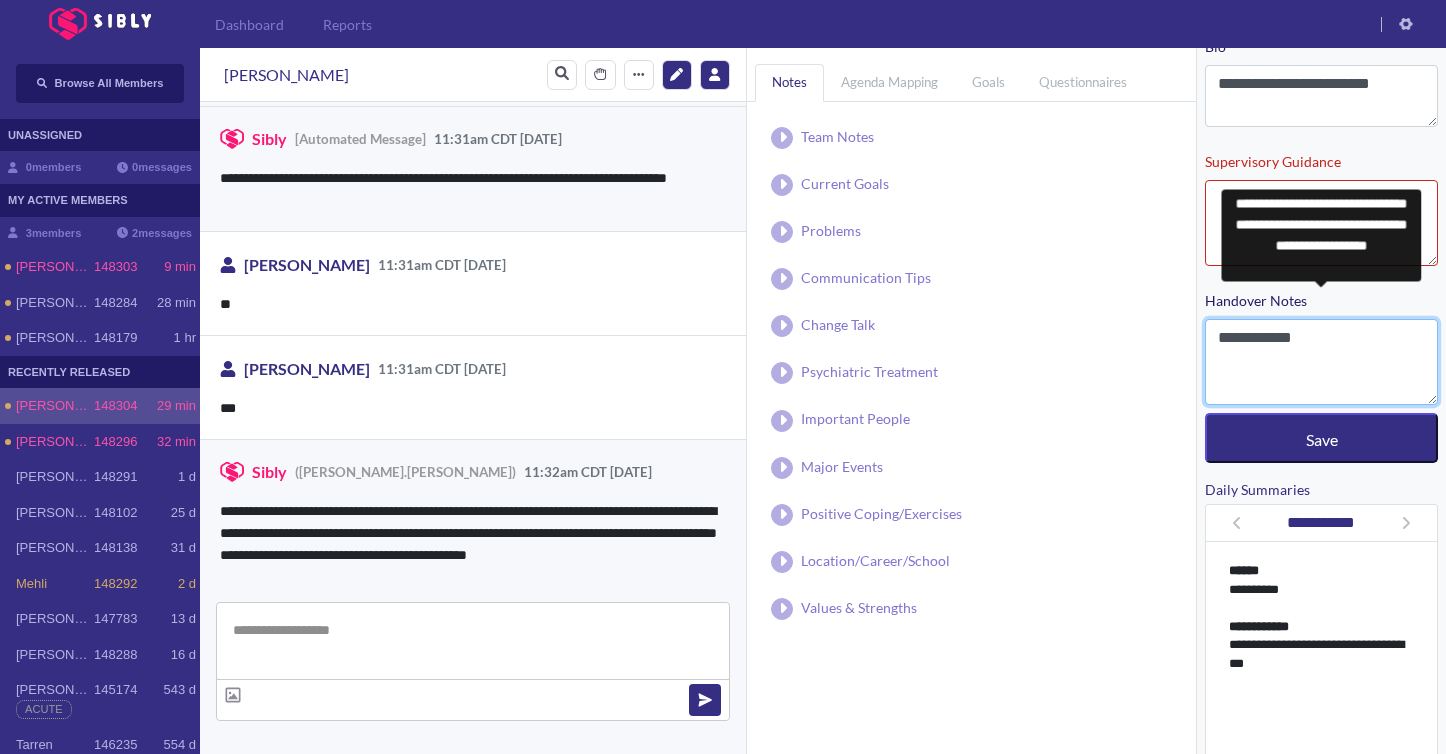 click on "**********" at bounding box center (1321, 362) 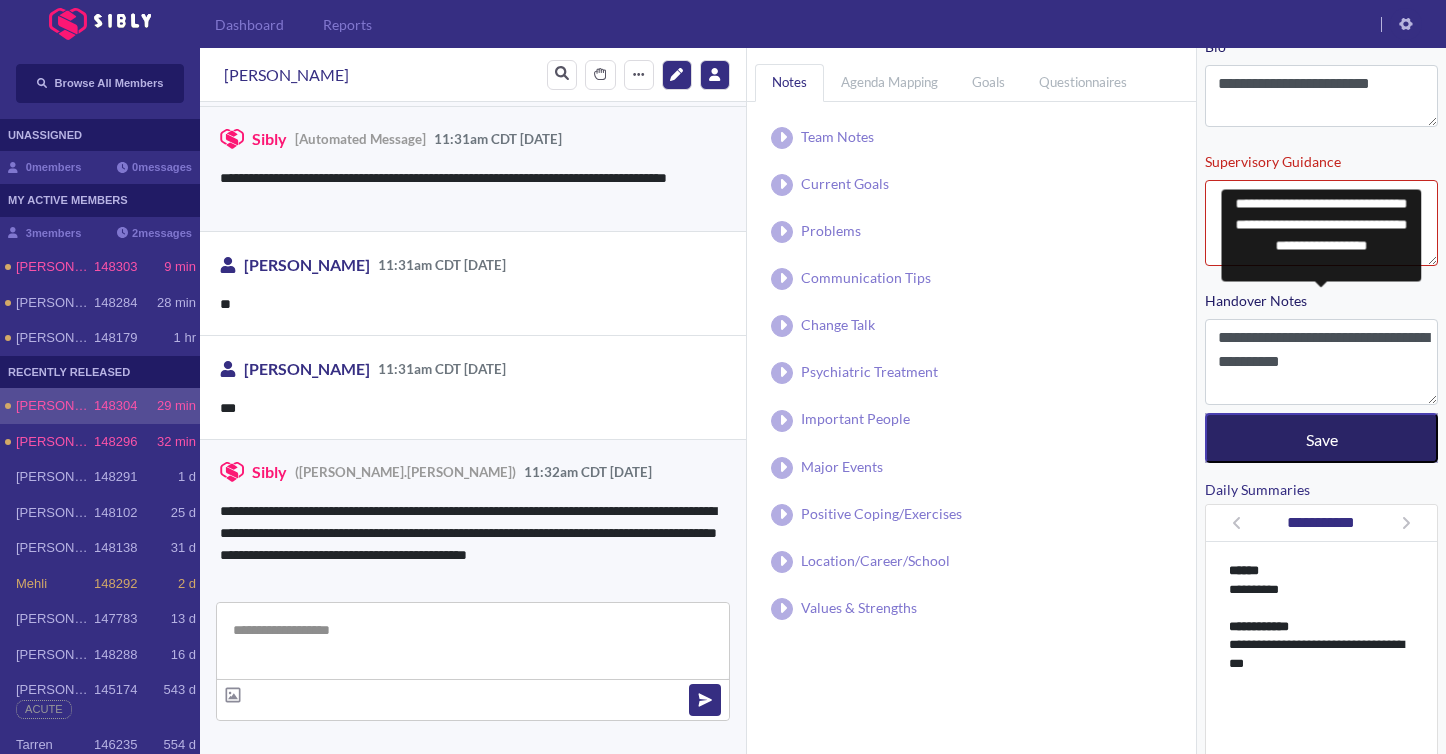 click on "Save" at bounding box center [1321, 438] 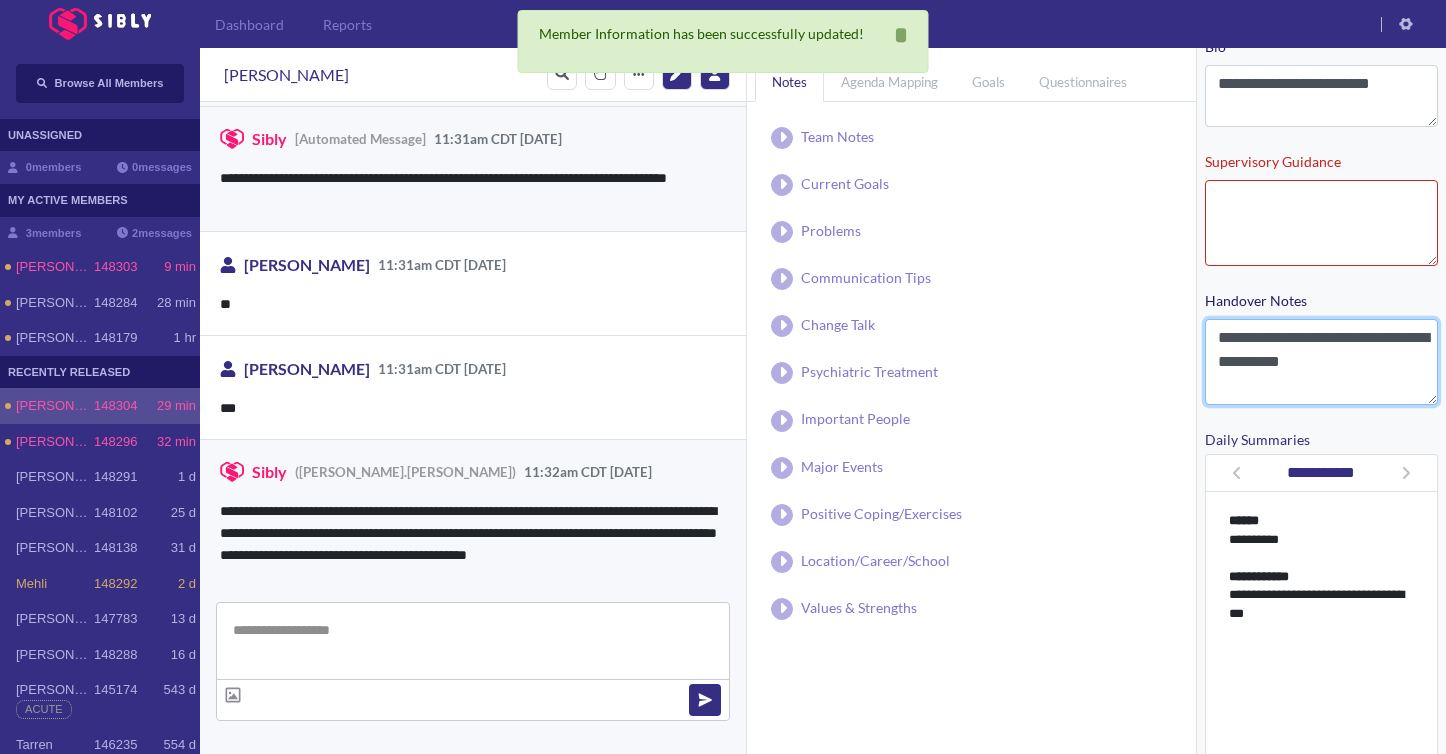 drag, startPoint x: 1381, startPoint y: 366, endPoint x: 1160, endPoint y: 330, distance: 223.91293 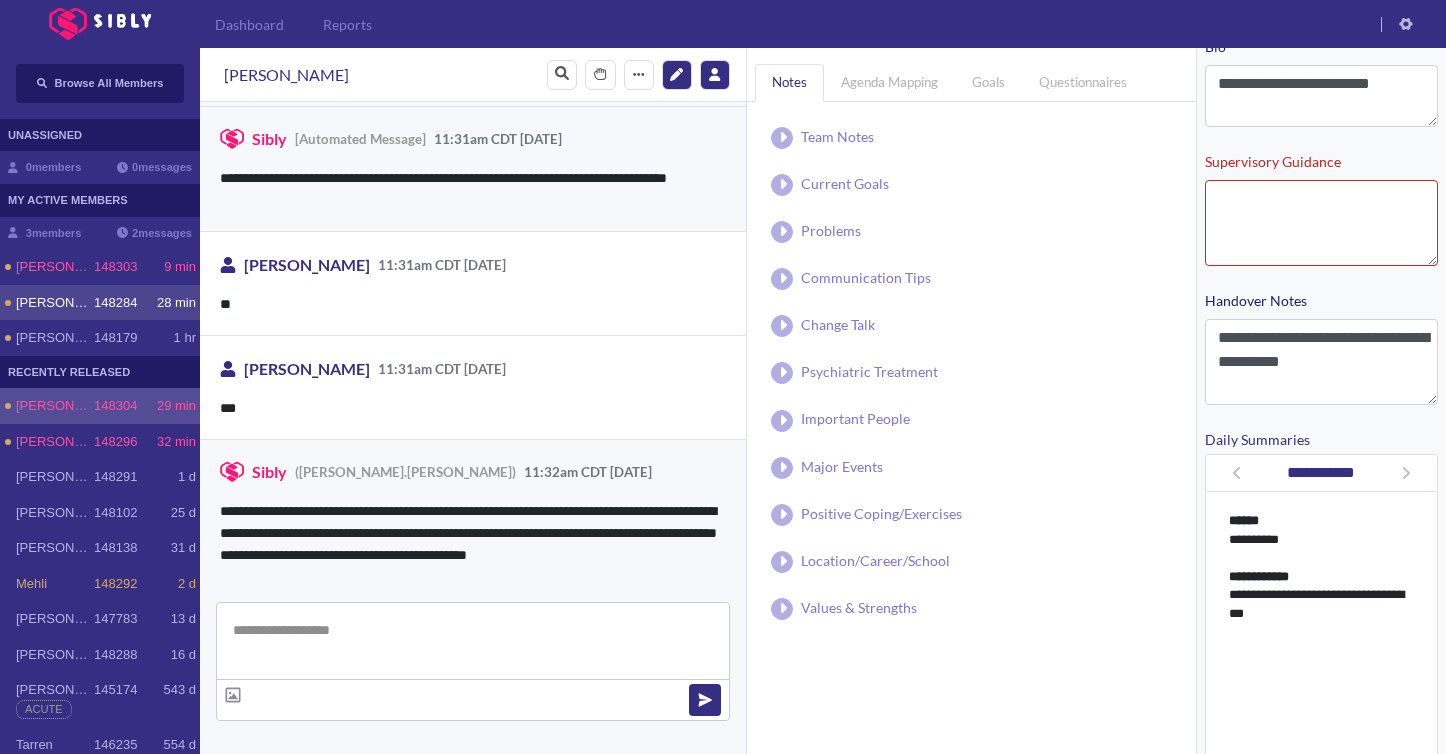 click on "148284" at bounding box center (115, 303) 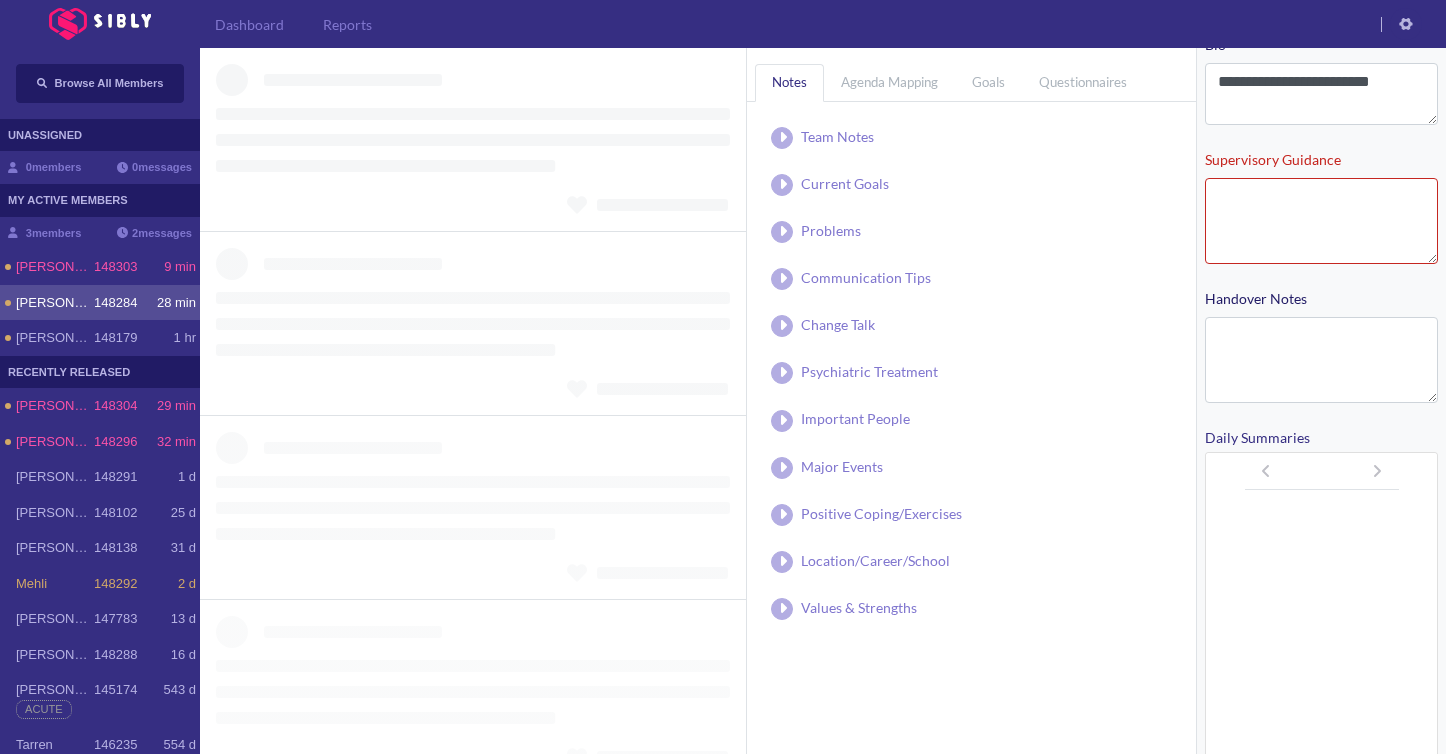 scroll, scrollTop: 350, scrollLeft: 0, axis: vertical 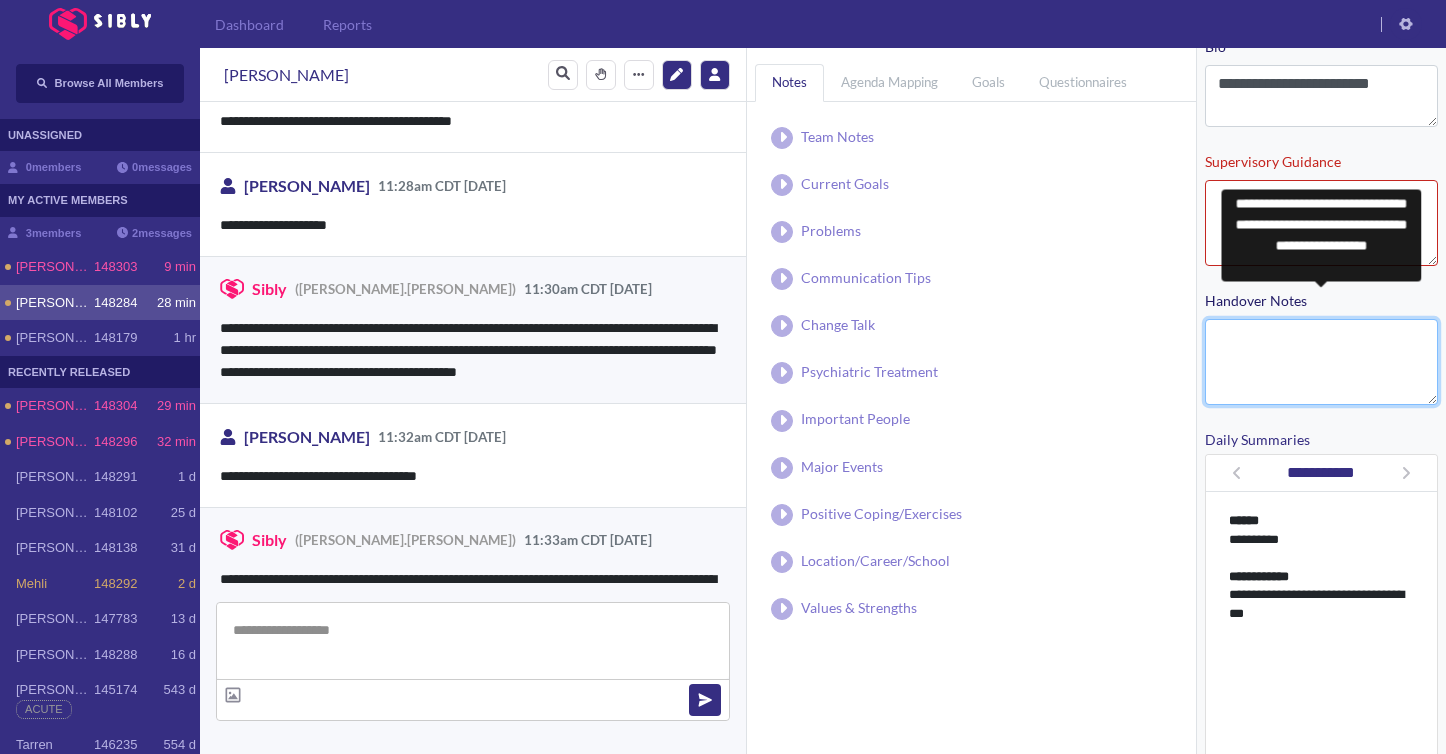 click on "Handover Notes" at bounding box center (1321, 362) 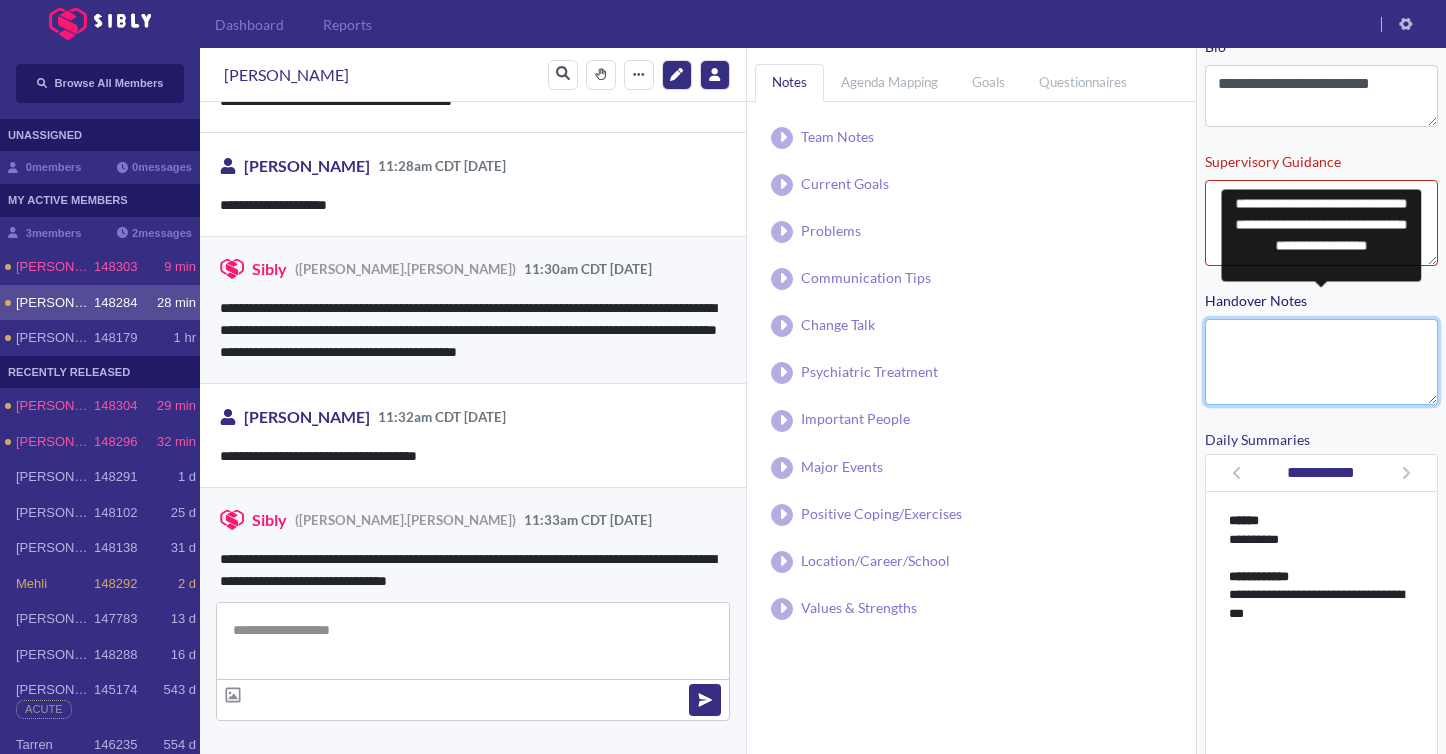 scroll, scrollTop: 556, scrollLeft: 0, axis: vertical 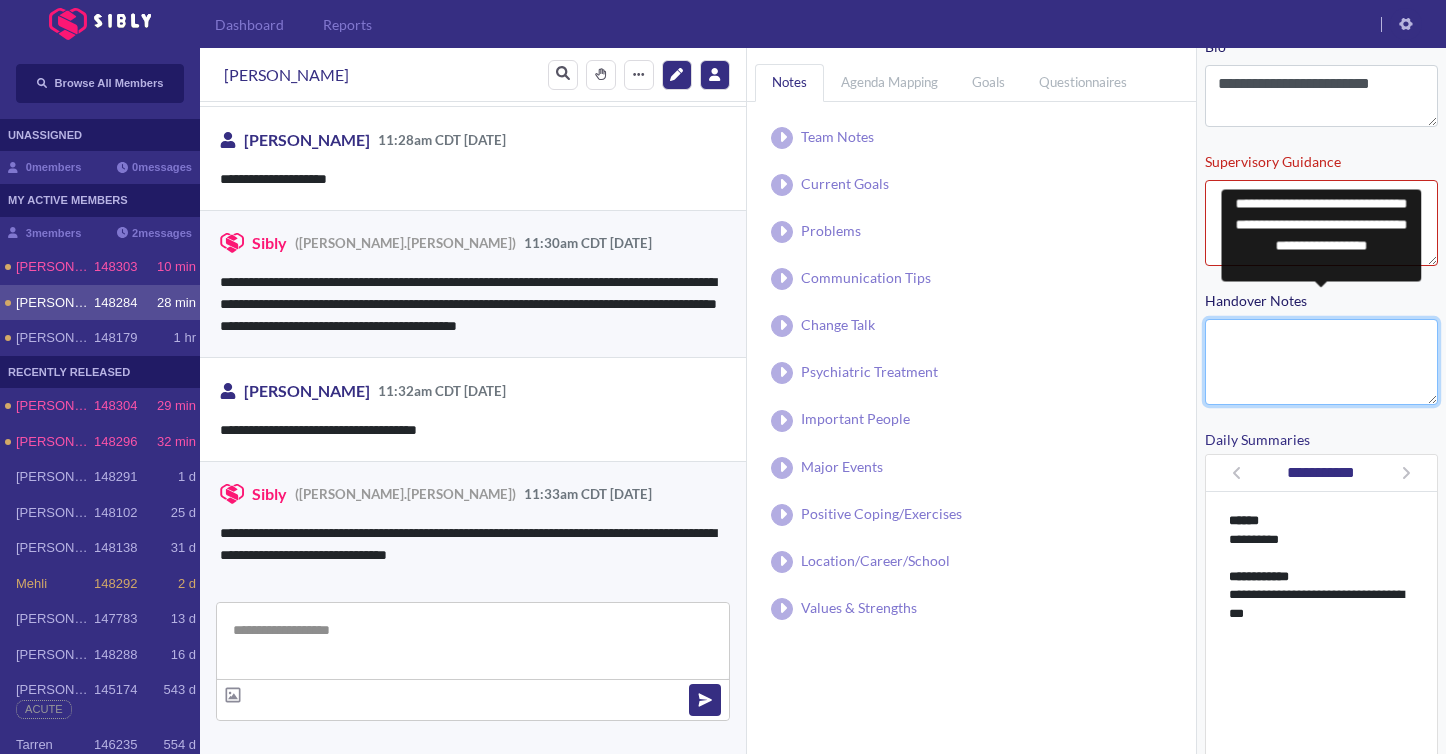 paste on "**********" 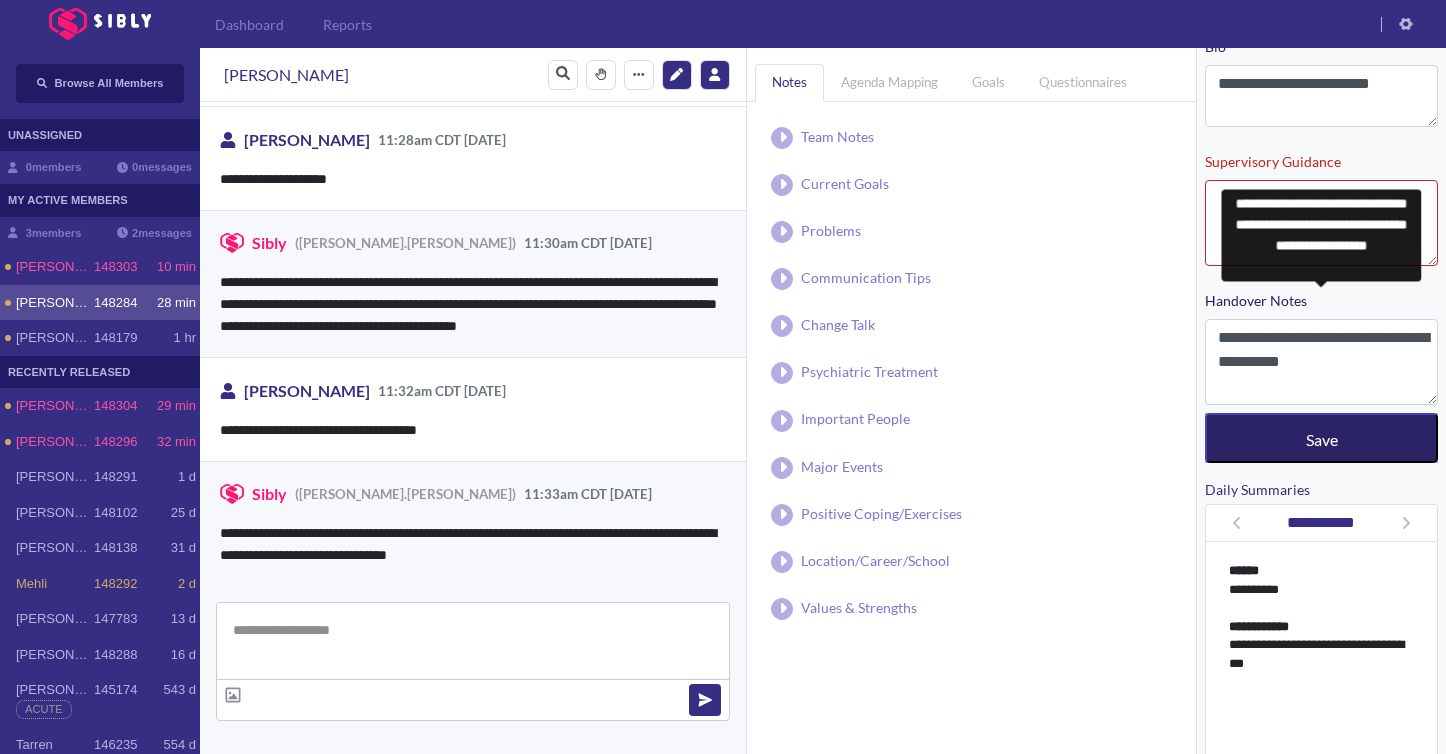 click on "Save" at bounding box center [1321, 438] 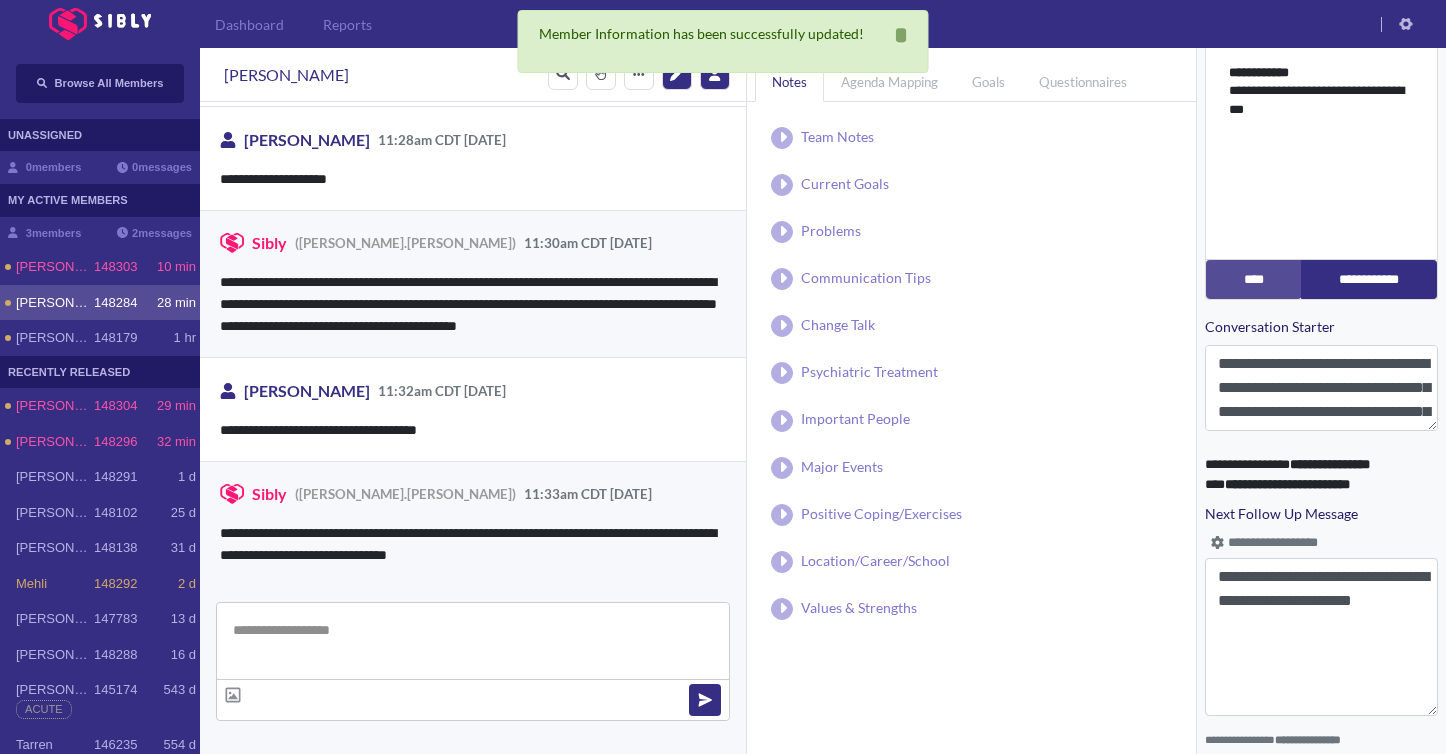 scroll, scrollTop: 871, scrollLeft: 0, axis: vertical 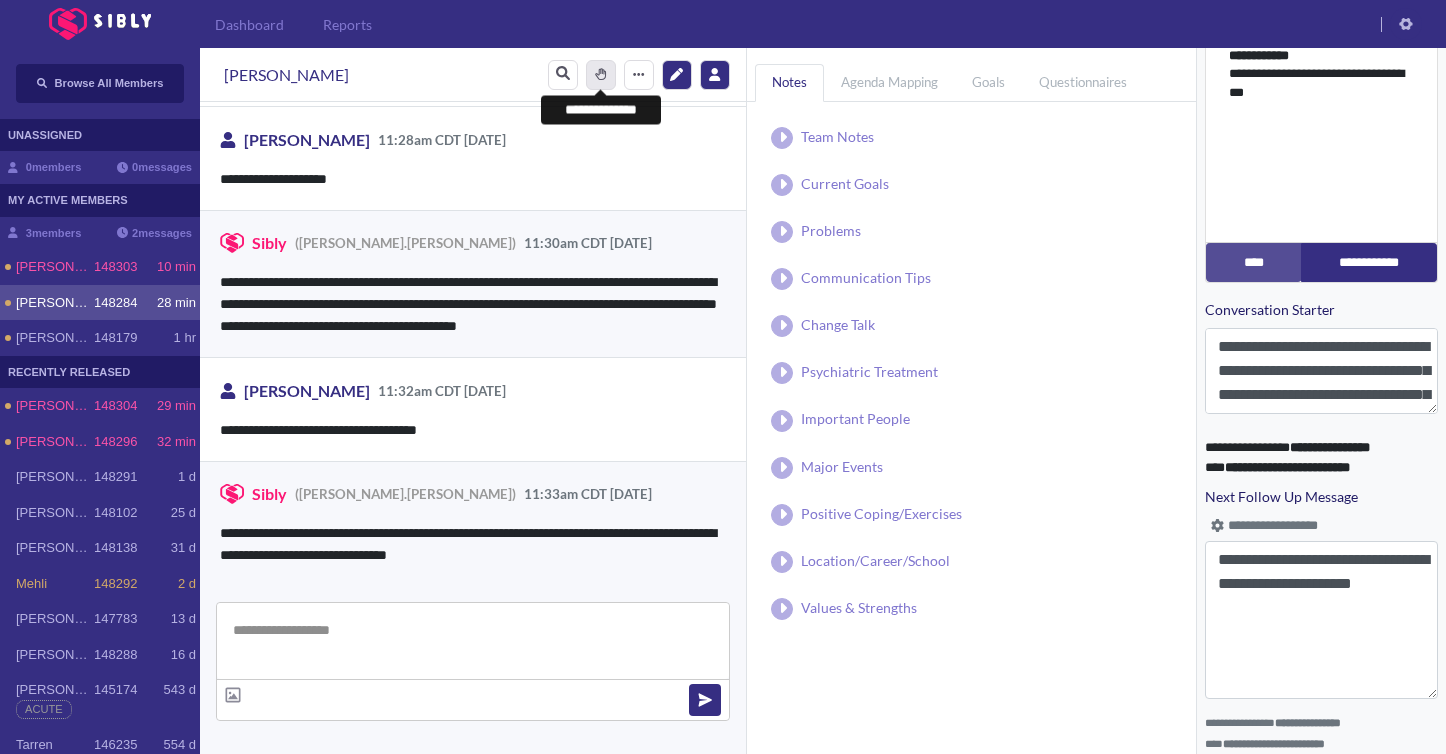 click on "*******" at bounding box center (601, 75) 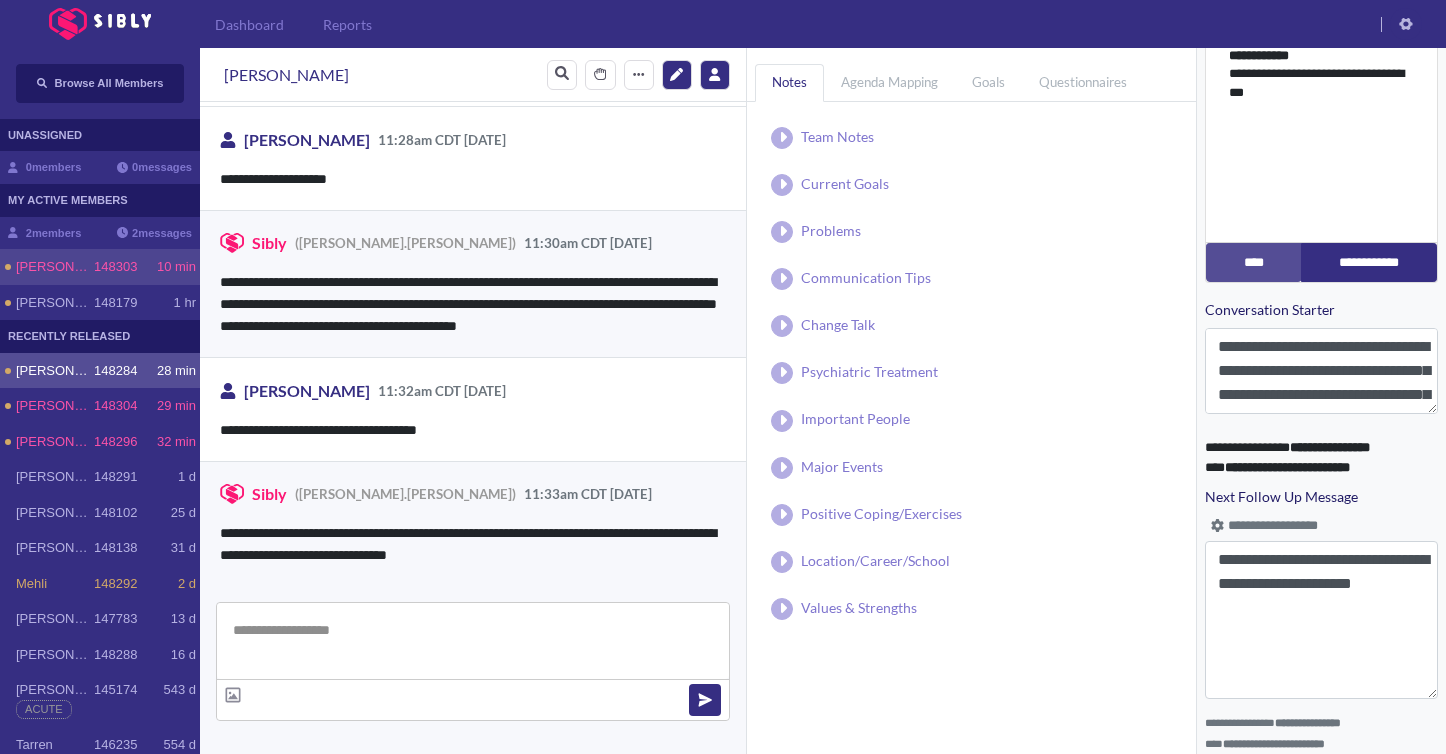 click on "[PERSON_NAME]" at bounding box center (55, 267) 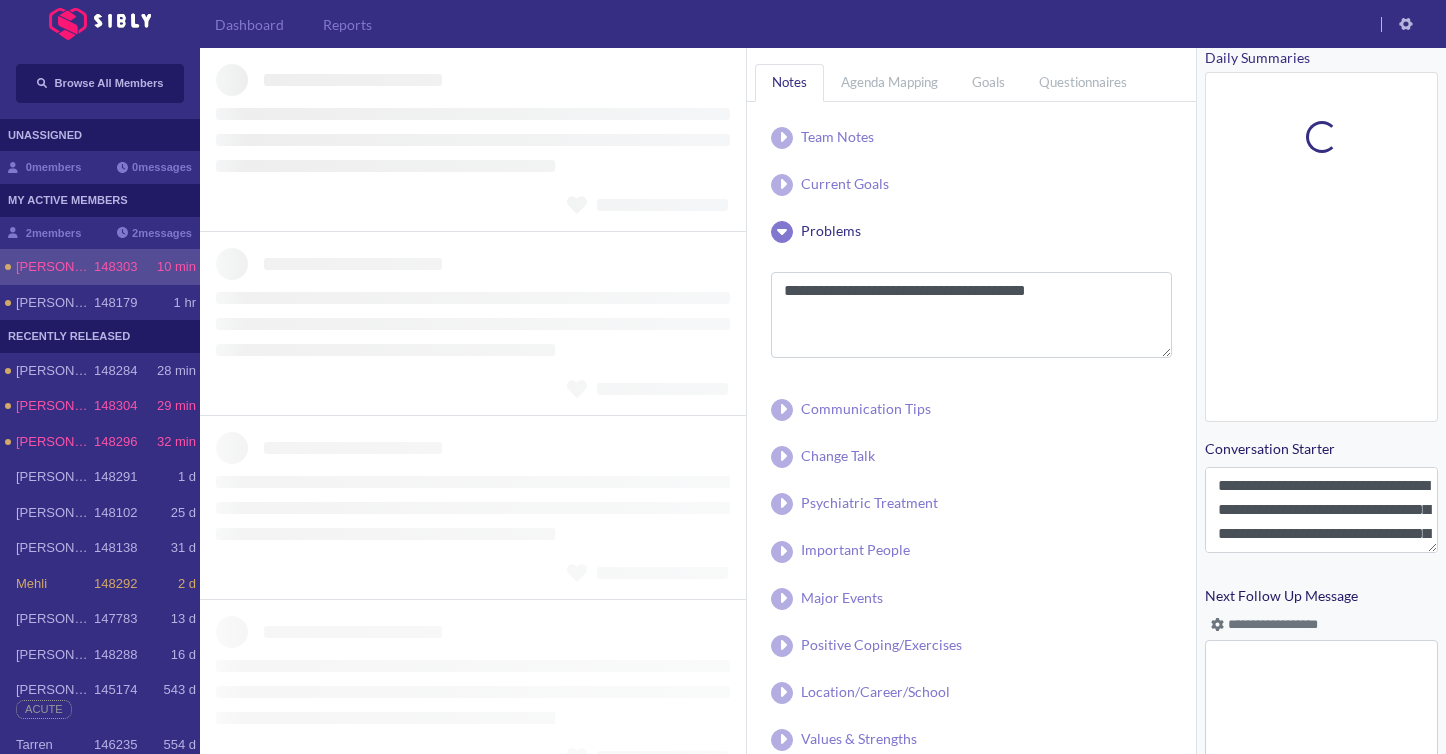 scroll, scrollTop: 790, scrollLeft: 0, axis: vertical 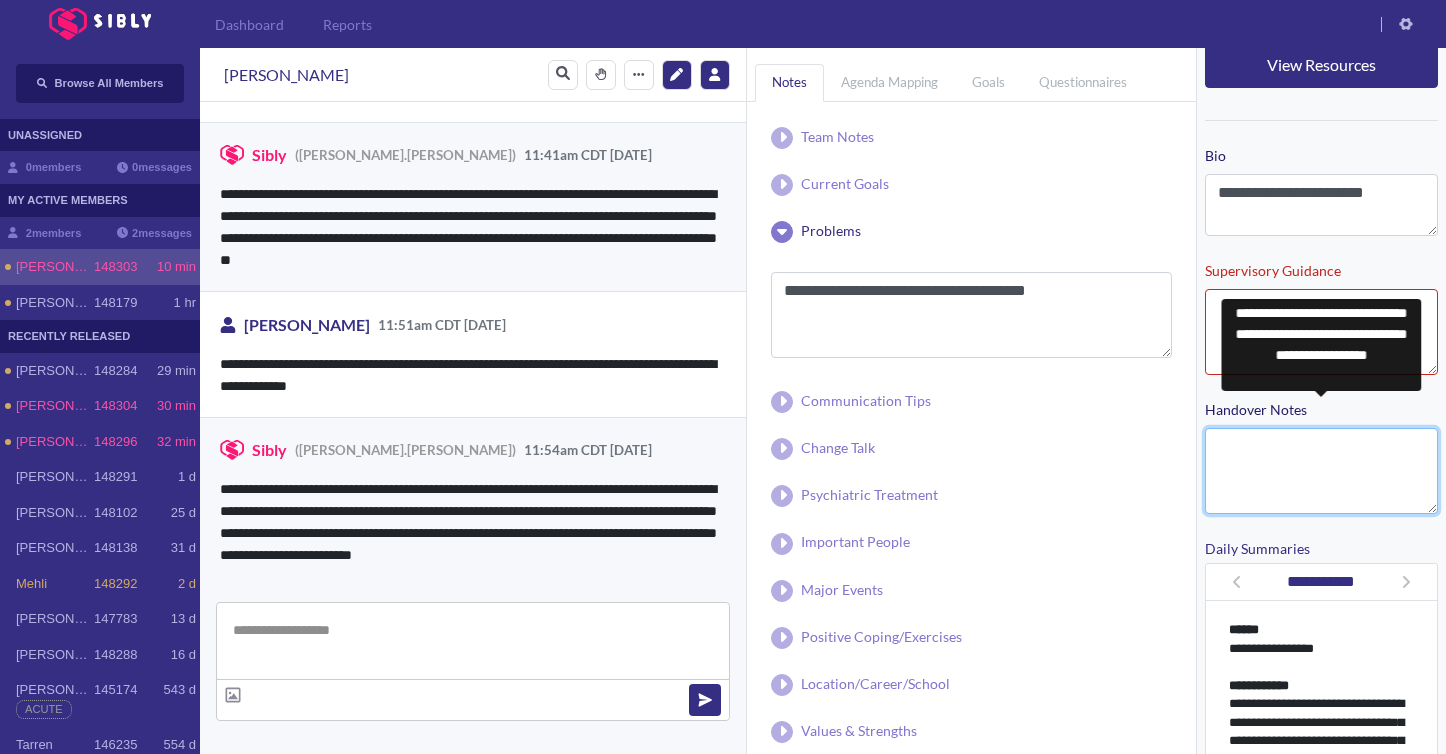 click on "Handover Notes" at bounding box center (1321, 471) 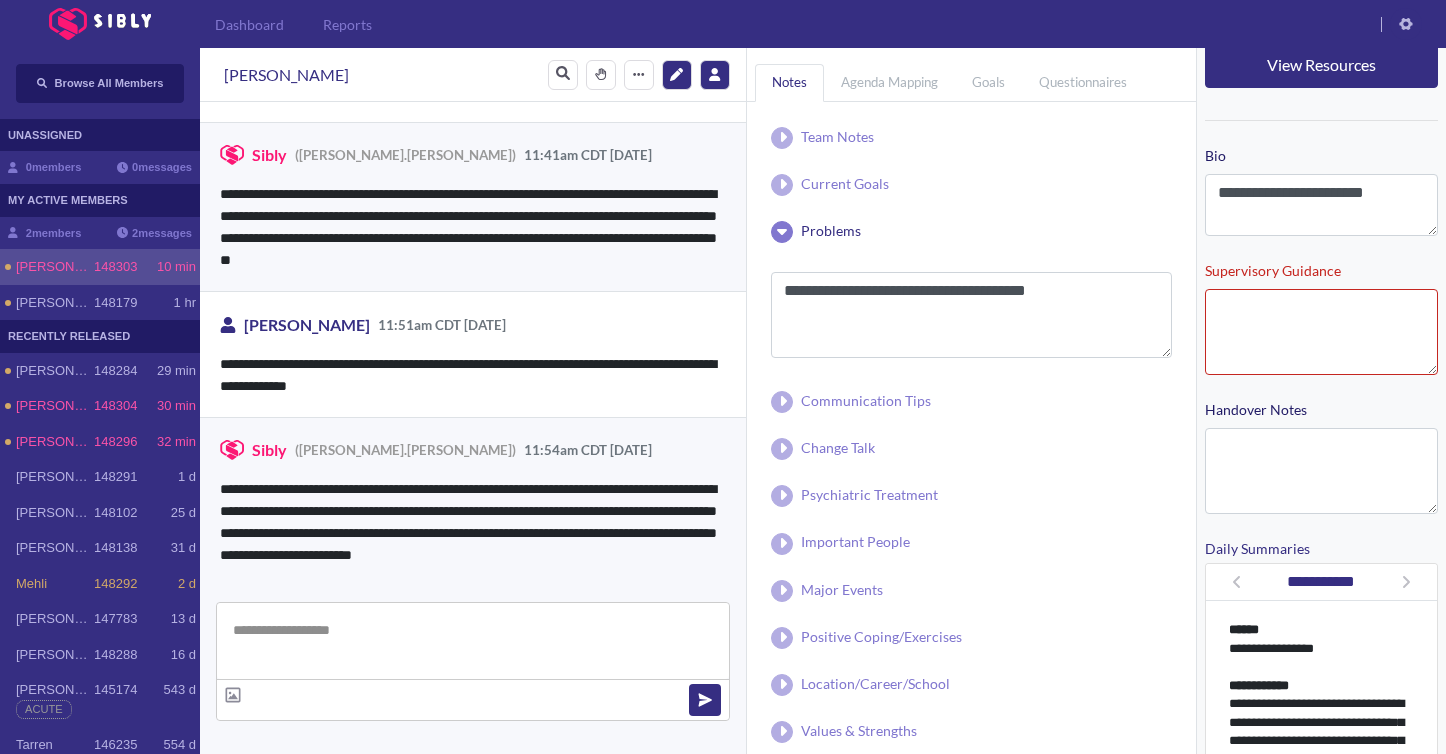click on "**********" at bounding box center [1321, 556] 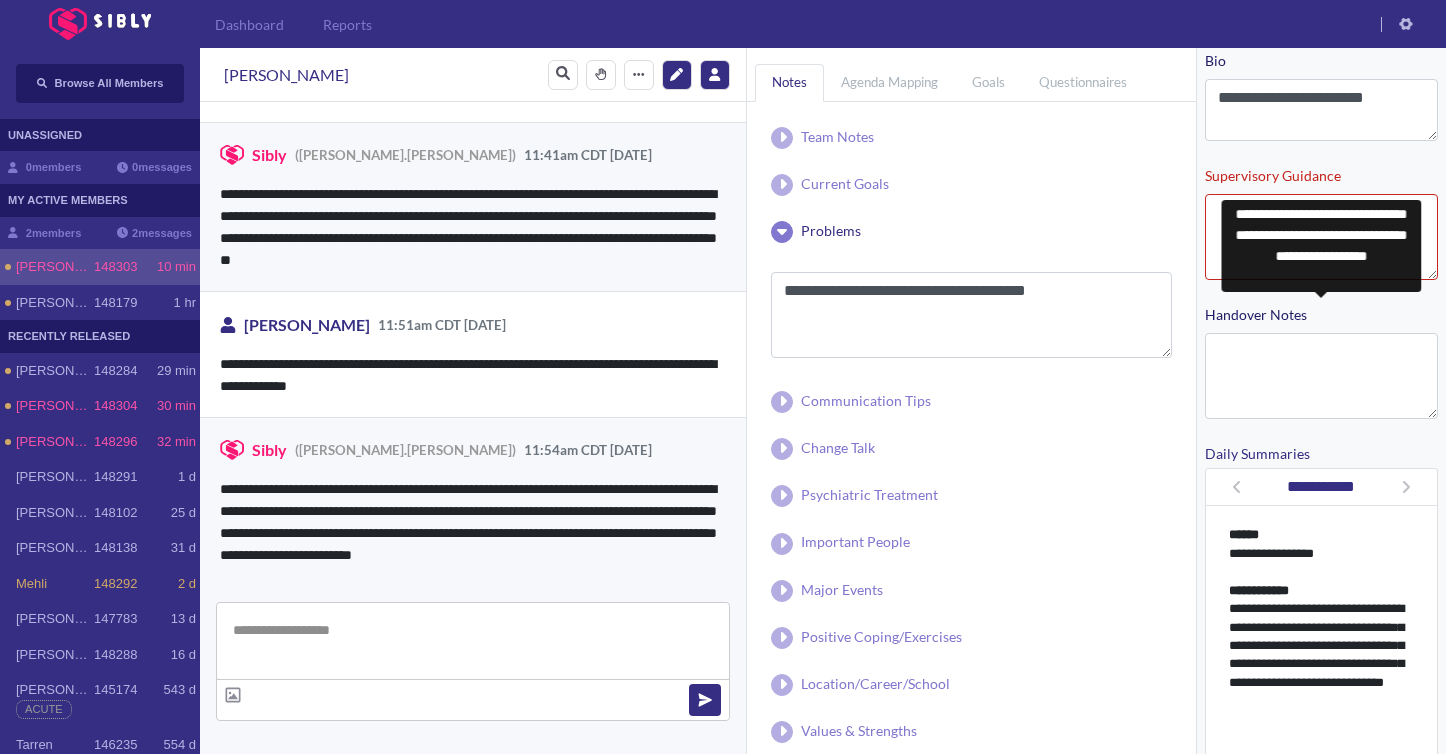 scroll, scrollTop: 421, scrollLeft: 0, axis: vertical 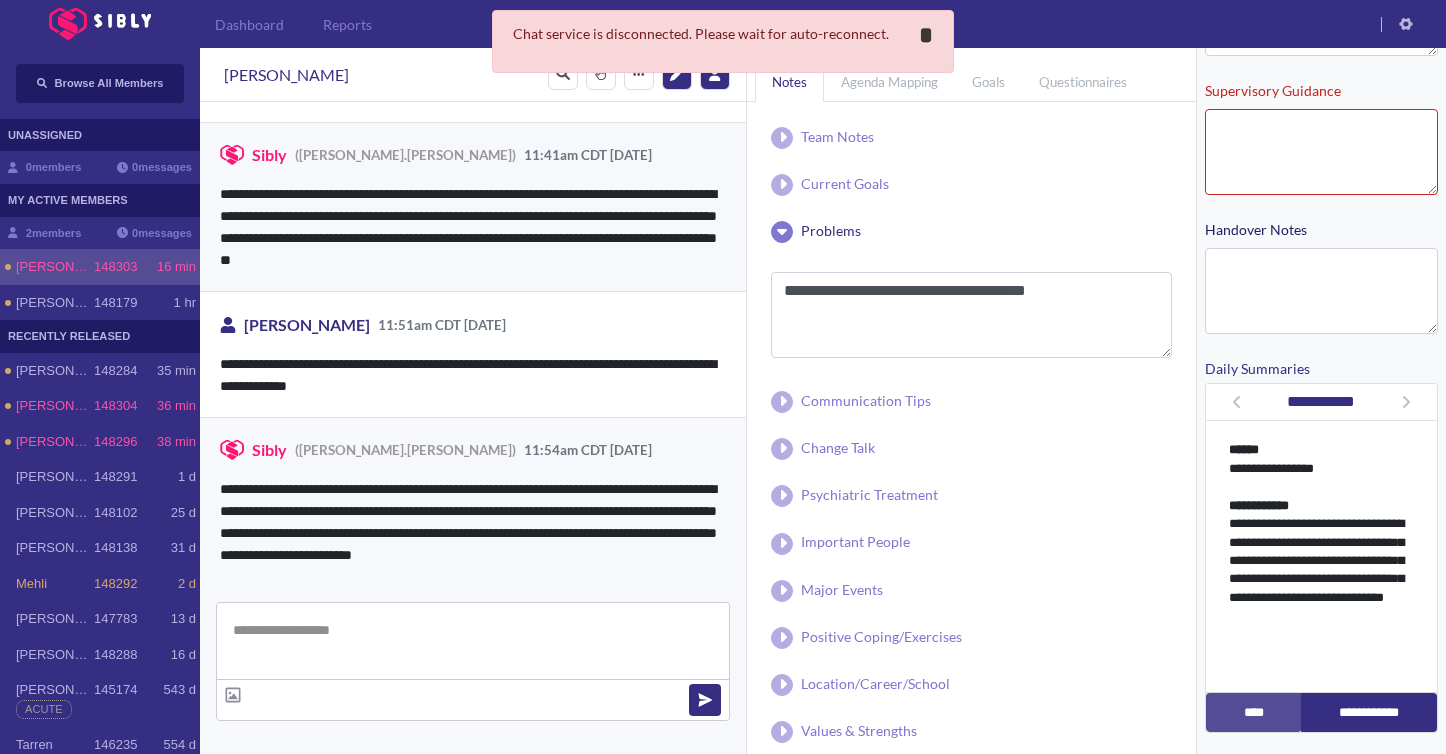 click on "*" at bounding box center [926, 35] 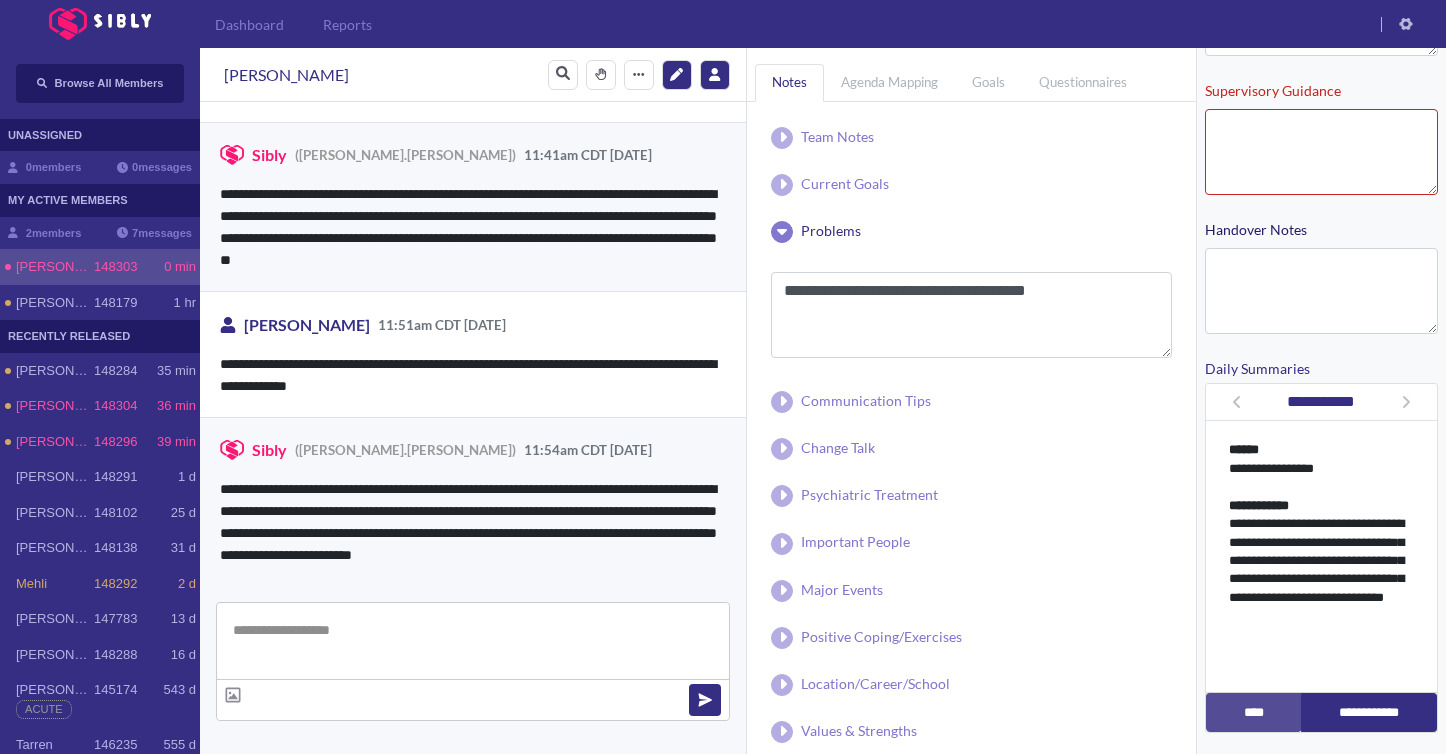 scroll, scrollTop: 940, scrollLeft: 0, axis: vertical 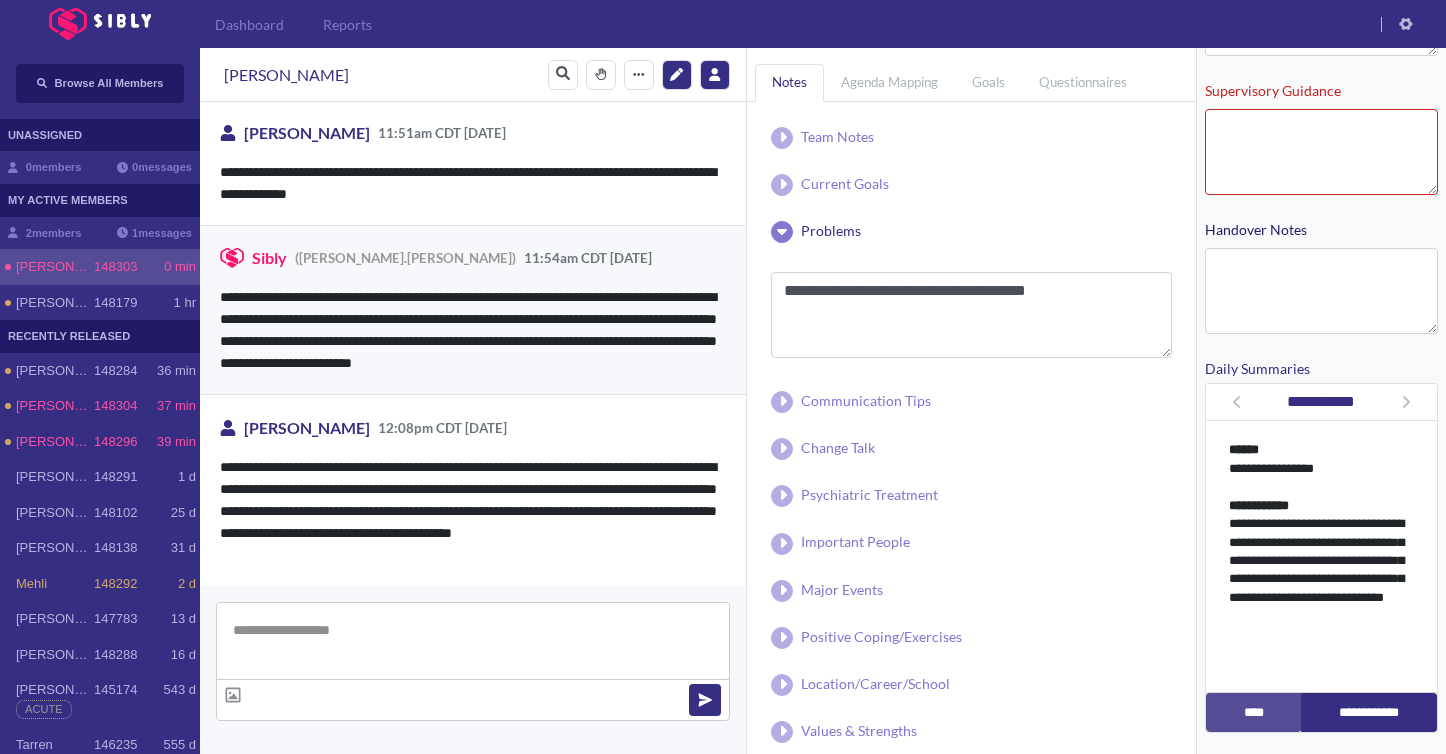 click at bounding box center [473, 641] 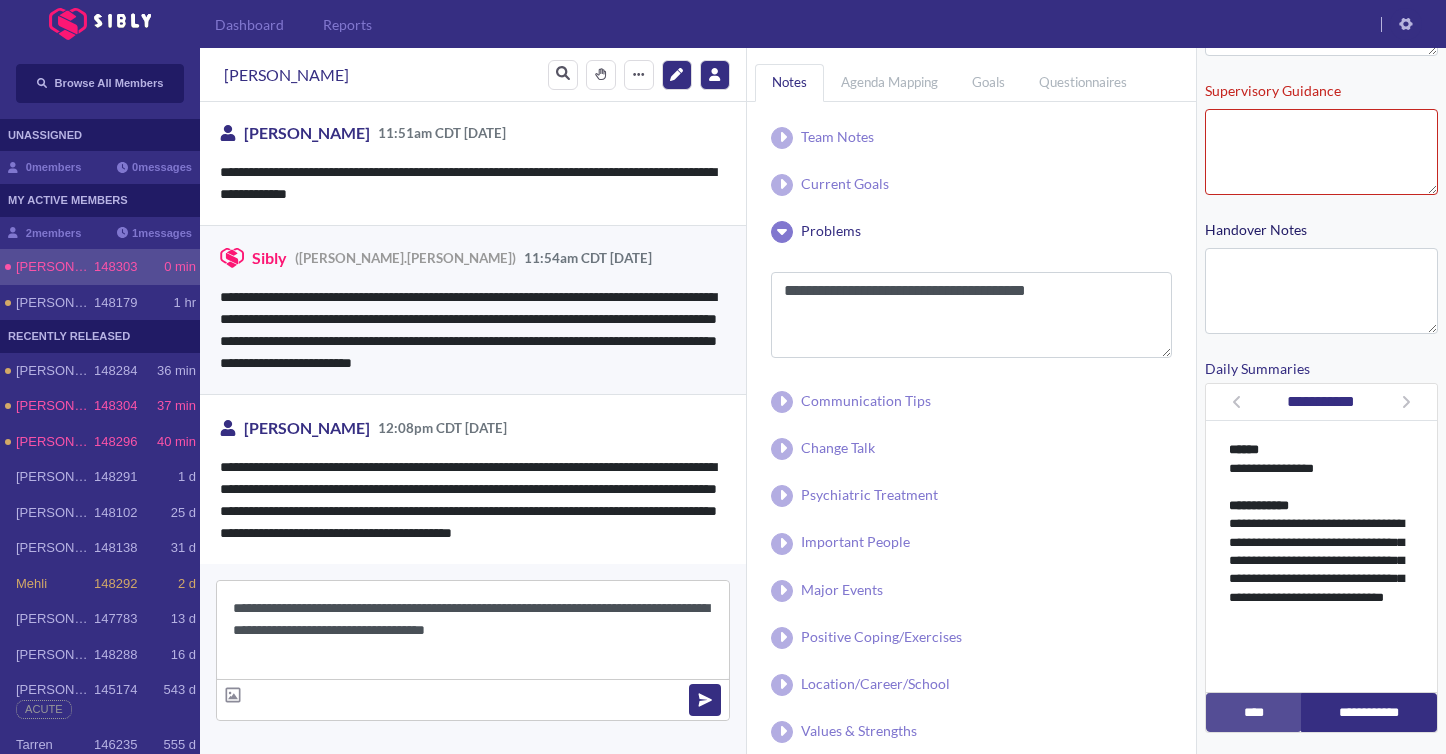 click on "**********" at bounding box center [473, 630] 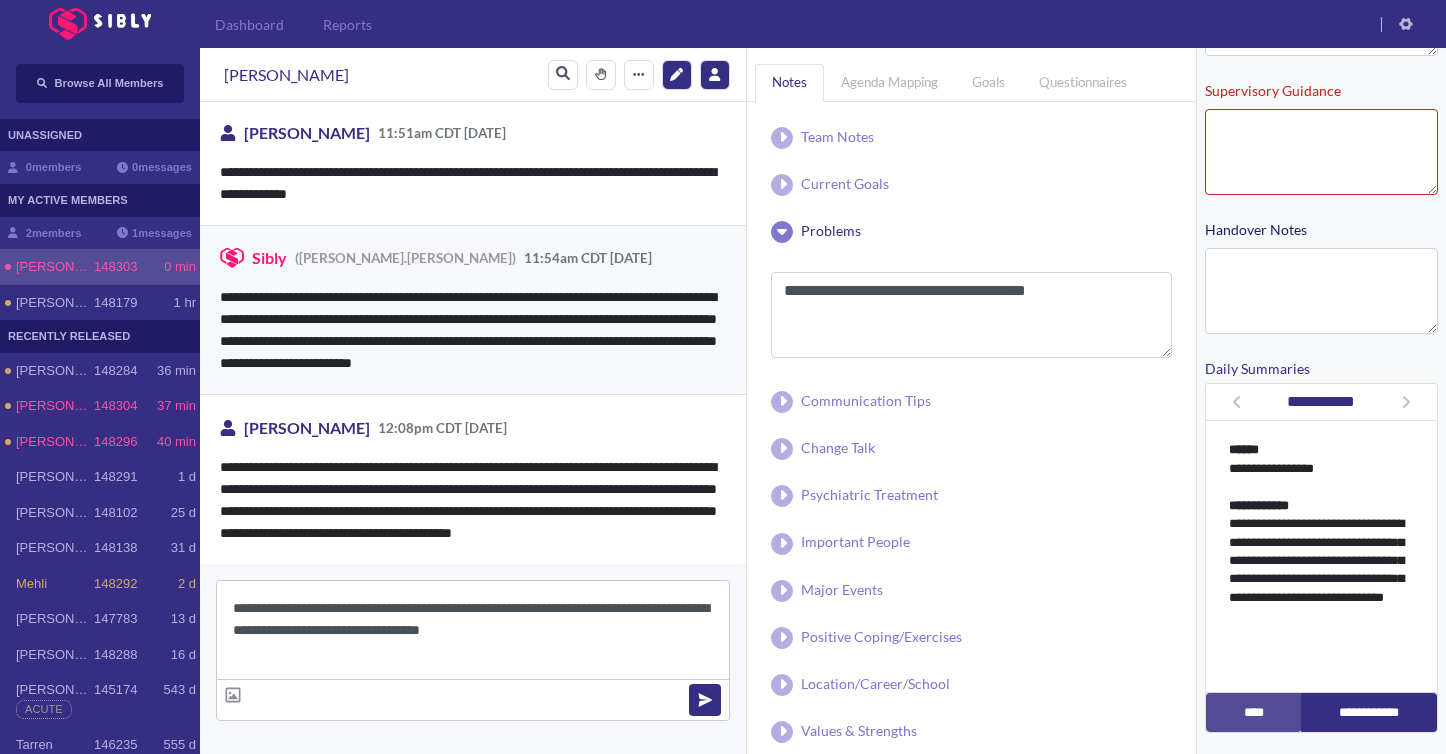 click on "**********" at bounding box center (473, 630) 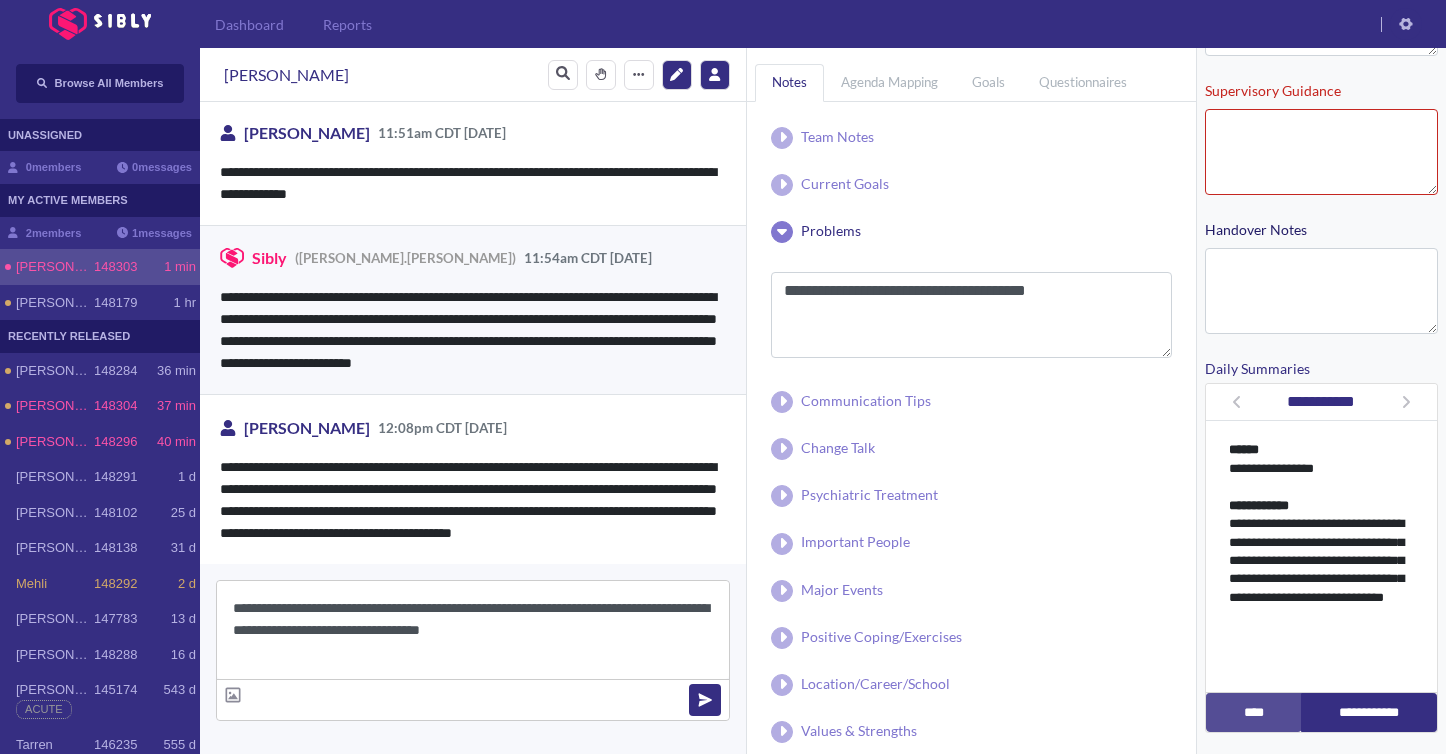 click on "**********" at bounding box center [473, 630] 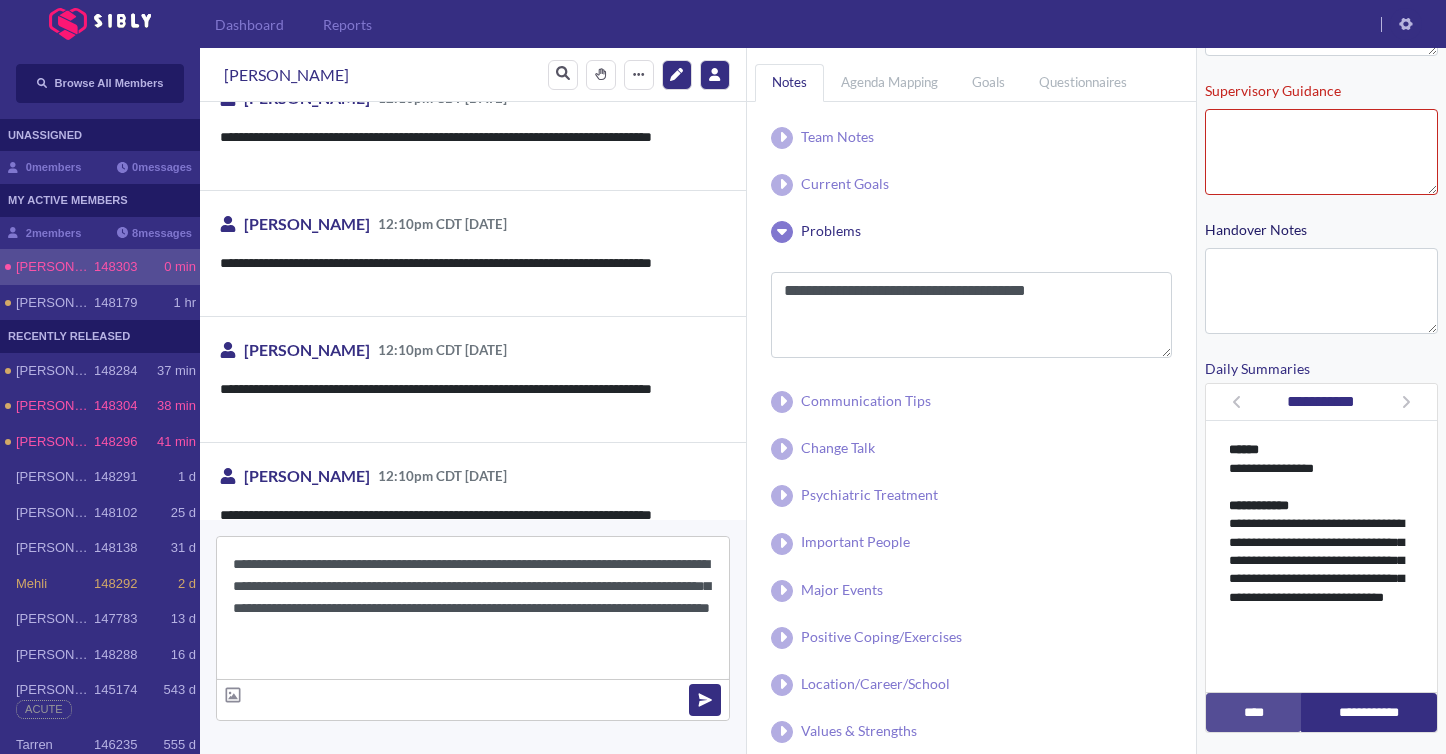 scroll, scrollTop: 3040, scrollLeft: 0, axis: vertical 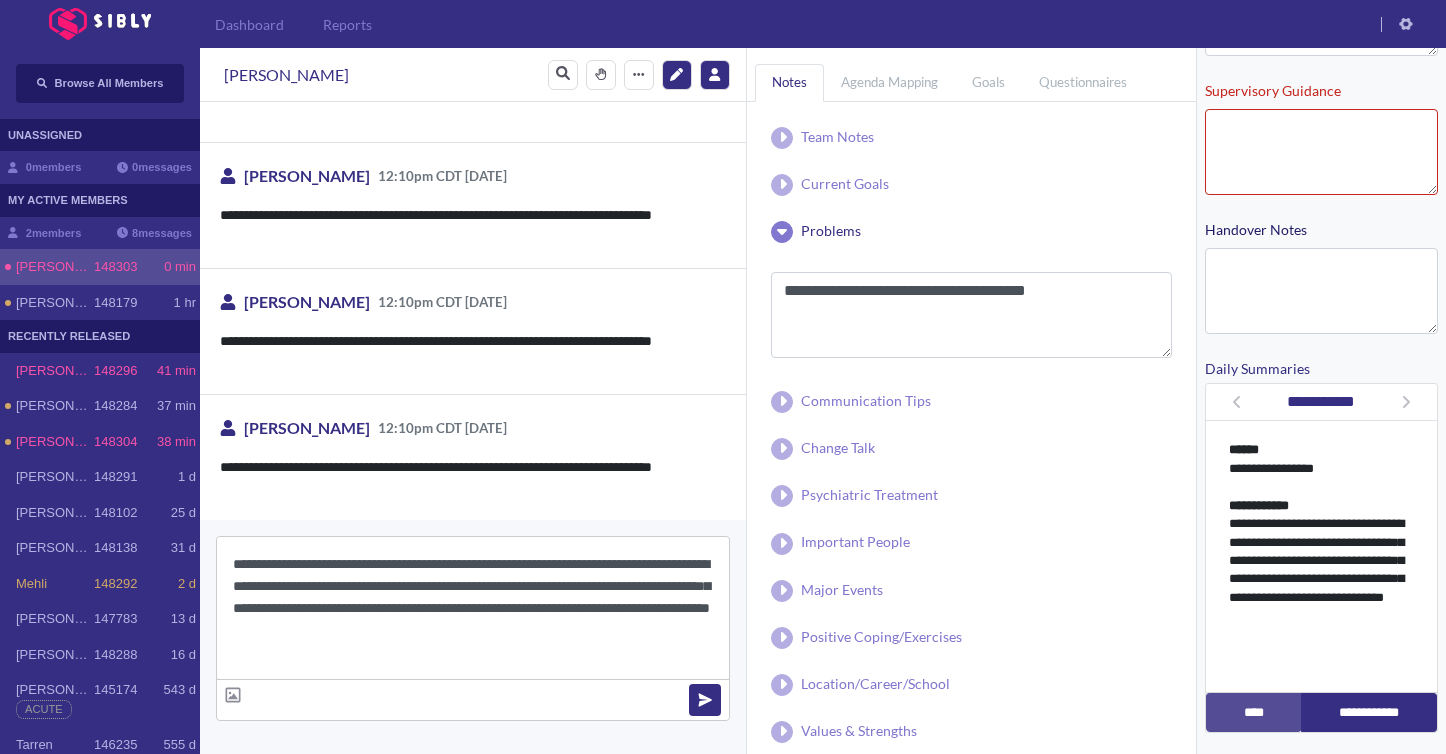 click on "**********" at bounding box center (473, 608) 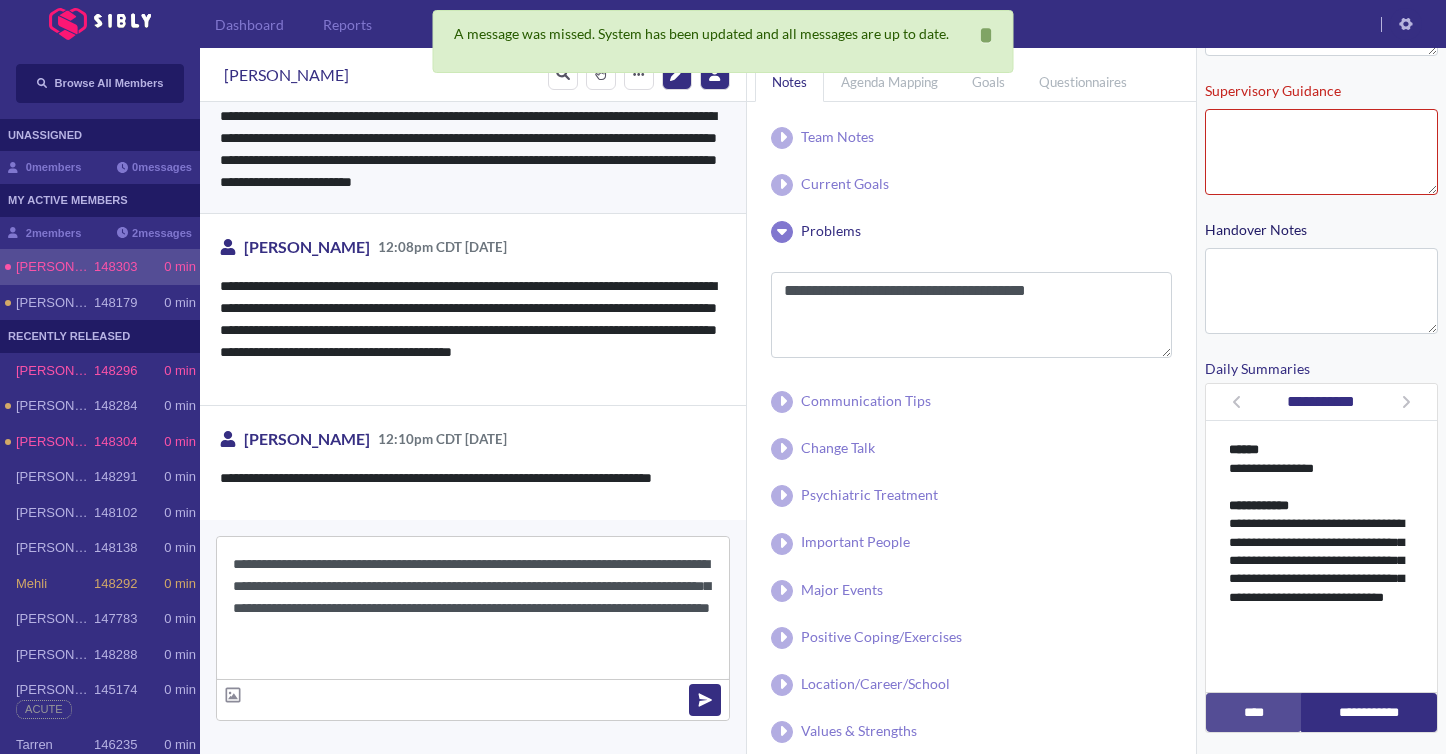 scroll, scrollTop: 1132, scrollLeft: 0, axis: vertical 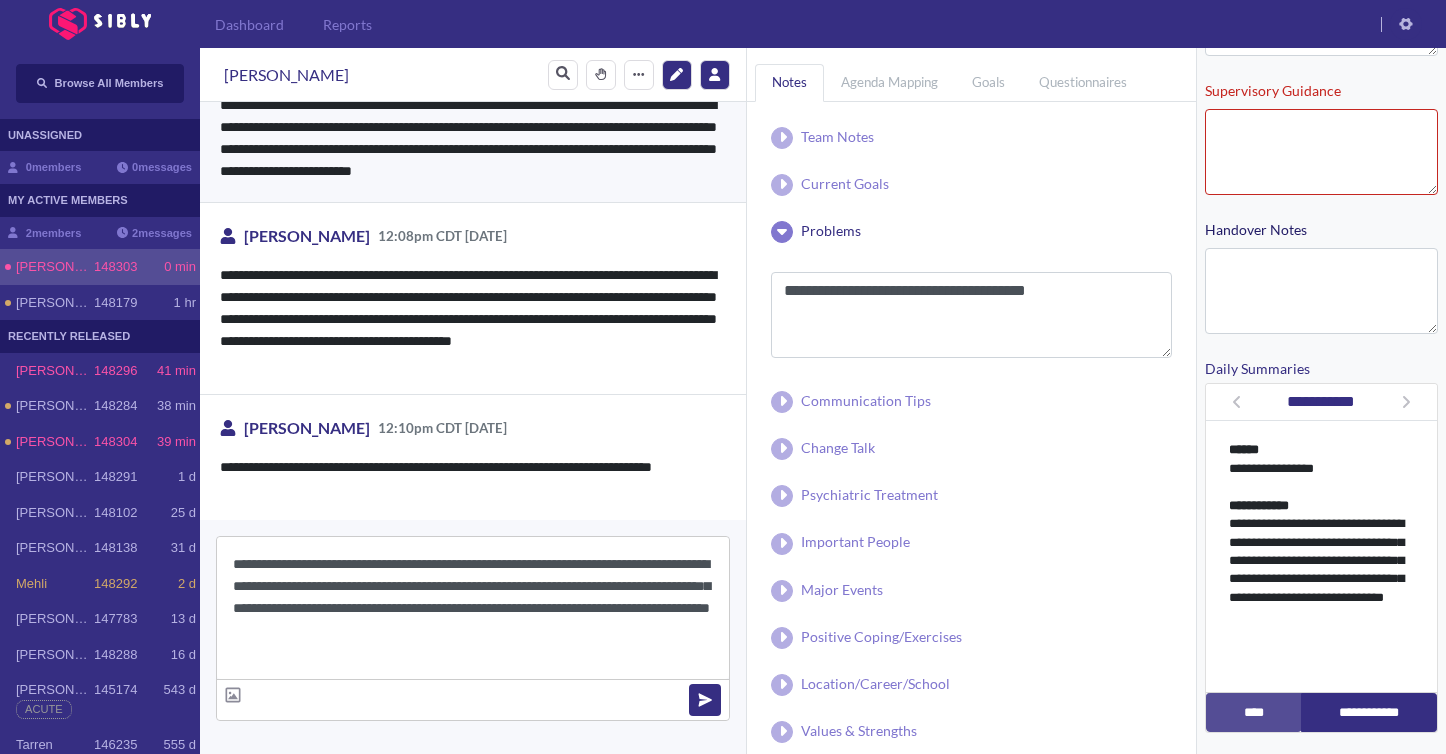 click on "**********" at bounding box center (473, 608) 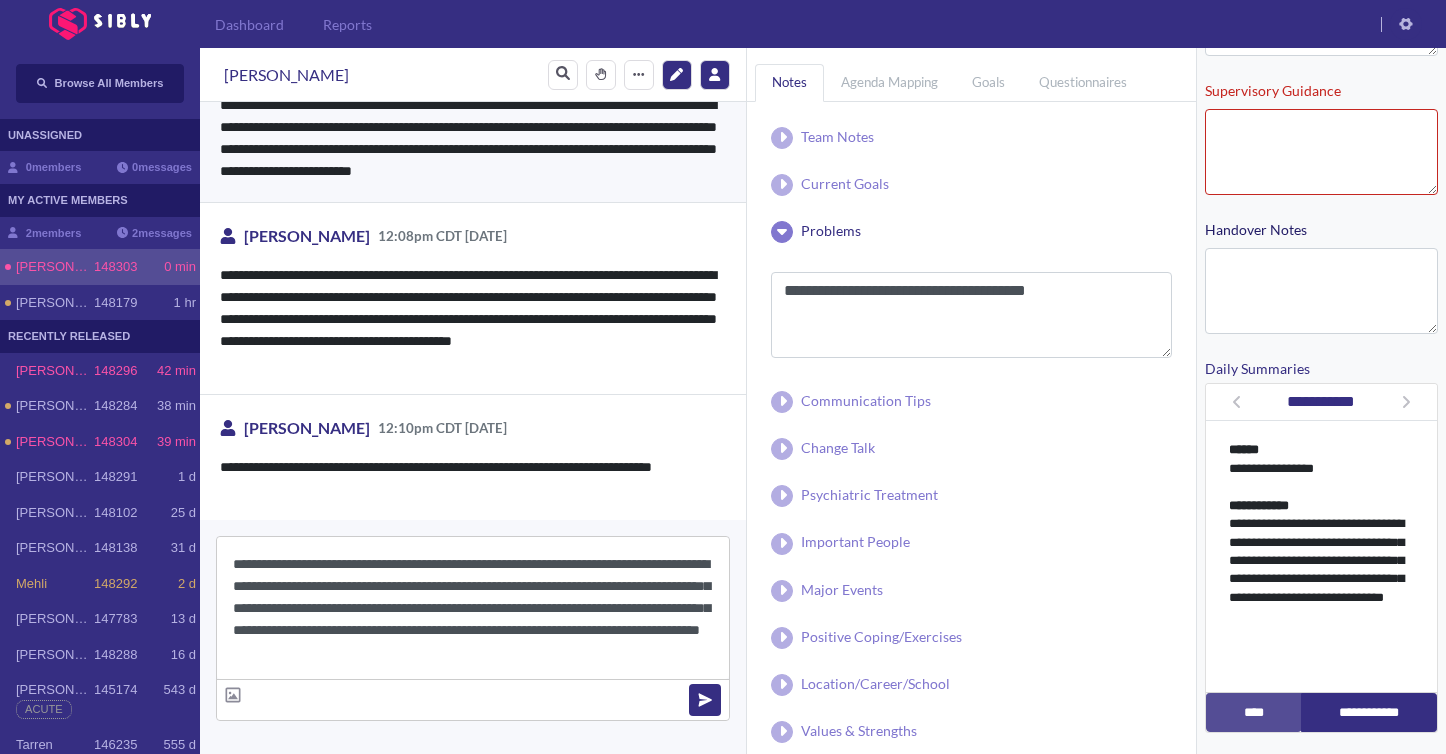 click on "**********" at bounding box center (473, 608) 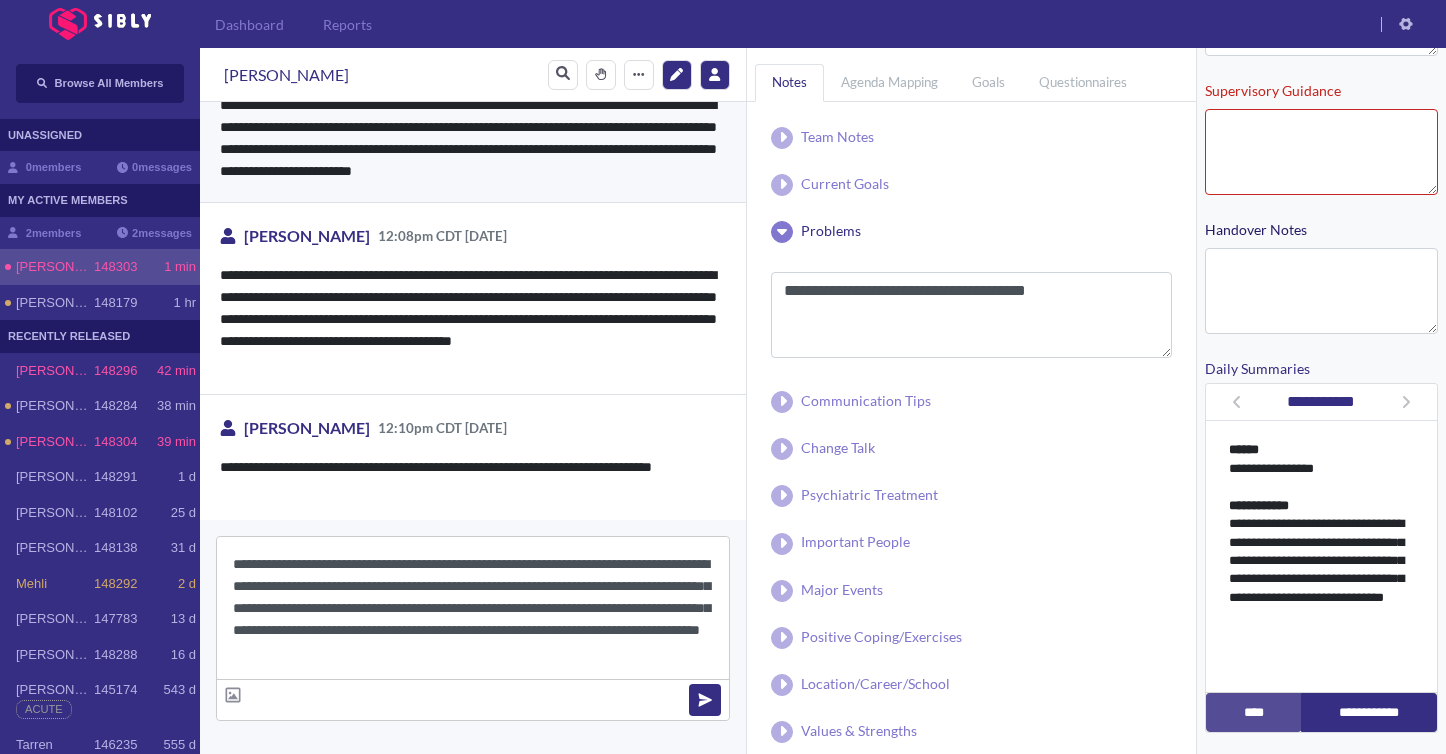 click on "**********" at bounding box center (473, 608) 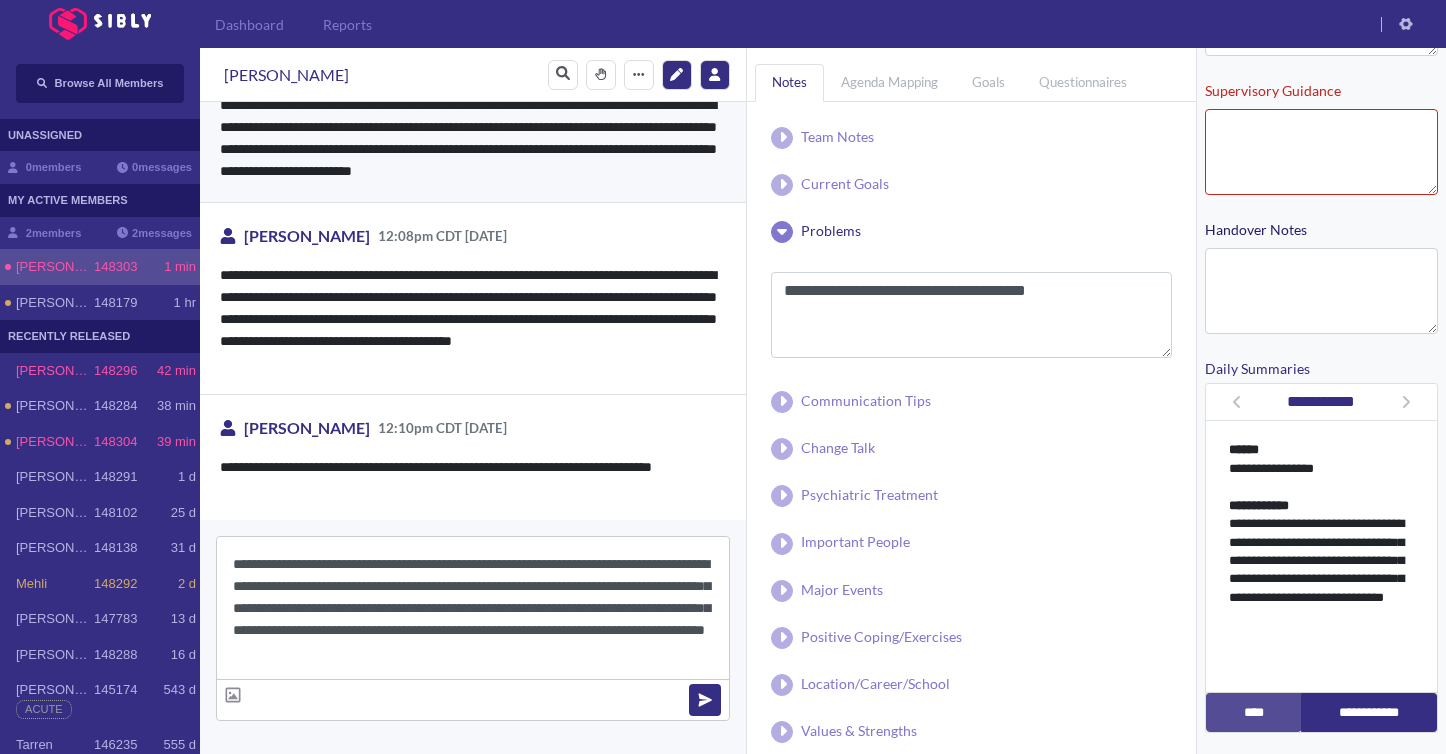 click on "**********" at bounding box center (473, 608) 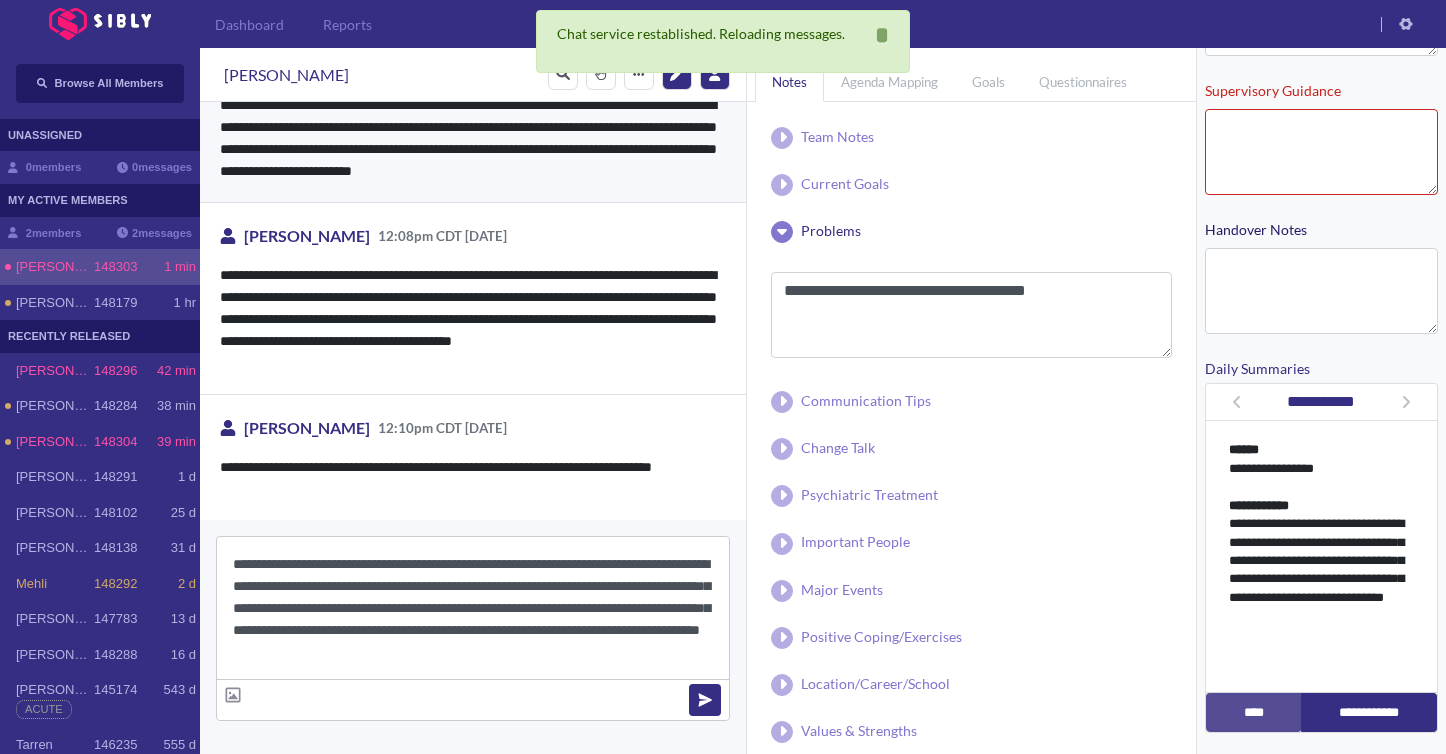 scroll, scrollTop: 1132, scrollLeft: 0, axis: vertical 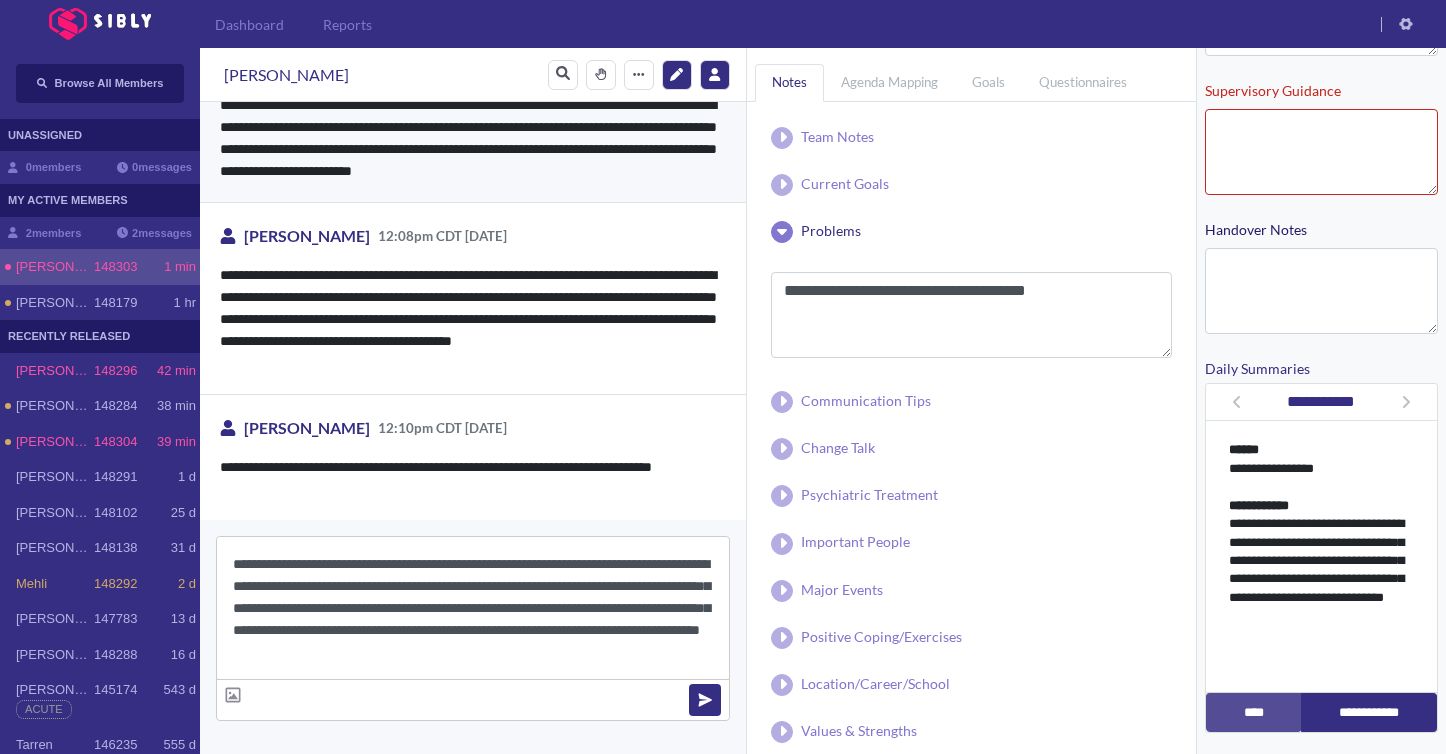 click on "**********" at bounding box center [473, 608] 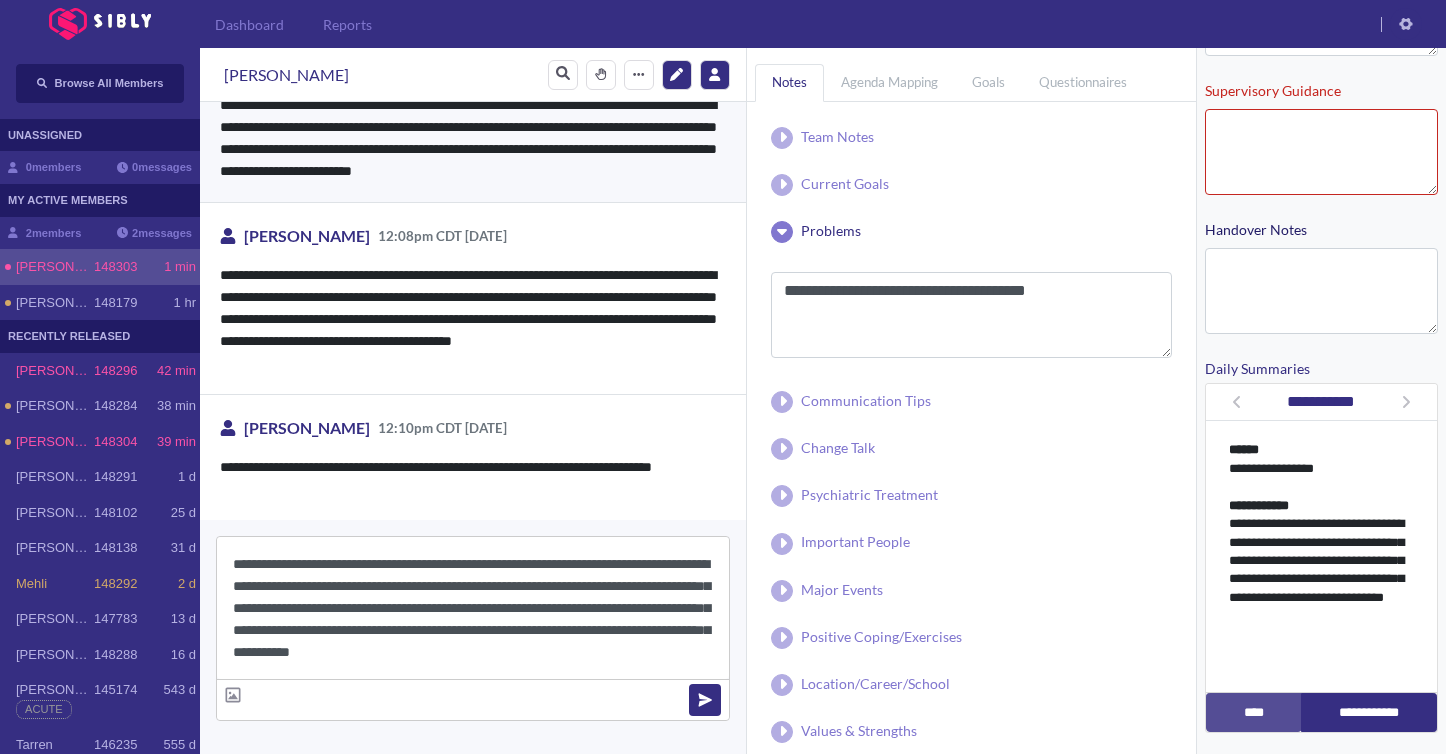 scroll, scrollTop: 22, scrollLeft: 0, axis: vertical 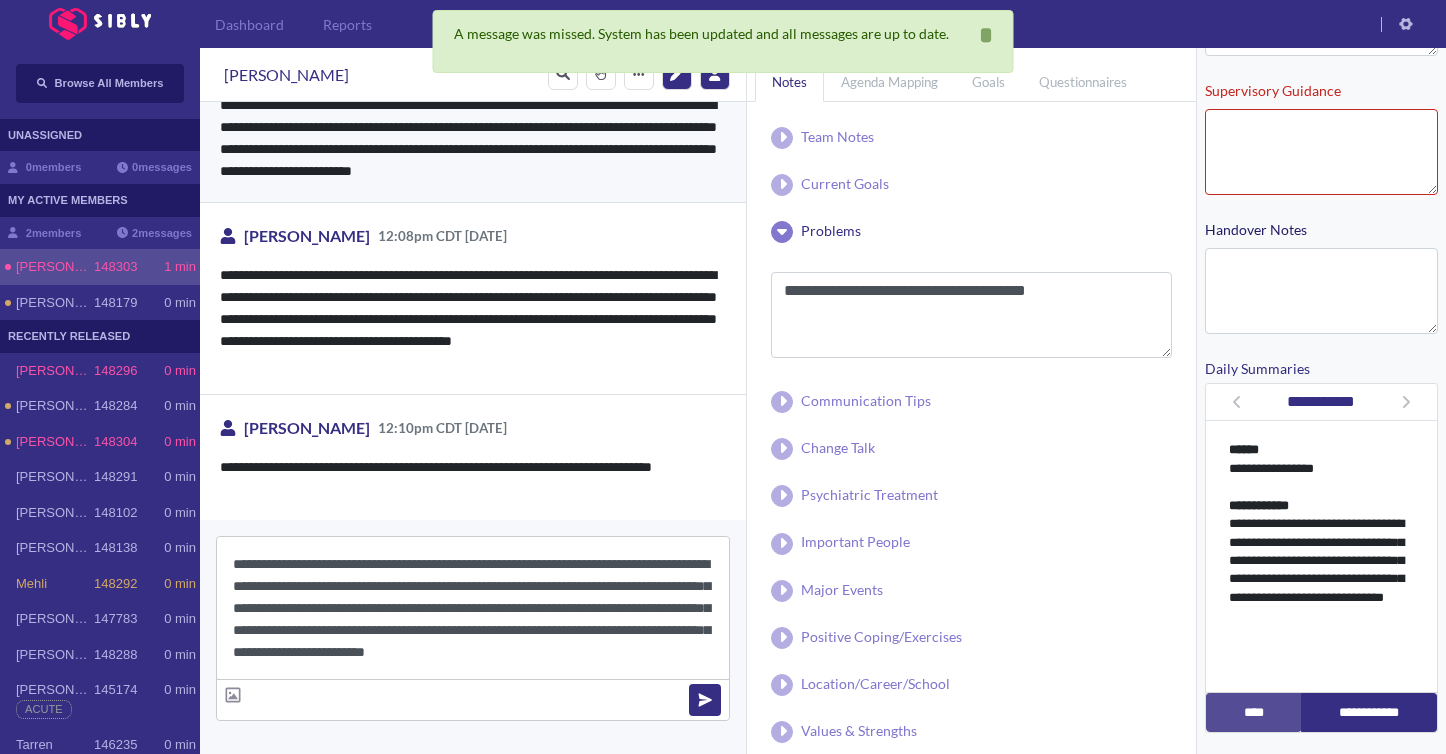 click at bounding box center (473, 699) 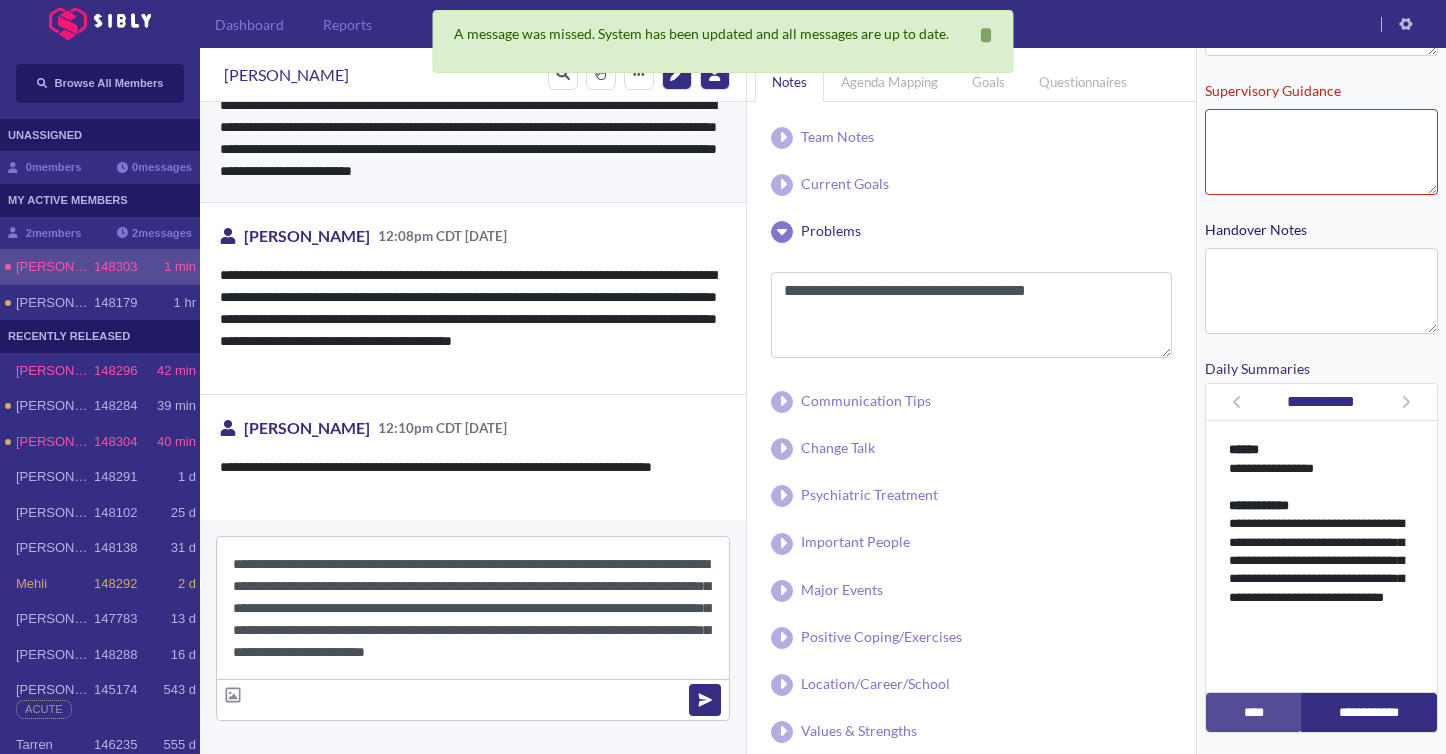 click on "**********" at bounding box center (473, 608) 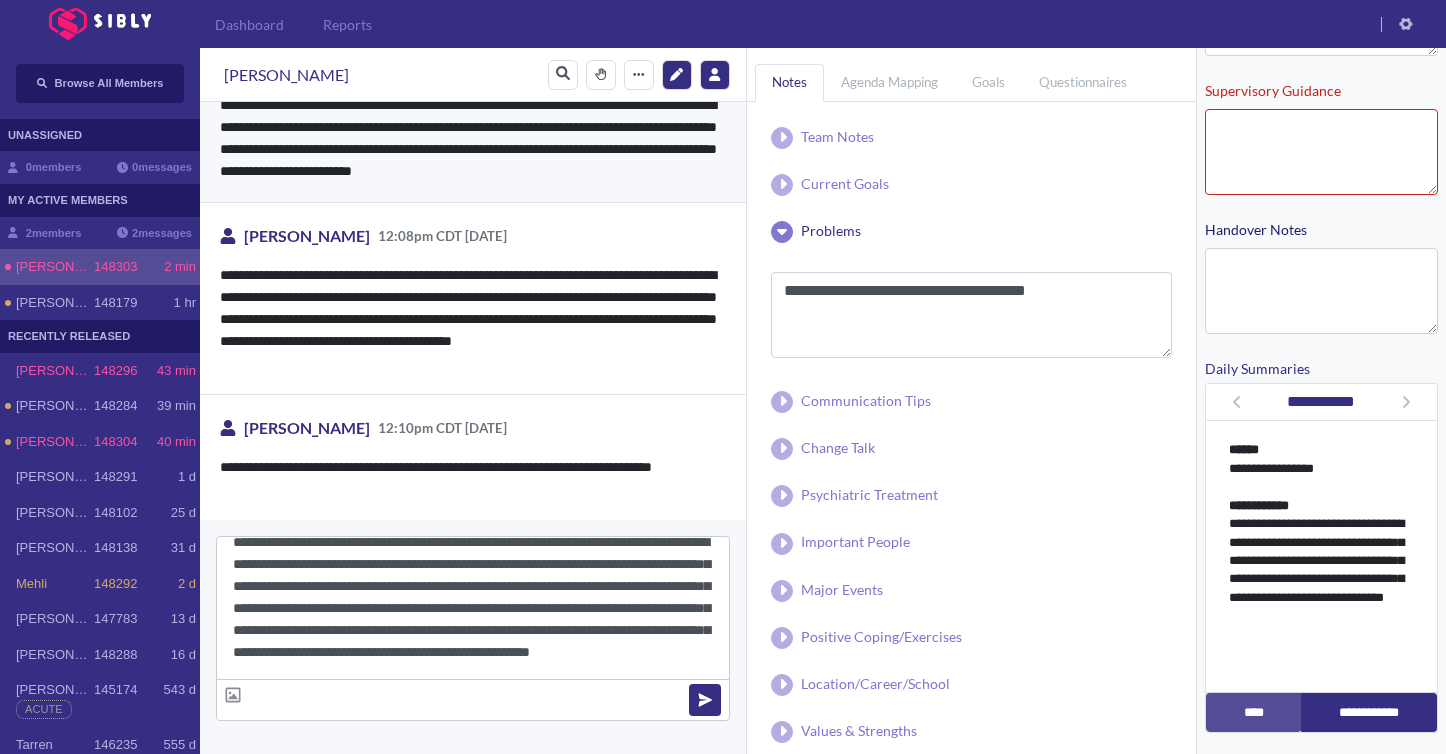 scroll, scrollTop: 44, scrollLeft: 0, axis: vertical 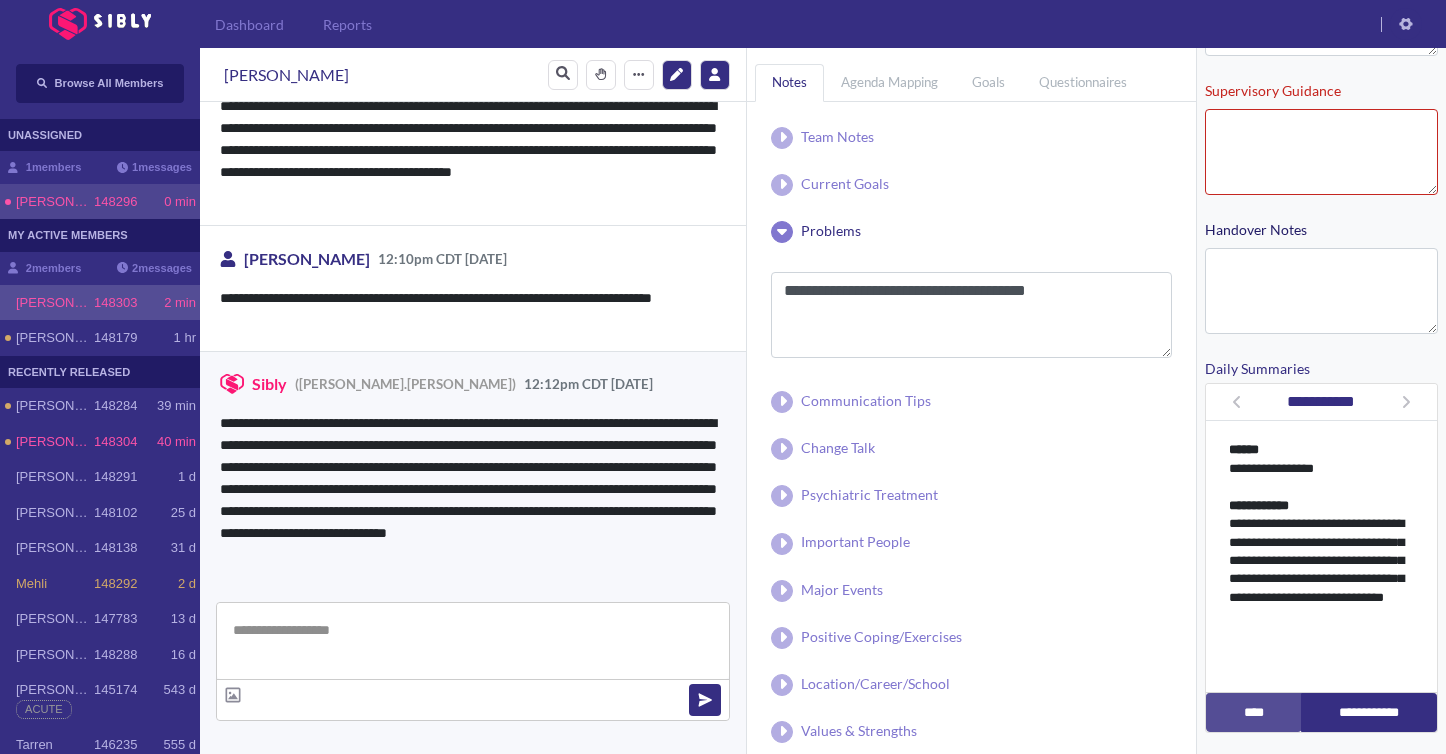 click on "148296" at bounding box center [115, 202] 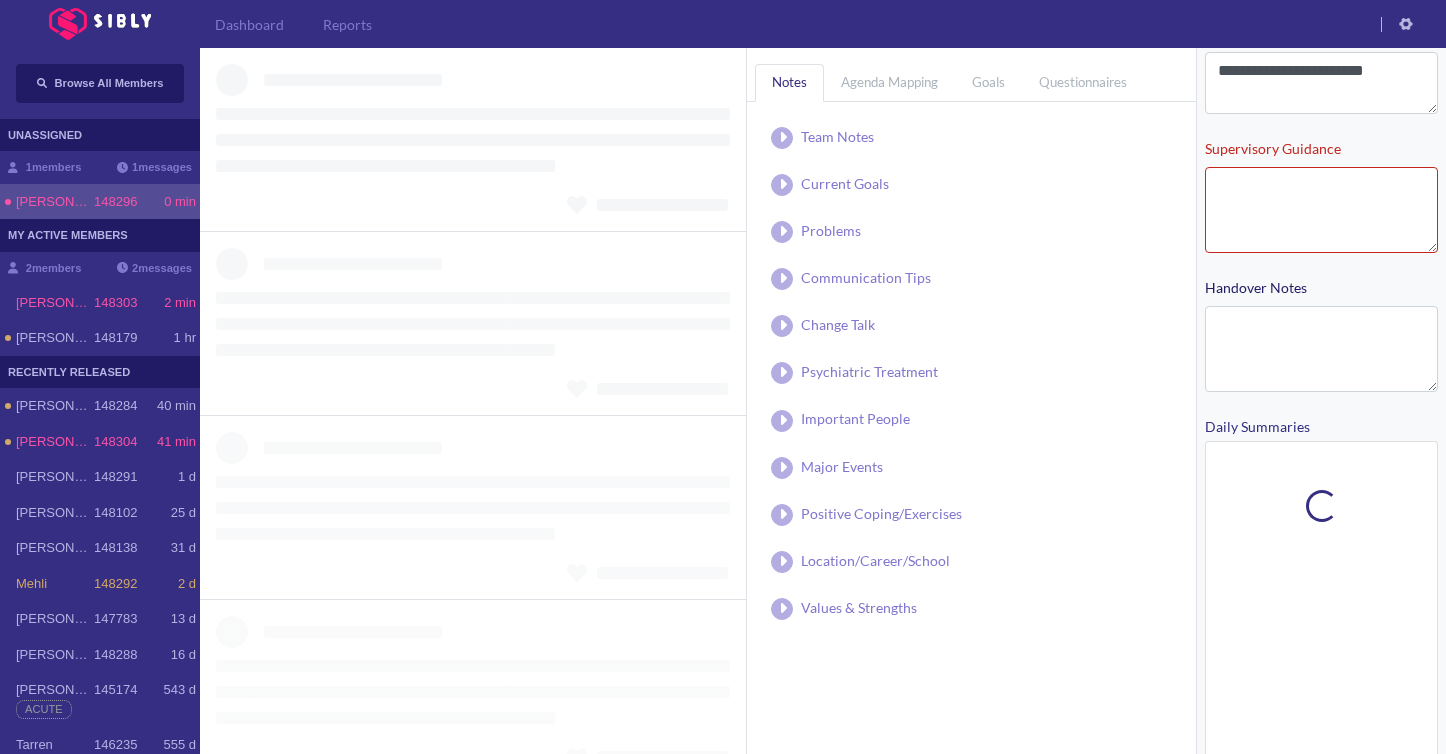 scroll, scrollTop: 421, scrollLeft: 0, axis: vertical 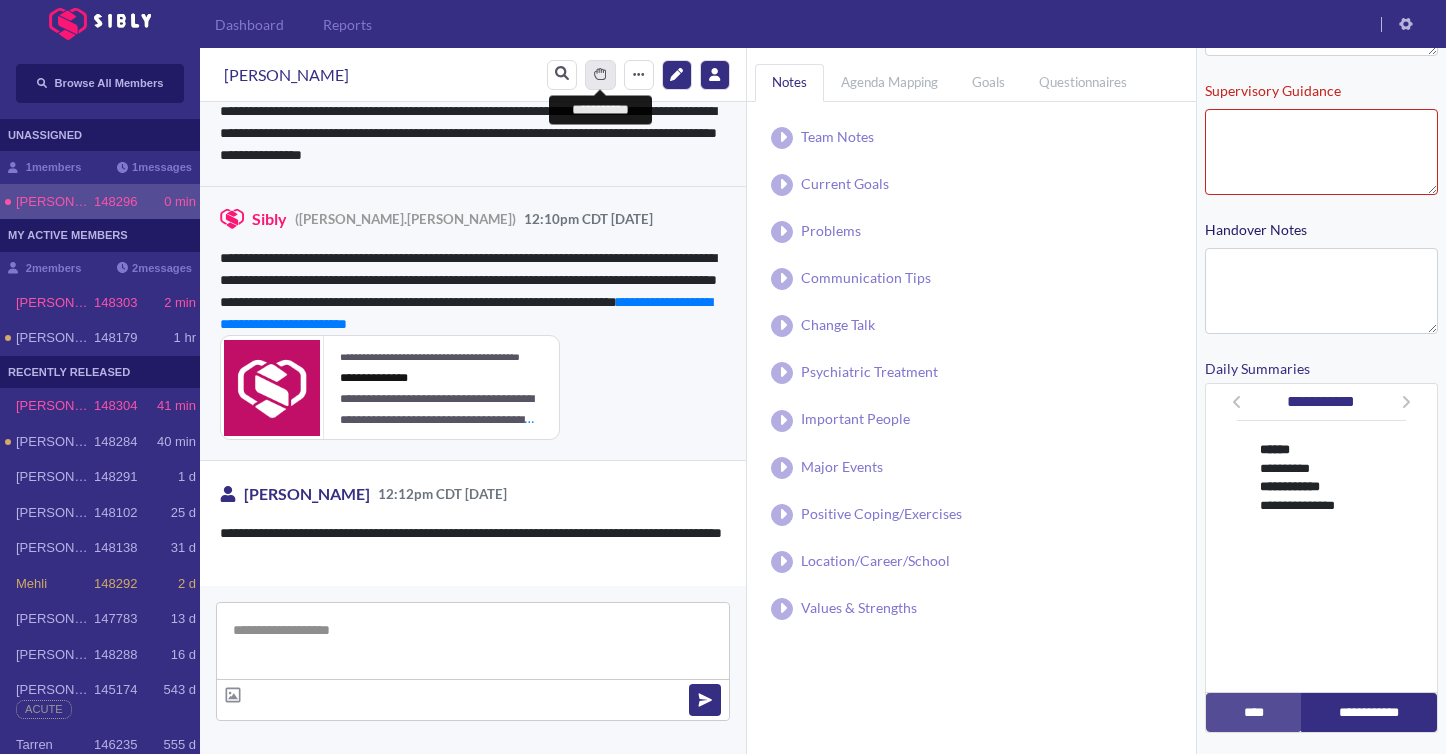 click at bounding box center (600, 74) 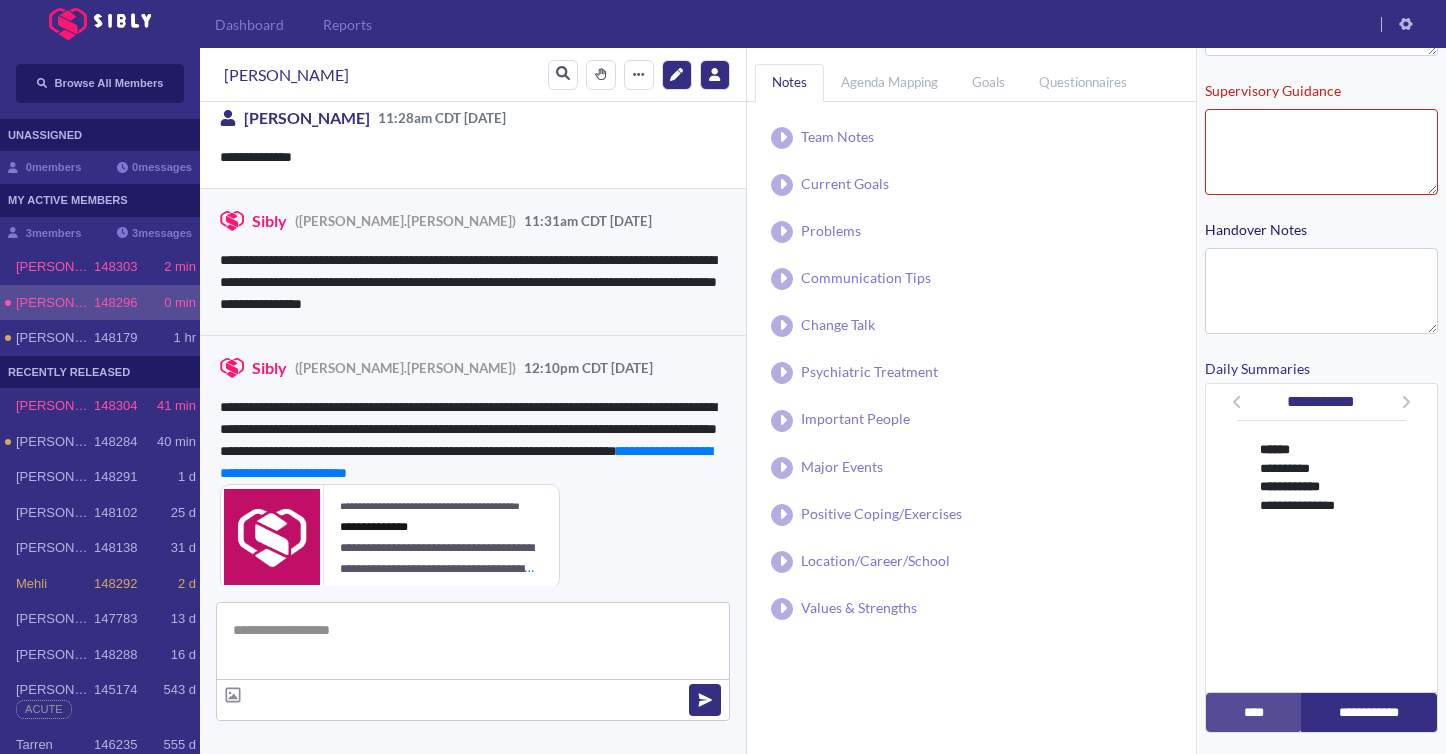 scroll, scrollTop: 395, scrollLeft: 0, axis: vertical 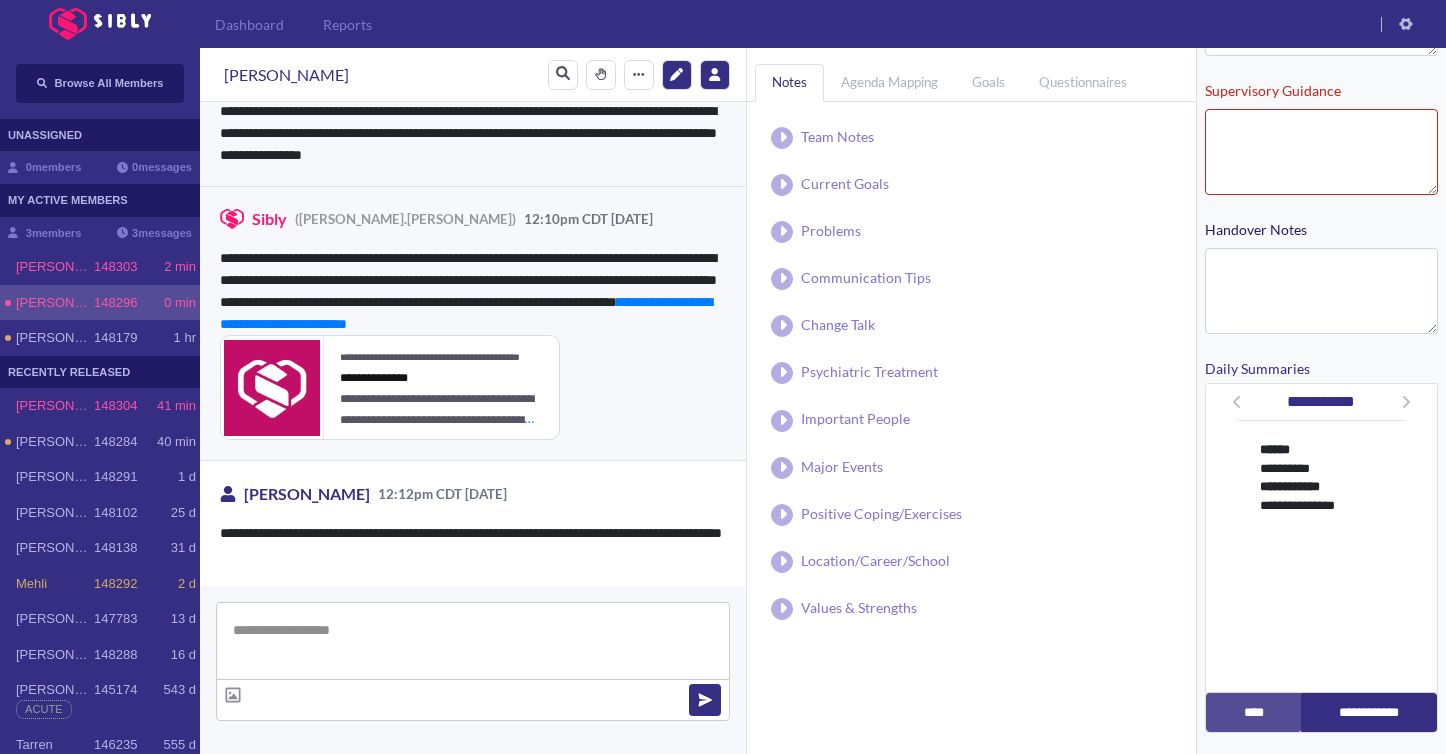 click at bounding box center [473, 641] 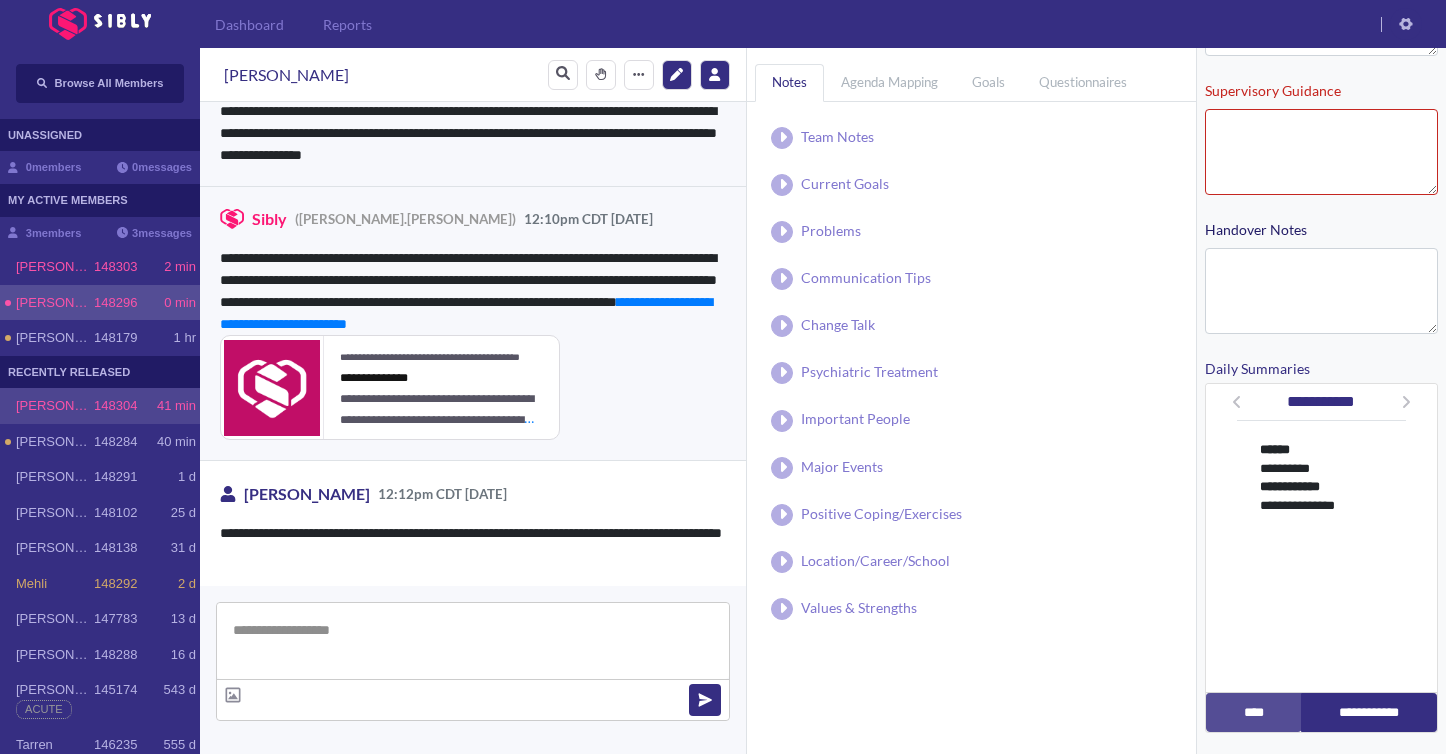 click on "148304" at bounding box center [115, 406] 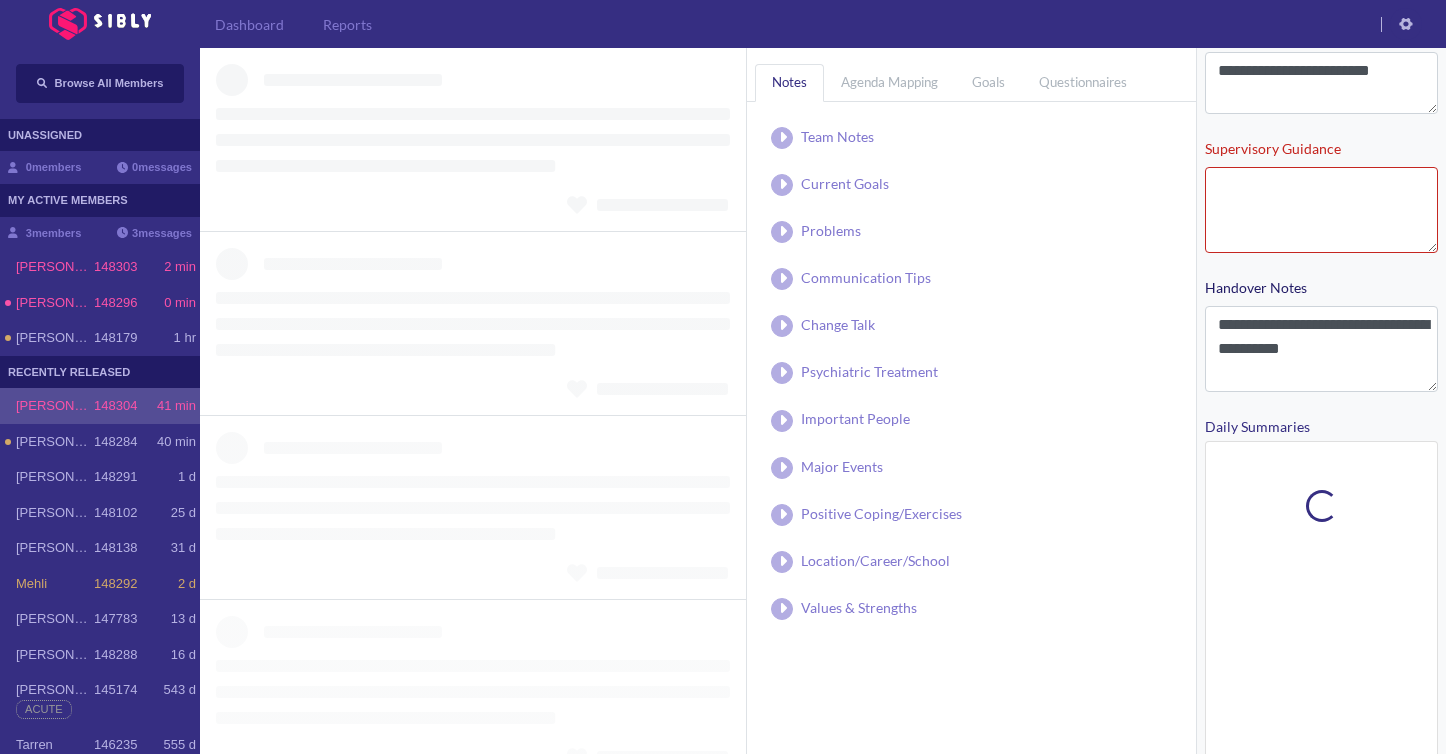 scroll, scrollTop: 421, scrollLeft: 0, axis: vertical 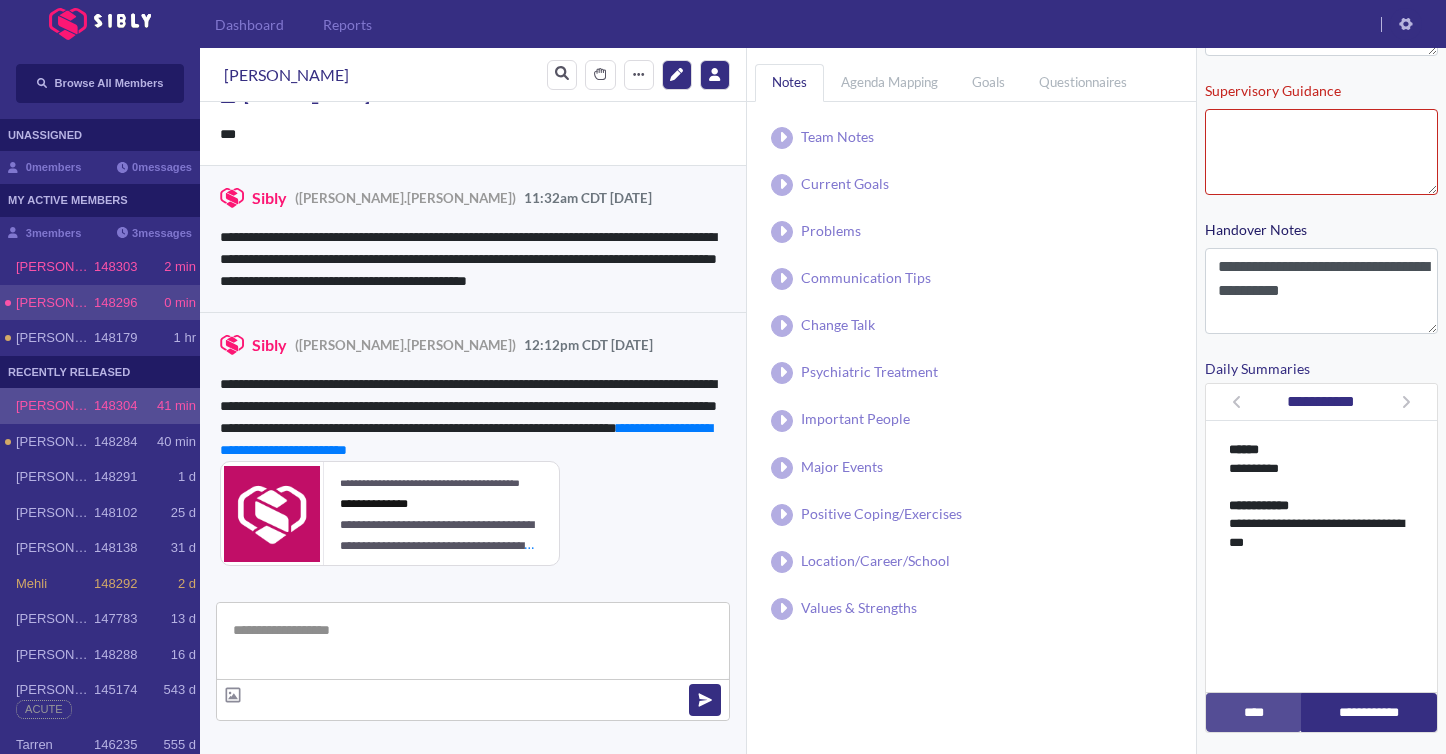 click on "148296" at bounding box center (115, 303) 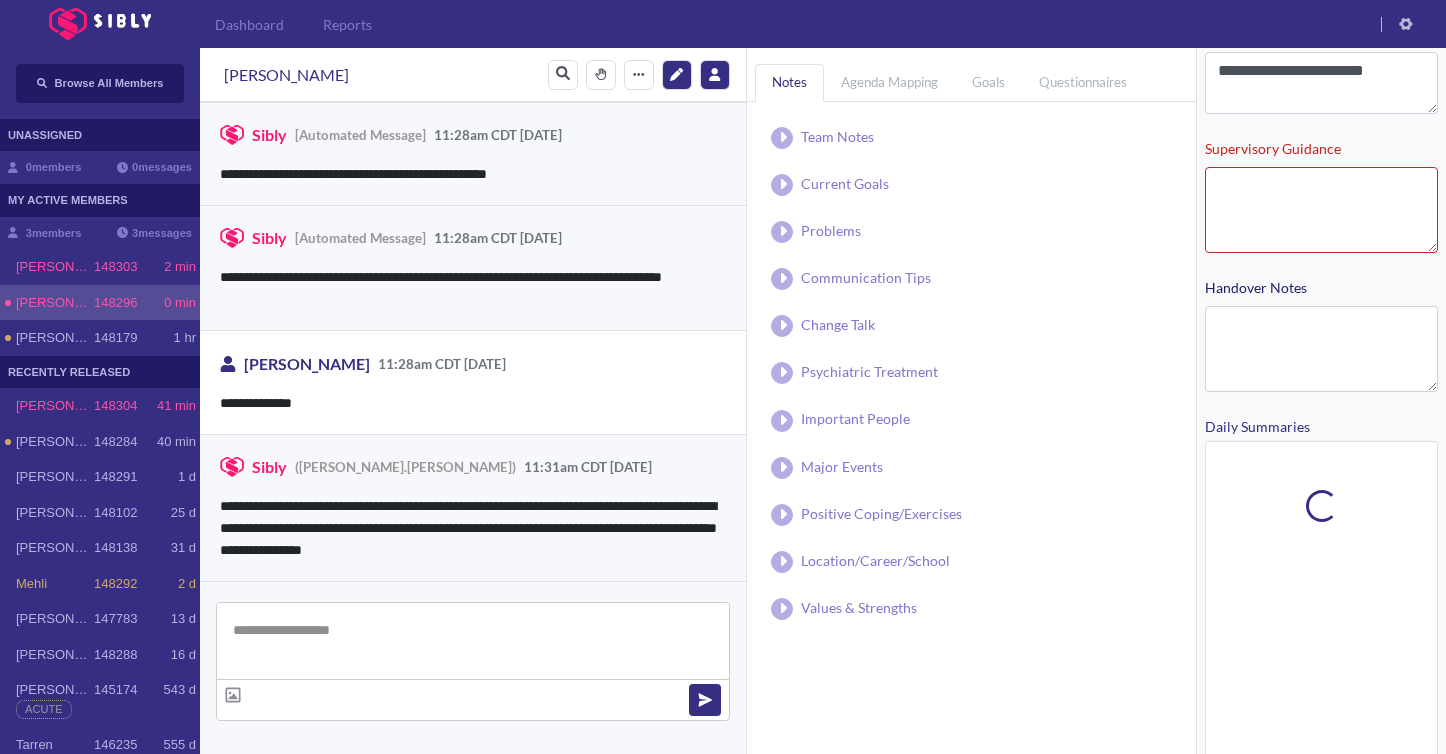 scroll, scrollTop: 421, scrollLeft: 0, axis: vertical 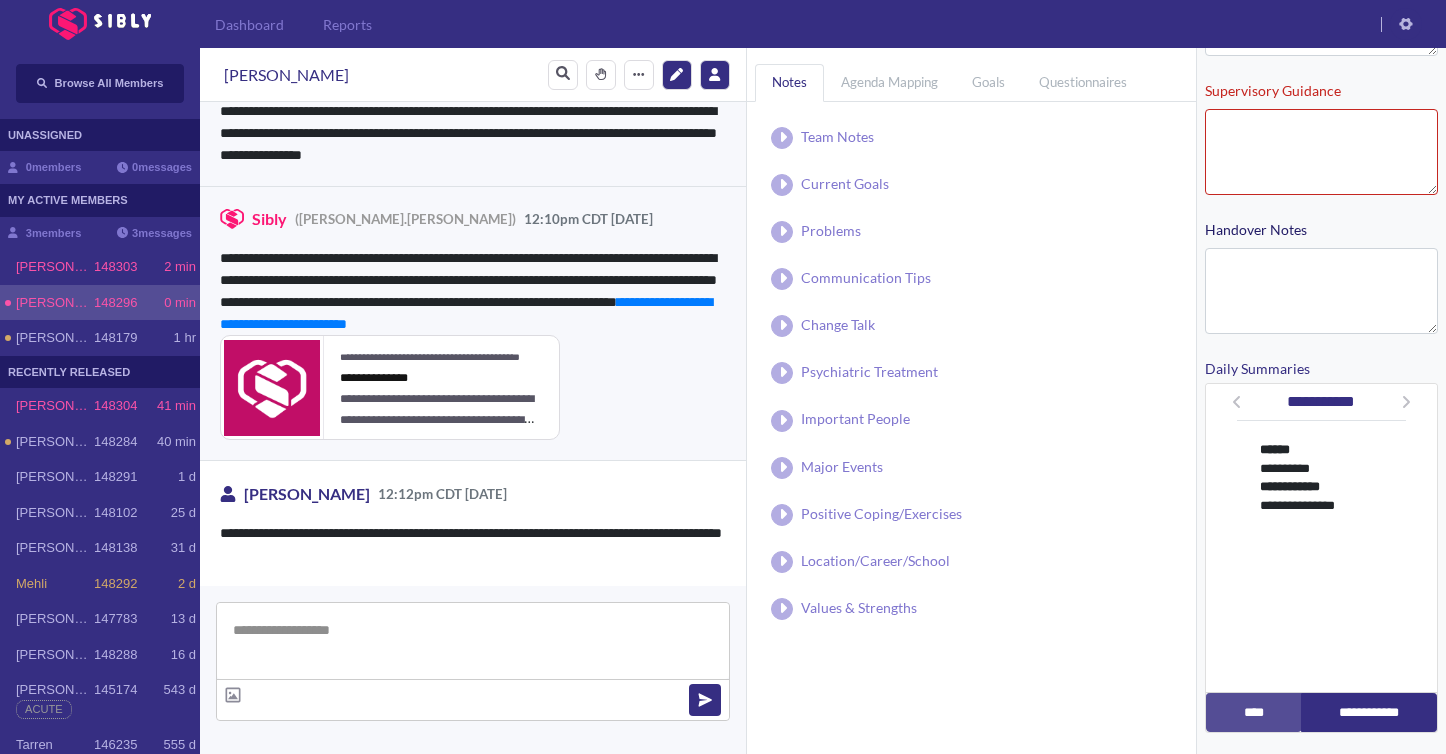 click at bounding box center (473, 641) 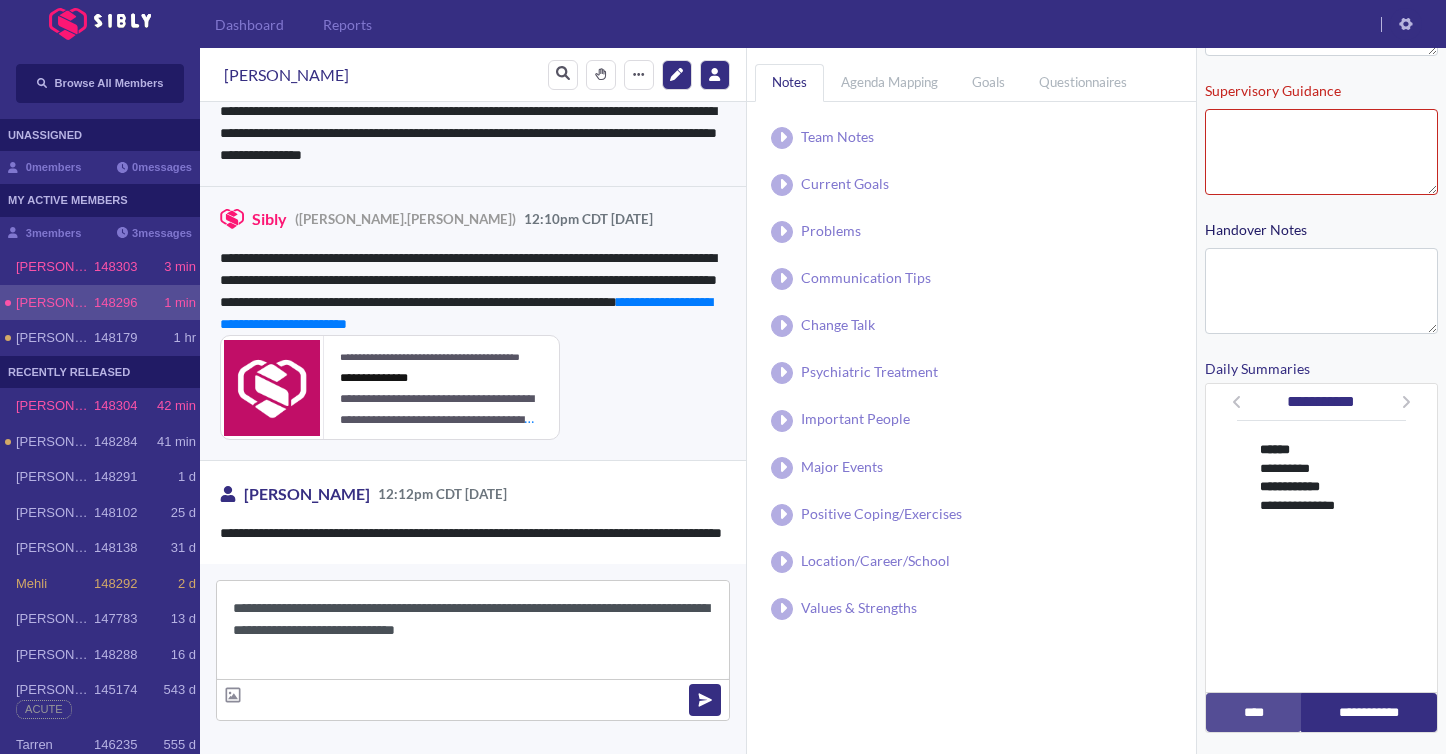 scroll, scrollTop: 417, scrollLeft: 0, axis: vertical 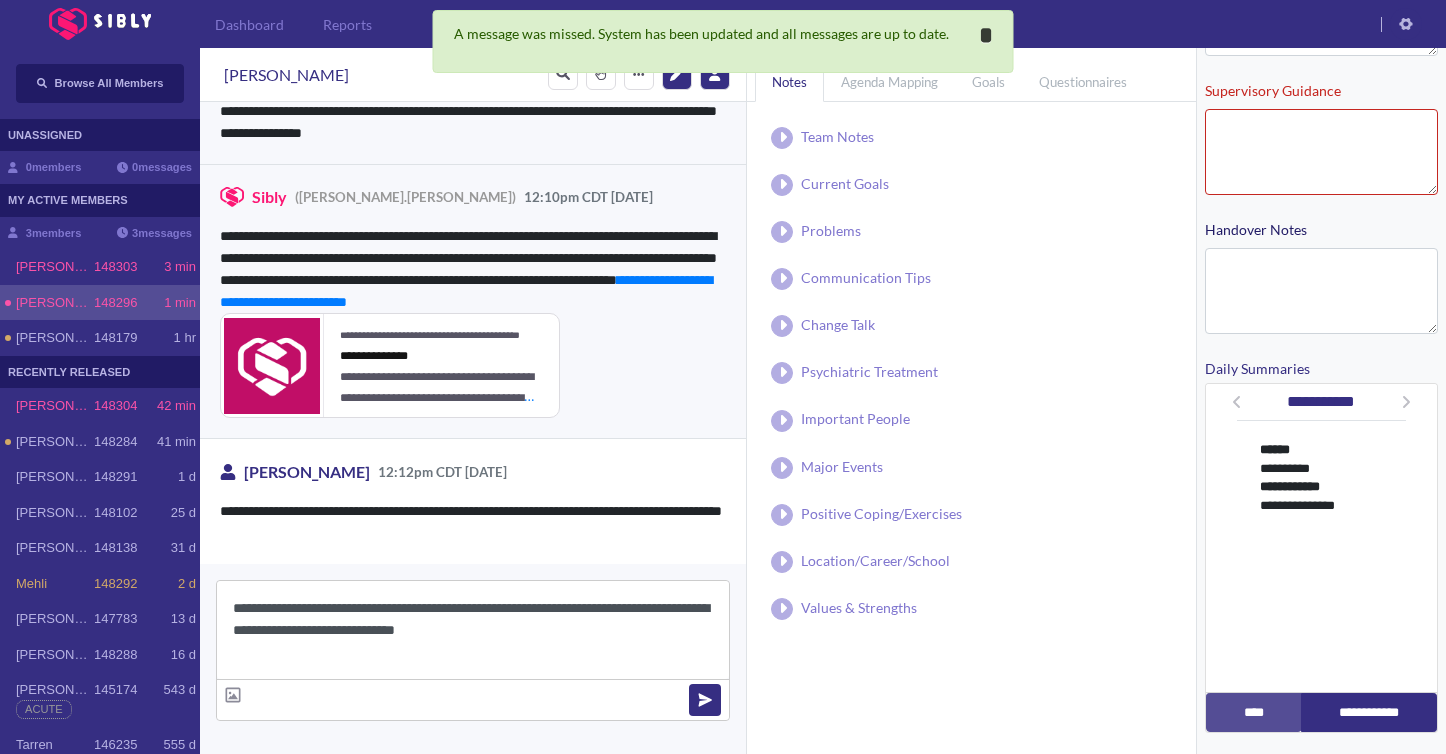 click on "*" at bounding box center (986, 35) 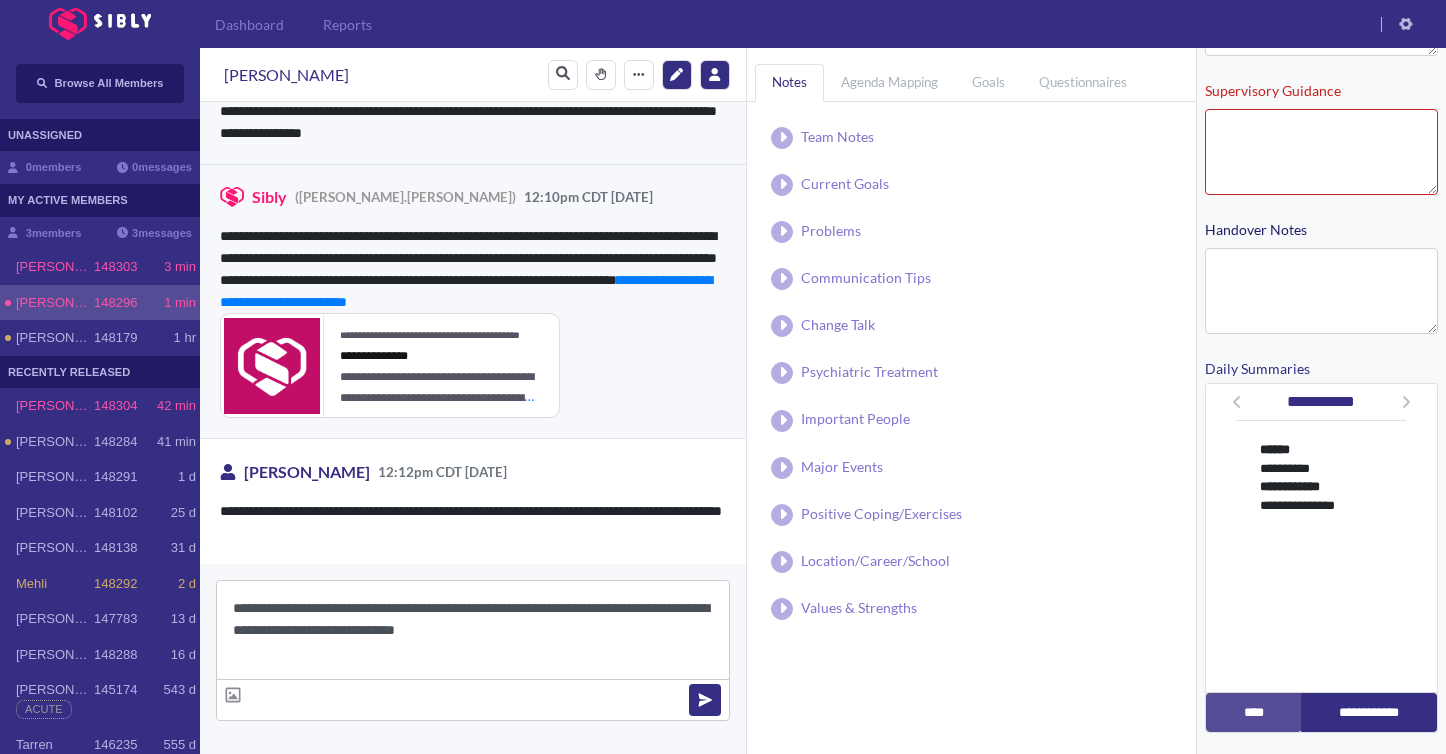 click on "**********" at bounding box center (473, 630) 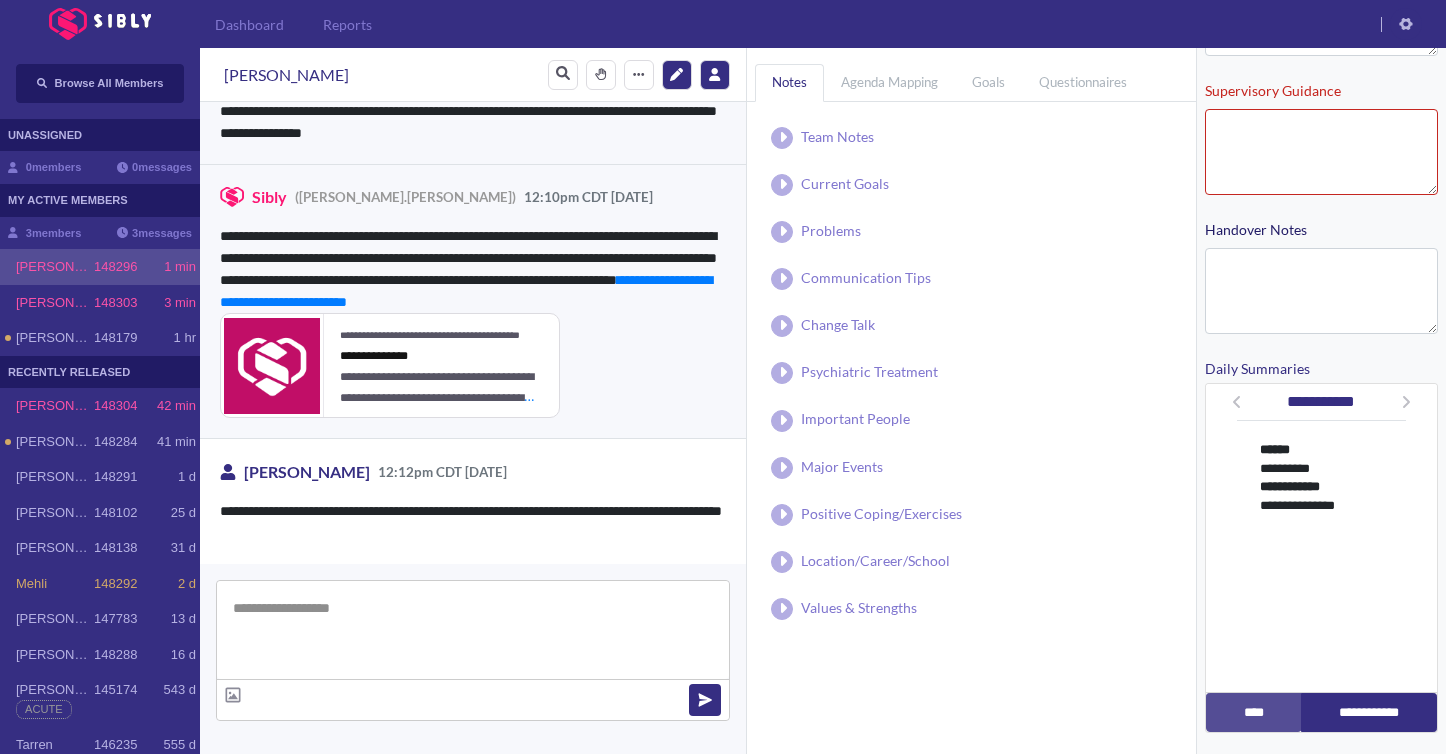 scroll, scrollTop: 542, scrollLeft: 0, axis: vertical 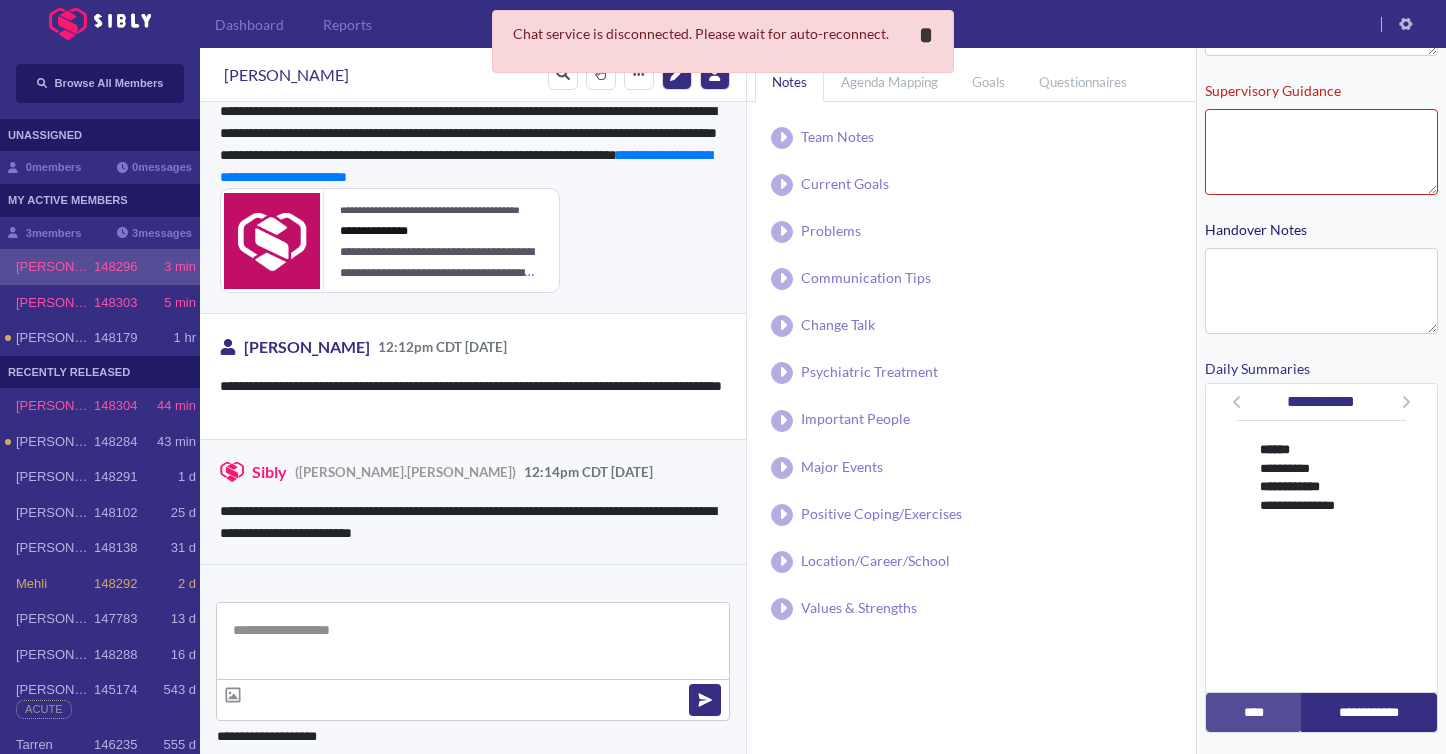 click on "**********" at bounding box center (926, 35) 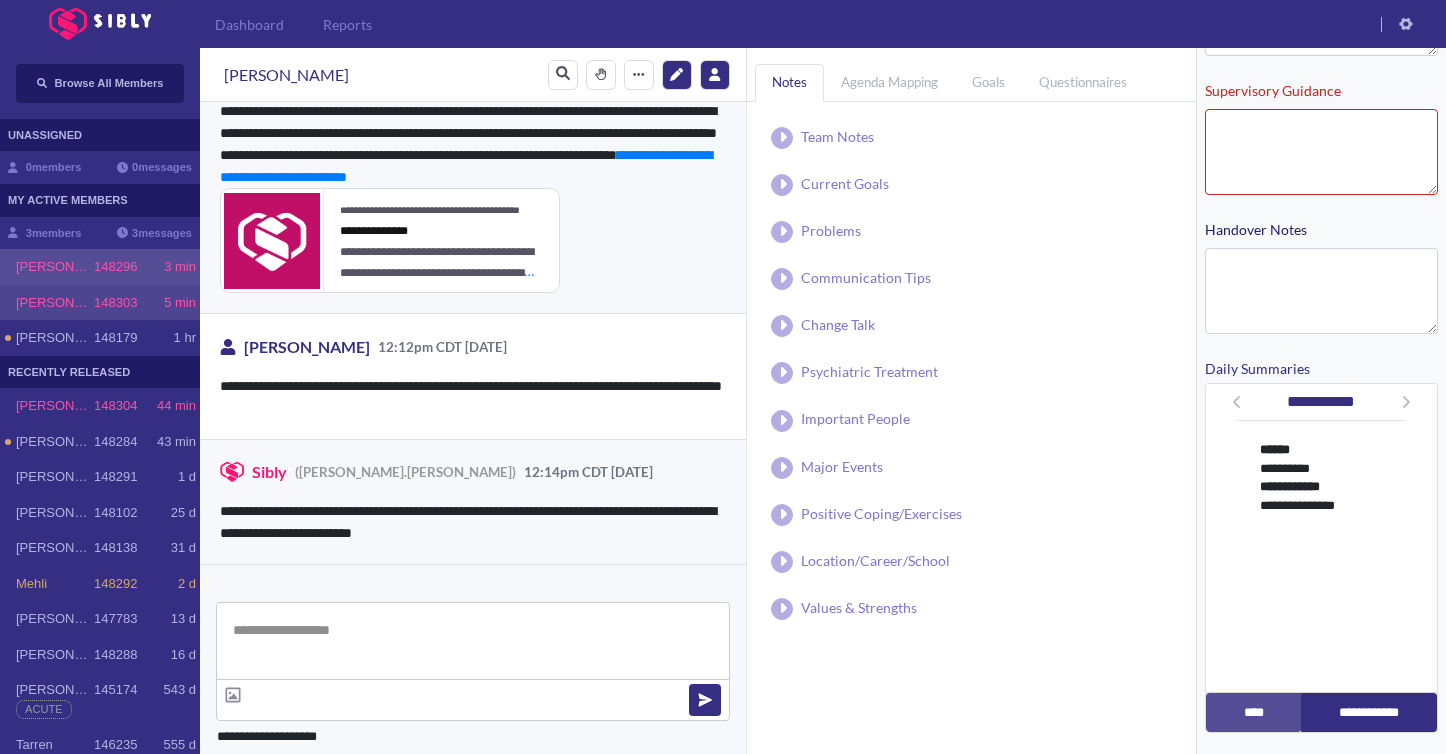 click on "148303" at bounding box center [115, 303] 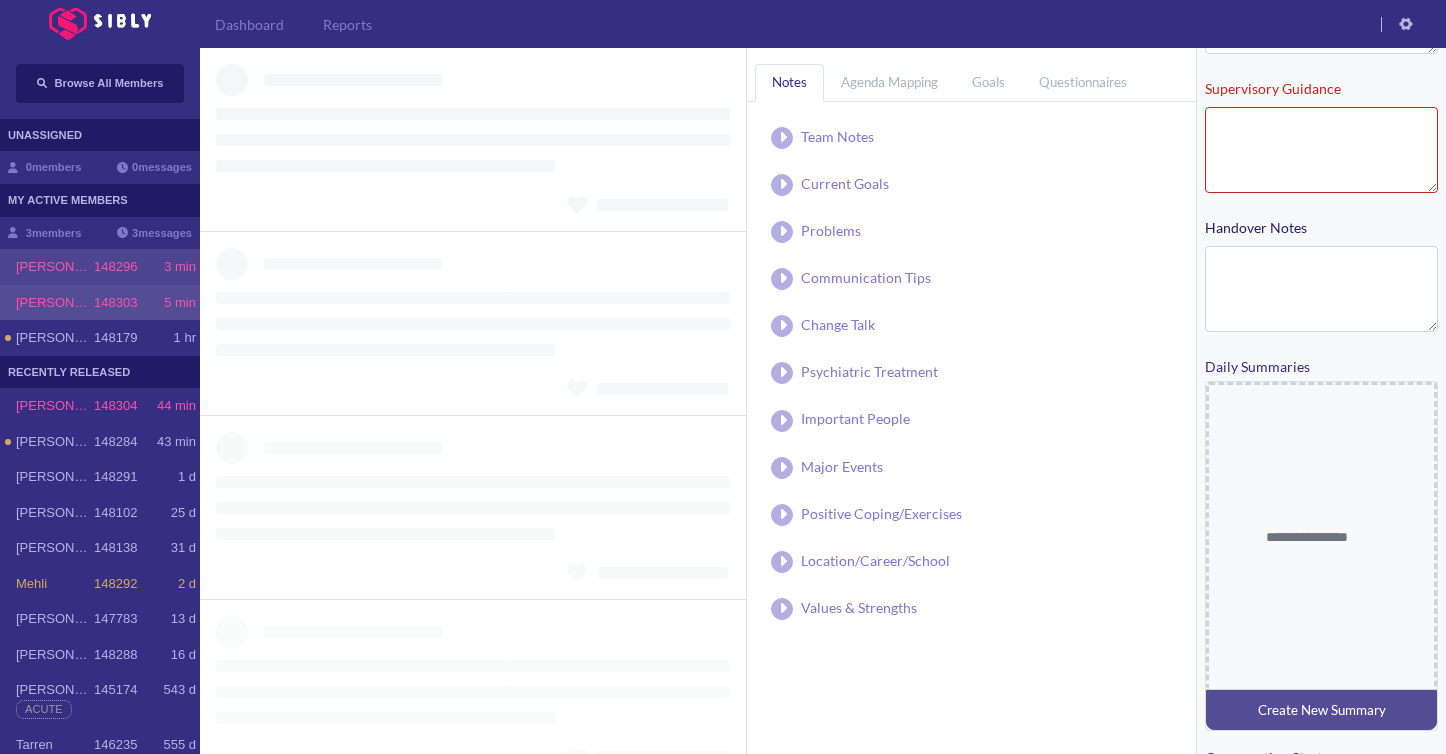 scroll, scrollTop: 421, scrollLeft: 0, axis: vertical 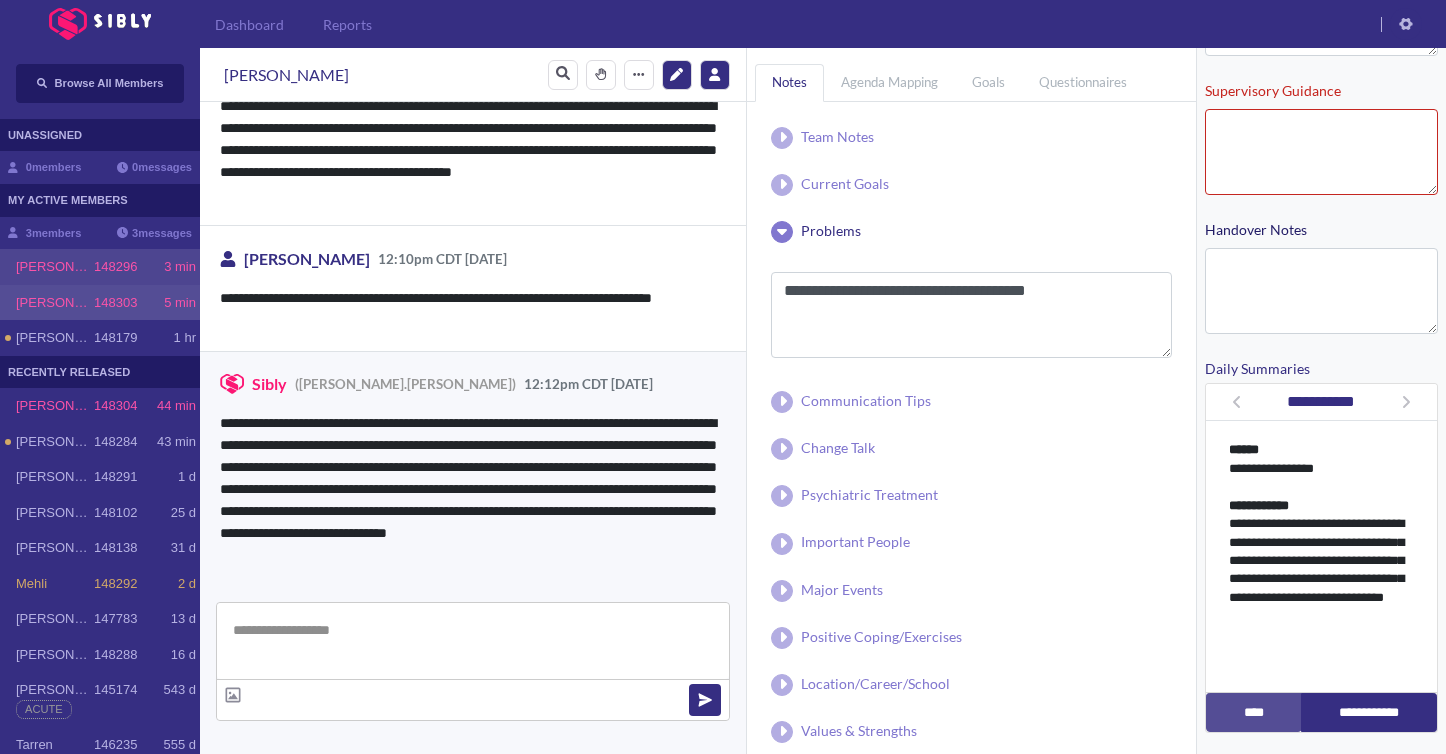 click on "[PERSON_NAME] 148296 3 min" at bounding box center [100, 267] 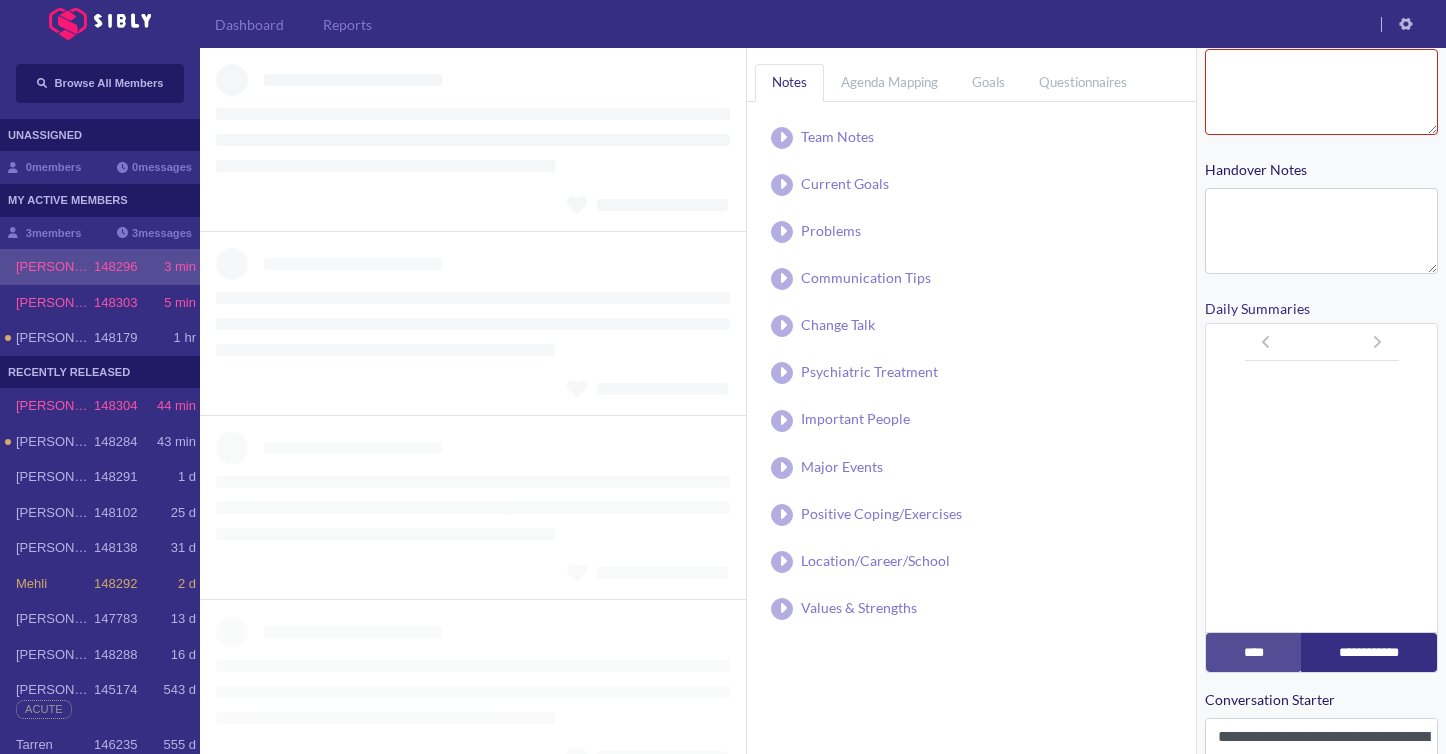 scroll, scrollTop: 363, scrollLeft: 0, axis: vertical 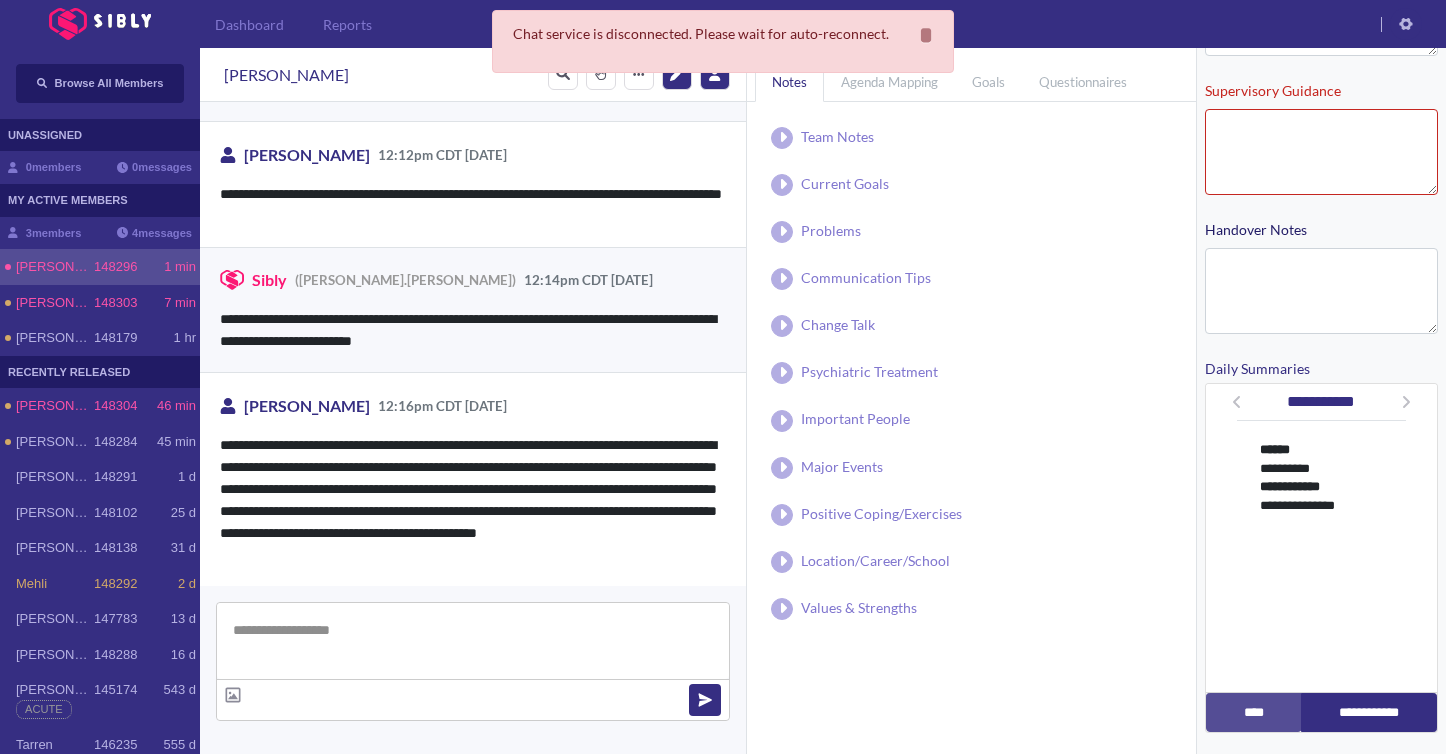click at bounding box center [473, 641] 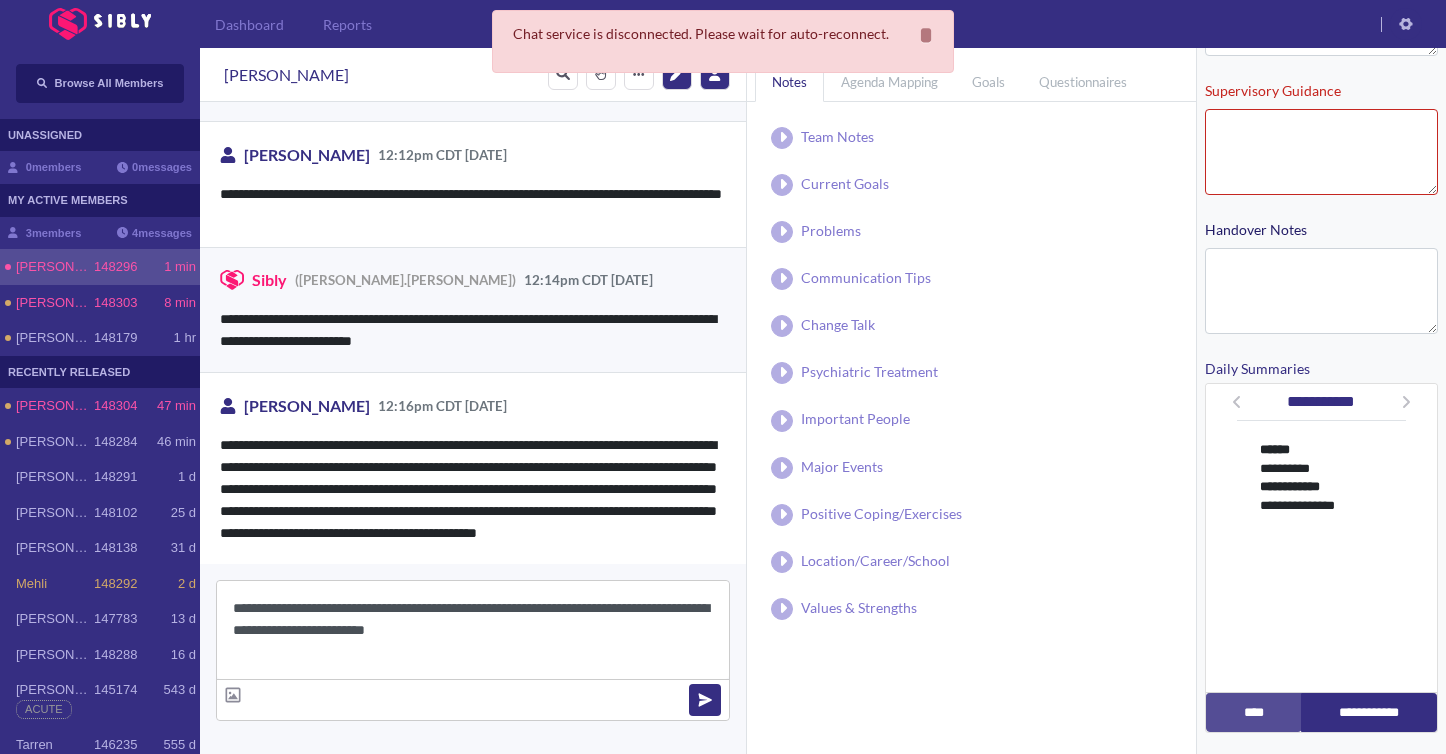 click on "**********" at bounding box center (473, 630) 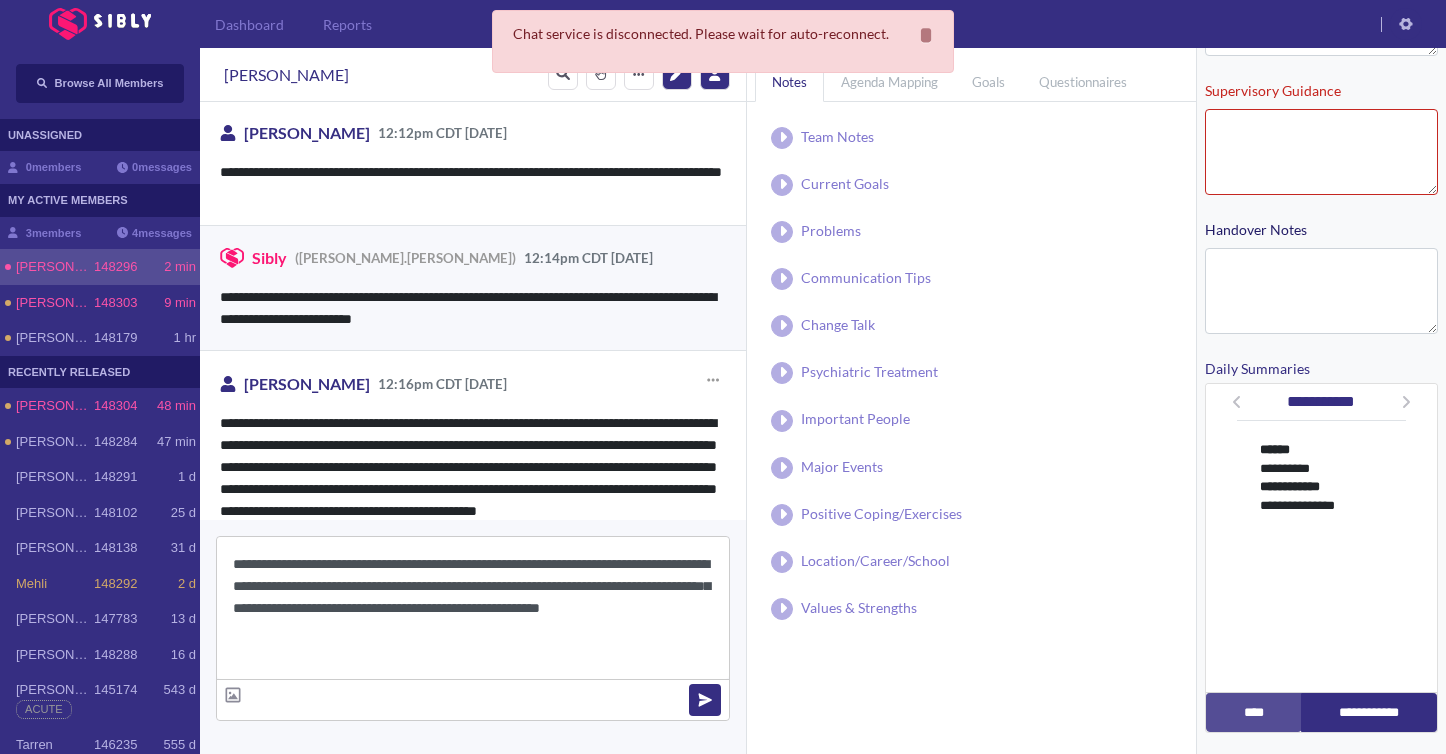 scroll, scrollTop: 800, scrollLeft: 0, axis: vertical 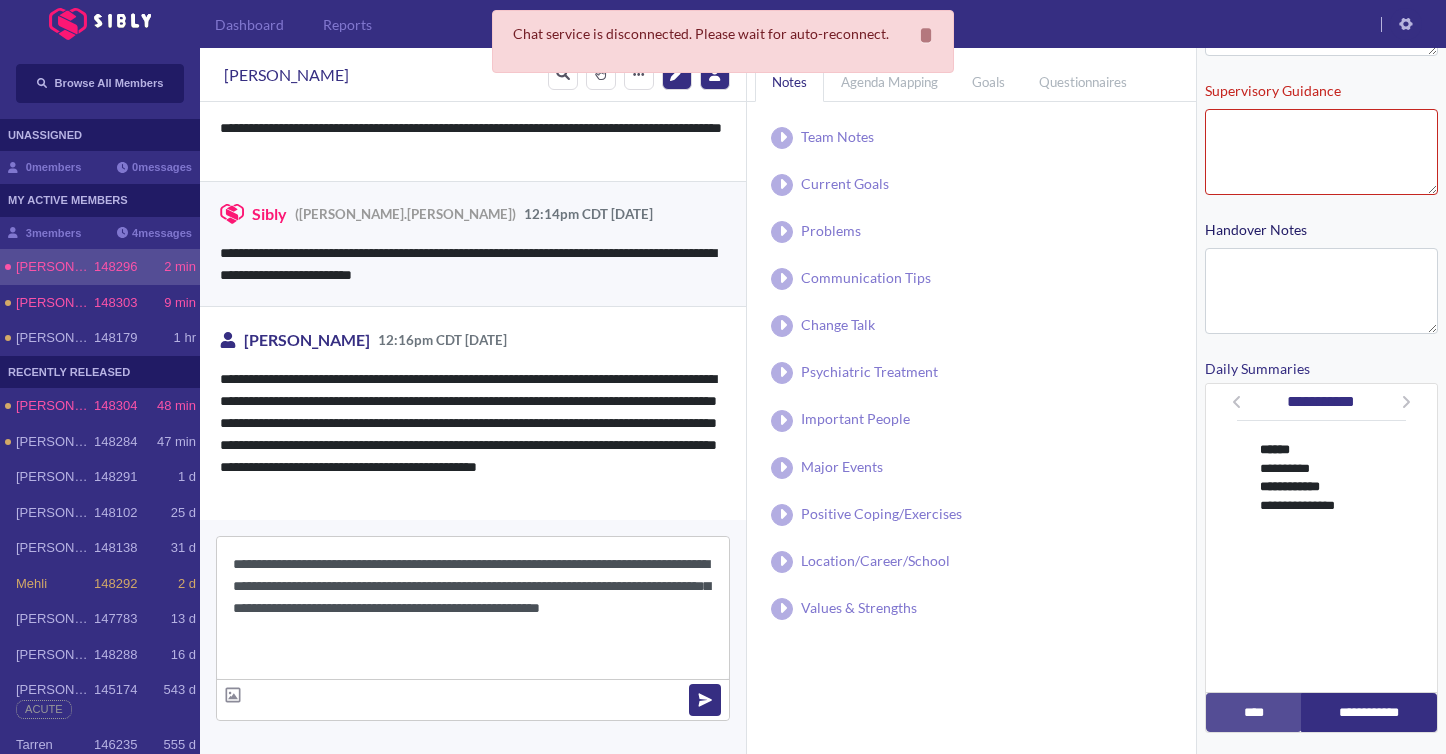 click on "**********" at bounding box center [473, 608] 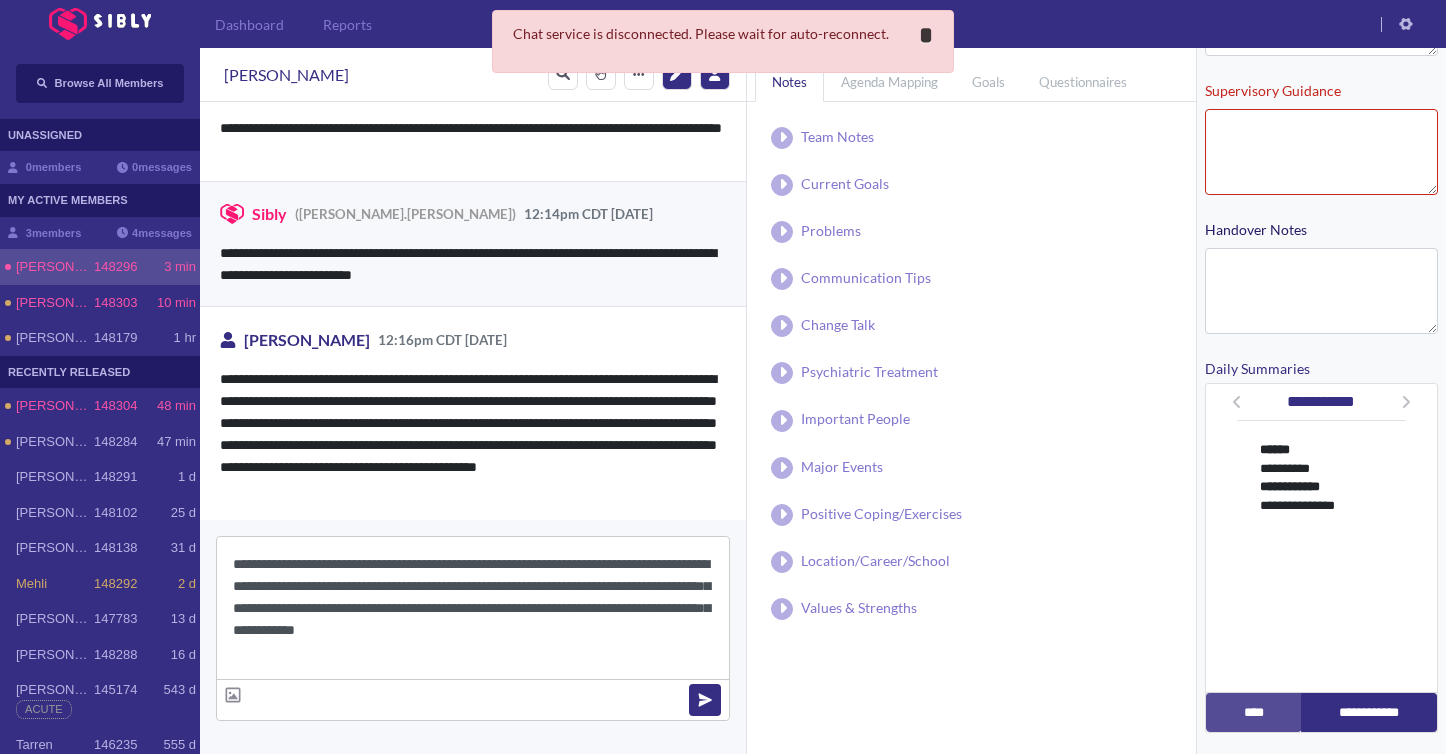 click on "*" at bounding box center [926, 35] 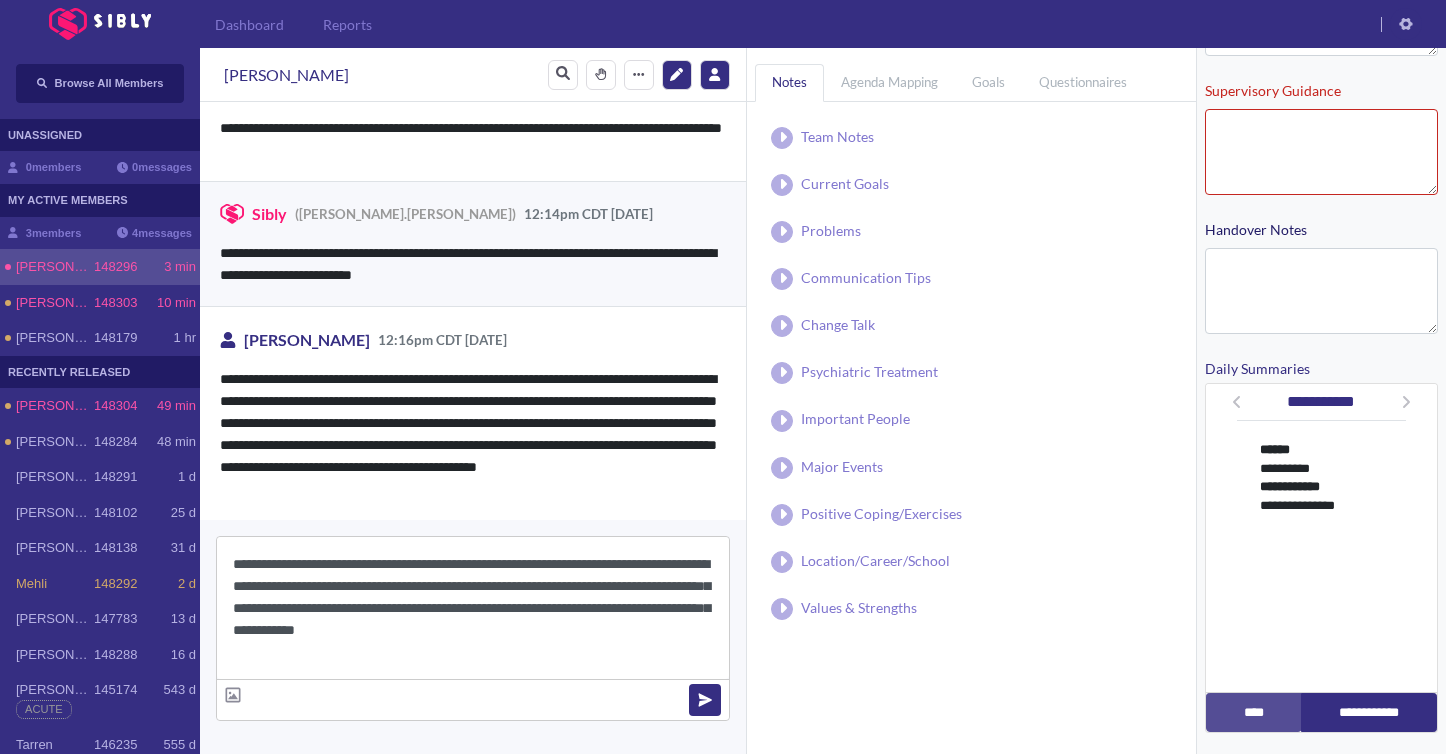 click on "**********" at bounding box center (473, 608) 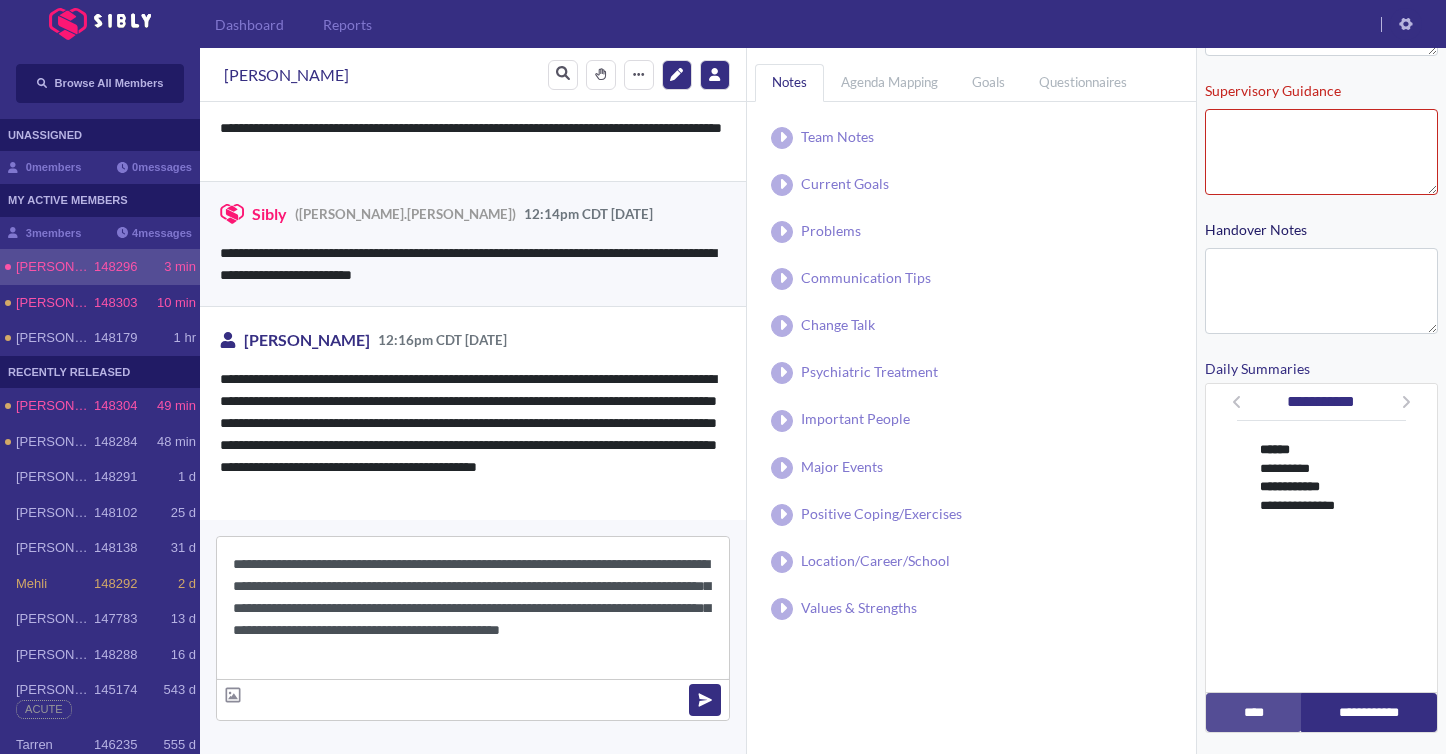 click on "**********" at bounding box center [473, 608] 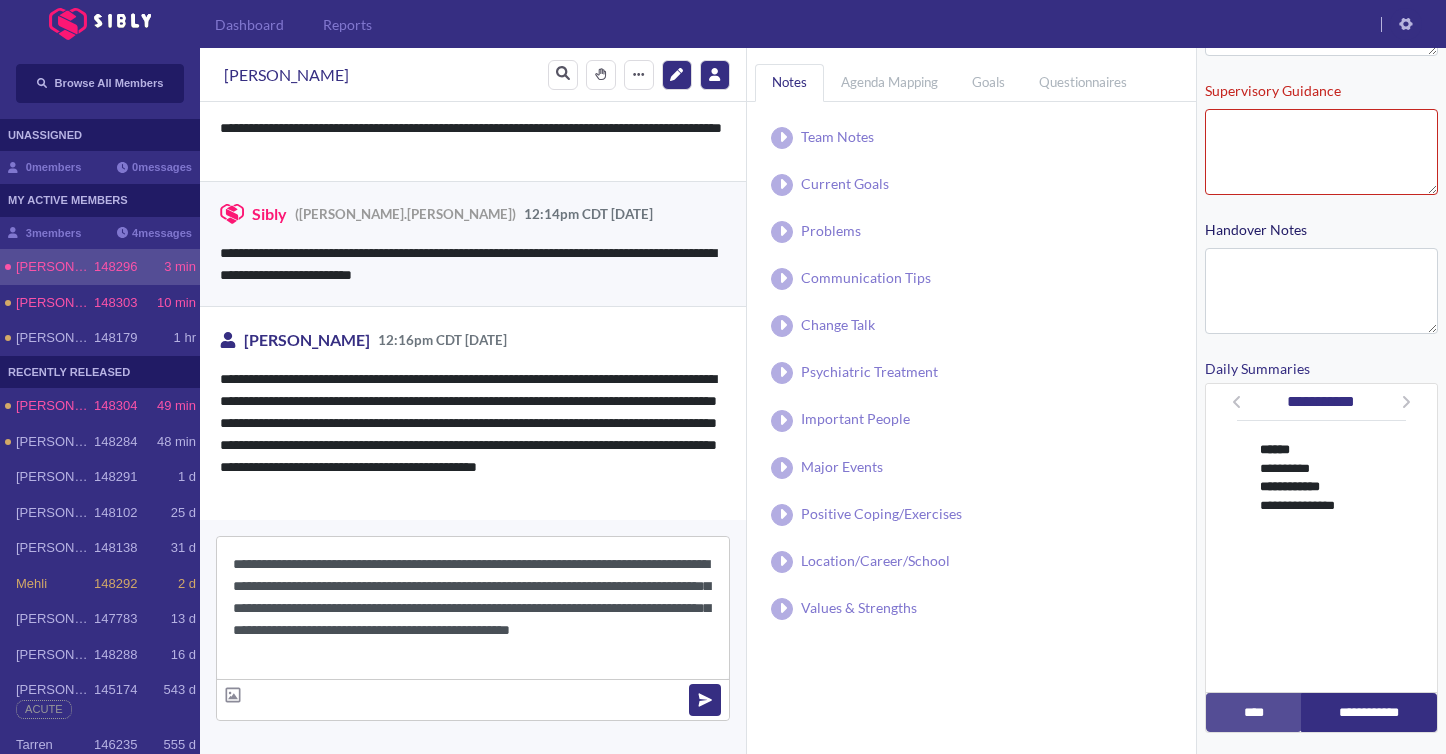 click on "**********" at bounding box center (473, 608) 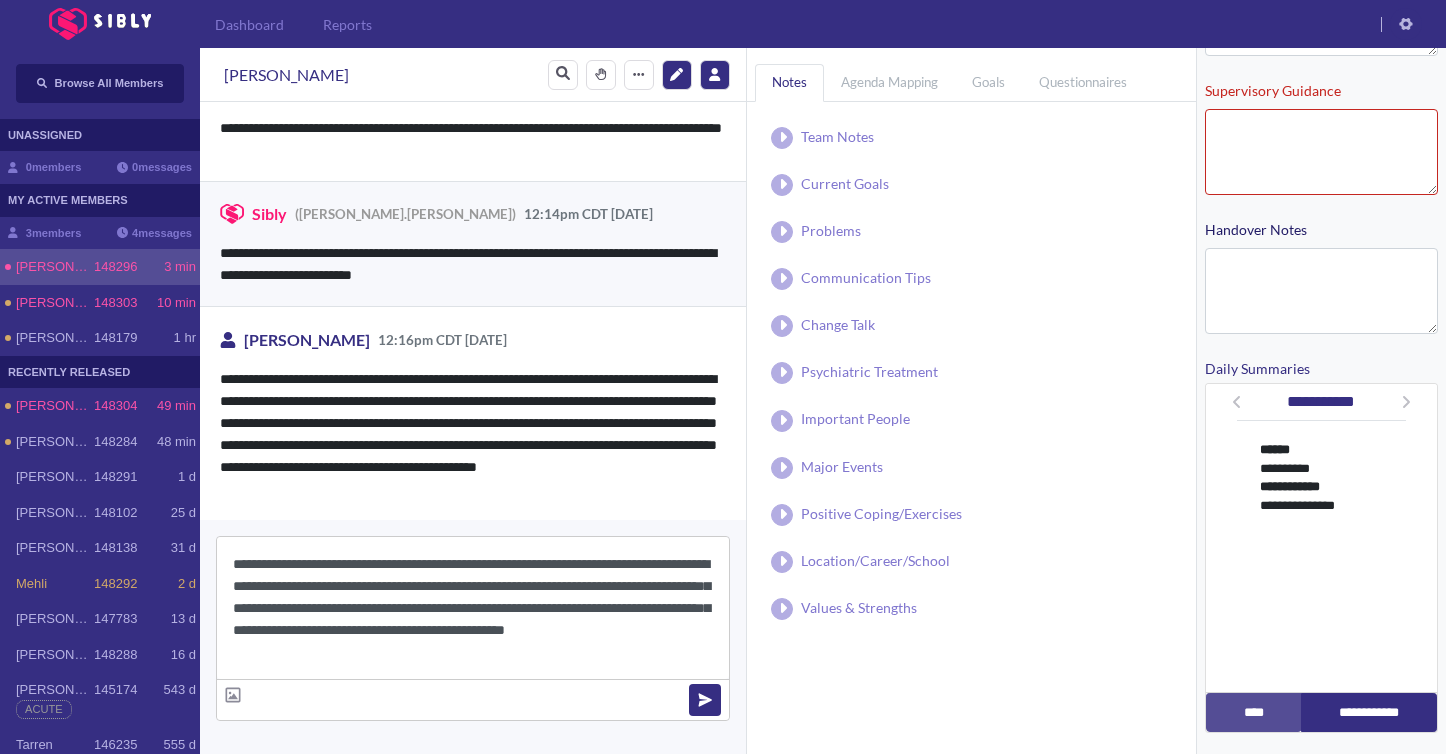 click on "**********" at bounding box center (473, 608) 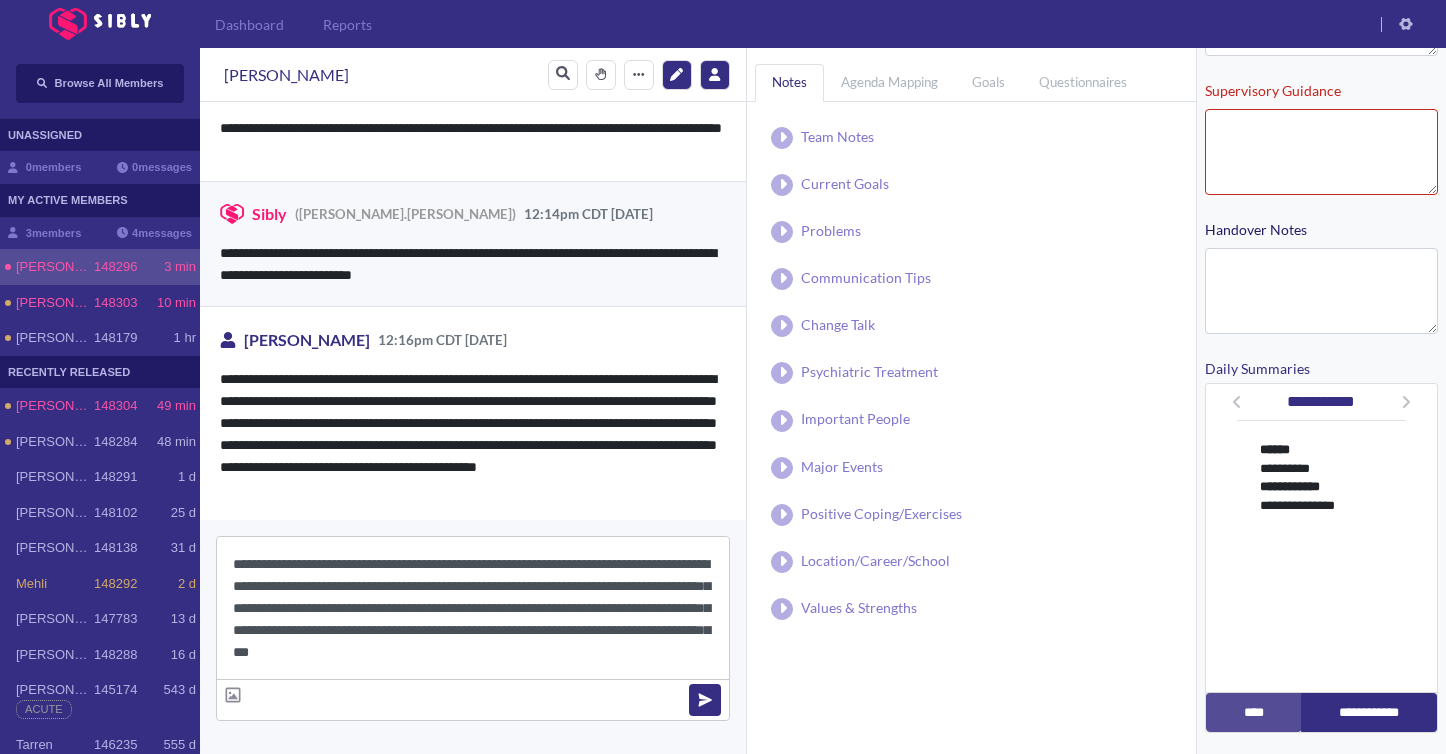scroll, scrollTop: 22, scrollLeft: 0, axis: vertical 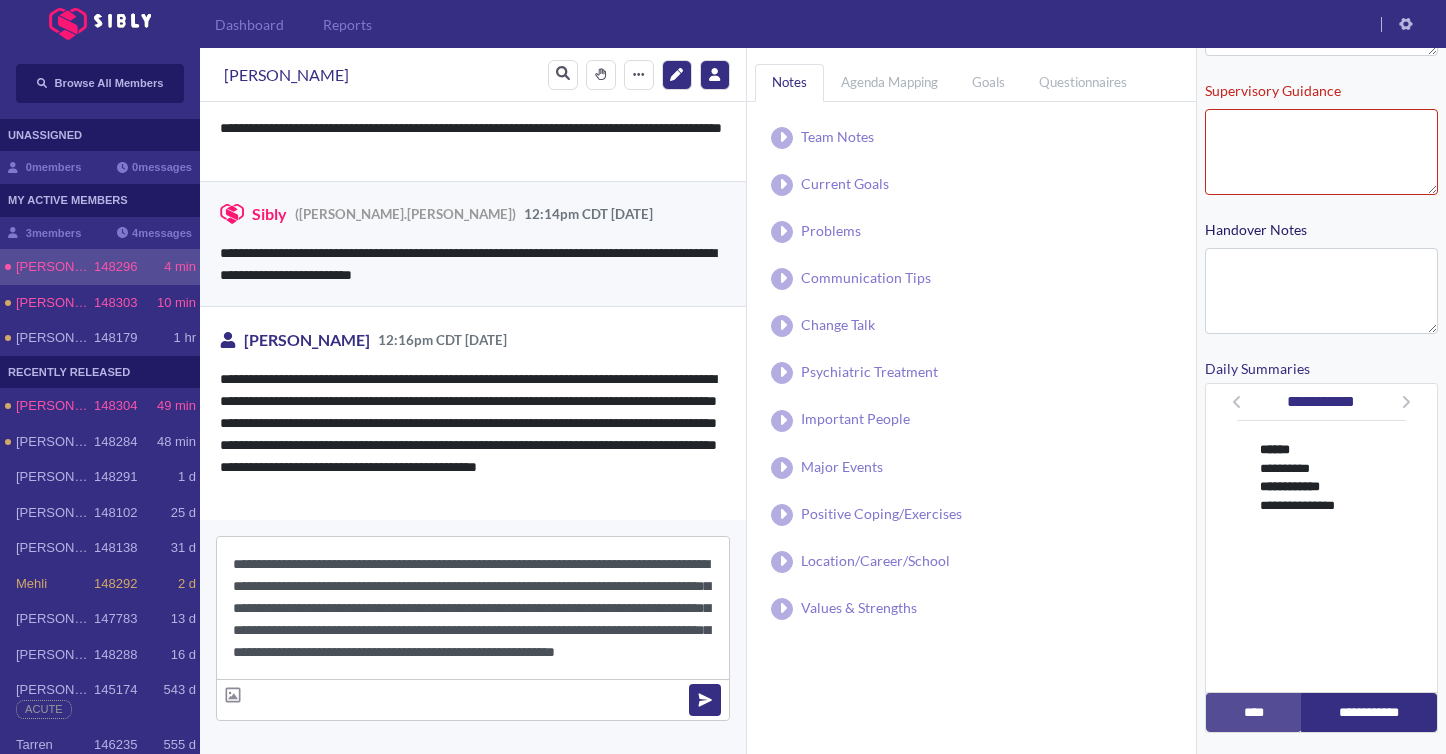 click on "**********" at bounding box center (473, 608) 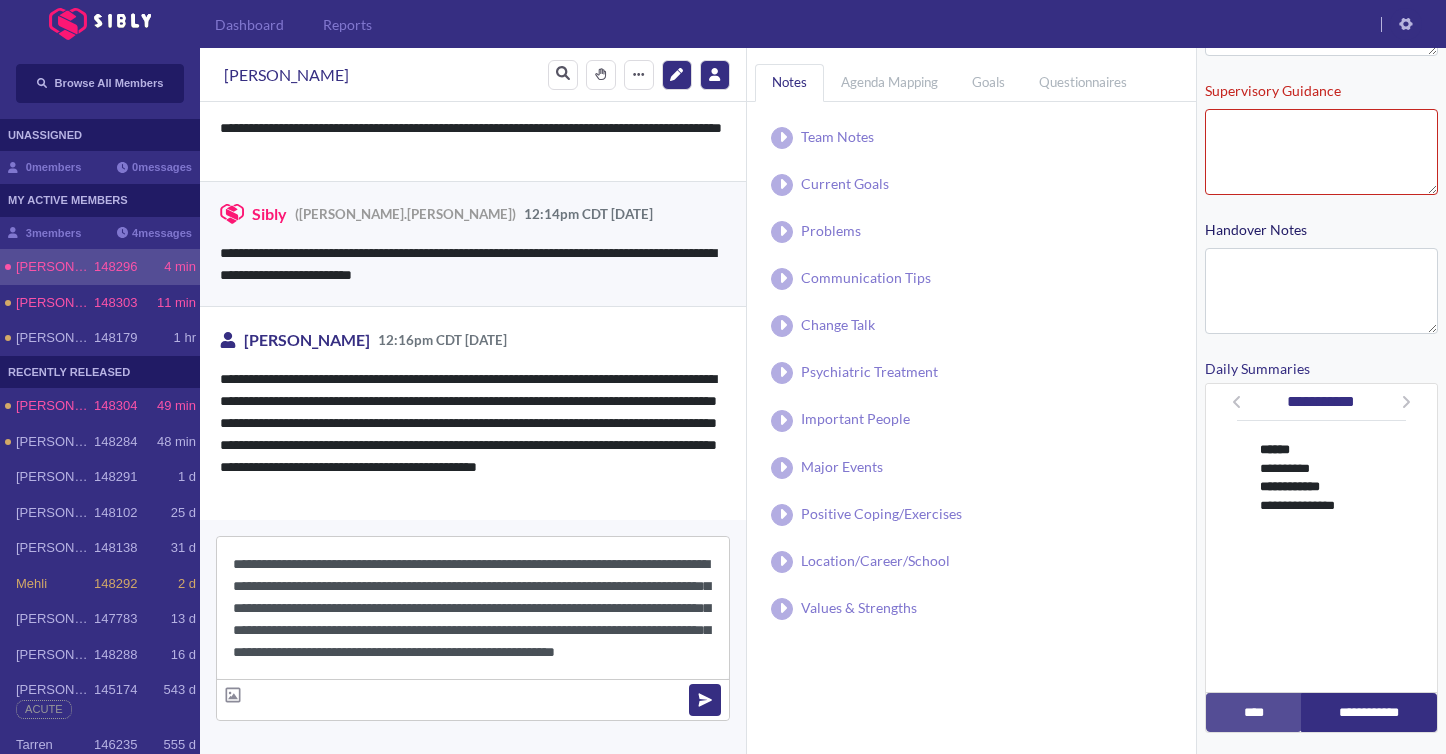 click on "**********" at bounding box center [473, 608] 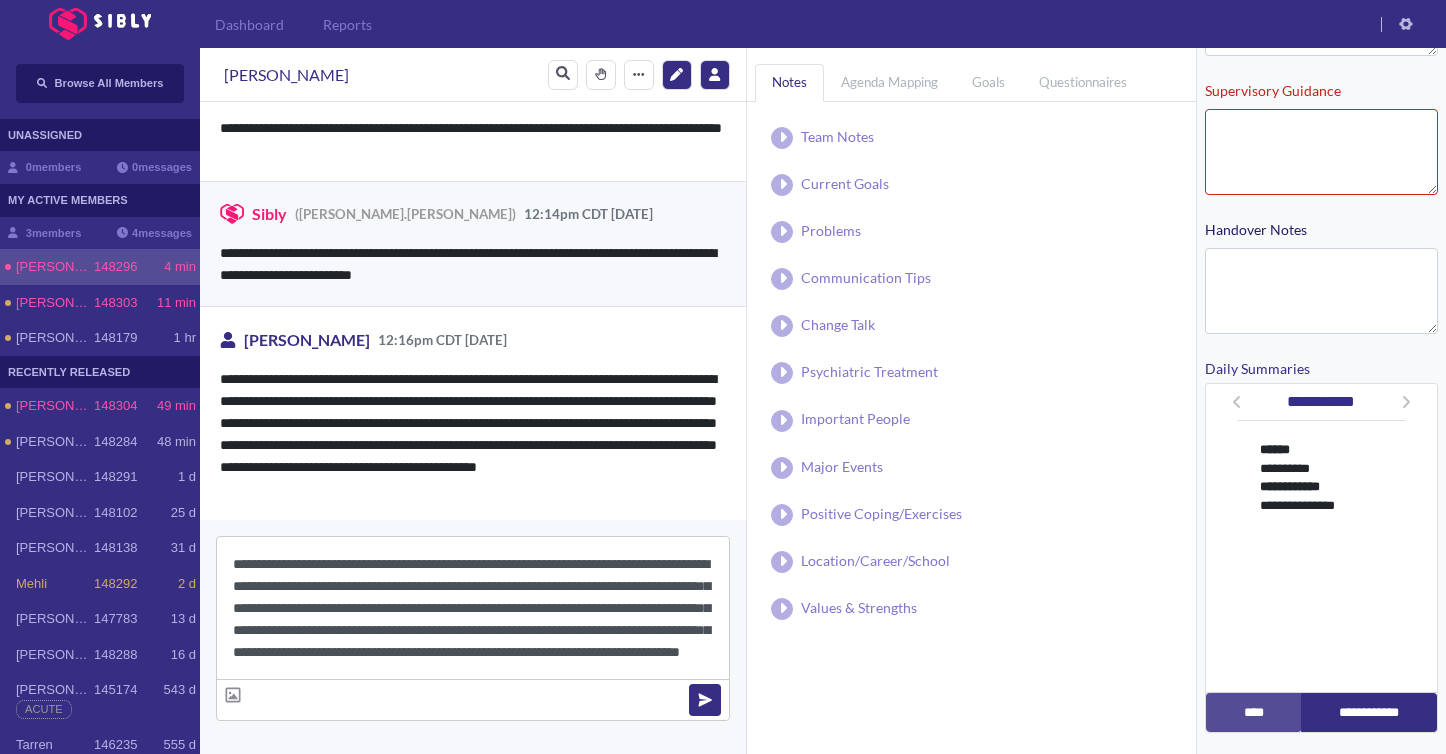 scroll, scrollTop: 44, scrollLeft: 0, axis: vertical 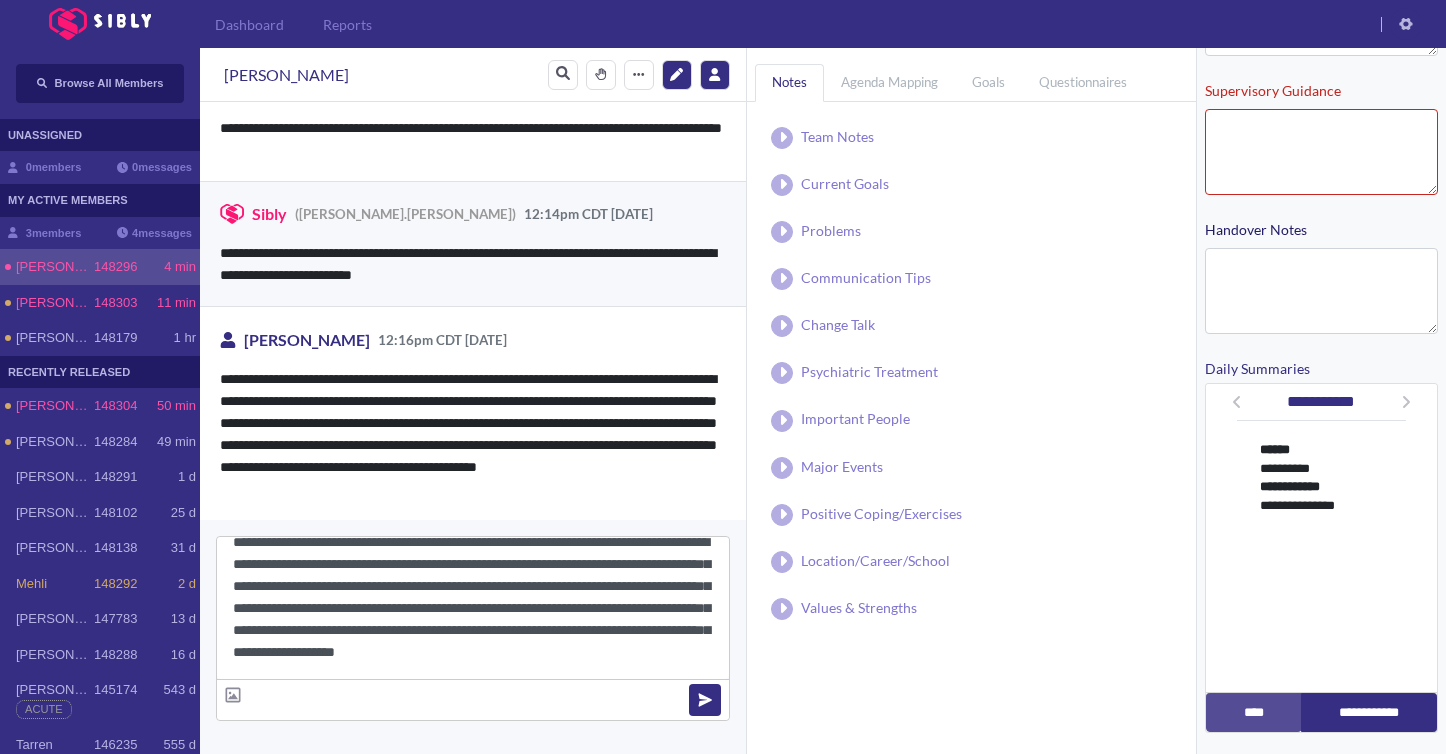 click on "**********" at bounding box center (473, 608) 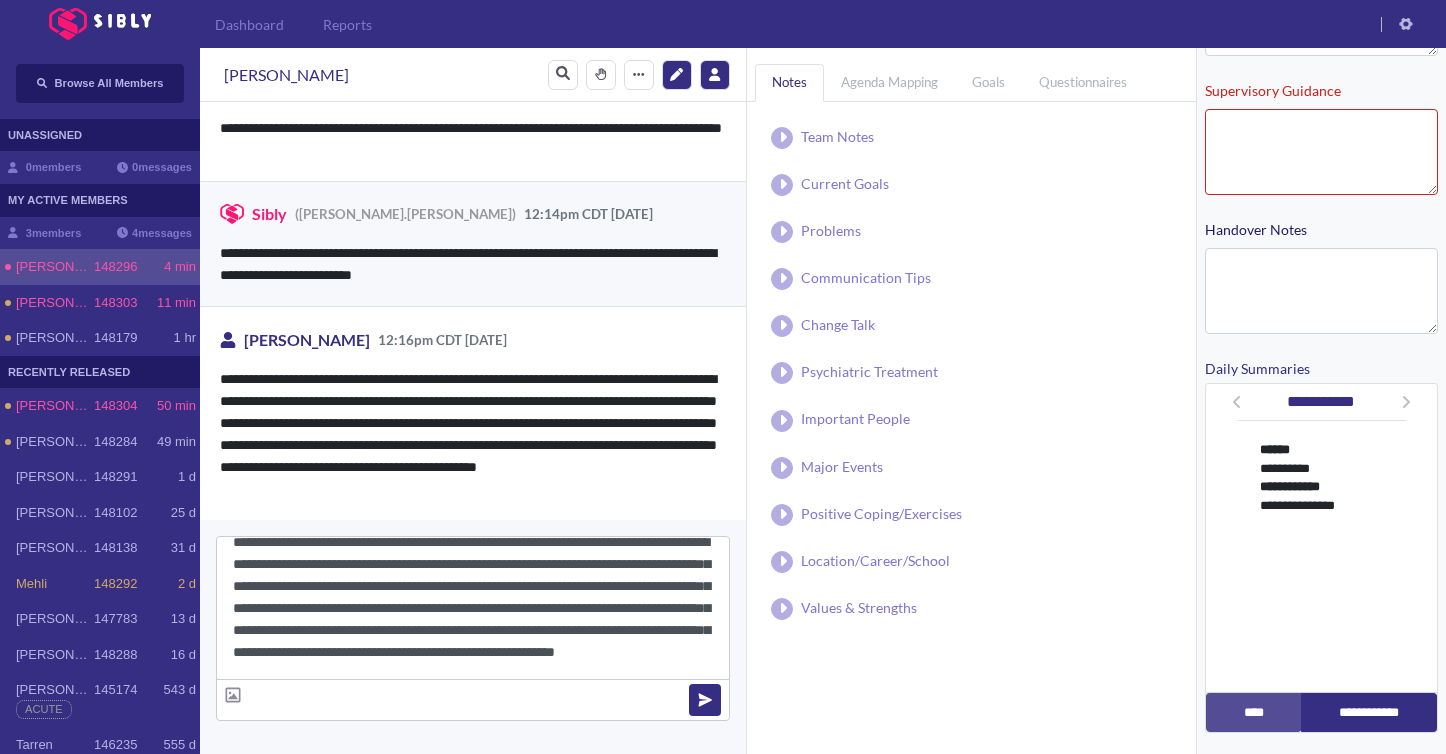scroll, scrollTop: 66, scrollLeft: 0, axis: vertical 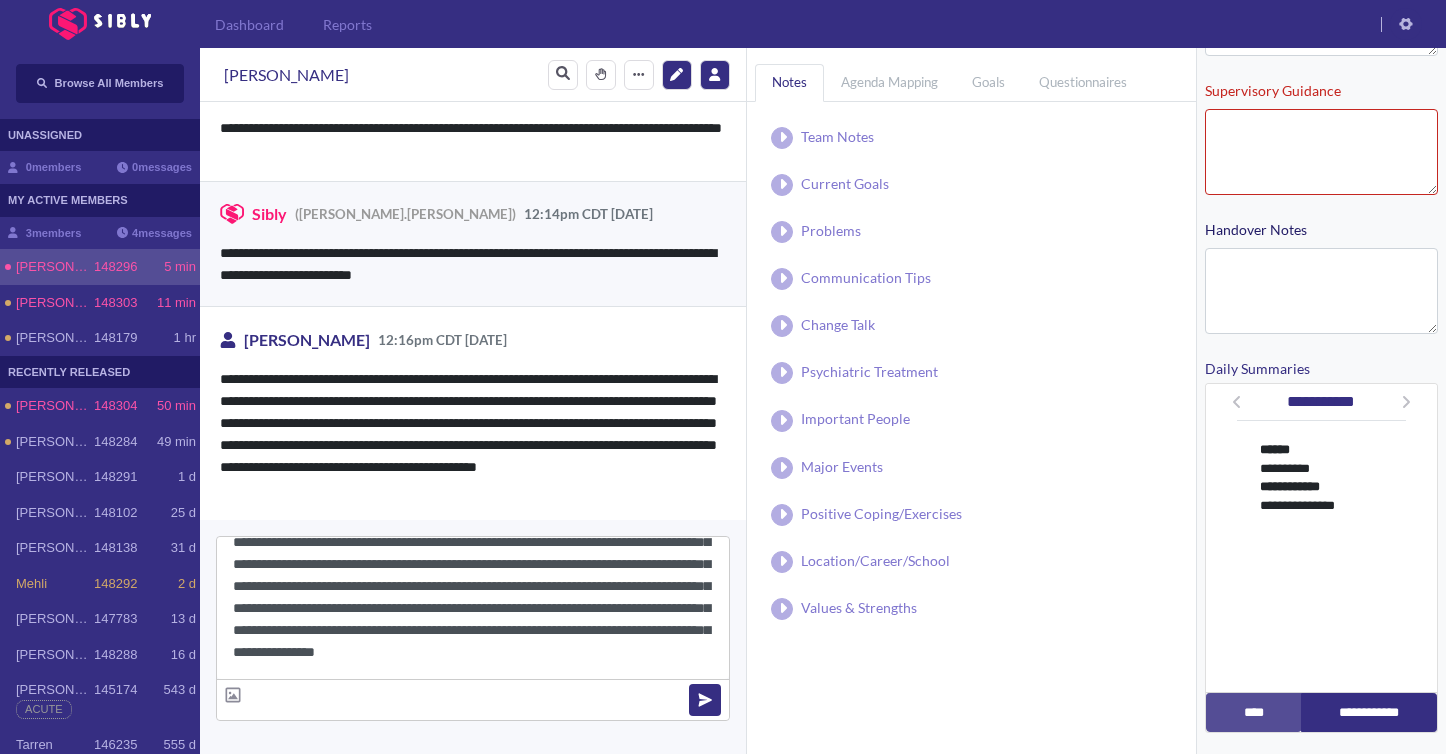 click on "**********" at bounding box center (473, 608) 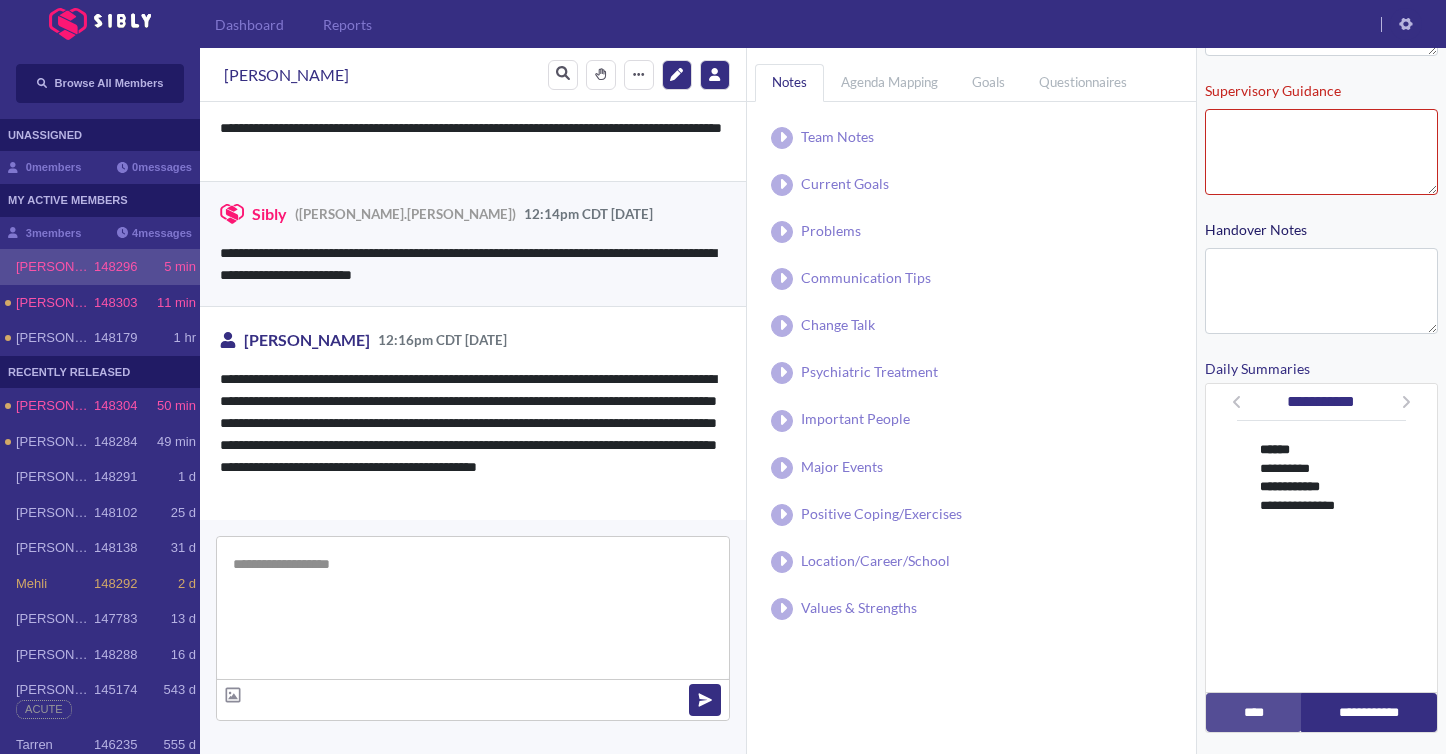 scroll, scrollTop: 0, scrollLeft: 0, axis: both 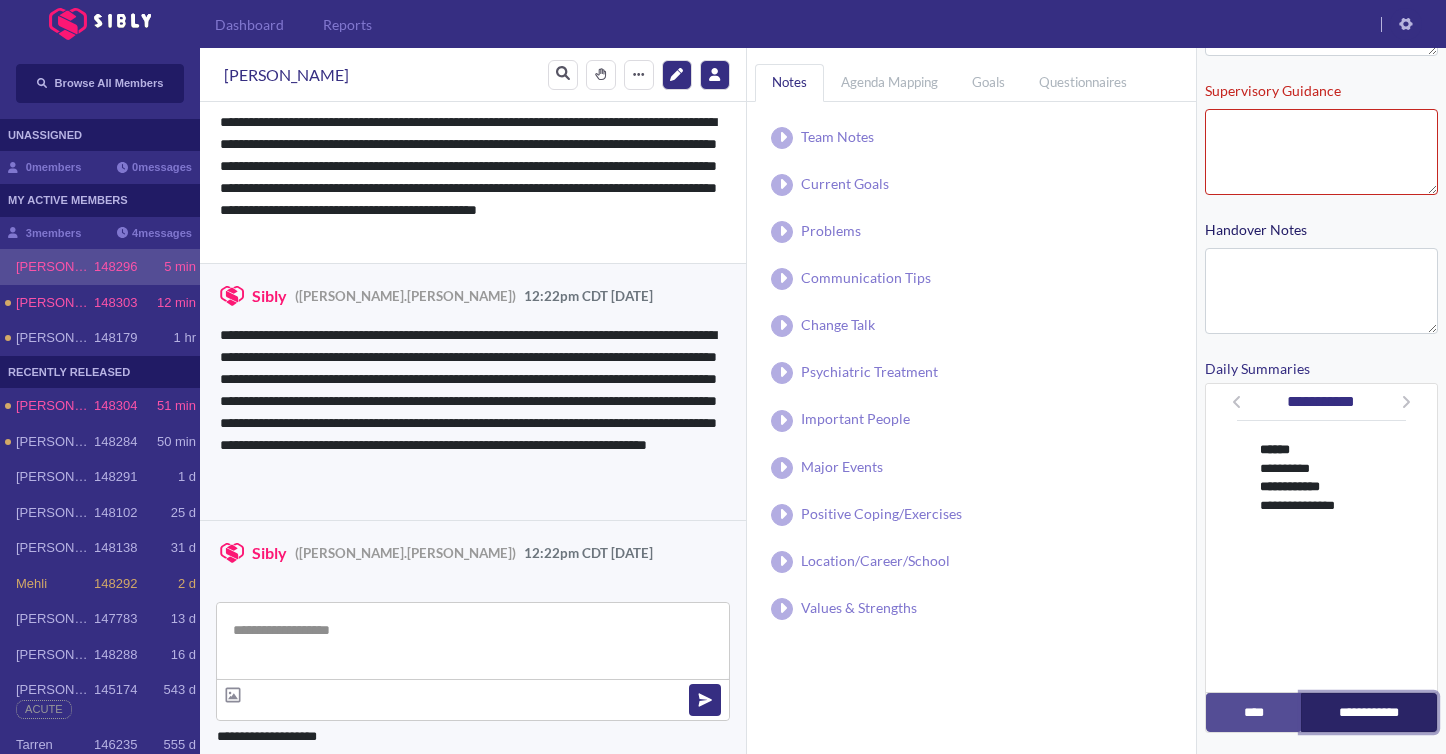 click on "**********" at bounding box center (1369, 712) 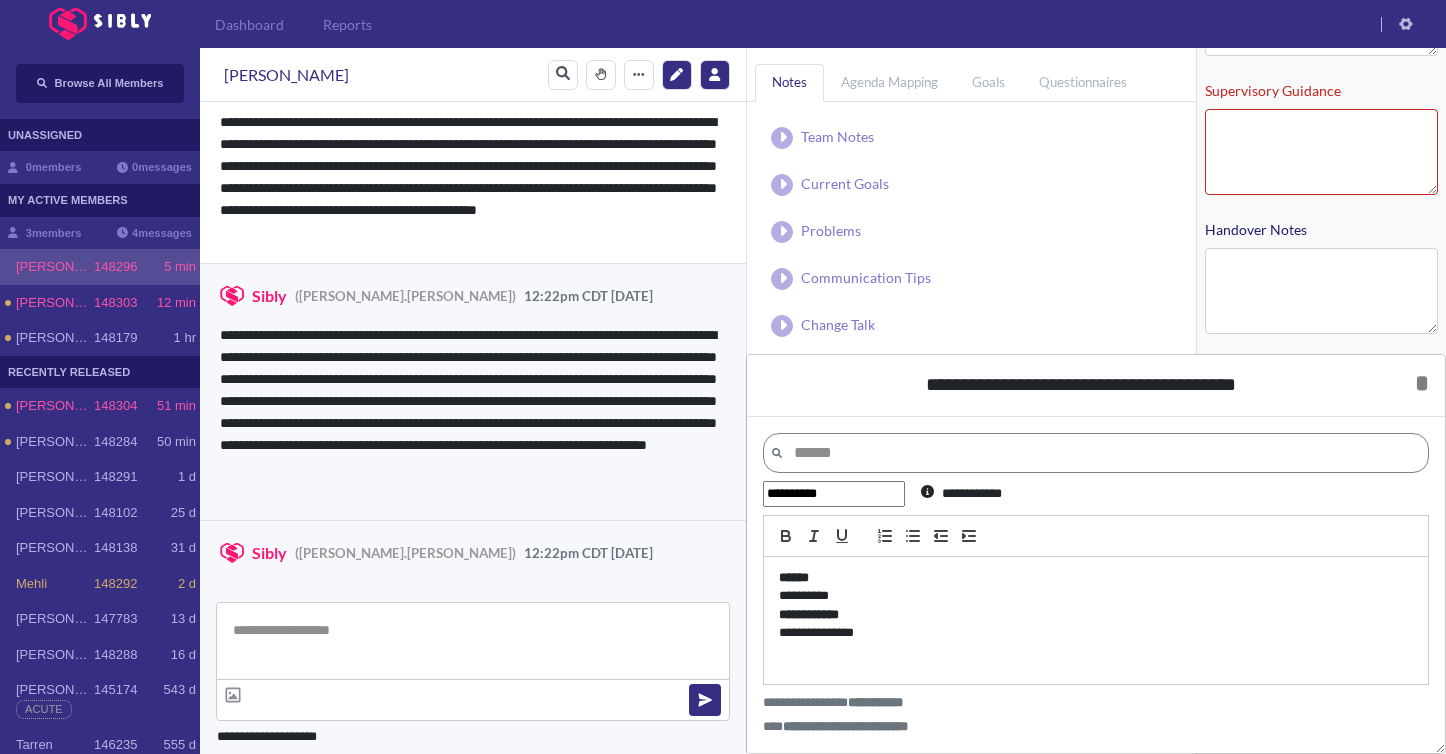 click on "**********" at bounding box center (1096, 596) 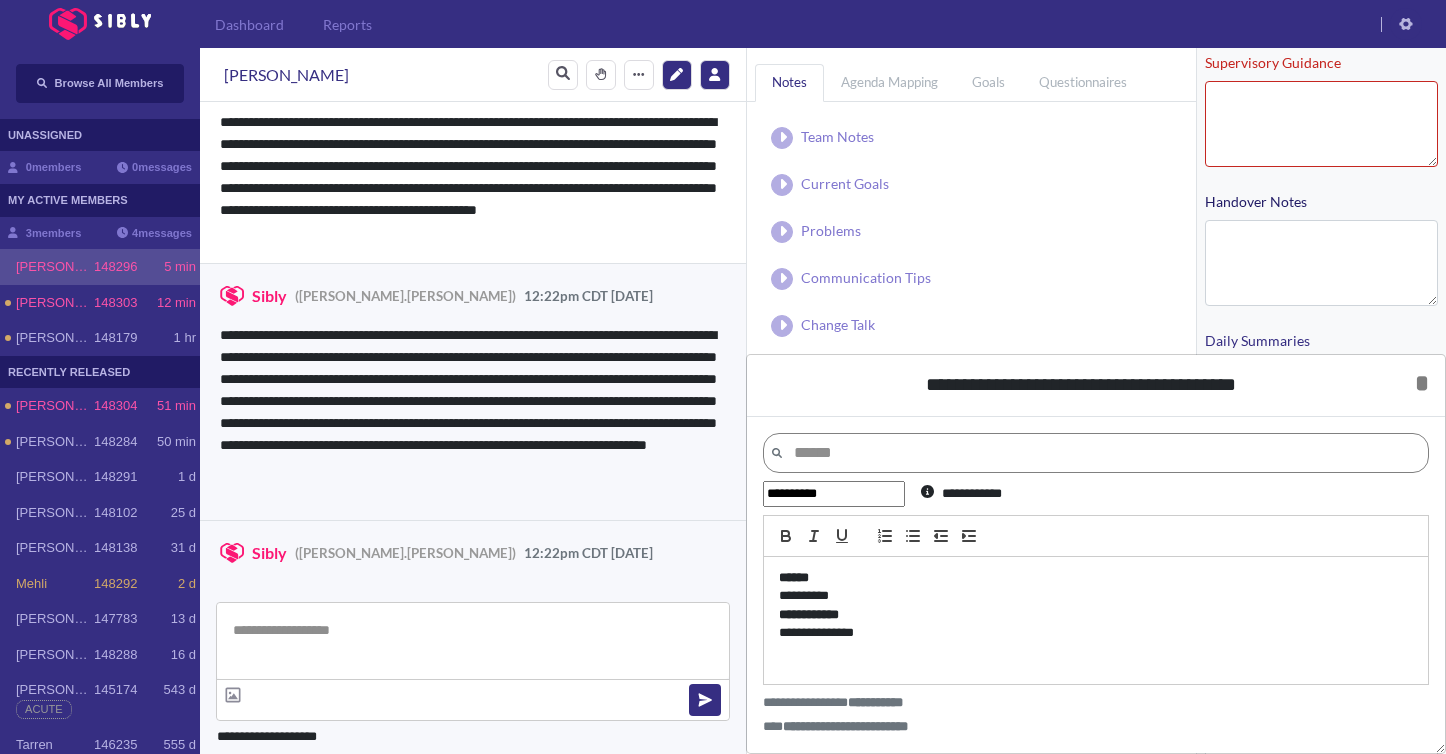 scroll, scrollTop: 485, scrollLeft: 0, axis: vertical 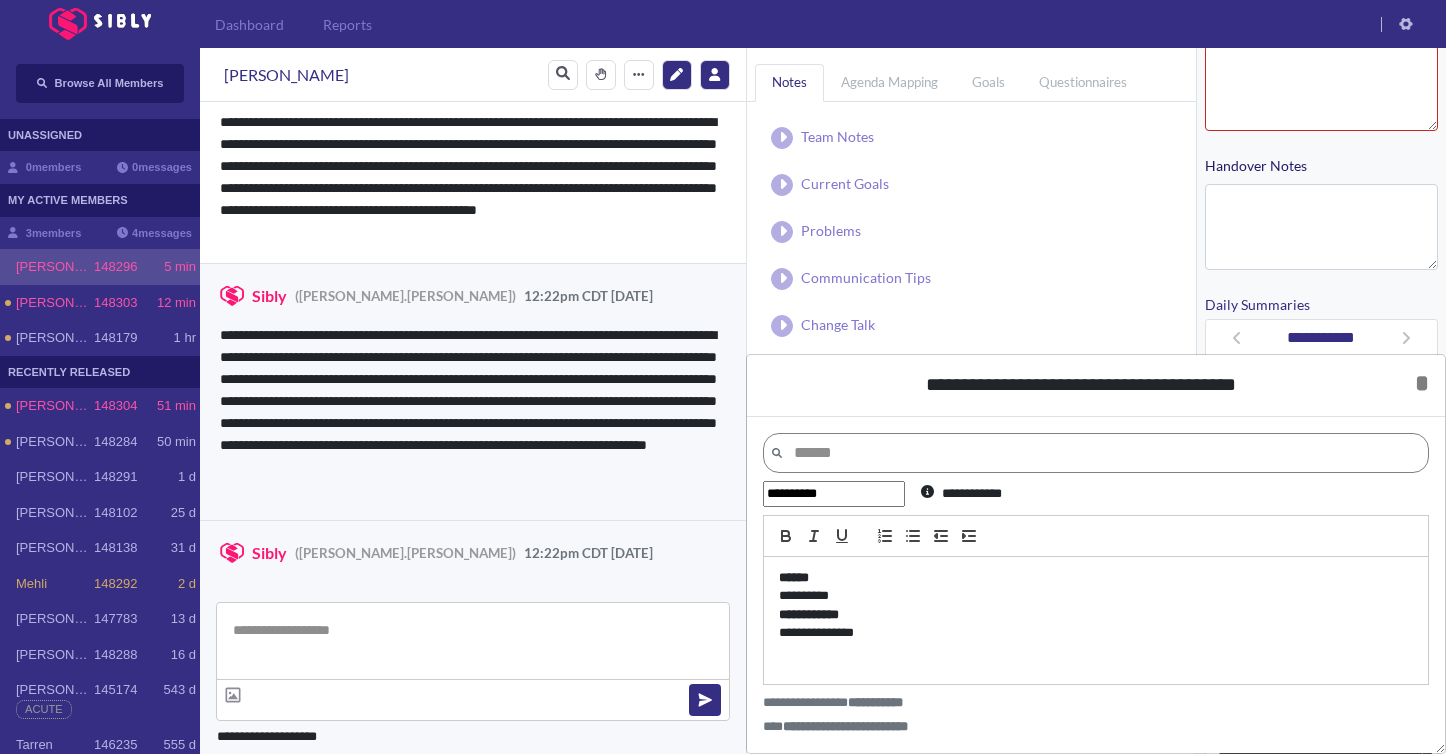 click on "**********" at bounding box center [1096, 620] 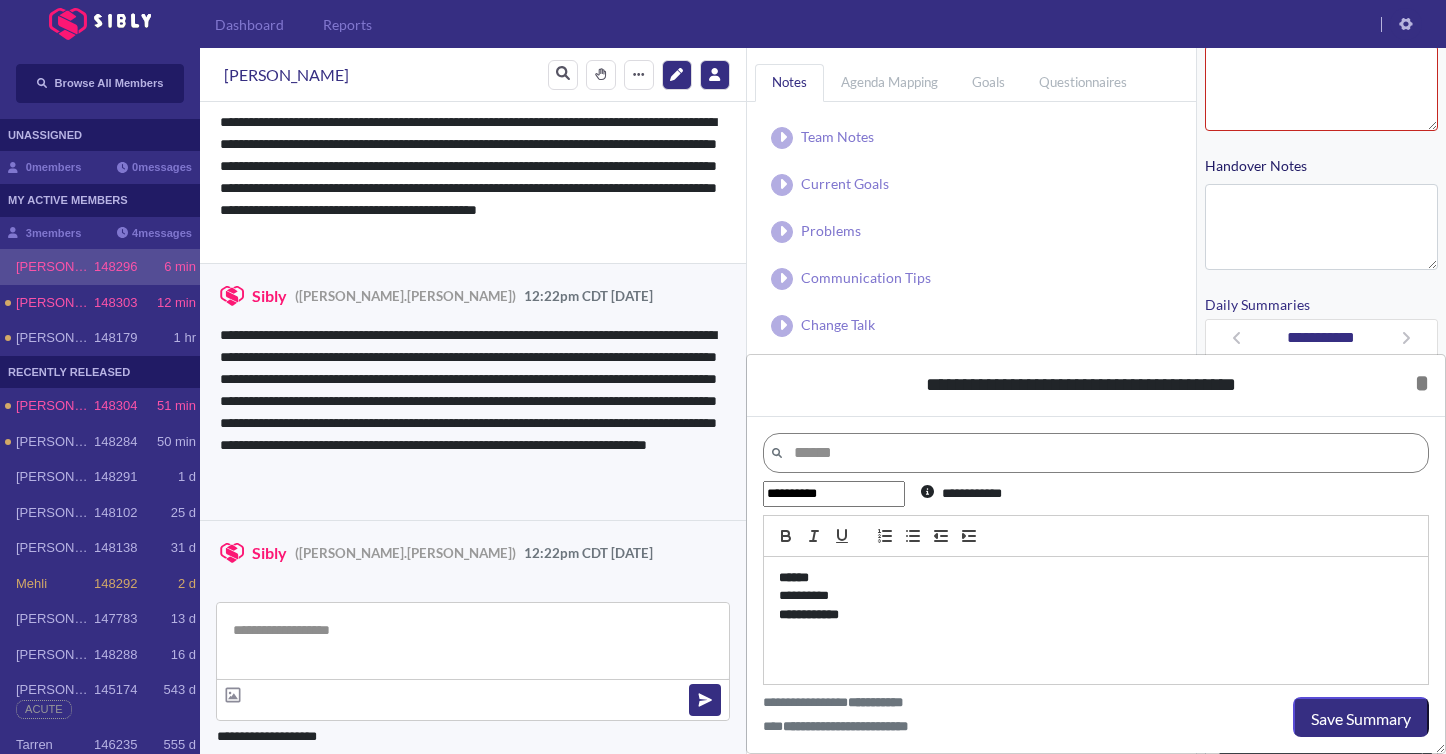 click on "**********" at bounding box center (1096, 596) 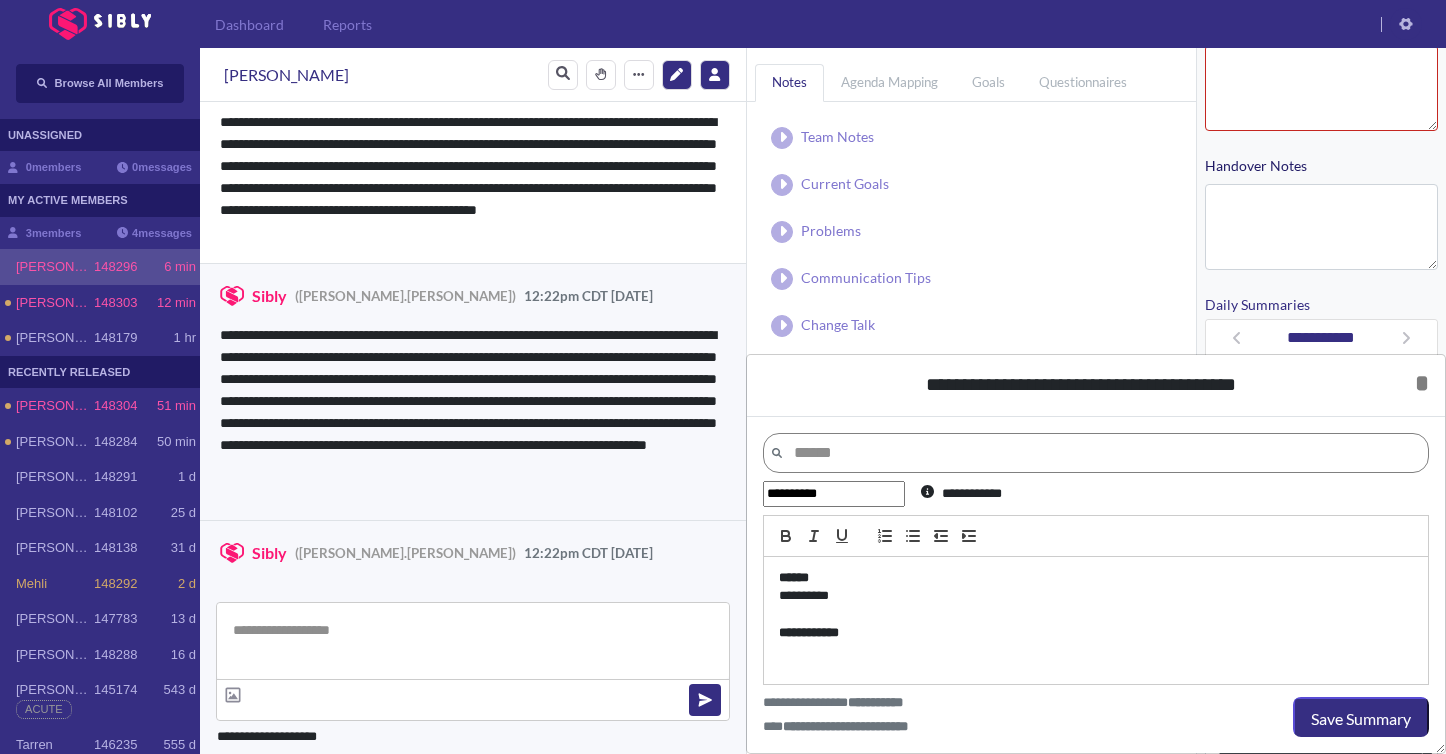click at bounding box center (1096, 652) 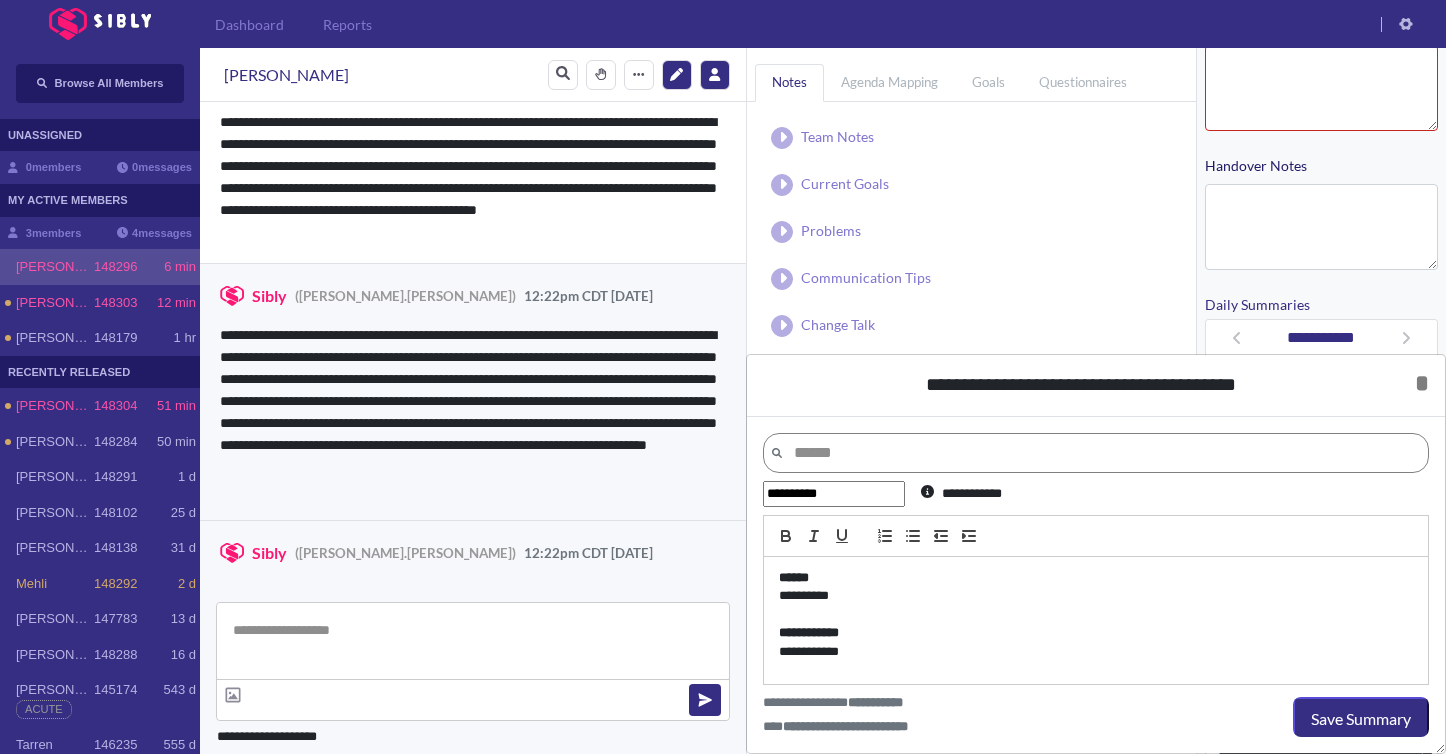 click on "**********" at bounding box center [1096, 652] 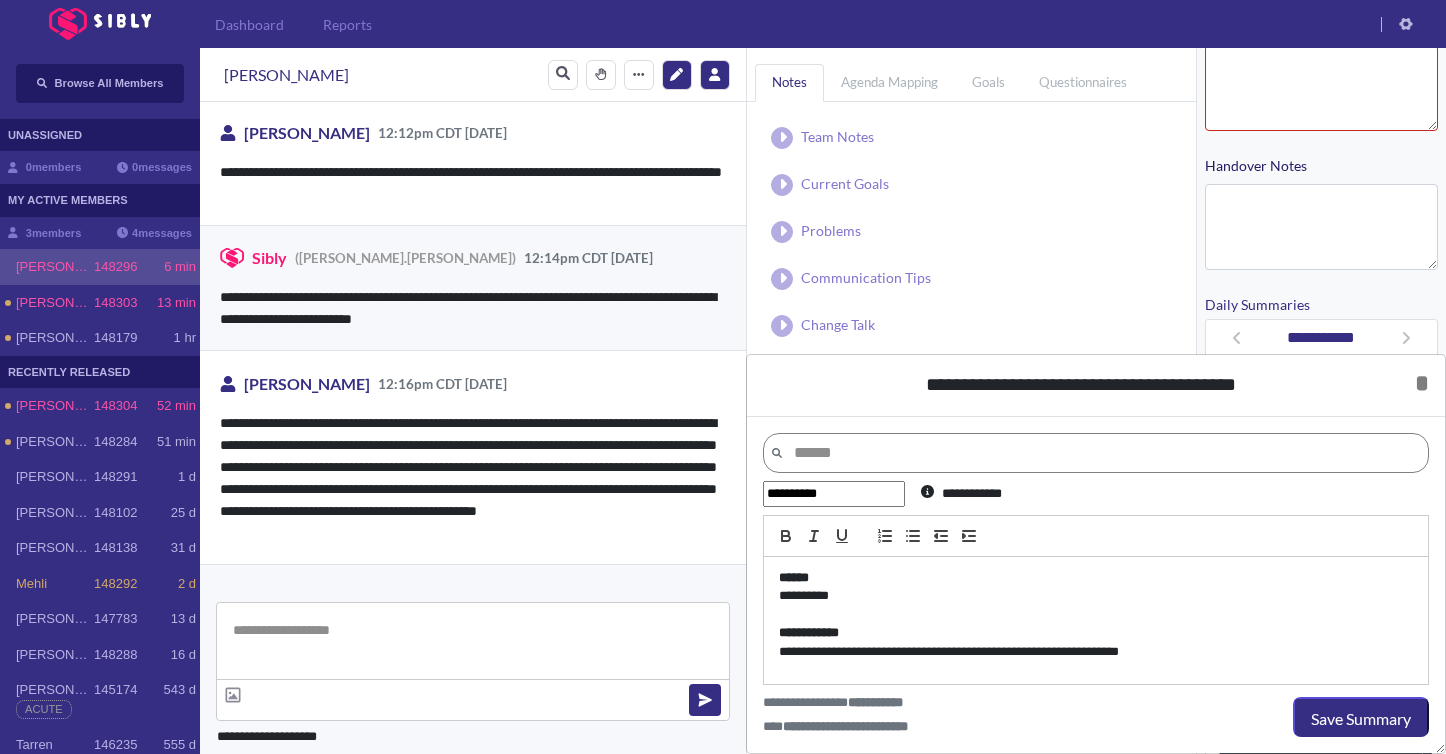 scroll, scrollTop: 803, scrollLeft: 0, axis: vertical 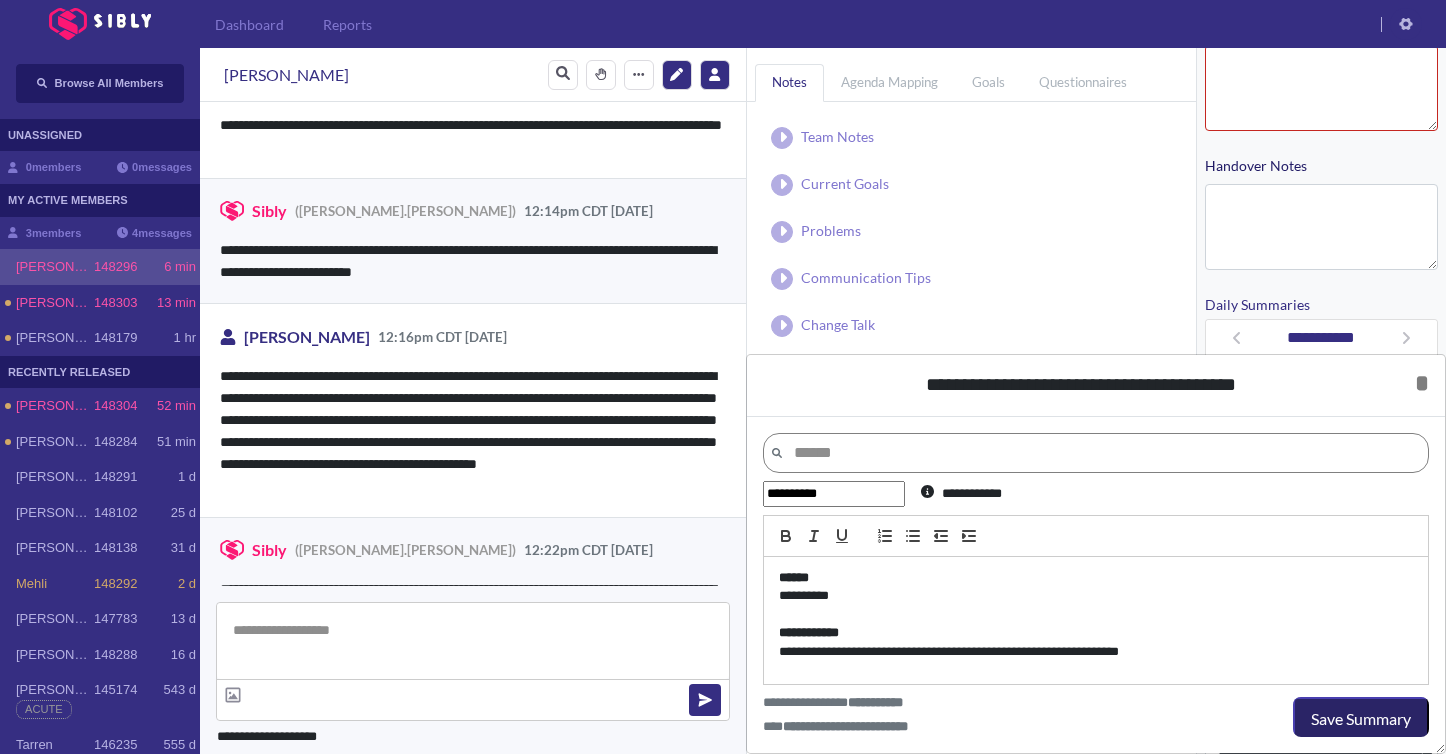 click on "Save Summary" at bounding box center [1361, 719] 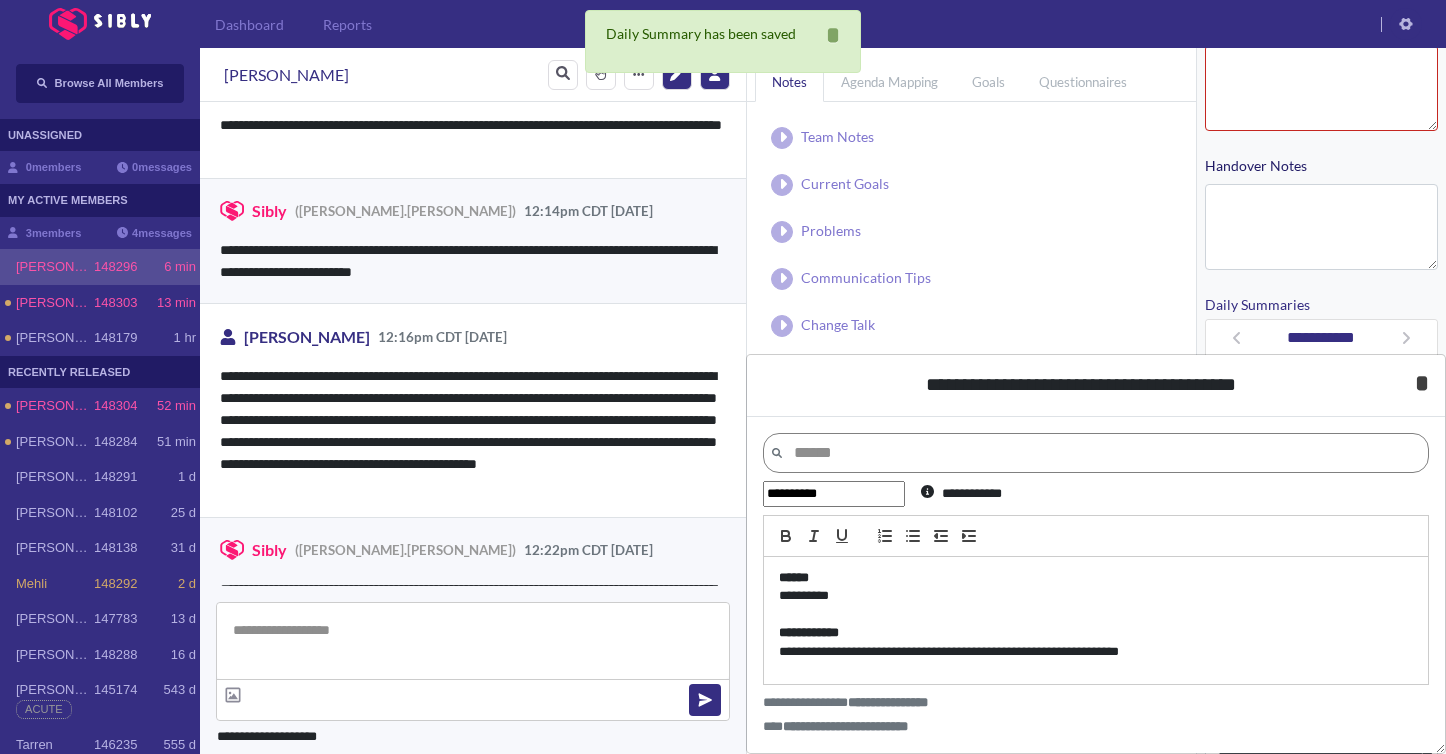click on "* *****" at bounding box center [1422, 383] 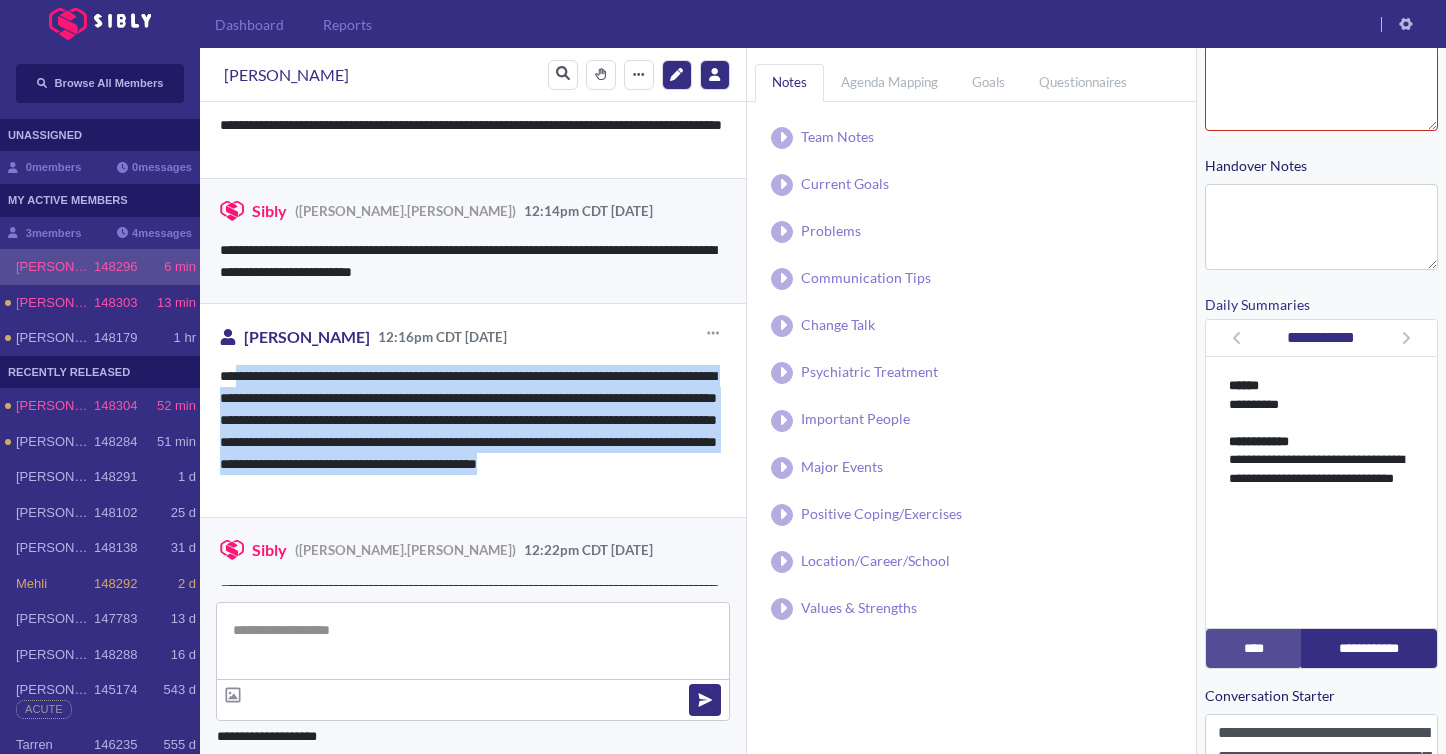 drag, startPoint x: 233, startPoint y: 378, endPoint x: 671, endPoint y: 475, distance: 448.6123 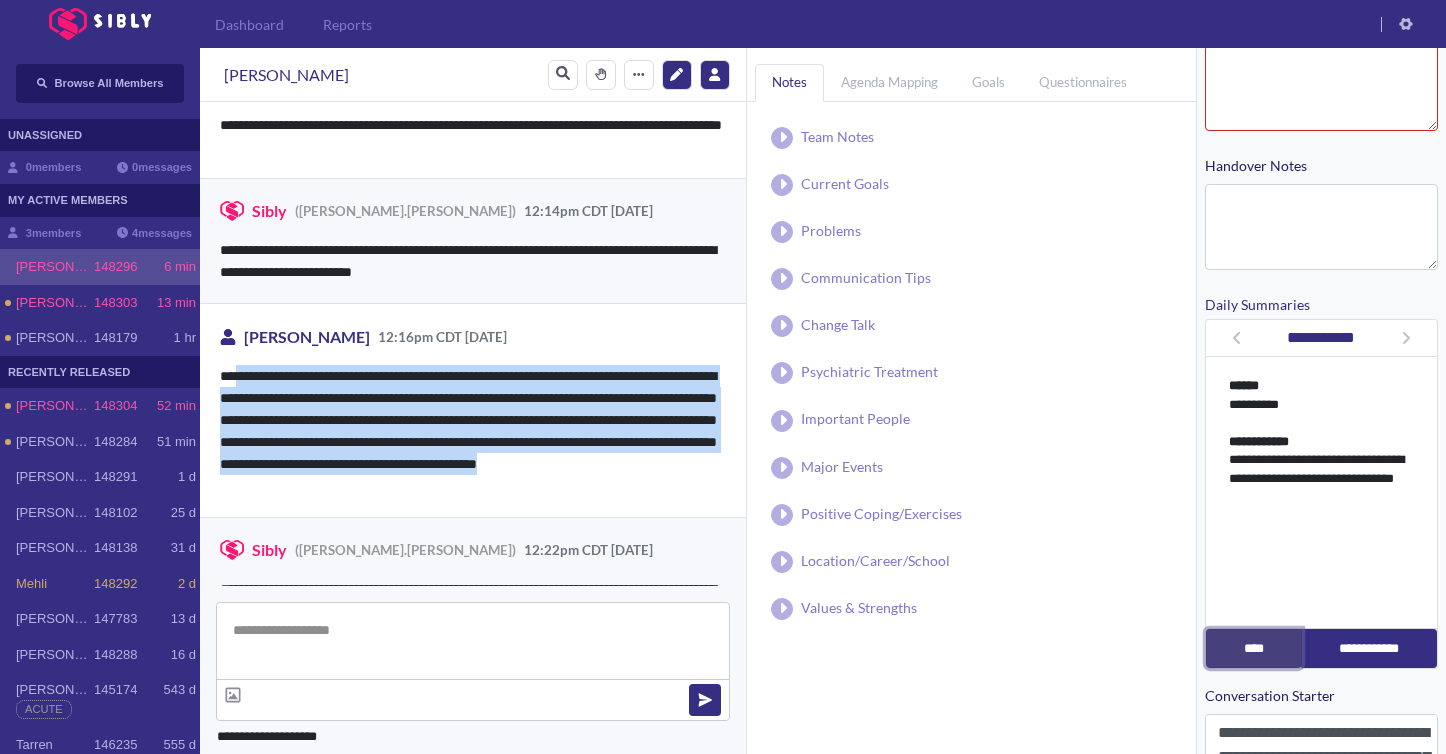 click on "****" at bounding box center (1254, 648) 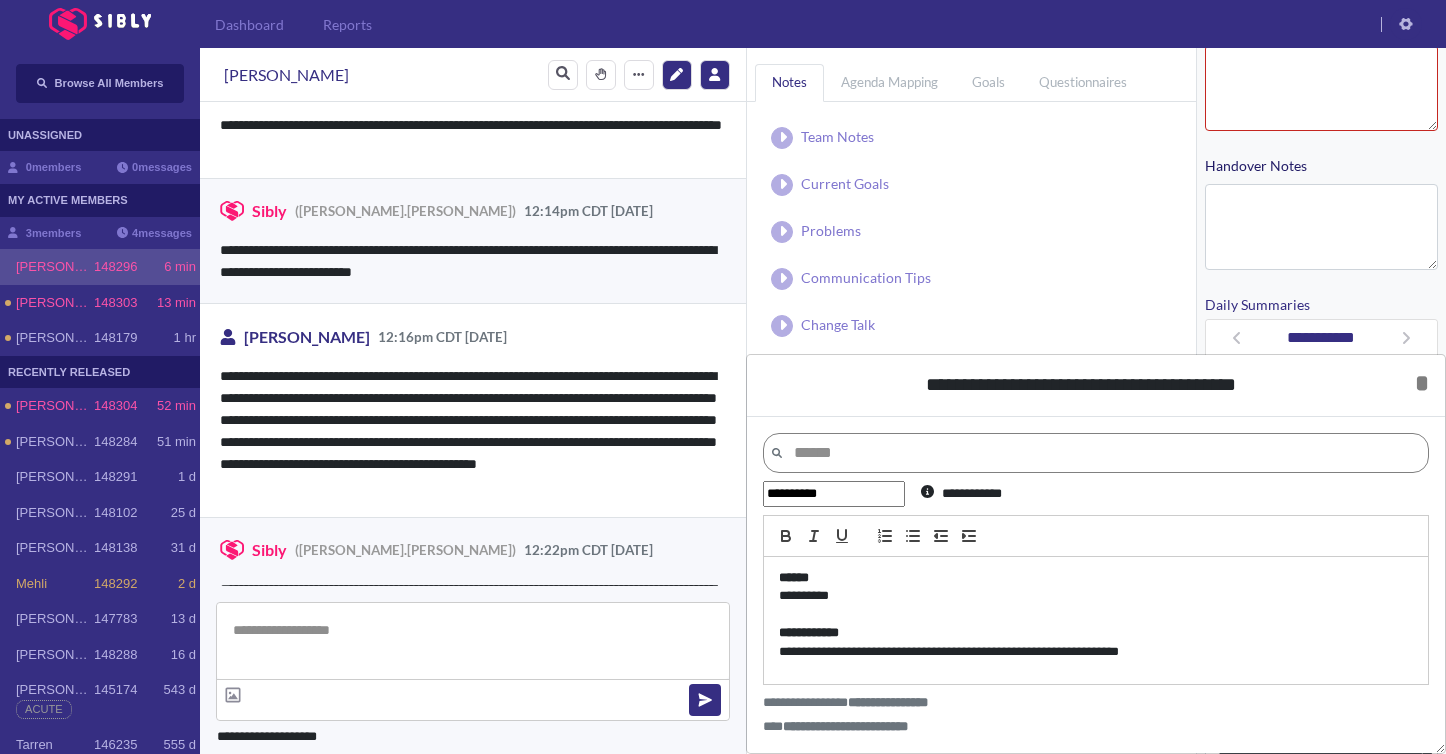 click on "**********" at bounding box center (1096, 652) 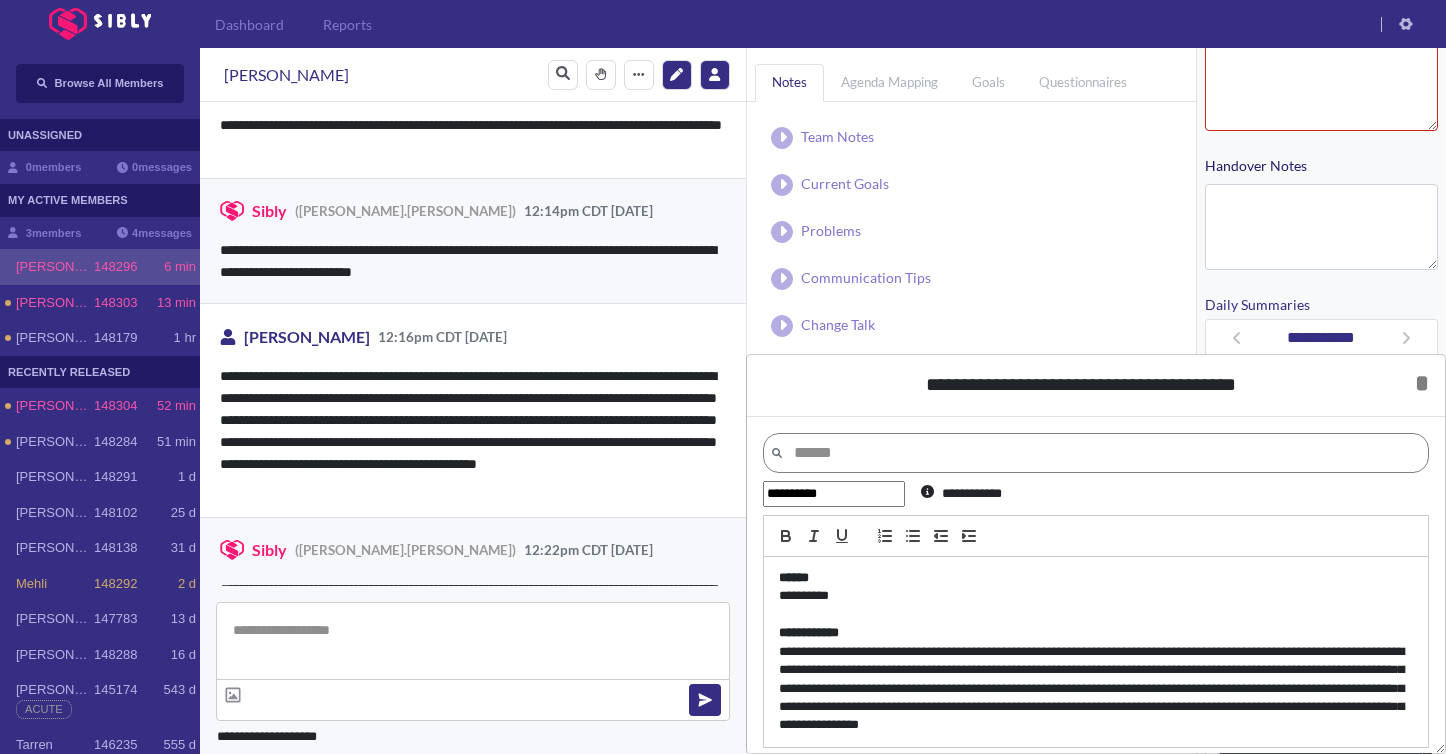 scroll, scrollTop: 0, scrollLeft: 0, axis: both 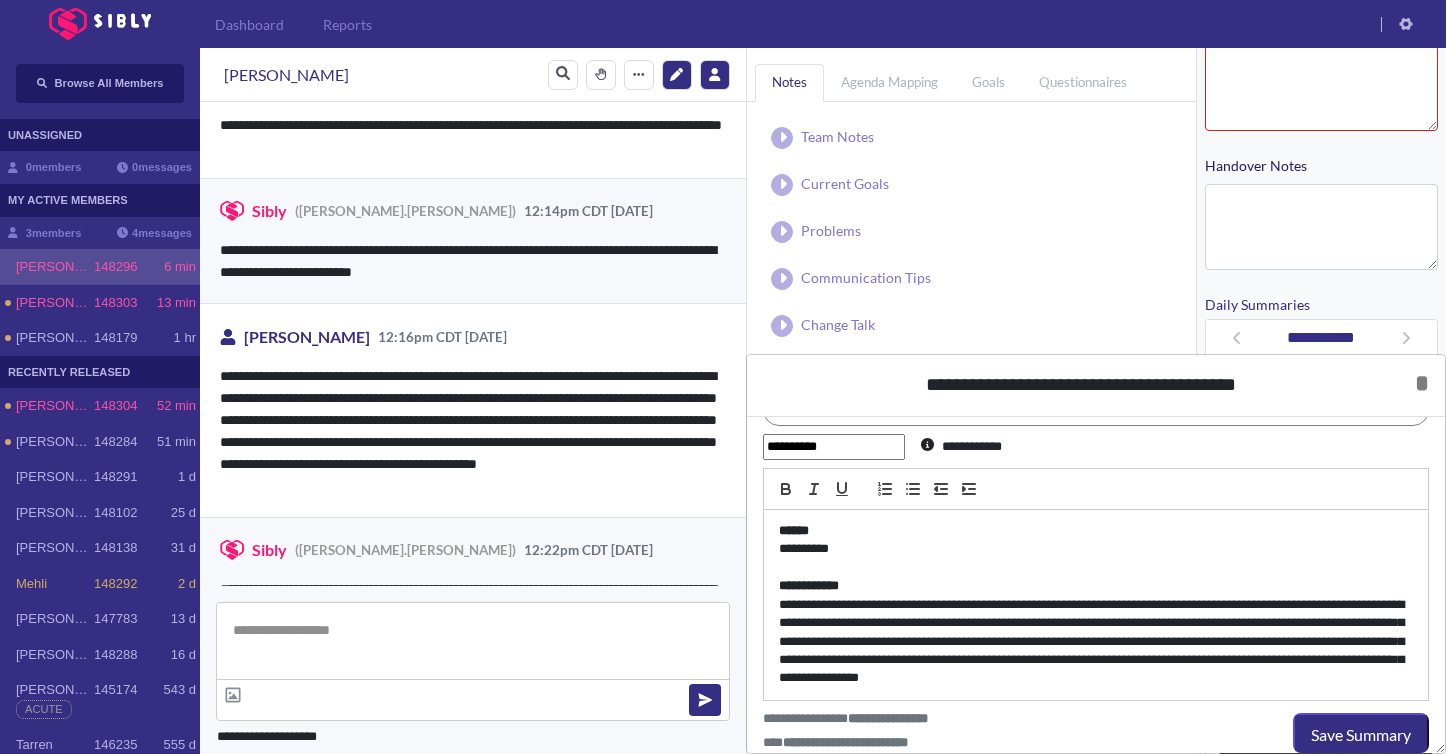click on "**********" at bounding box center [1096, 642] 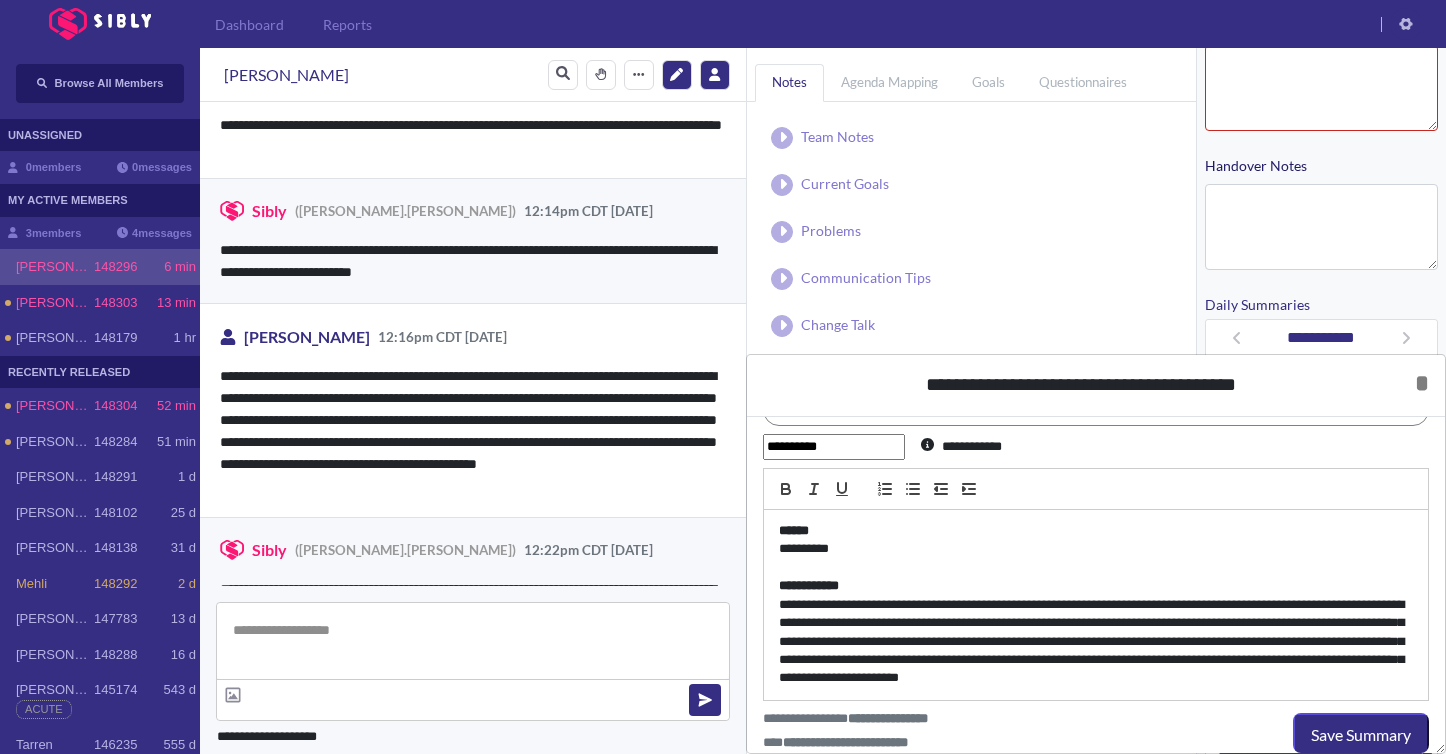 click on "**********" at bounding box center (1096, 642) 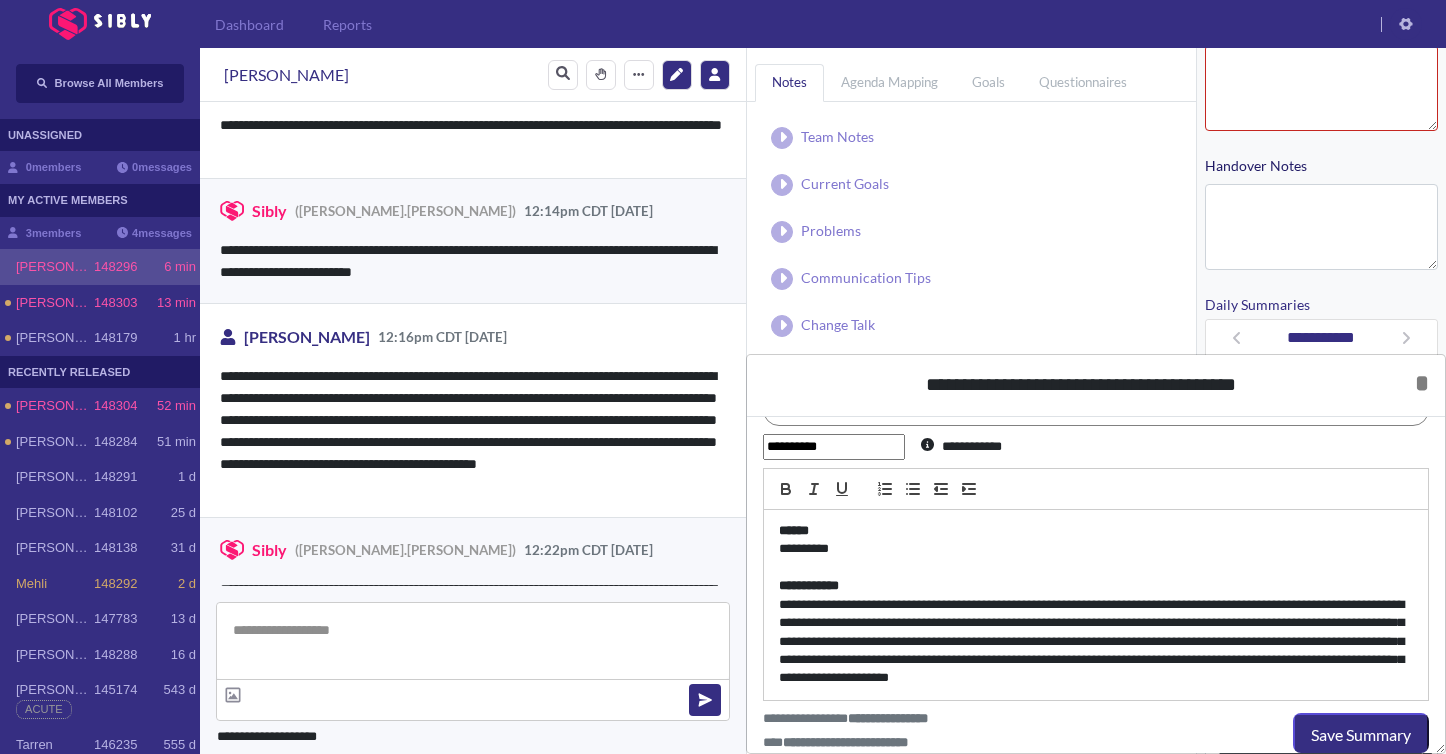 click on "**********" at bounding box center [1096, 642] 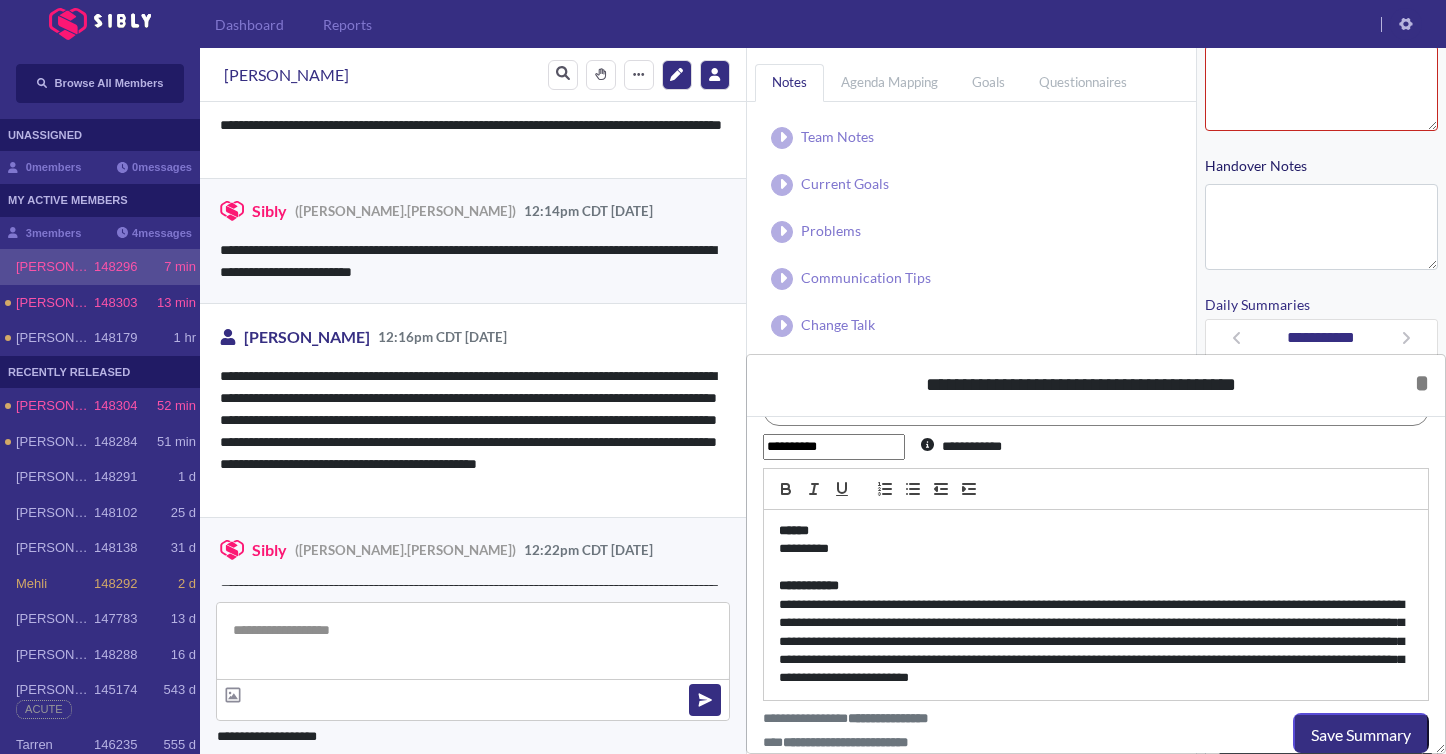 click on "**********" at bounding box center (1096, 642) 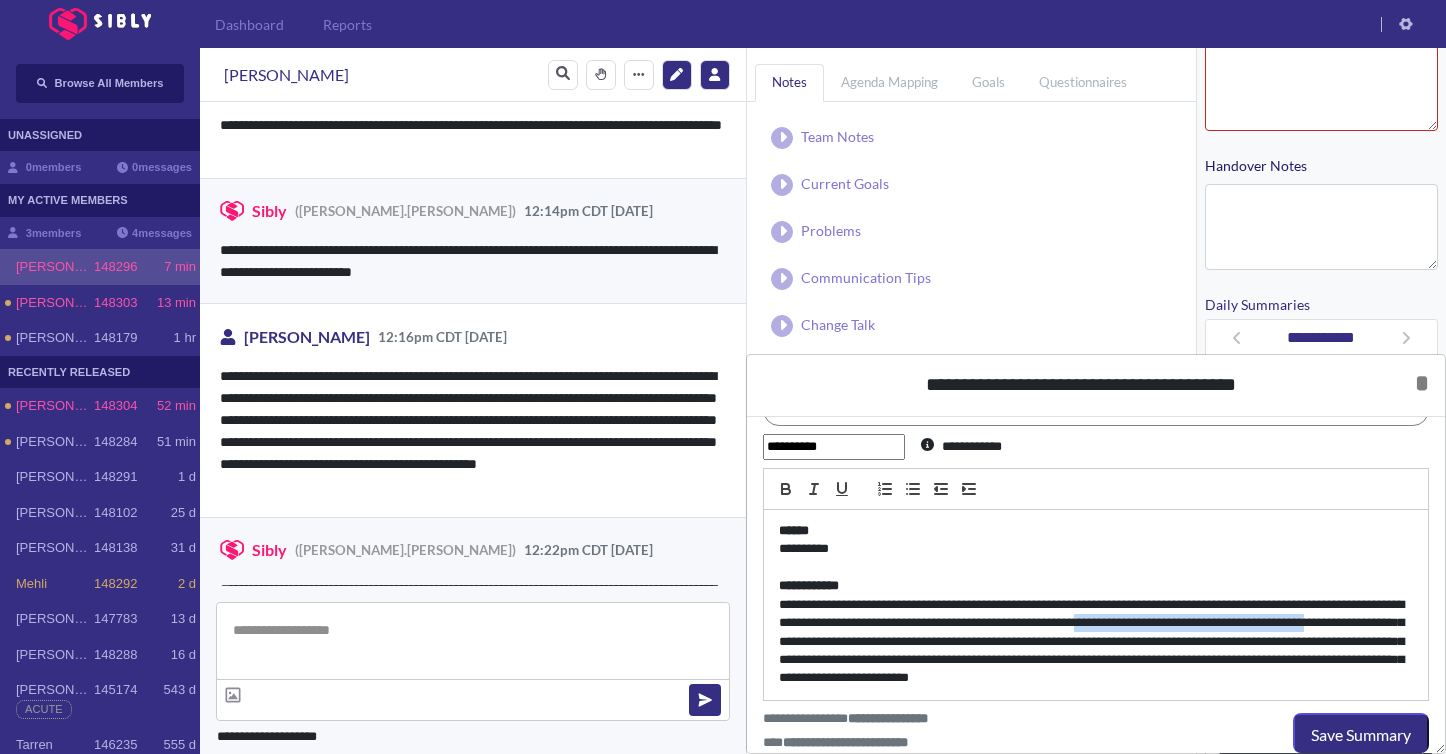 drag, startPoint x: 845, startPoint y: 644, endPoint x: 1215, endPoint y: 623, distance: 370.59546 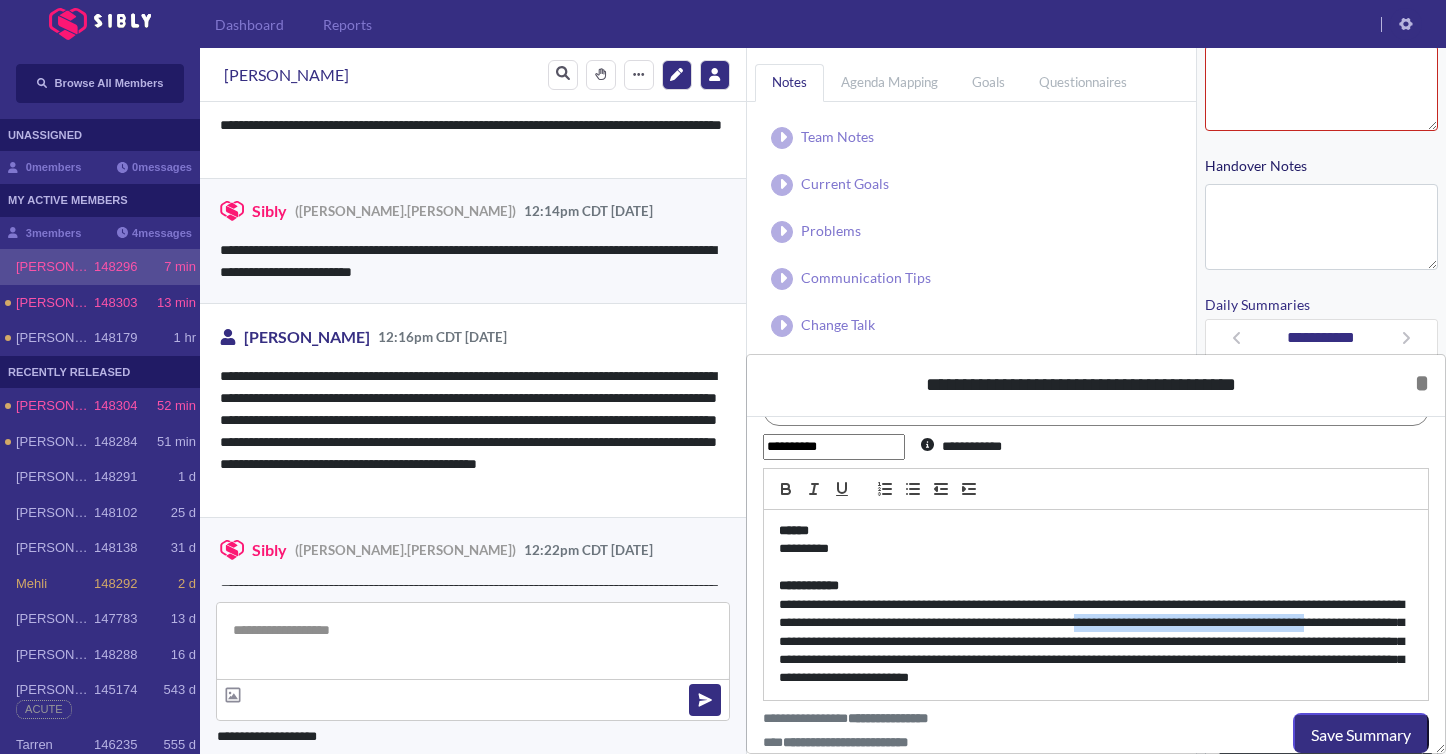 click on "**********" at bounding box center [1096, 642] 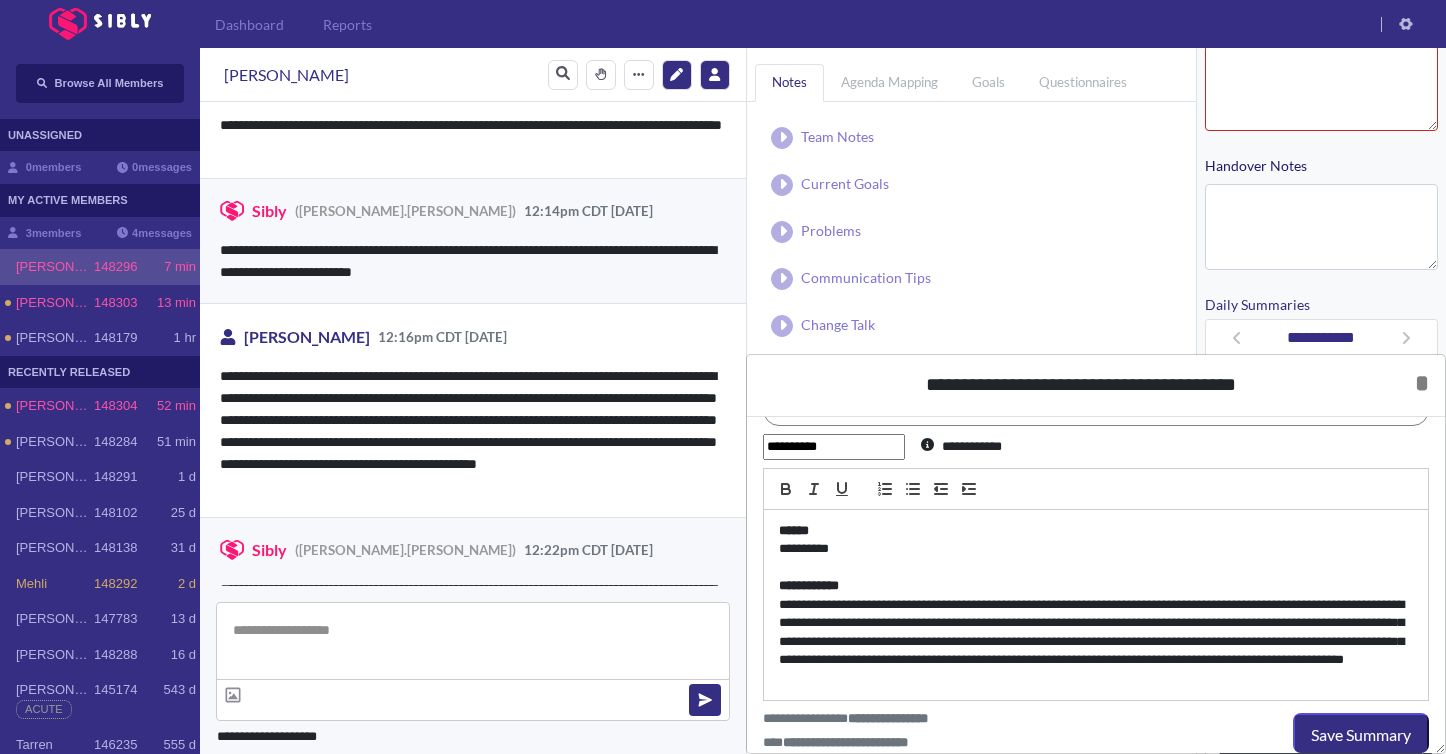 click on "**********" at bounding box center [1096, 642] 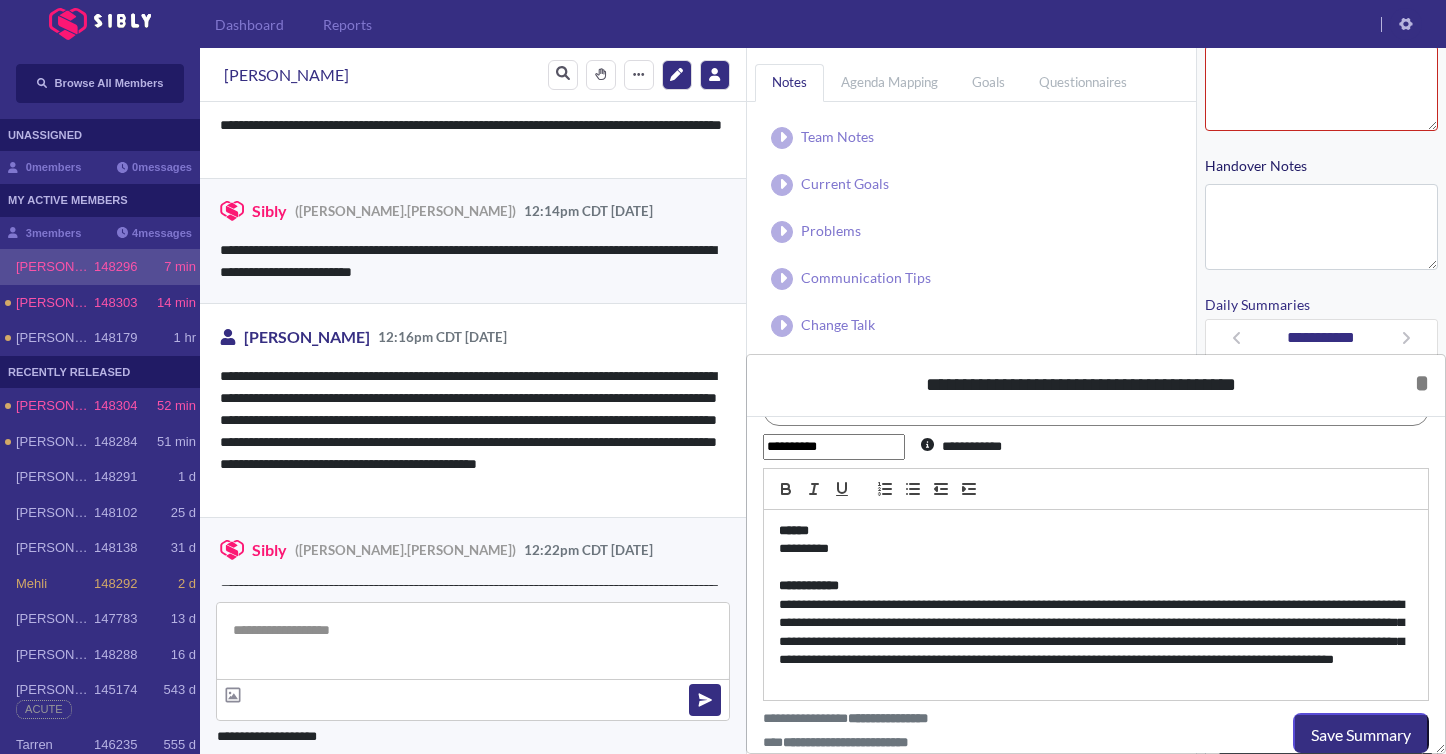 click on "**********" at bounding box center (1096, 642) 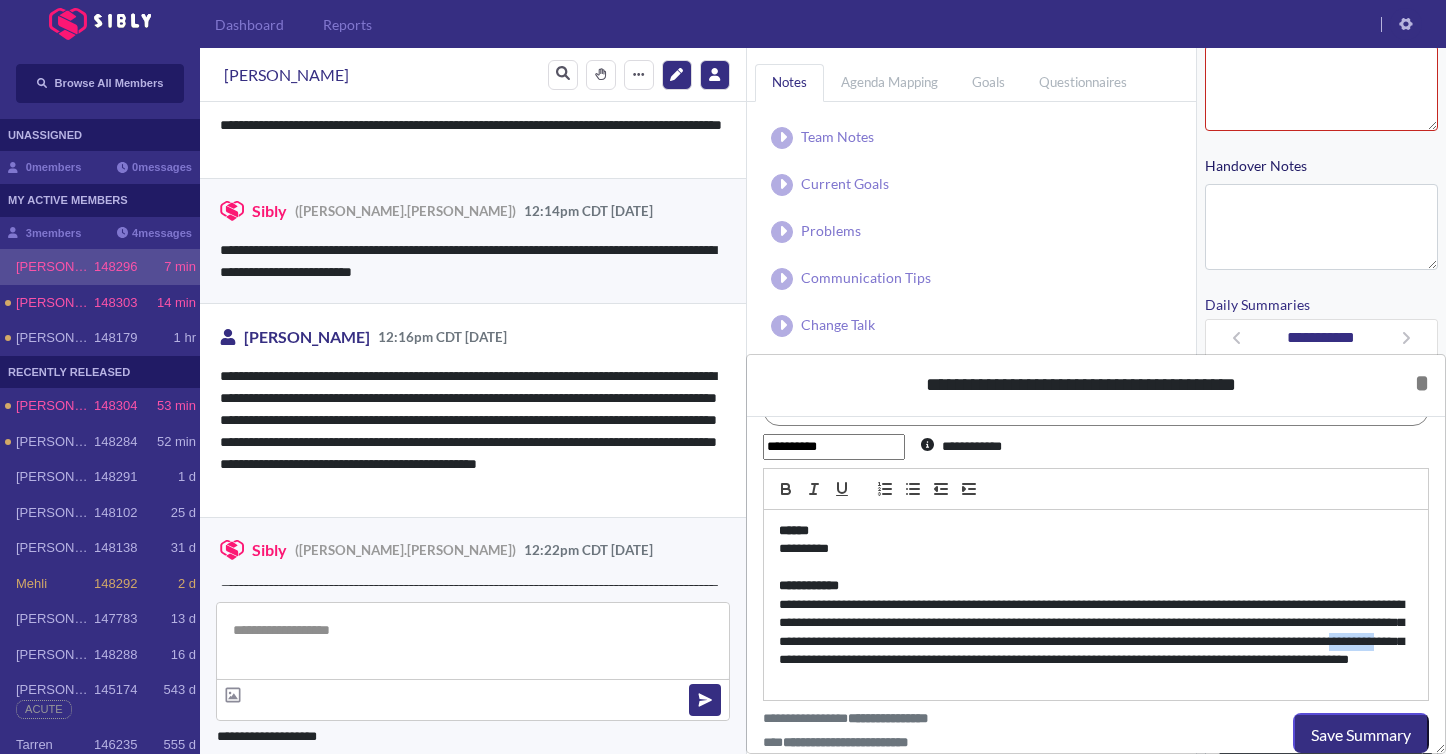 drag, startPoint x: 985, startPoint y: 663, endPoint x: 941, endPoint y: 664, distance: 44.011364 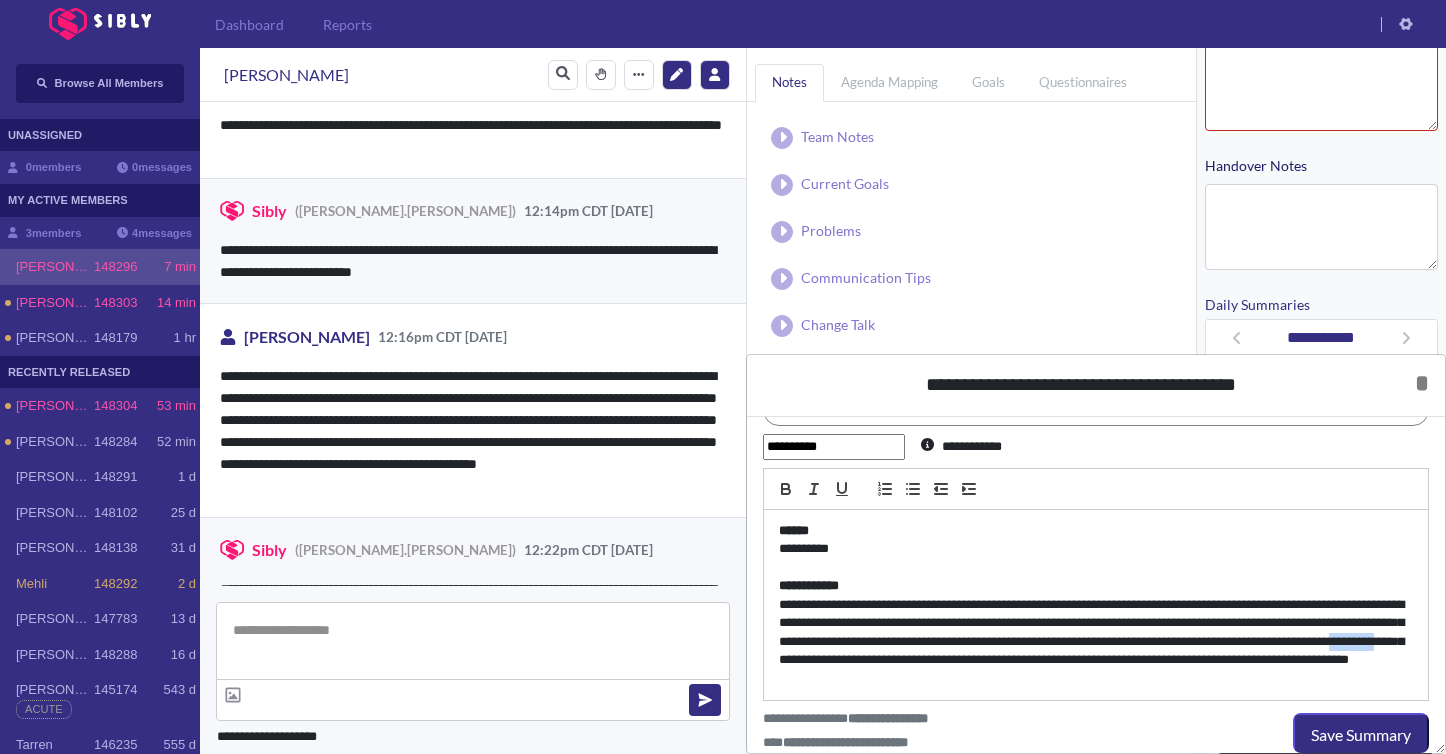 click on "**********" at bounding box center [1096, 642] 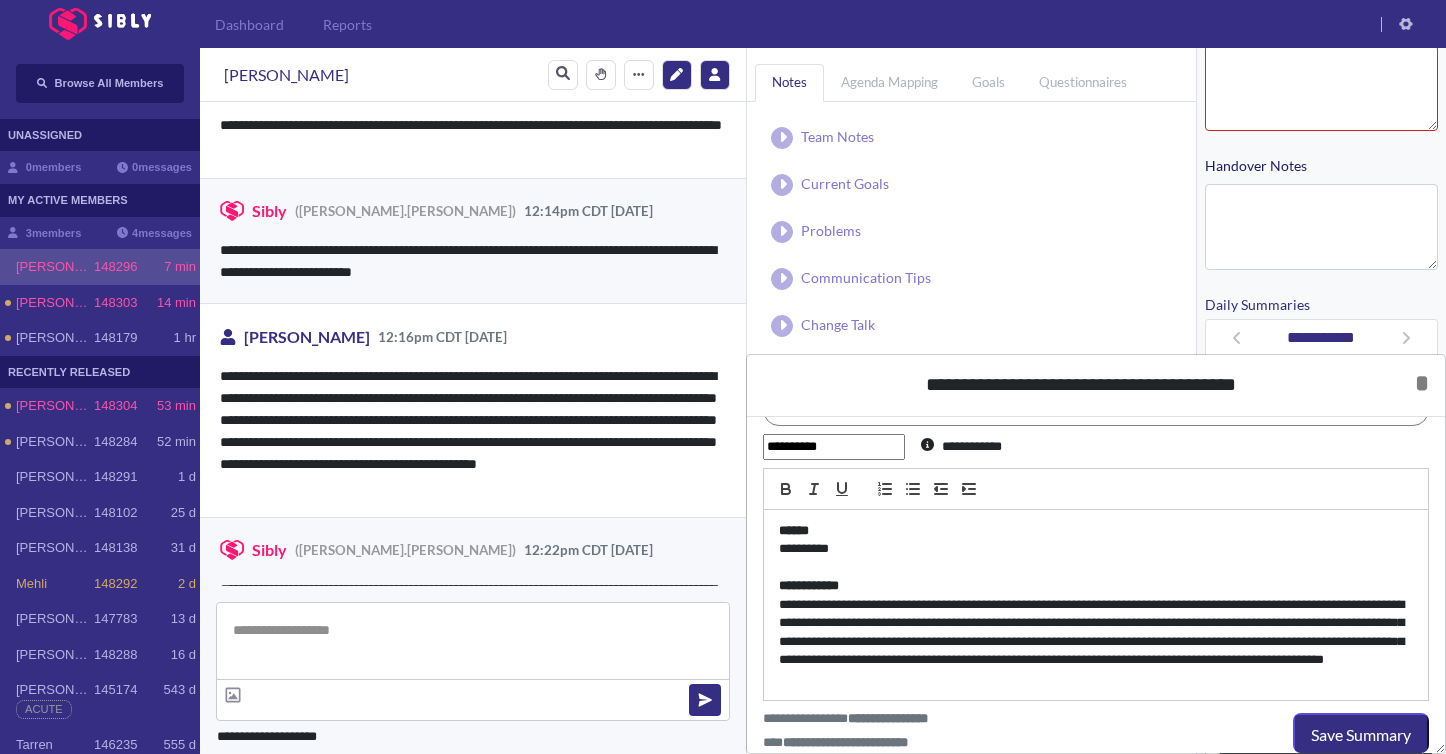 click on "**********" at bounding box center [1096, 642] 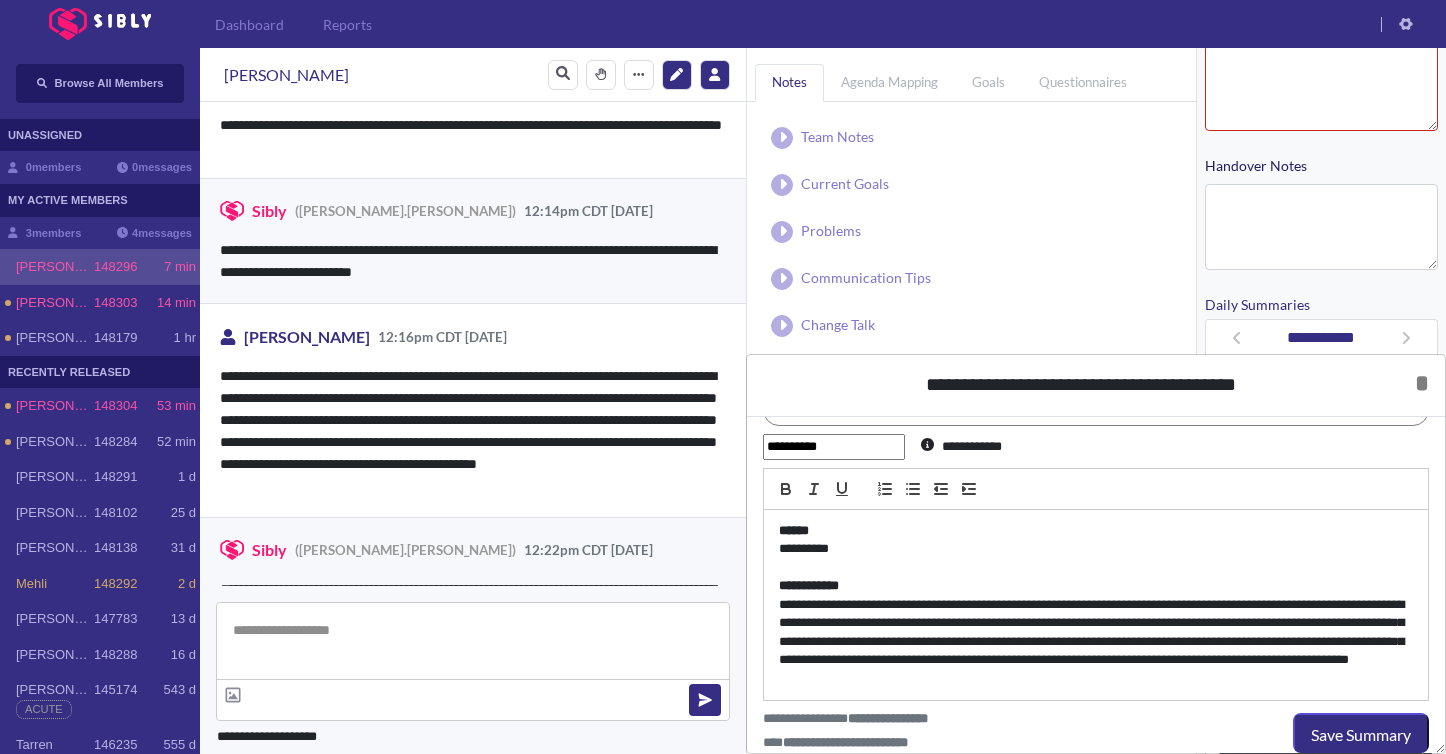 click on "**********" at bounding box center (1096, 642) 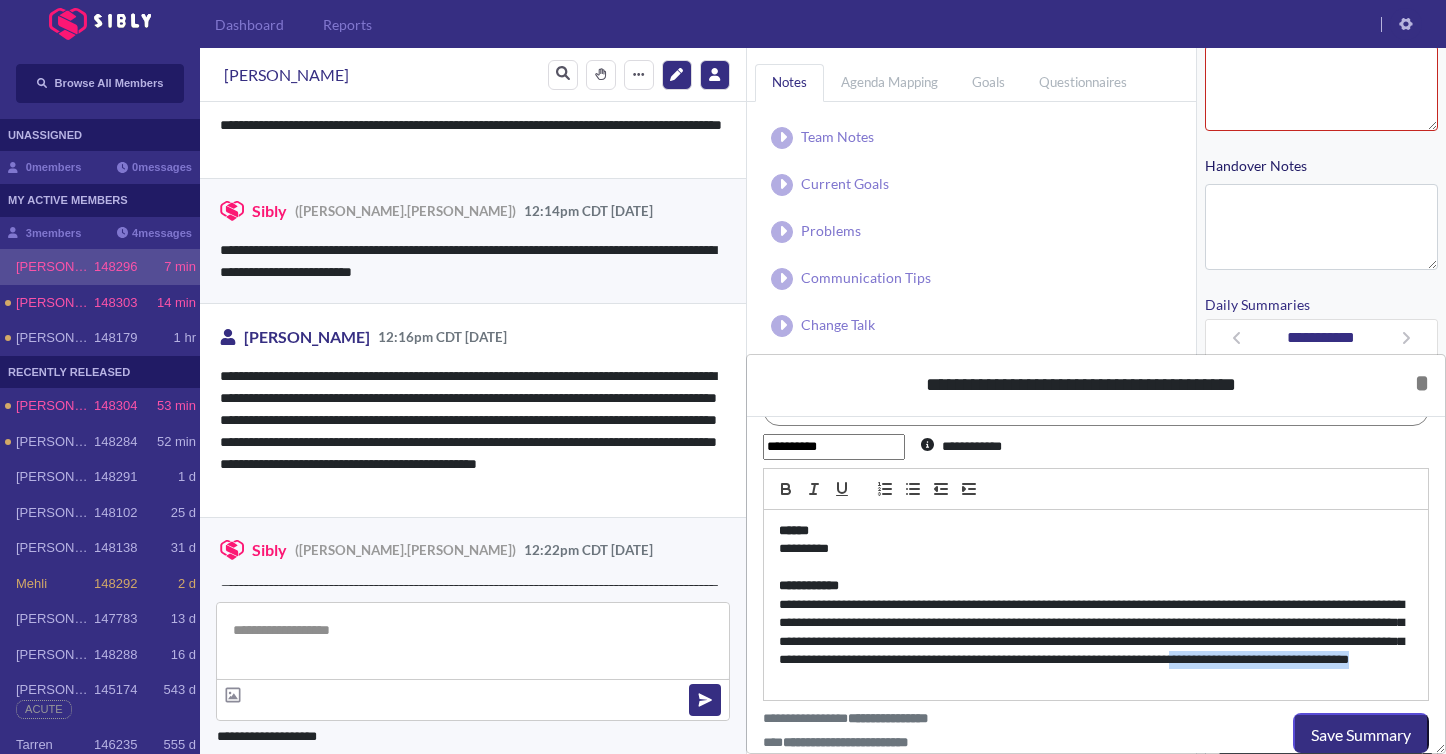 drag, startPoint x: 1078, startPoint y: 680, endPoint x: 876, endPoint y: 681, distance: 202.00247 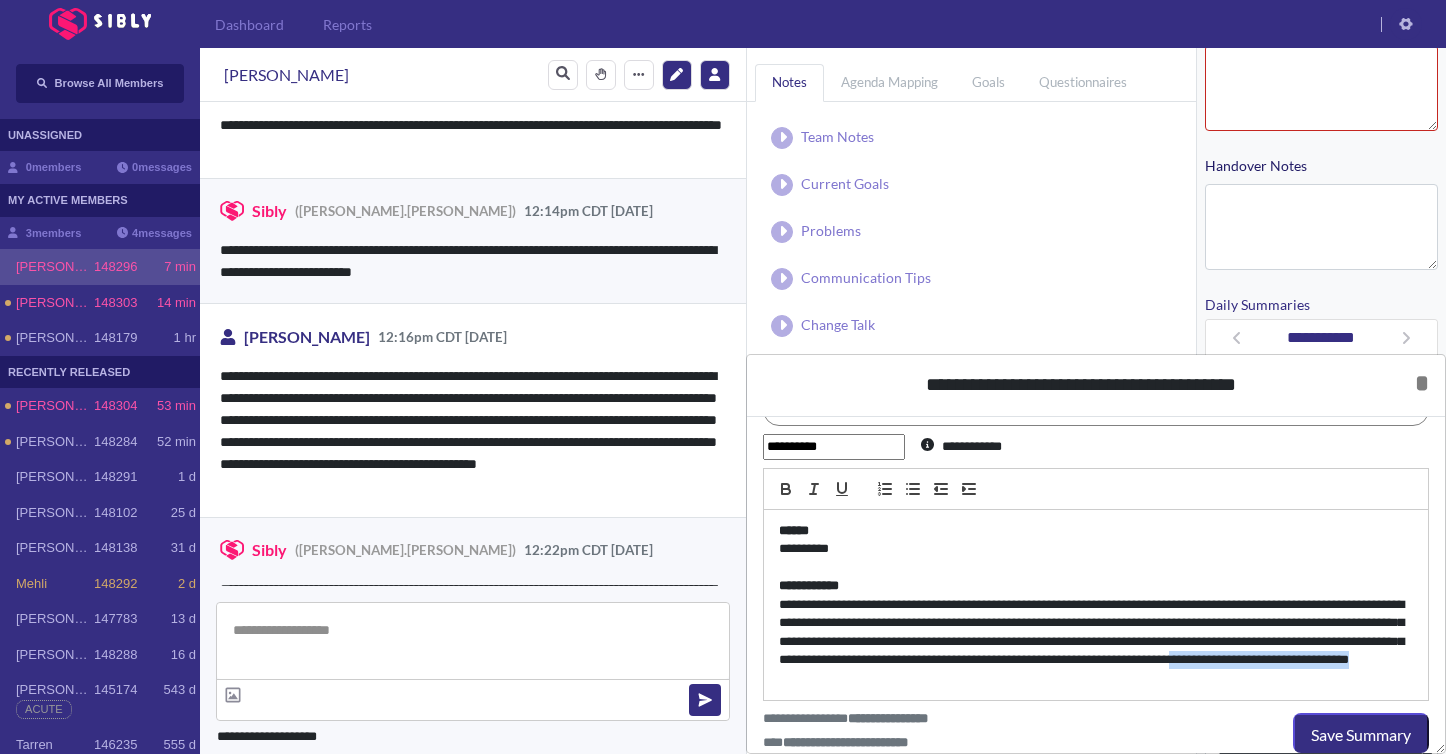click on "**********" at bounding box center [1096, 642] 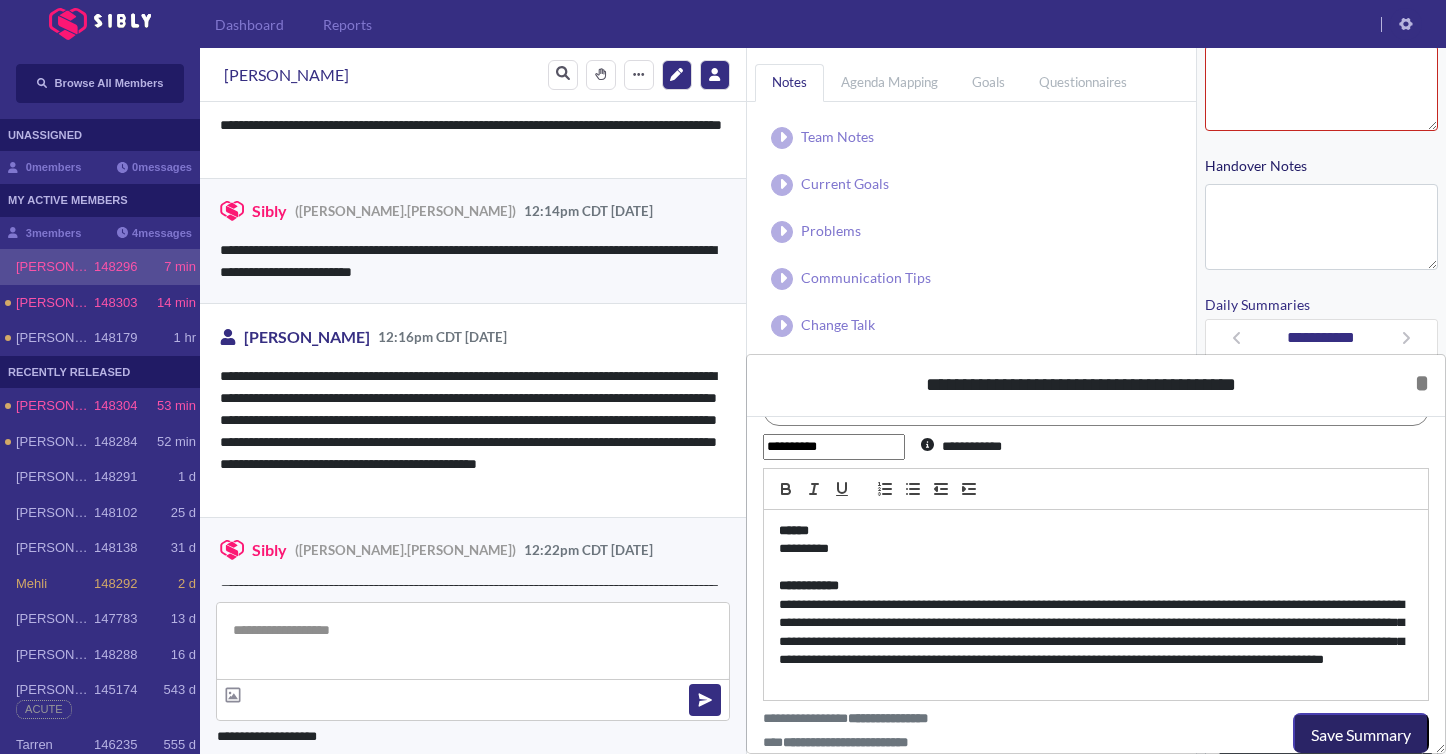 click on "Save Summary" at bounding box center (1361, 735) 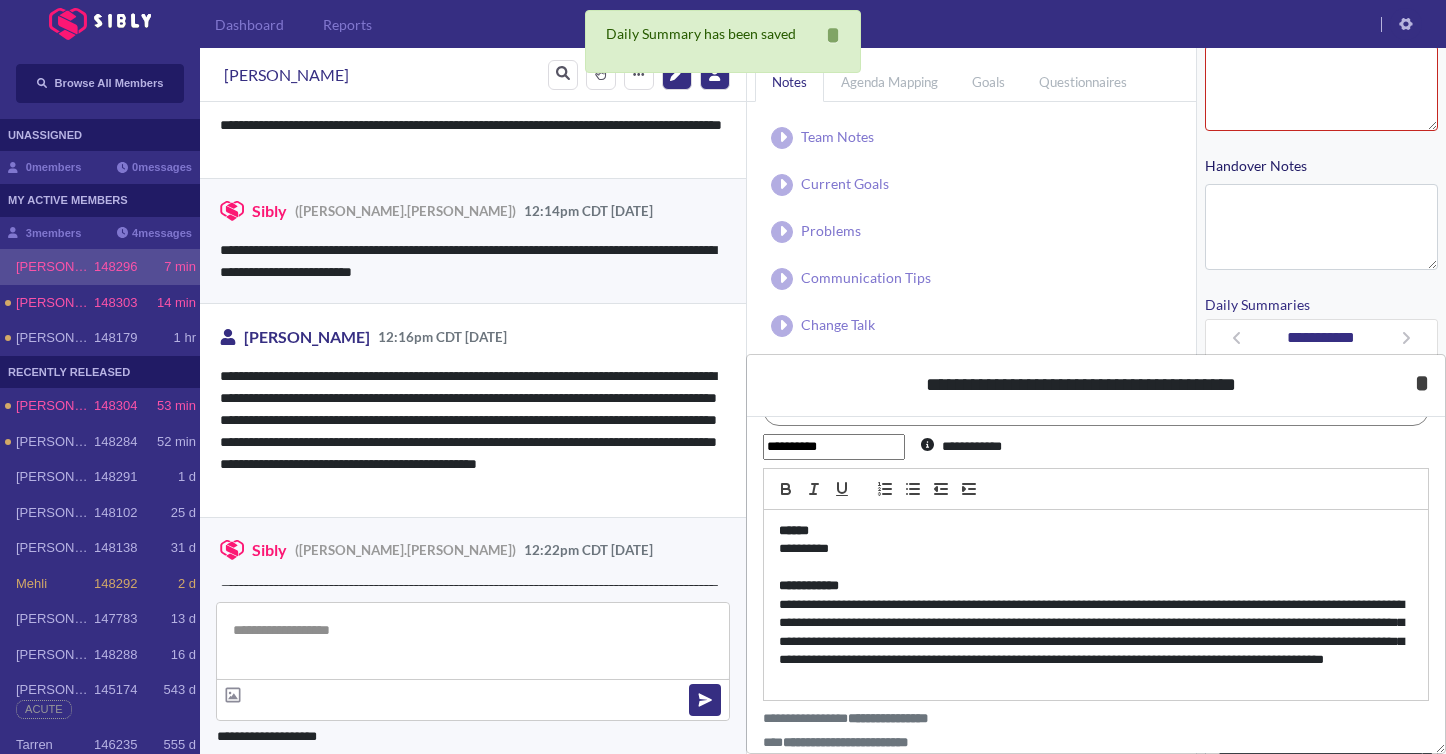 click on "* *****" at bounding box center [1422, 383] 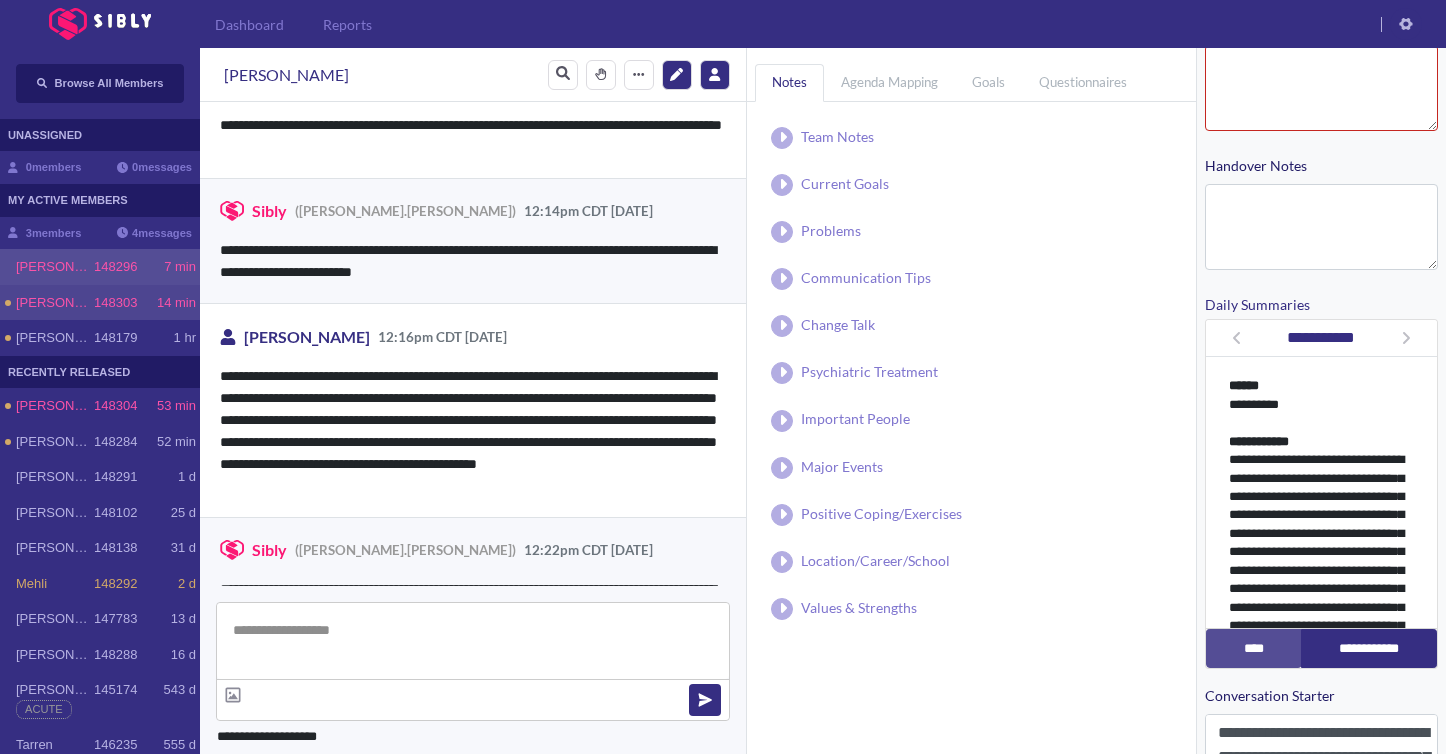 click on "[PERSON_NAME]" at bounding box center [55, 303] 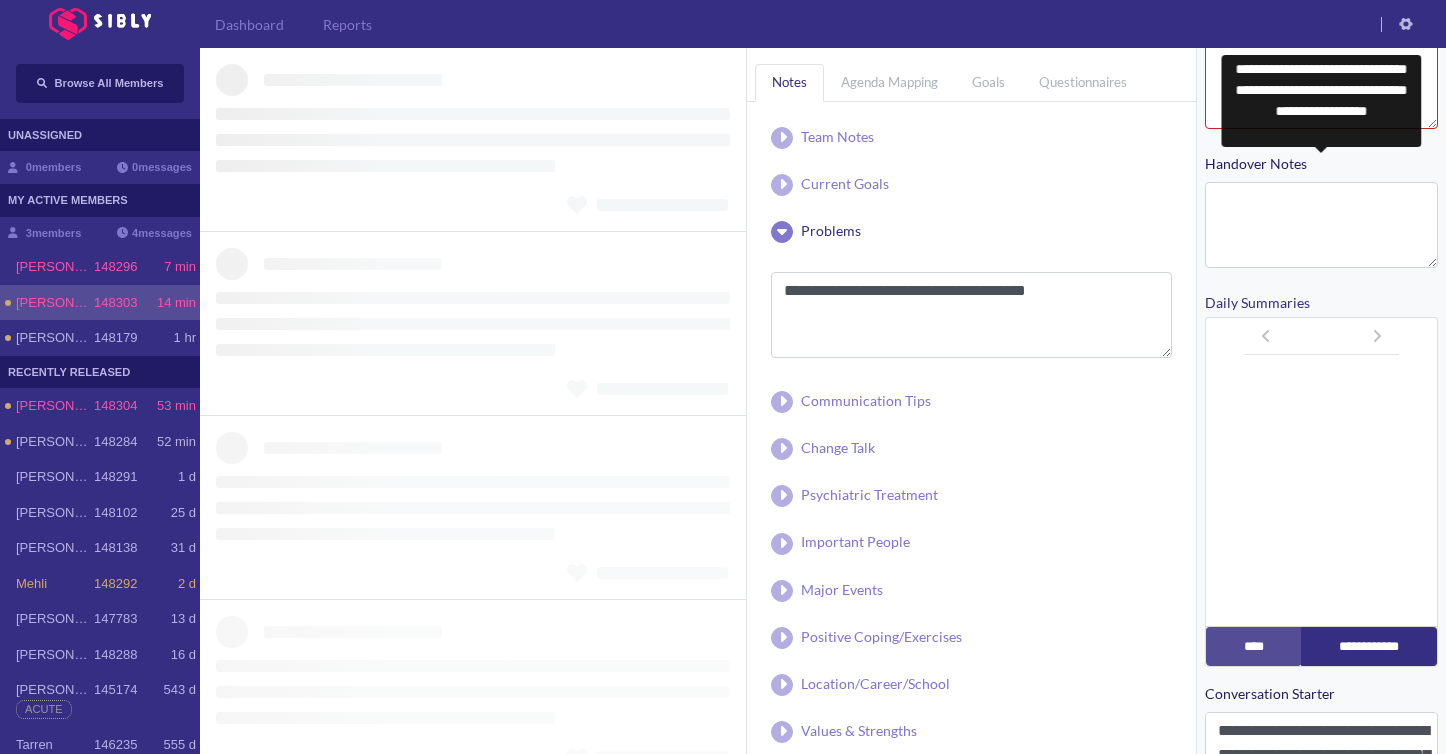 scroll, scrollTop: 485, scrollLeft: 0, axis: vertical 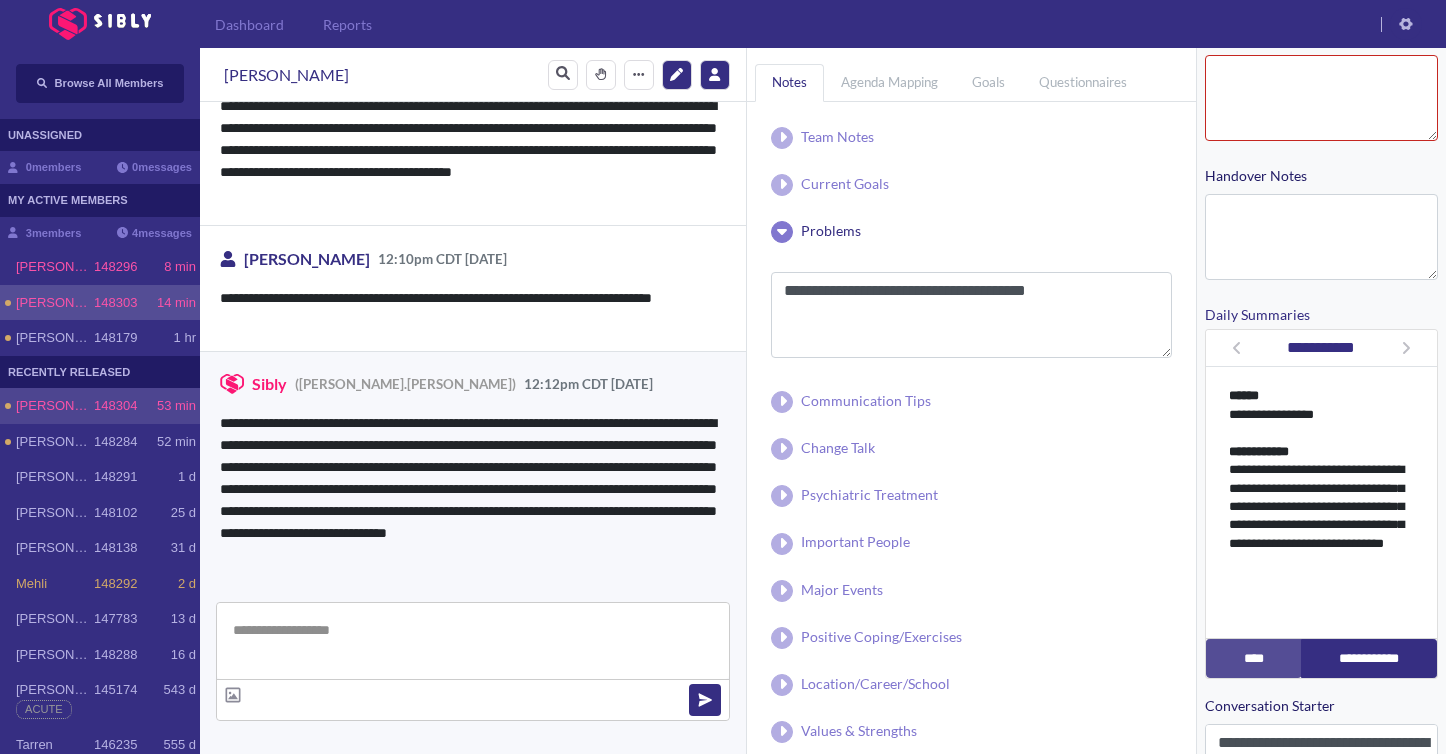 click on "[PERSON_NAME]" at bounding box center (55, 406) 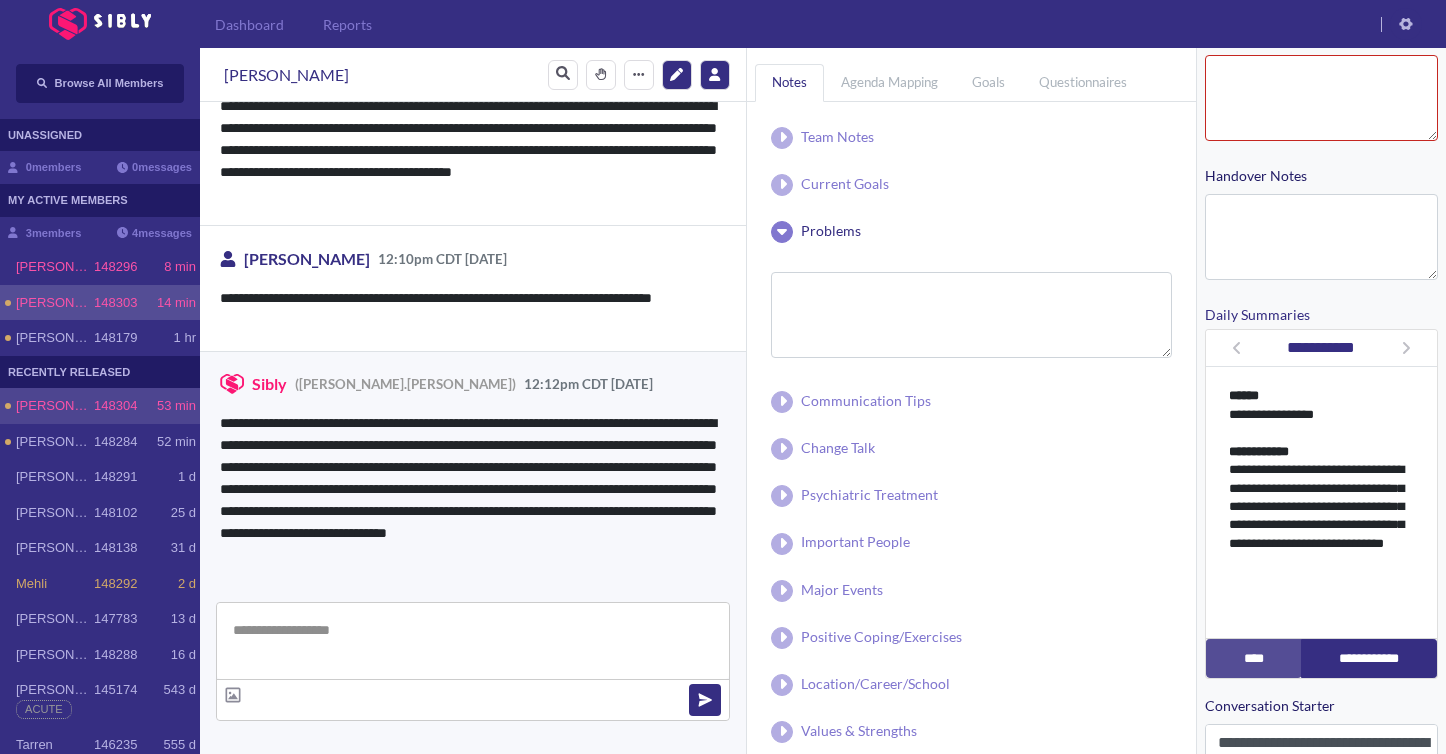 scroll, scrollTop: 417, scrollLeft: 0, axis: vertical 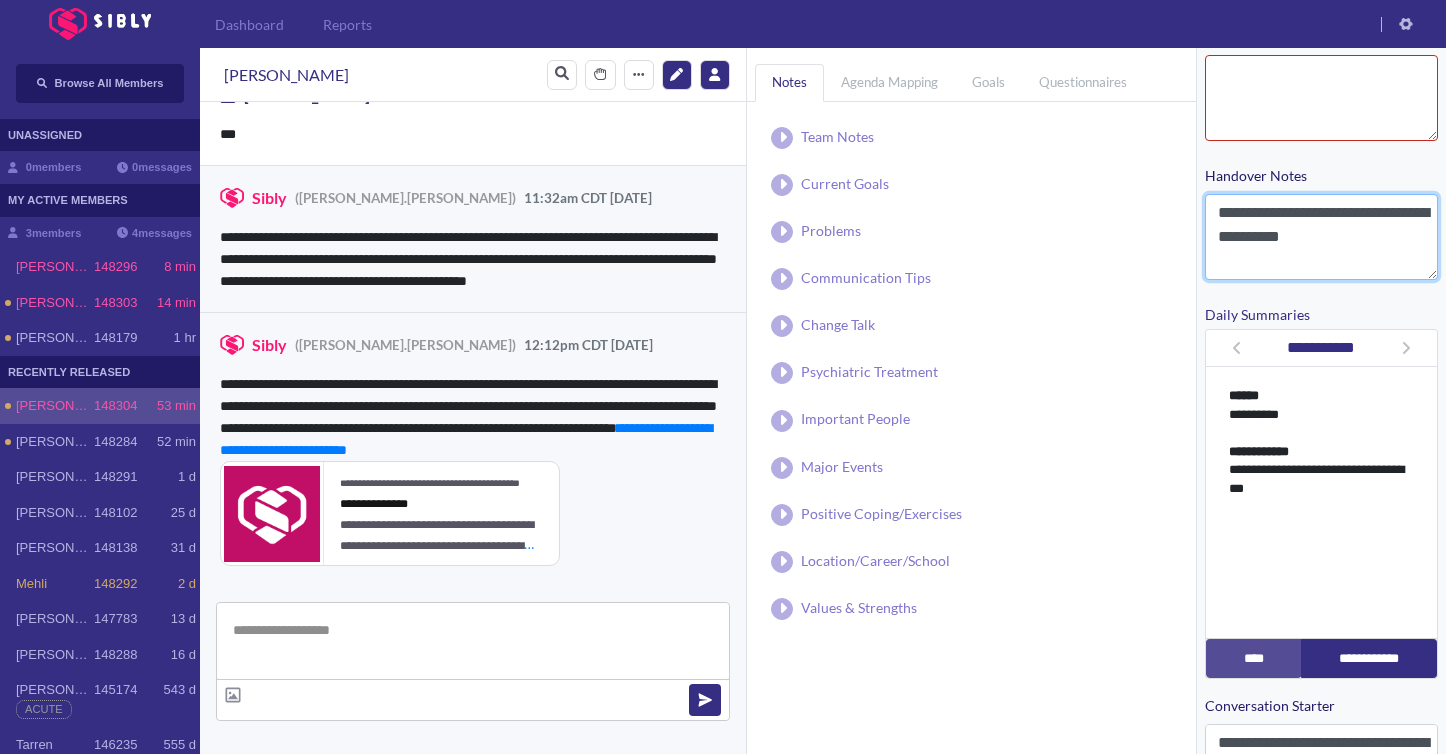 drag, startPoint x: 1219, startPoint y: 211, endPoint x: 1439, endPoint y: 287, distance: 232.75739 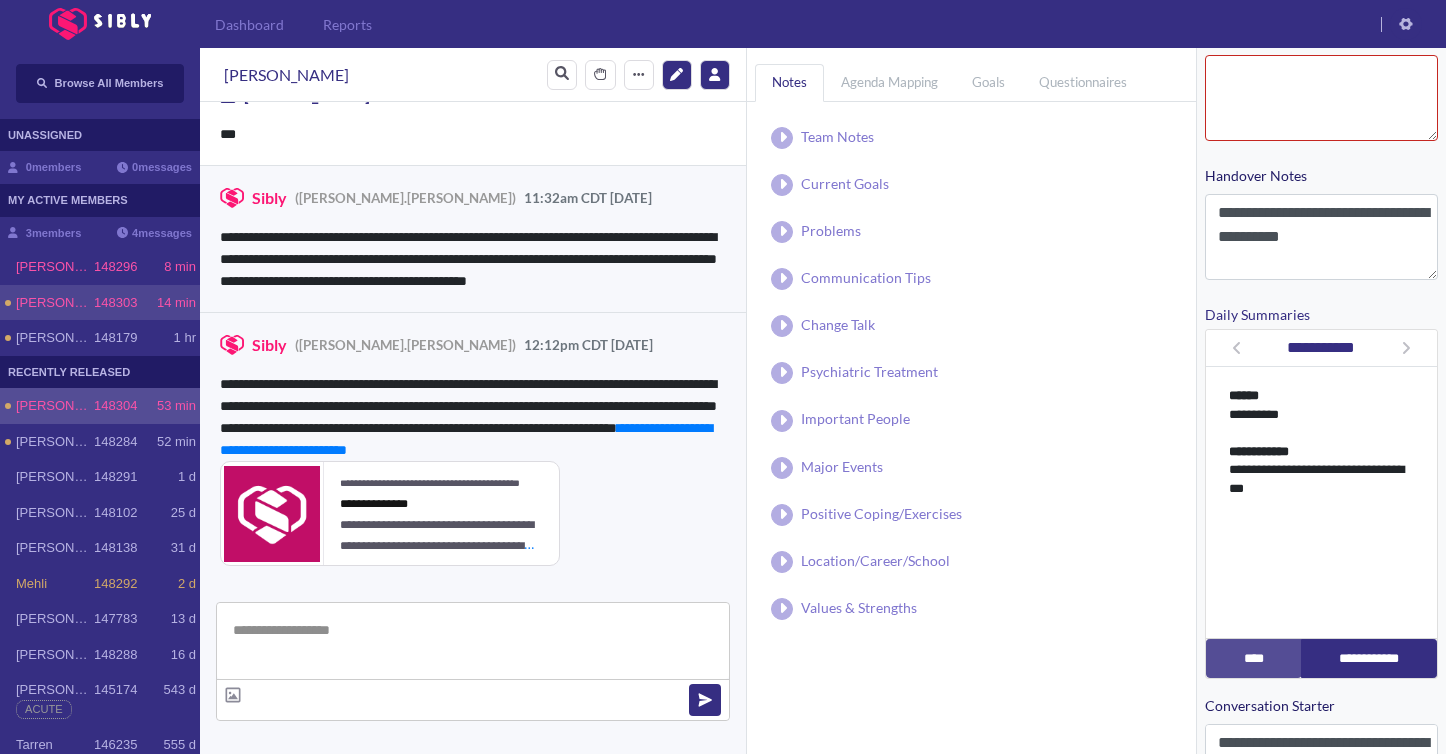 click on "[PERSON_NAME]" at bounding box center [55, 303] 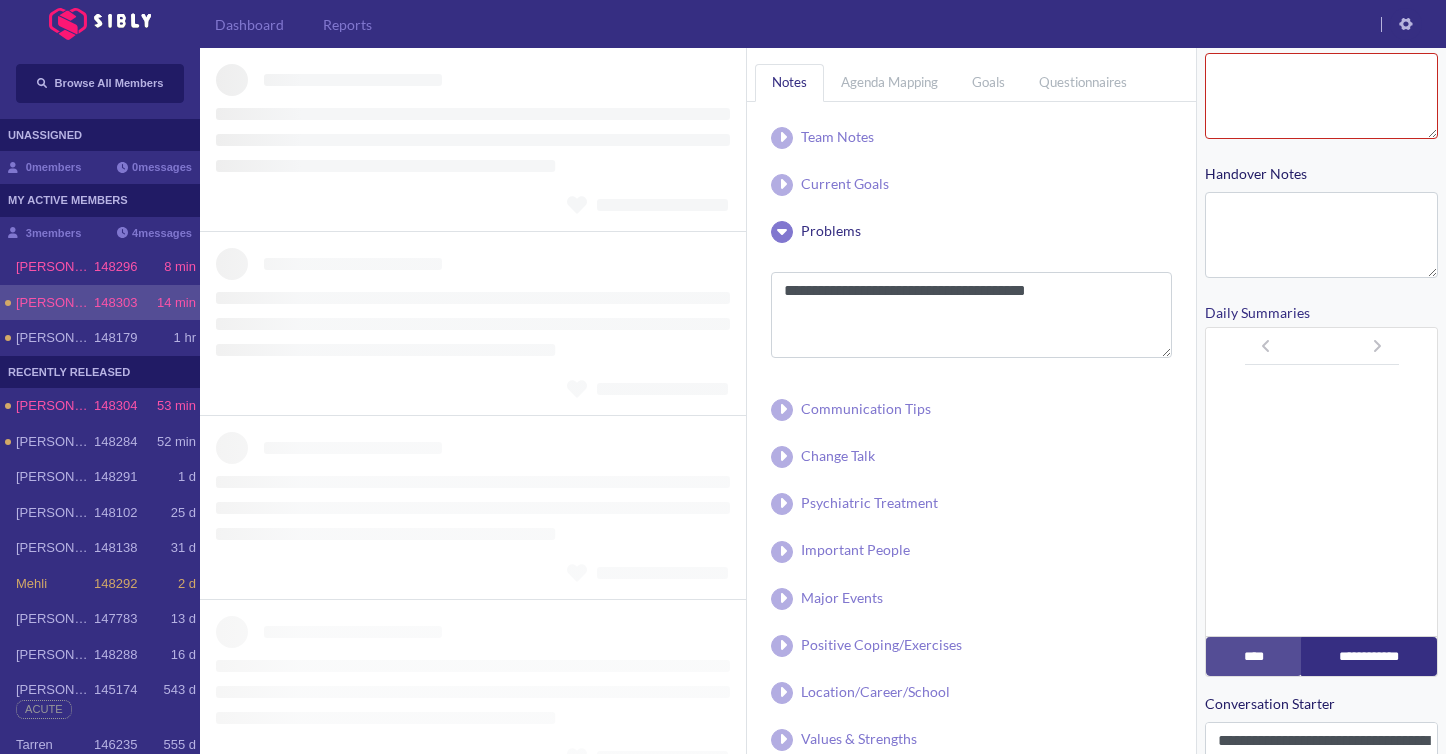 scroll, scrollTop: 475, scrollLeft: 0, axis: vertical 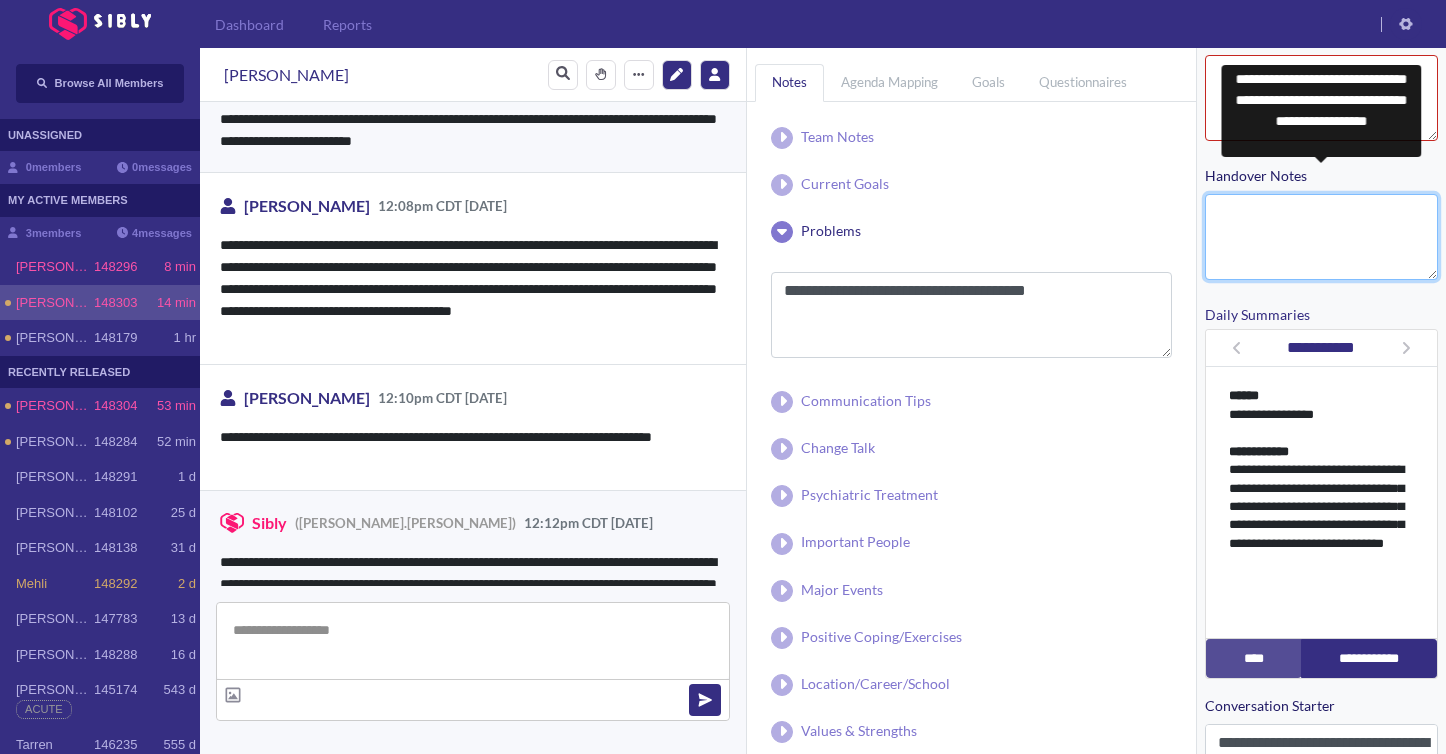 click on "Handover Notes" at bounding box center [1321, 237] 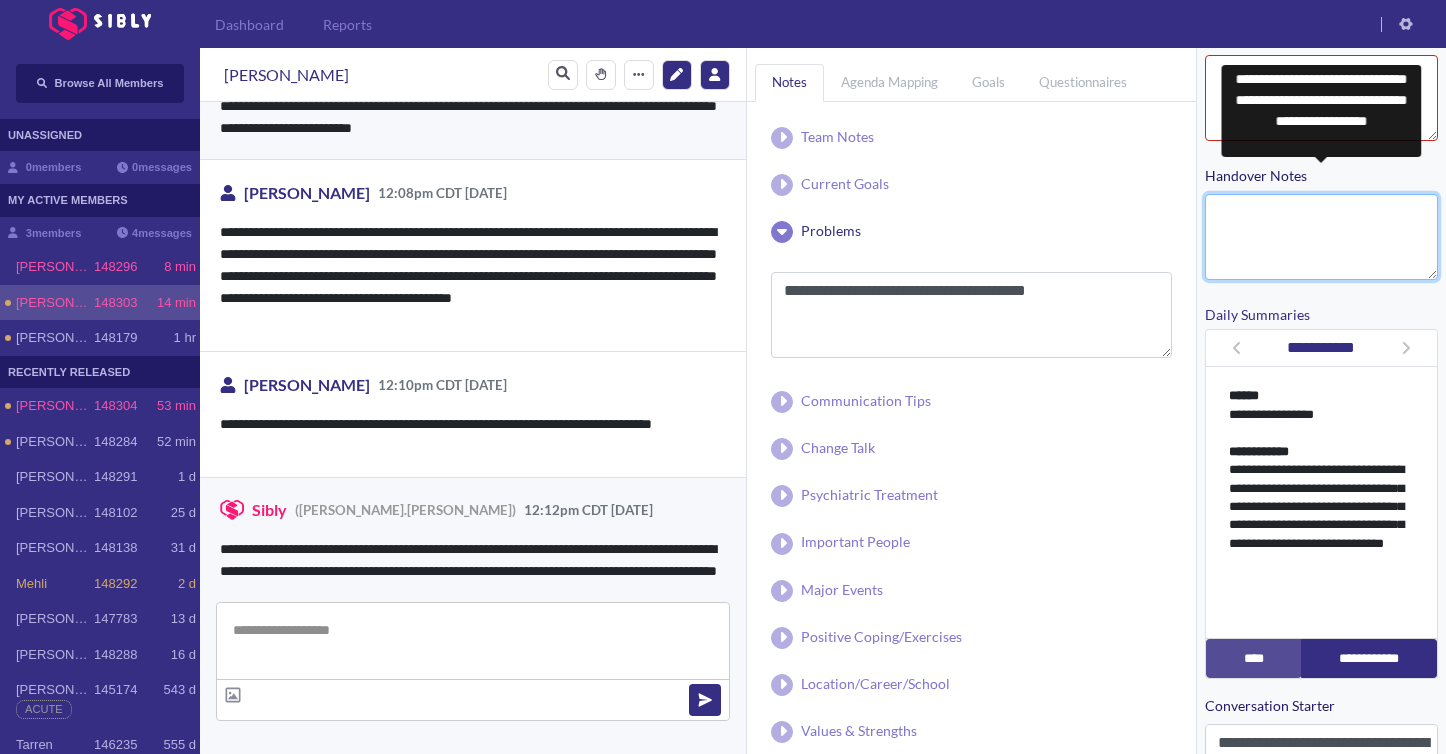 scroll, scrollTop: 1301, scrollLeft: 0, axis: vertical 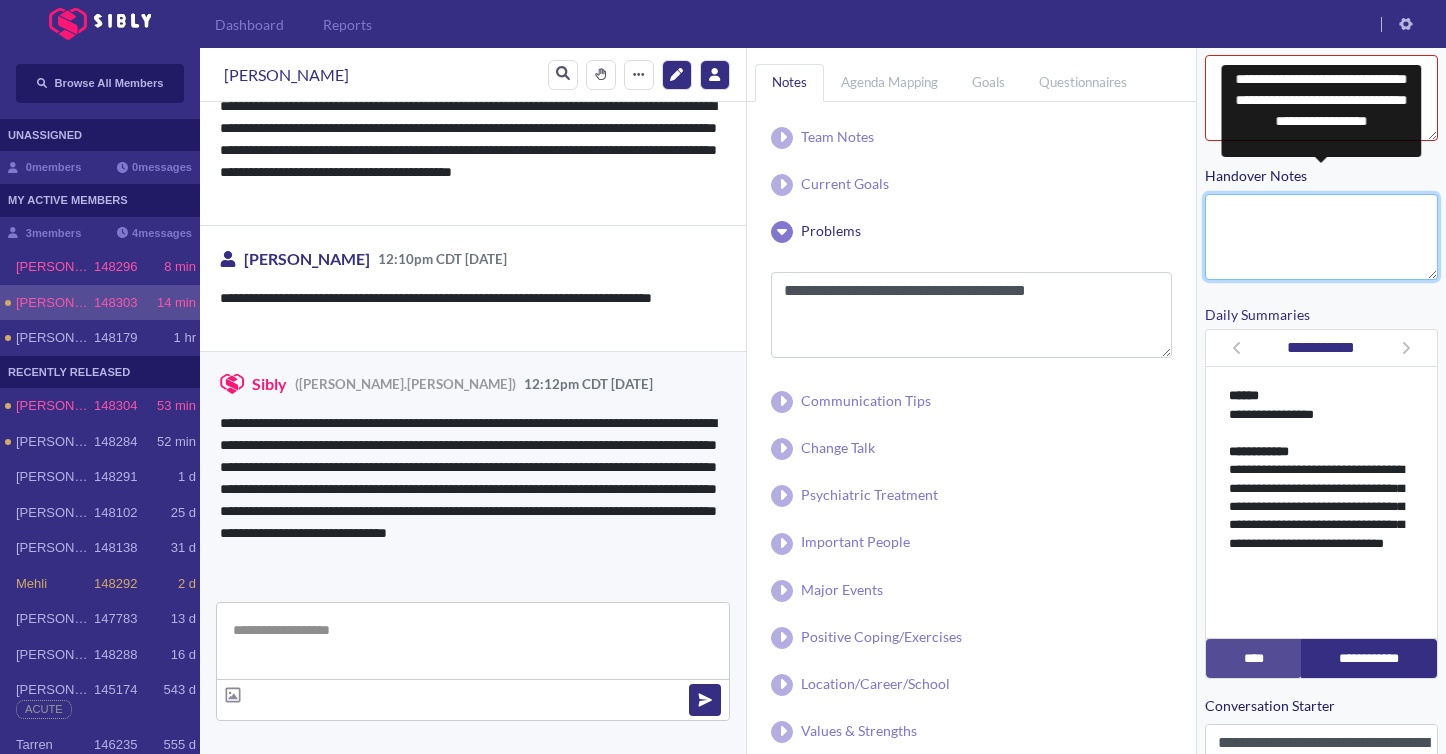 paste on "**********" 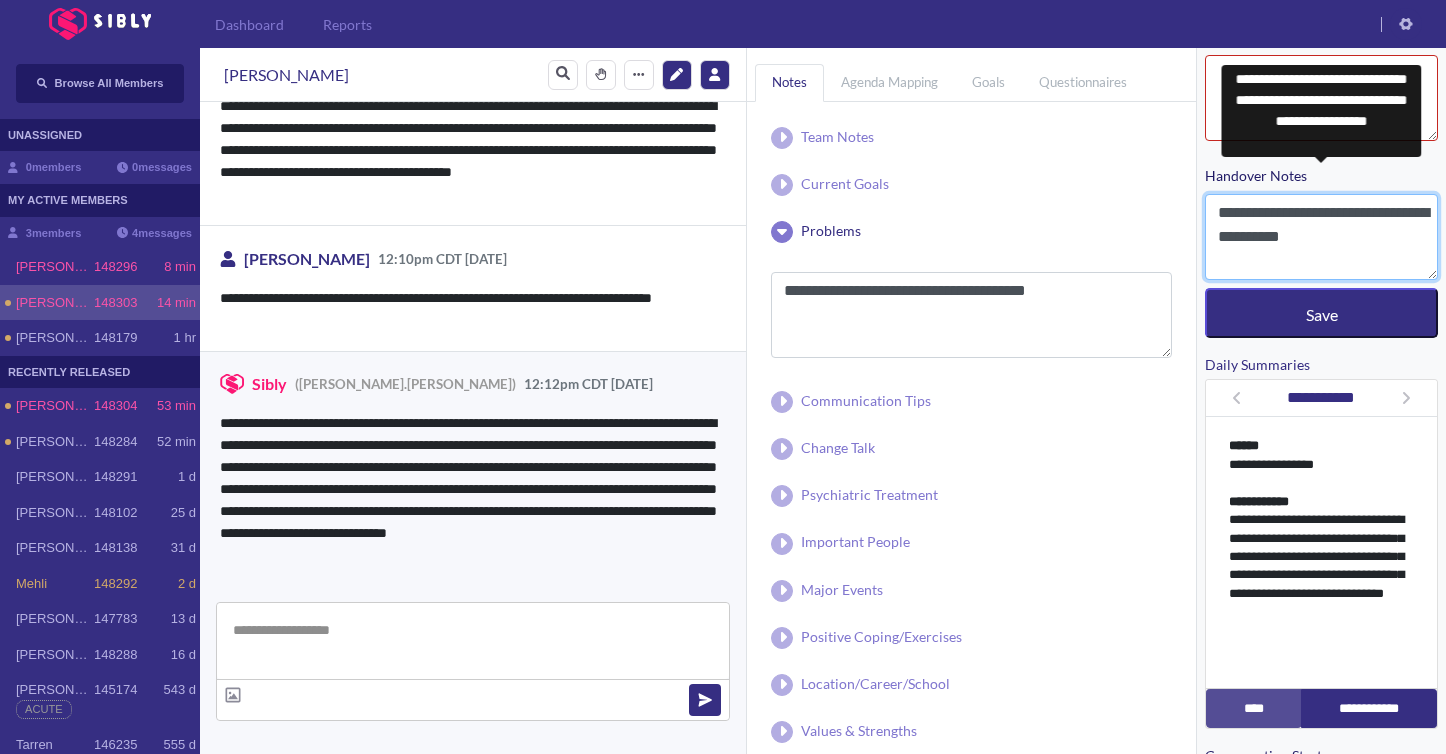 click on "**********" at bounding box center (1321, 237) 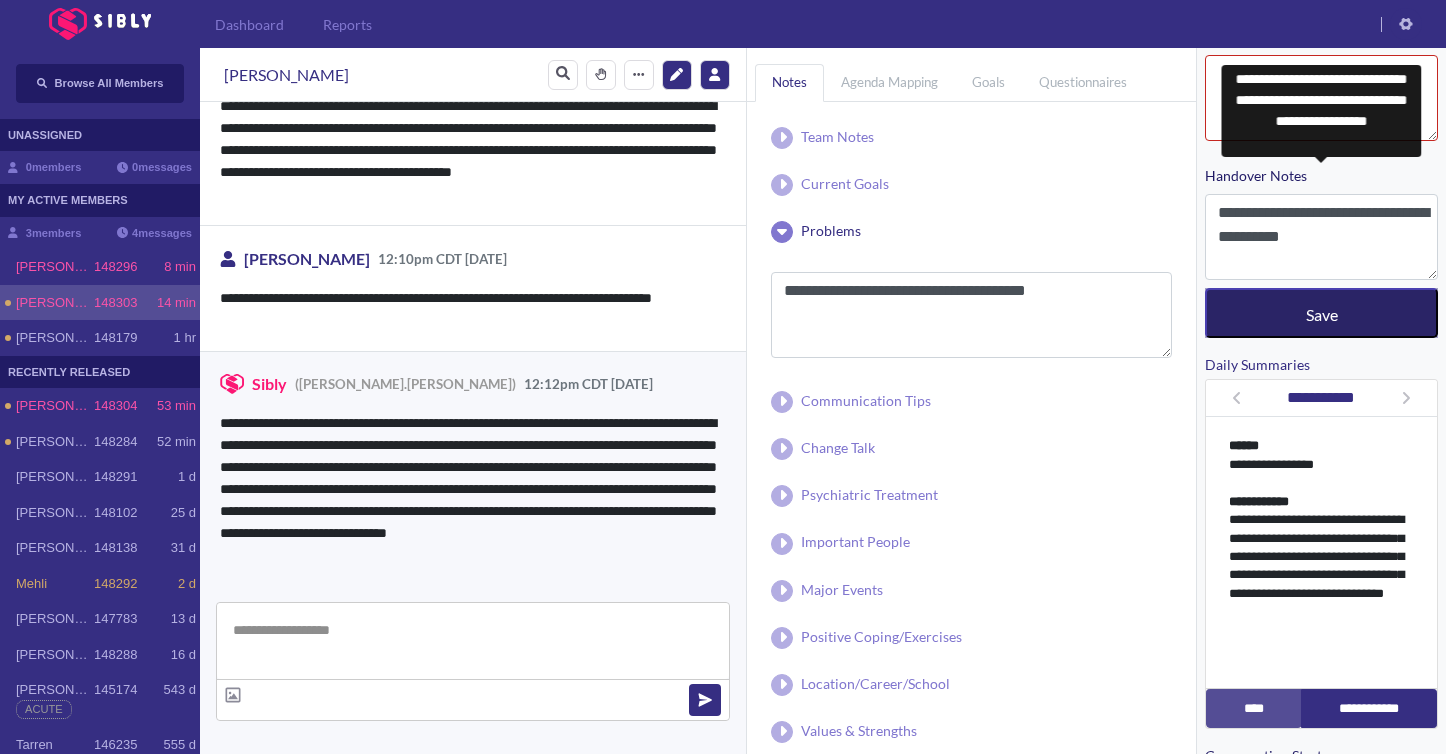 click on "Save" at bounding box center (1321, 313) 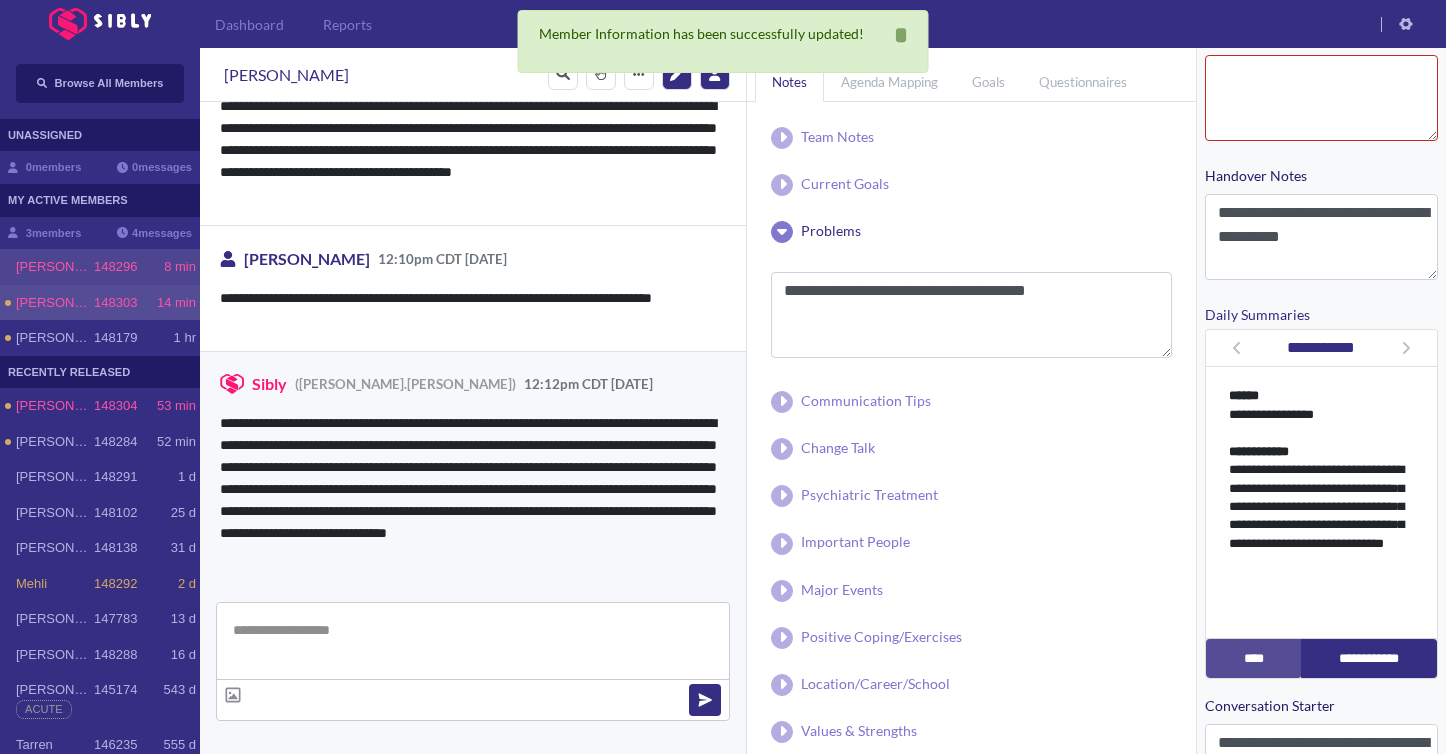 click on "[PERSON_NAME]" at bounding box center [55, 267] 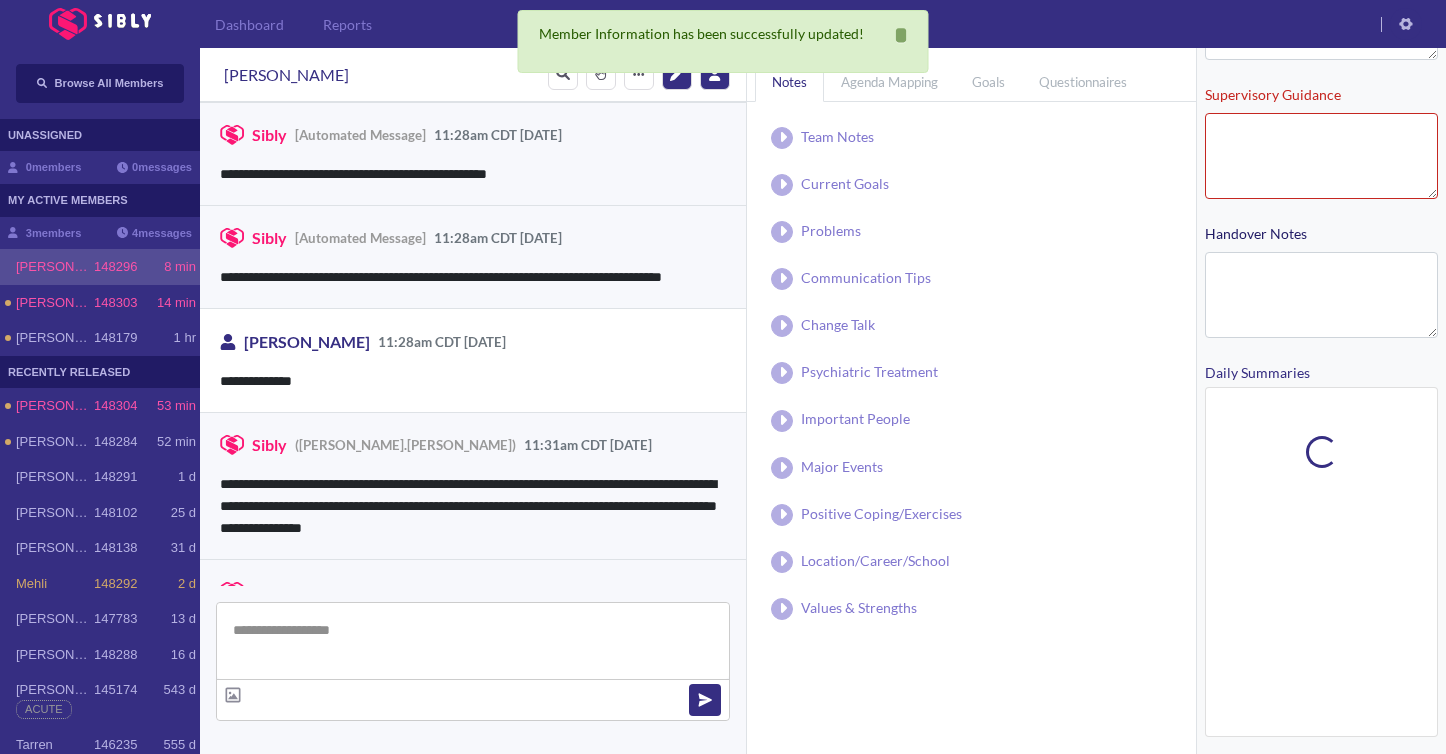 scroll, scrollTop: 475, scrollLeft: 0, axis: vertical 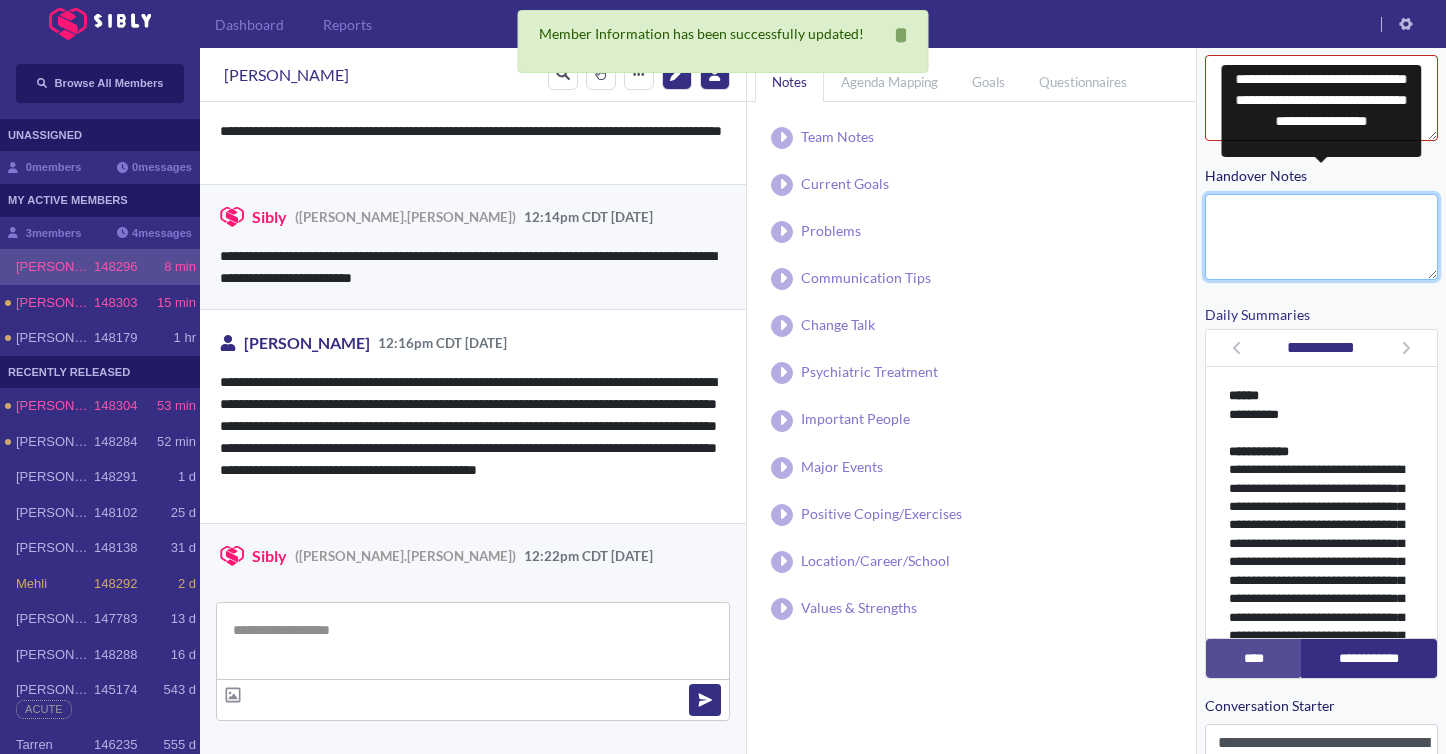 click on "Handover Notes" at bounding box center [1321, 237] 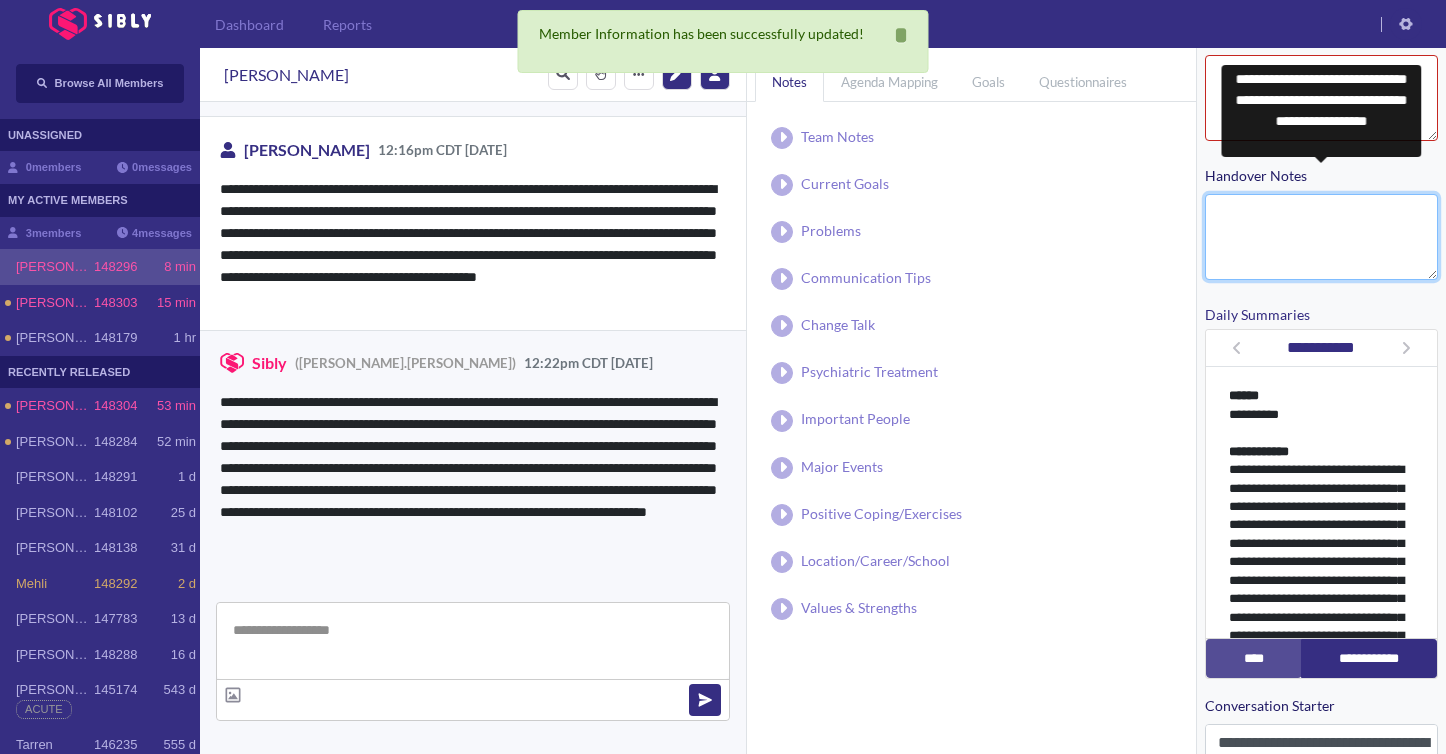 scroll, scrollTop: 991, scrollLeft: 0, axis: vertical 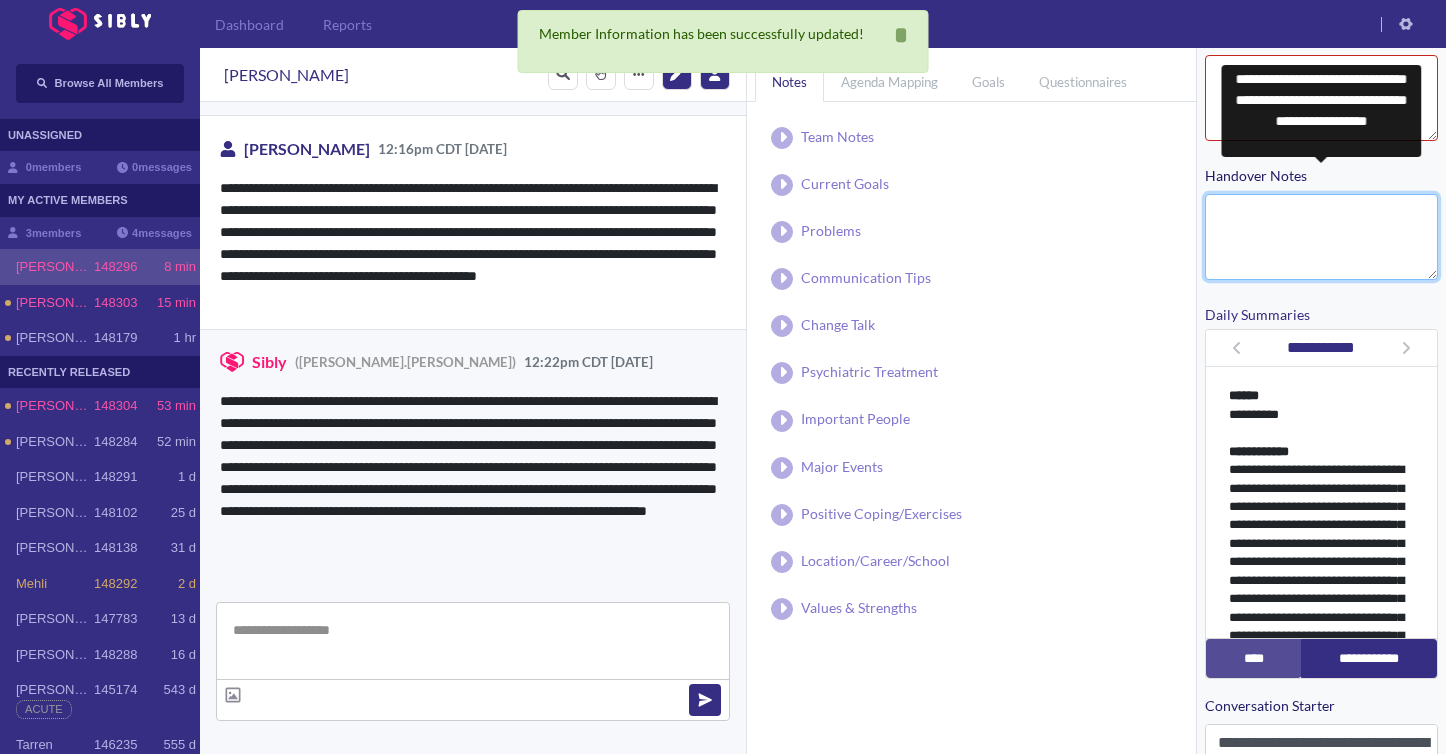 paste on "**********" 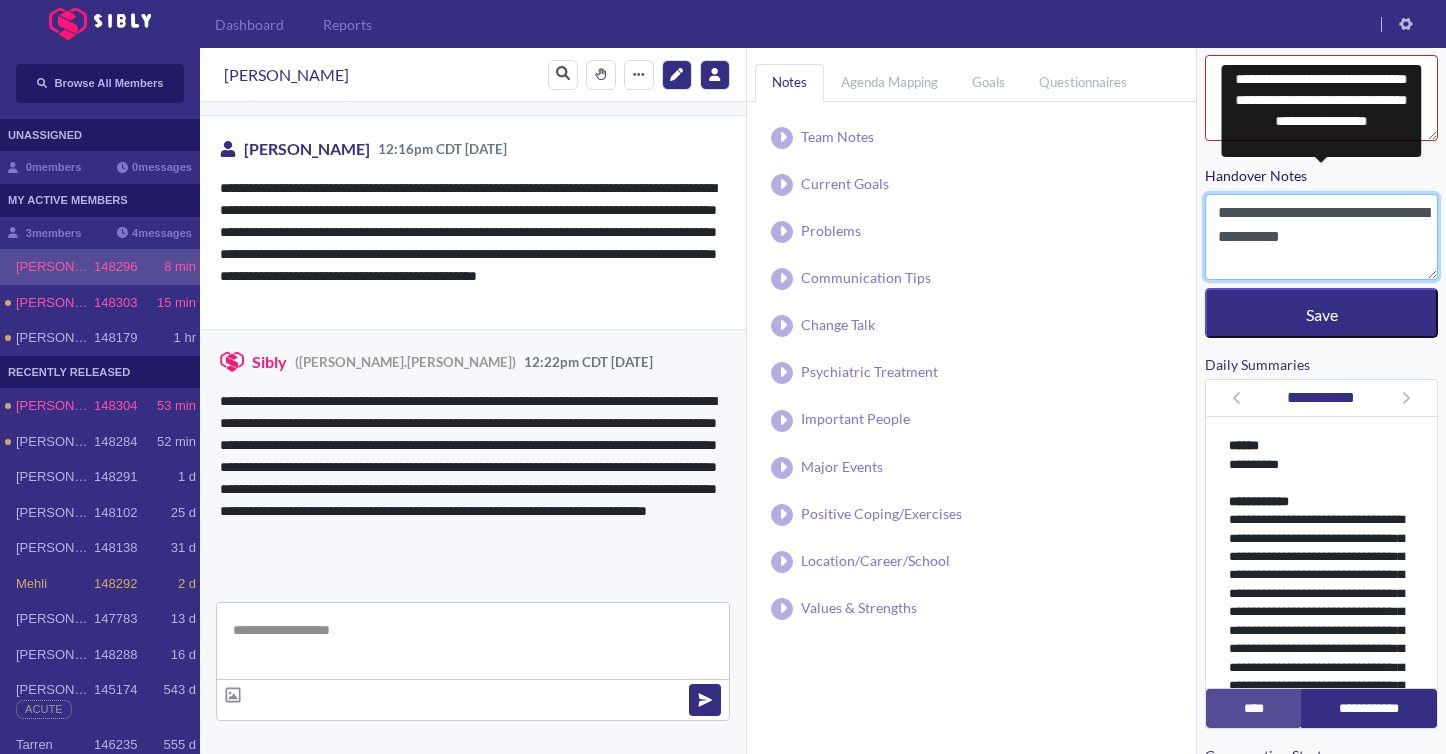 click on "**********" at bounding box center [1321, 237] 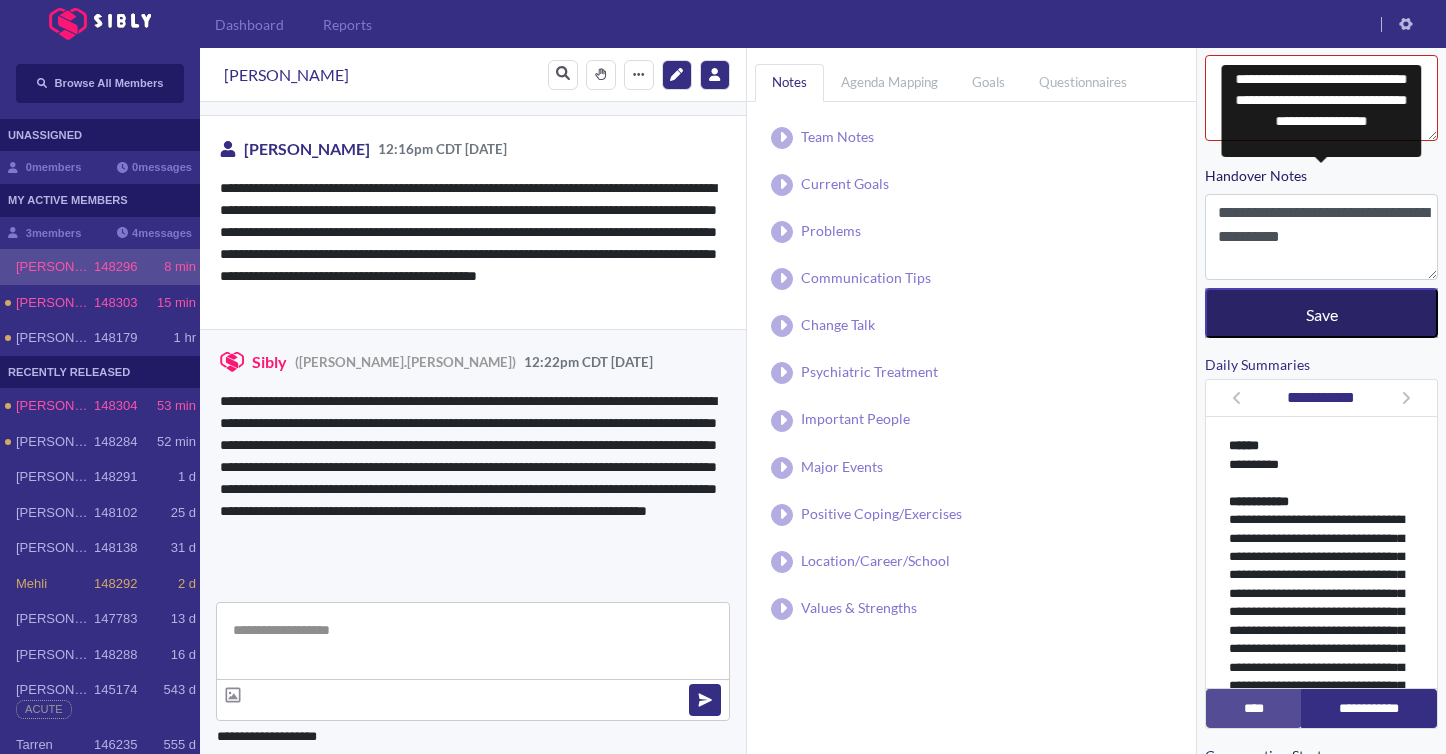 click on "Save" at bounding box center [1321, 313] 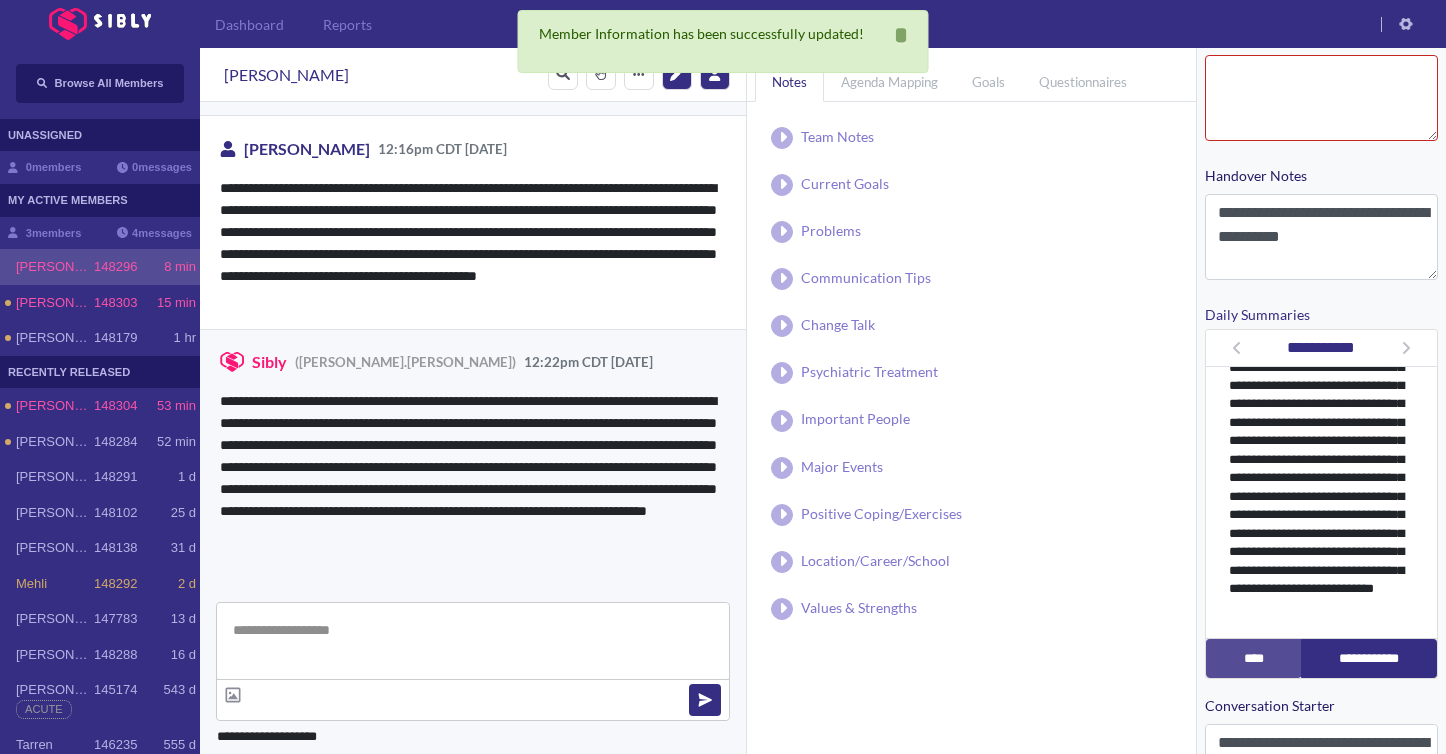 scroll, scrollTop: 183, scrollLeft: 0, axis: vertical 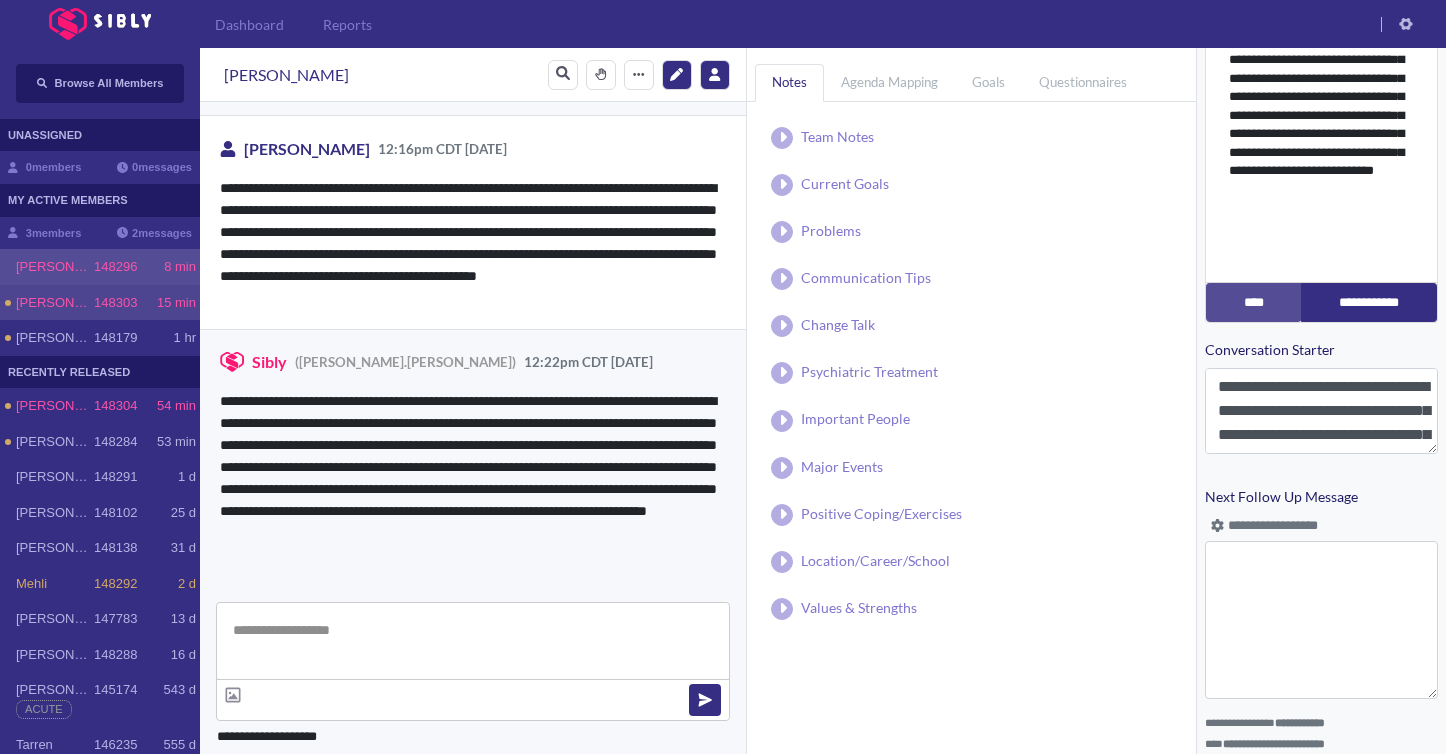 click on "[PERSON_NAME]" at bounding box center [55, 303] 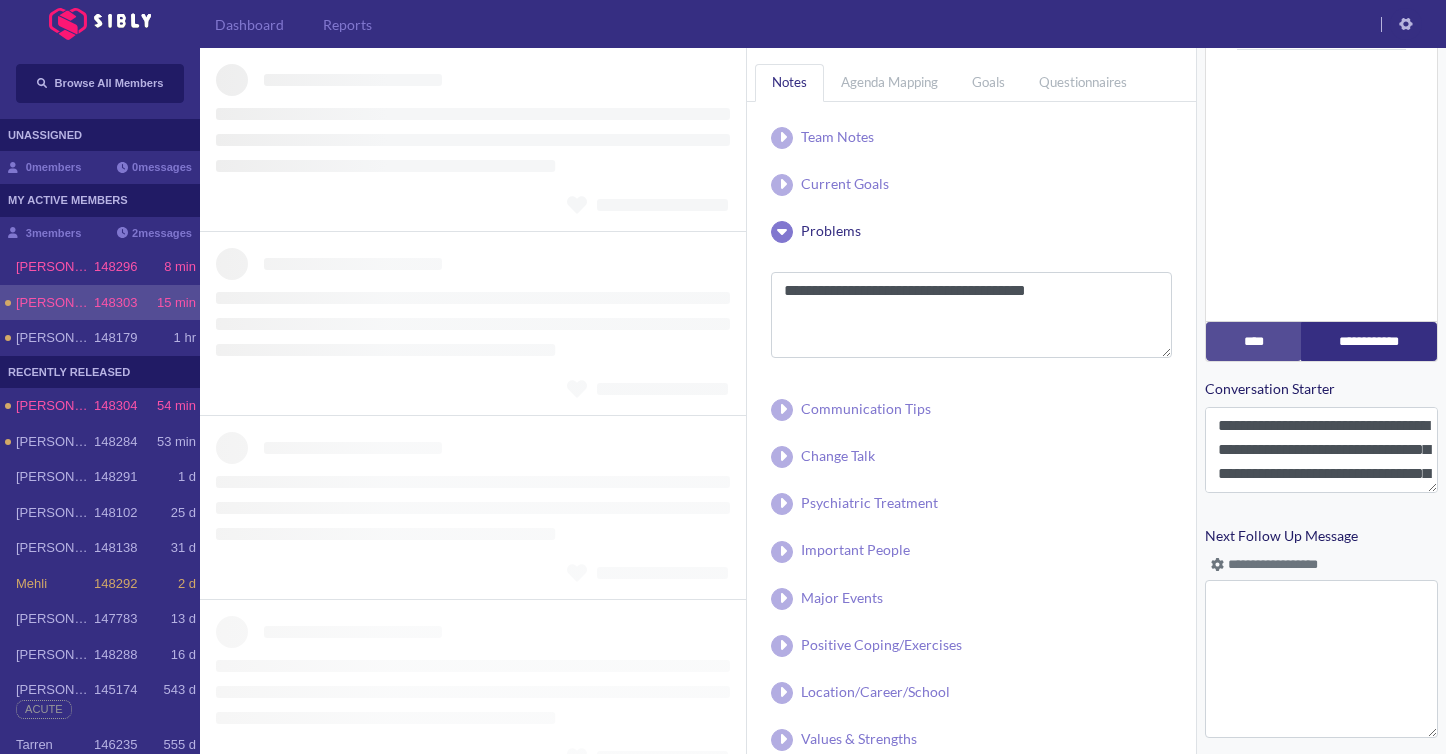 scroll, scrollTop: 0, scrollLeft: 0, axis: both 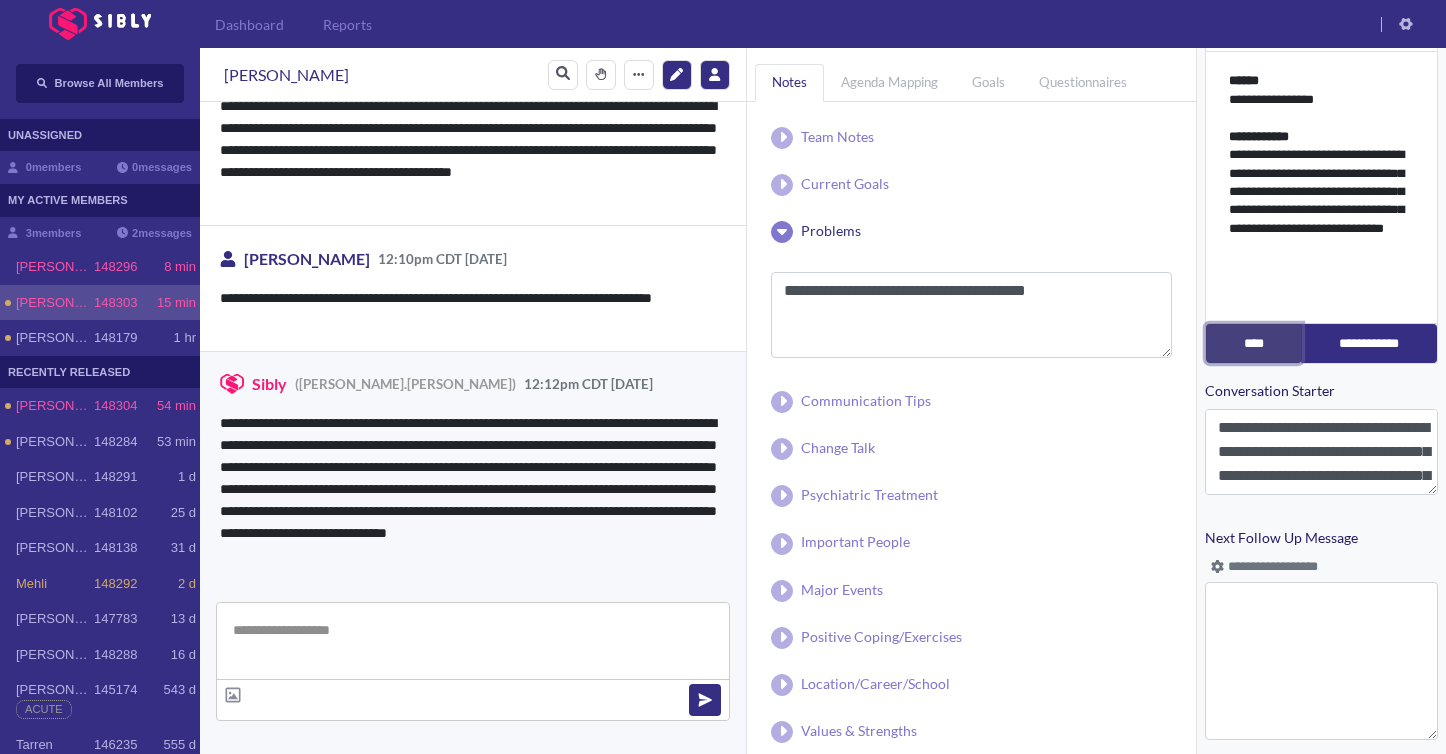 click on "****" at bounding box center (1254, 343) 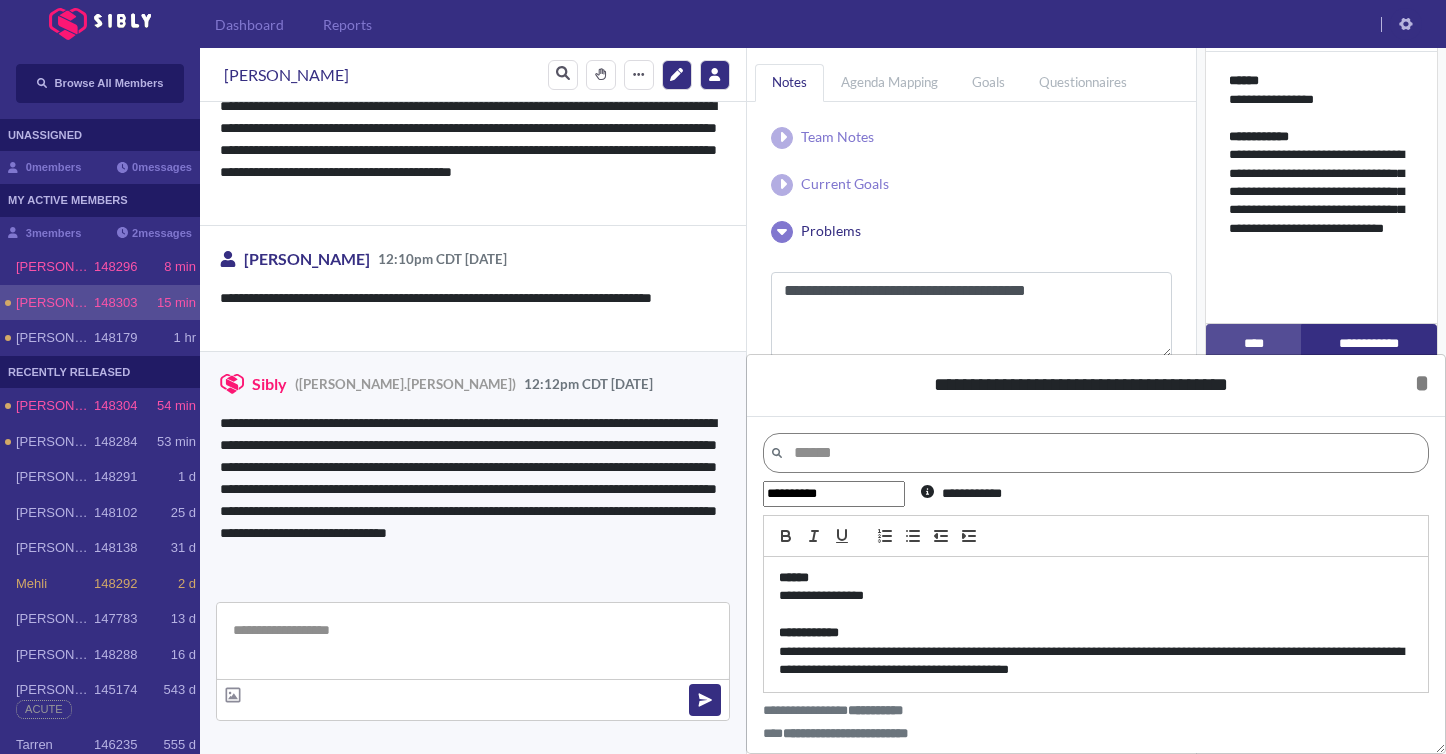 click on "**********" at bounding box center [1096, 661] 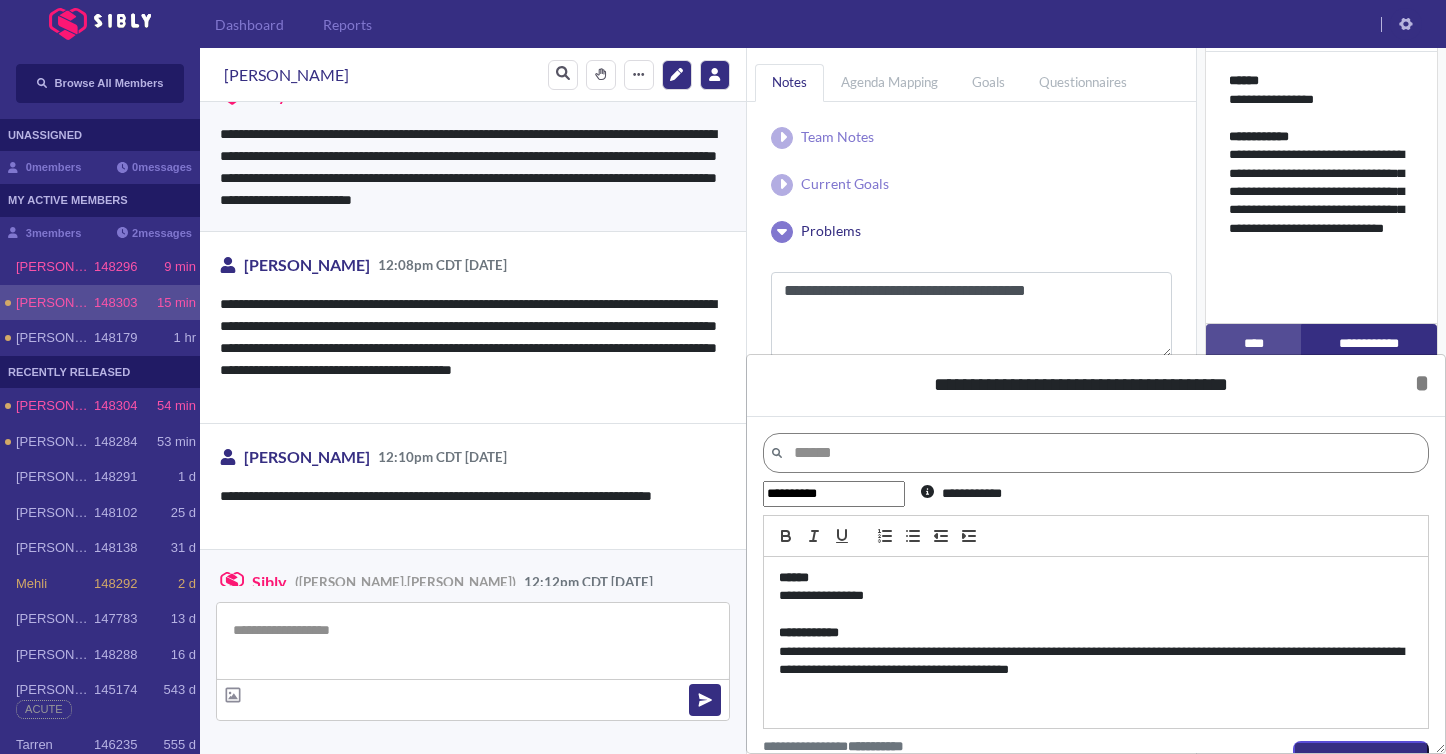 scroll, scrollTop: 1060, scrollLeft: 0, axis: vertical 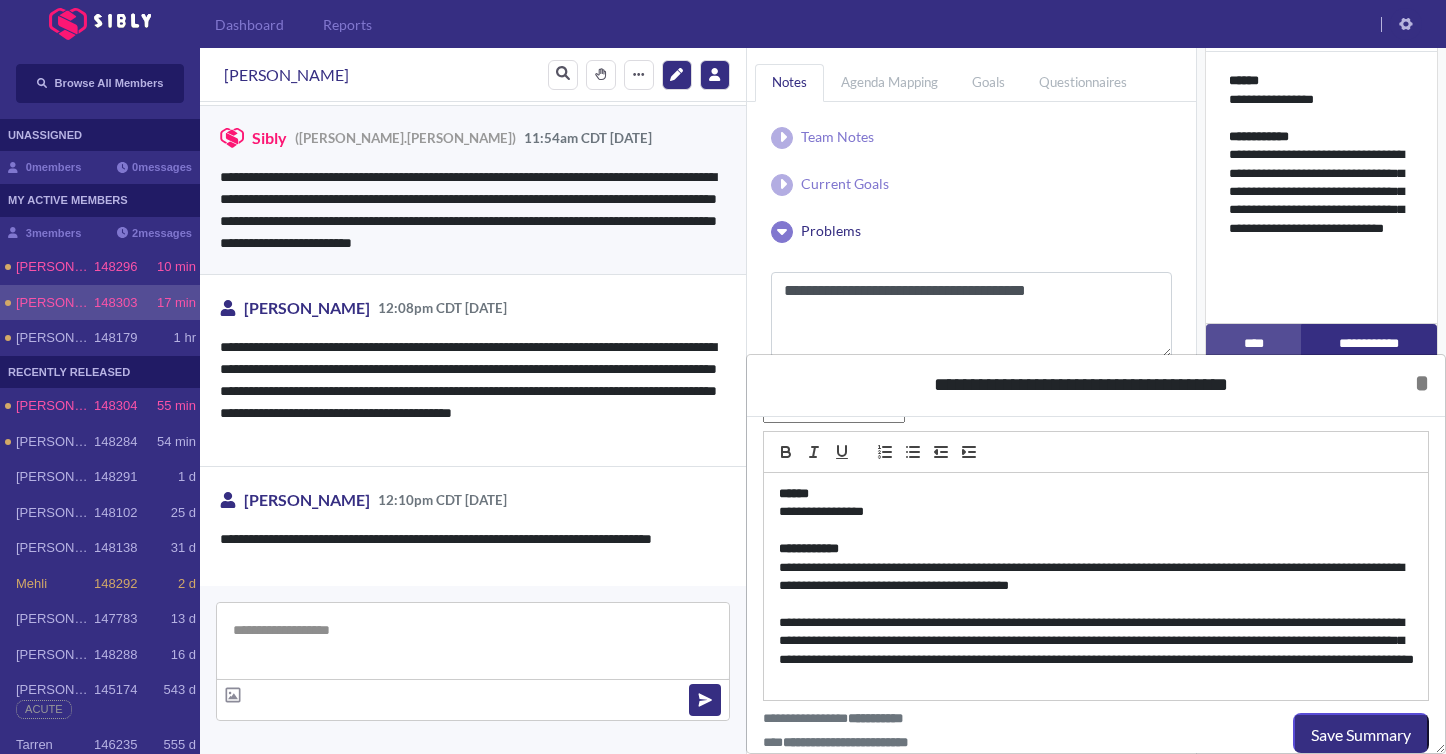 click on "**********" at bounding box center [1096, 651] 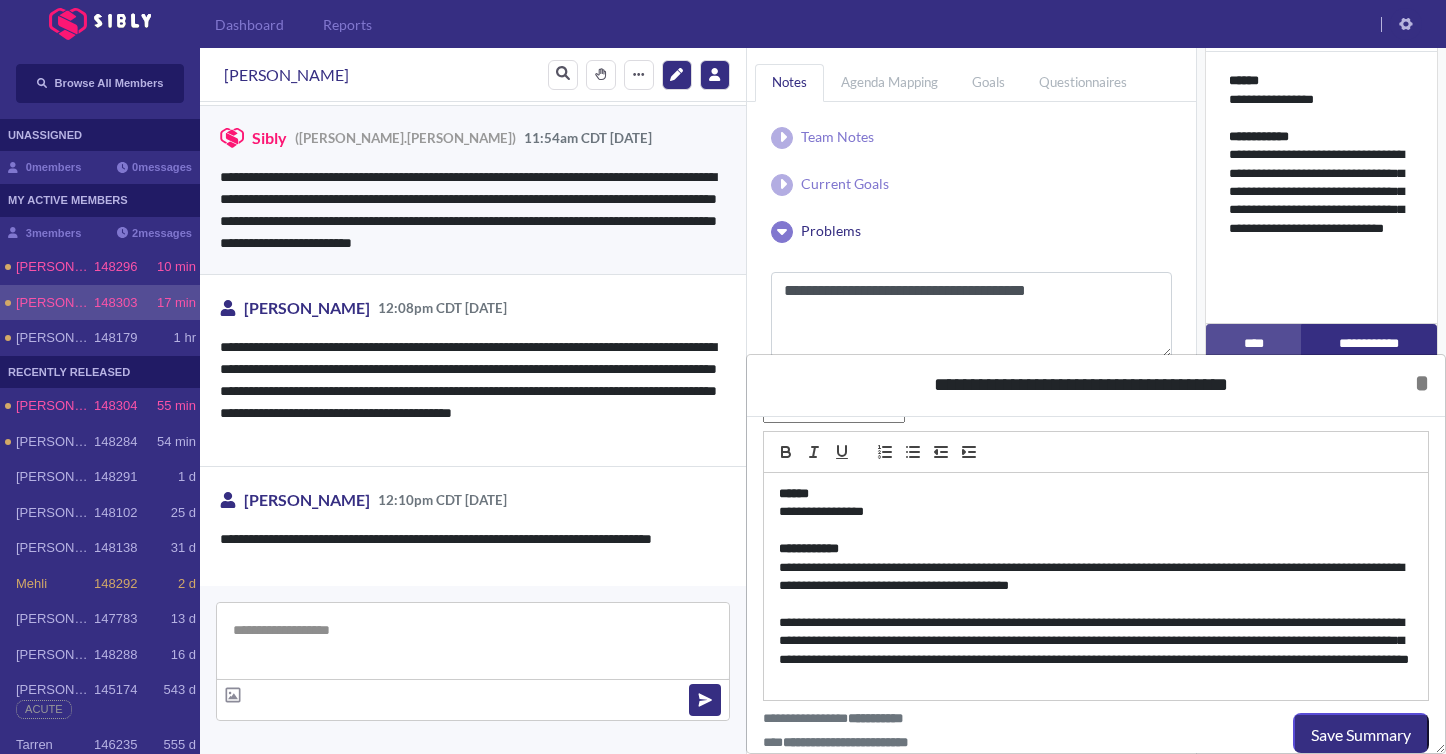click on "**********" at bounding box center [1096, 651] 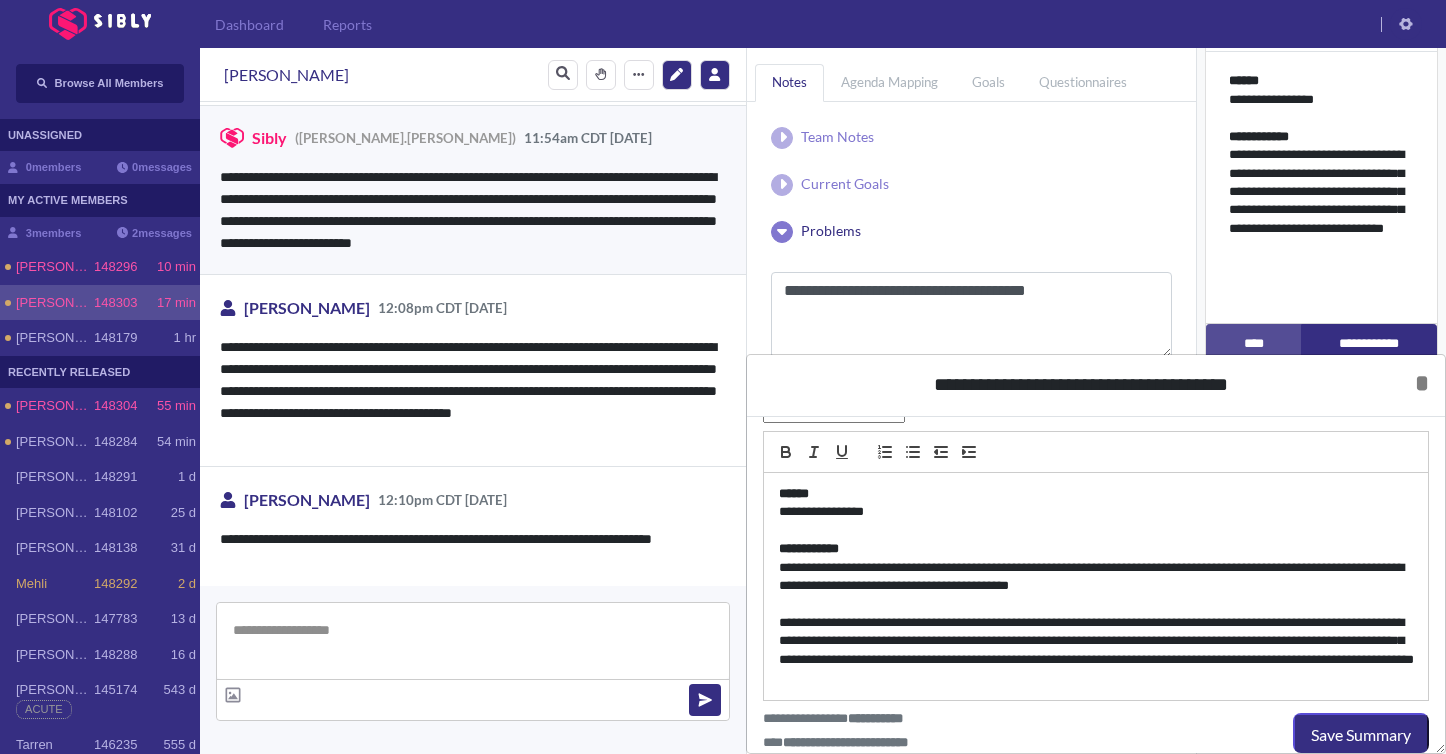 click on "**********" at bounding box center (1096, 651) 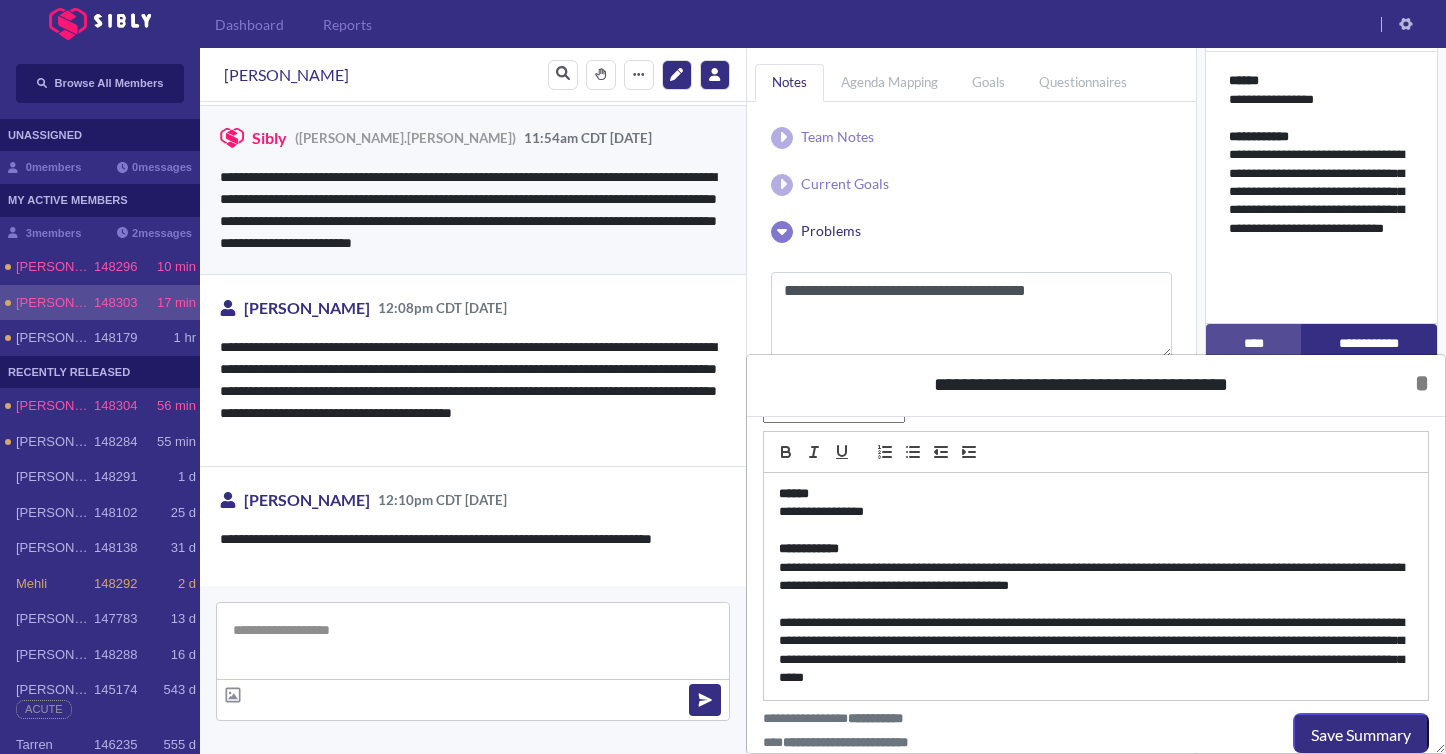 click on "**********" at bounding box center [1096, 651] 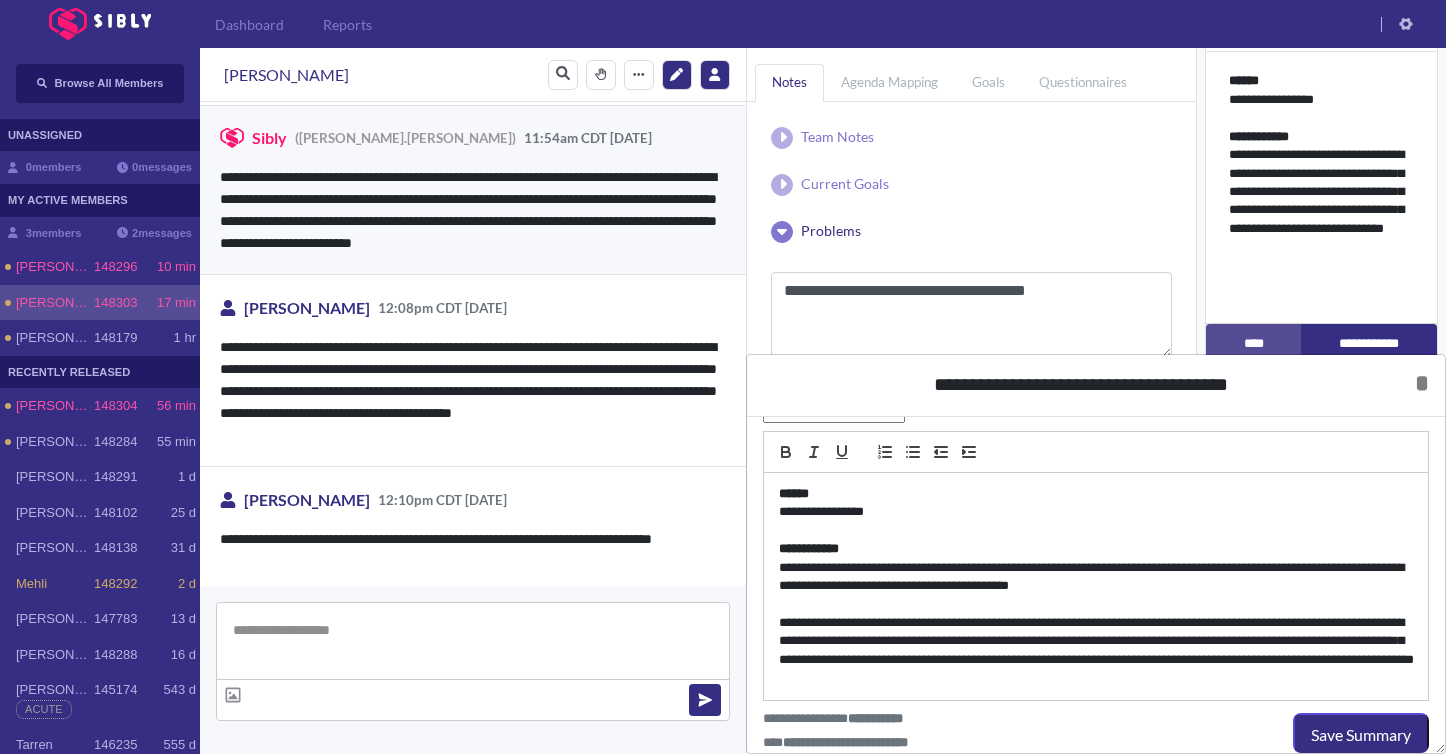 click on "**********" at bounding box center (1096, 651) 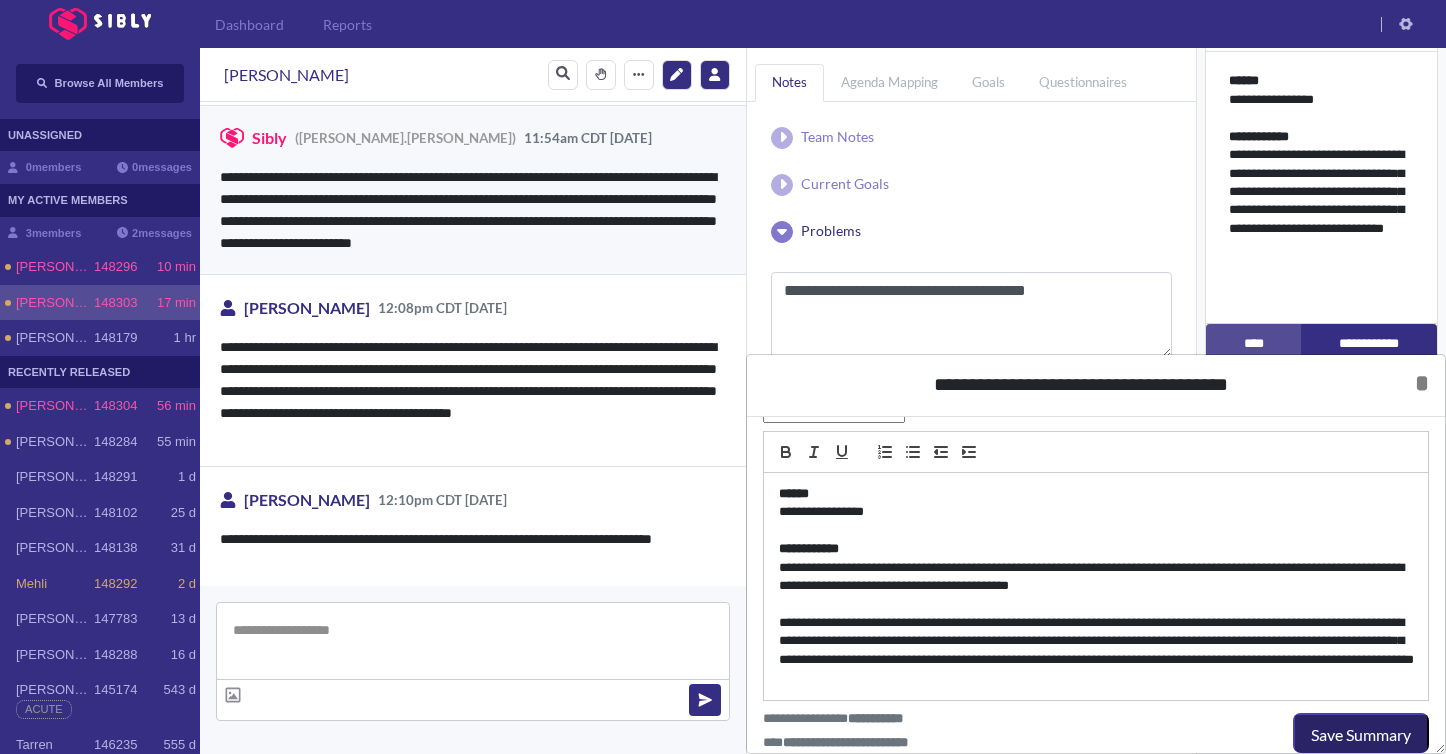 click on "Save Summary" at bounding box center (1361, 735) 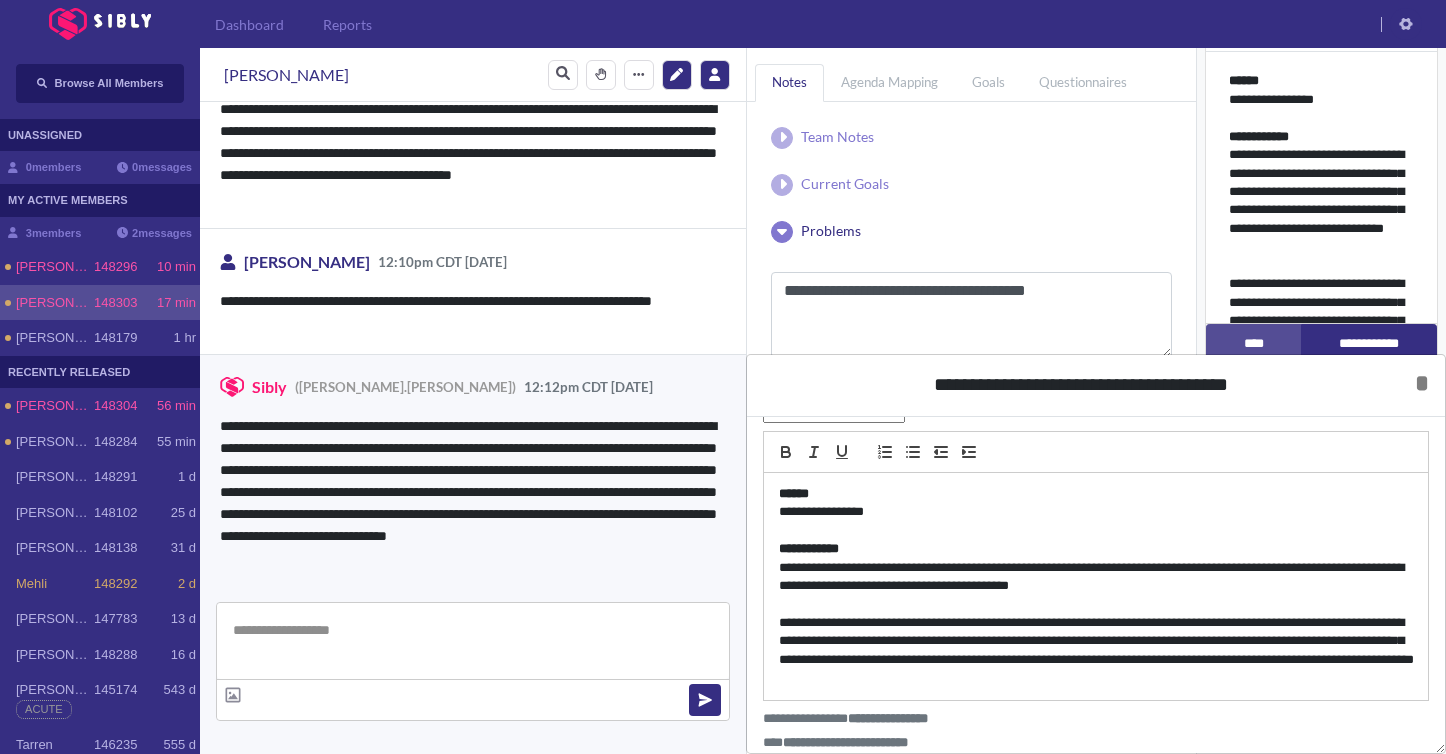 scroll, scrollTop: 1301, scrollLeft: 0, axis: vertical 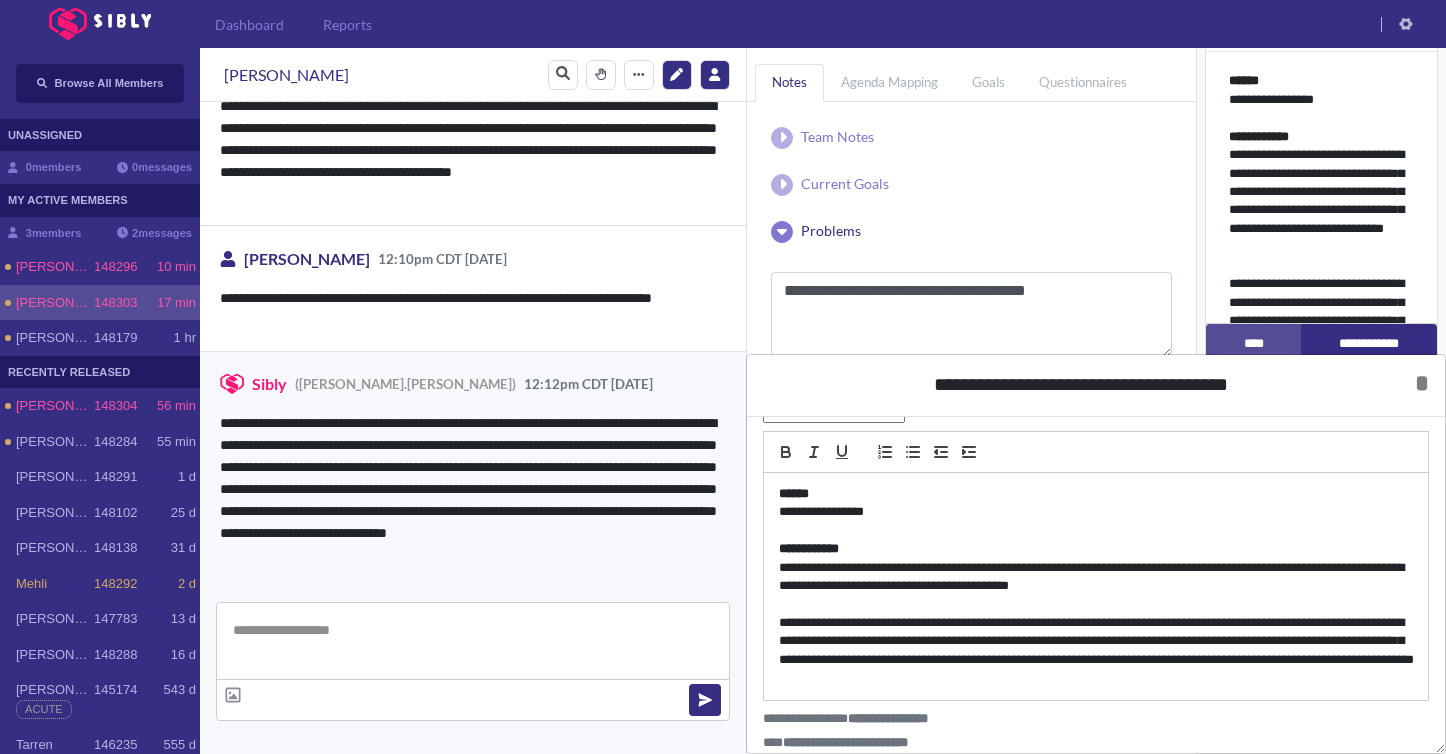 click on "**********" at bounding box center (1096, 651) 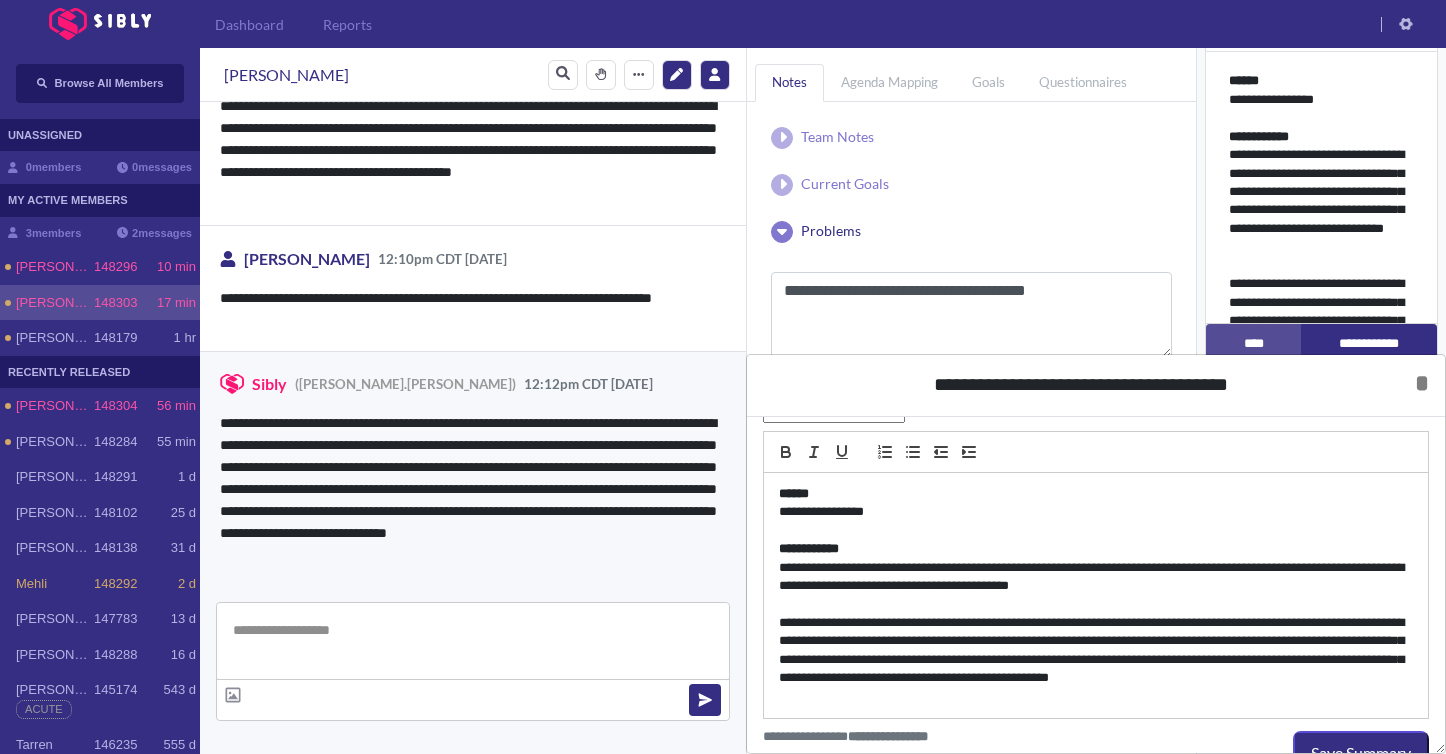 scroll, scrollTop: 102, scrollLeft: 0, axis: vertical 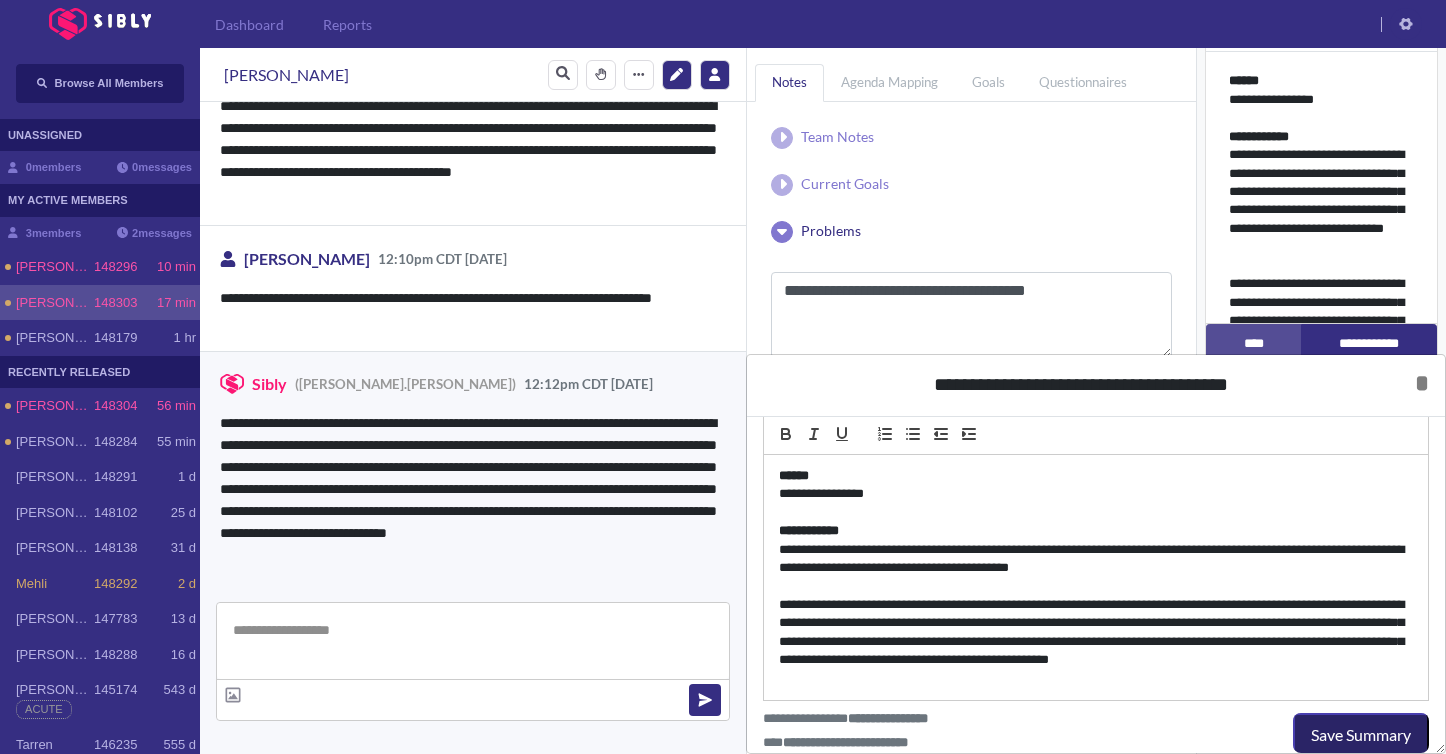click on "Save Summary" at bounding box center [1361, 735] 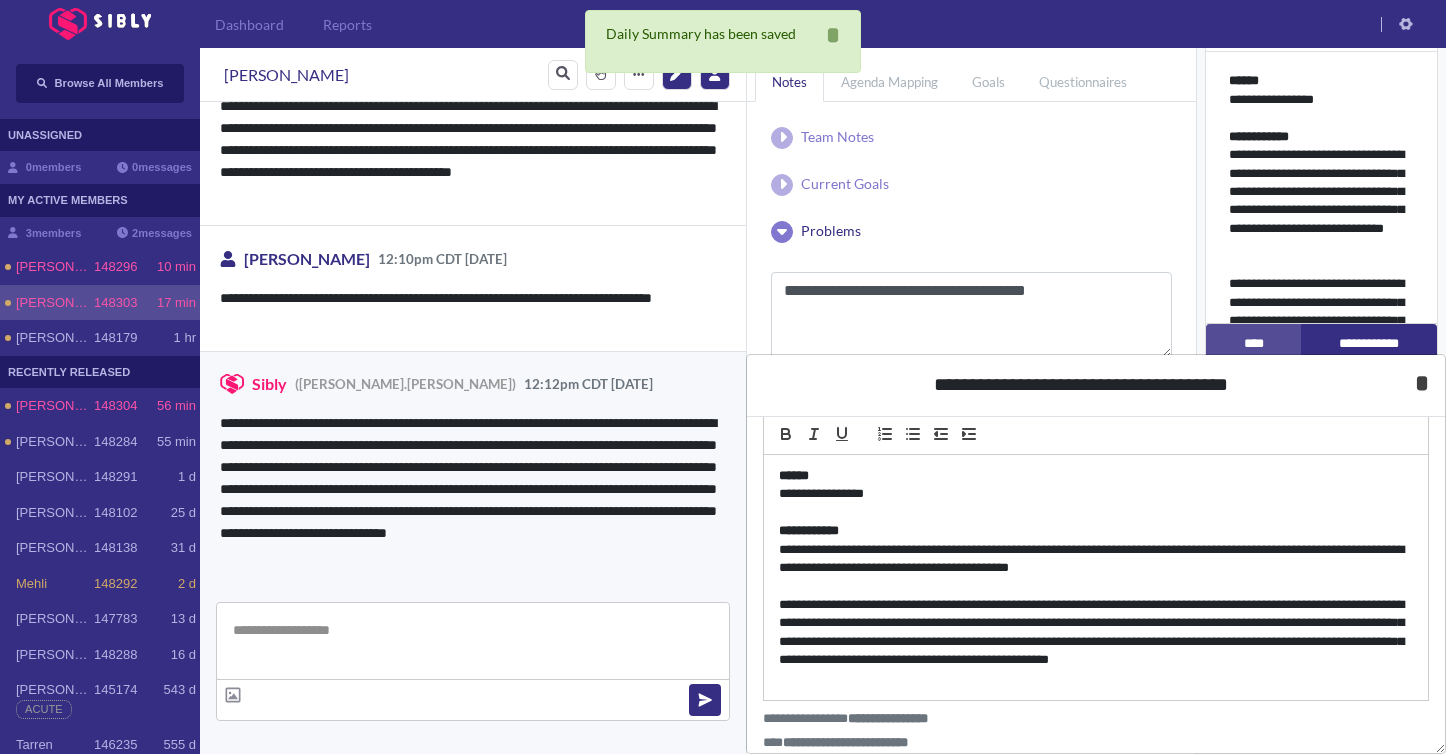 click on "*" at bounding box center [1422, 383] 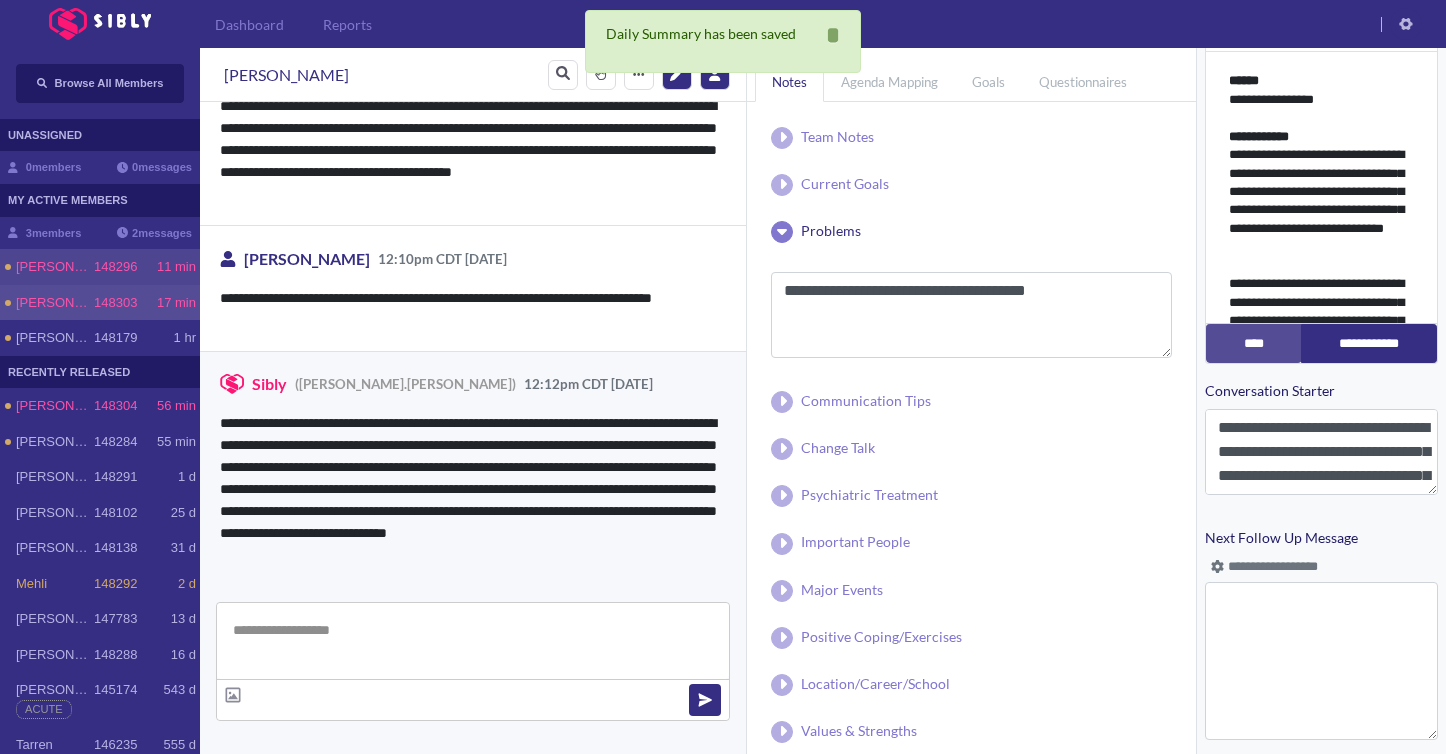 click on "11 min" 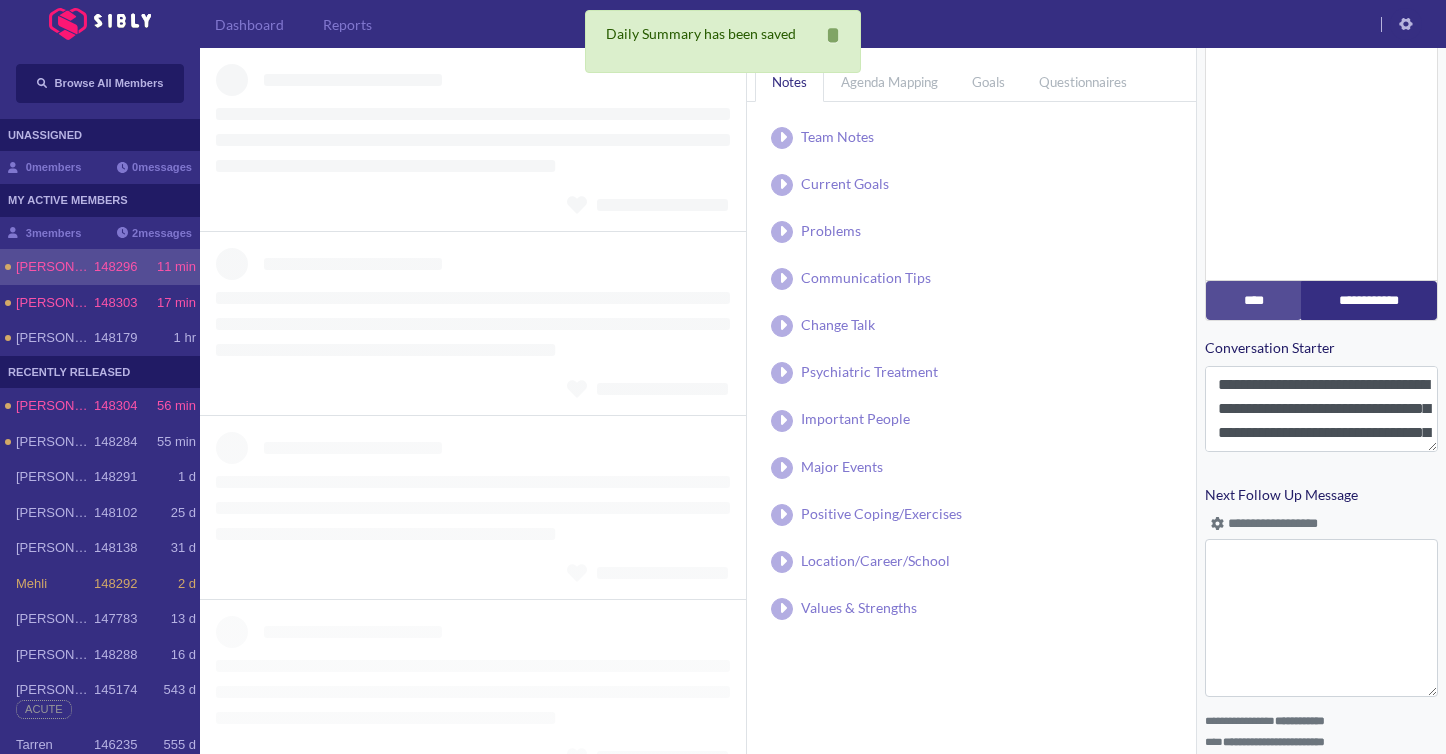scroll, scrollTop: 732, scrollLeft: 0, axis: vertical 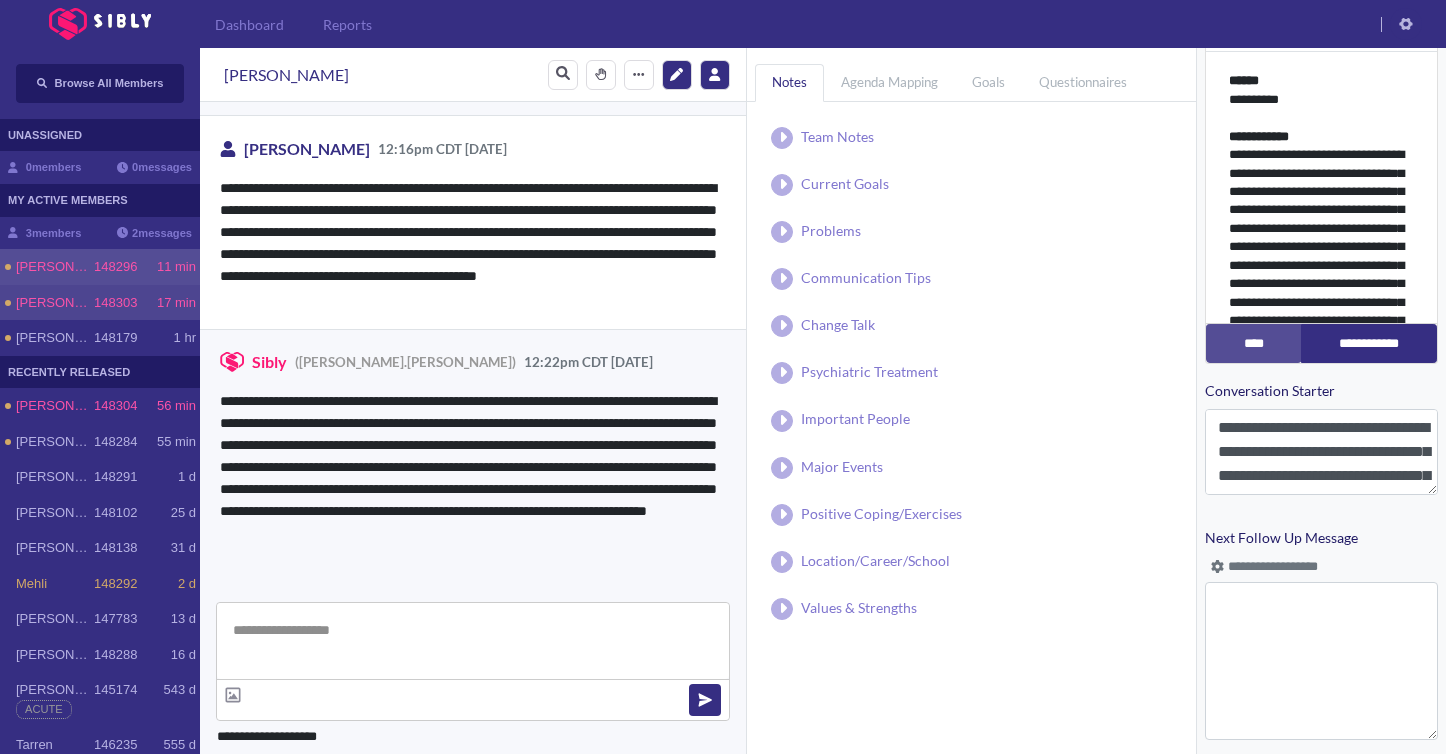 click on "[PERSON_NAME]" at bounding box center [55, 303] 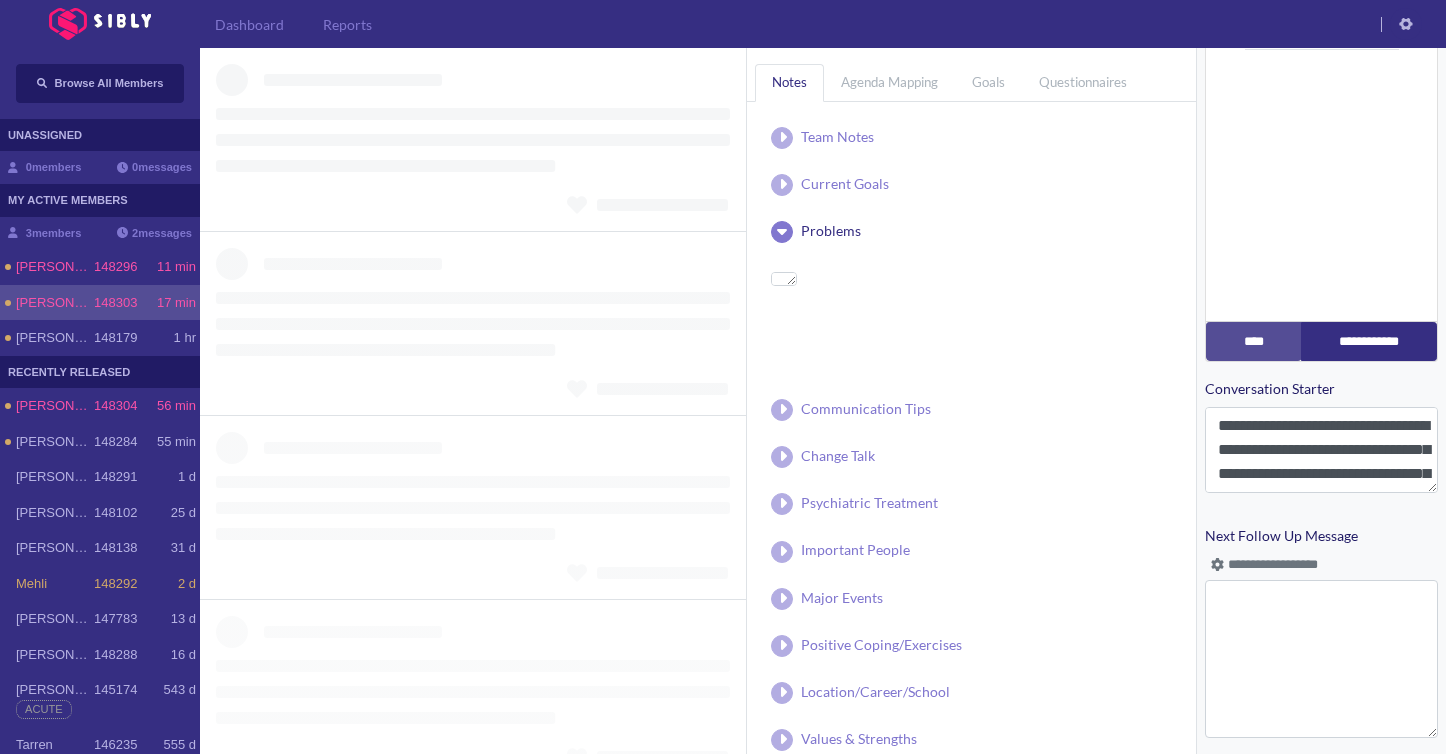scroll, scrollTop: 732, scrollLeft: 0, axis: vertical 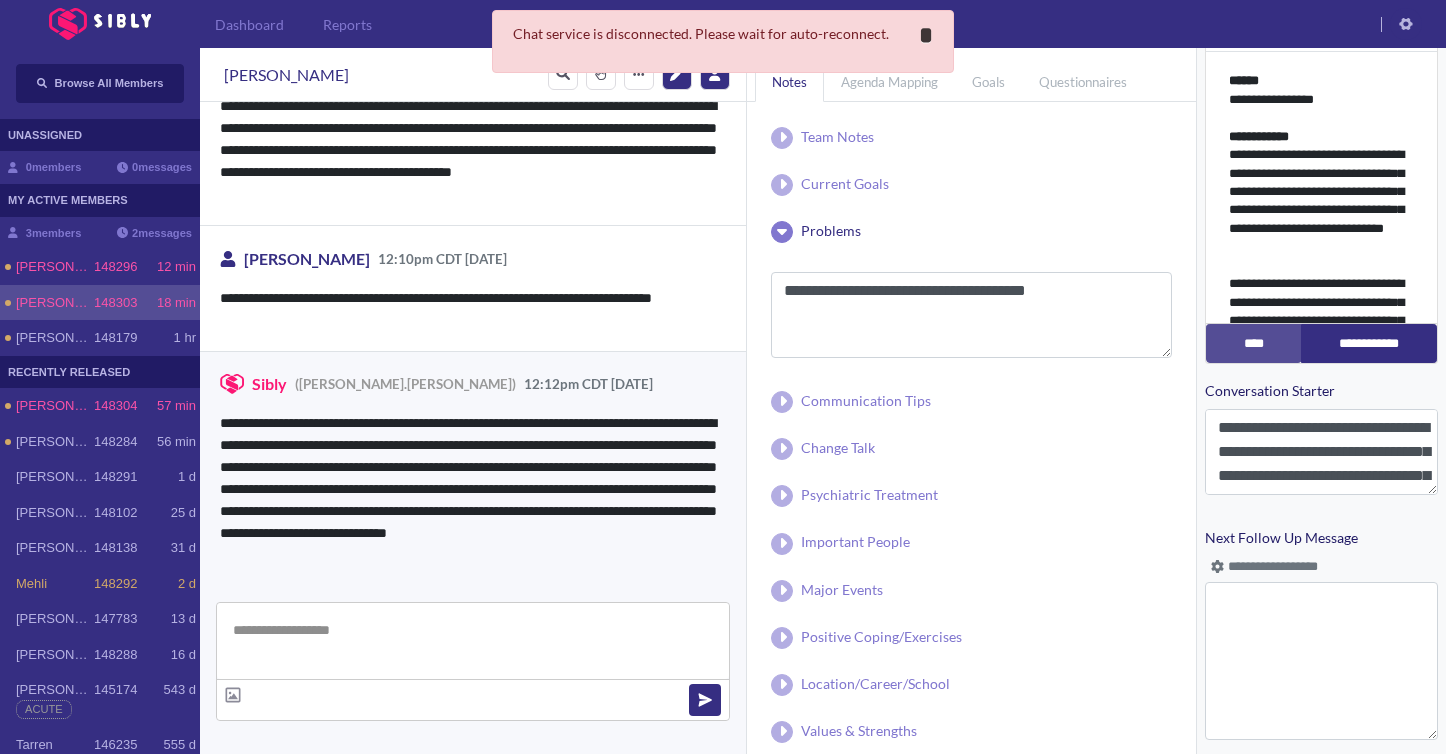 click on "*" at bounding box center (926, 35) 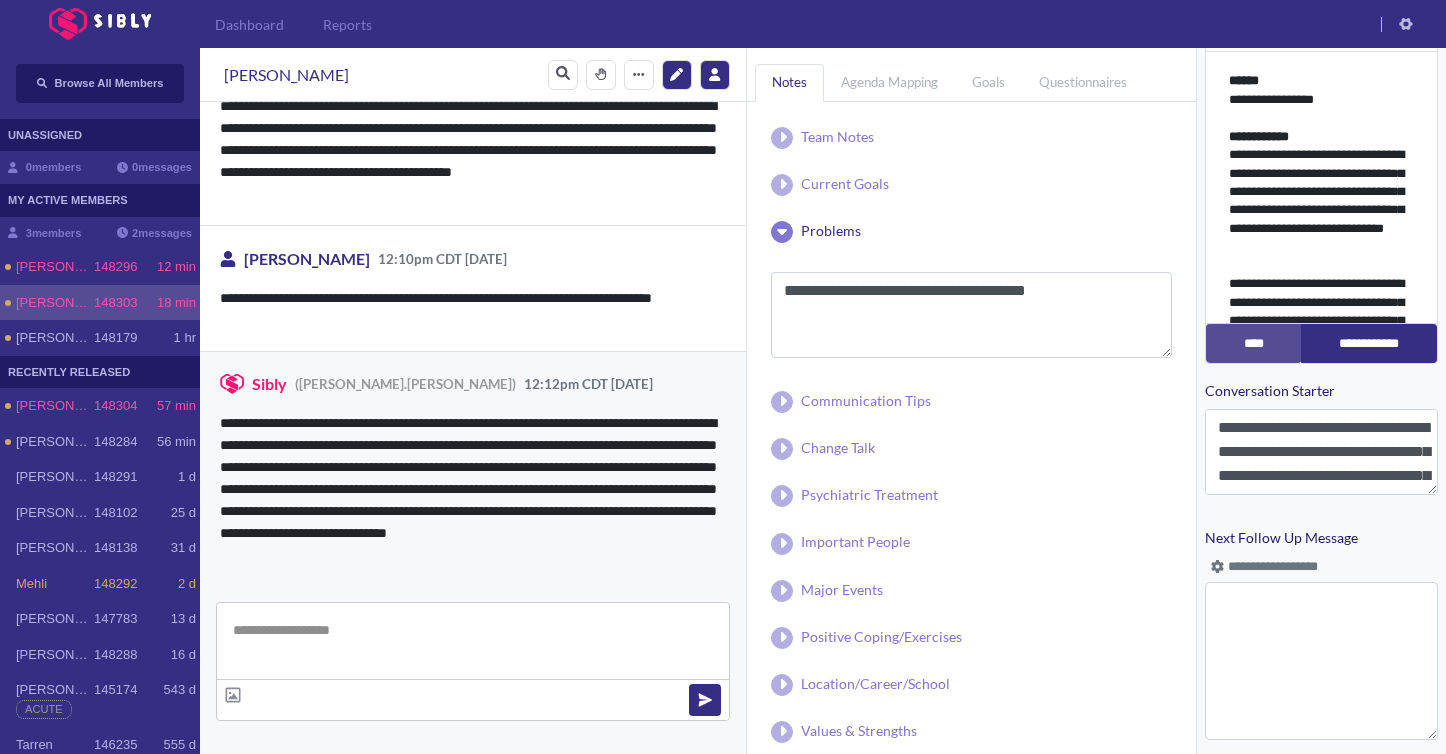 click at bounding box center (473, 641) 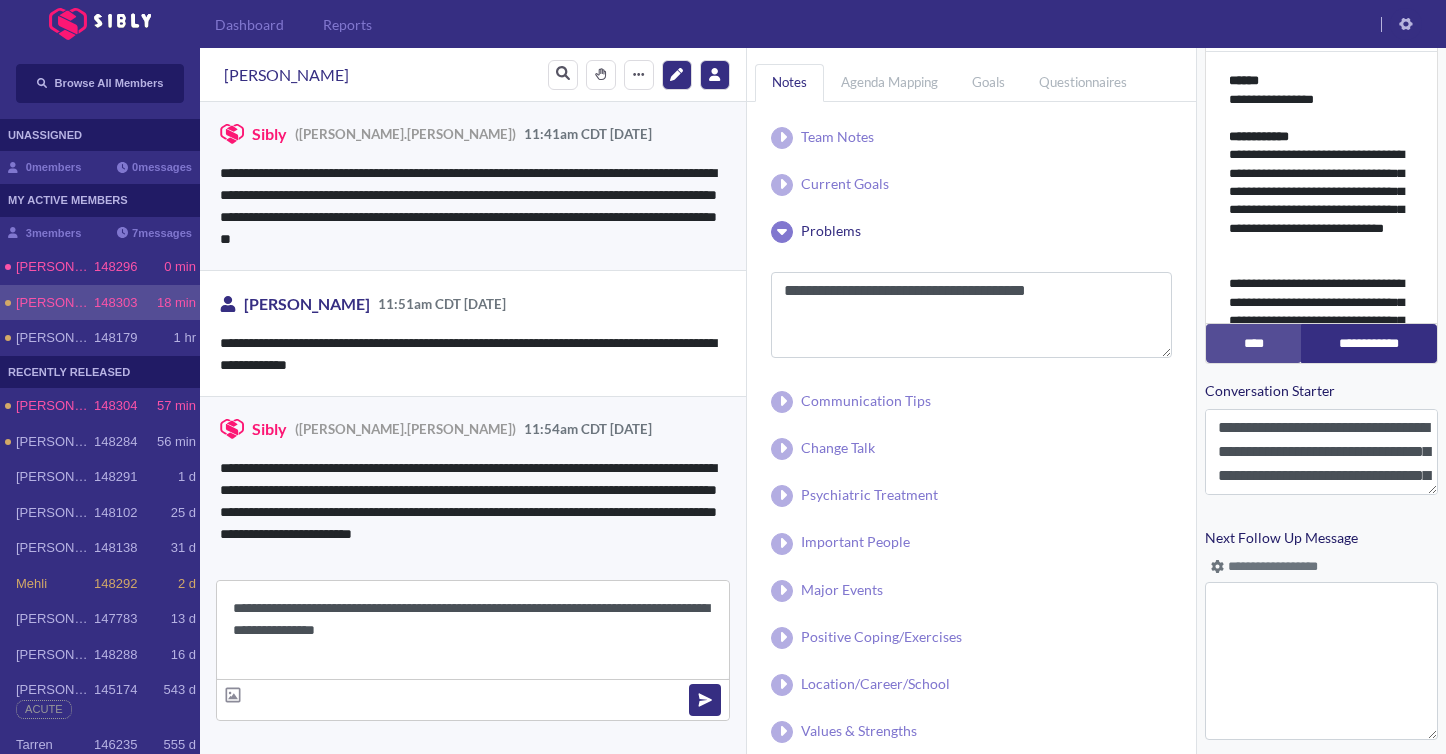 scroll, scrollTop: 1323, scrollLeft: 0, axis: vertical 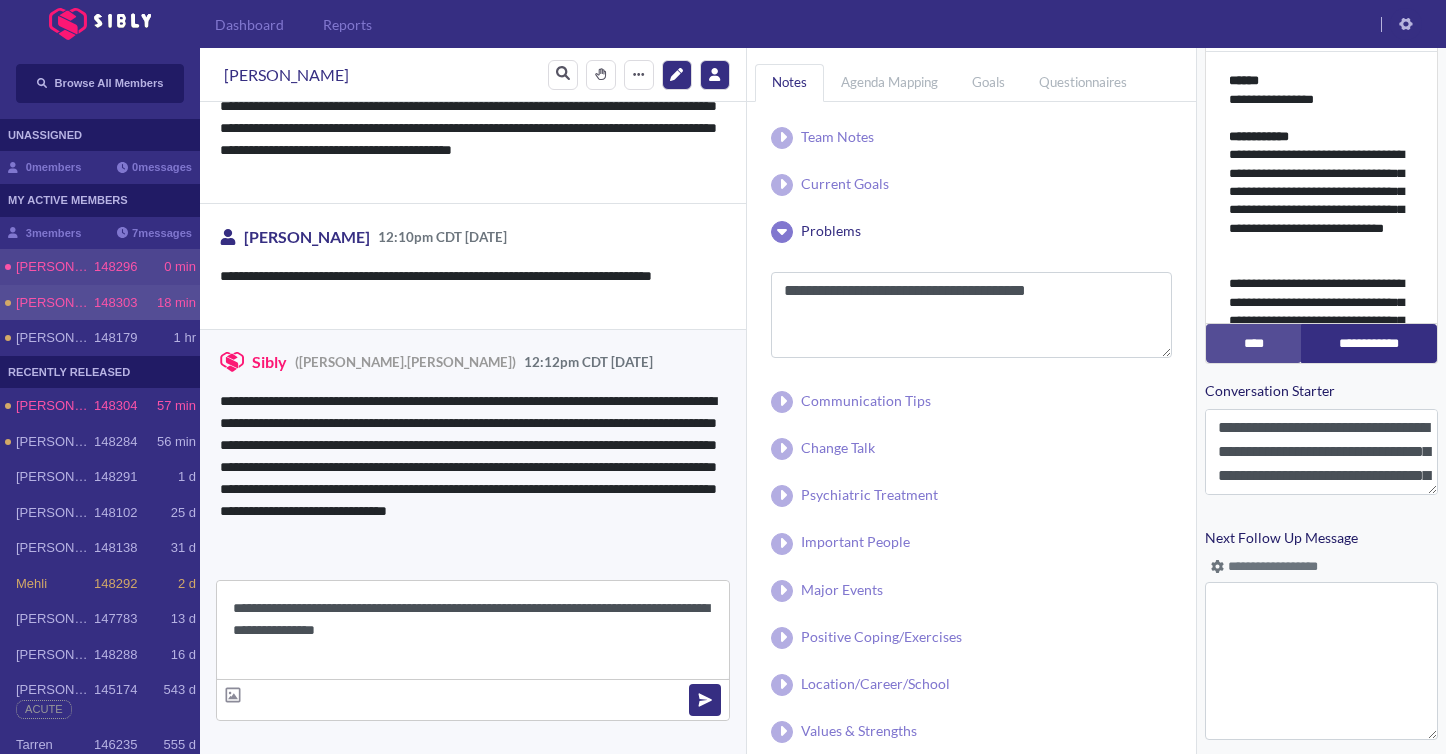 click on "[PERSON_NAME]" at bounding box center (55, 267) 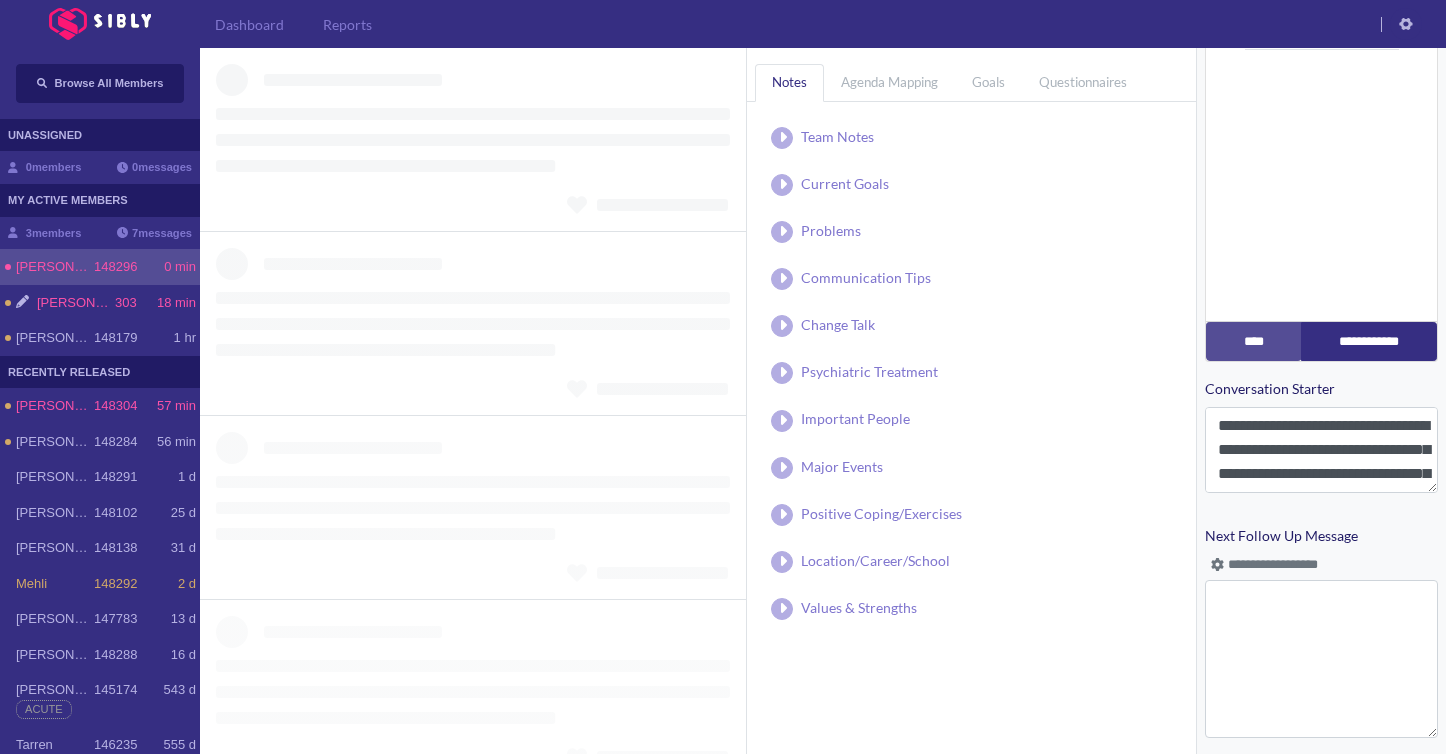 scroll, scrollTop: 790, scrollLeft: 0, axis: vertical 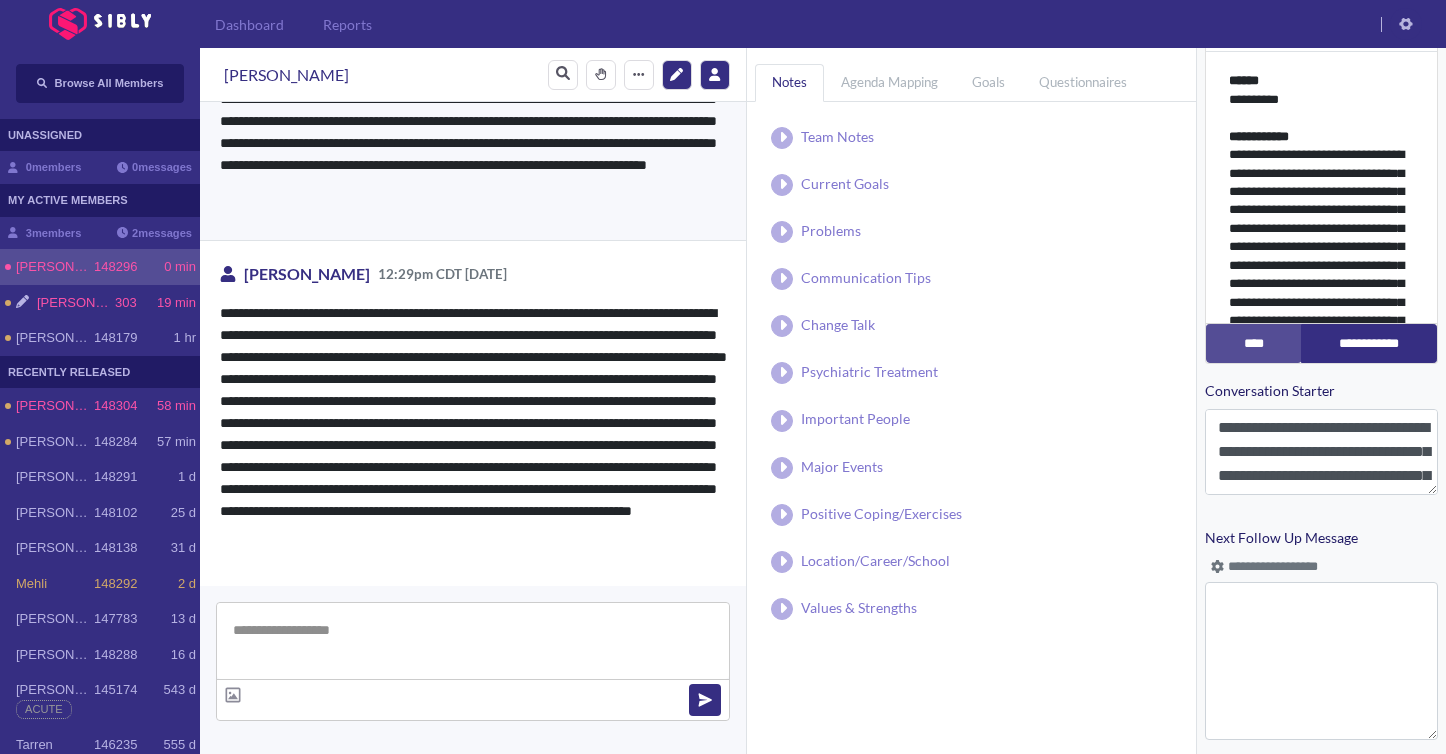 click at bounding box center [473, 641] 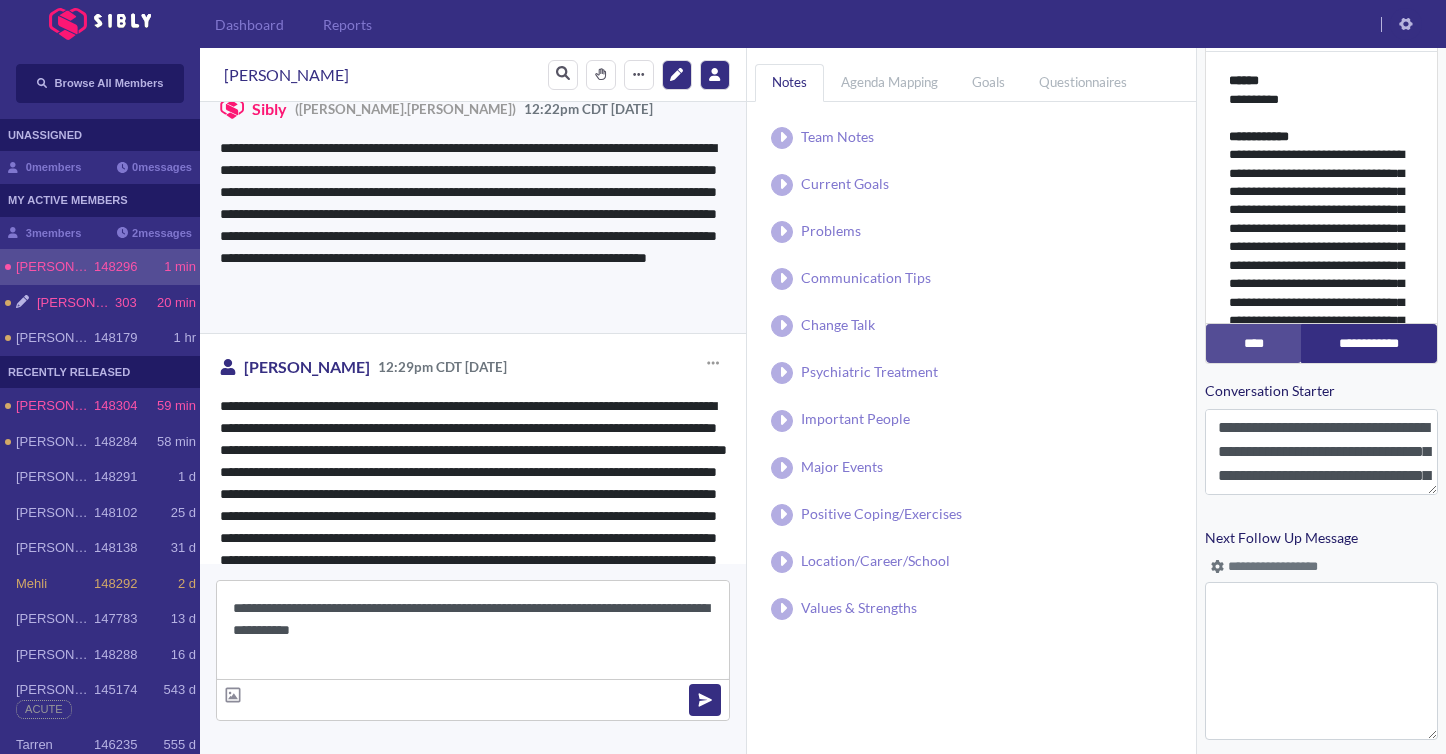 scroll, scrollTop: 1359, scrollLeft: 0, axis: vertical 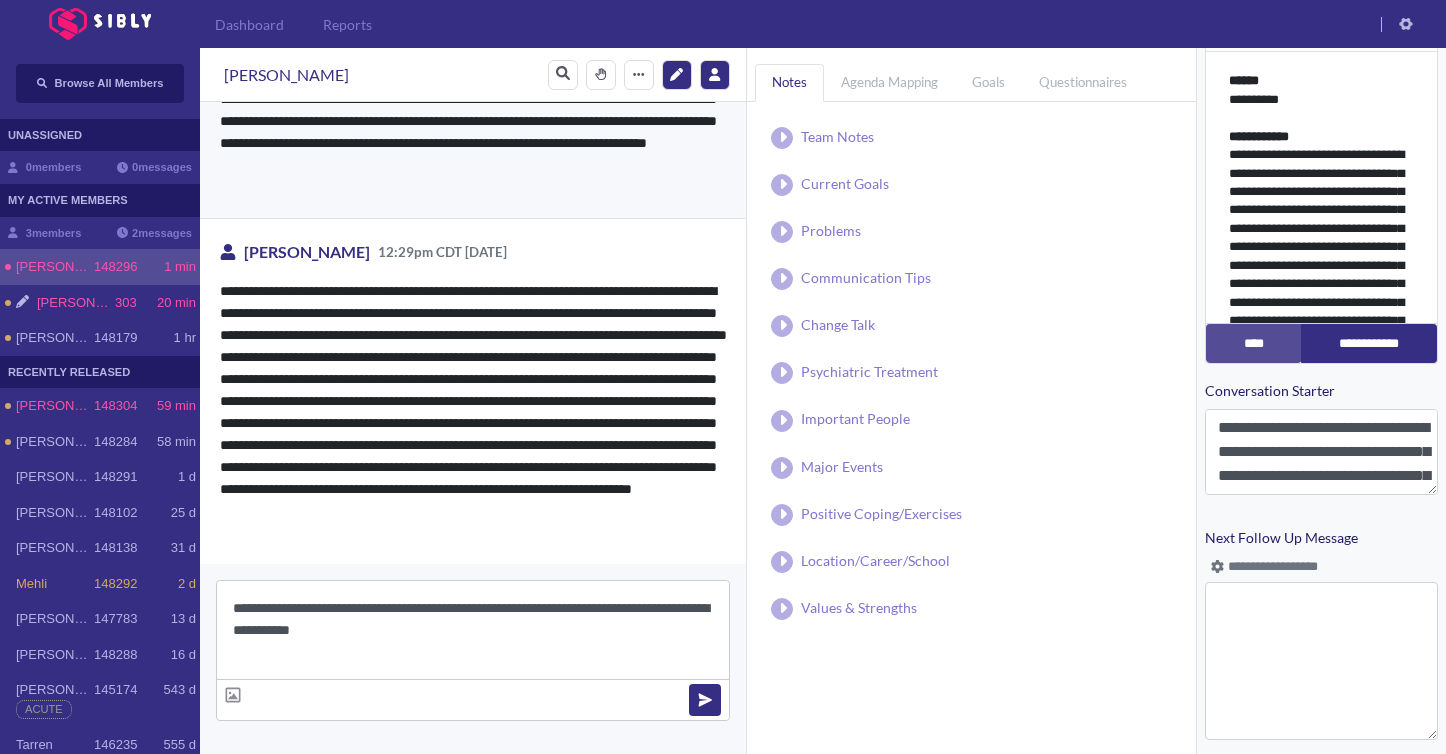 click on "**********" at bounding box center [473, 630] 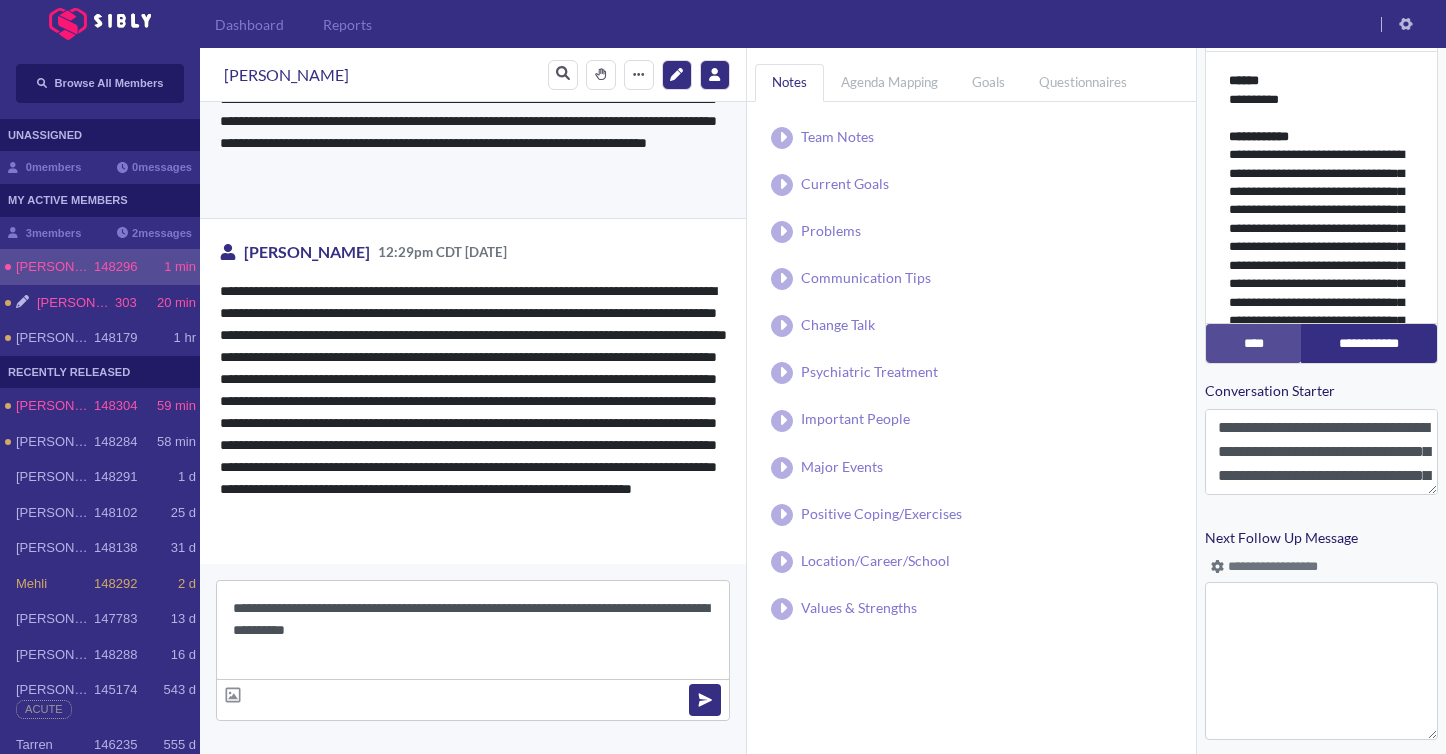 click on "**********" at bounding box center [473, 630] 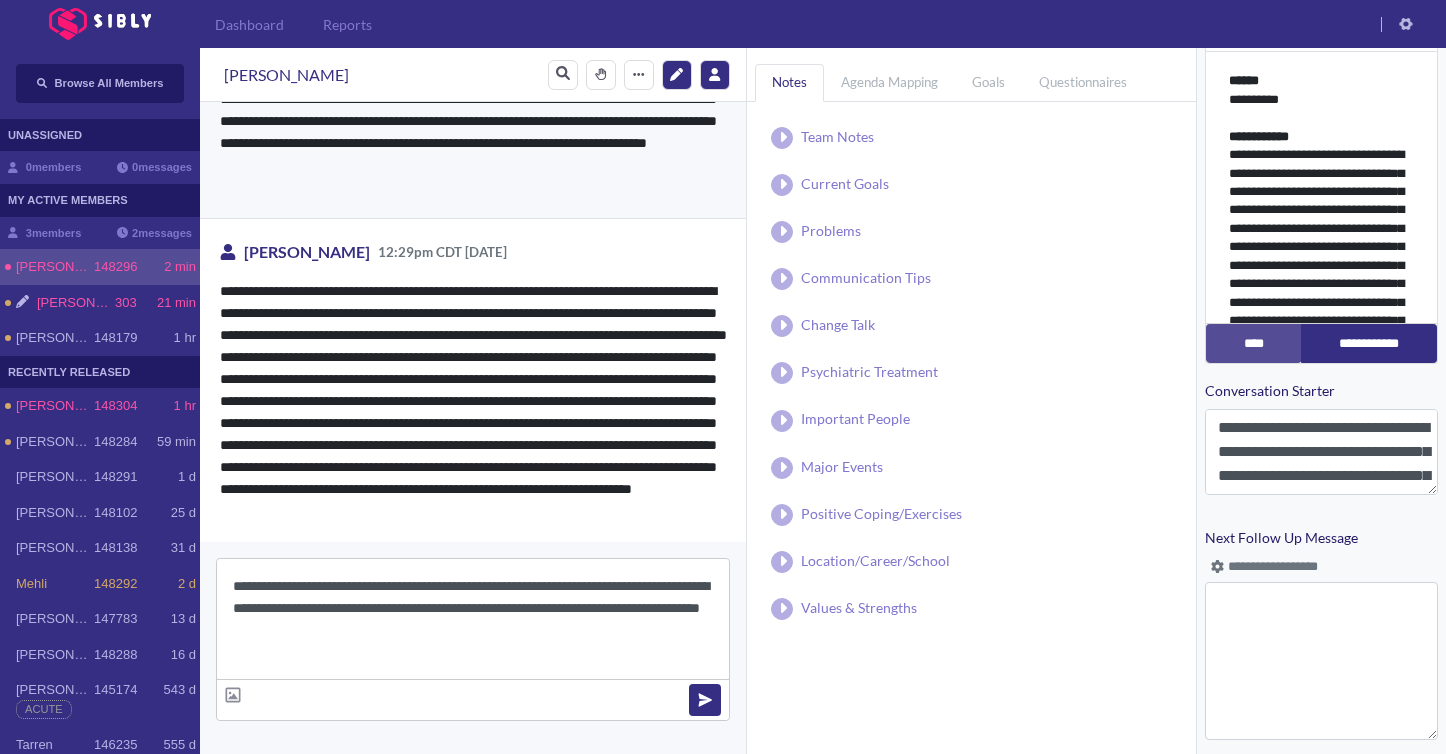 click on "**********" at bounding box center [473, 619] 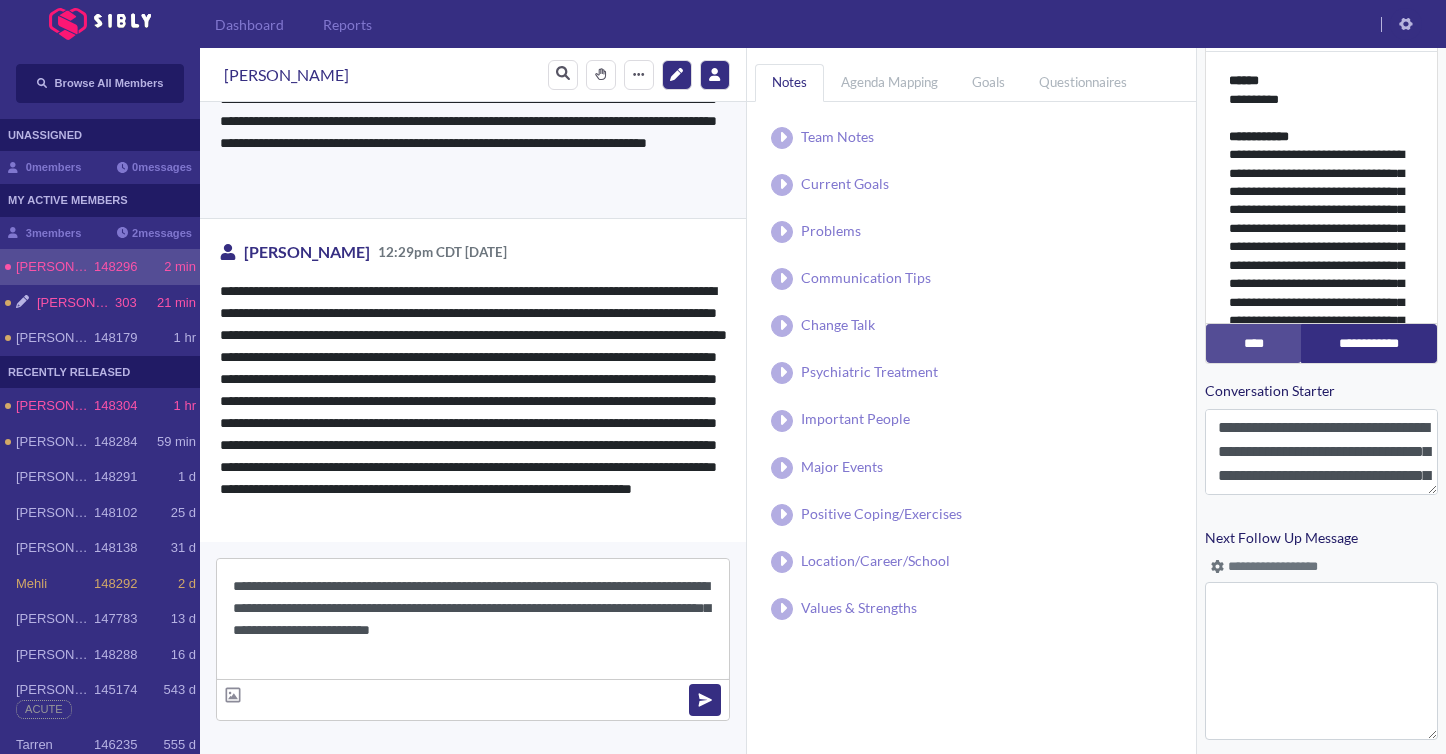 click on "**********" at bounding box center [473, 619] 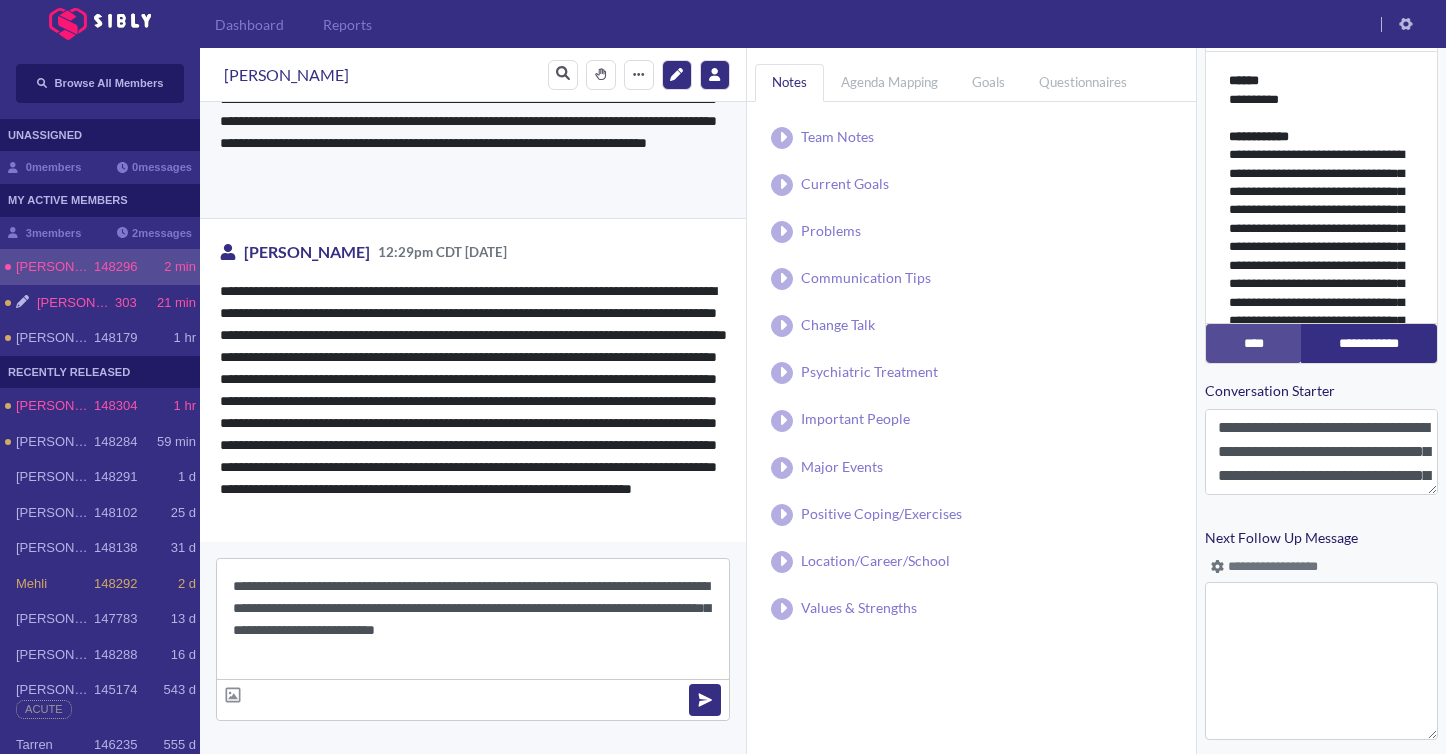 click on "**********" at bounding box center (473, 619) 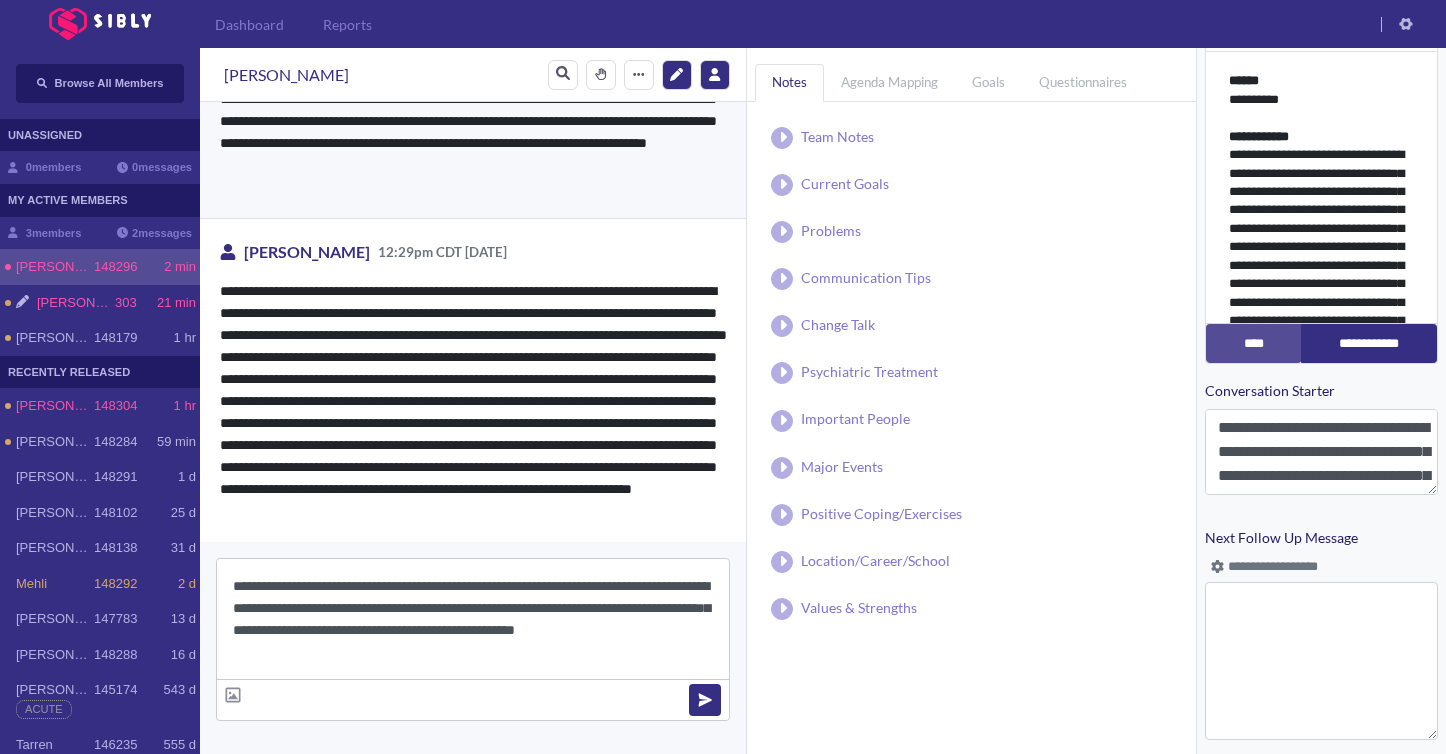 click on "**********" at bounding box center (473, 619) 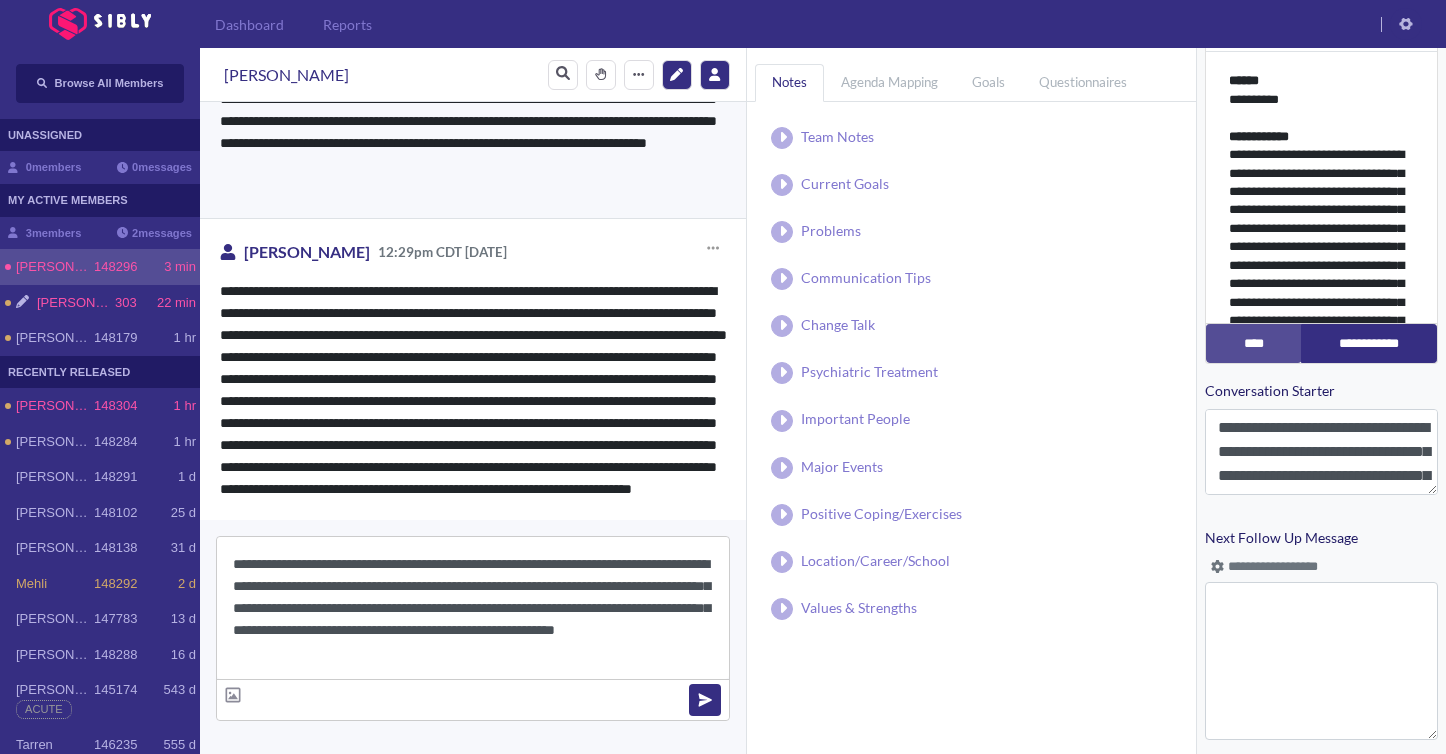 scroll, scrollTop: 1403, scrollLeft: 0, axis: vertical 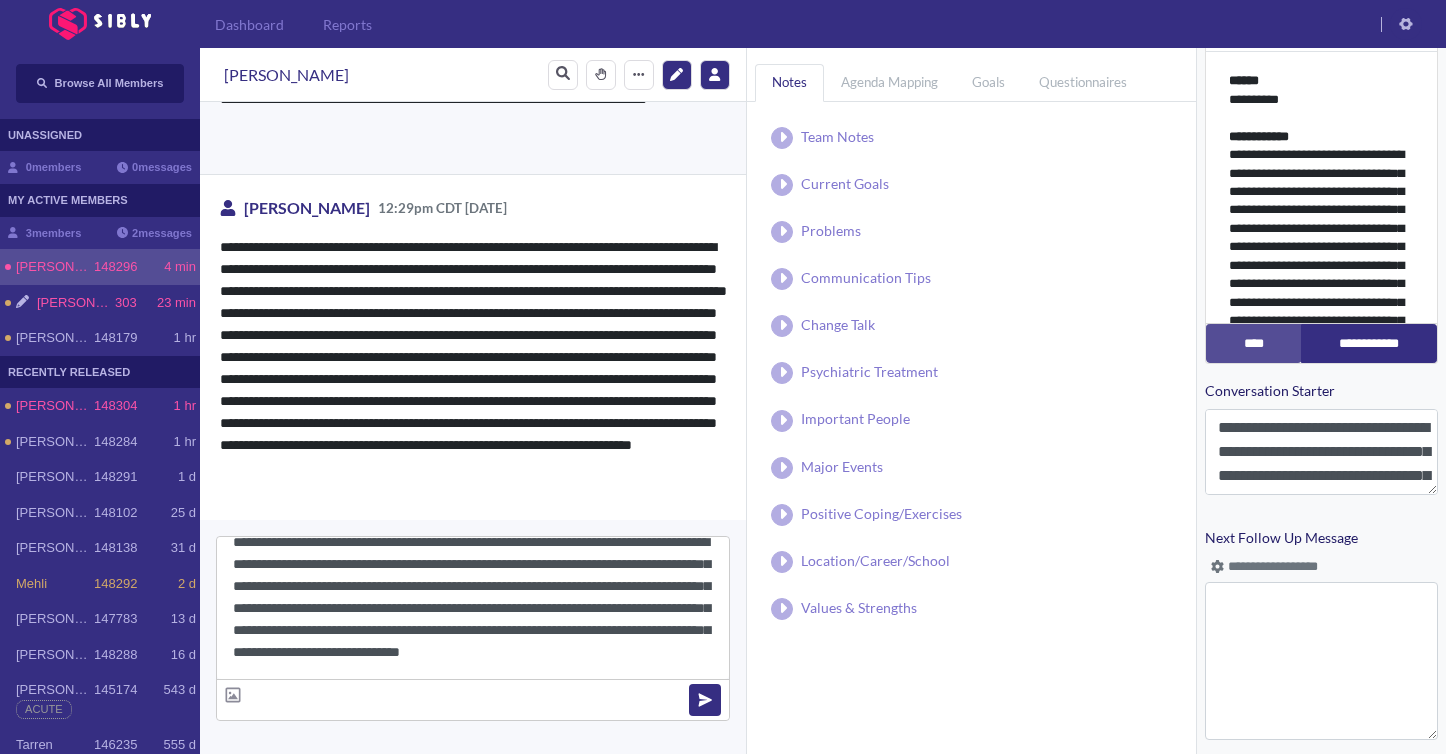 click on "**********" at bounding box center [473, 608] 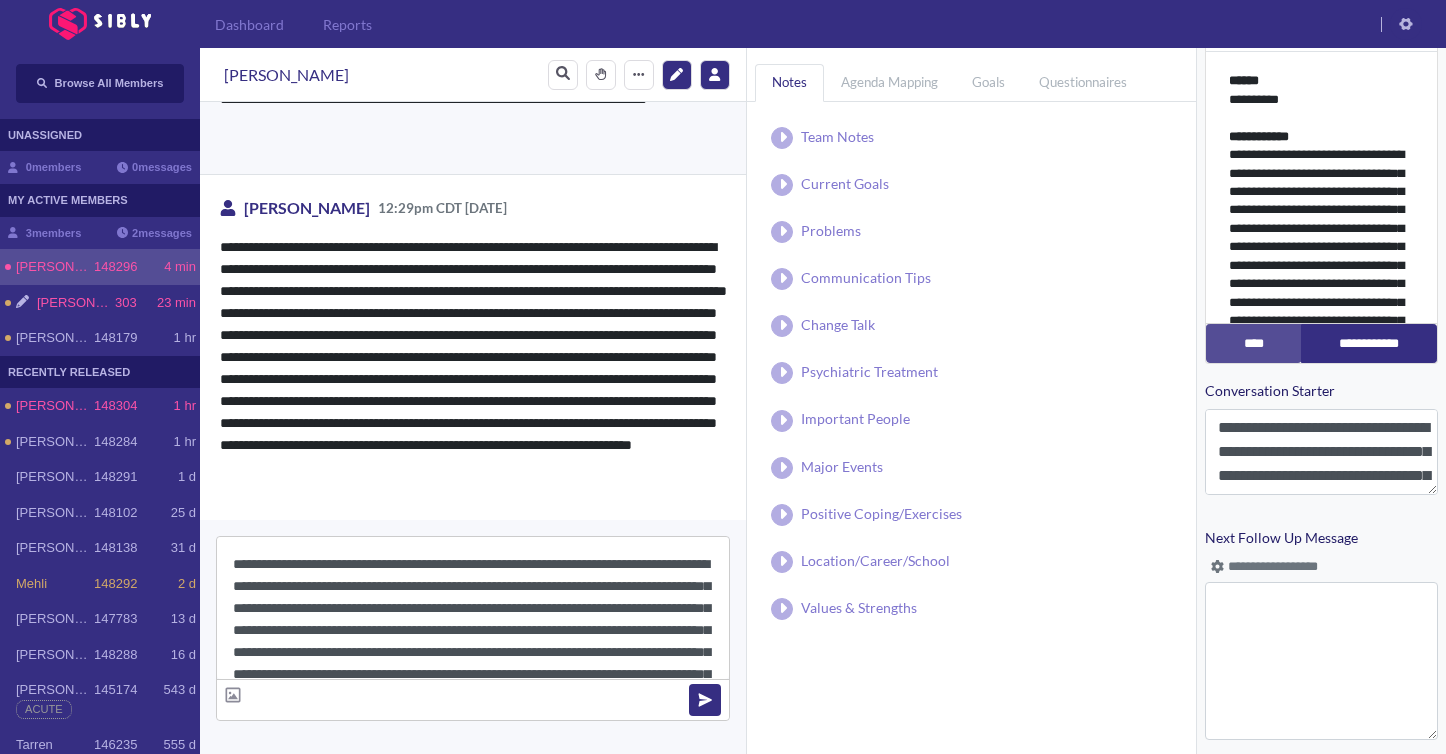 scroll, scrollTop: 66, scrollLeft: 0, axis: vertical 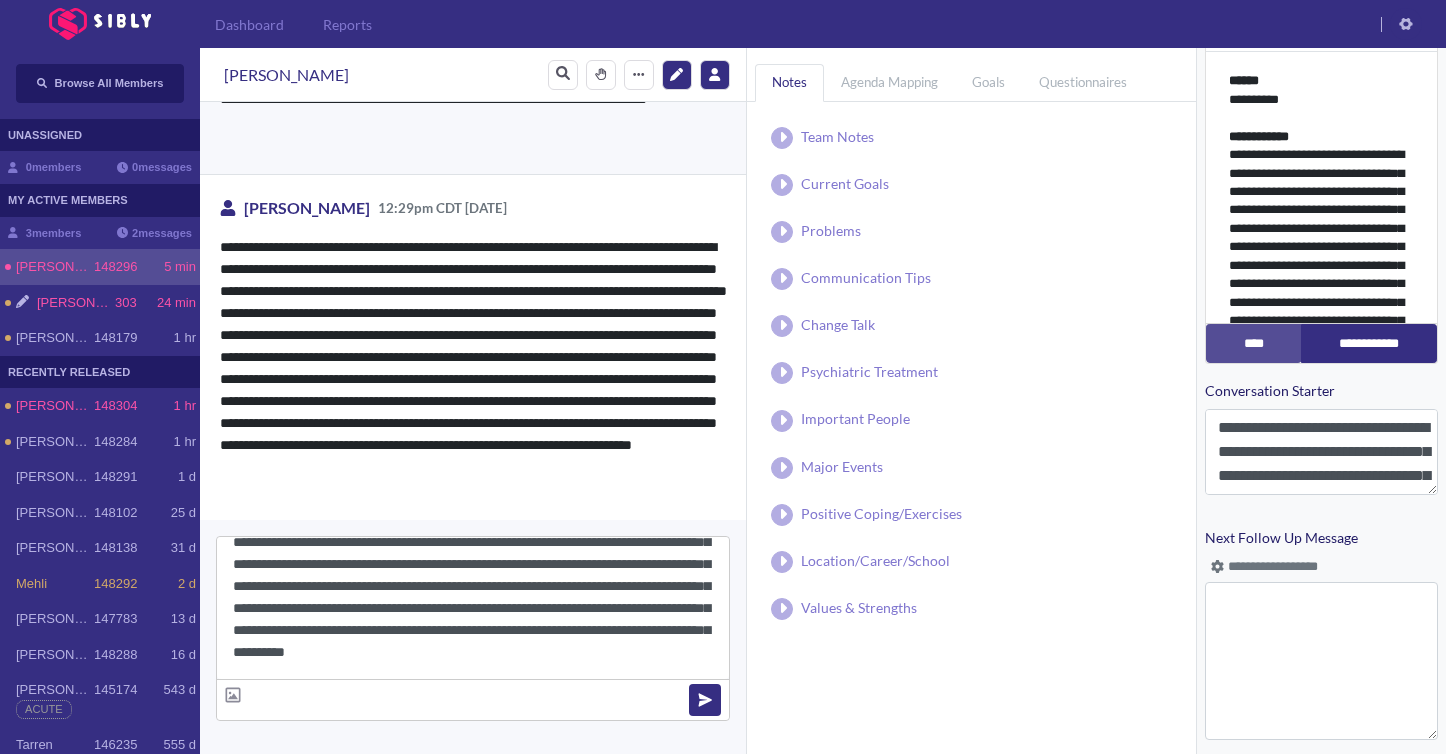 click on "**********" at bounding box center [473, 608] 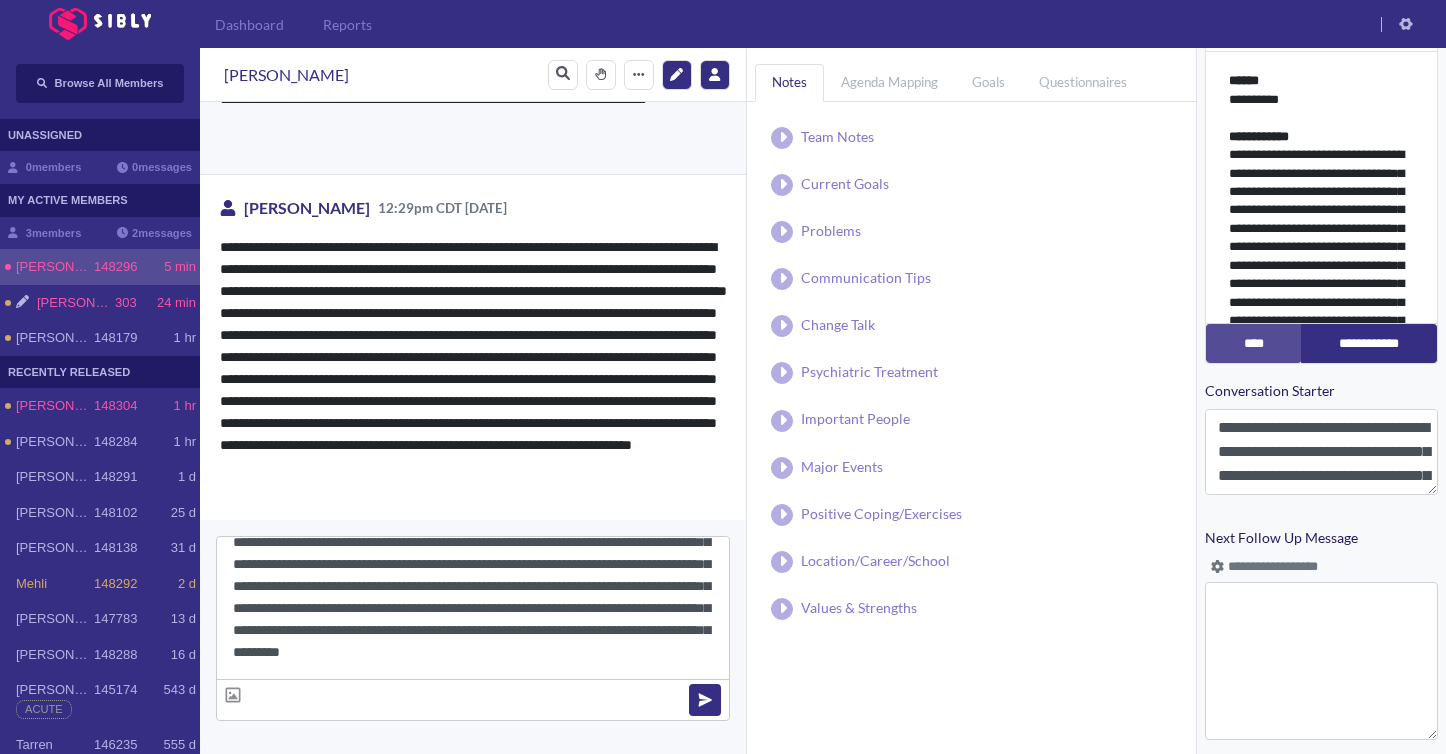 scroll, scrollTop: 62, scrollLeft: 0, axis: vertical 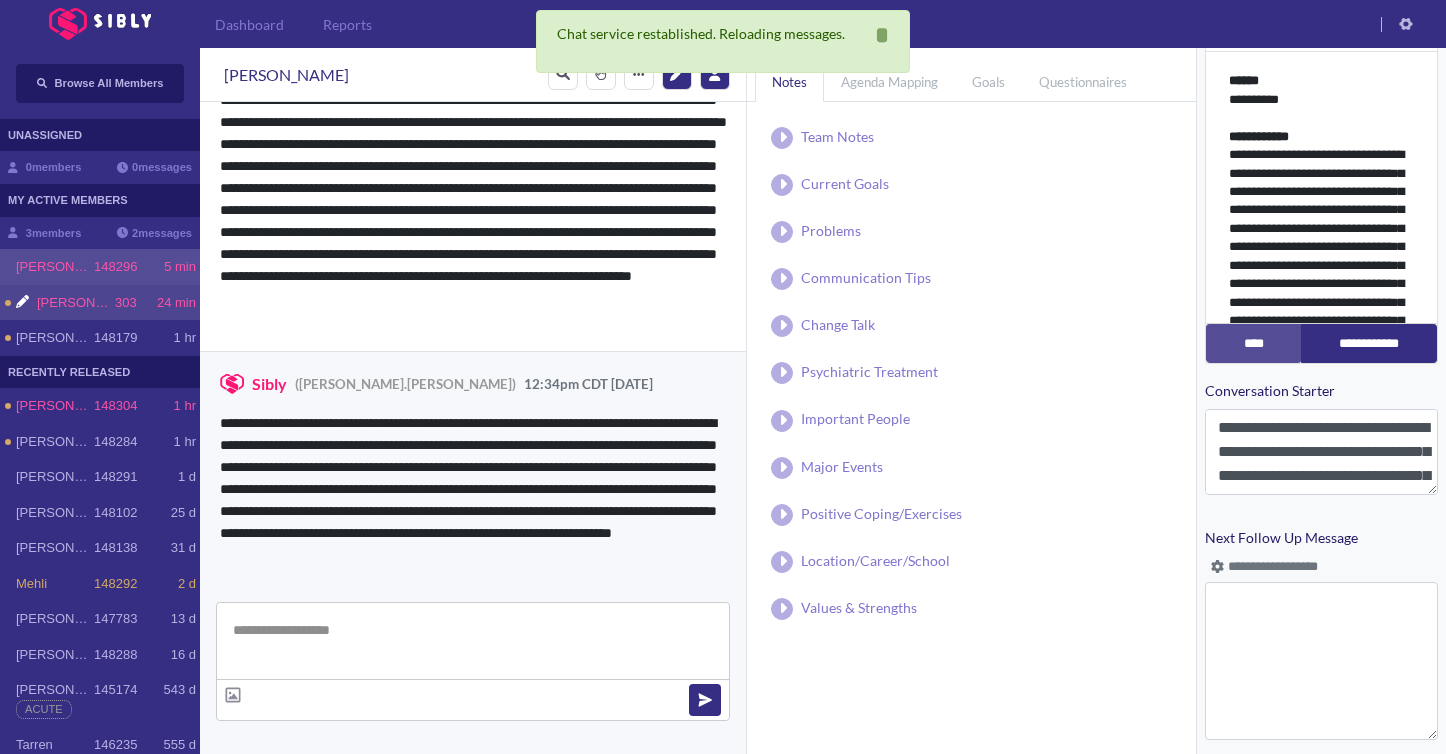 click on "[PERSON_NAME]" at bounding box center [76, 303] 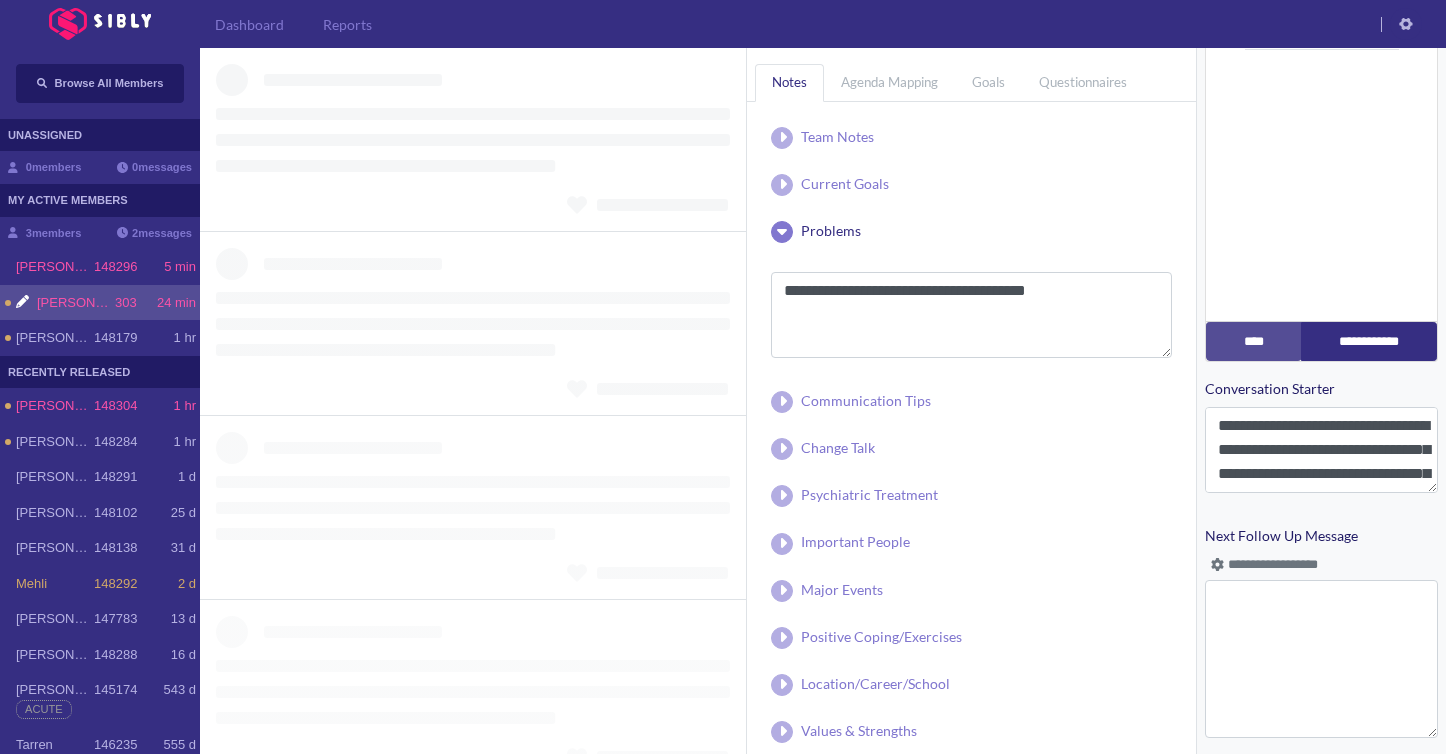 scroll, scrollTop: 790, scrollLeft: 0, axis: vertical 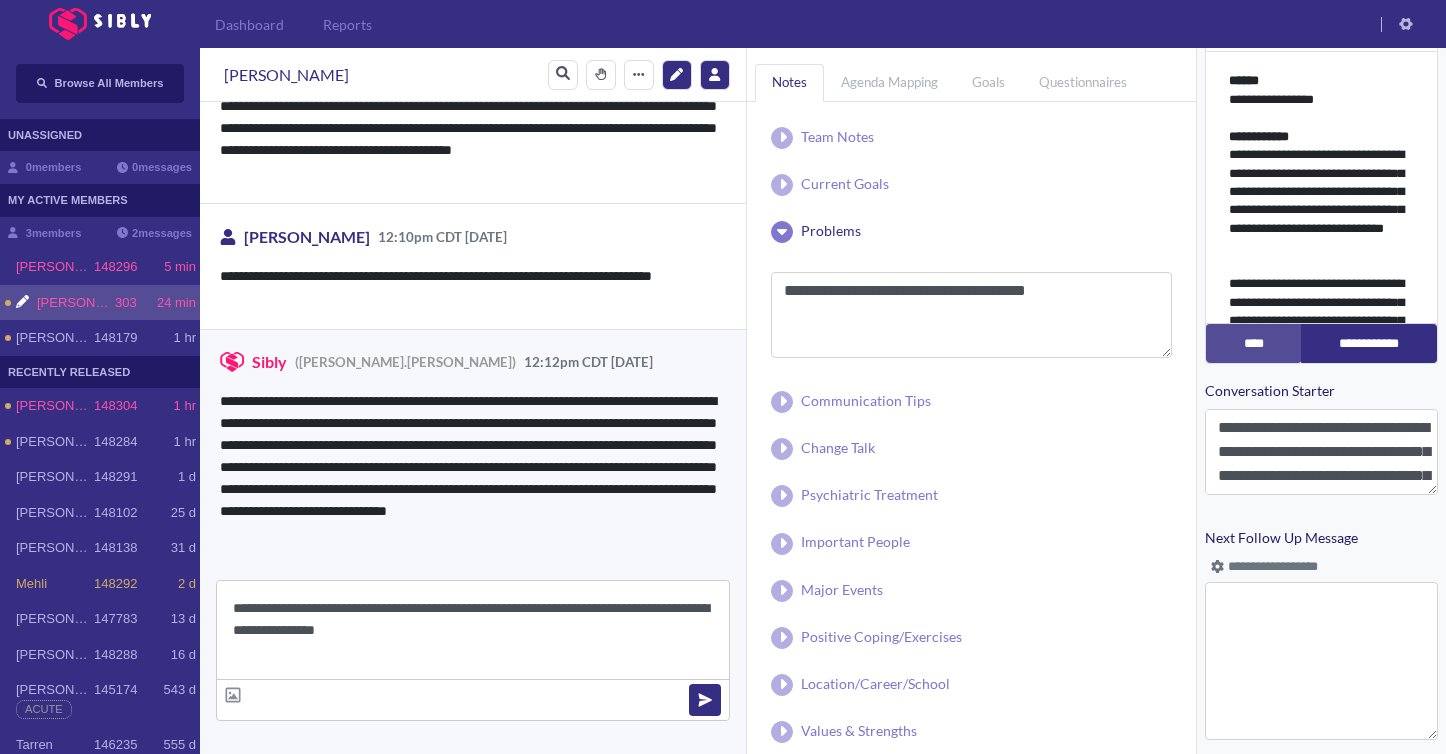 click on "**********" at bounding box center [473, 630] 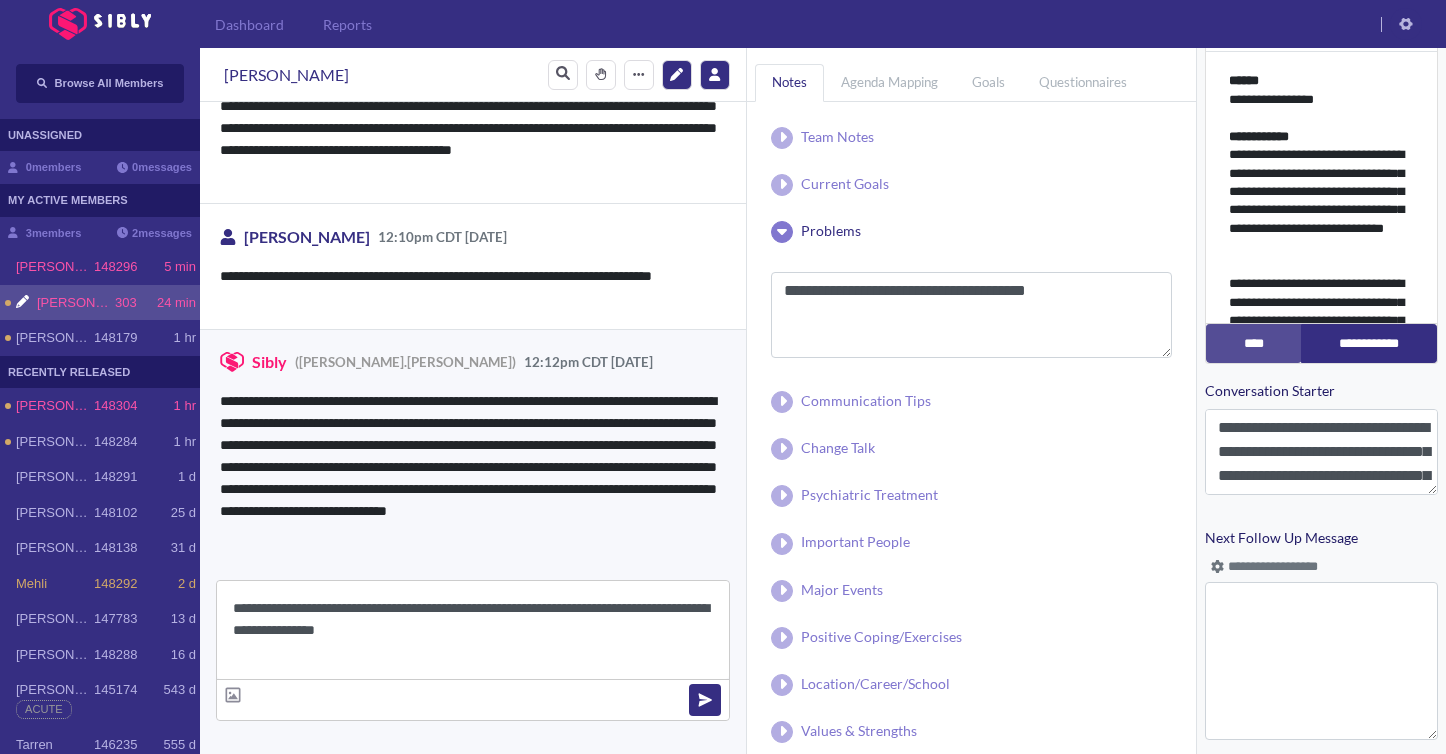 click on "**********" at bounding box center [473, 630] 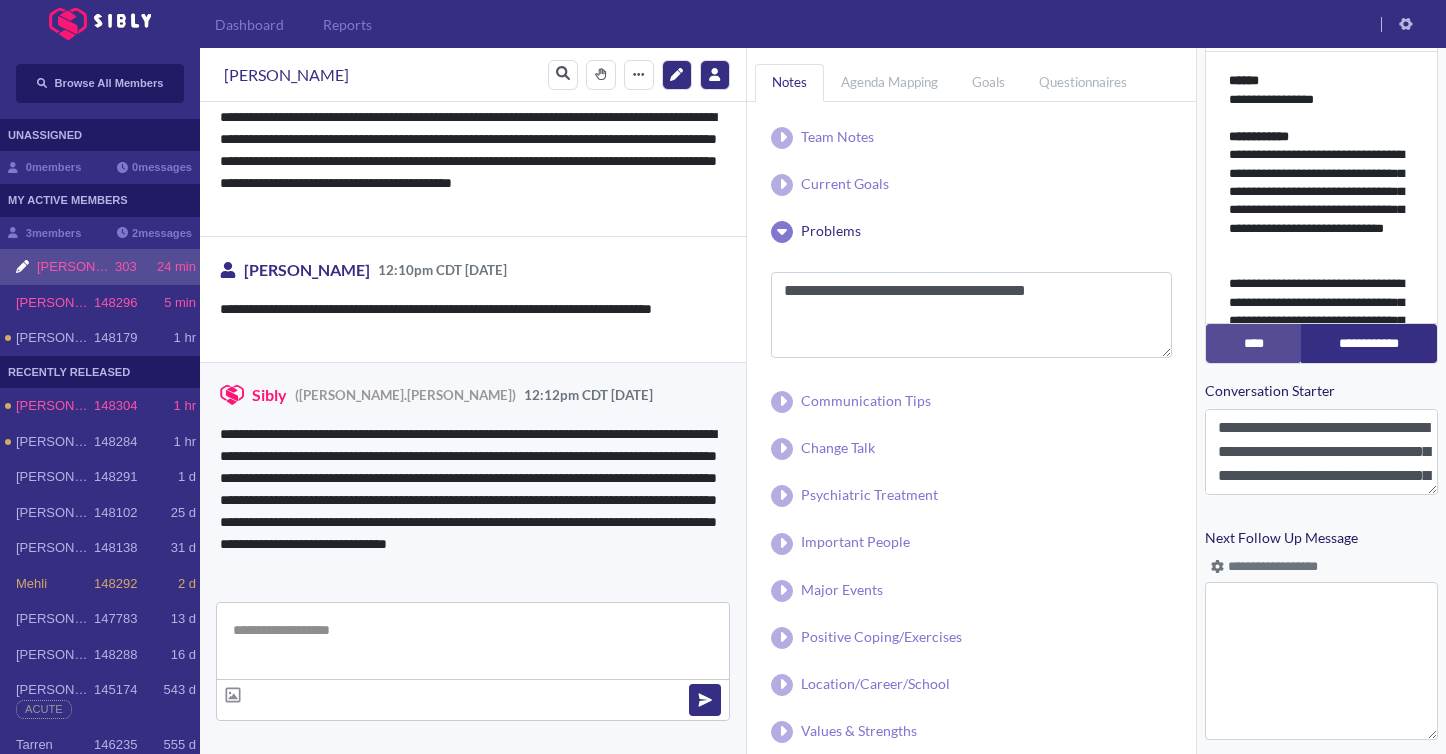 scroll, scrollTop: 1801, scrollLeft: 0, axis: vertical 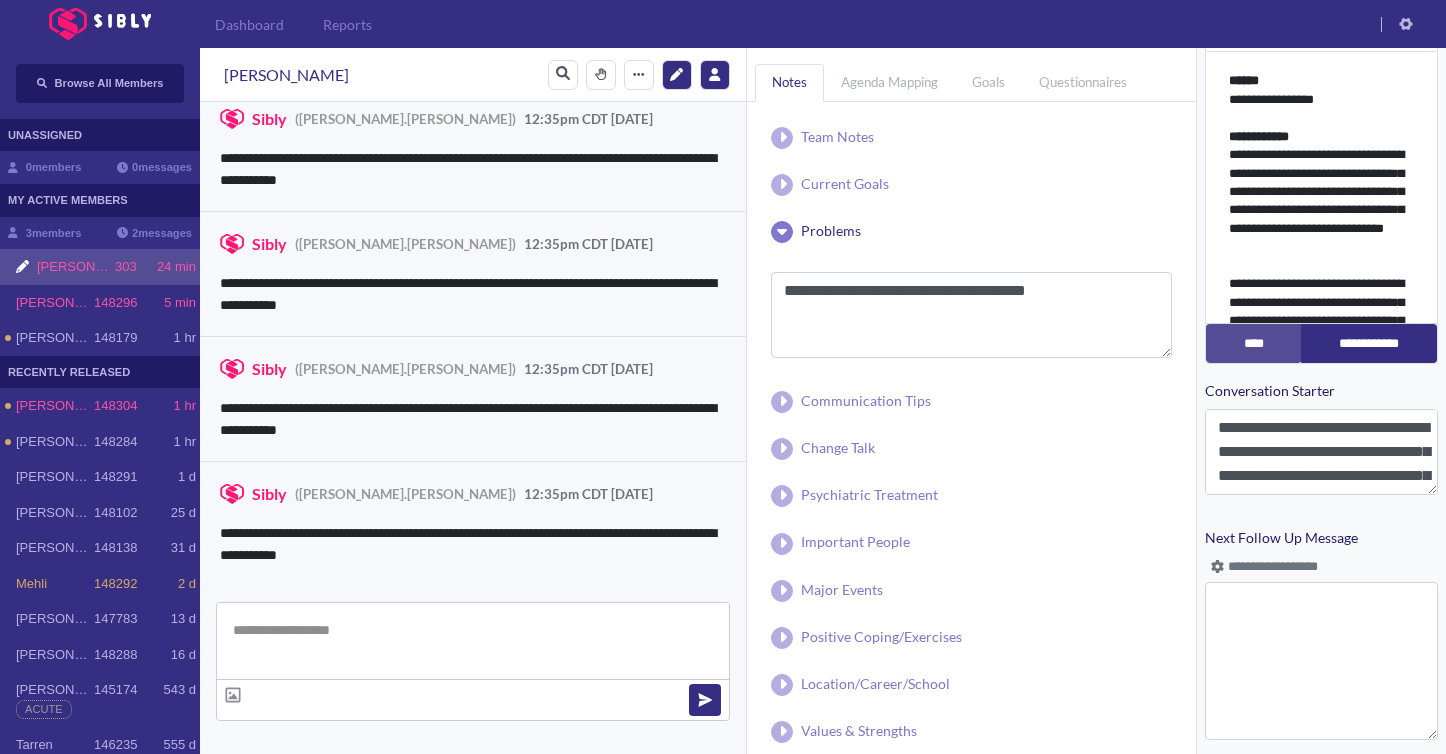 click on "**********" at bounding box center [473, 169] 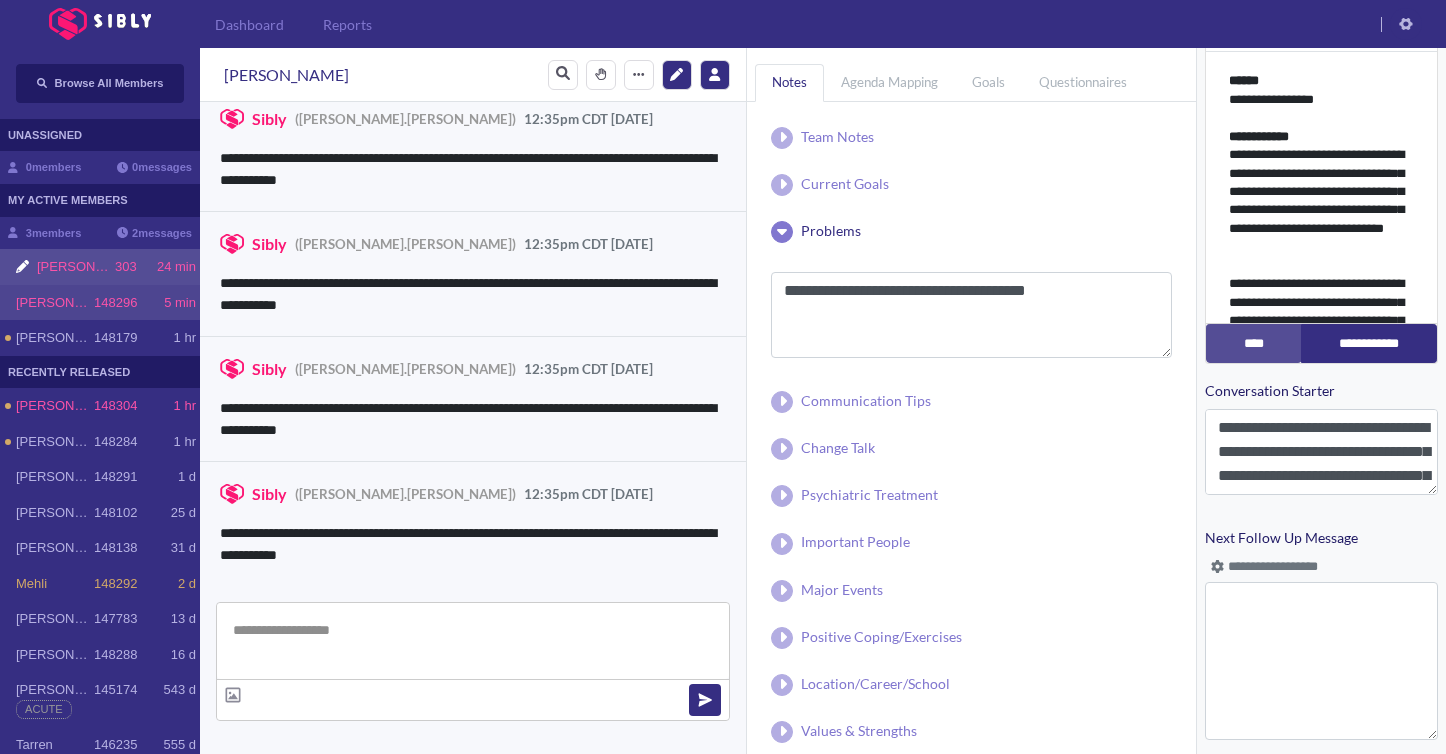 click on "148296" at bounding box center (115, 303) 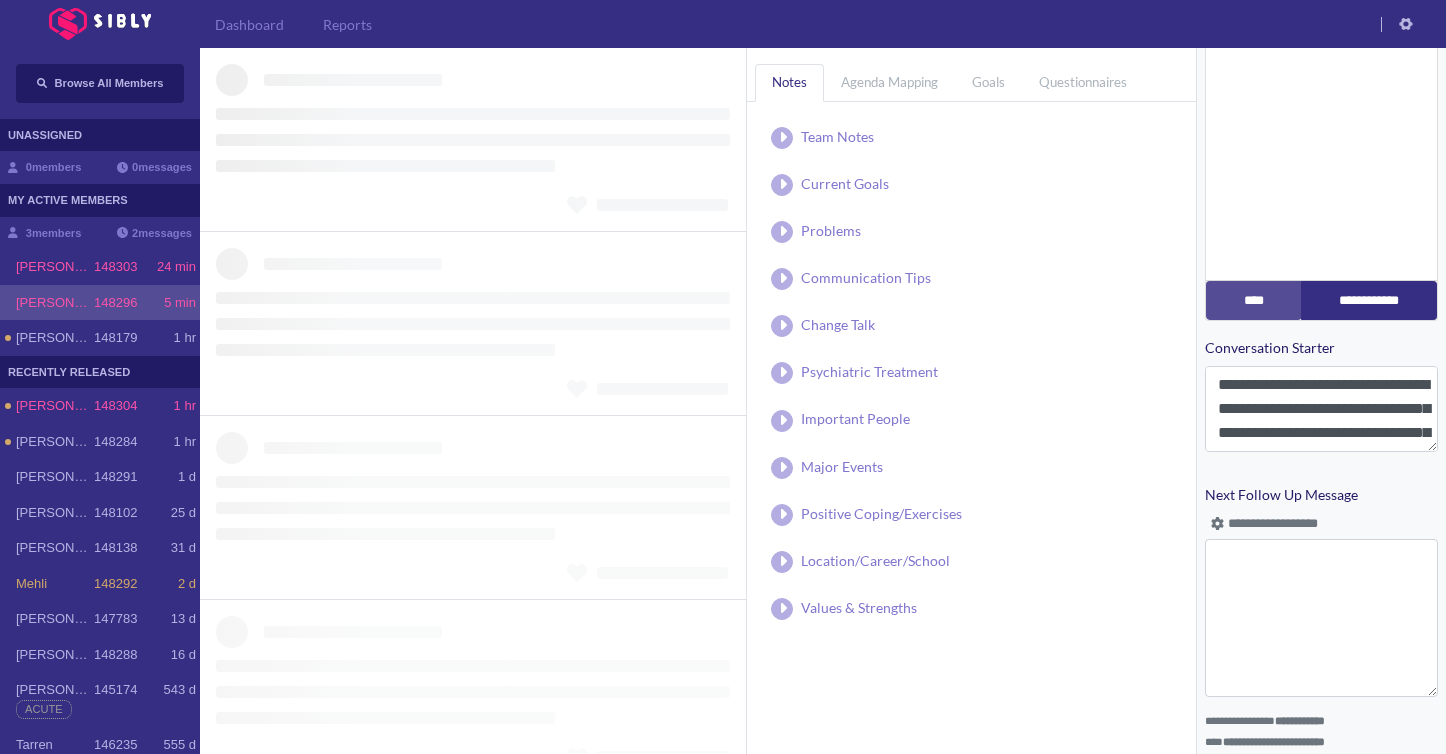scroll, scrollTop: 732, scrollLeft: 0, axis: vertical 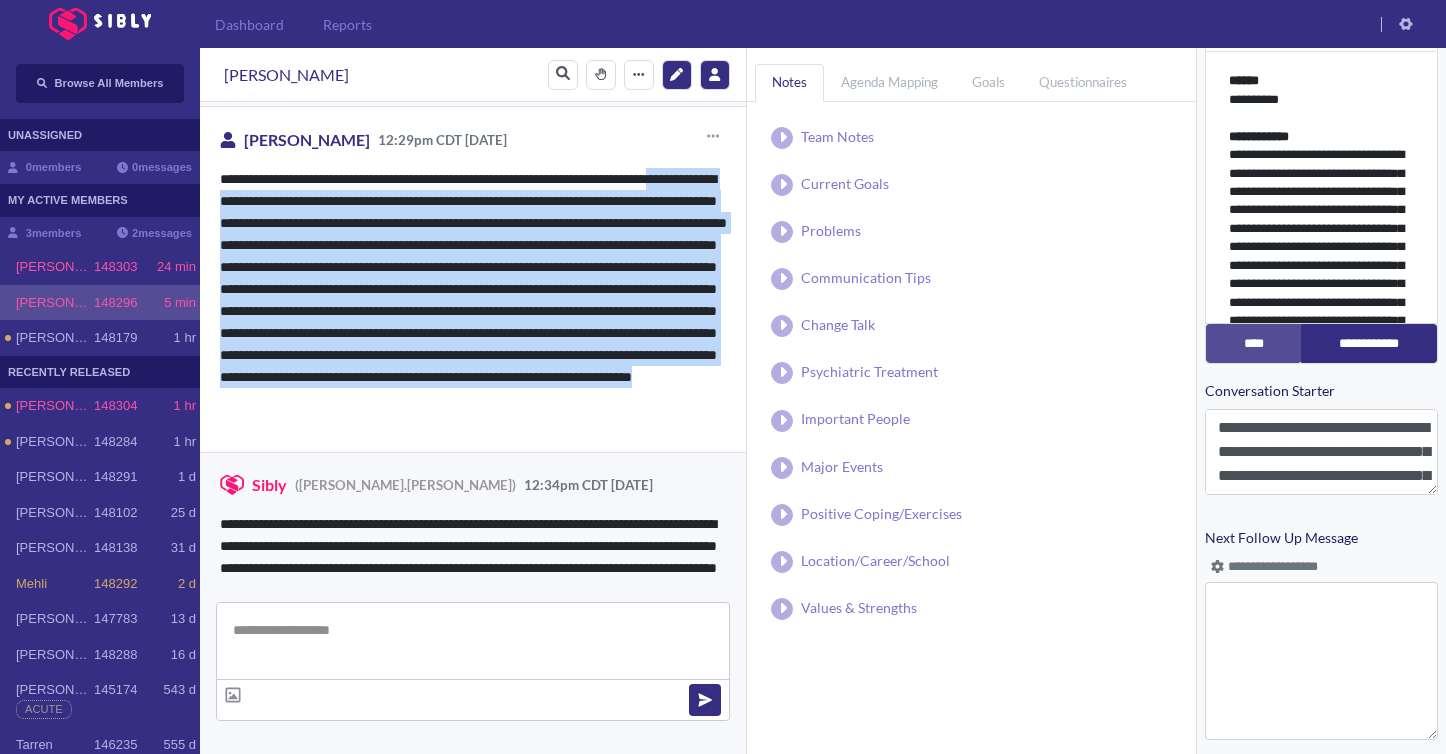 drag, startPoint x: 220, startPoint y: 200, endPoint x: 685, endPoint y: 426, distance: 517.0116 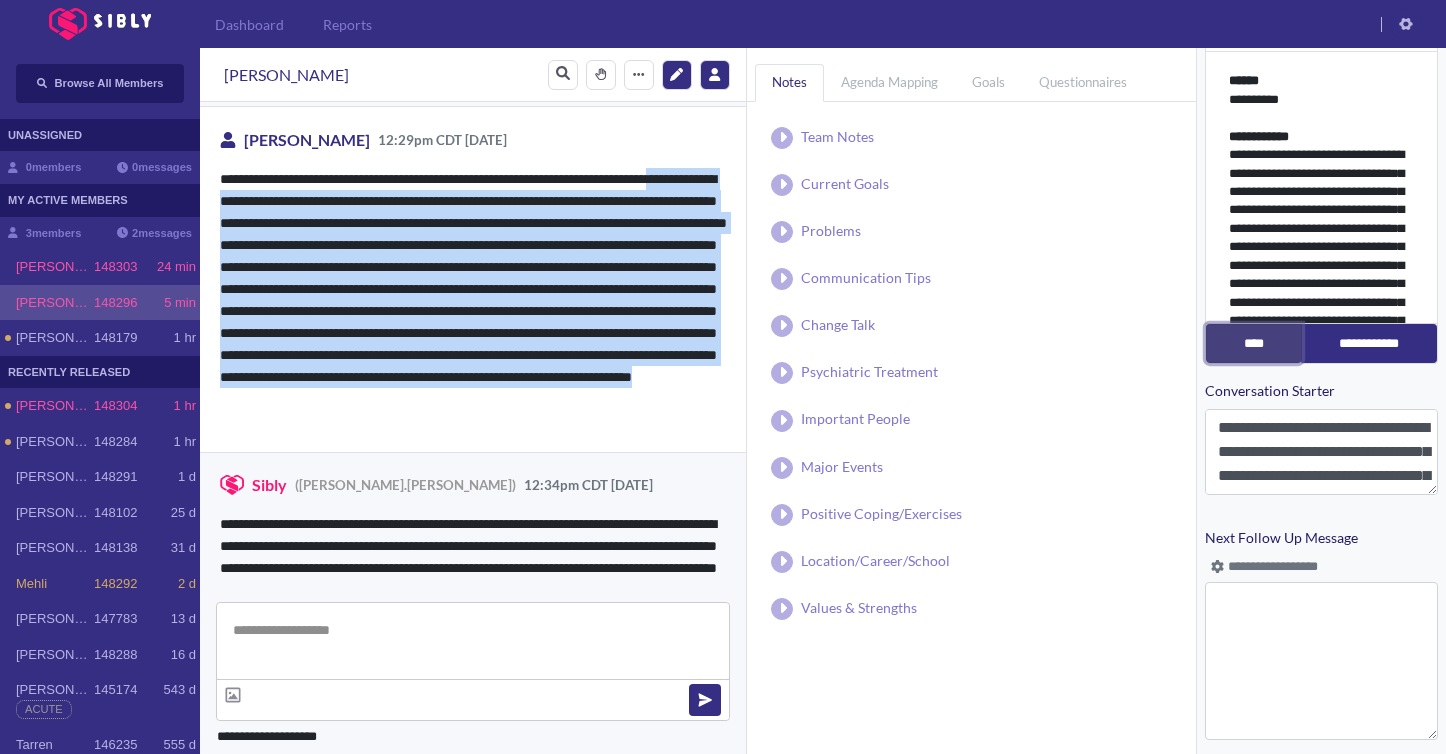 click on "****" at bounding box center (1254, 343) 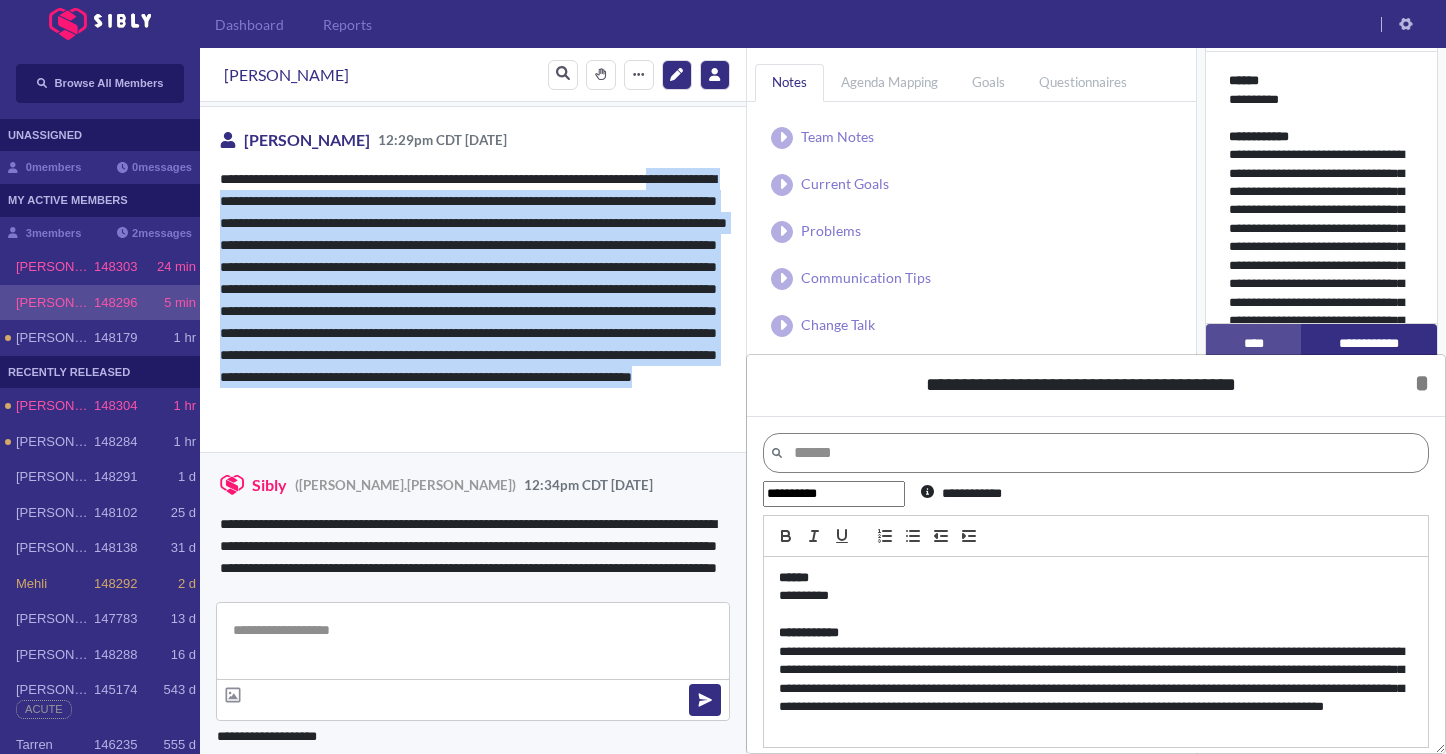 scroll, scrollTop: 47, scrollLeft: 0, axis: vertical 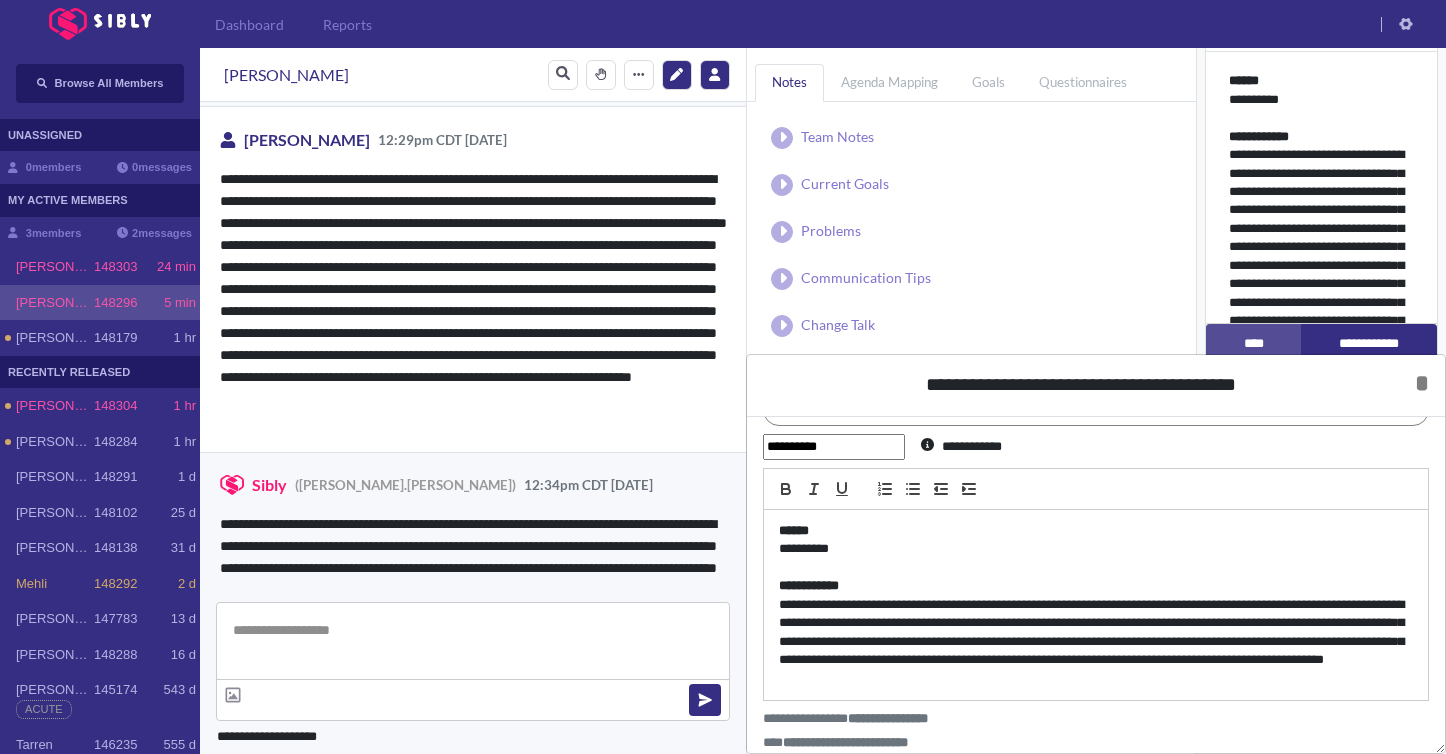 click on "**********" at bounding box center (1096, 605) 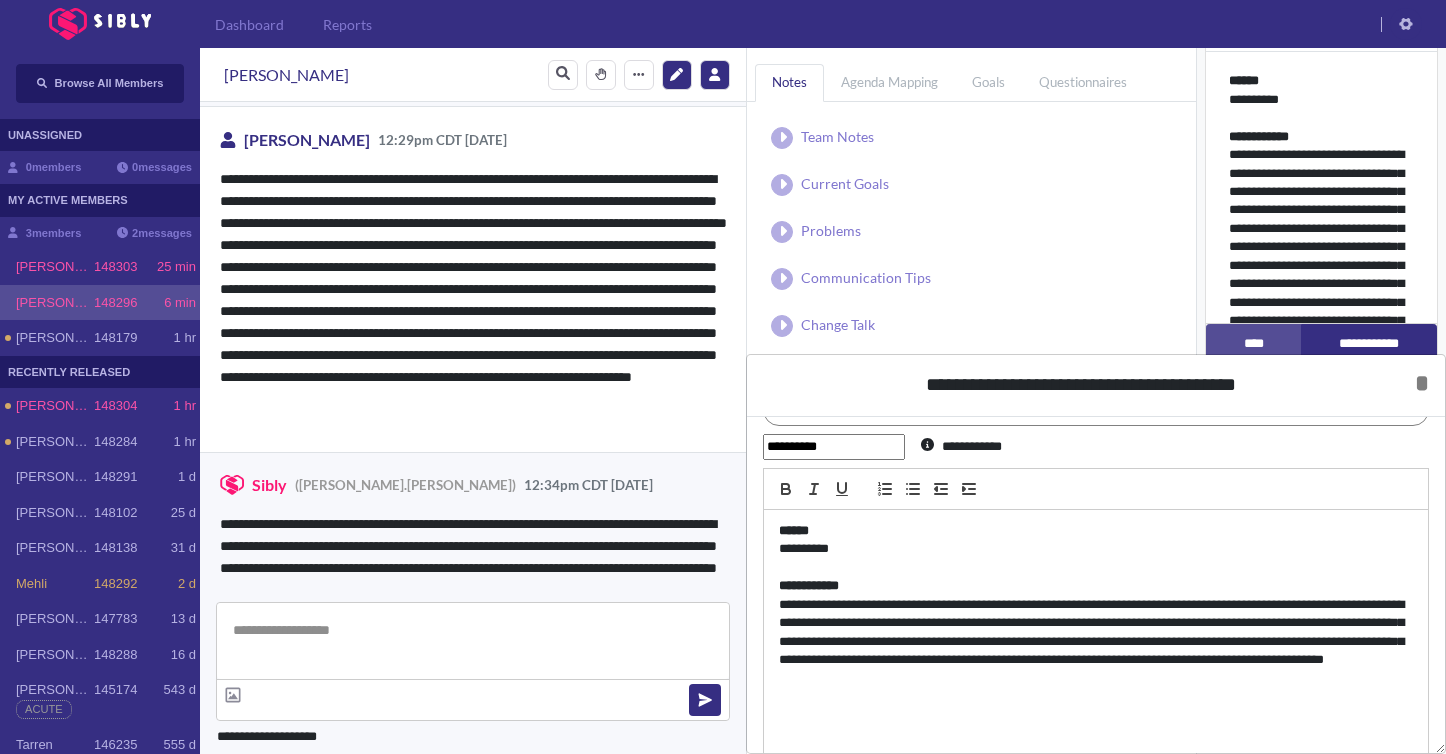 scroll, scrollTop: 120, scrollLeft: 0, axis: vertical 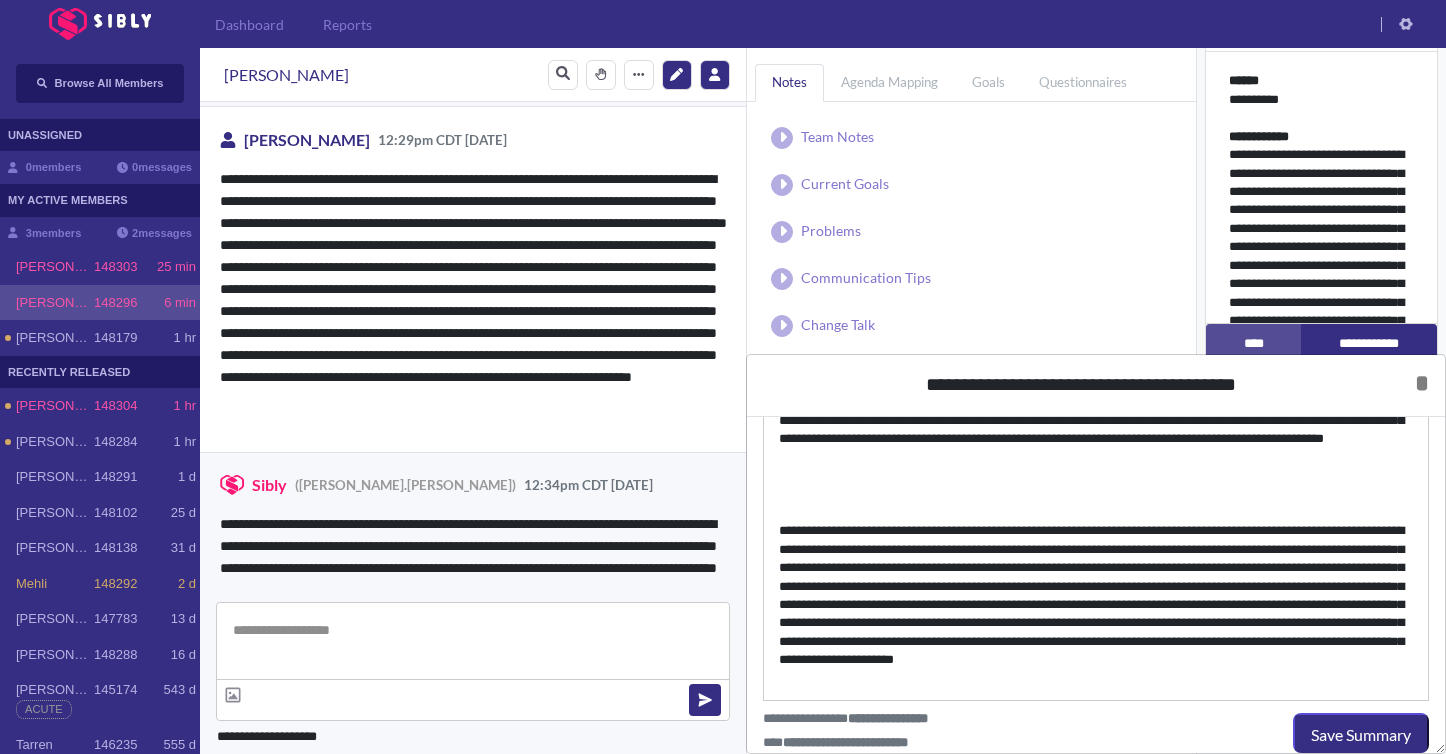 click on "**********" at bounding box center [1096, 495] 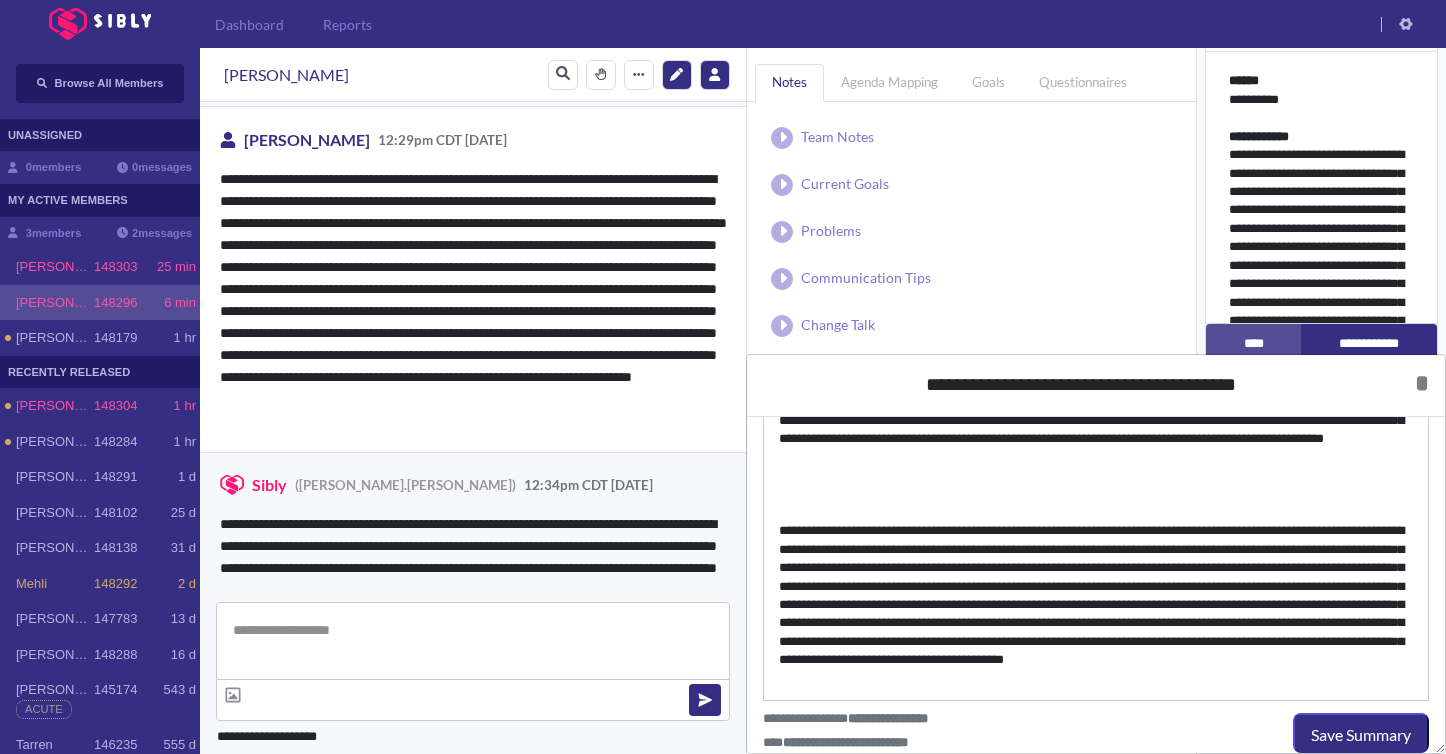 click on "**********" at bounding box center (1096, 605) 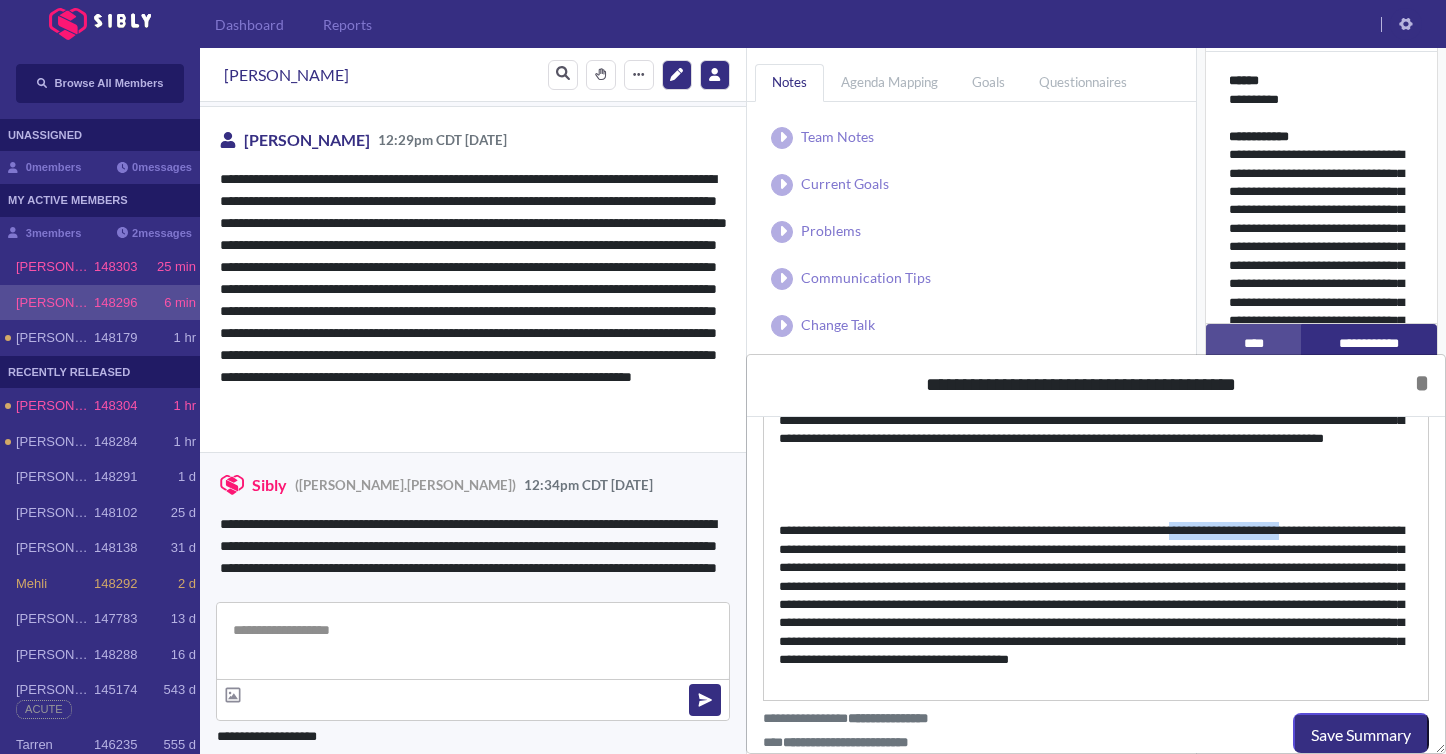 drag, startPoint x: 1359, startPoint y: 530, endPoint x: 1230, endPoint y: 535, distance: 129.09686 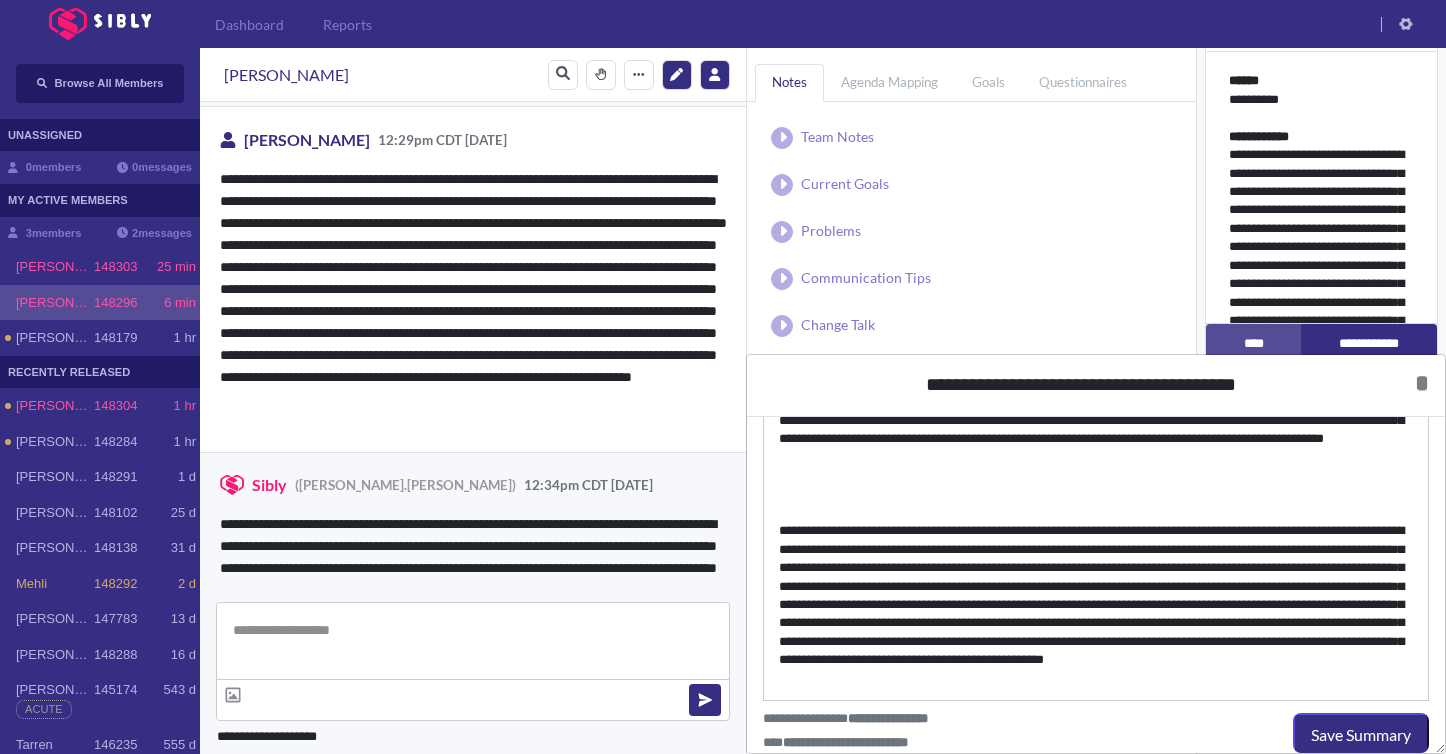 click on "**********" at bounding box center [1096, 605] 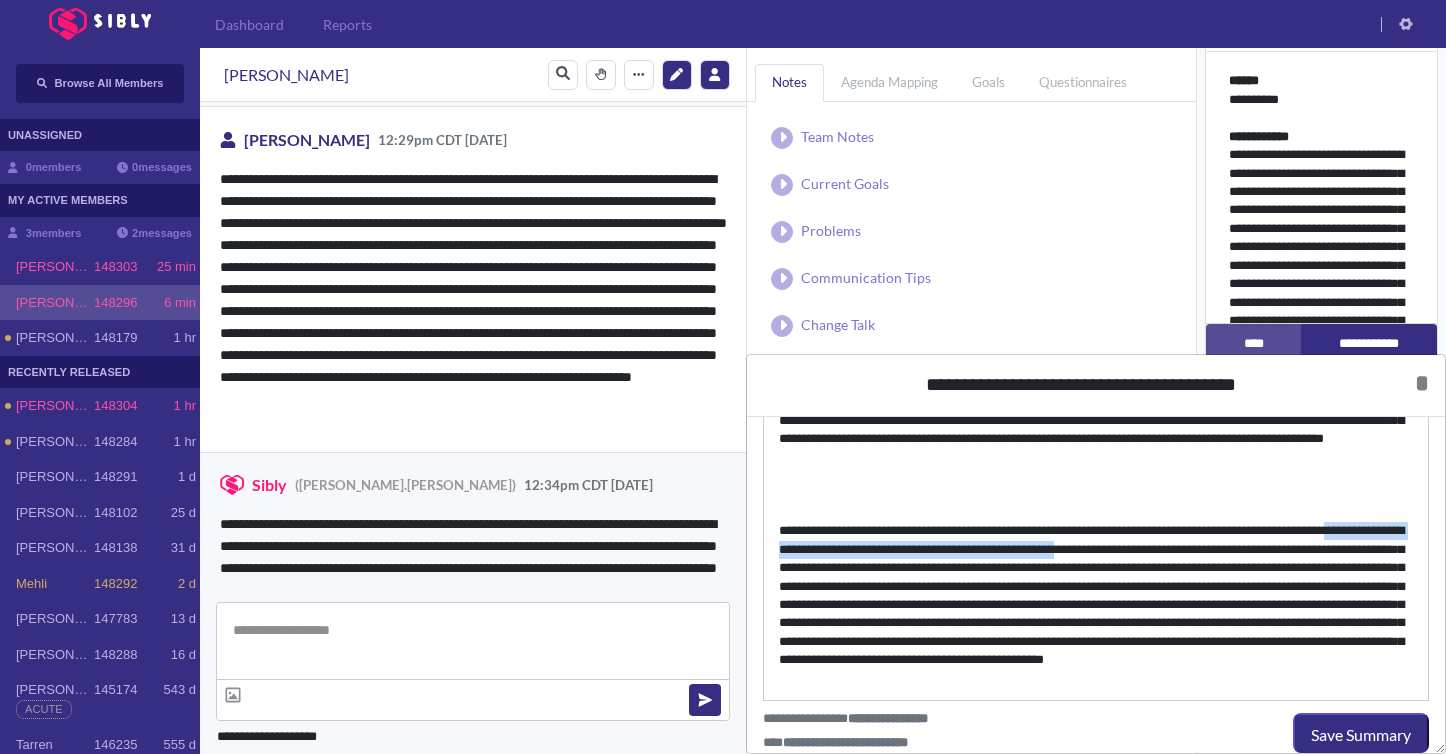 drag, startPoint x: 1179, startPoint y: 549, endPoint x: 764, endPoint y: 548, distance: 415.0012 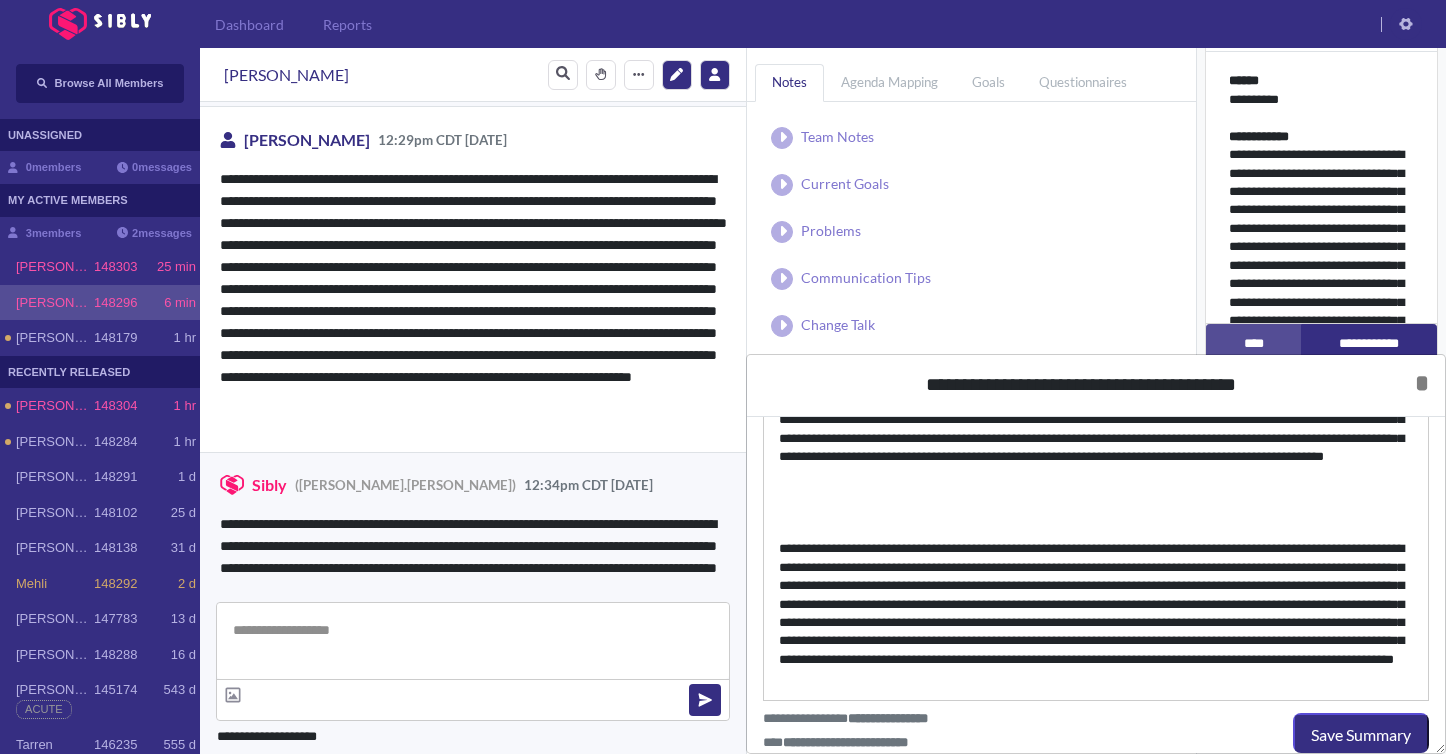scroll, scrollTop: 268, scrollLeft: 0, axis: vertical 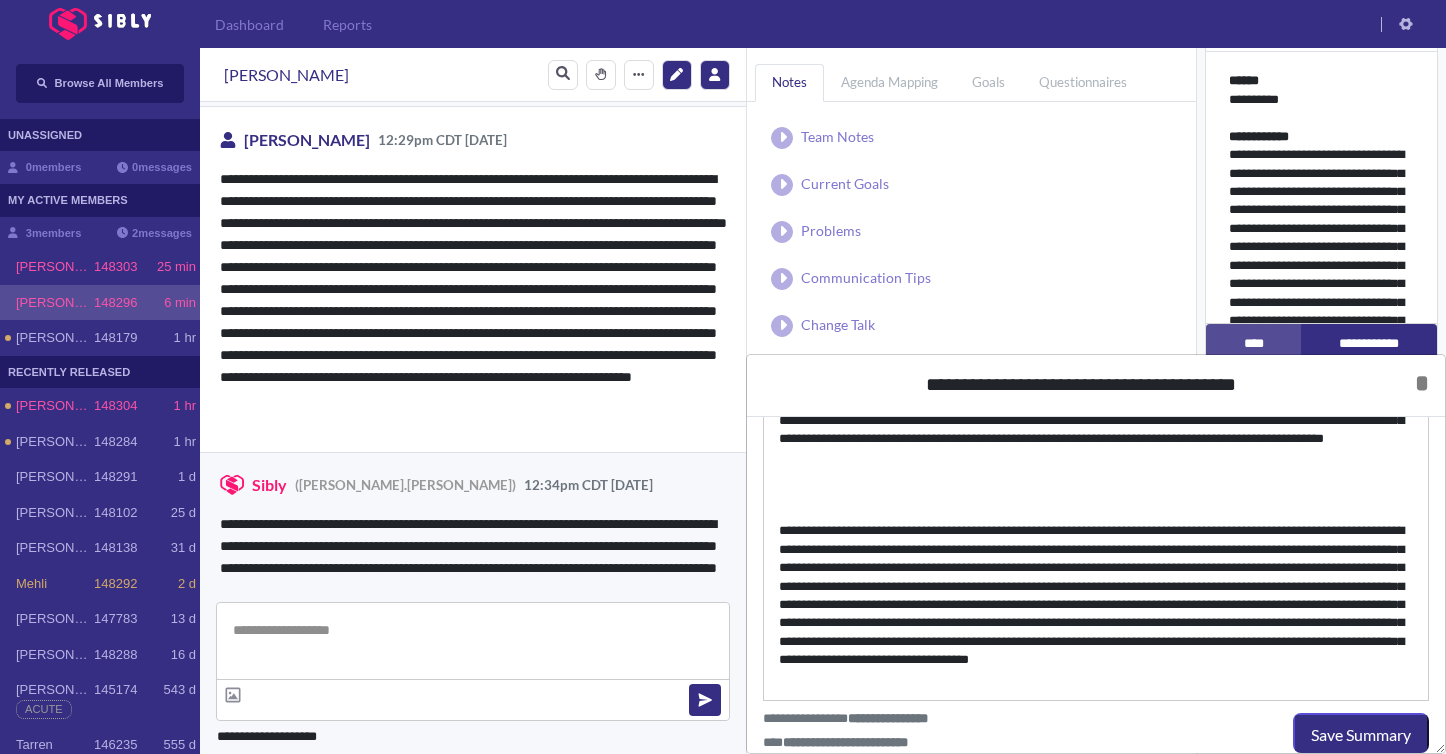 click on "**********" at bounding box center (1096, 605) 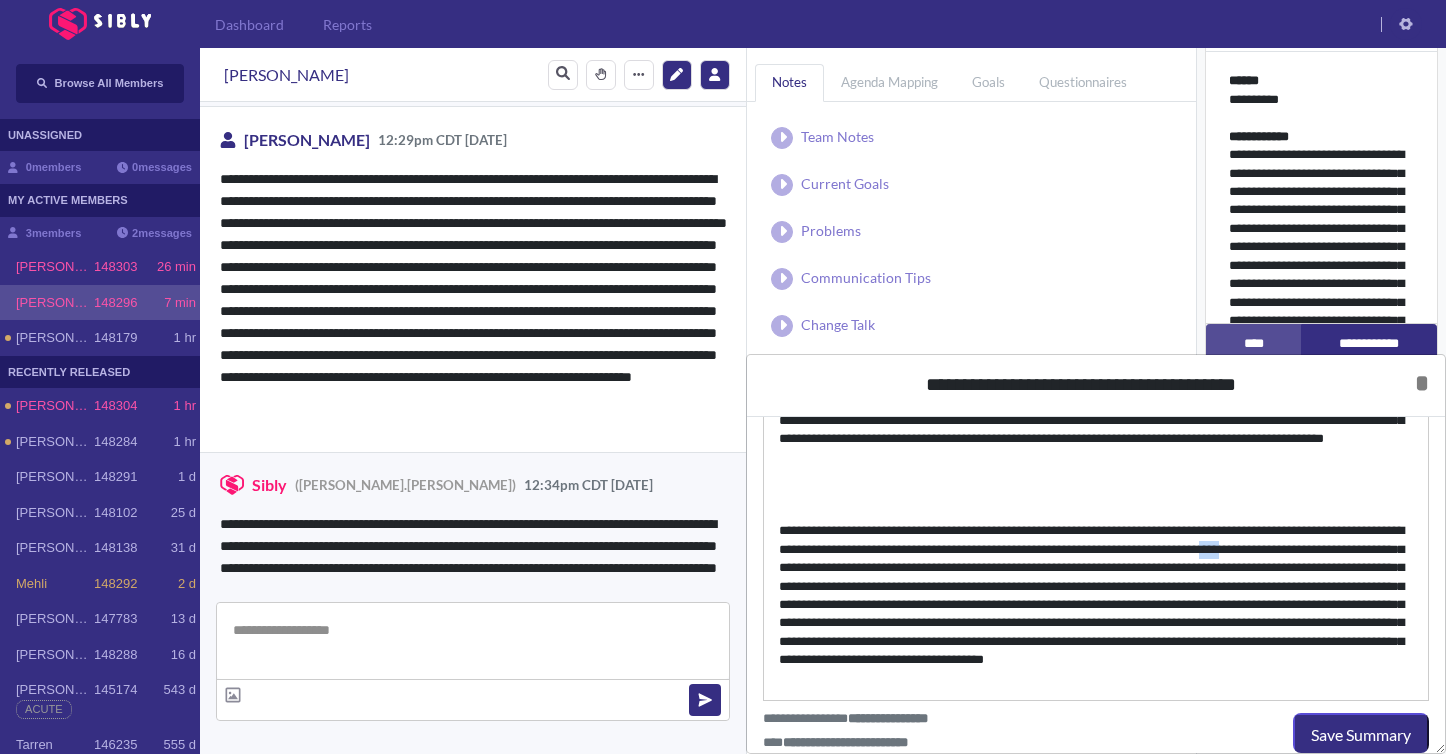 drag, startPoint x: 1367, startPoint y: 550, endPoint x: 1387, endPoint y: 550, distance: 20 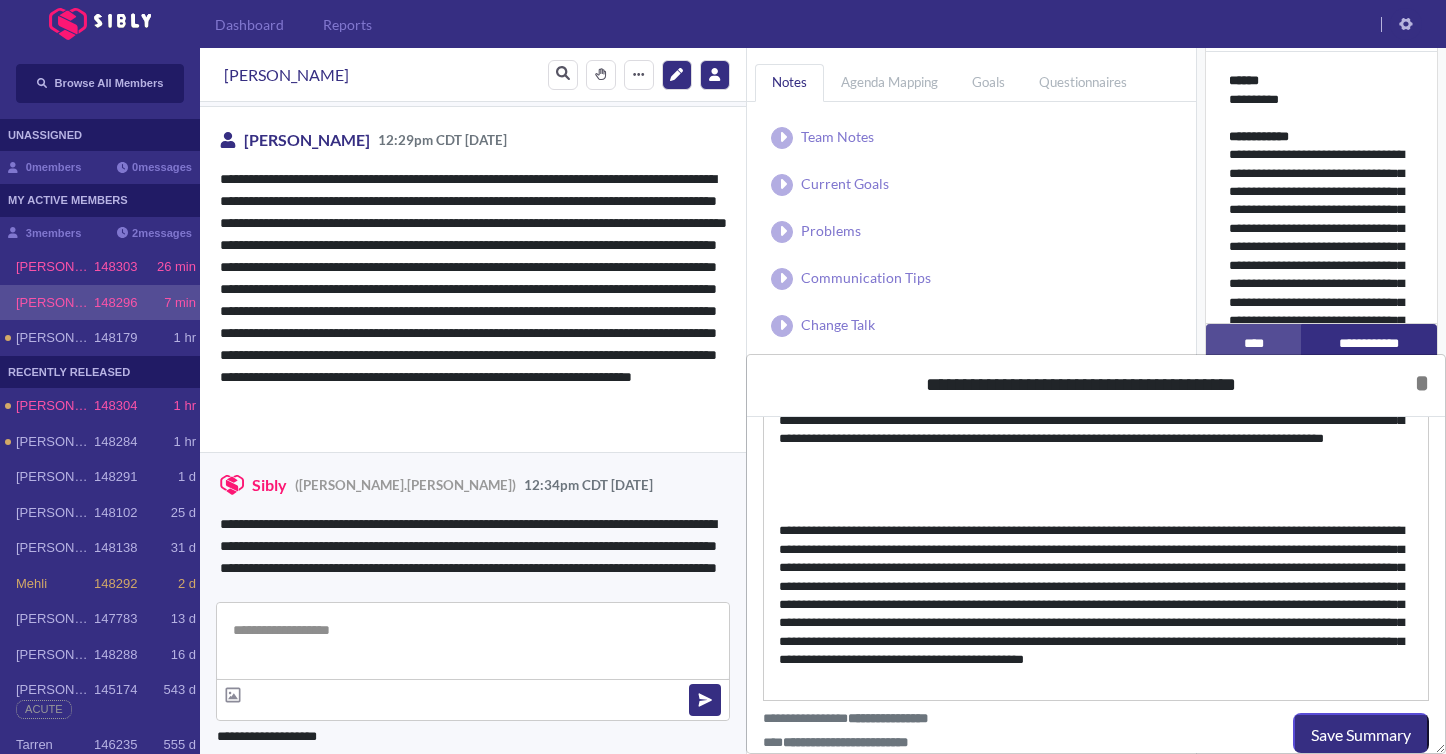 click on "**********" at bounding box center (1096, 605) 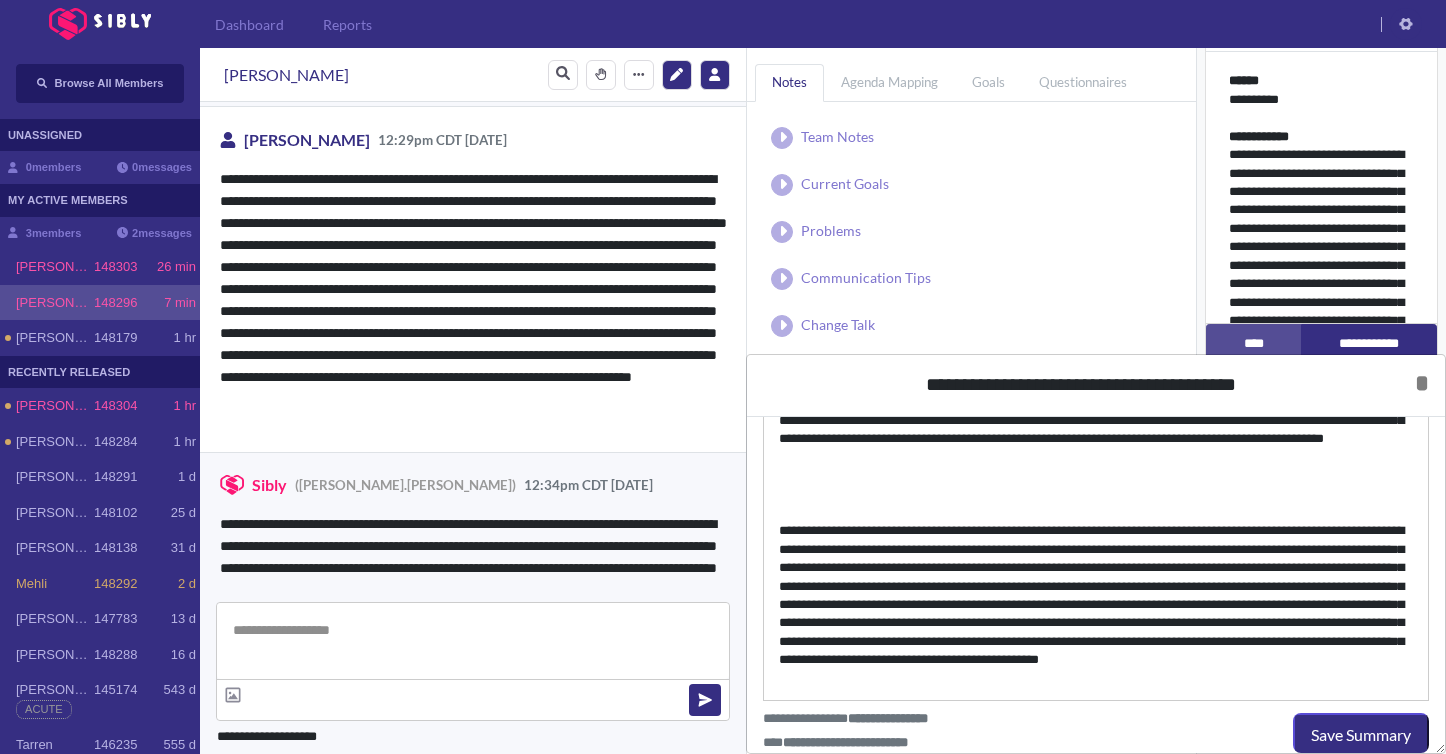 click on "**********" at bounding box center (1096, 605) 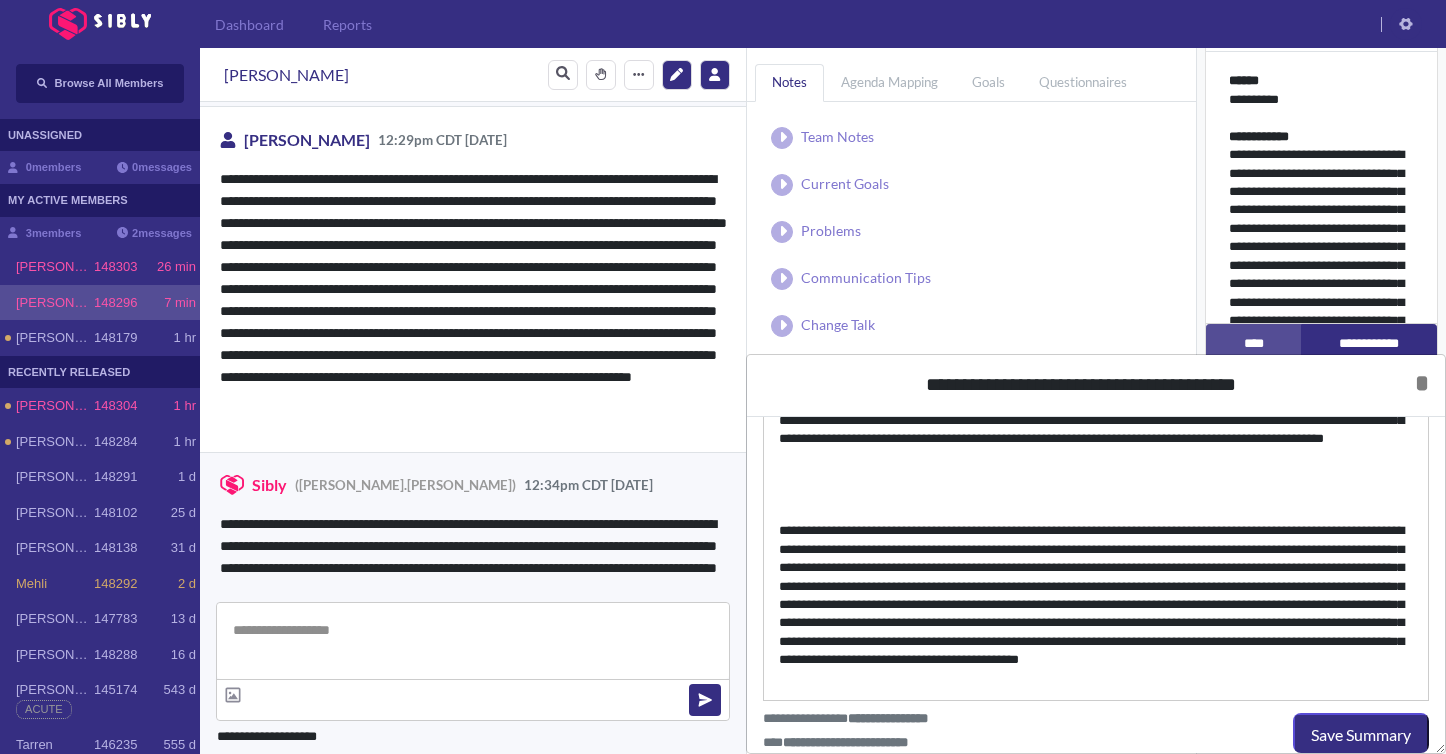 click on "**********" at bounding box center (1096, 605) 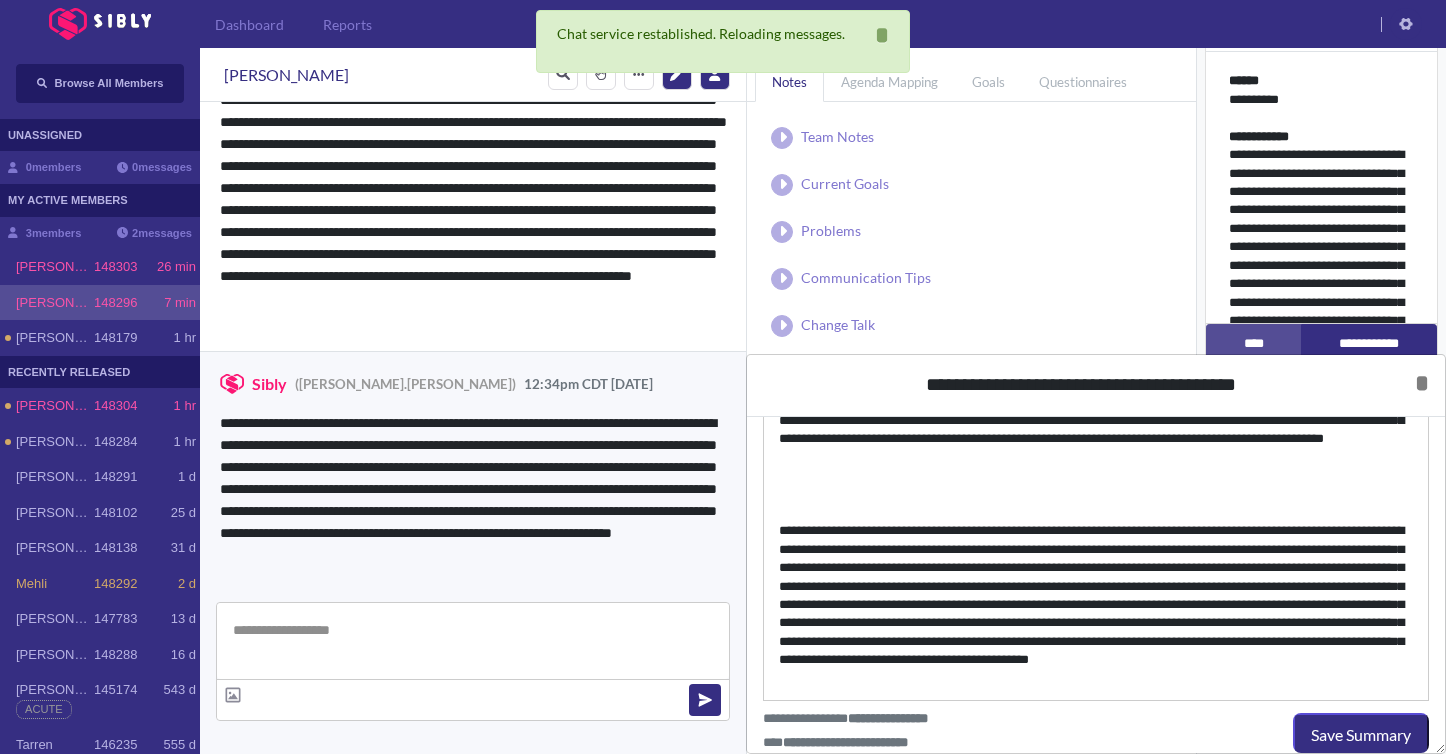 scroll, scrollTop: 1572, scrollLeft: 0, axis: vertical 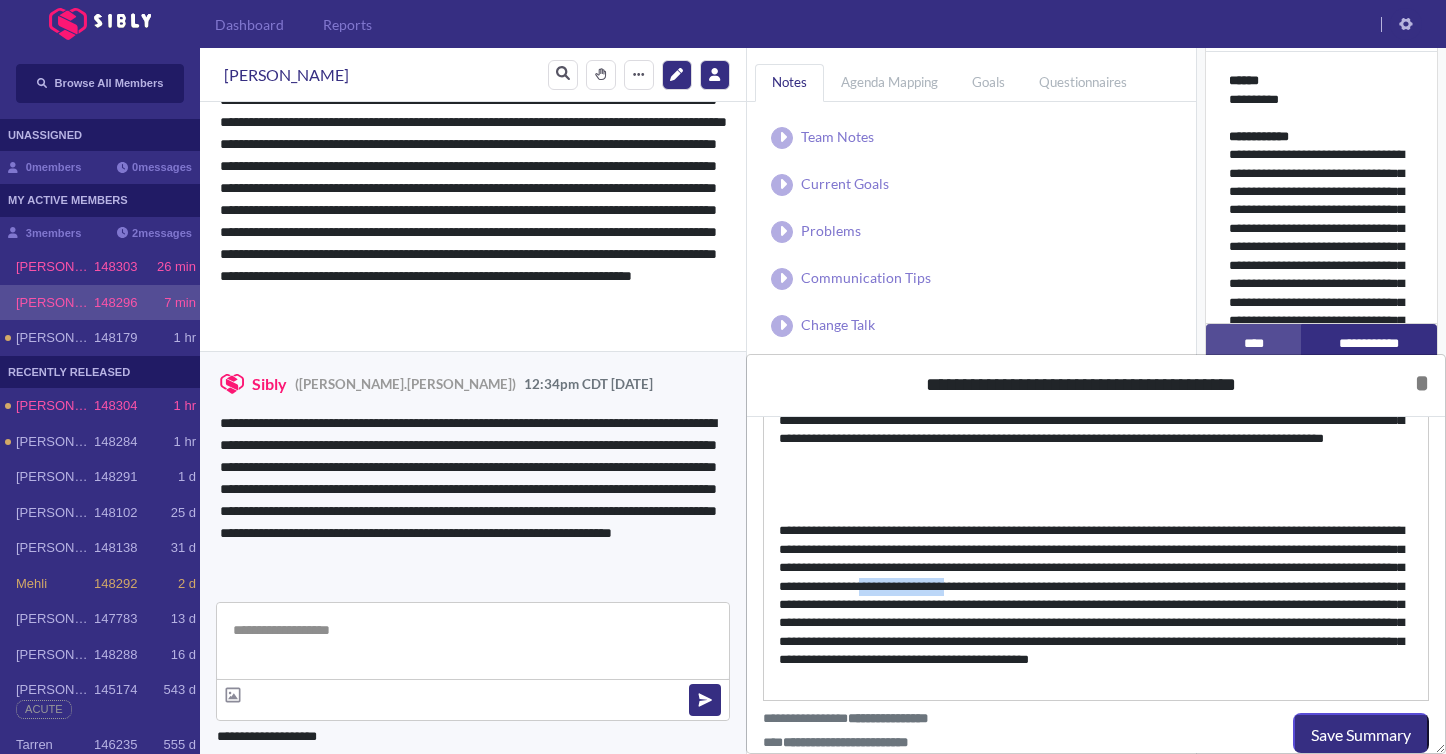 drag, startPoint x: 1283, startPoint y: 590, endPoint x: 1197, endPoint y: 590, distance: 86 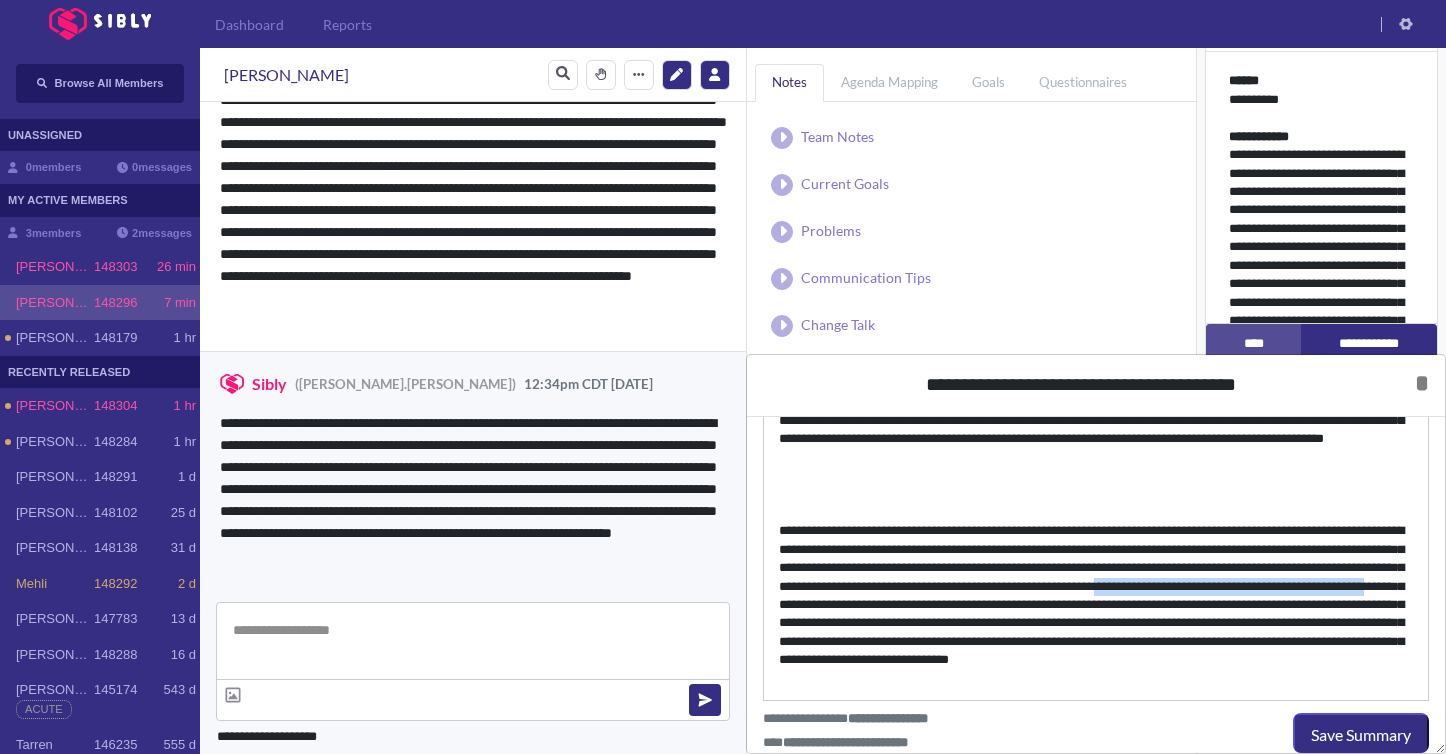 drag, startPoint x: 1163, startPoint y: 606, endPoint x: 860, endPoint y: 605, distance: 303.00165 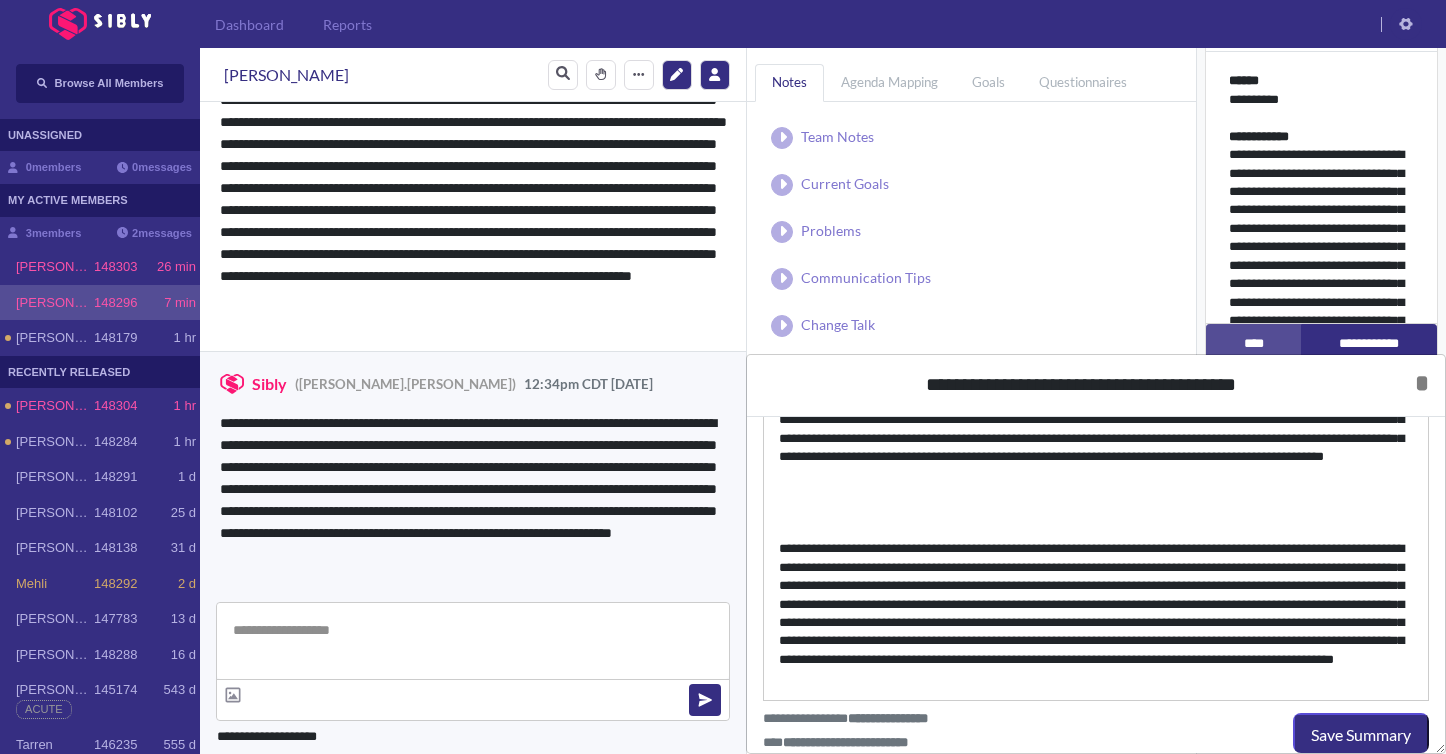 scroll, scrollTop: 268, scrollLeft: 0, axis: vertical 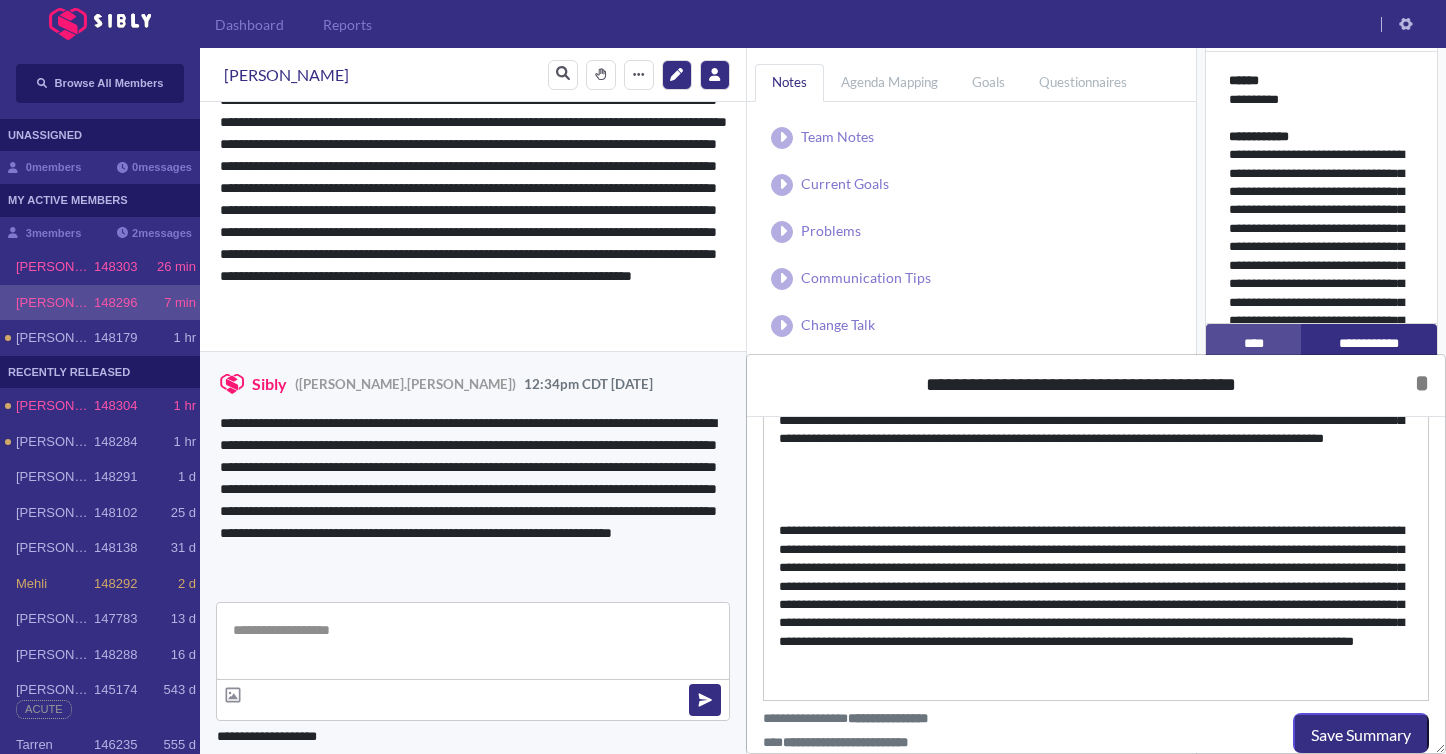 click on "**********" at bounding box center [1096, 605] 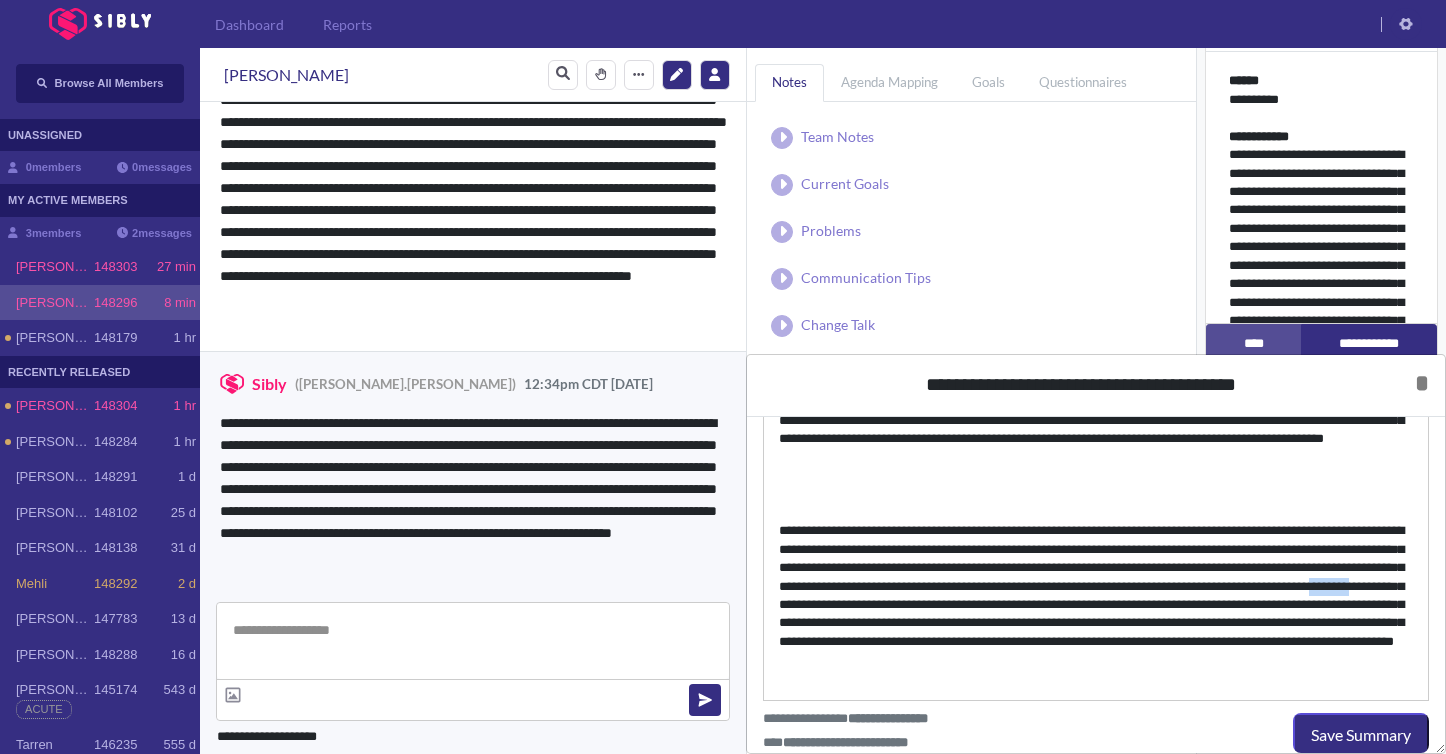 drag, startPoint x: 1168, startPoint y: 605, endPoint x: 1126, endPoint y: 604, distance: 42.0119 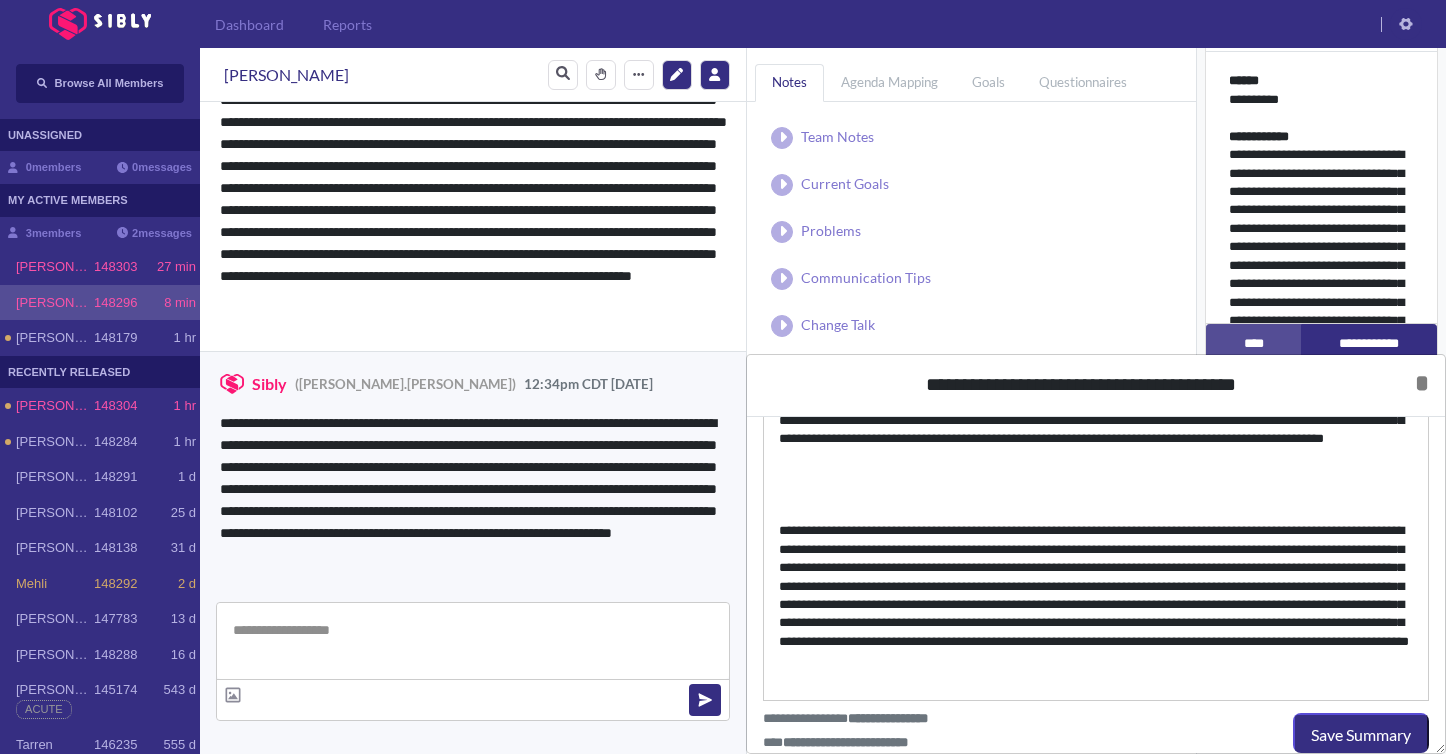 click on "**********" at bounding box center [1096, 605] 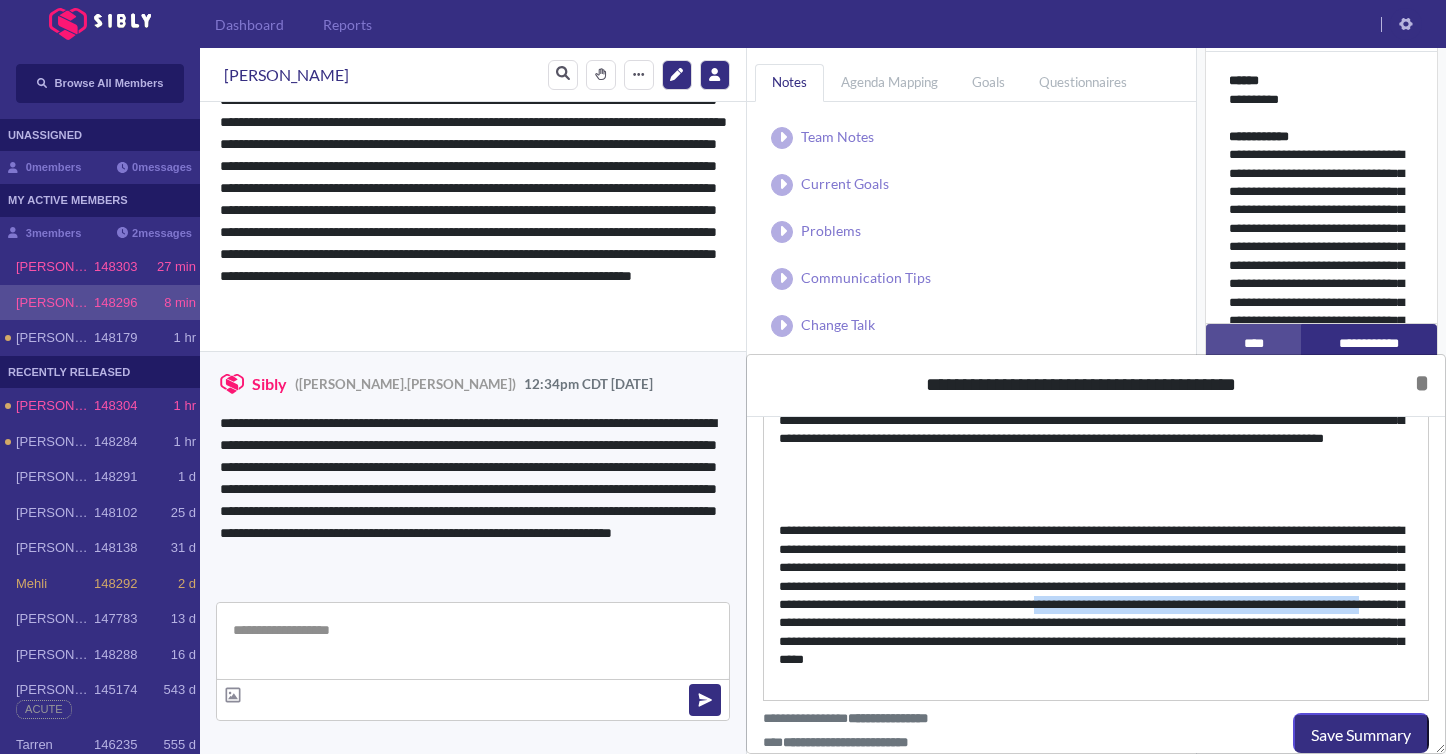 drag, startPoint x: 1272, startPoint y: 622, endPoint x: 913, endPoint y: 621, distance: 359.0014 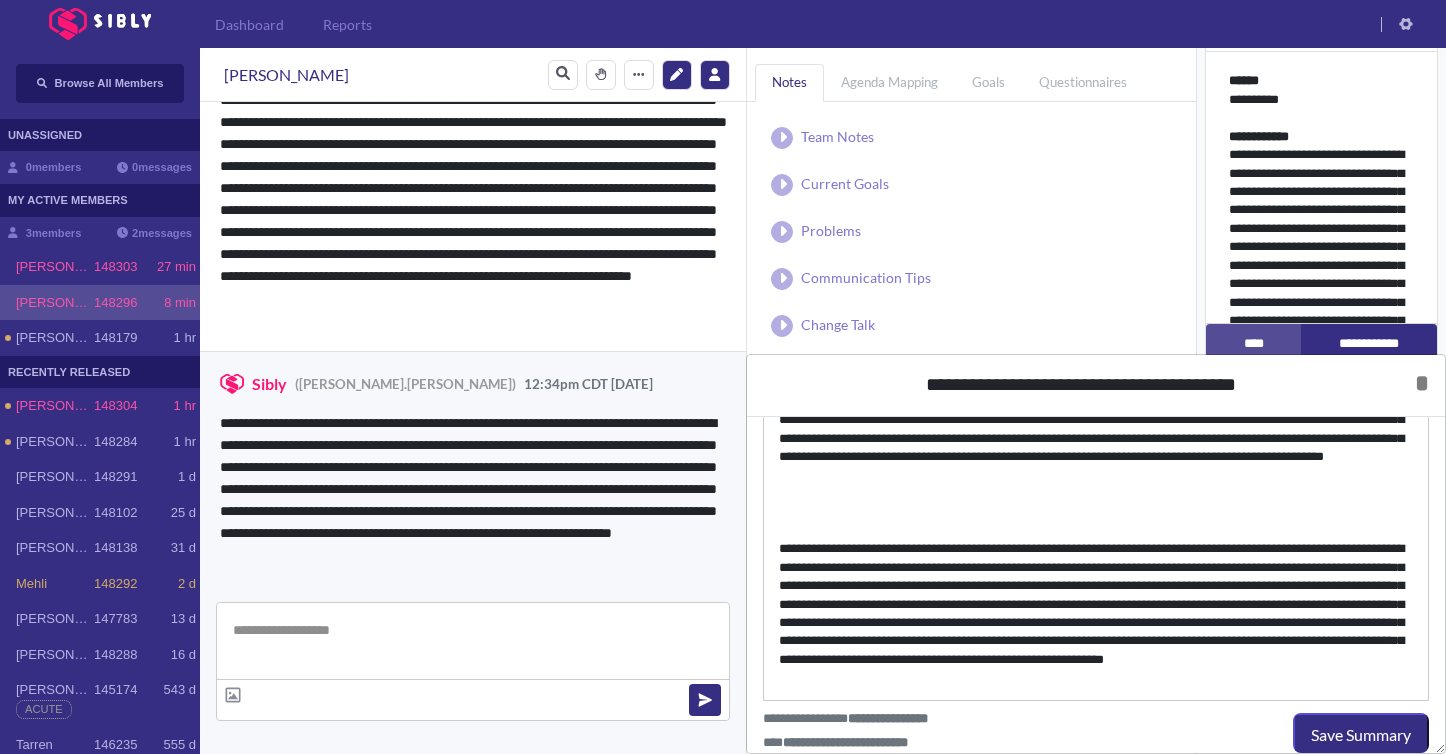 scroll, scrollTop: 250, scrollLeft: 0, axis: vertical 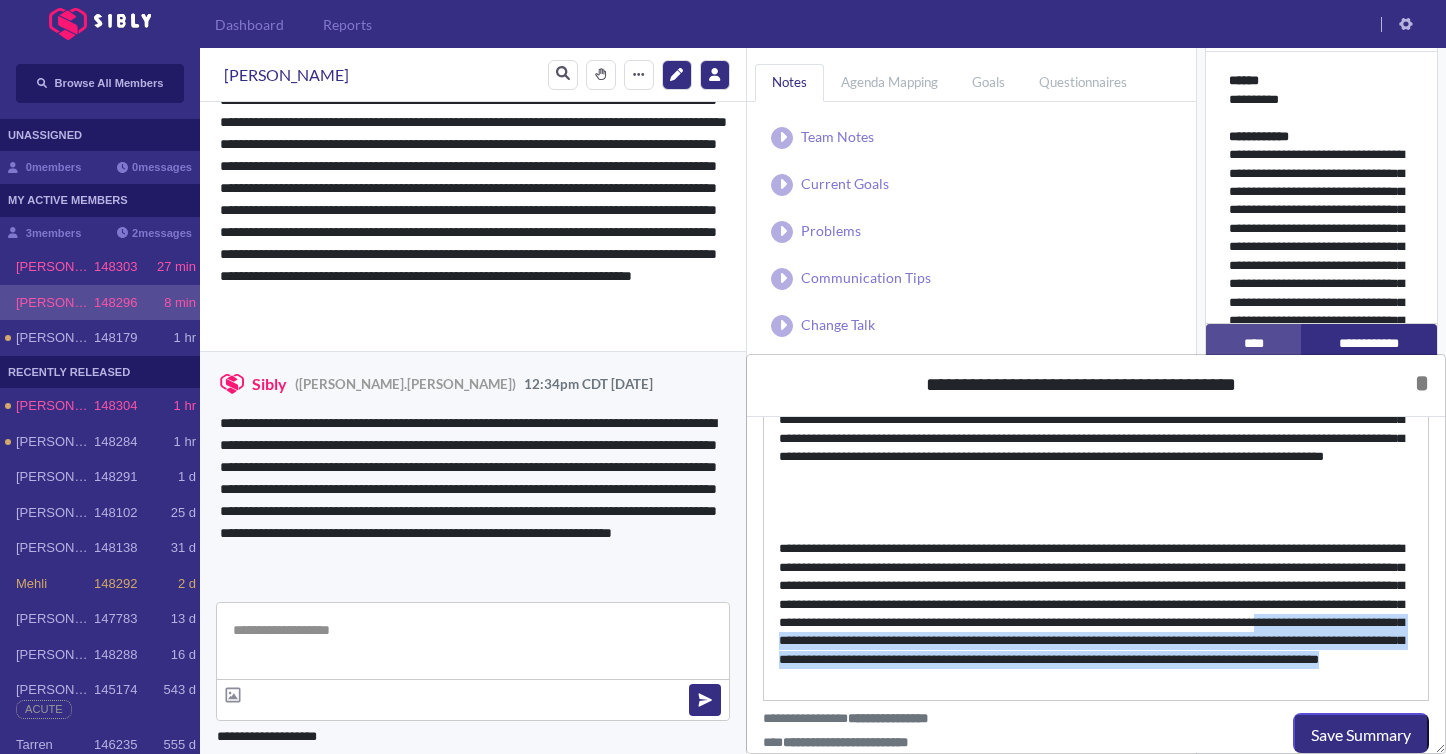 drag, startPoint x: 1178, startPoint y: 642, endPoint x: 1437, endPoint y: 707, distance: 267.03183 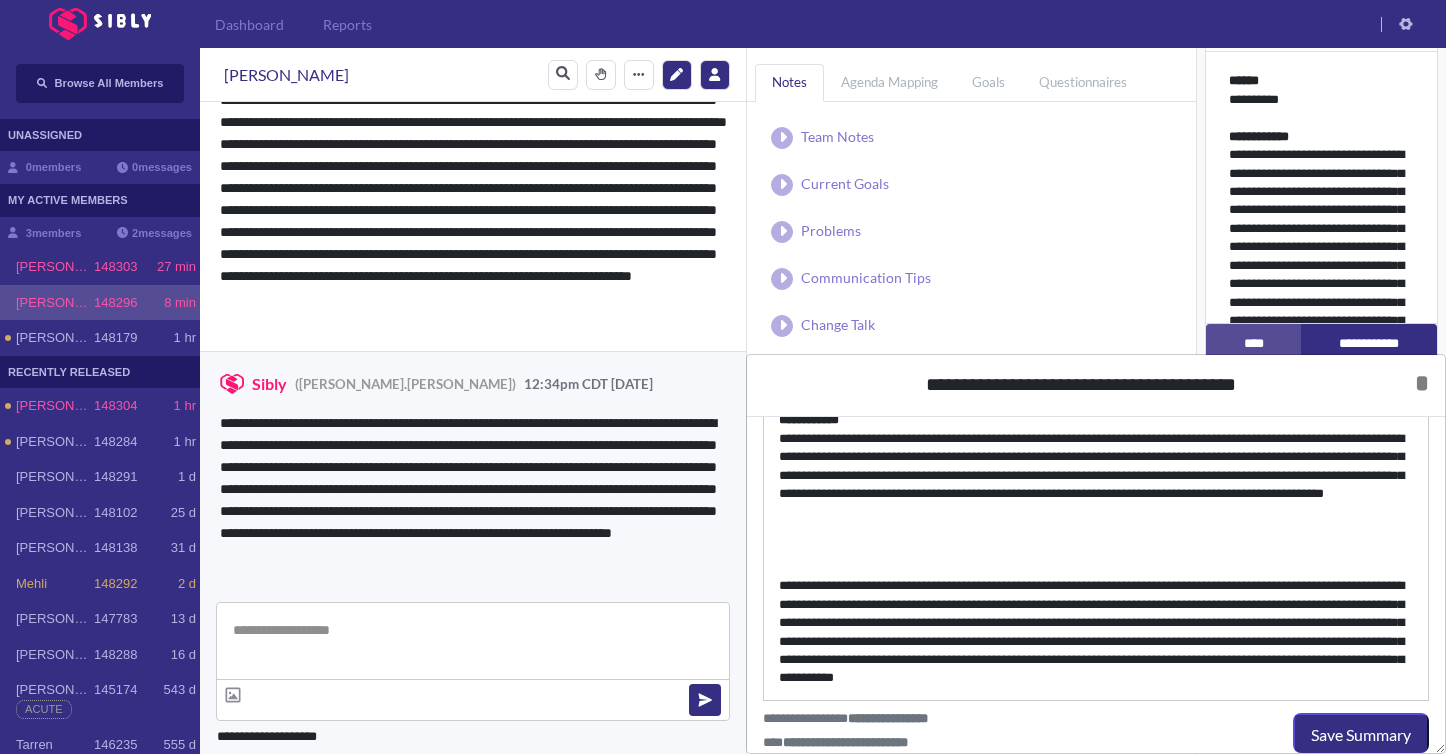 scroll, scrollTop: 231, scrollLeft: 0, axis: vertical 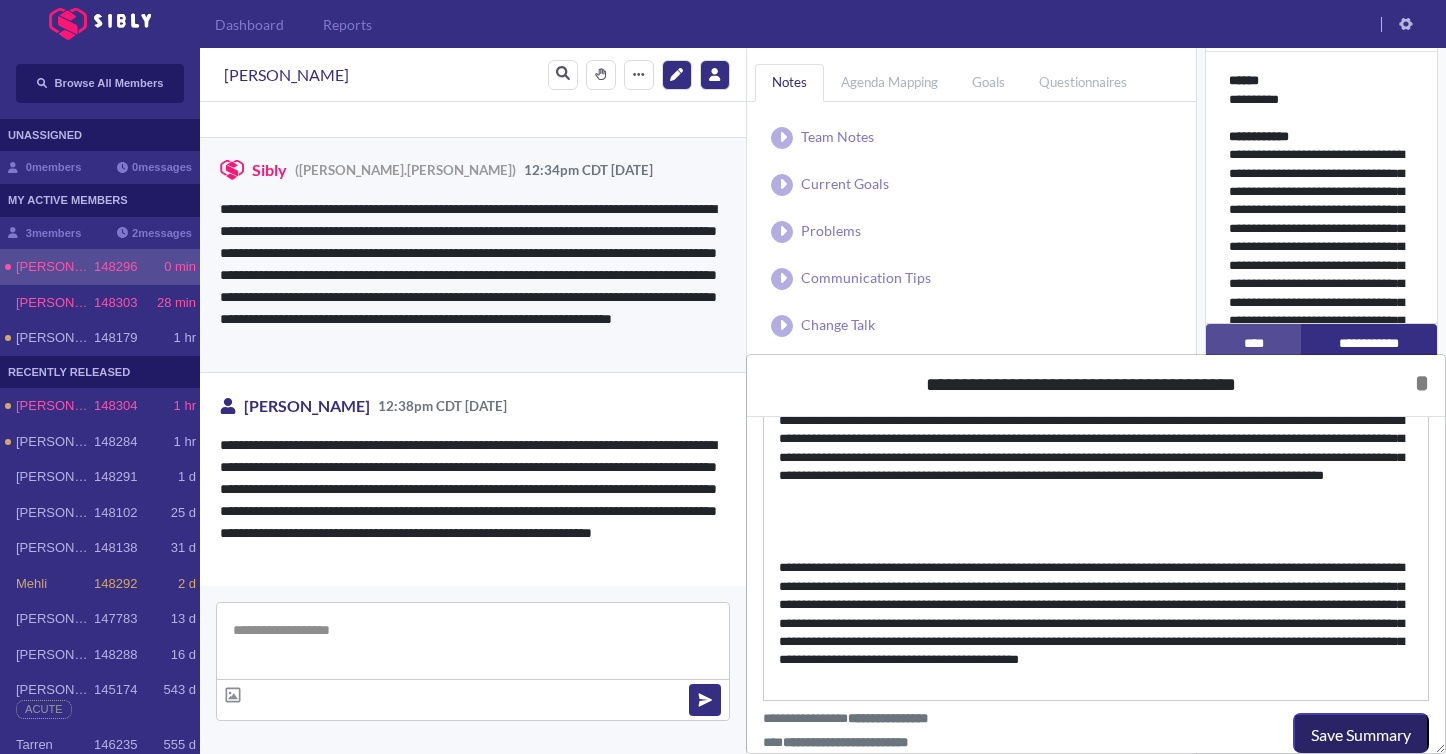 click on "Save Summary" at bounding box center (1361, 735) 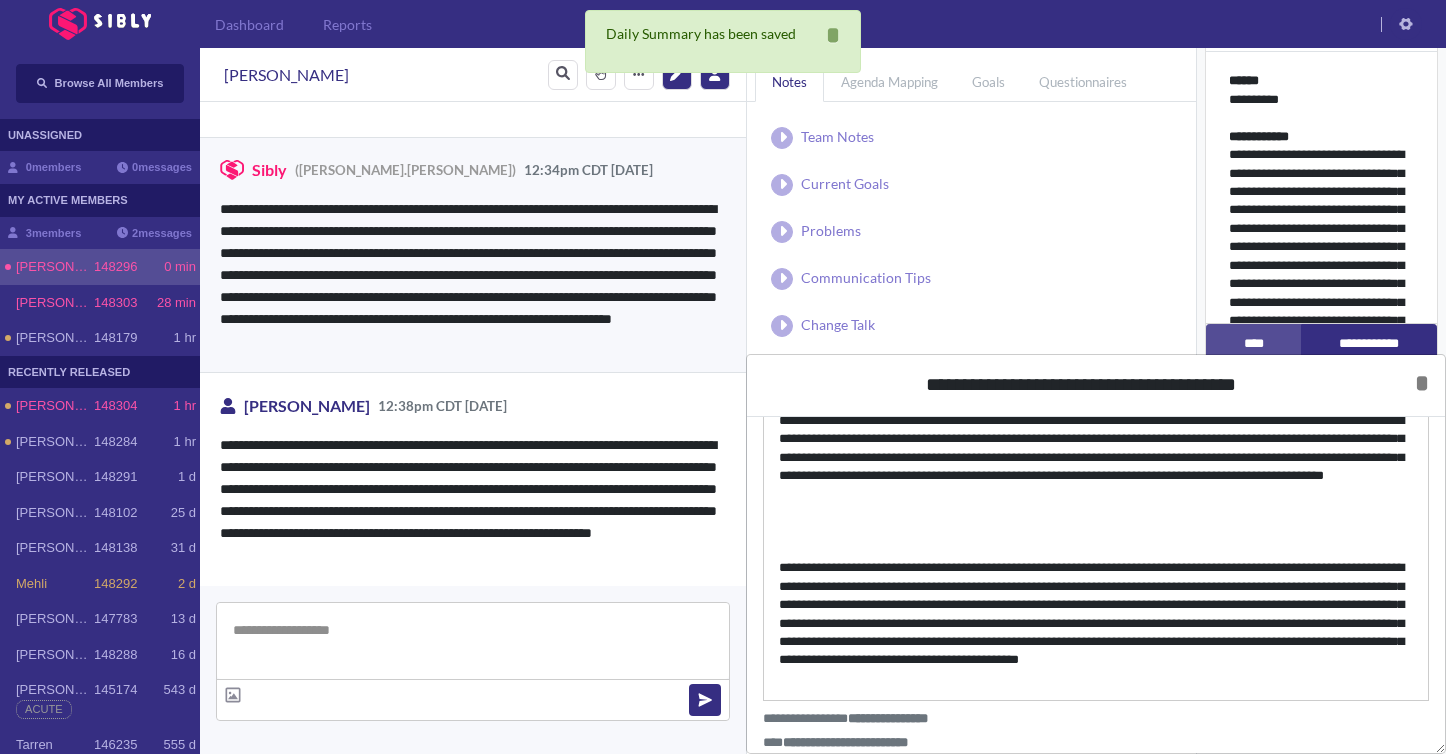 click at bounding box center [1096, 550] 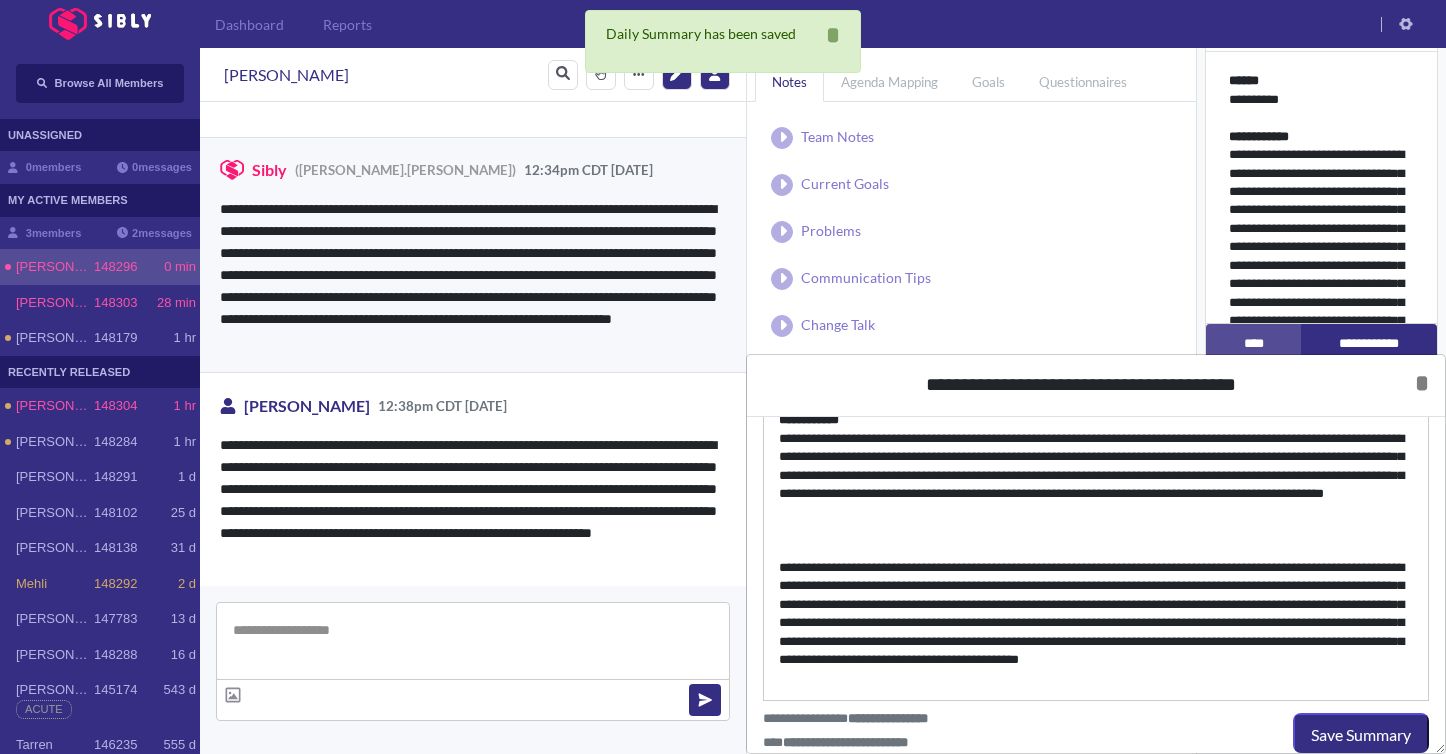 scroll, scrollTop: 194, scrollLeft: 0, axis: vertical 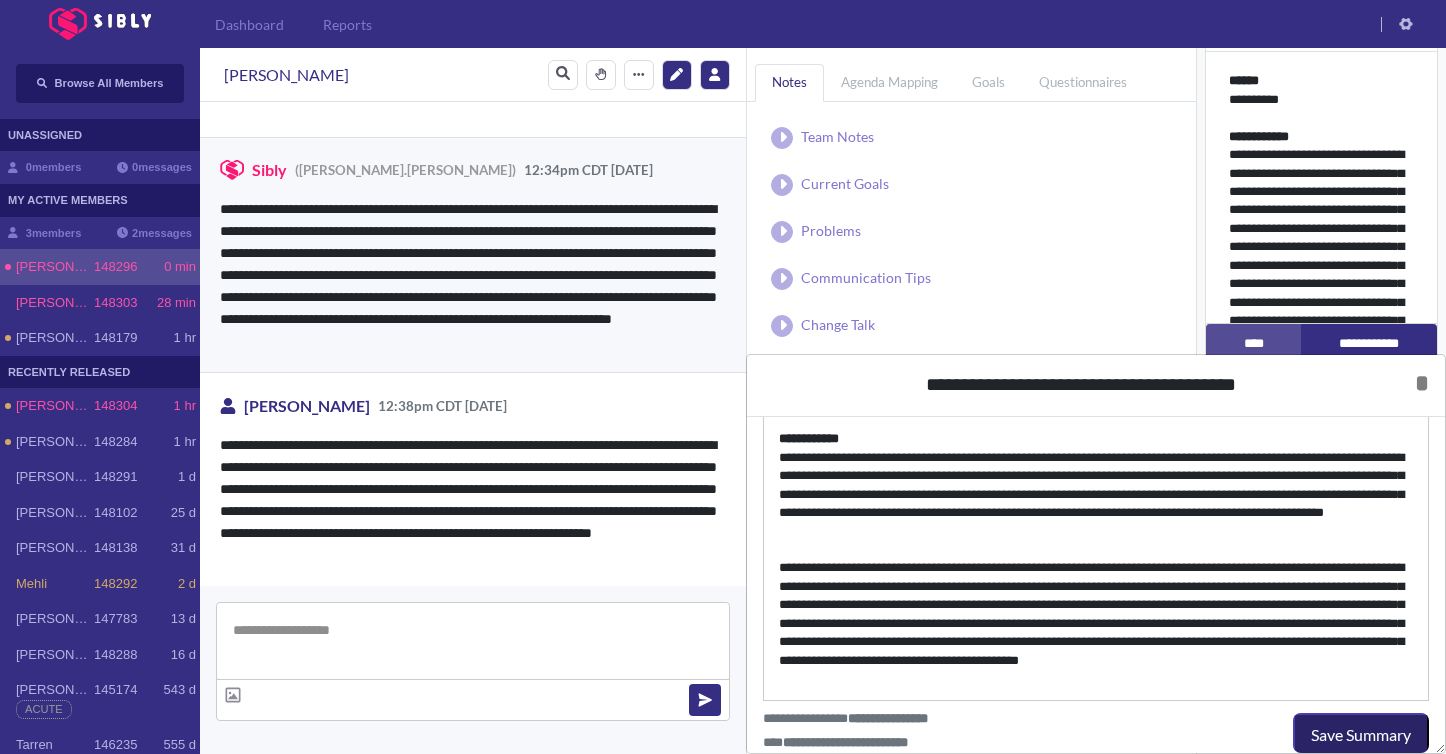 click on "Save Summary" at bounding box center [1361, 735] 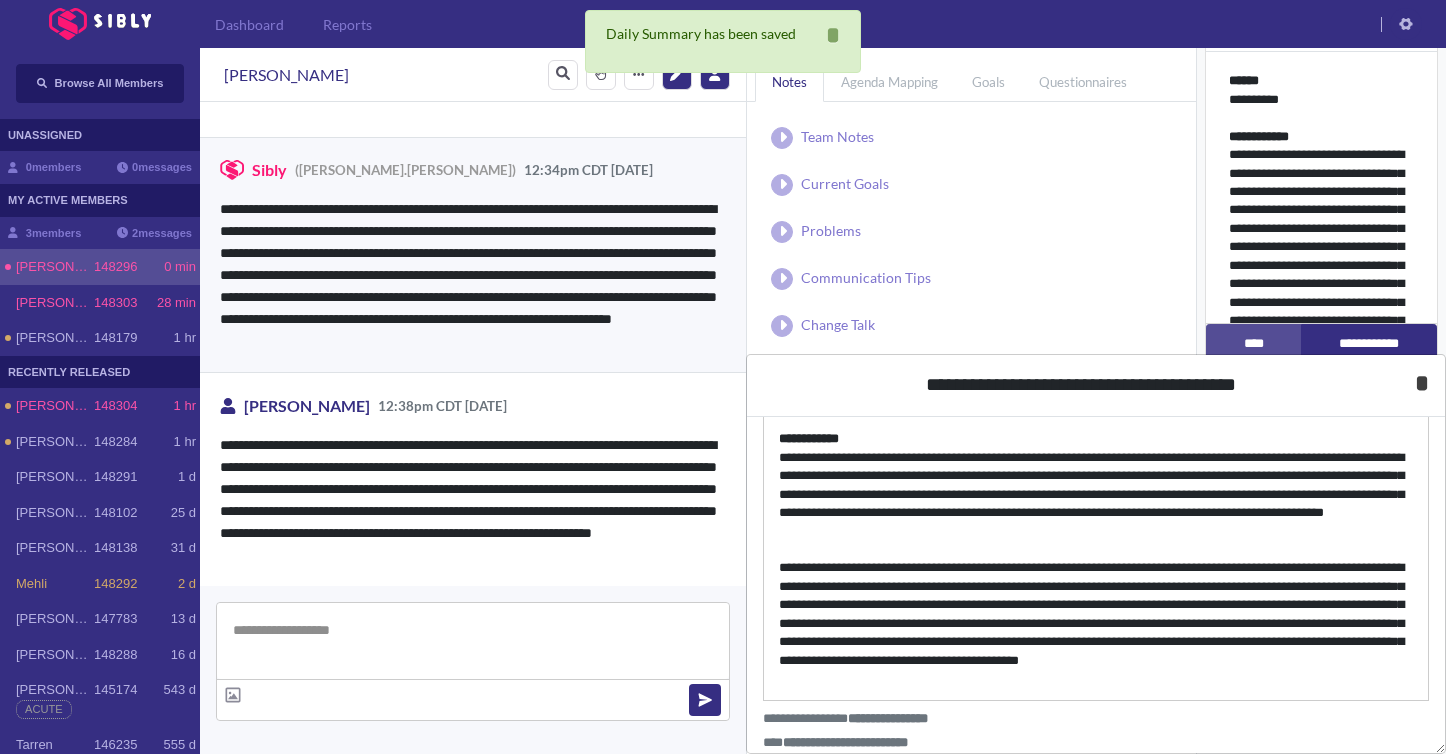 click on "* *****" at bounding box center [1422, 383] 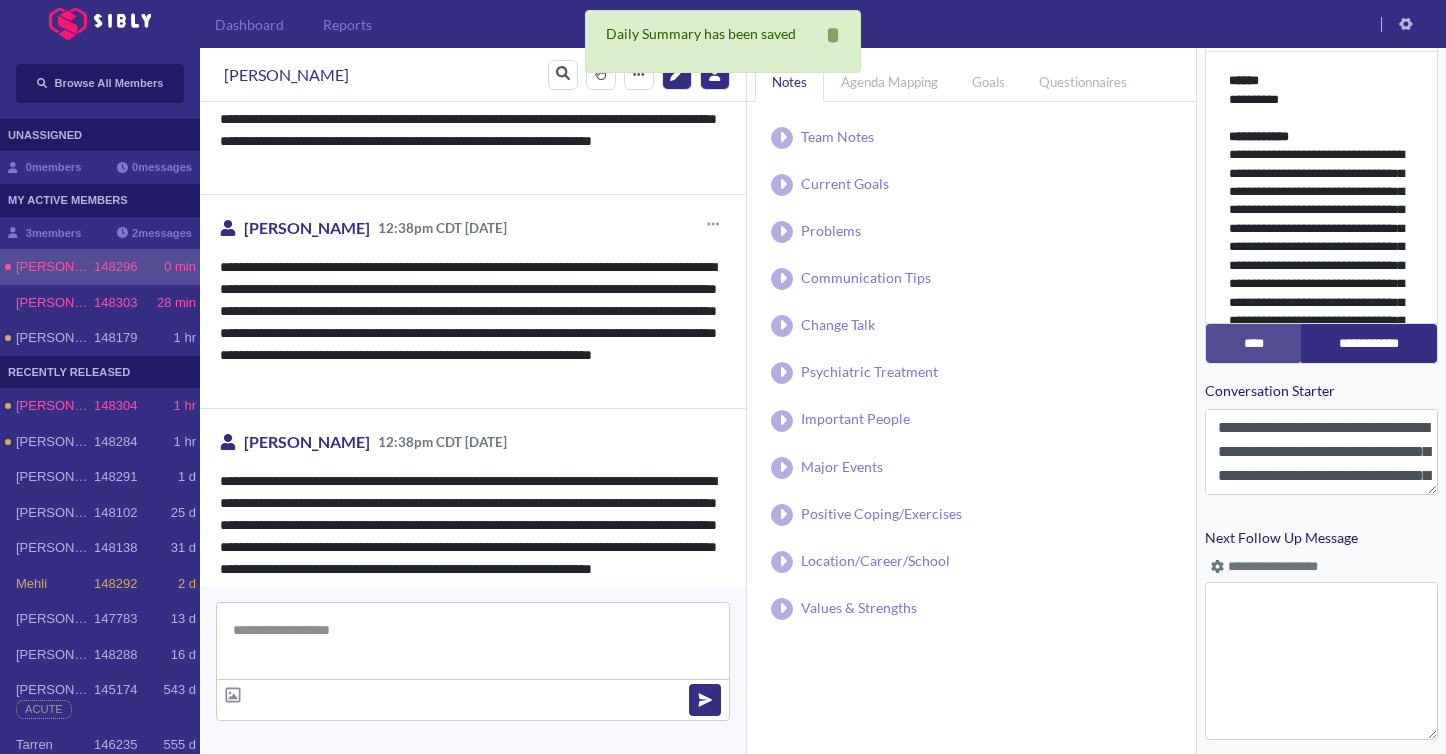 scroll, scrollTop: 2214, scrollLeft: 0, axis: vertical 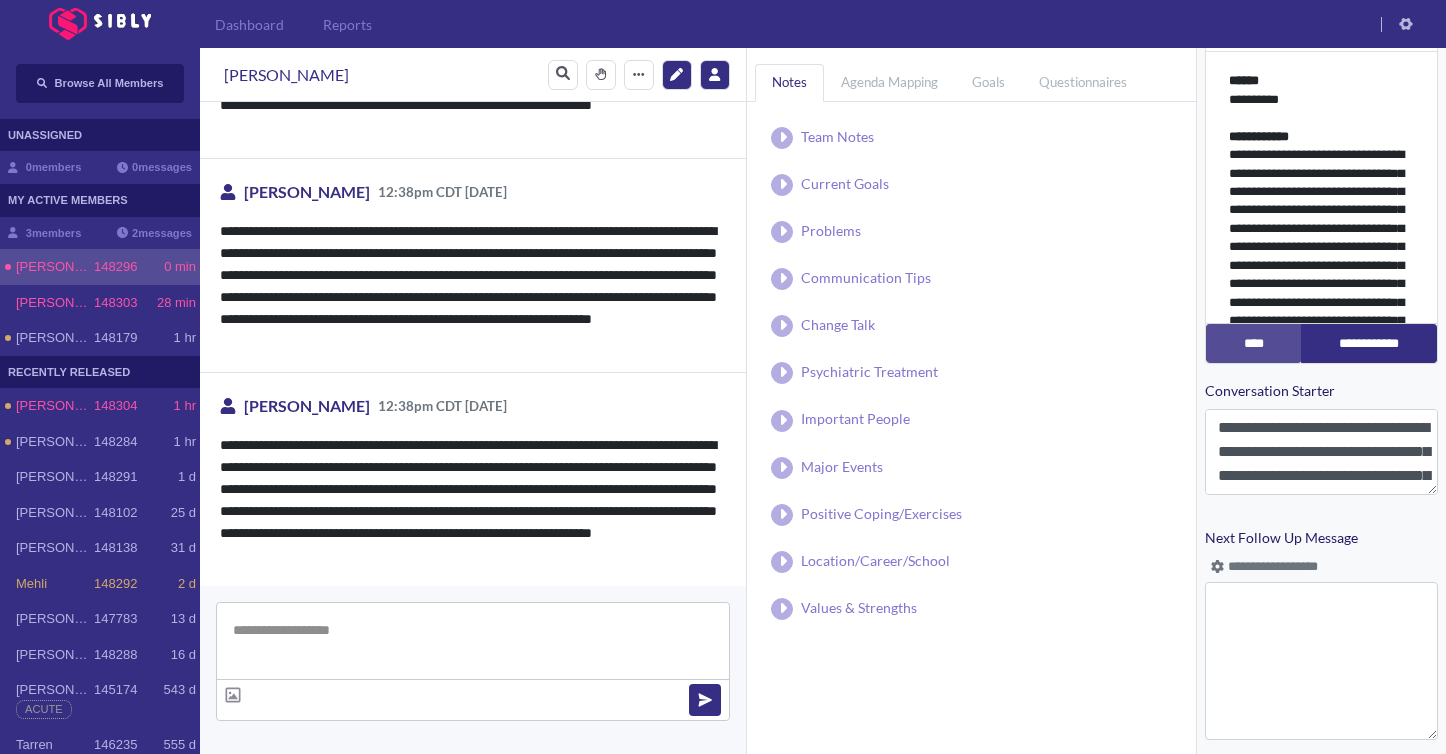 click at bounding box center [473, 641] 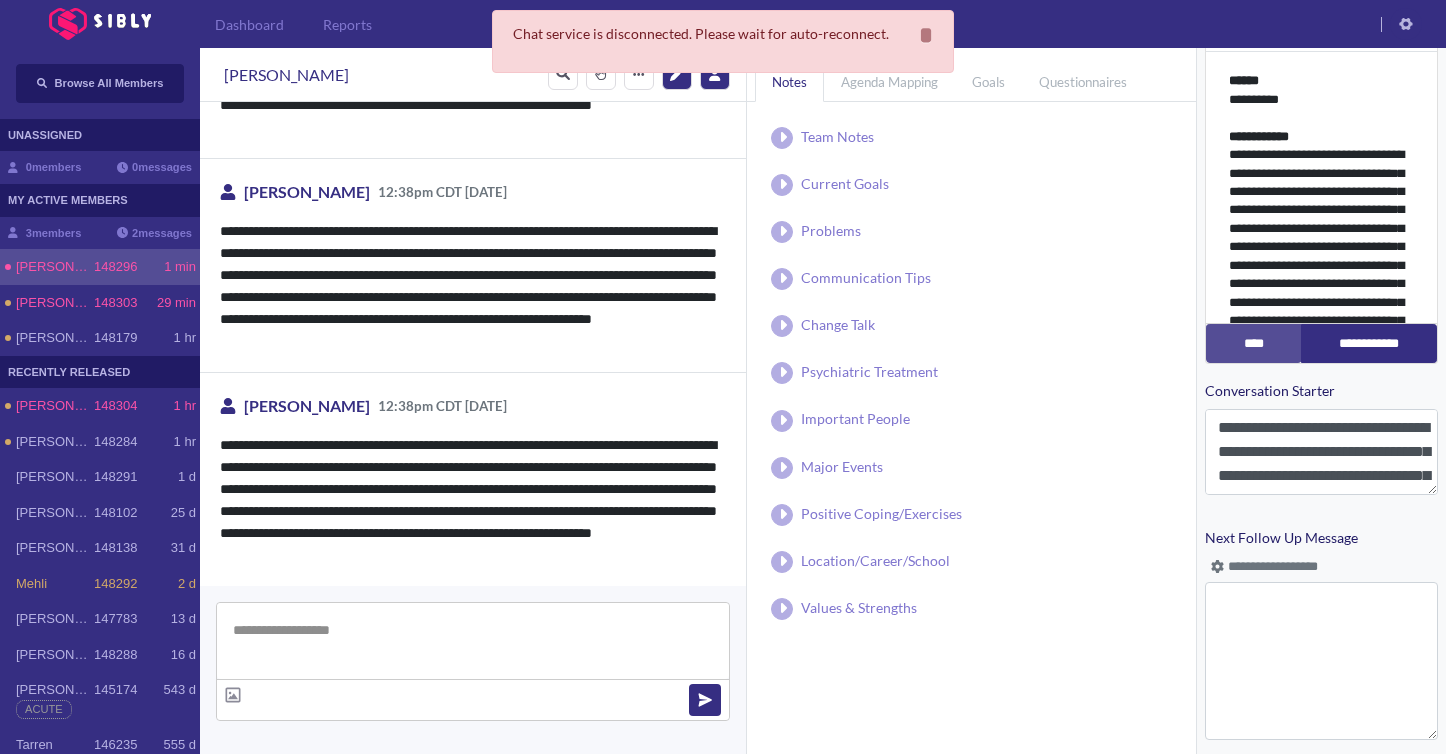 click at bounding box center [473, 641] 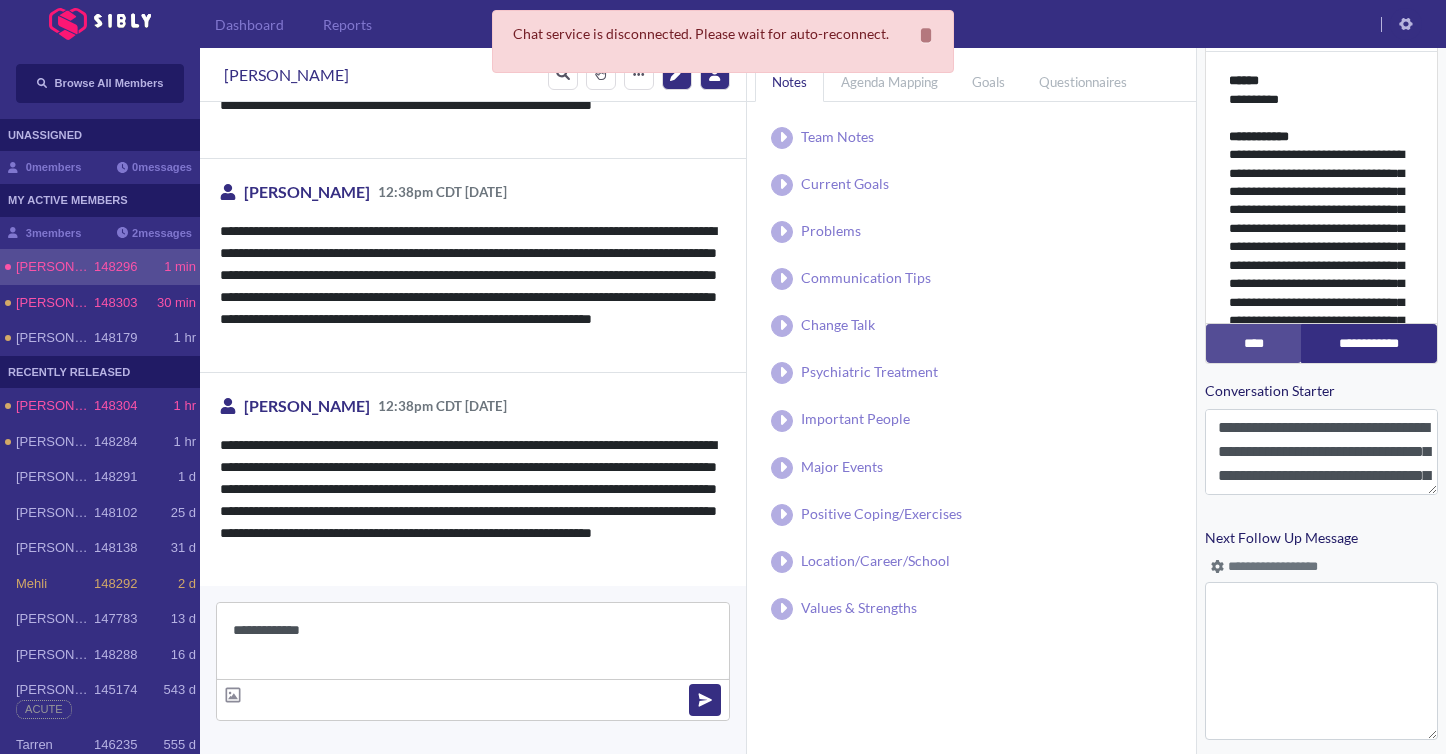 drag, startPoint x: 330, startPoint y: 640, endPoint x: 224, endPoint y: 628, distance: 106.677086 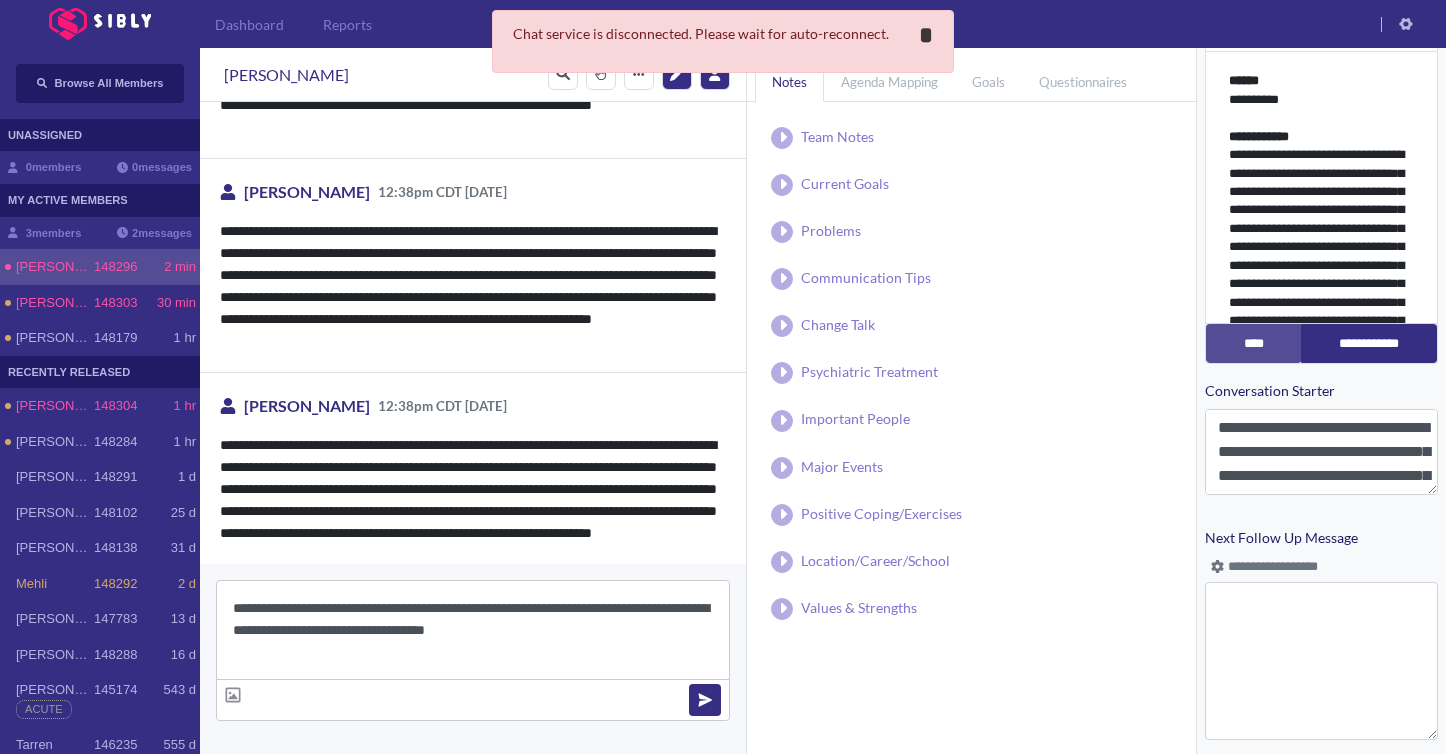 click on "*" at bounding box center [926, 35] 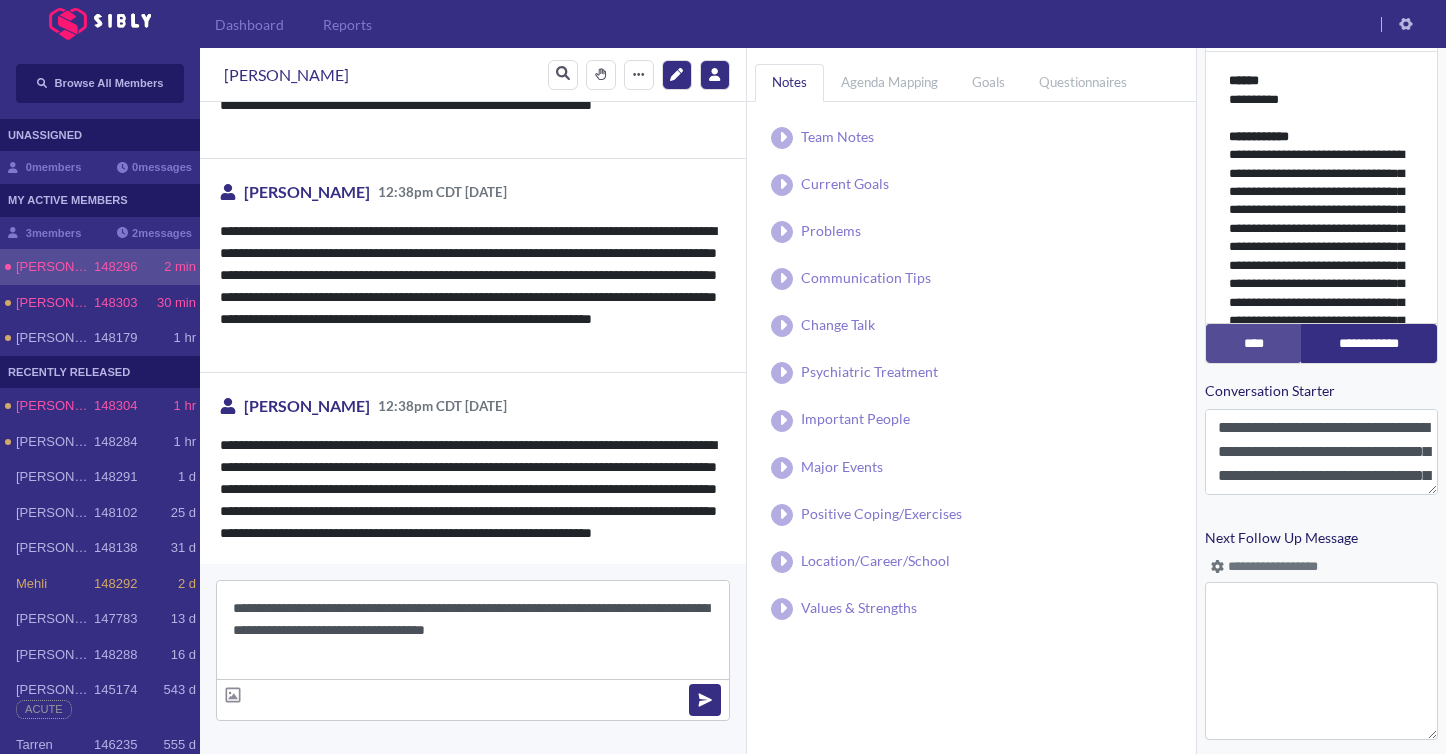 click on "**********" at bounding box center (473, 630) 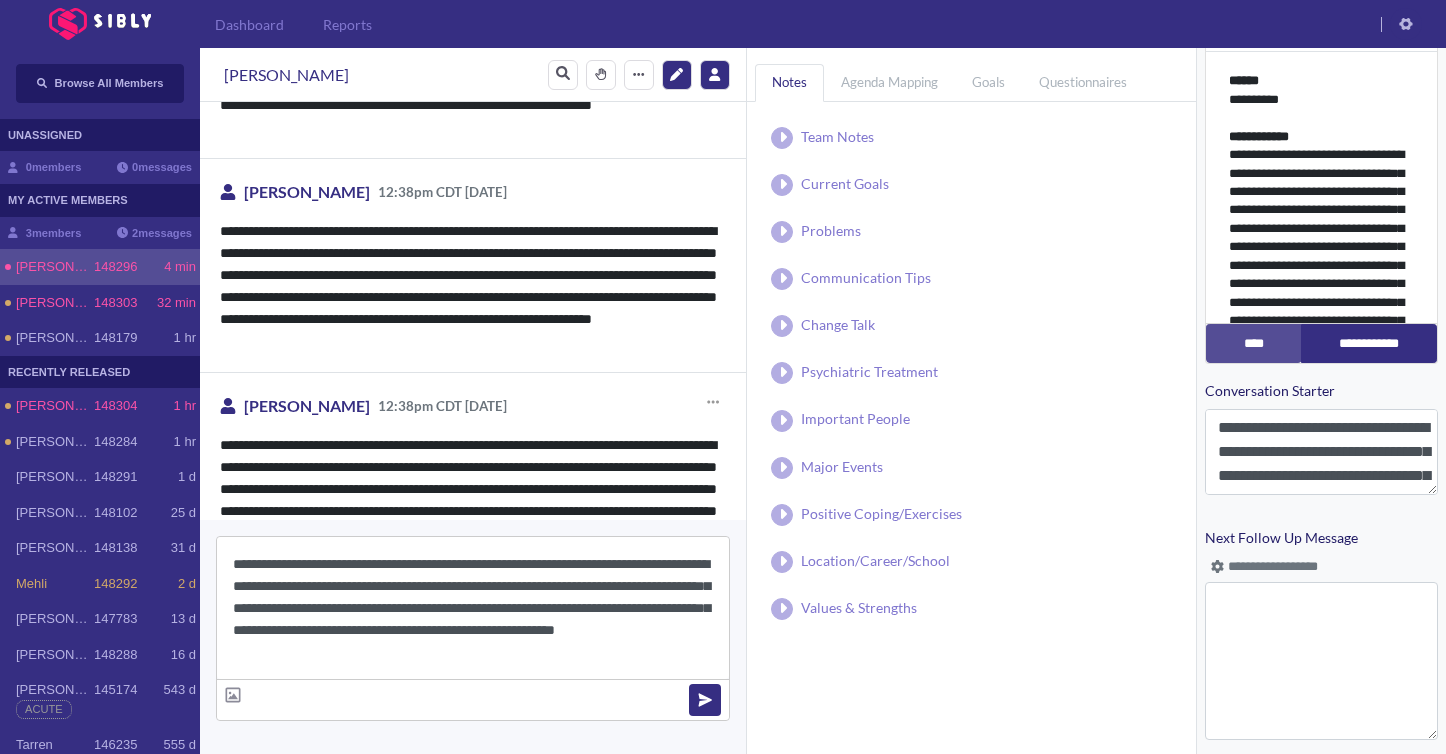 scroll, scrollTop: 2280, scrollLeft: 0, axis: vertical 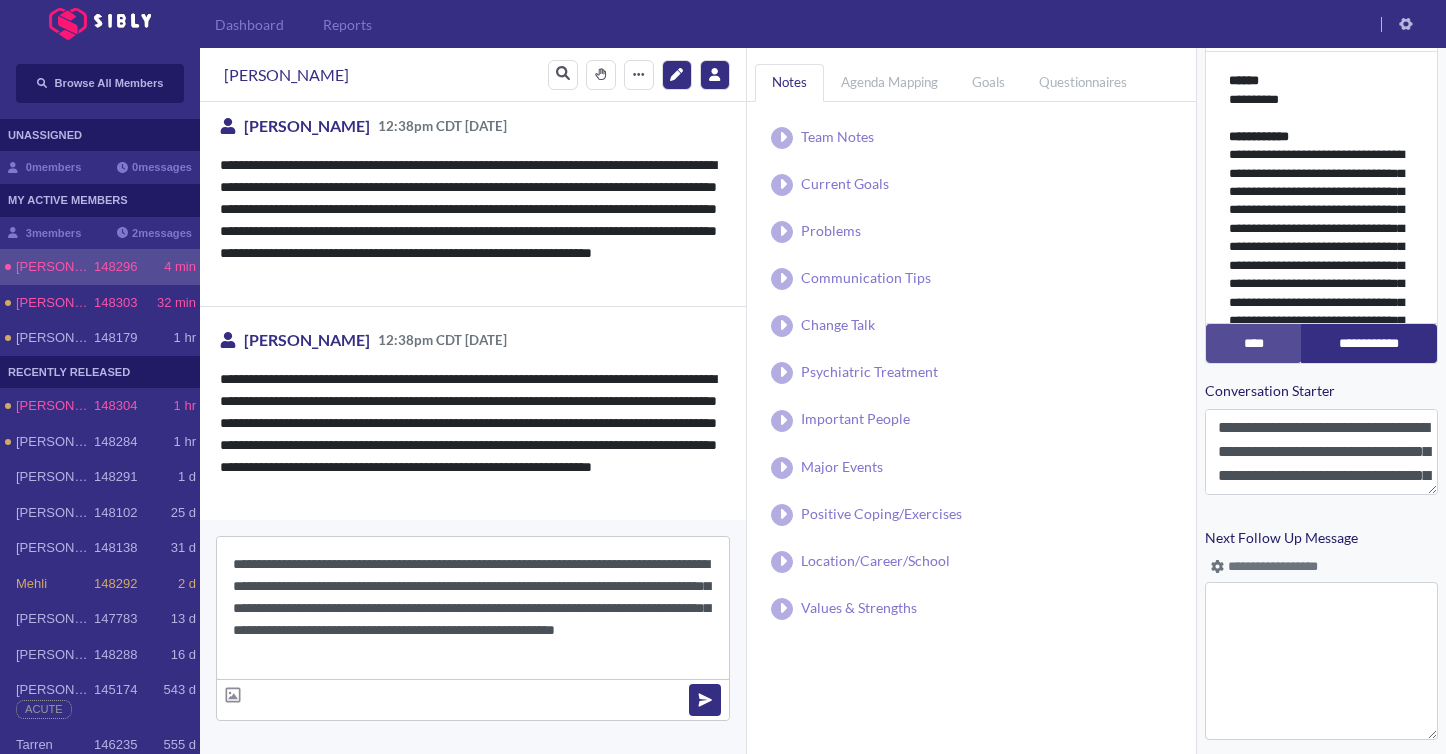click on "**********" at bounding box center (473, 608) 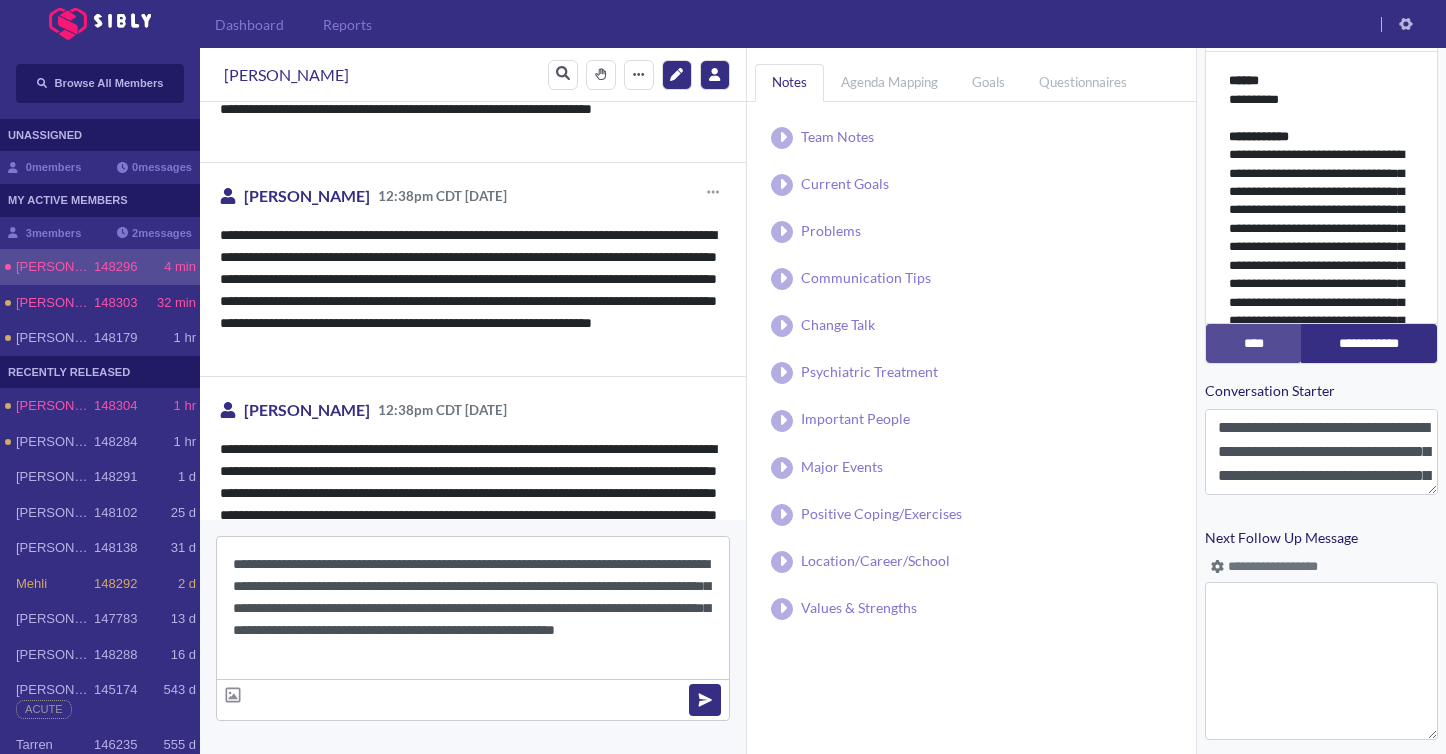 scroll, scrollTop: 2280, scrollLeft: 0, axis: vertical 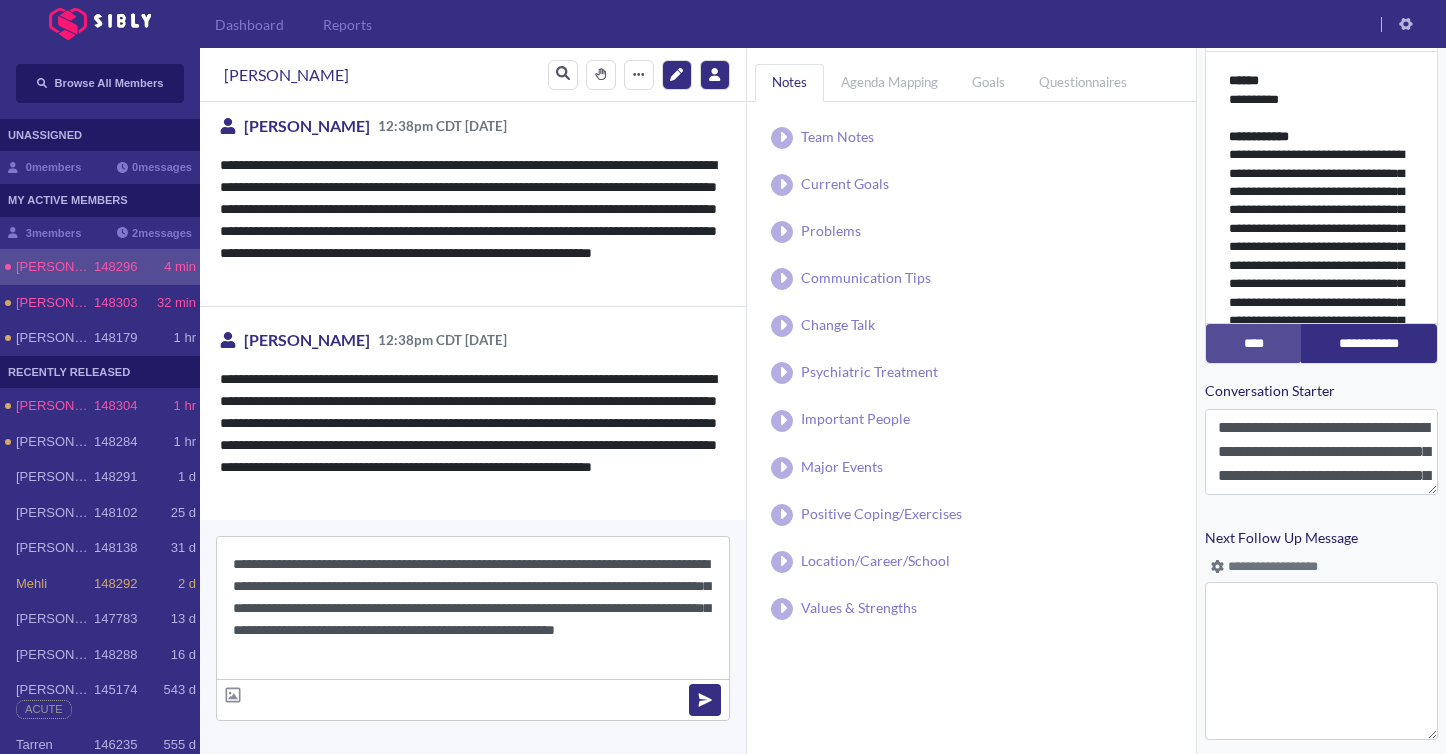 click on "**********" at bounding box center (473, 608) 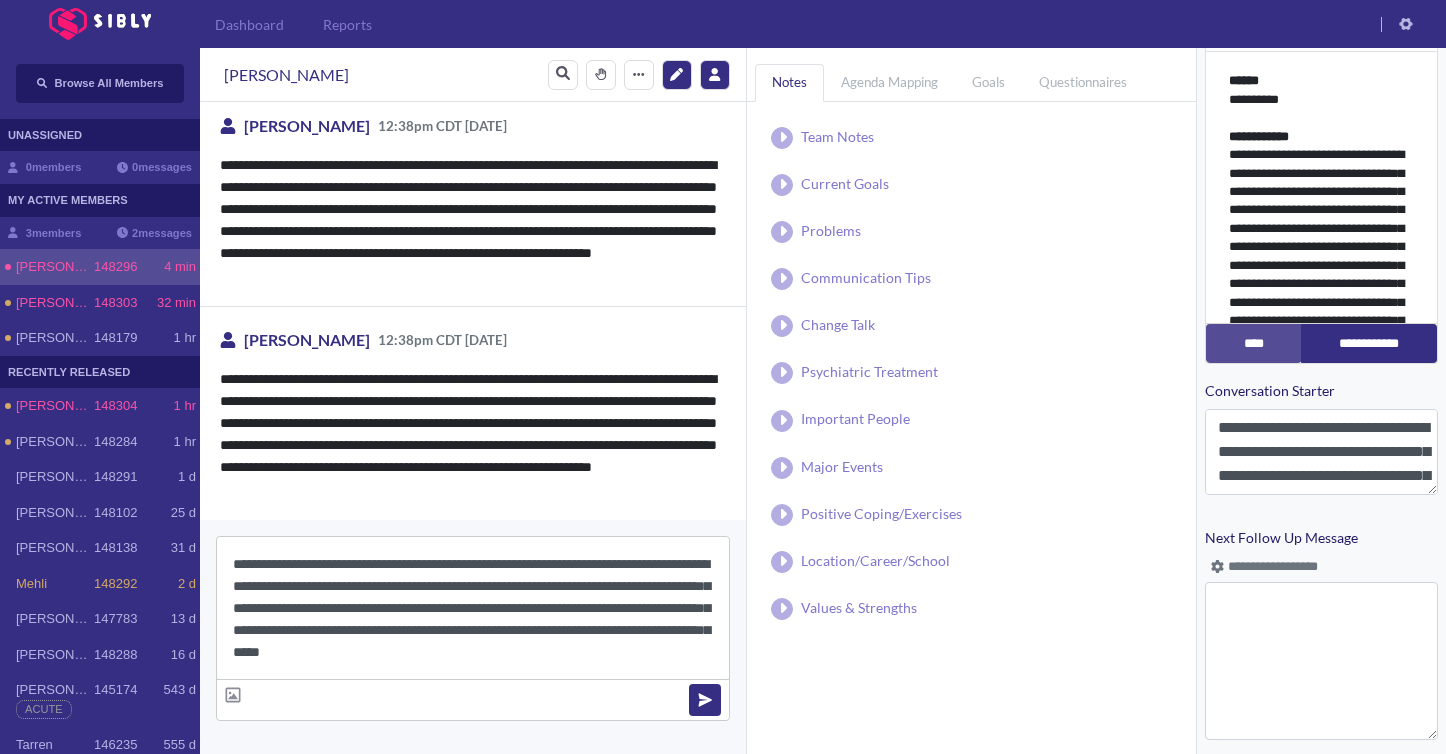 click on "**********" at bounding box center [473, 608] 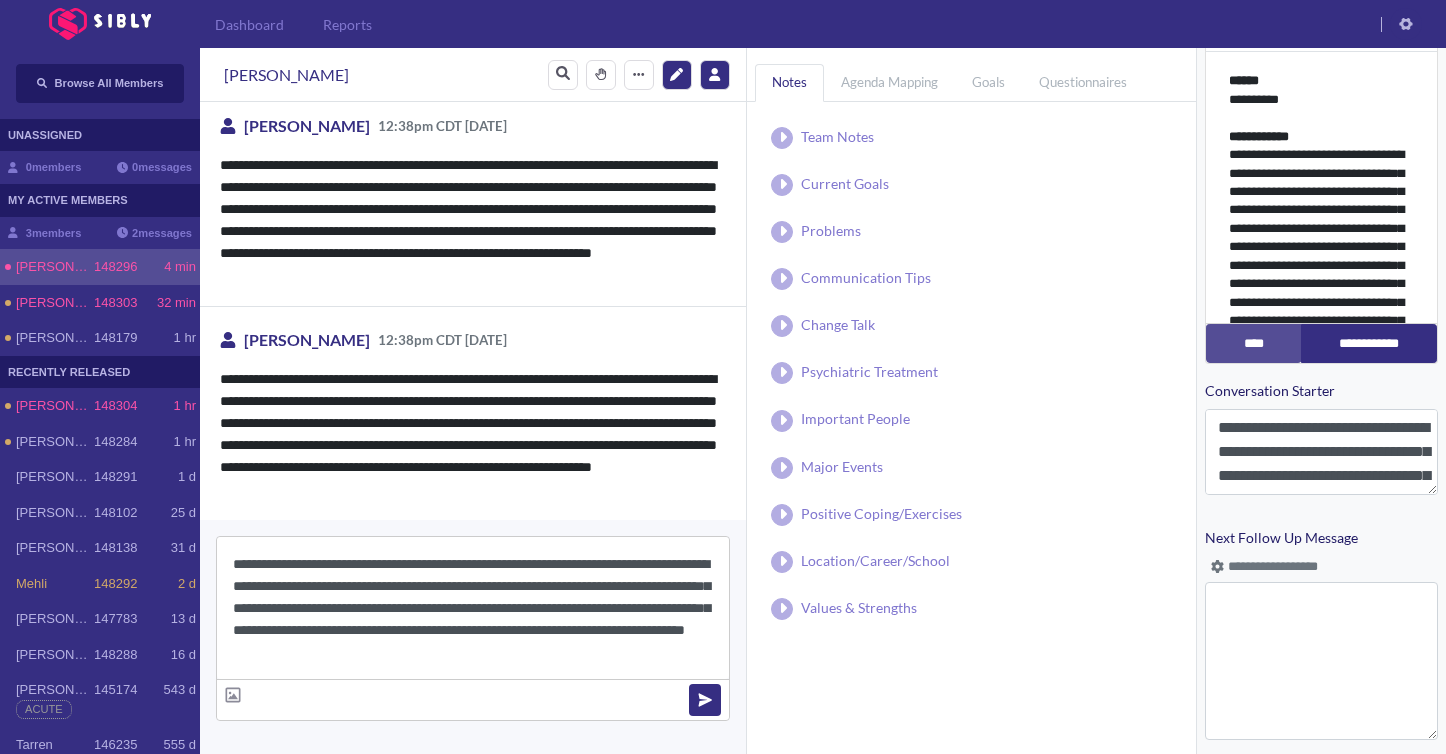 click on "**********" at bounding box center (473, 608) 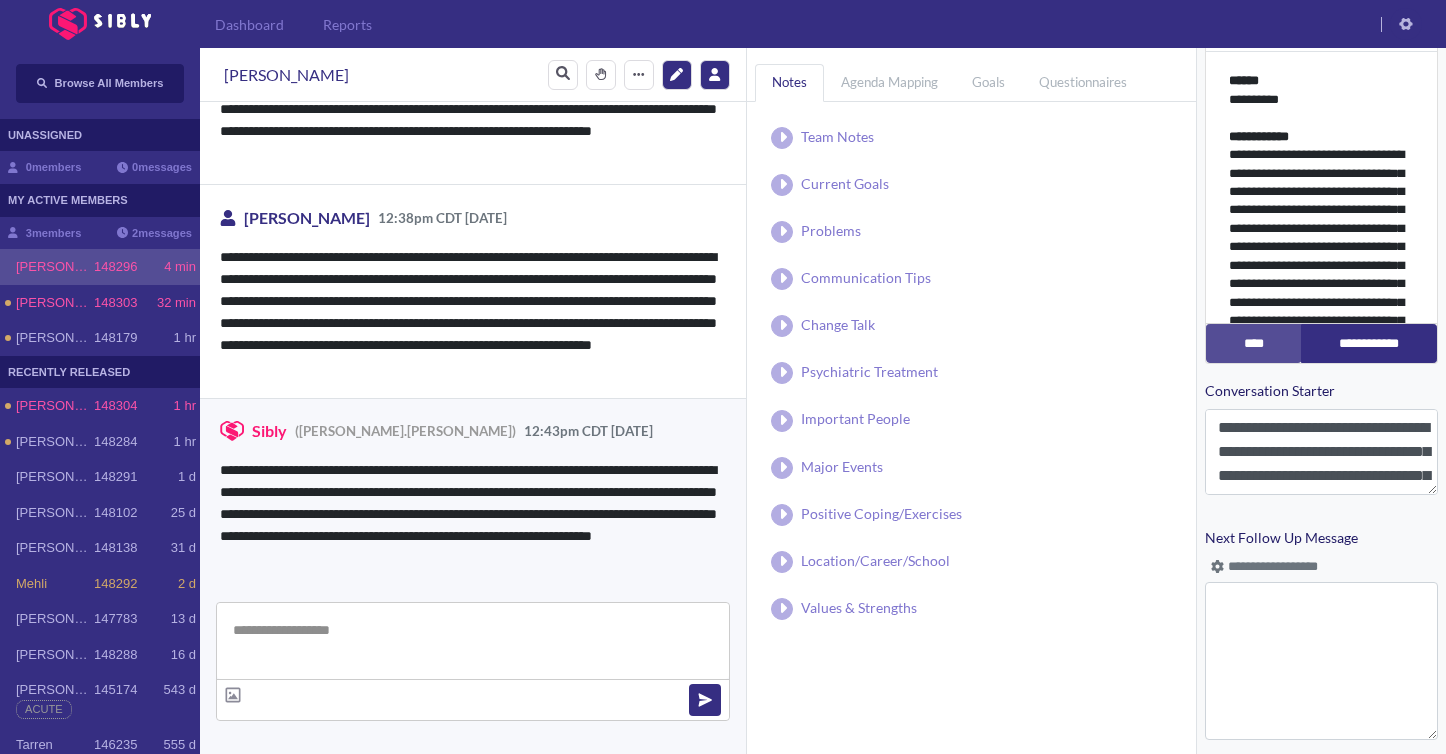 scroll, scrollTop: 2405, scrollLeft: 0, axis: vertical 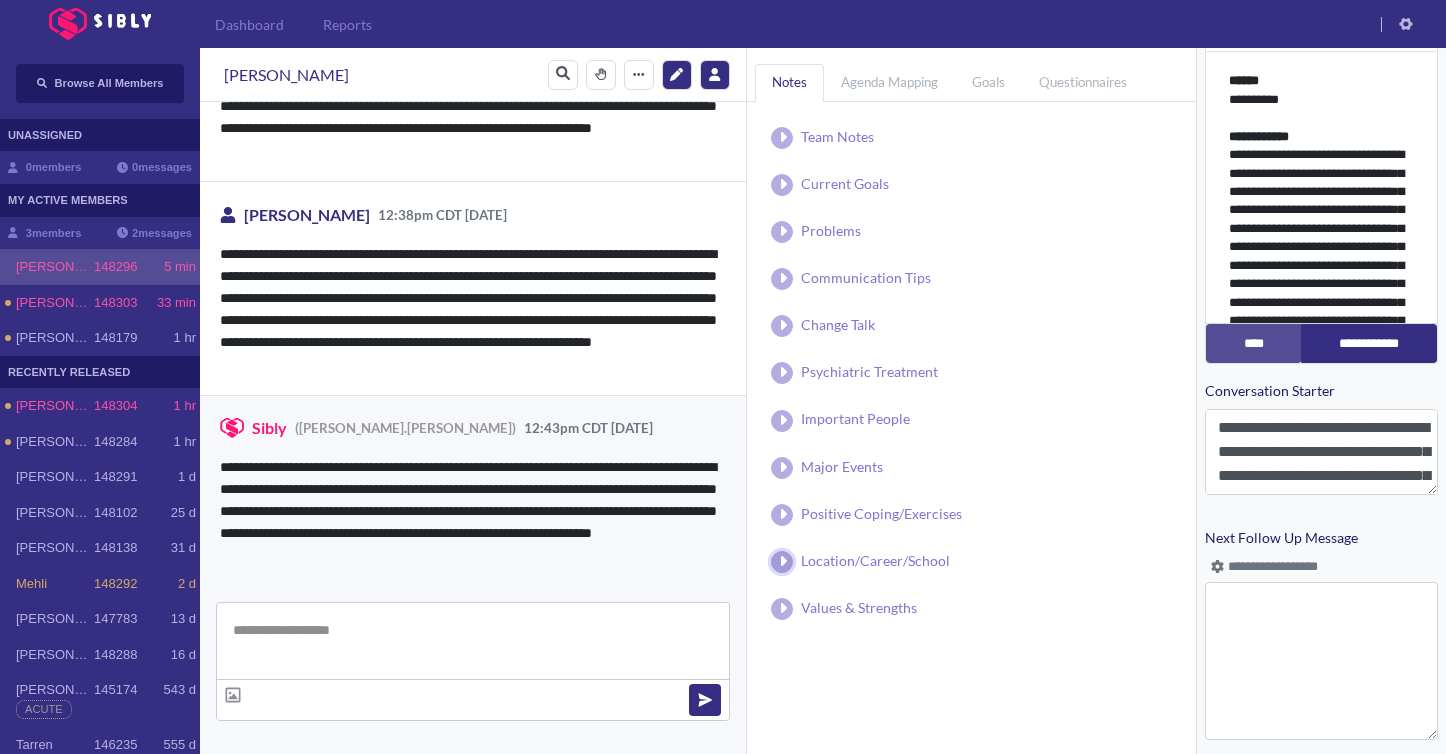 click at bounding box center [782, 562] 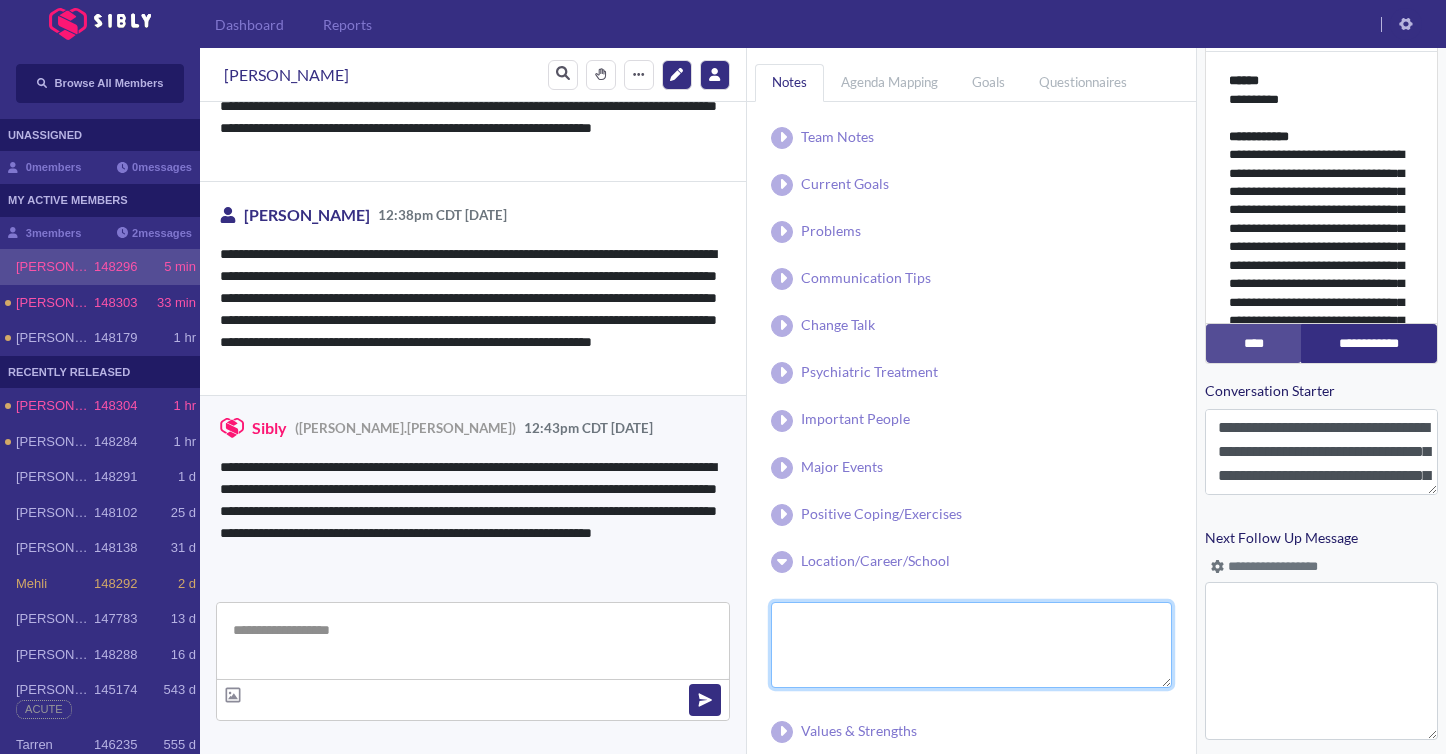 click at bounding box center [971, 645] 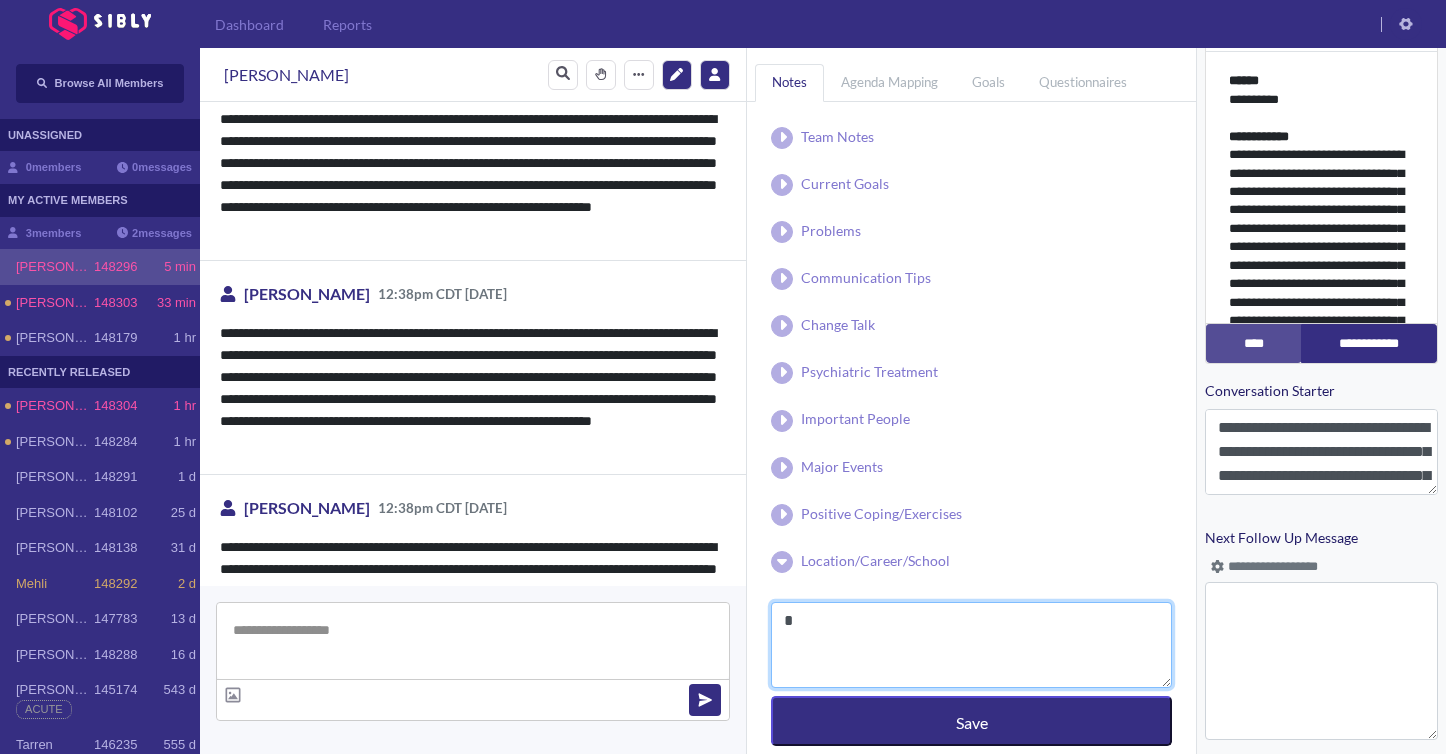 scroll, scrollTop: 2096, scrollLeft: 0, axis: vertical 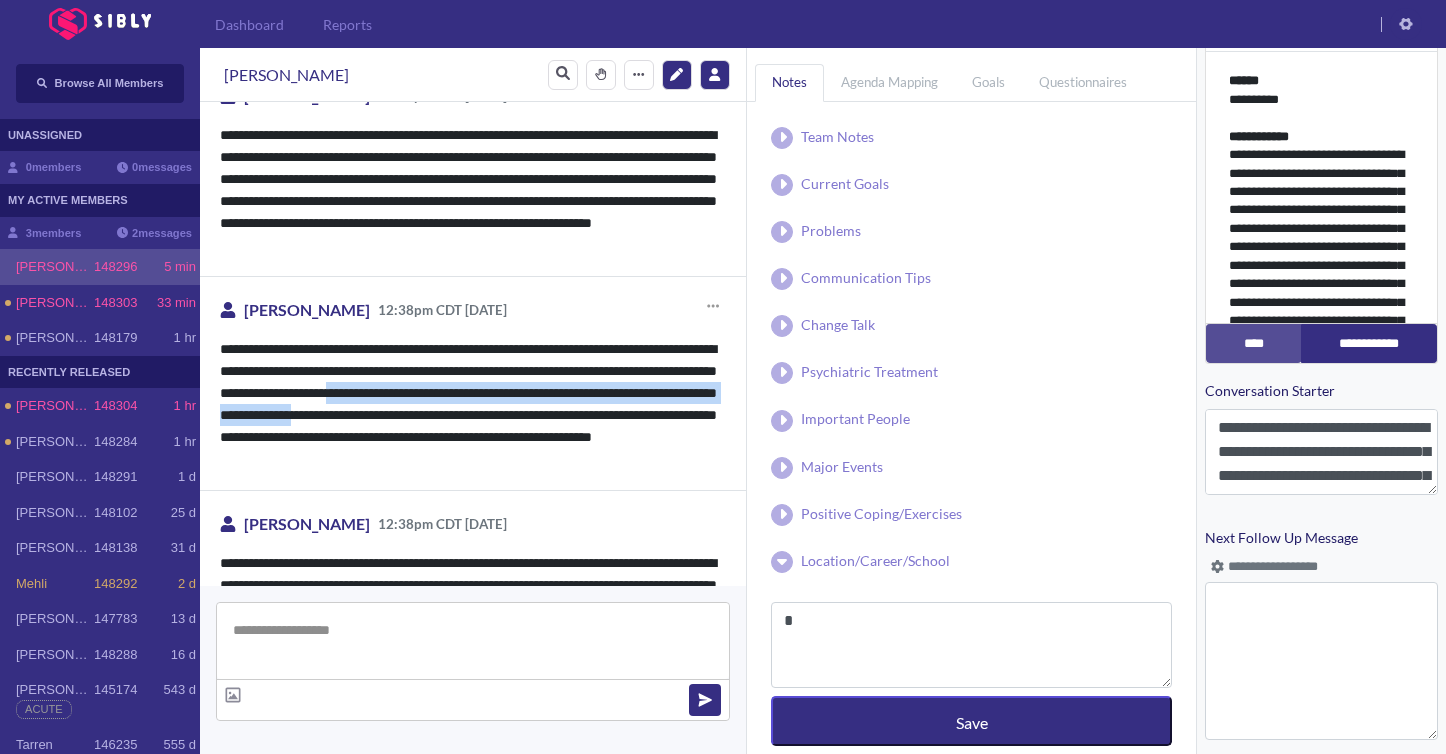drag, startPoint x: 542, startPoint y: 397, endPoint x: 614, endPoint y: 406, distance: 72.56032 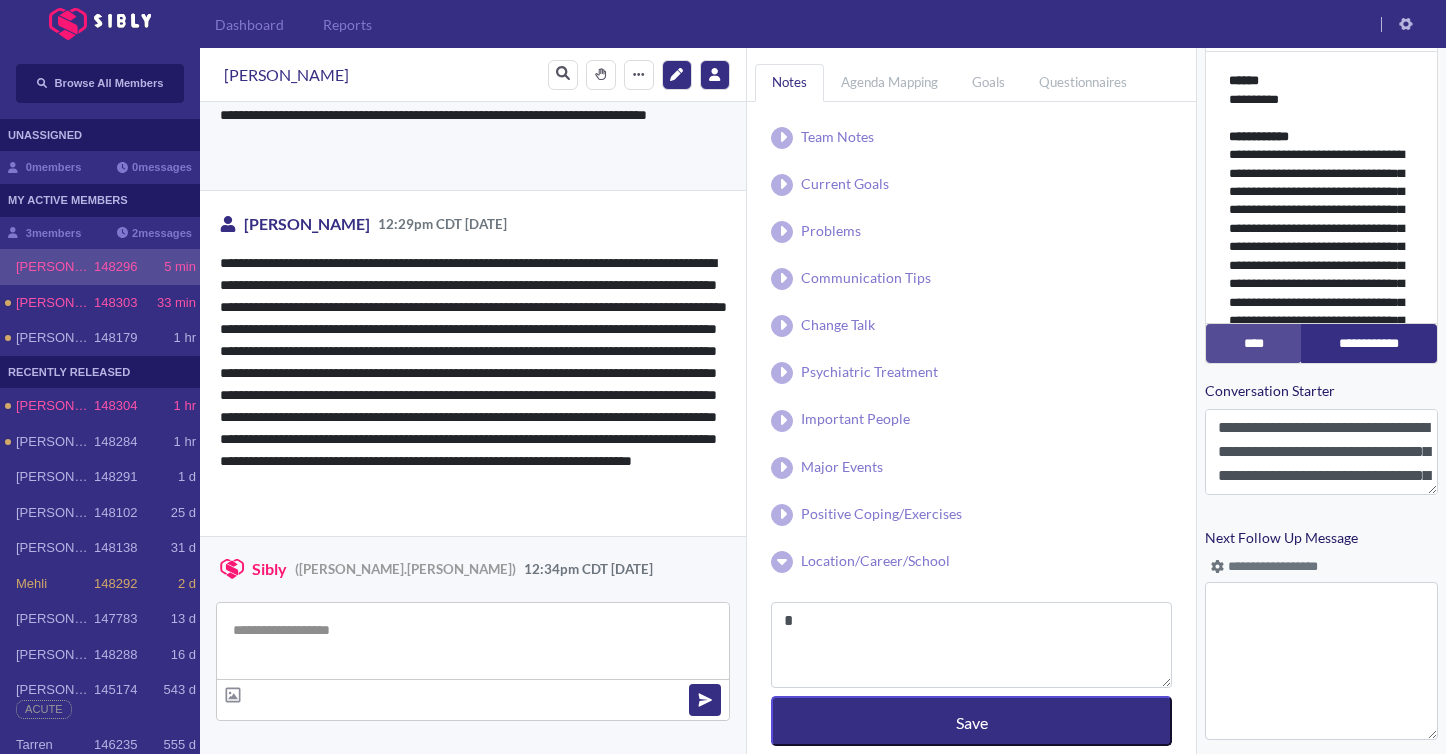 scroll, scrollTop: 1374, scrollLeft: 0, axis: vertical 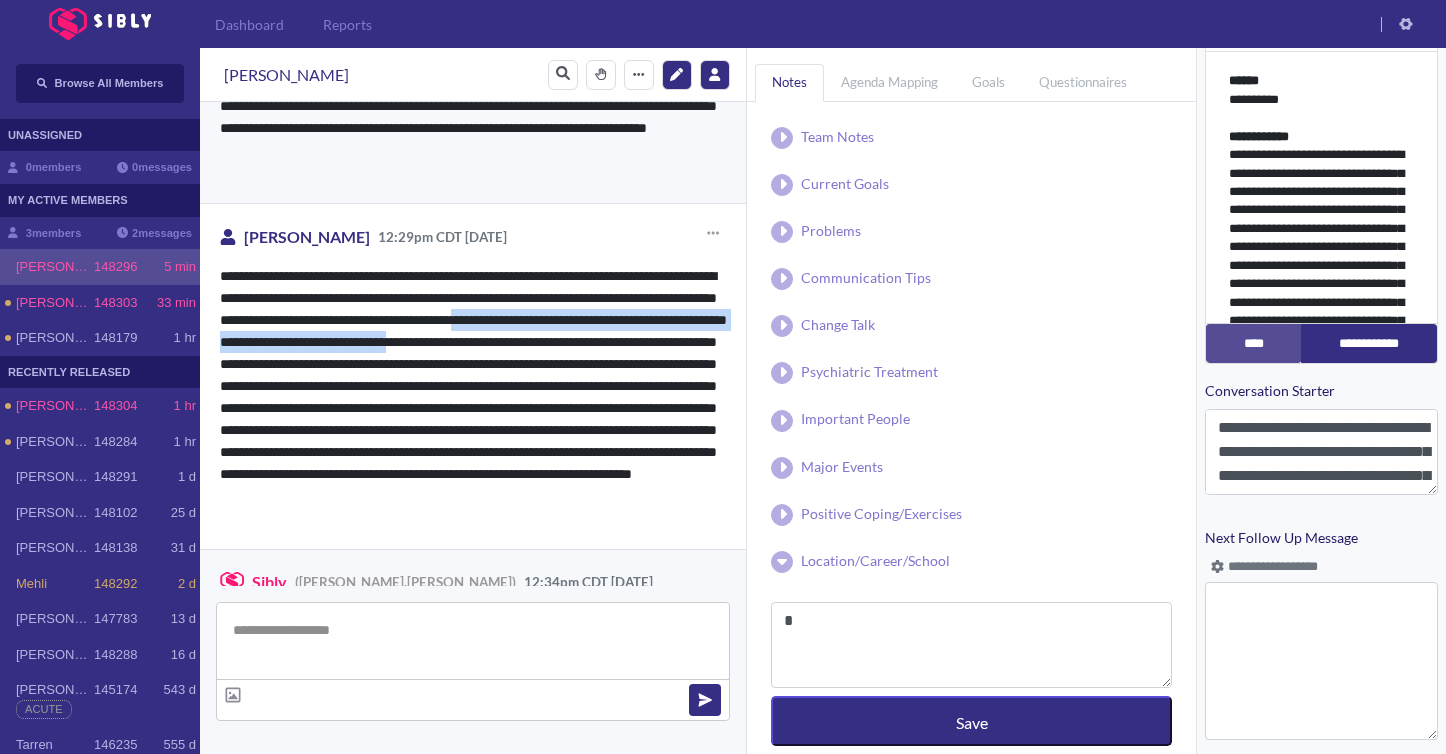 drag, startPoint x: 664, startPoint y: 322, endPoint x: 718, endPoint y: 342, distance: 57.58472 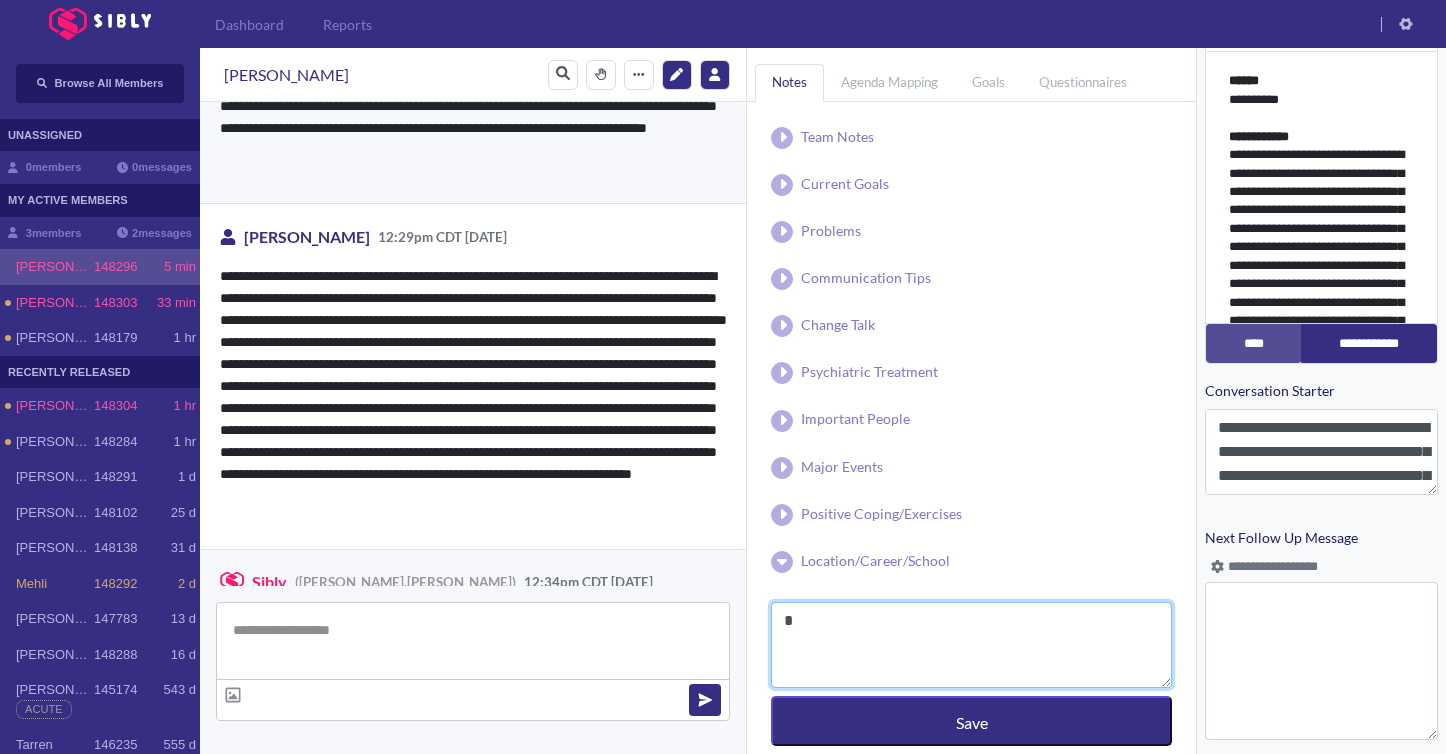 click on "*" at bounding box center [971, 645] 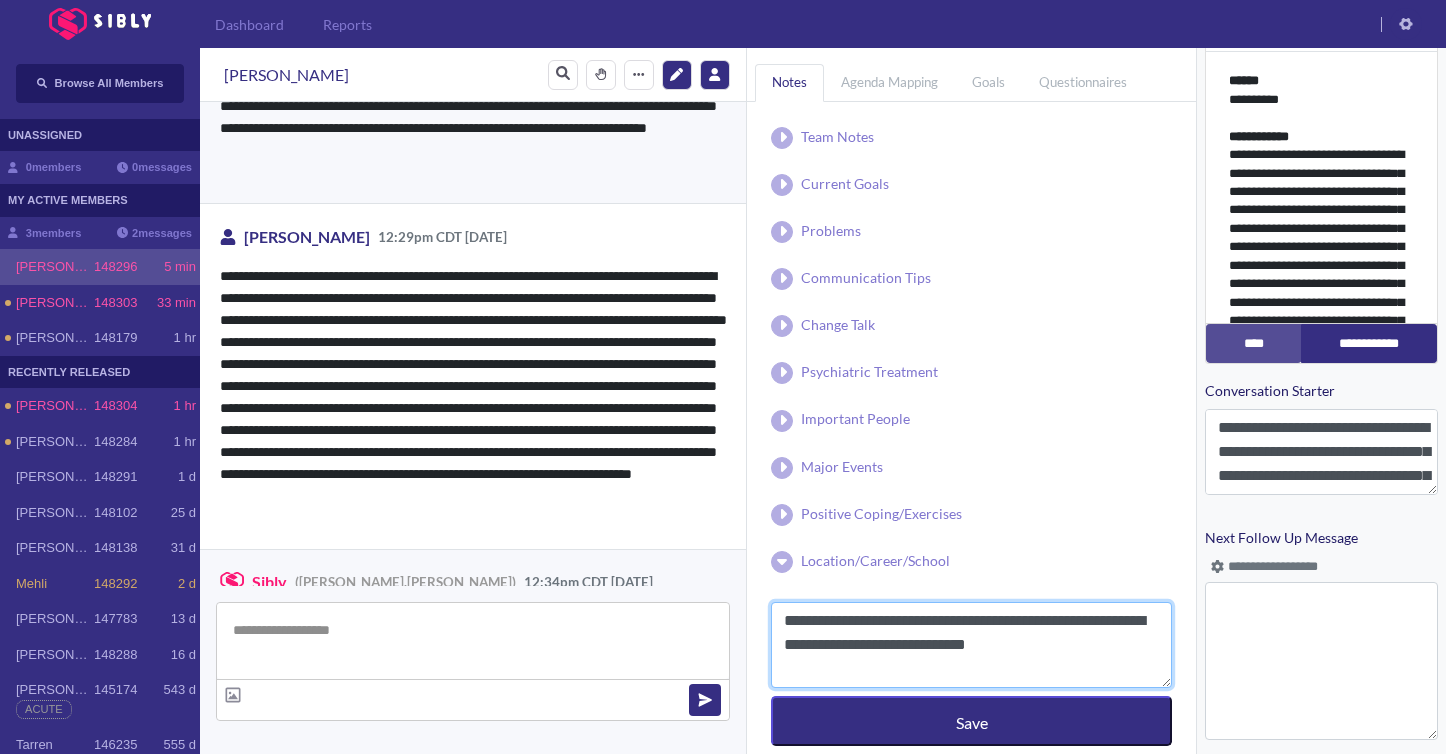 click on "**********" at bounding box center [971, 645] 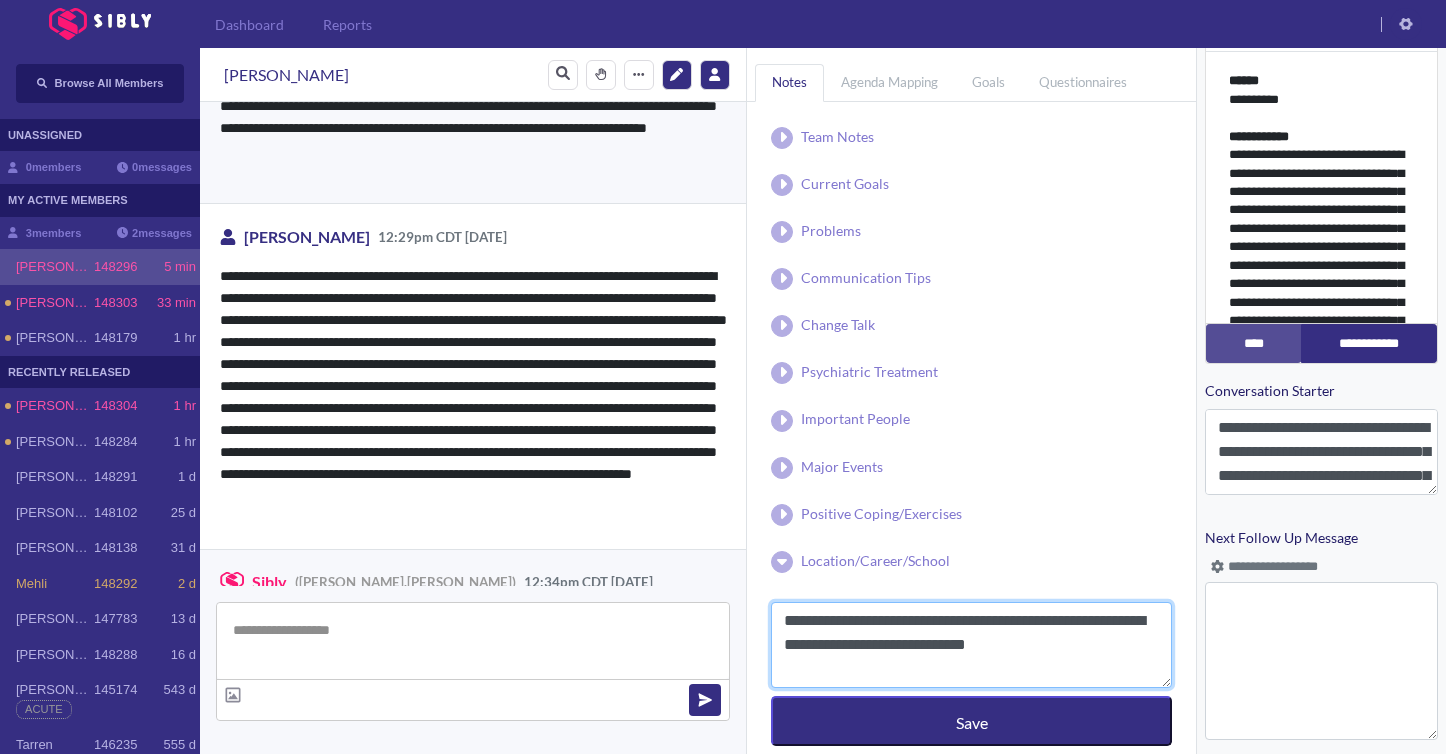 click on "**********" at bounding box center (971, 645) 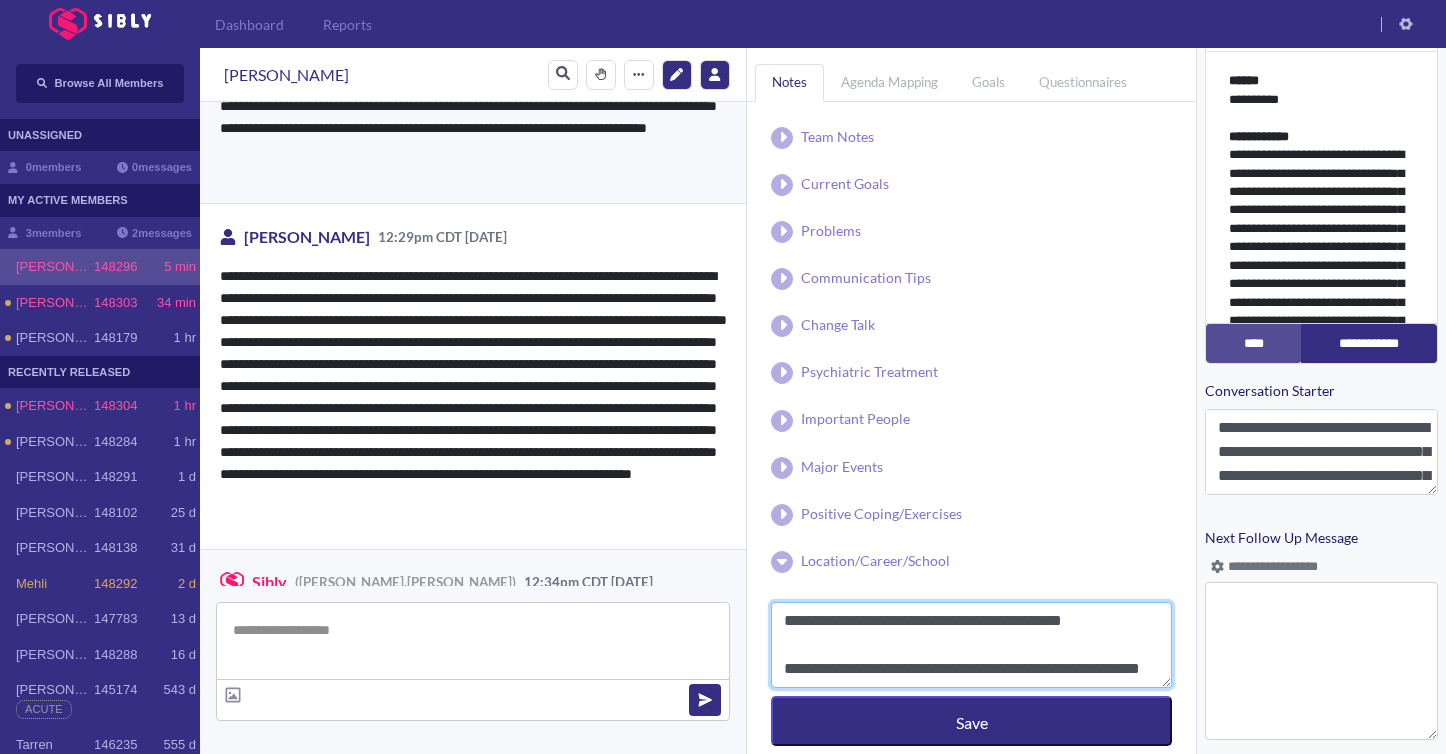 click on "**********" at bounding box center [971, 645] 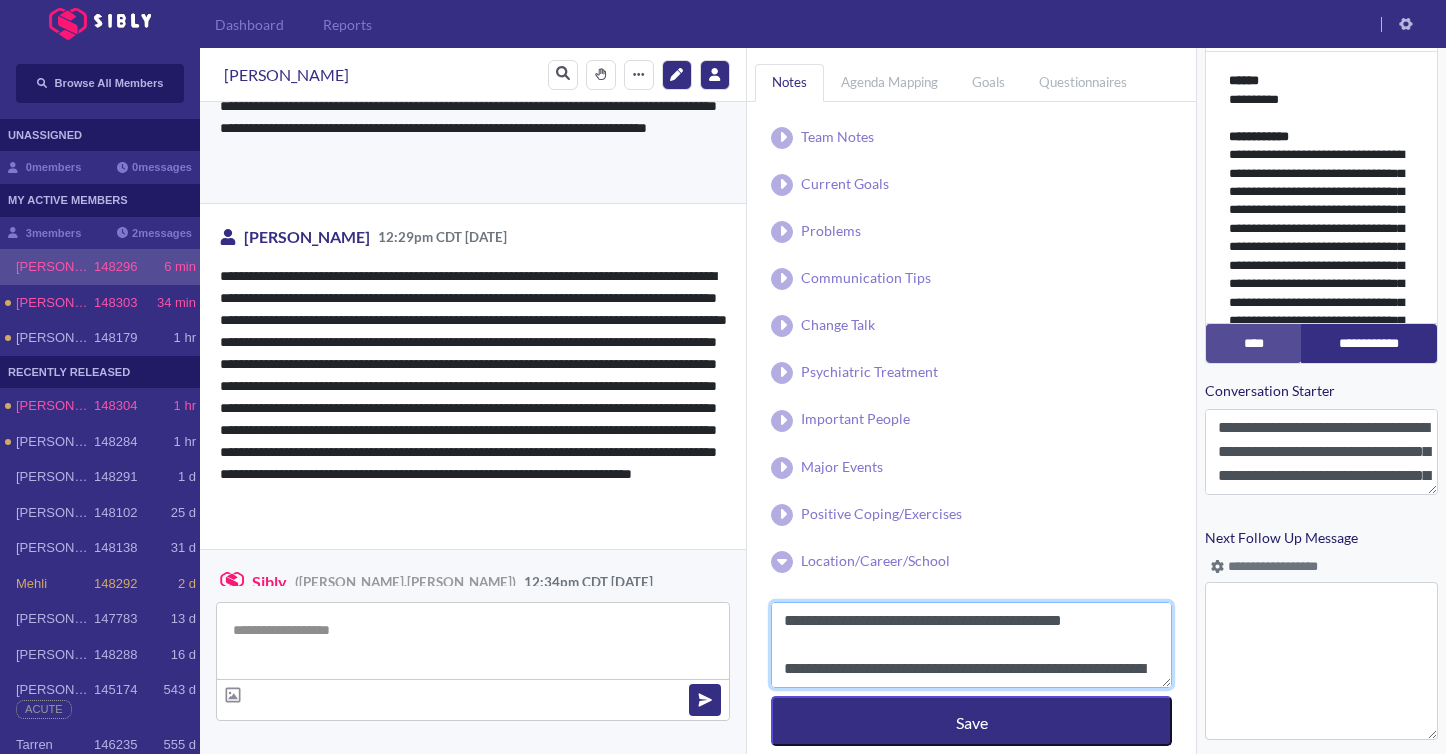 scroll, scrollTop: 24, scrollLeft: 0, axis: vertical 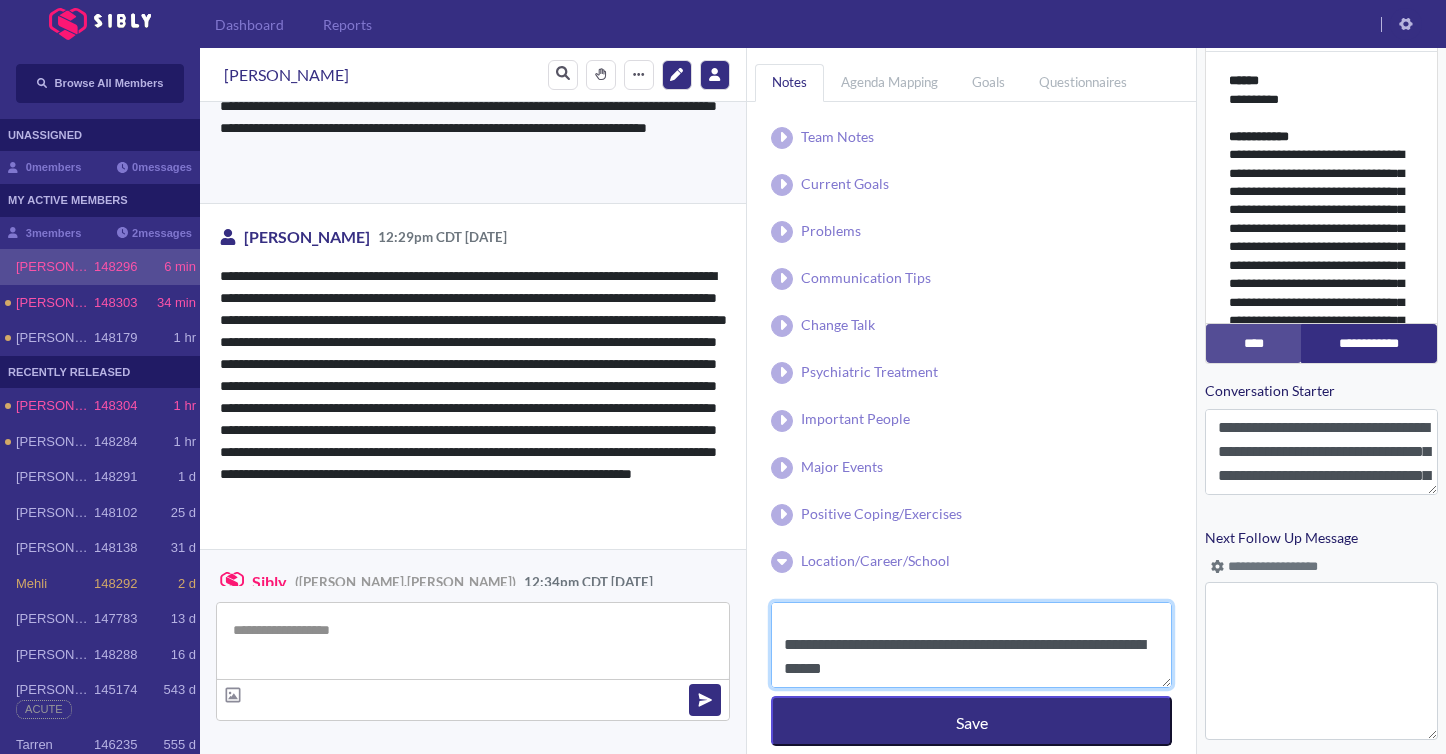 click on "**********" at bounding box center [971, 645] 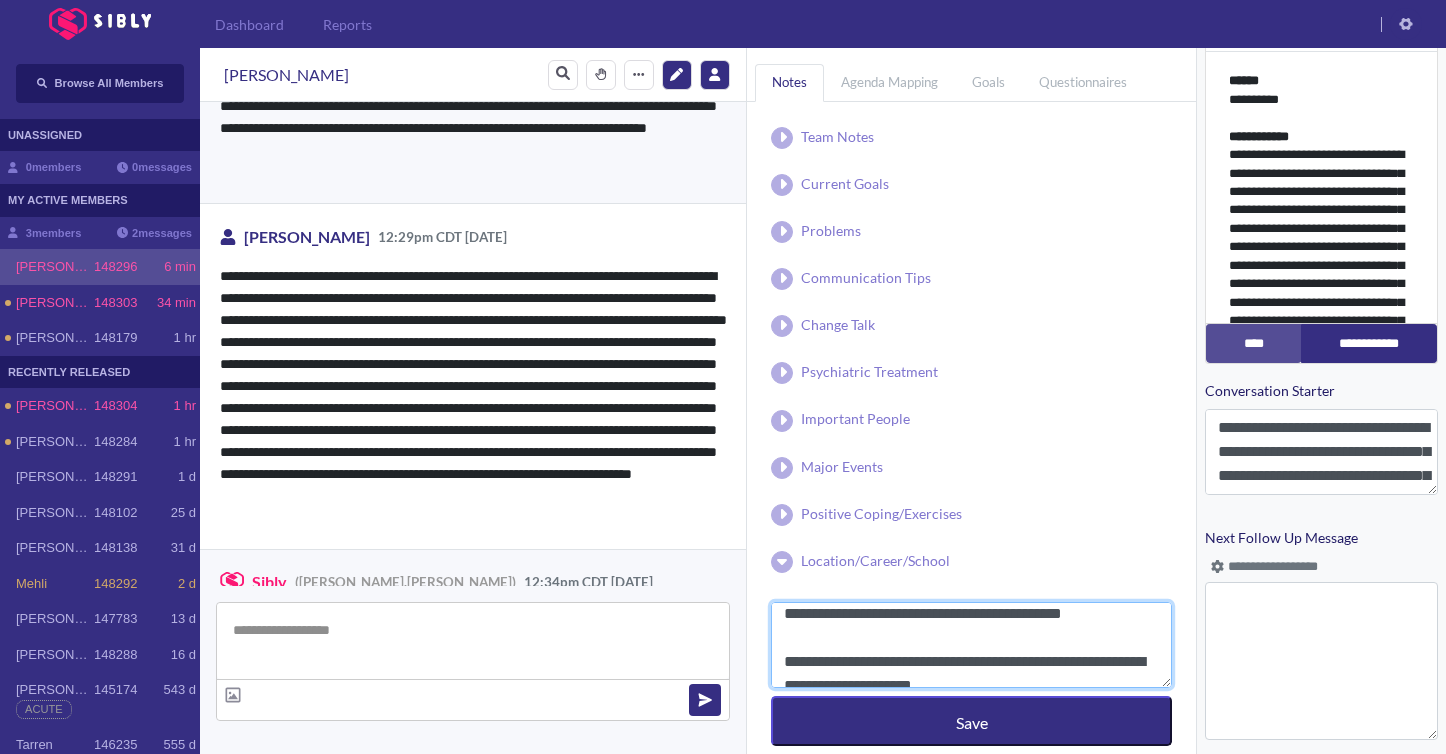 scroll, scrollTop: 24, scrollLeft: 0, axis: vertical 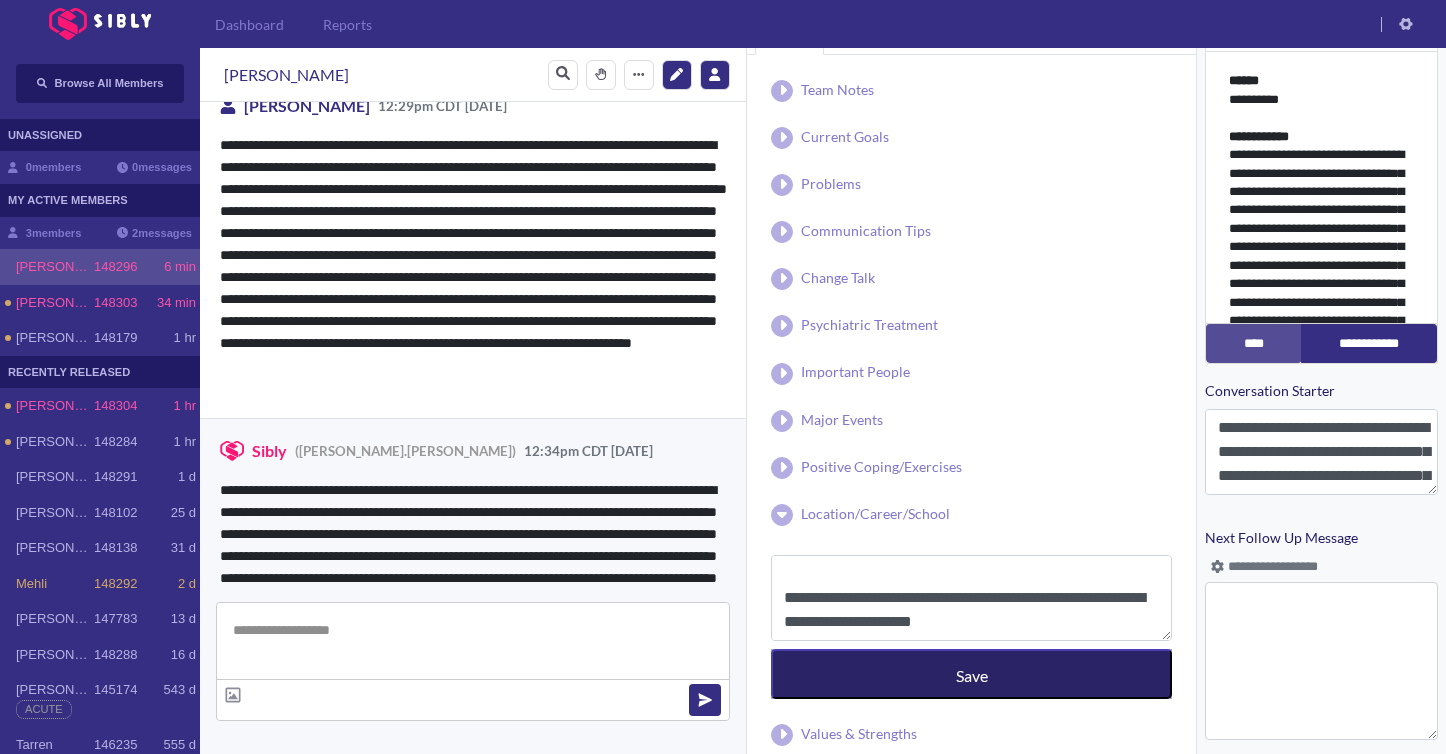 click on "Save" at bounding box center [971, 674] 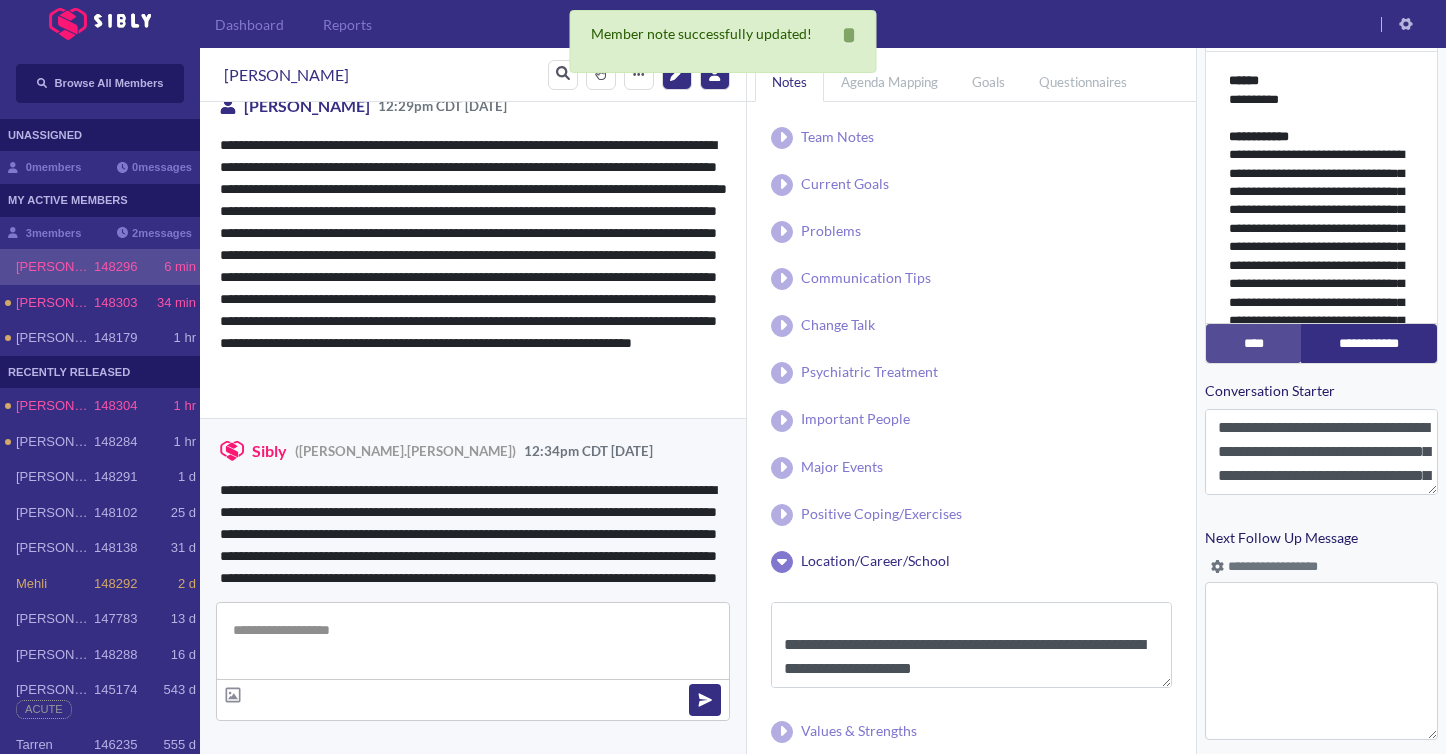 scroll, scrollTop: 1, scrollLeft: 0, axis: vertical 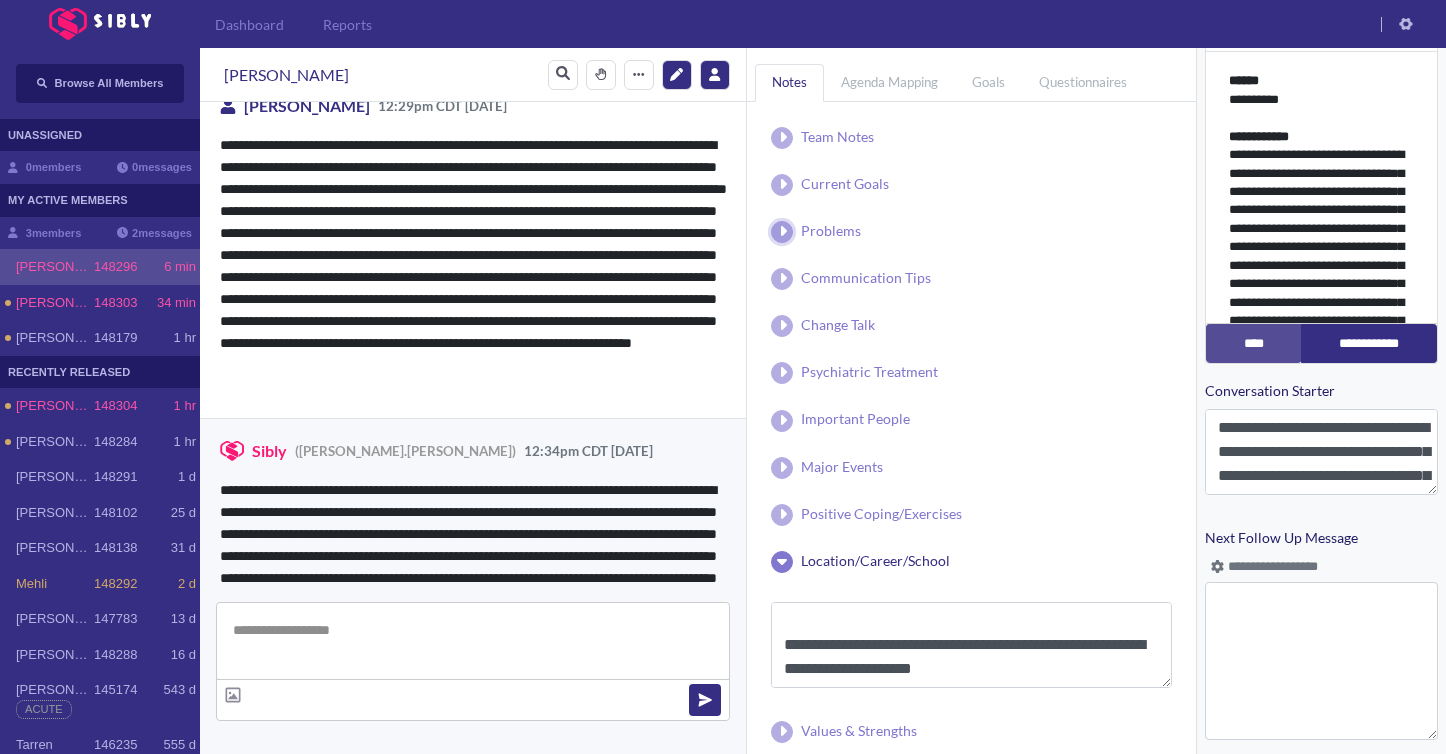 click at bounding box center (782, 232) 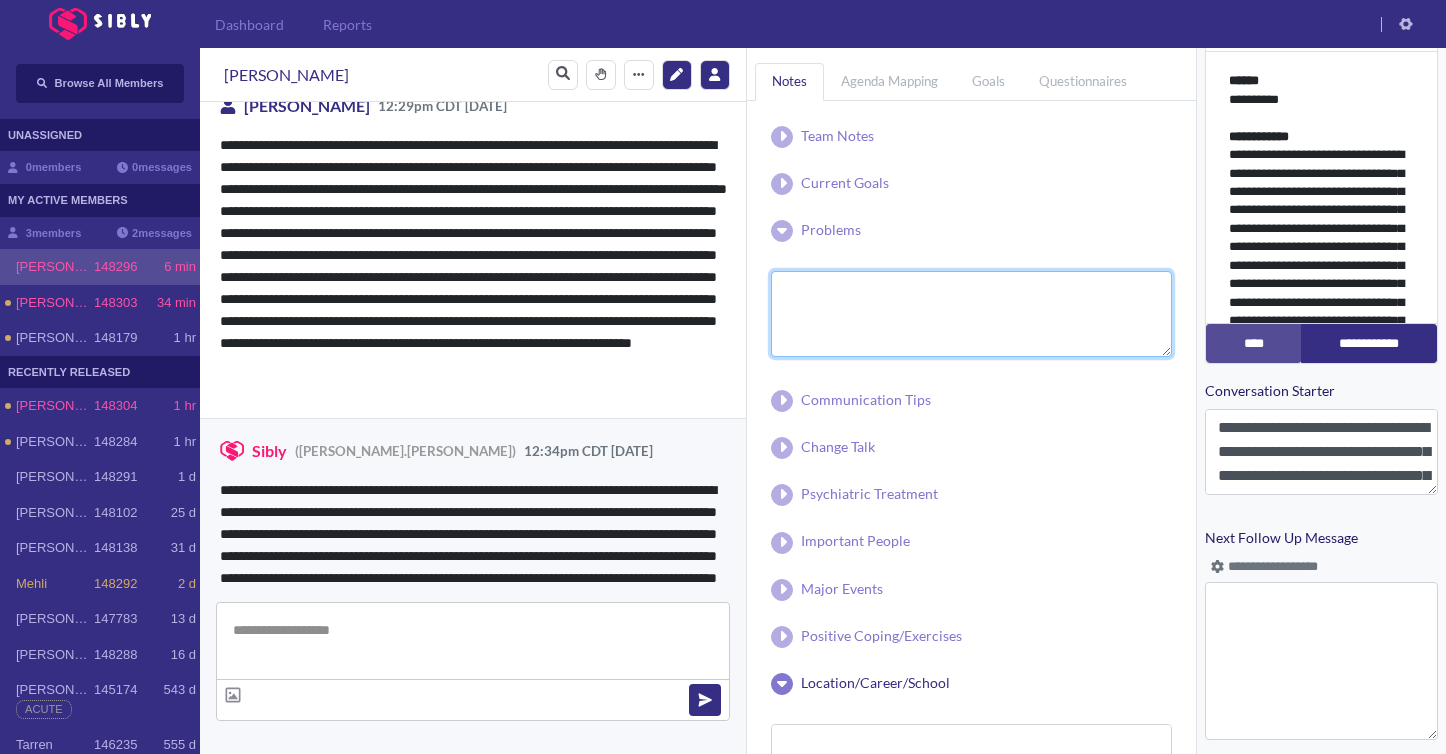 click at bounding box center (971, 314) 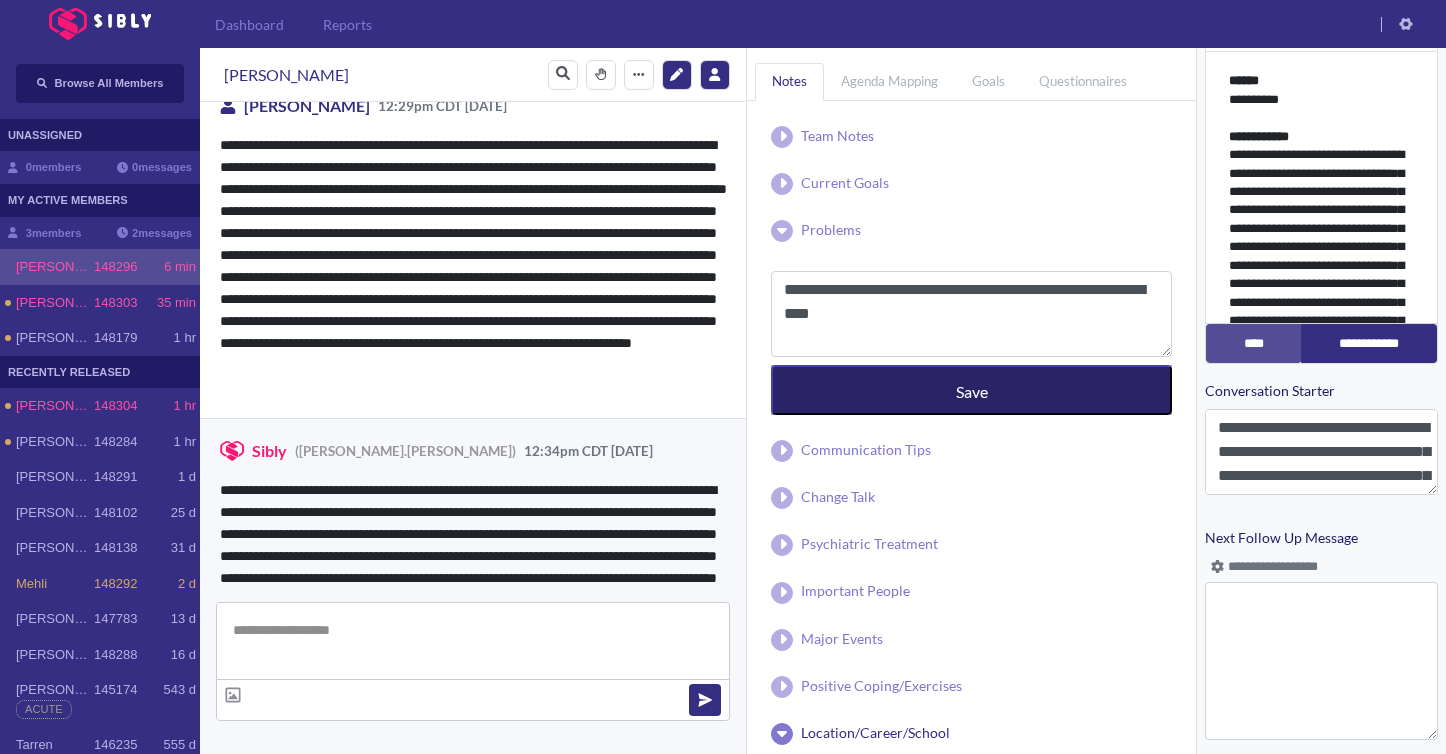 click on "Save" at bounding box center (971, 390) 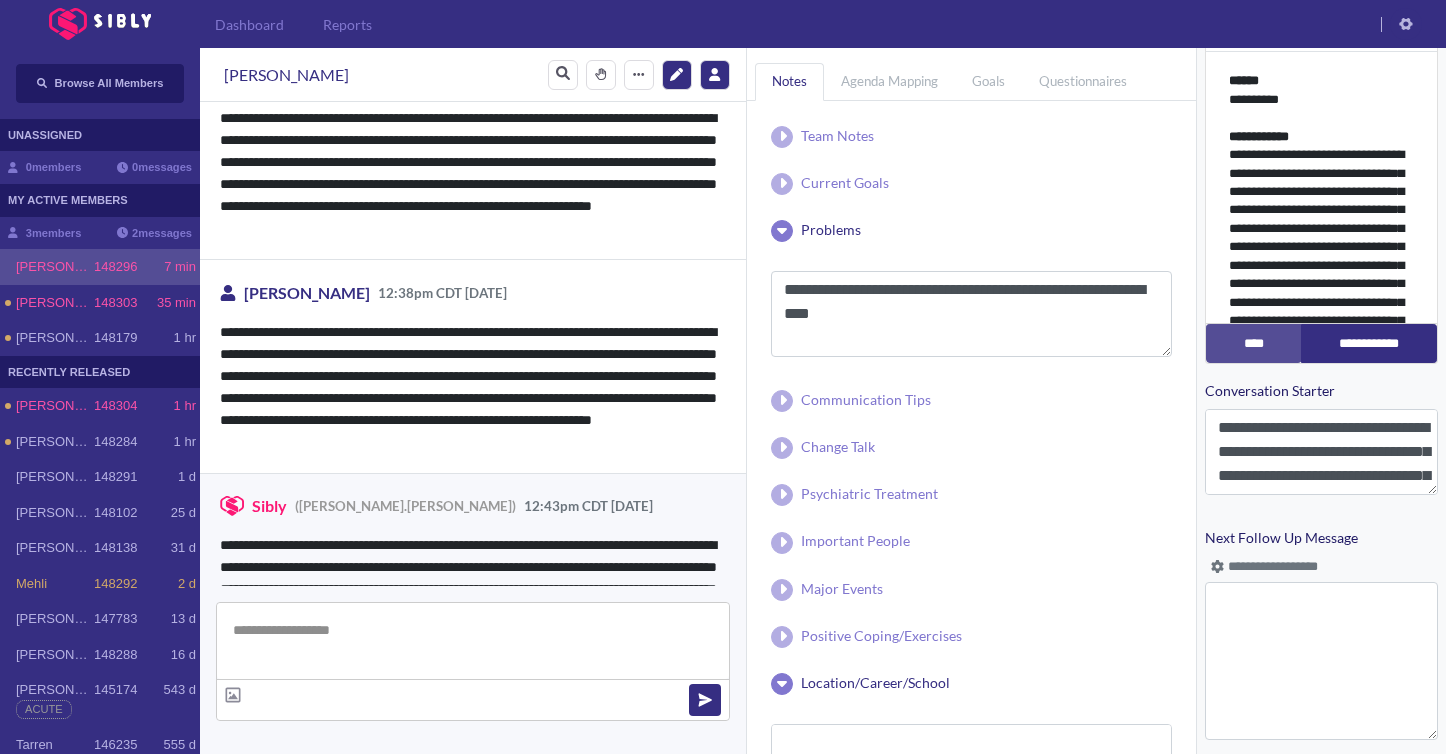 scroll, scrollTop: 2787, scrollLeft: 0, axis: vertical 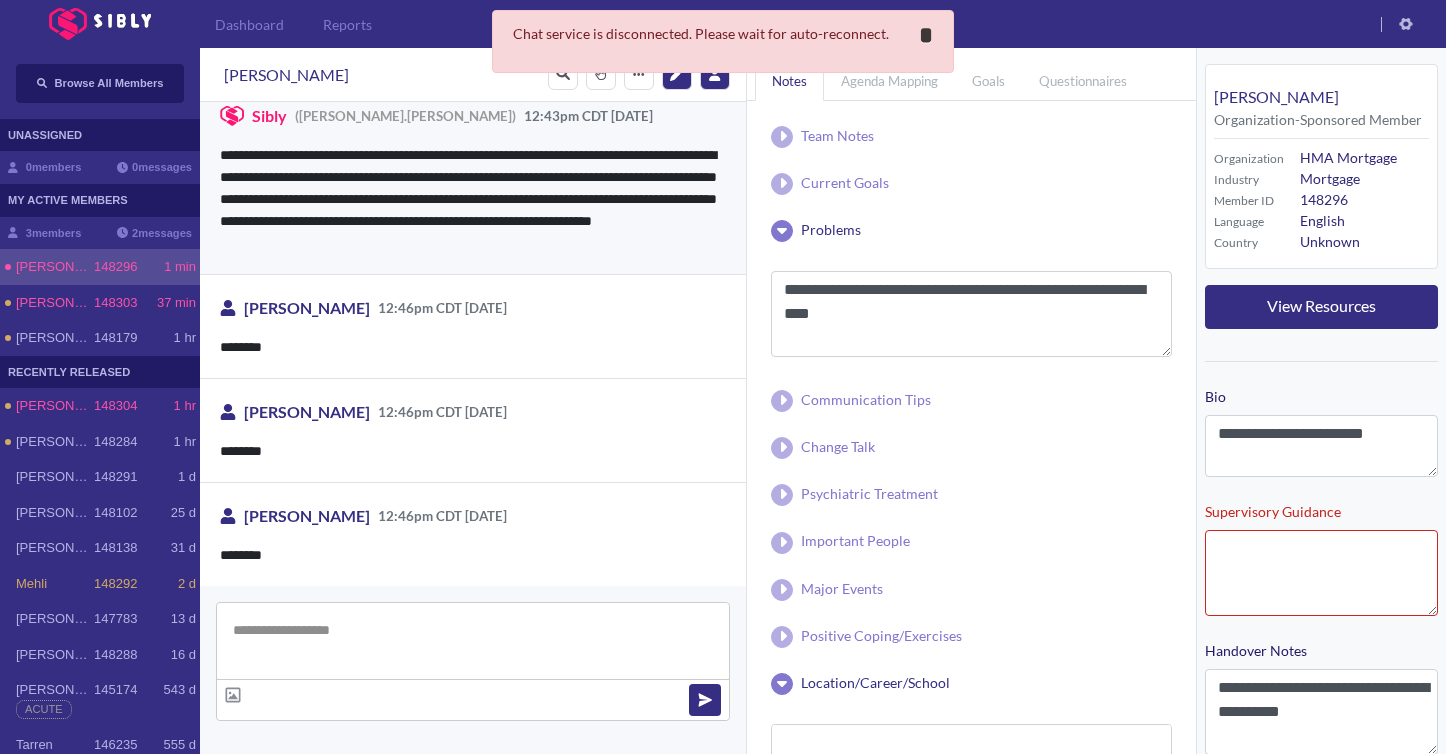click on "*" at bounding box center [926, 35] 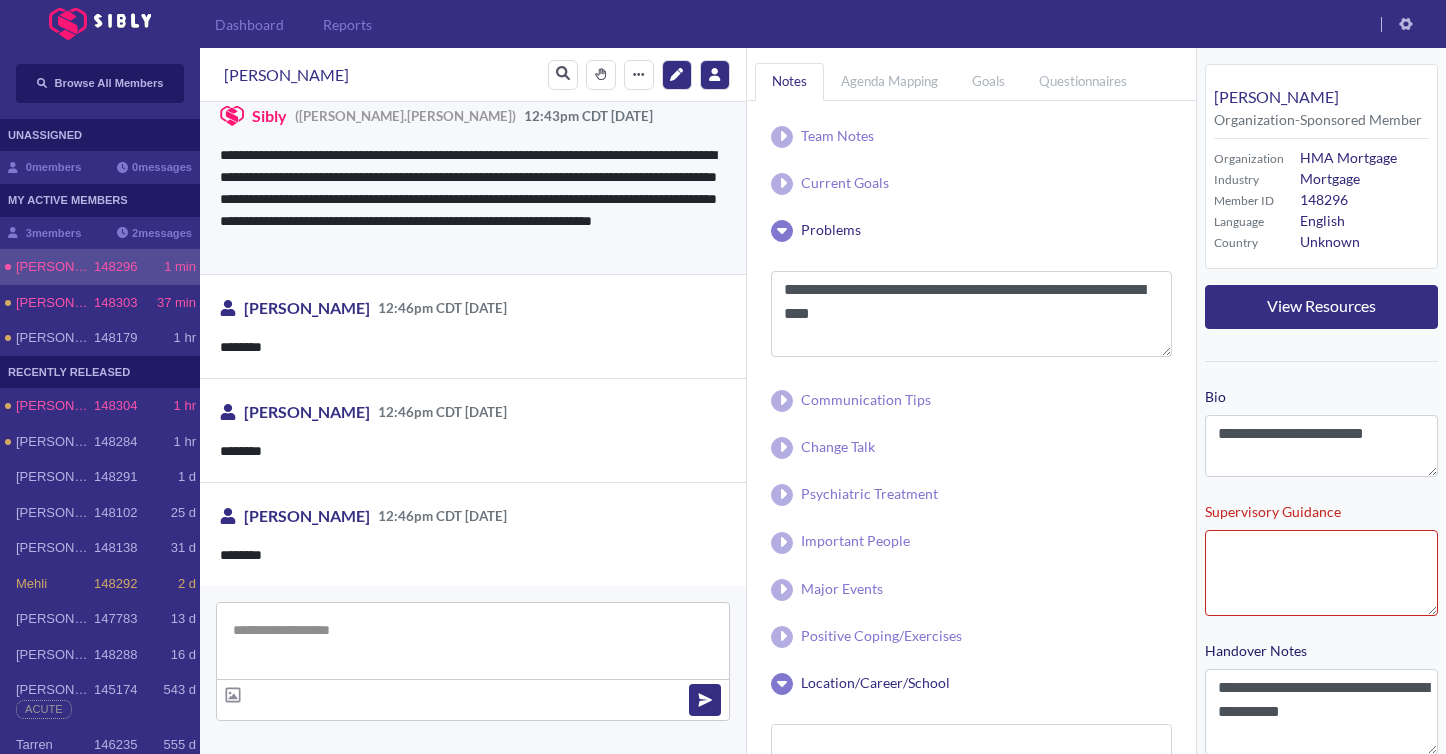 click at bounding box center [473, 641] 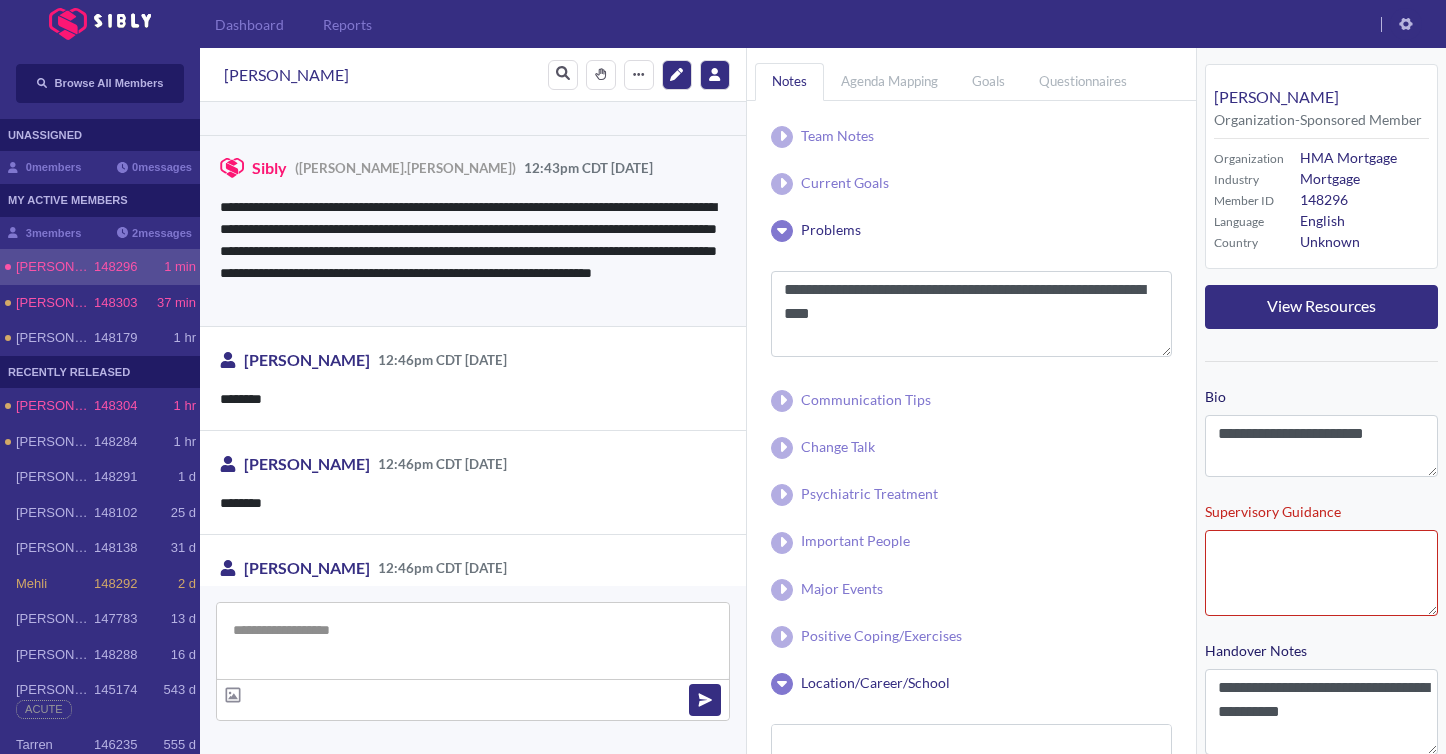 scroll, scrollTop: 3099, scrollLeft: 0, axis: vertical 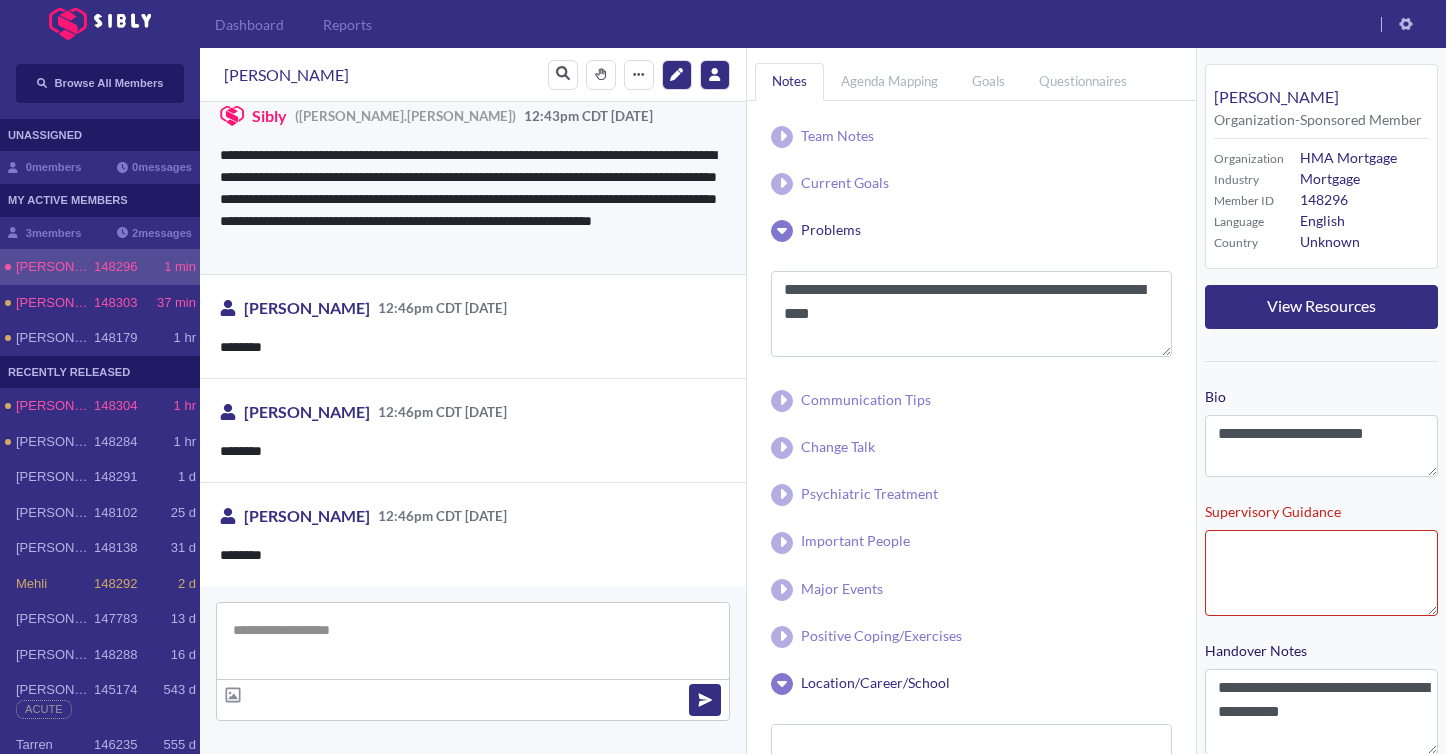click at bounding box center (473, 641) 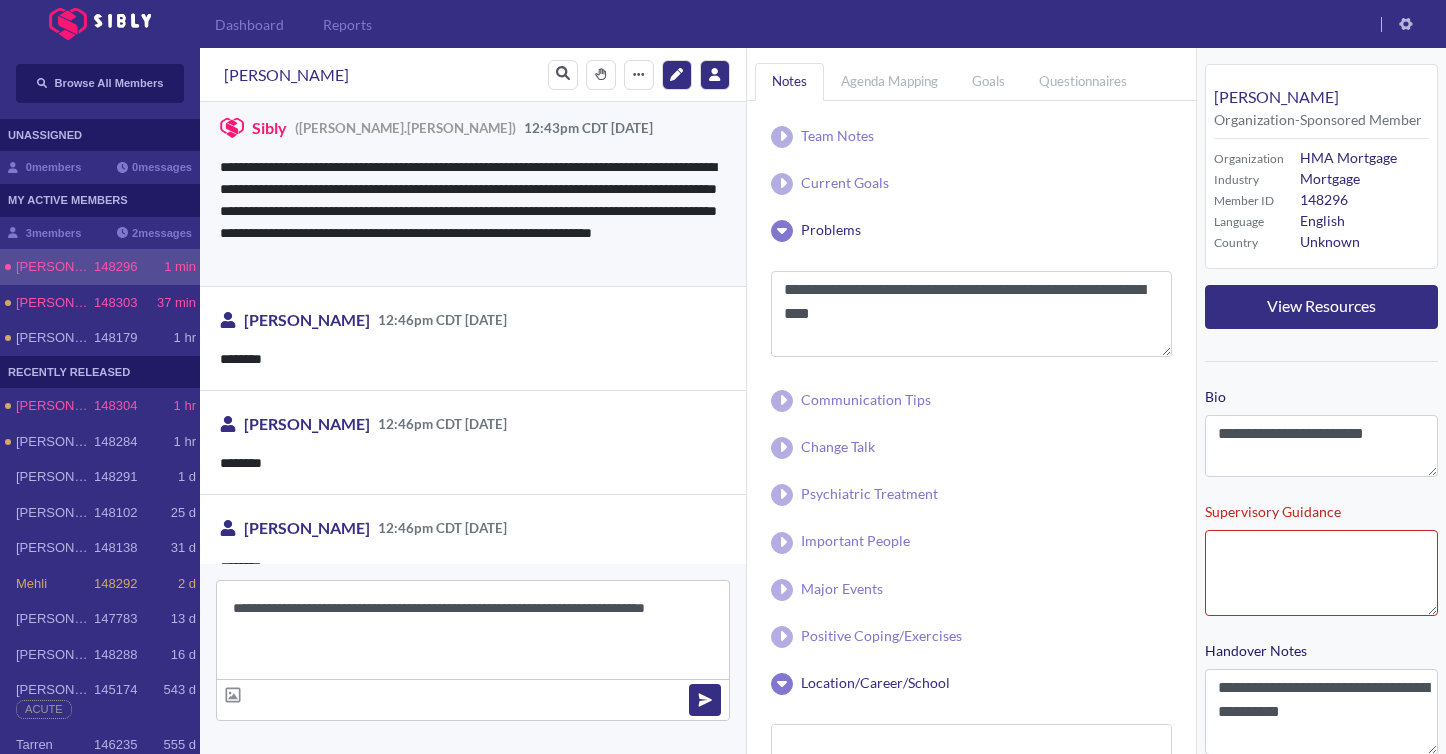 scroll, scrollTop: 3121, scrollLeft: 0, axis: vertical 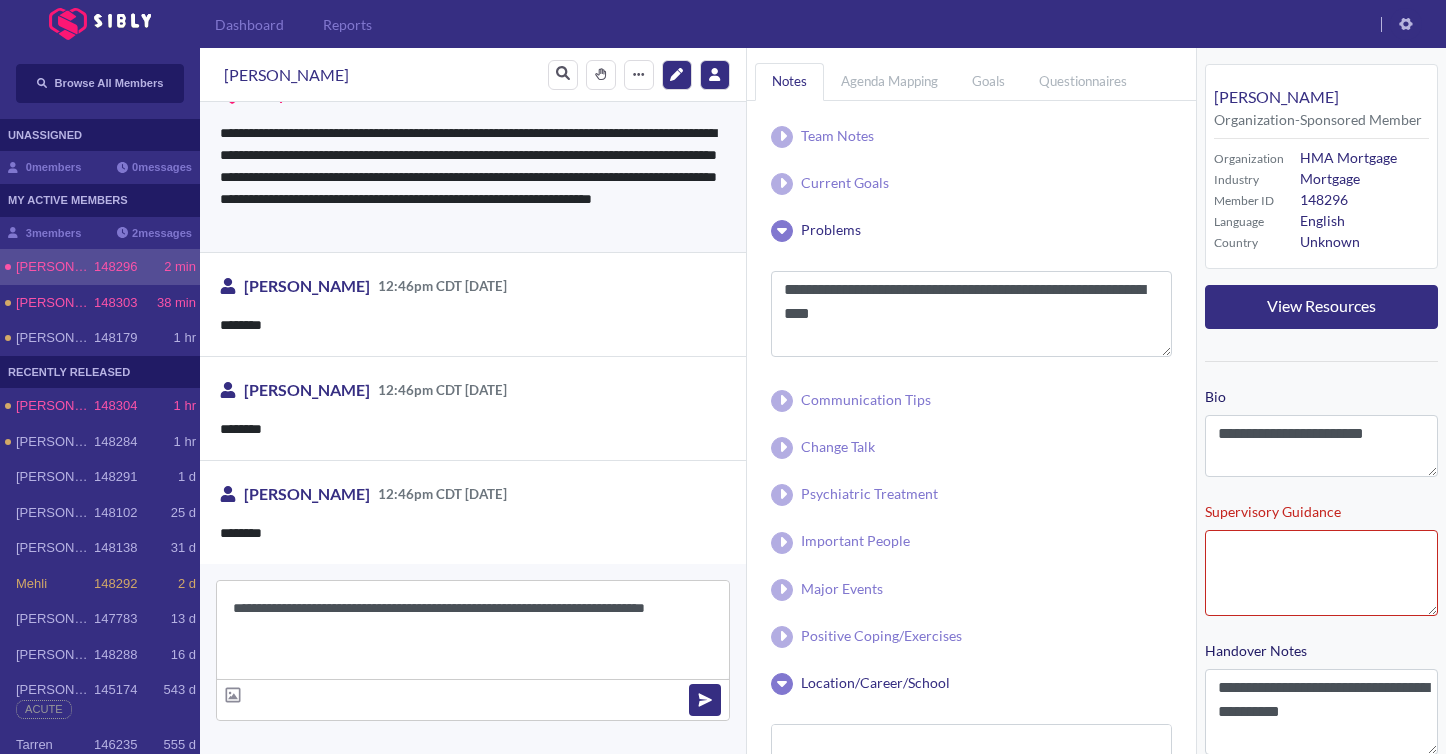 click on "**********" at bounding box center [473, 630] 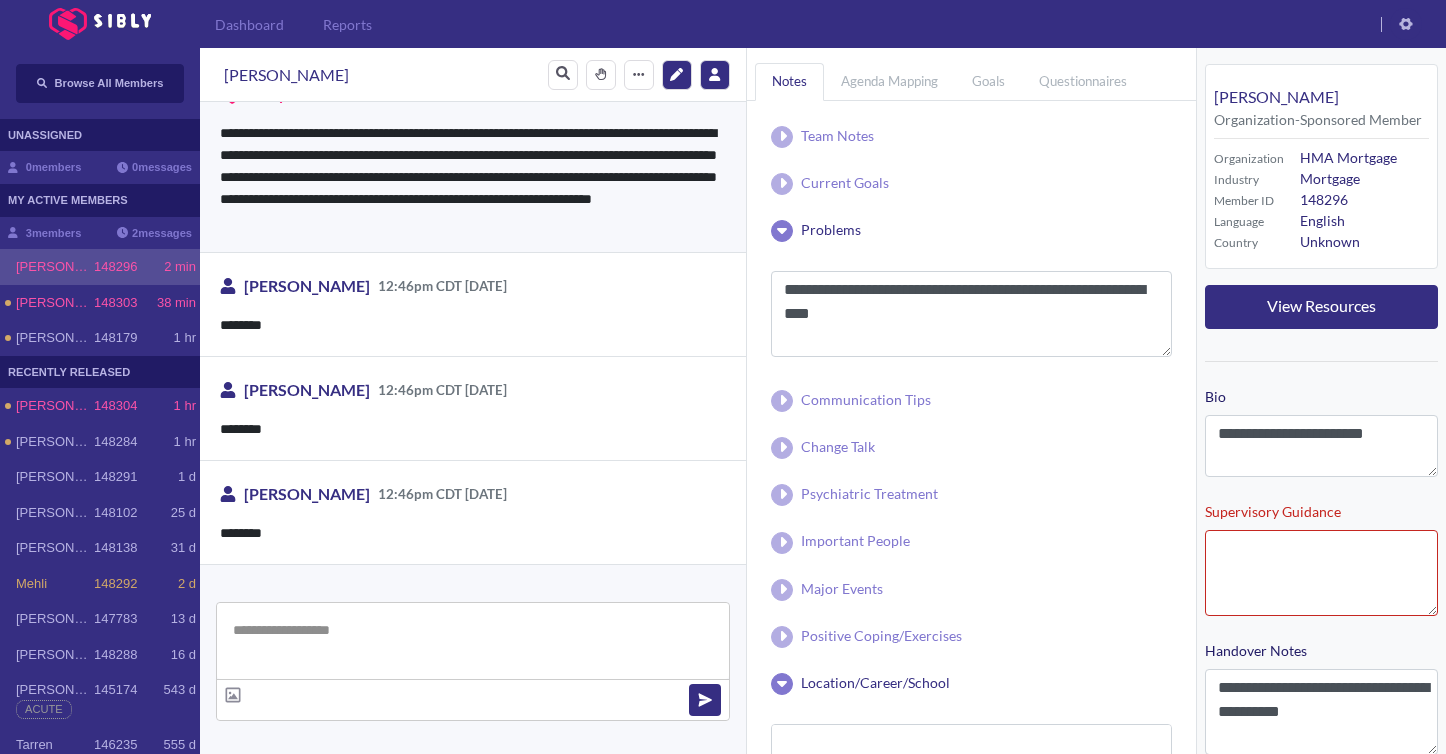 scroll, scrollTop: 3202, scrollLeft: 0, axis: vertical 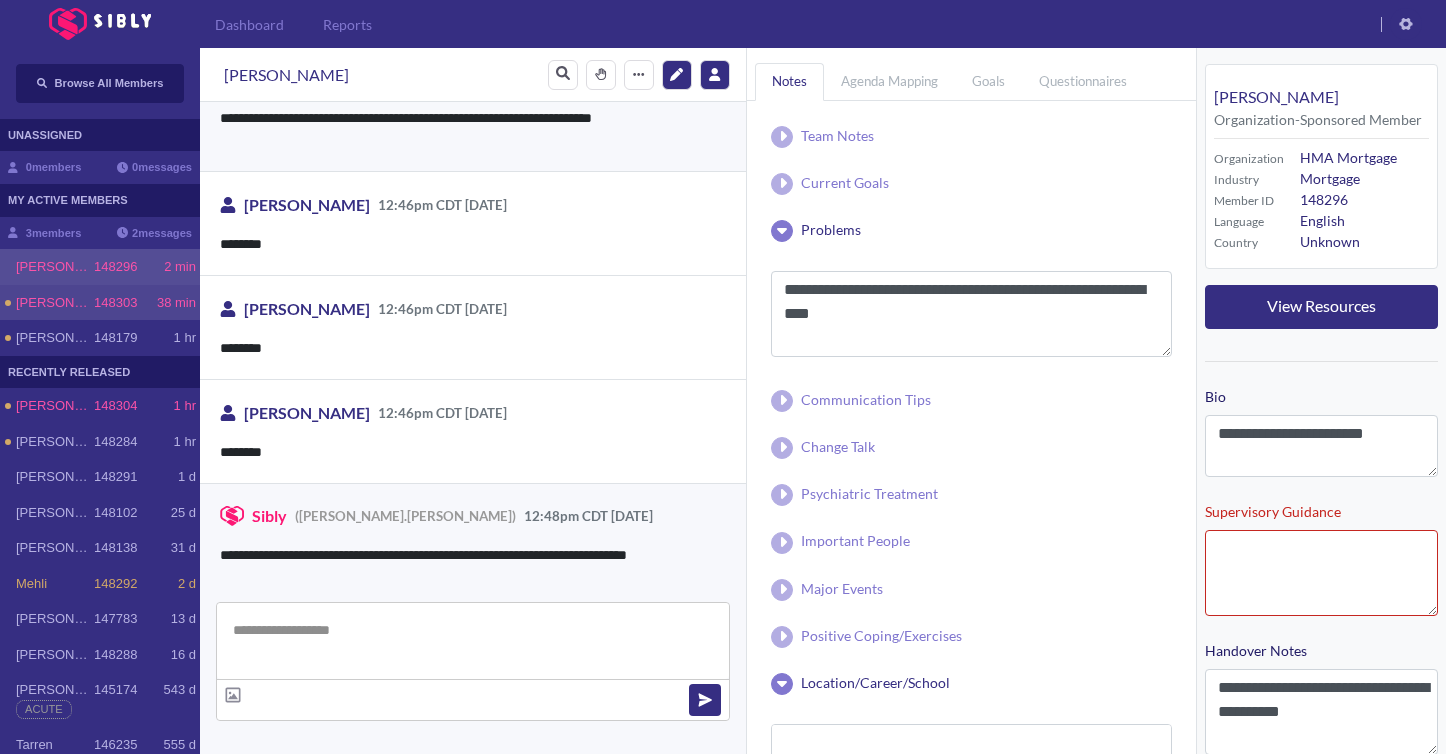click on "[PERSON_NAME]" at bounding box center (55, 303) 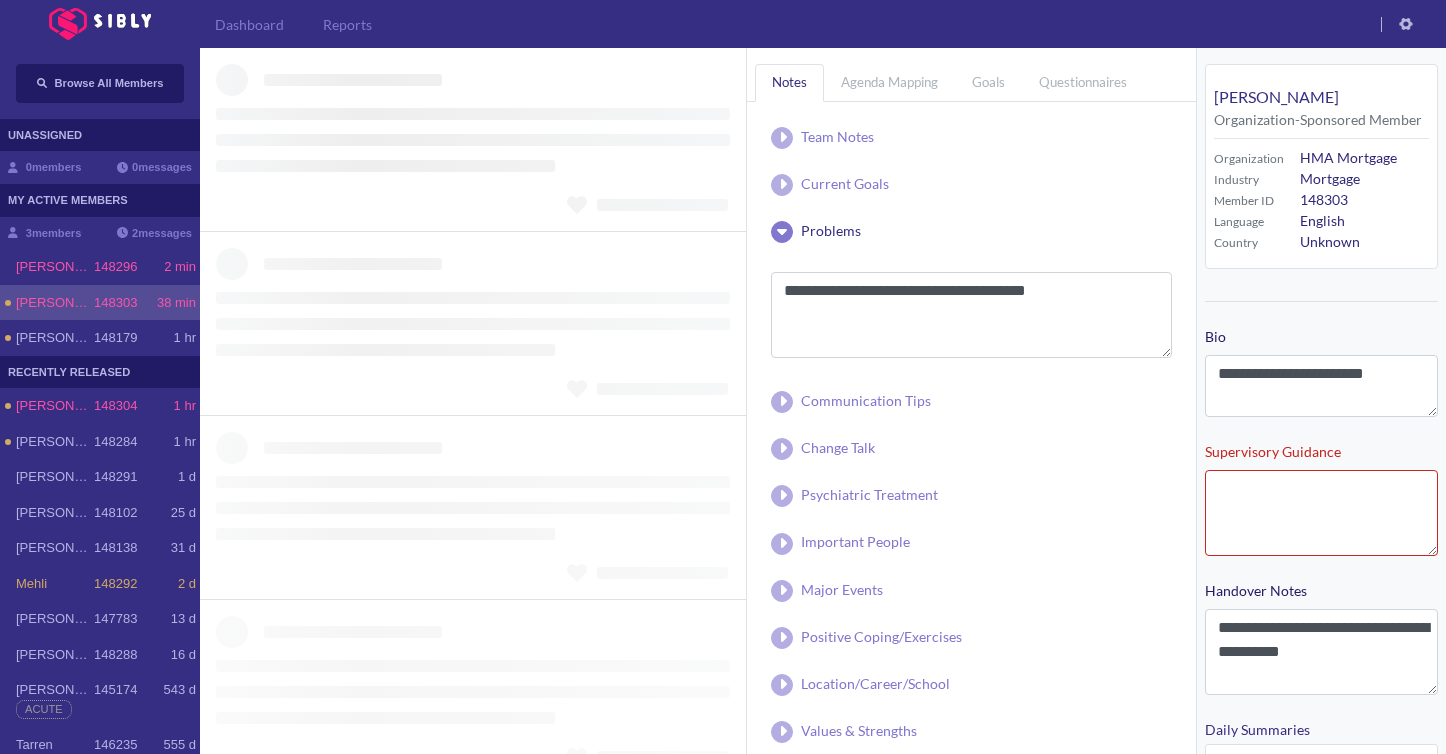 scroll, scrollTop: 0, scrollLeft: 0, axis: both 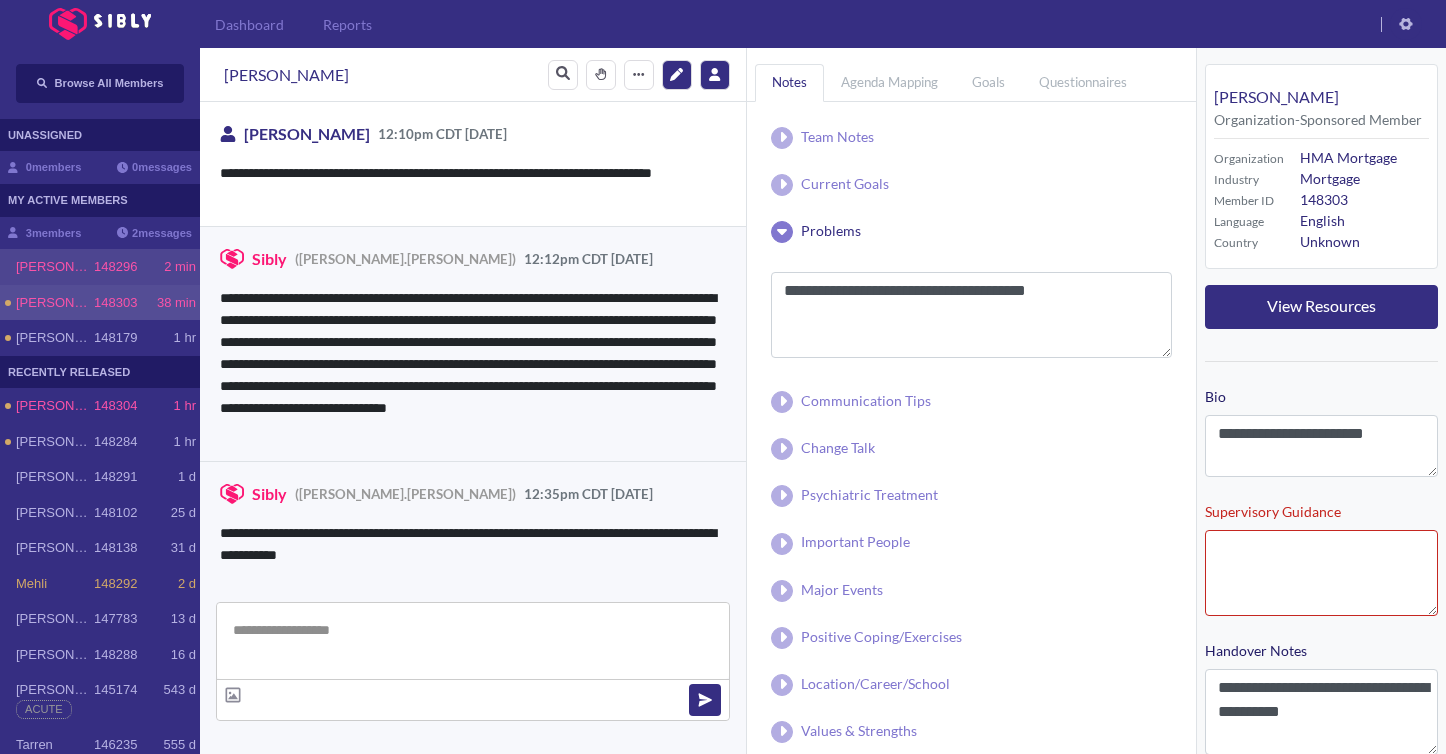 click on "148296" at bounding box center [115, 267] 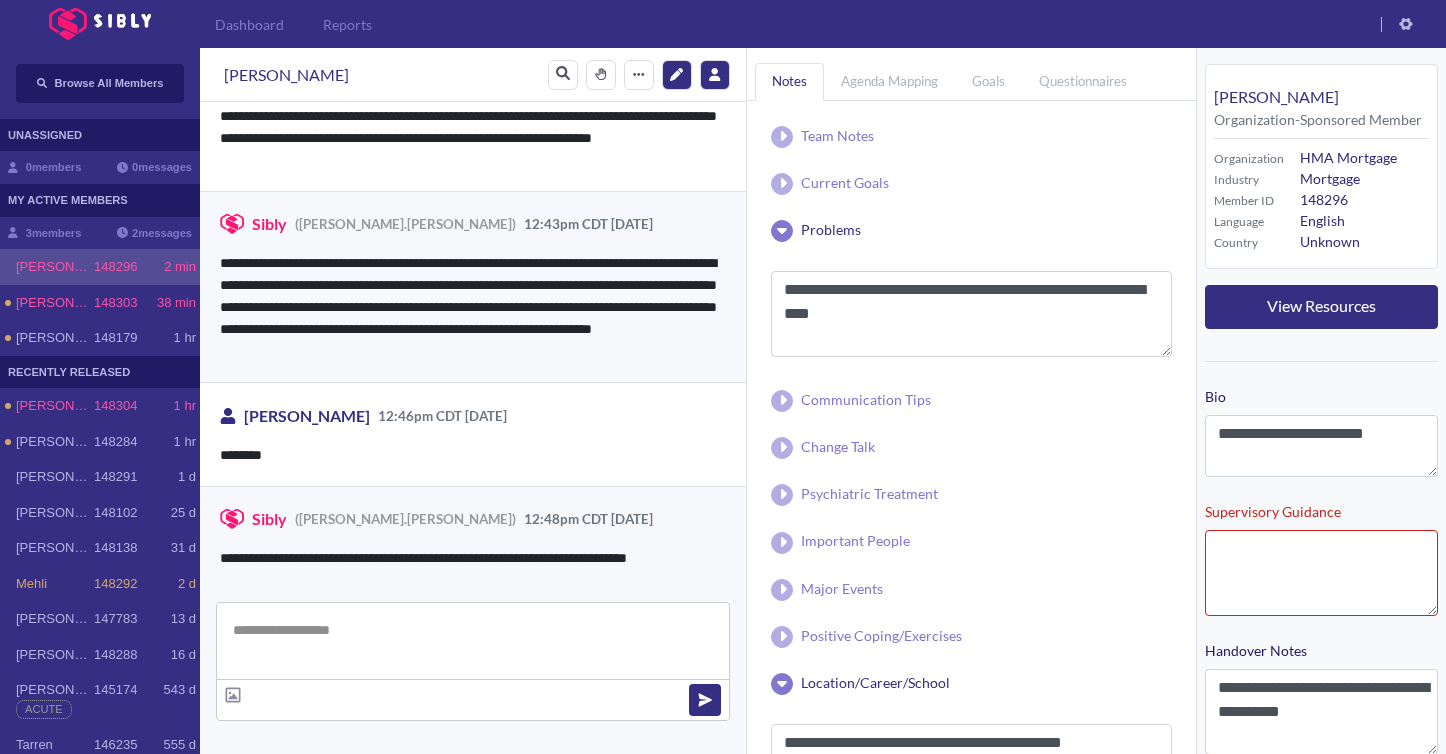 scroll, scrollTop: 2184, scrollLeft: 0, axis: vertical 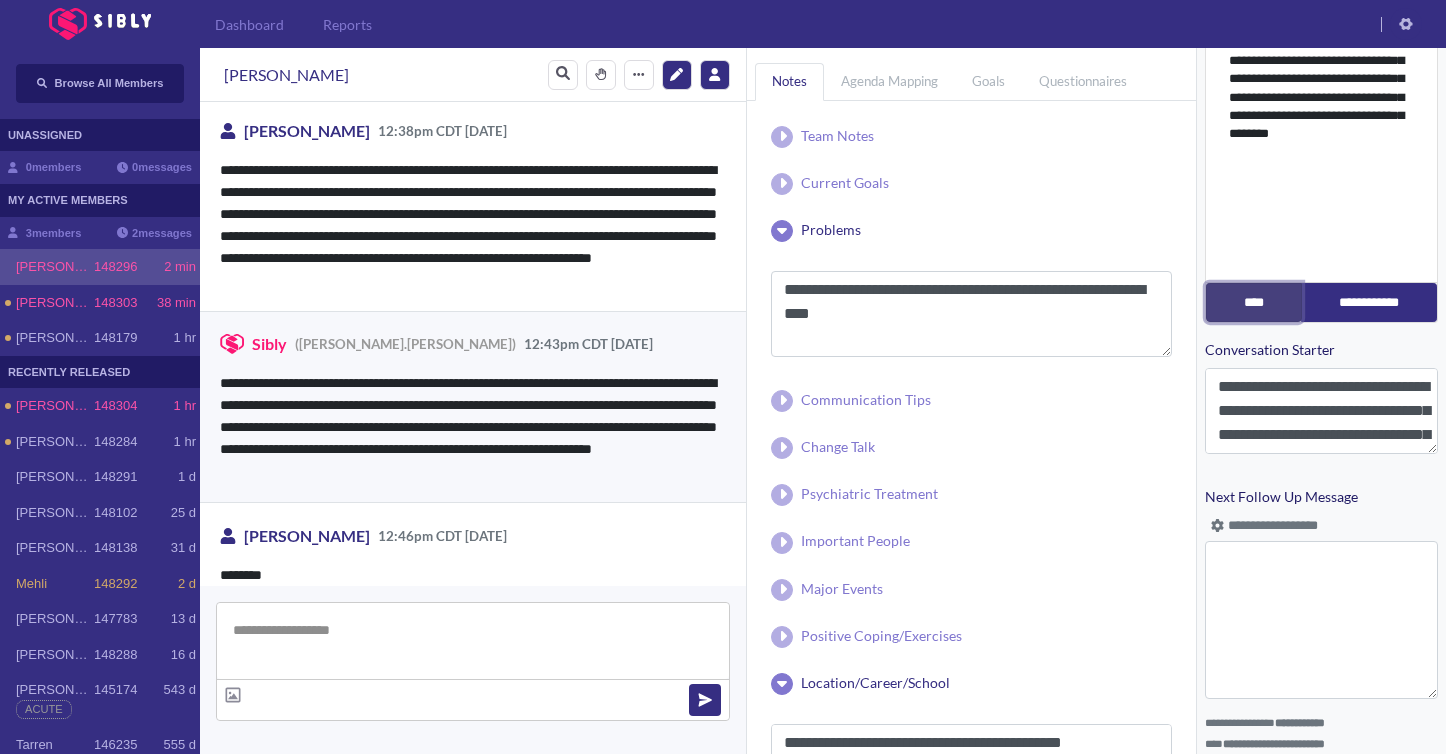 click on "****" at bounding box center [1254, 302] 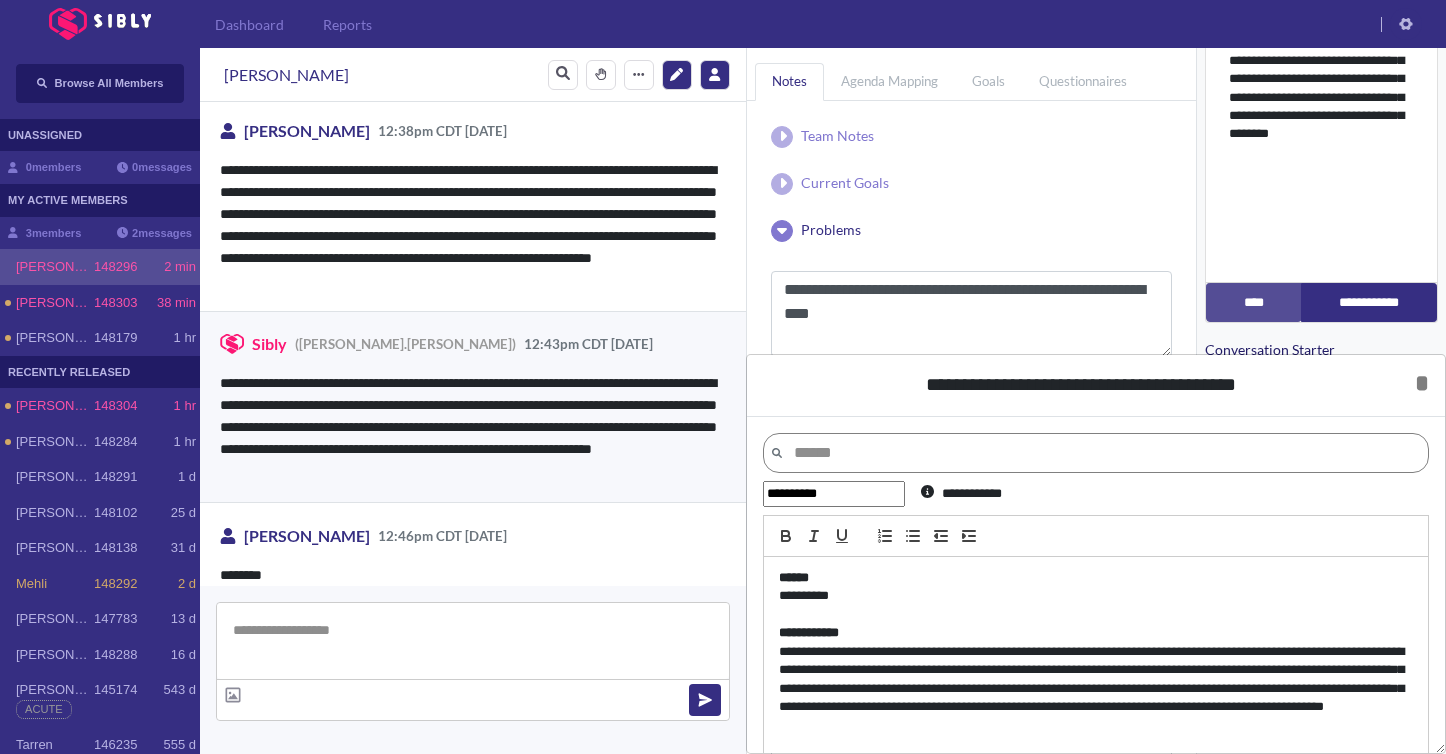 scroll, scrollTop: 194, scrollLeft: 0, axis: vertical 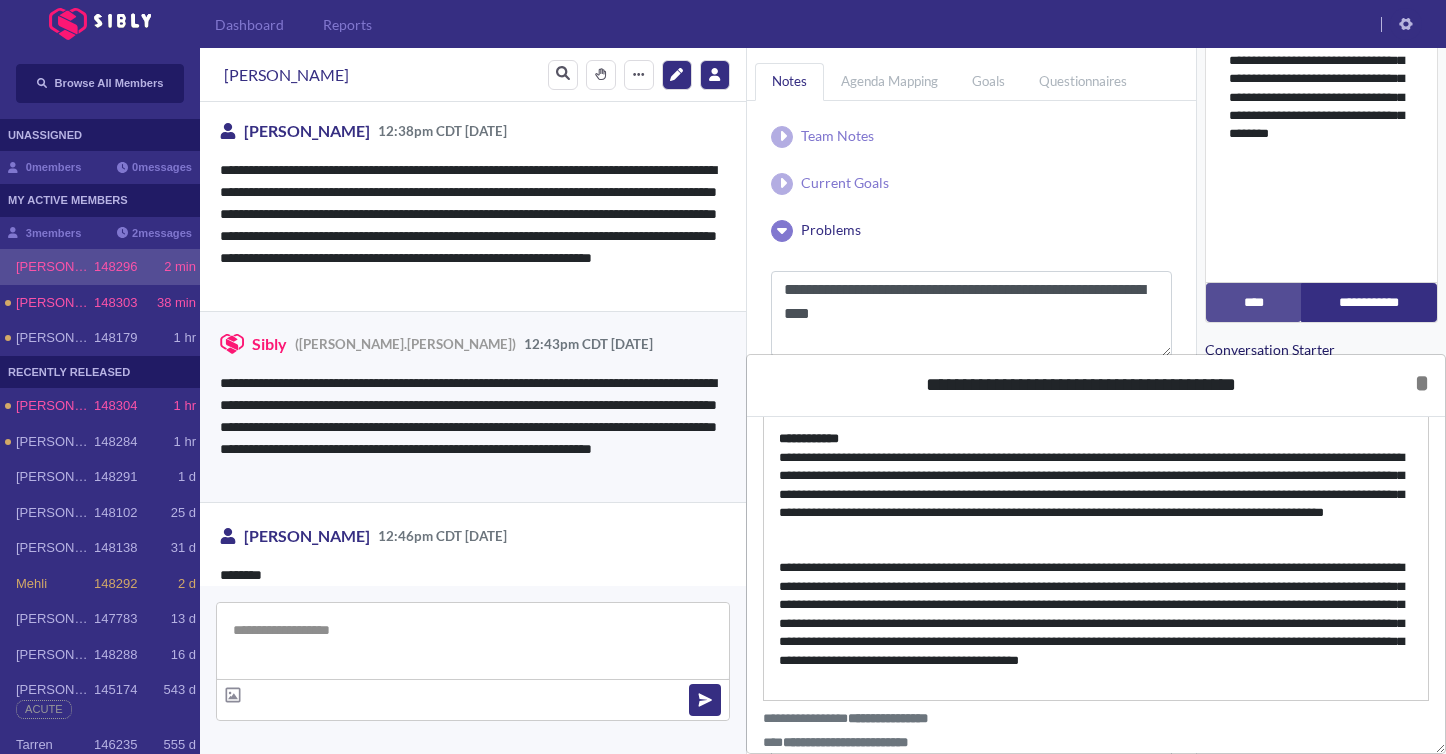 click on "**********" at bounding box center [1096, 537] 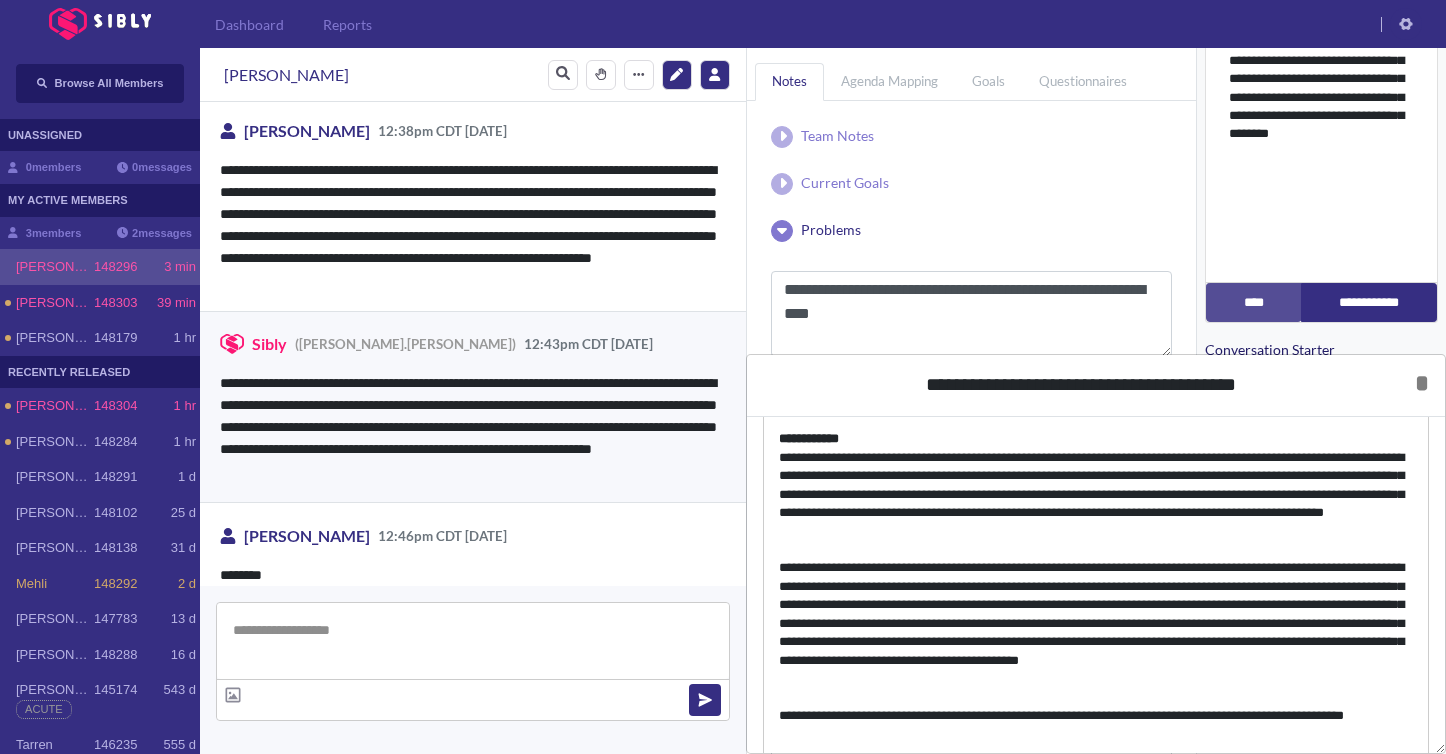 scroll, scrollTop: 250, scrollLeft: 0, axis: vertical 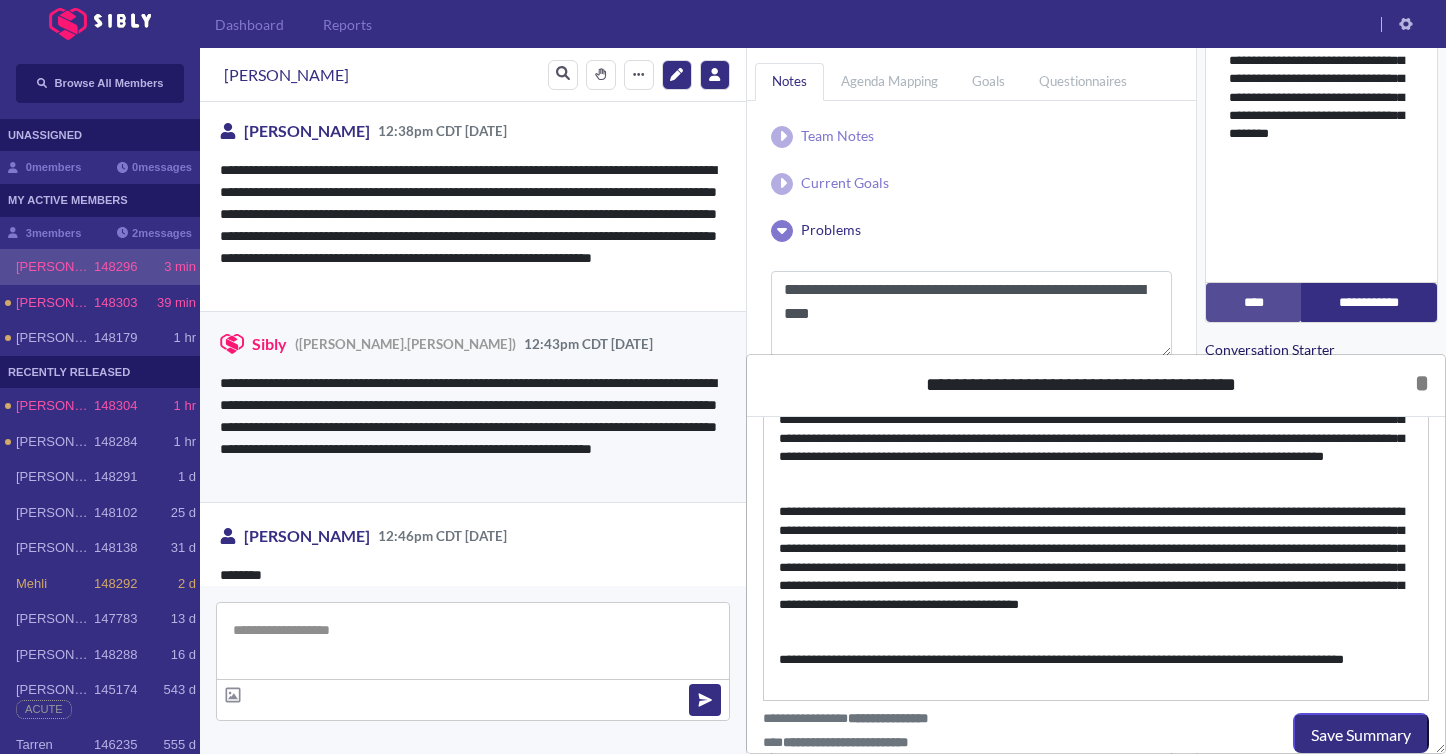 click on "**********" at bounding box center (1096, 669) 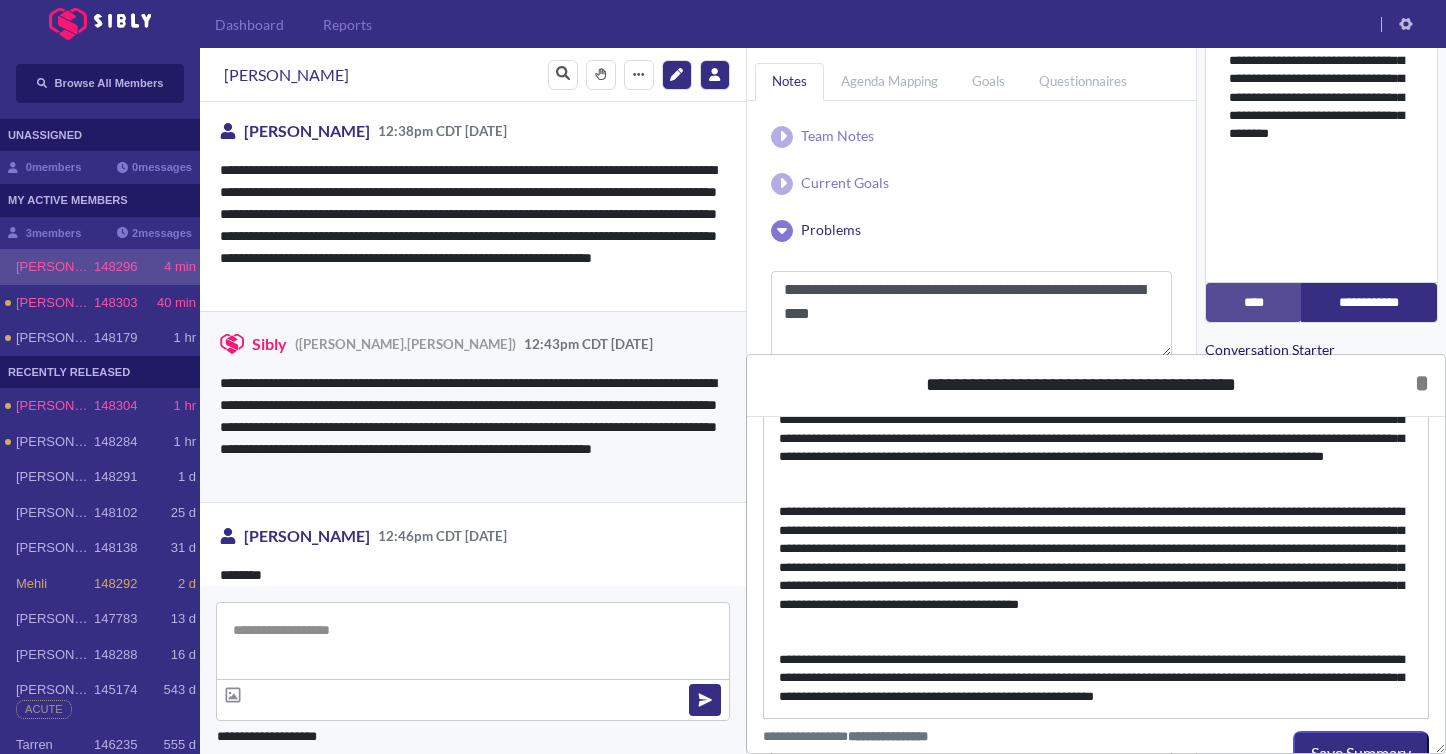 click on "**********" at bounding box center (1096, 678) 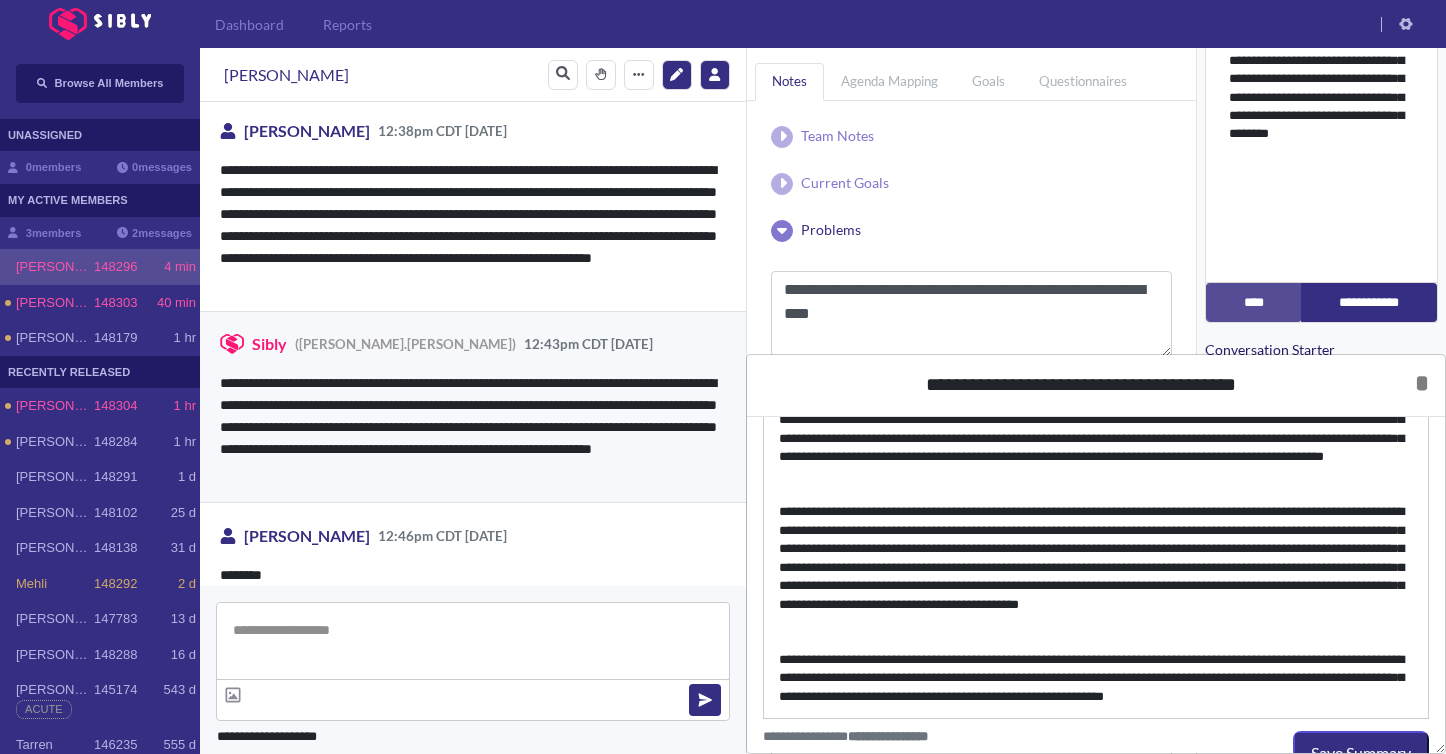 scroll, scrollTop: 268, scrollLeft: 0, axis: vertical 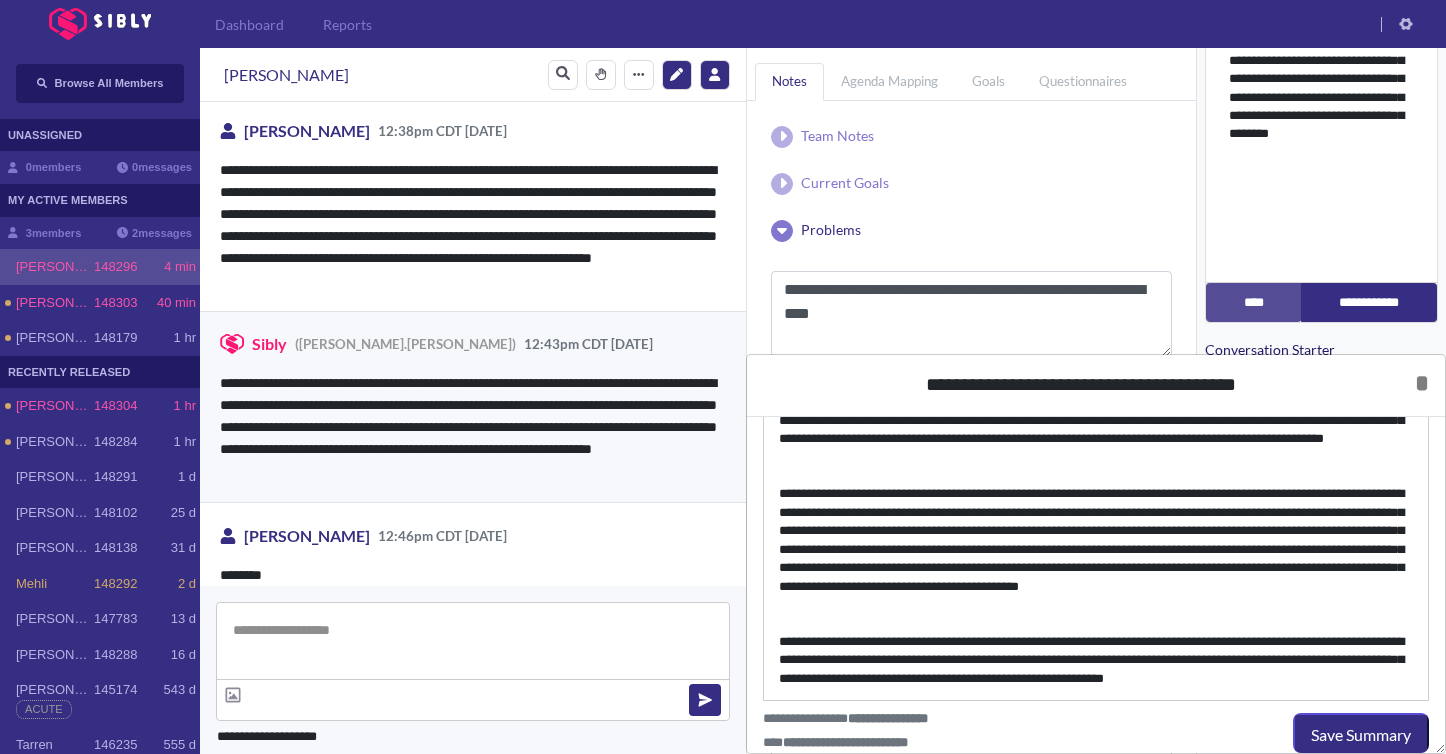 click on "**********" at bounding box center [1096, 660] 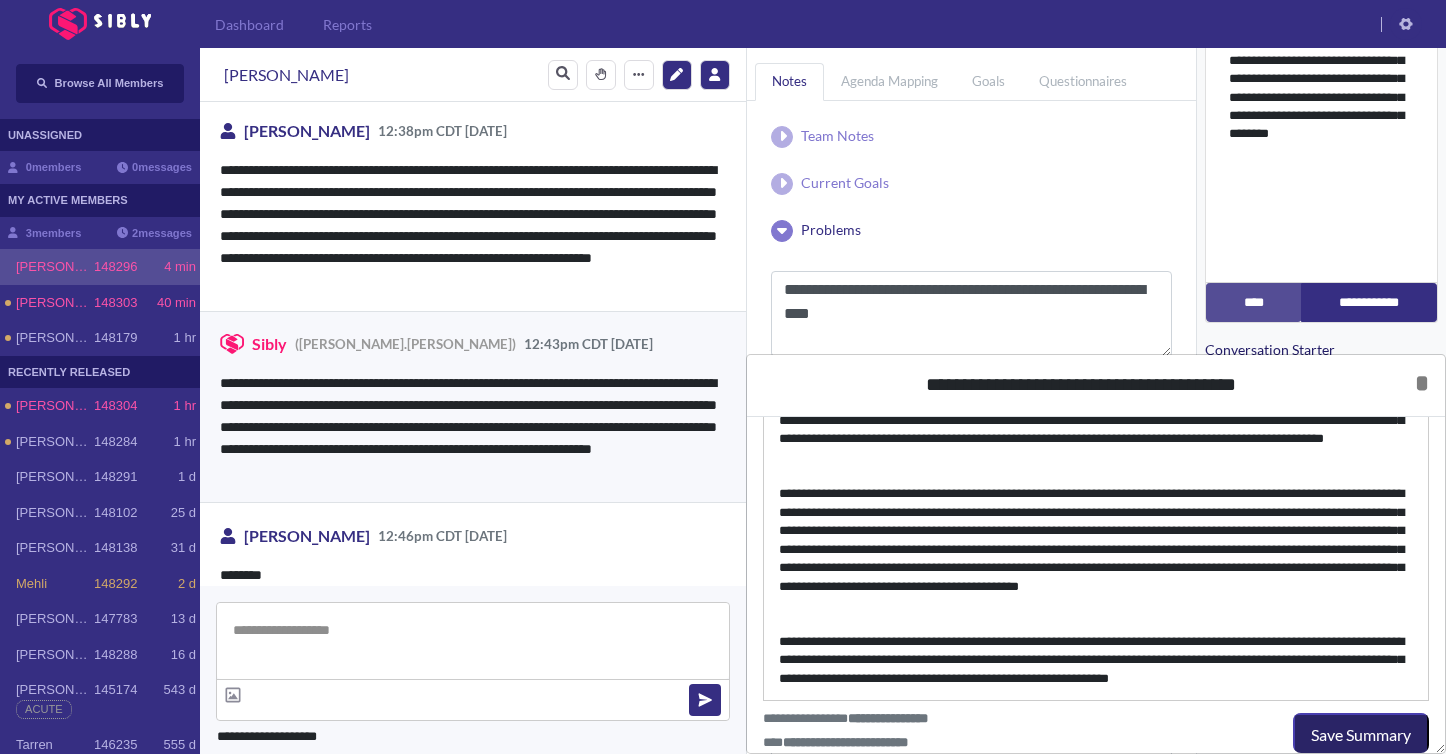 click on "Save Summary" at bounding box center (1361, 735) 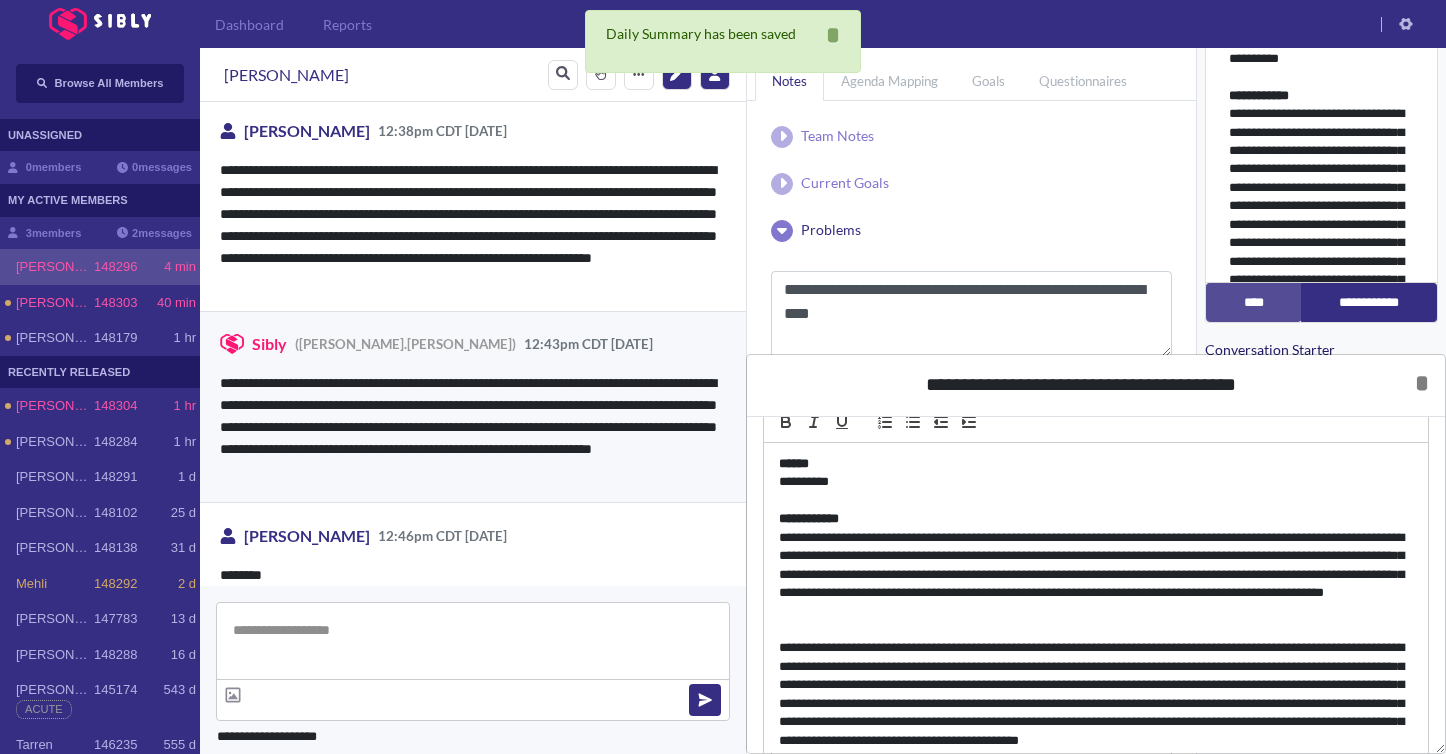 scroll, scrollTop: 0, scrollLeft: 0, axis: both 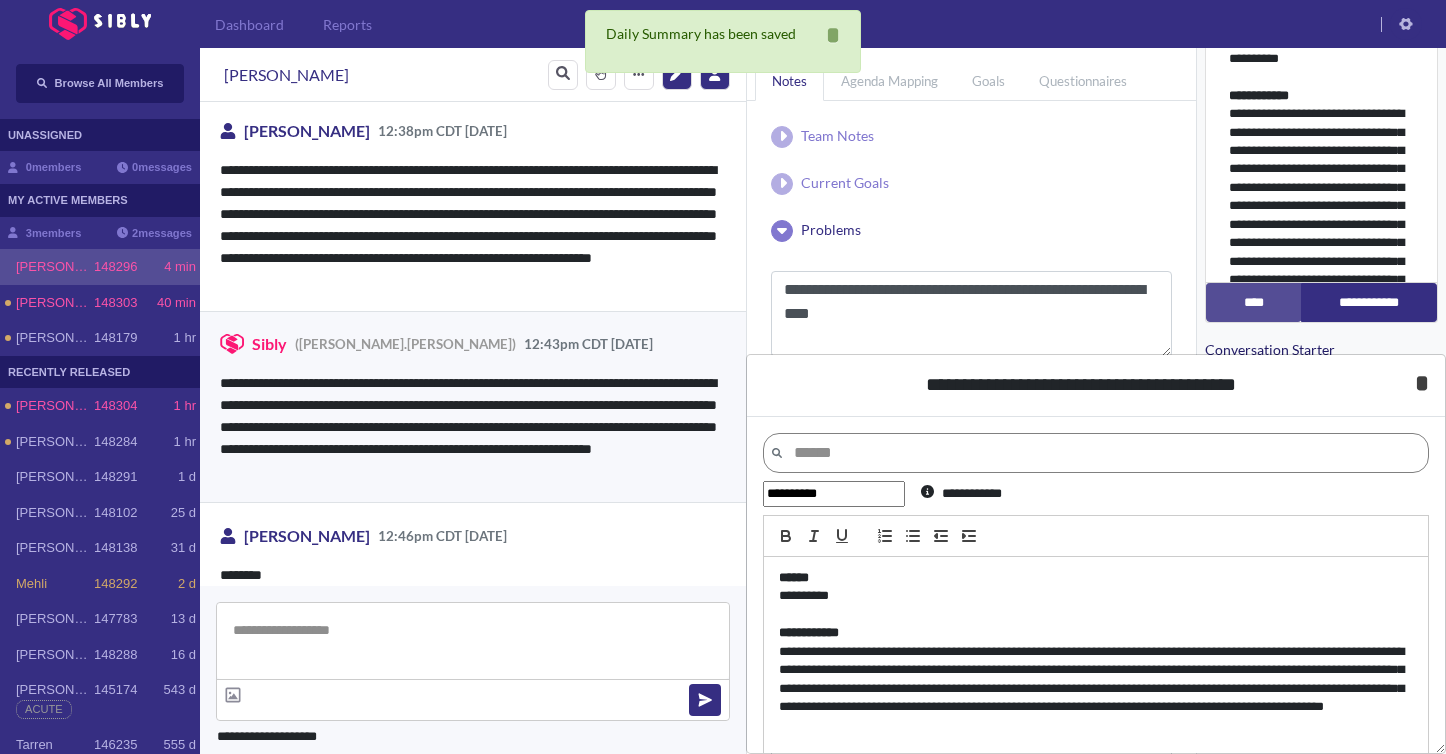 click on "* *****" at bounding box center (1422, 383) 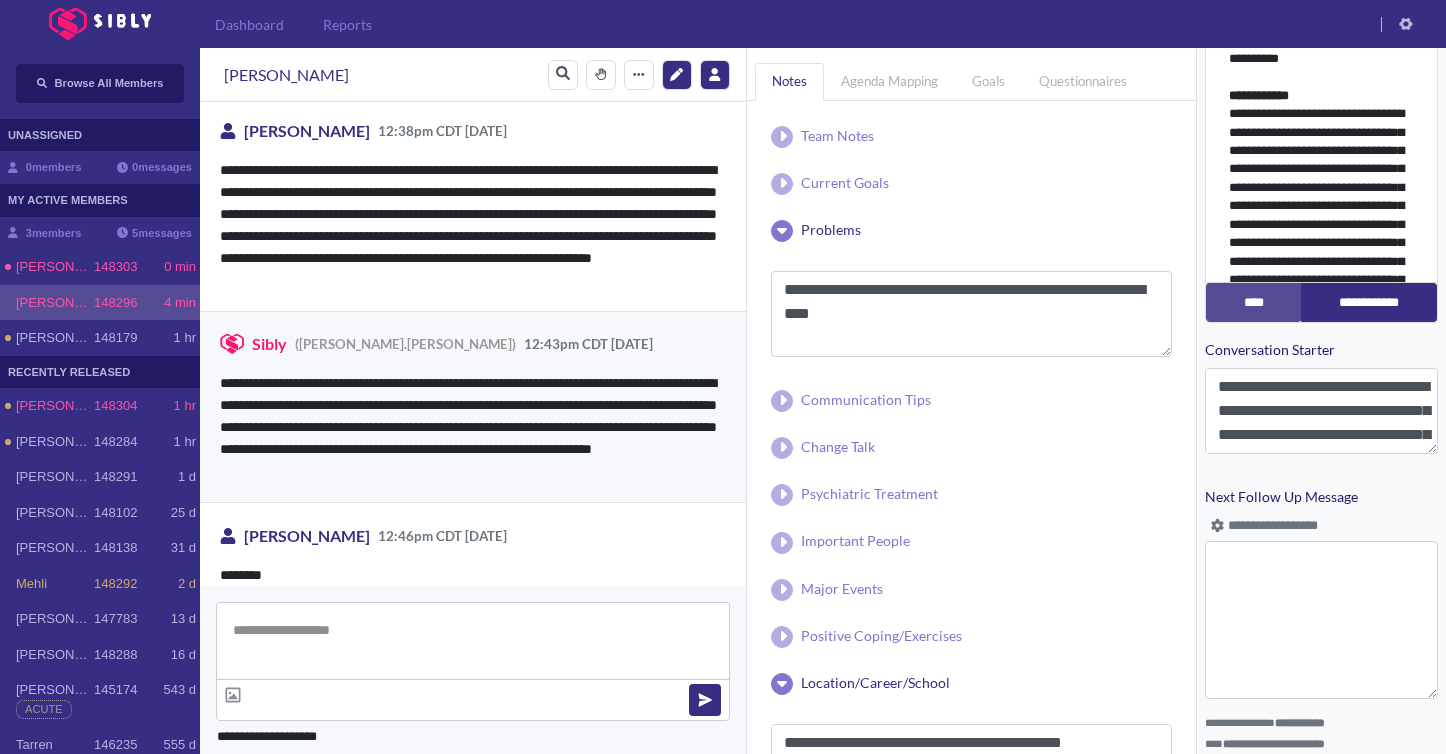 scroll, scrollTop: 2184, scrollLeft: 0, axis: vertical 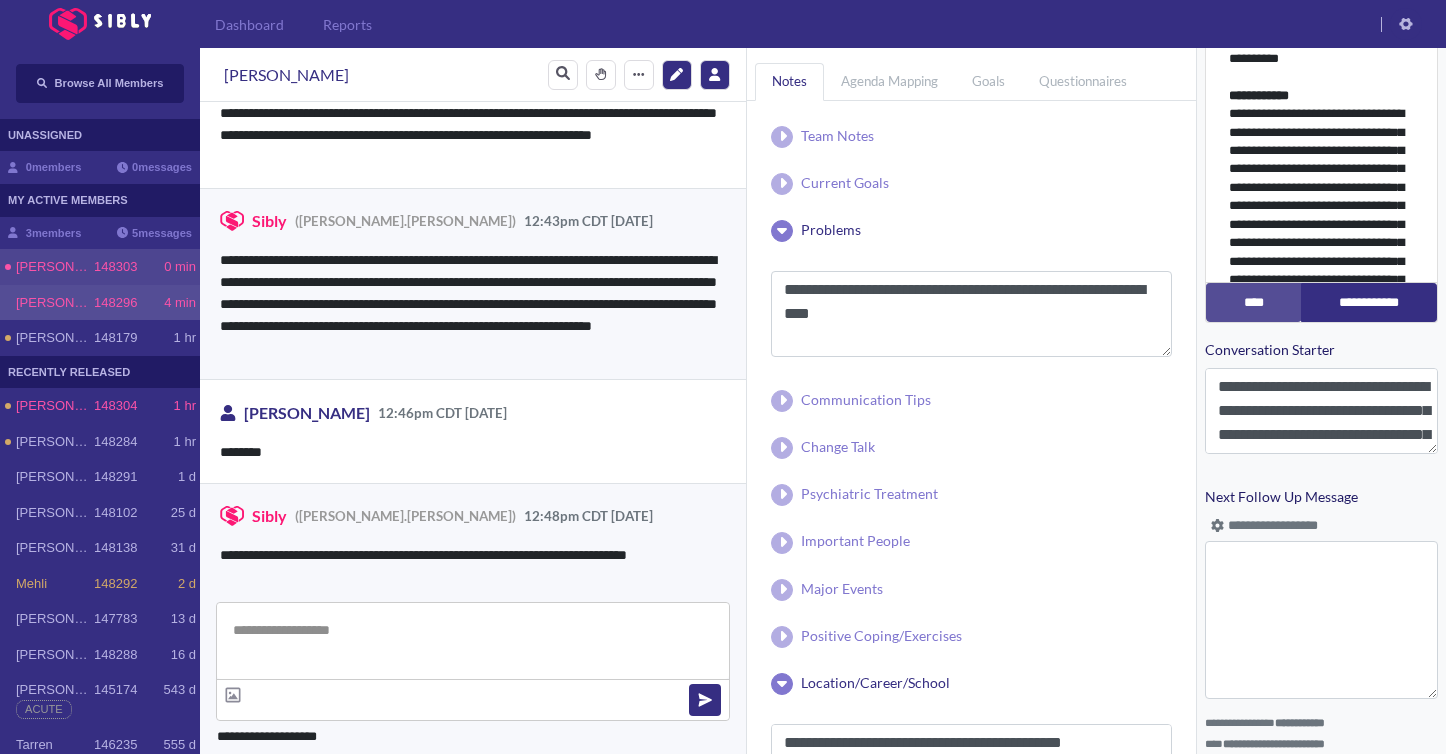 click on "148303" at bounding box center (115, 267) 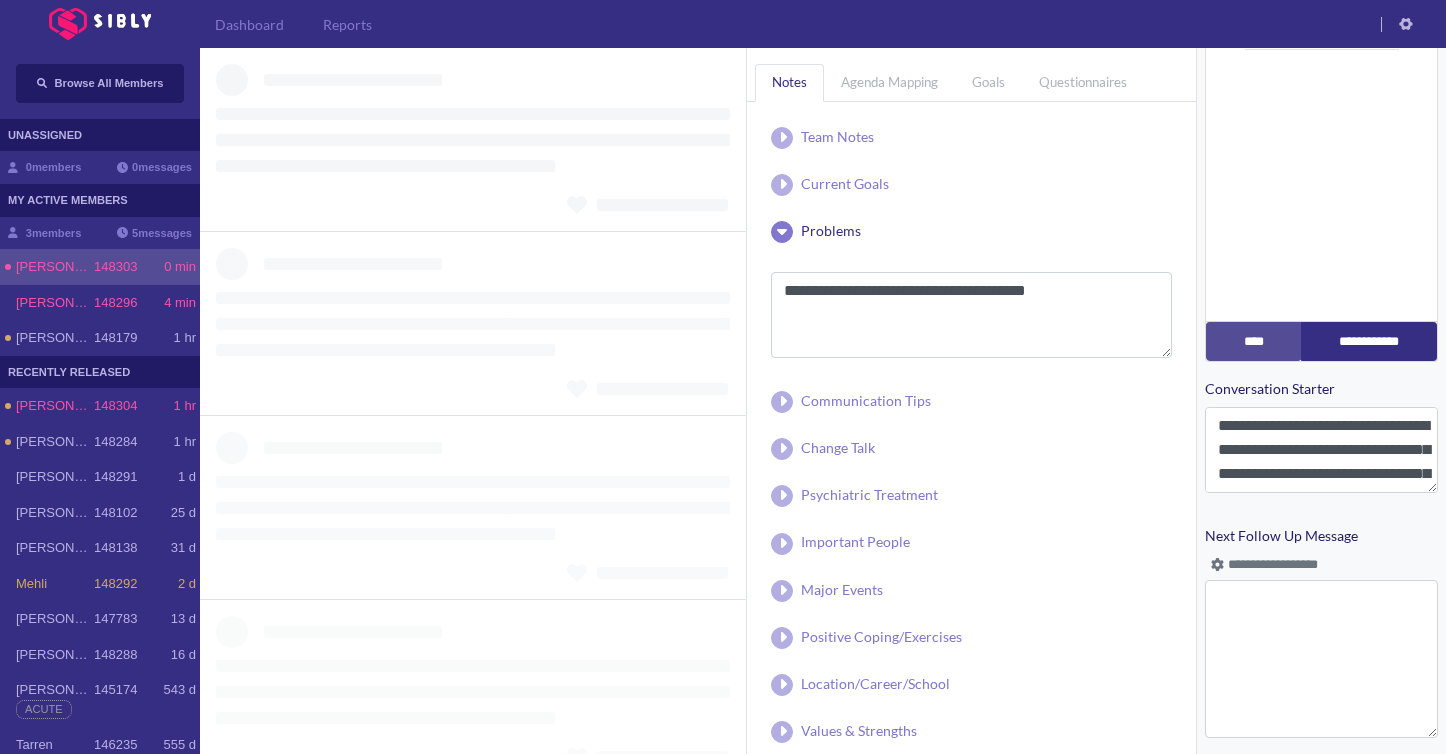 scroll, scrollTop: 732, scrollLeft: 0, axis: vertical 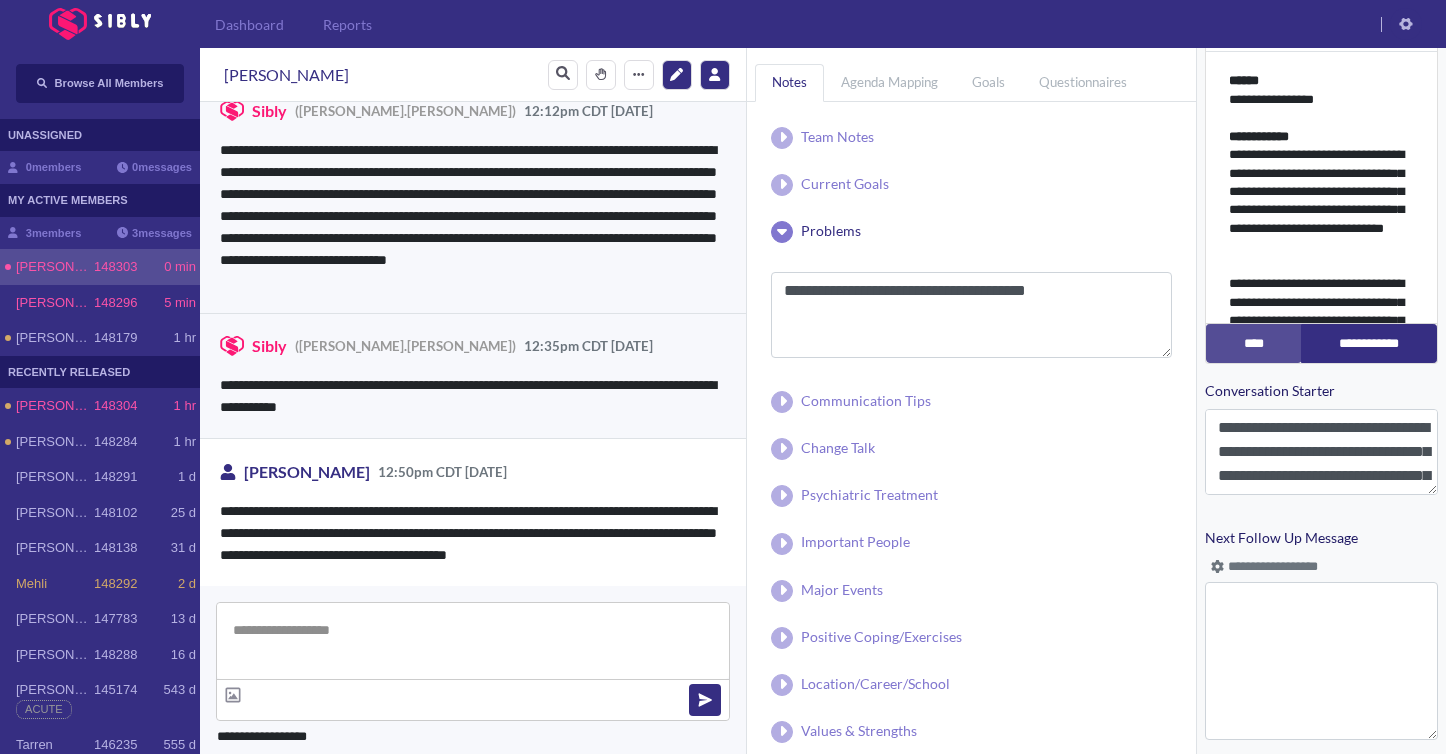 click at bounding box center [473, 641] 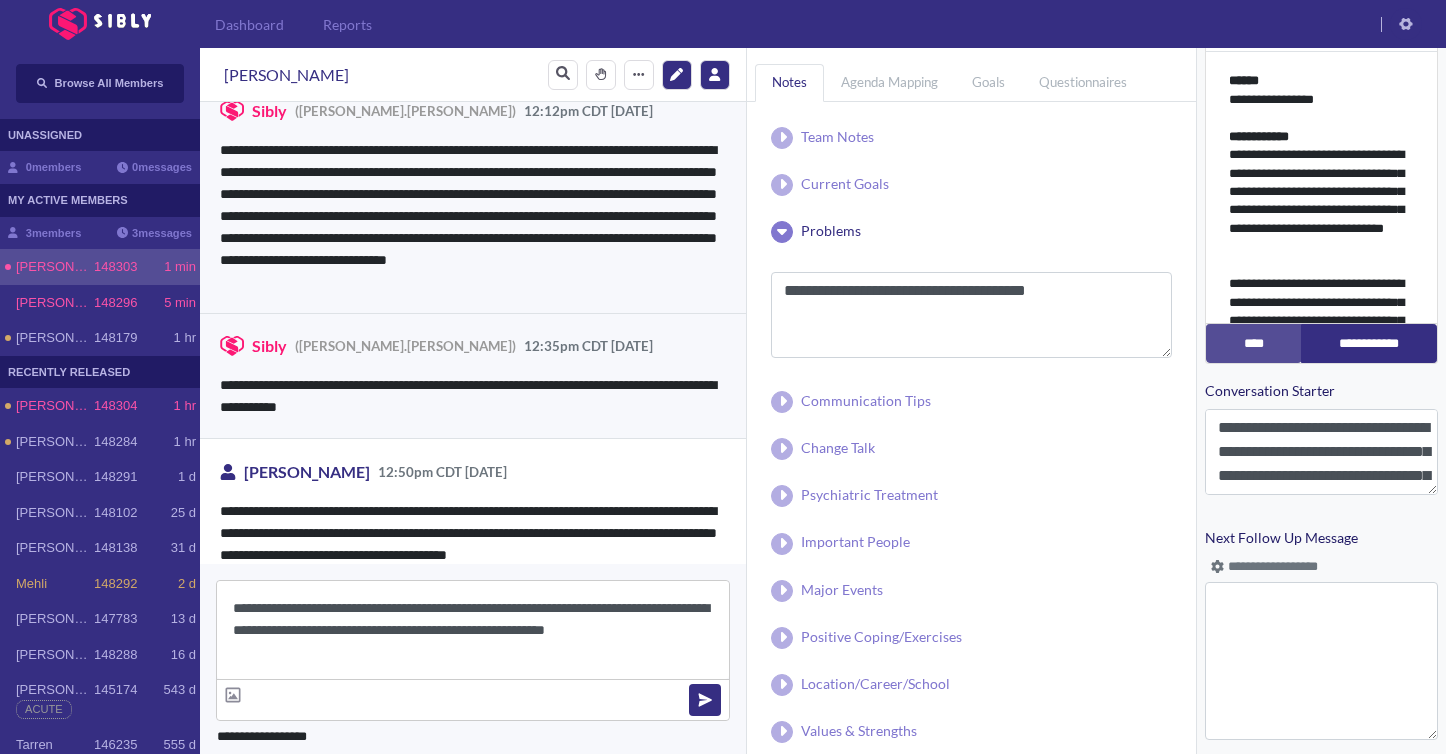 scroll, scrollTop: 1596, scrollLeft: 0, axis: vertical 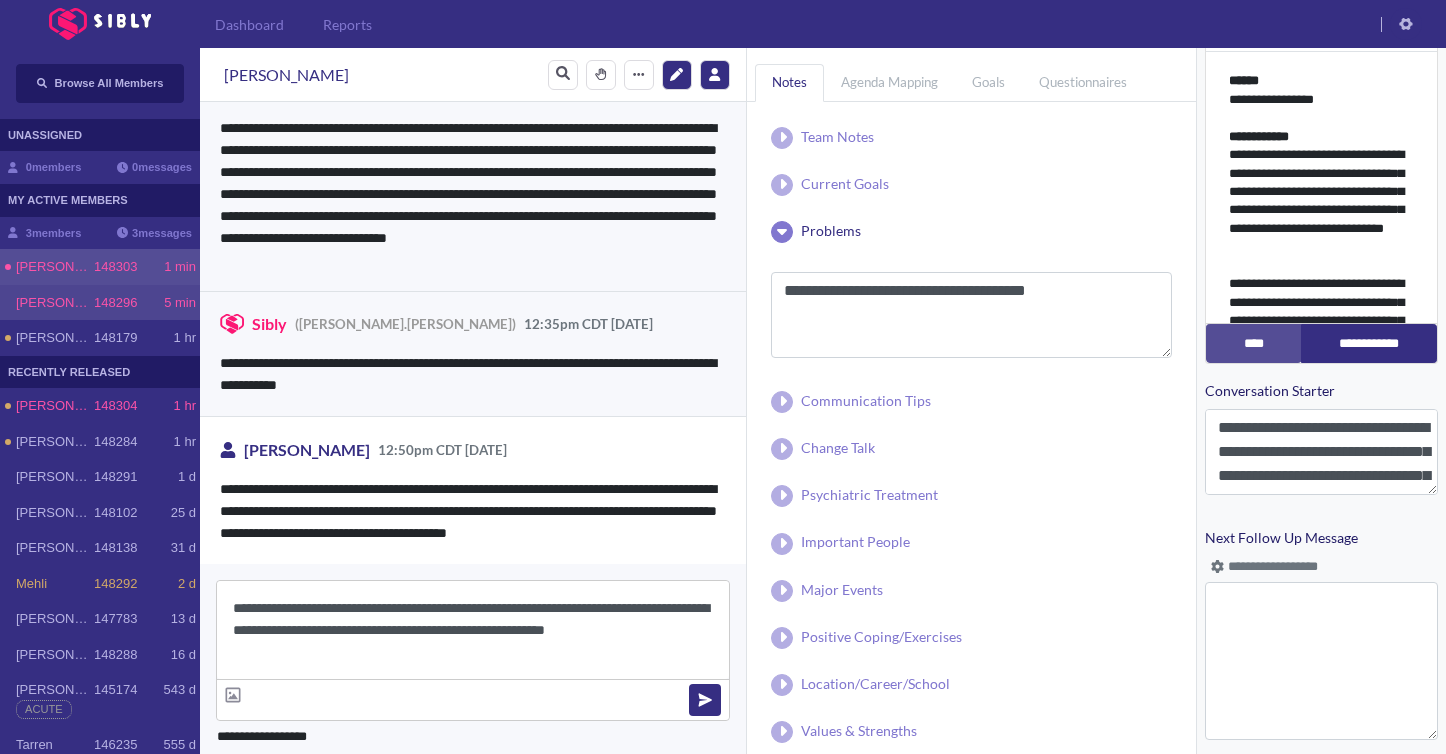 click on "148296" at bounding box center [115, 303] 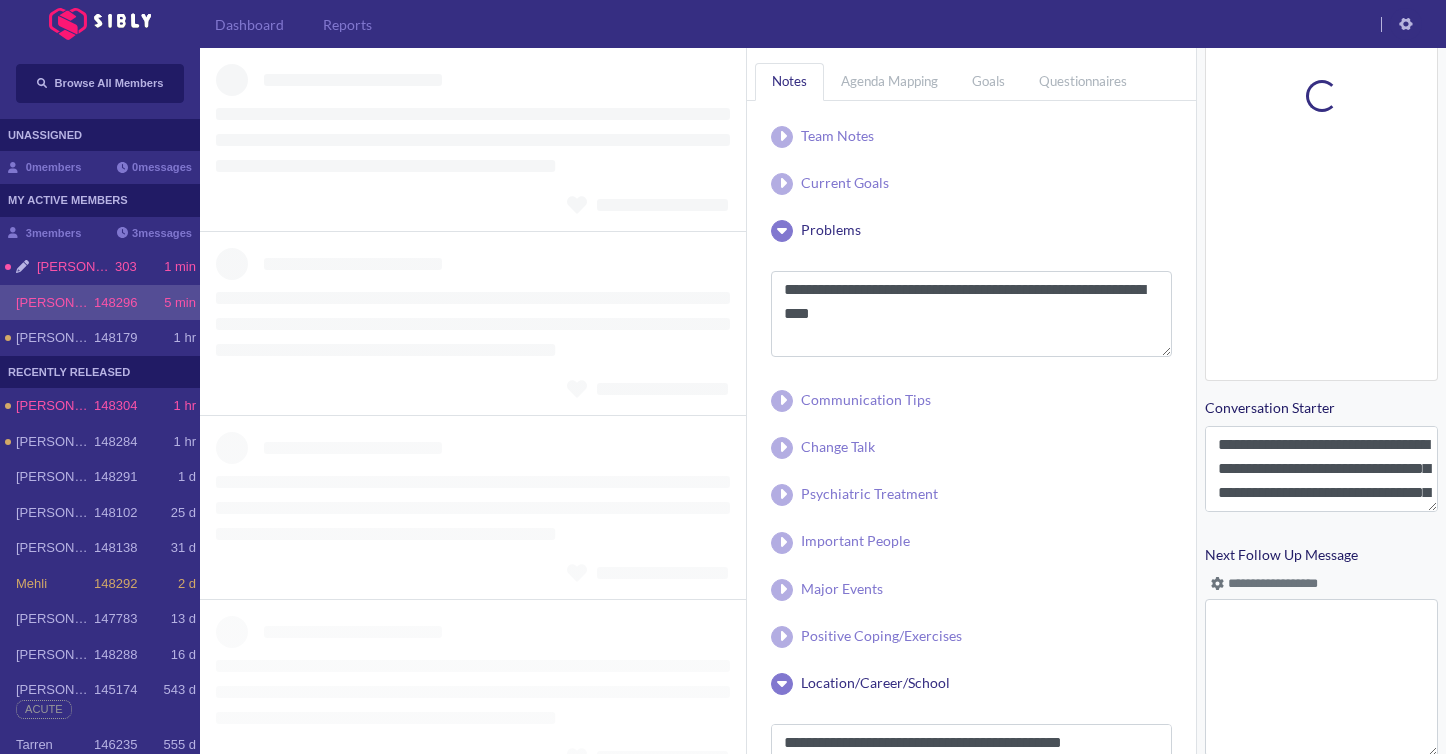 scroll, scrollTop: 831, scrollLeft: 0, axis: vertical 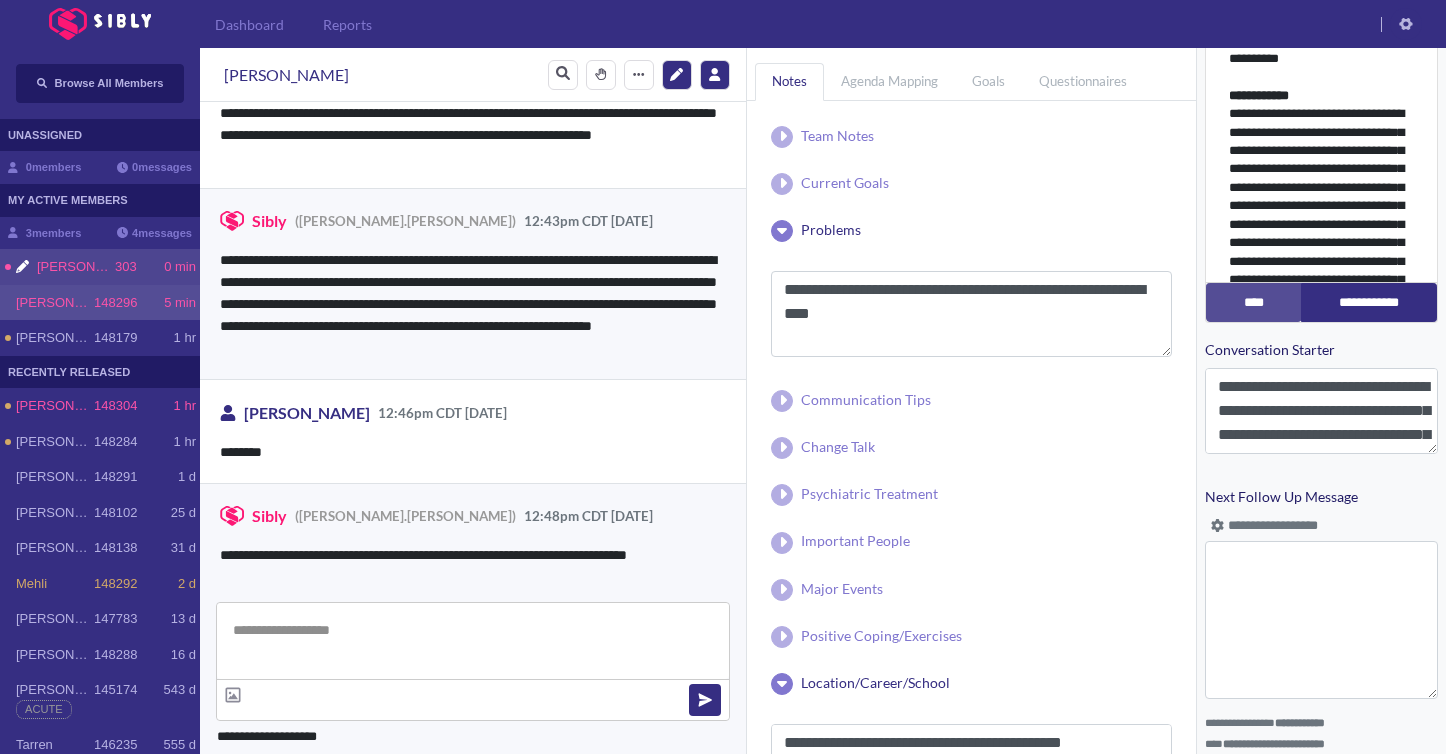 click on "[PERSON_NAME]" at bounding box center (76, 267) 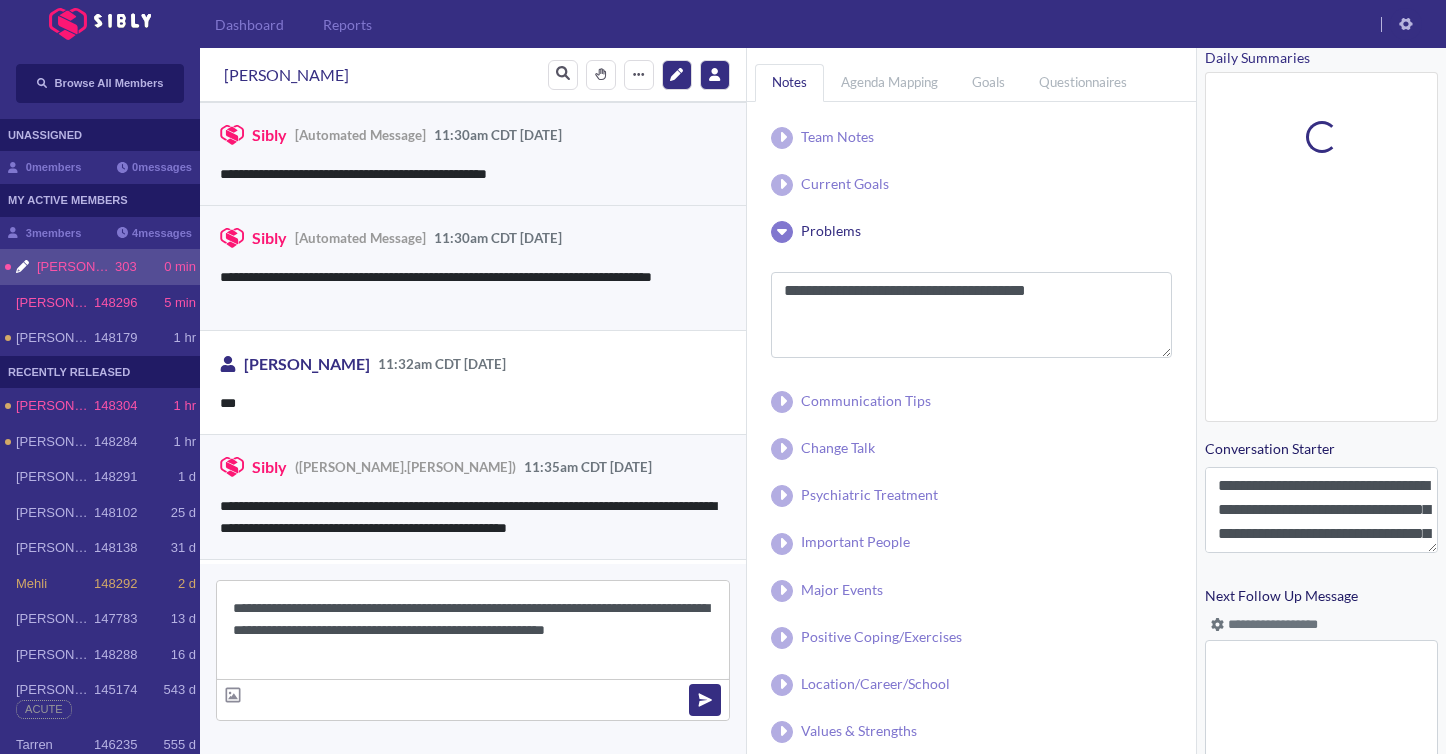 scroll, scrollTop: 790, scrollLeft: 0, axis: vertical 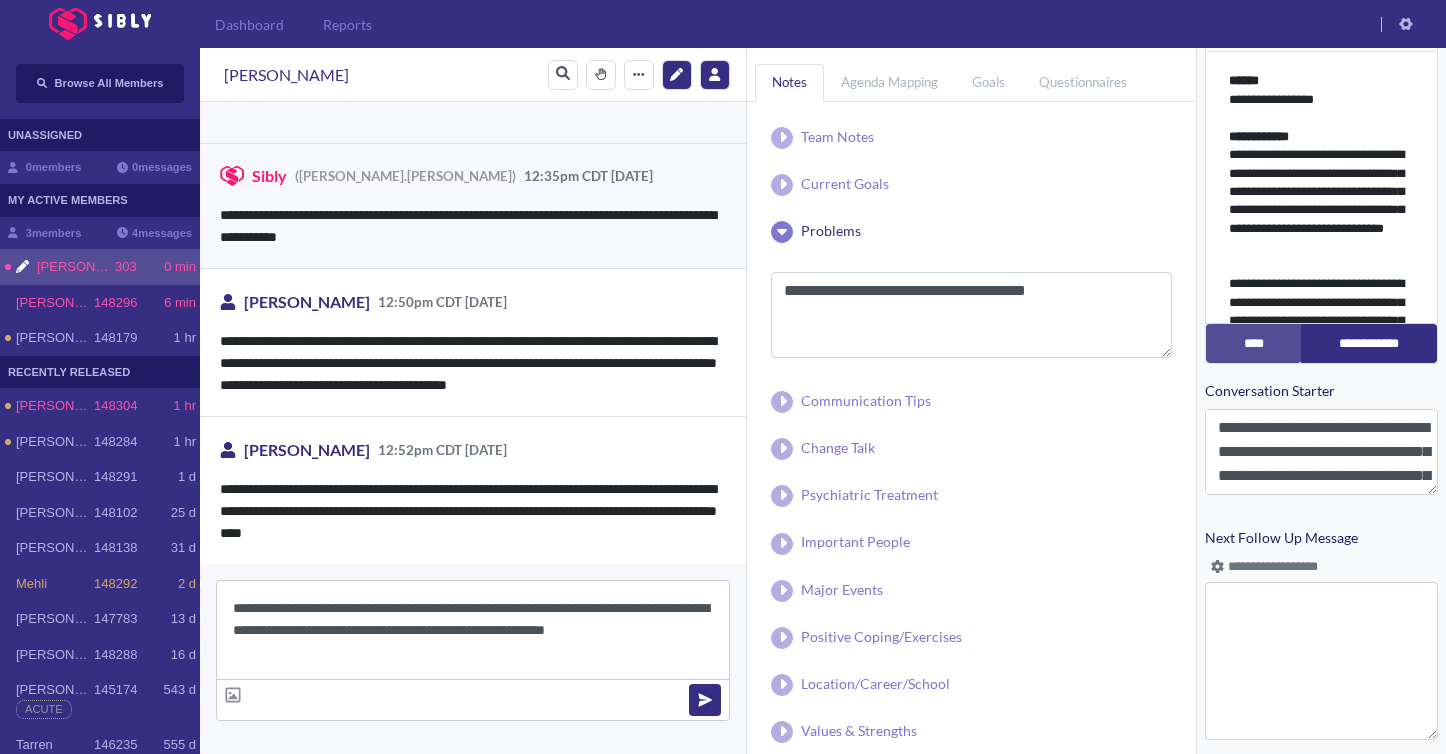 click on "**********" at bounding box center [473, 630] 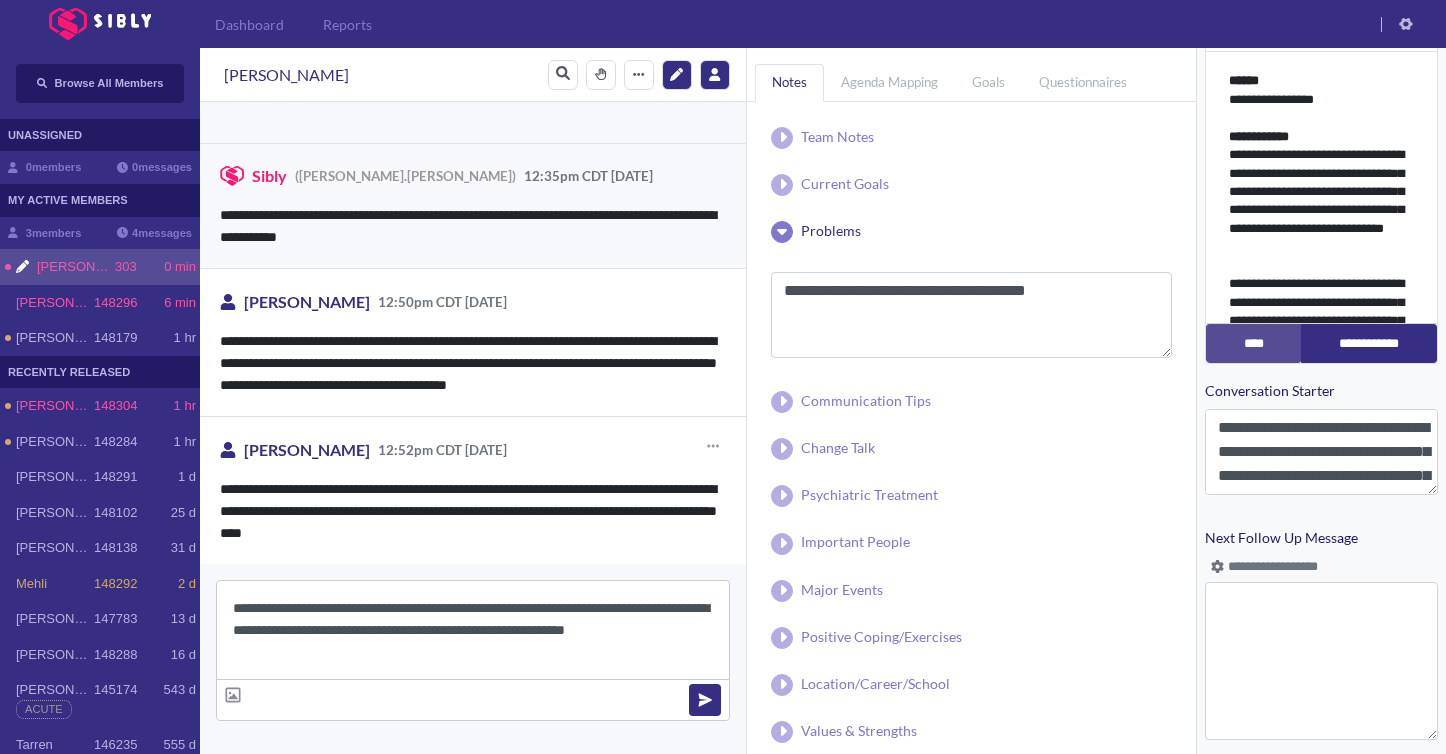 scroll, scrollTop: 1766, scrollLeft: 0, axis: vertical 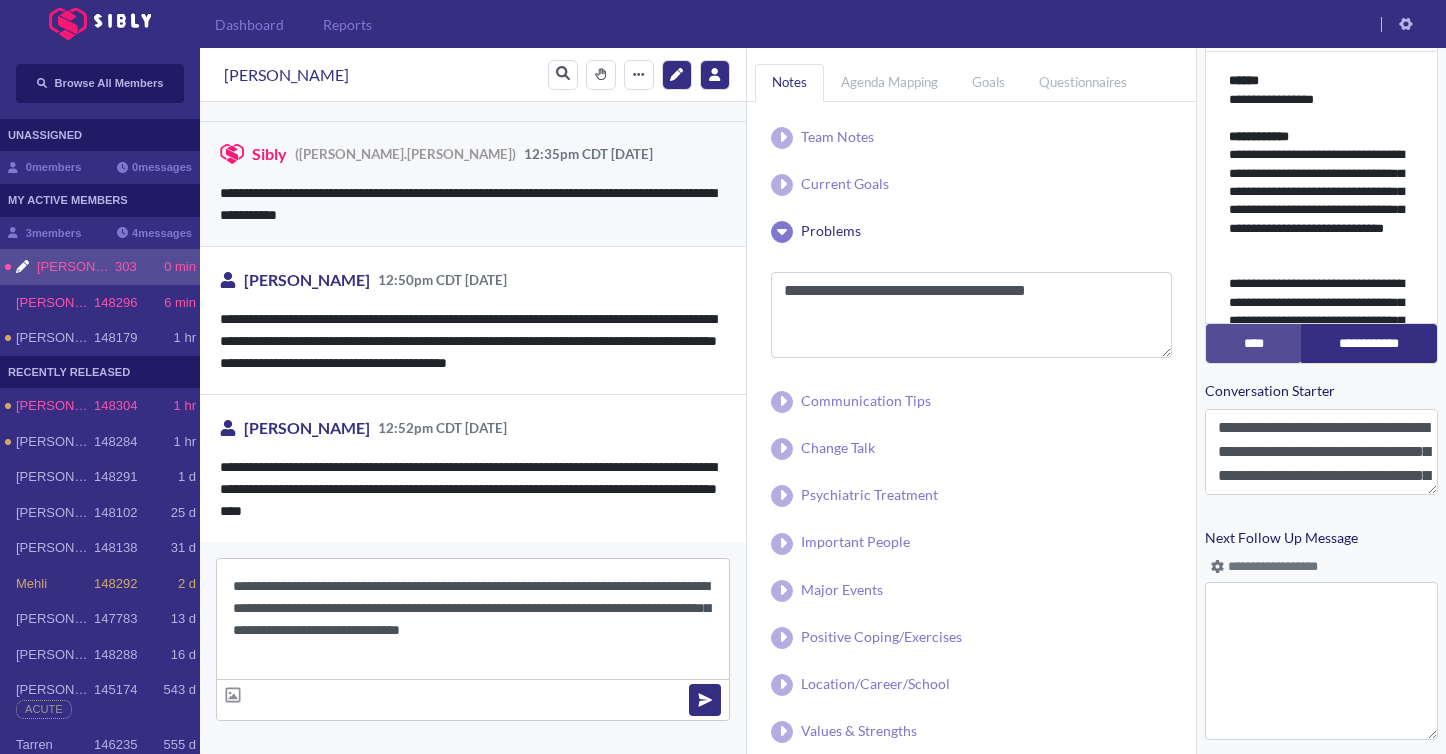 click on "**********" at bounding box center (473, 619) 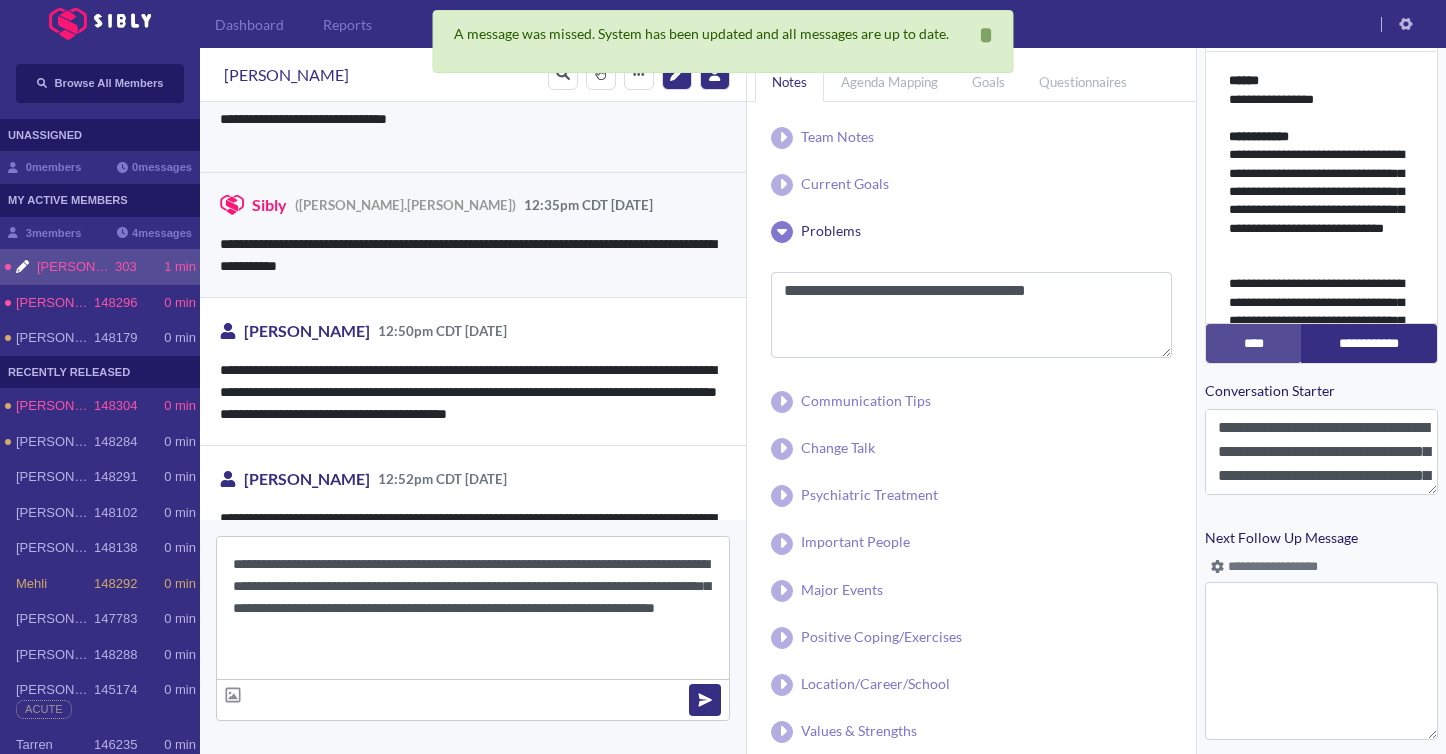 scroll, scrollTop: 1788, scrollLeft: 0, axis: vertical 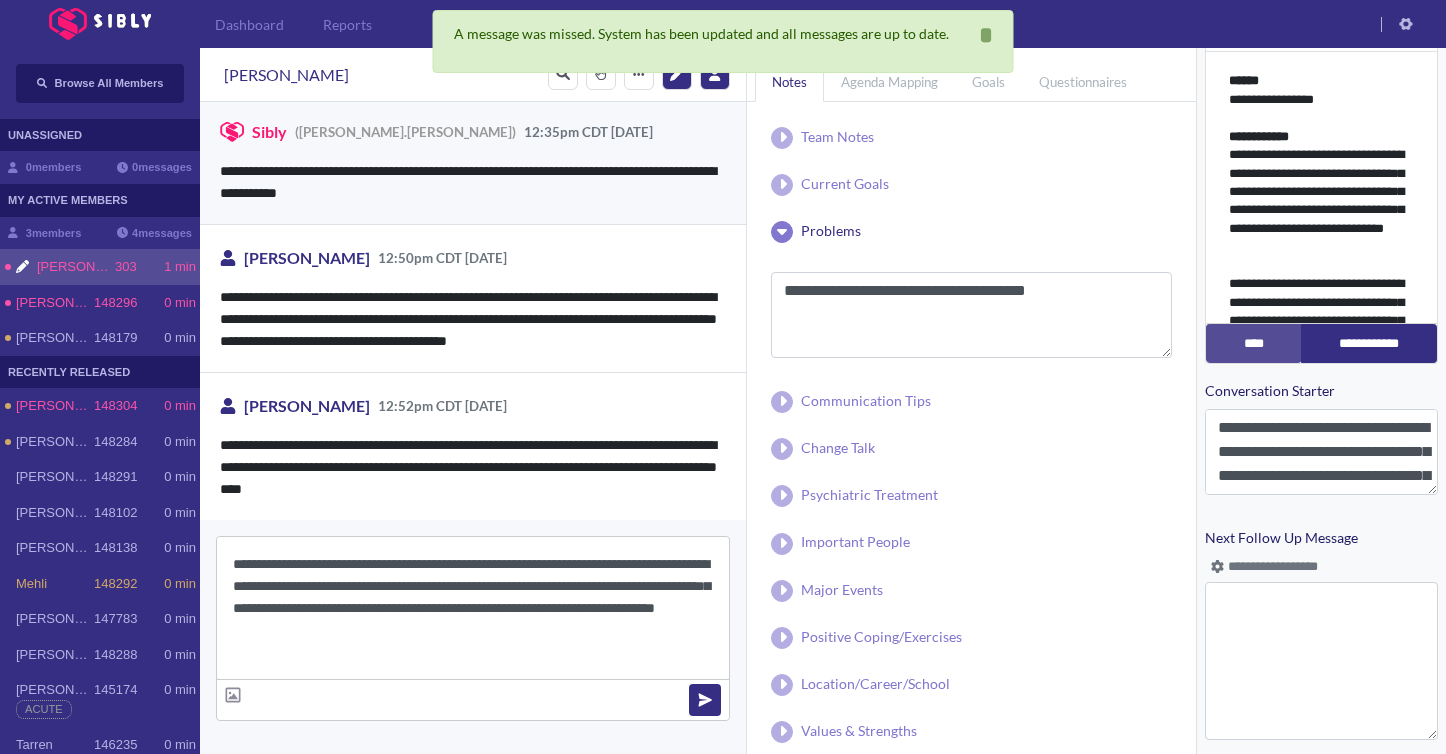 click on "**********" at bounding box center (473, 608) 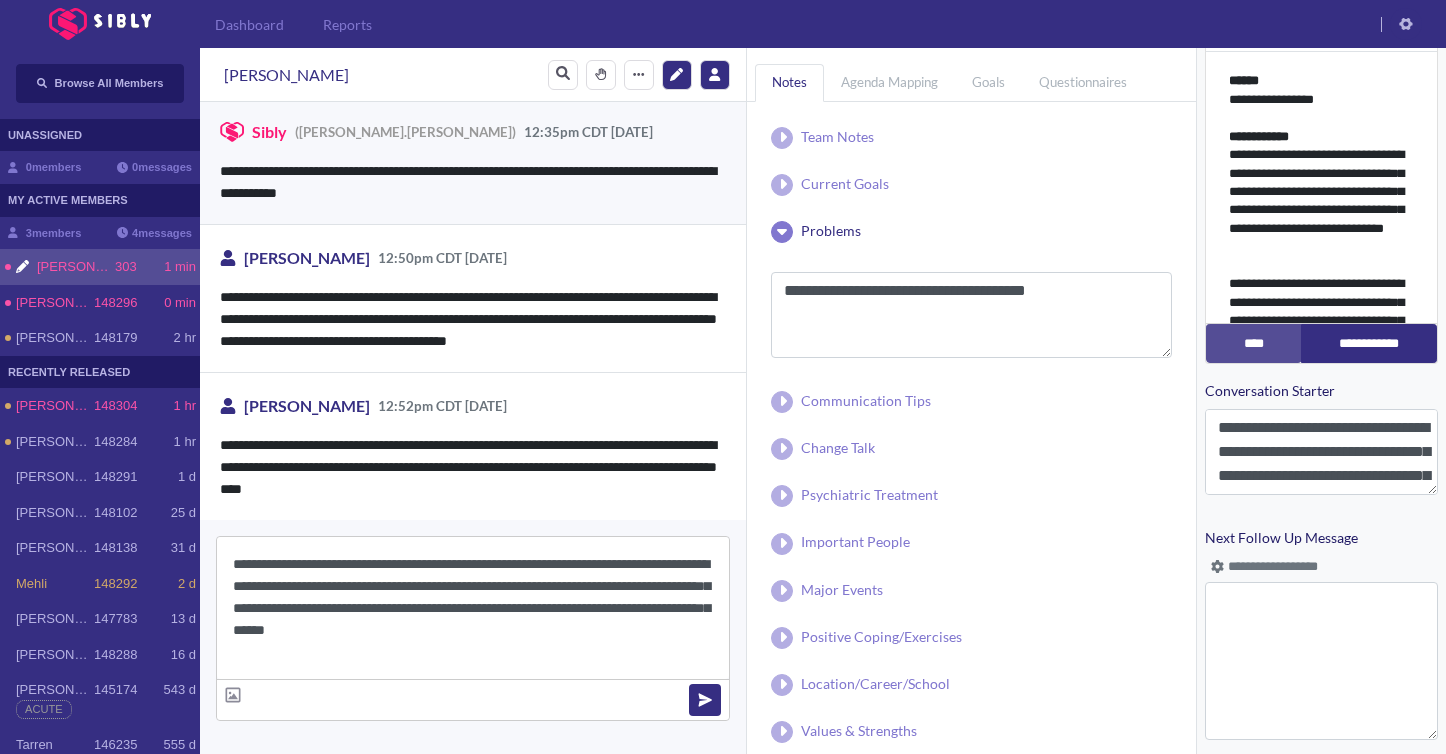 click on "**********" at bounding box center [473, 608] 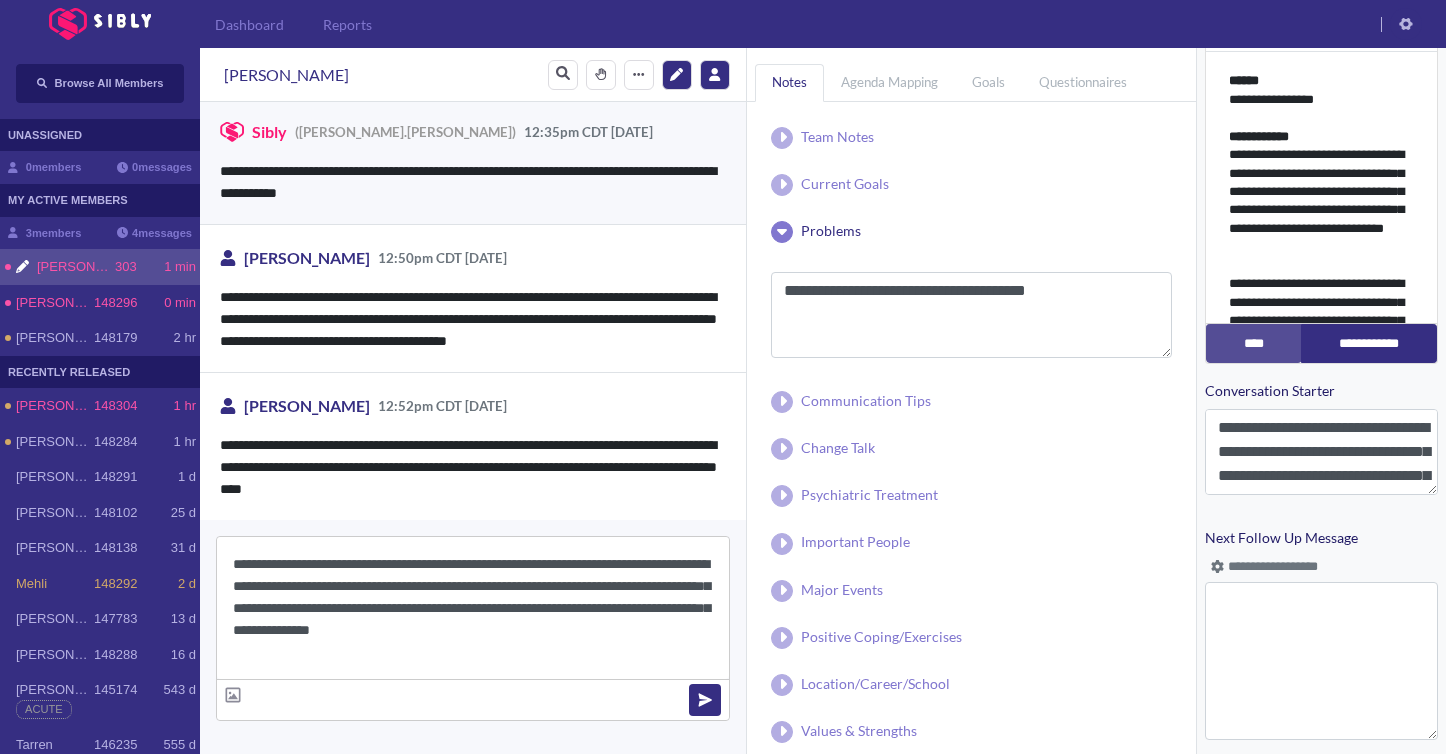 click on "**********" at bounding box center [473, 608] 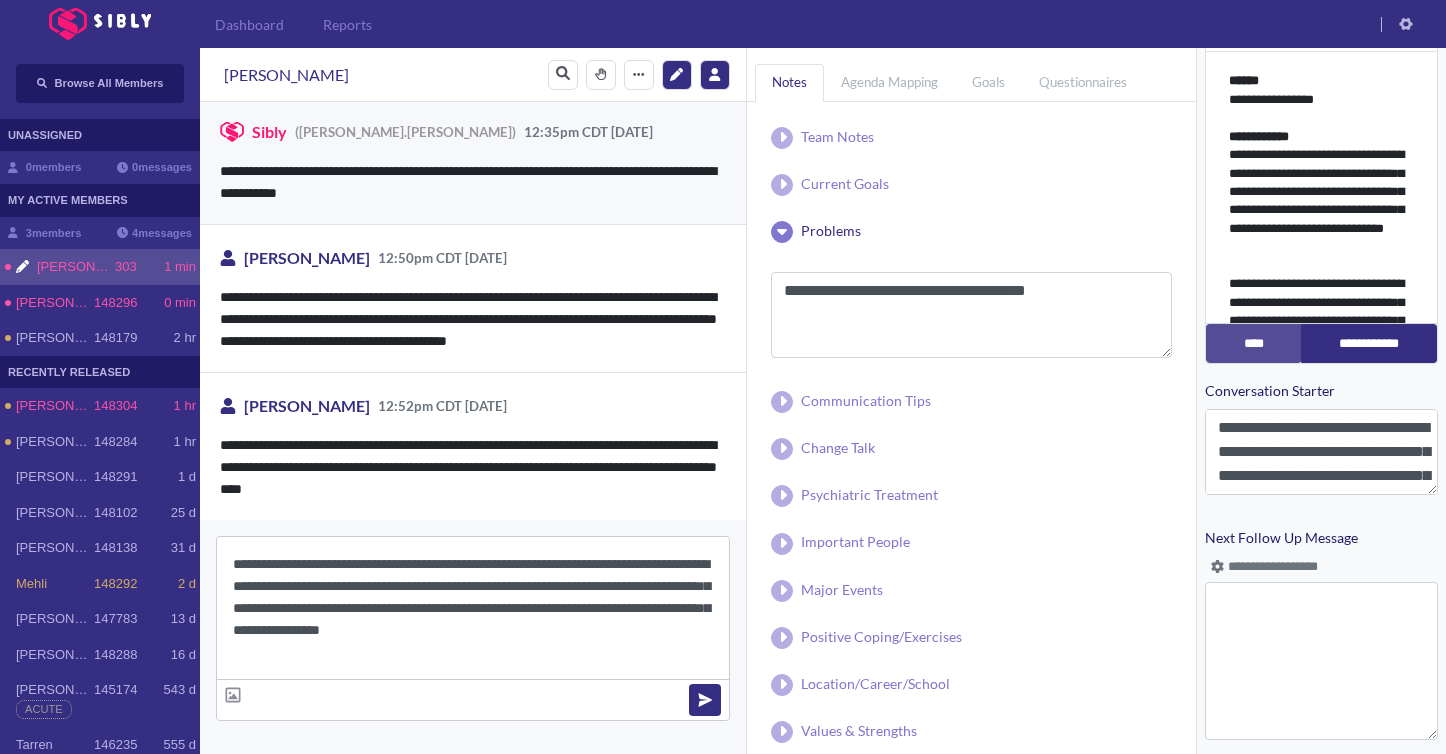 click on "**********" at bounding box center [473, 608] 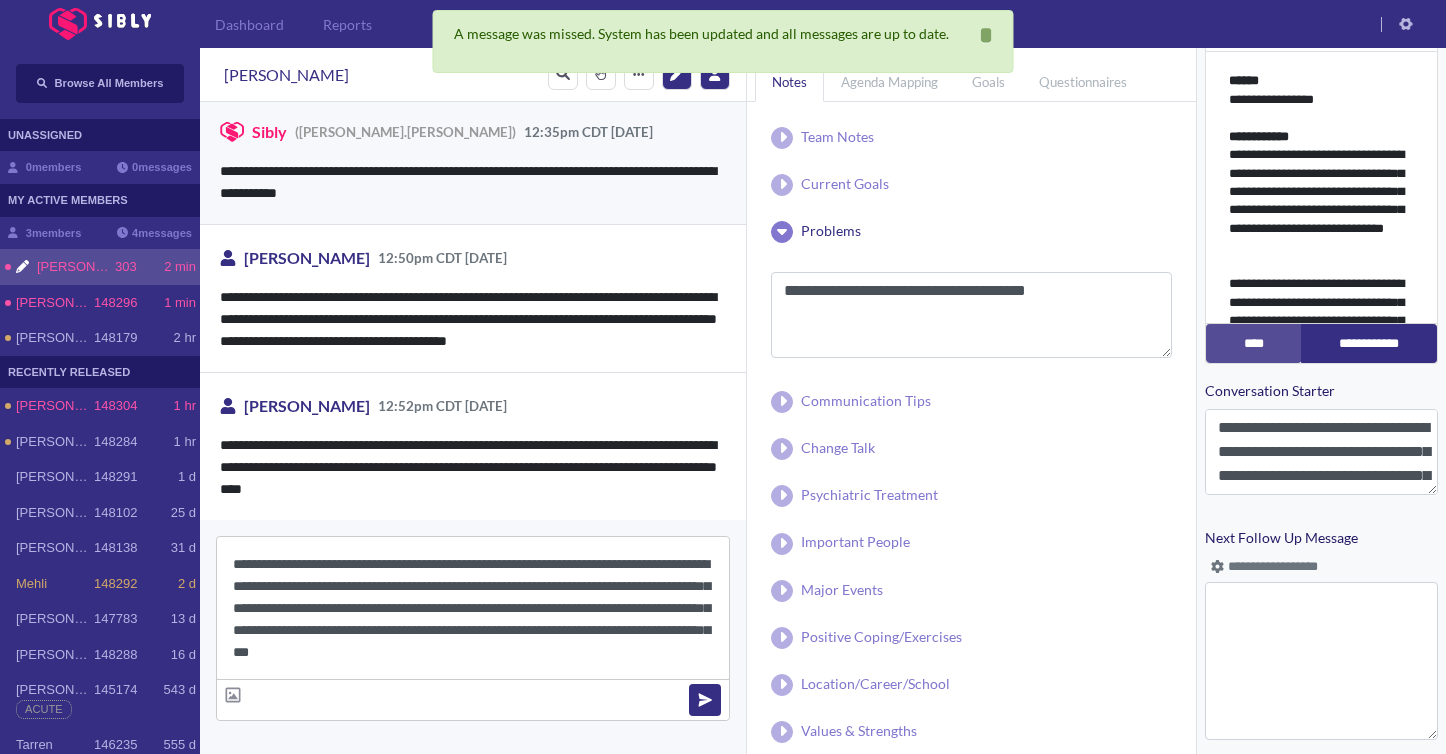 scroll, scrollTop: 1788, scrollLeft: 0, axis: vertical 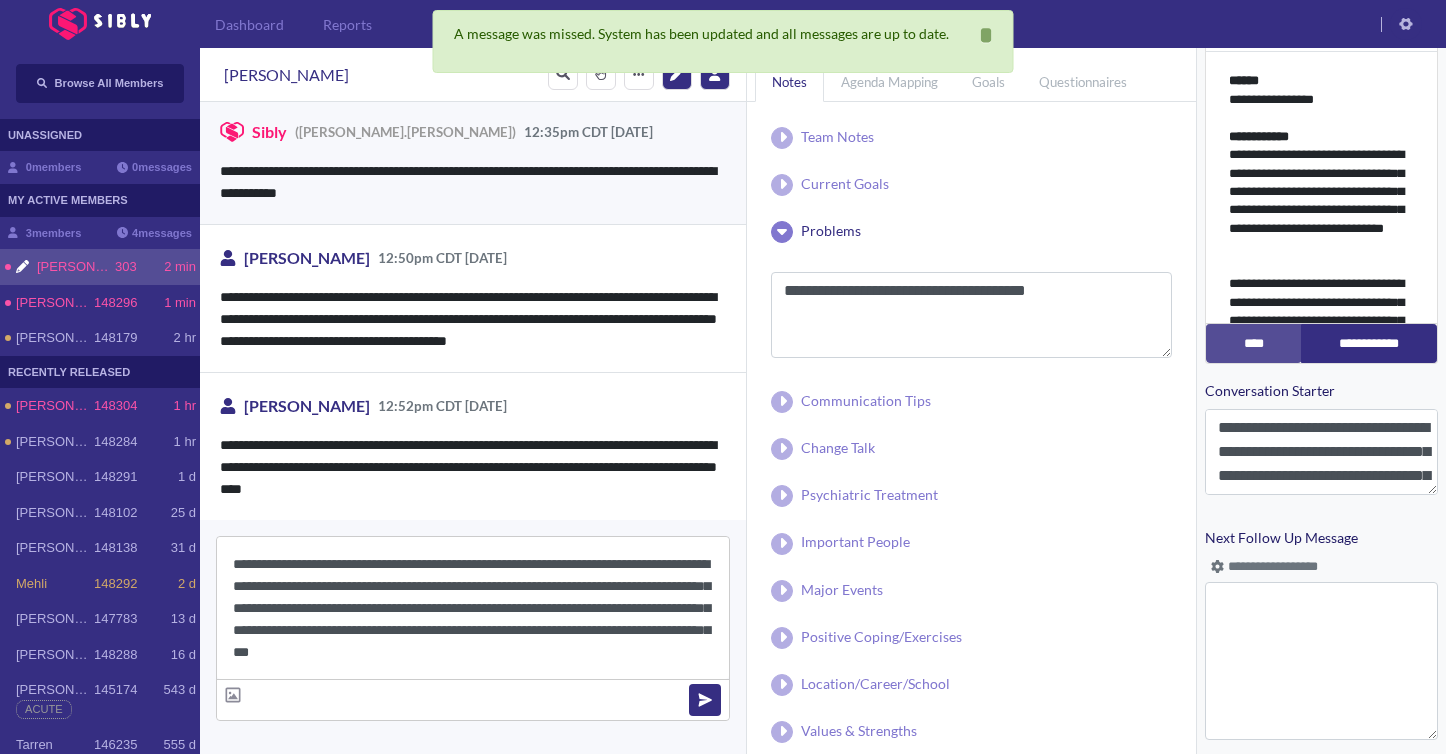 click on "**********" at bounding box center (473, 608) 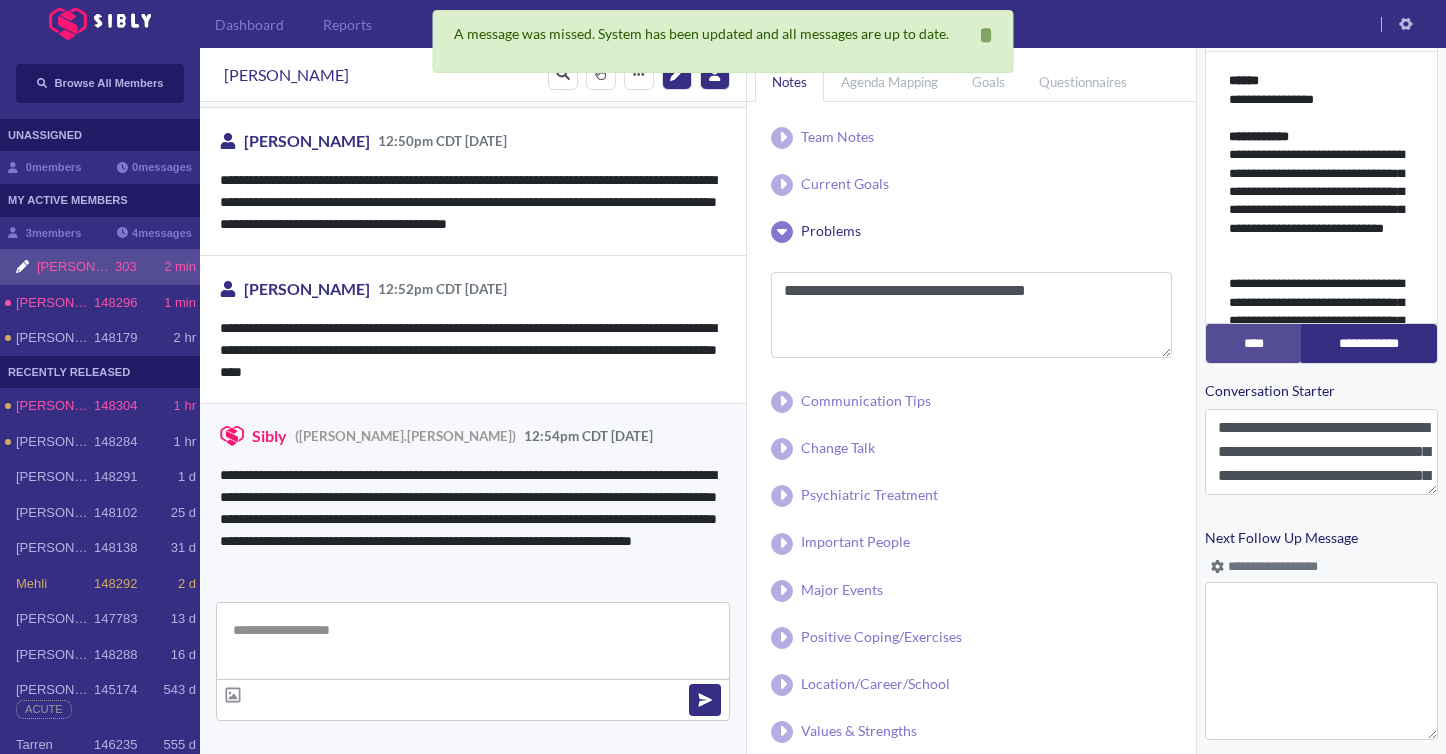 scroll, scrollTop: 1913, scrollLeft: 0, axis: vertical 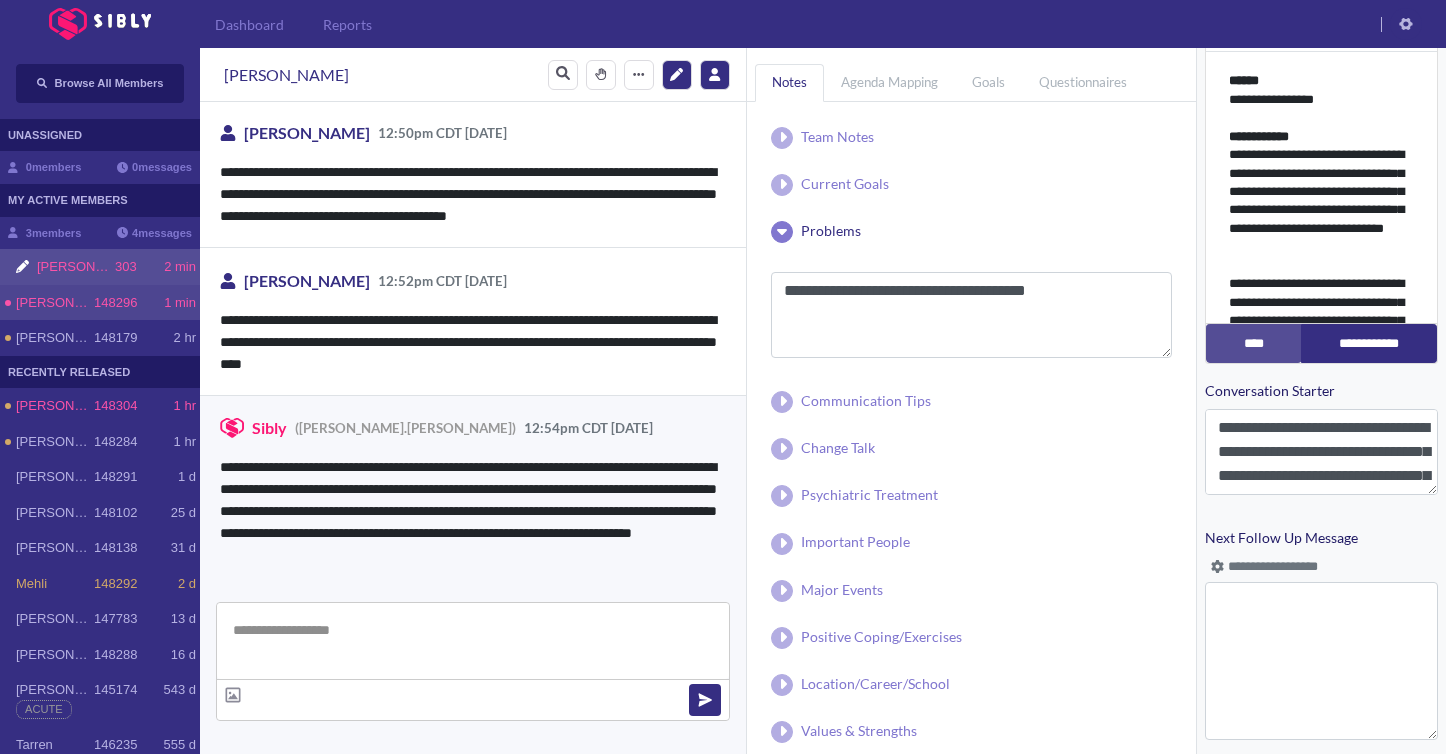click on "1 min" 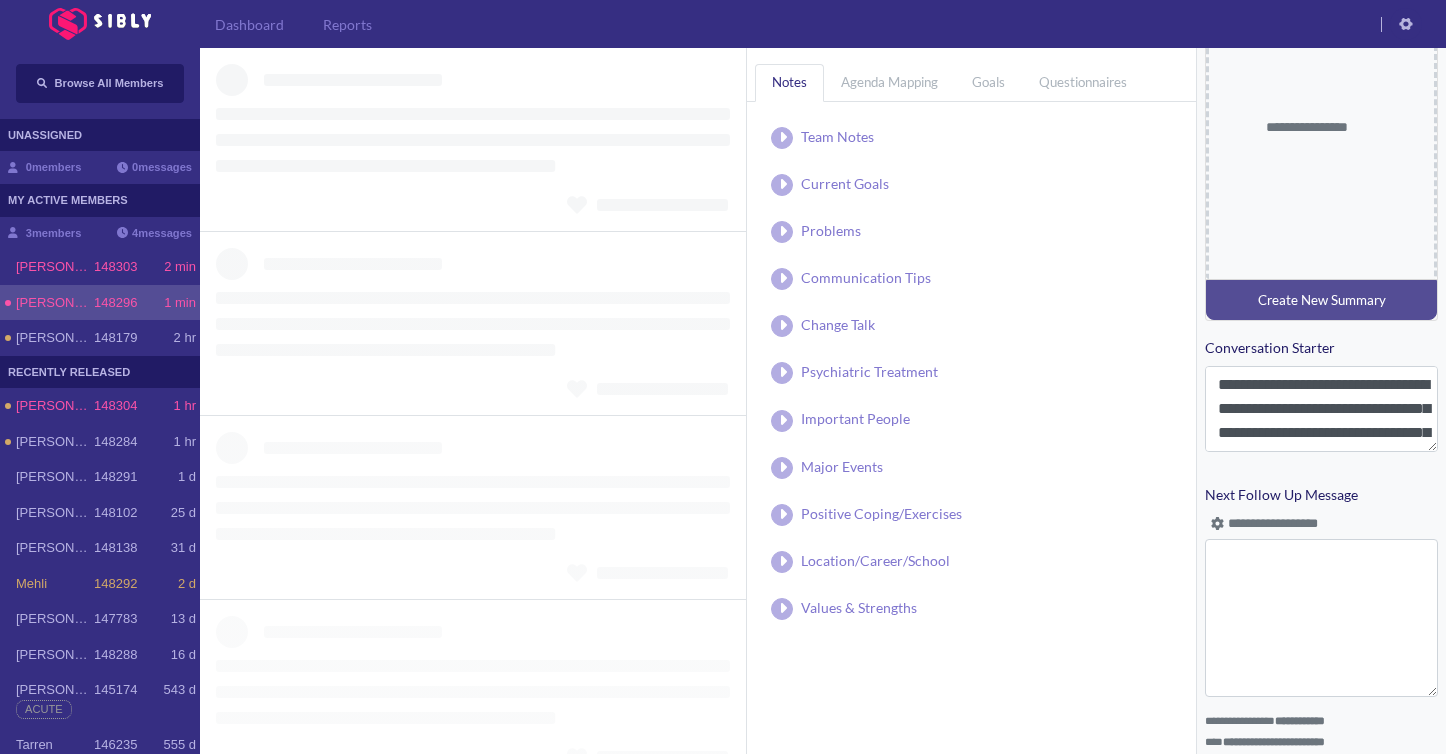 scroll, scrollTop: 773, scrollLeft: 0, axis: vertical 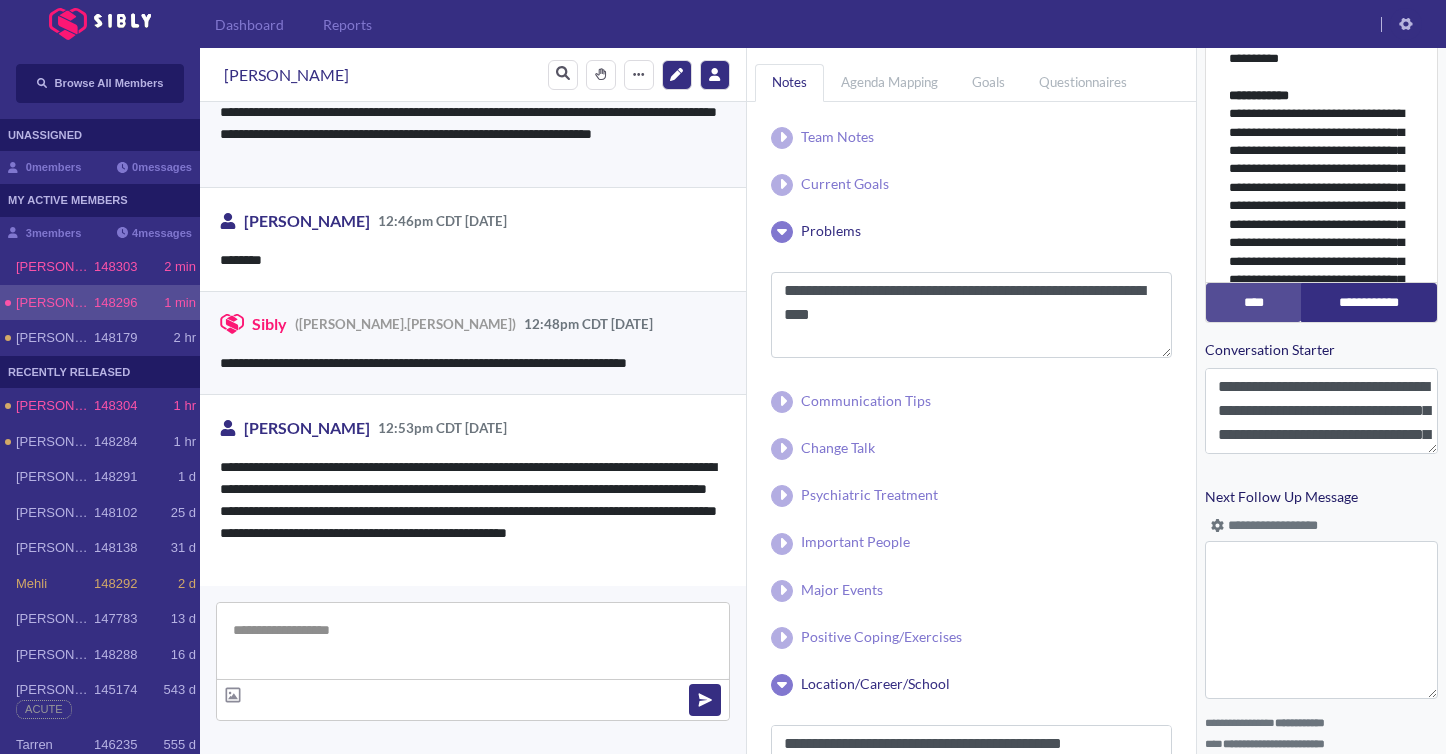 click at bounding box center (473, 641) 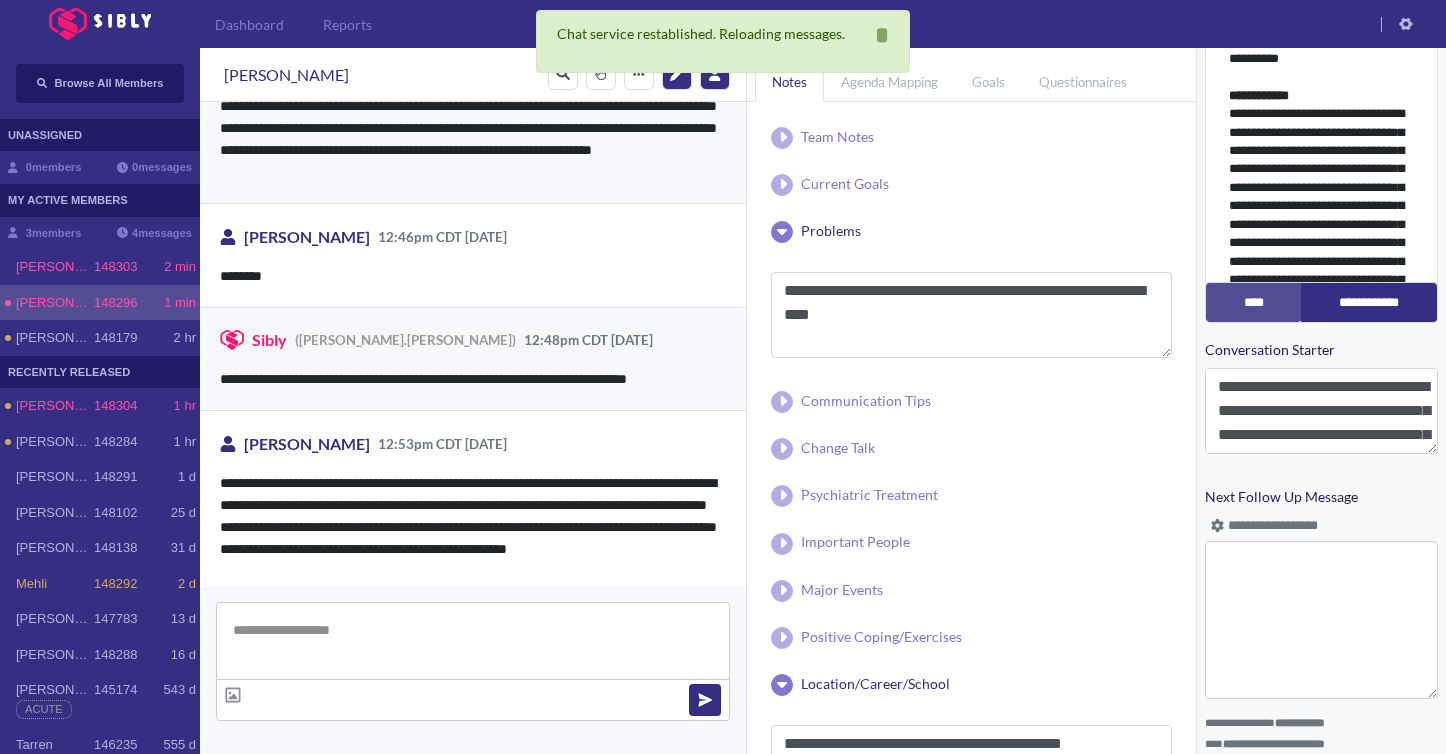 scroll, scrollTop: 2376, scrollLeft: 0, axis: vertical 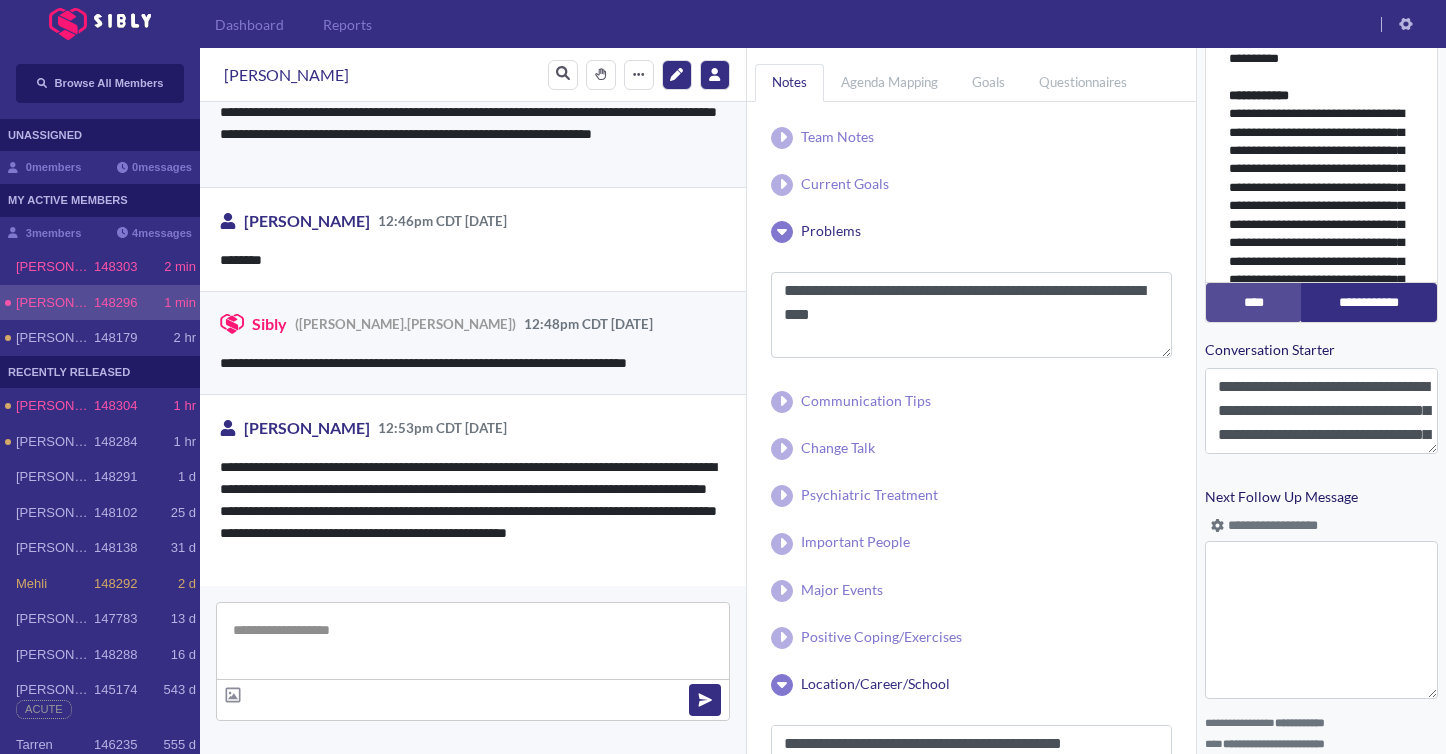 click at bounding box center [473, 641] 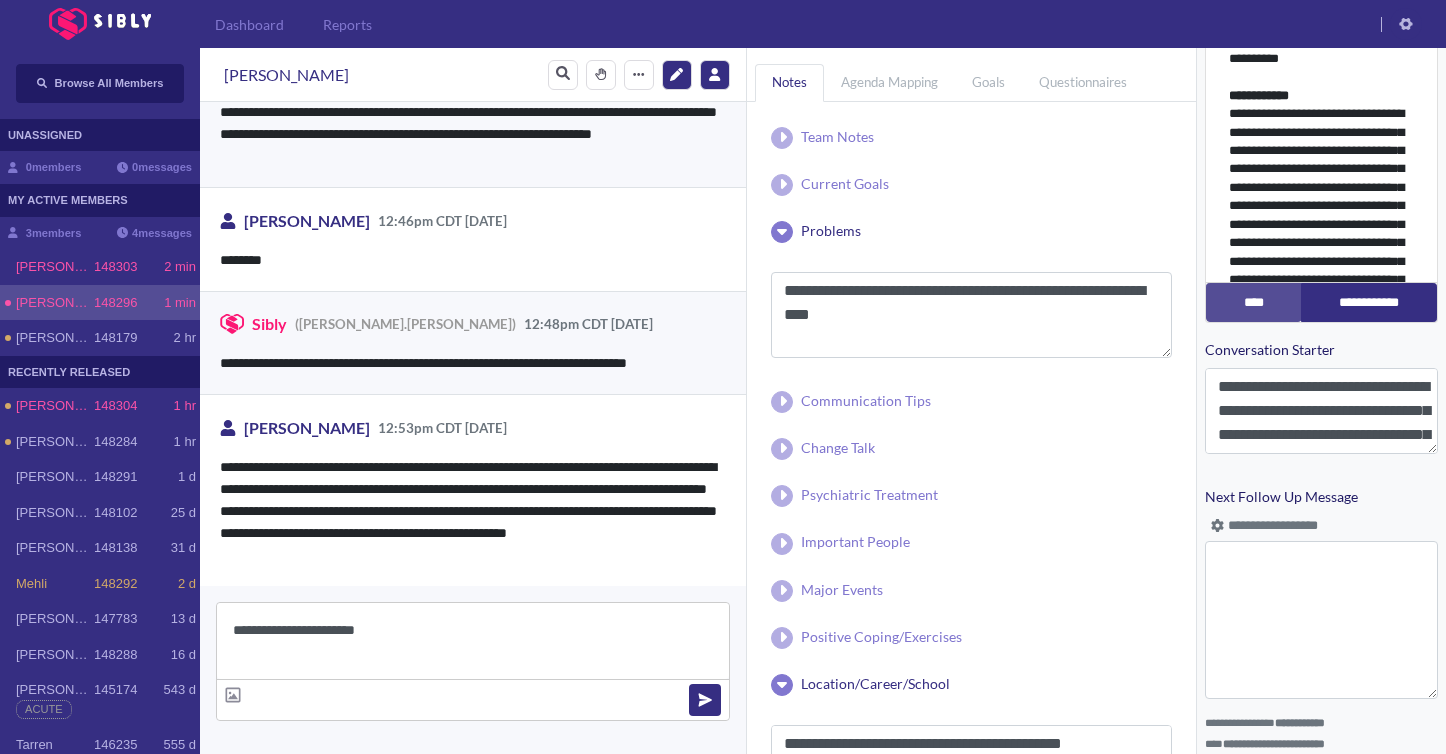 click on "**********" at bounding box center (473, 641) 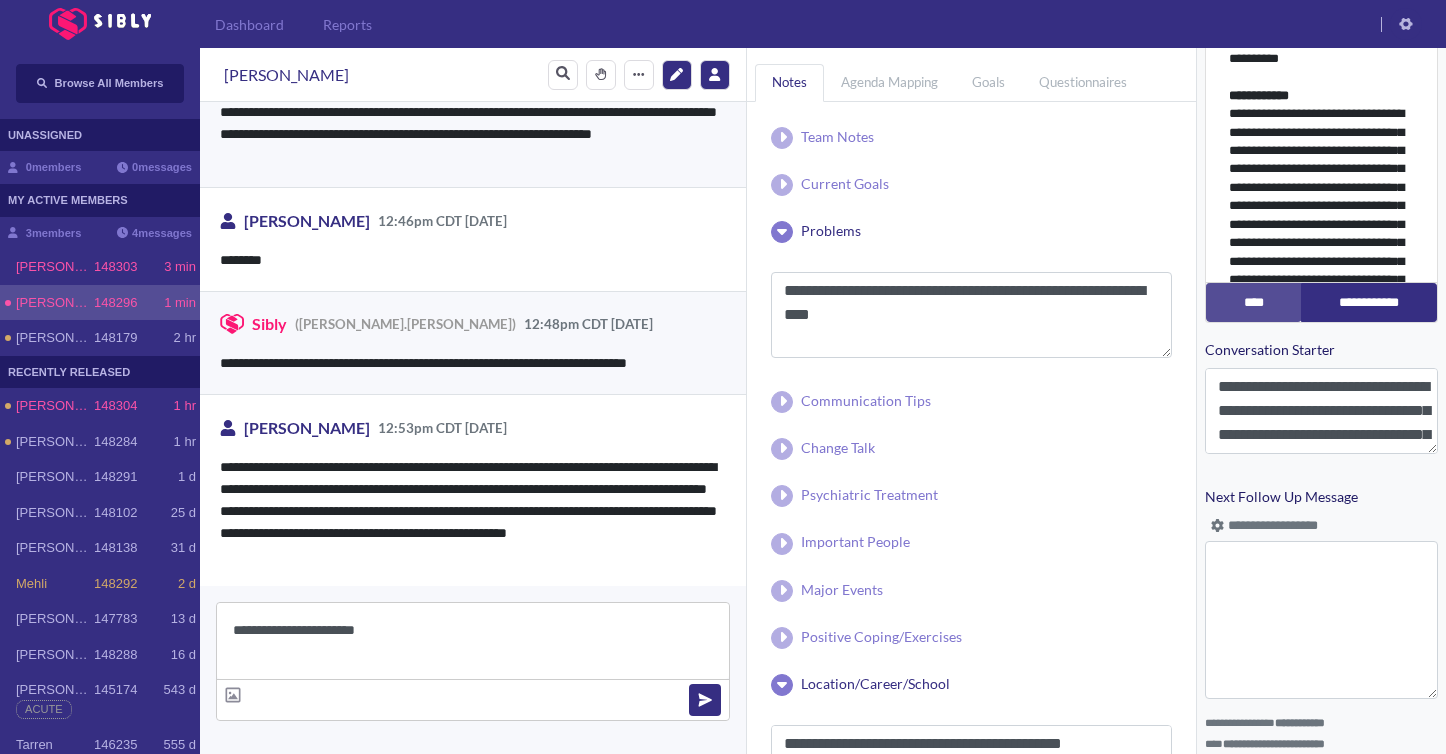 click on "**********" at bounding box center (473, 641) 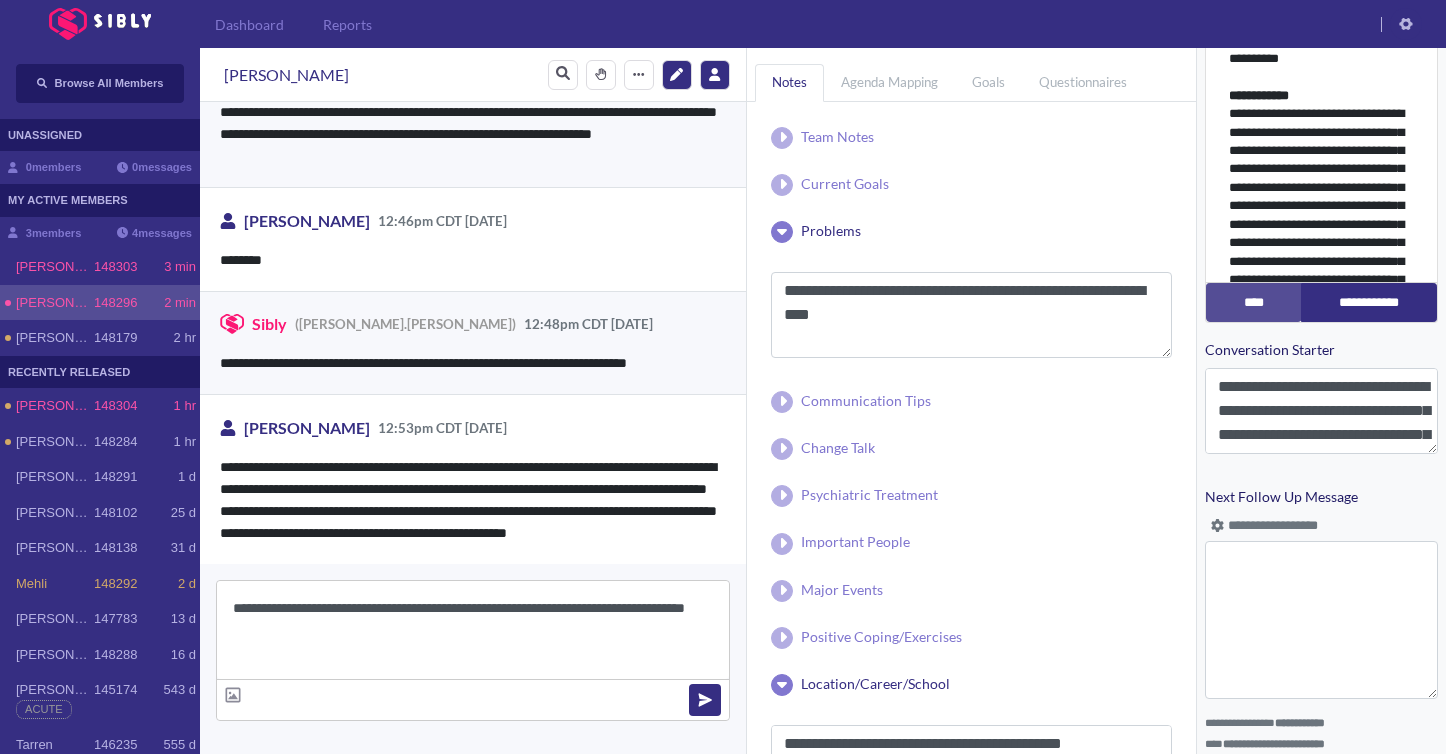 click on "**********" at bounding box center (473, 630) 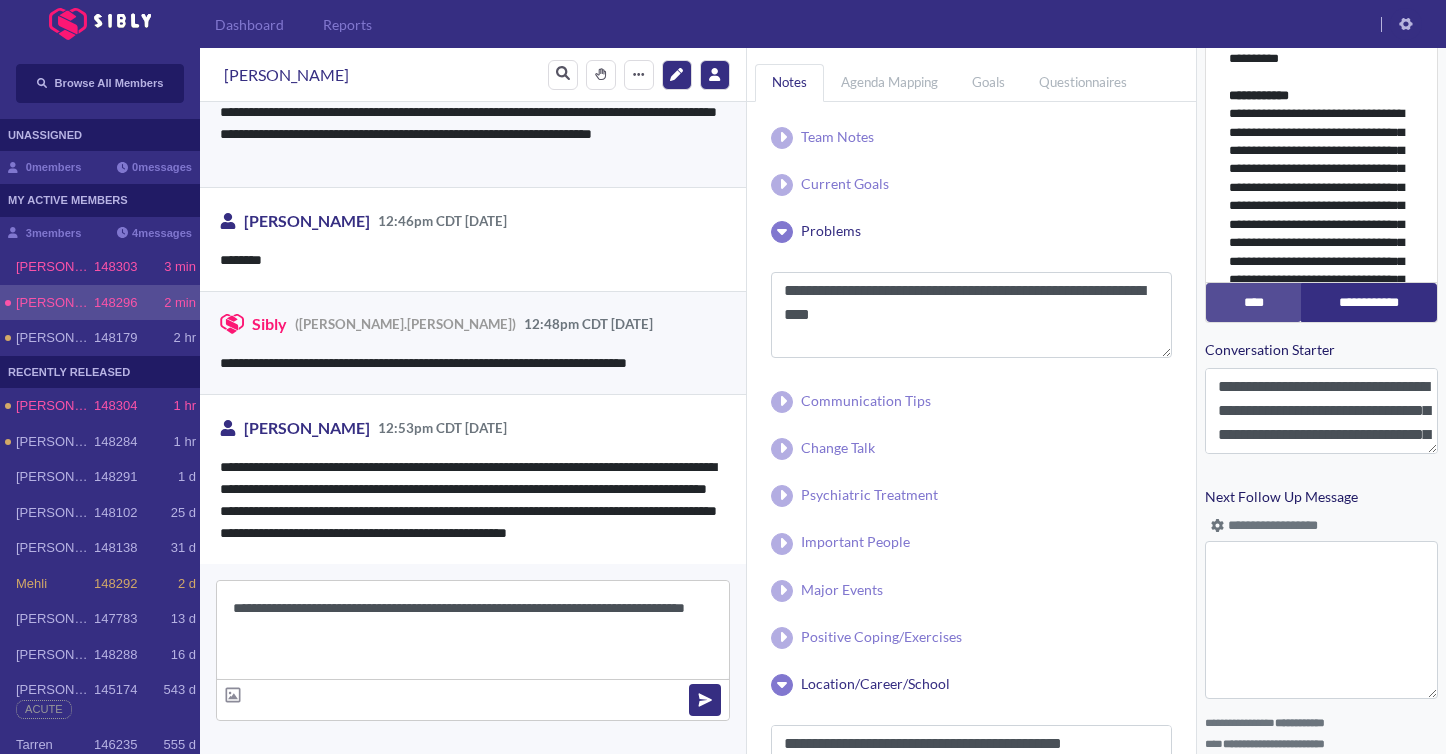 click on "**********" at bounding box center [473, 630] 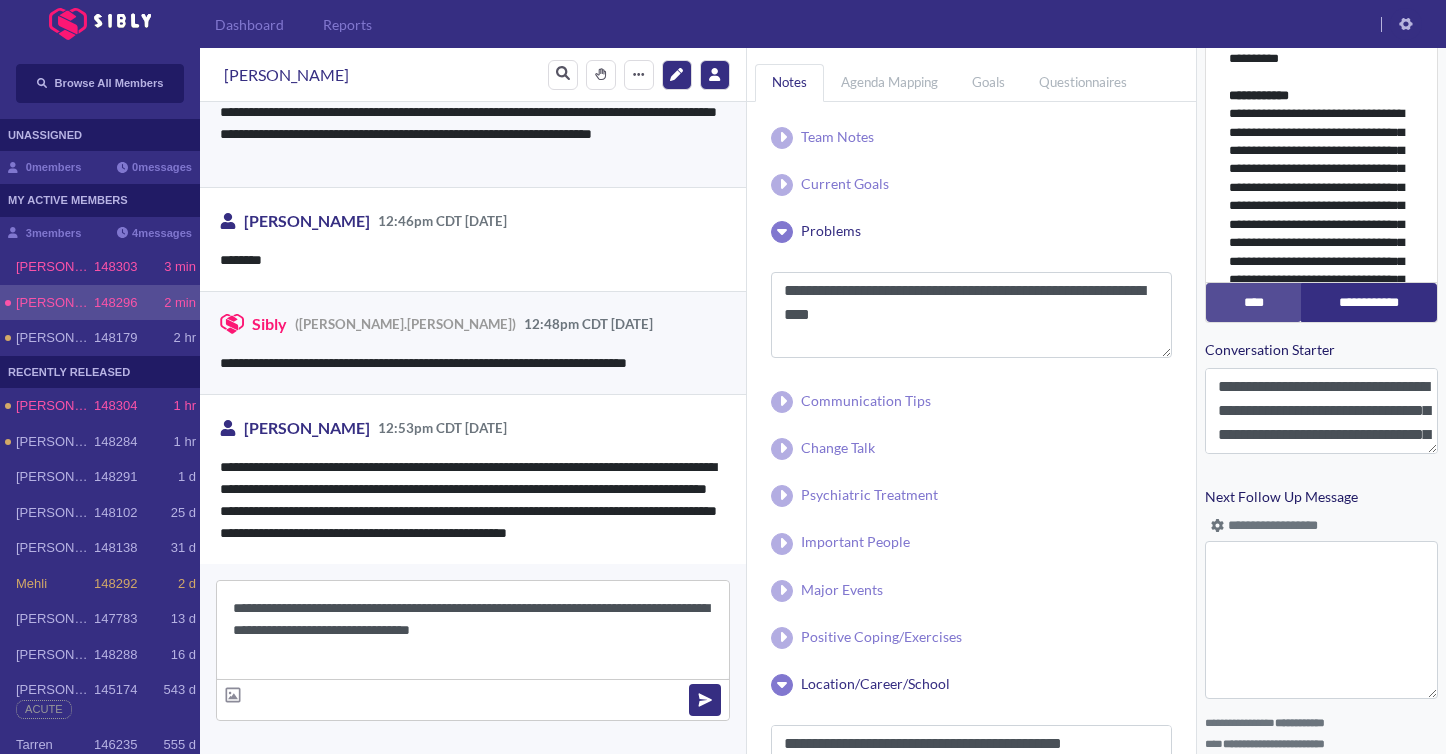 click on "**********" at bounding box center (473, 630) 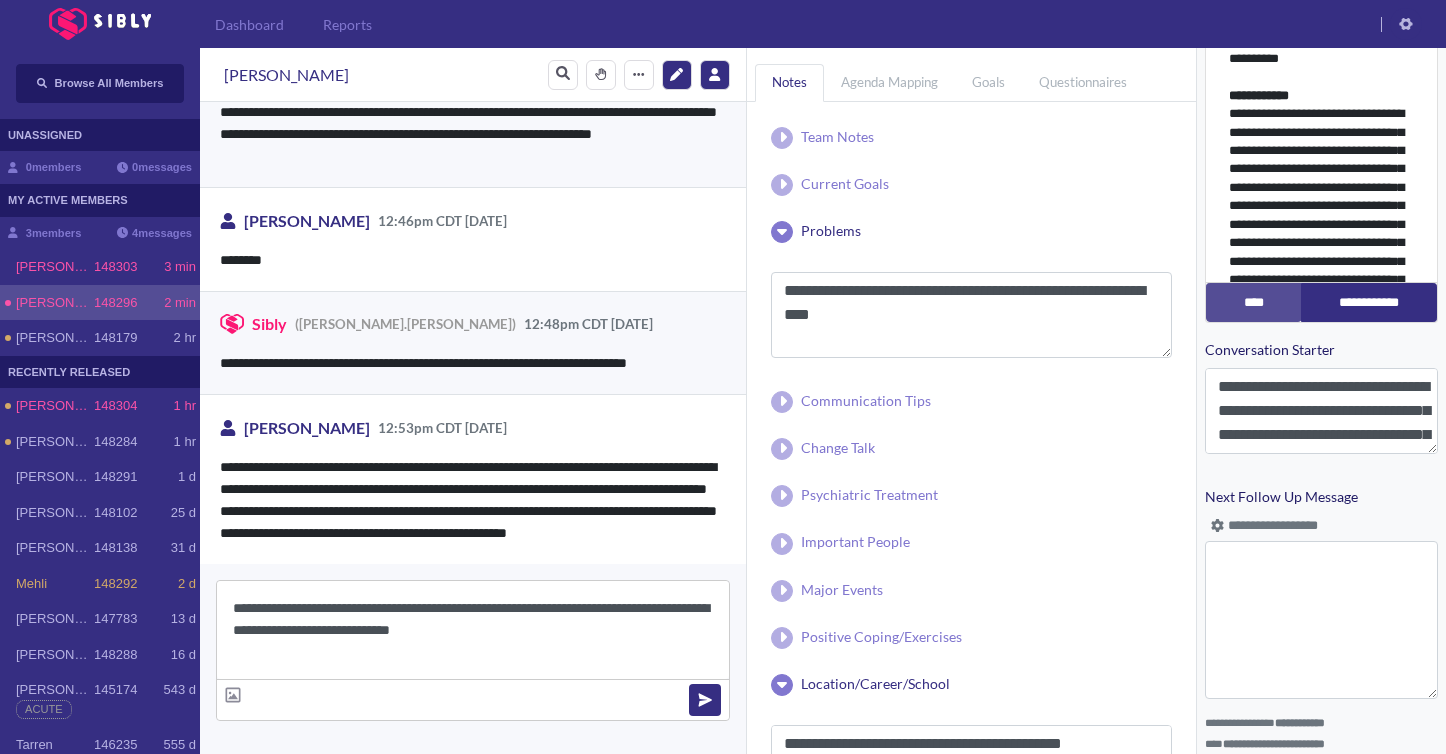 click on "**********" at bounding box center [473, 630] 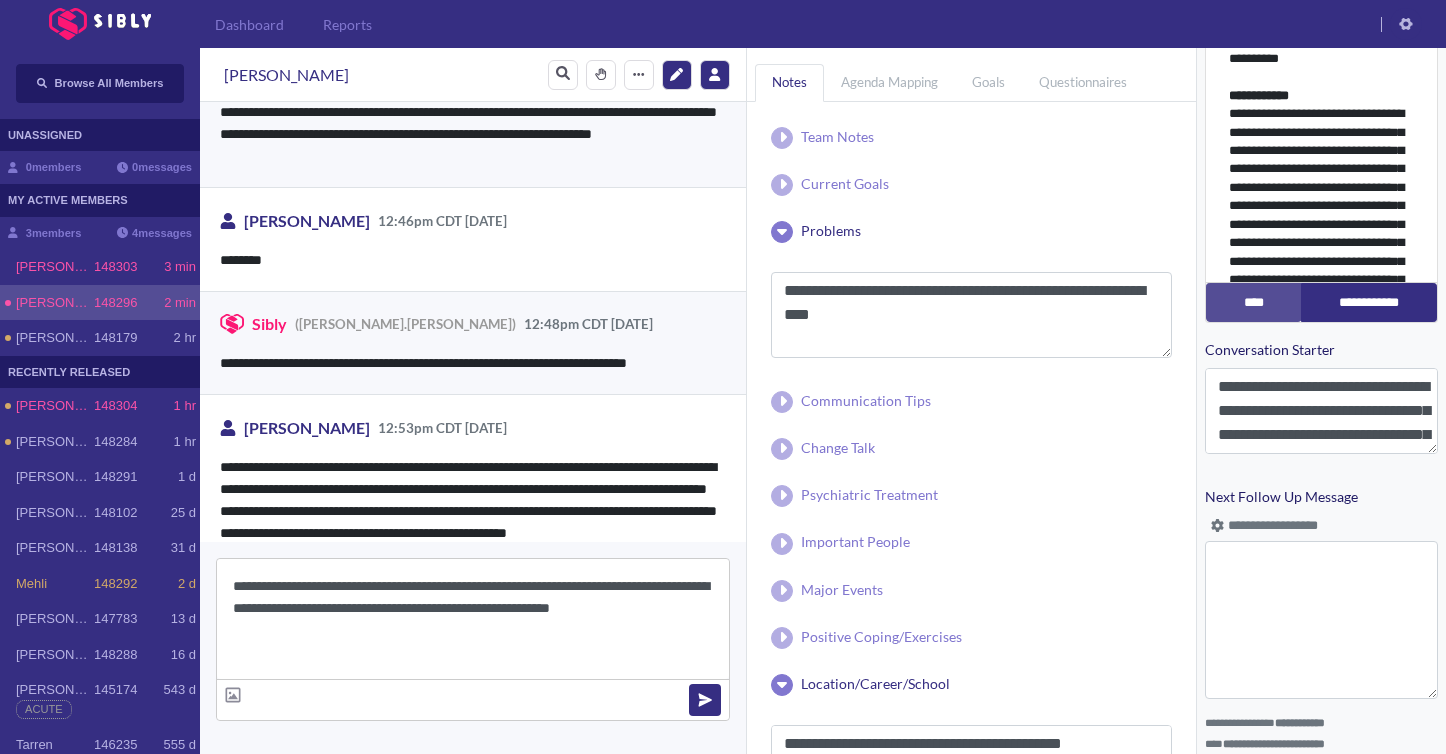 click on "**********" at bounding box center [473, 619] 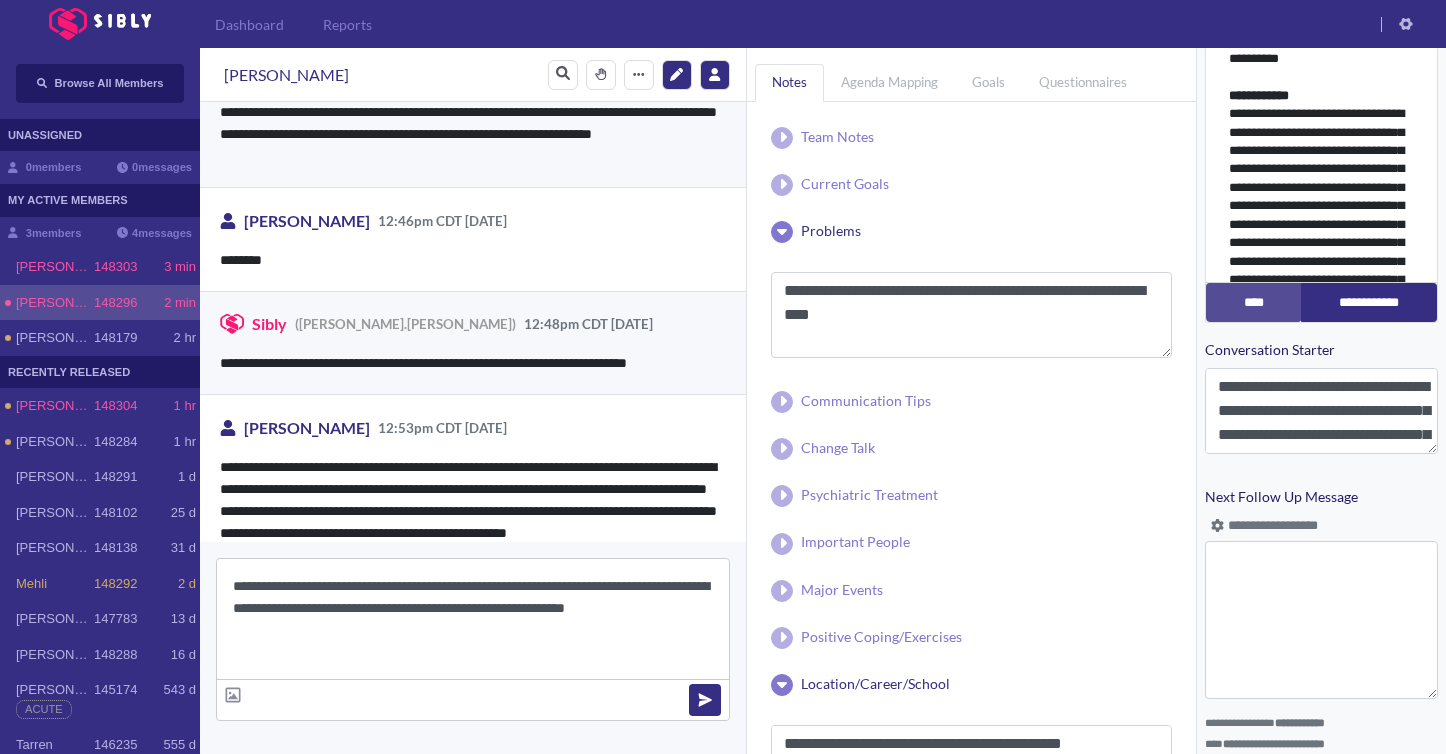 click on "**********" at bounding box center (473, 619) 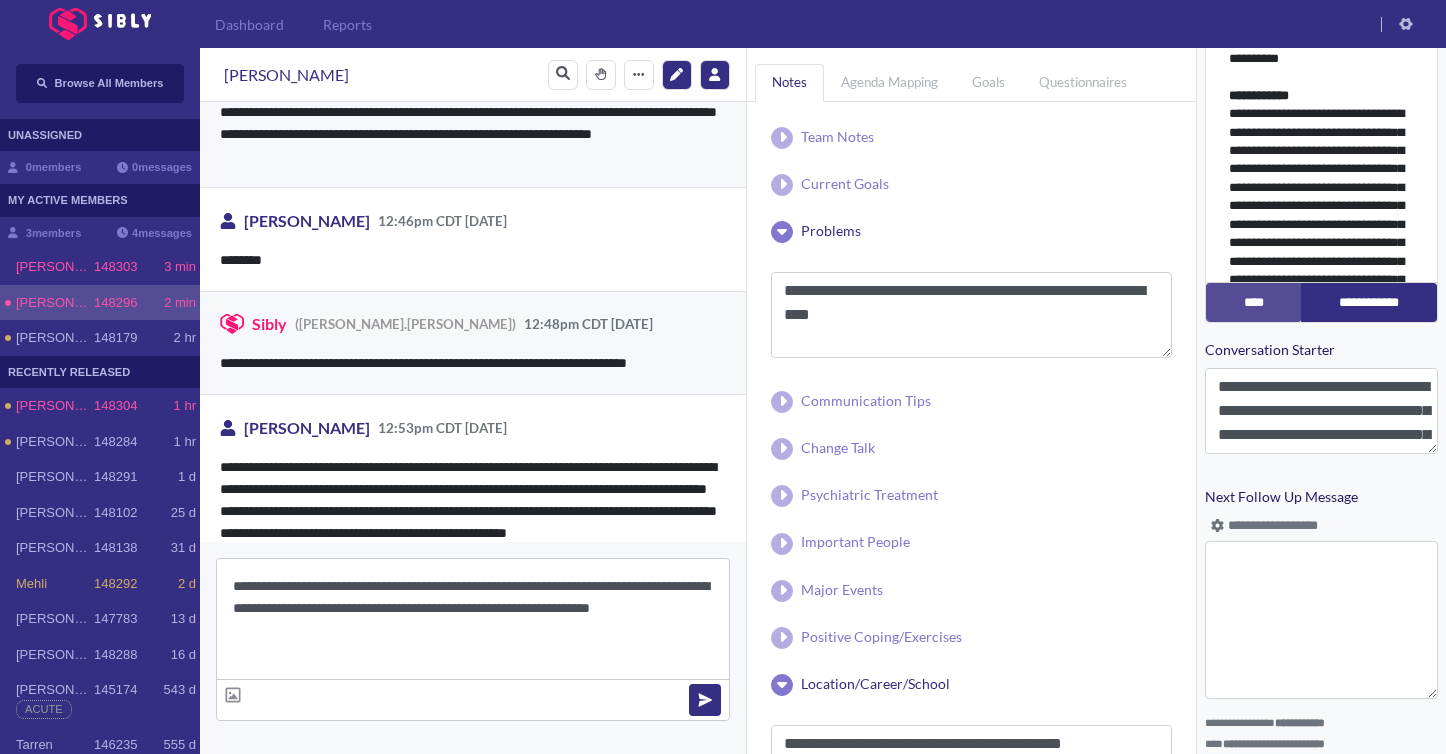 click on "**********" at bounding box center (473, 619) 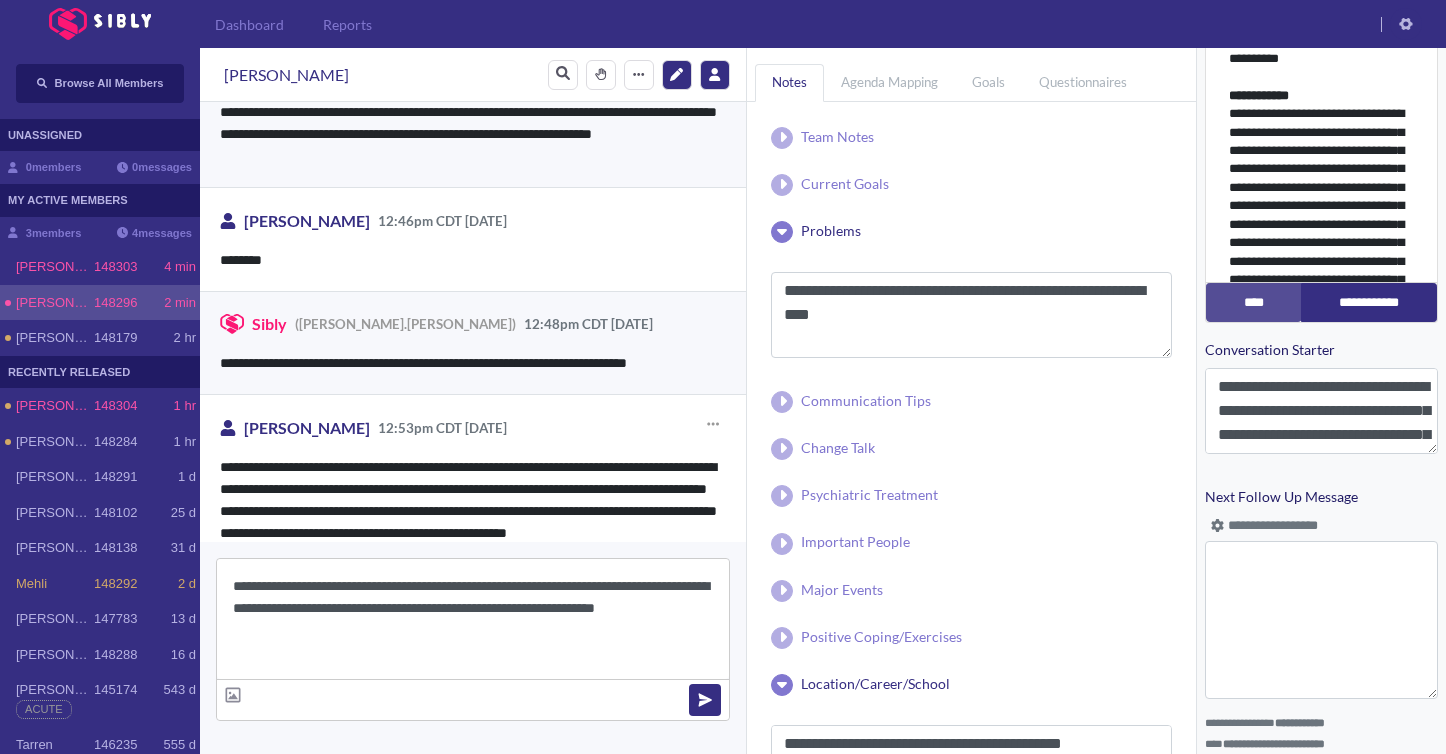 scroll, scrollTop: 2420, scrollLeft: 0, axis: vertical 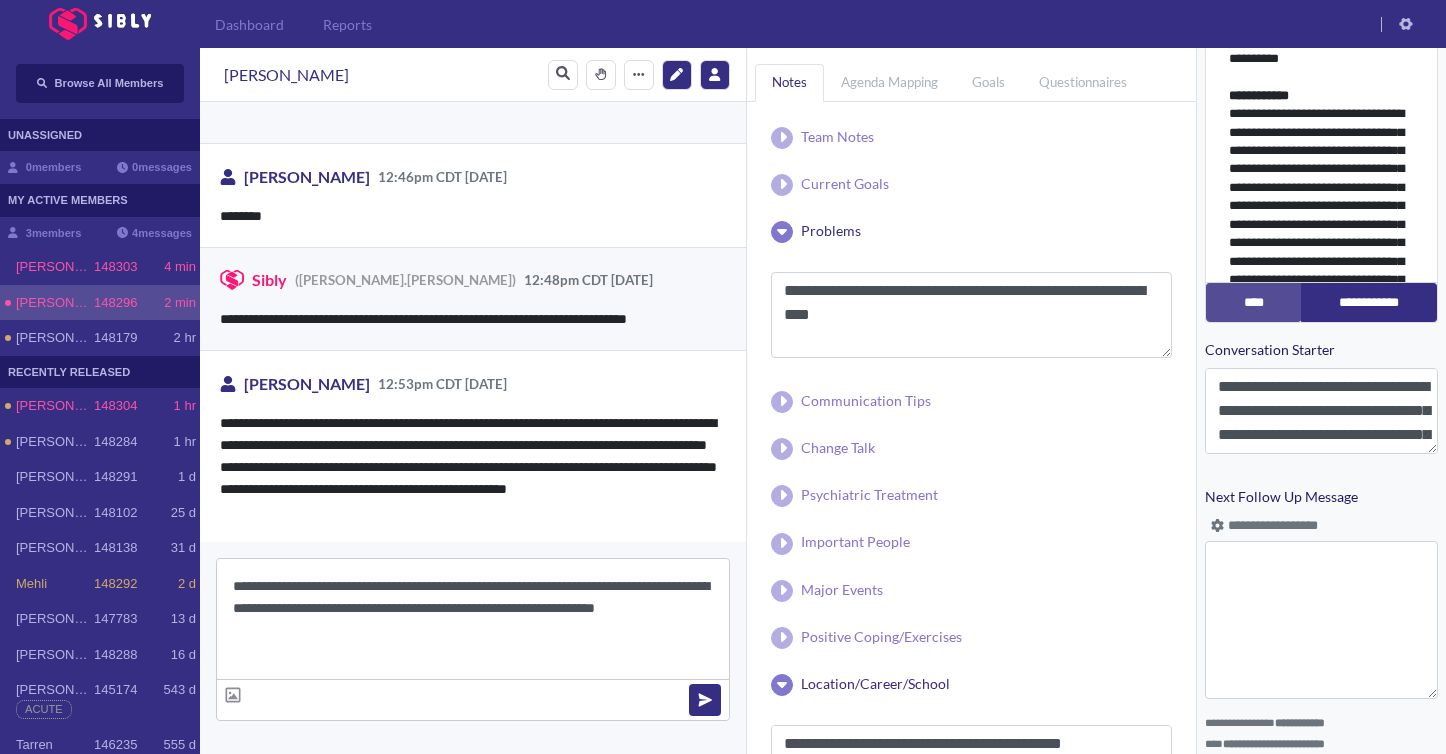 click on "**********" at bounding box center (473, 619) 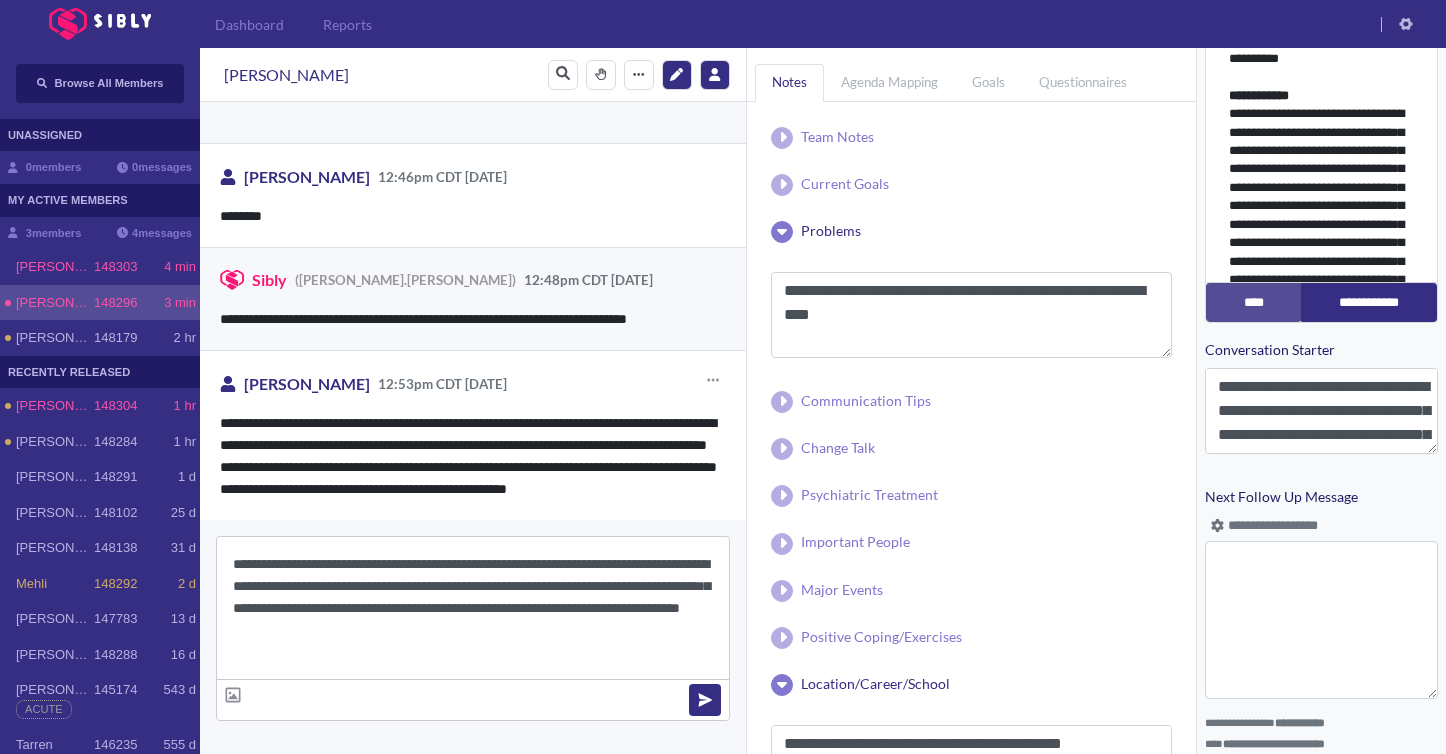 scroll, scrollTop: 2442, scrollLeft: 0, axis: vertical 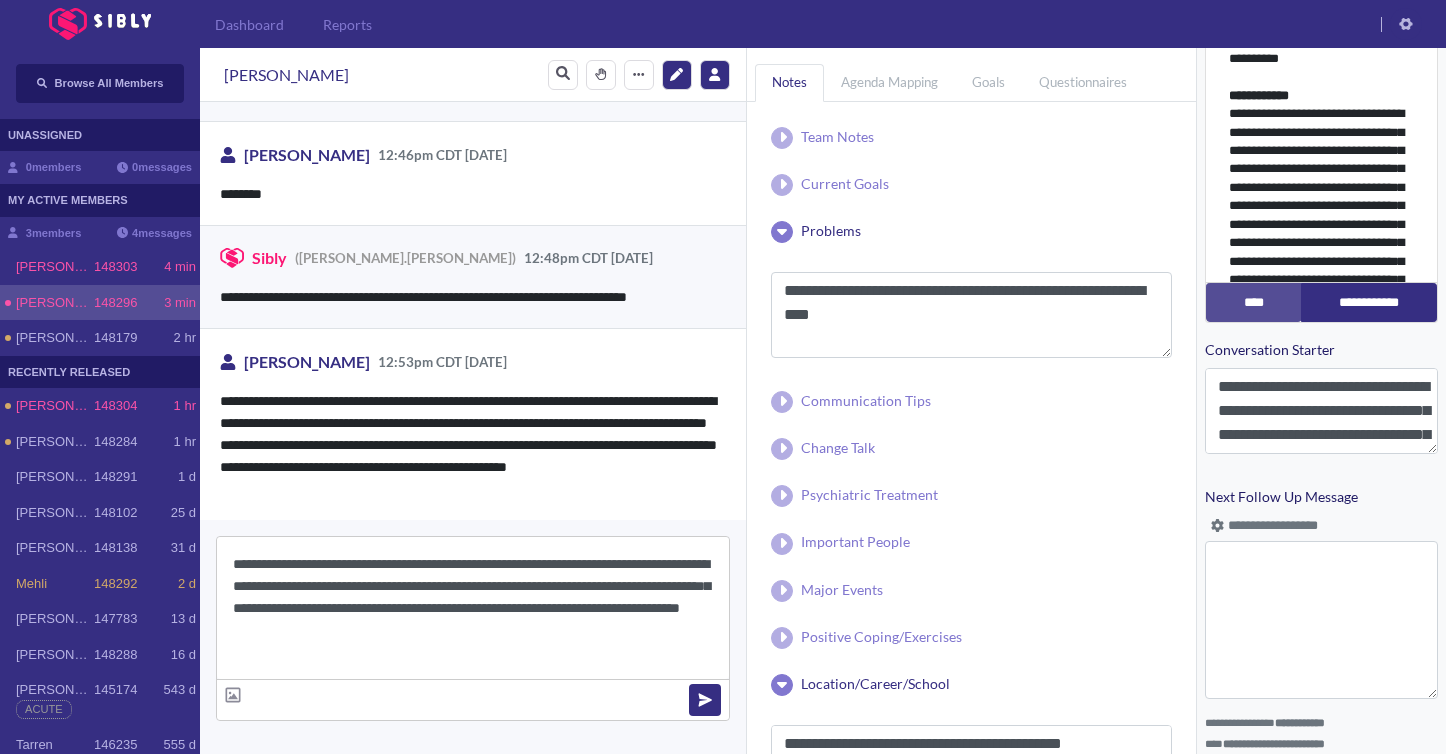 click on "**********" at bounding box center [473, 608] 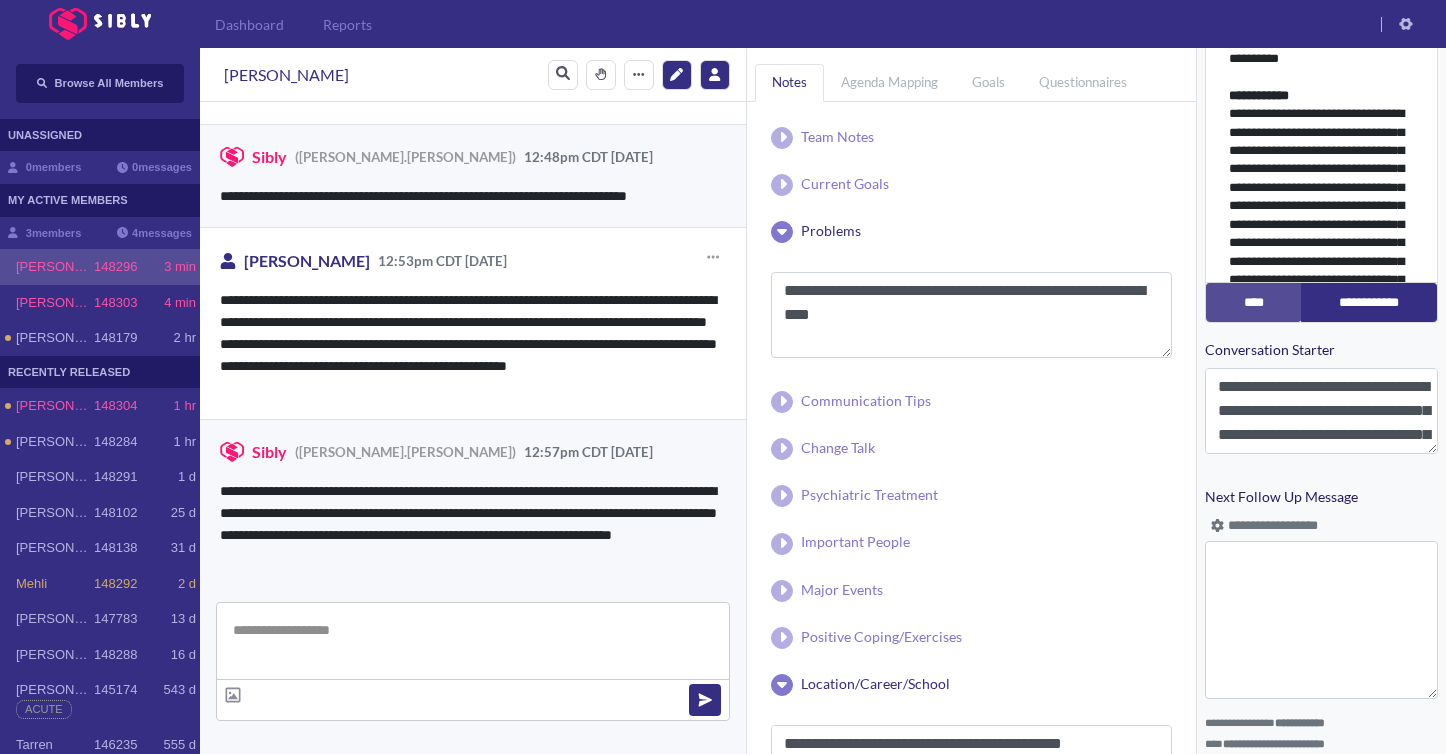 scroll, scrollTop: 2545, scrollLeft: 0, axis: vertical 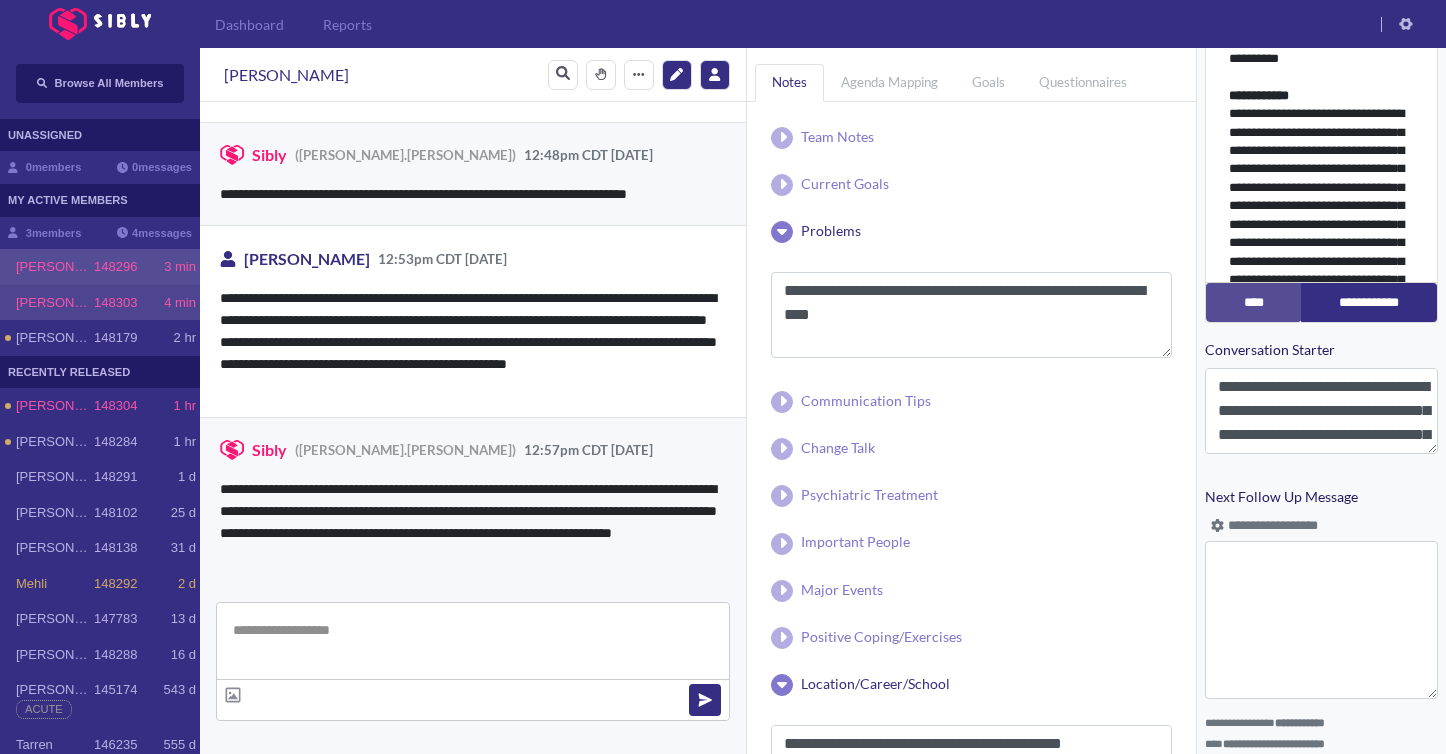 click on "[PERSON_NAME]" at bounding box center (55, 303) 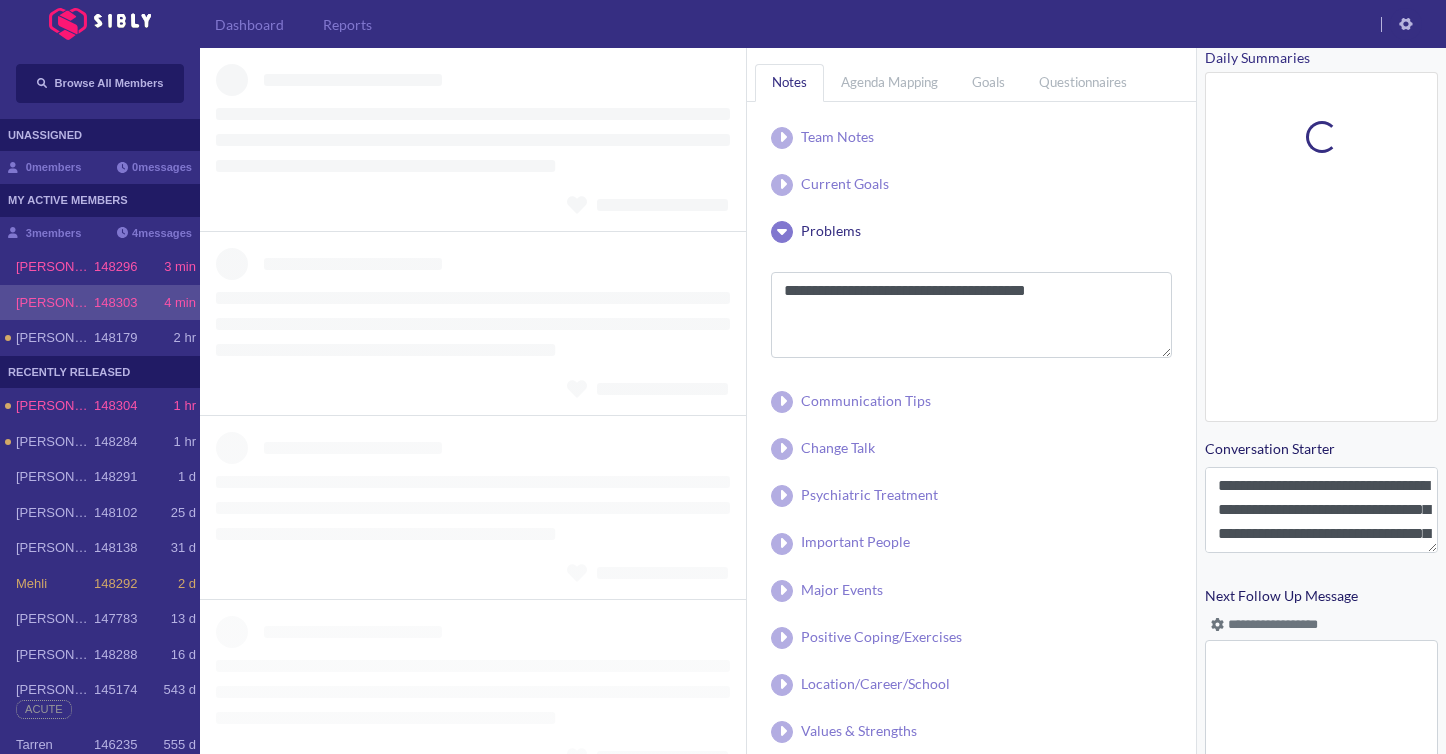 scroll, scrollTop: 790, scrollLeft: 0, axis: vertical 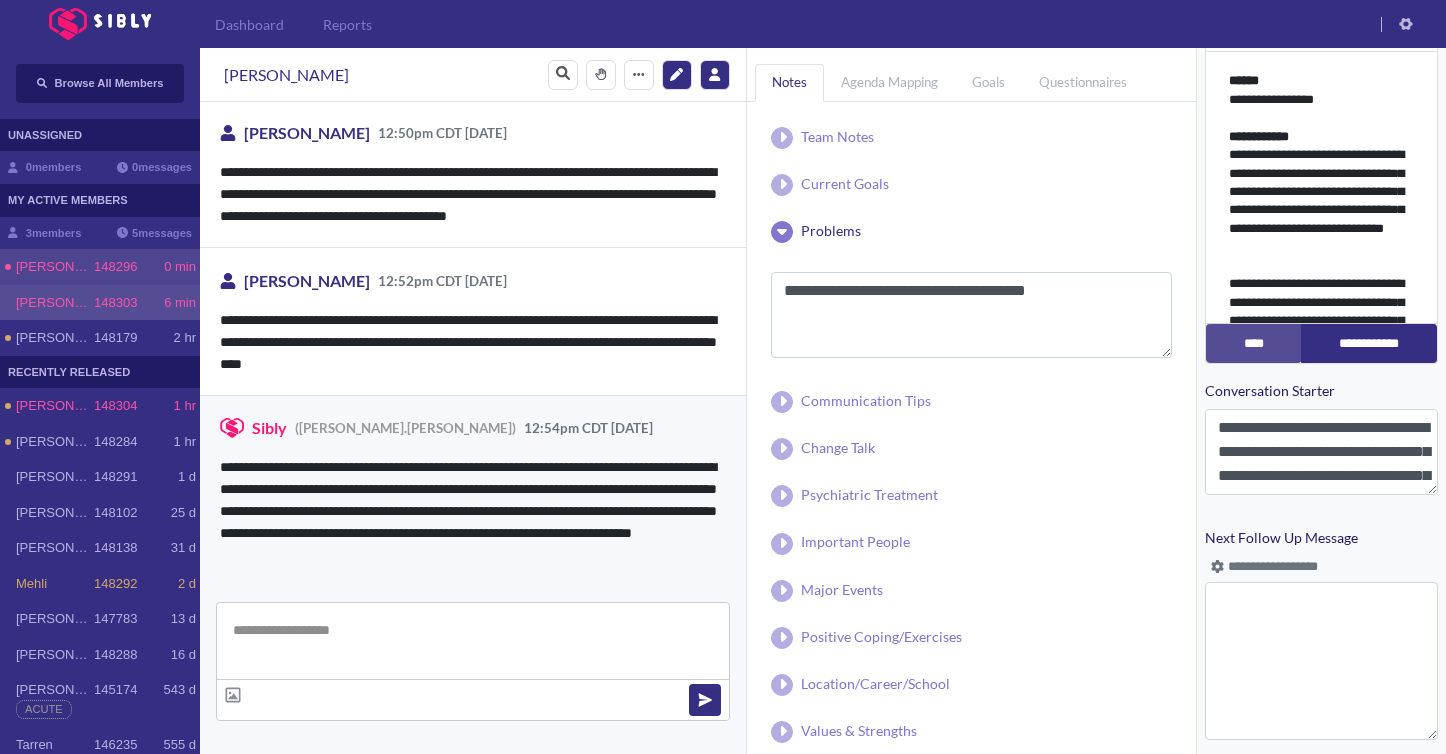 click on "[PERSON_NAME]" at bounding box center [55, 267] 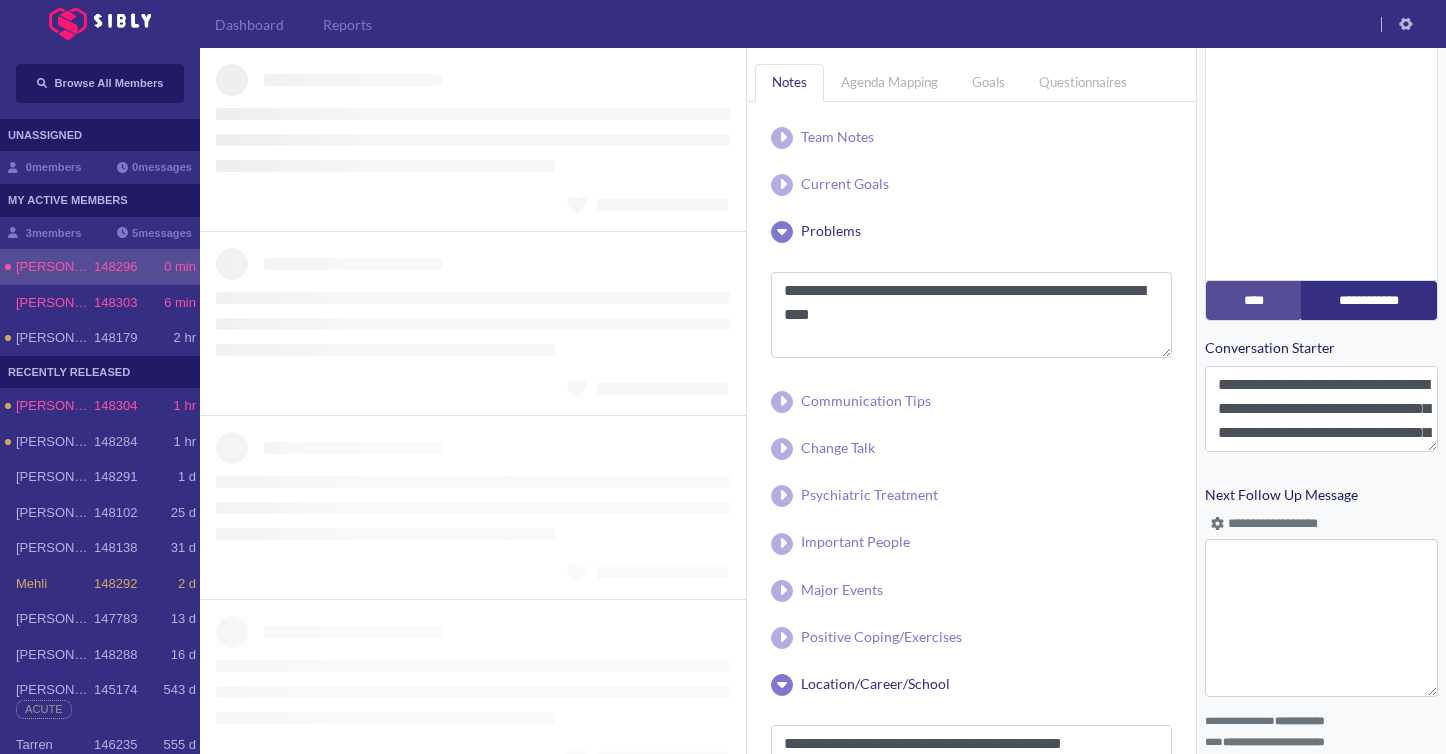scroll, scrollTop: 831, scrollLeft: 0, axis: vertical 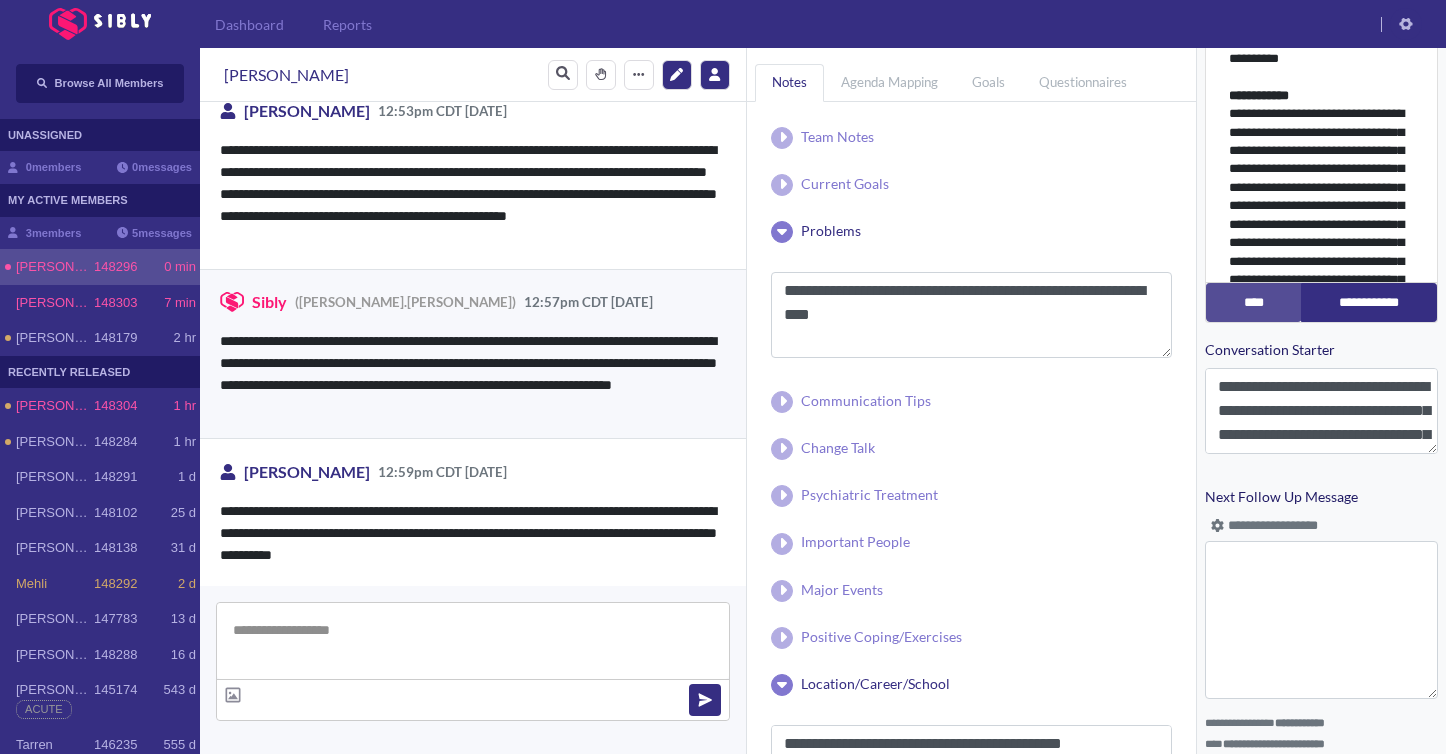 click at bounding box center (473, 641) 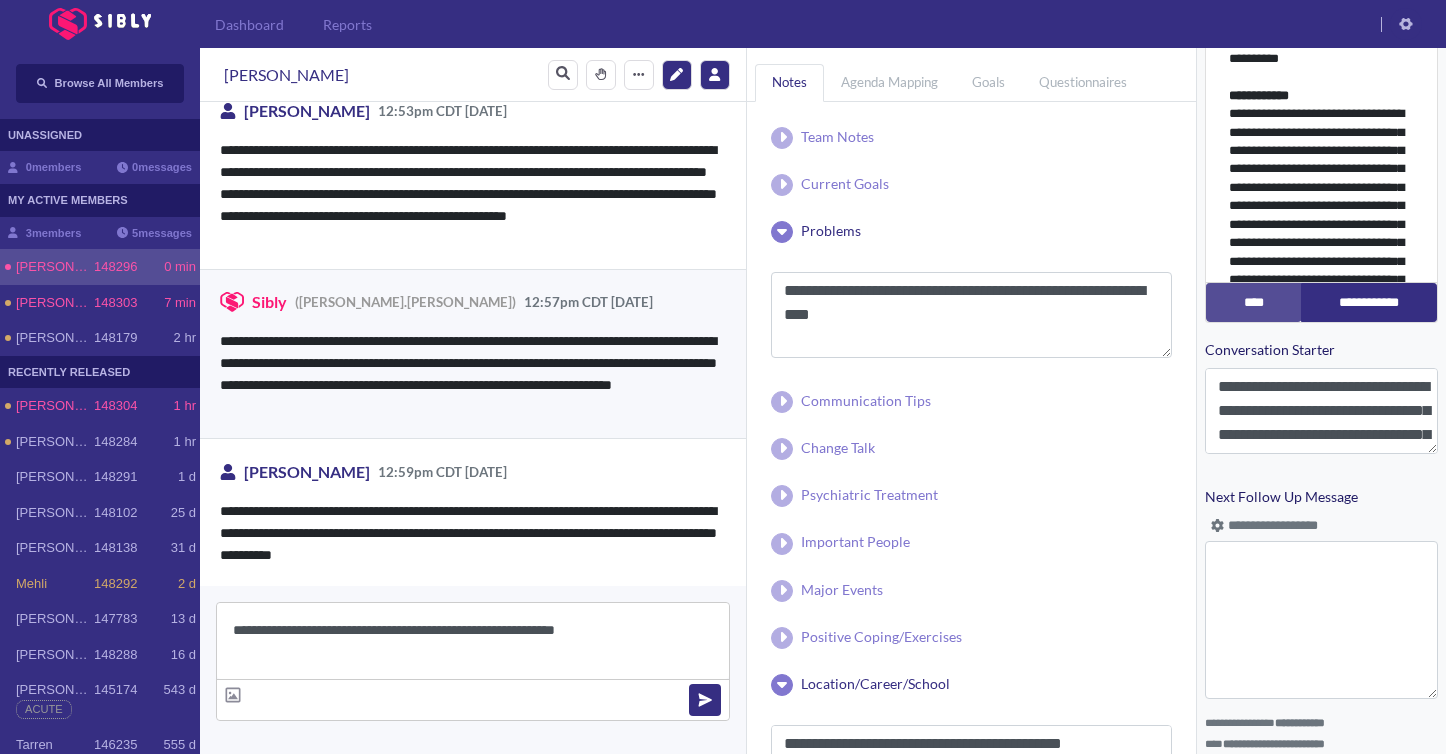 click on "**********" at bounding box center [473, 641] 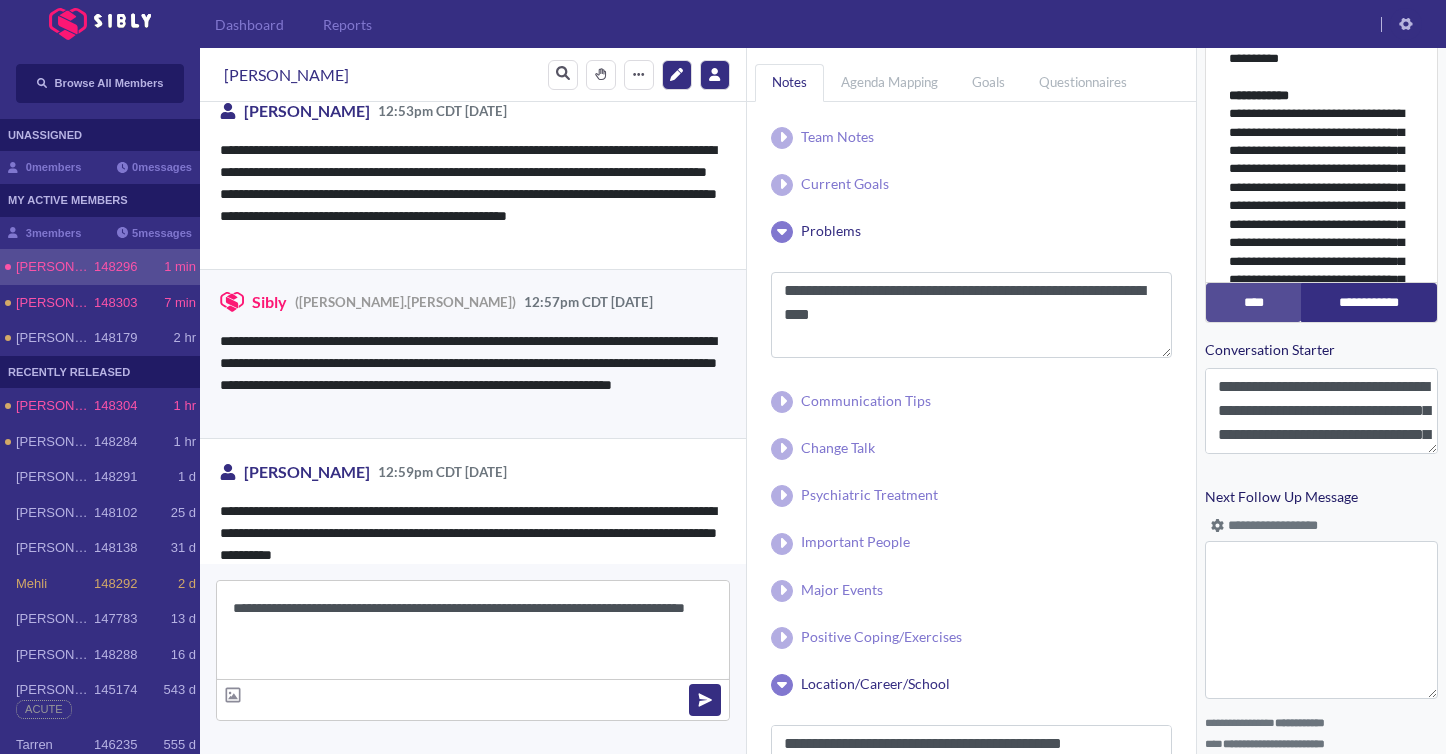 click on "**********" at bounding box center (473, 630) 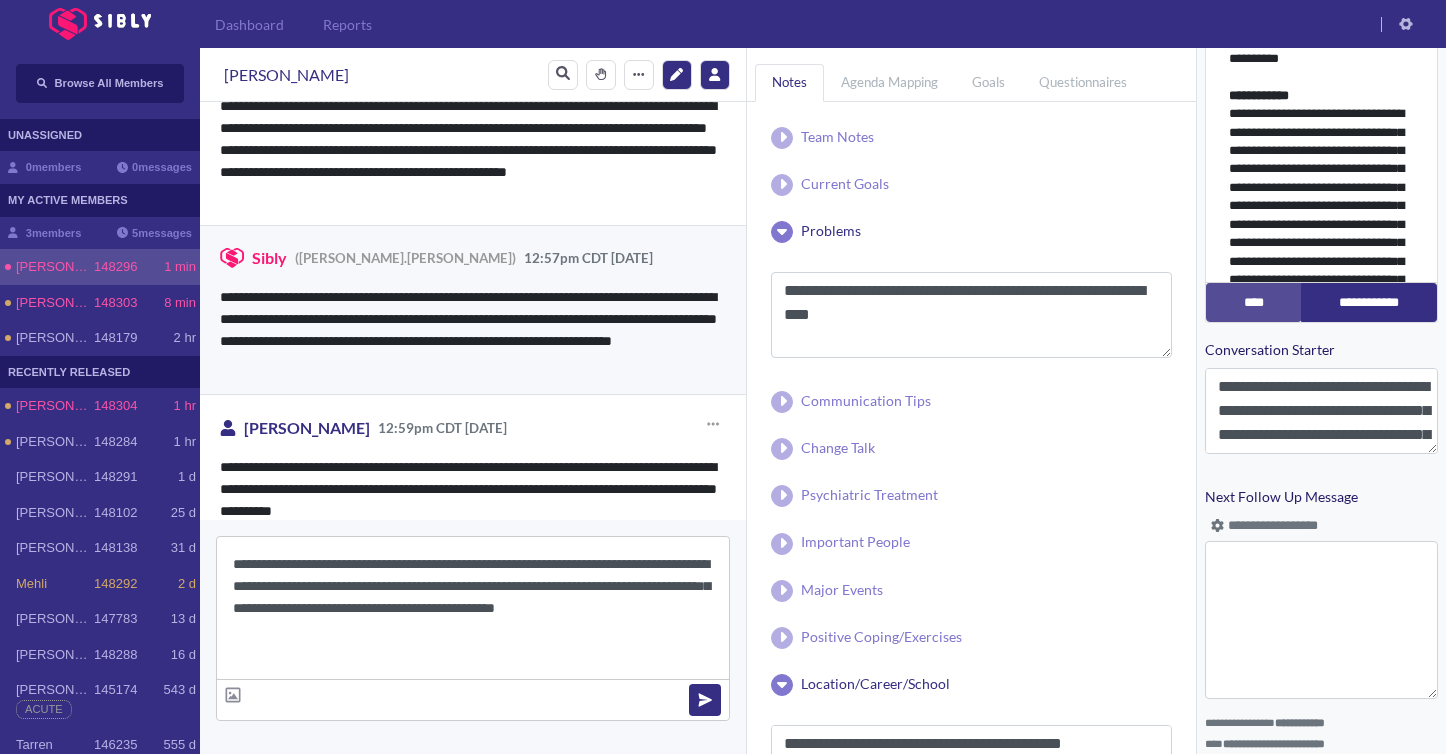scroll, scrollTop: 2759, scrollLeft: 0, axis: vertical 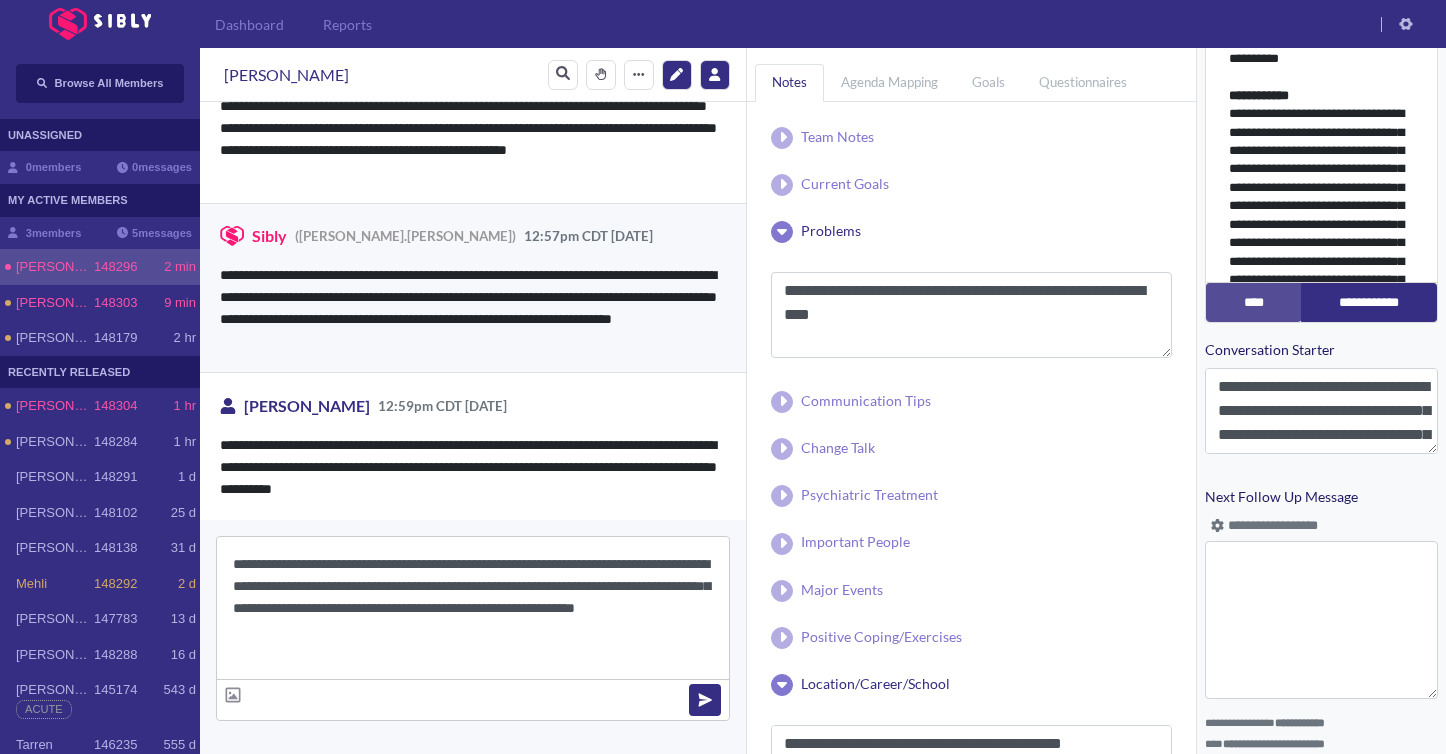 click on "**********" at bounding box center [473, 608] 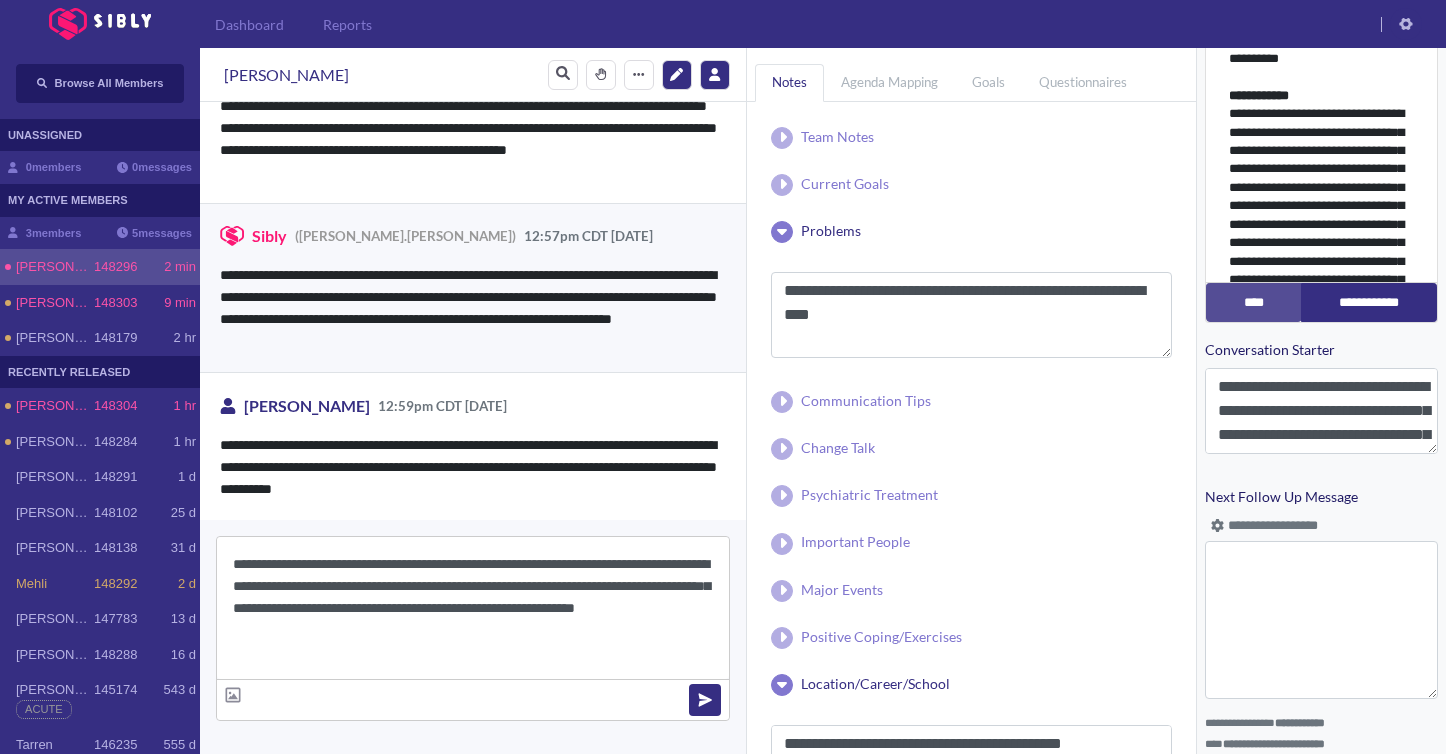 click on "**********" at bounding box center (473, 608) 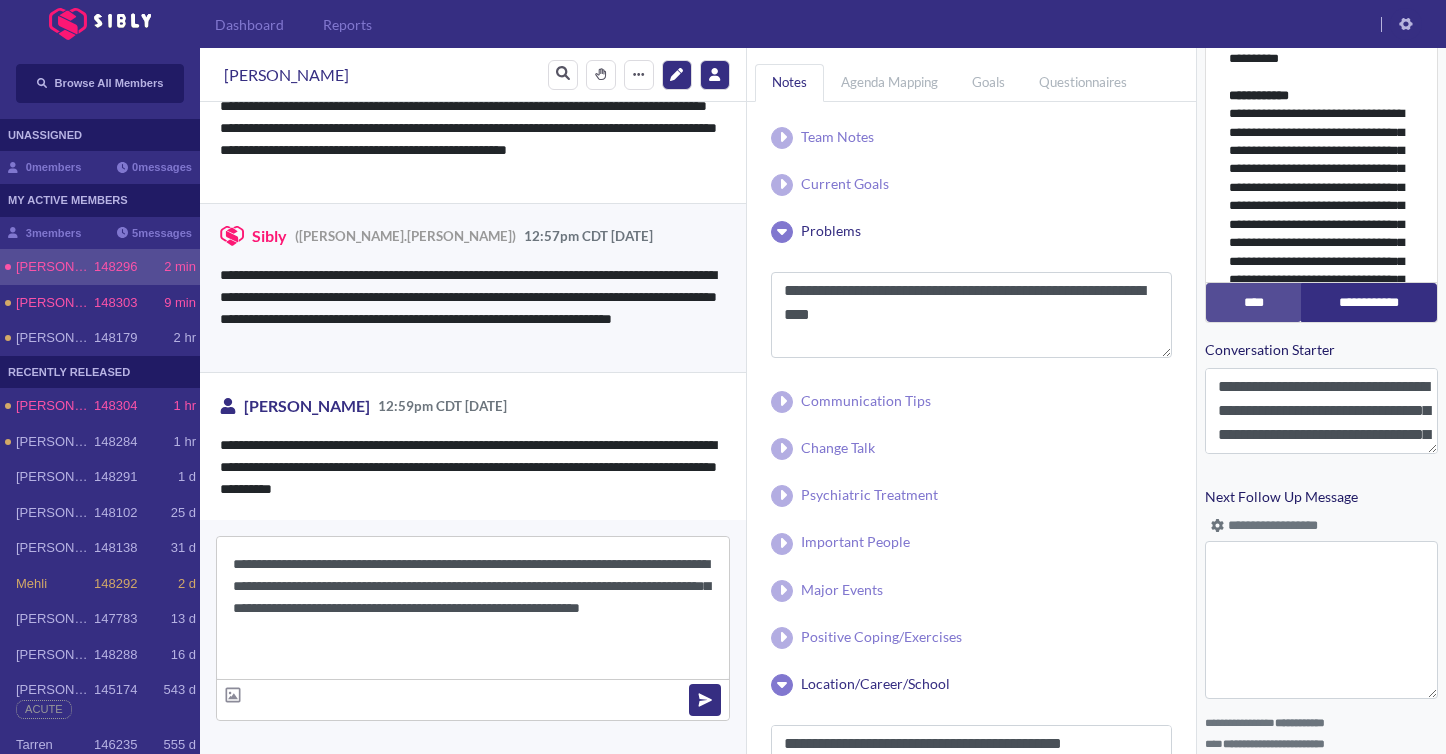 click on "**********" at bounding box center (473, 608) 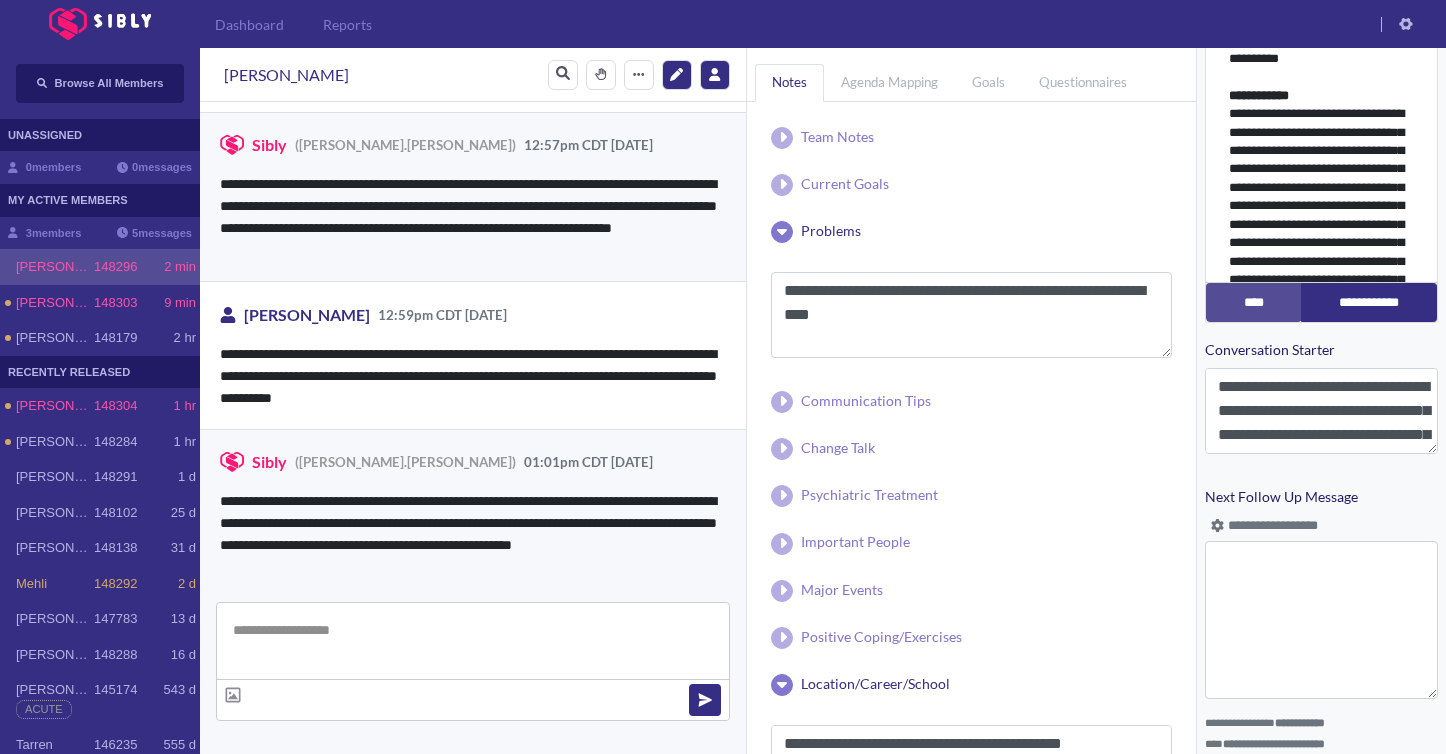 scroll, scrollTop: 2862, scrollLeft: 0, axis: vertical 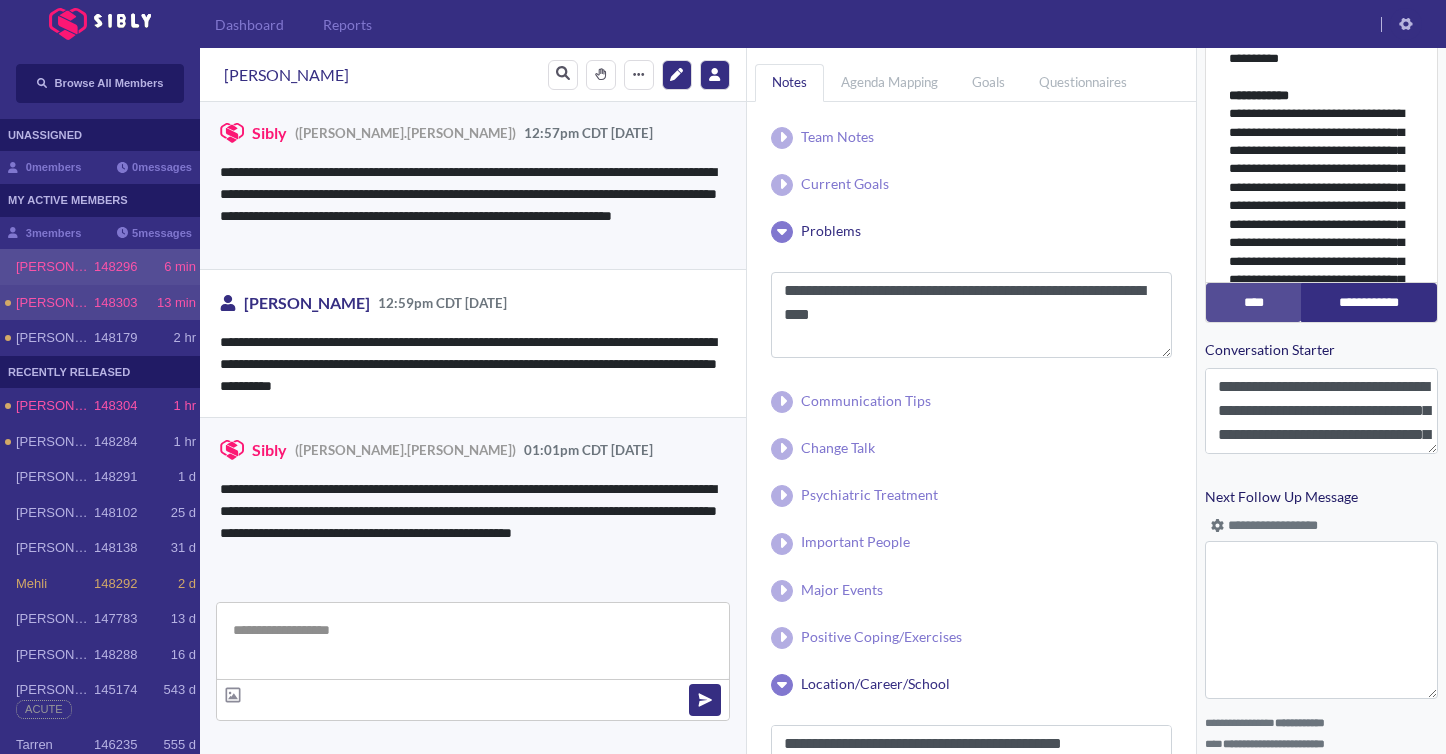 click on "148303" at bounding box center (115, 303) 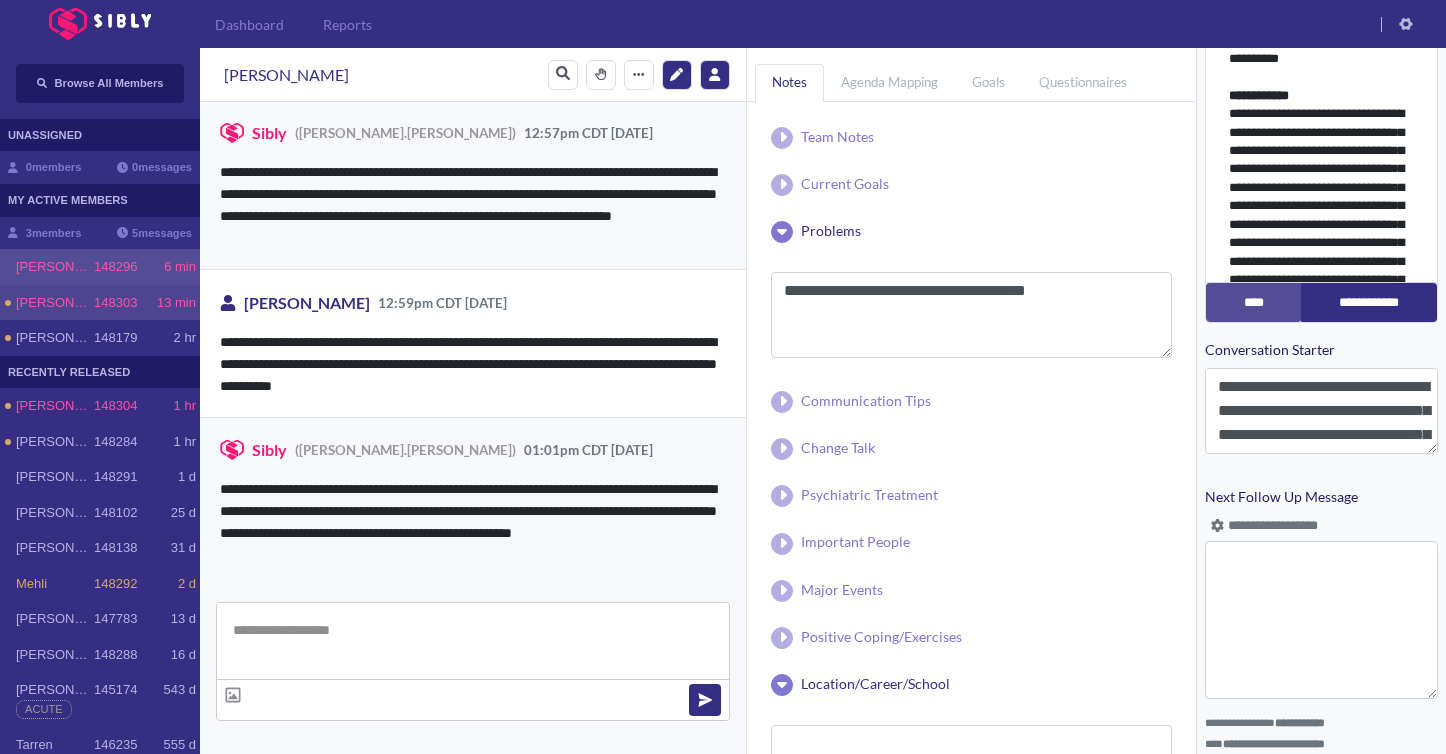 scroll, scrollTop: 732, scrollLeft: 0, axis: vertical 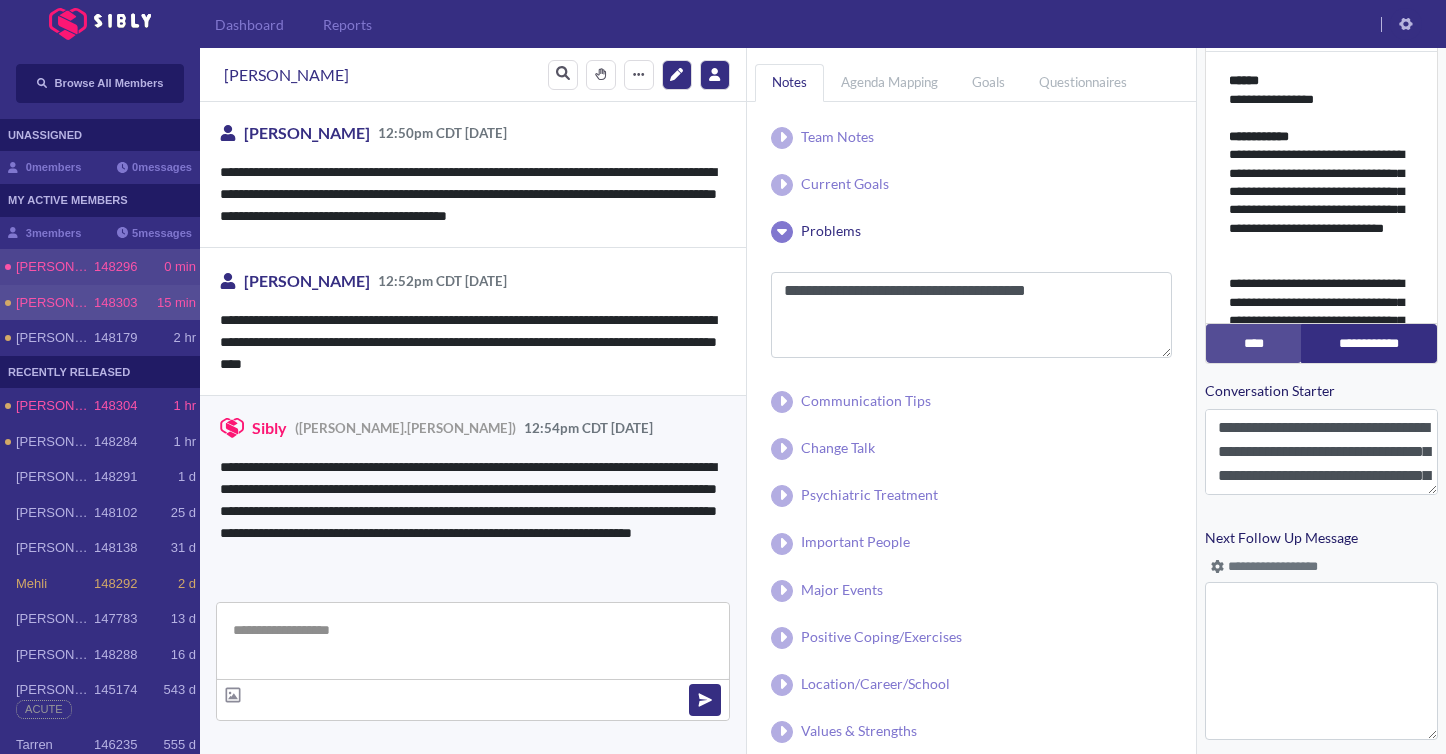 click on "148296" at bounding box center (115, 267) 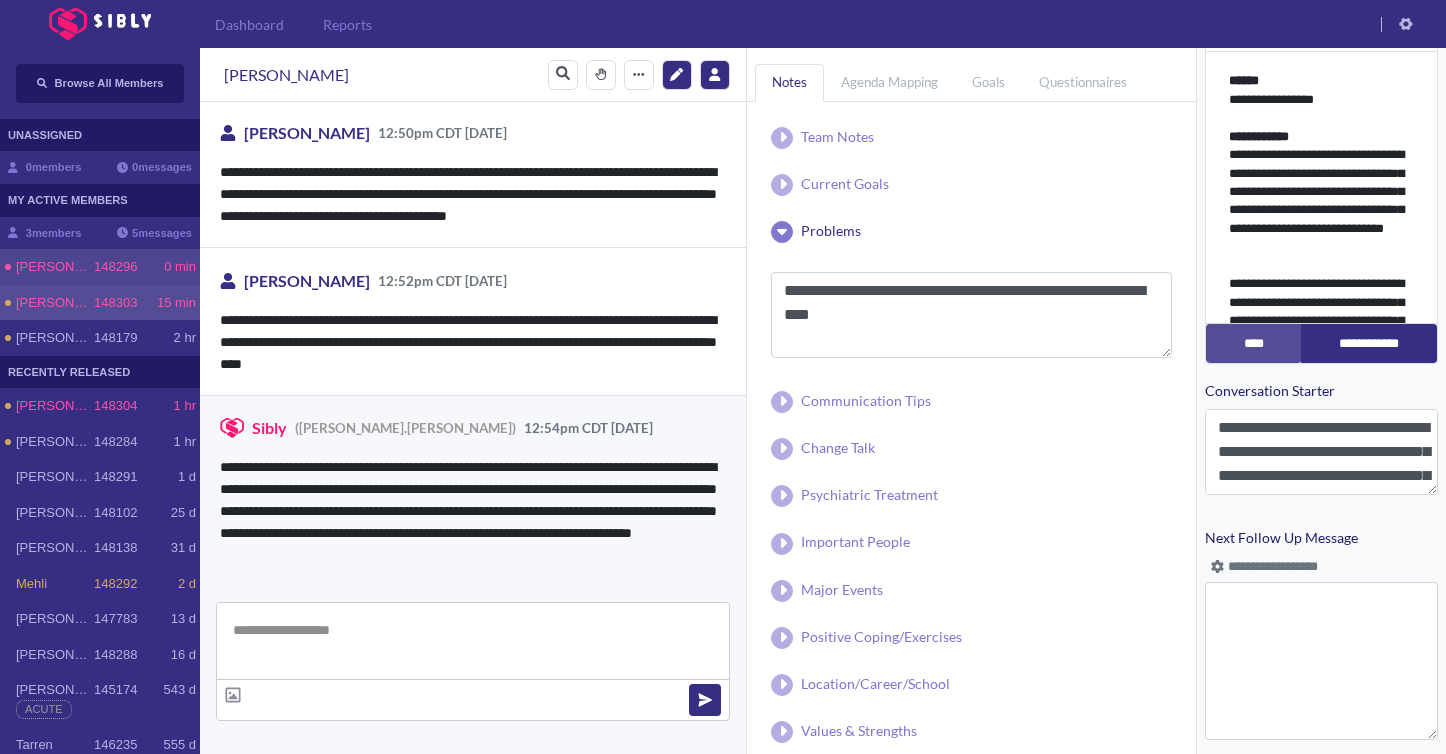 scroll, scrollTop: 773, scrollLeft: 0, axis: vertical 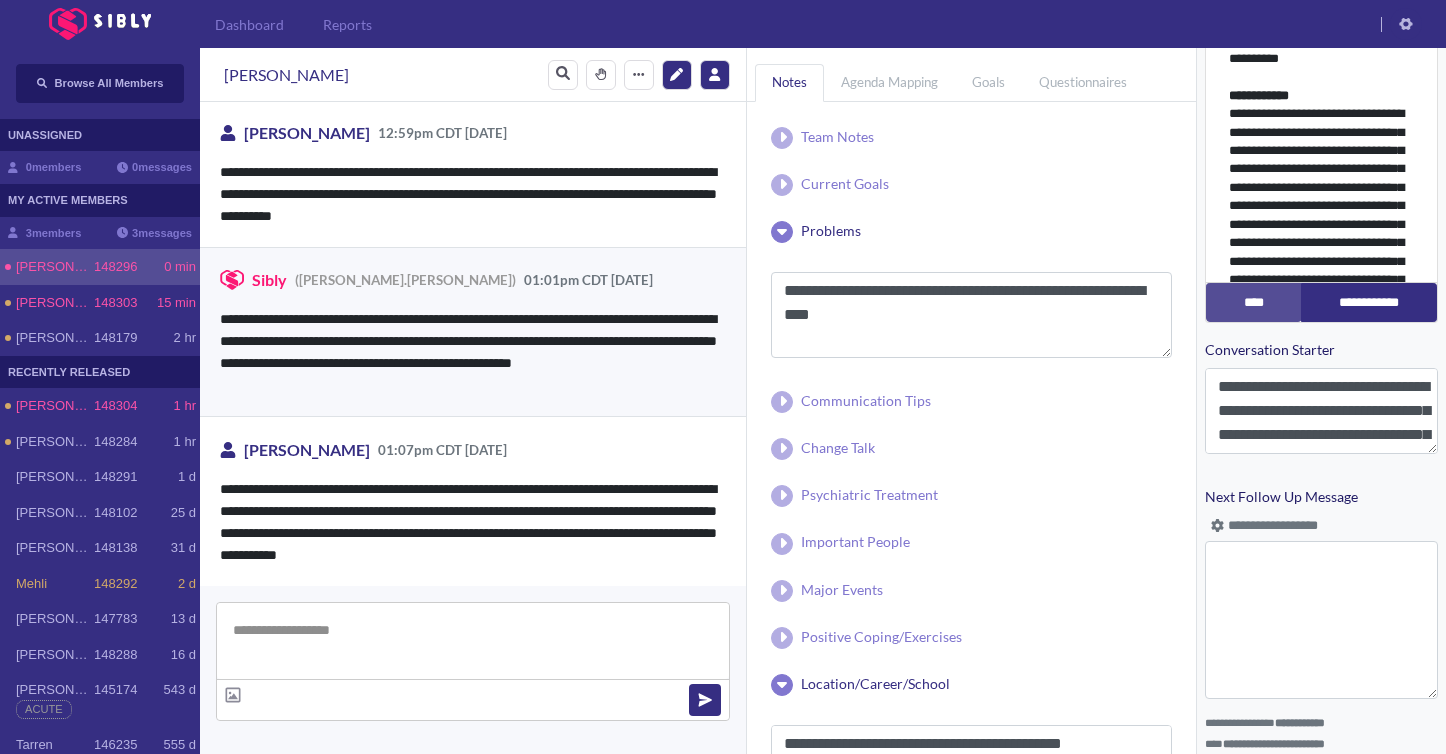 click at bounding box center (473, 641) 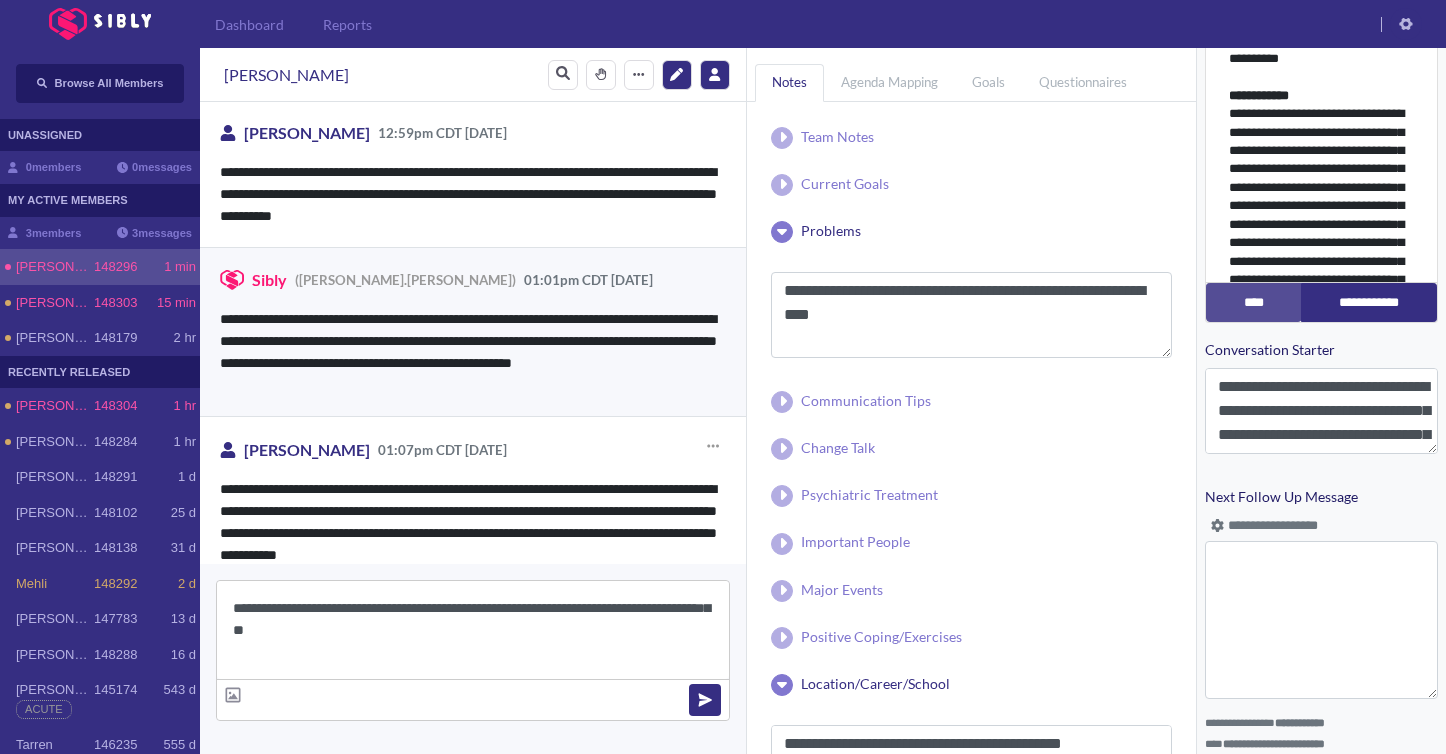scroll, scrollTop: 3054, scrollLeft: 0, axis: vertical 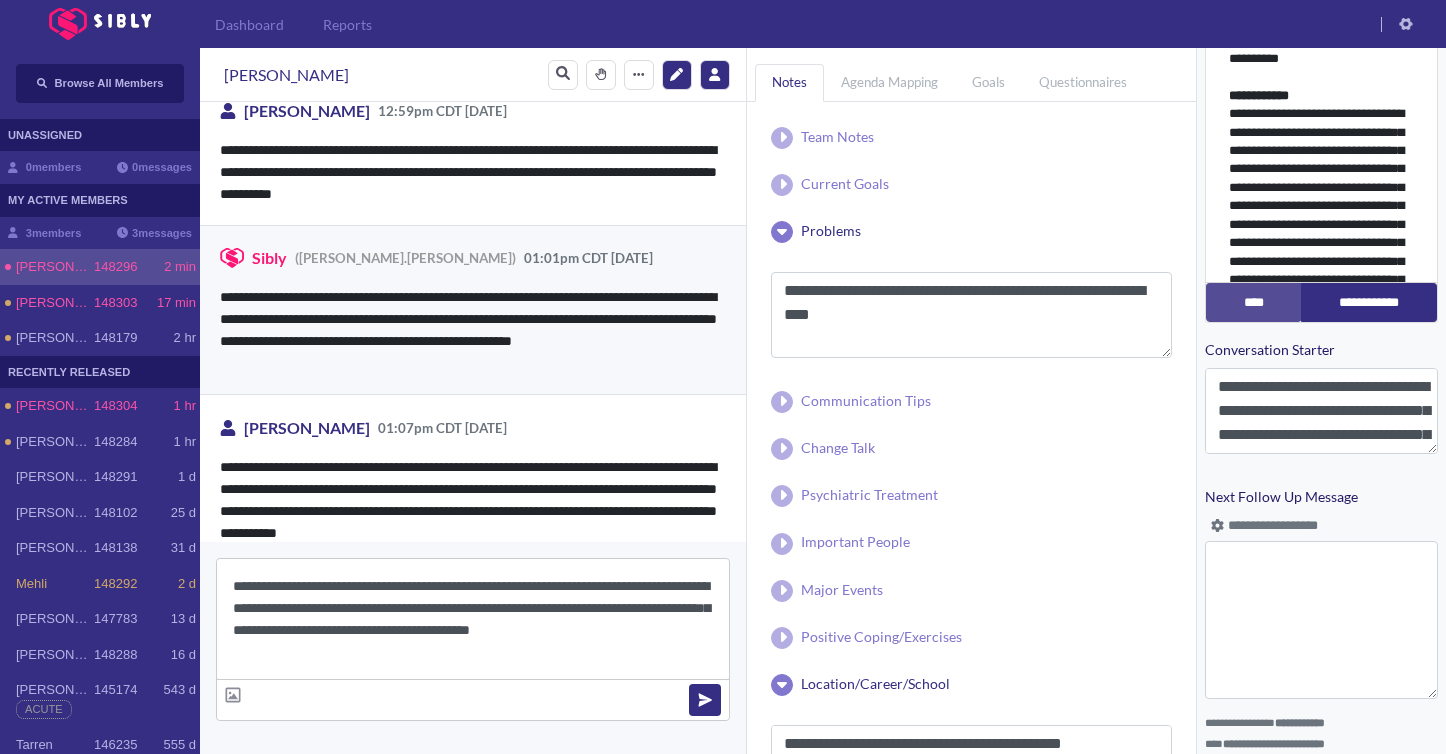 click on "**********" at bounding box center [473, 619] 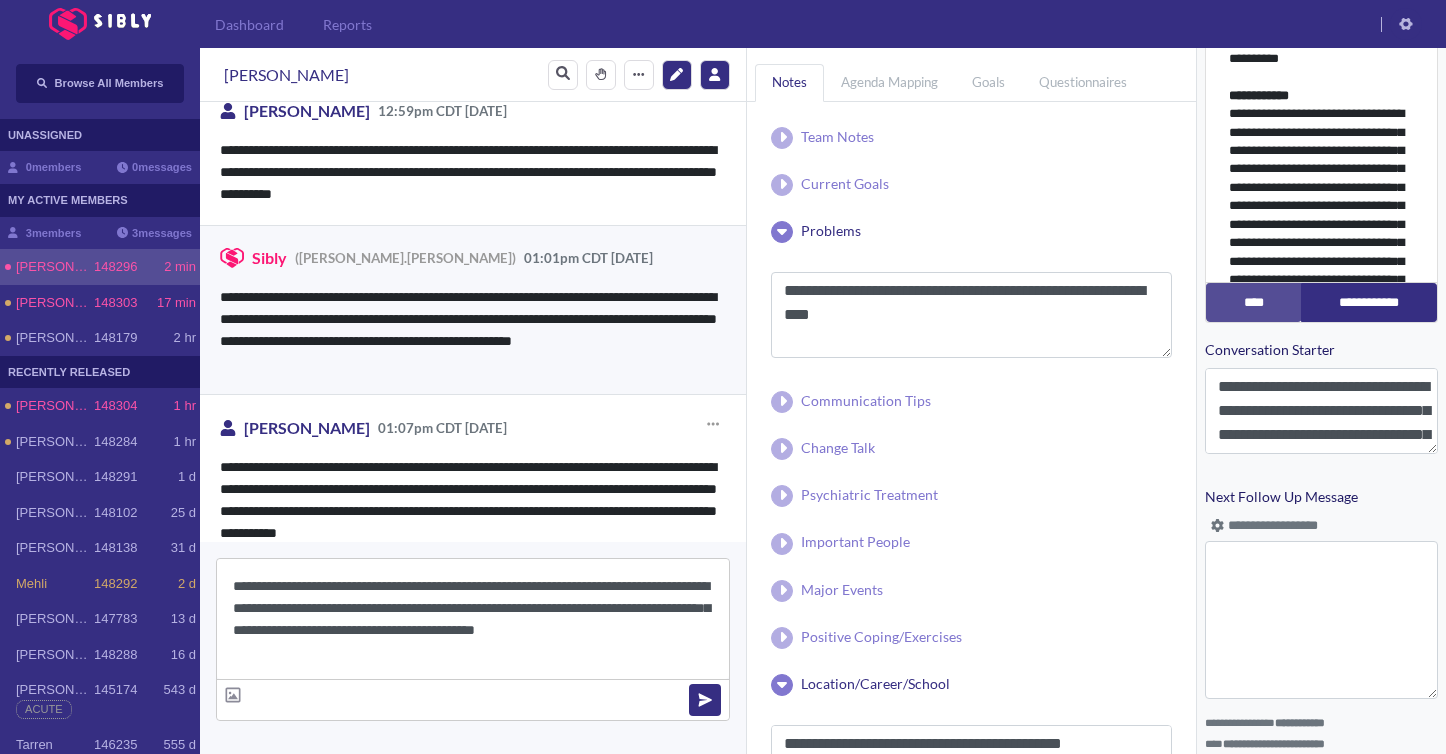 scroll, scrollTop: 3076, scrollLeft: 0, axis: vertical 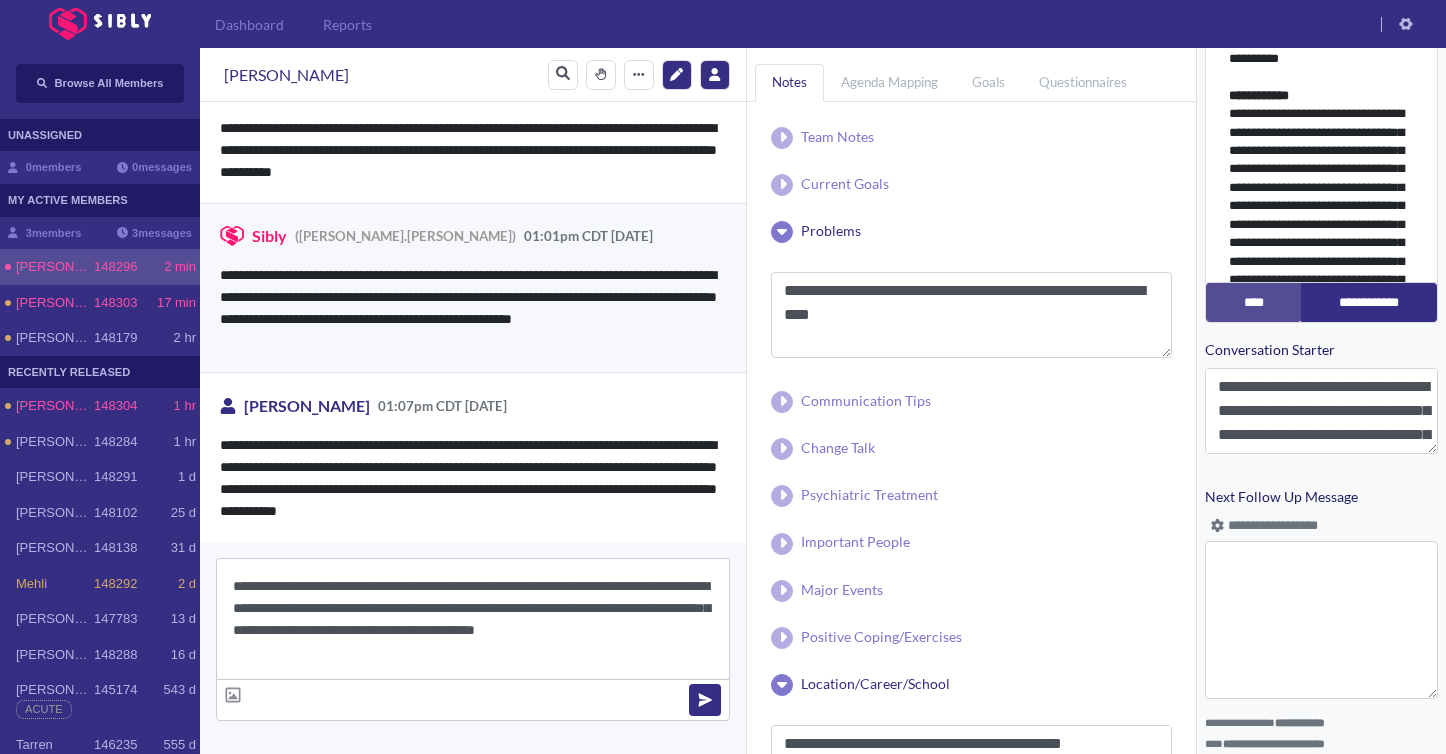 click on "**********" at bounding box center [473, 619] 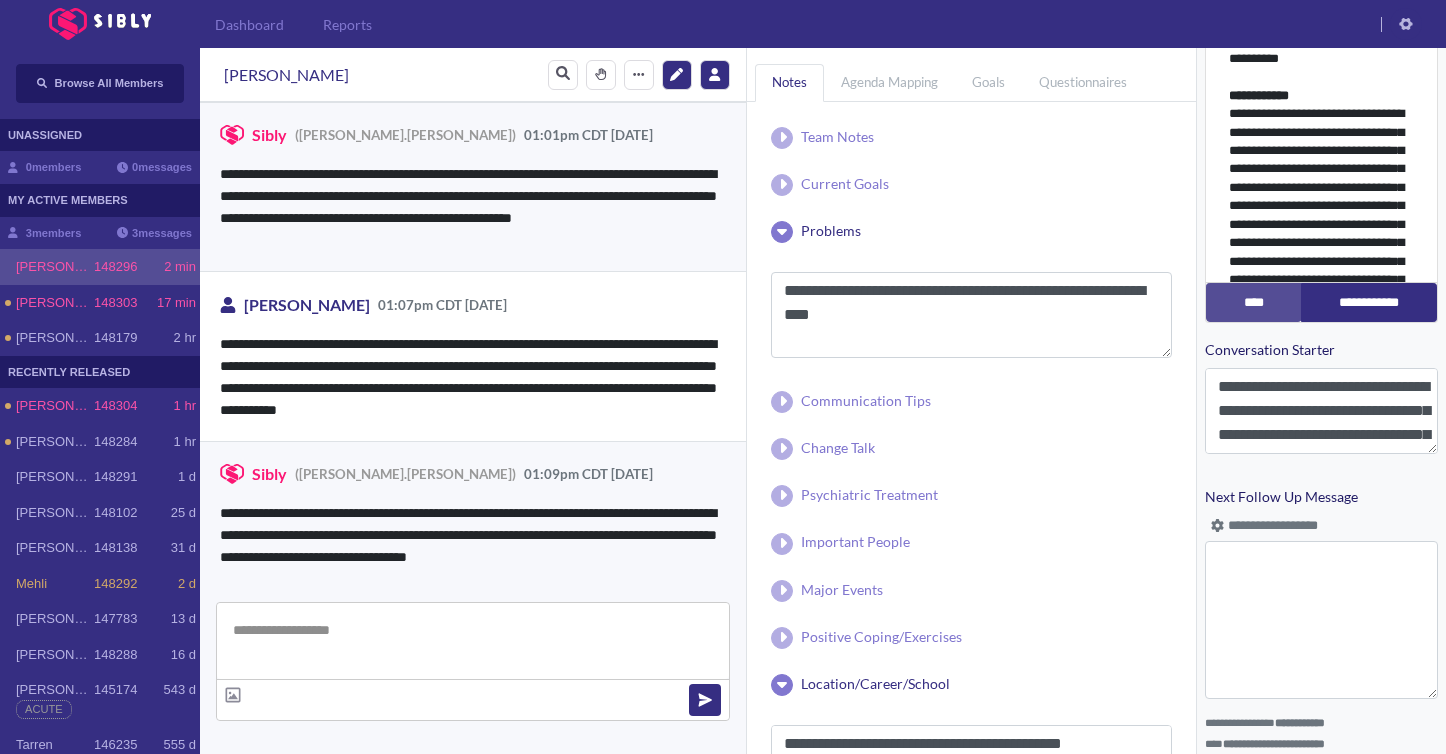 scroll, scrollTop: 3179, scrollLeft: 0, axis: vertical 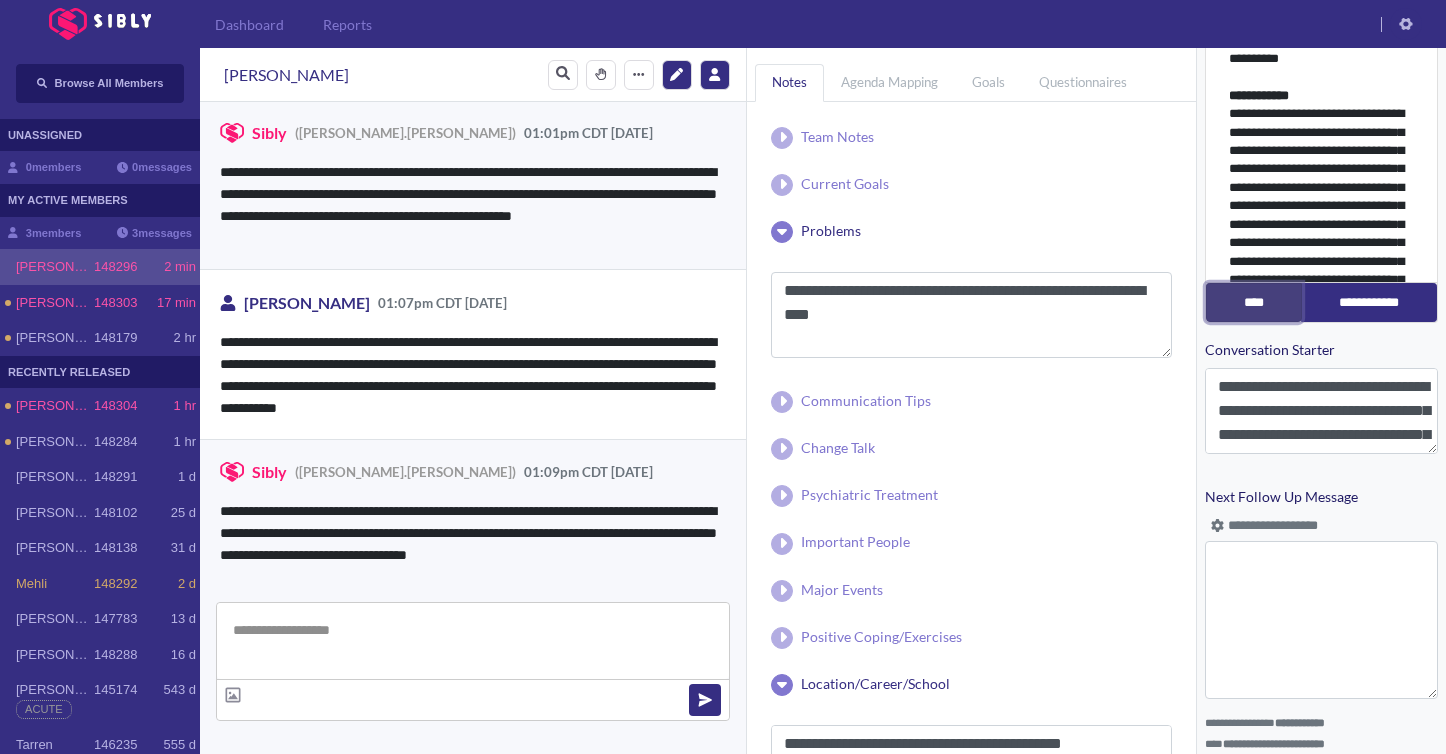 click on "****" at bounding box center [1254, 302] 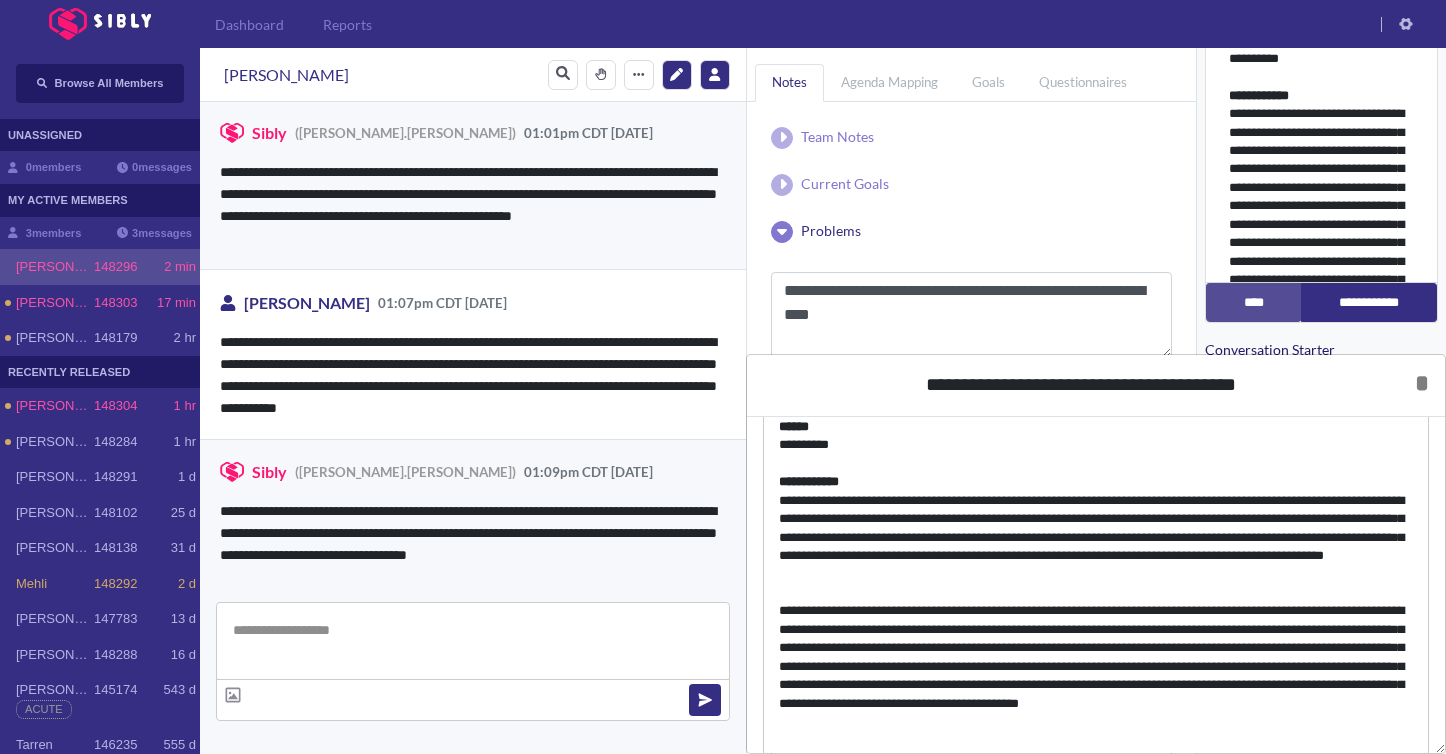 scroll, scrollTop: 268, scrollLeft: 0, axis: vertical 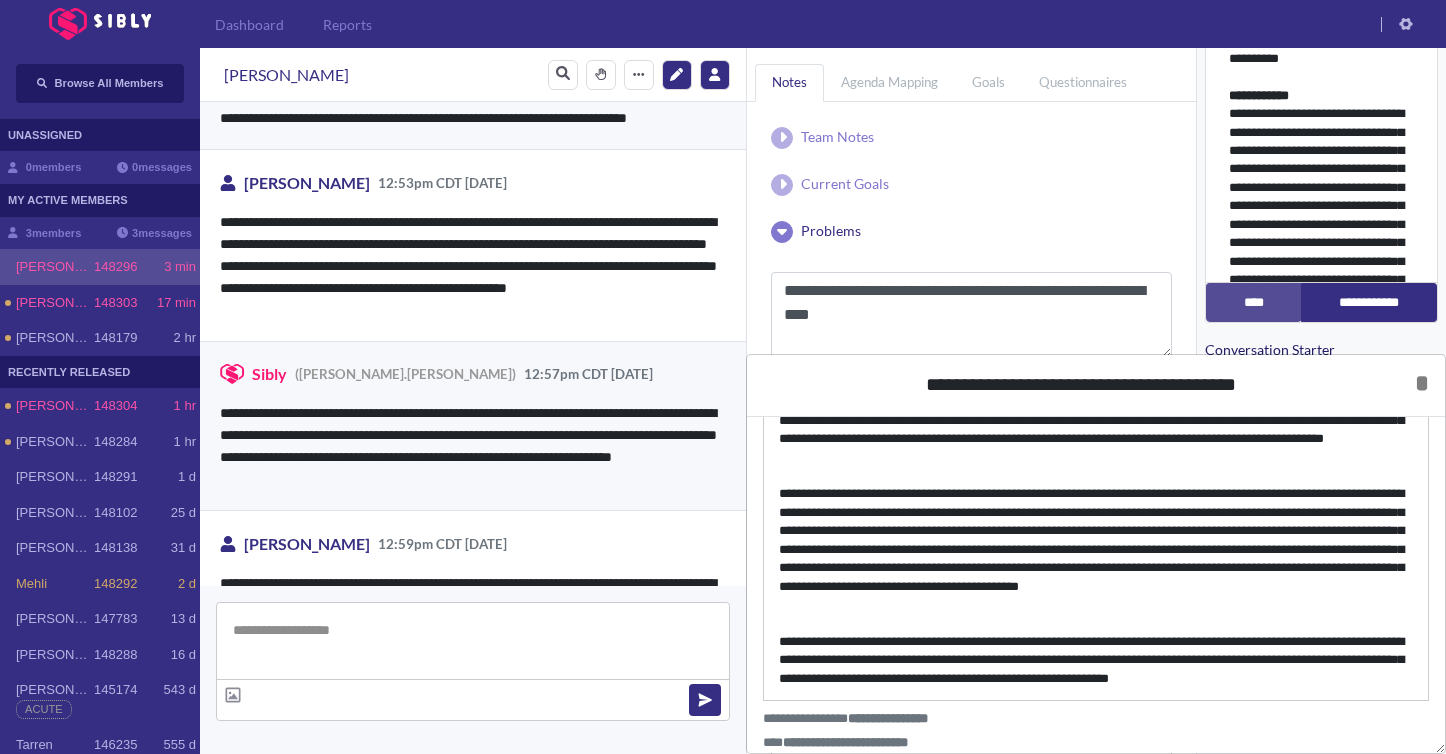 click on "**********" at bounding box center [1096, 660] 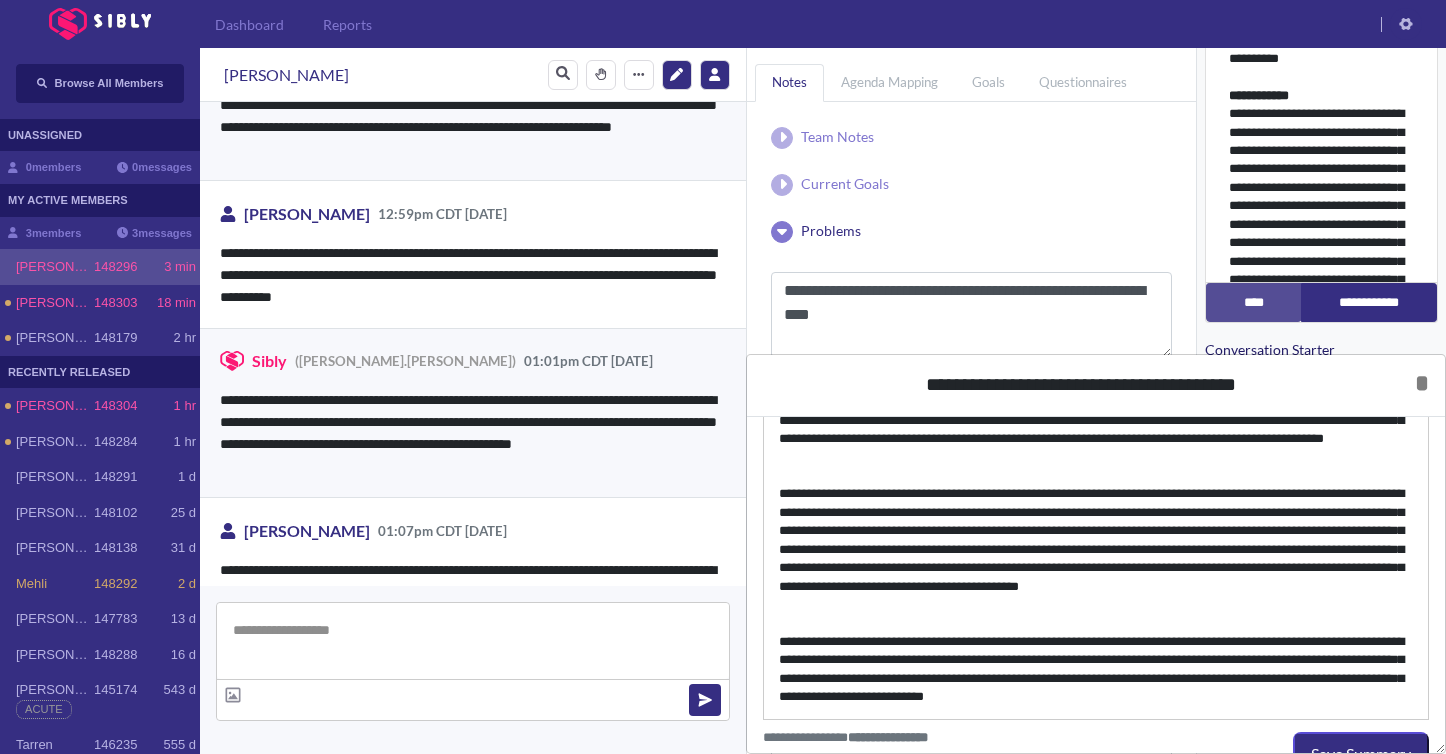 scroll, scrollTop: 2963, scrollLeft: 0, axis: vertical 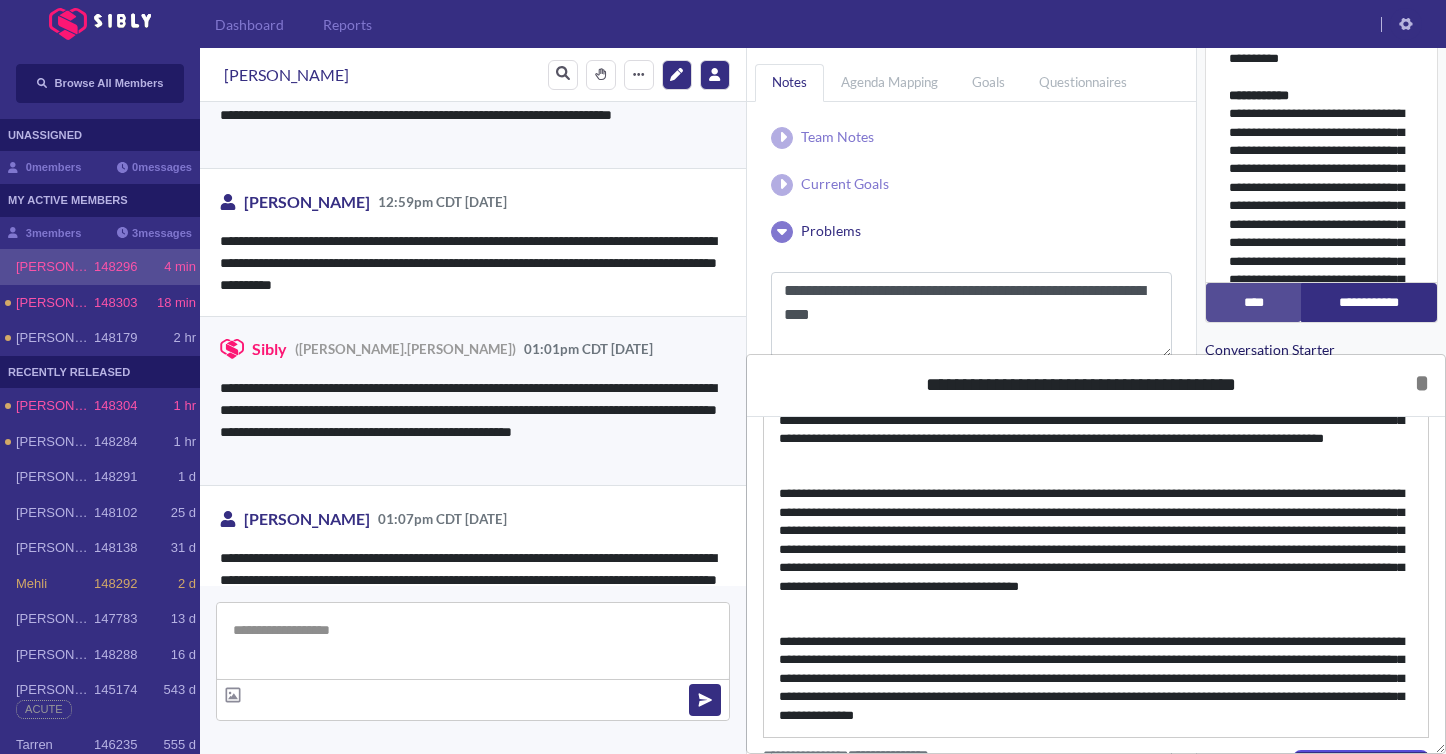click on "**********" at bounding box center (1096, 679) 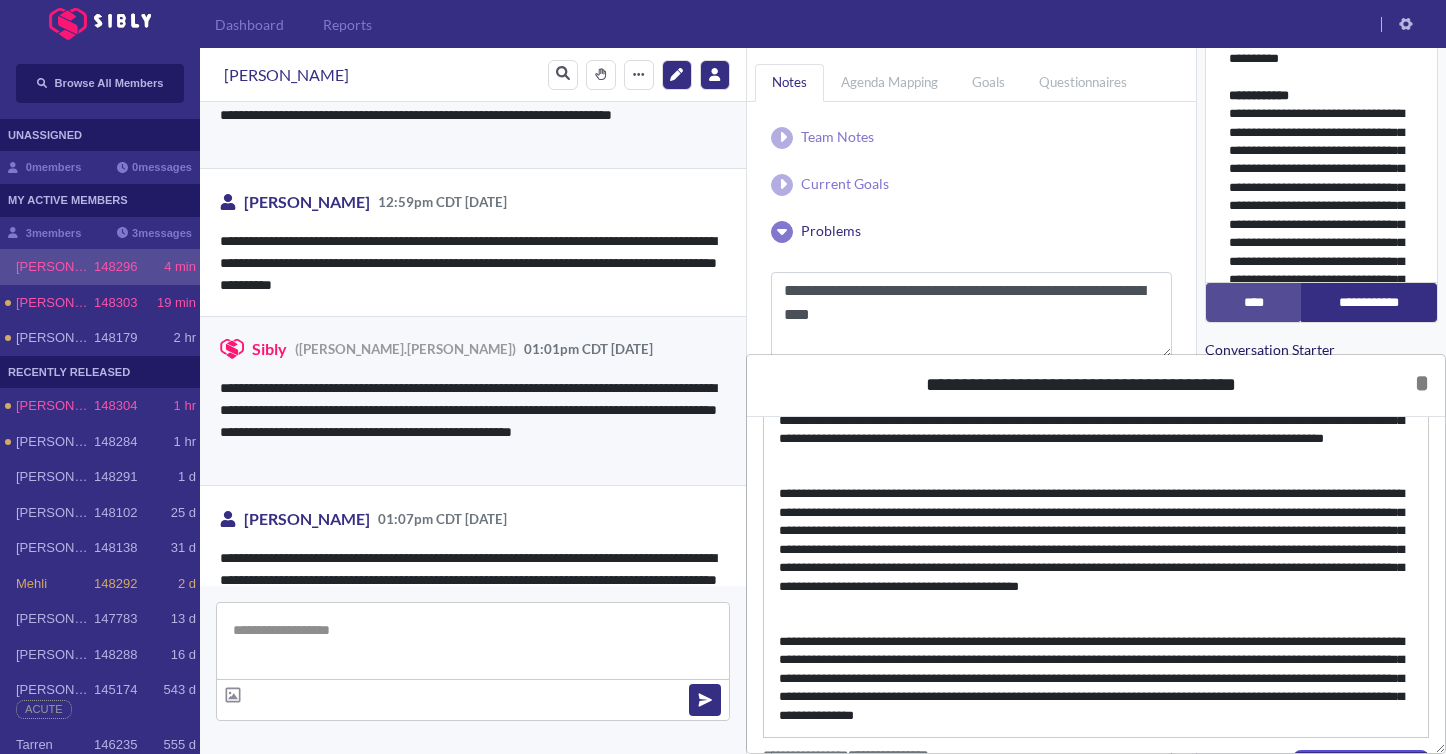 scroll, scrollTop: 305, scrollLeft: 0, axis: vertical 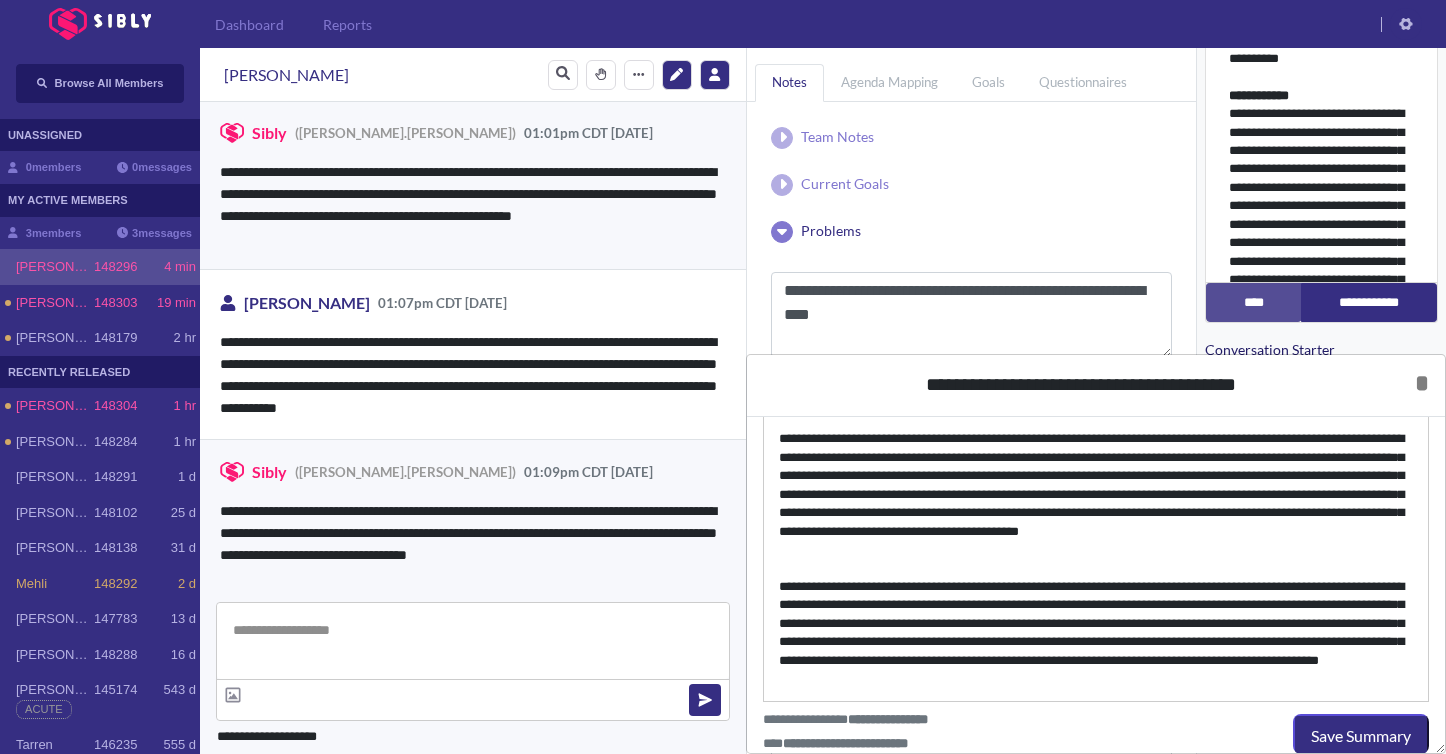 click on "**********" at bounding box center (1096, 633) 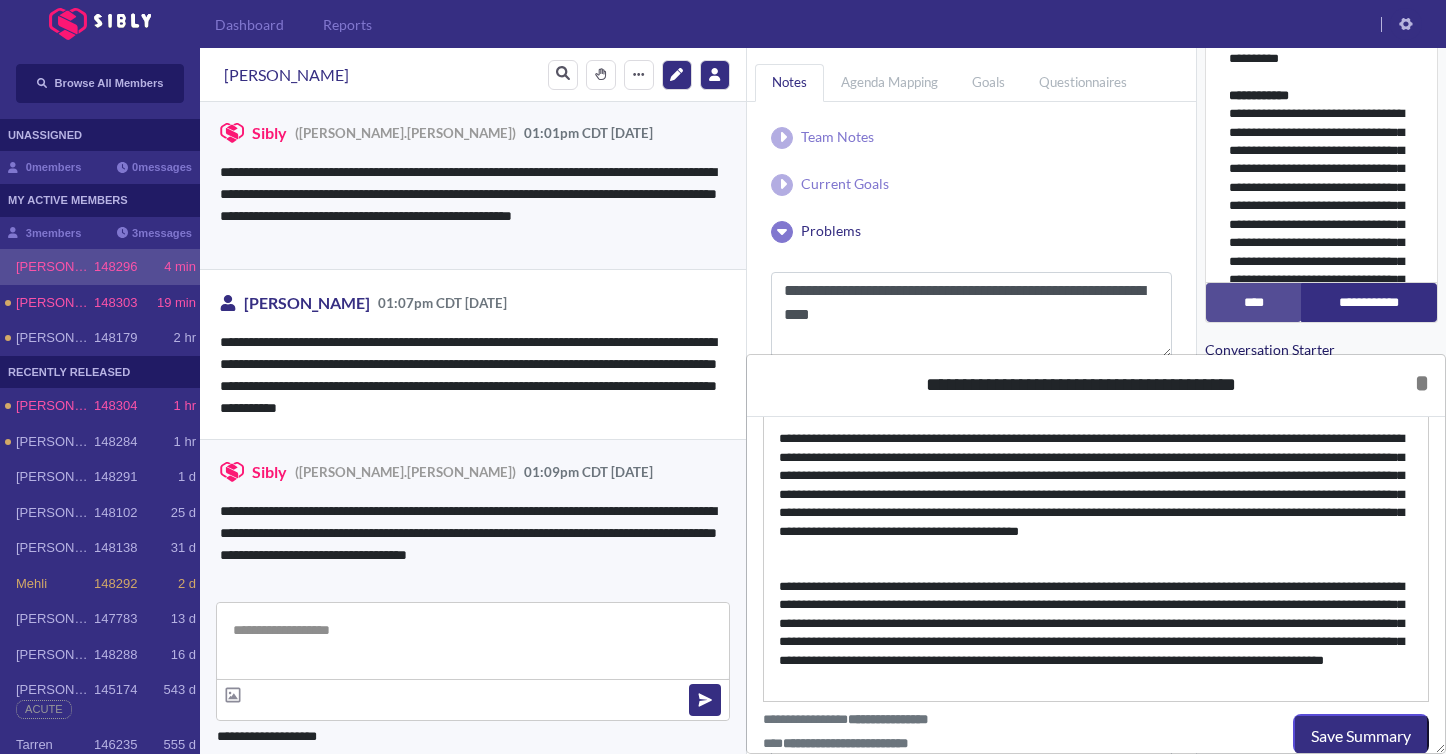 click on "**********" at bounding box center [1096, 633] 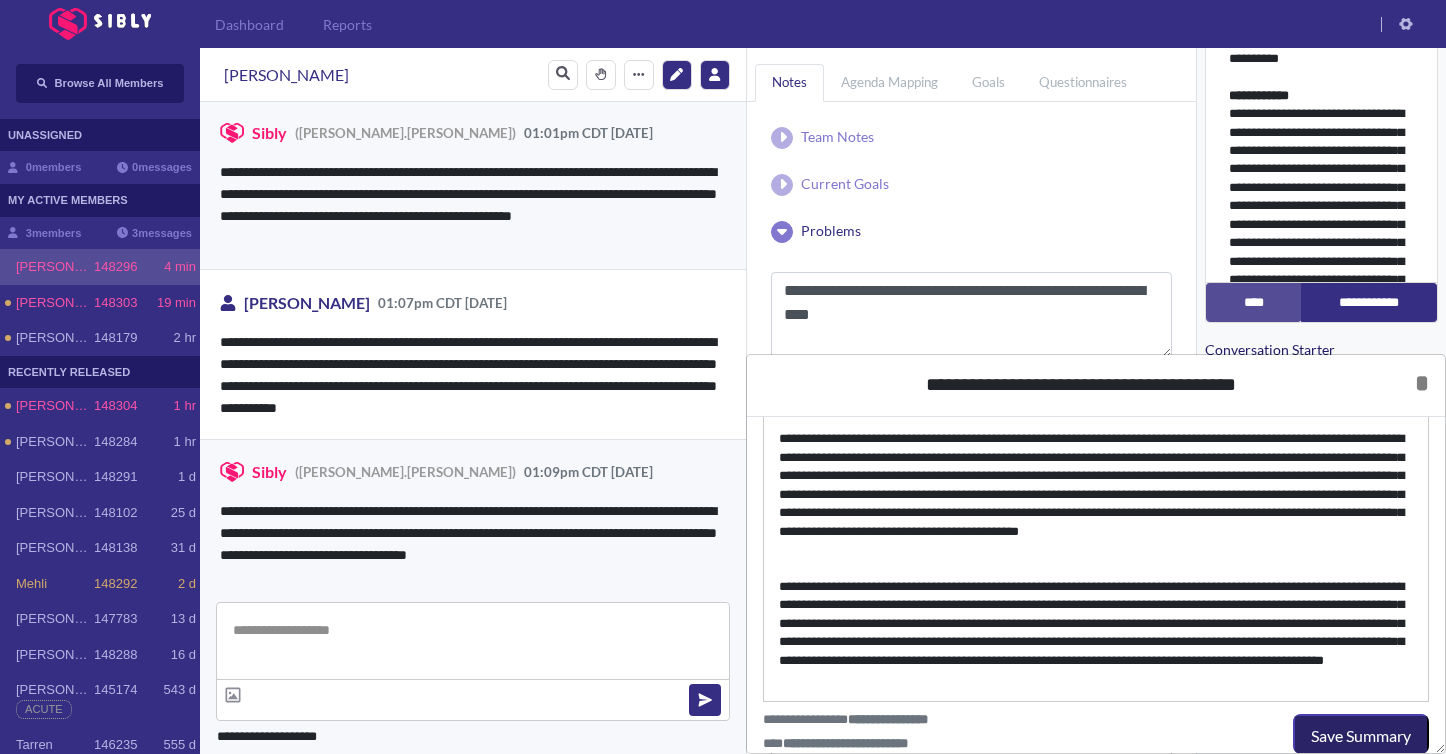 click on "Save Summary" at bounding box center (1361, 736) 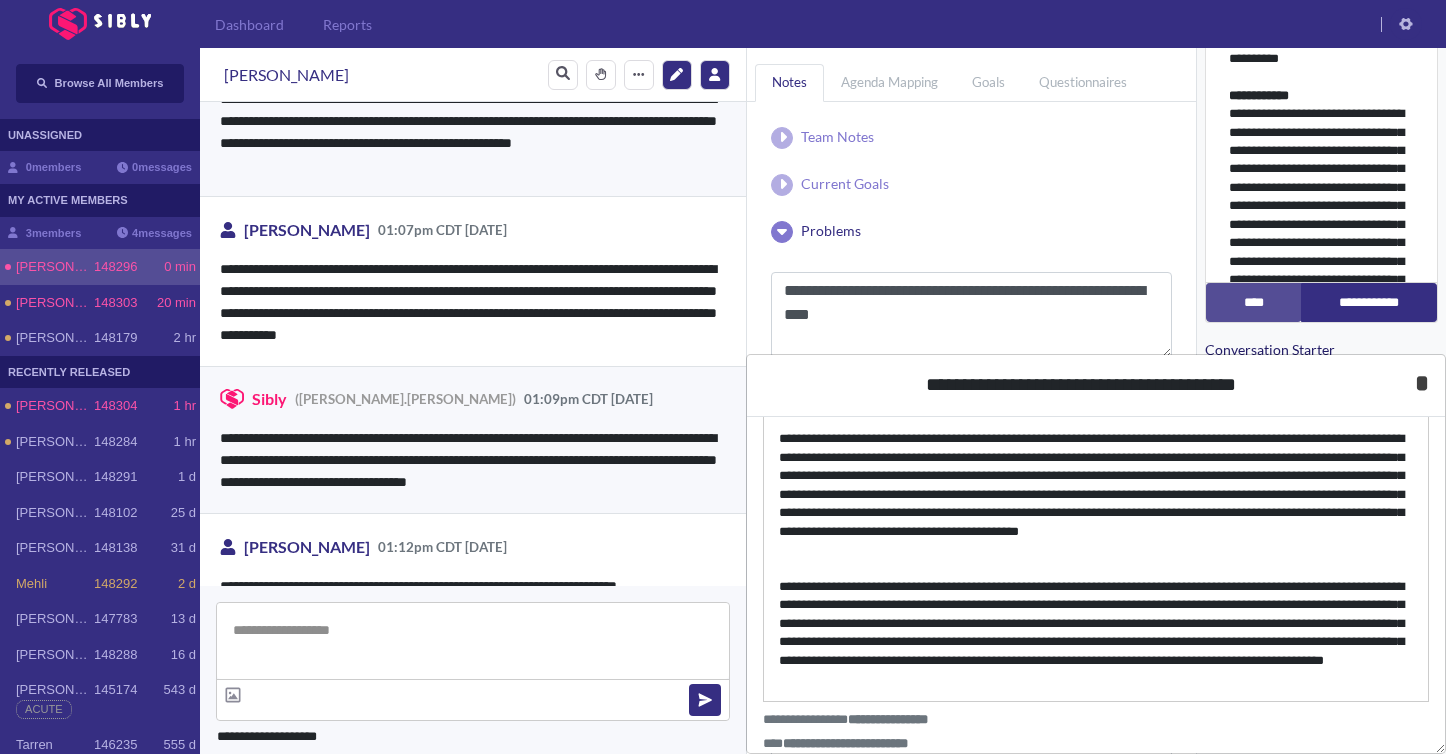 scroll, scrollTop: 3283, scrollLeft: 0, axis: vertical 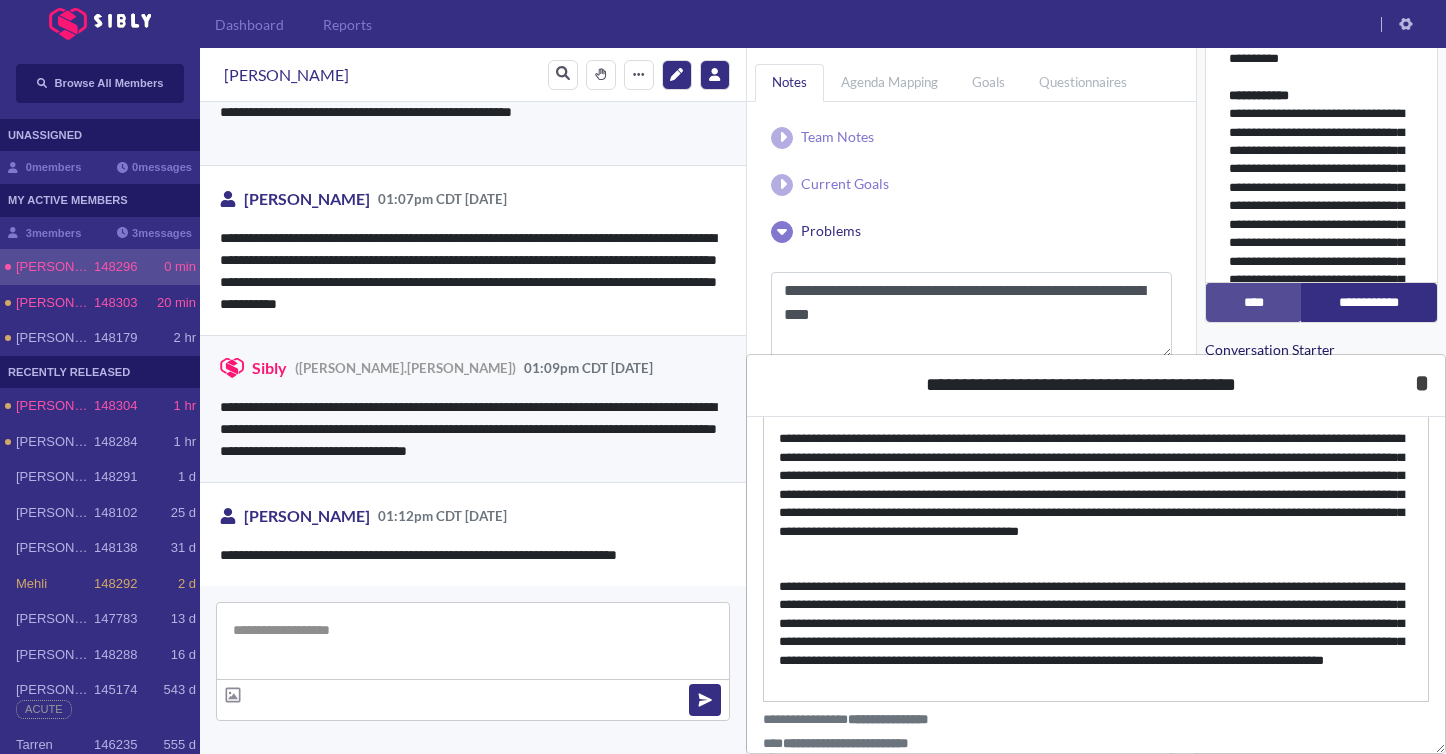 click on "*" at bounding box center (1422, 383) 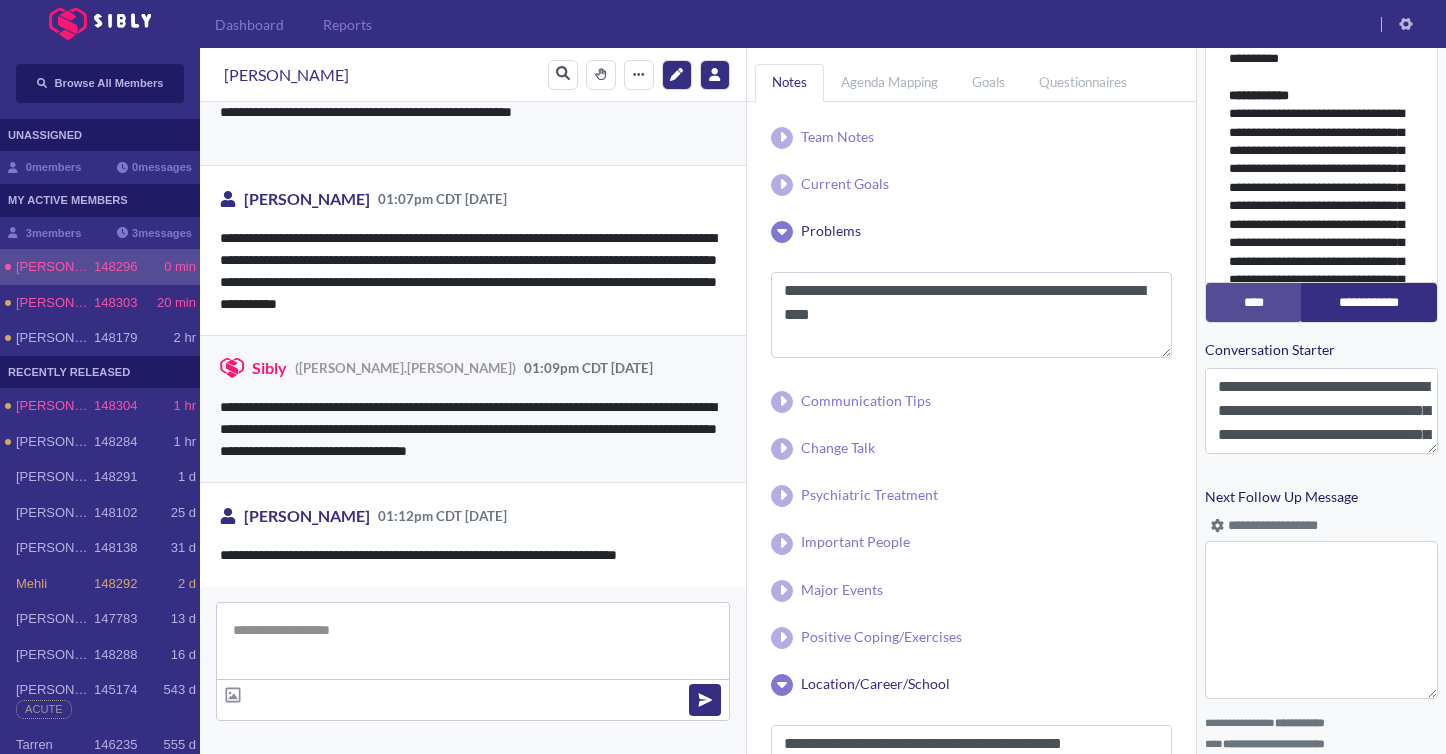 scroll, scrollTop: 124, scrollLeft: 0, axis: vertical 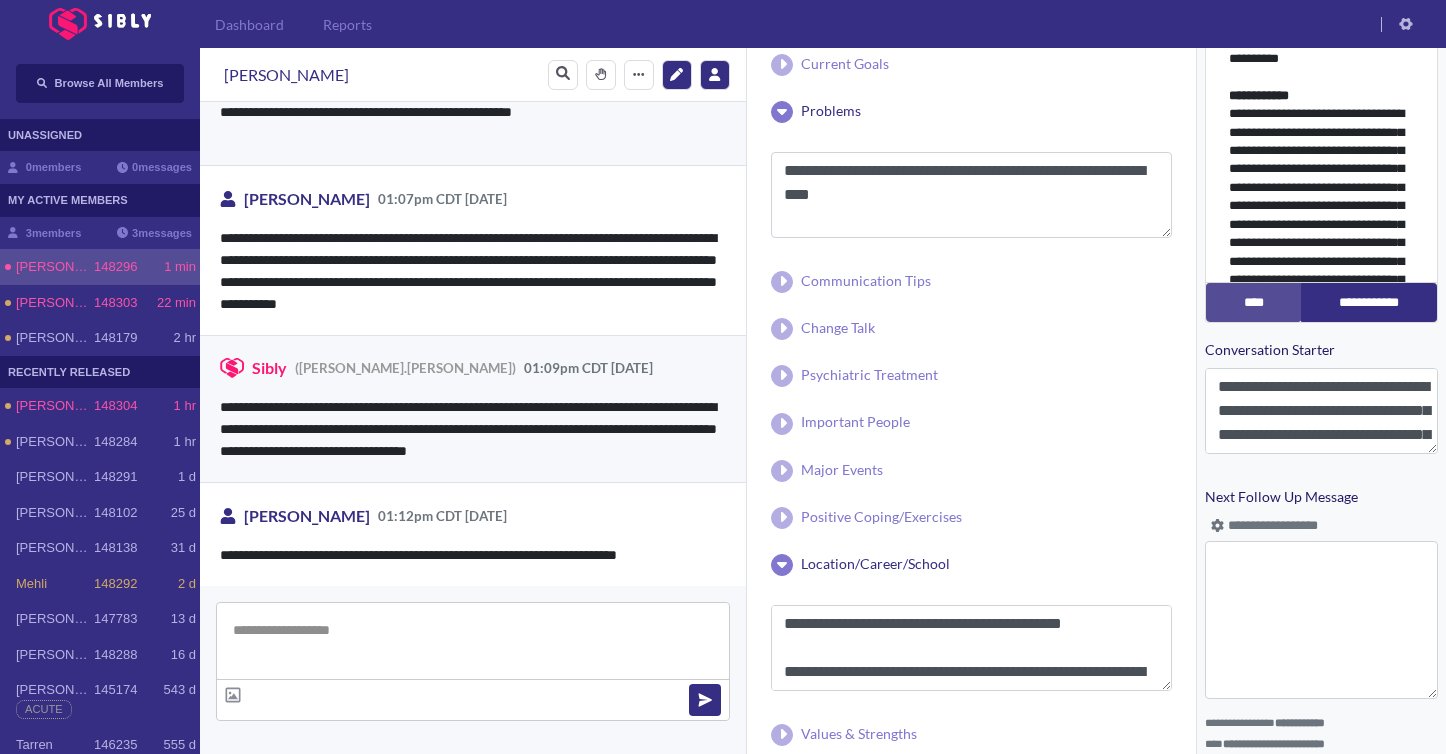 click at bounding box center (473, 641) 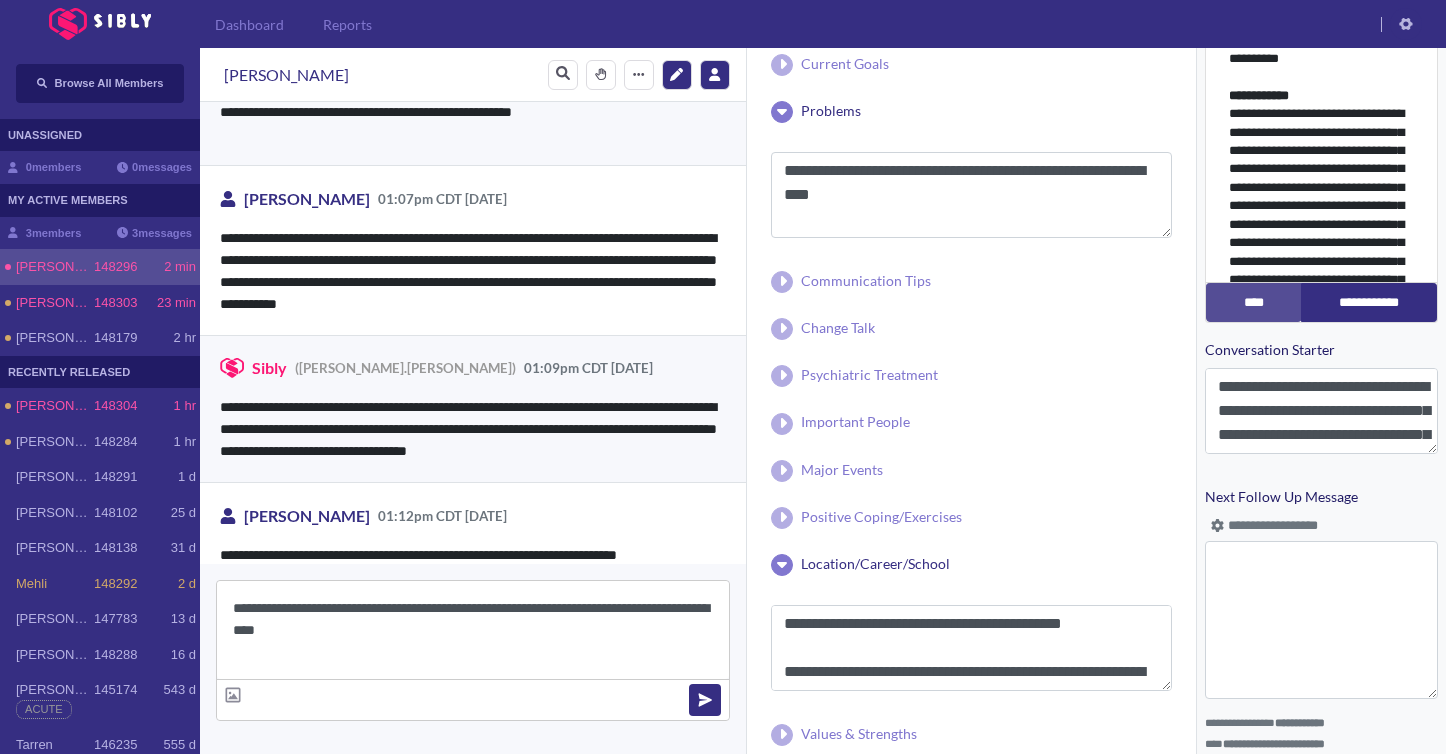 click on "**********" at bounding box center [473, 630] 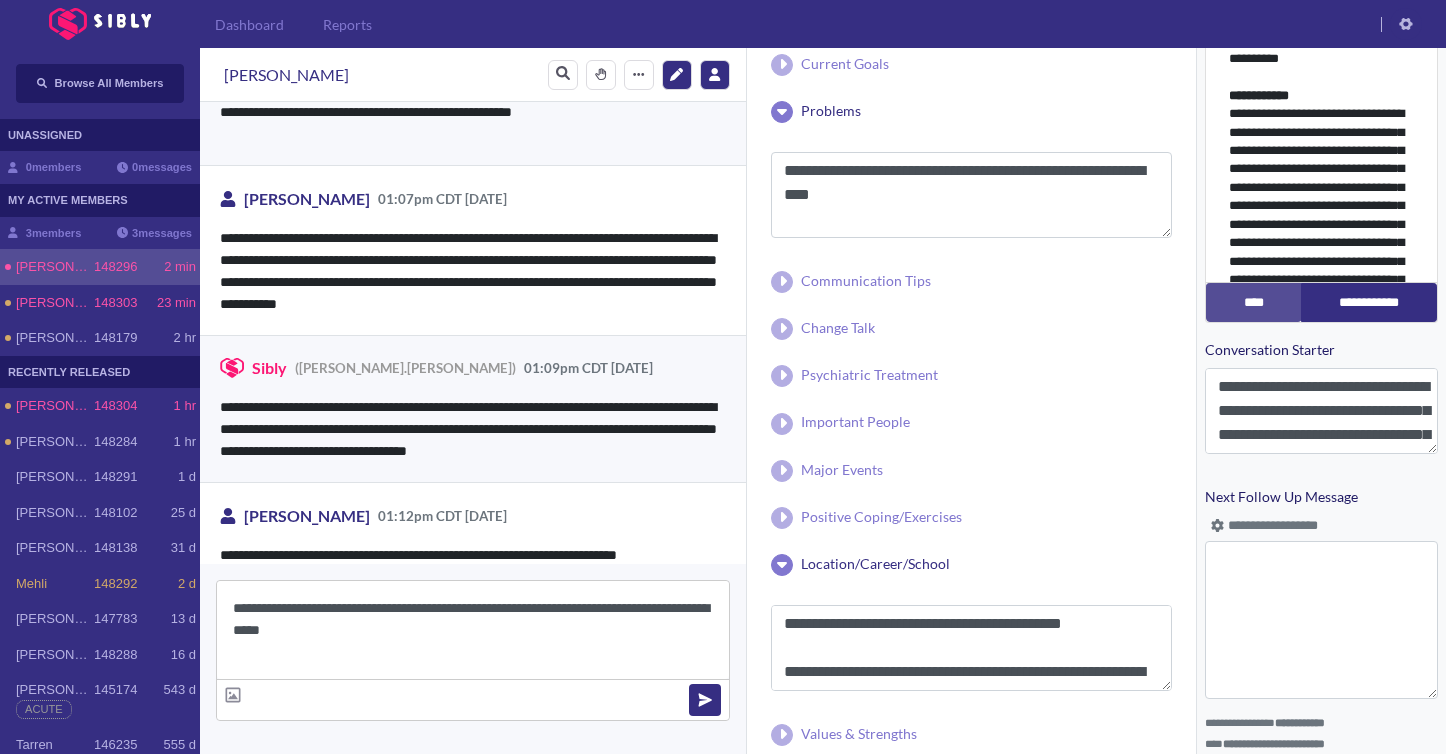 click on "**********" at bounding box center (473, 630) 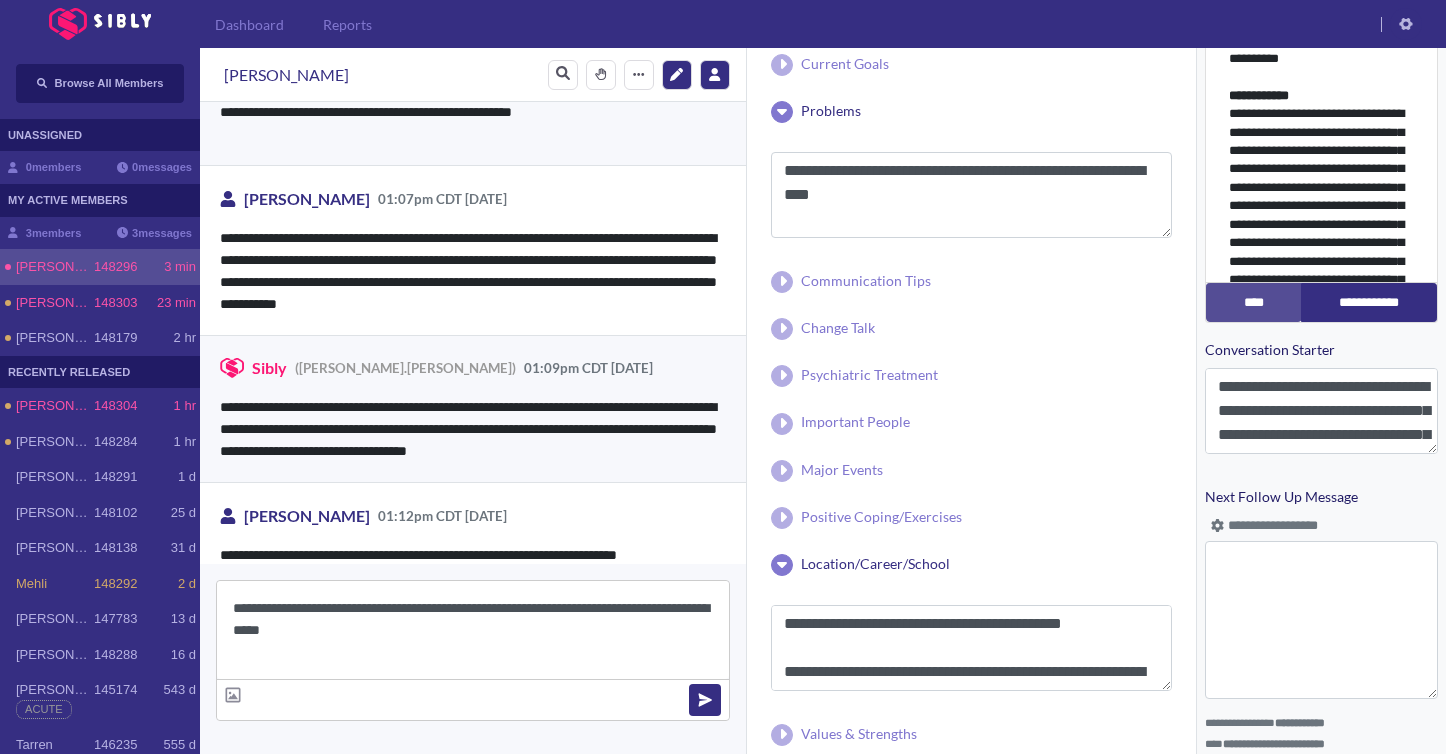 click on "**********" at bounding box center [473, 630] 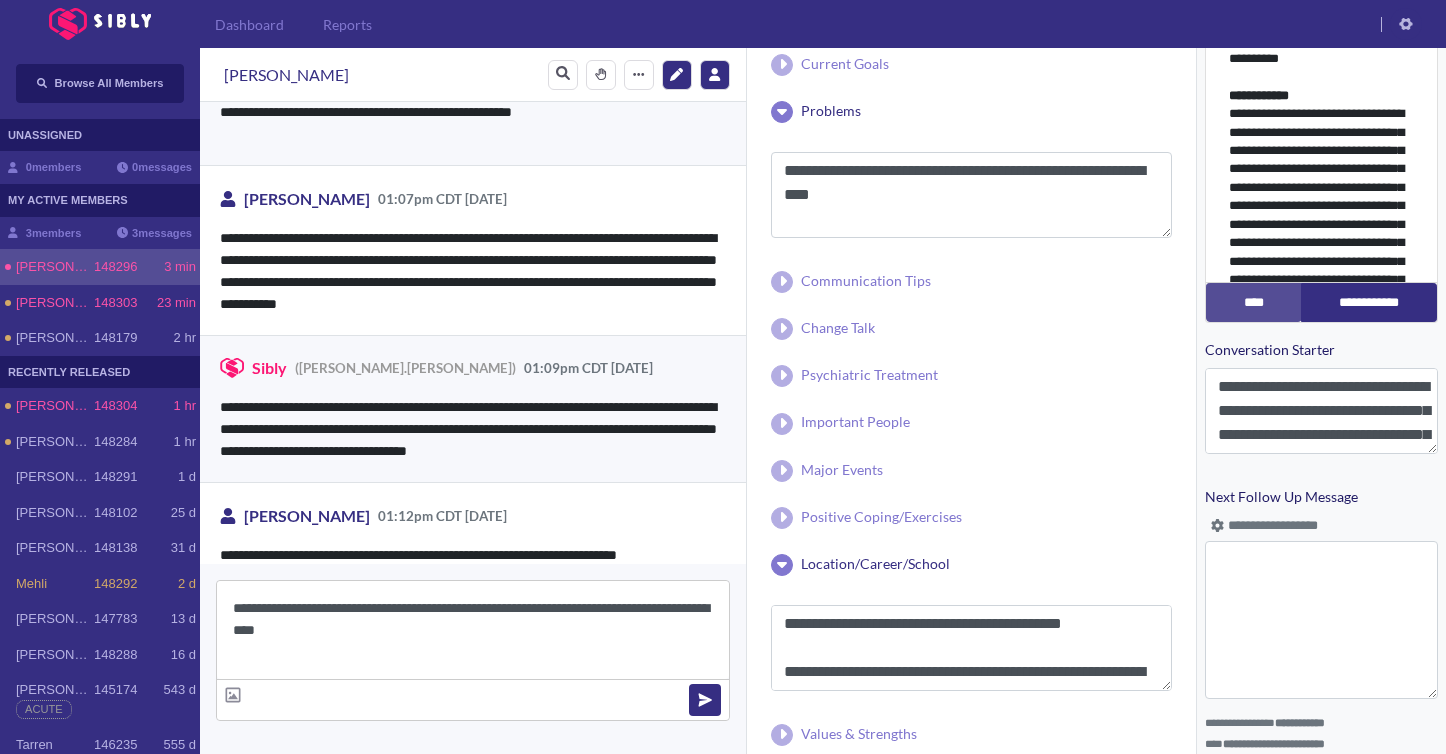 click on "**********" at bounding box center (473, 630) 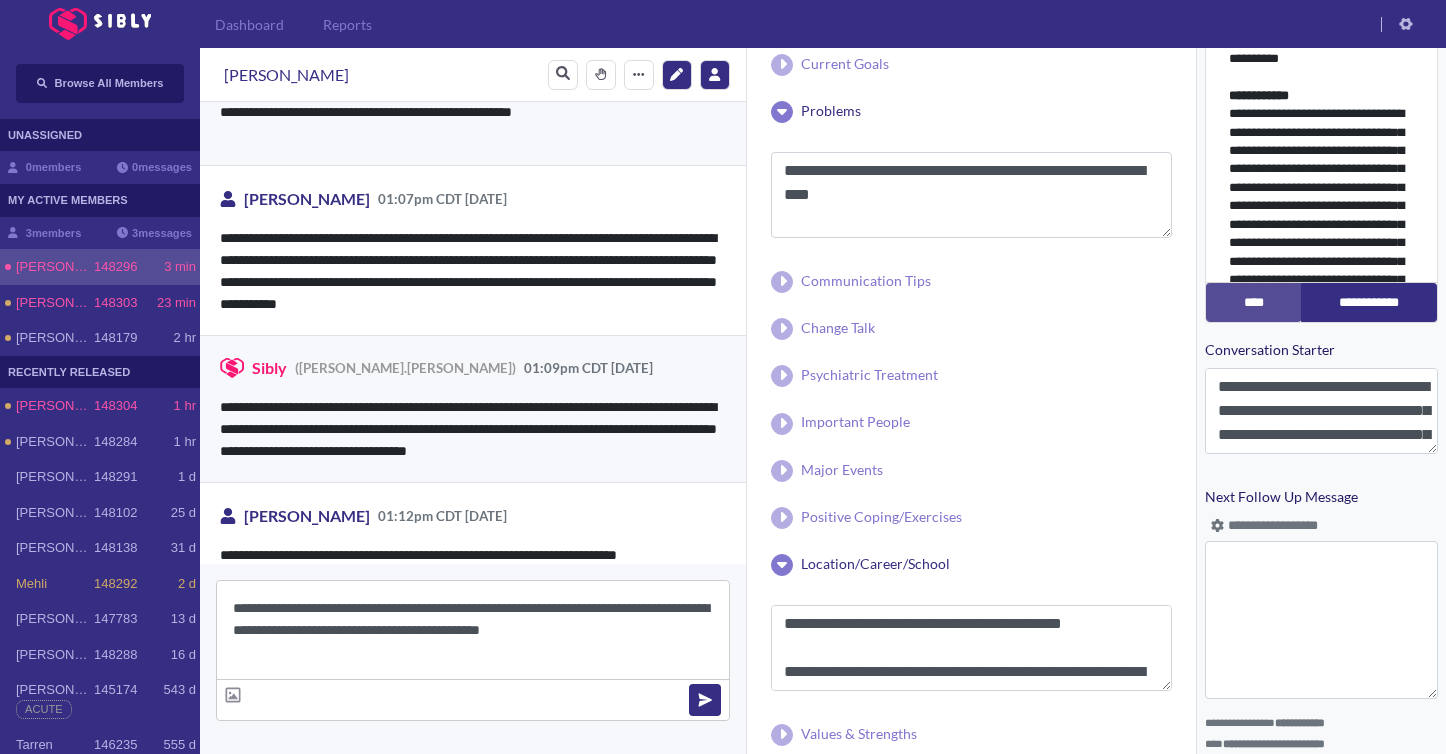click on "**********" at bounding box center [473, 630] 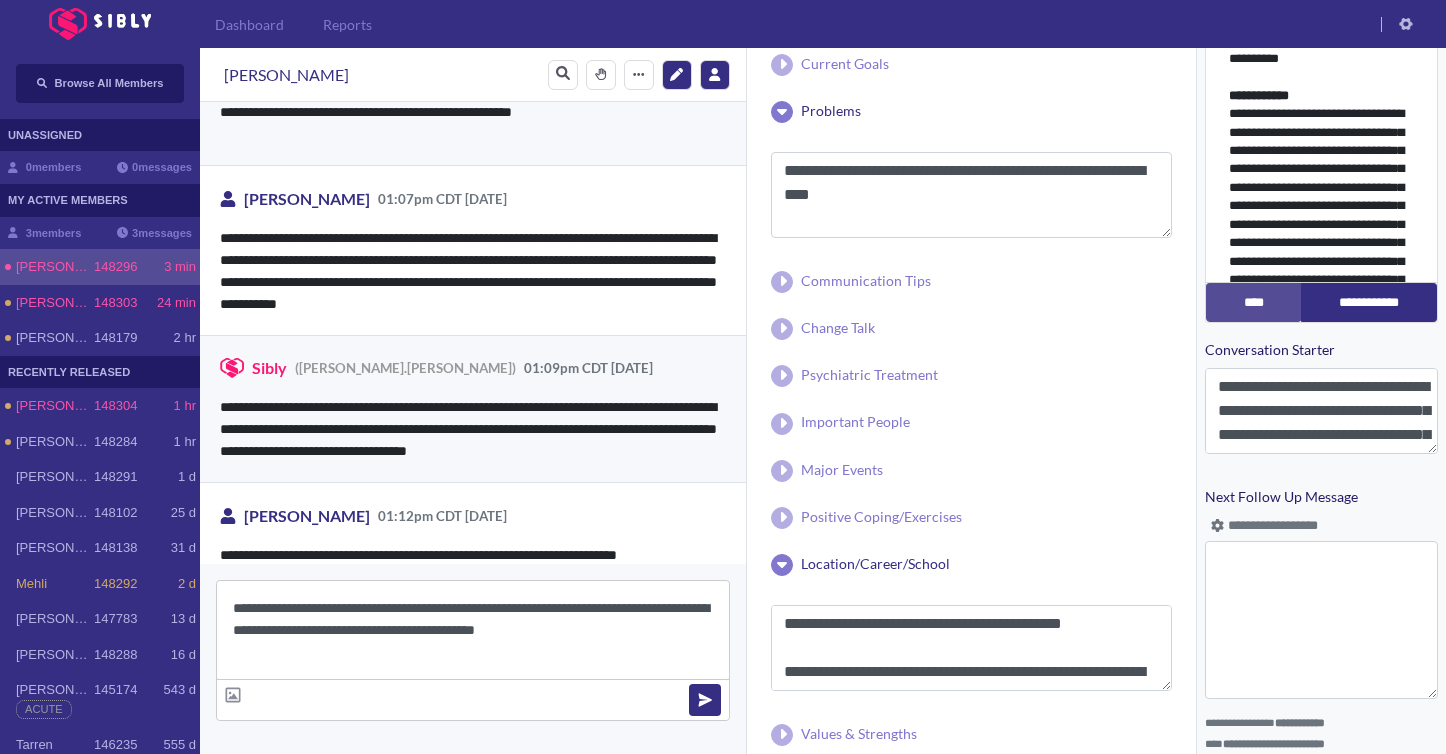 click on "**********" at bounding box center (473, 630) 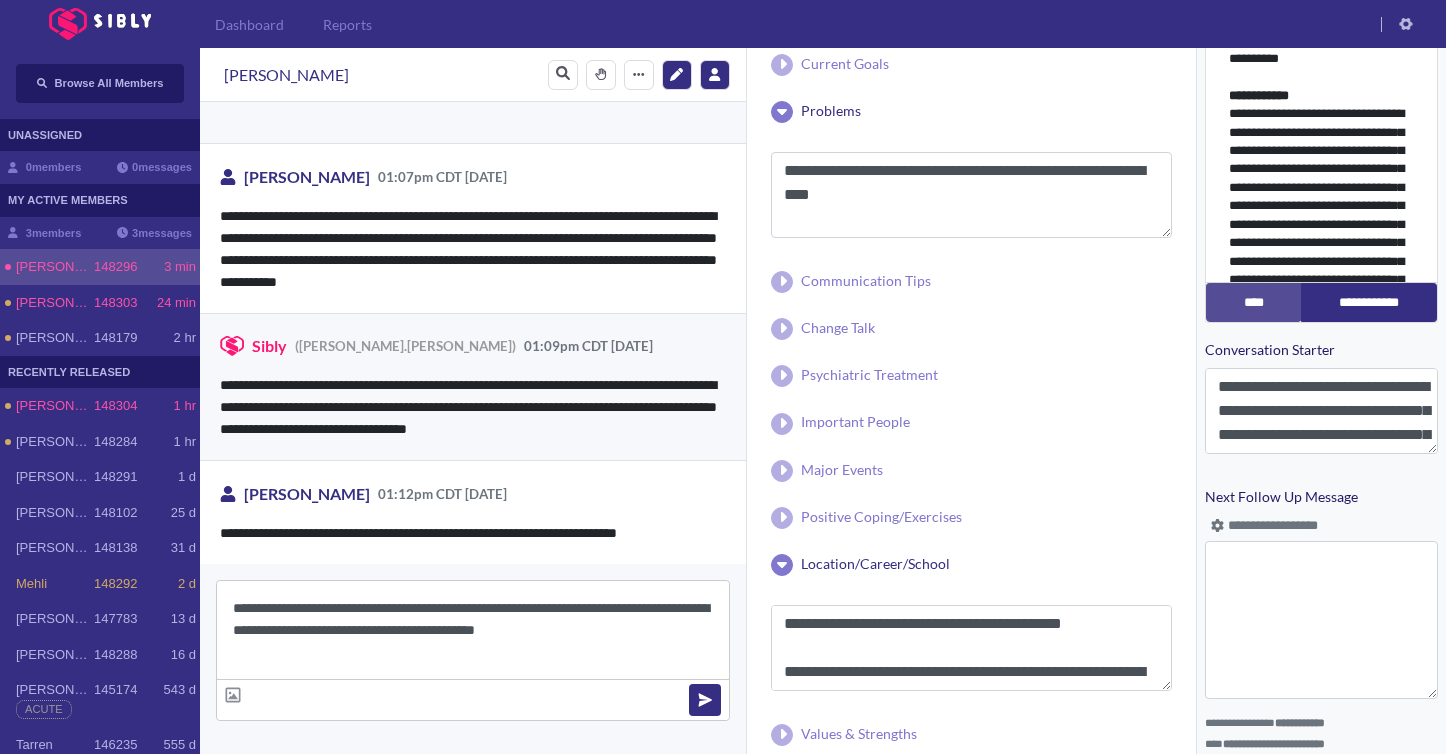 click on "**********" at bounding box center (473, 630) 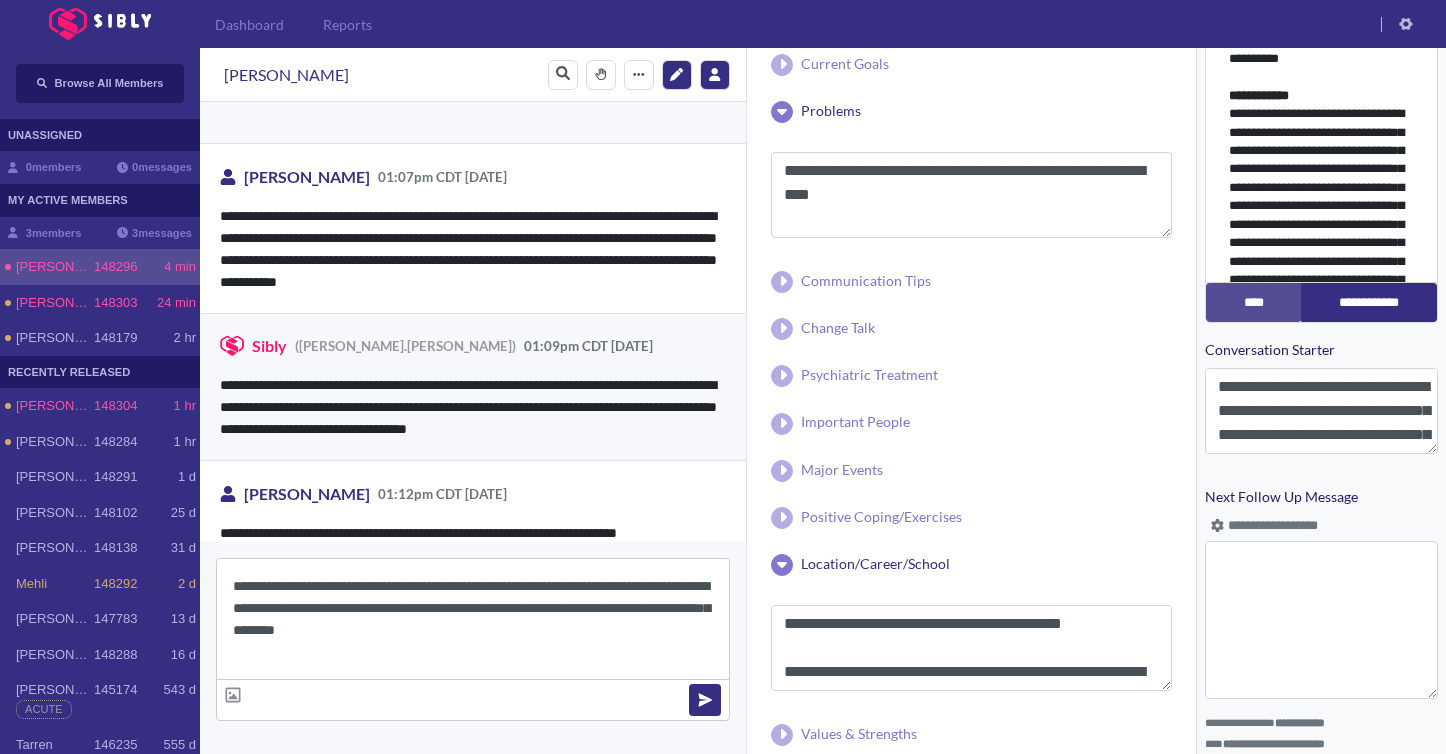 scroll, scrollTop: 3327, scrollLeft: 0, axis: vertical 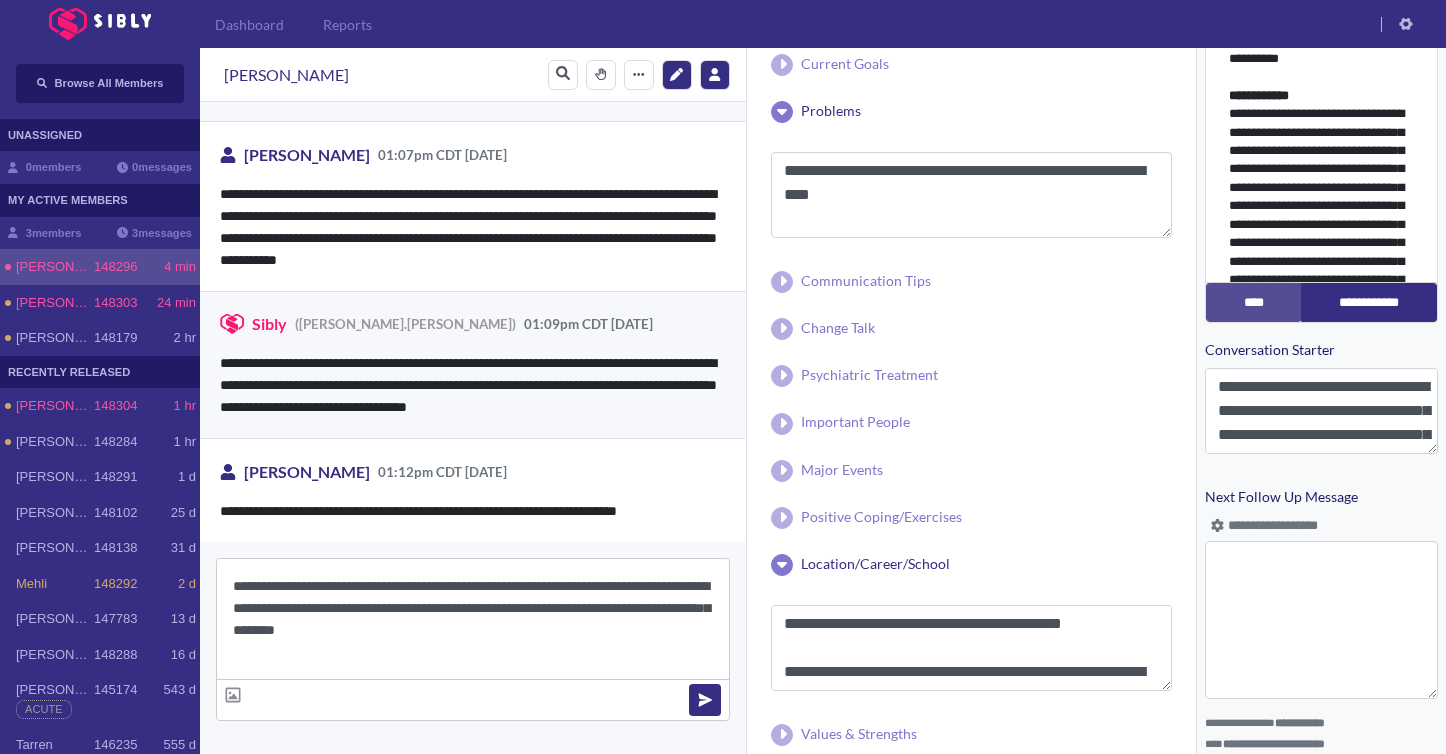 click on "**********" at bounding box center [473, 619] 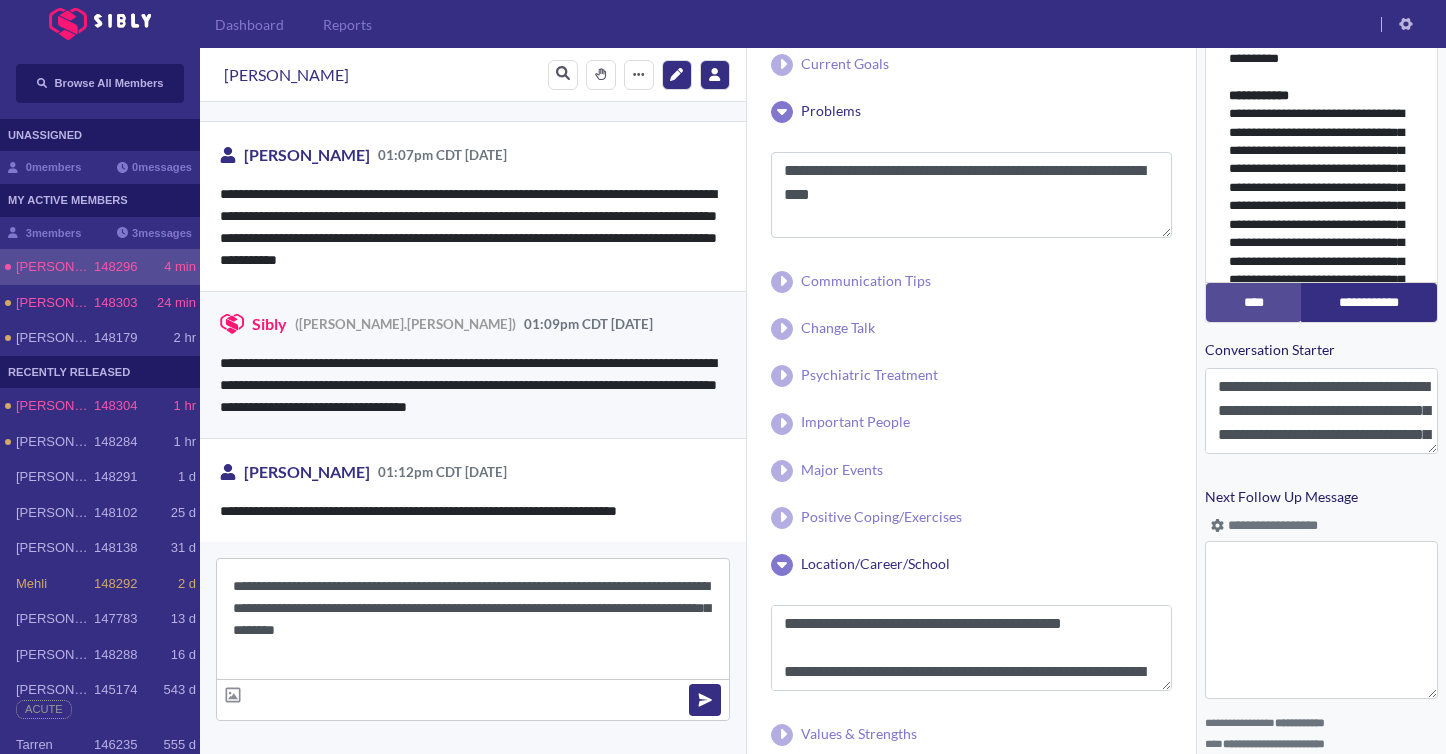 click on "**********" at bounding box center [473, 619] 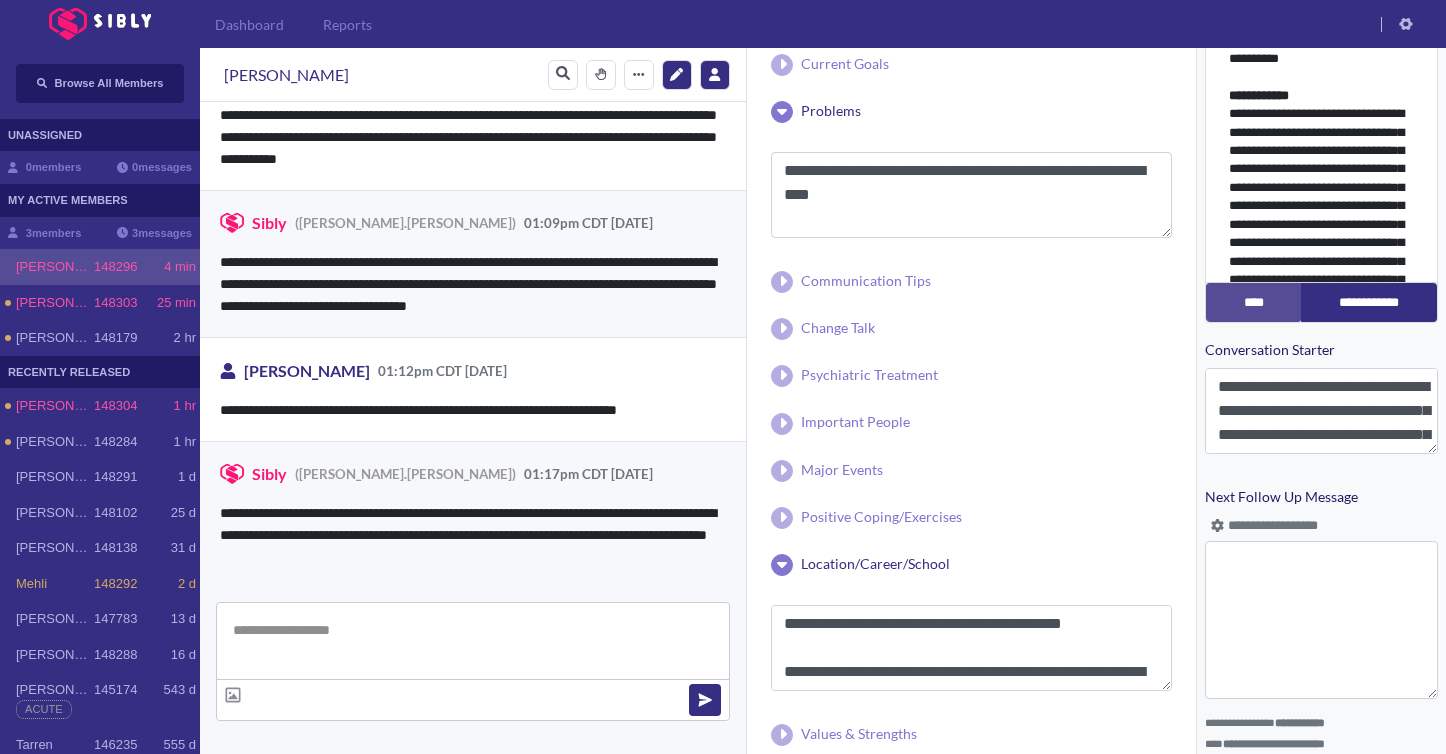 scroll, scrollTop: 3430, scrollLeft: 0, axis: vertical 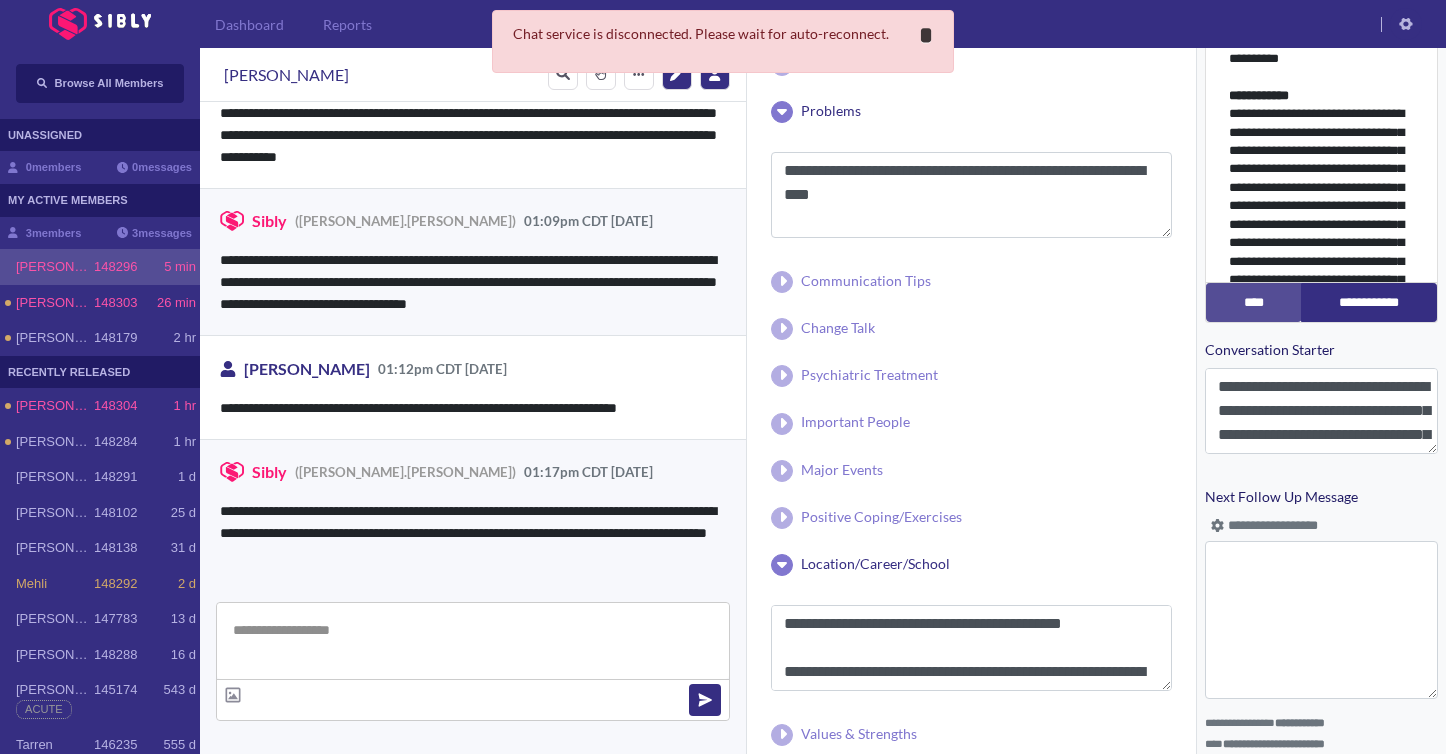 click on "*" at bounding box center [926, 35] 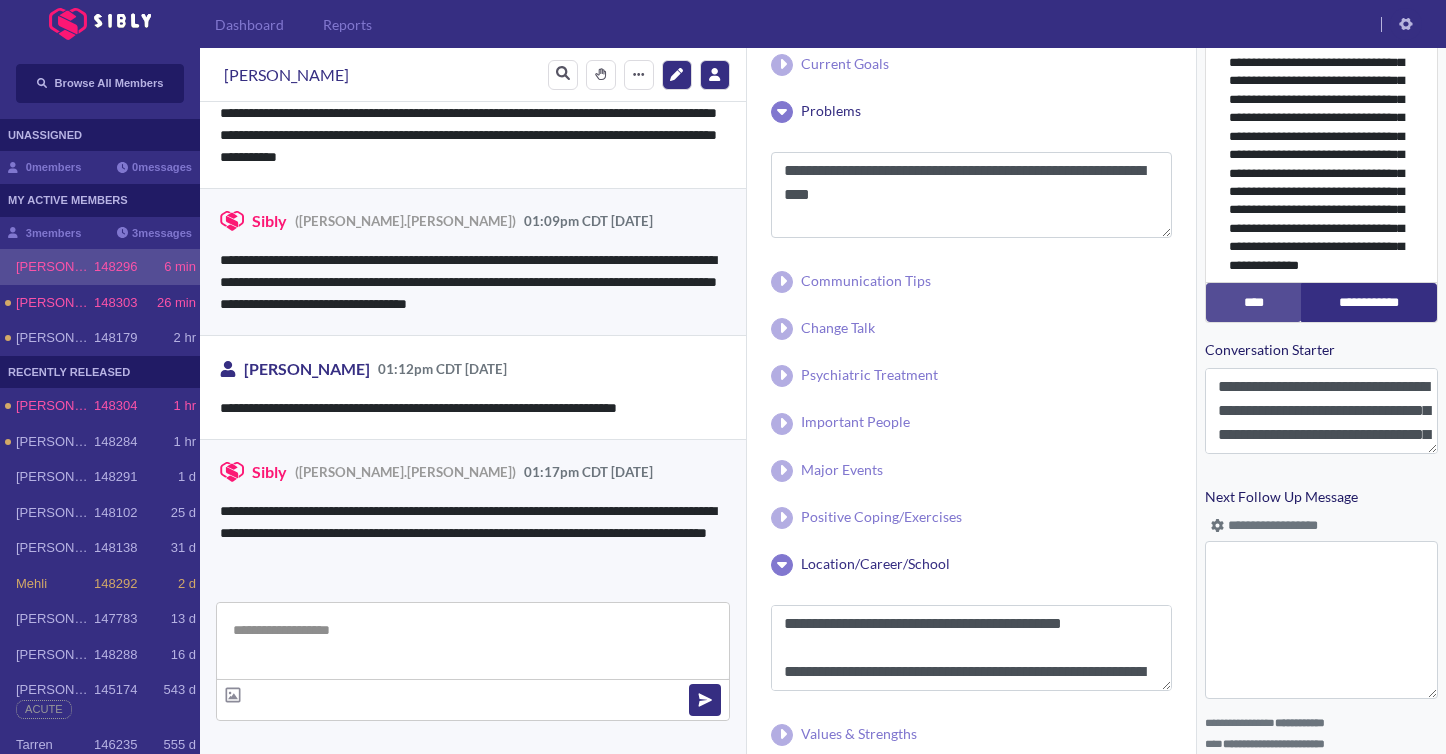 scroll, scrollTop: 1050, scrollLeft: 0, axis: vertical 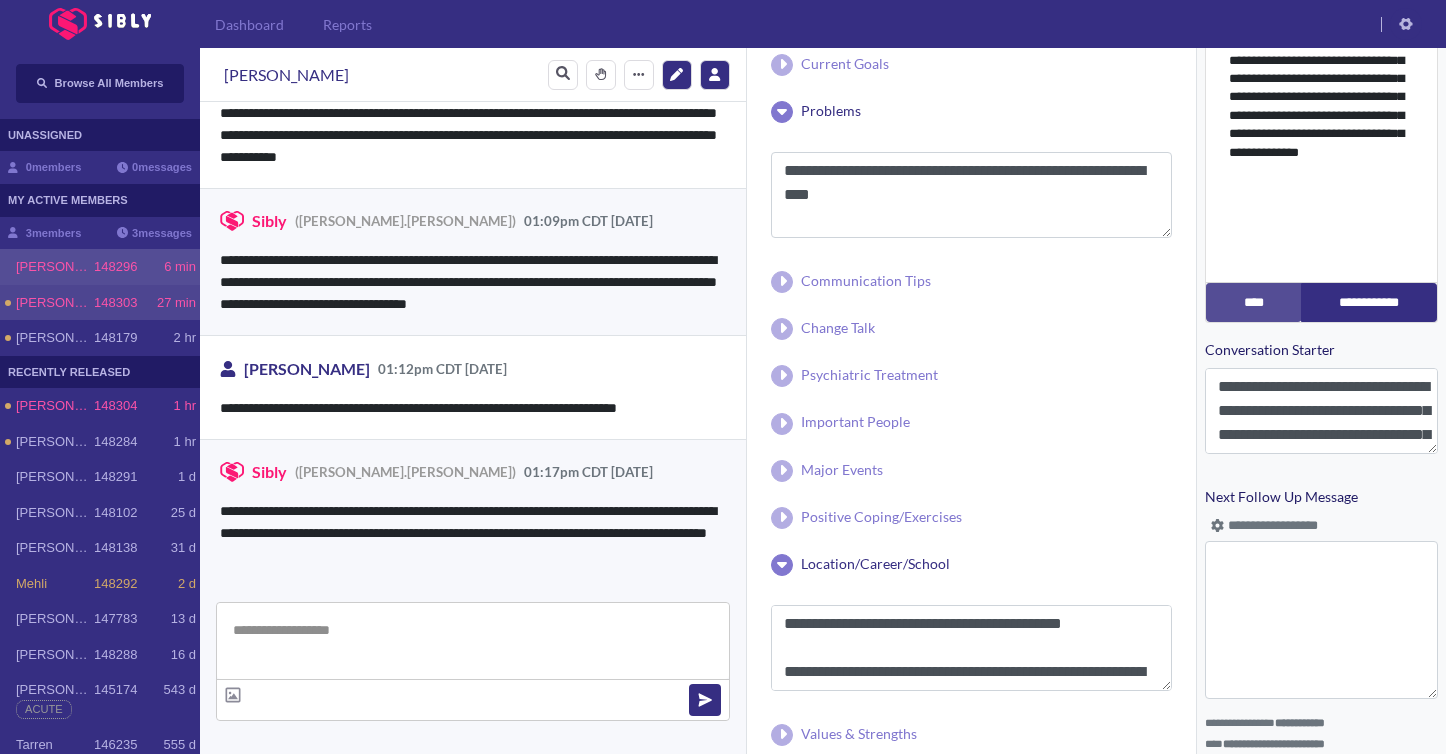 click on "27 min" 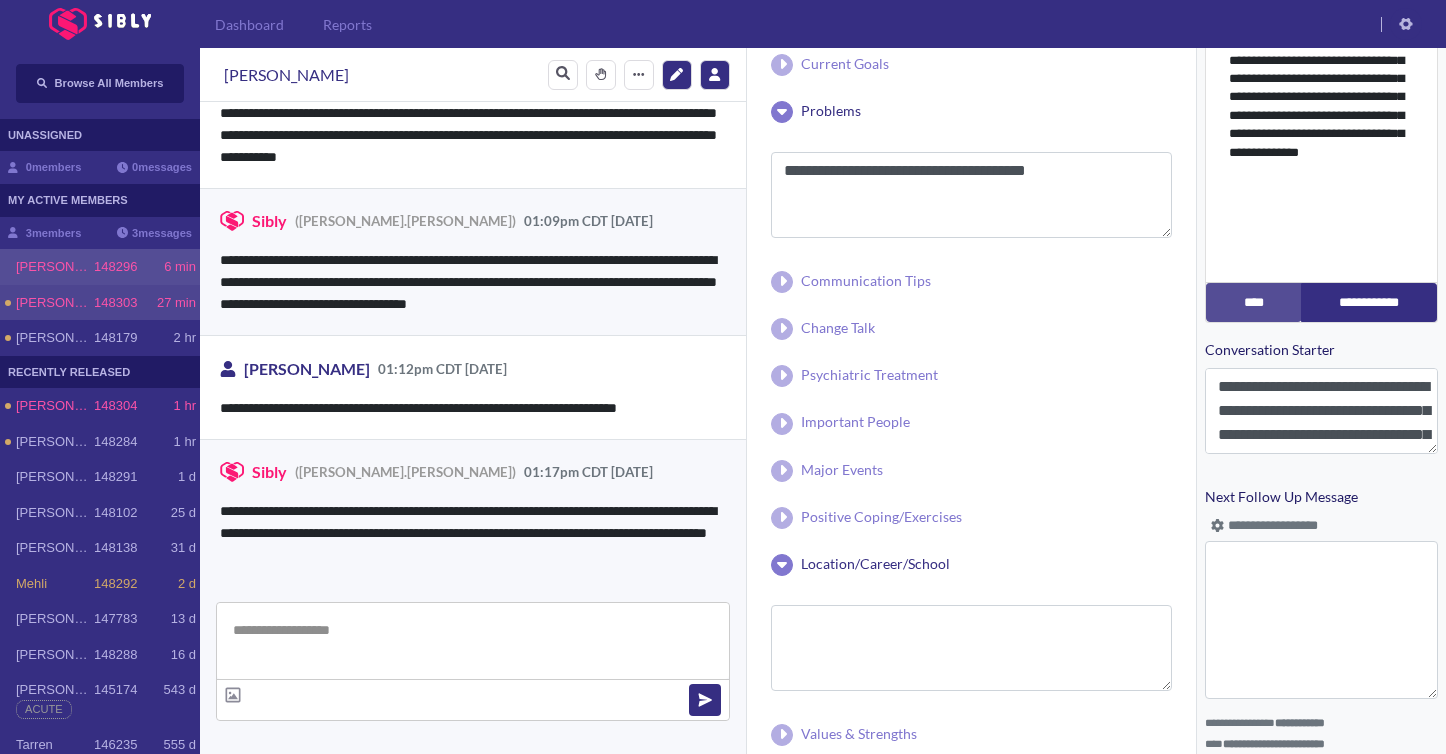 scroll, scrollTop: 0, scrollLeft: 0, axis: both 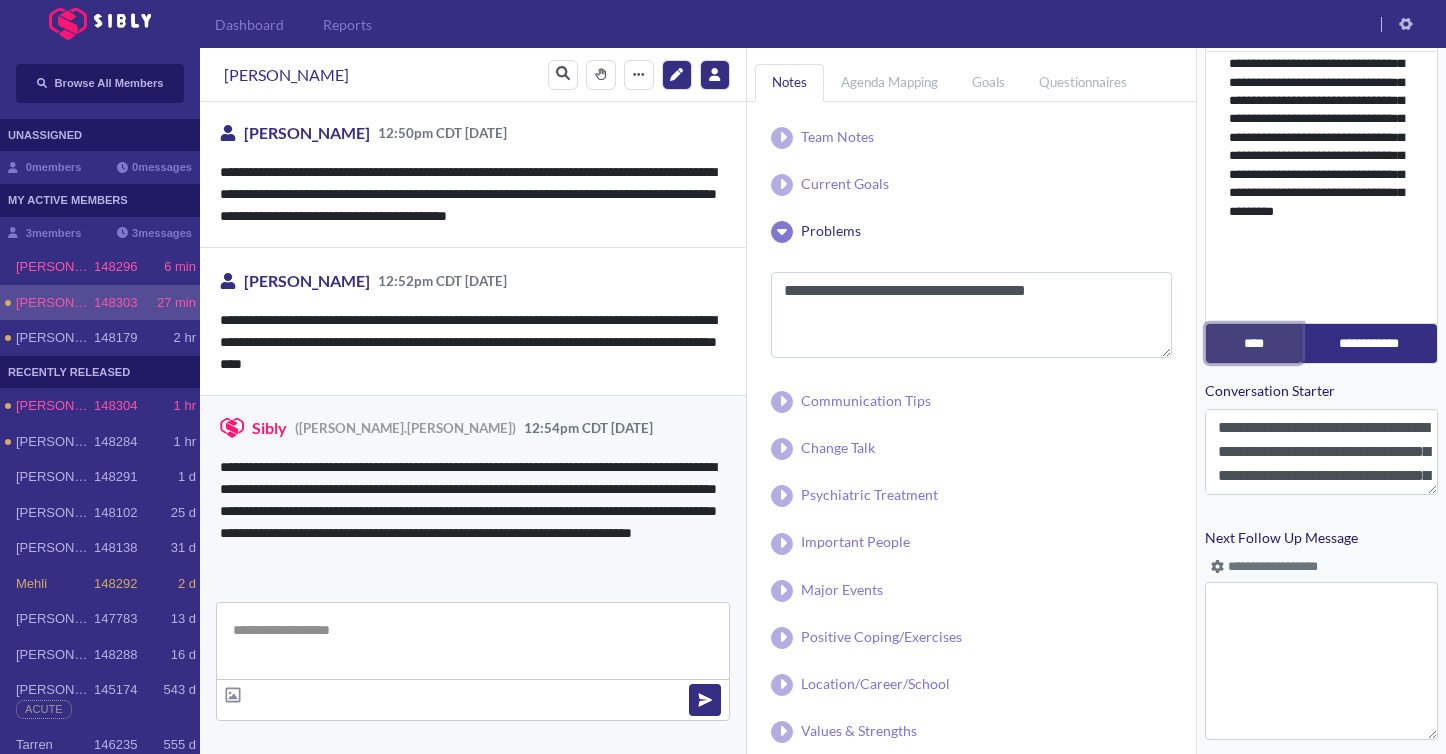 click on "****" at bounding box center [1254, 343] 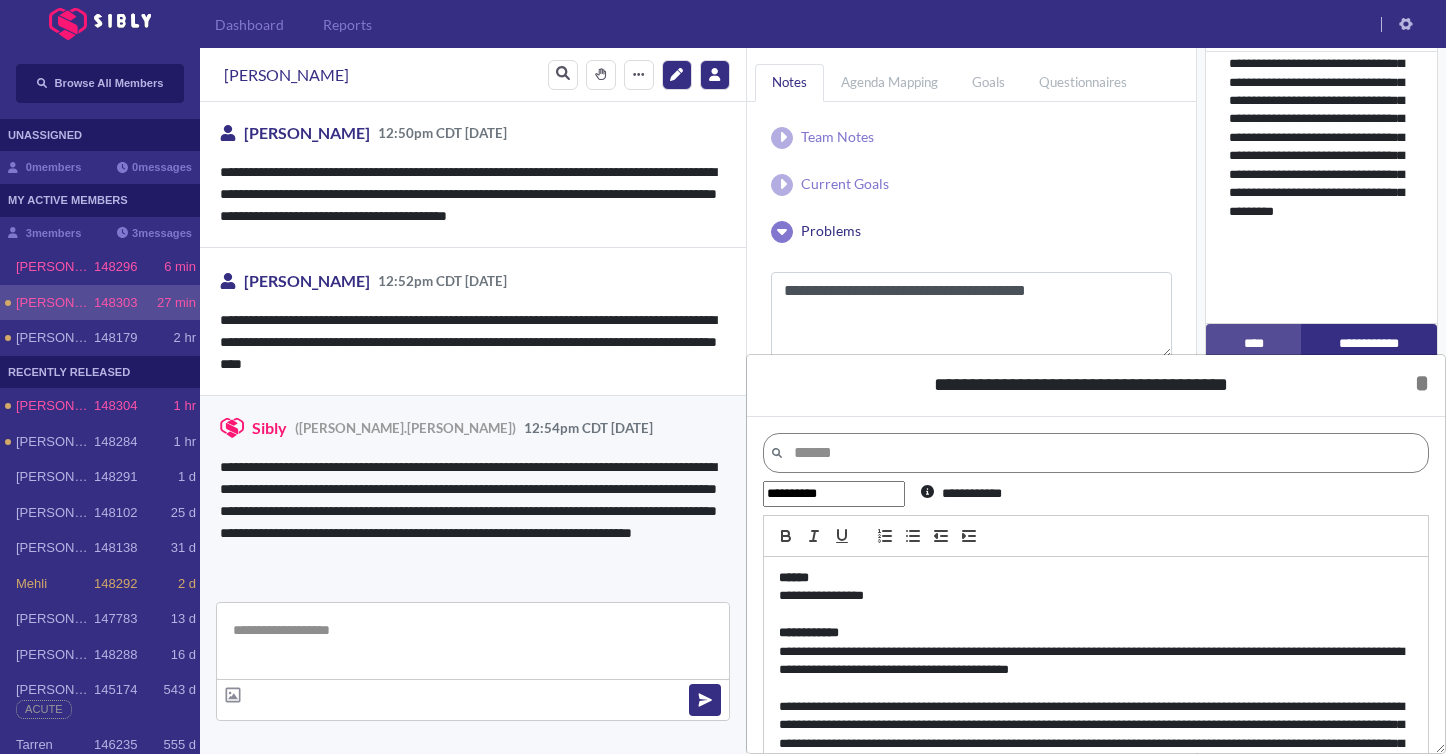 scroll, scrollTop: 102, scrollLeft: 0, axis: vertical 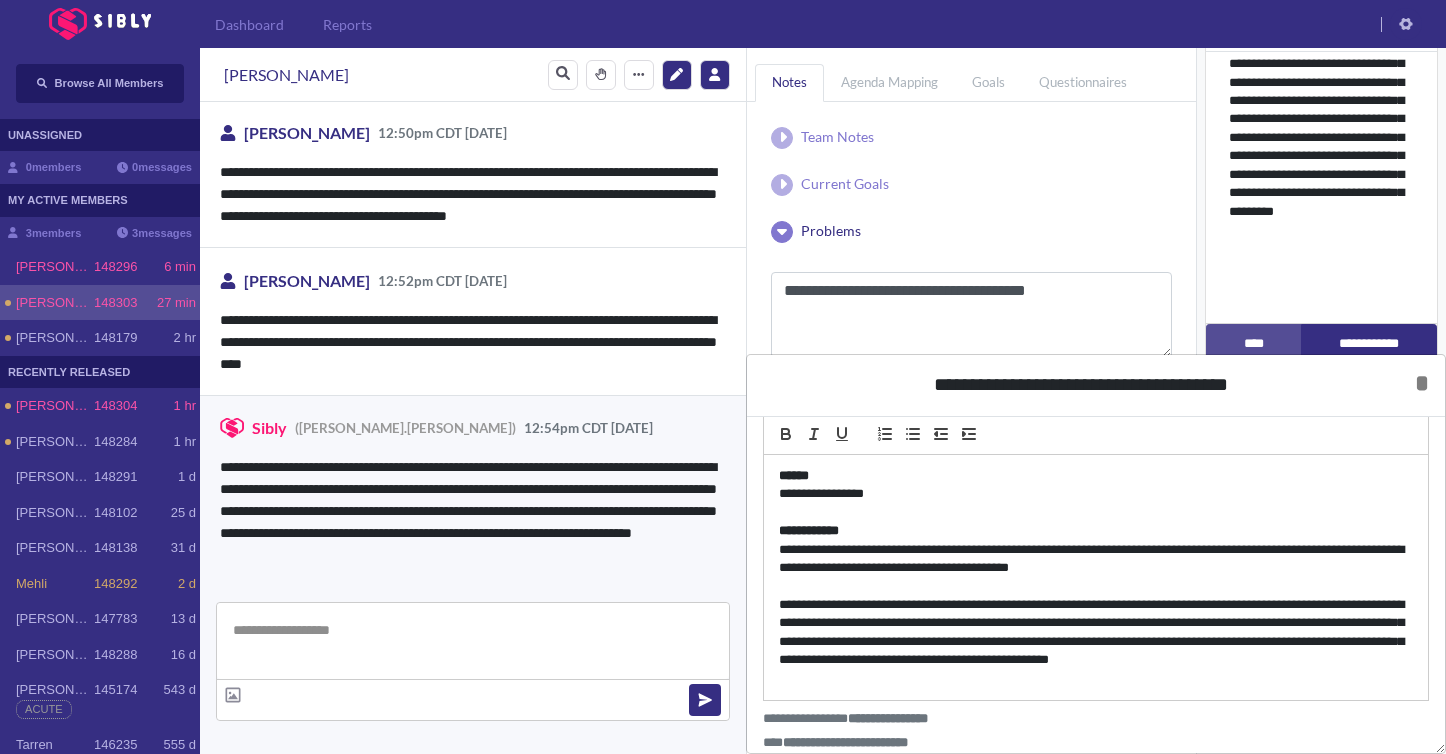 click on "**********" at bounding box center (1096, 642) 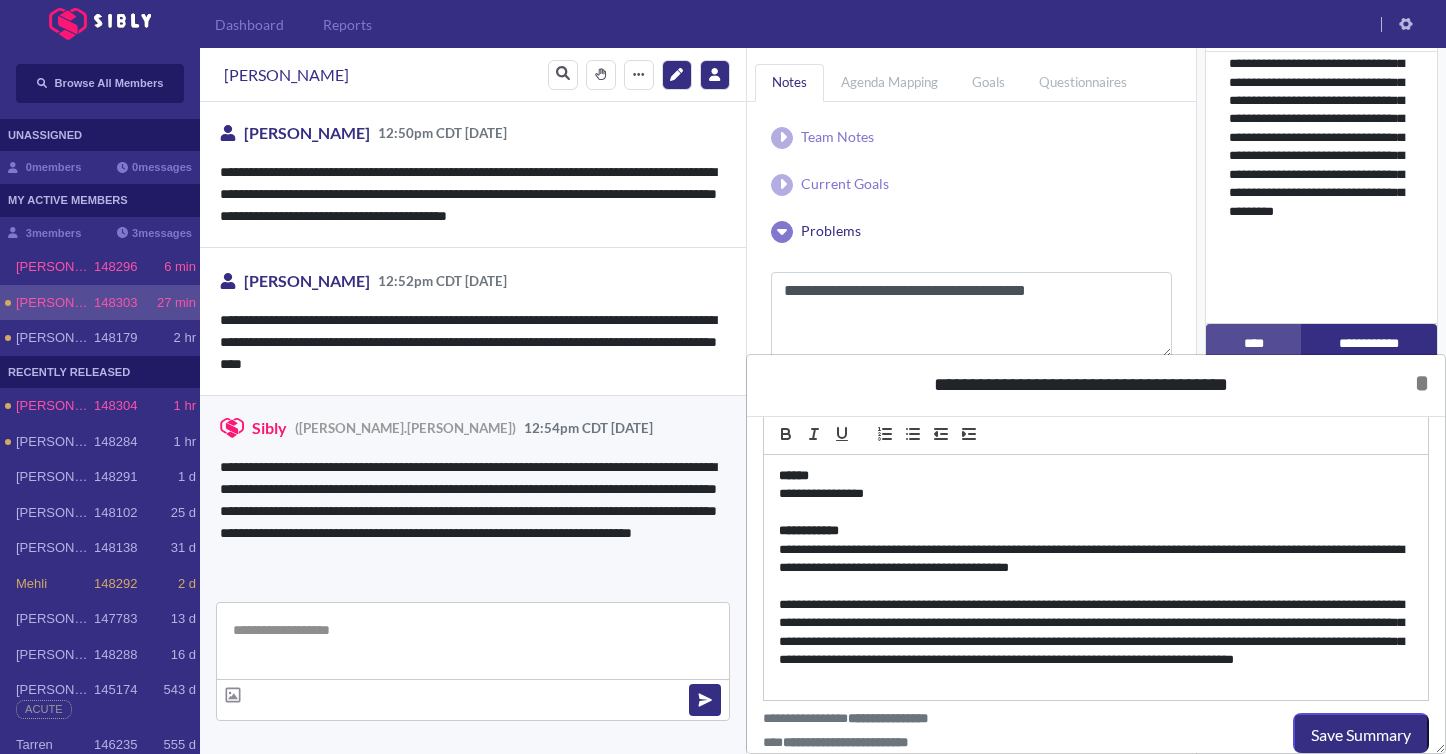 click on "**********" at bounding box center [1096, 642] 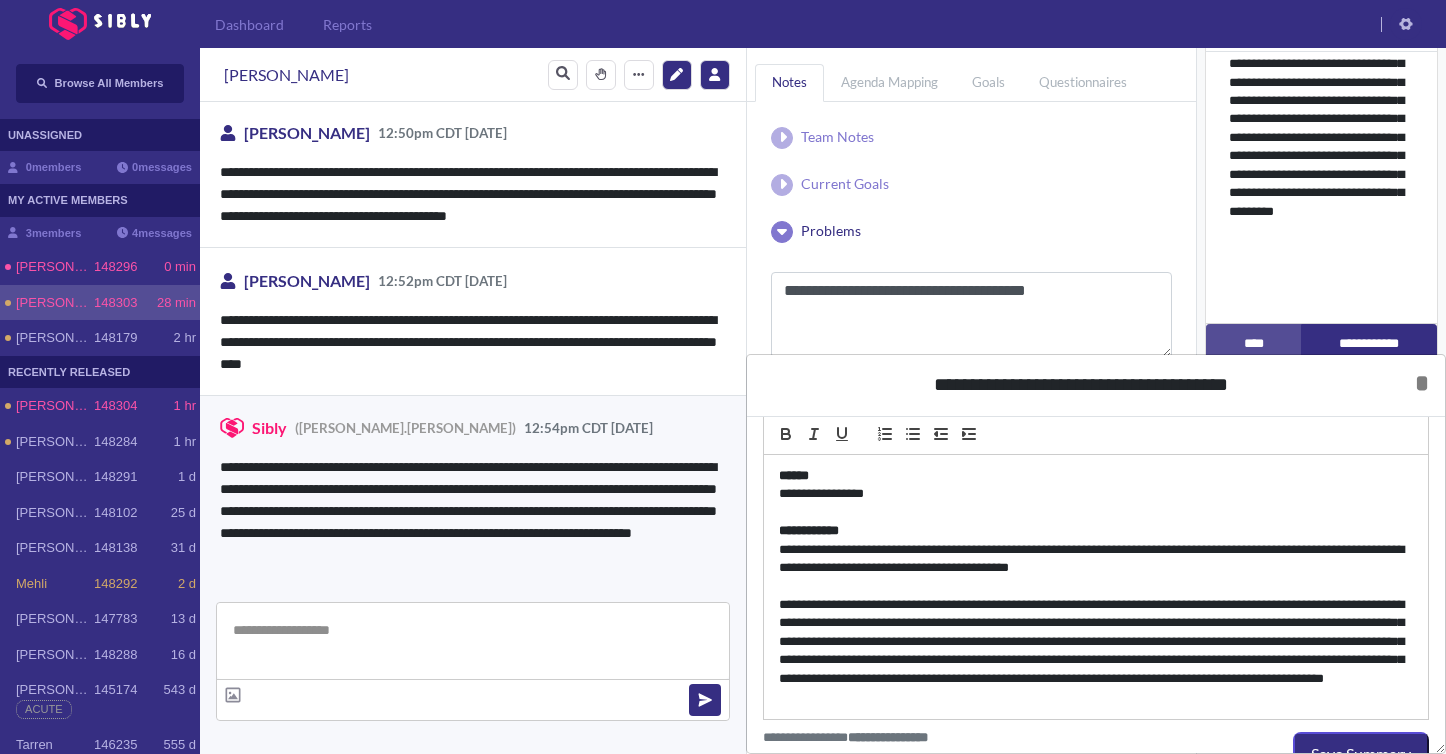 click on "**********" at bounding box center [1096, 651] 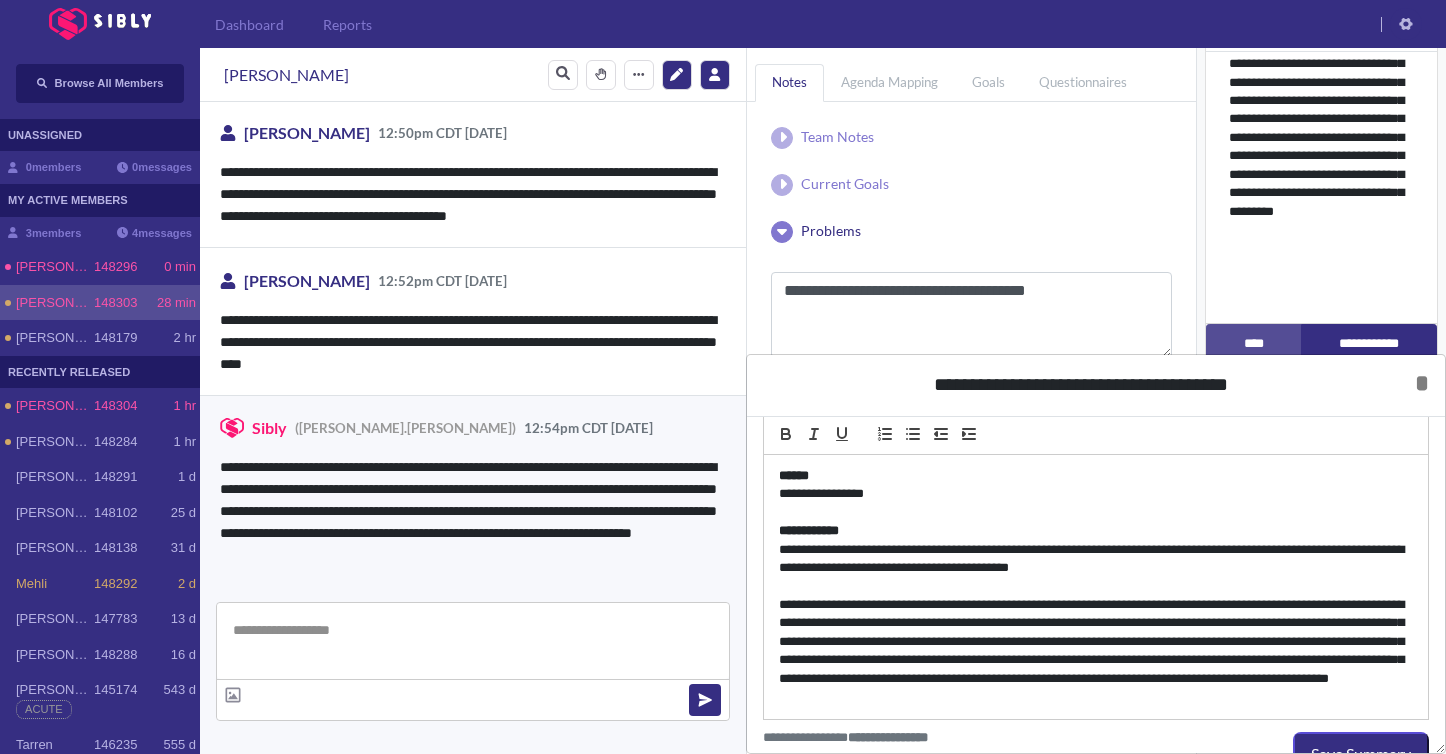 scroll, scrollTop: 120, scrollLeft: 0, axis: vertical 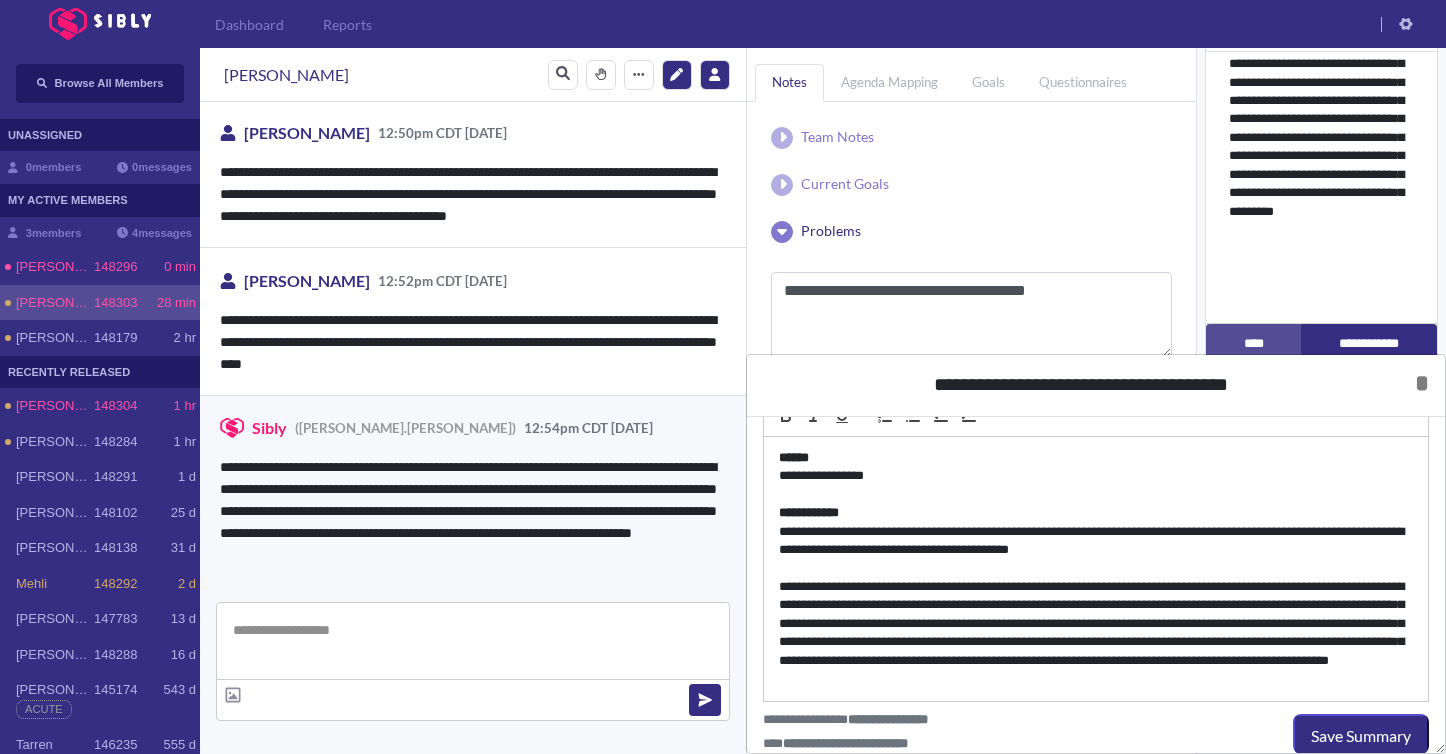 click on "**********" at bounding box center (1096, 633) 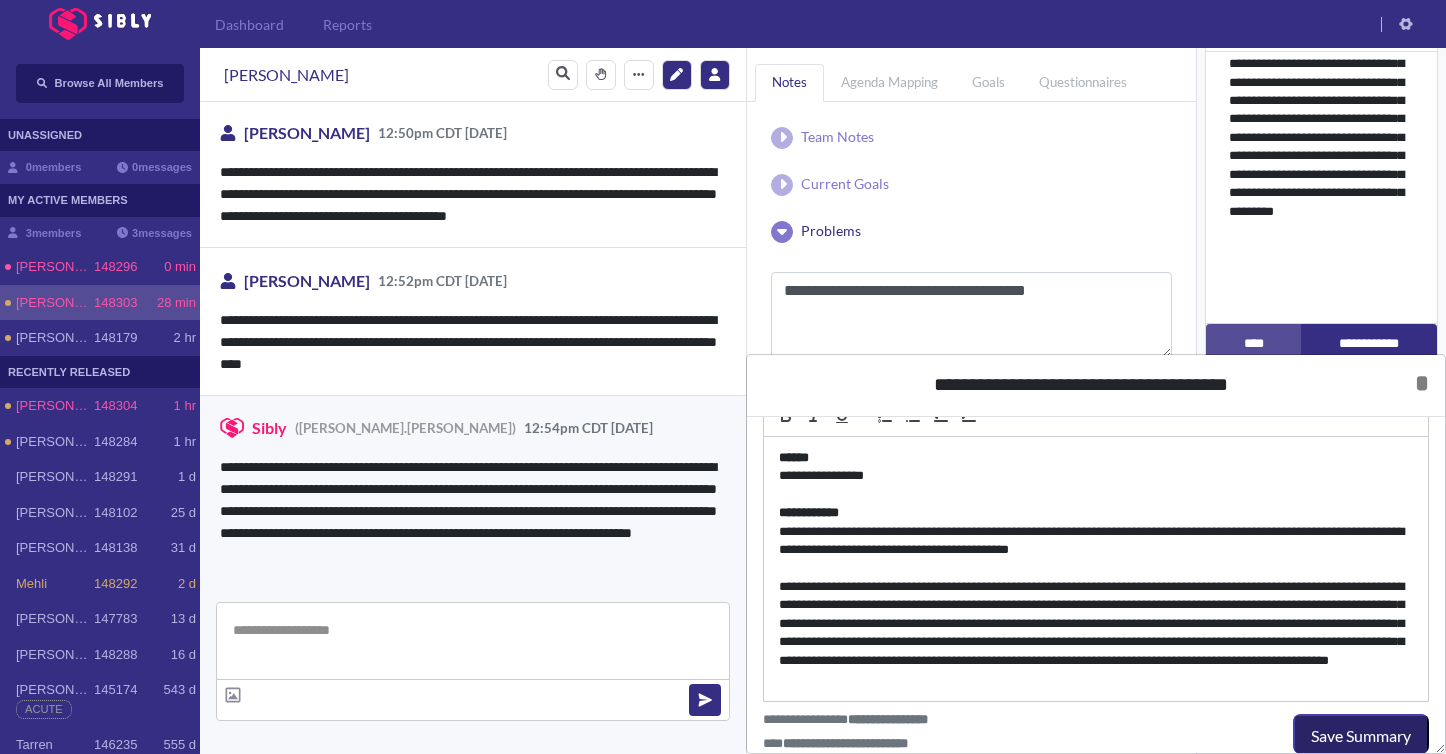 click on "Save Summary" at bounding box center [1361, 736] 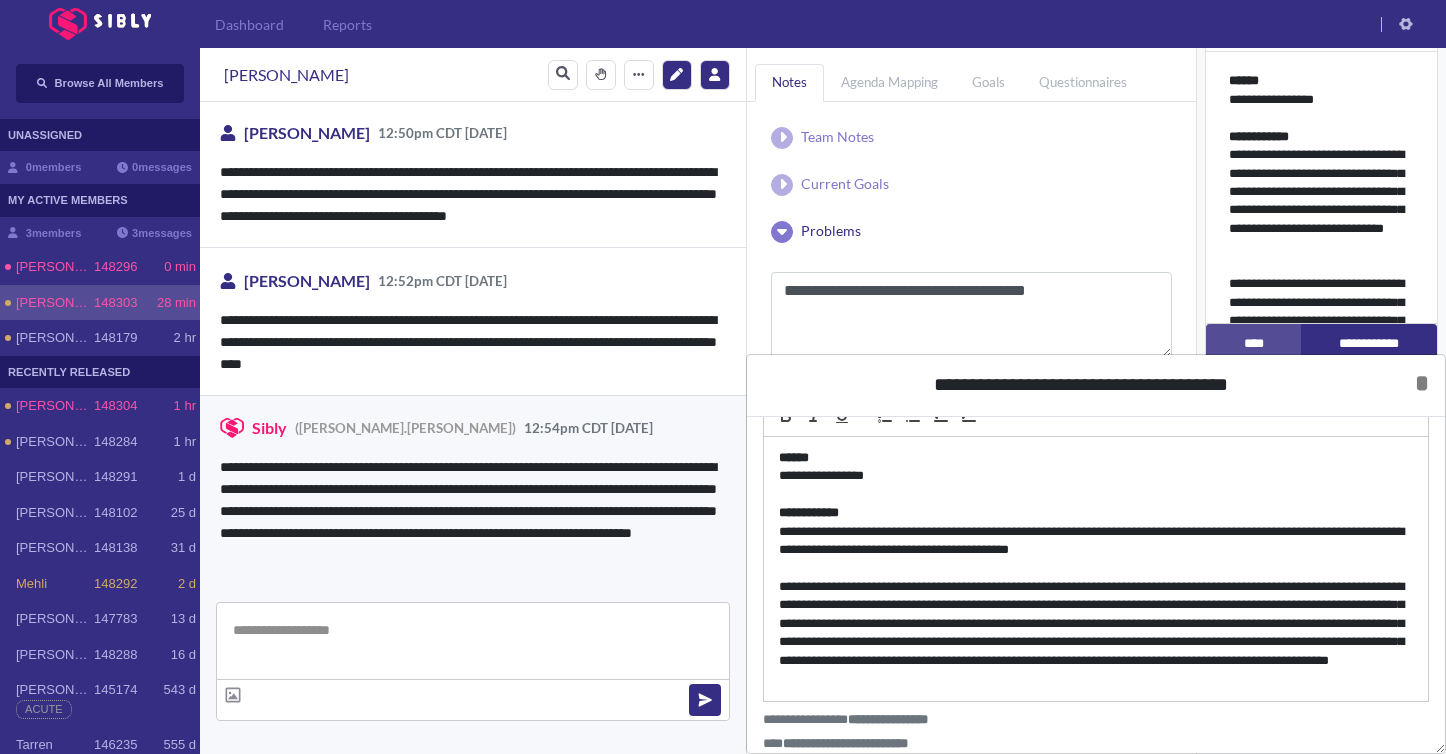 click on "**********" at bounding box center (1096, 633) 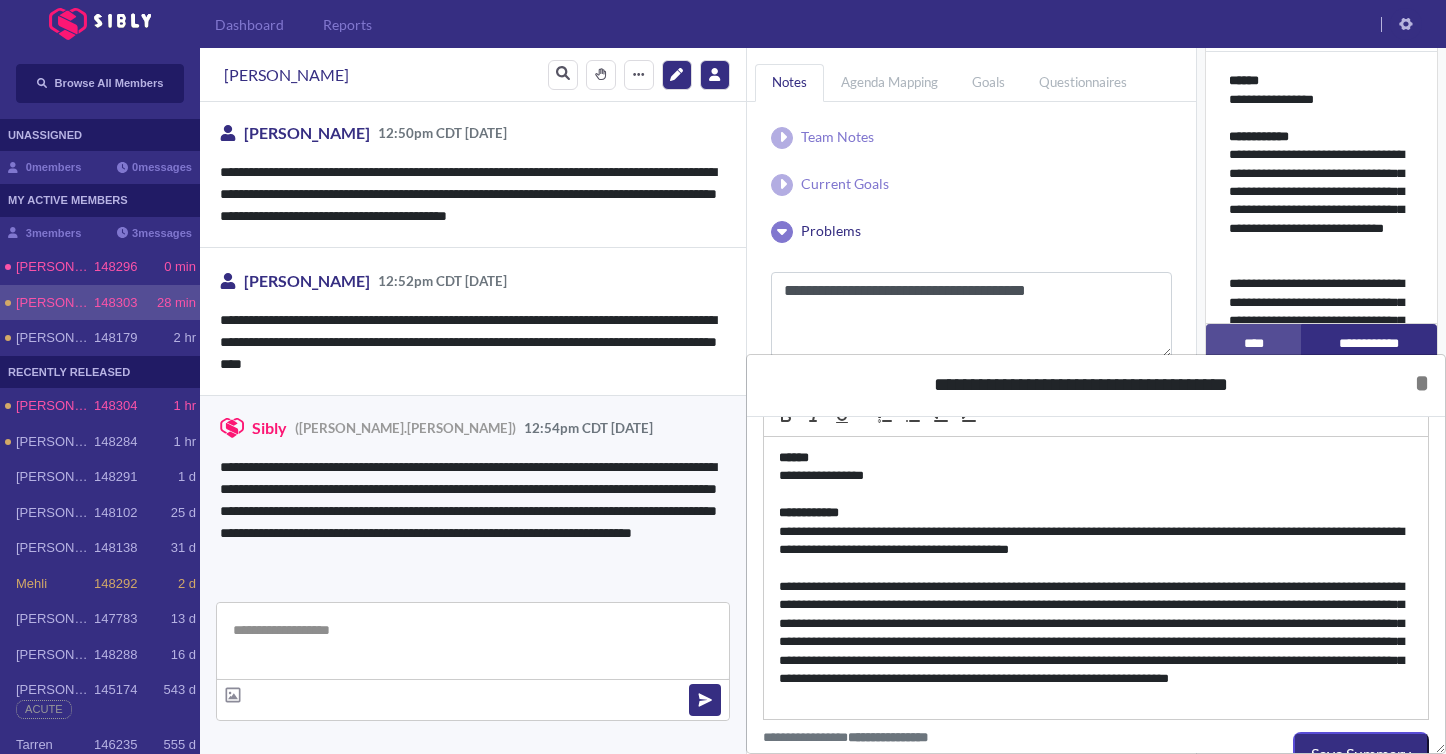 click on "**********" at bounding box center [1096, 642] 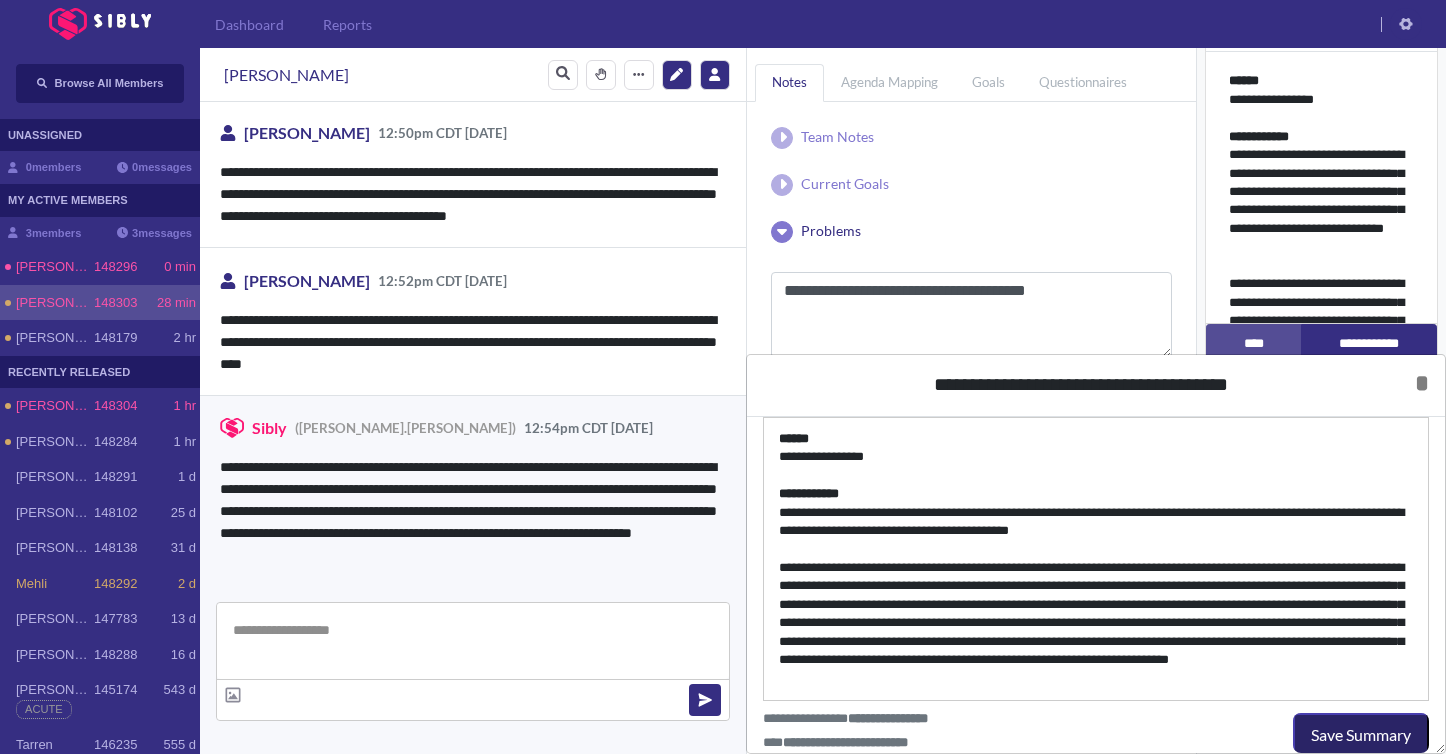 click on "Save Summary" at bounding box center [1361, 735] 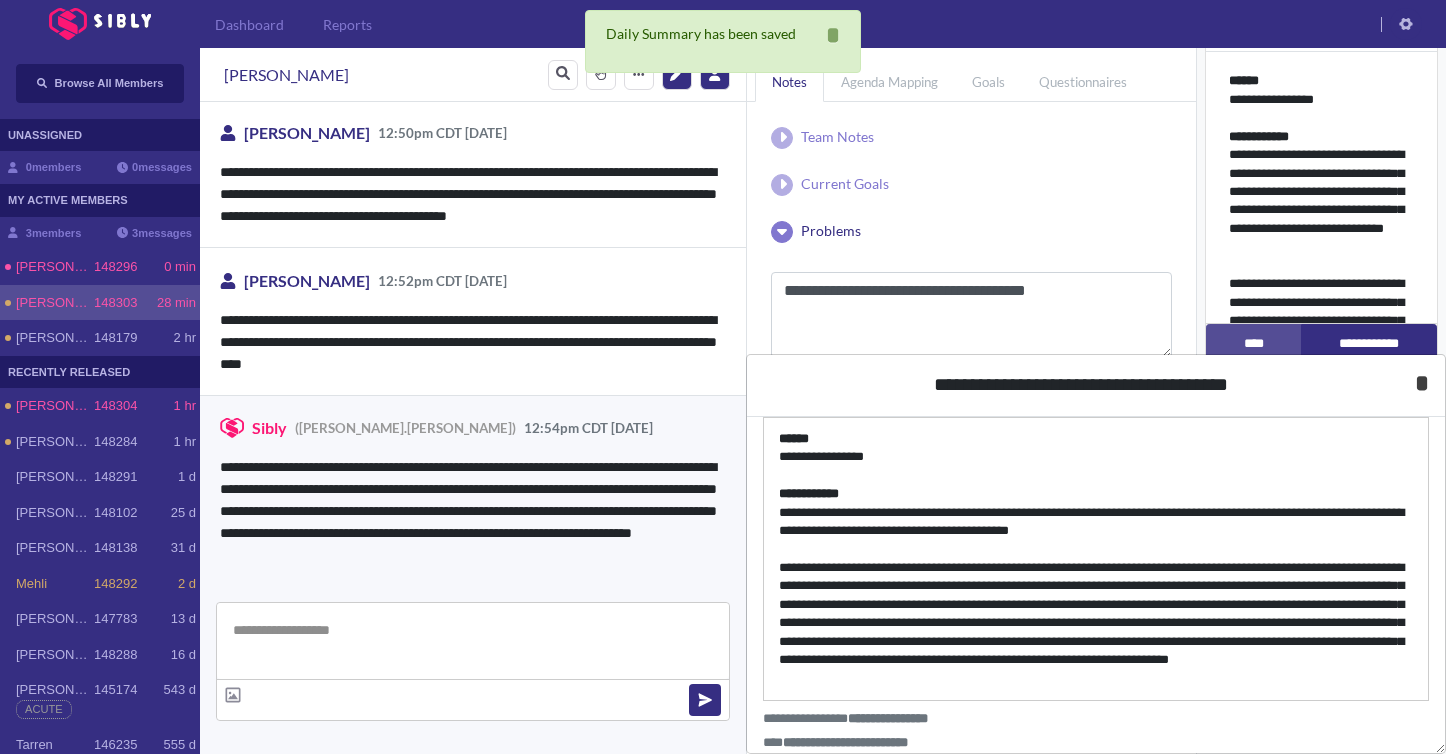 click on "*" at bounding box center (1422, 383) 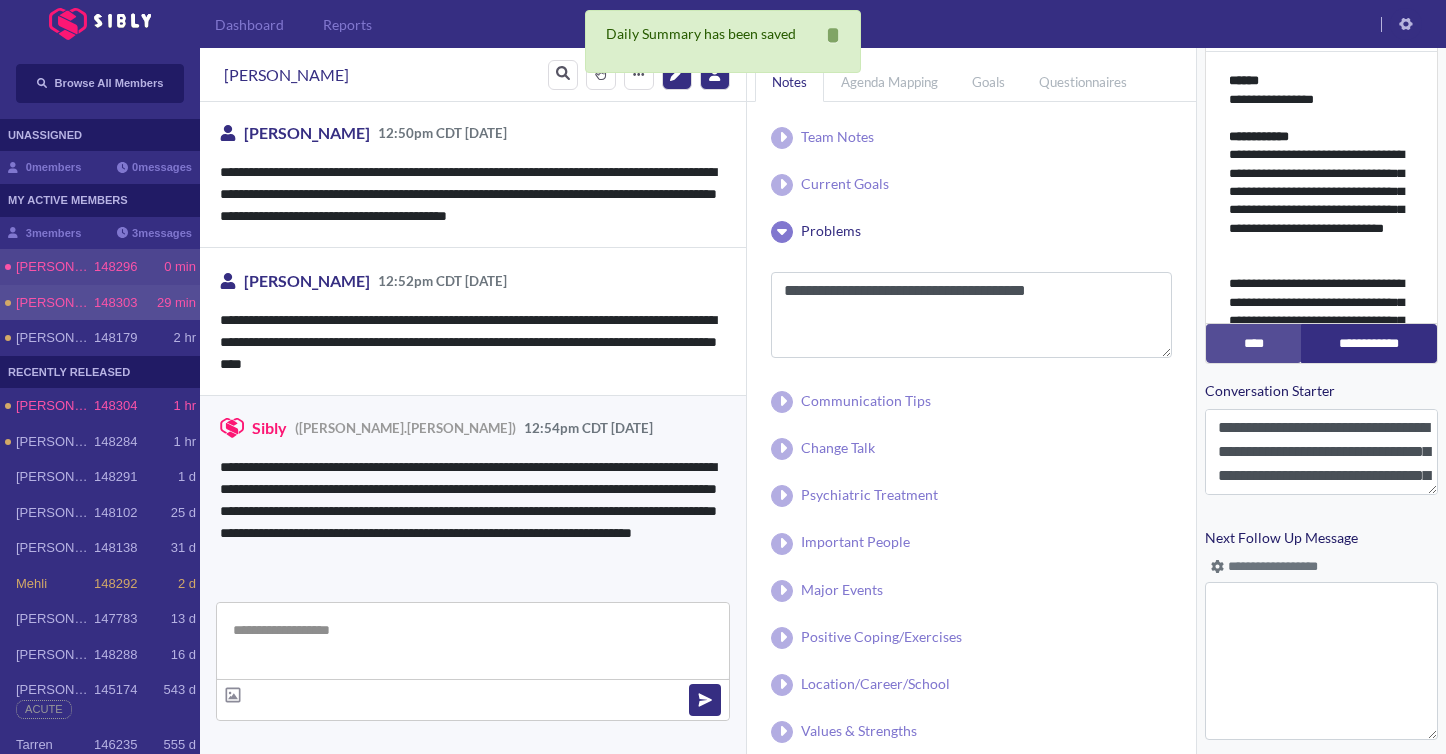 click on "[PERSON_NAME] 148296 0 min" at bounding box center (106, 267) 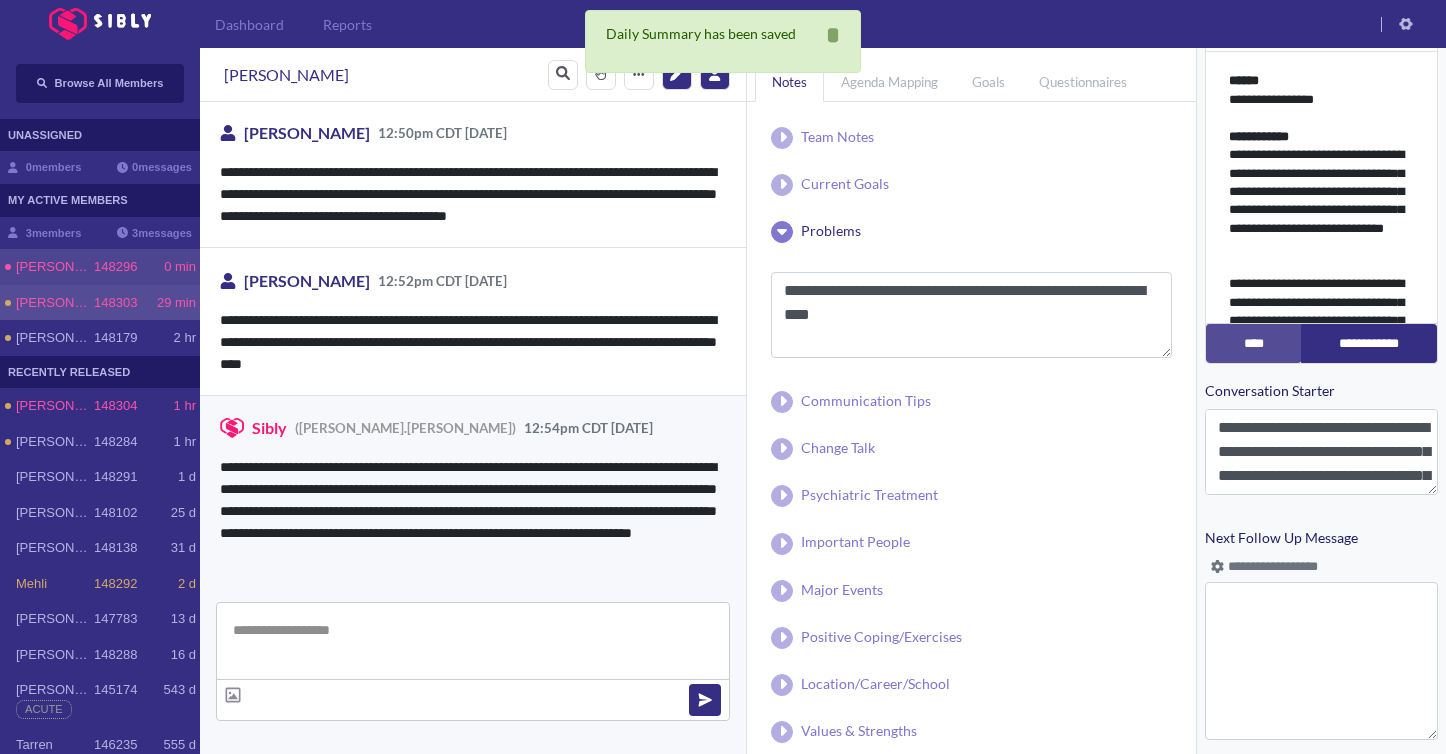scroll, scrollTop: 732, scrollLeft: 0, axis: vertical 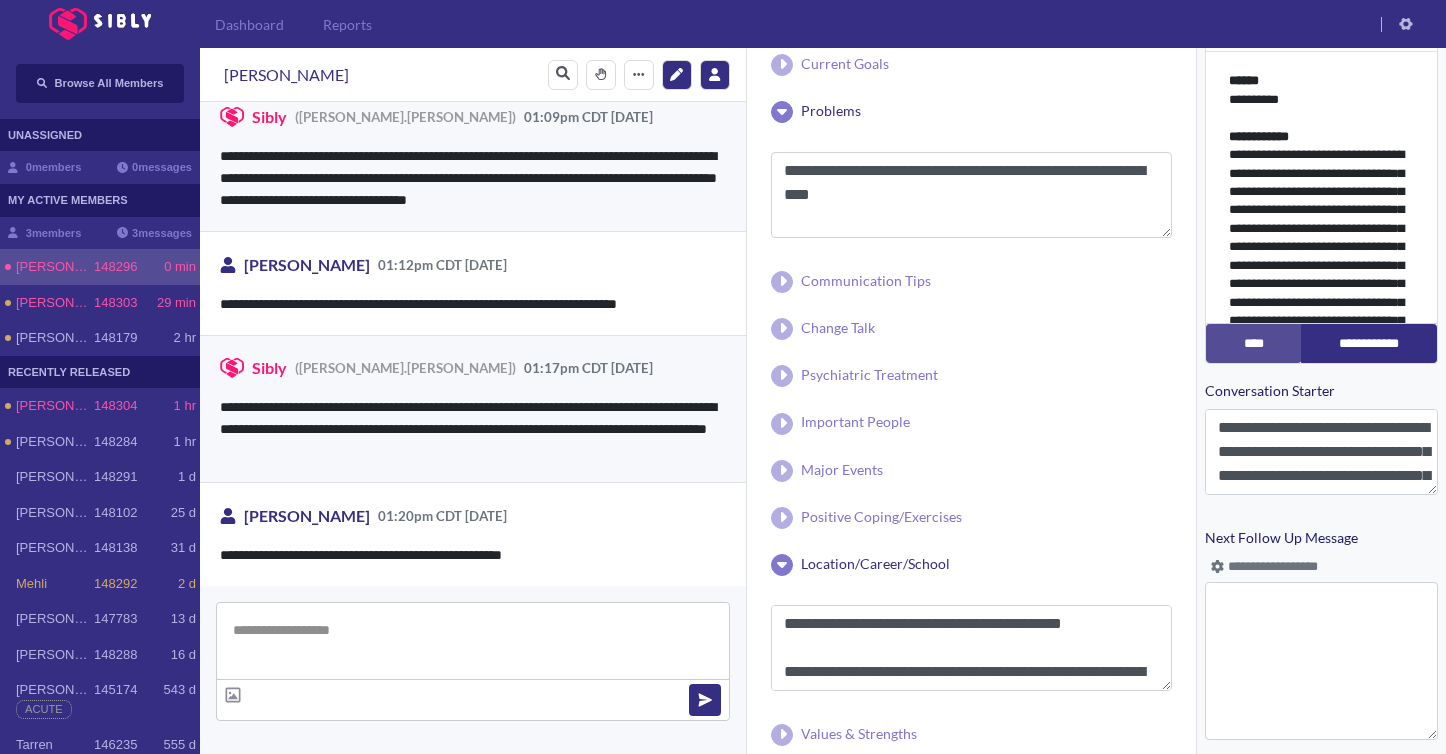 click at bounding box center [473, 641] 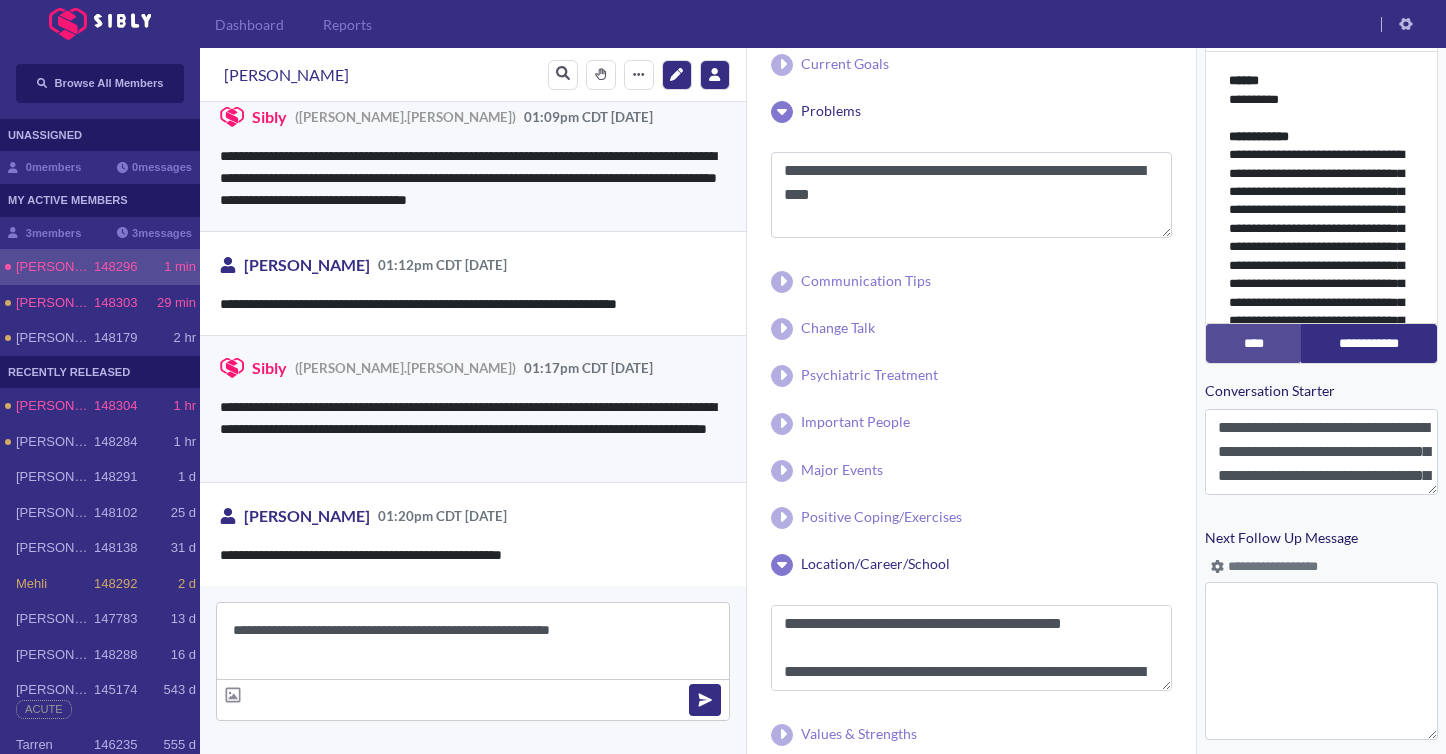 click on "**********" at bounding box center (473, 641) 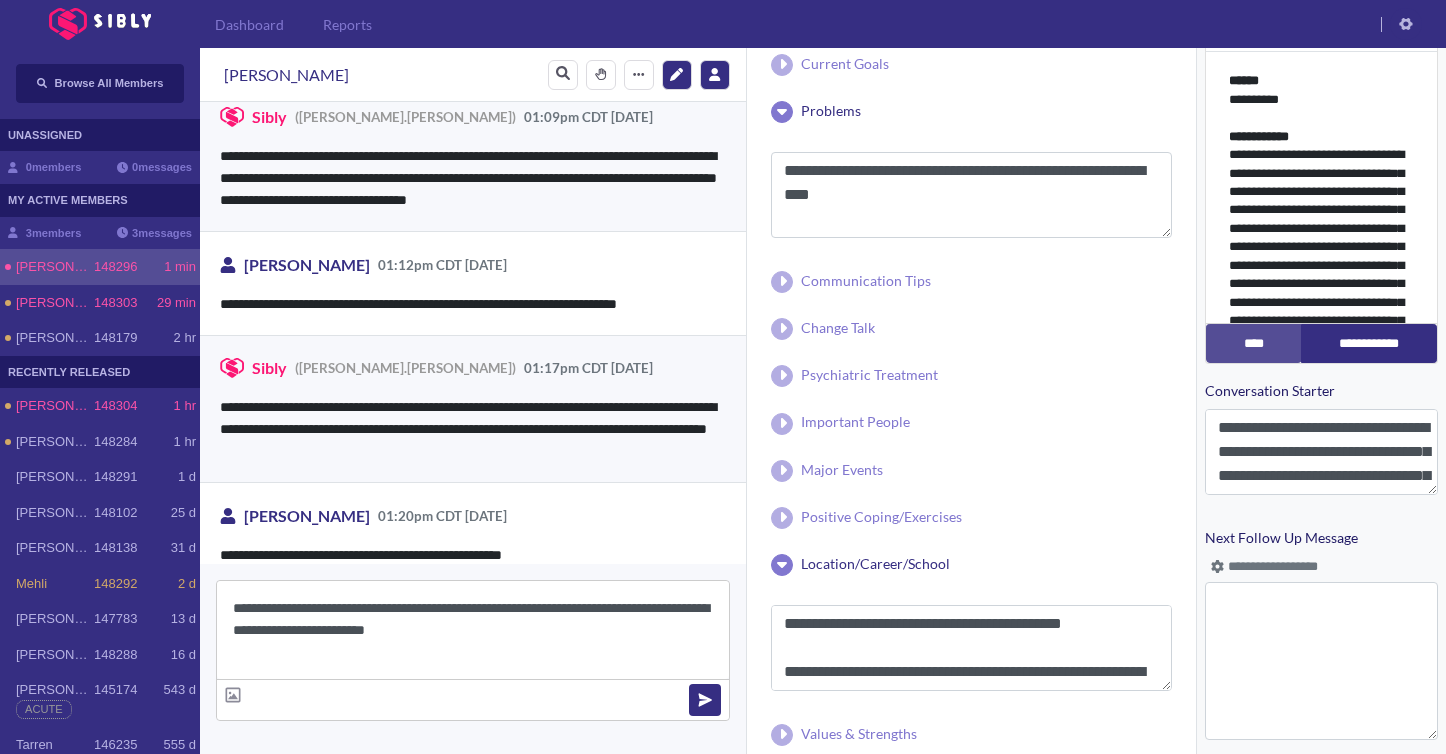 click on "**********" at bounding box center [473, 630] 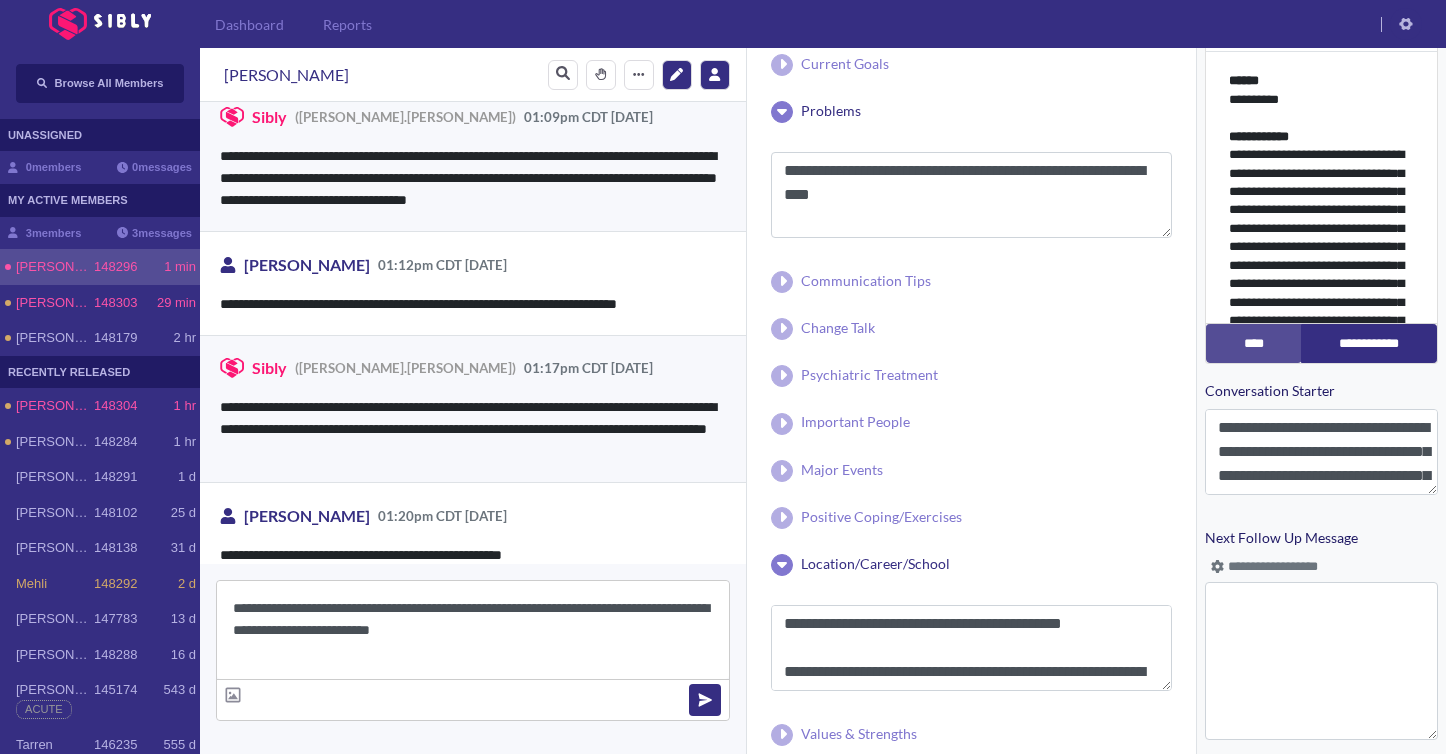 click on "**********" at bounding box center [473, 630] 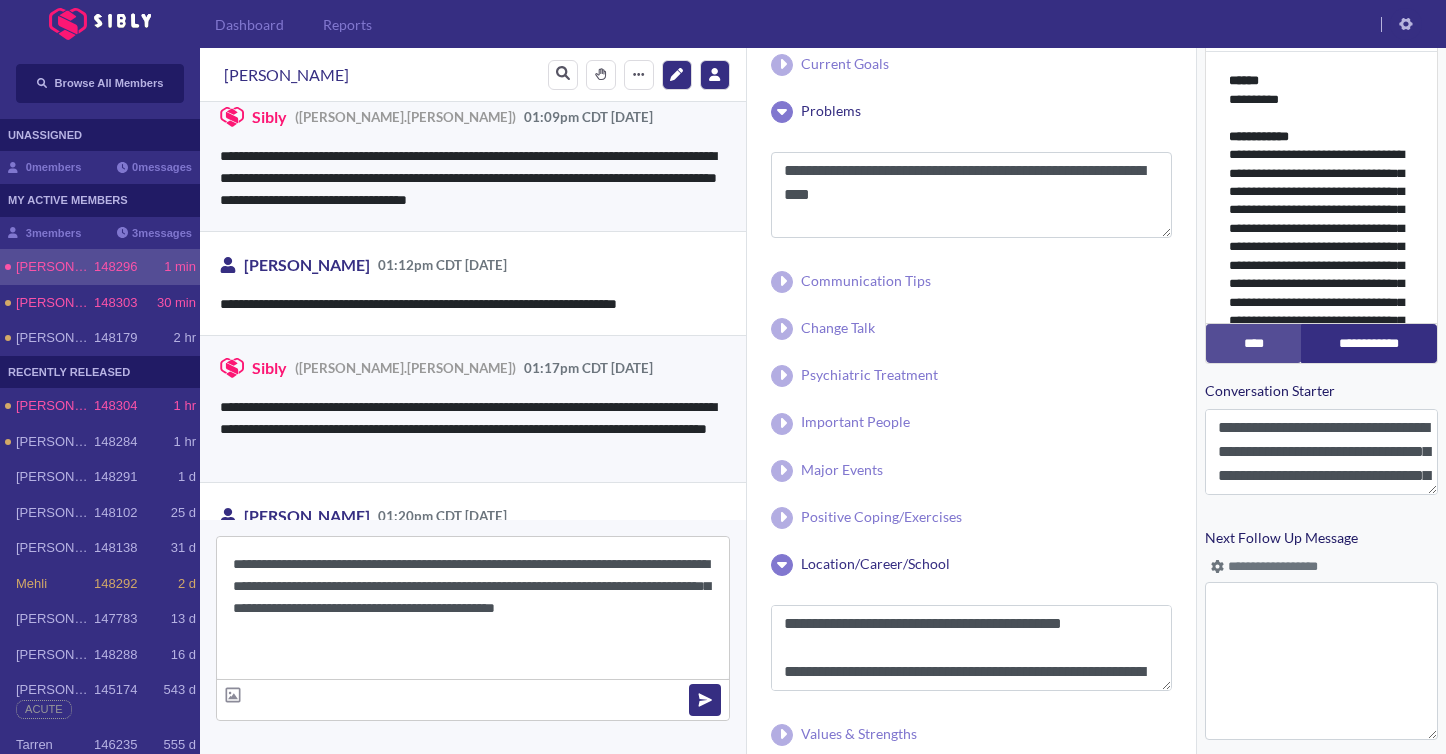 scroll, scrollTop: 3600, scrollLeft: 0, axis: vertical 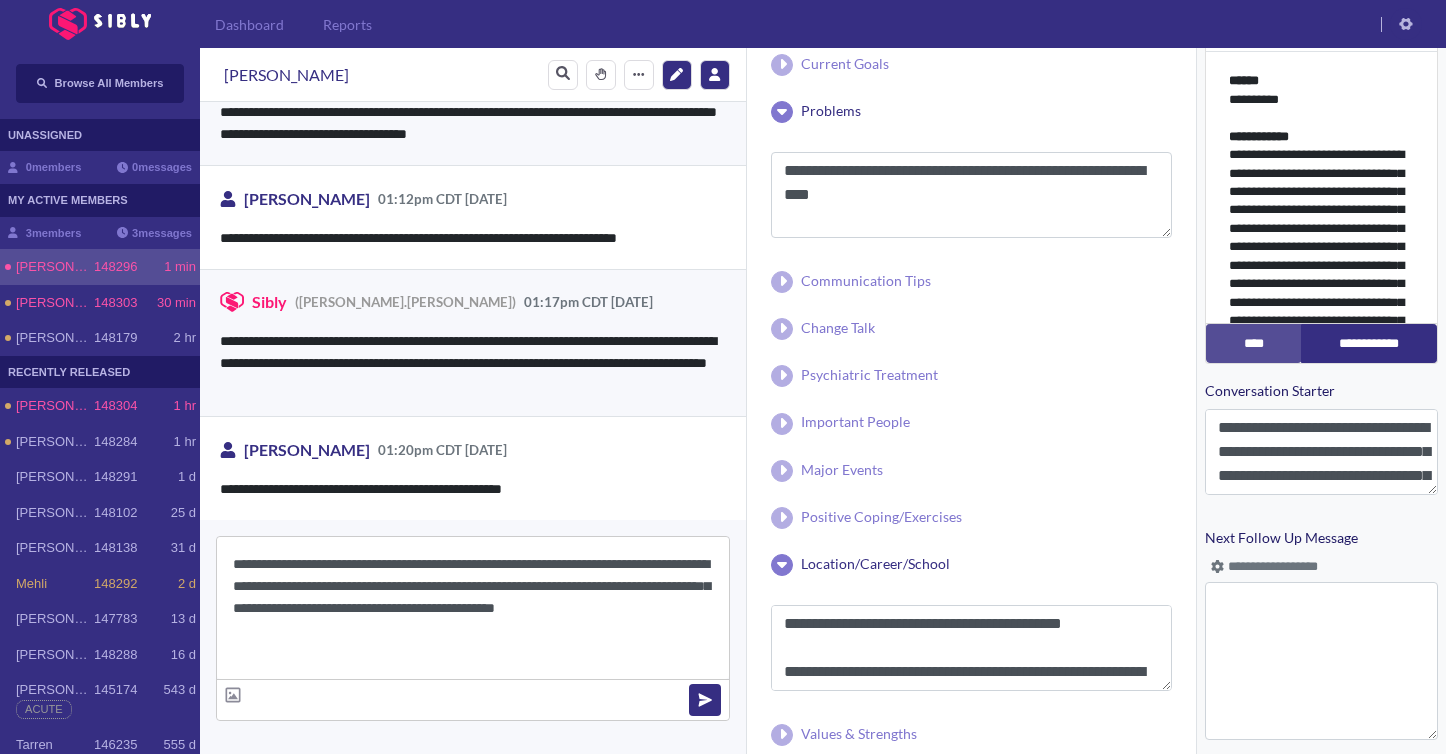 click on "**********" at bounding box center (473, 608) 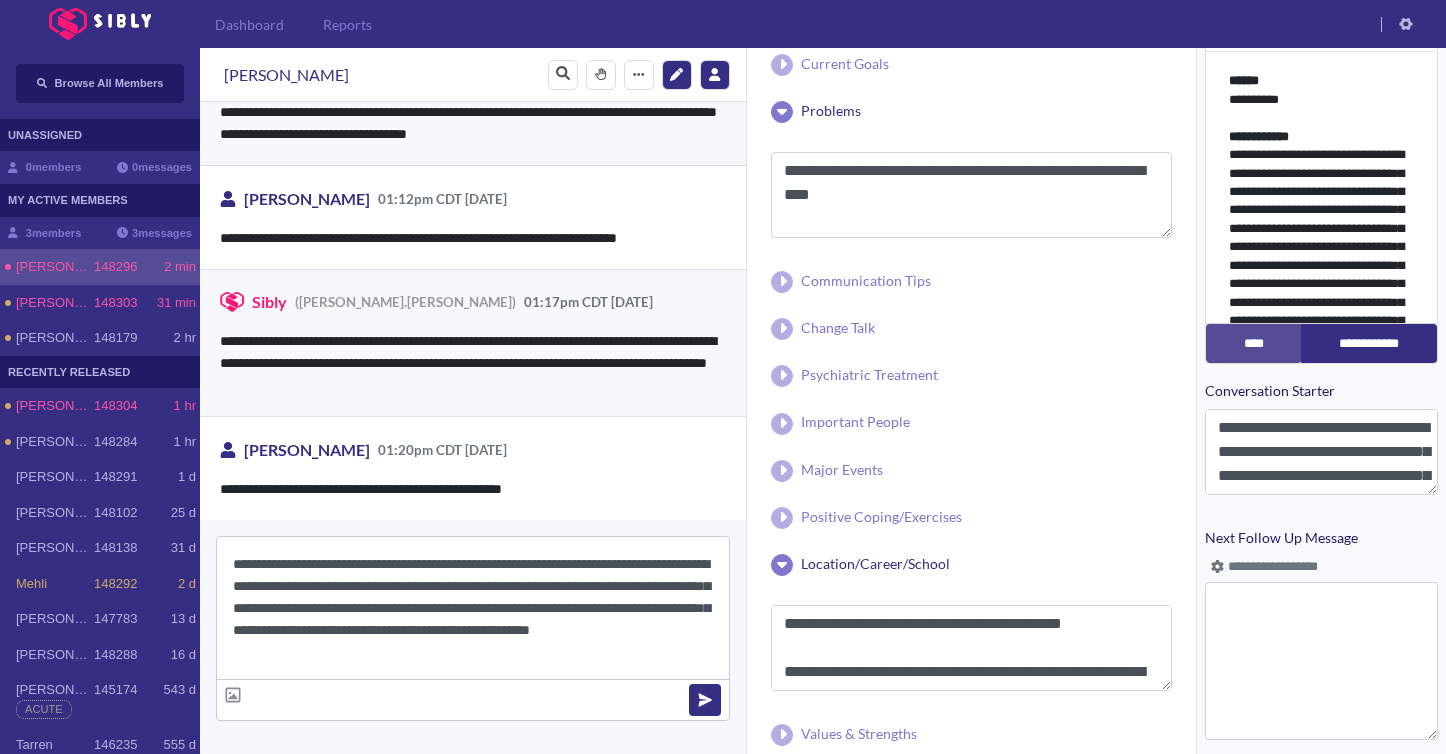 click on "**********" at bounding box center [473, 608] 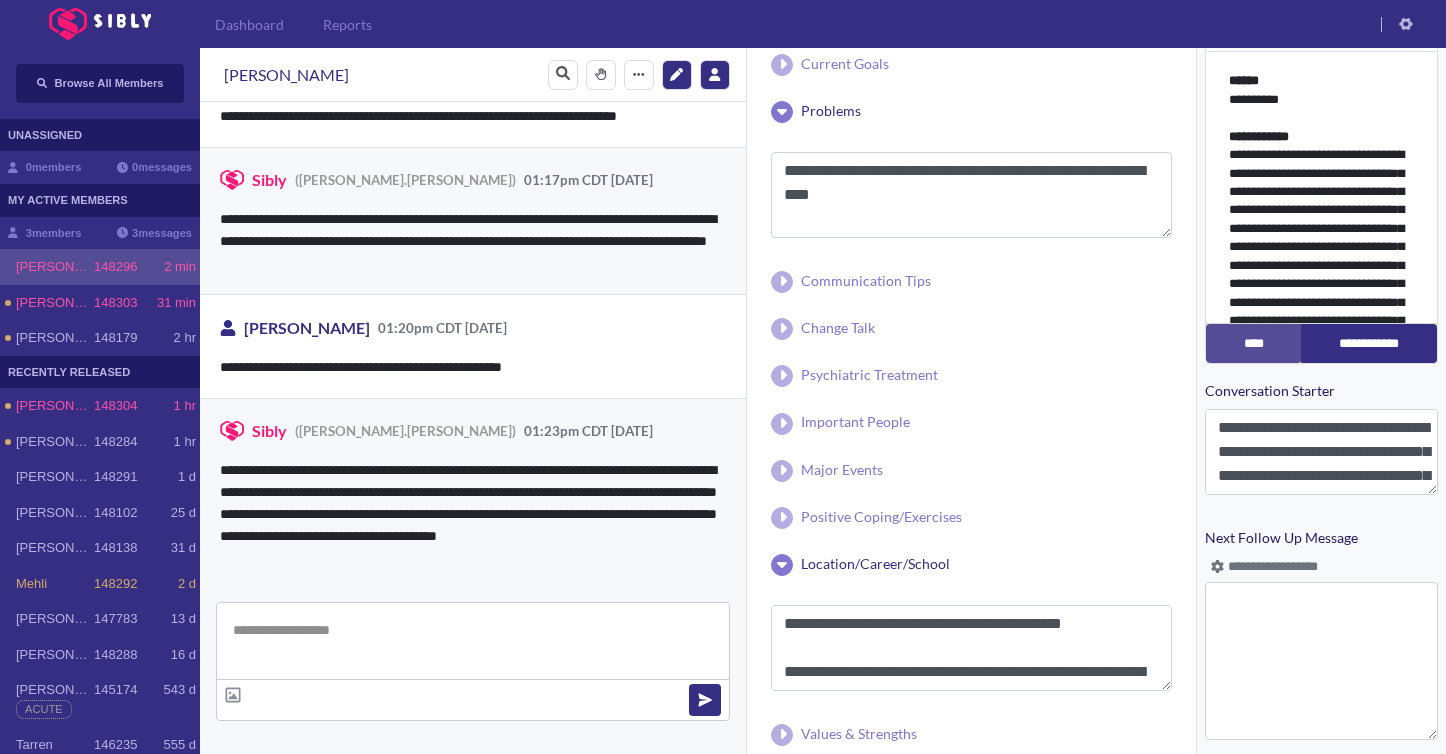 scroll, scrollTop: 3725, scrollLeft: 0, axis: vertical 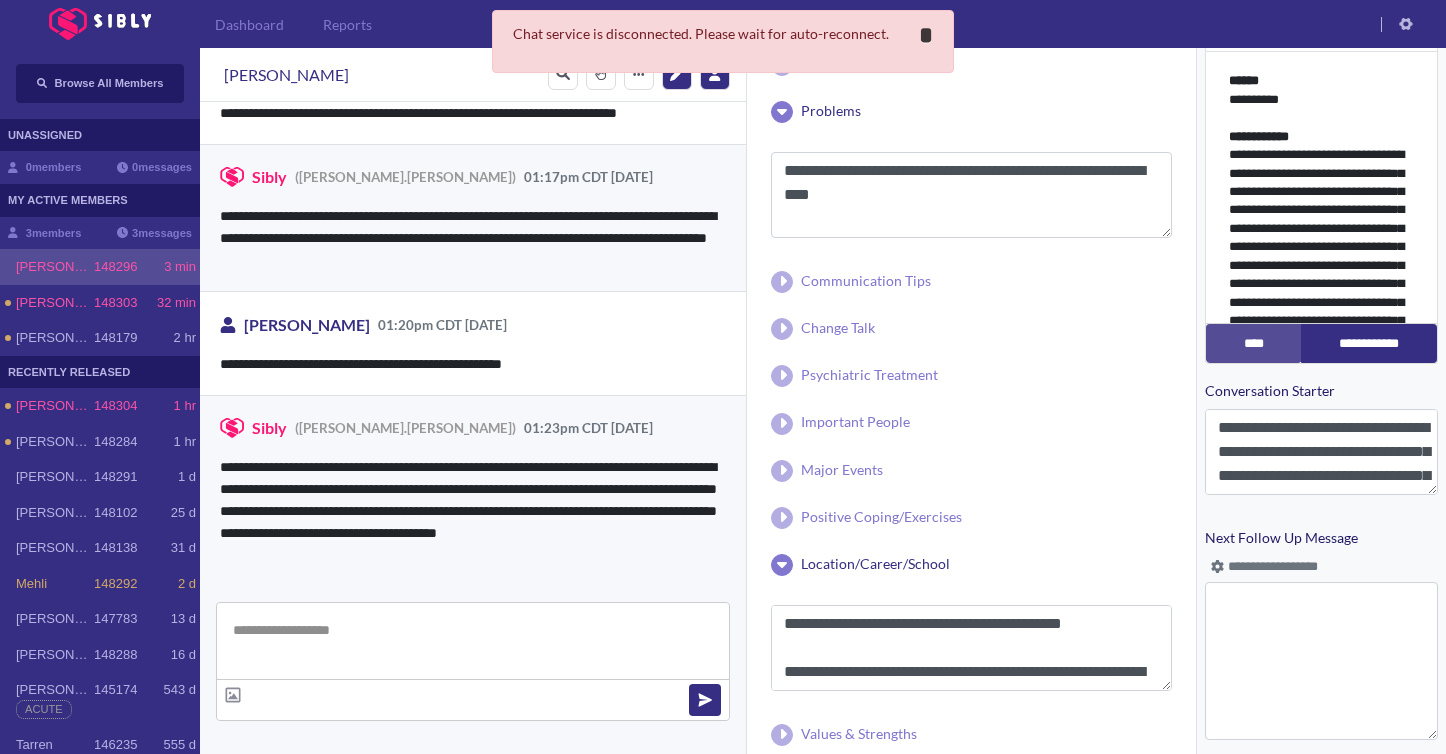 click on "*" at bounding box center (926, 35) 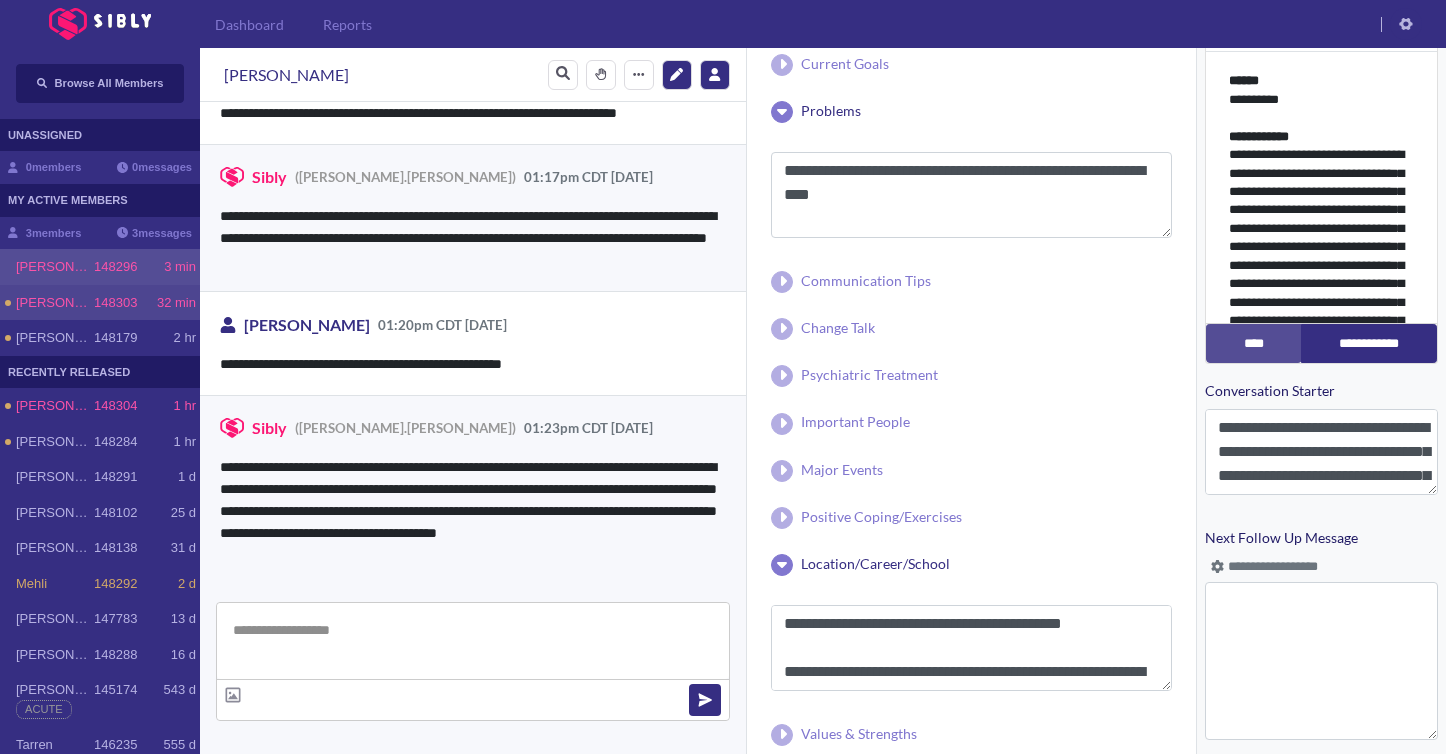 click on "[PERSON_NAME] 148303 32 min" at bounding box center (100, 303) 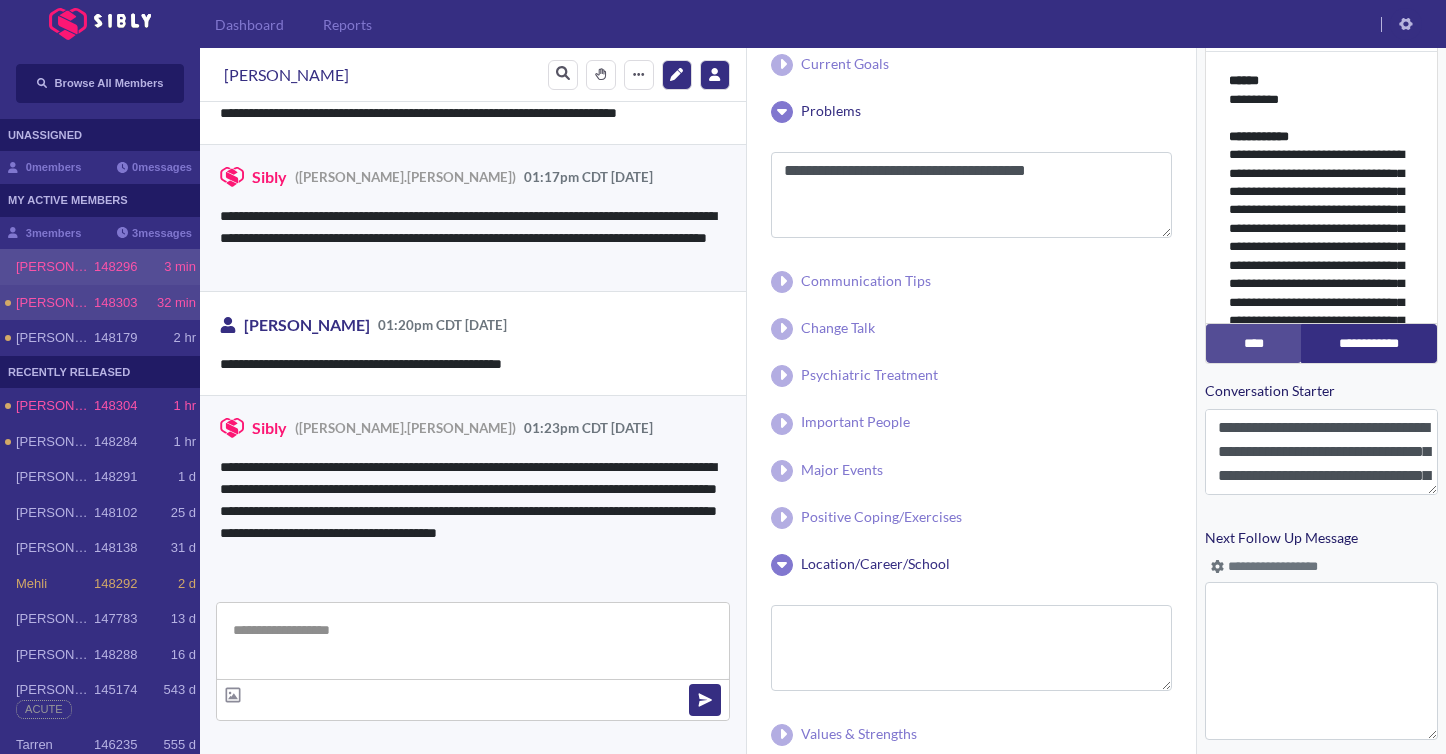 scroll, scrollTop: 732, scrollLeft: 0, axis: vertical 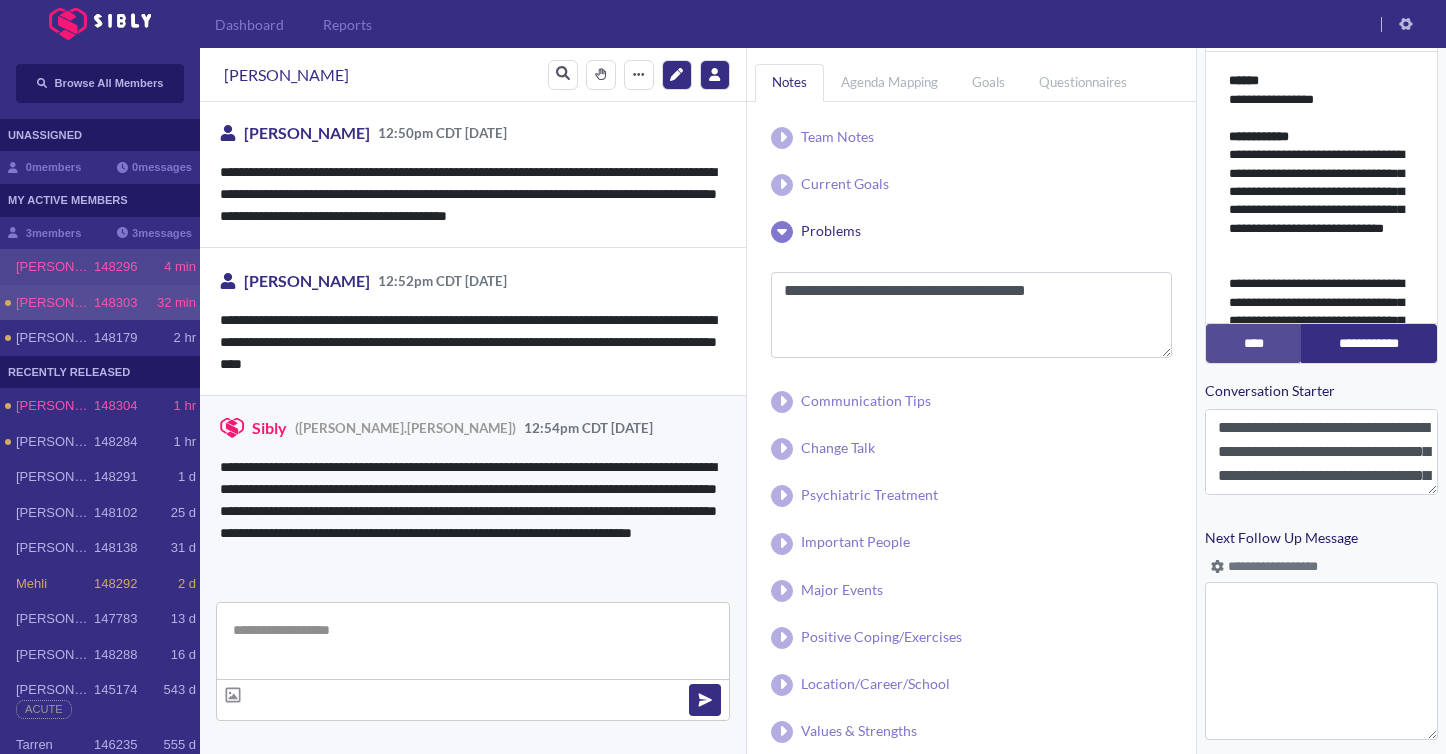 click on "[PERSON_NAME] 148296 4 min" at bounding box center [100, 267] 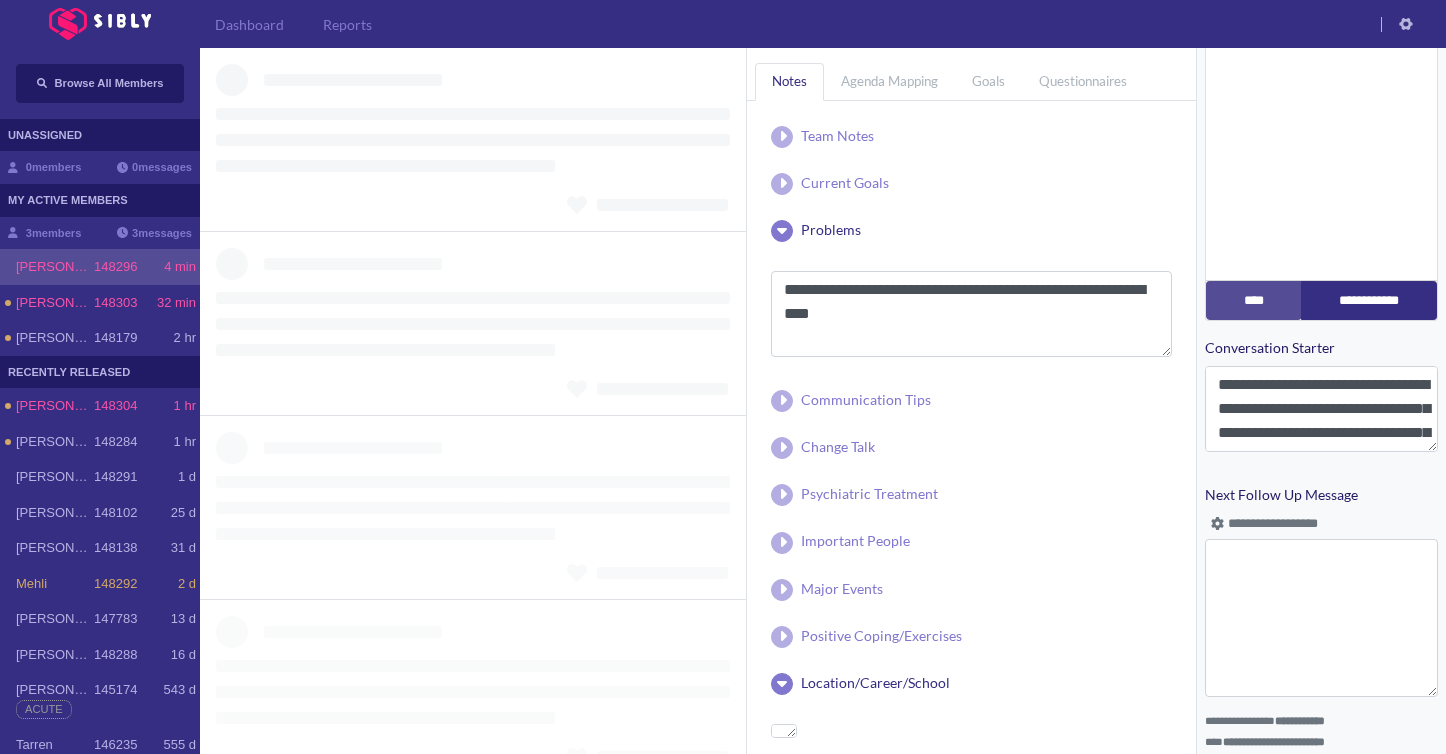 scroll, scrollTop: 732, scrollLeft: 0, axis: vertical 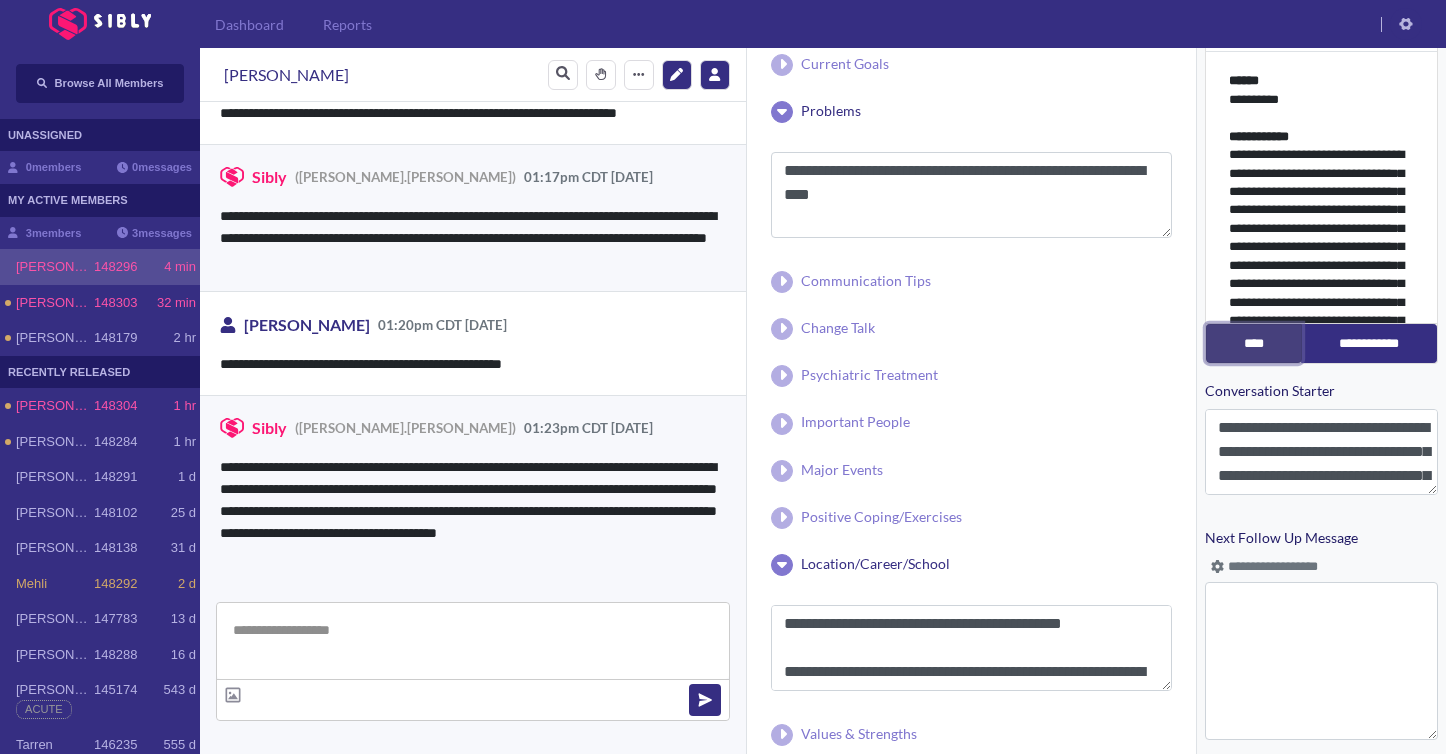 click on "****" at bounding box center [1254, 343] 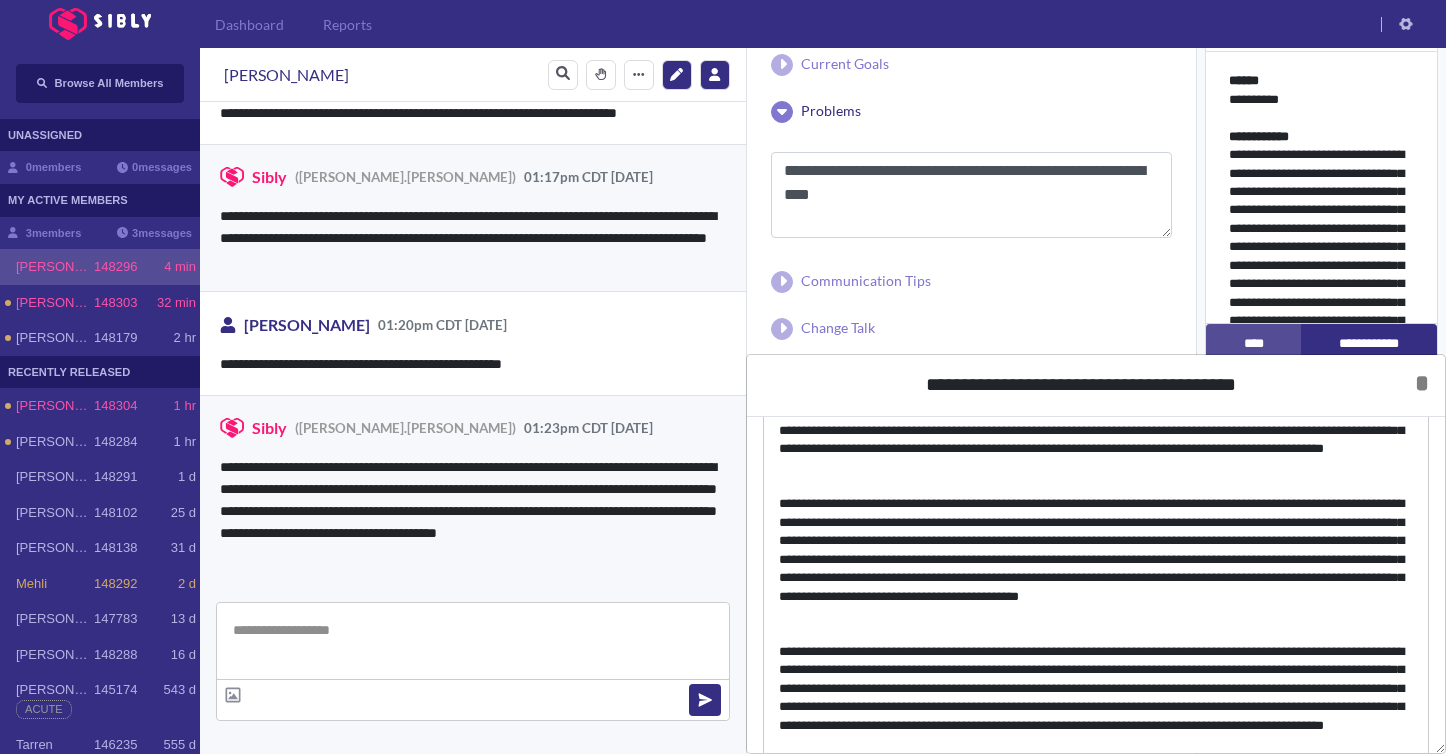 scroll, scrollTop: 323, scrollLeft: 0, axis: vertical 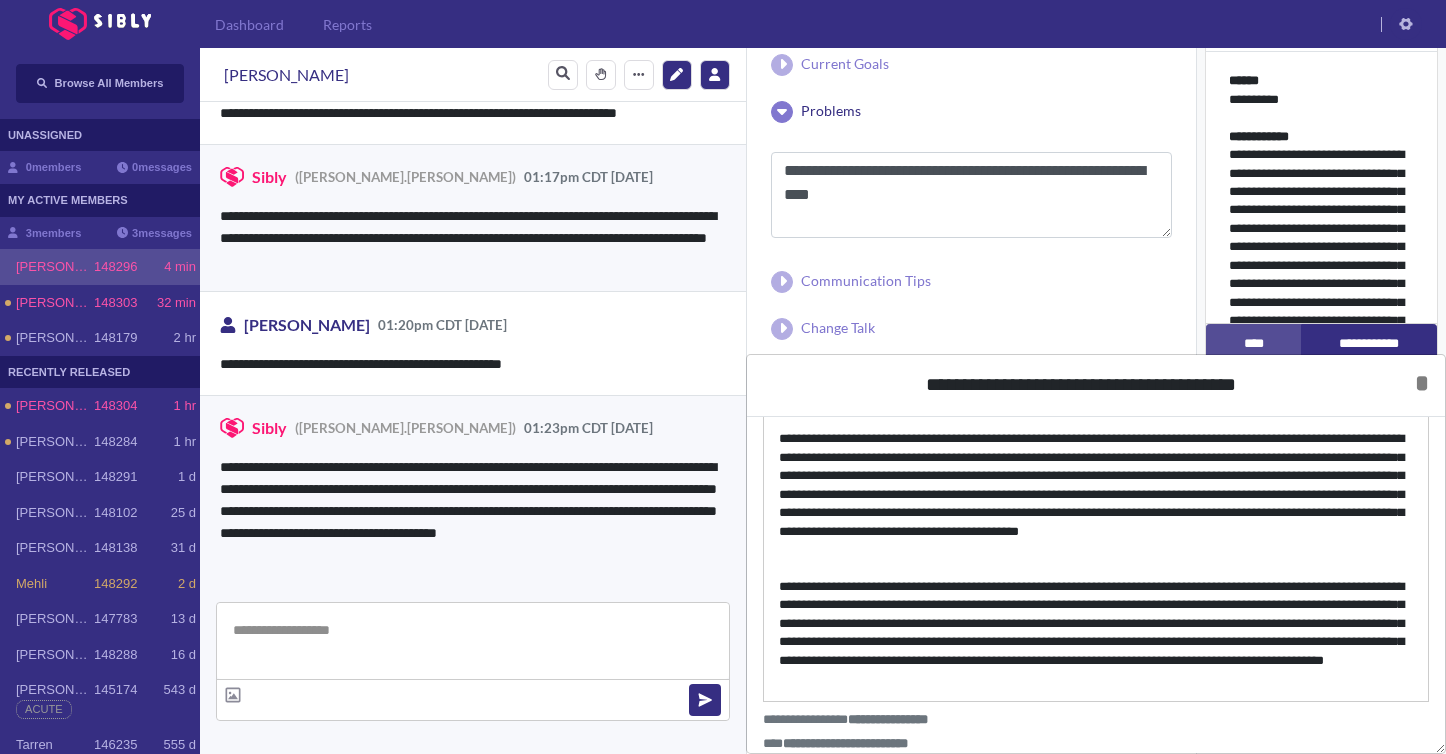 click on "**********" at bounding box center (1096, 633) 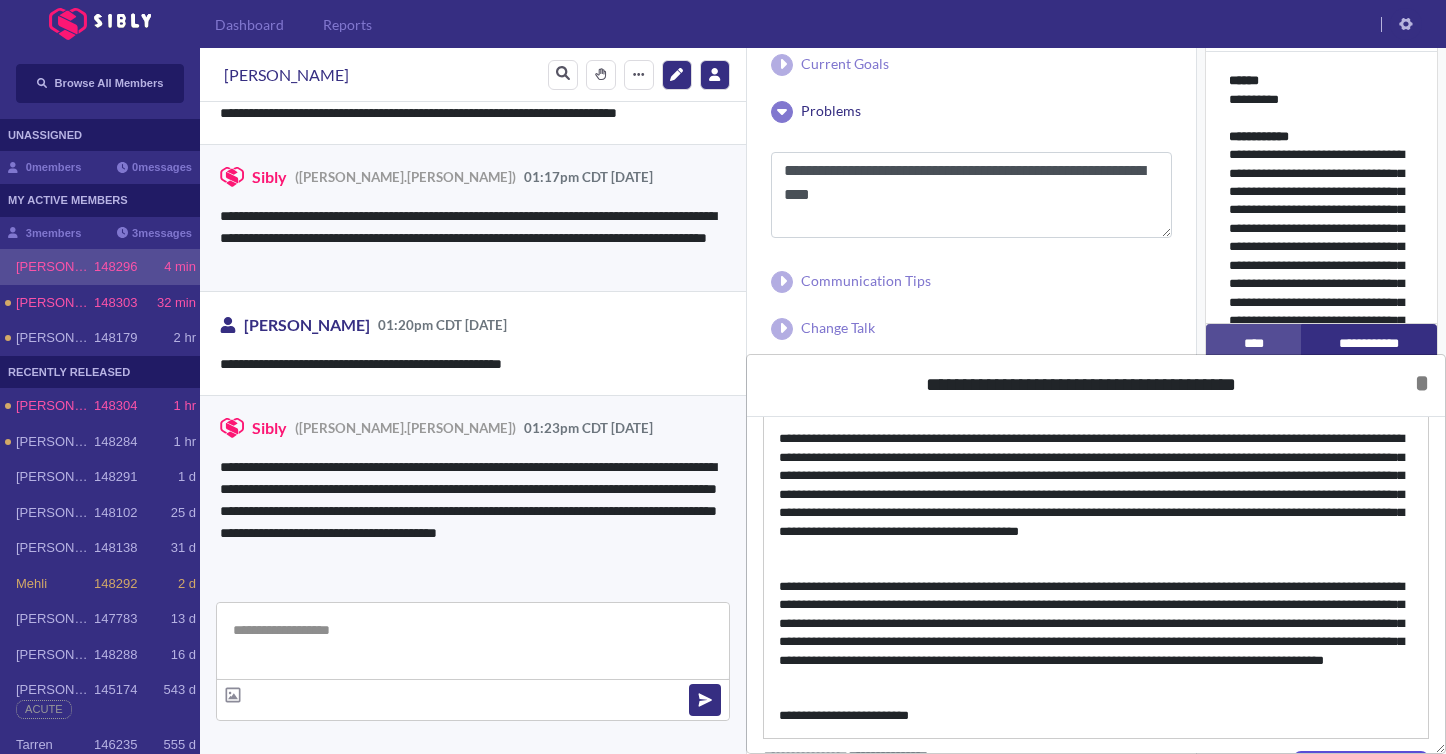 click on "**********" at bounding box center [1096, 716] 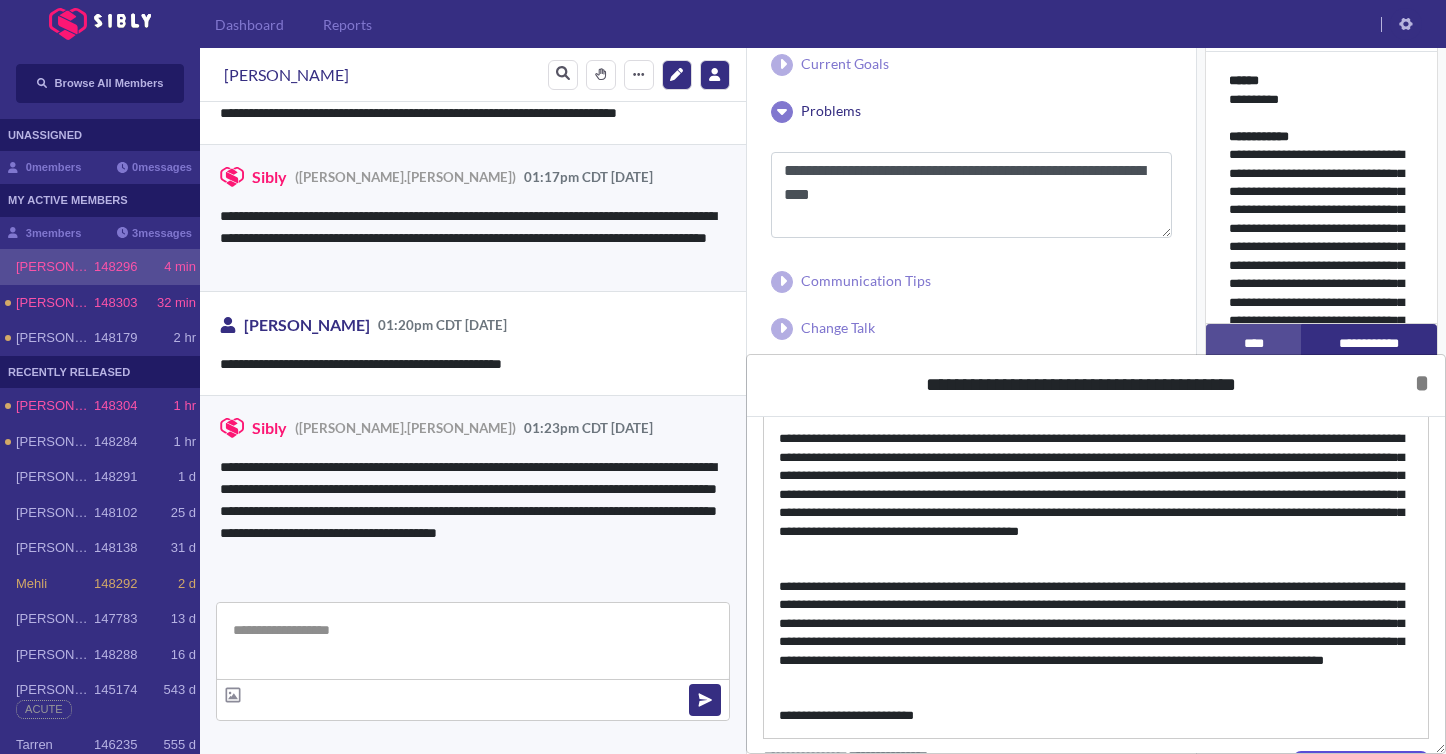 click on "**********" at bounding box center (1096, 716) 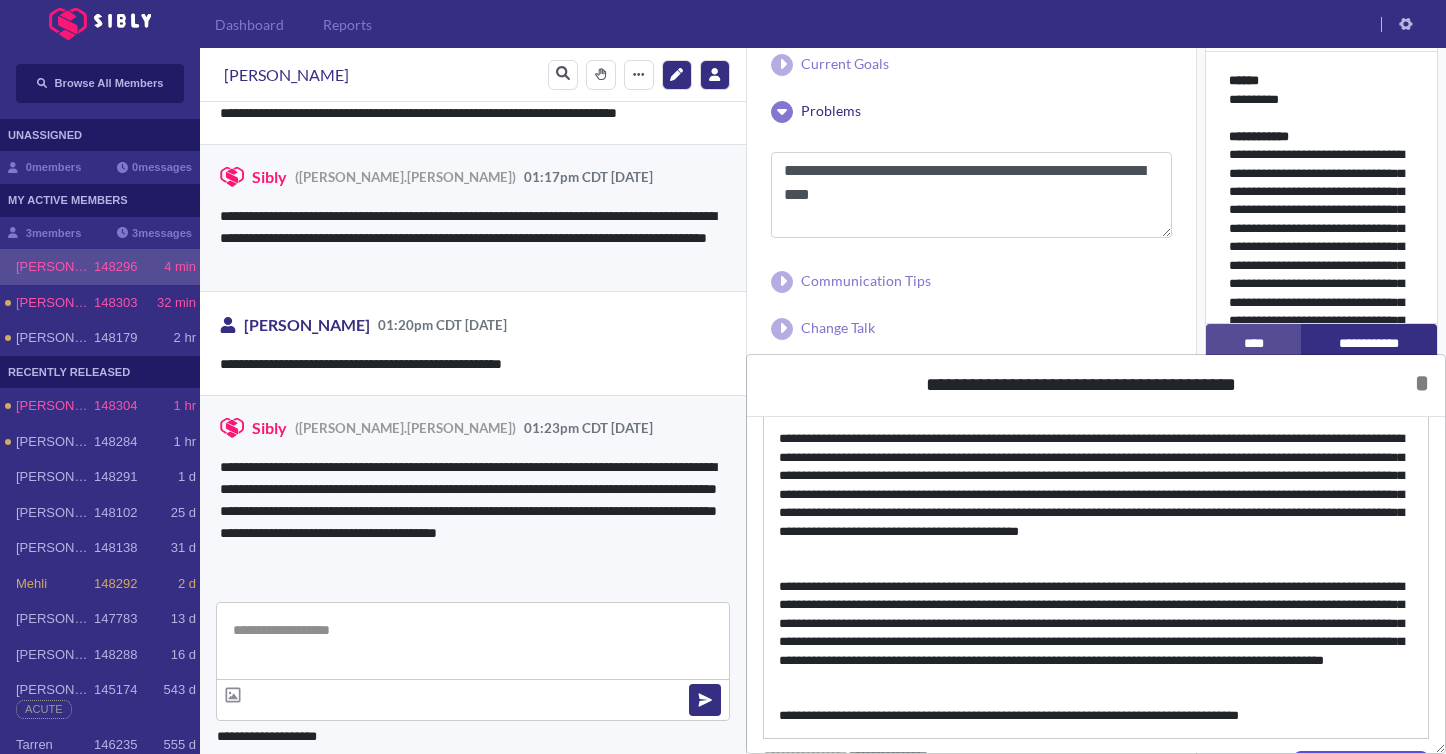 scroll, scrollTop: 360, scrollLeft: 0, axis: vertical 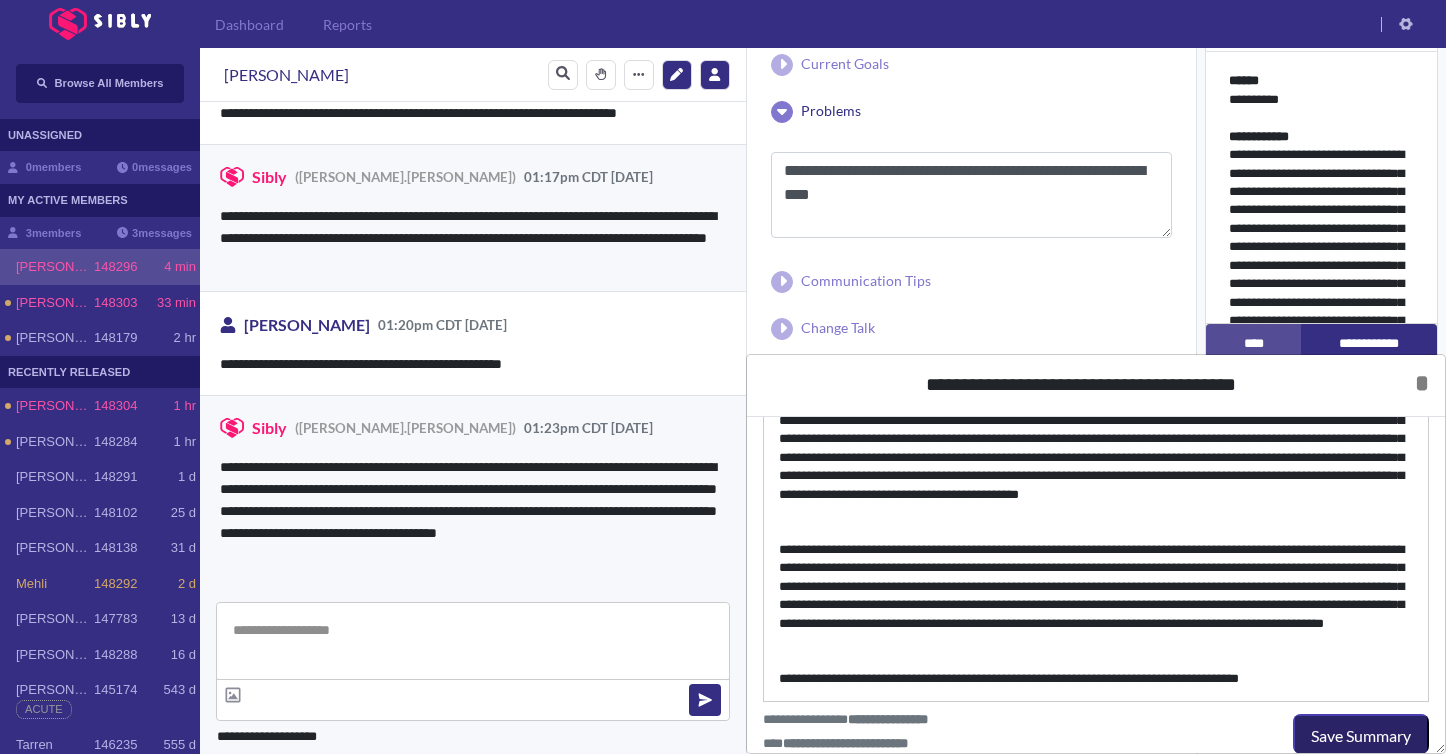 click on "Save Summary" at bounding box center [1361, 736] 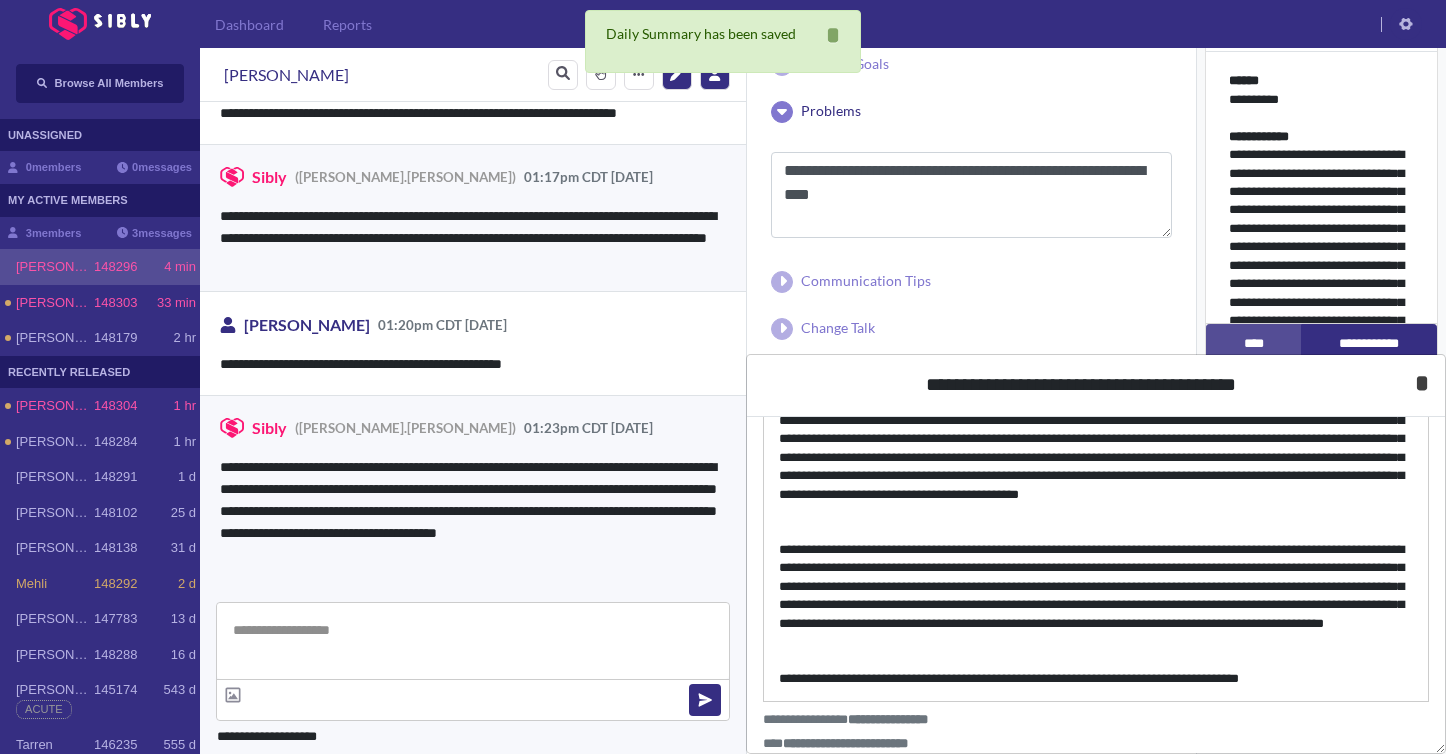 click on "*" at bounding box center [1422, 383] 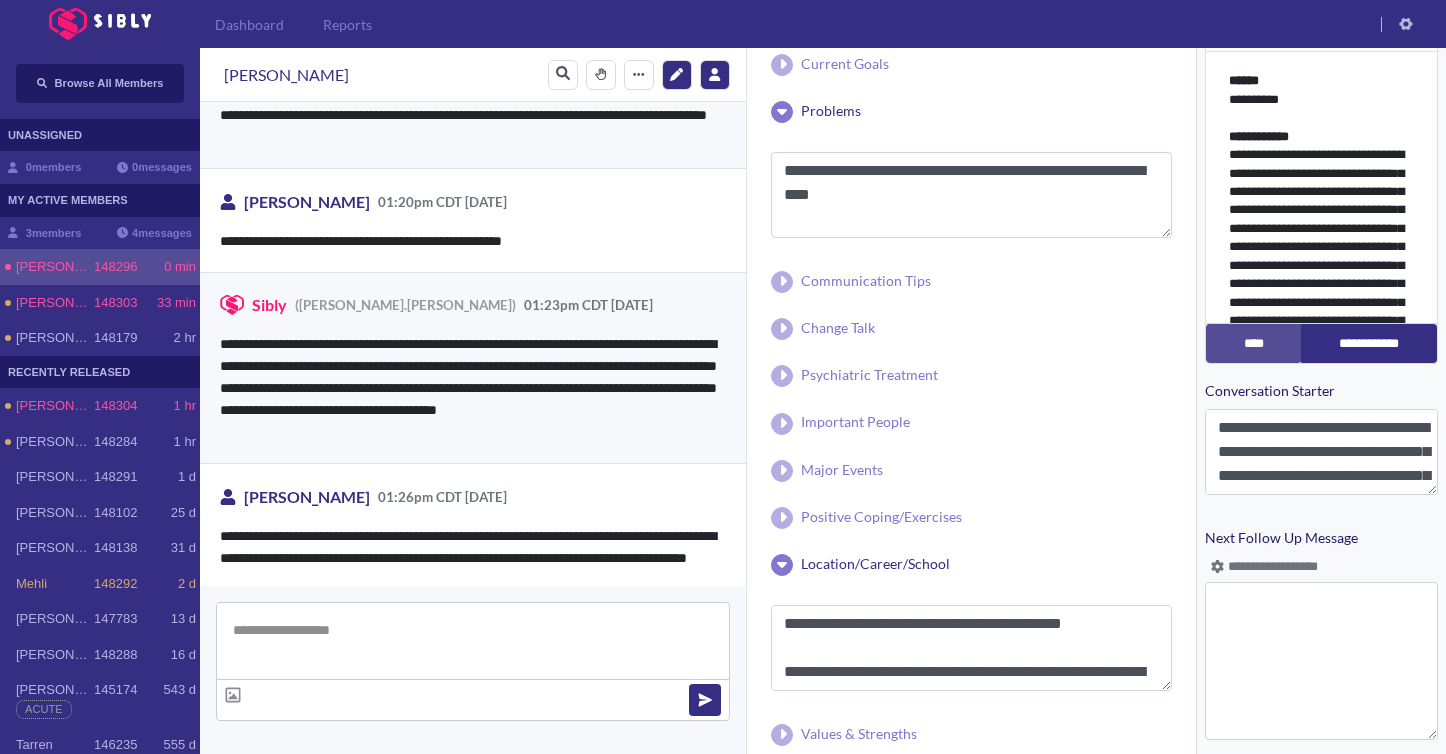 scroll, scrollTop: 3873, scrollLeft: 0, axis: vertical 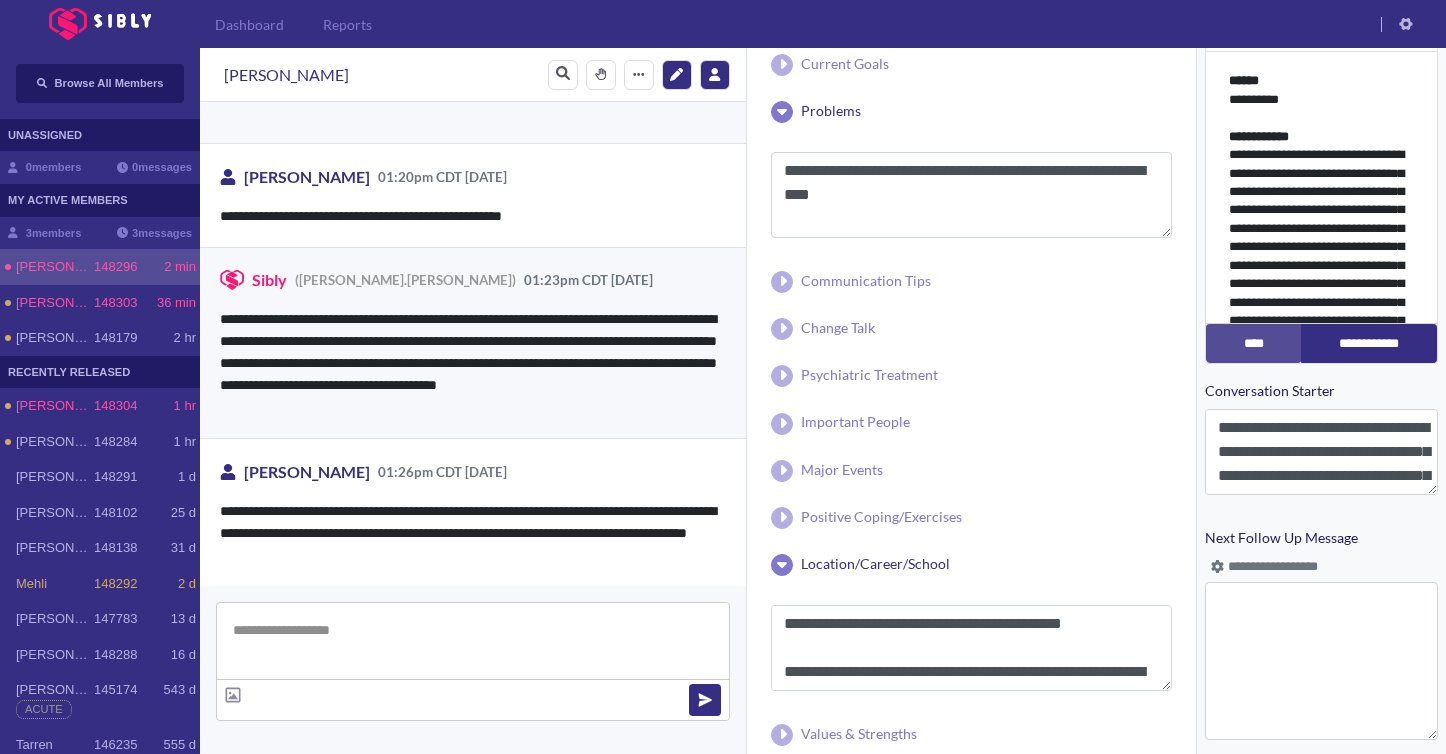 click at bounding box center [473, 641] 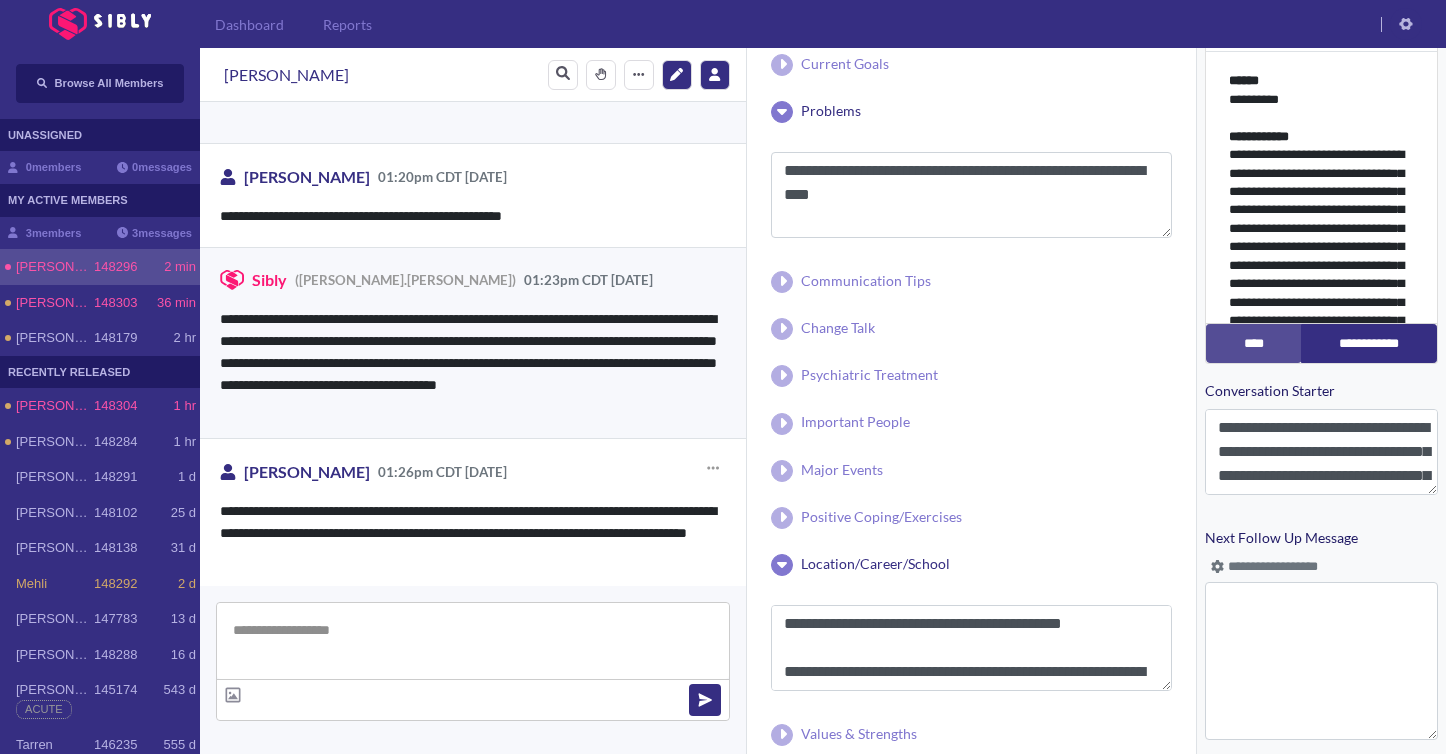 scroll, scrollTop: 3873, scrollLeft: 0, axis: vertical 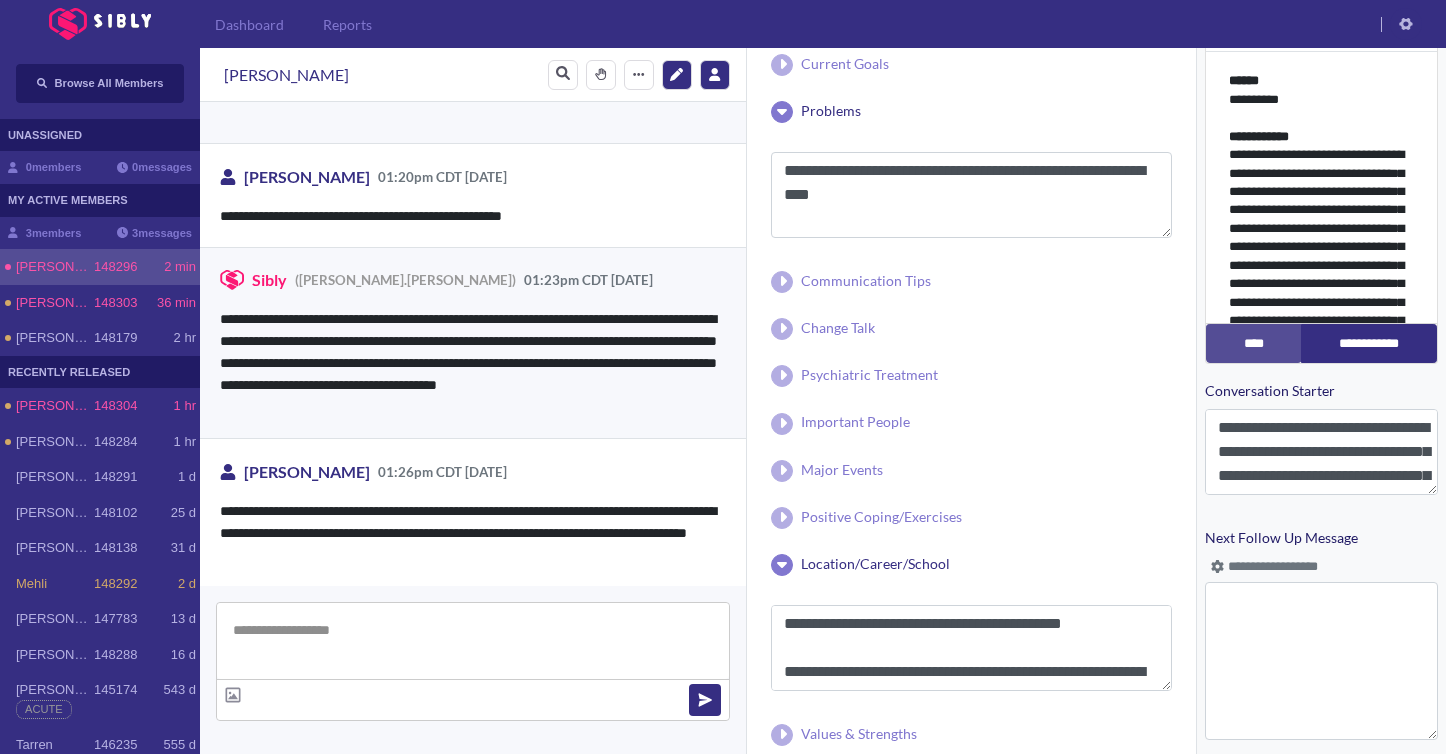 click at bounding box center [473, 653] 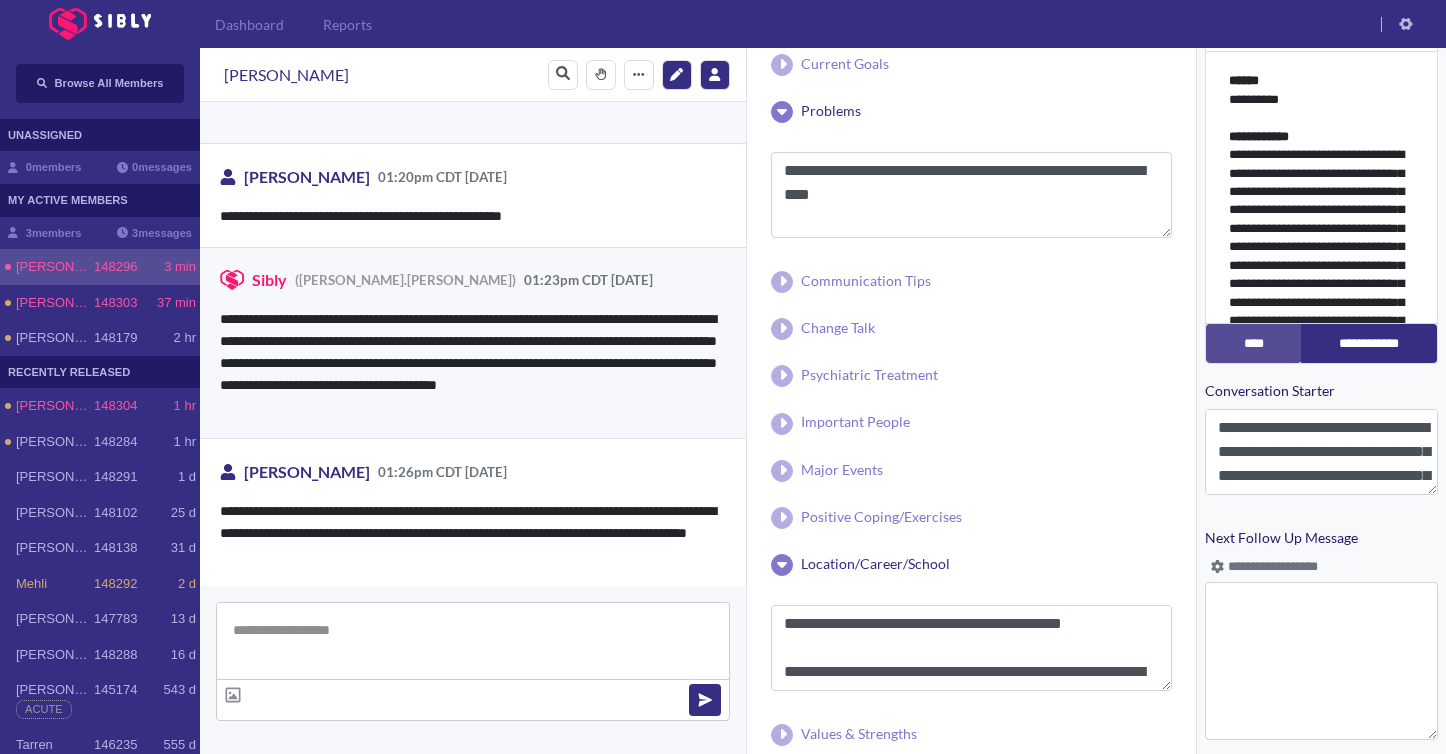 click at bounding box center (473, 641) 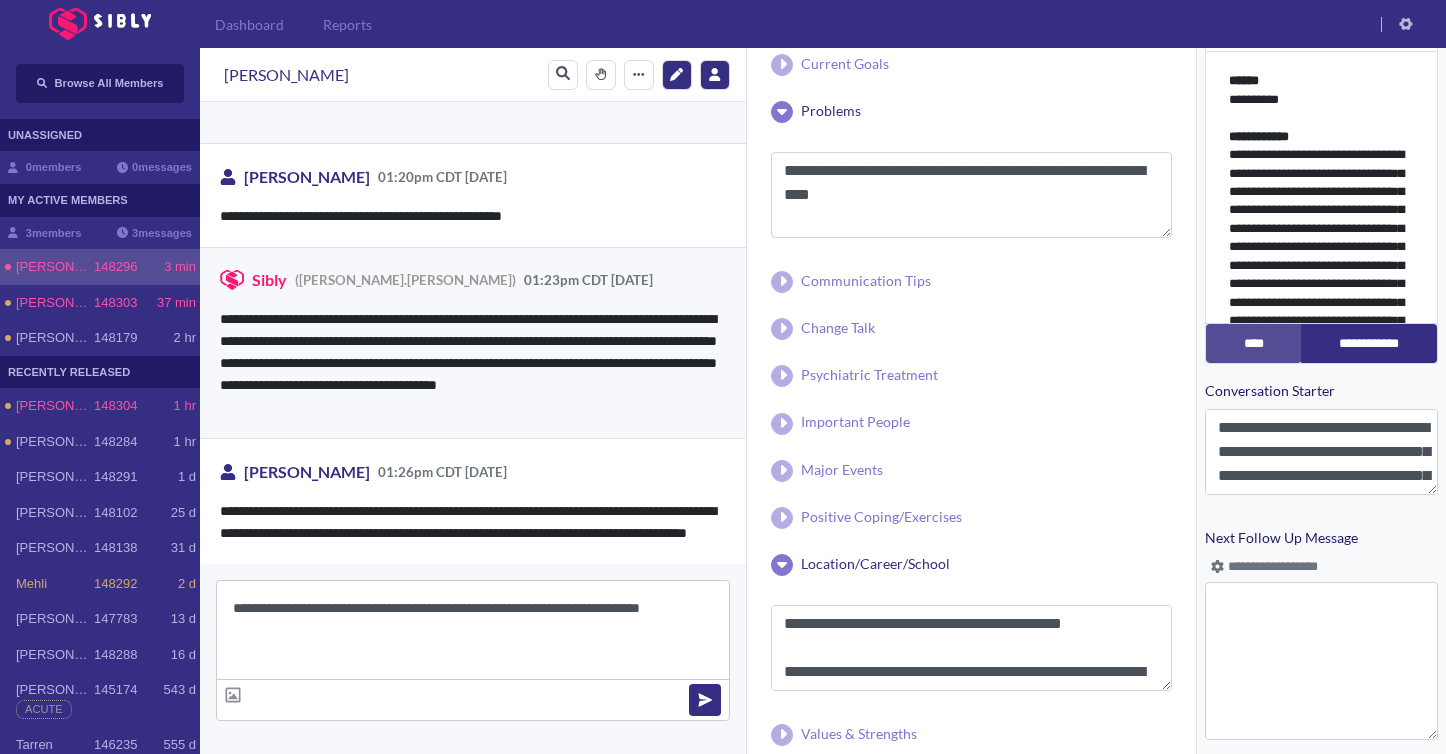 click on "**********" at bounding box center (473, 630) 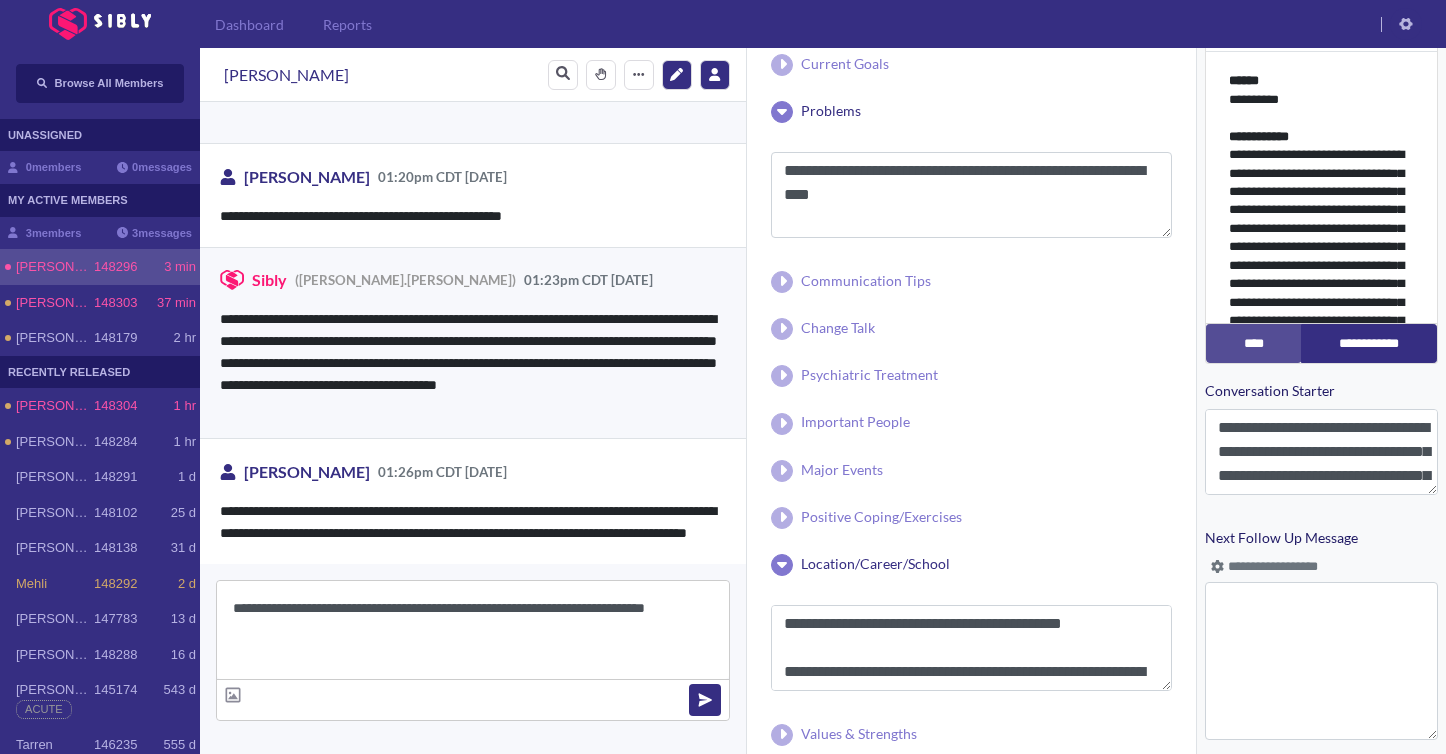 click on "**********" at bounding box center (473, 630) 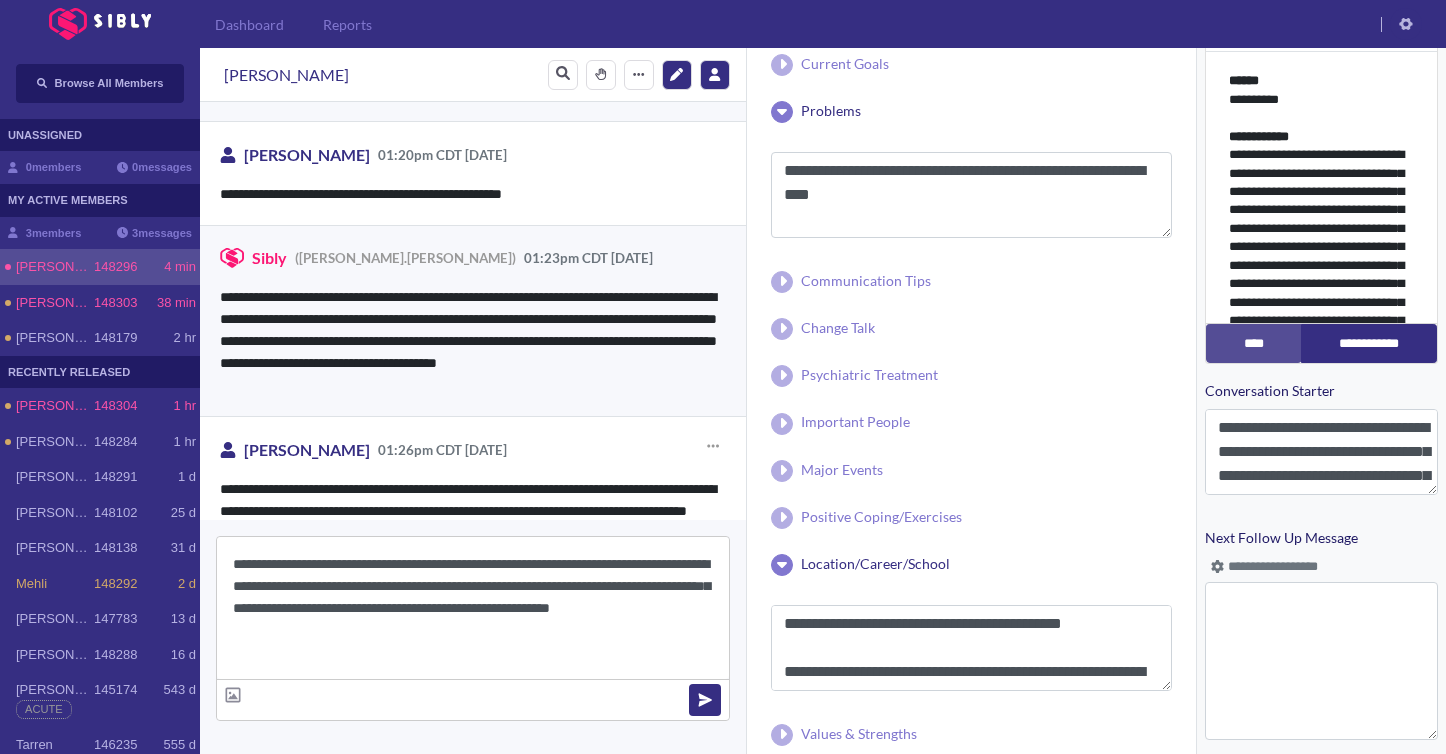 scroll, scrollTop: 3939, scrollLeft: 0, axis: vertical 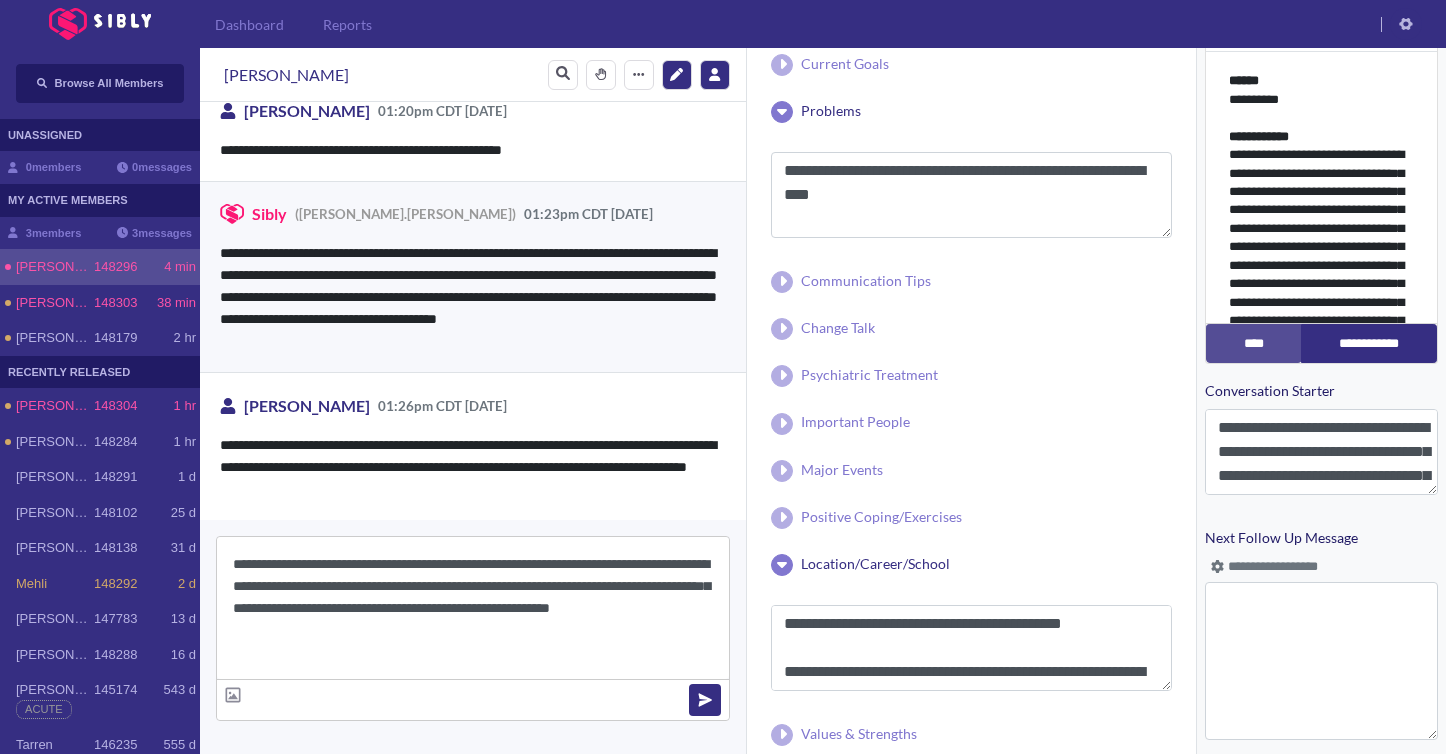 click on "**********" at bounding box center [473, 608] 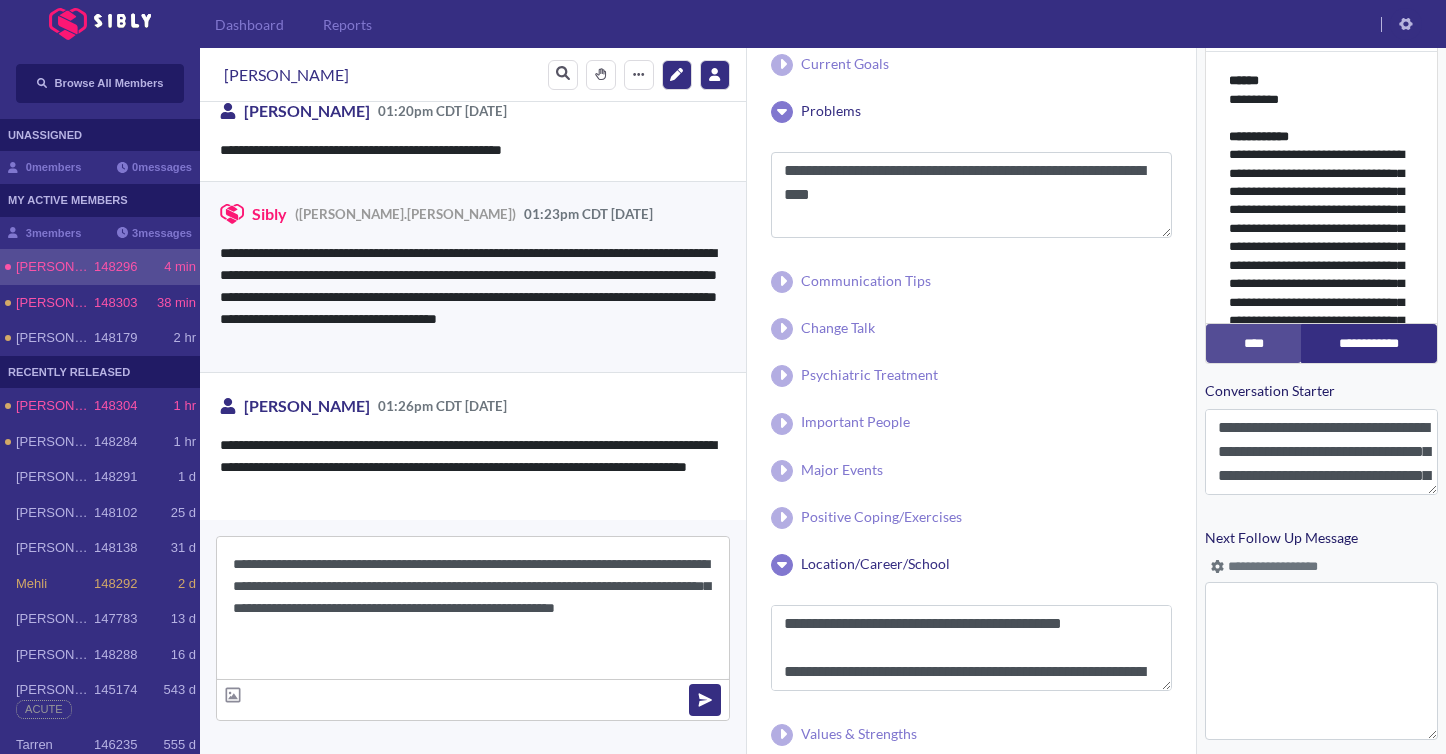 click on "**********" at bounding box center [473, 608] 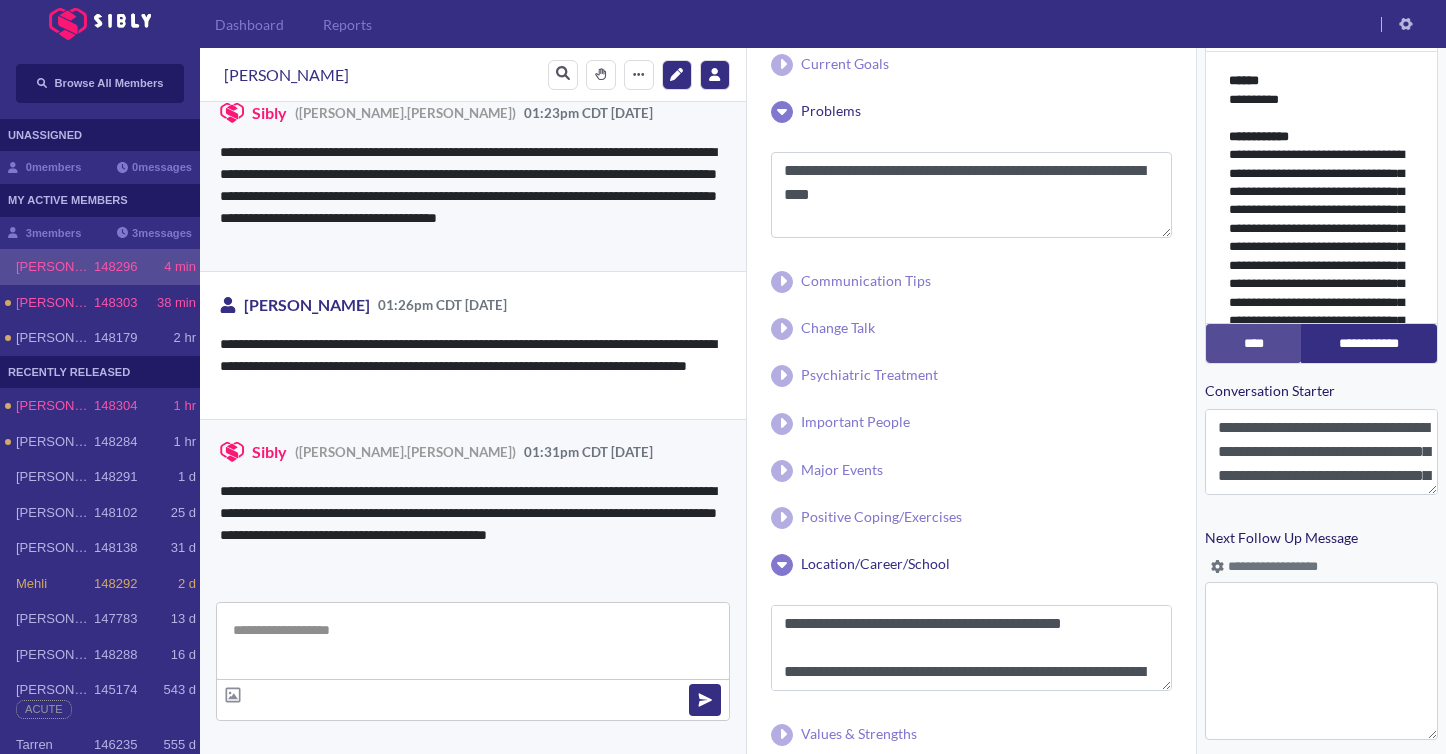 scroll, scrollTop: 4042, scrollLeft: 0, axis: vertical 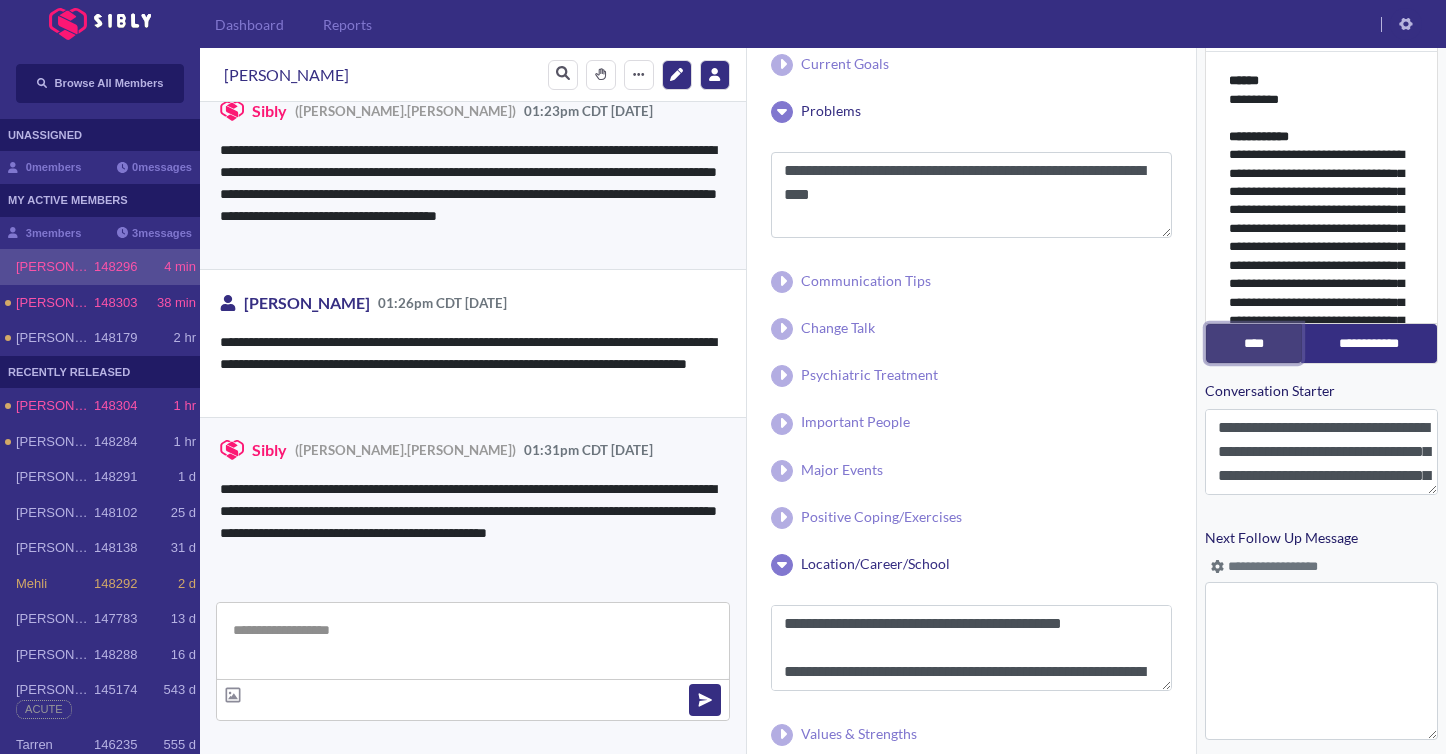 click on "****" at bounding box center (1254, 343) 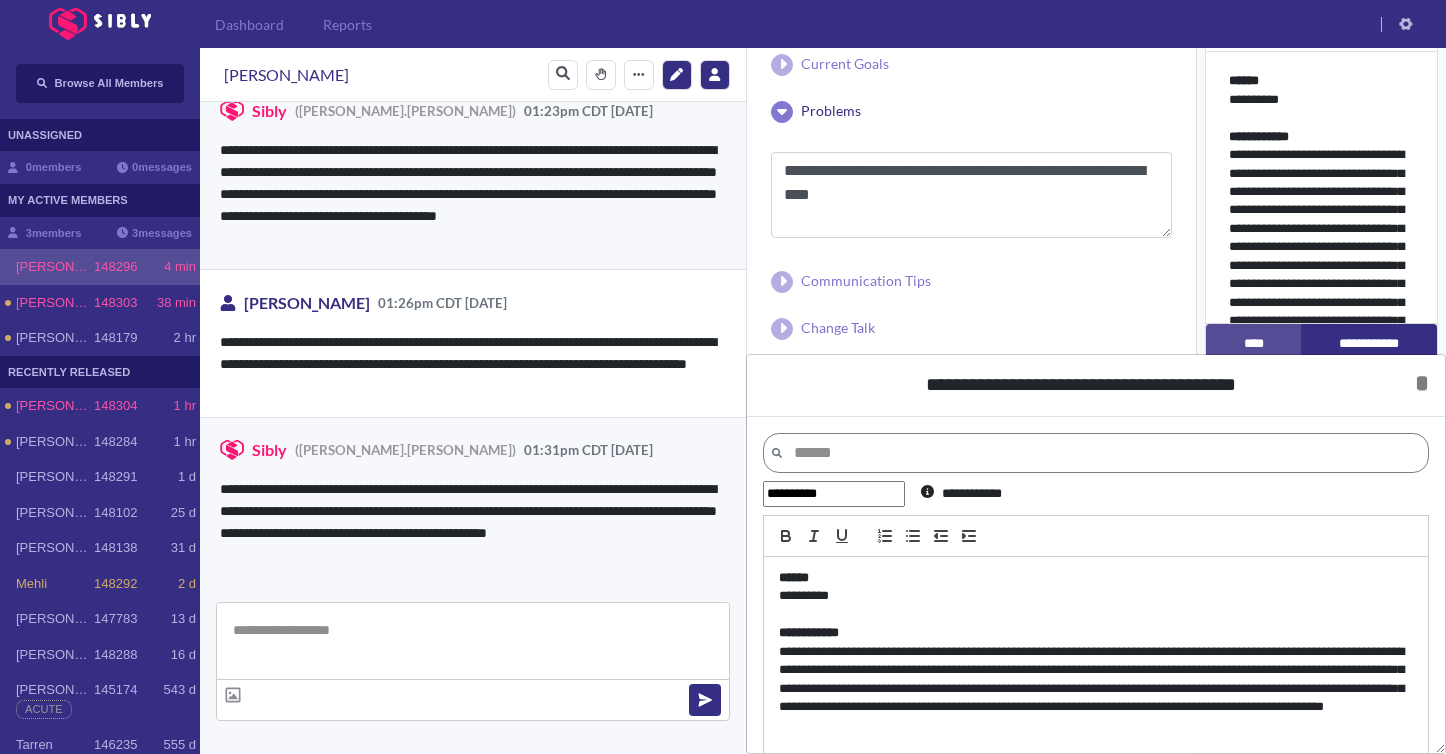 scroll, scrollTop: 360, scrollLeft: 0, axis: vertical 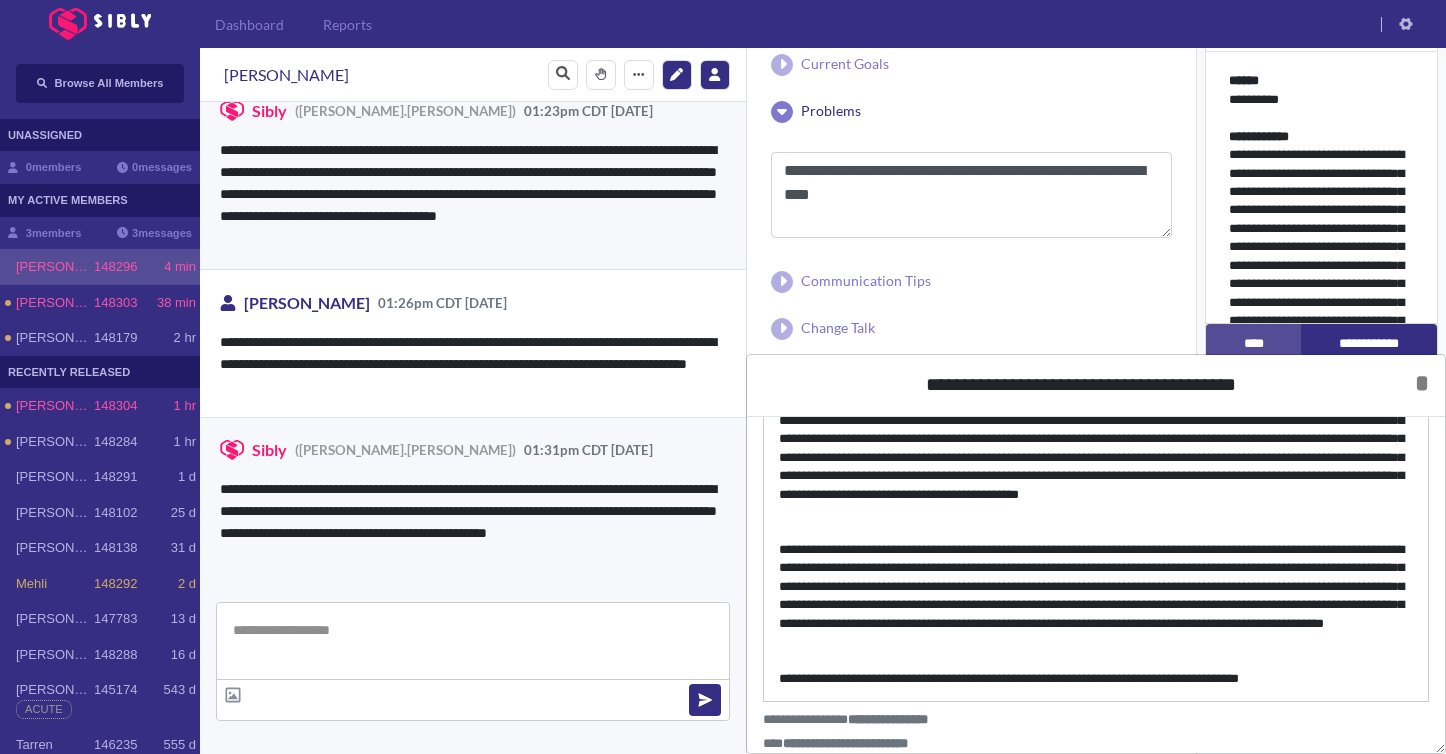 click on "**********" at bounding box center (1096, 679) 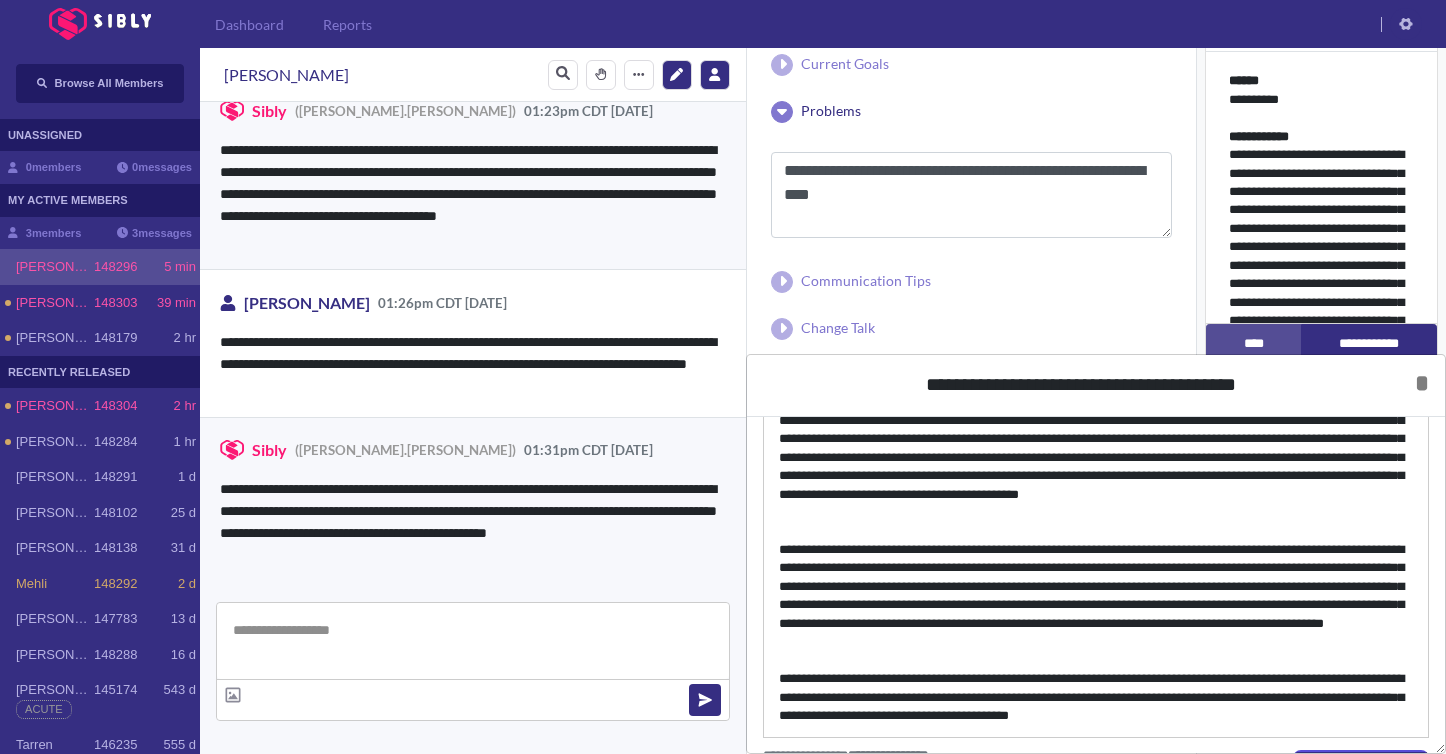 click on "**********" at bounding box center [1096, 697] 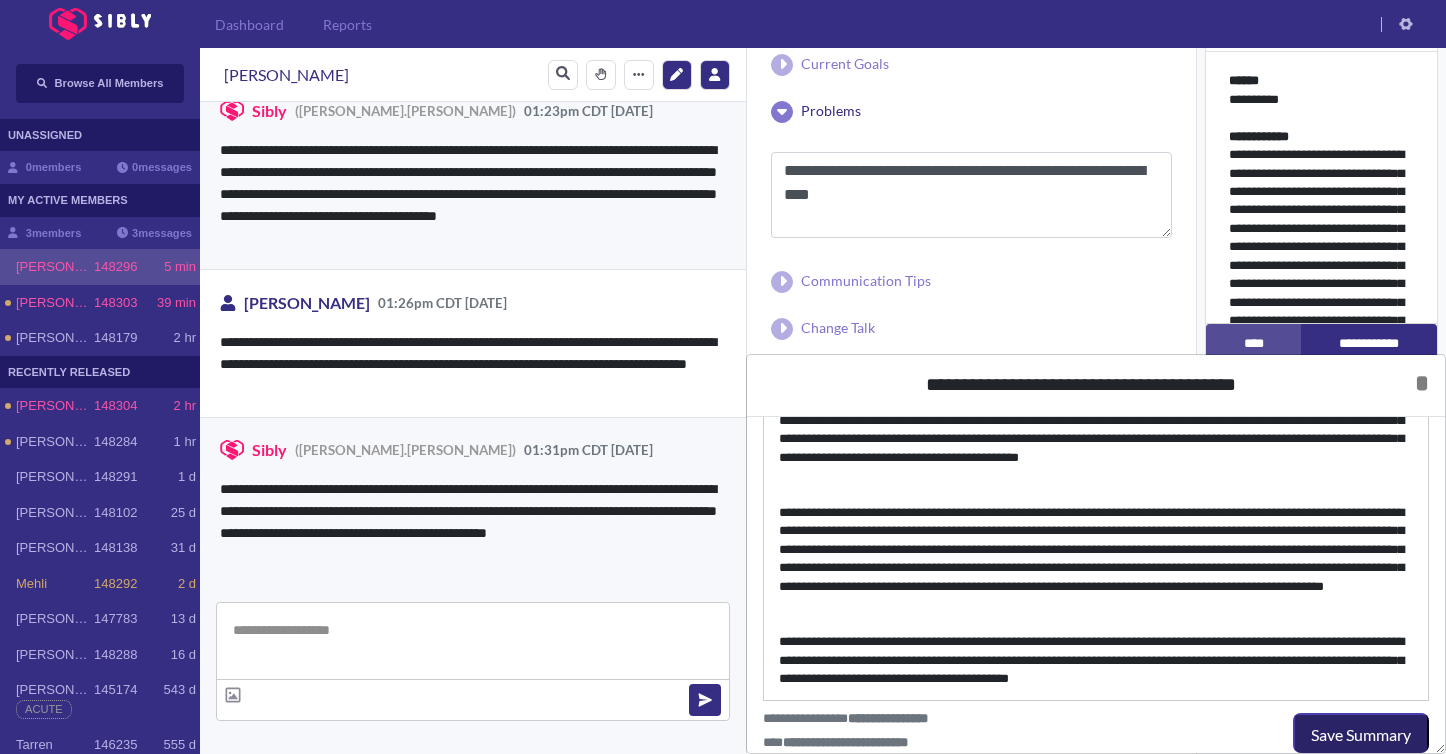 click on "Save Summary" at bounding box center (1361, 735) 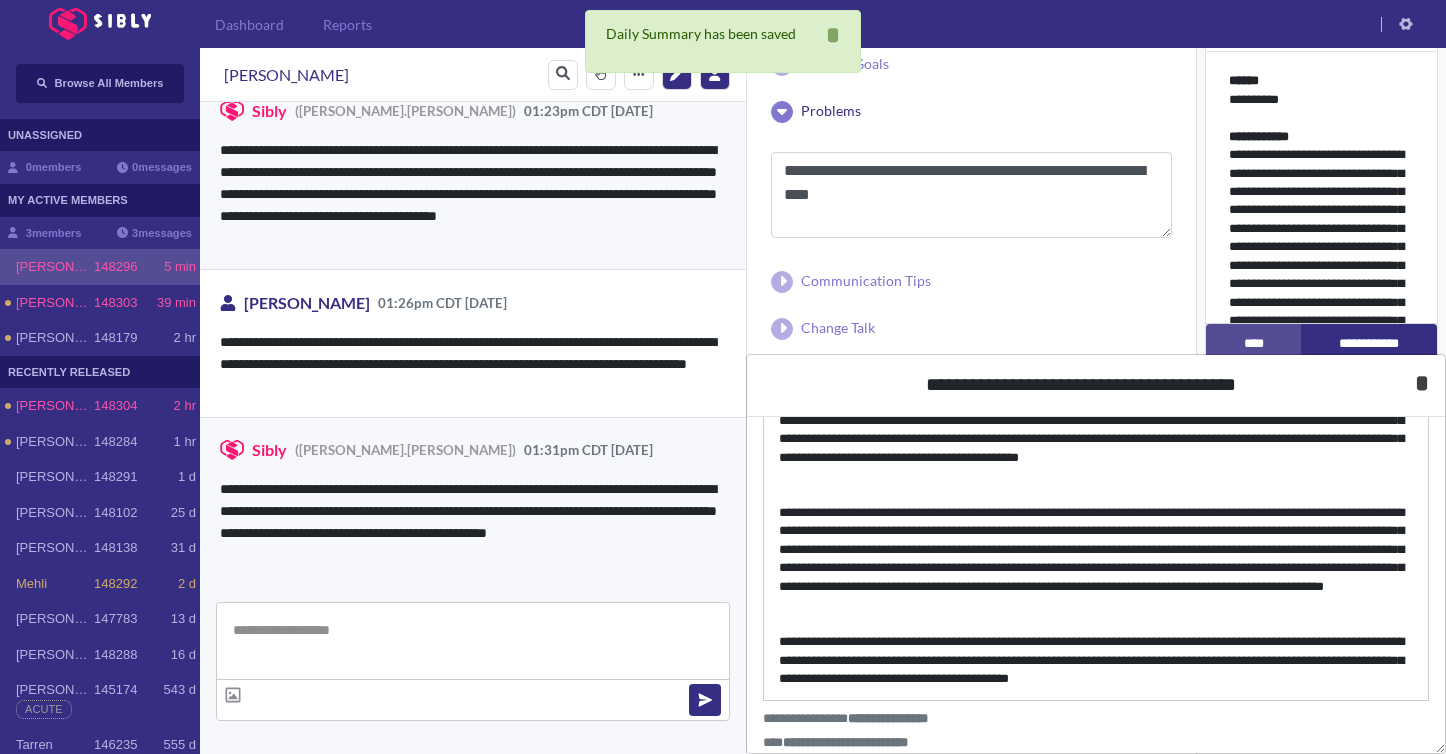 click on "*" at bounding box center (1422, 383) 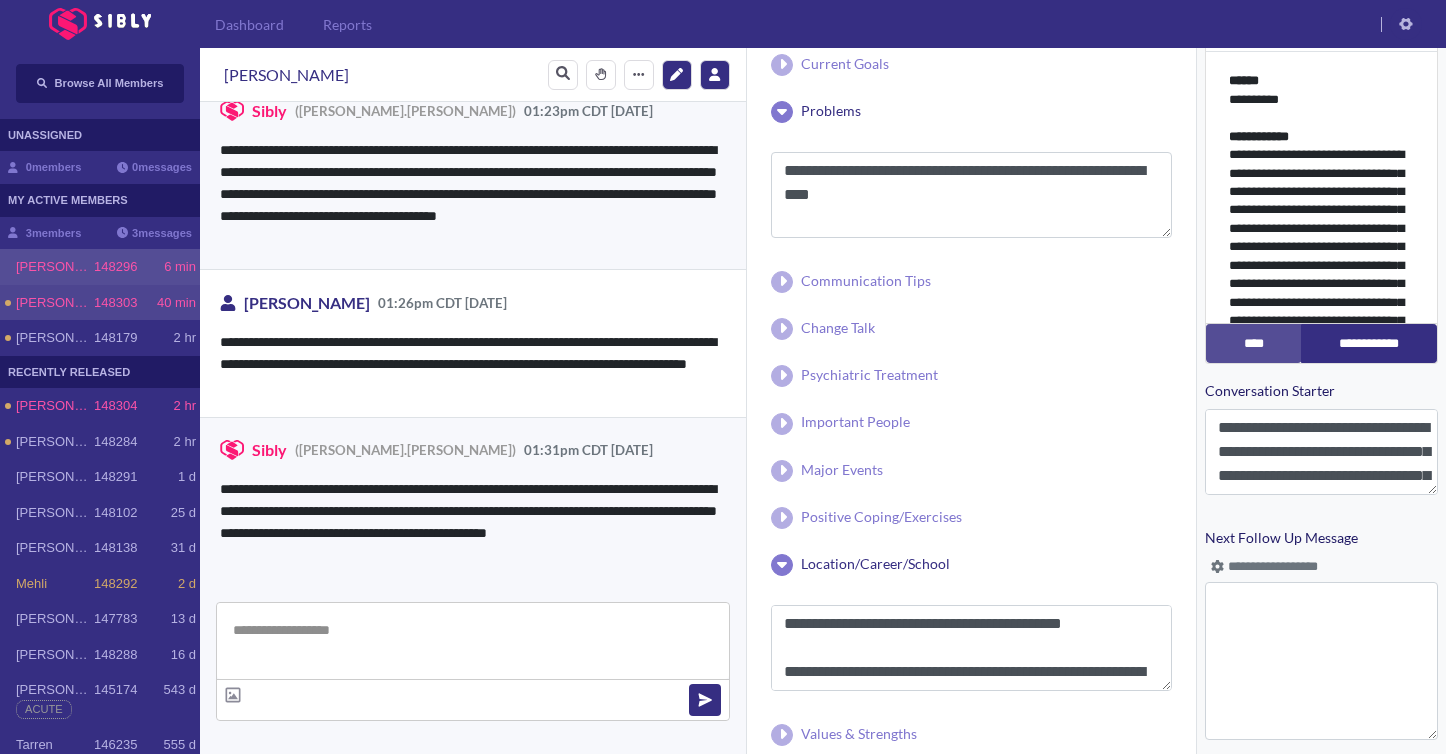 click on "[PERSON_NAME]" at bounding box center [55, 303] 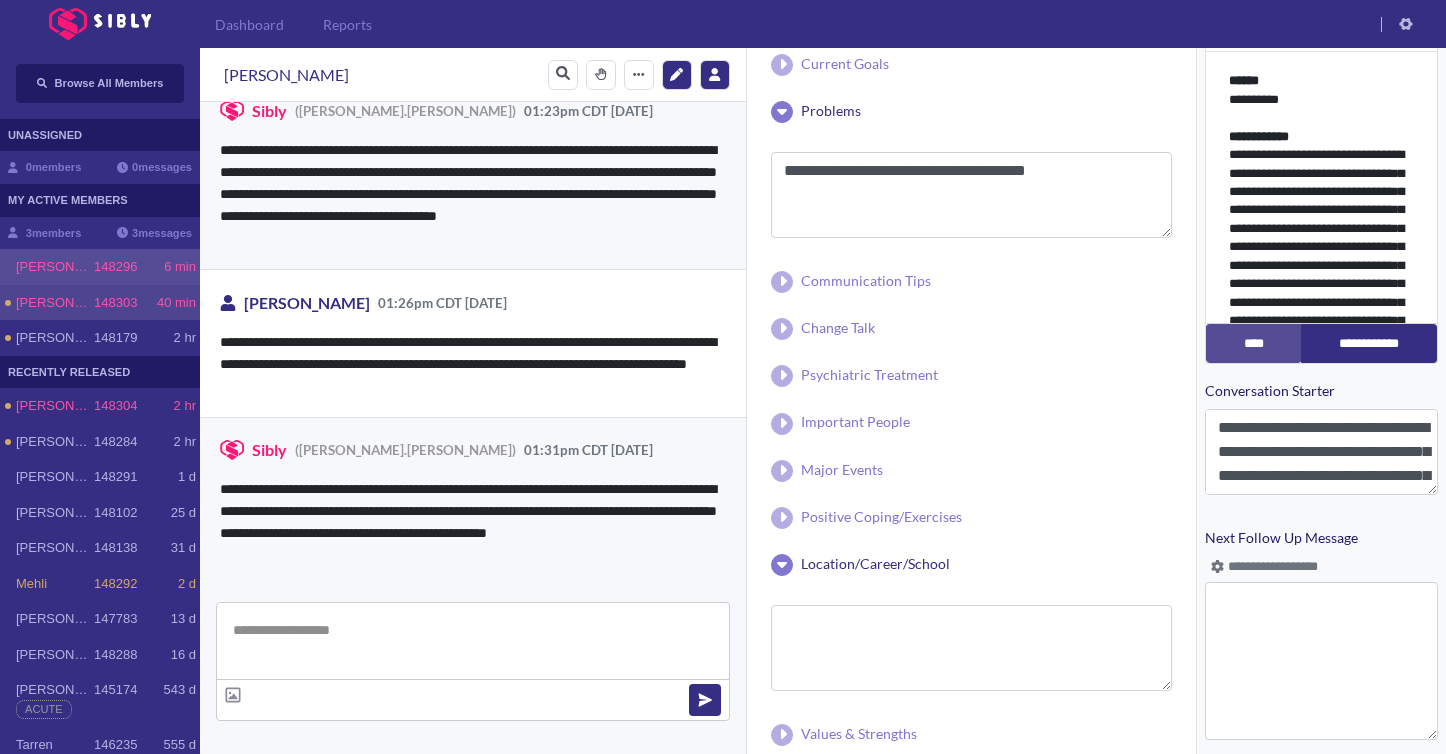 scroll, scrollTop: 732, scrollLeft: 0, axis: vertical 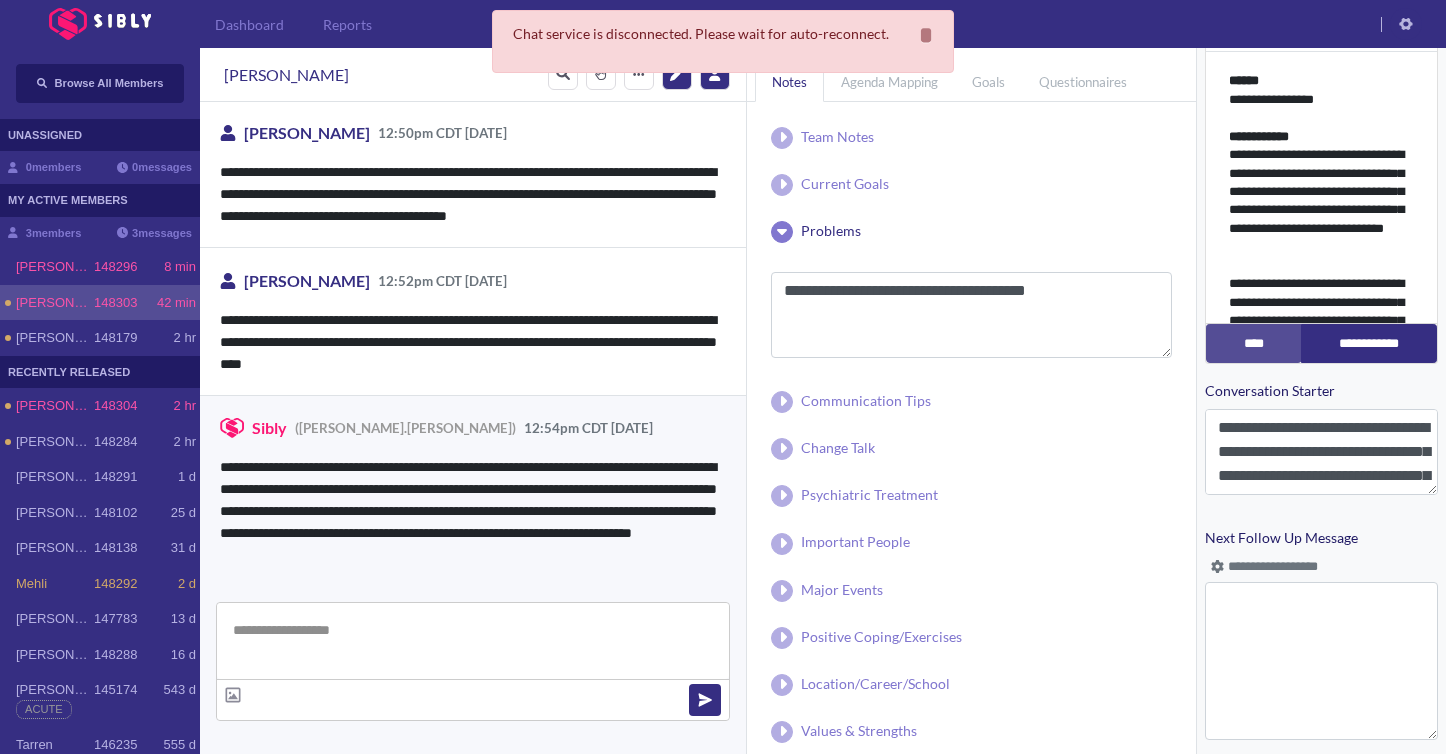 click at bounding box center (473, 641) 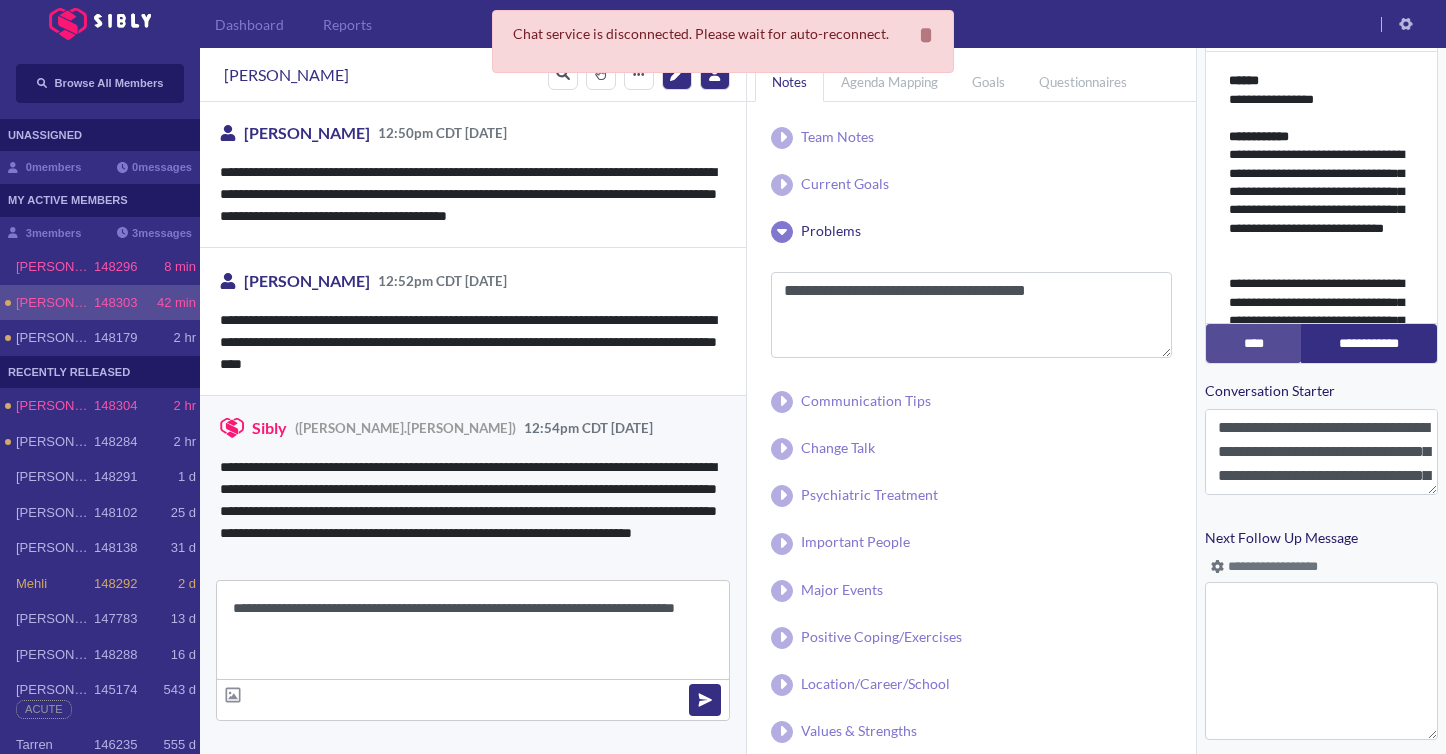 click on "**********" at bounding box center [473, 630] 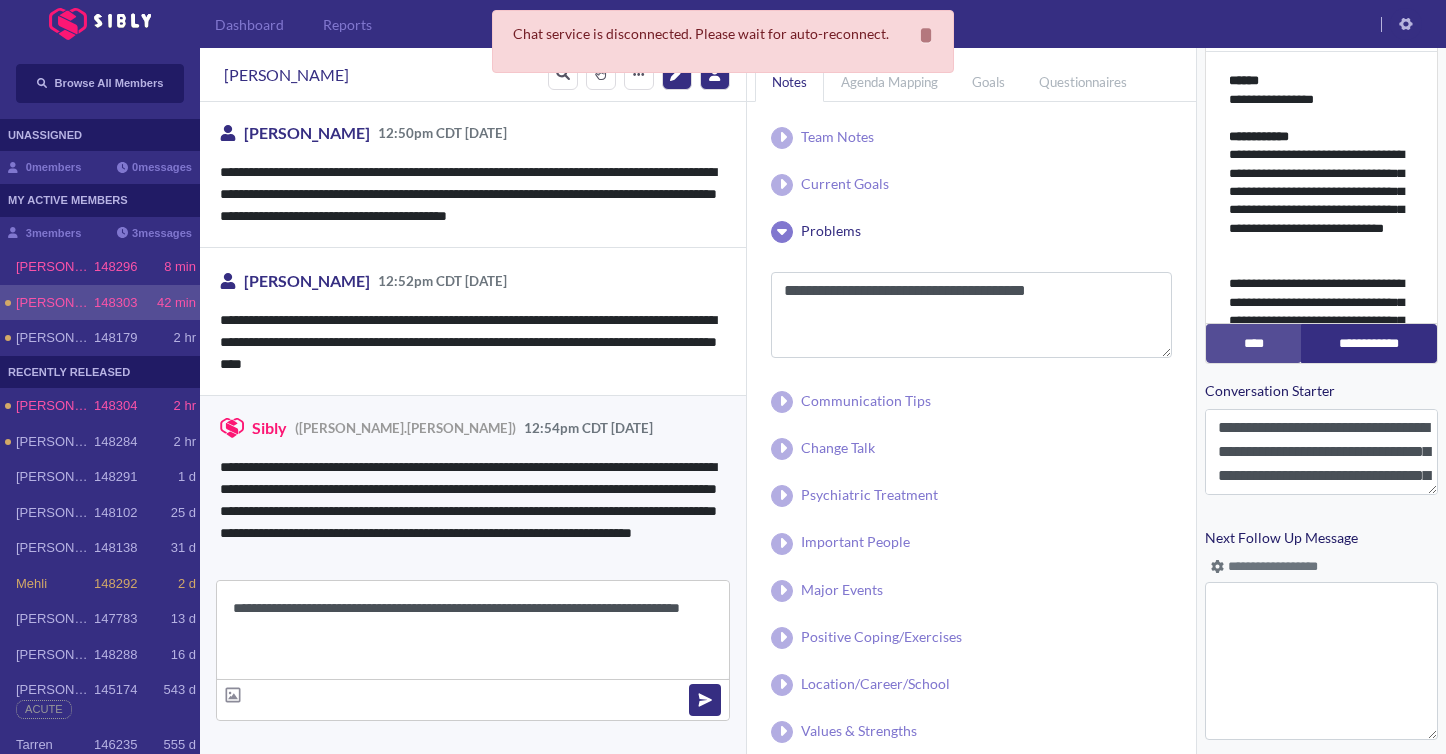 click on "**********" at bounding box center [473, 630] 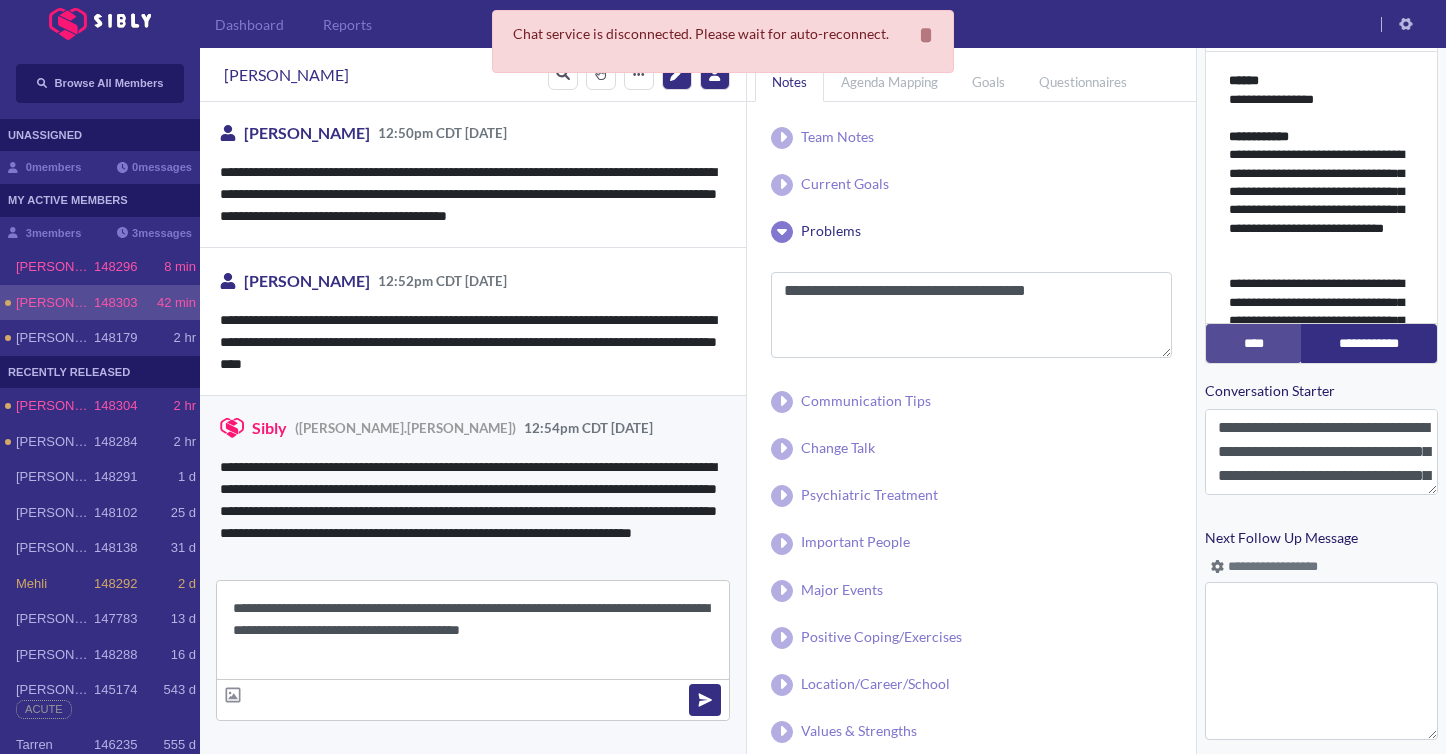 paste on "**********" 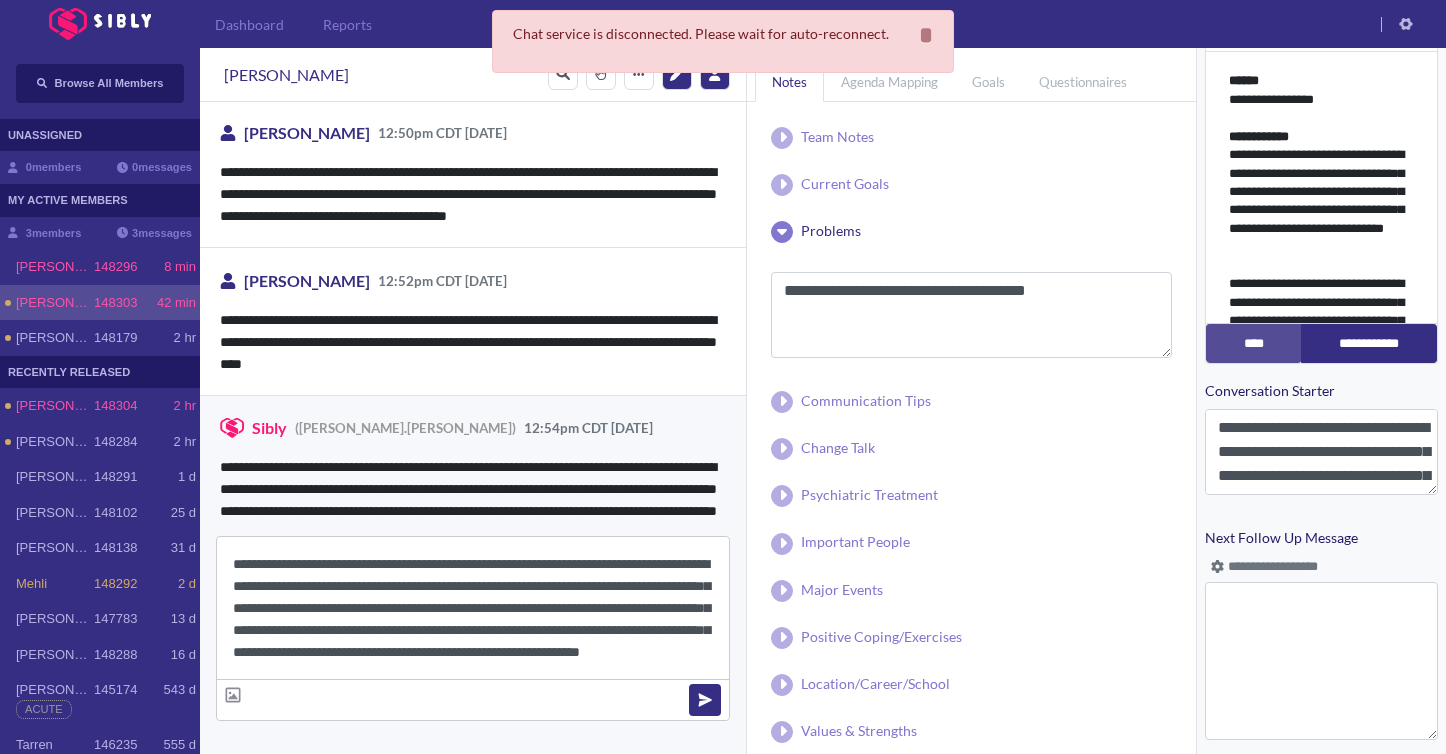 scroll, scrollTop: 22, scrollLeft: 0, axis: vertical 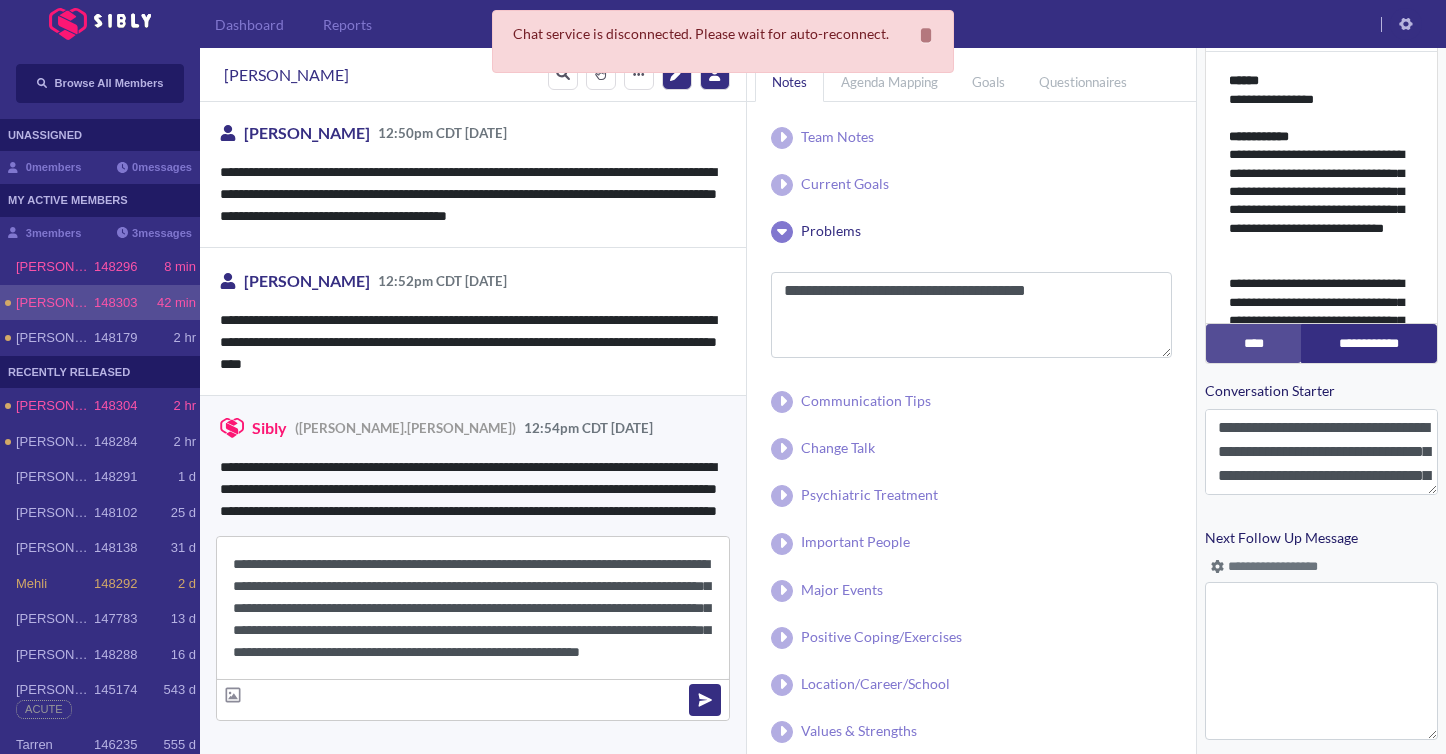click on "**********" at bounding box center [473, 608] 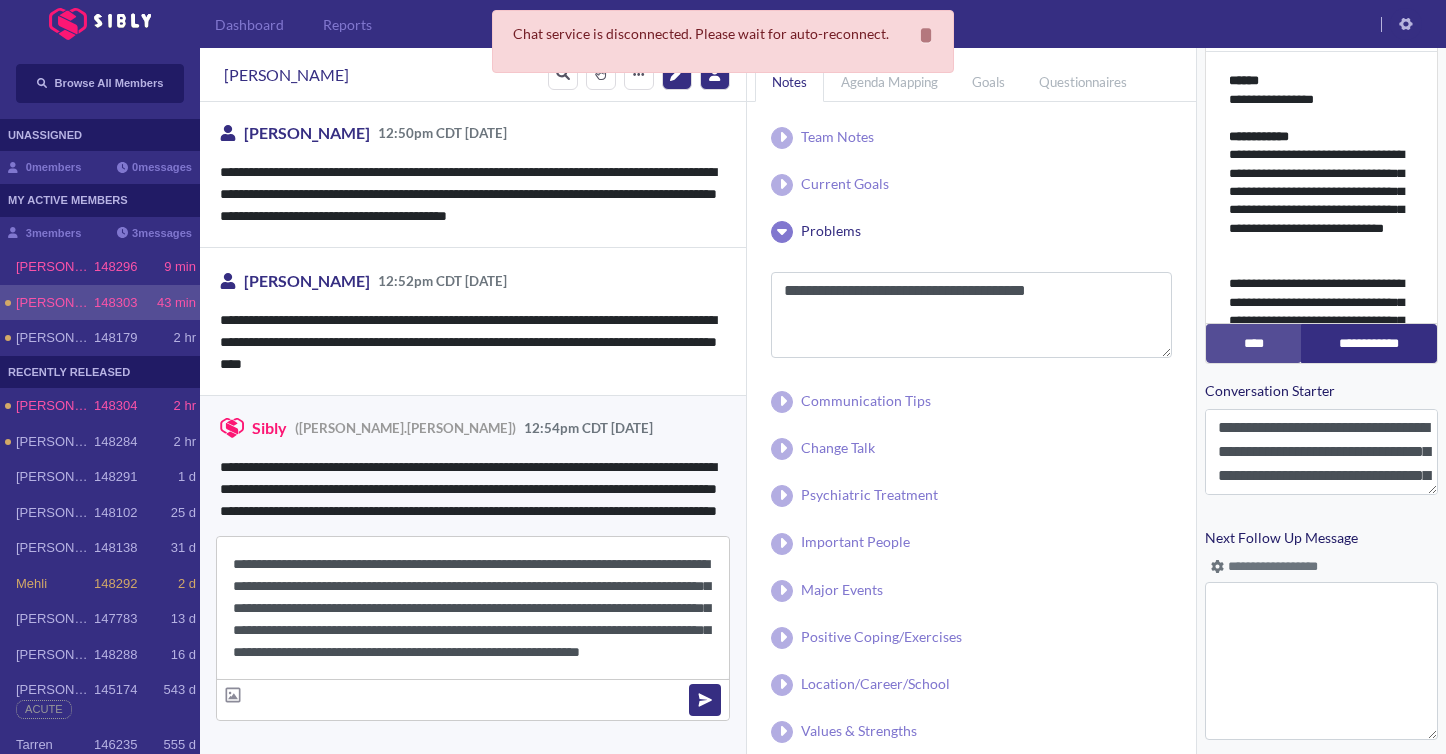 click on "**********" at bounding box center (473, 608) 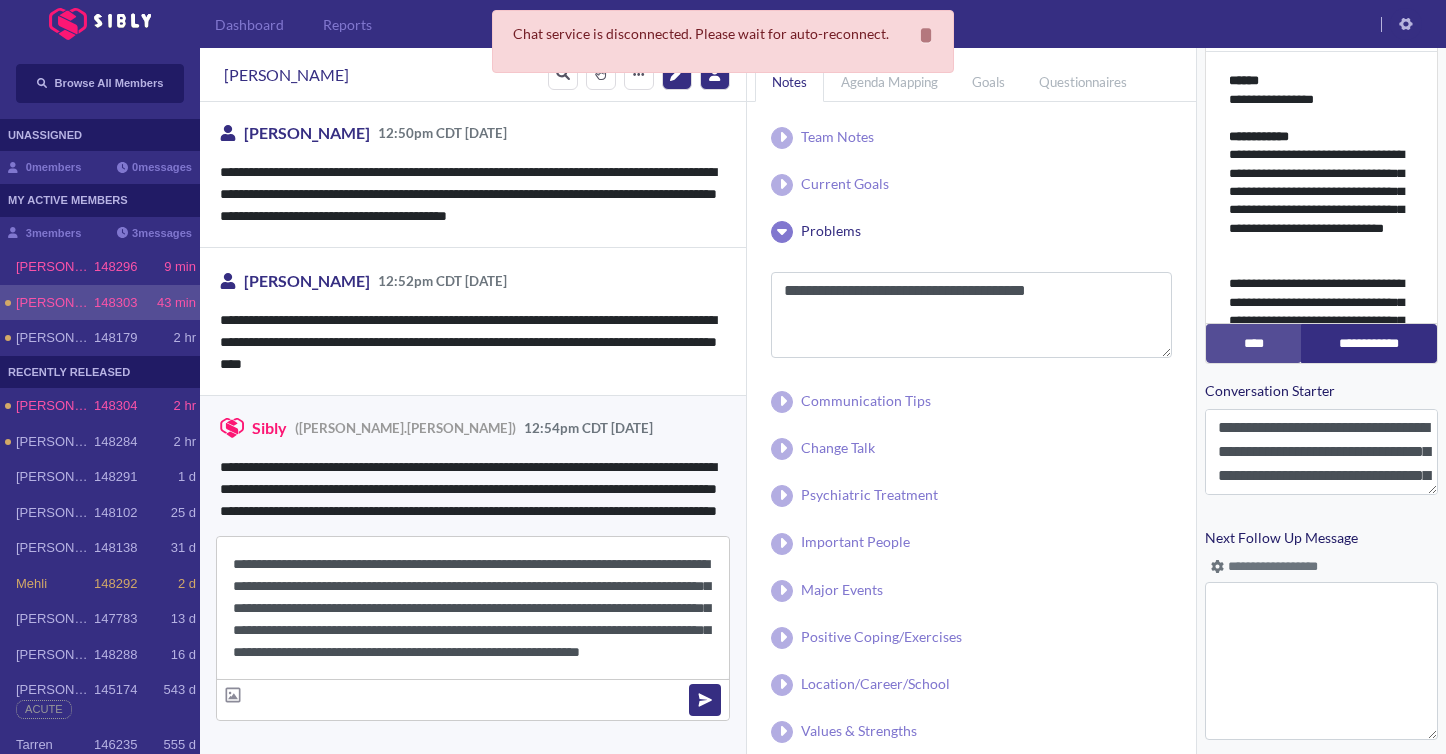 drag, startPoint x: 586, startPoint y: 656, endPoint x: 272, endPoint y: 656, distance: 314 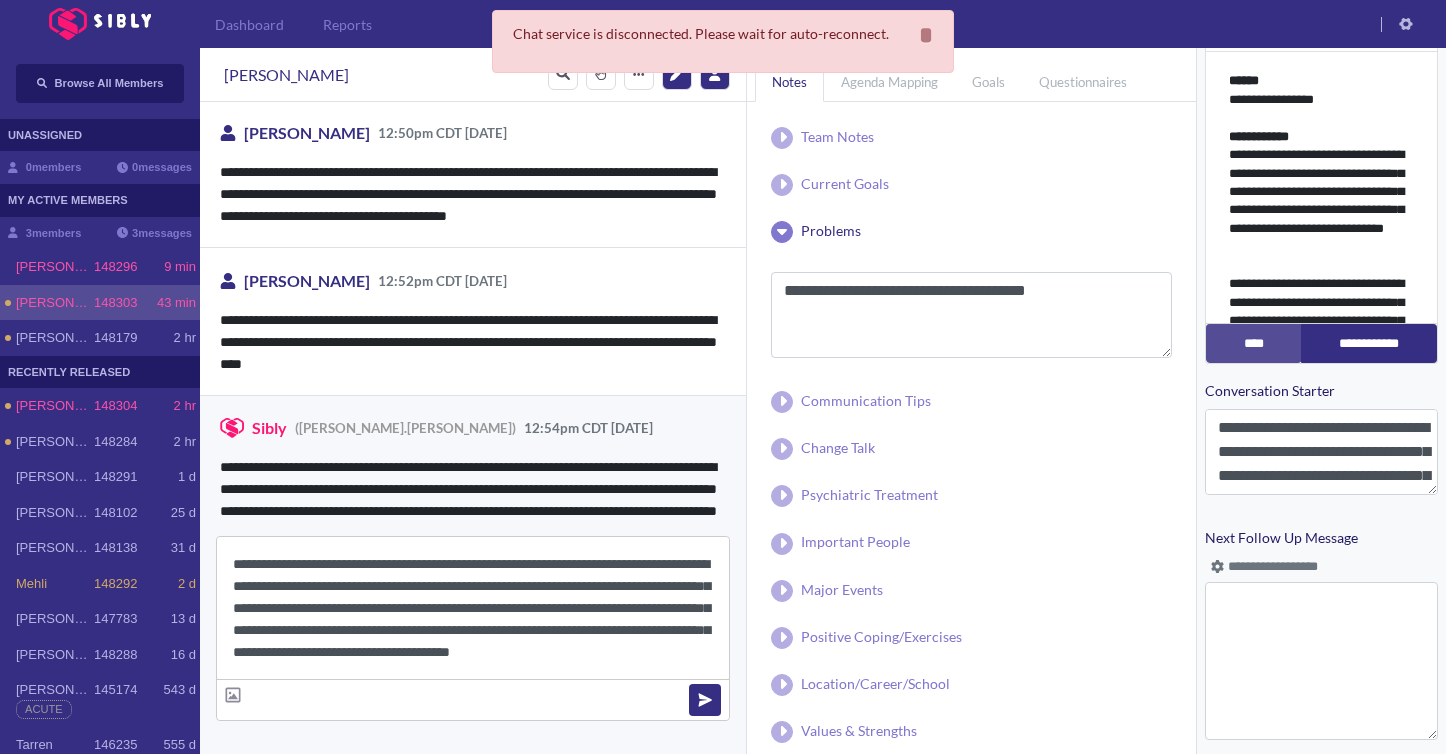 click on "**********" at bounding box center [473, 608] 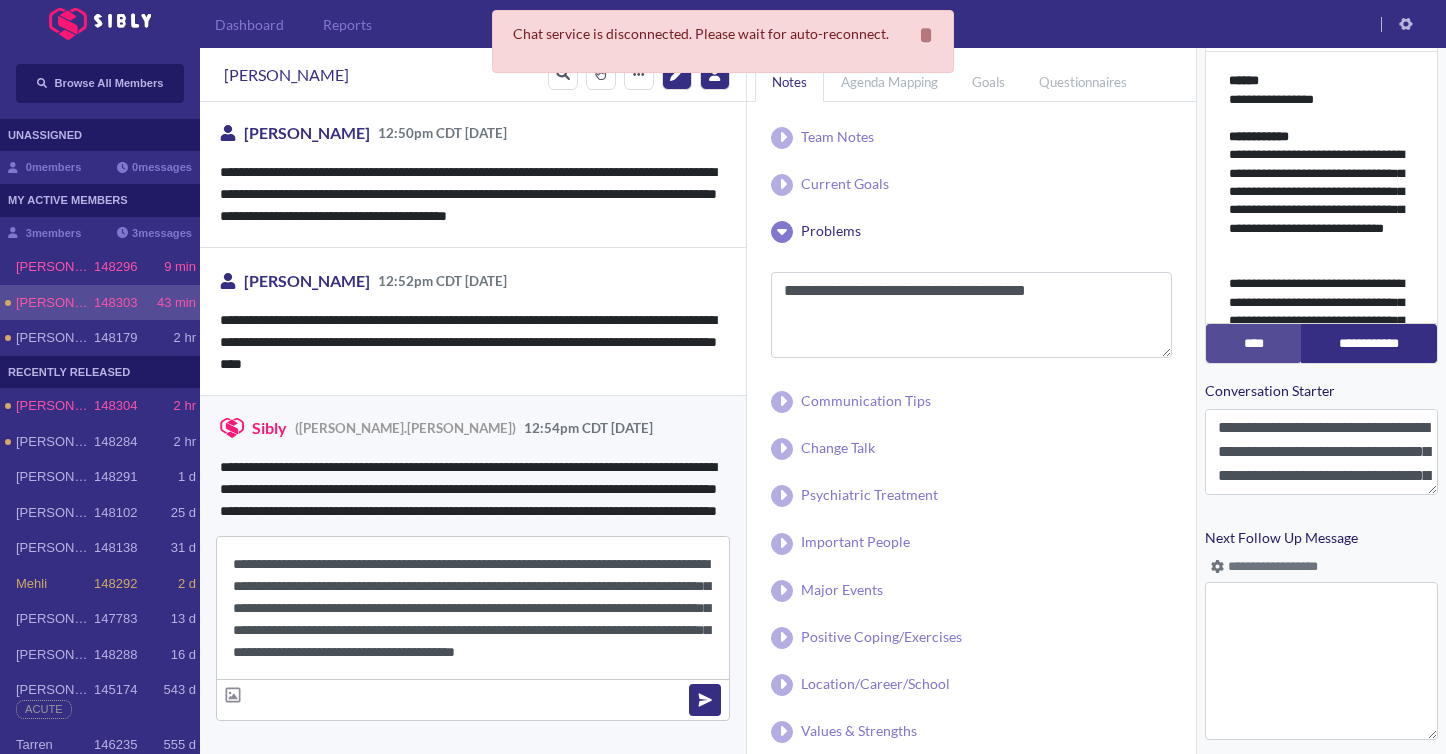 click on "**********" at bounding box center [473, 608] 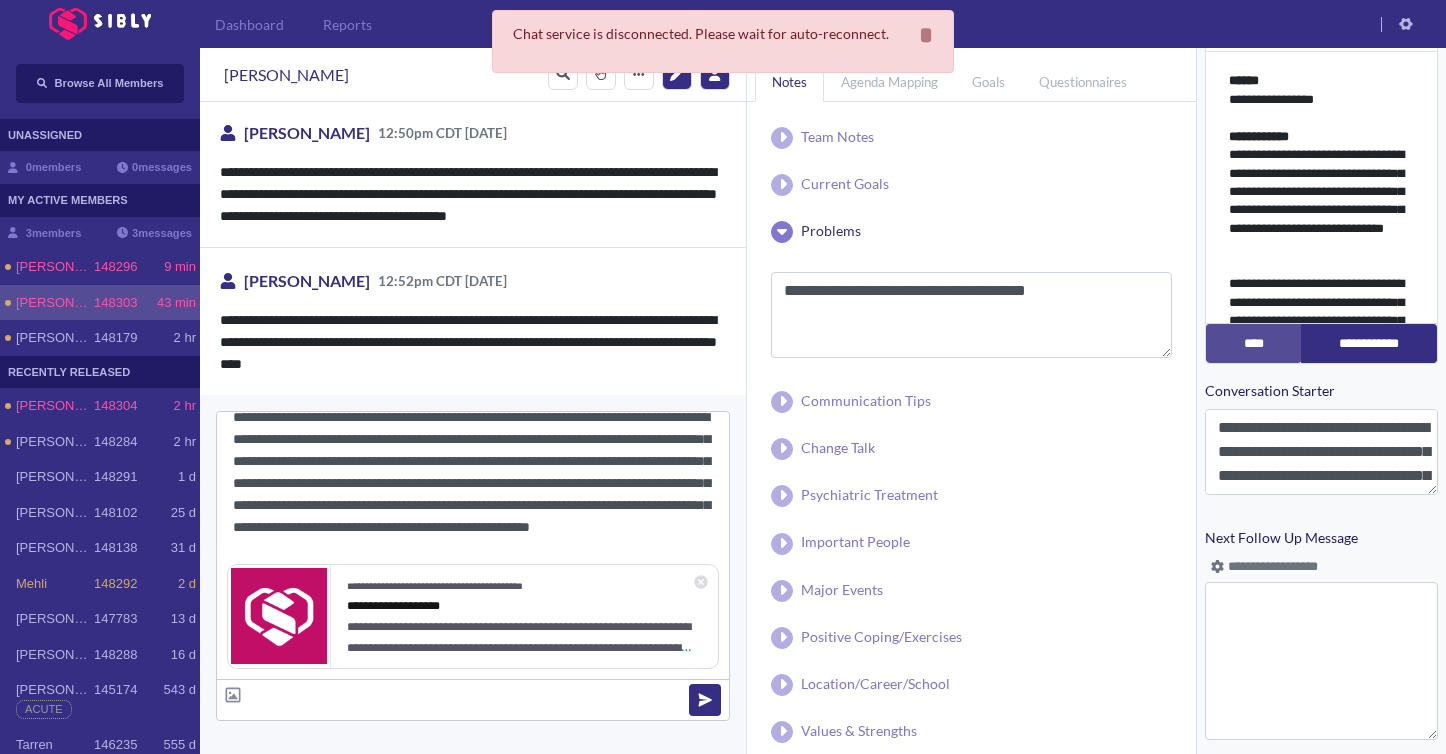 scroll, scrollTop: 0, scrollLeft: 0, axis: both 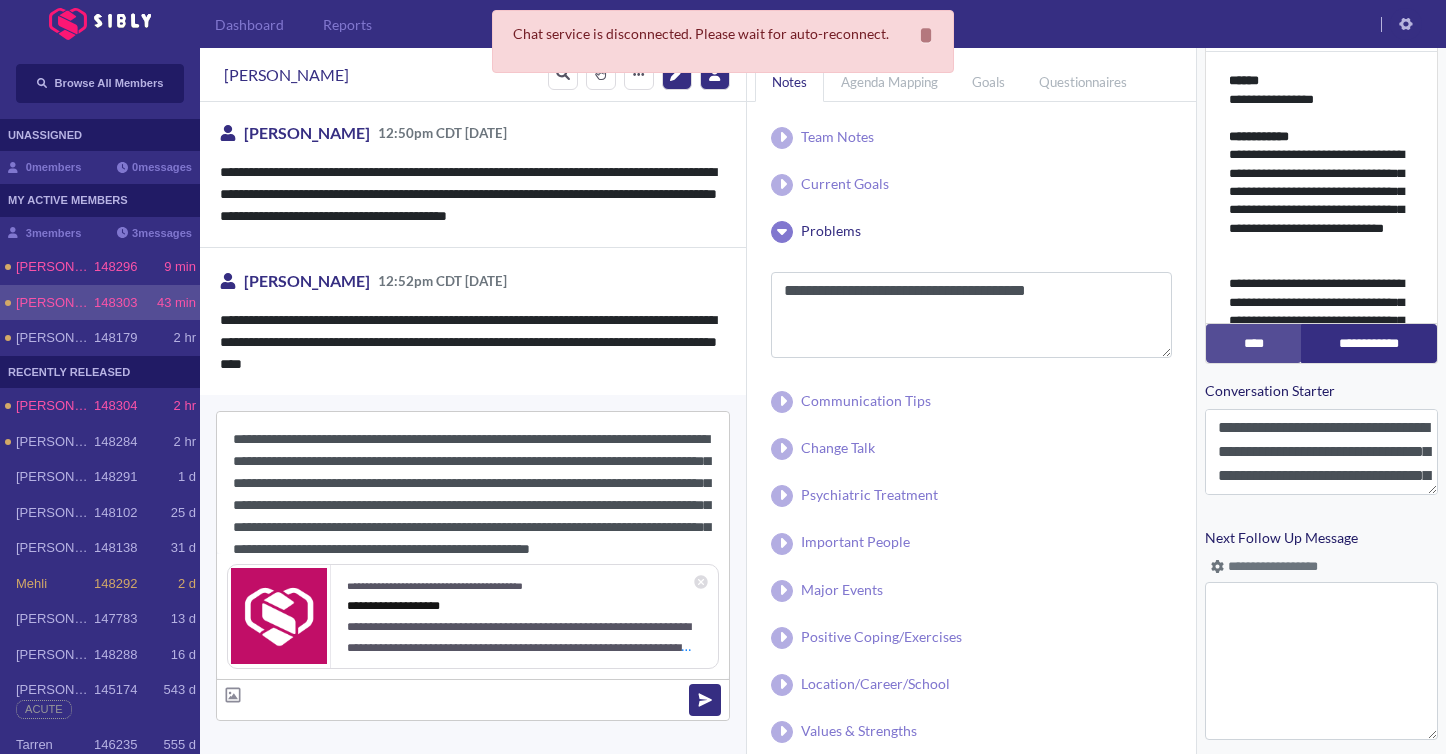 click on "**********" at bounding box center (473, 483) 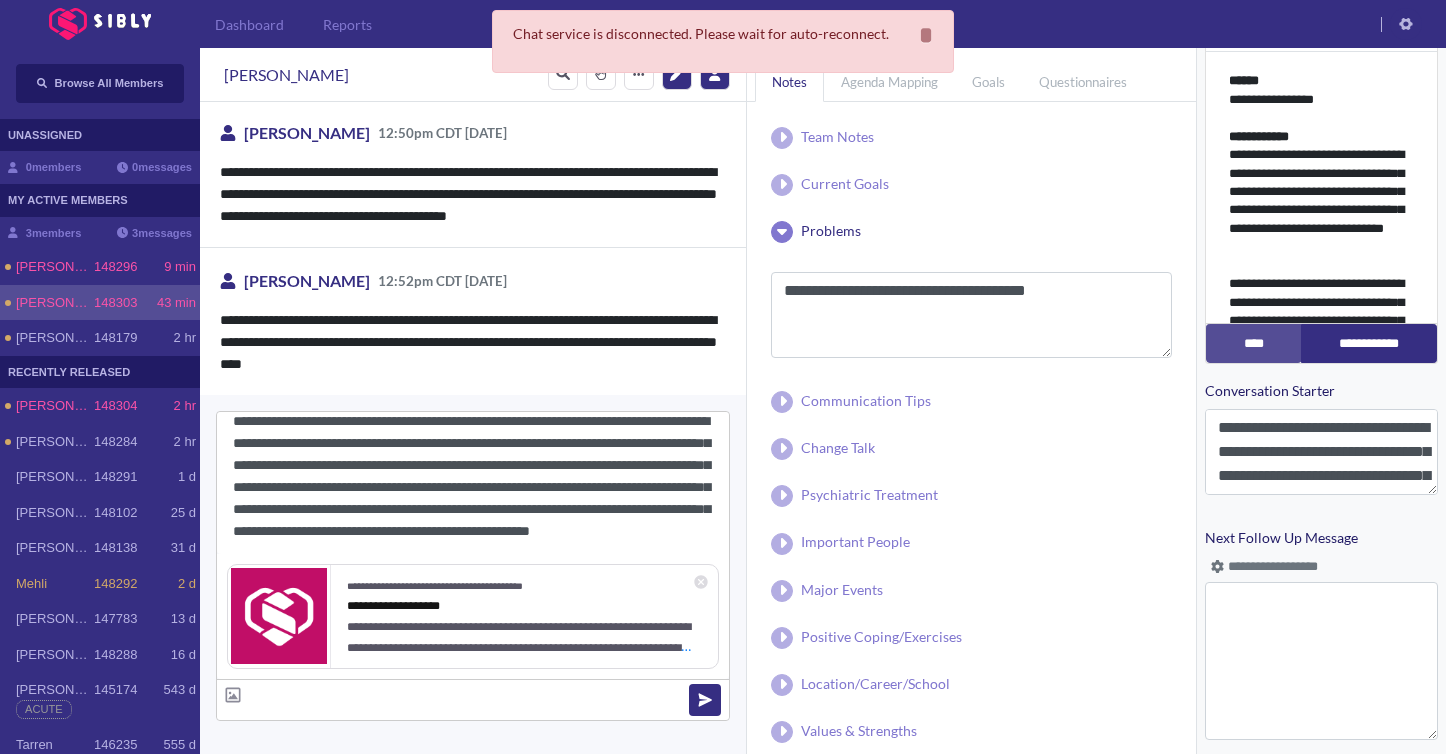 scroll, scrollTop: 0, scrollLeft: 0, axis: both 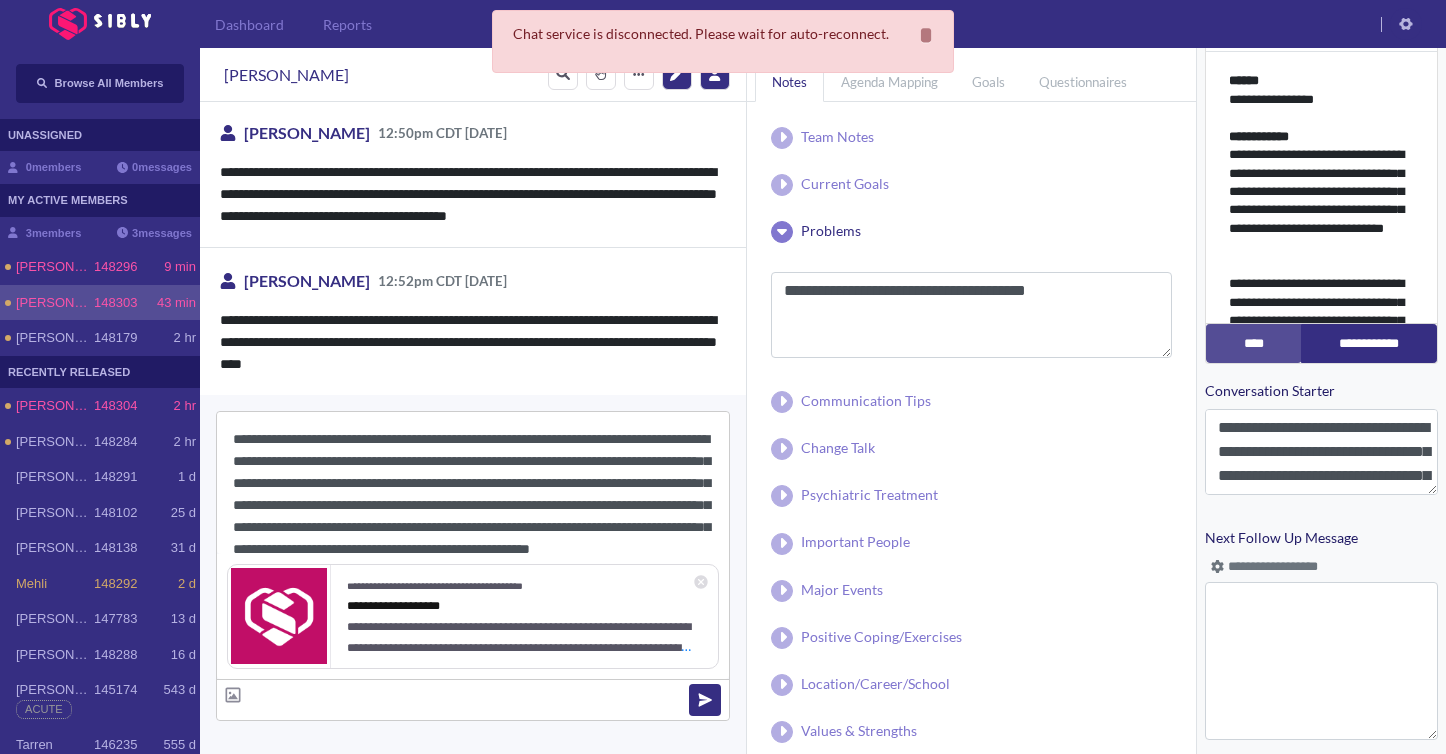 click on "**********" at bounding box center (473, 483) 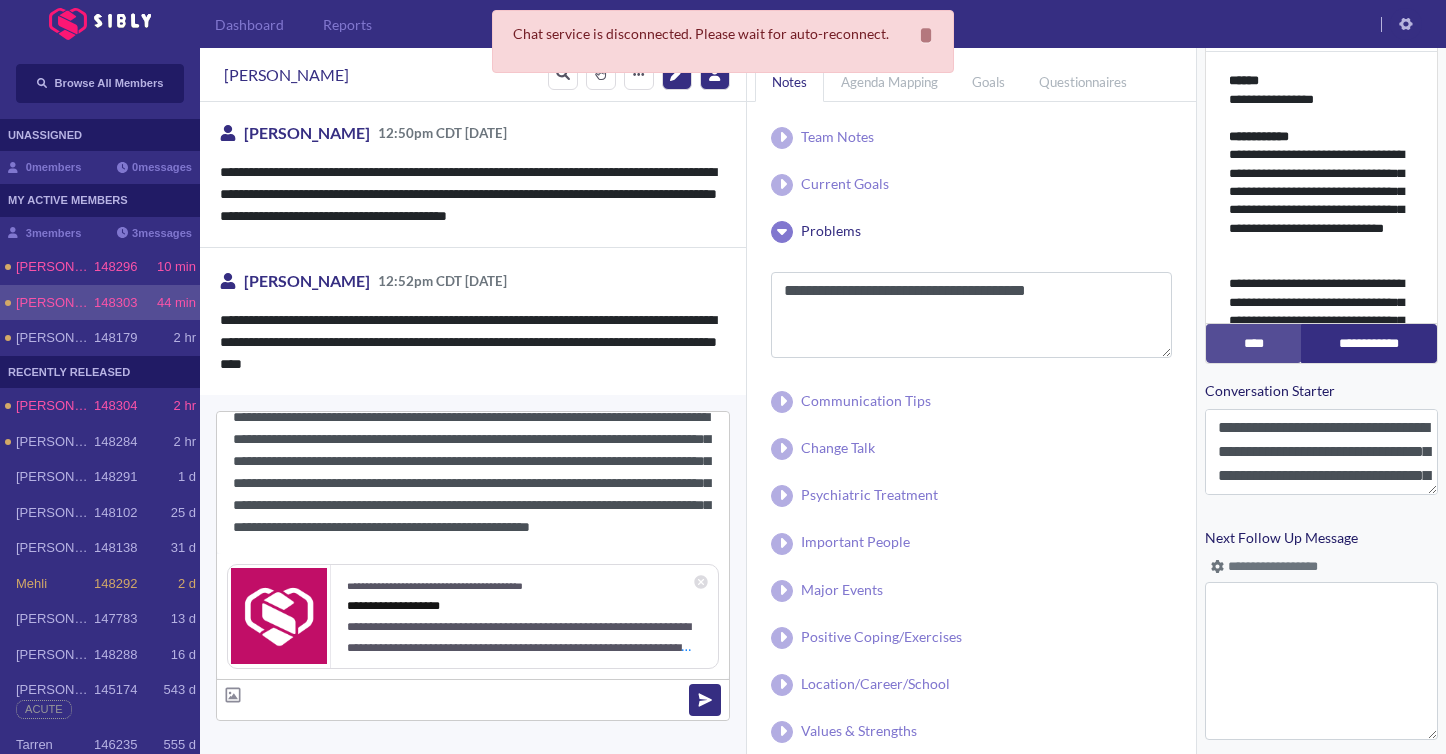 scroll, scrollTop: 43, scrollLeft: 0, axis: vertical 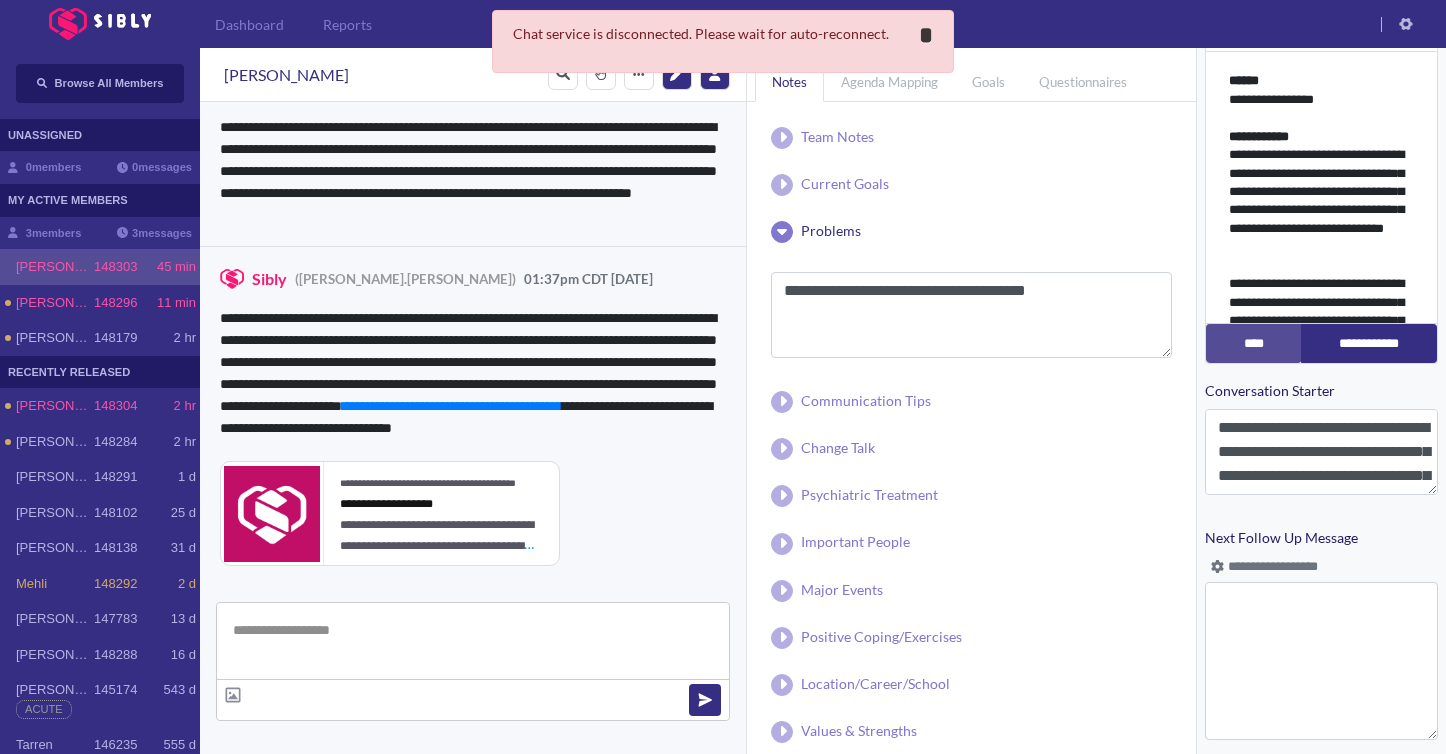 click on "*" at bounding box center (926, 35) 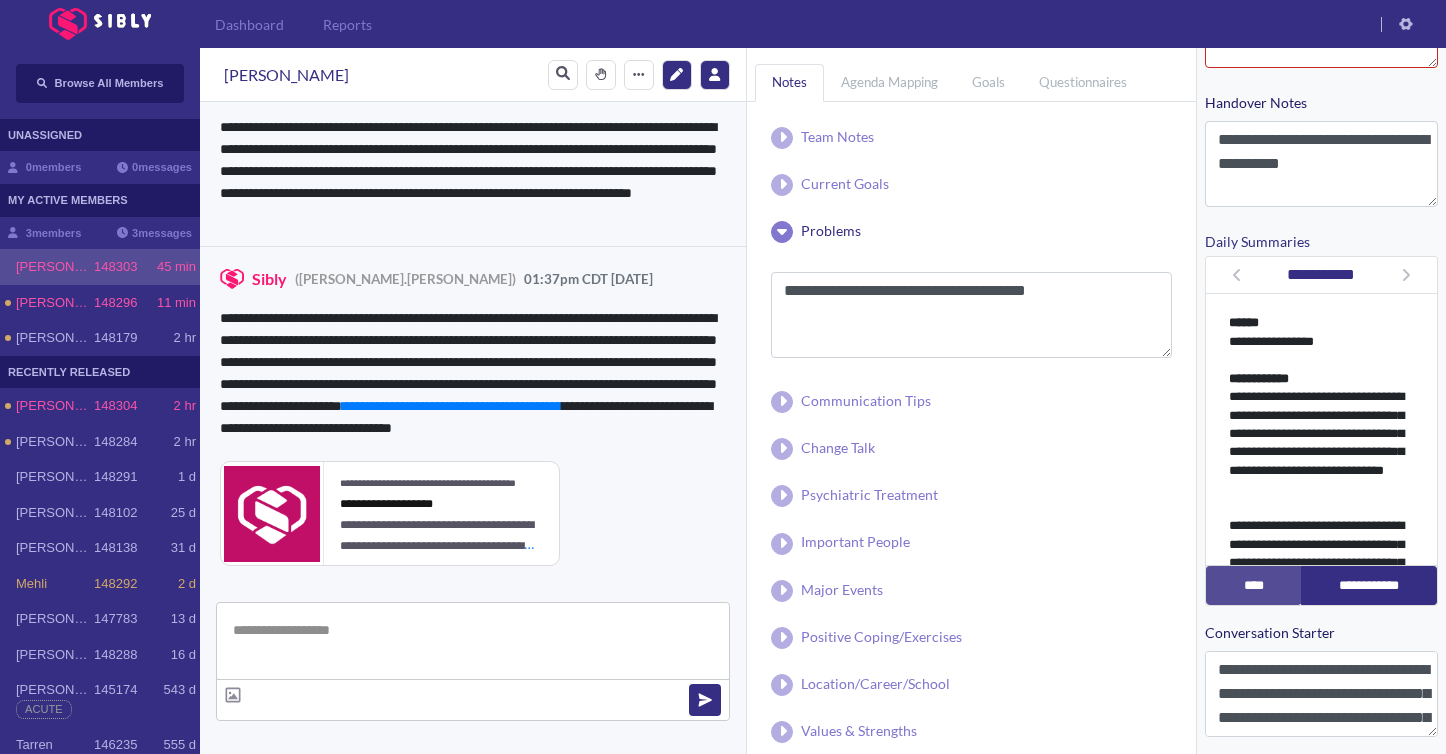 scroll, scrollTop: 0, scrollLeft: 0, axis: both 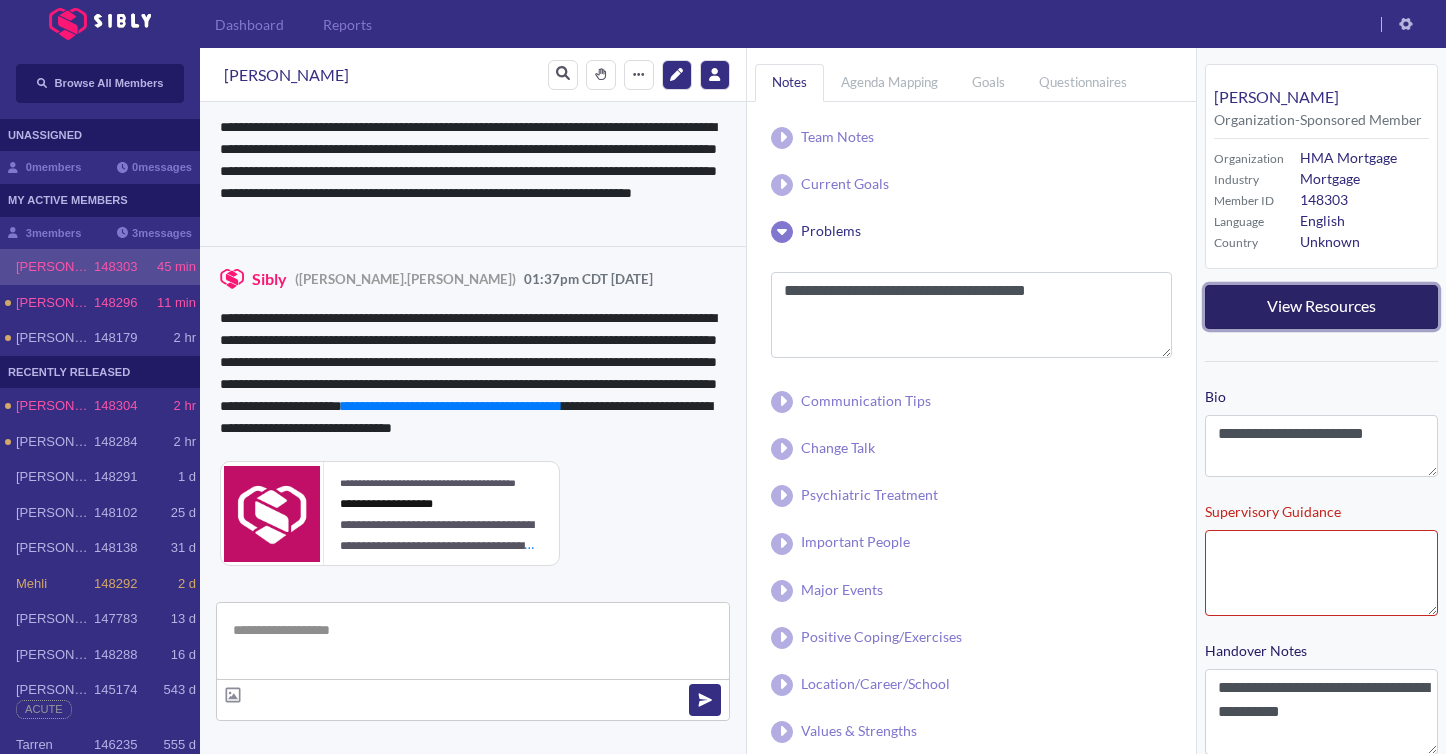 click on "View Resources" at bounding box center (1321, 305) 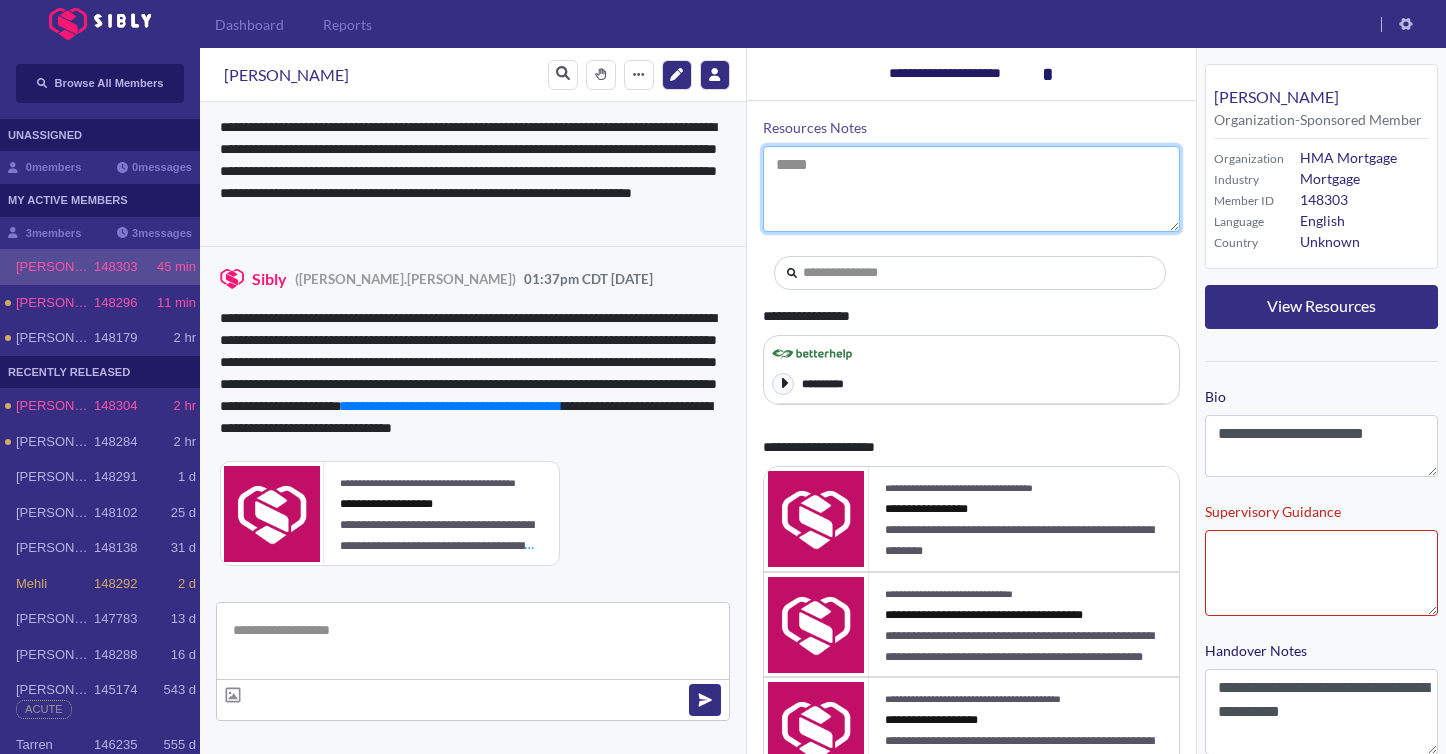 click on "Resources Notes" at bounding box center (971, 189) 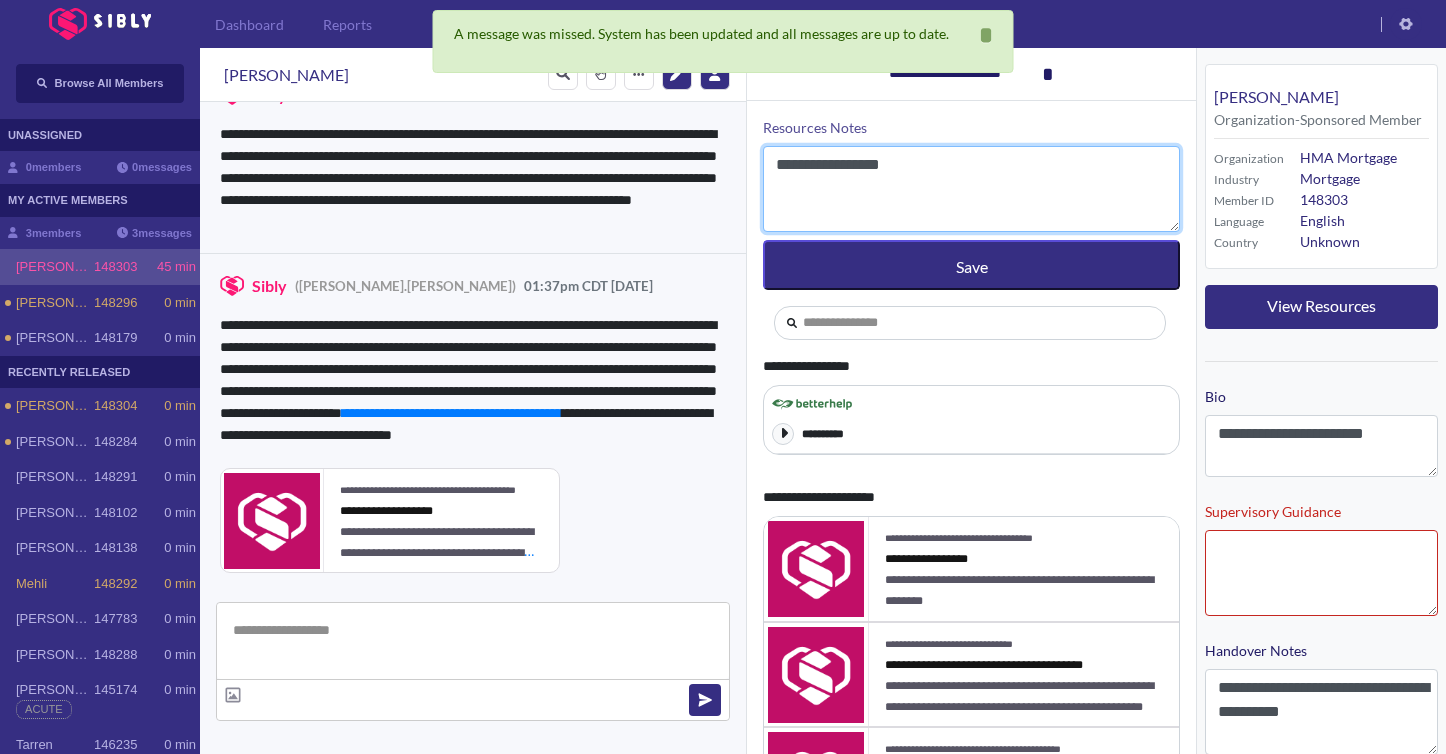 scroll, scrollTop: 2253, scrollLeft: 0, axis: vertical 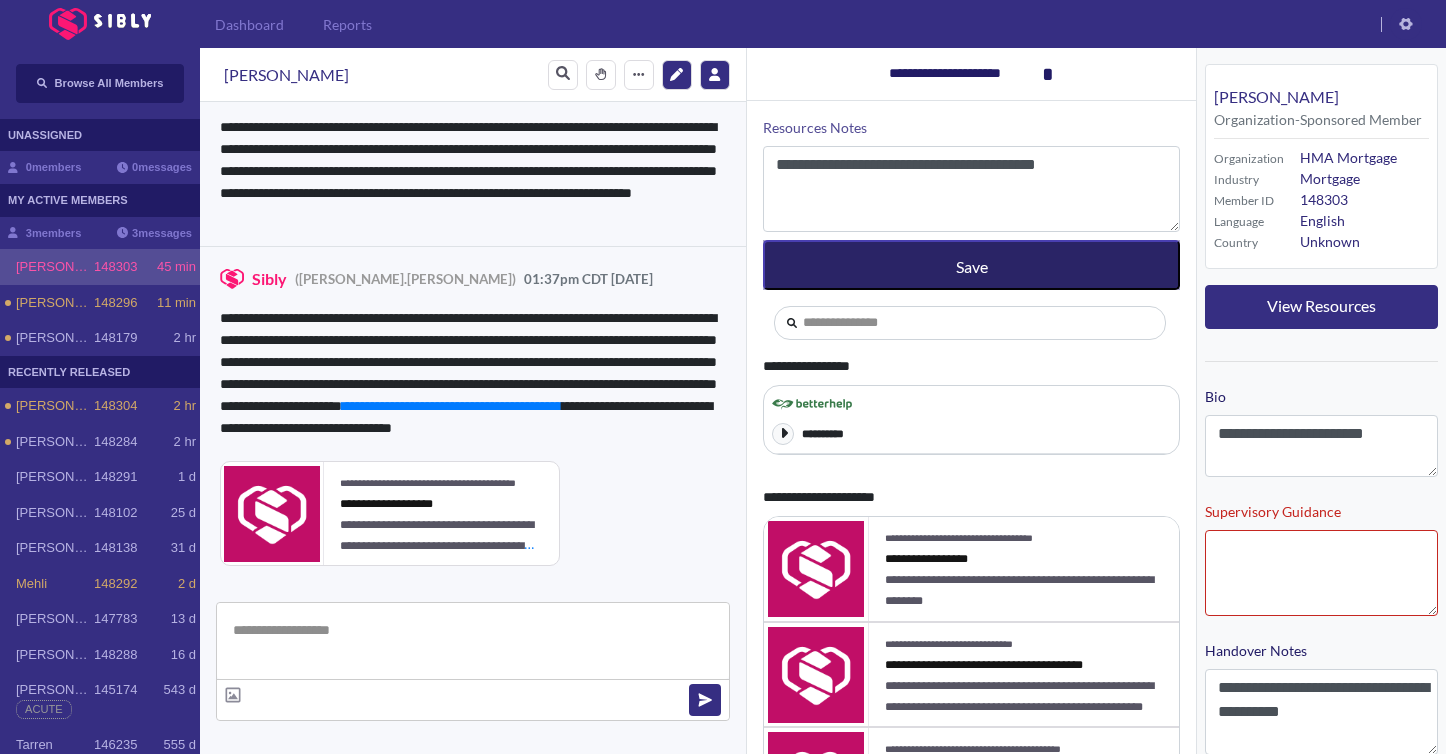 click on "Save" at bounding box center (971, 265) 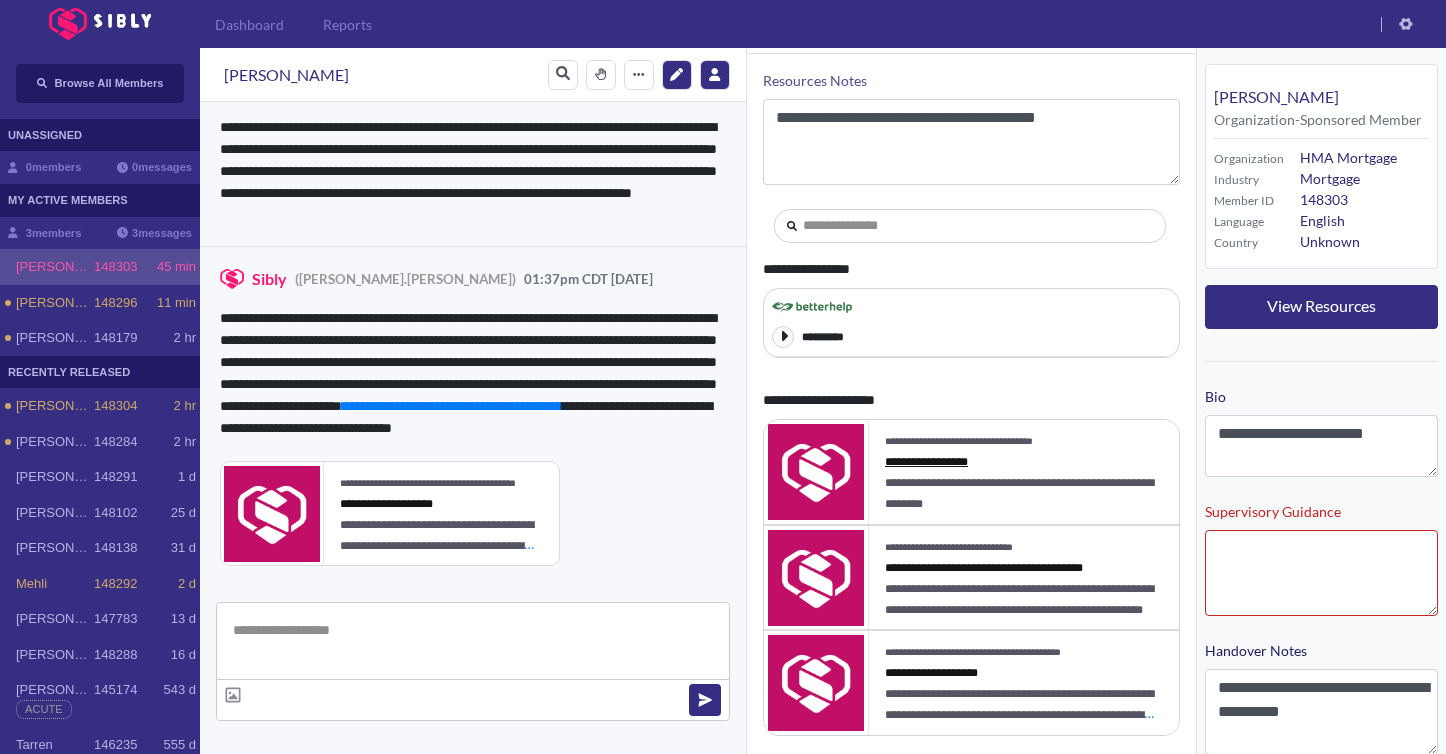 scroll, scrollTop: 62, scrollLeft: 0, axis: vertical 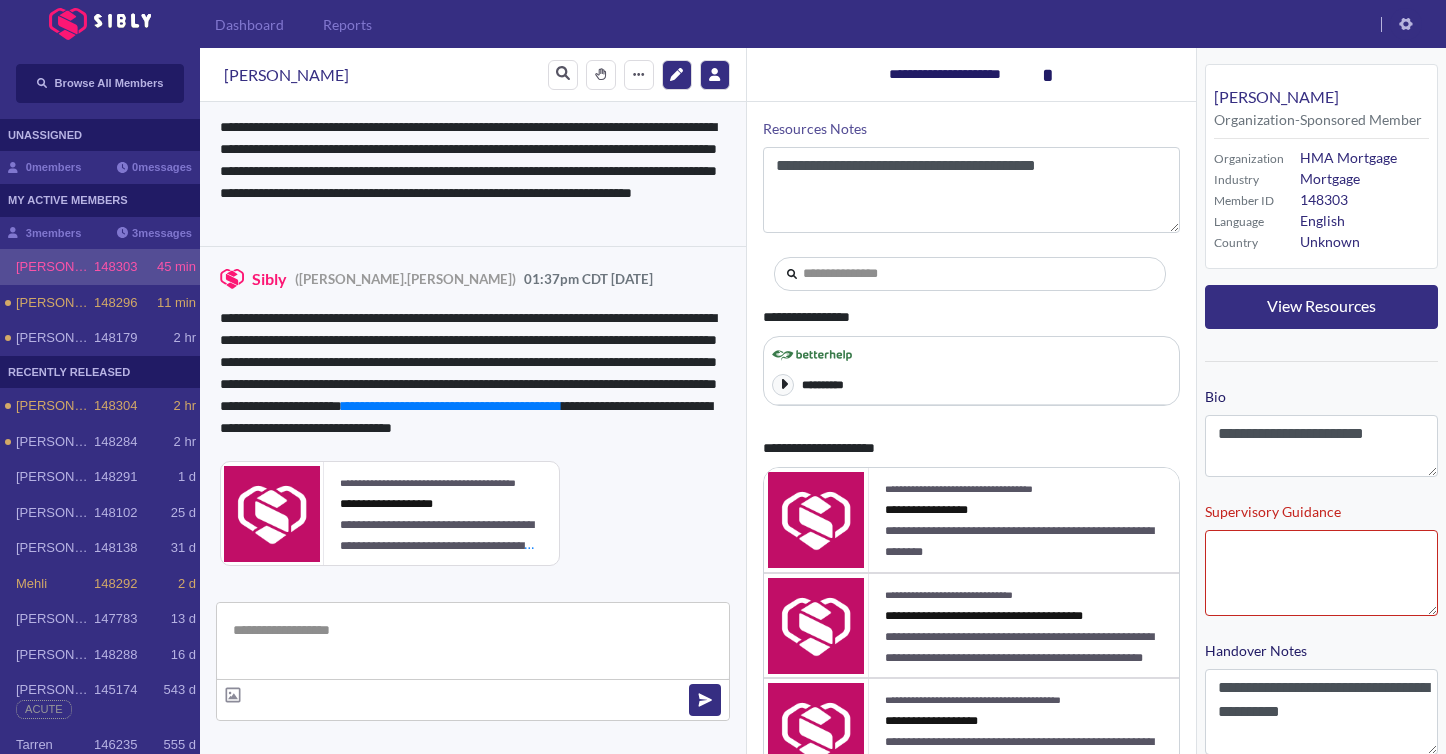 click on "**********" at bounding box center [971, 75] 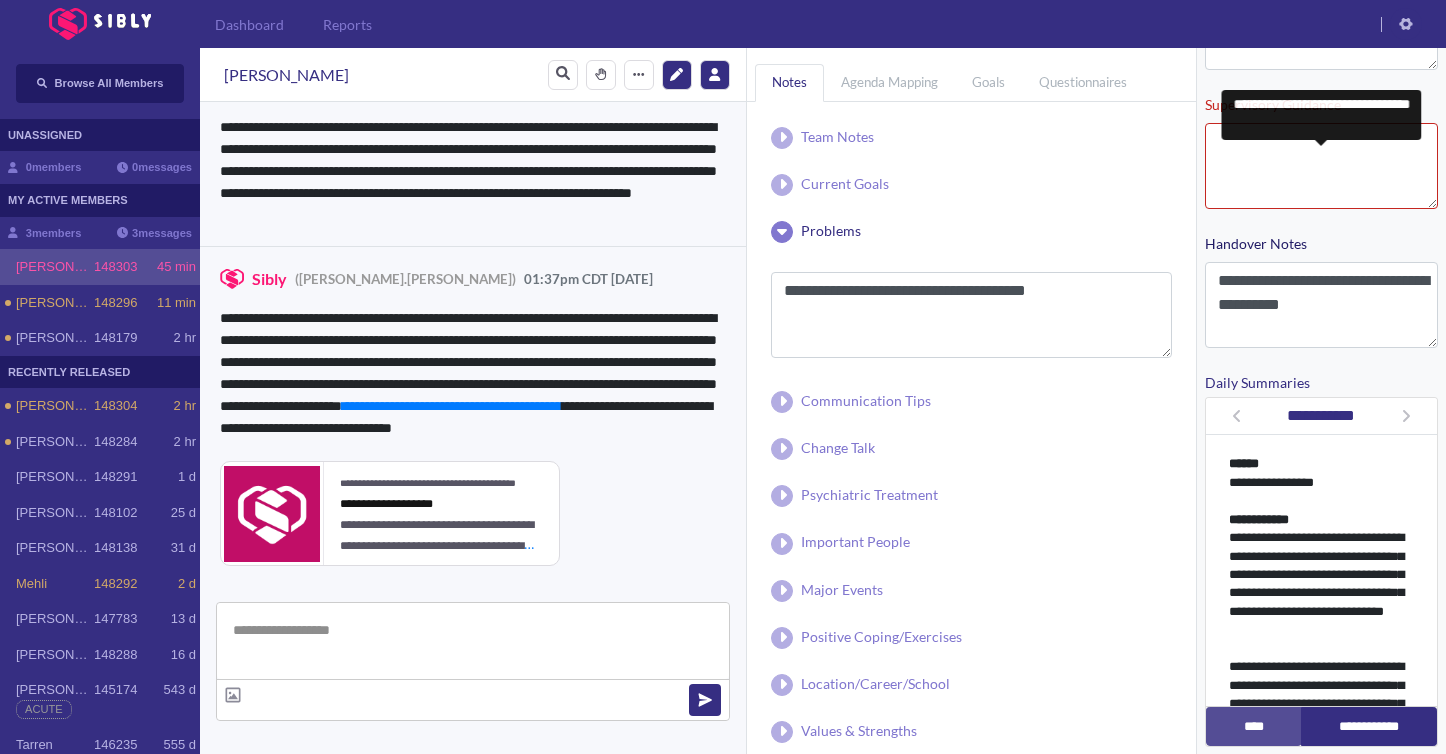 scroll, scrollTop: 647, scrollLeft: 0, axis: vertical 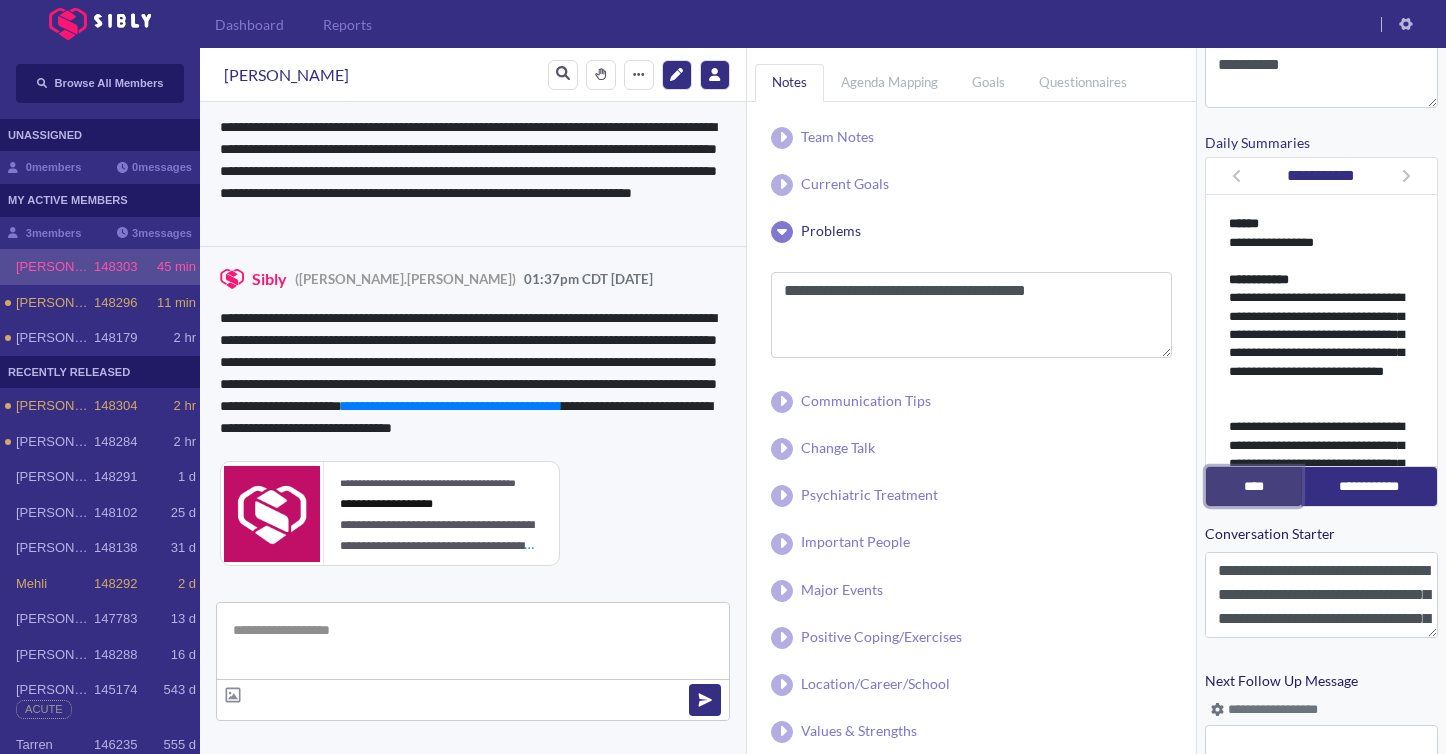 click on "****" at bounding box center [1254, 486] 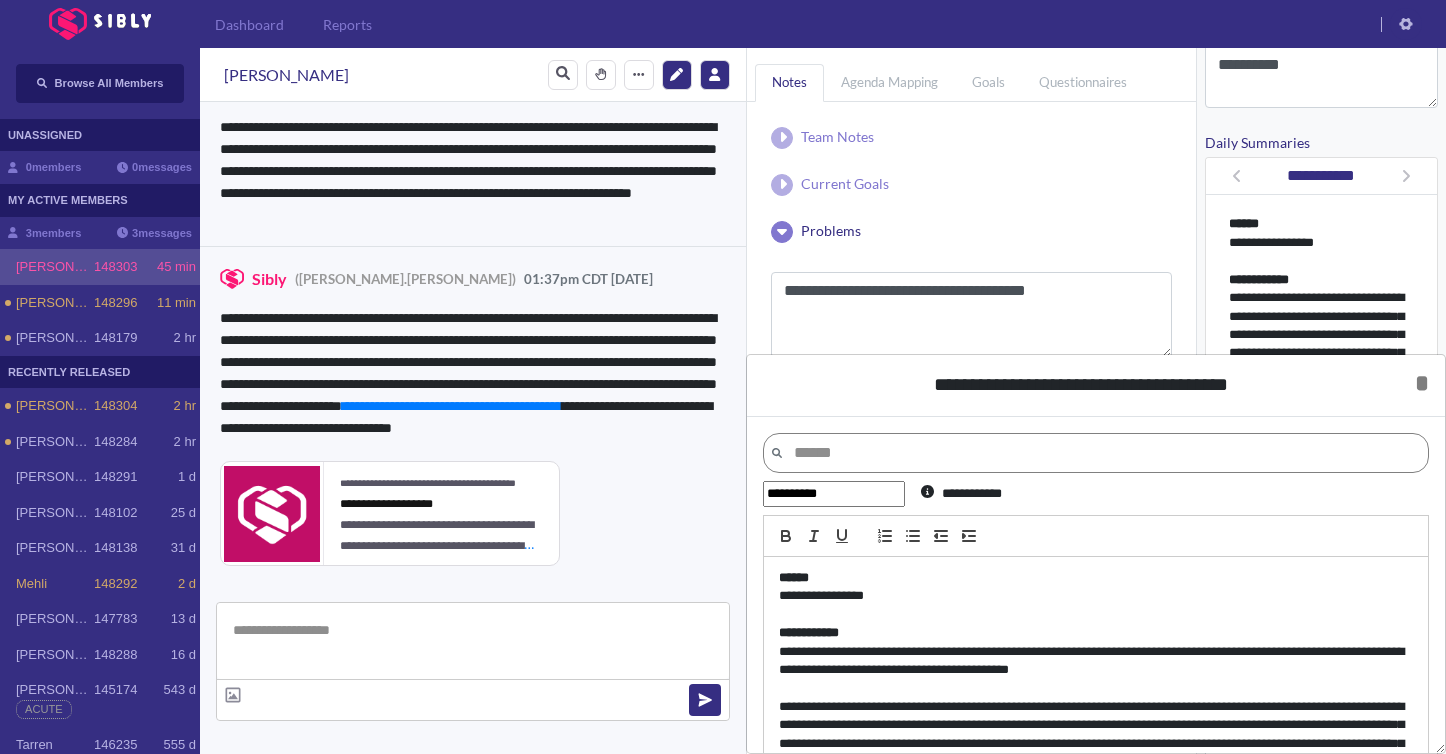 scroll, scrollTop: 139, scrollLeft: 0, axis: vertical 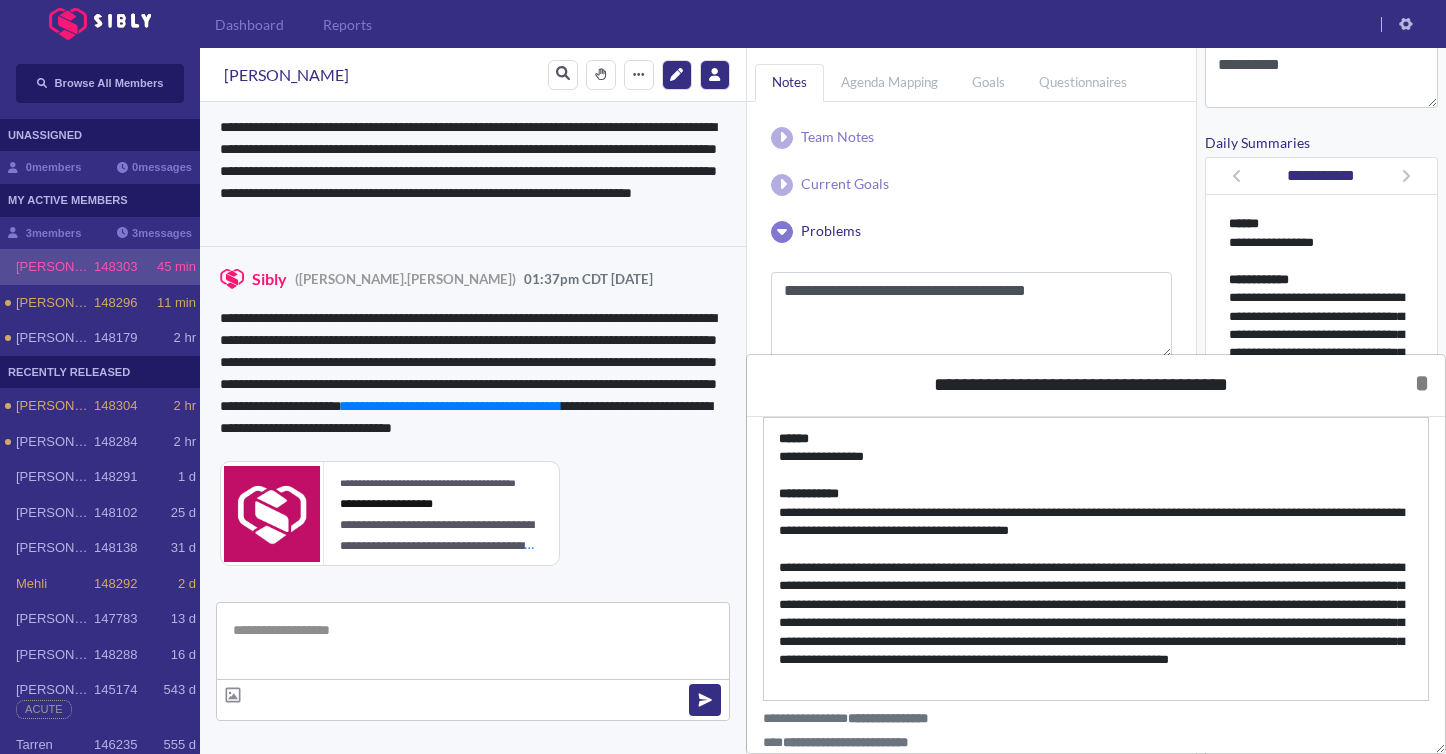 click on "**********" at bounding box center [1096, 623] 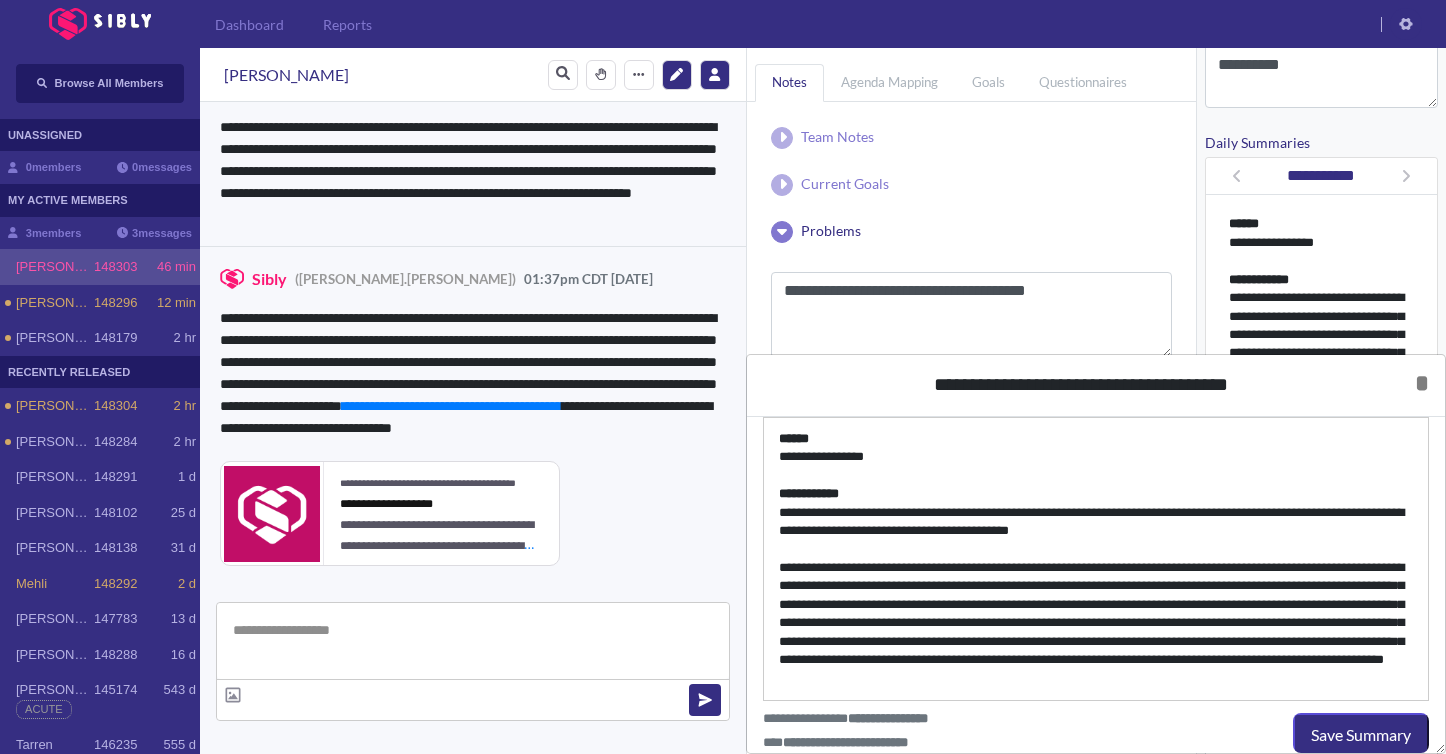 click on "**********" at bounding box center [1096, 623] 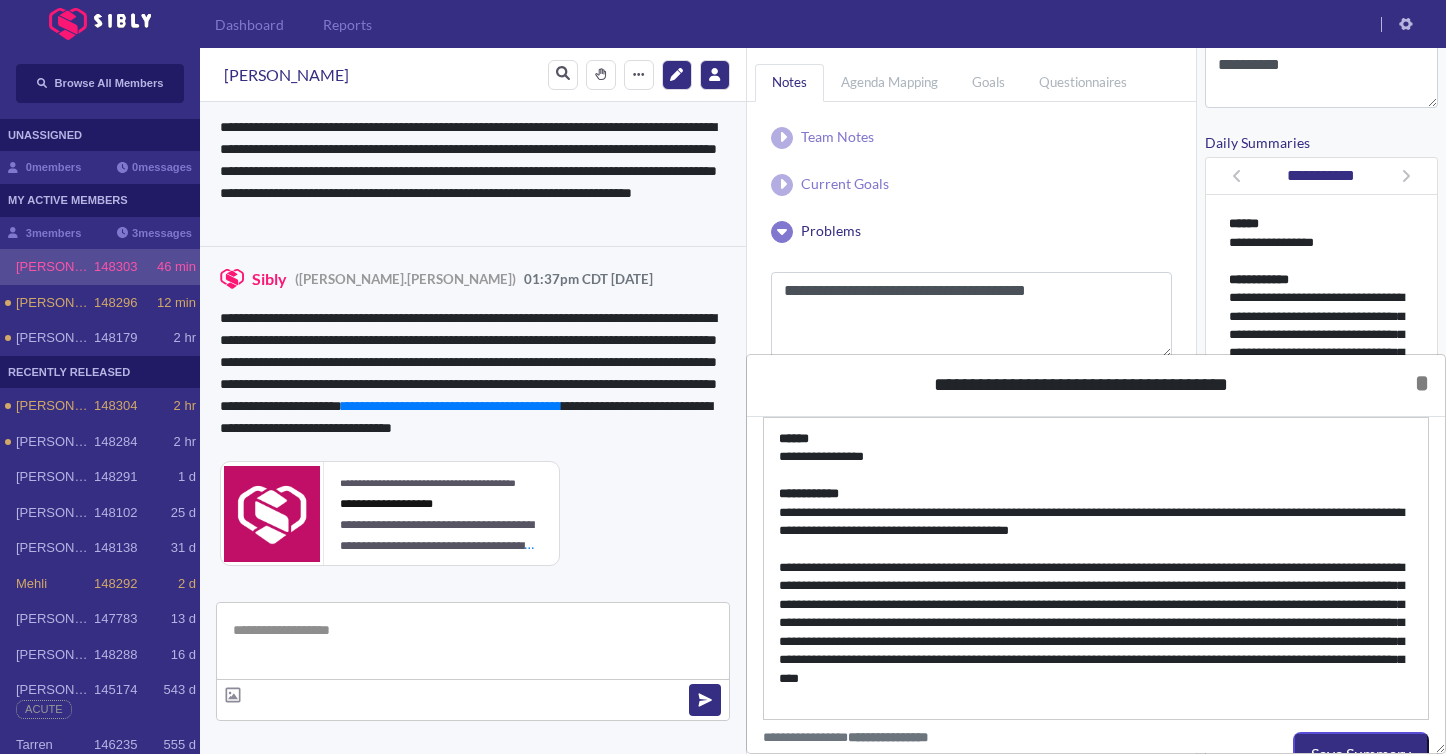 scroll, scrollTop: 157, scrollLeft: 0, axis: vertical 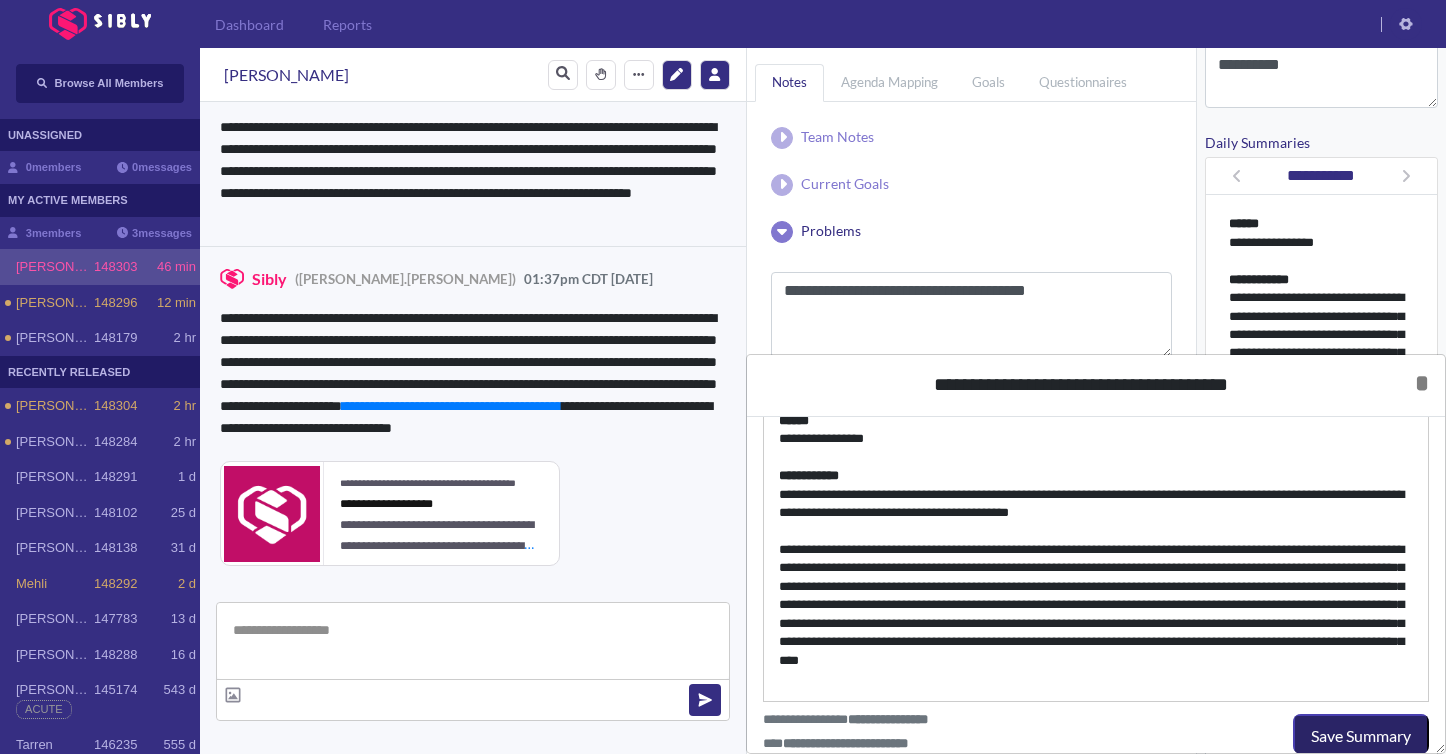 click on "Save Summary" at bounding box center [1361, 736] 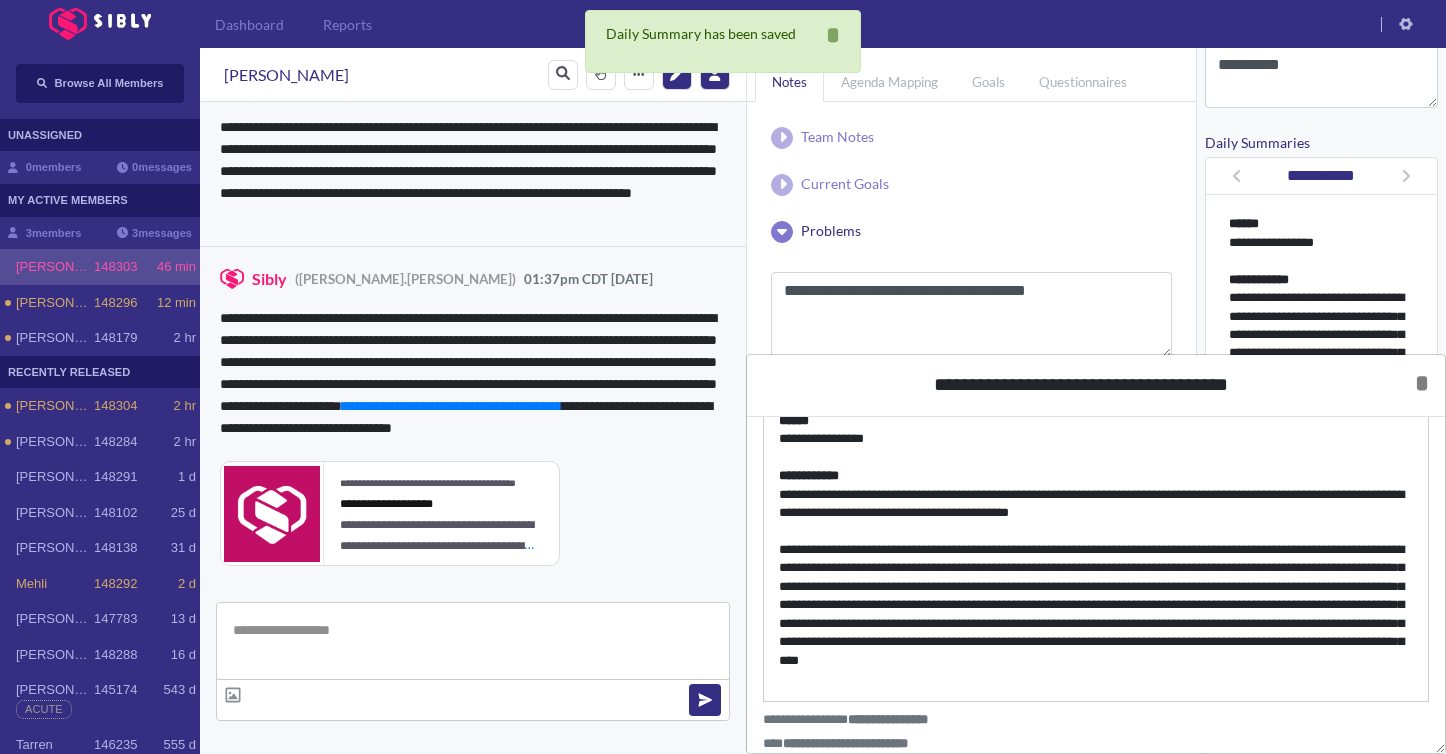 click on "**********" at bounding box center [1096, 550] 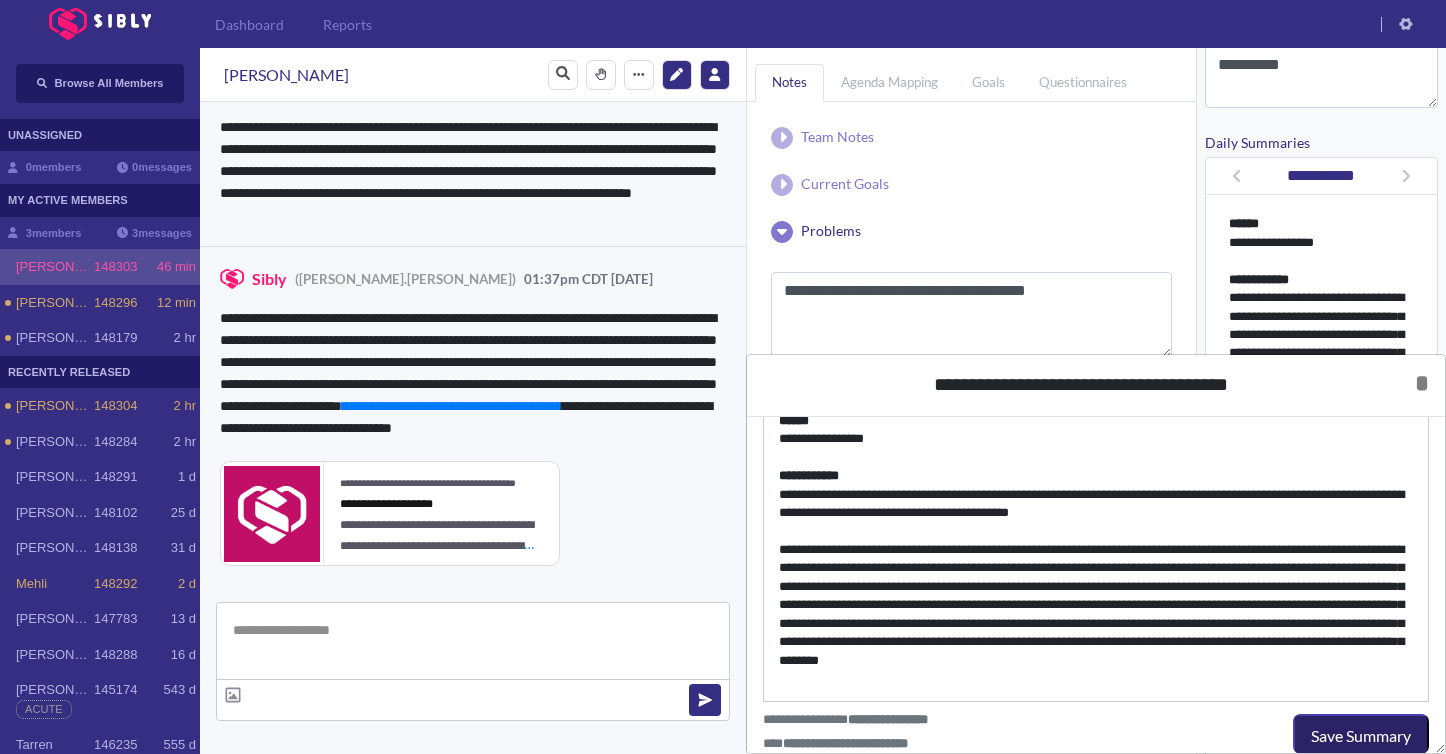 click on "Save Summary" at bounding box center [1361, 736] 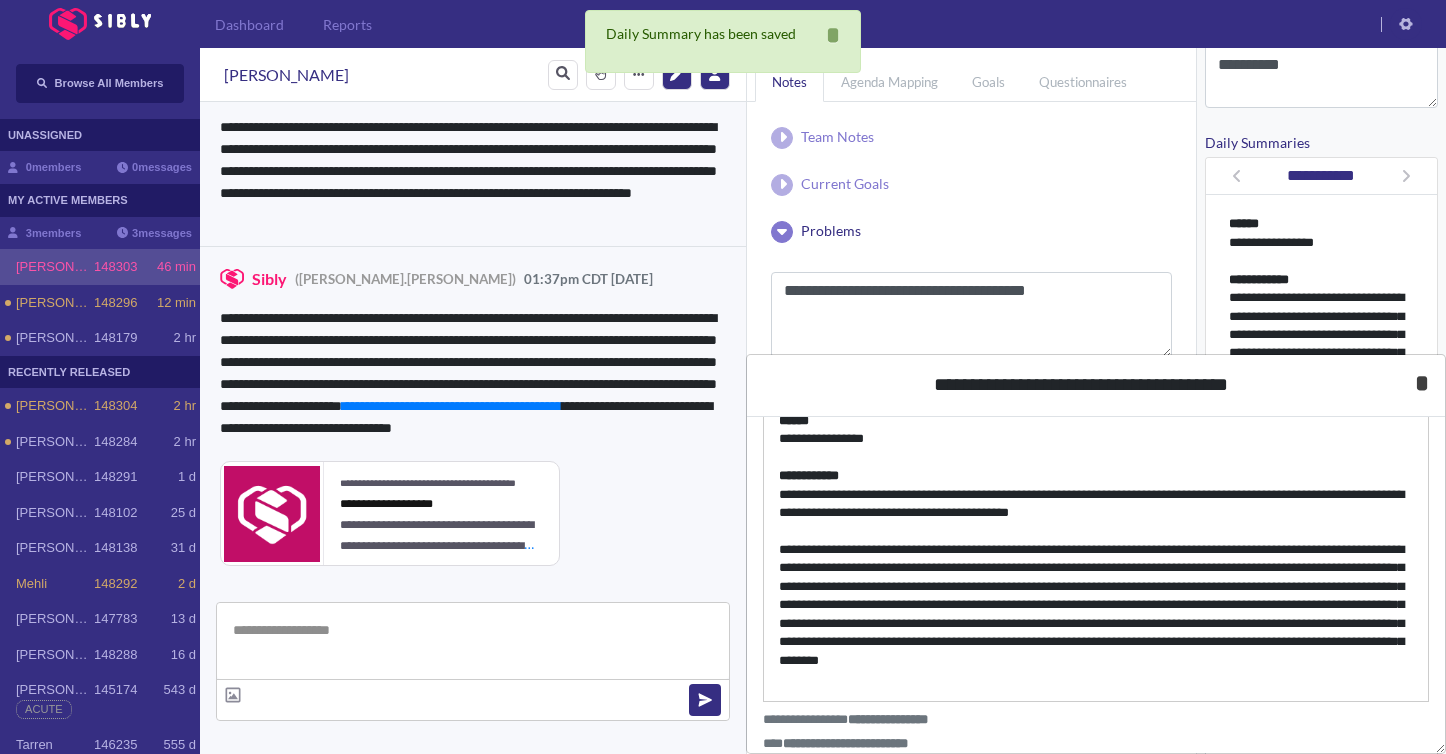 click on "* *****" at bounding box center (1422, 383) 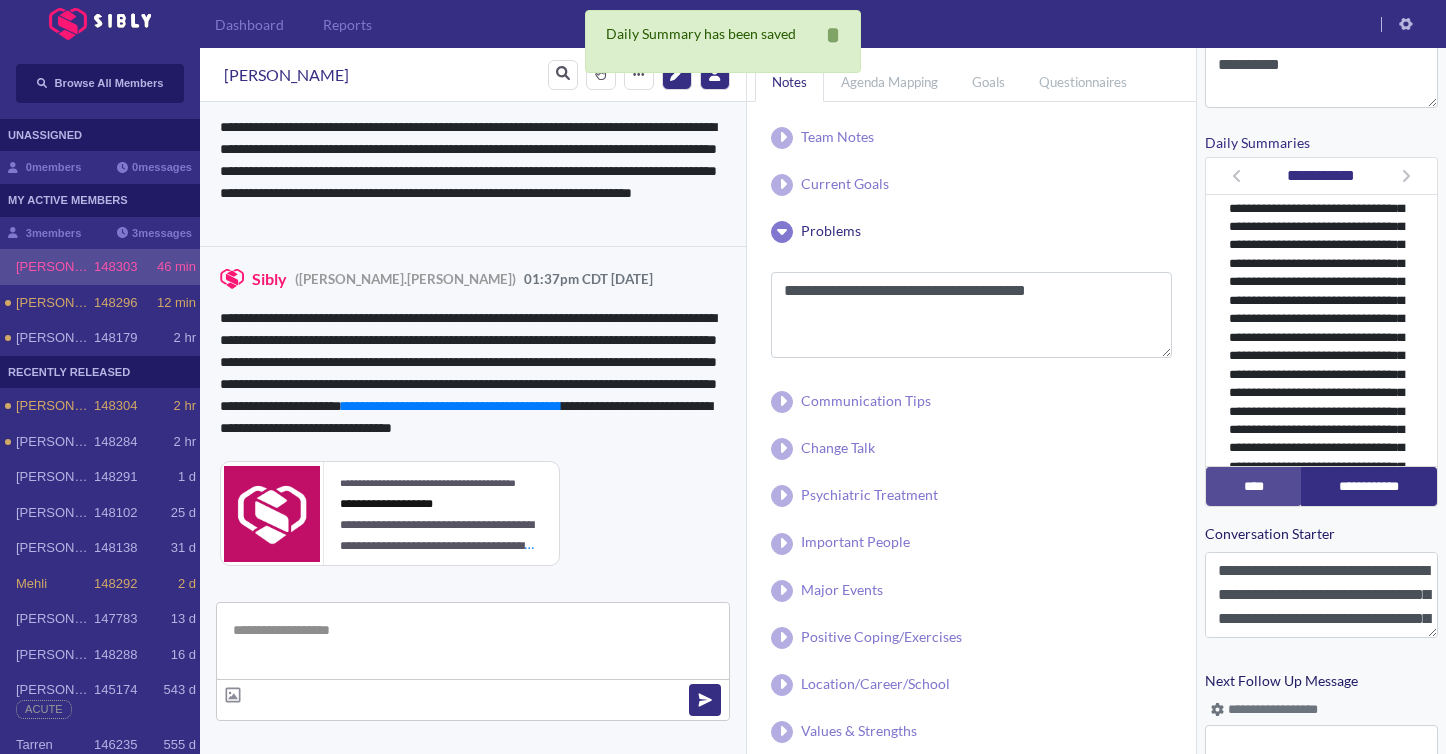 scroll, scrollTop: 497, scrollLeft: 0, axis: vertical 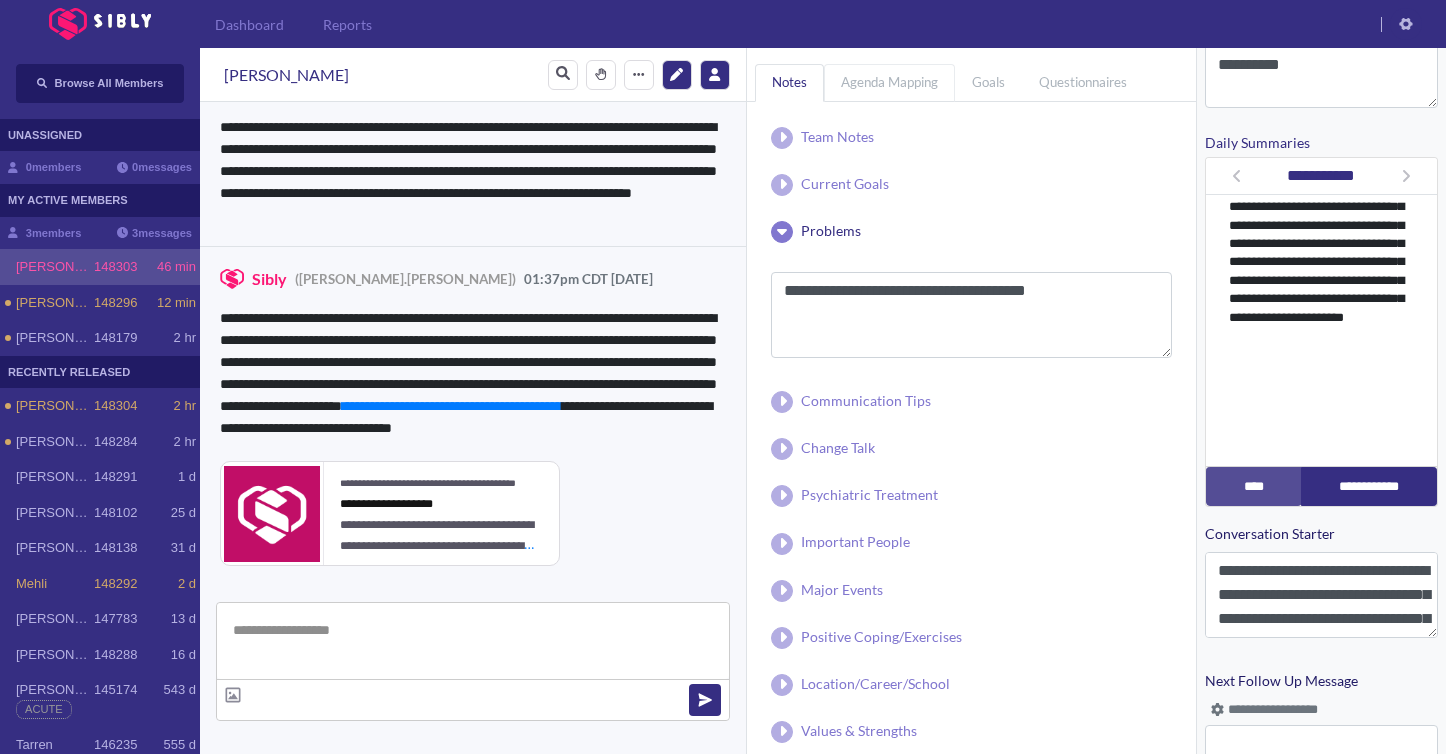 click on "Agenda Mapping" at bounding box center (889, 82) 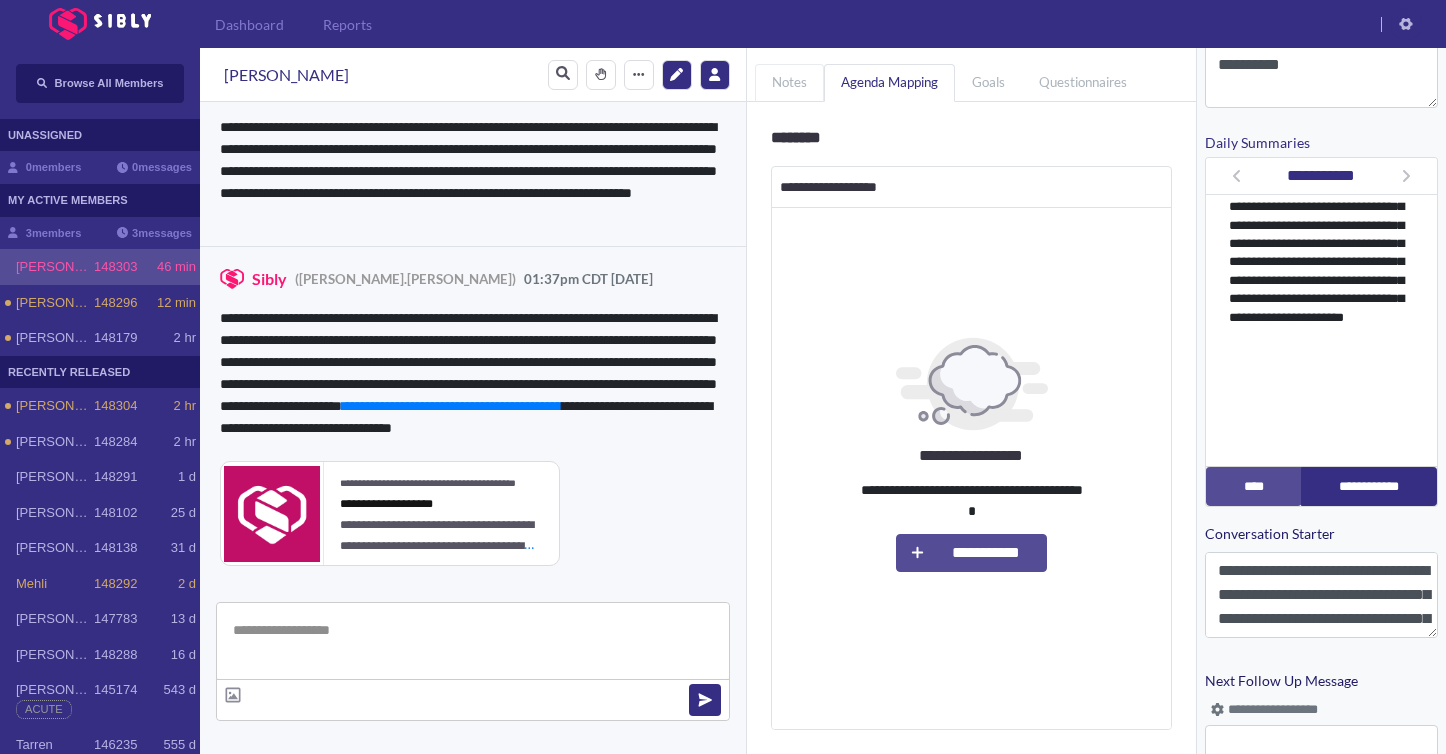 click on "notes" at bounding box center [789, 83] 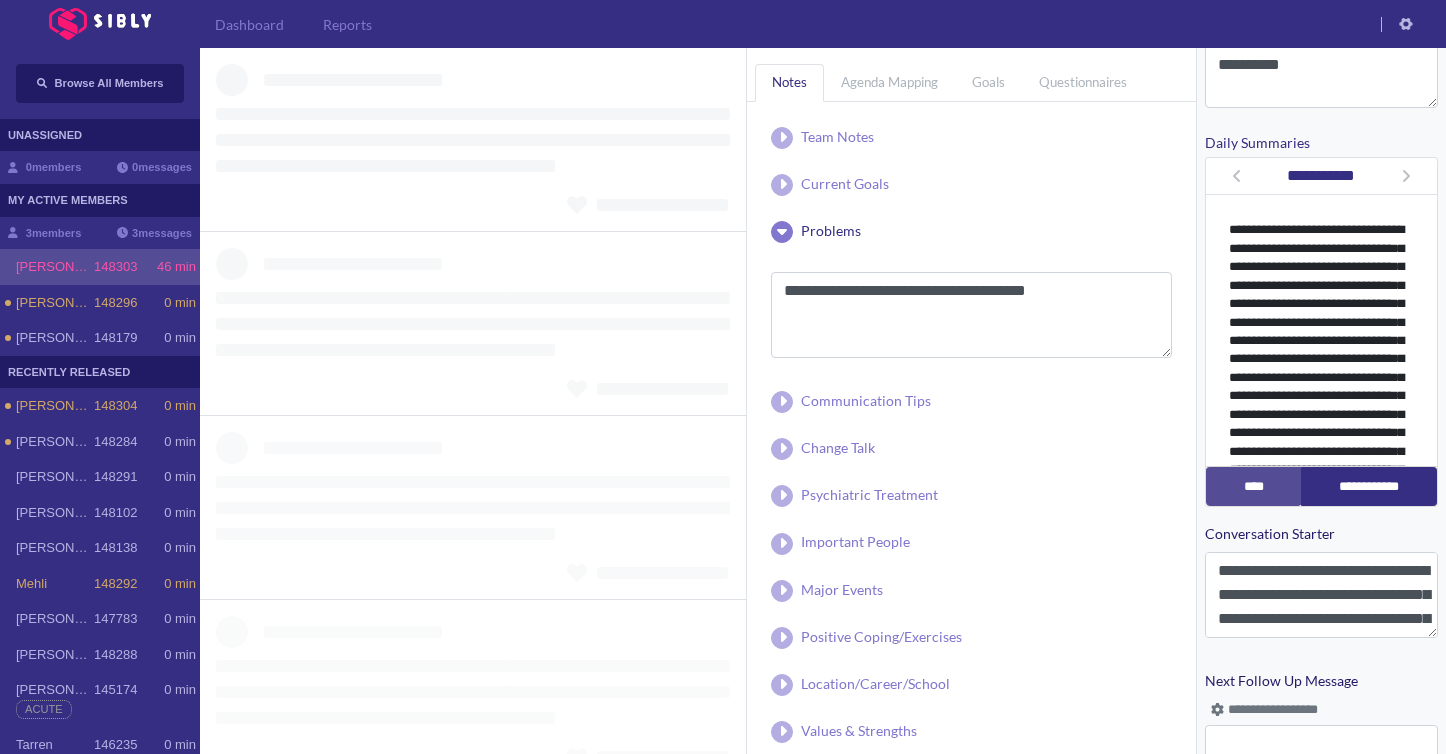 scroll, scrollTop: 0, scrollLeft: 0, axis: both 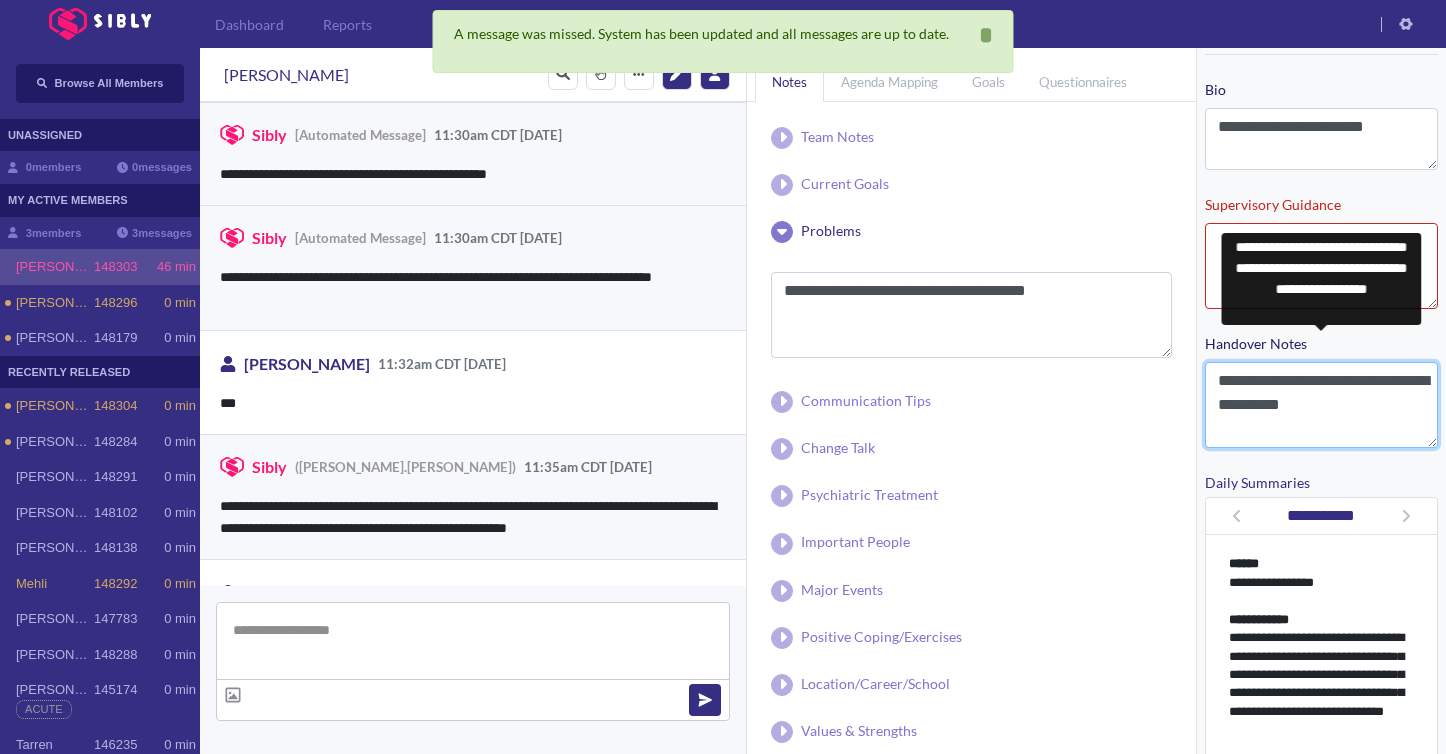 click on "**********" at bounding box center [1321, 405] 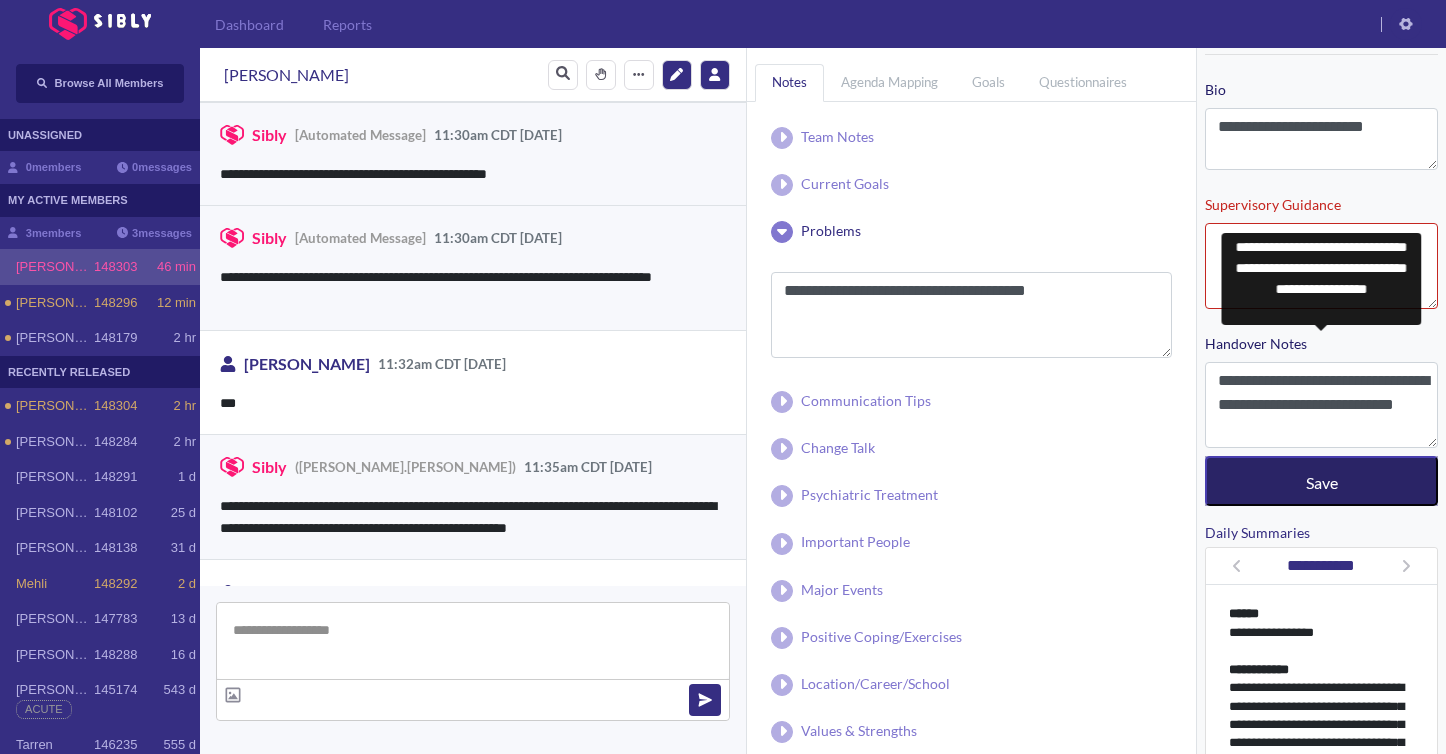 click on "Save" at bounding box center (1321, 481) 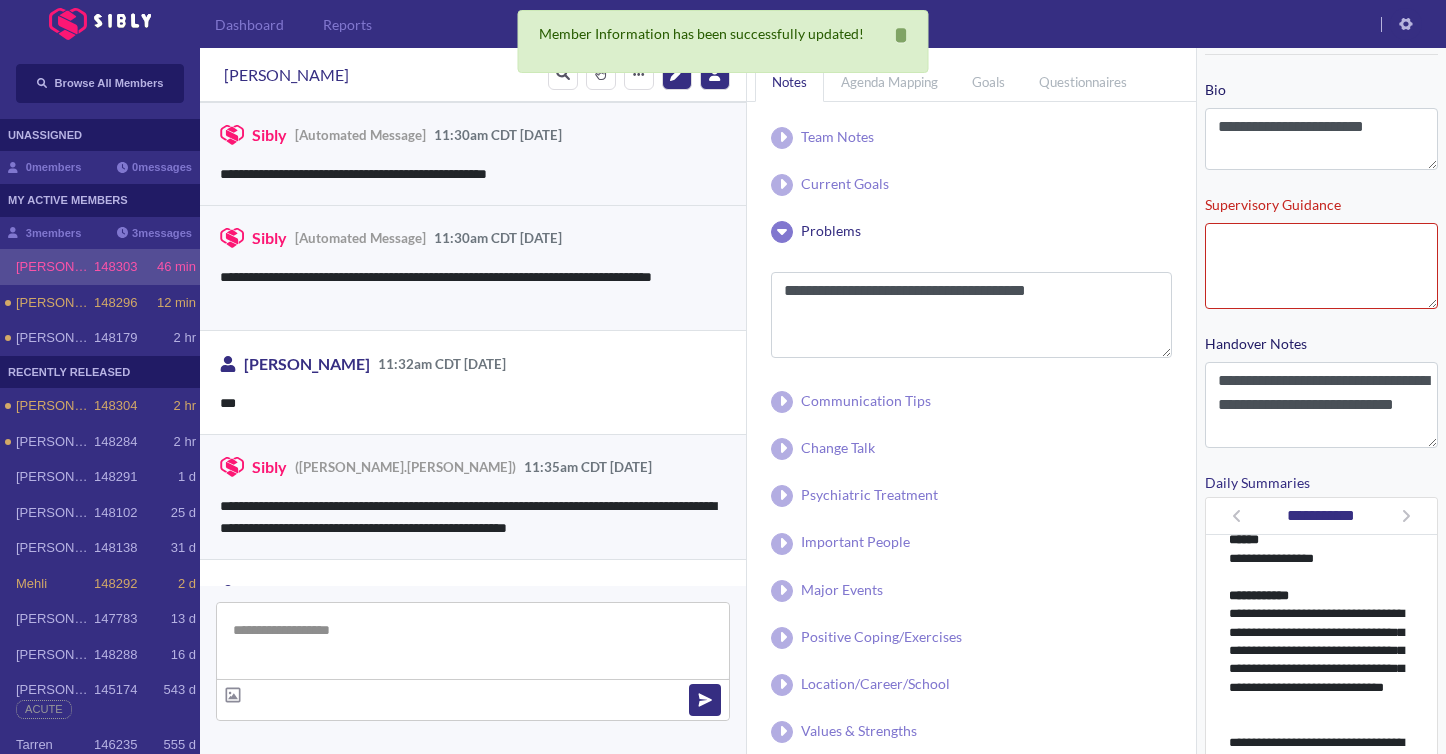 scroll, scrollTop: 41, scrollLeft: 0, axis: vertical 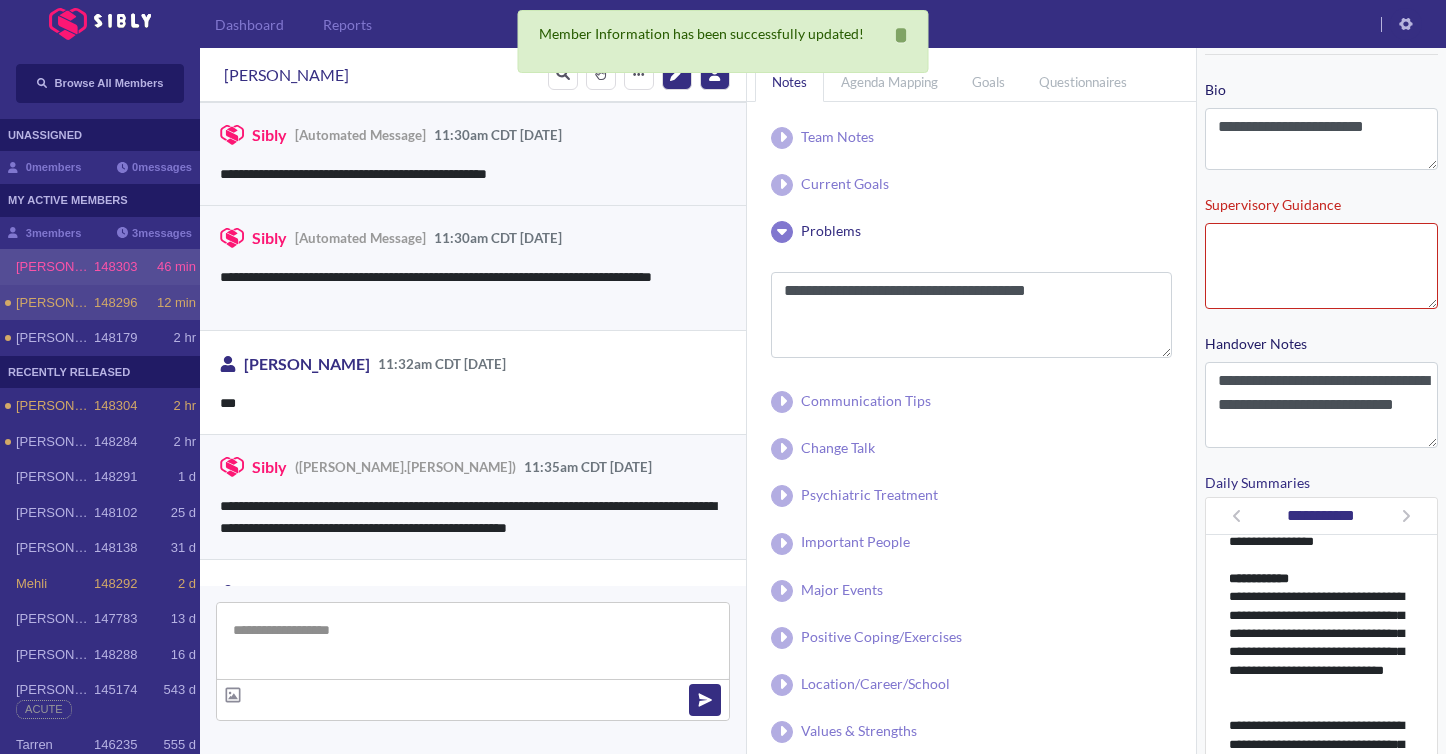 click on "12 min" 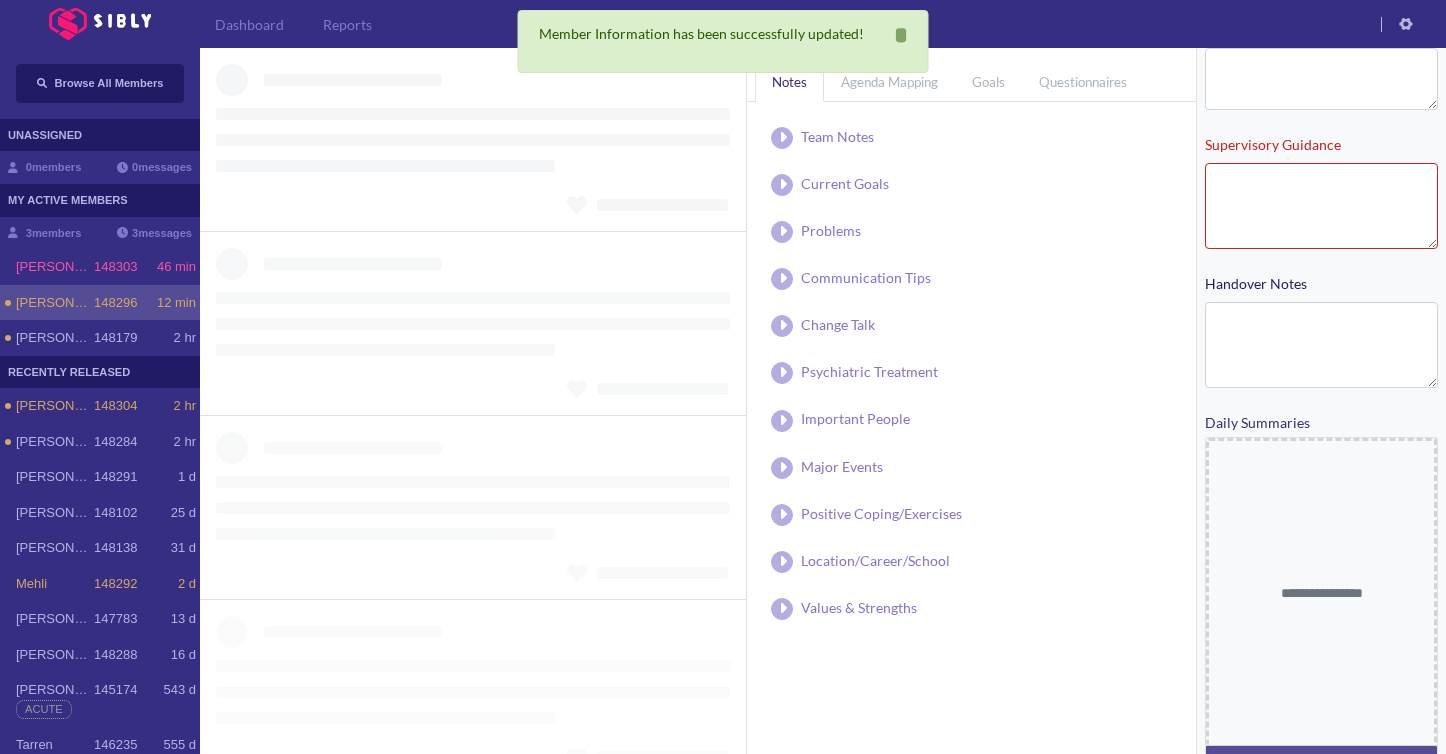 scroll, scrollTop: 249, scrollLeft: 0, axis: vertical 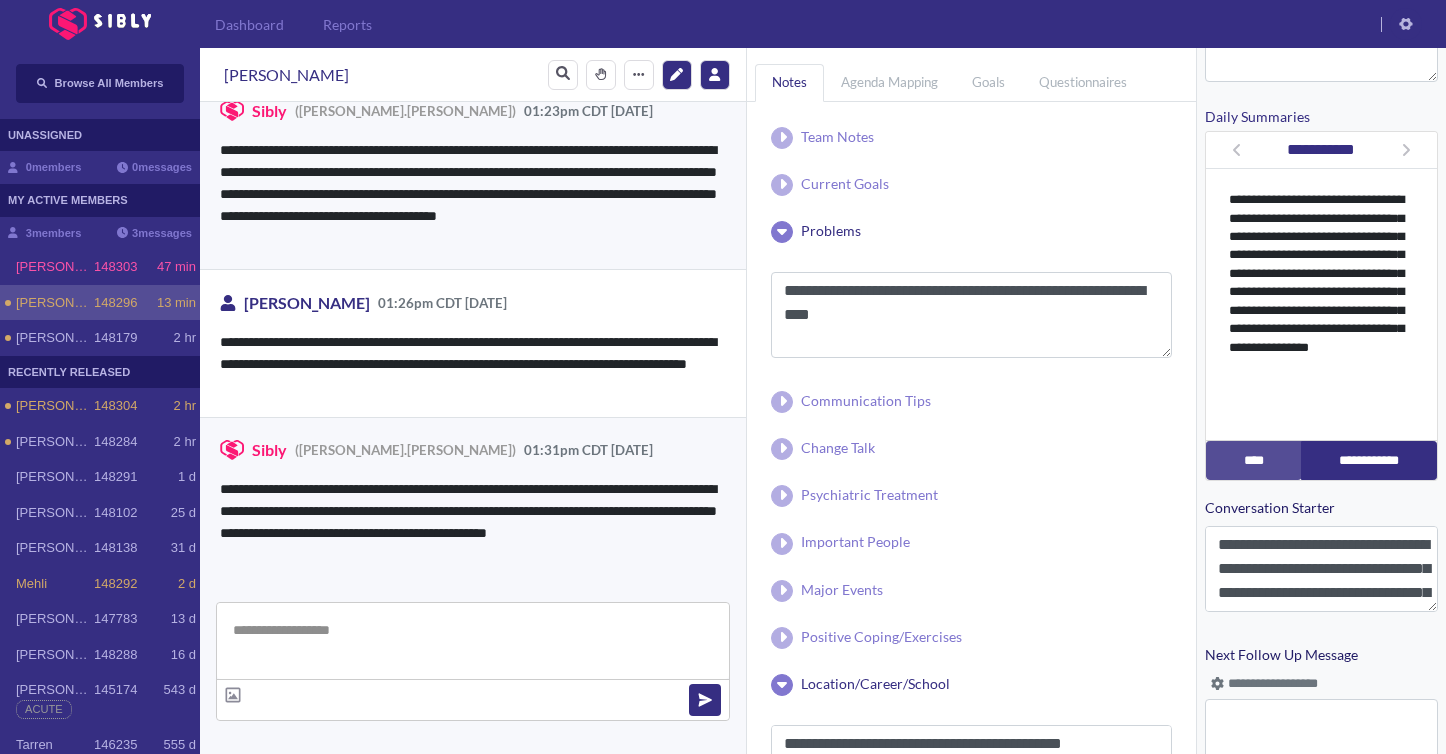 click at bounding box center [473, 641] 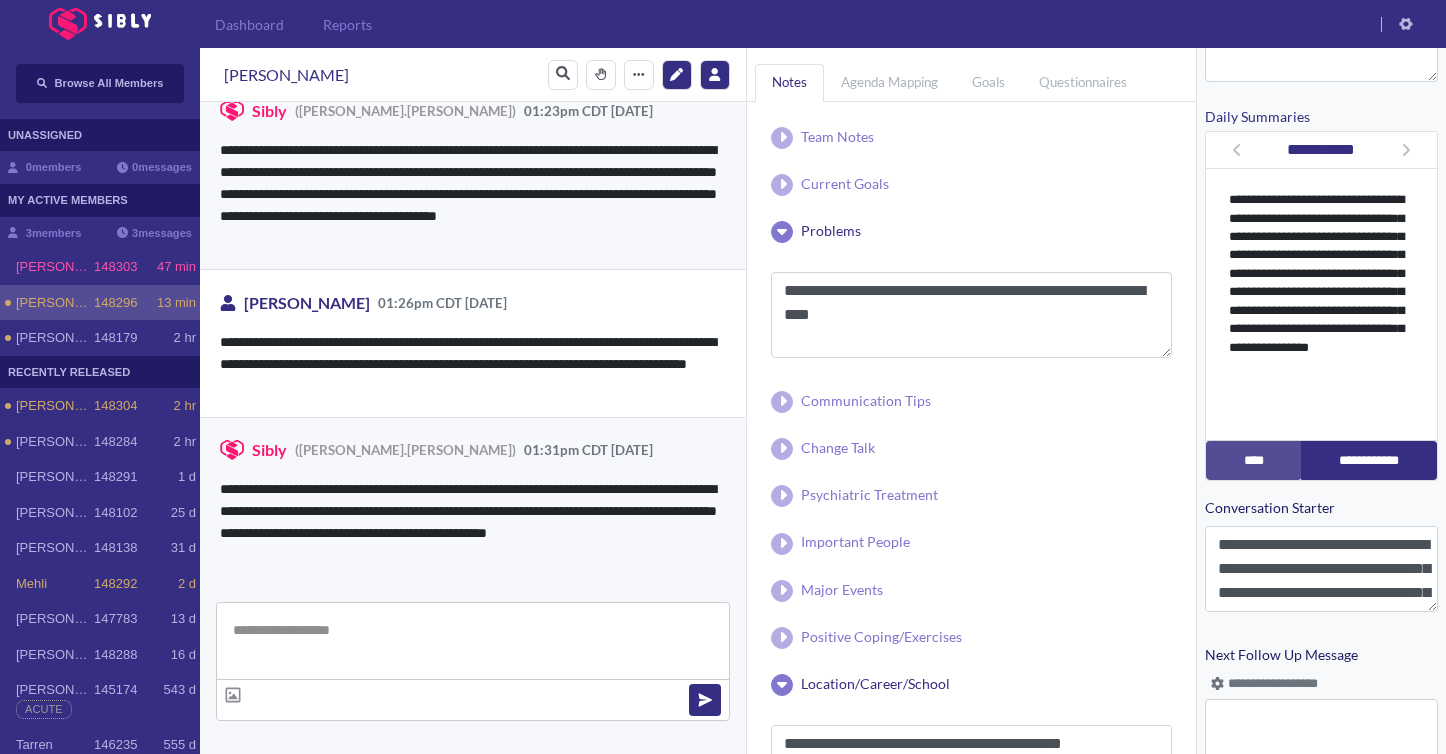 click at bounding box center [473, 641] 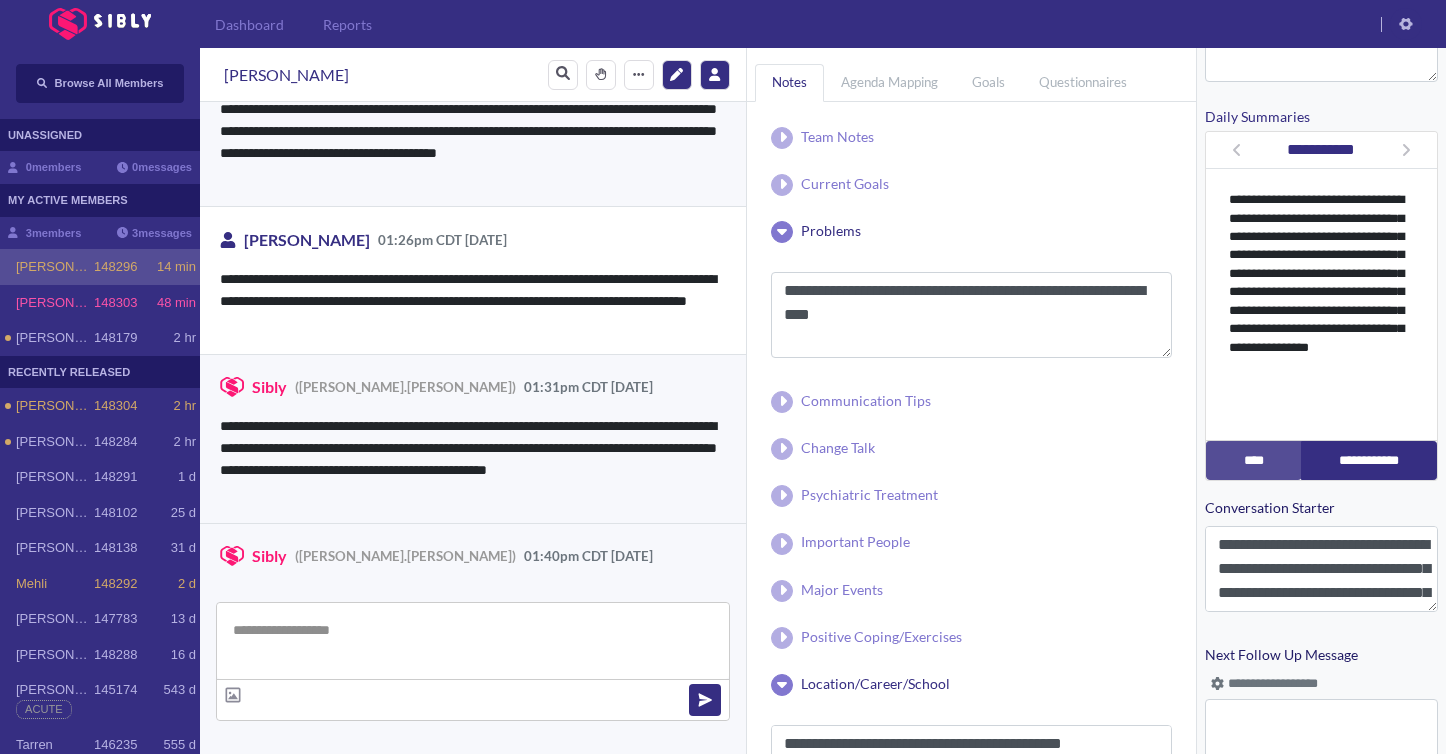 scroll, scrollTop: 4145, scrollLeft: 0, axis: vertical 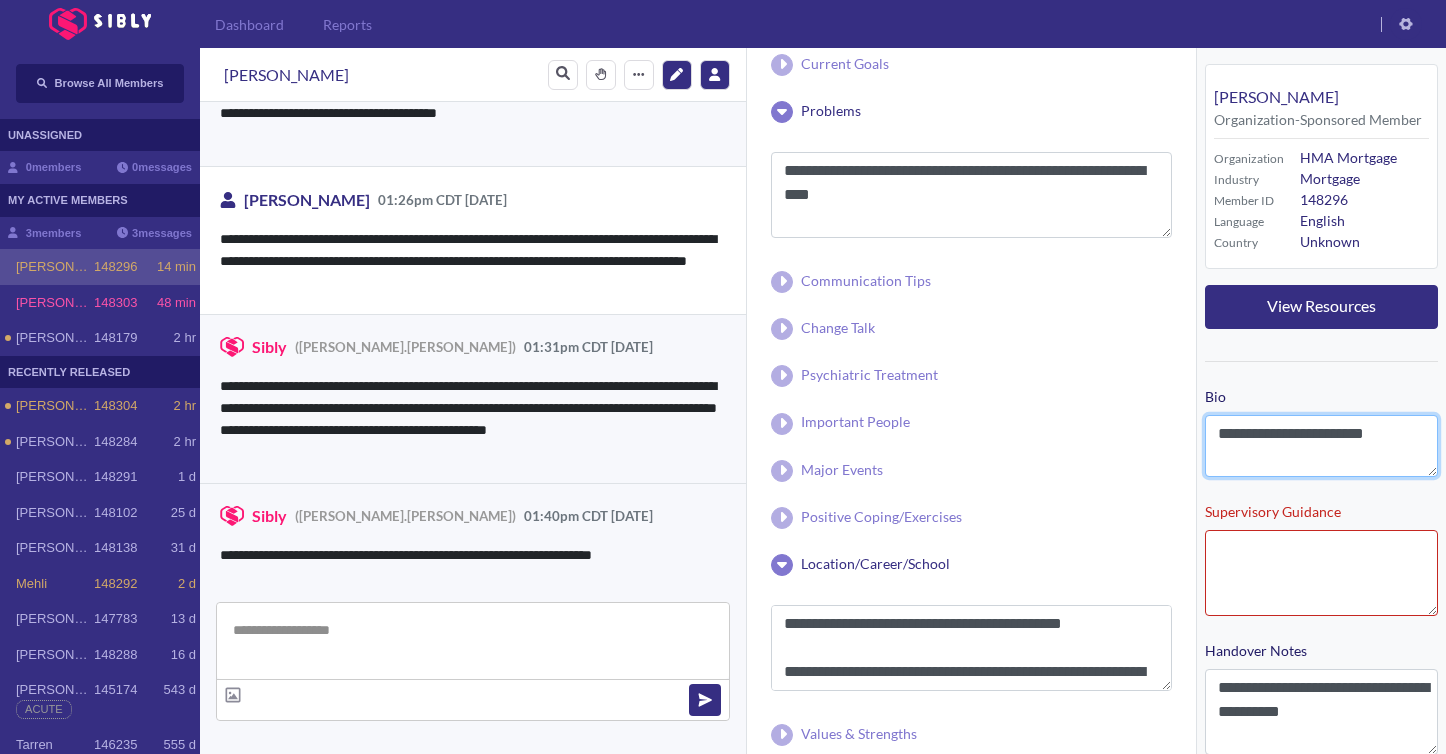 click on "**********" at bounding box center [1321, 446] 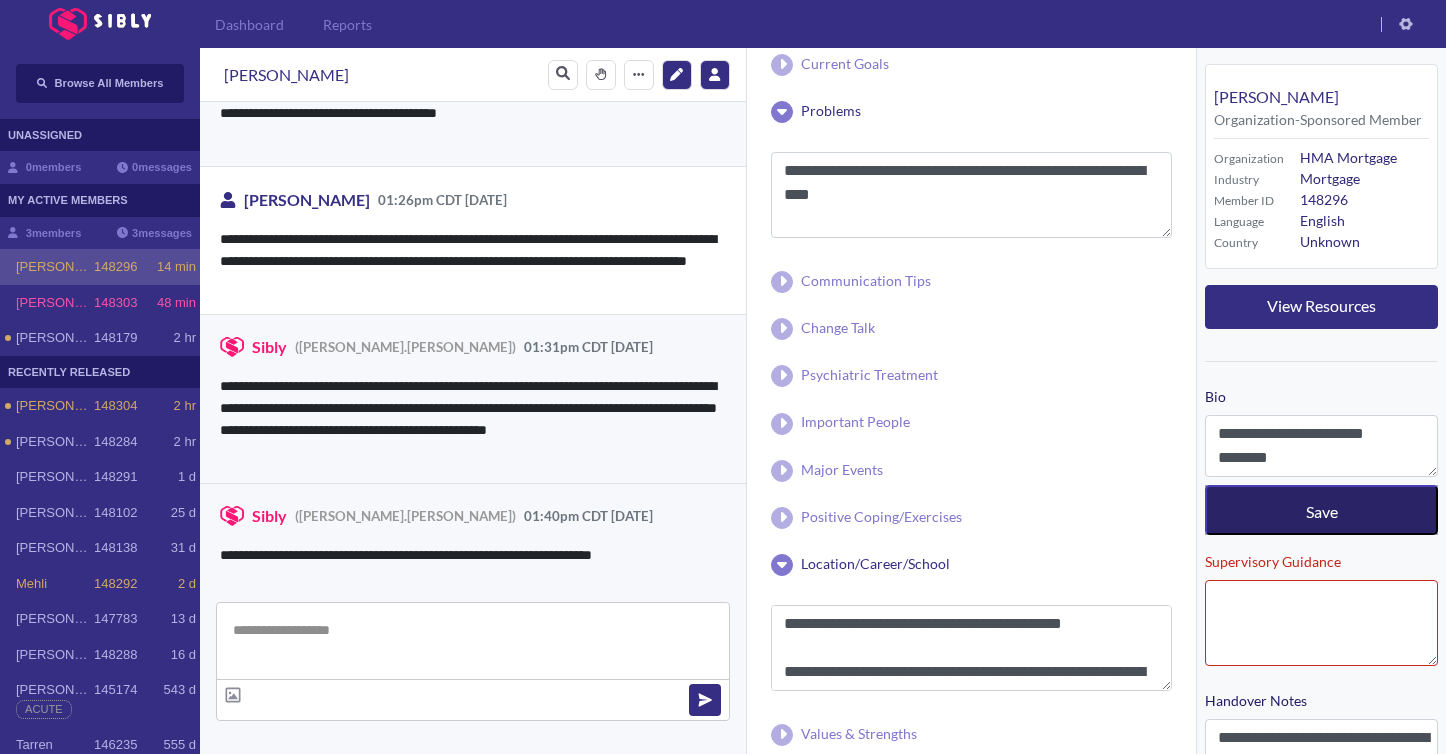 click on "Save" at bounding box center (1322, 511) 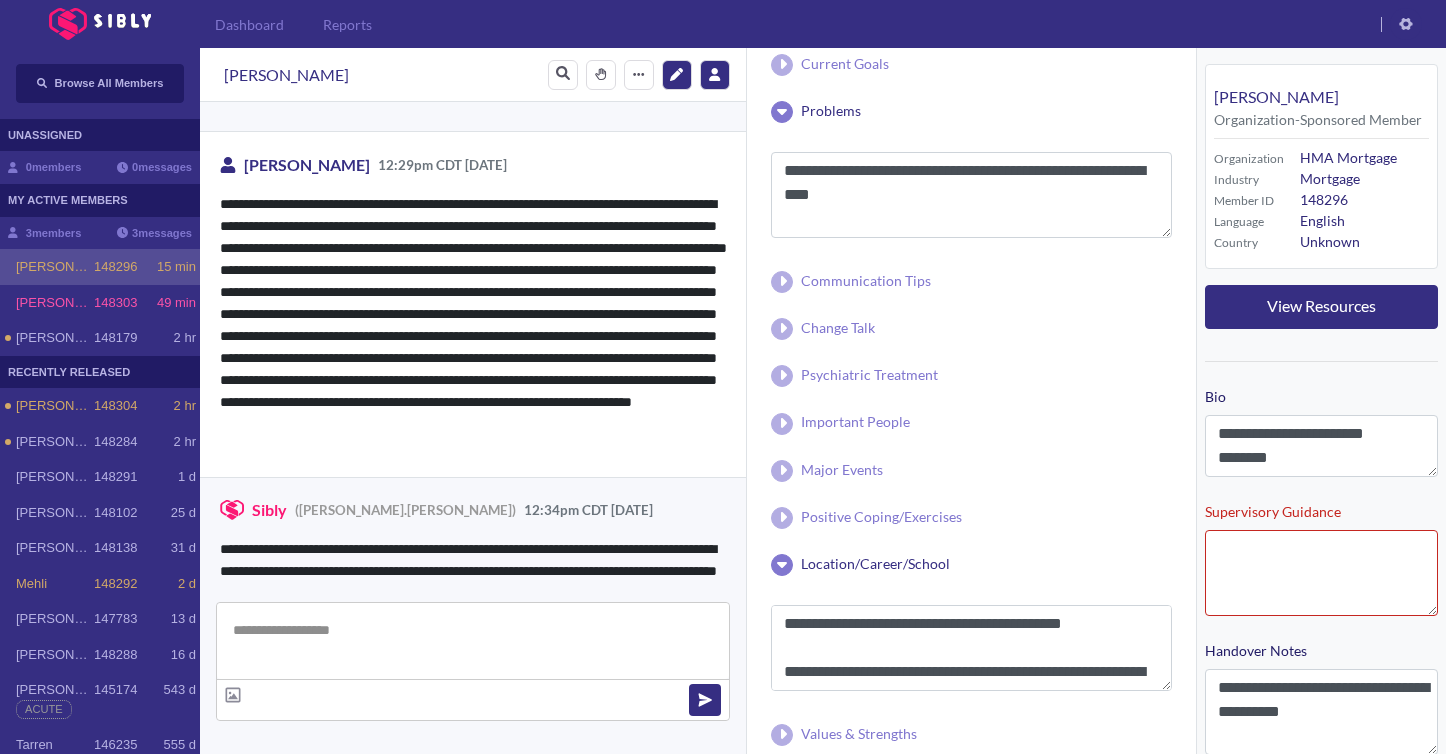 scroll, scrollTop: 1445, scrollLeft: 0, axis: vertical 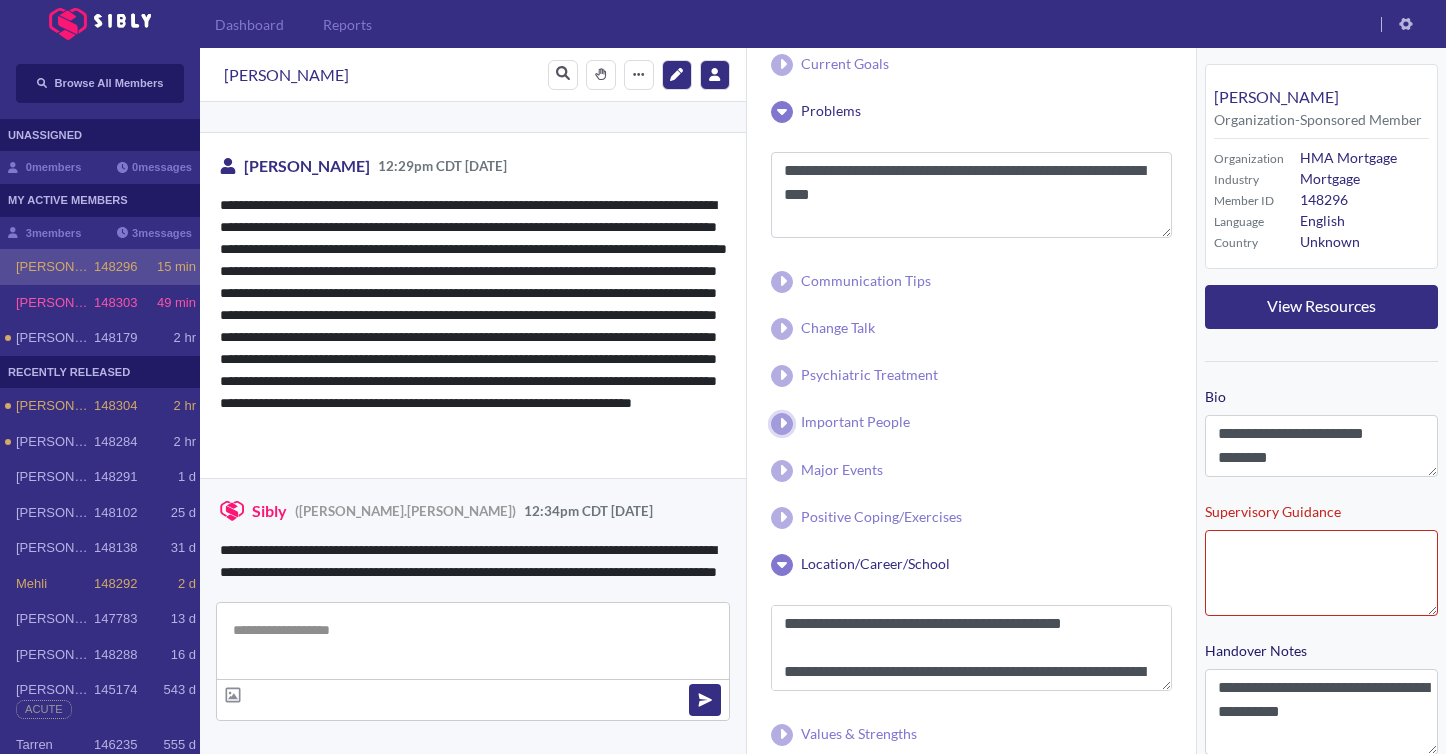 click 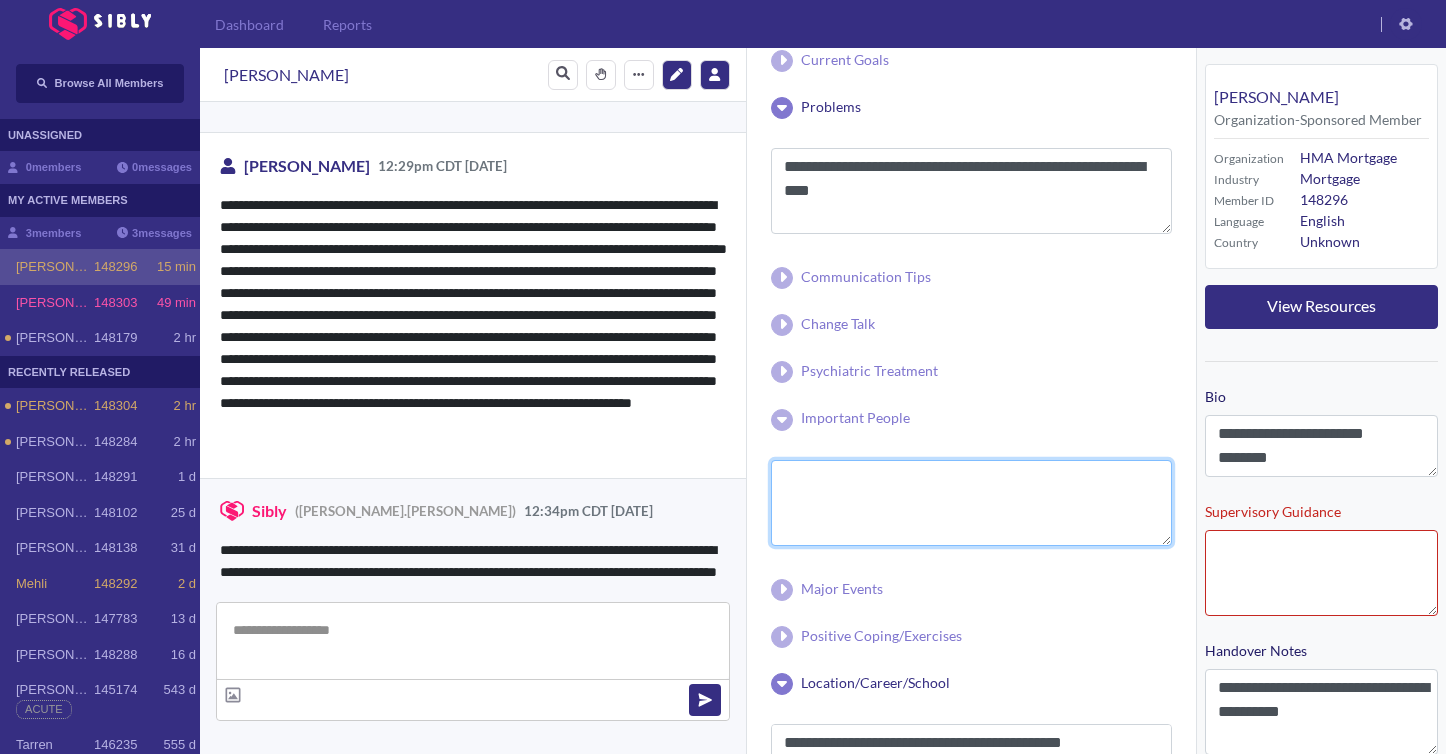 click at bounding box center [971, 503] 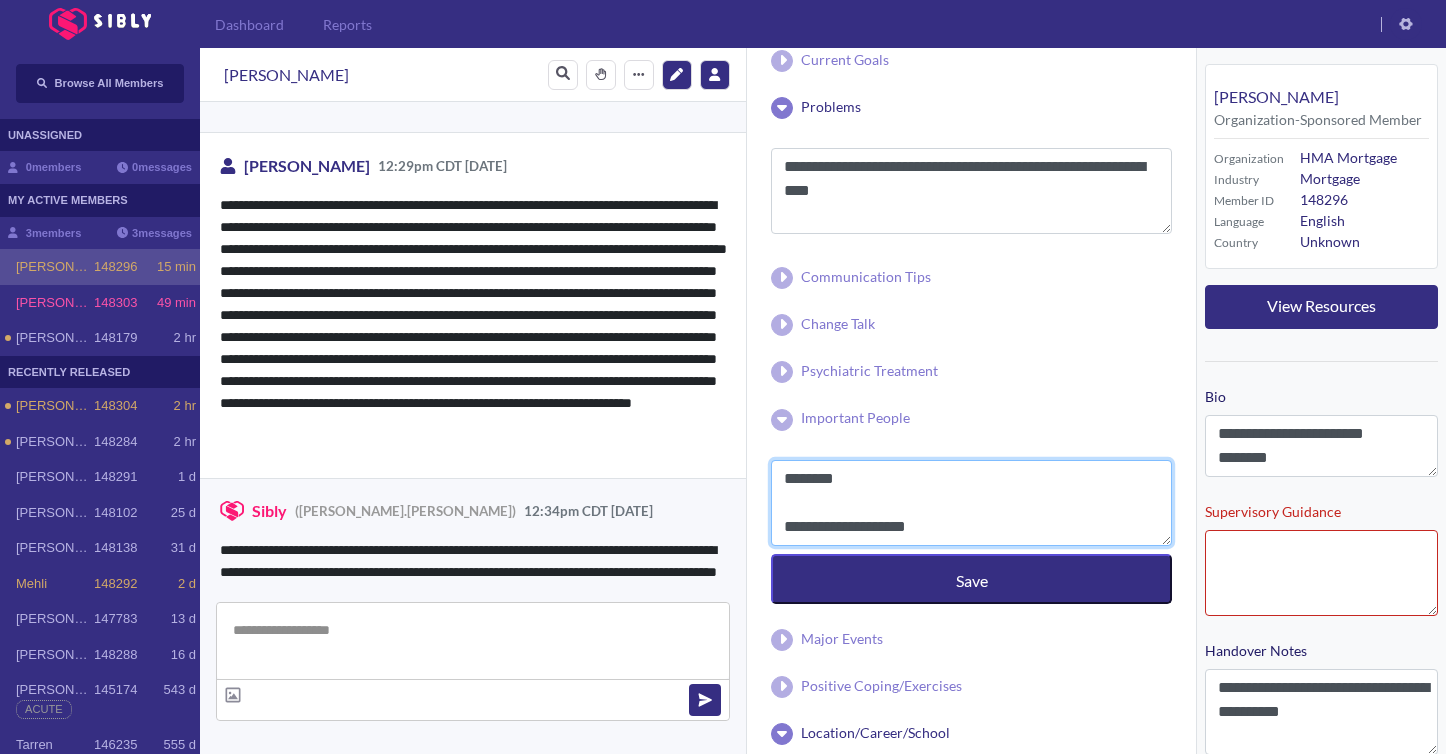 drag, startPoint x: 929, startPoint y: 531, endPoint x: 822, endPoint y: 536, distance: 107.11676 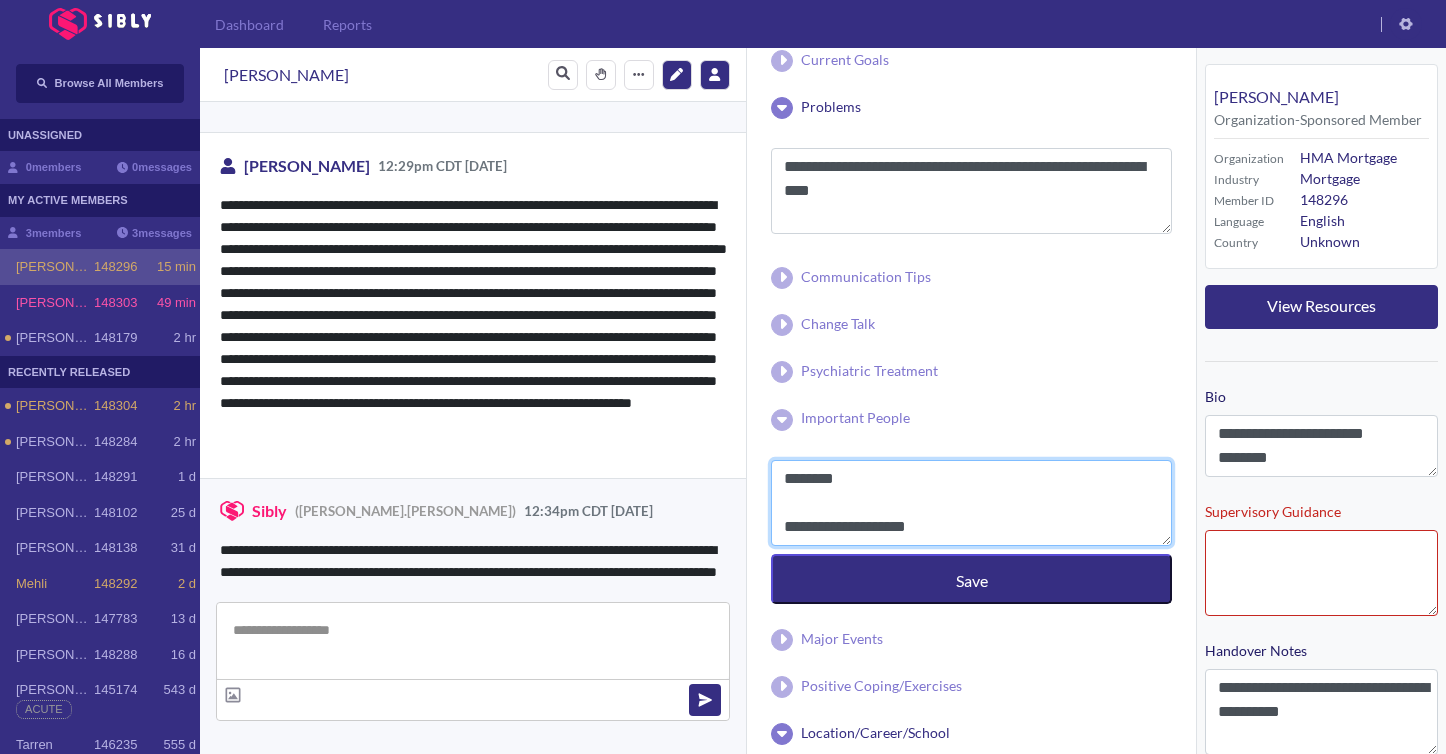 click on "**********" at bounding box center [971, 503] 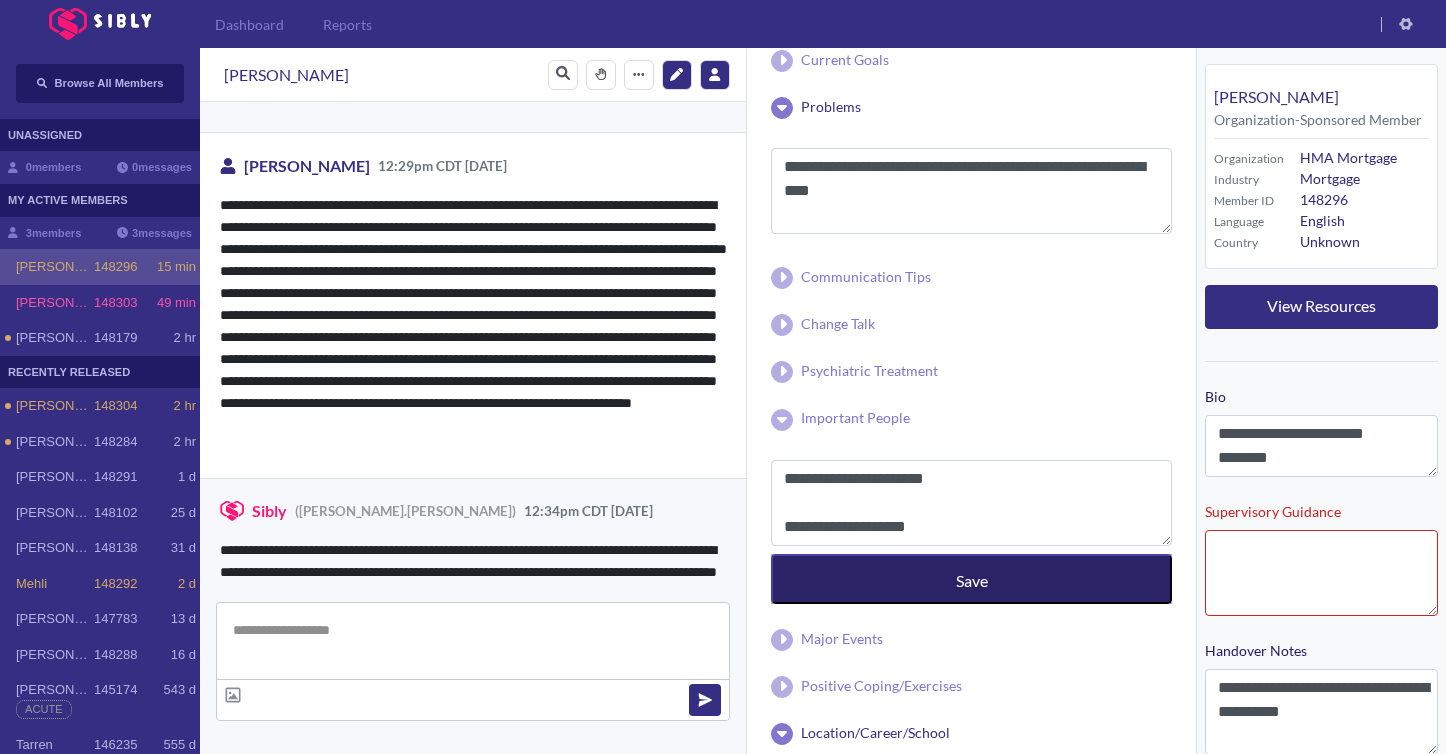 click on "Save" at bounding box center [971, 579] 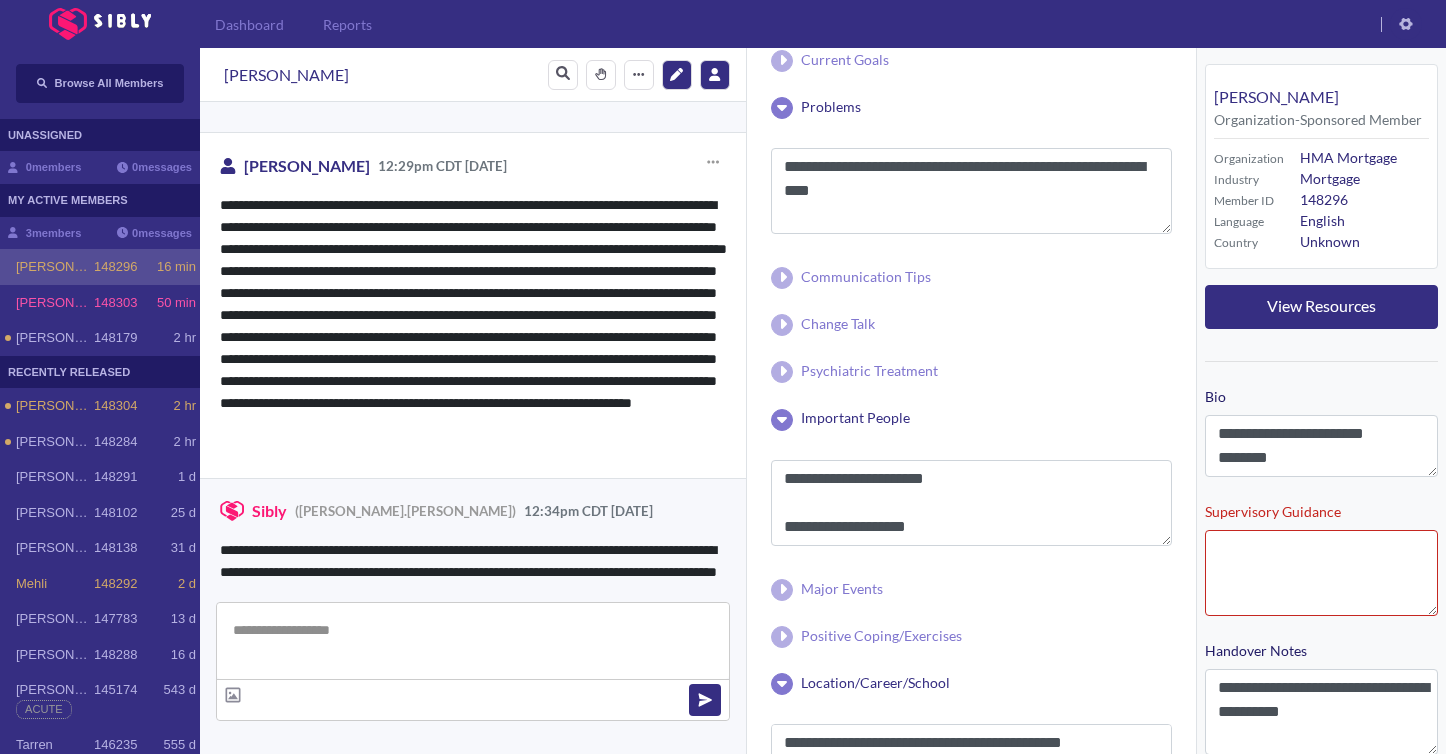 scroll, scrollTop: 1453, scrollLeft: 0, axis: vertical 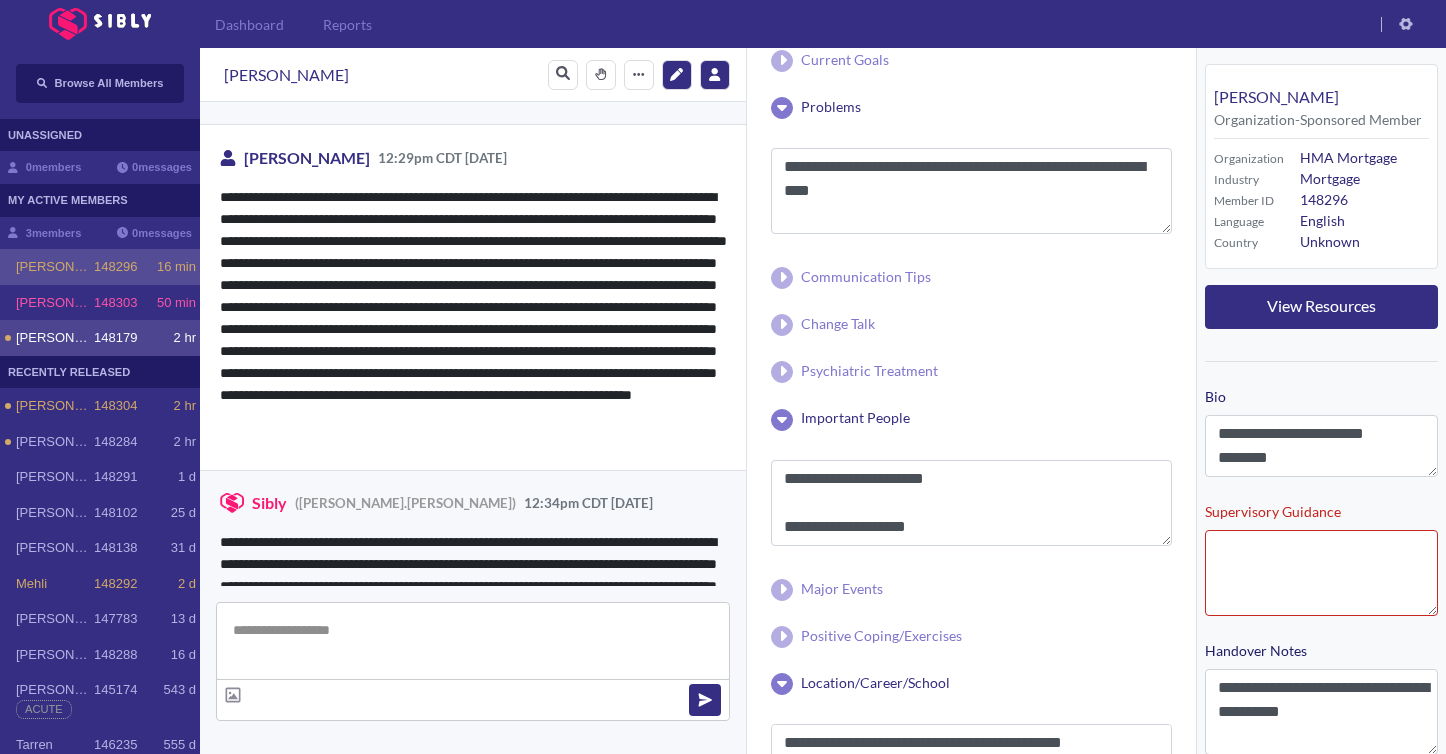 click on "148179" at bounding box center (115, 338) 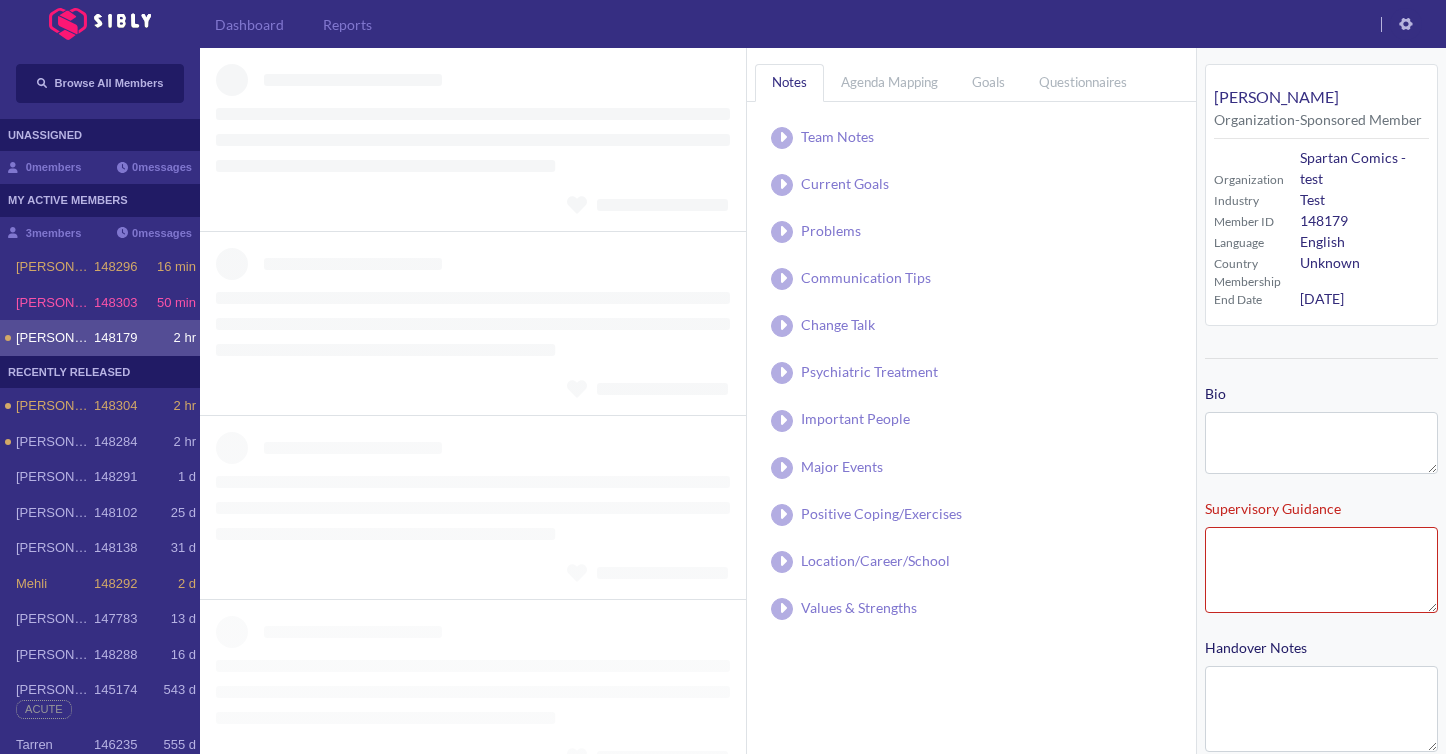 scroll, scrollTop: 0, scrollLeft: 0, axis: both 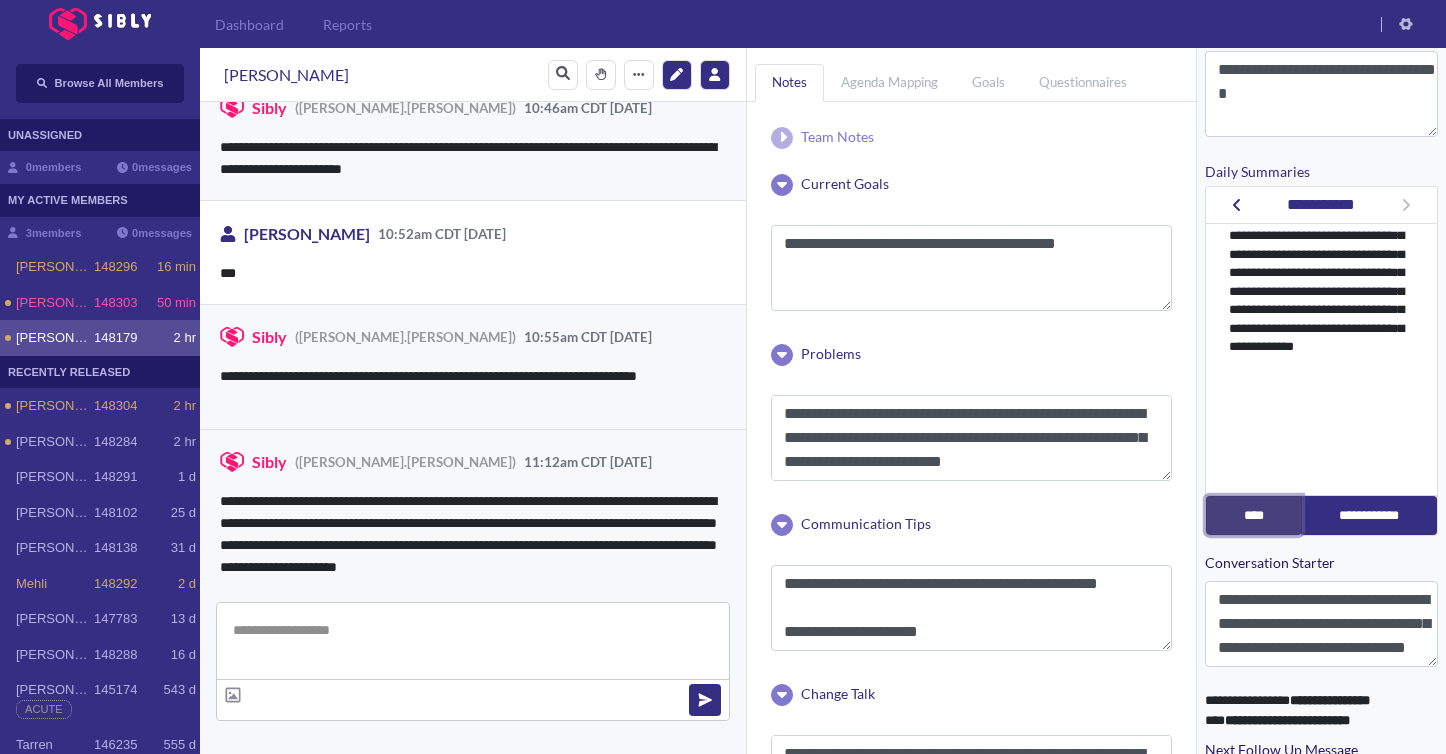 click on "****" at bounding box center (1254, 515) 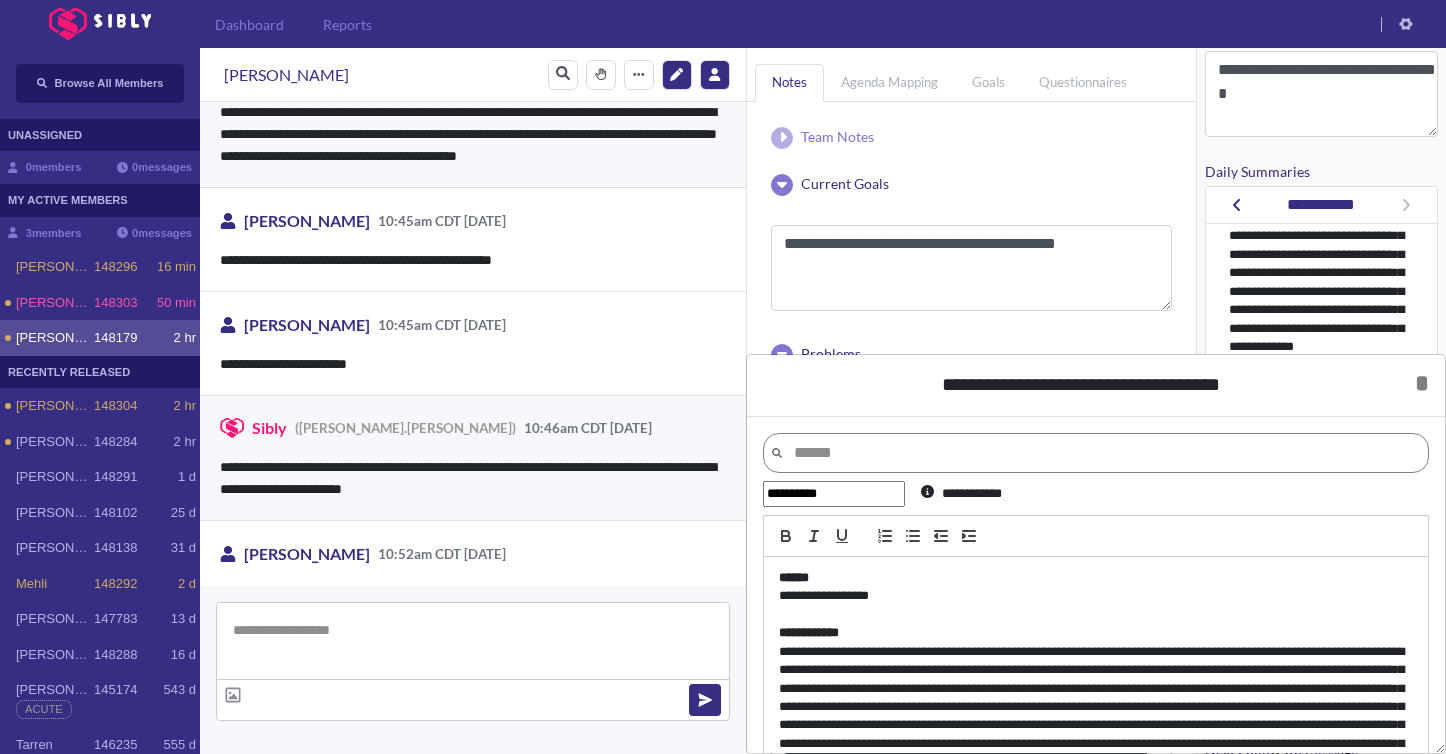 scroll, scrollTop: 3470, scrollLeft: 0, axis: vertical 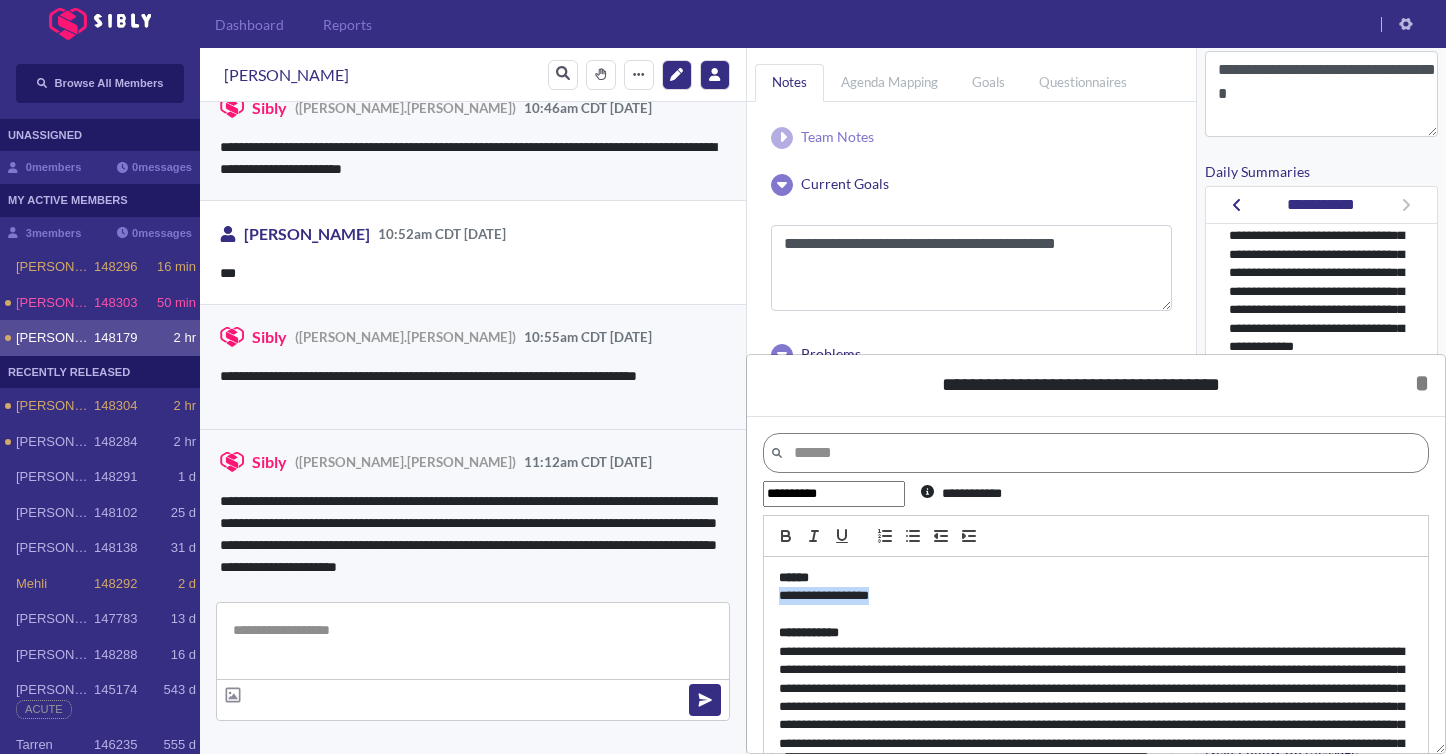 drag, startPoint x: 938, startPoint y: 599, endPoint x: 753, endPoint y: 602, distance: 185.02432 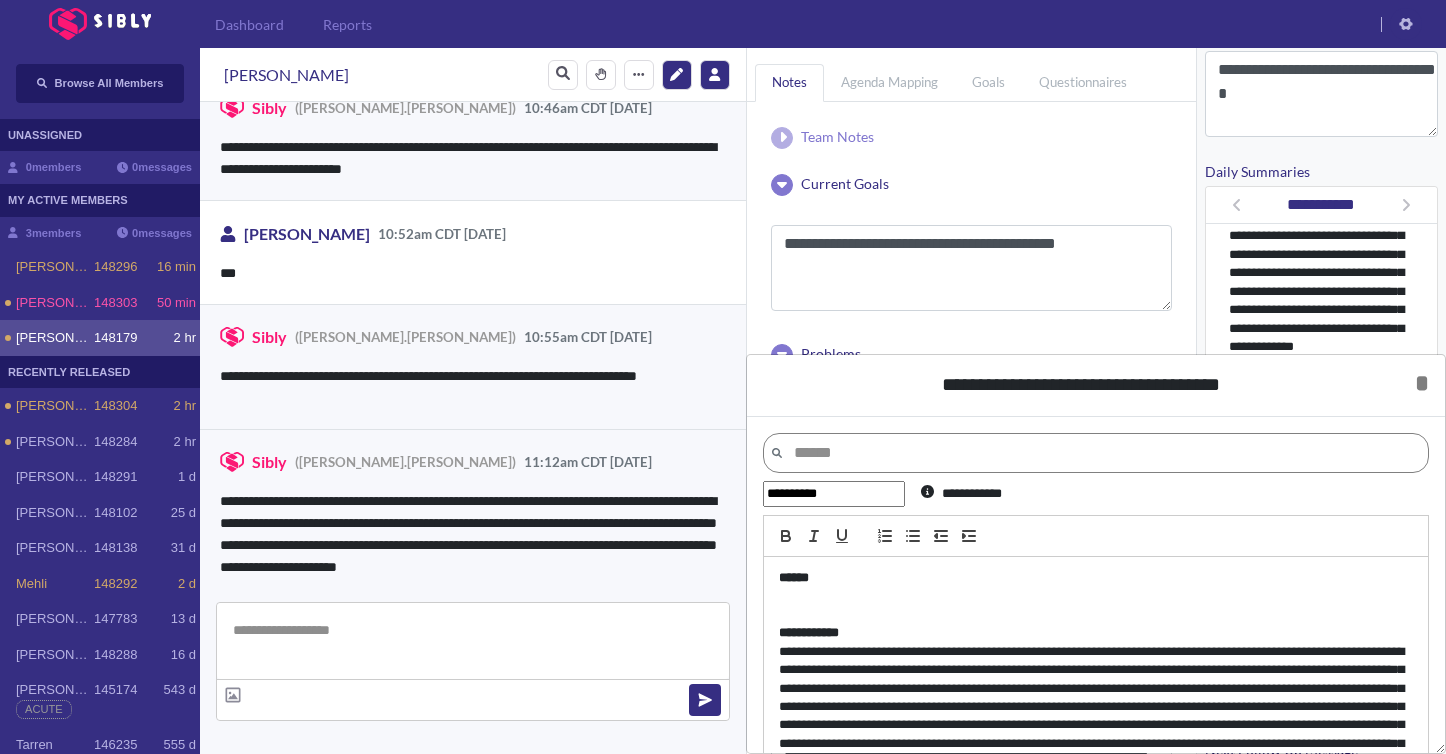 scroll, scrollTop: 102, scrollLeft: 0, axis: vertical 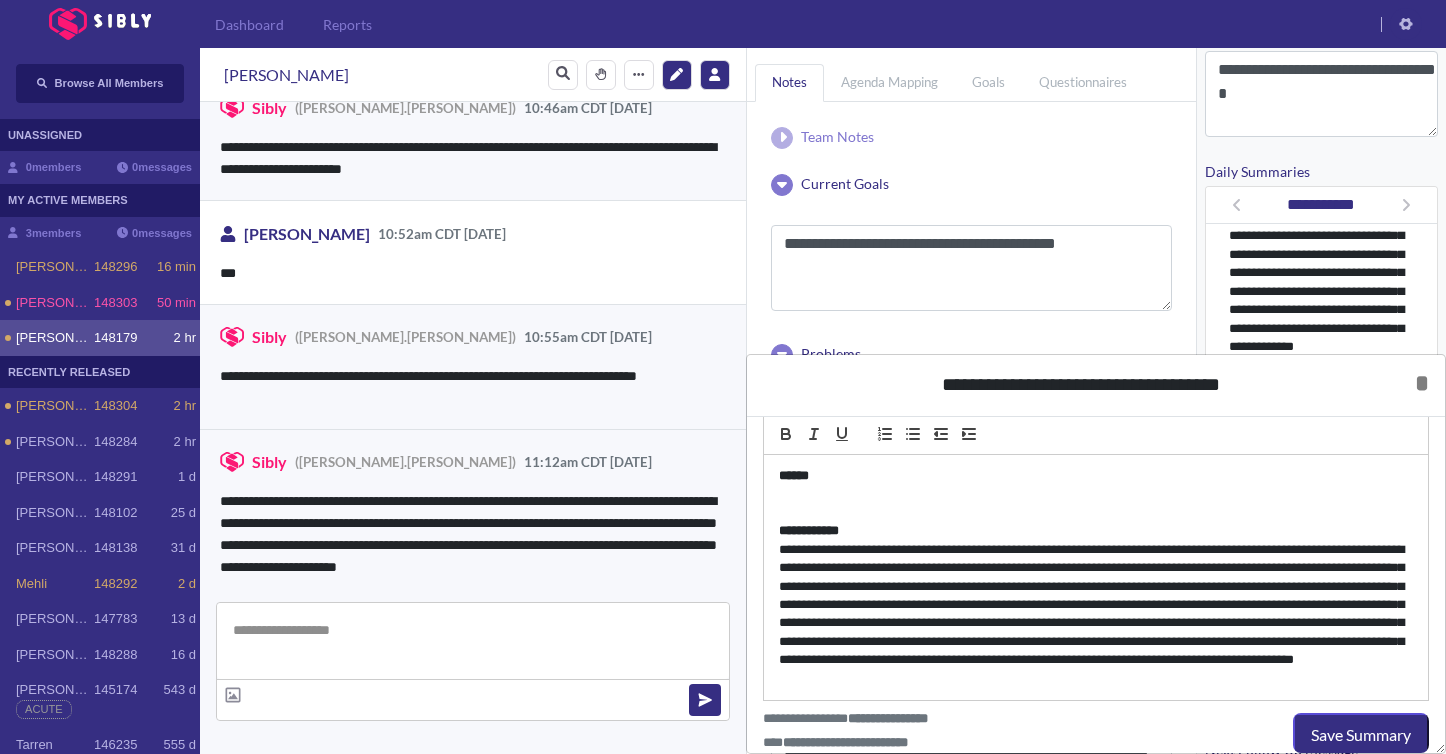 click on "**********" at bounding box center (1096, 615) 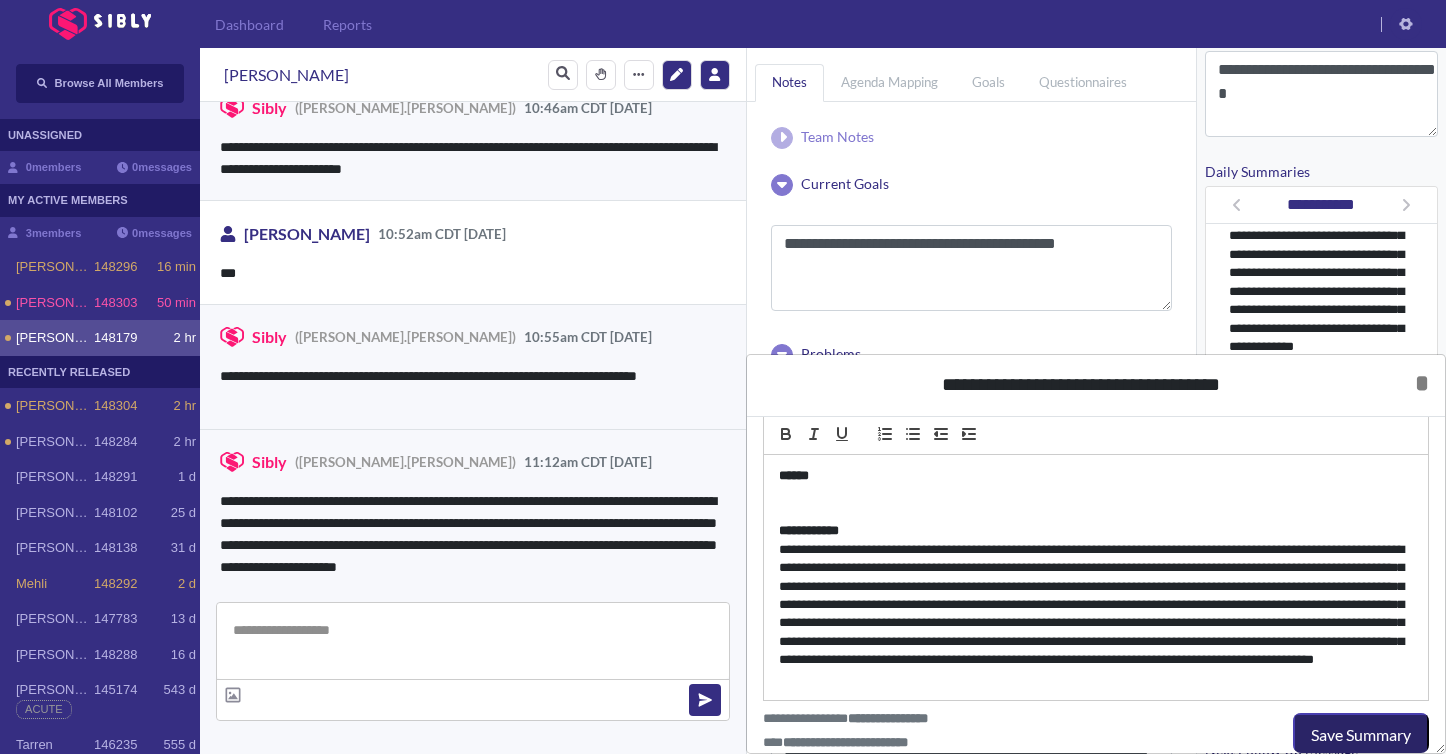 click on "Save Summary" at bounding box center (1361, 735) 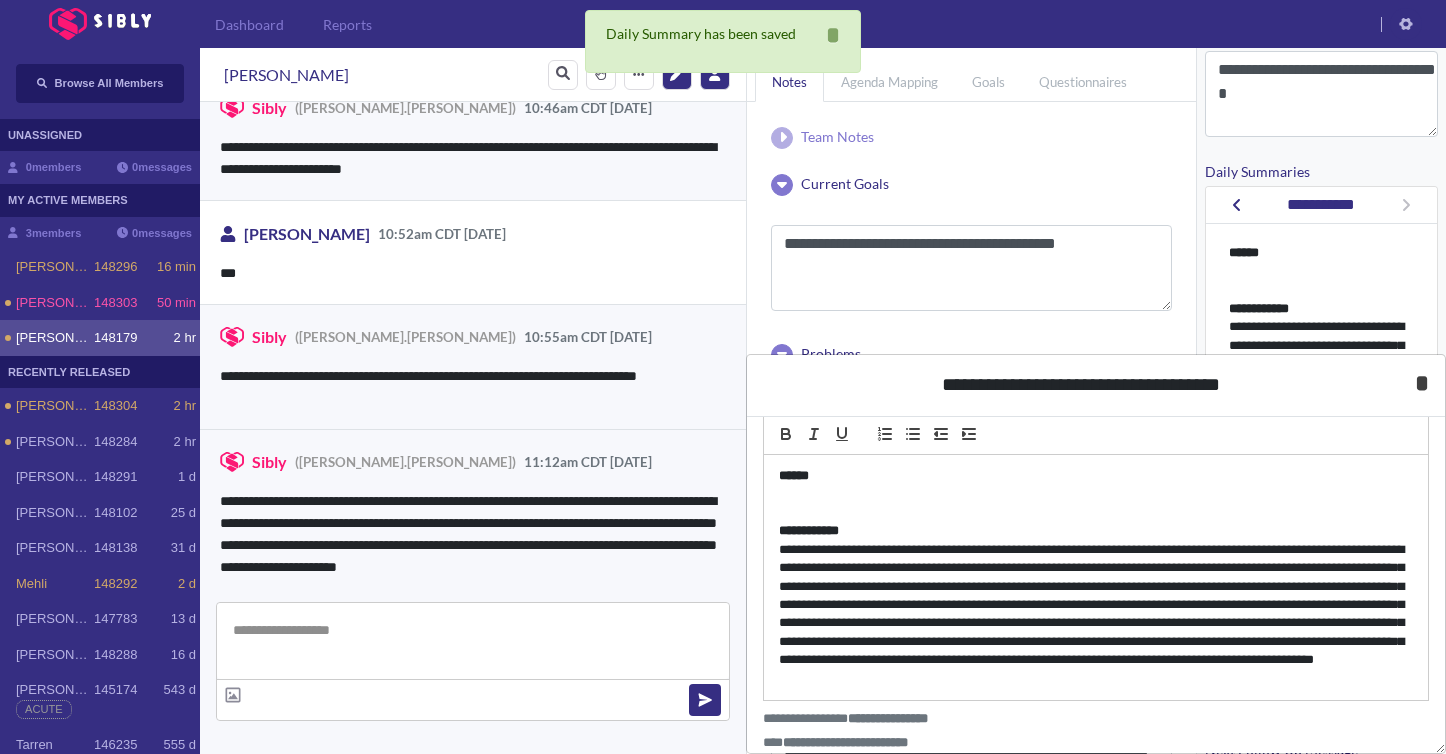 click on "*" at bounding box center [1422, 383] 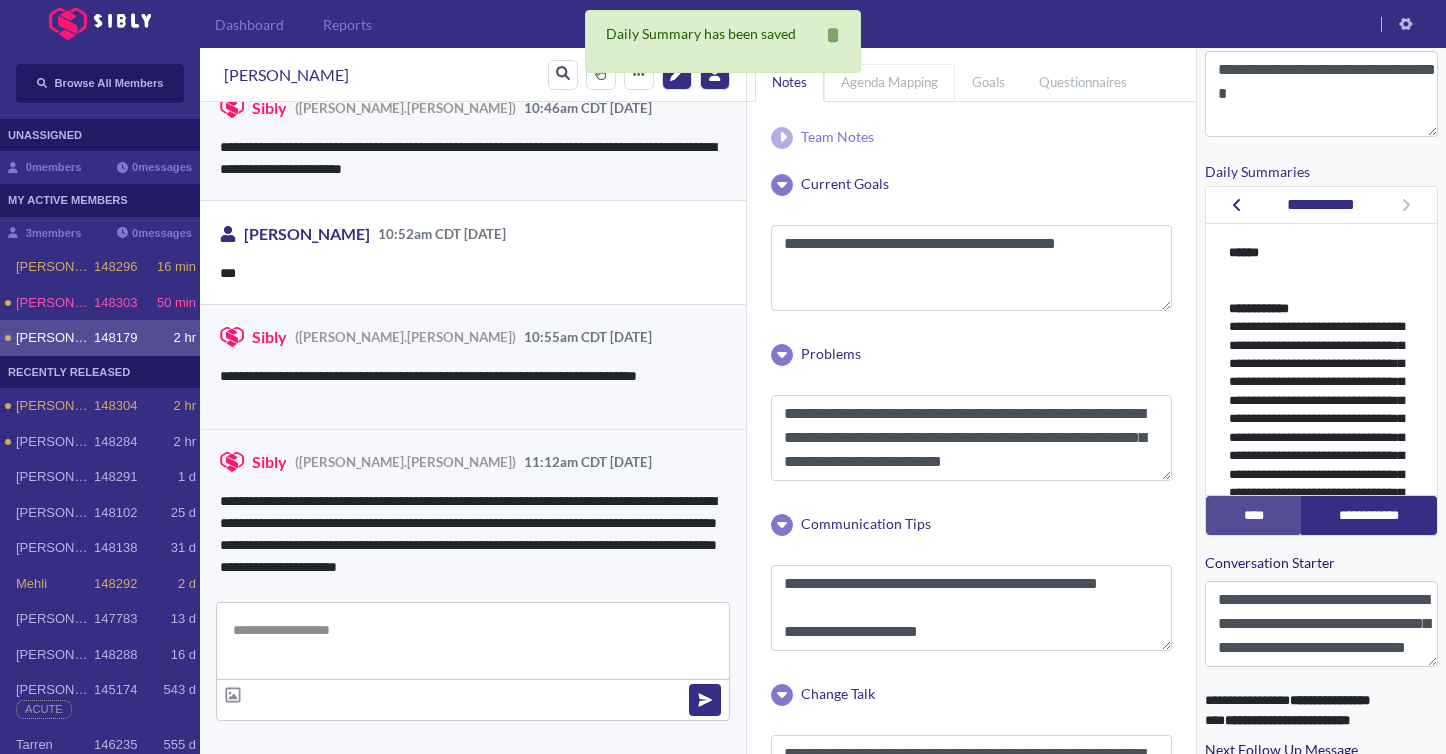 click on "Agenda Mapping" at bounding box center (889, 82) 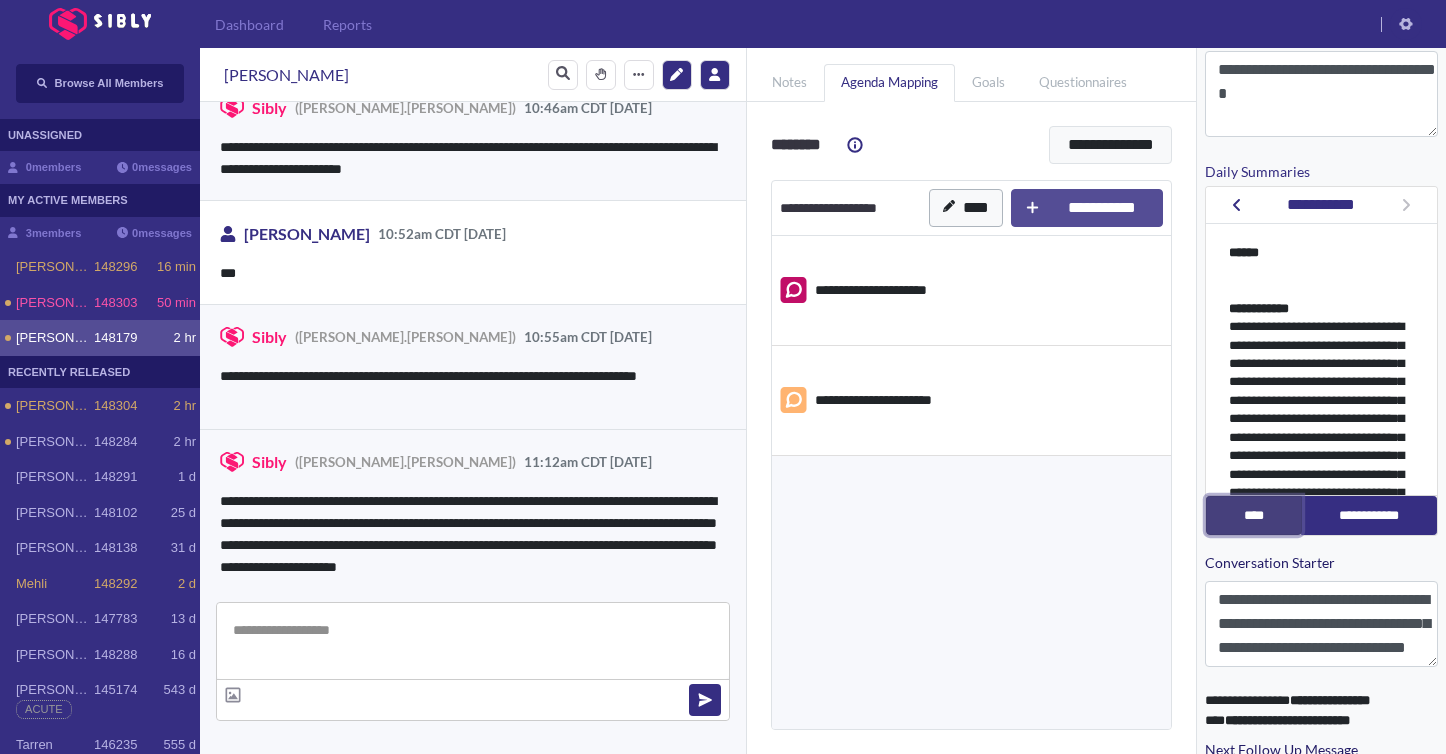 click on "****" at bounding box center [1254, 515] 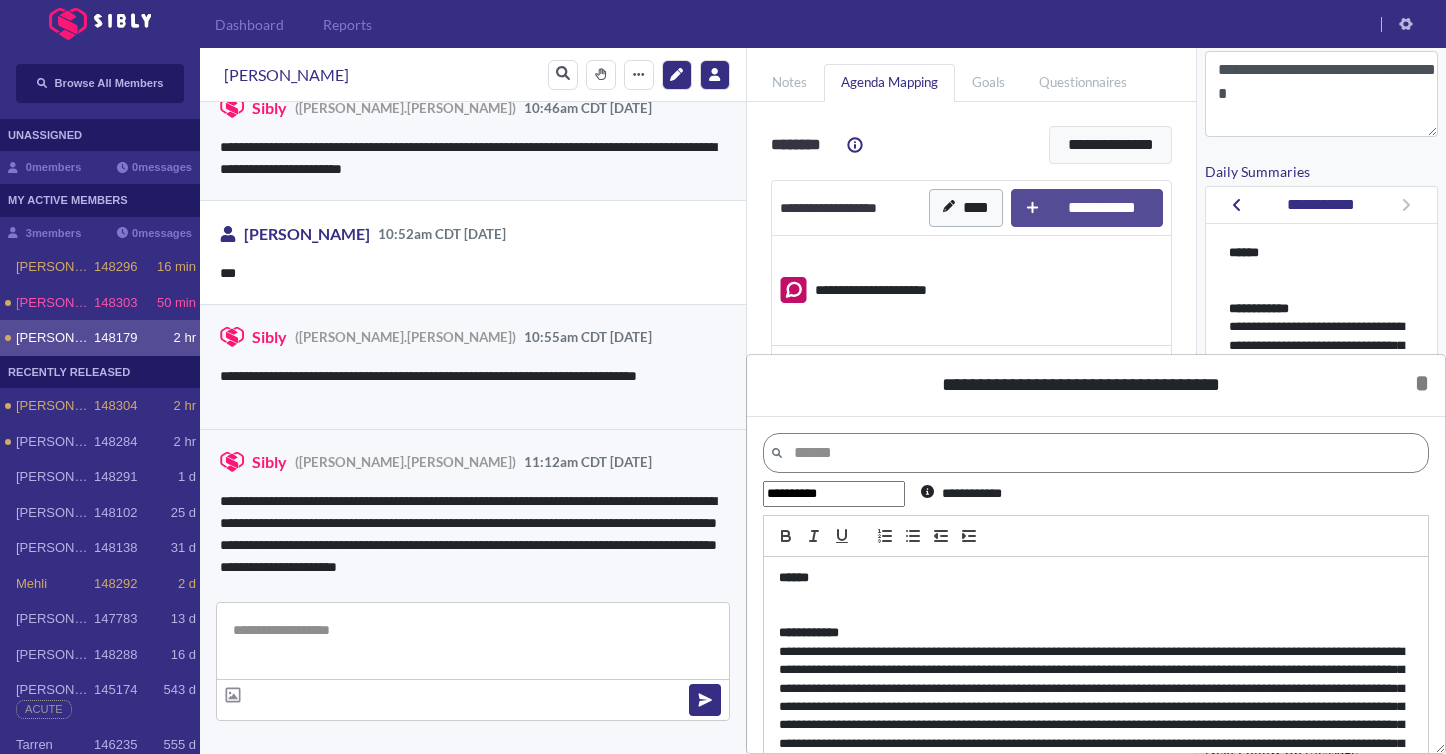 click at bounding box center (1096, 596) 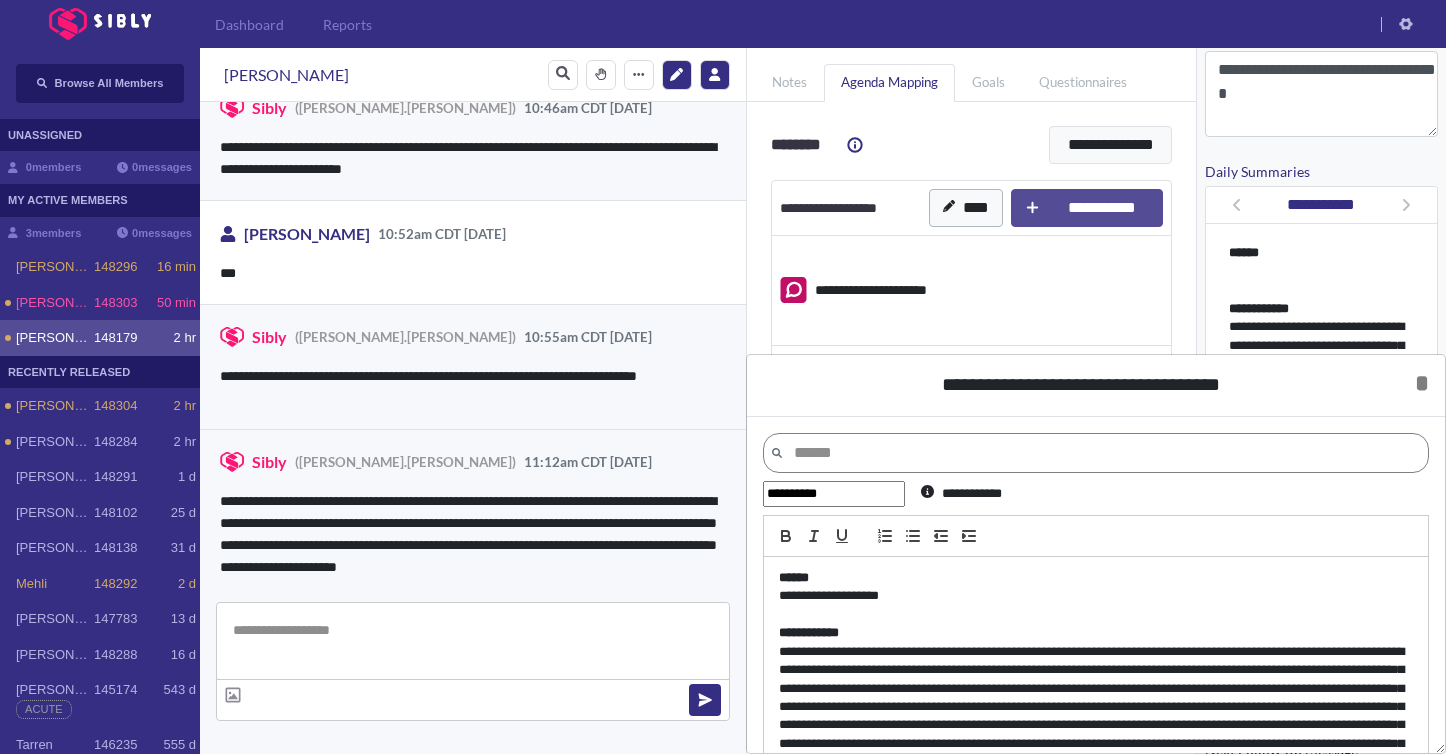 scroll, scrollTop: 102, scrollLeft: 0, axis: vertical 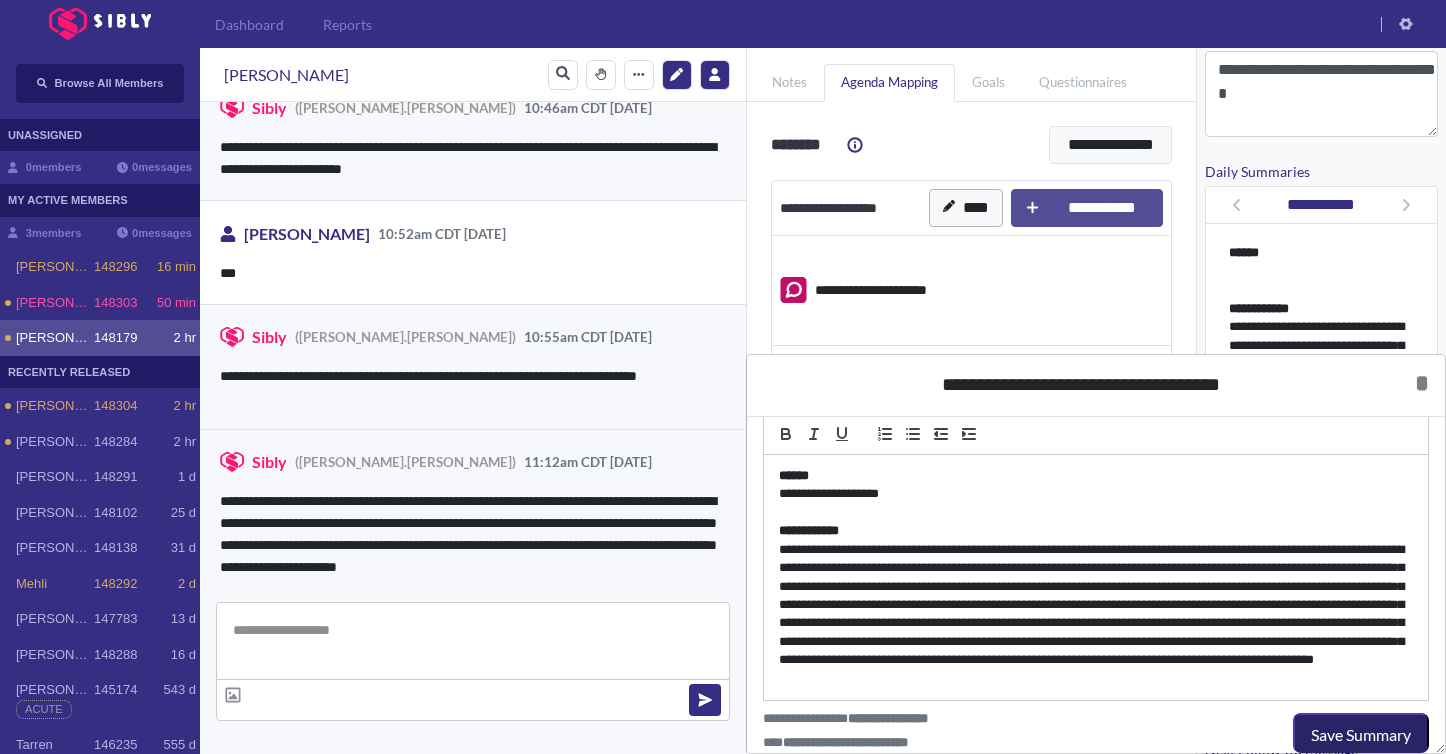 click on "Save Summary" at bounding box center (1361, 735) 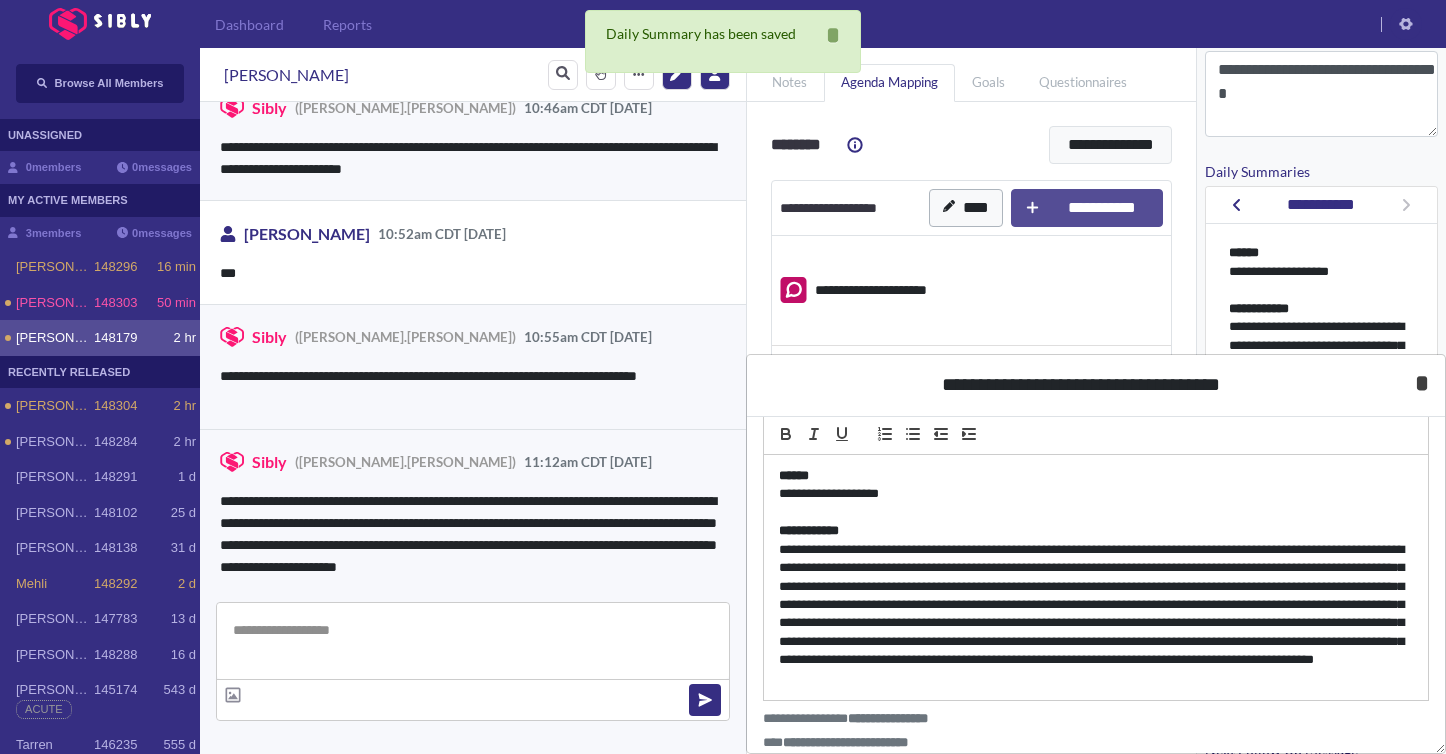 click on "*" at bounding box center [1422, 383] 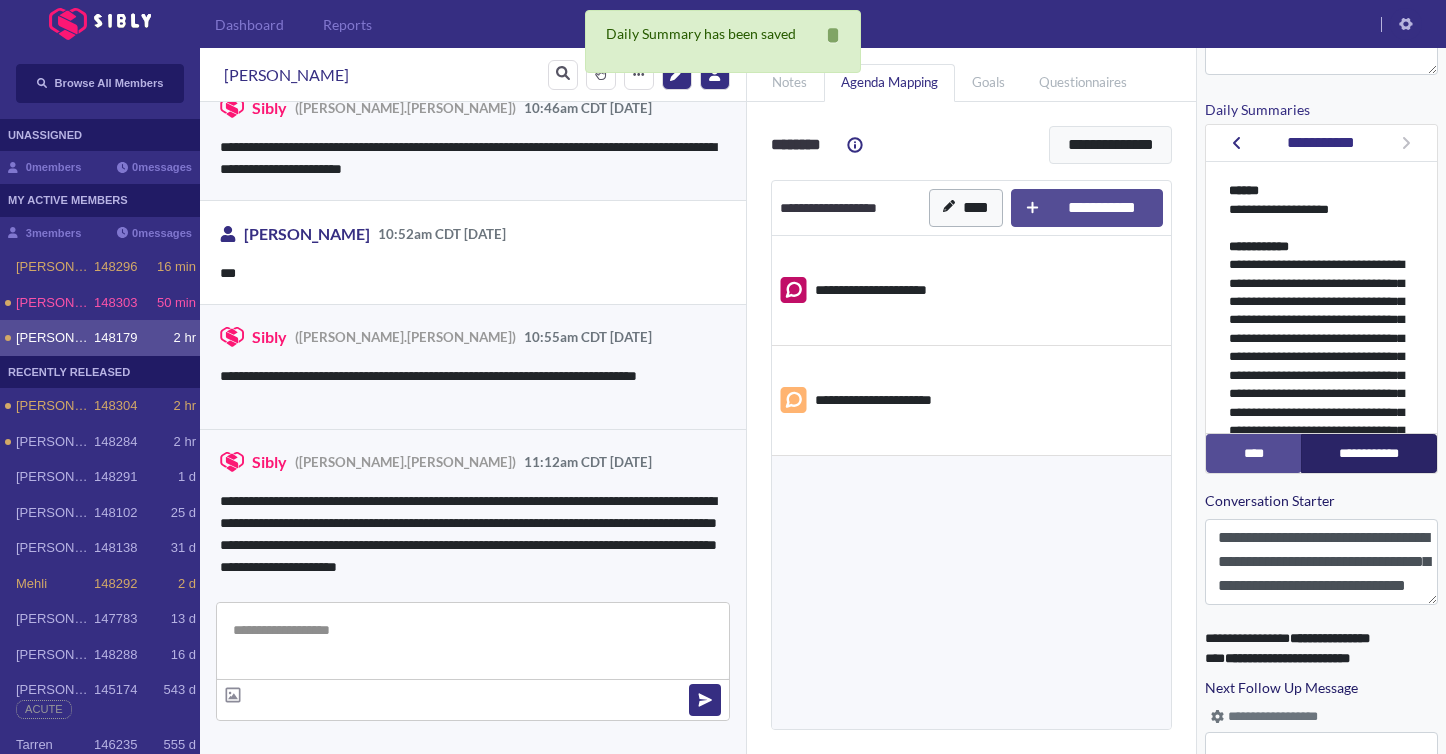scroll, scrollTop: 739, scrollLeft: 0, axis: vertical 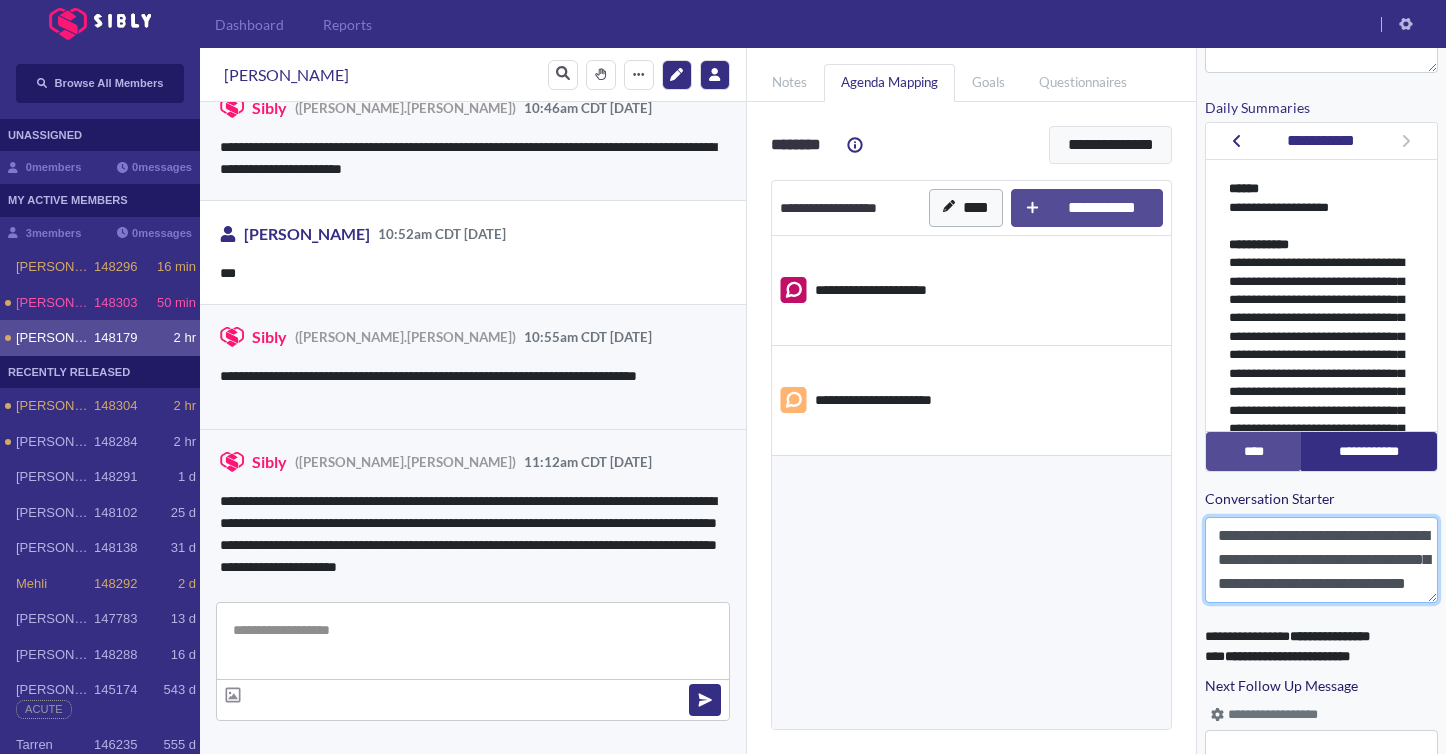 drag, startPoint x: 1275, startPoint y: 536, endPoint x: 1418, endPoint y: 625, distance: 168.43396 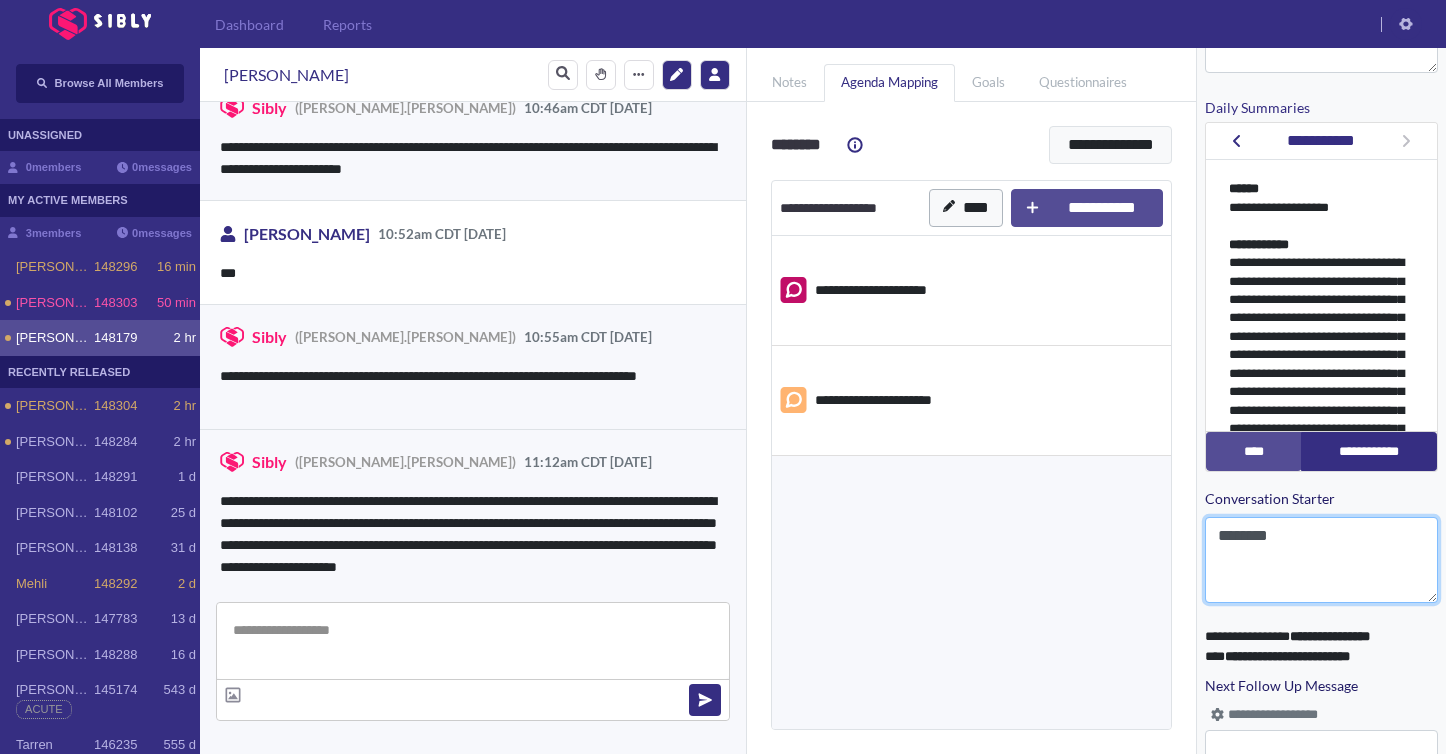 scroll, scrollTop: 0, scrollLeft: 0, axis: both 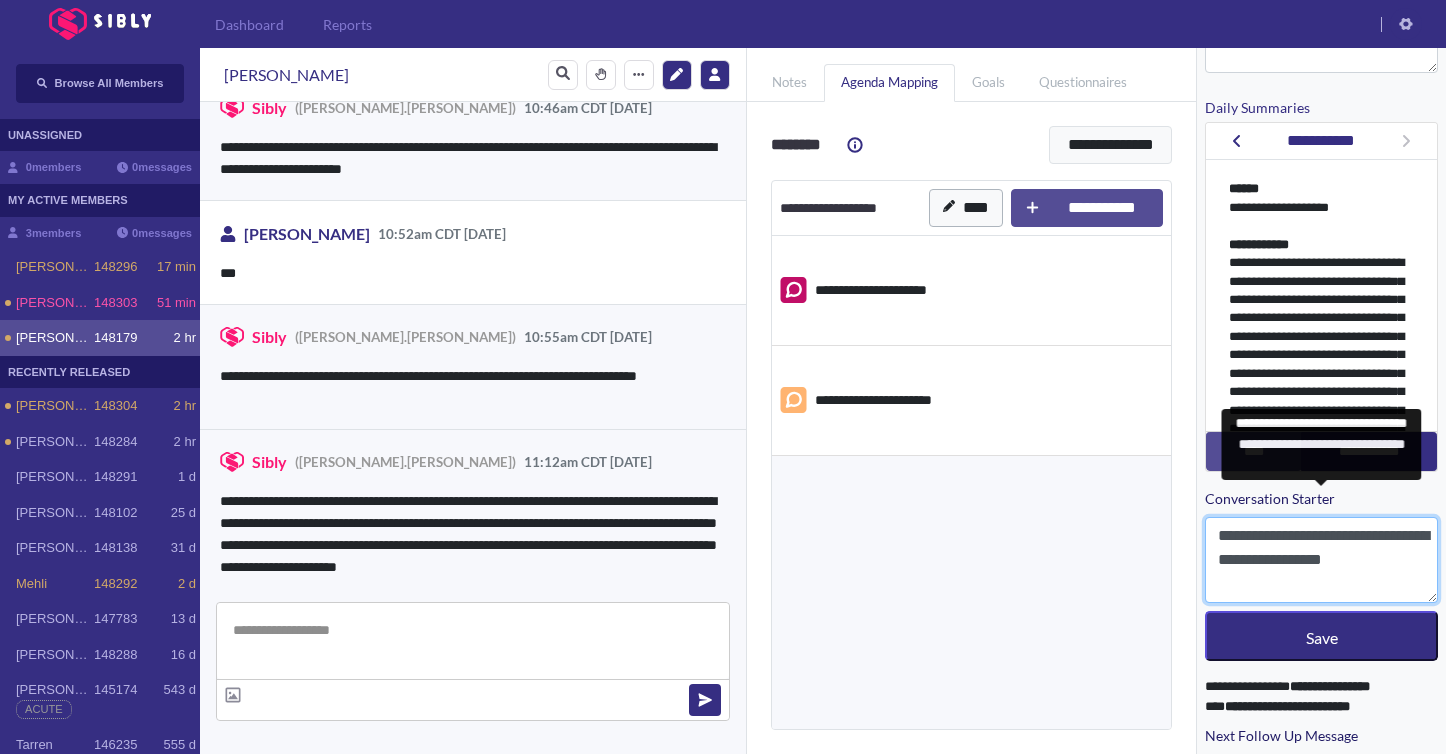 click on "**********" at bounding box center [1321, 560] 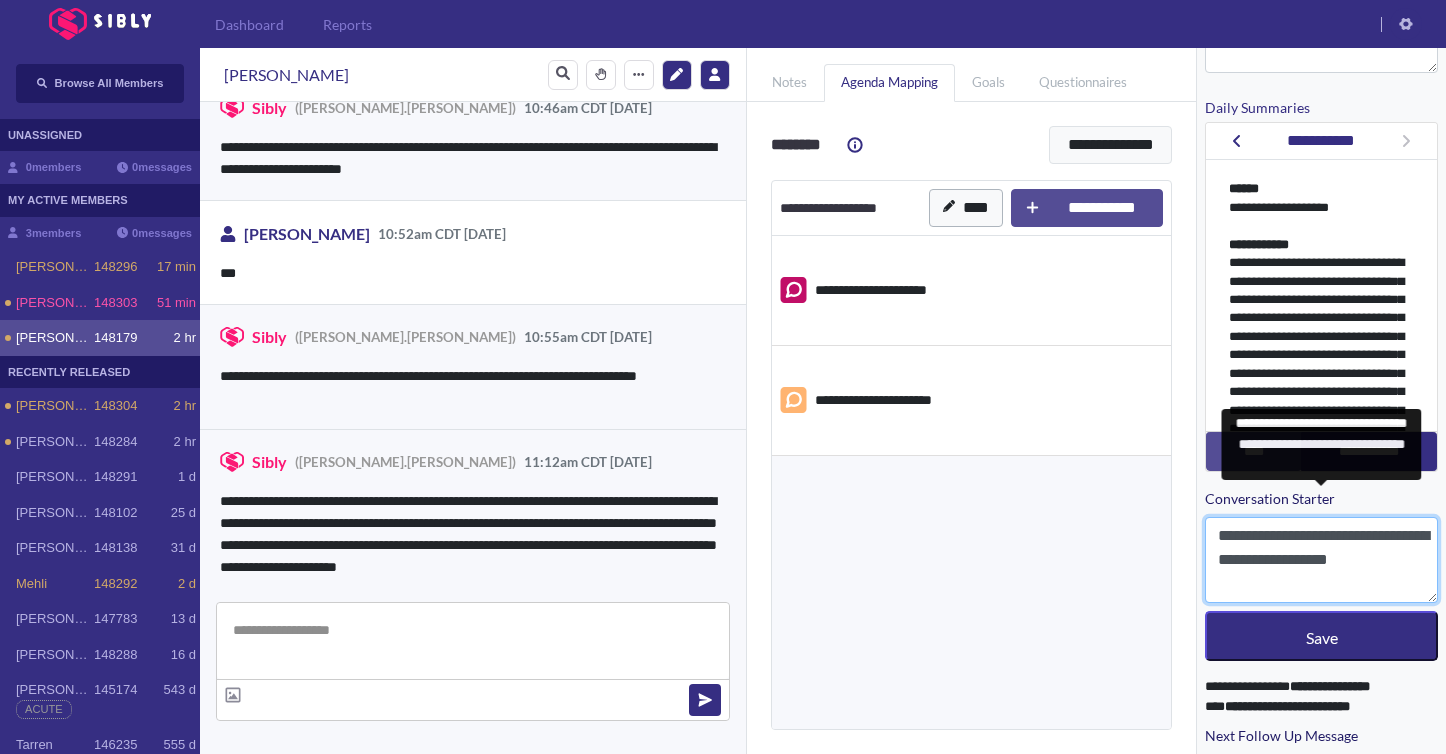 click on "**********" at bounding box center [1321, 560] 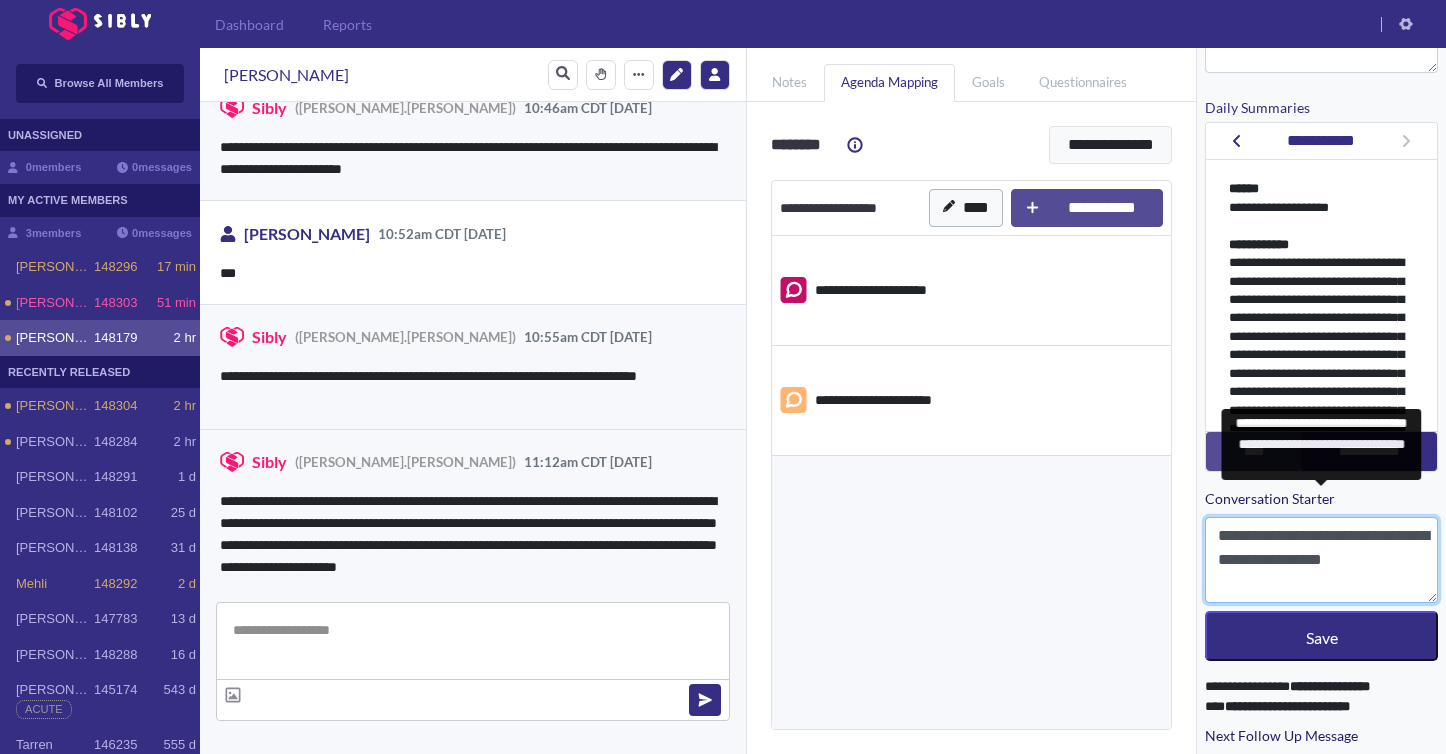 click on "**********" at bounding box center (1321, 560) 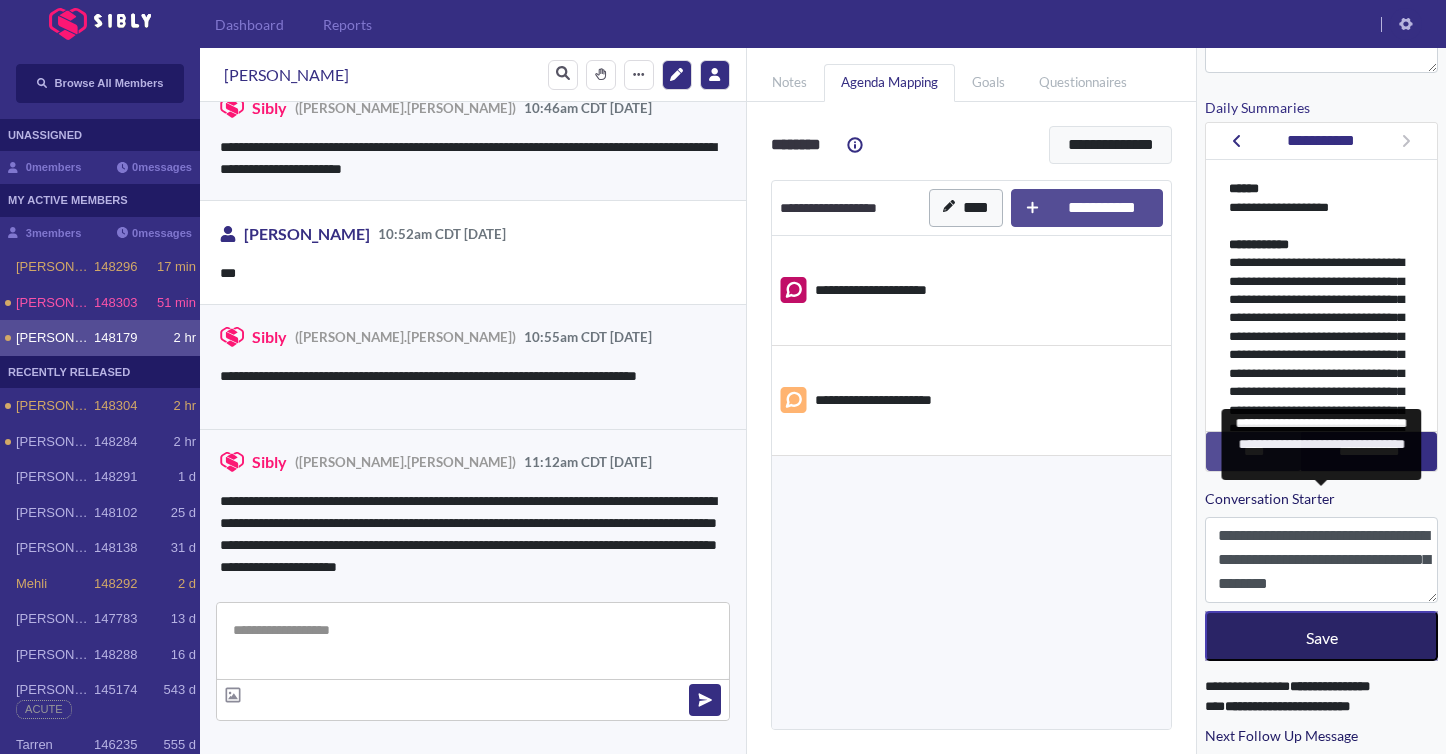 click on "Save" at bounding box center [1321, 636] 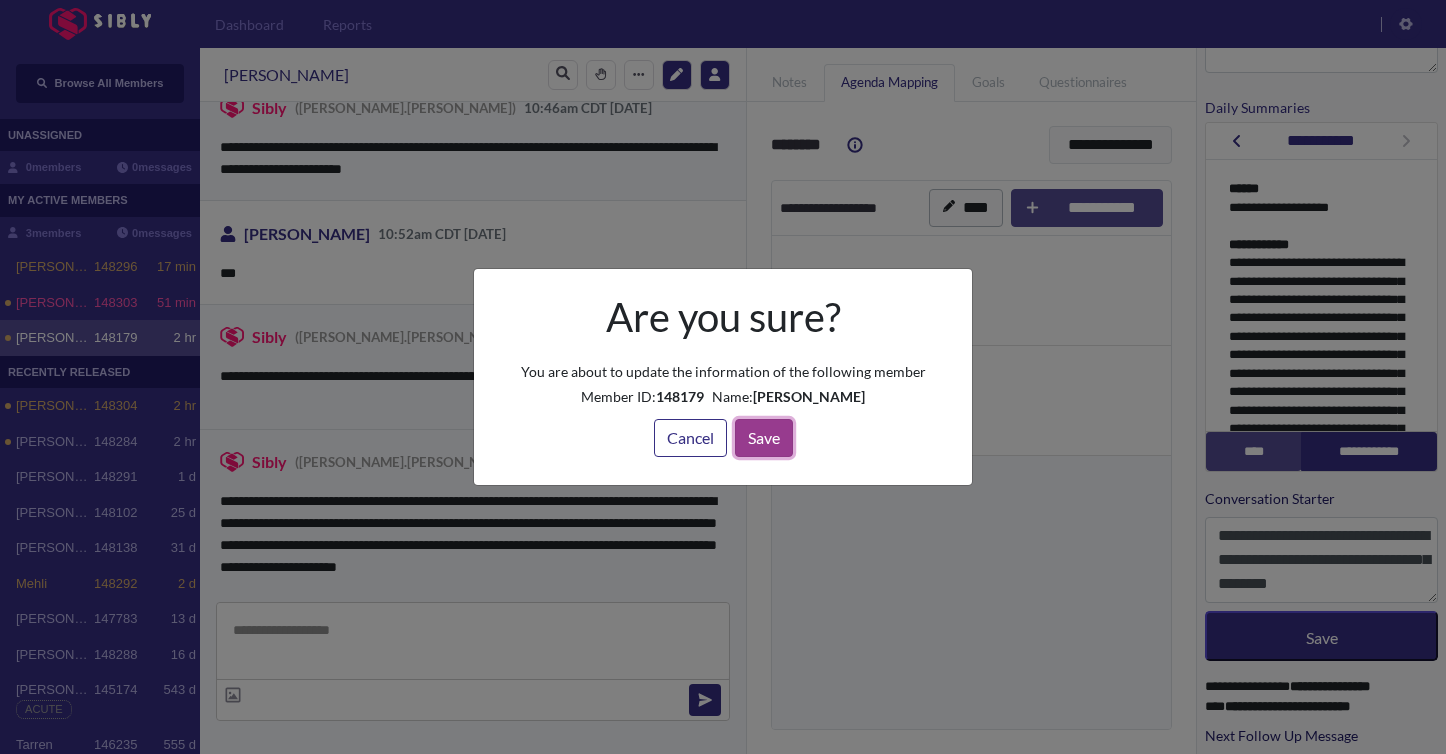 click on "Save" at bounding box center [764, 438] 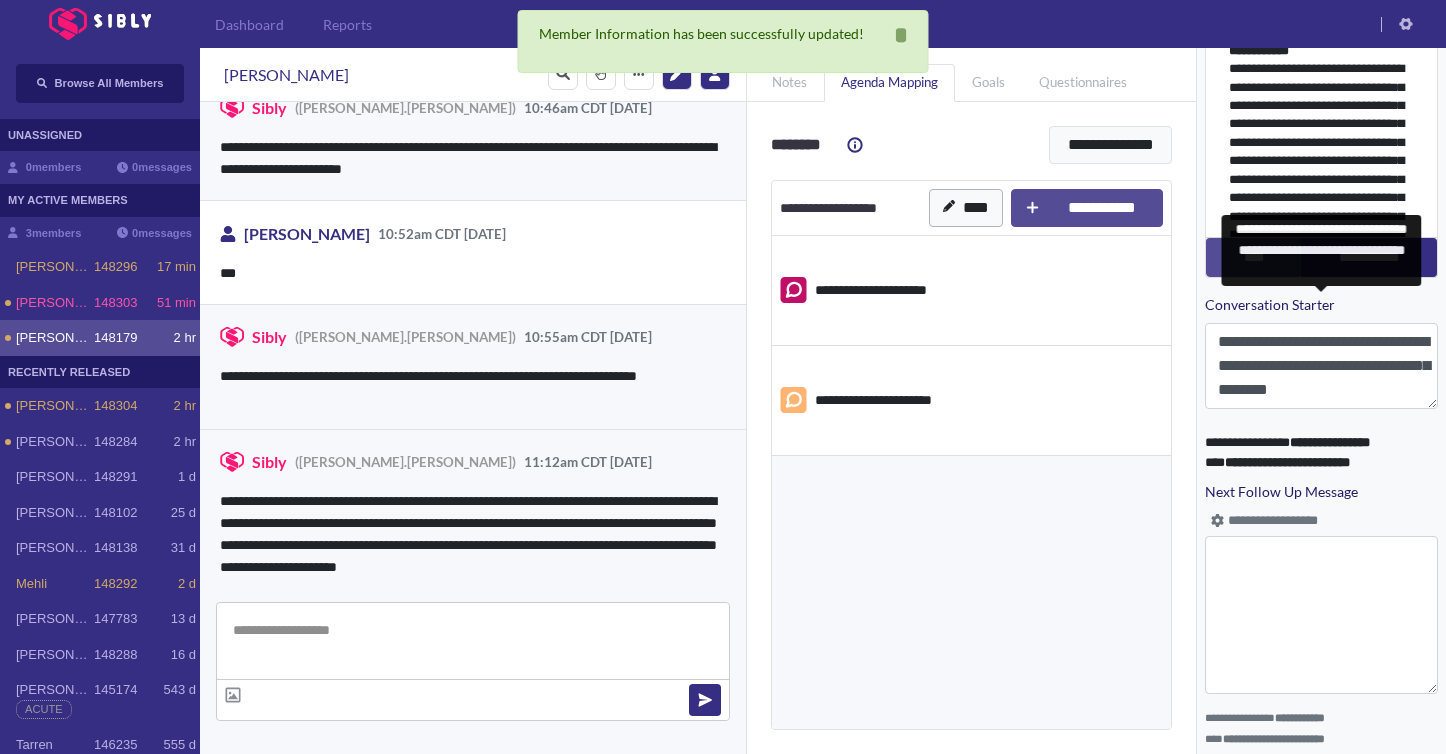 scroll, scrollTop: 981, scrollLeft: 0, axis: vertical 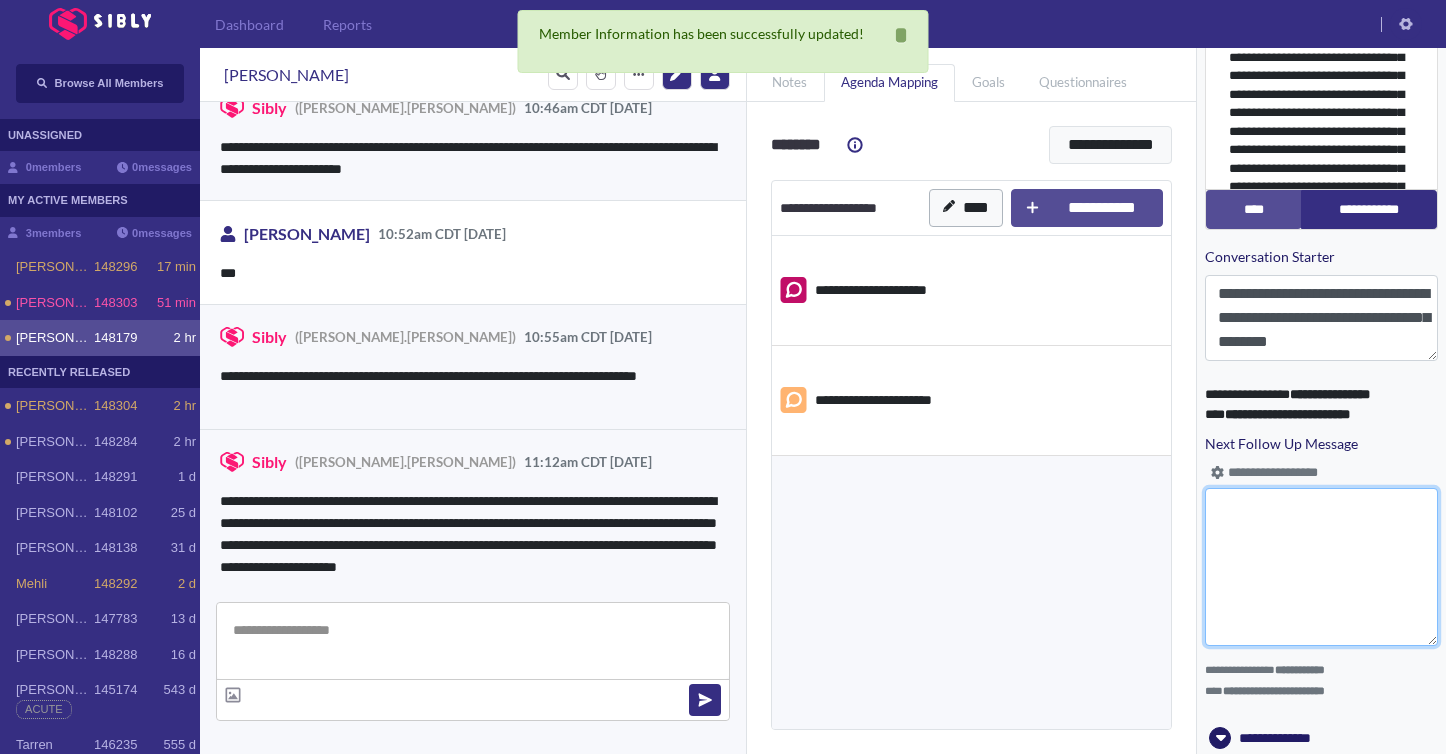 click on "Next Follow Up Message" at bounding box center (1321, 567) 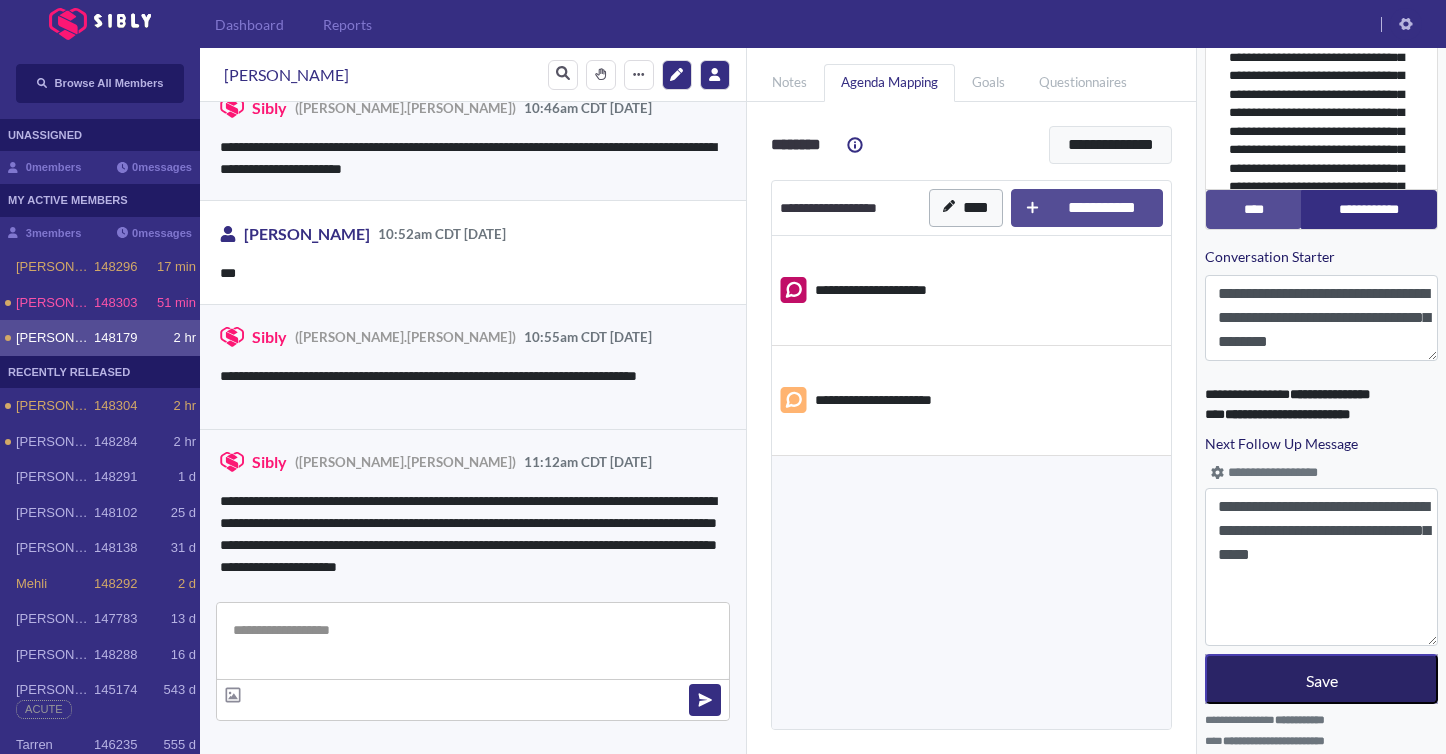 click on "Save" at bounding box center (1321, 679) 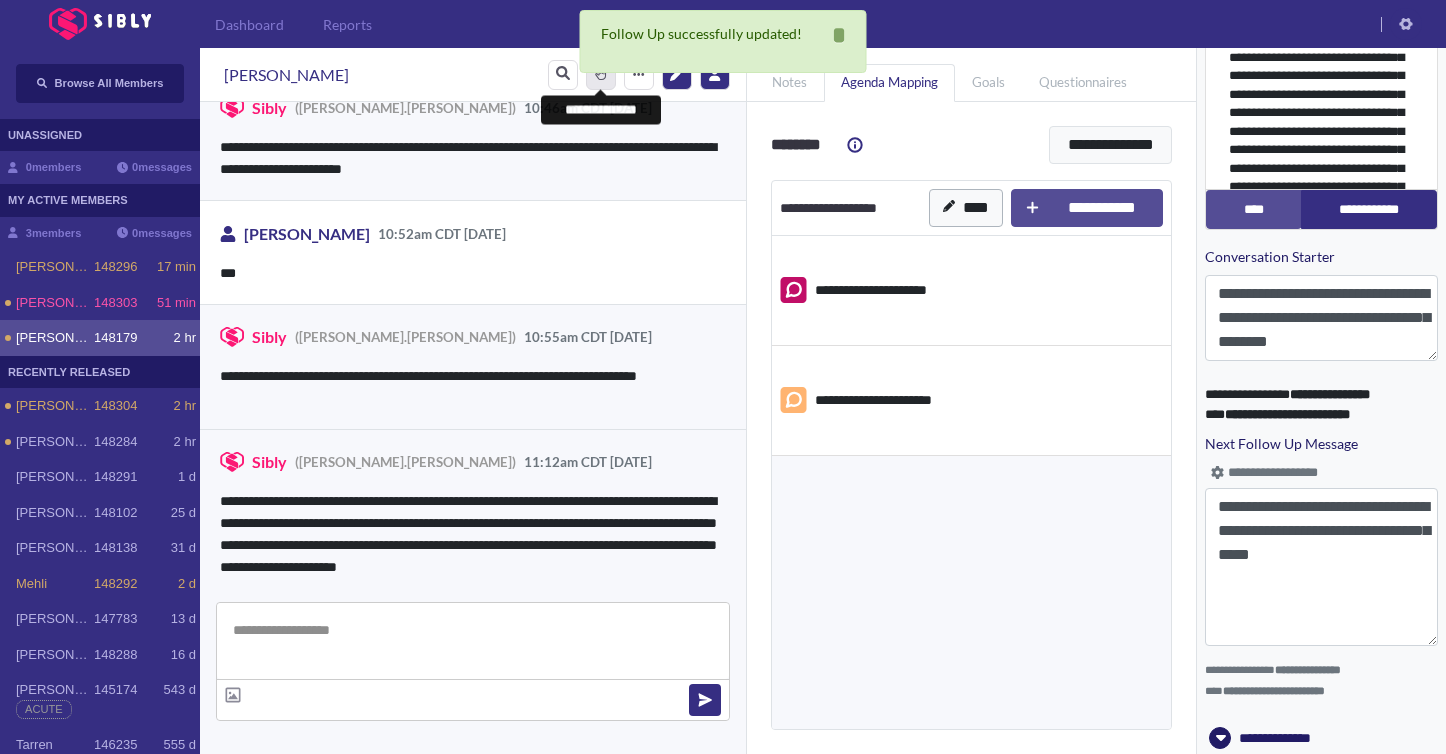 click on "*******" at bounding box center (601, 75) 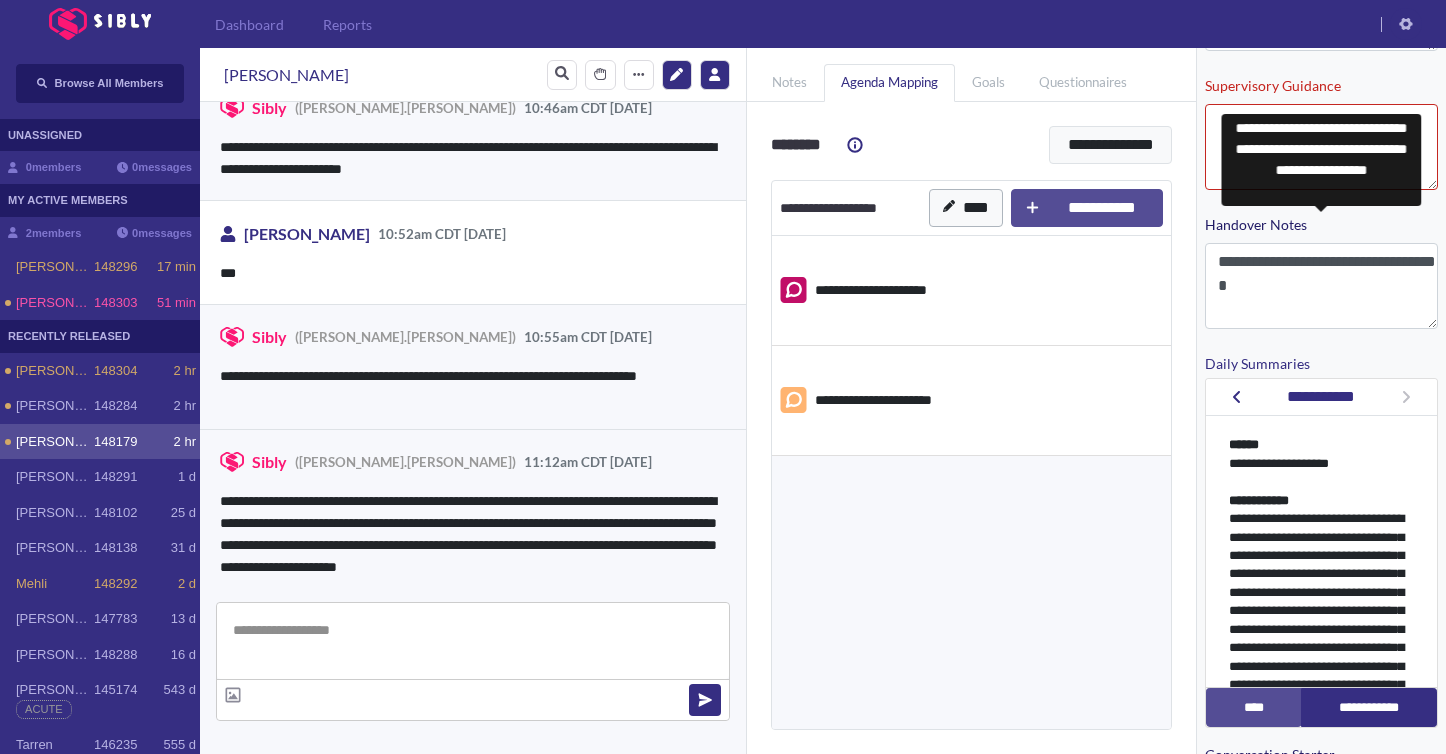 scroll, scrollTop: 454, scrollLeft: 0, axis: vertical 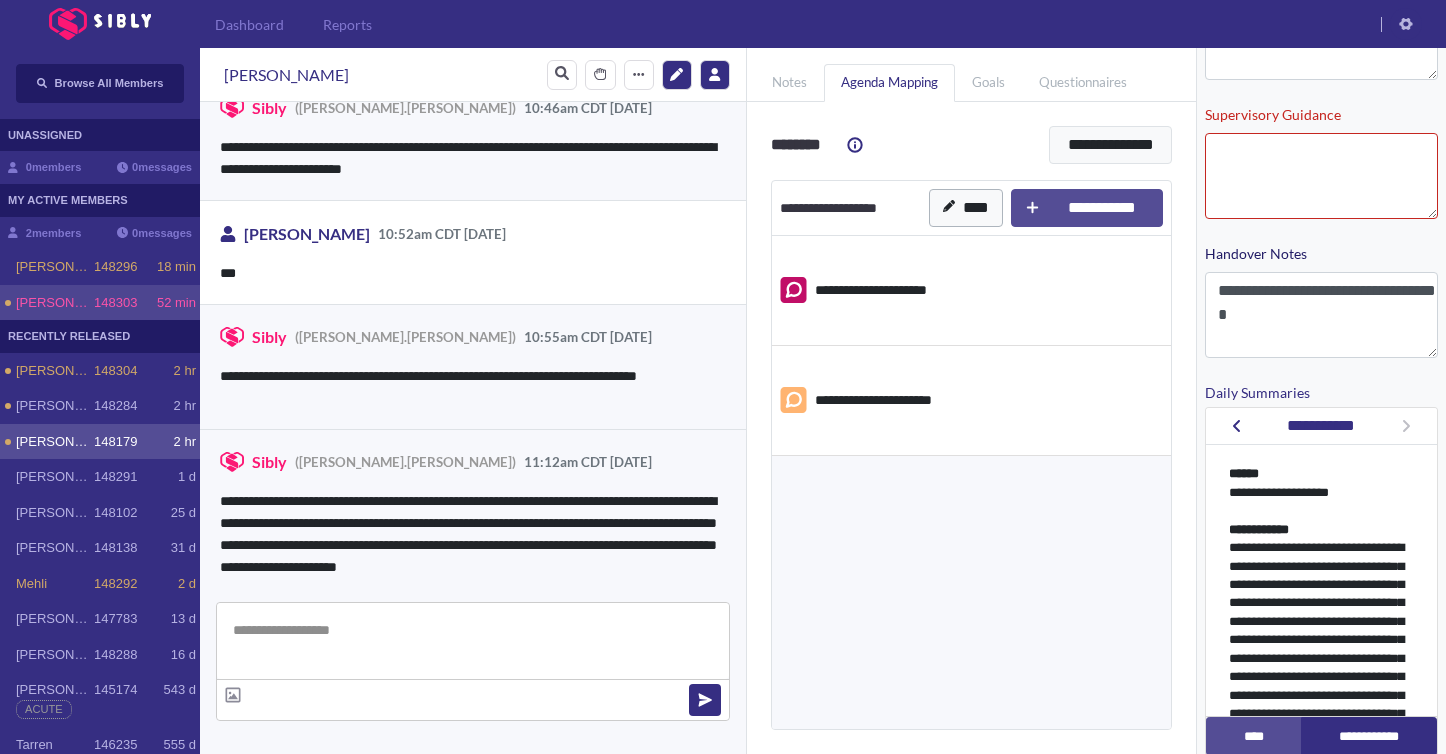click on "148303" at bounding box center [115, 303] 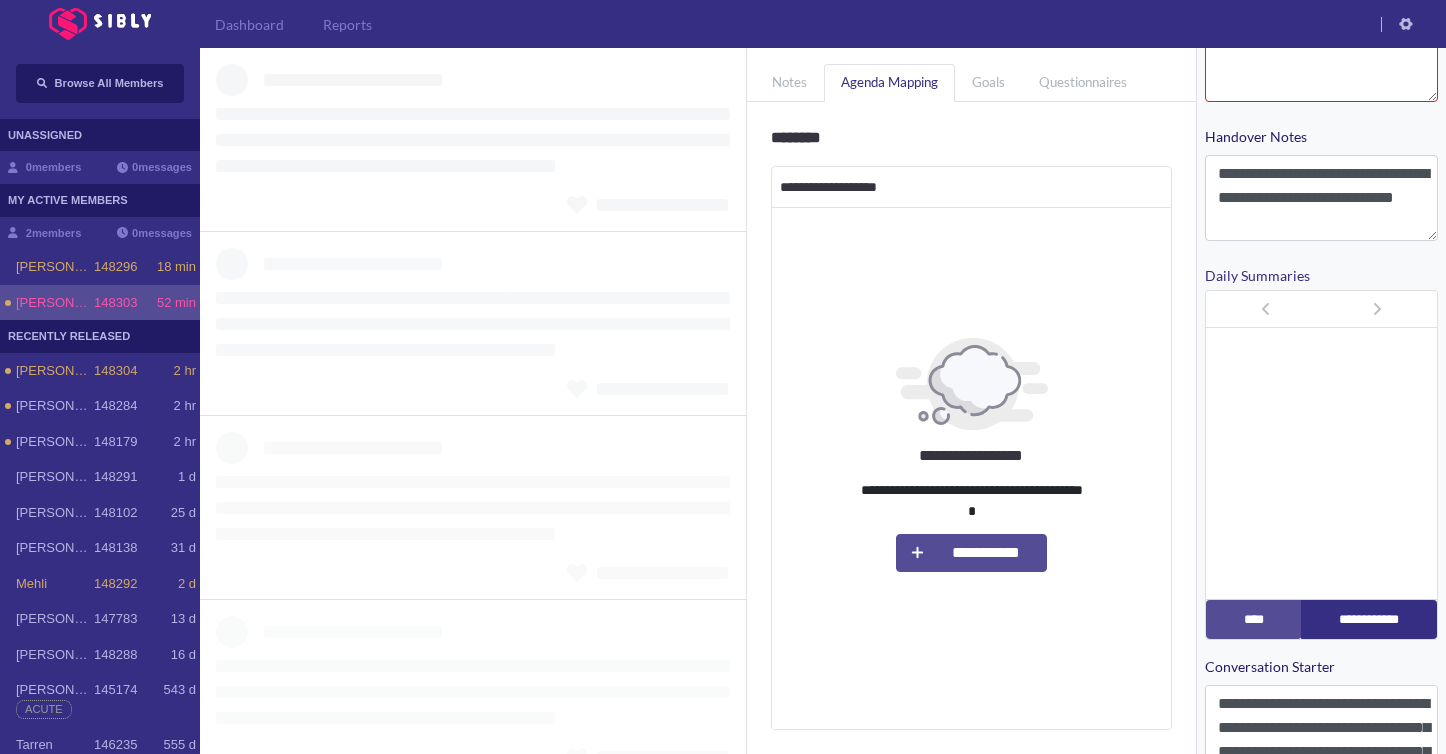 scroll, scrollTop: 339, scrollLeft: 0, axis: vertical 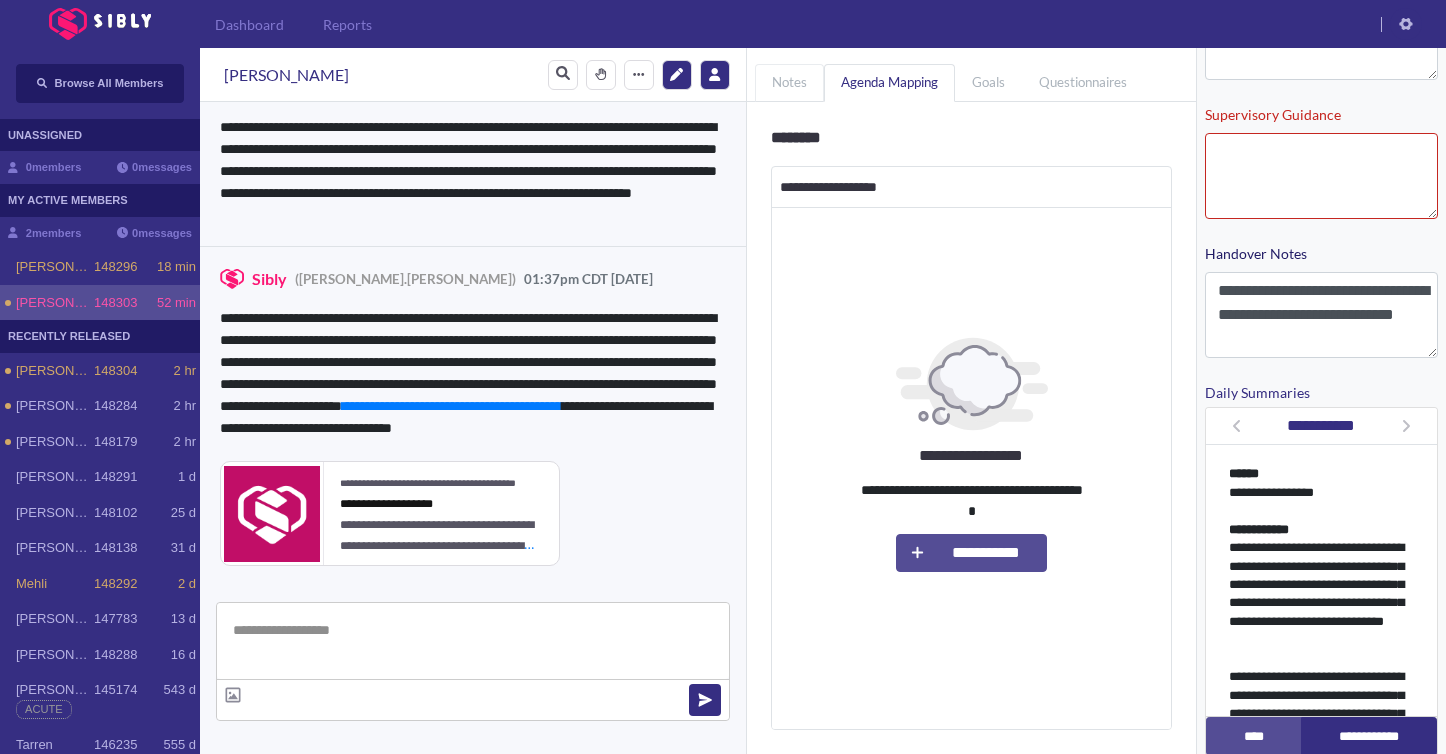 click on "notes" at bounding box center [789, 83] 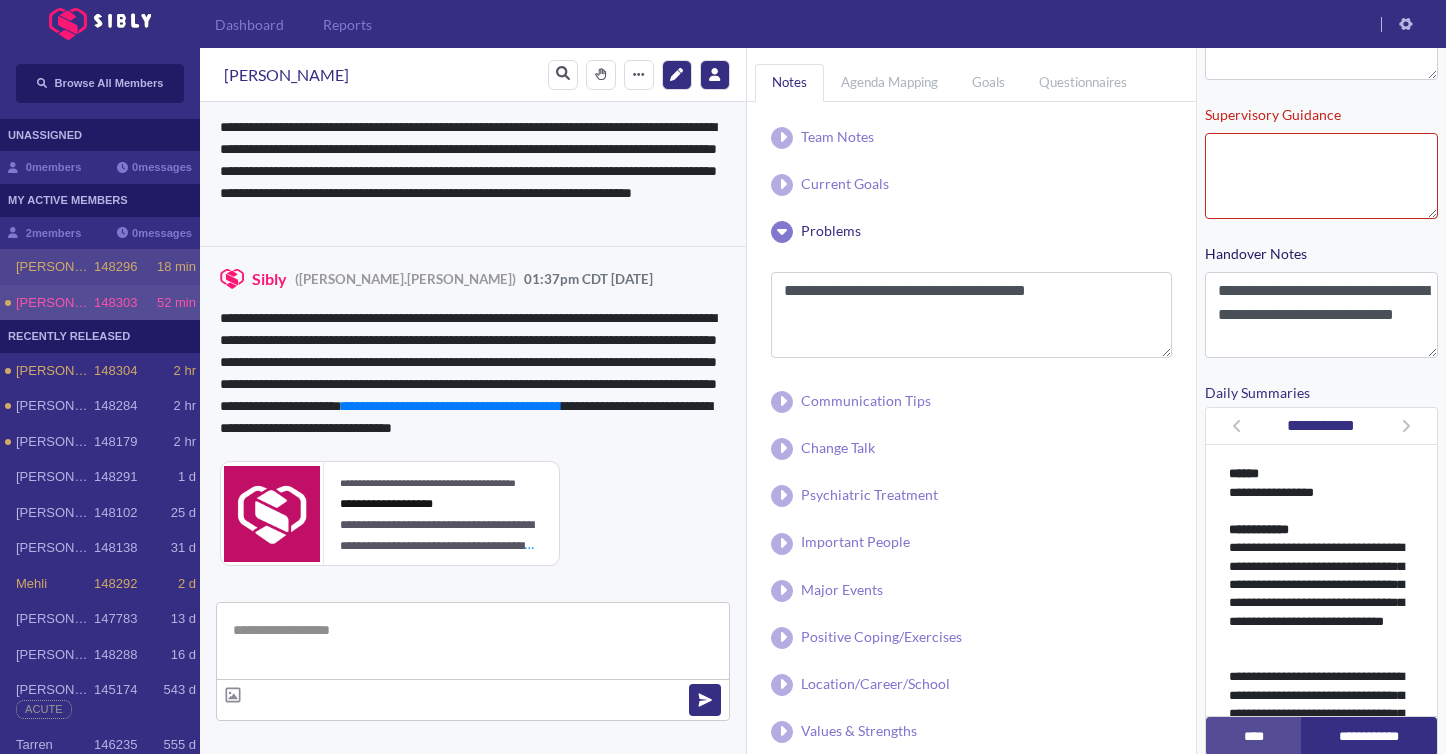 click on "[PERSON_NAME]" at bounding box center (55, 267) 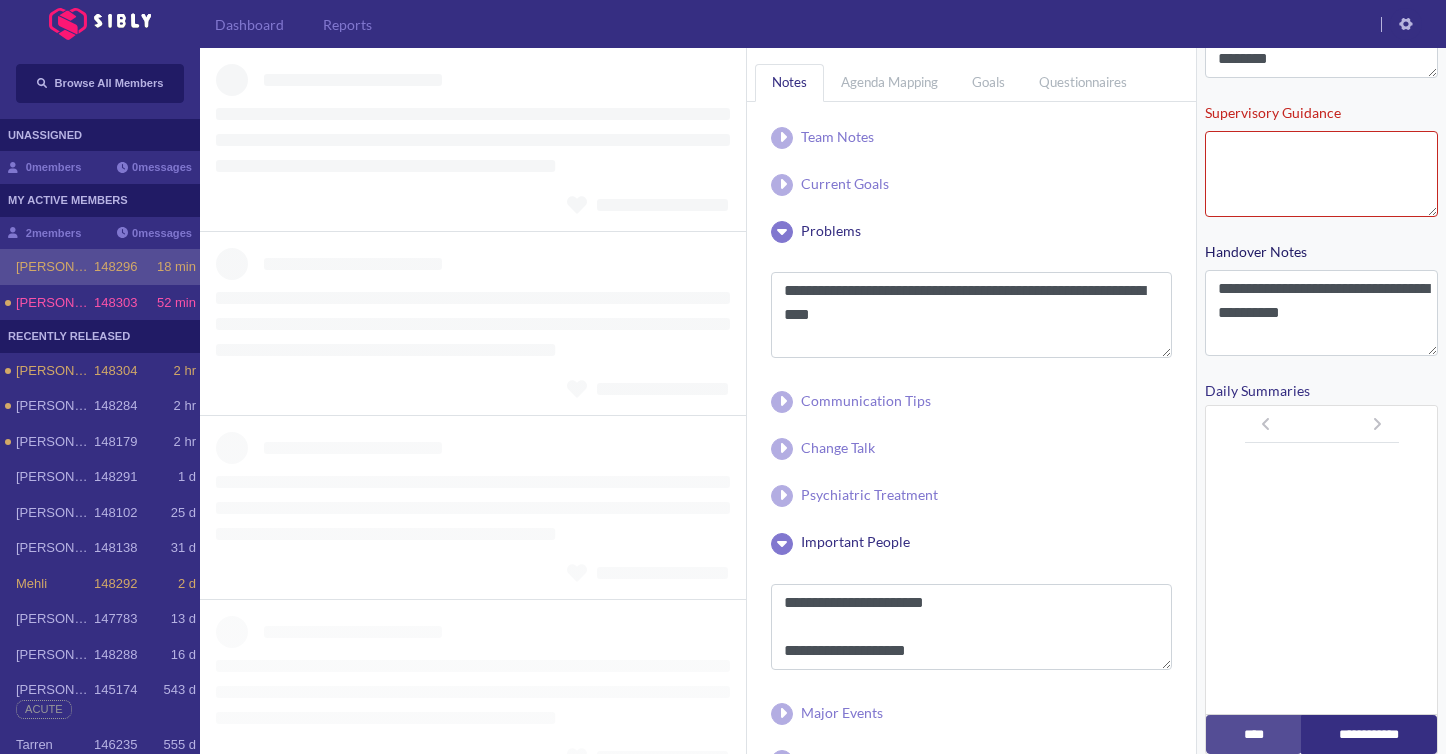 scroll, scrollTop: 397, scrollLeft: 0, axis: vertical 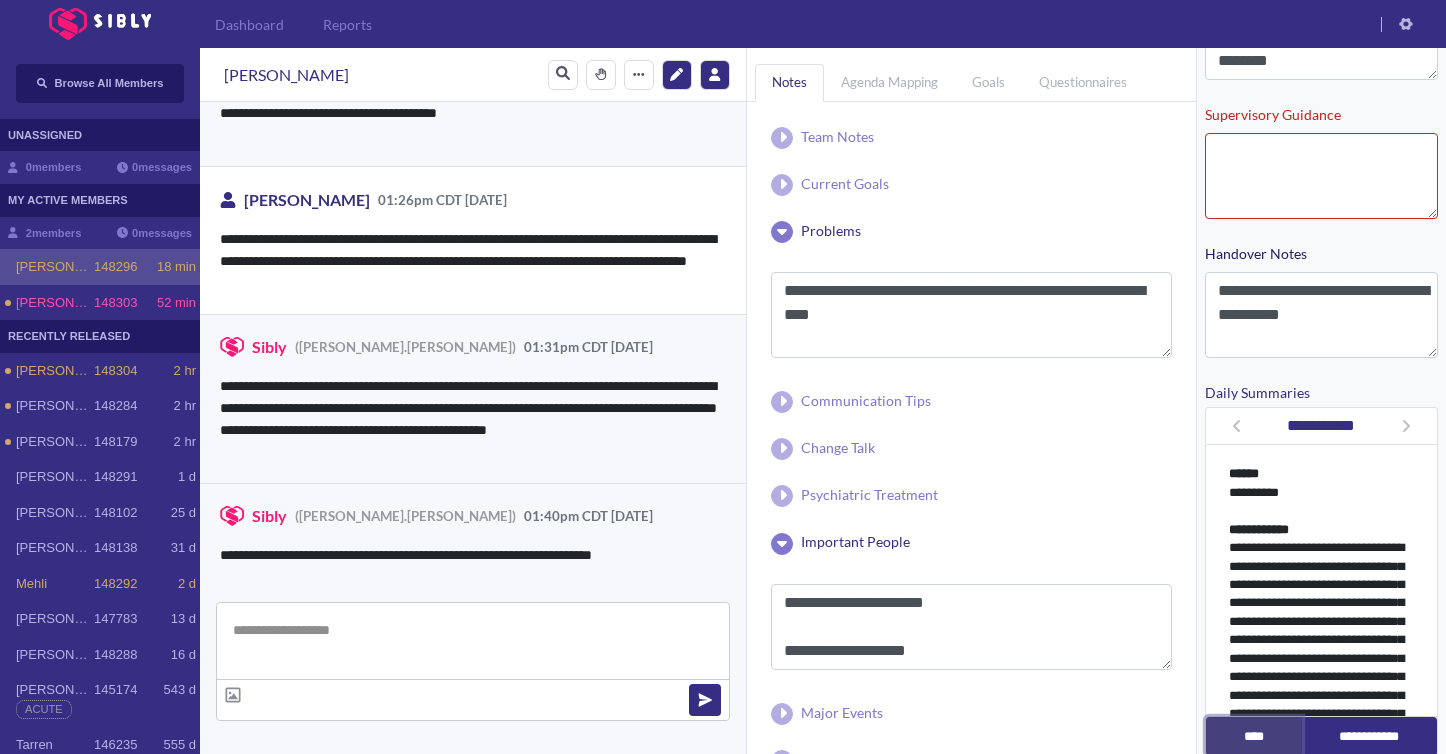 click on "****" at bounding box center (1254, 736) 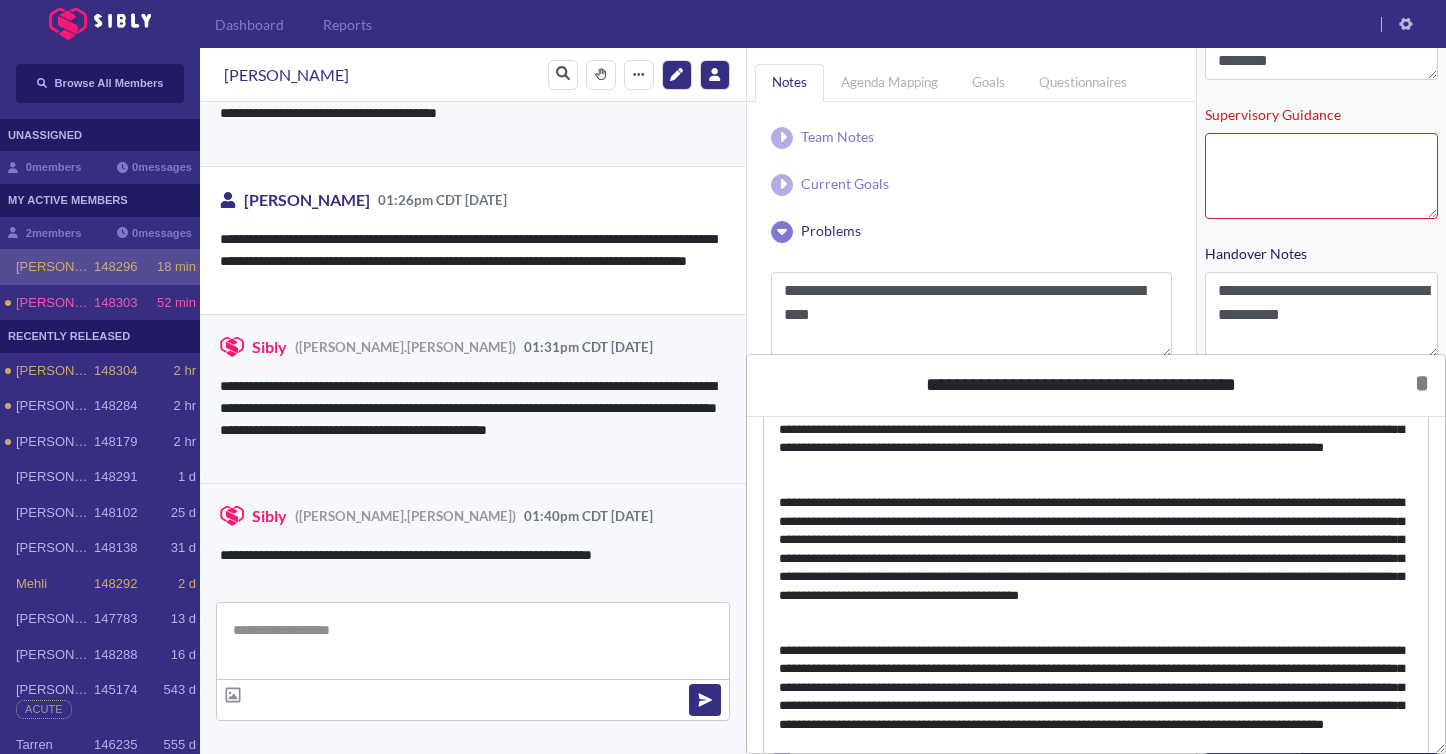 scroll, scrollTop: 397, scrollLeft: 0, axis: vertical 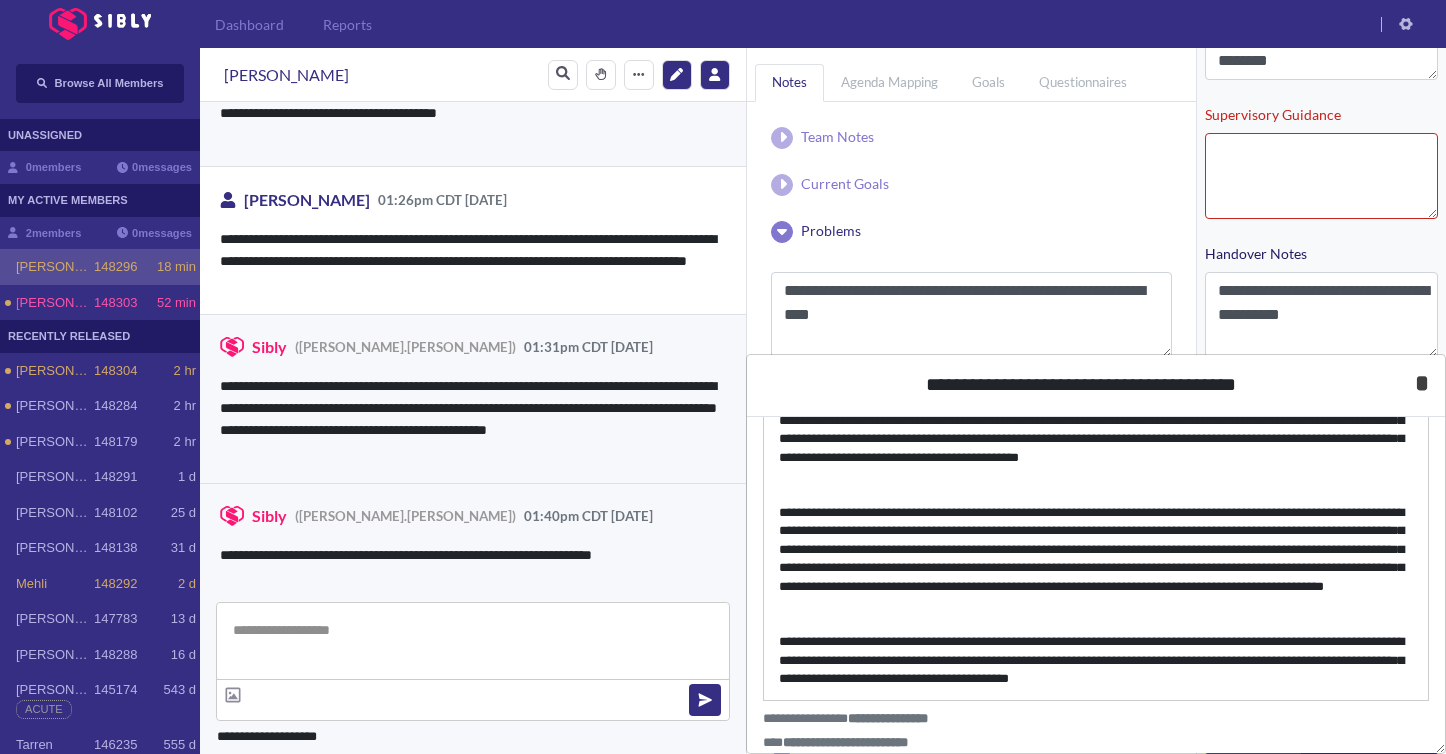 click on "*" at bounding box center [1422, 383] 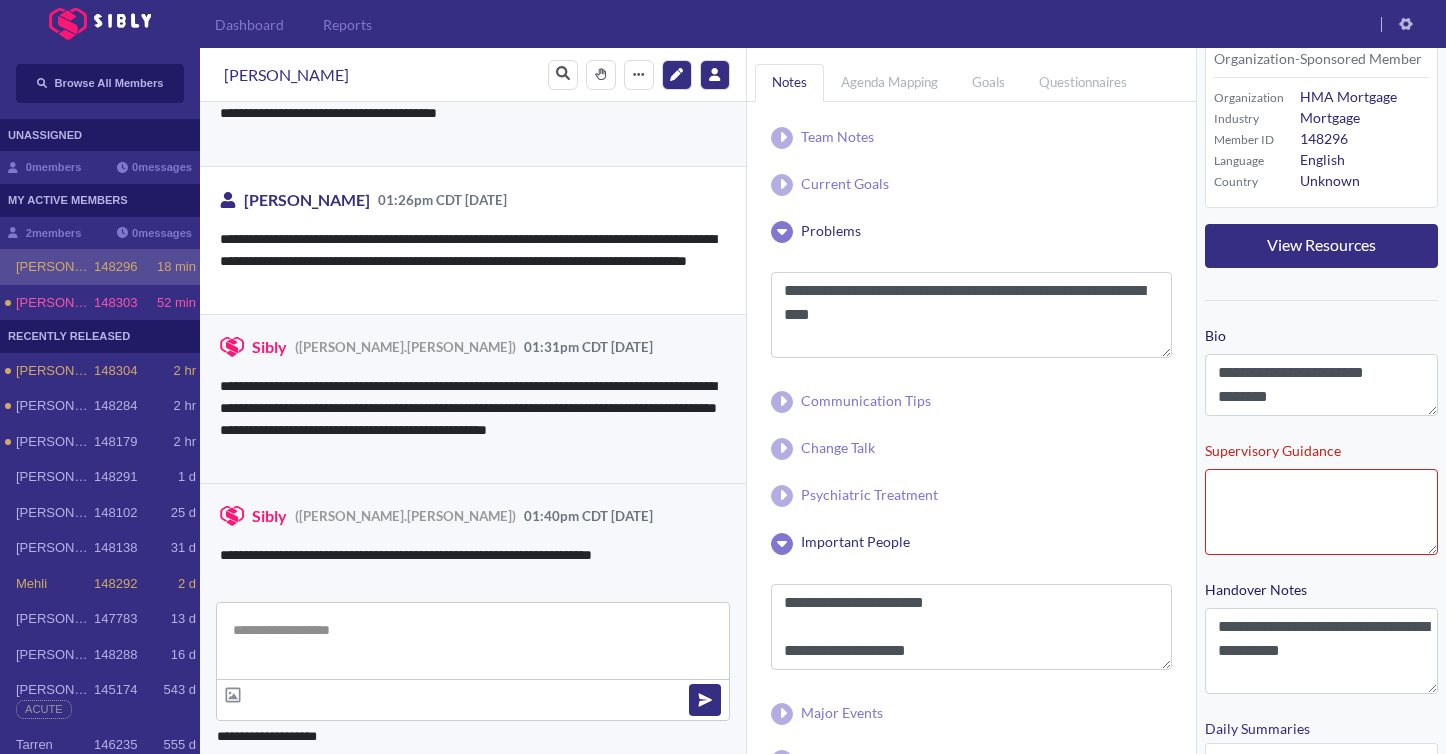 scroll, scrollTop: 0, scrollLeft: 0, axis: both 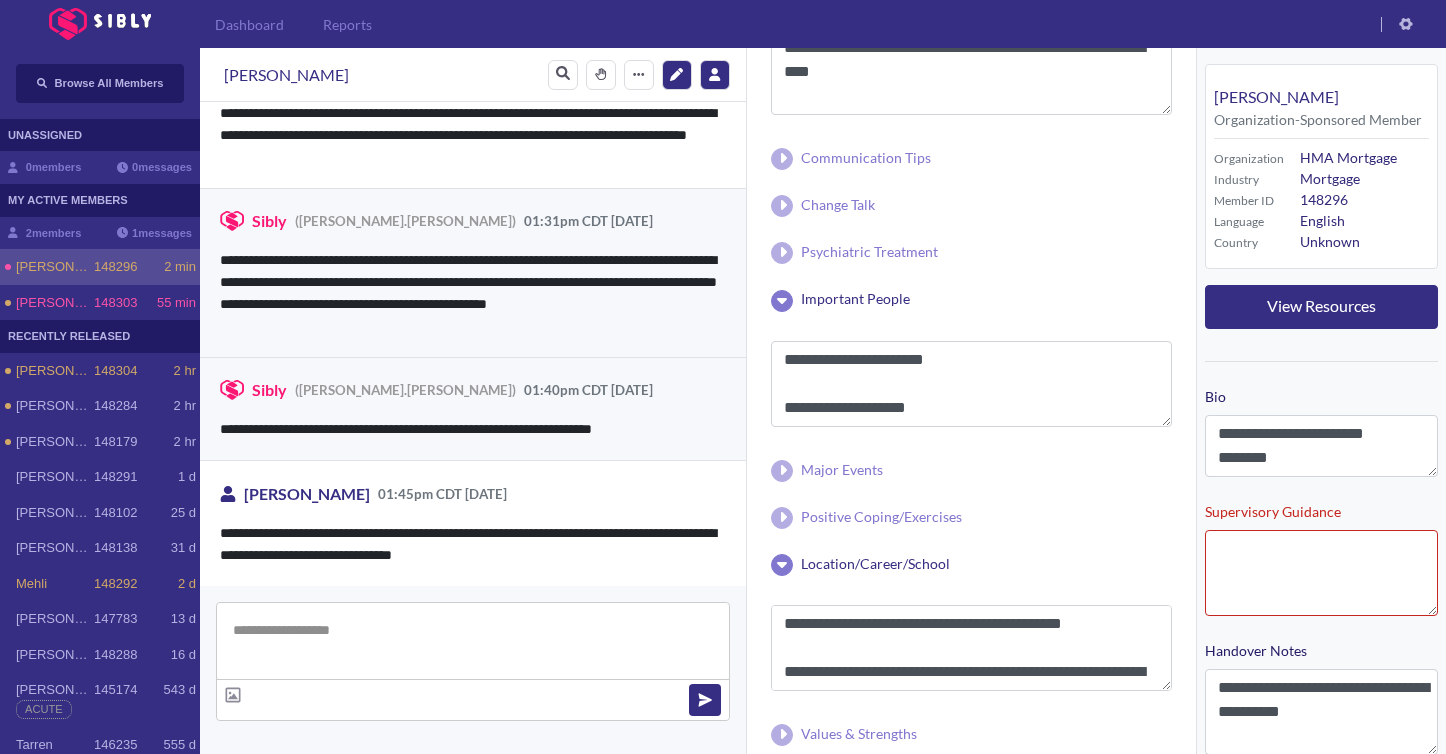 drag, startPoint x: 597, startPoint y: 670, endPoint x: 589, endPoint y: 660, distance: 12.806249 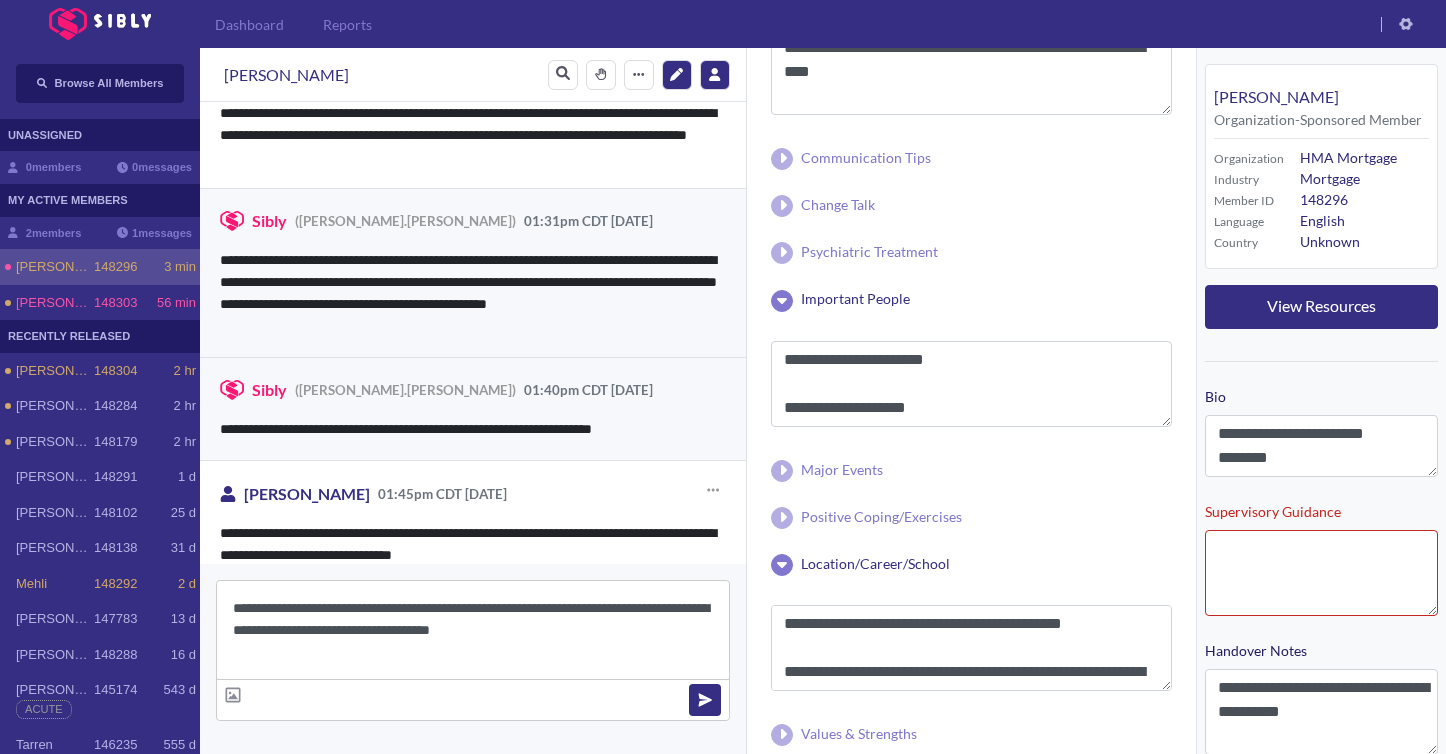scroll, scrollTop: 4293, scrollLeft: 0, axis: vertical 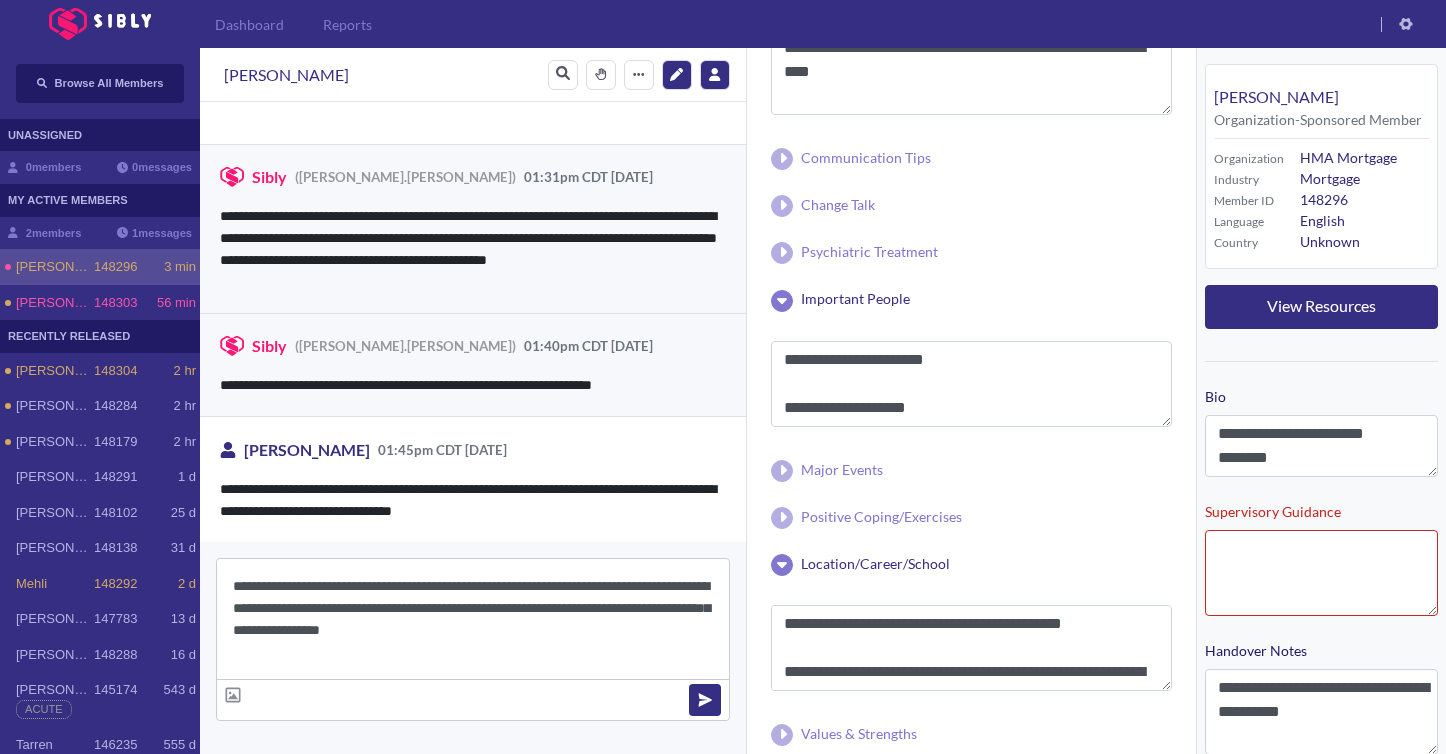 click on "**********" at bounding box center [473, 619] 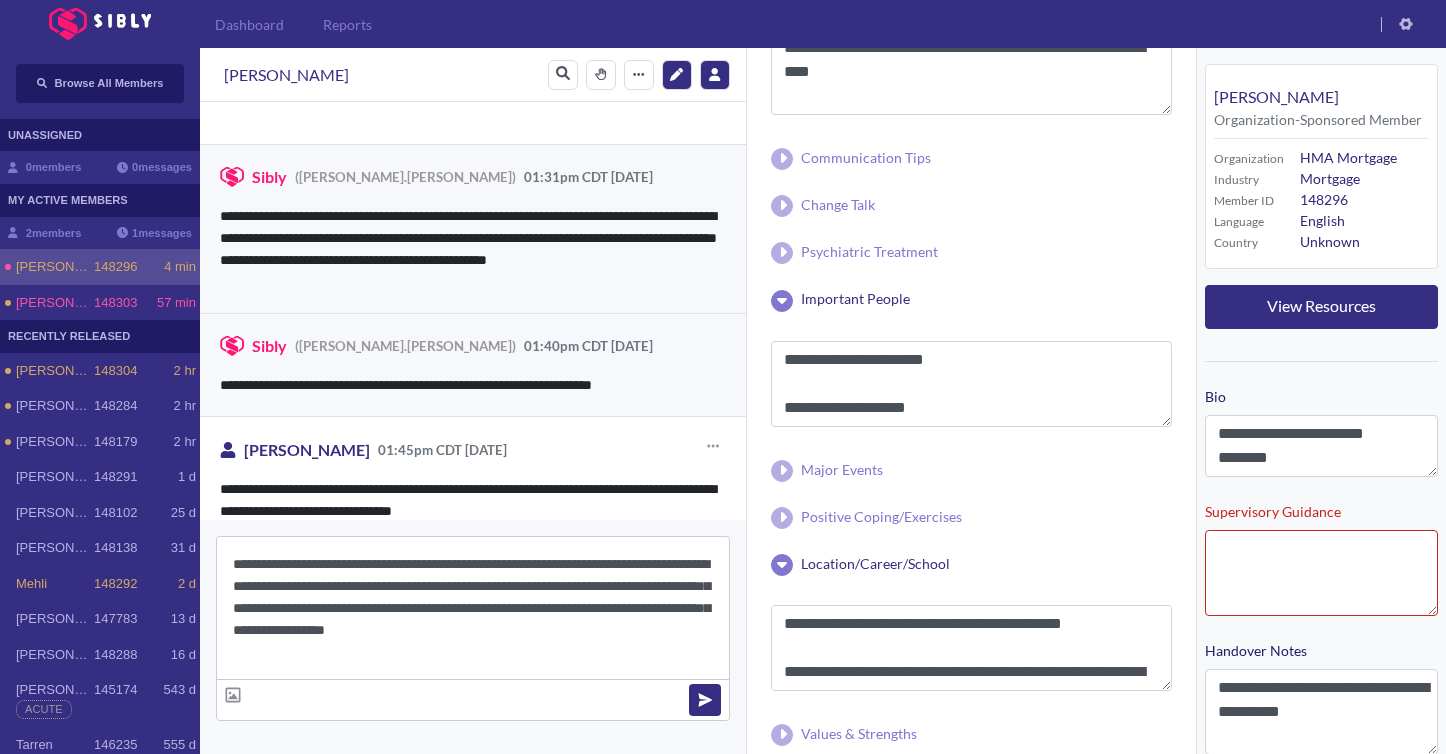 scroll, scrollTop: 4337, scrollLeft: 0, axis: vertical 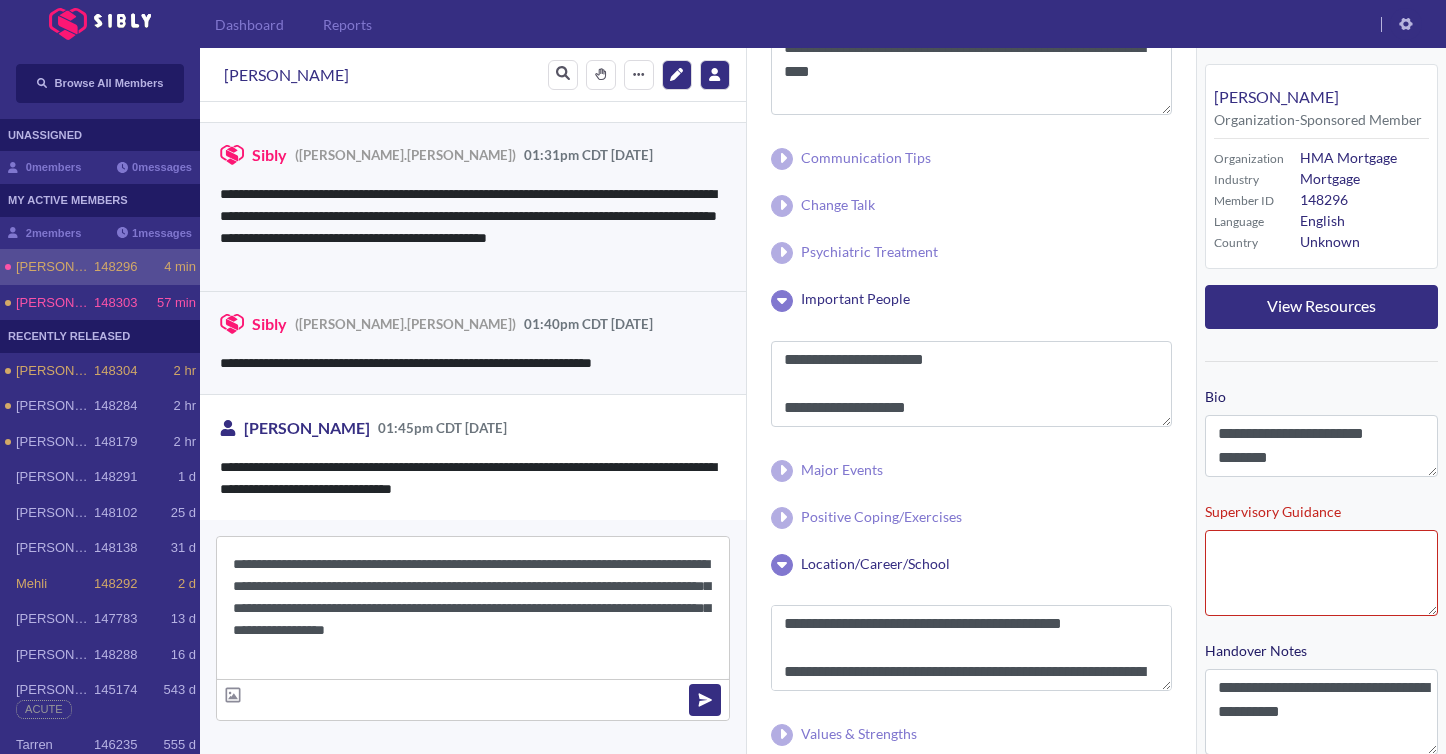 click on "**********" at bounding box center [473, 608] 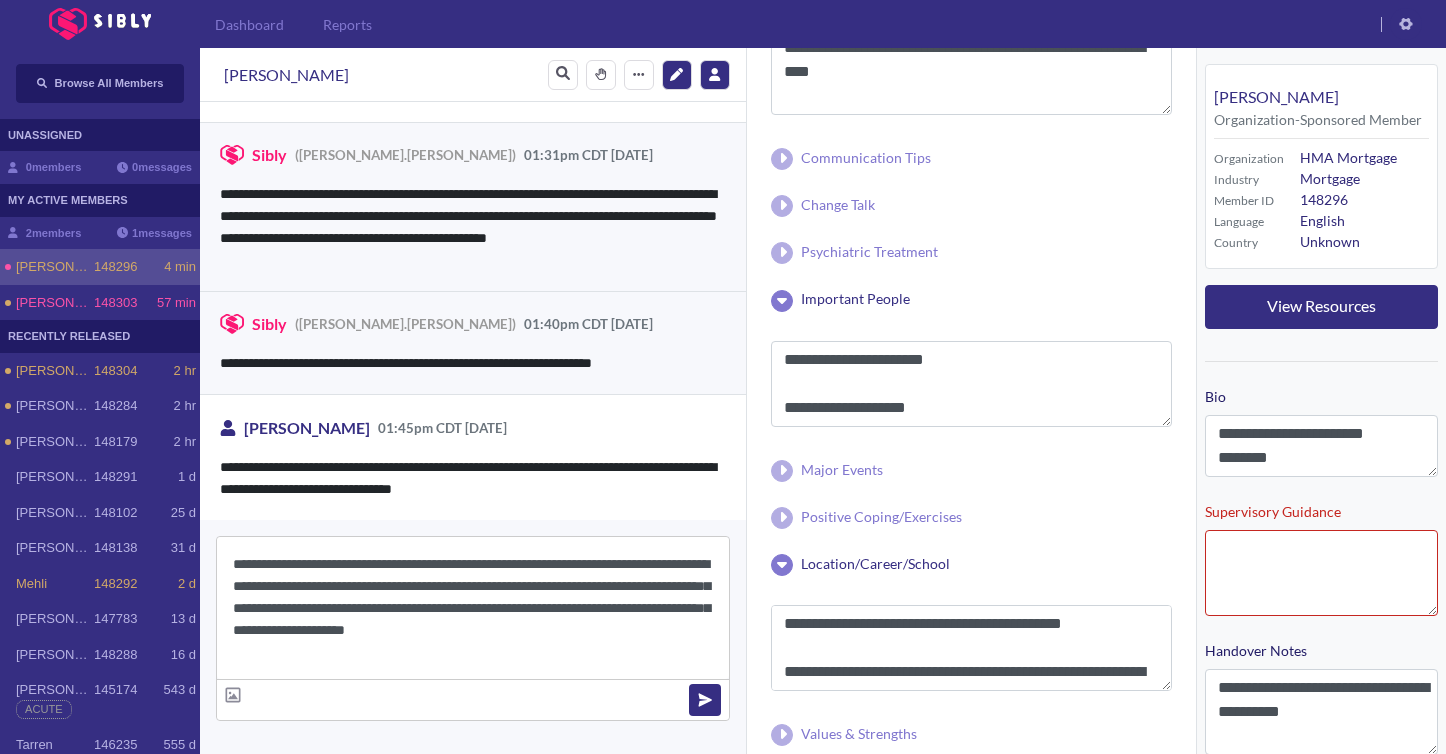 click on "**********" at bounding box center [473, 608] 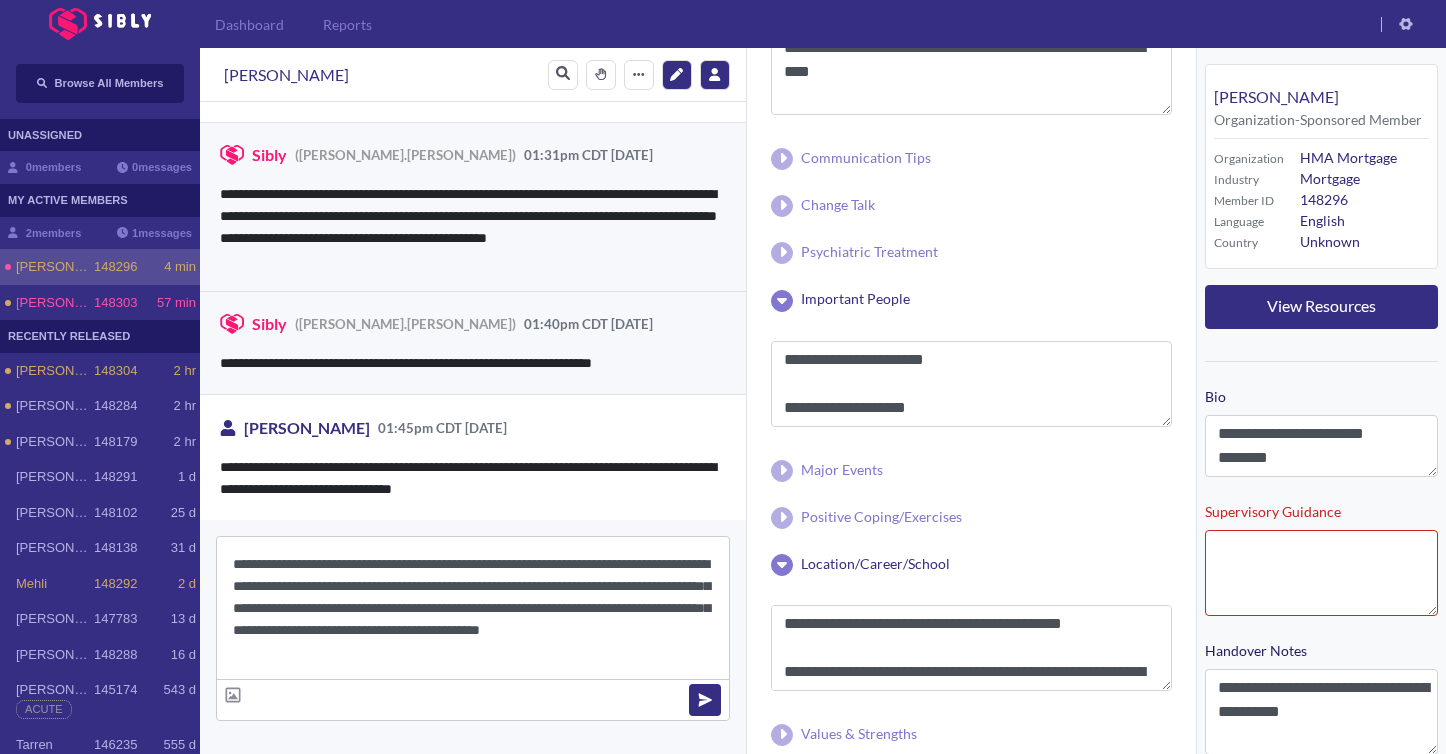 click on "**********" at bounding box center [473, 608] 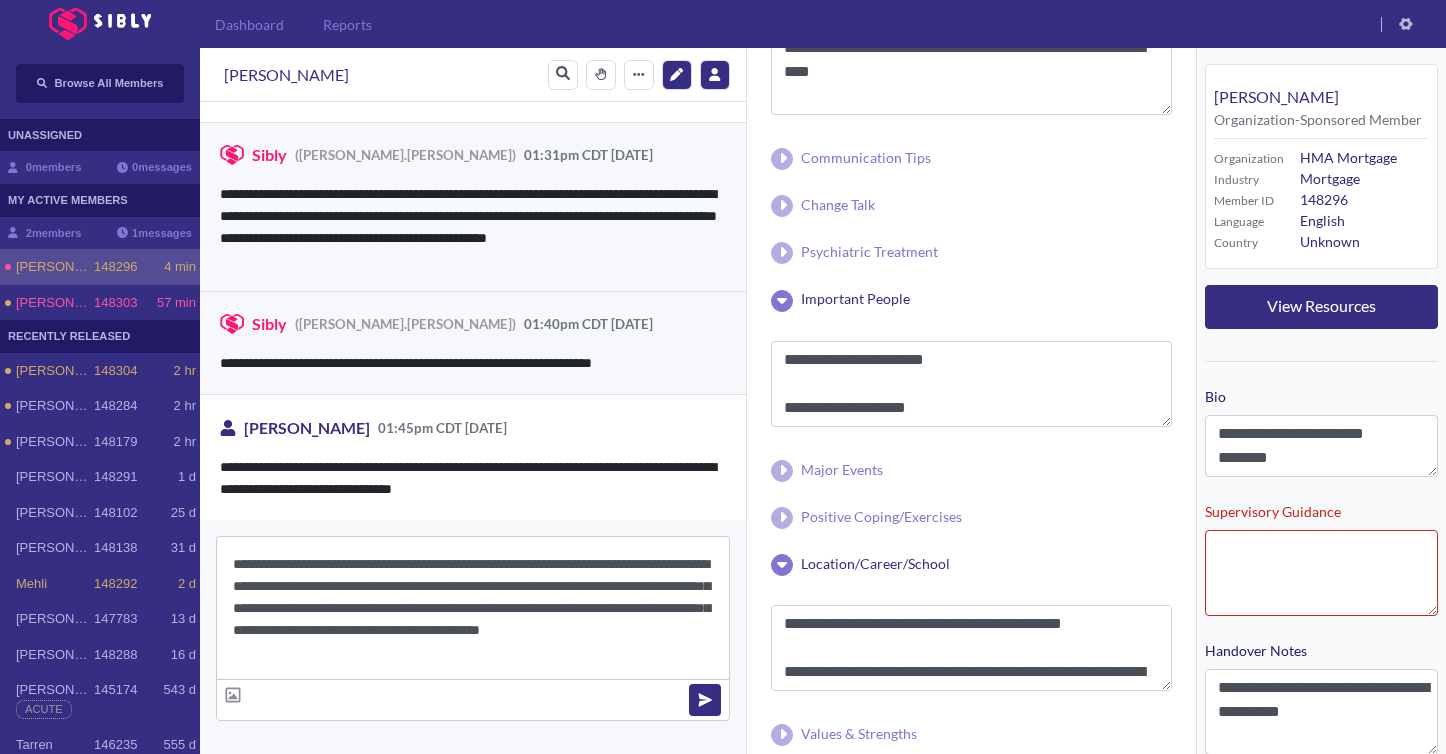 click on "**********" at bounding box center [473, 608] 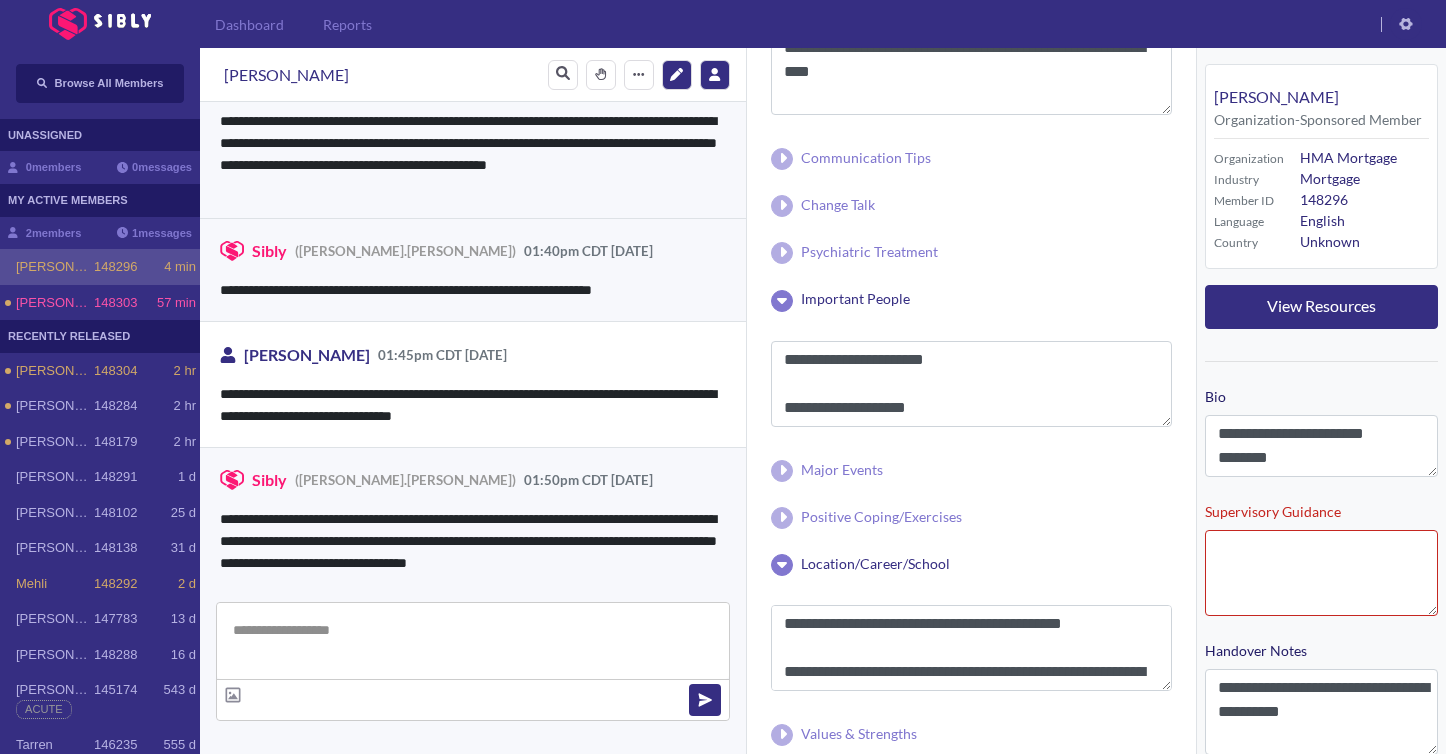 scroll, scrollTop: 4418, scrollLeft: 0, axis: vertical 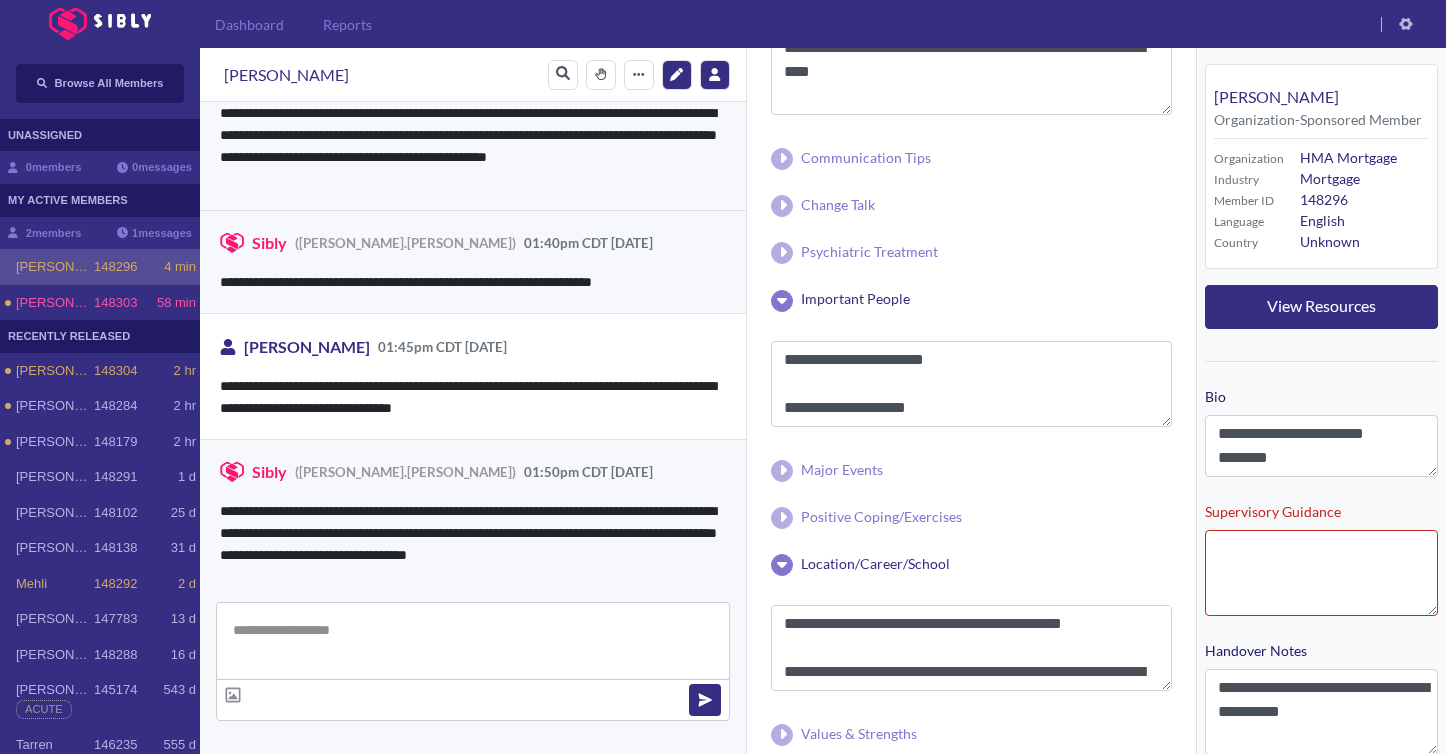 paste on "**********" 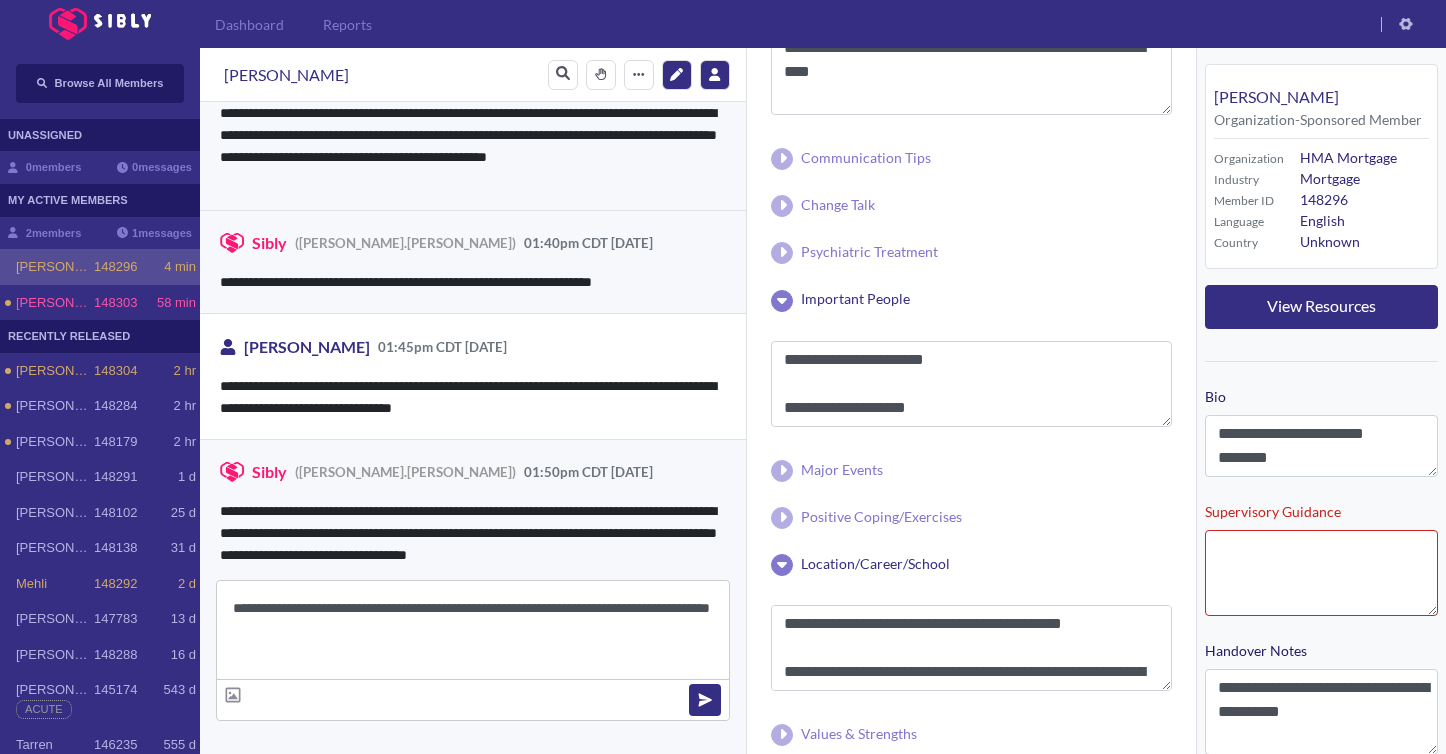 scroll, scrollTop: 4440, scrollLeft: 0, axis: vertical 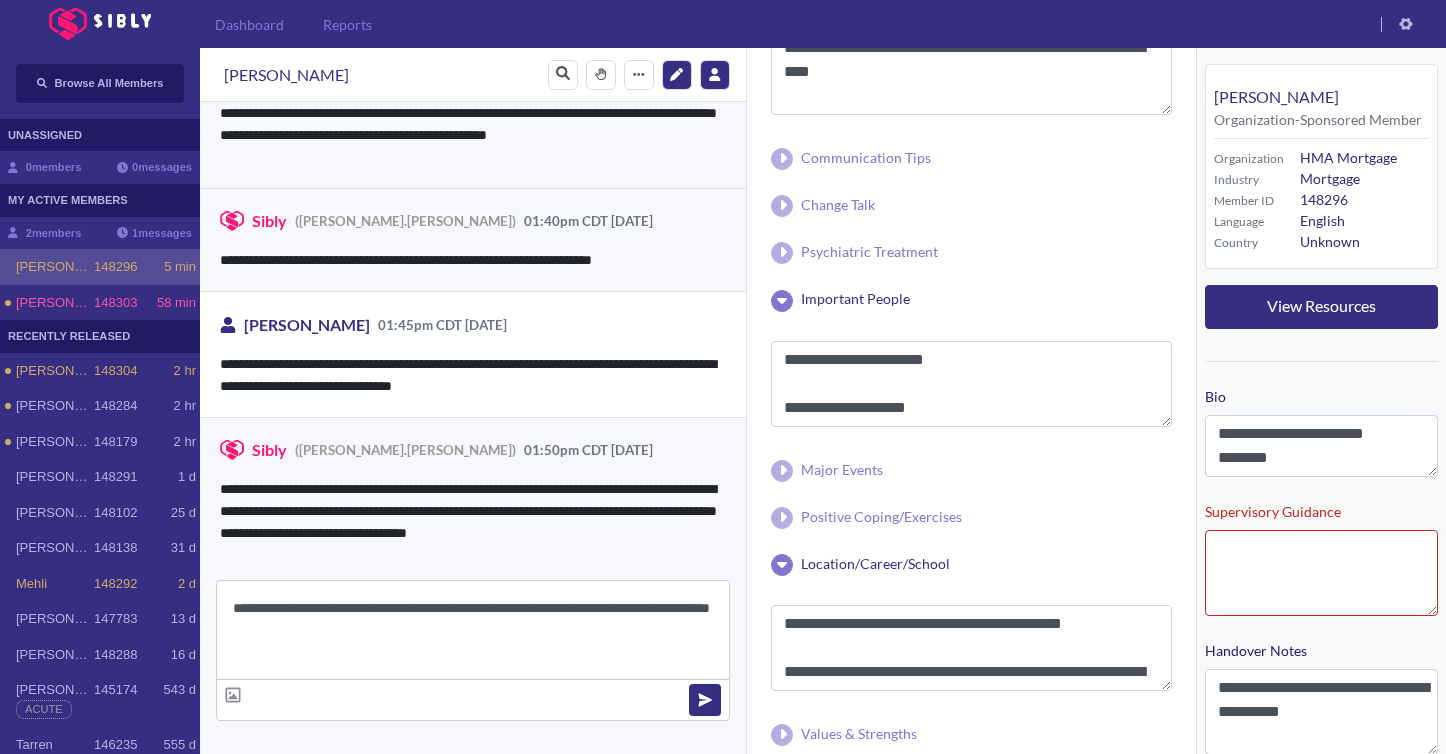 click on "**********" at bounding box center [473, 630] 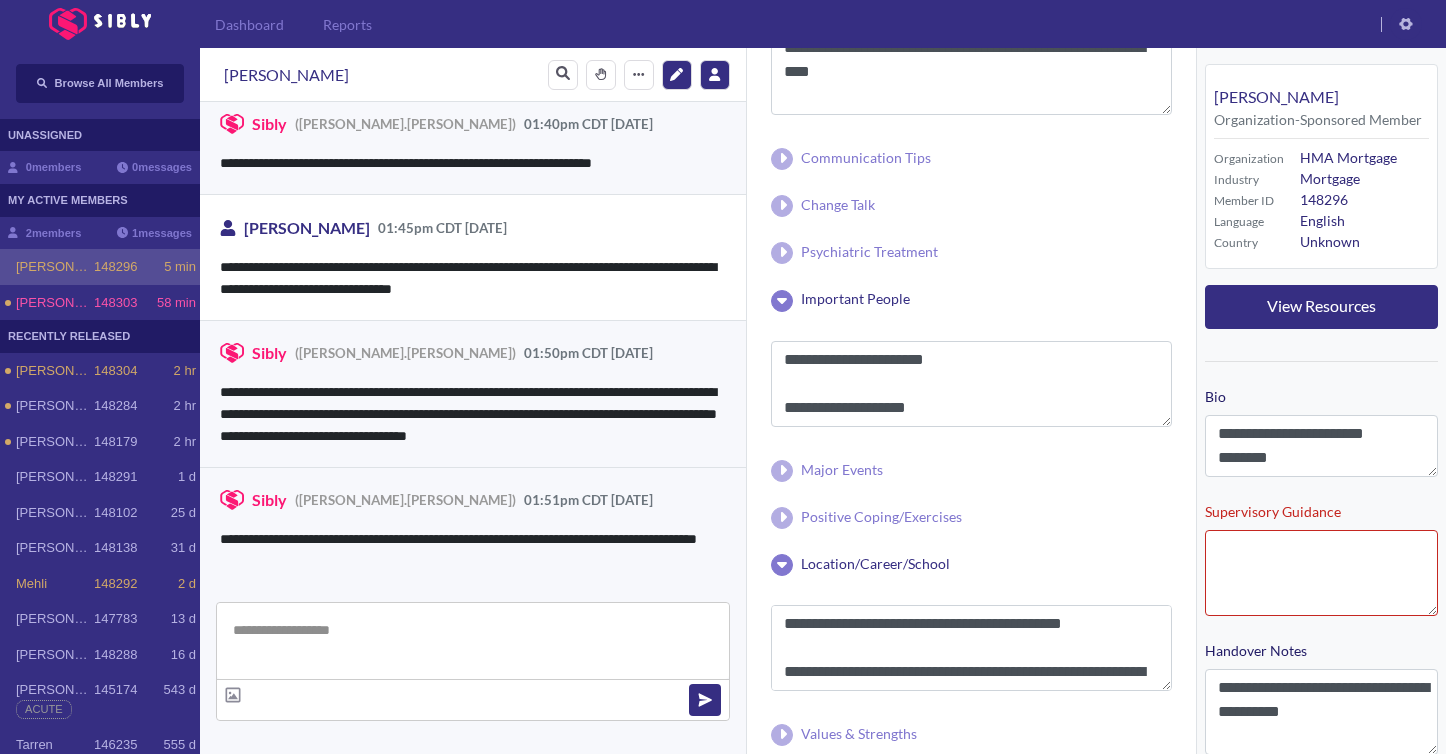scroll, scrollTop: 4543, scrollLeft: 0, axis: vertical 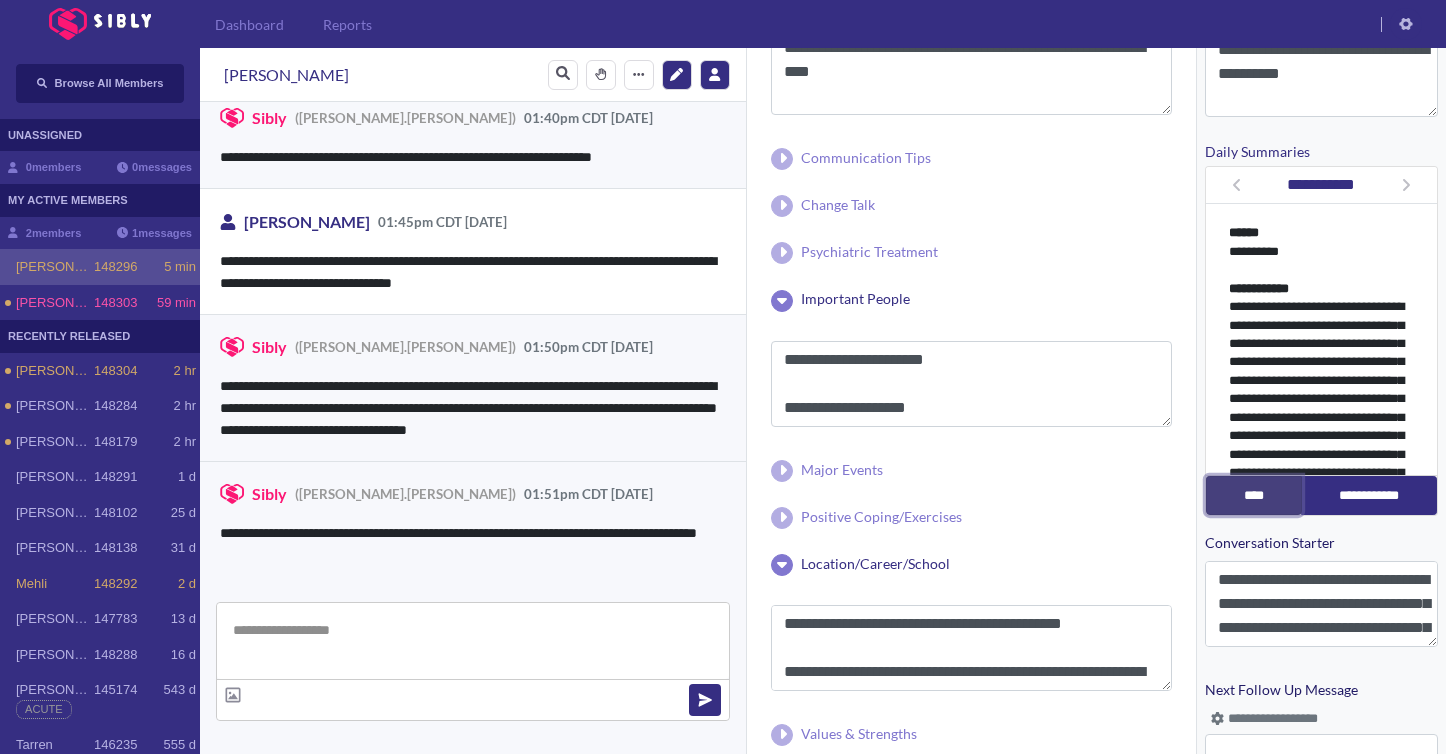 click on "****" at bounding box center (1254, 495) 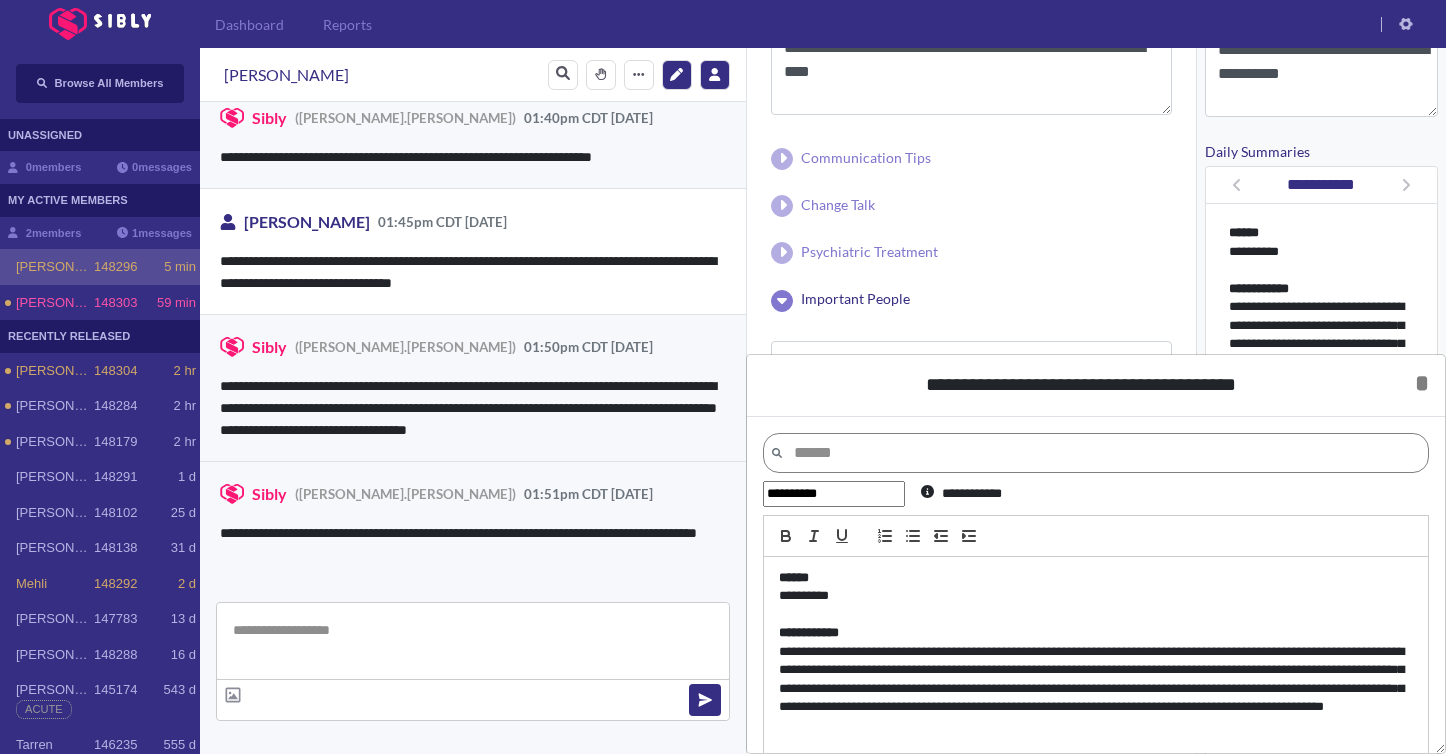 scroll, scrollTop: 397, scrollLeft: 0, axis: vertical 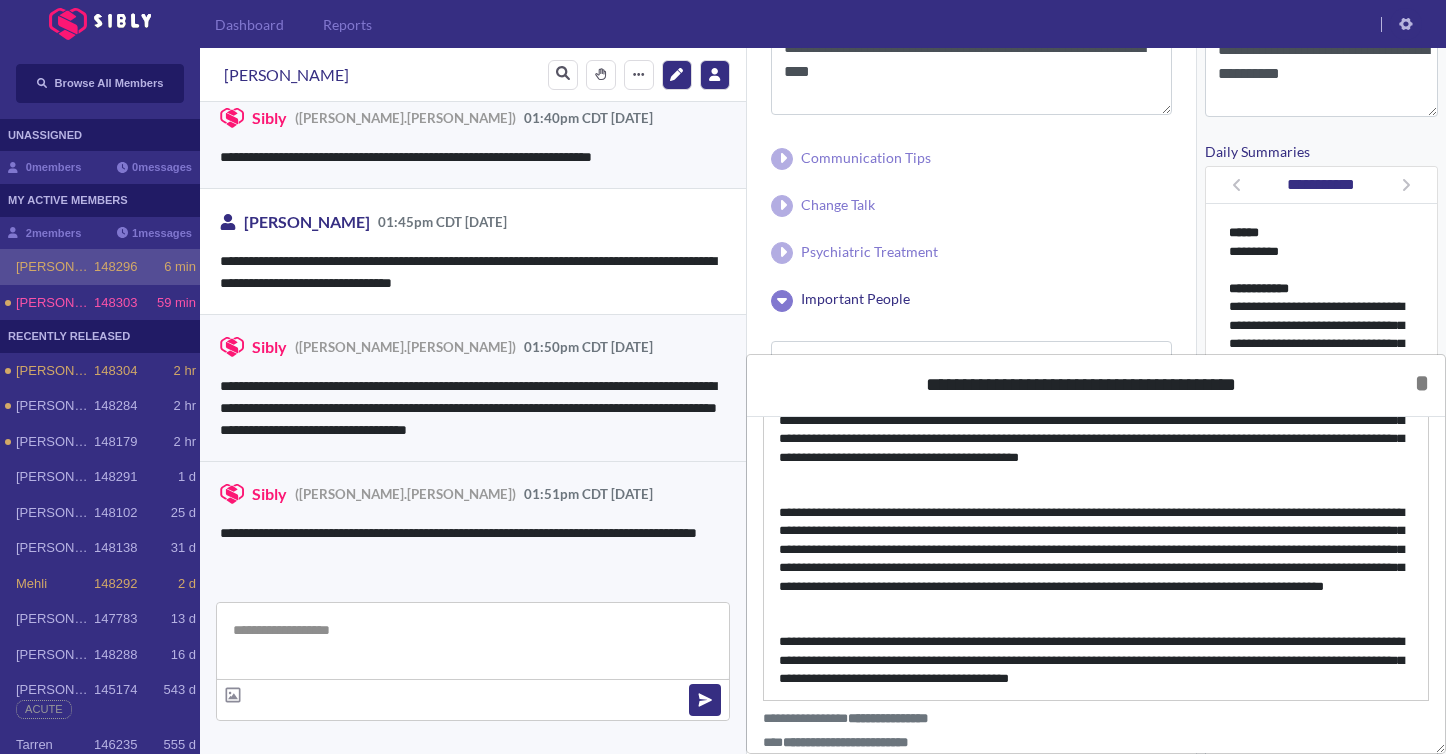 click on "**********" at bounding box center (1096, 660) 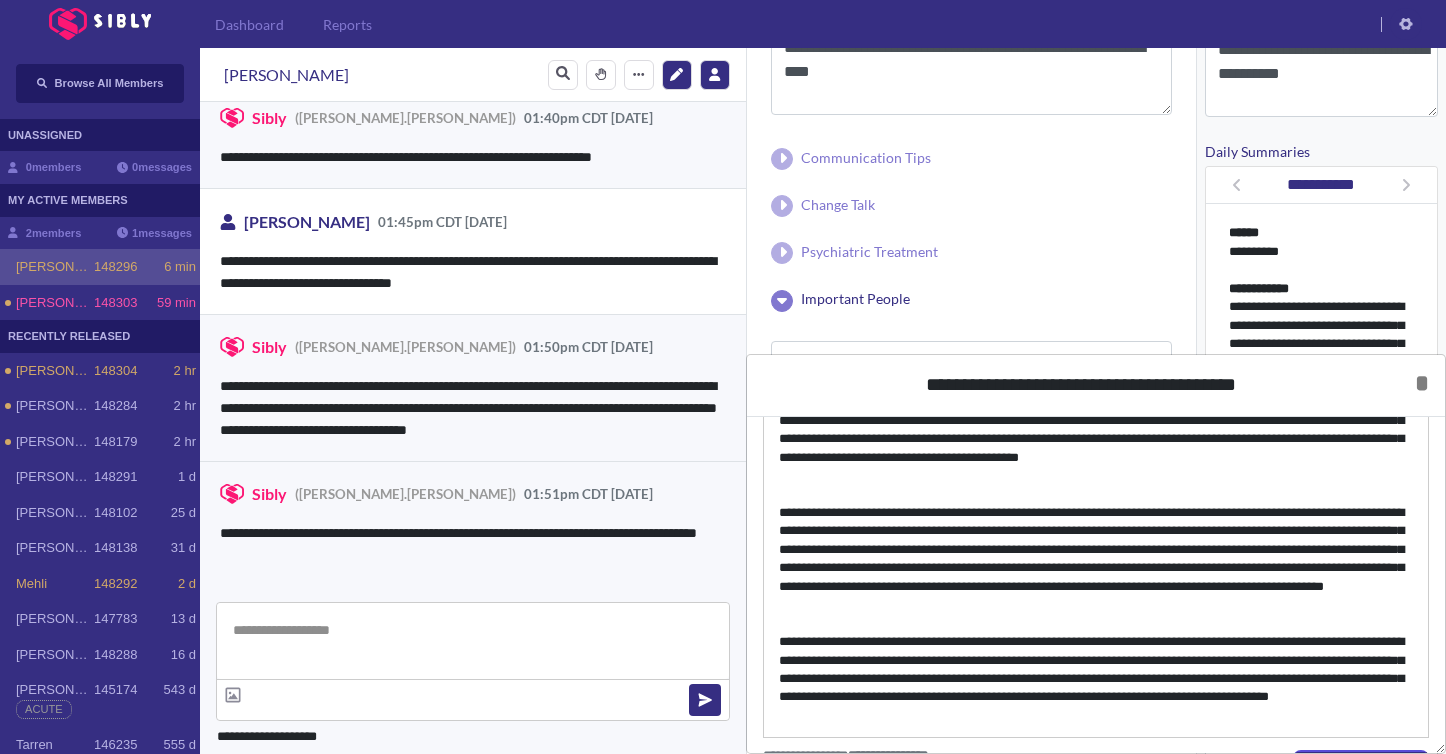 scroll, scrollTop: 434, scrollLeft: 0, axis: vertical 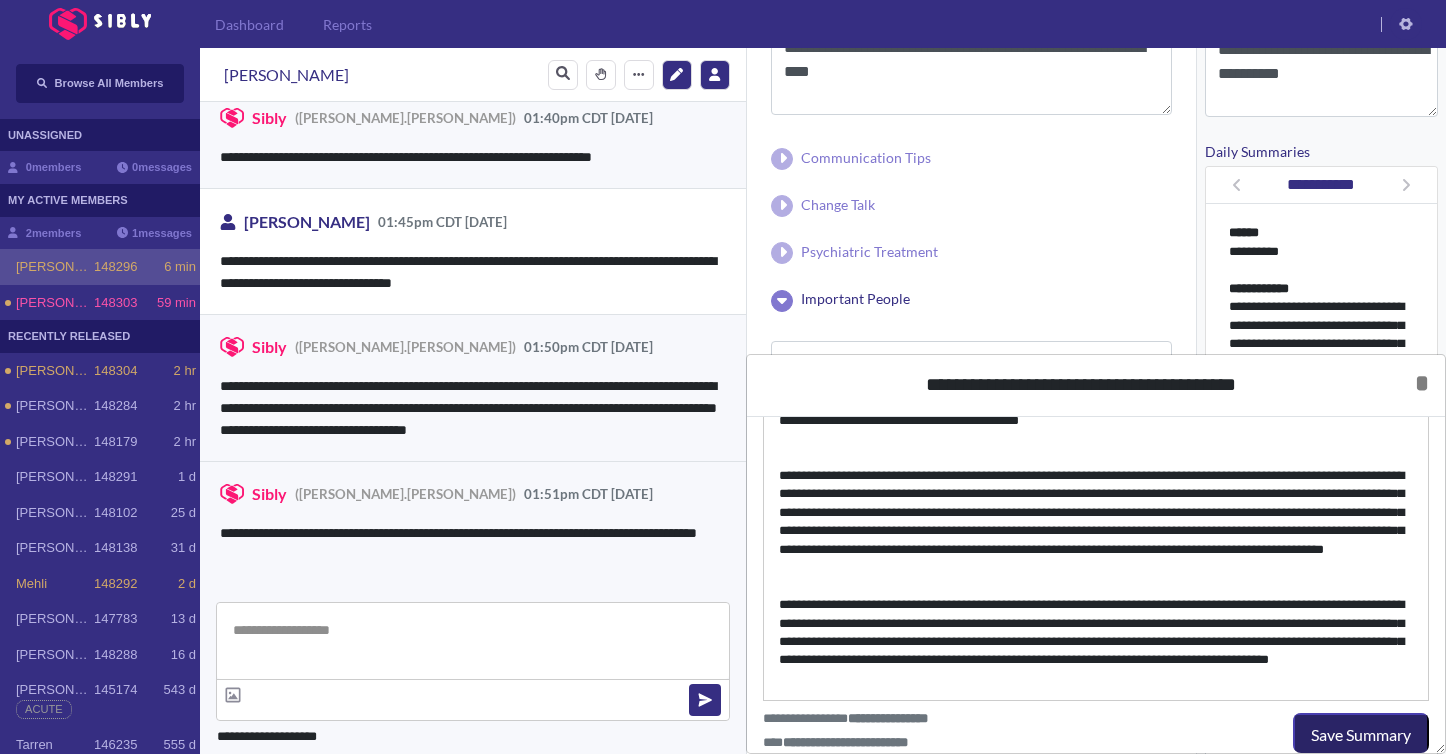 click on "Save Summary" at bounding box center [1361, 735] 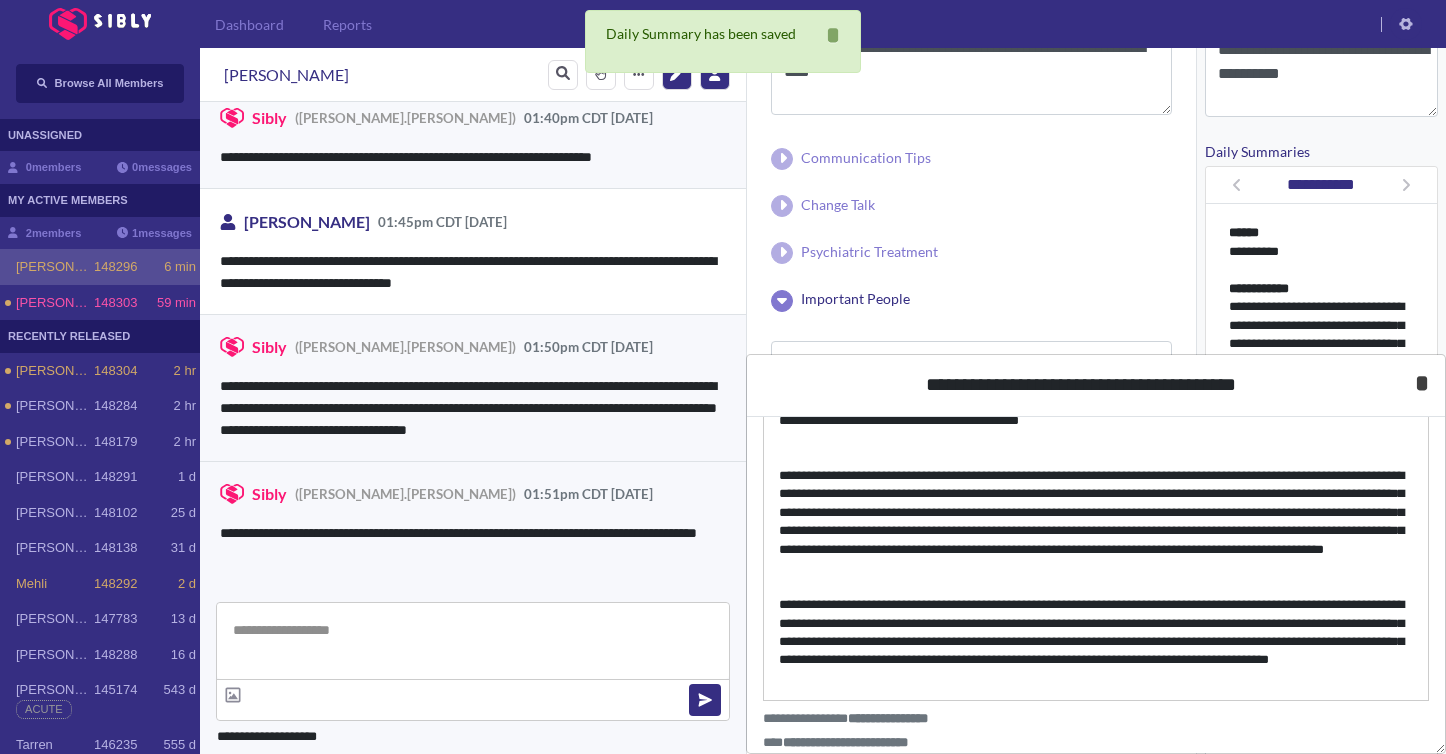 click on "*" at bounding box center (1422, 383) 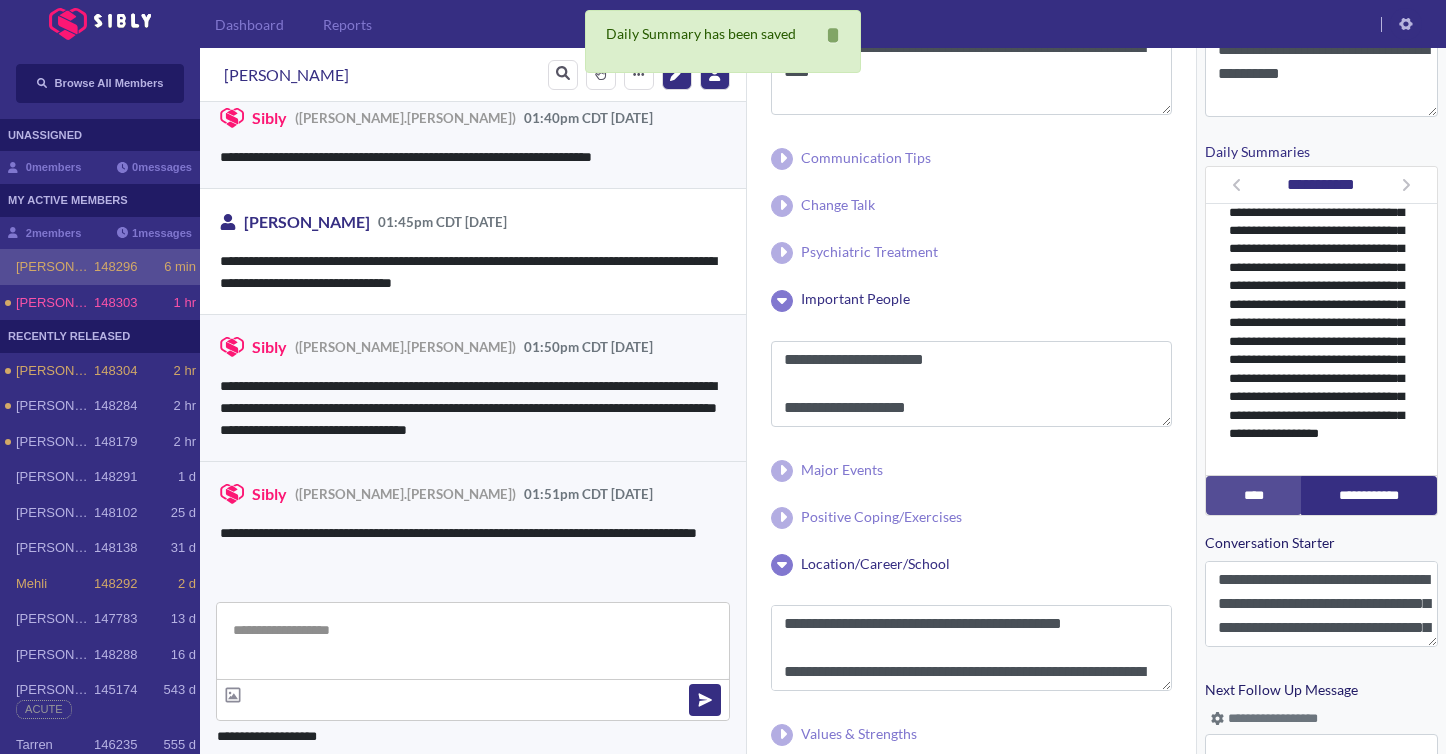 scroll, scrollTop: 1364, scrollLeft: 0, axis: vertical 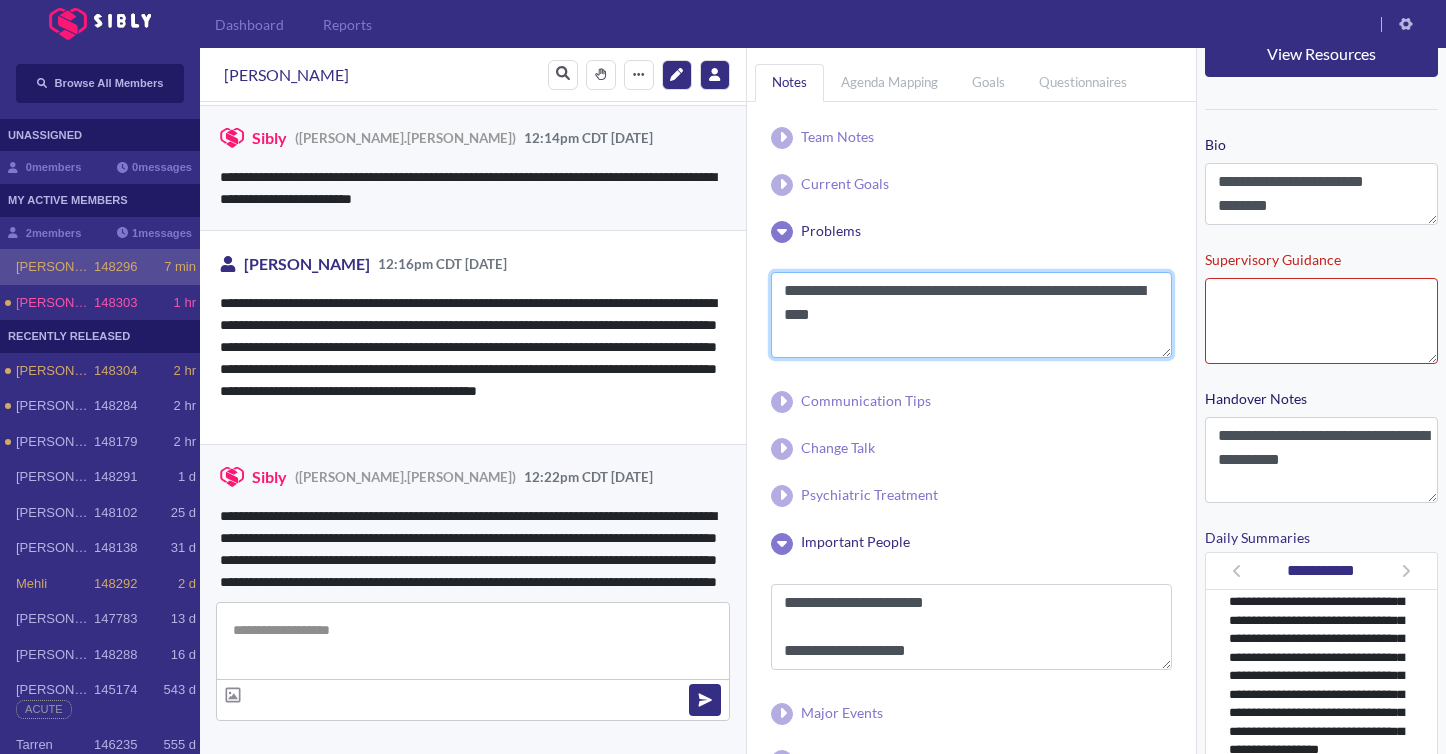 click on "**********" at bounding box center [971, 315] 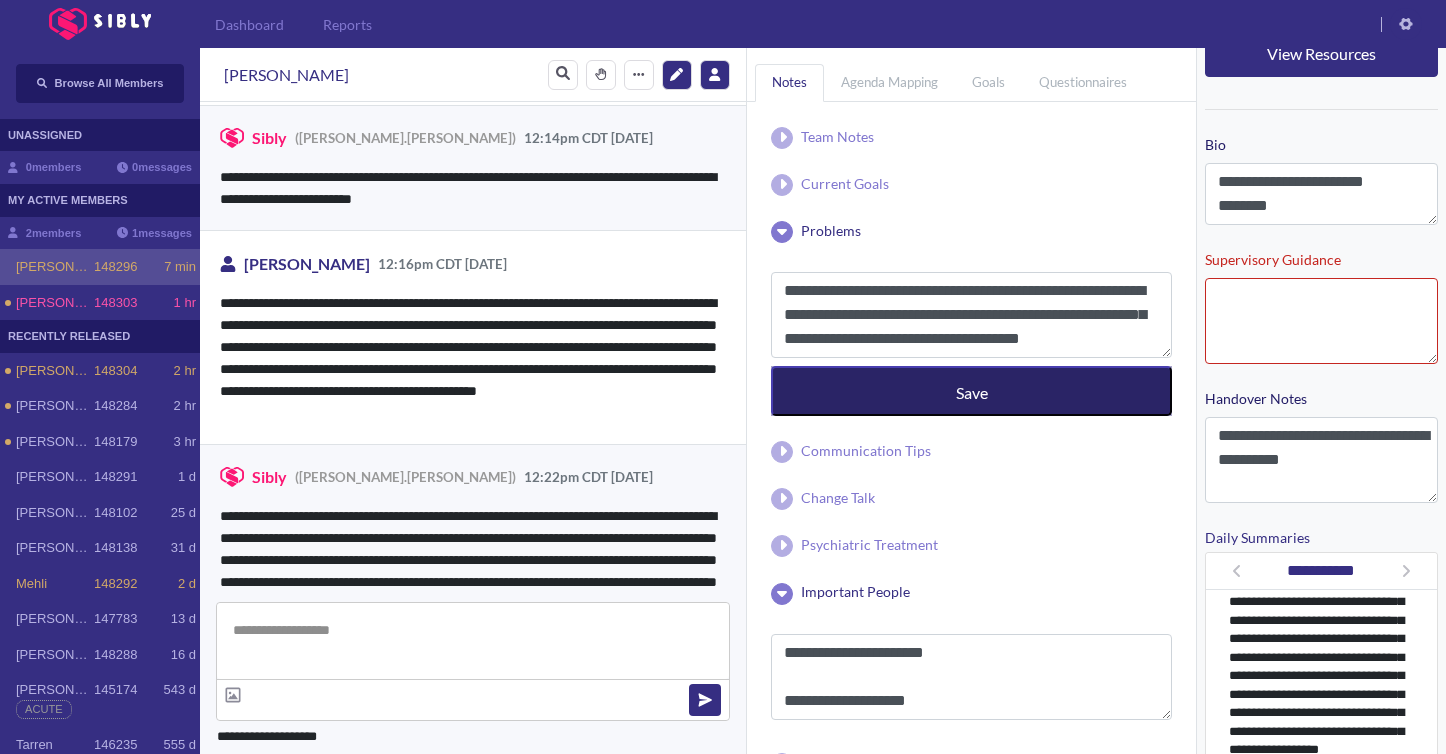 click on "Save" at bounding box center (971, 391) 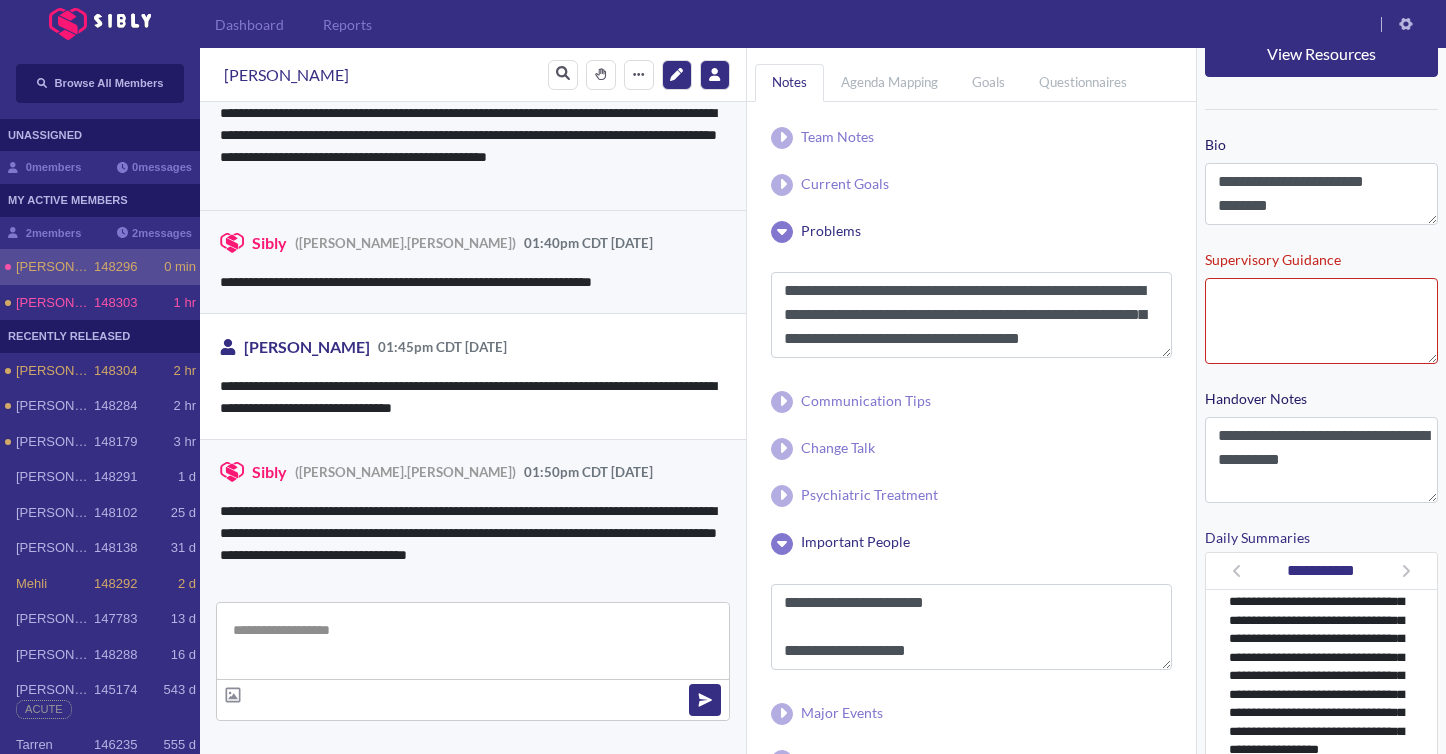 scroll, scrollTop: 4691, scrollLeft: 0, axis: vertical 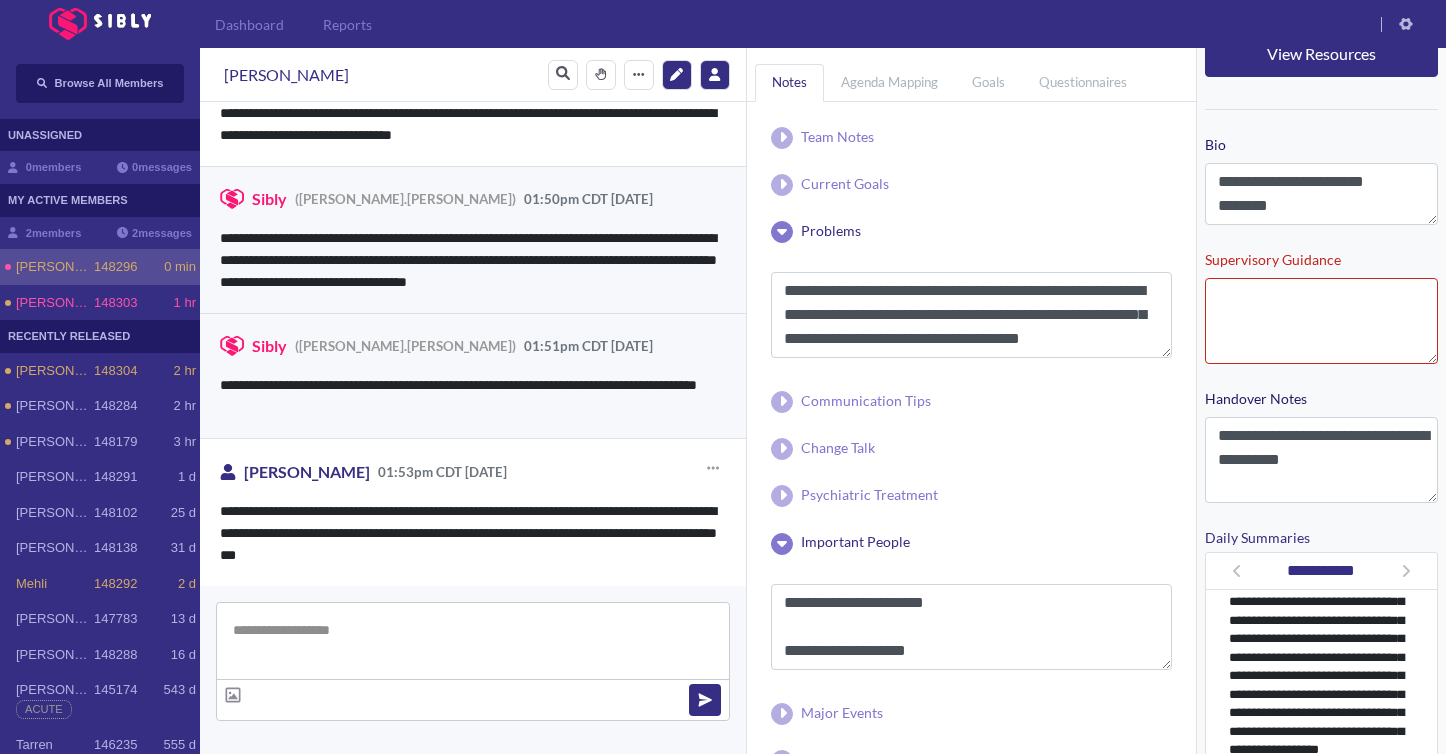 click on "**********" at bounding box center (473, 533) 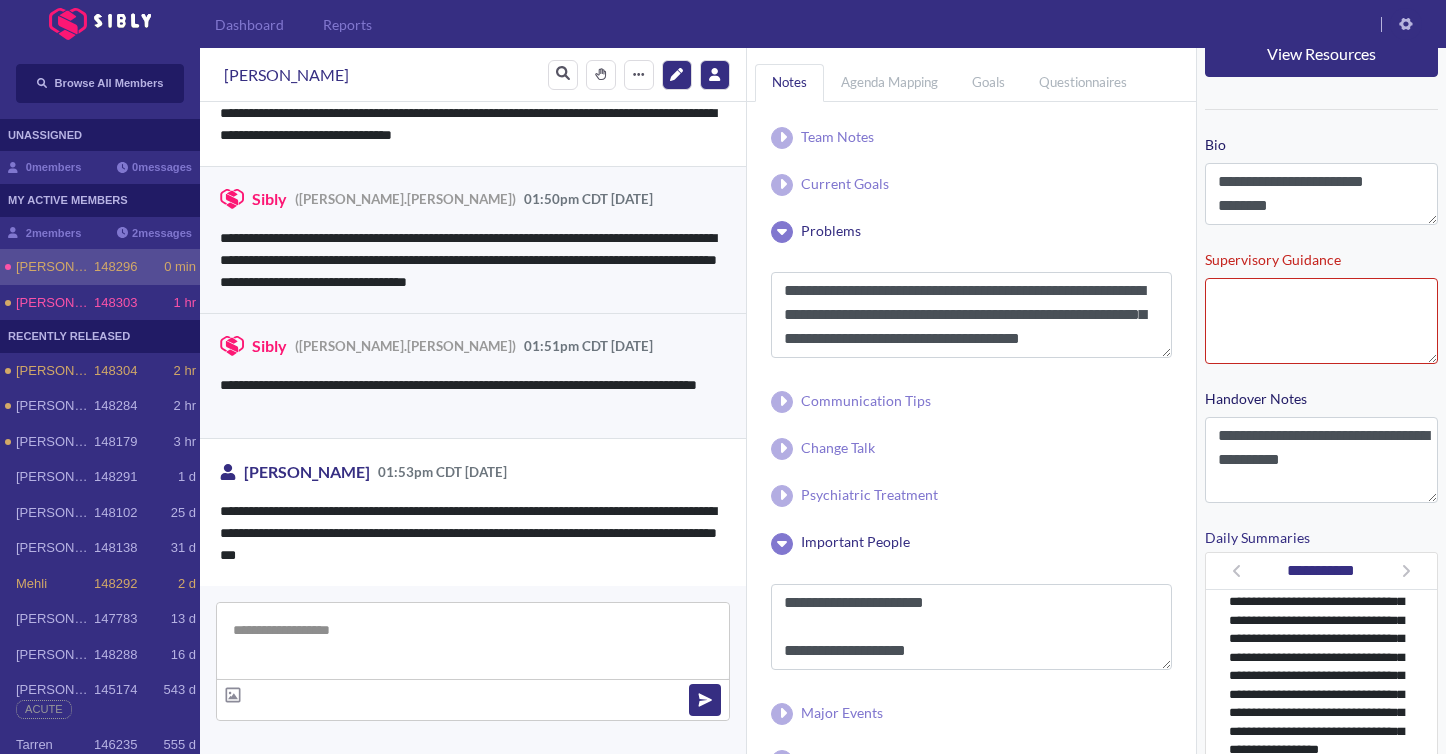 click at bounding box center [473, 641] 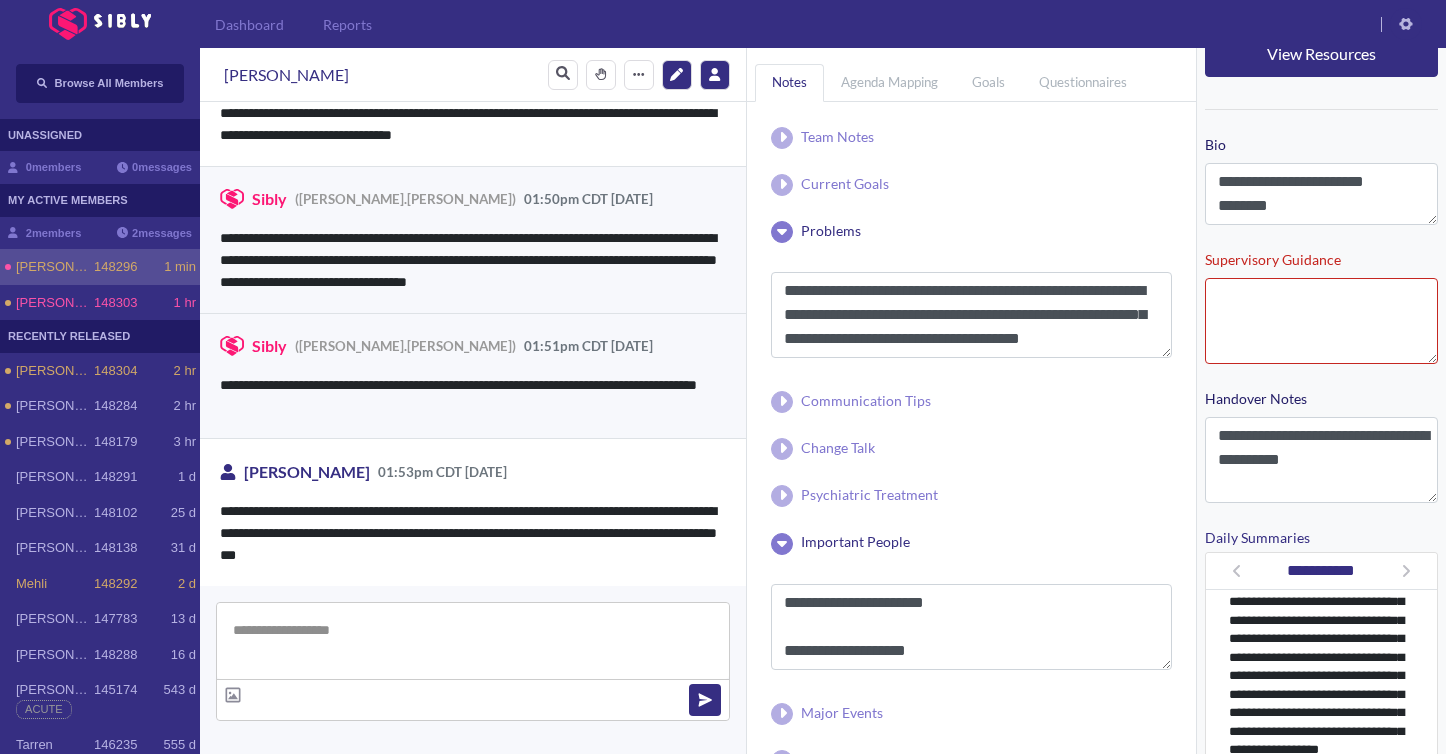 click at bounding box center (473, 641) 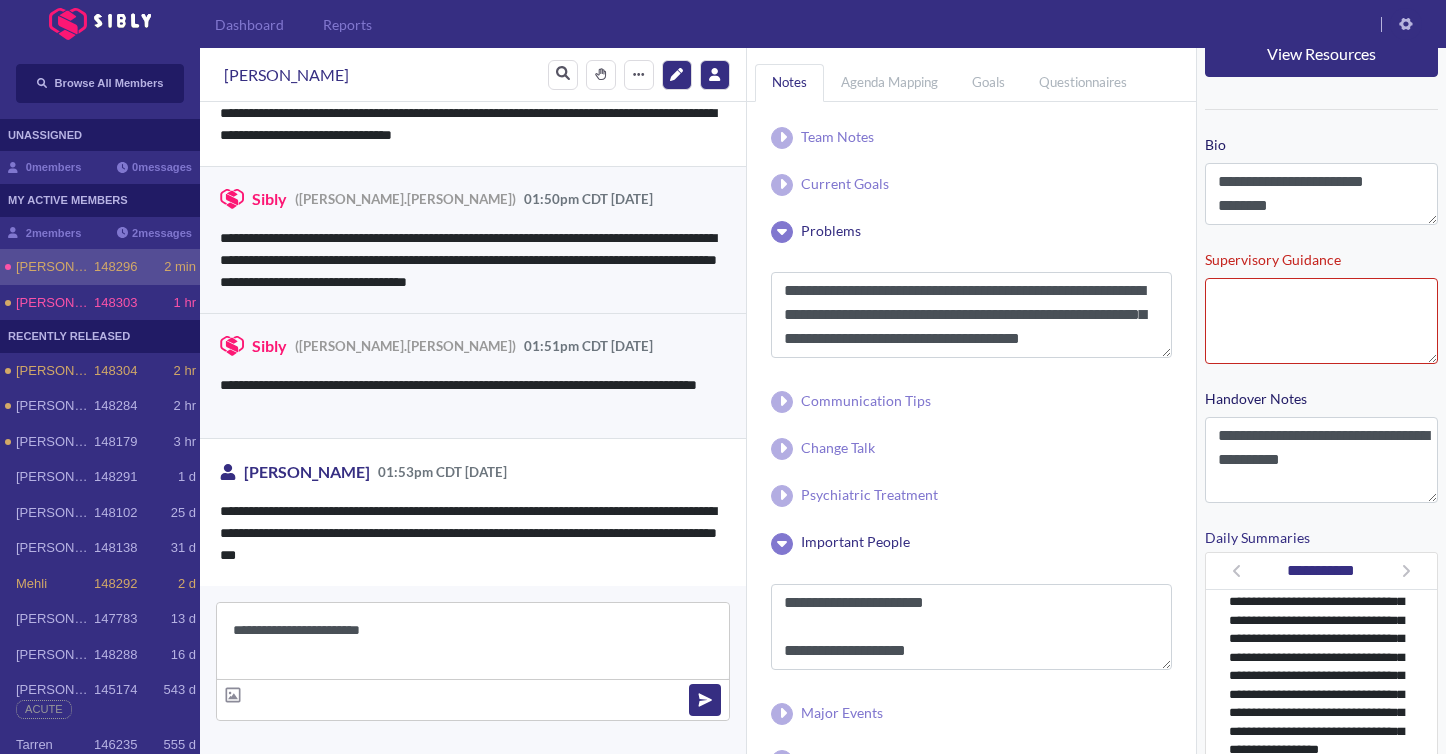 click on "**********" at bounding box center [473, 641] 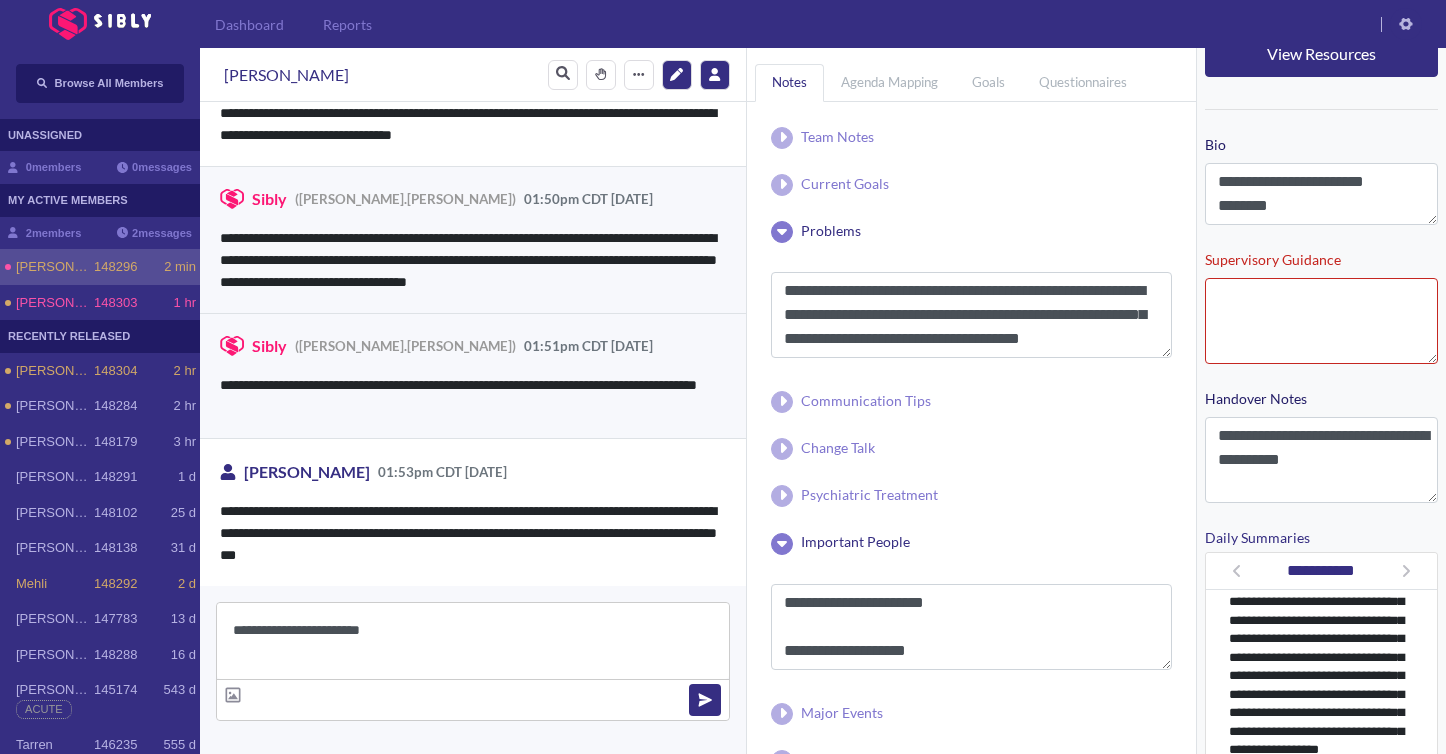 click on "**********" at bounding box center [473, 653] 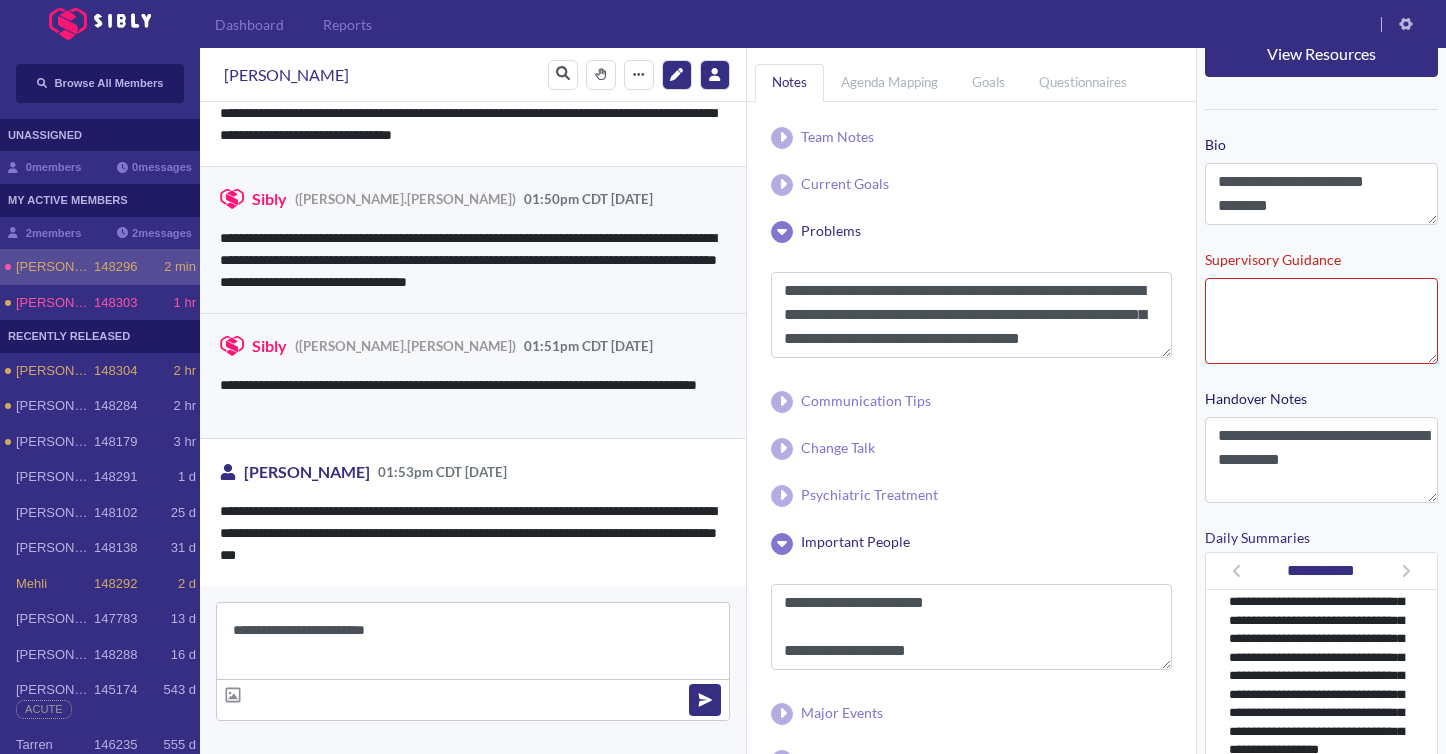 click on "**********" at bounding box center (473, 641) 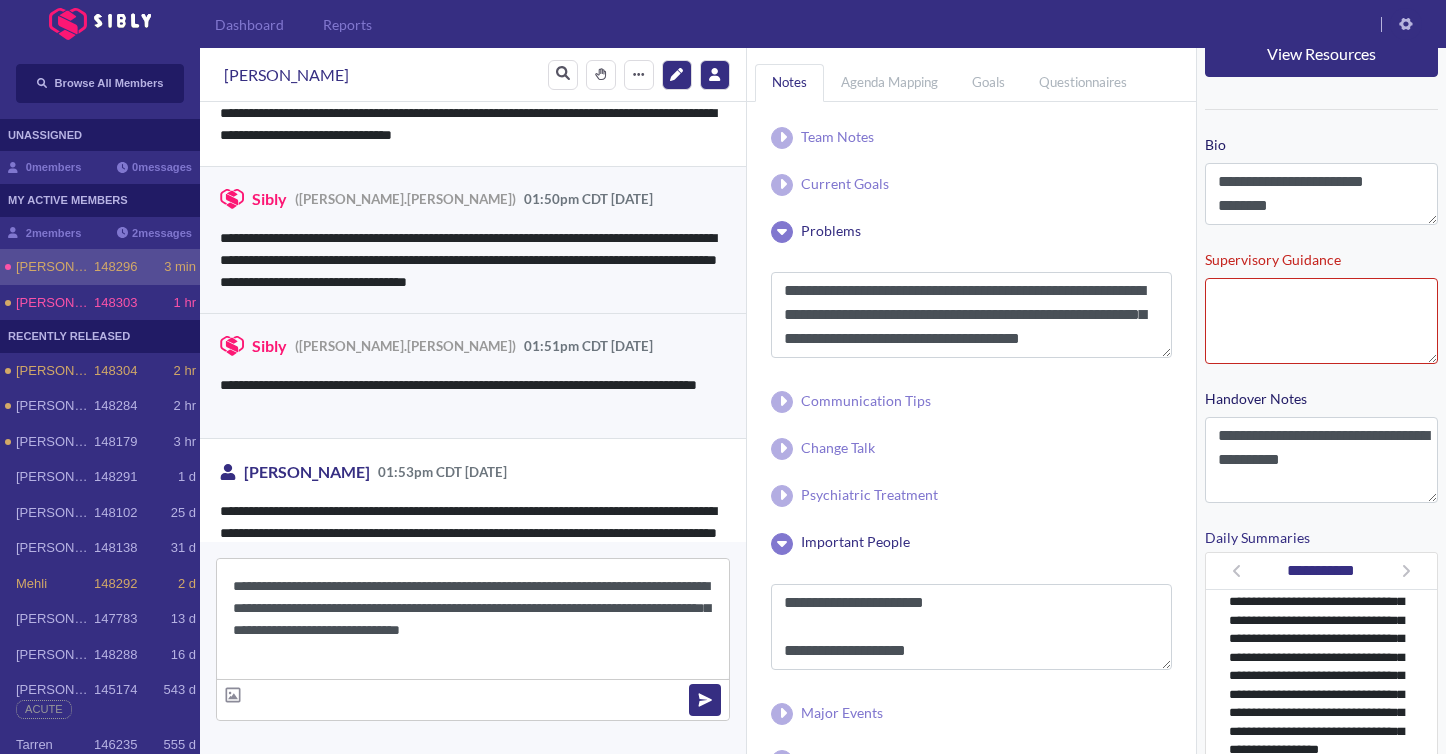 click on "**********" at bounding box center [473, 619] 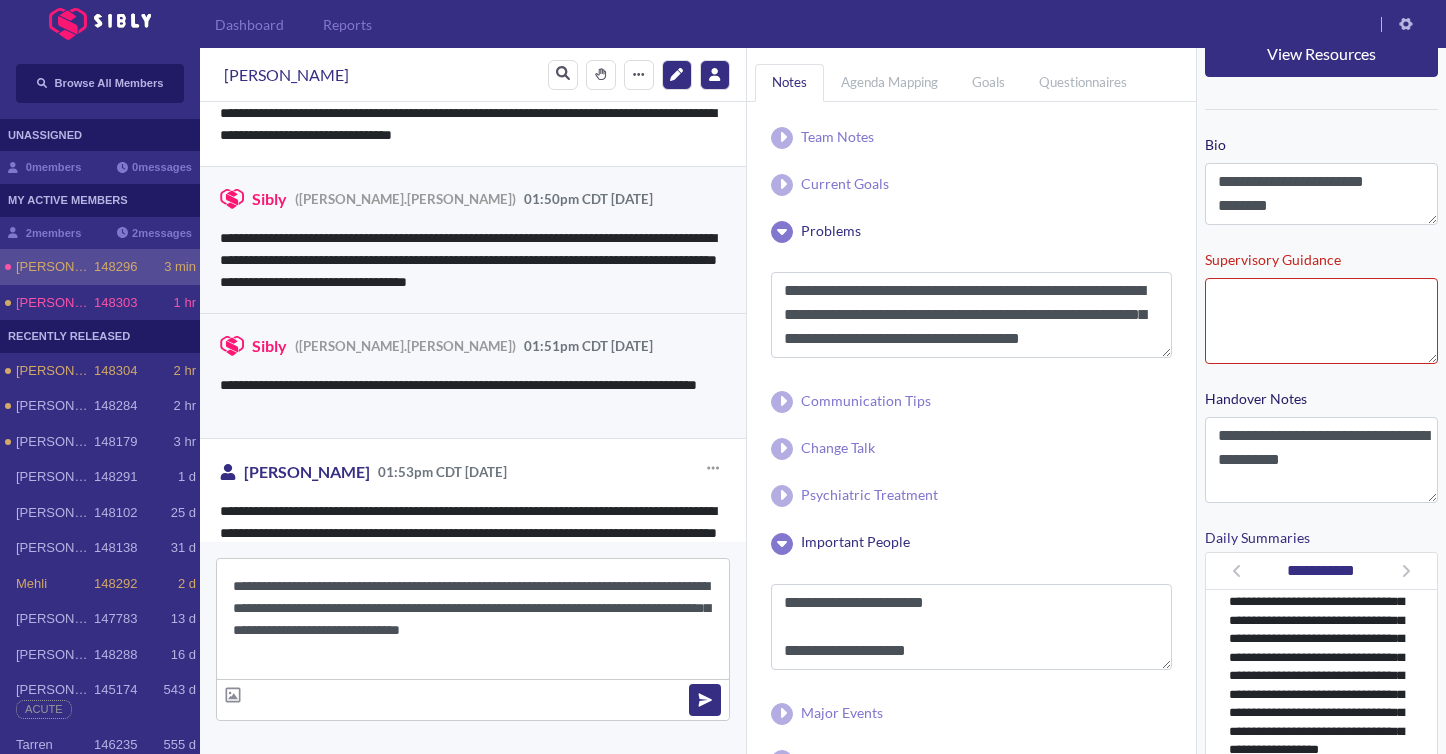 scroll, scrollTop: 4735, scrollLeft: 0, axis: vertical 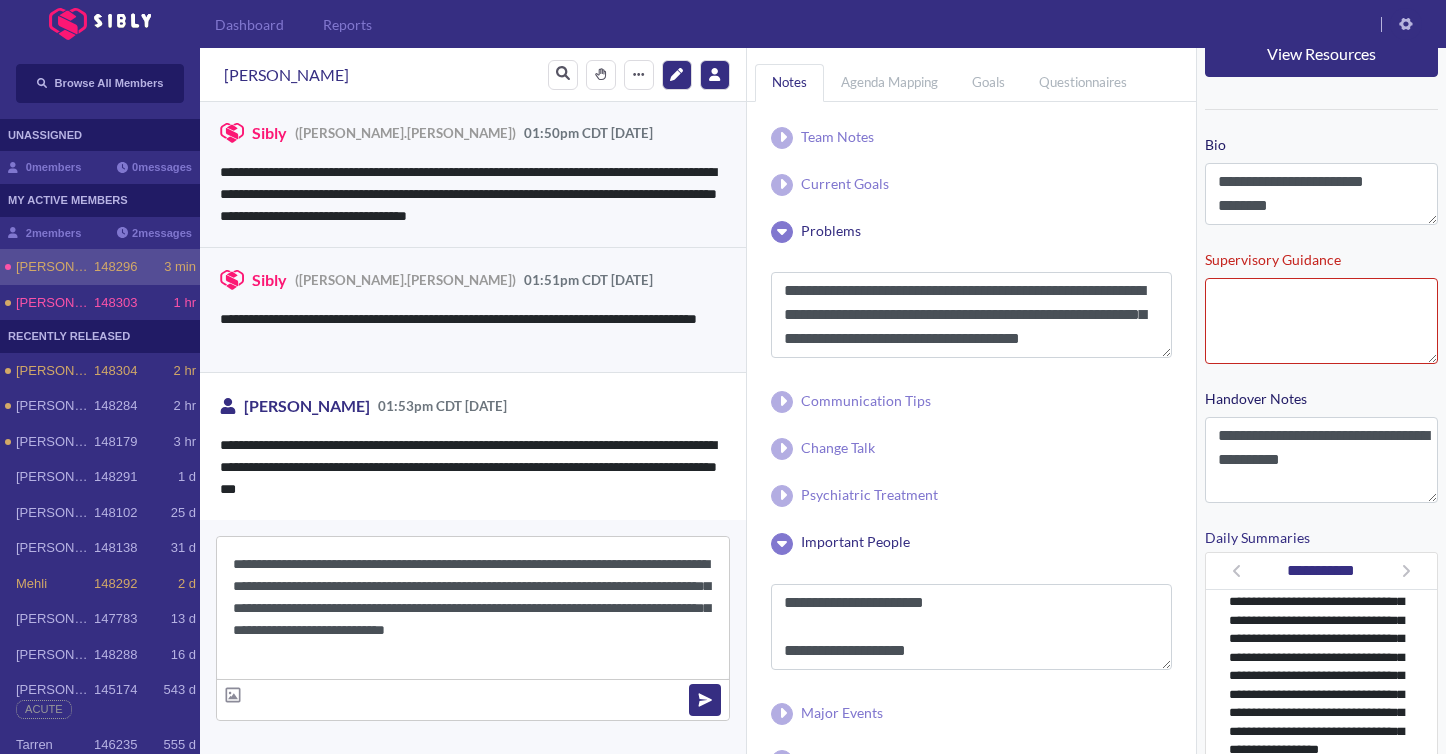 click on "**********" at bounding box center (473, 608) 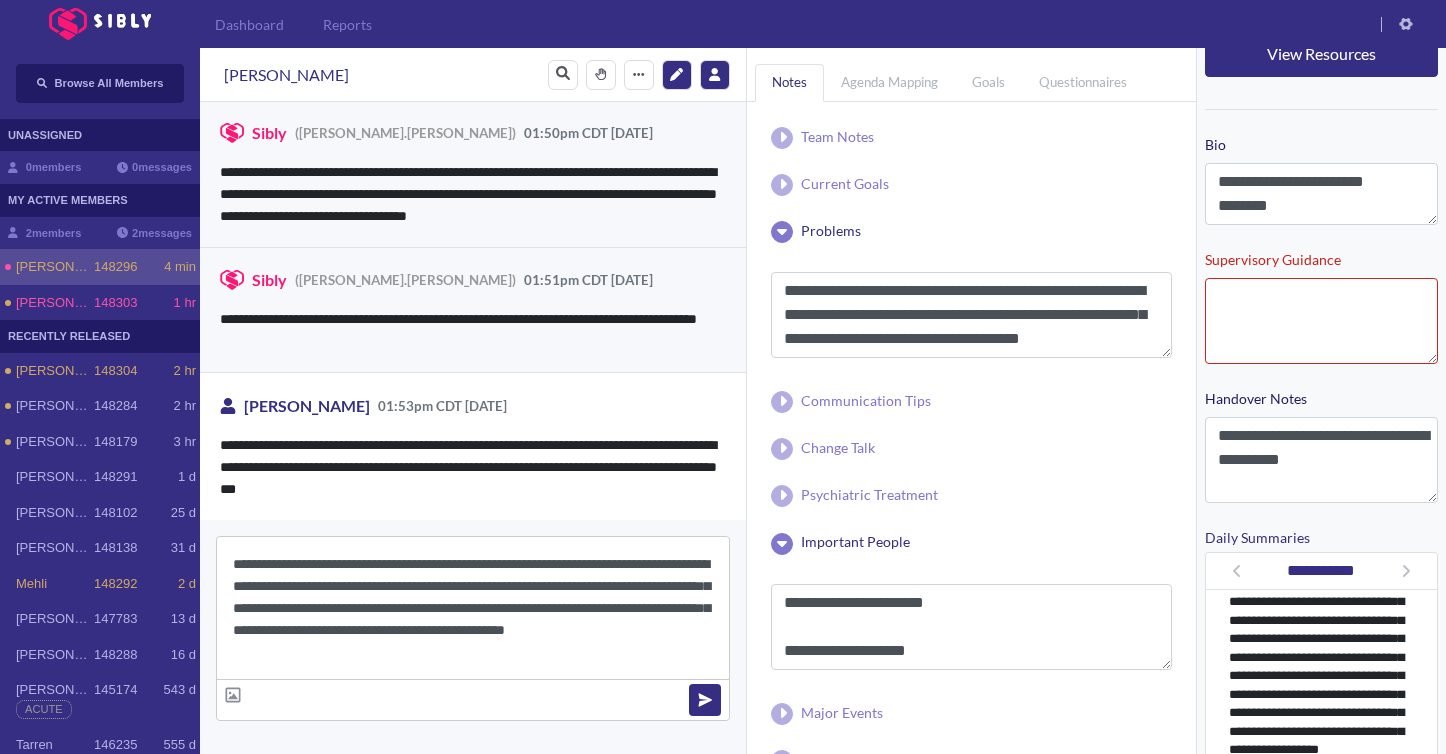 click on "**********" at bounding box center (473, 608) 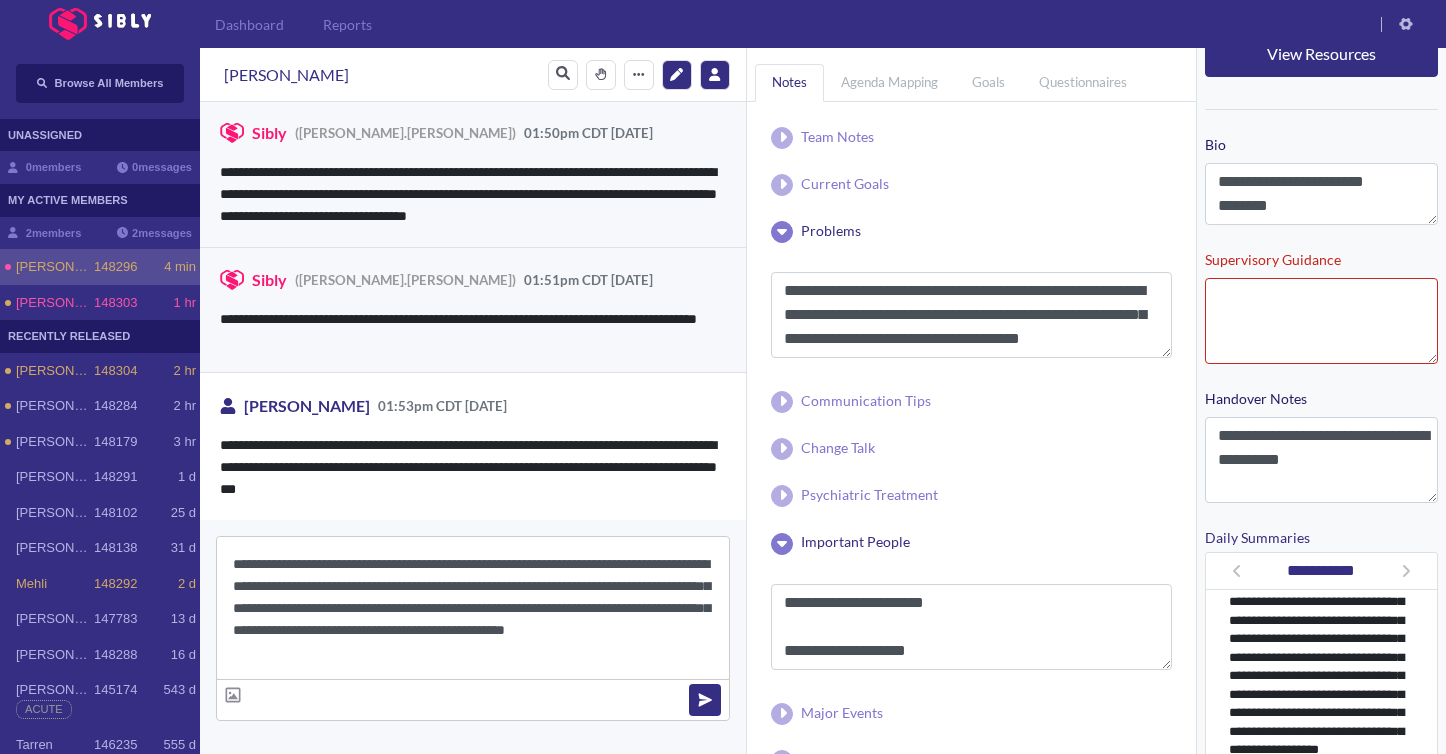 click on "**********" at bounding box center (473, 608) 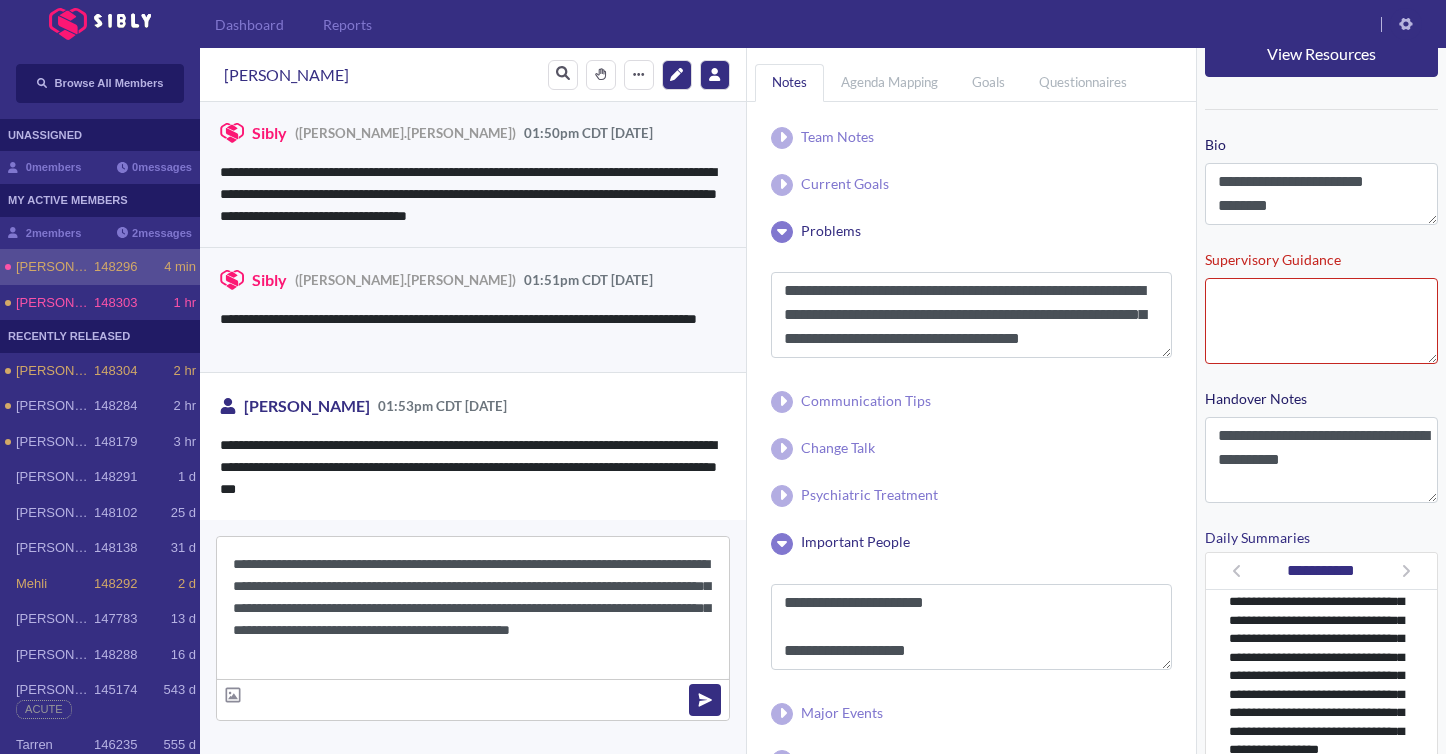 click on "**********" at bounding box center [473, 608] 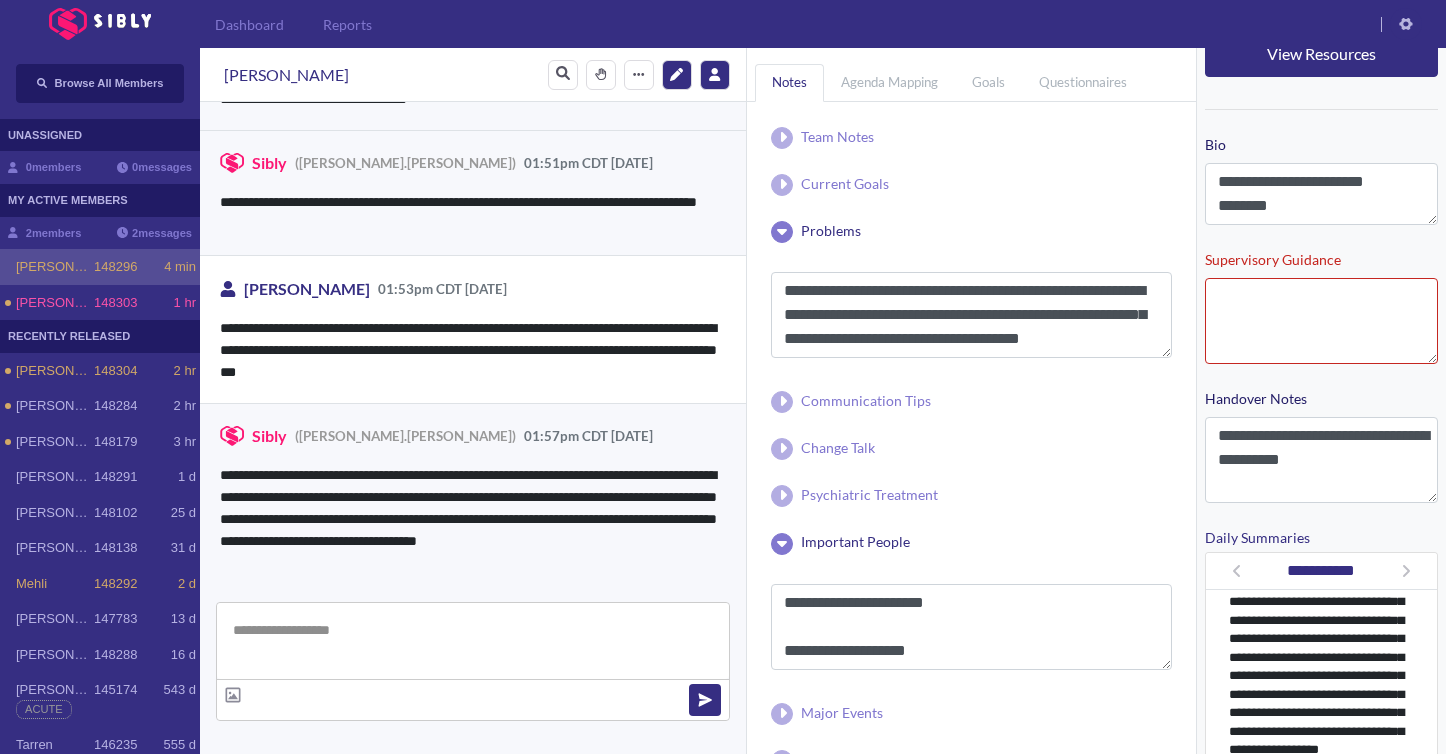 scroll, scrollTop: 4882, scrollLeft: 0, axis: vertical 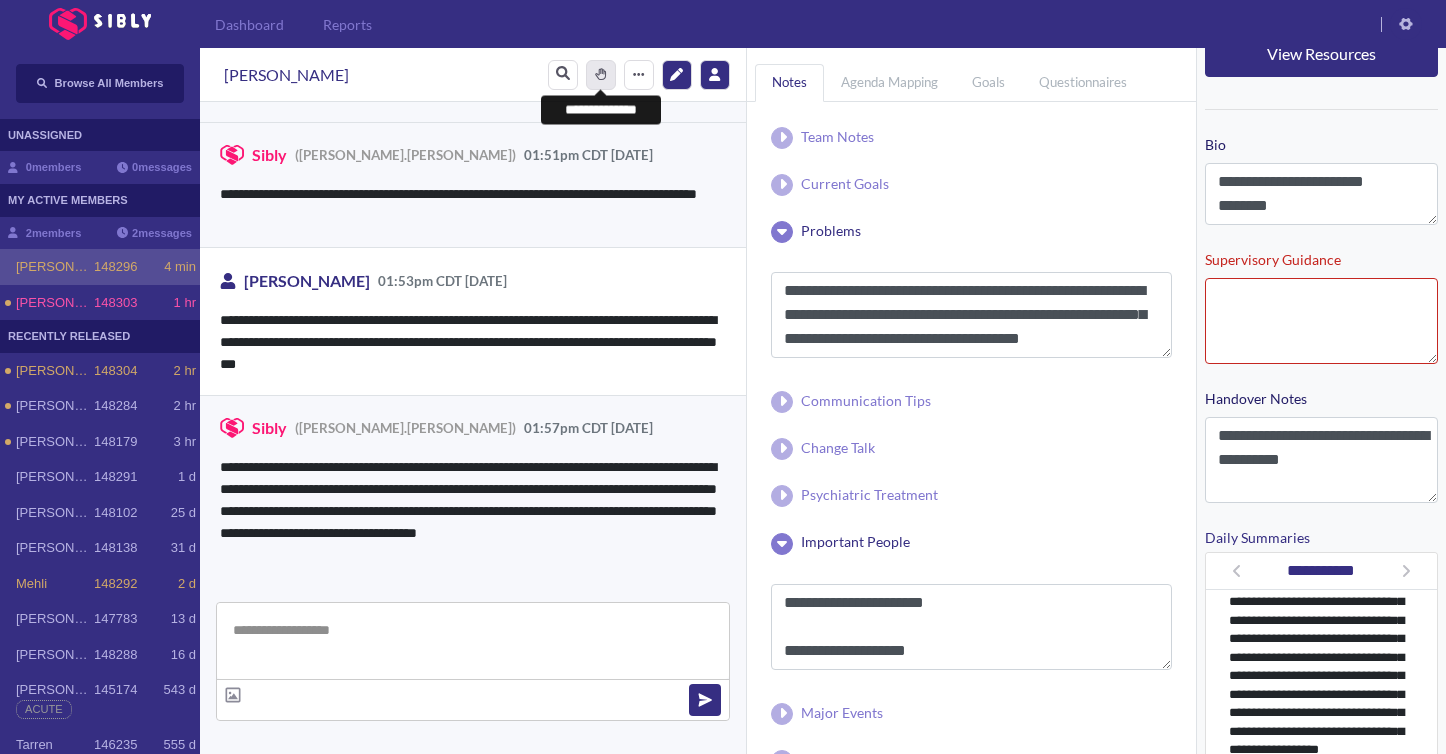 click on "*******" at bounding box center (601, 75) 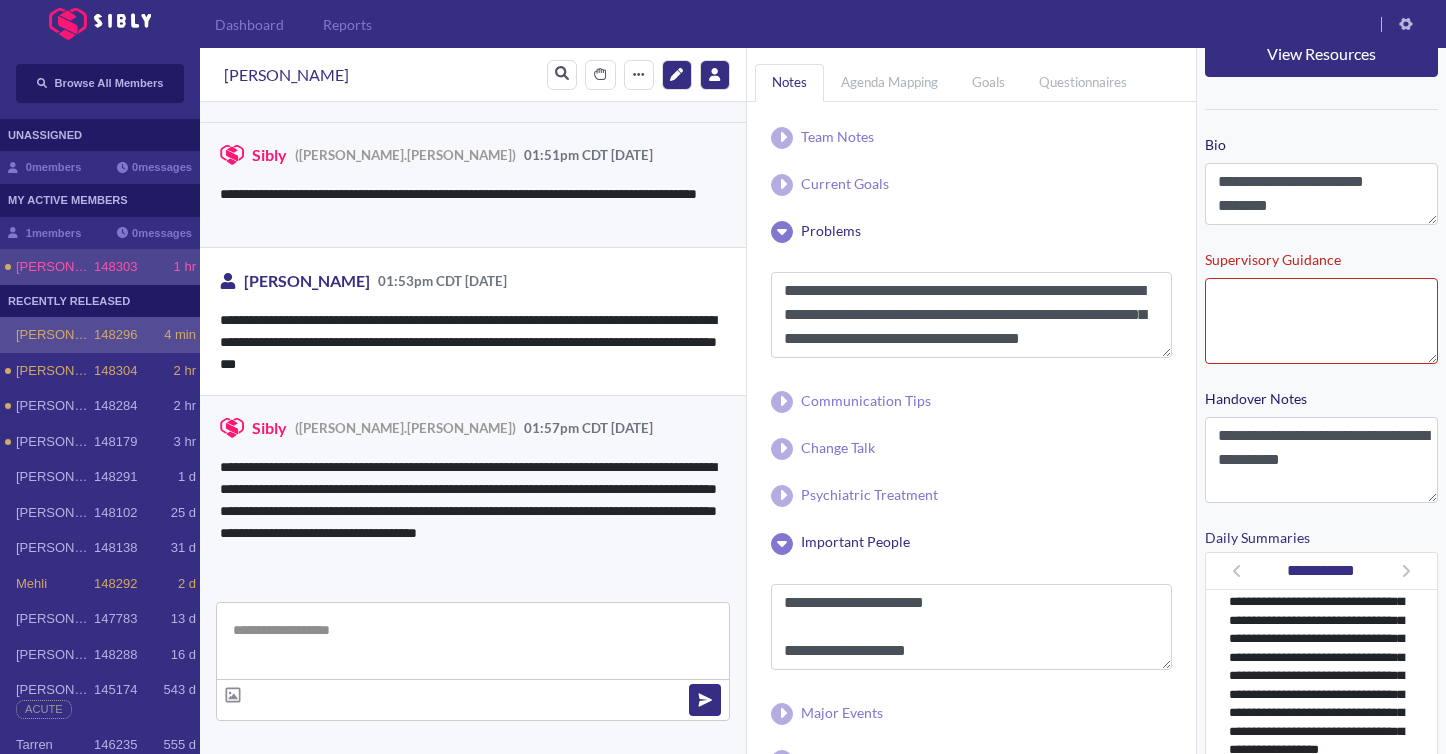 click on "[PERSON_NAME] 148303 1 hr" at bounding box center [106, 267] 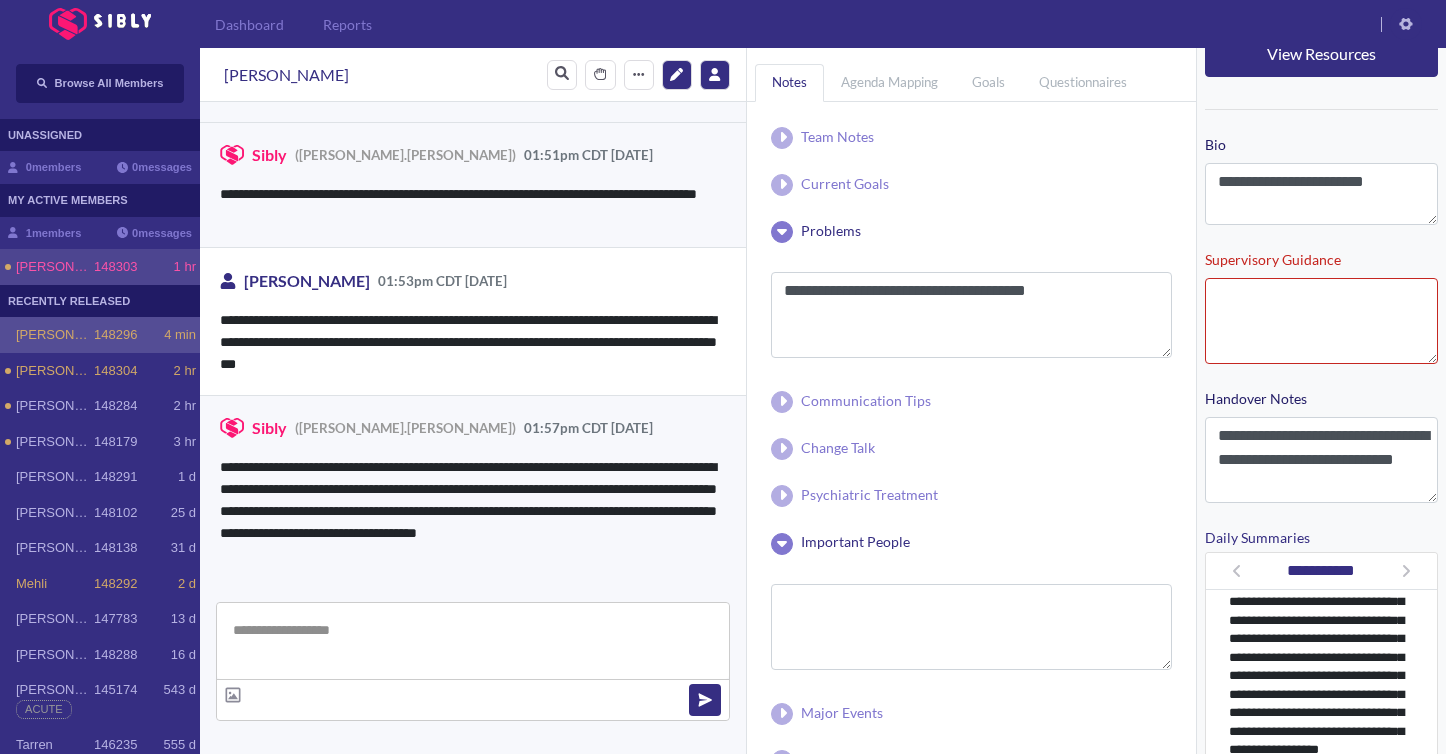 scroll, scrollTop: 0, scrollLeft: 0, axis: both 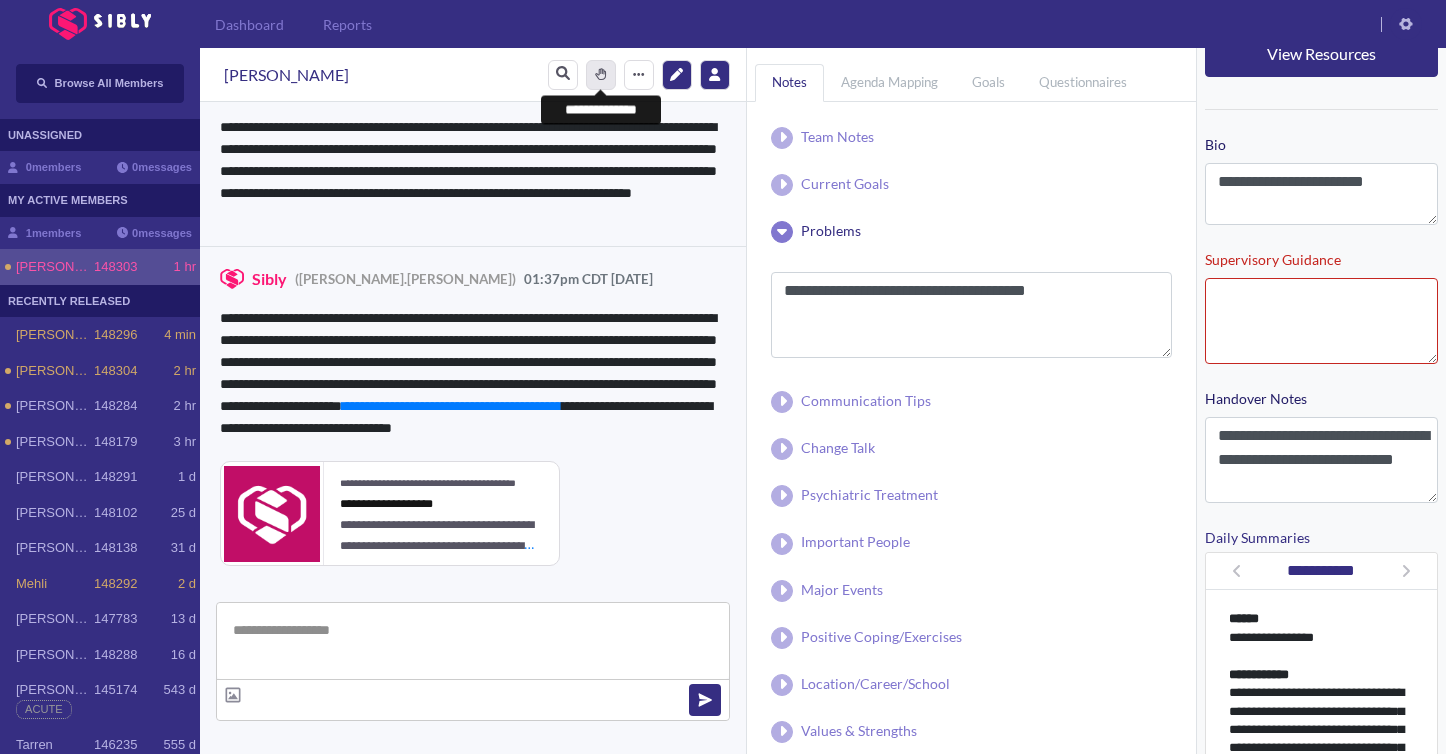 click on "*******" at bounding box center (601, 75) 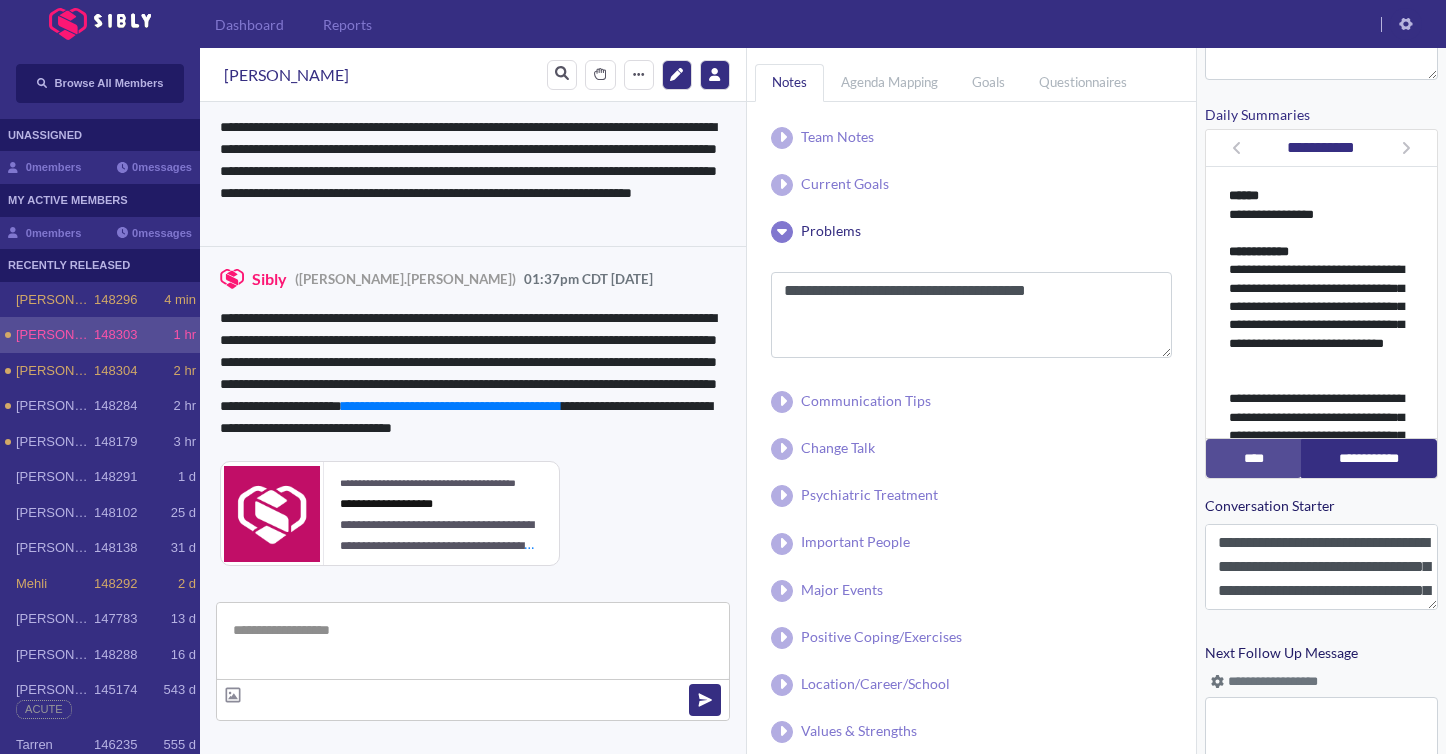 scroll, scrollTop: 790, scrollLeft: 0, axis: vertical 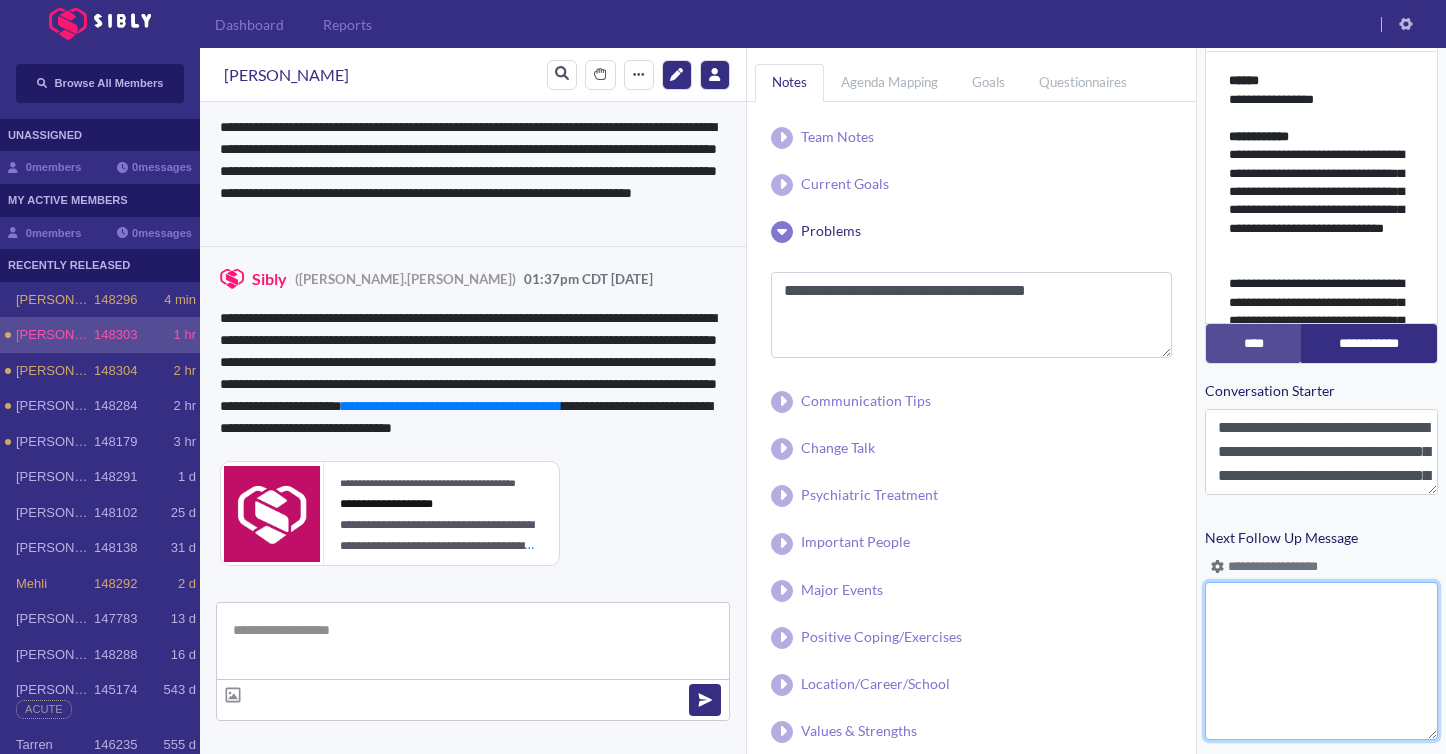 click on "Next Follow Up Message" at bounding box center [1321, 661] 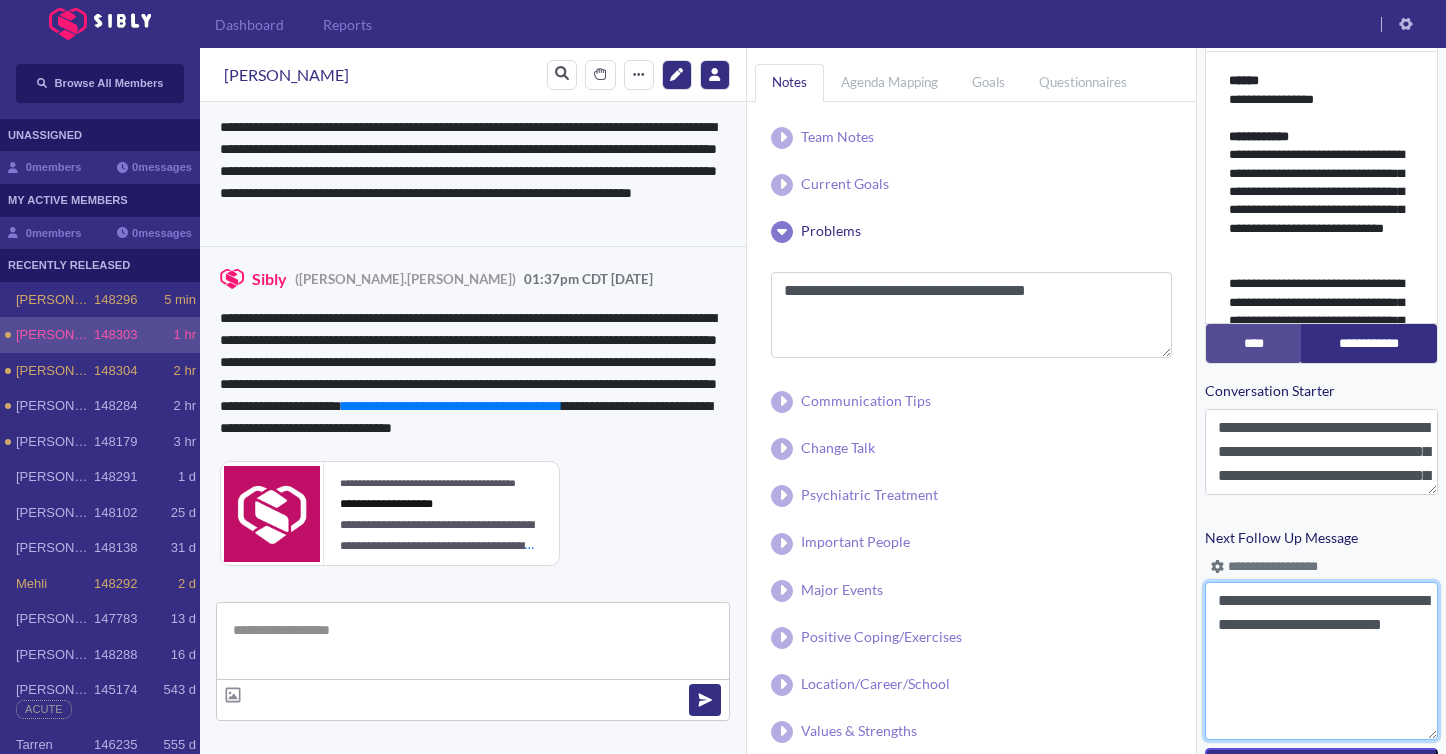 click on "**********" at bounding box center (1321, 661) 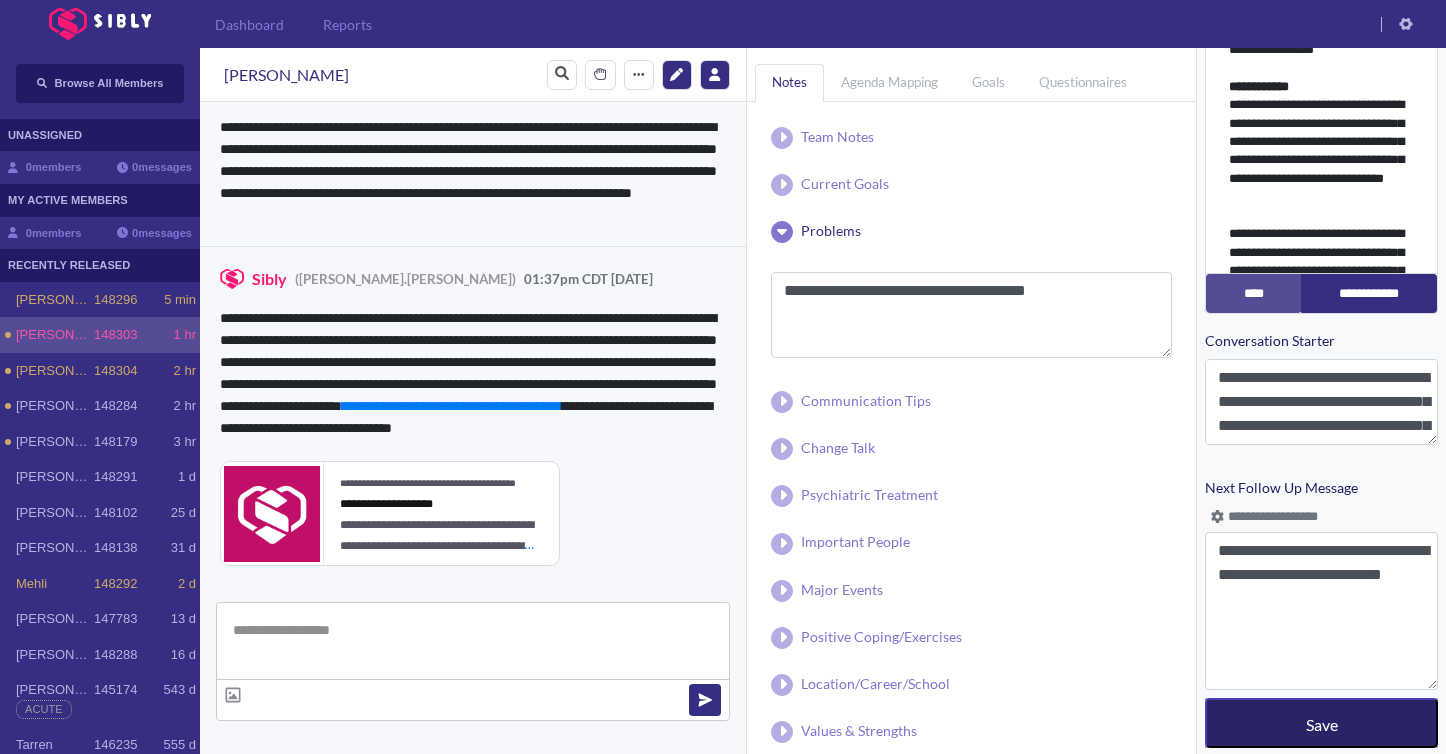 click on "Save" at bounding box center [1321, 723] 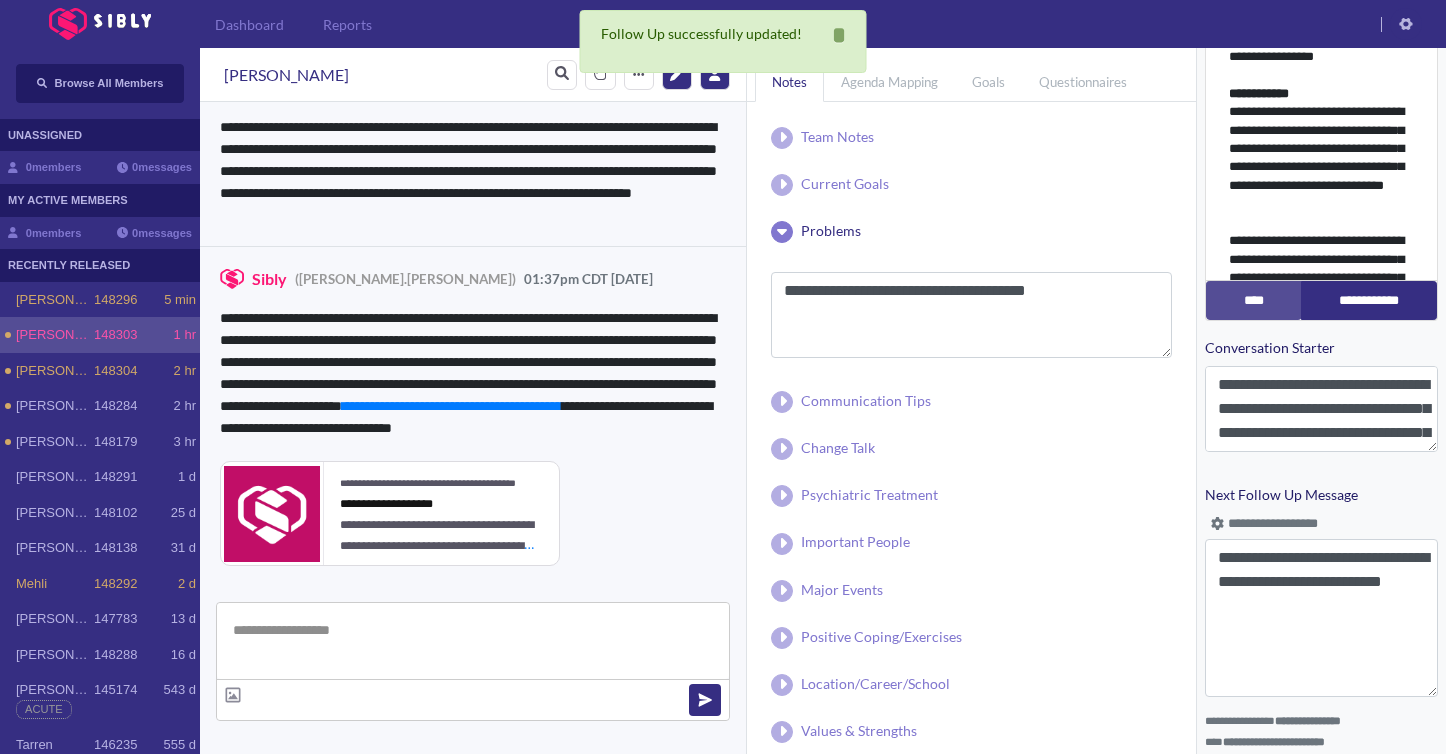 scroll, scrollTop: 831, scrollLeft: 0, axis: vertical 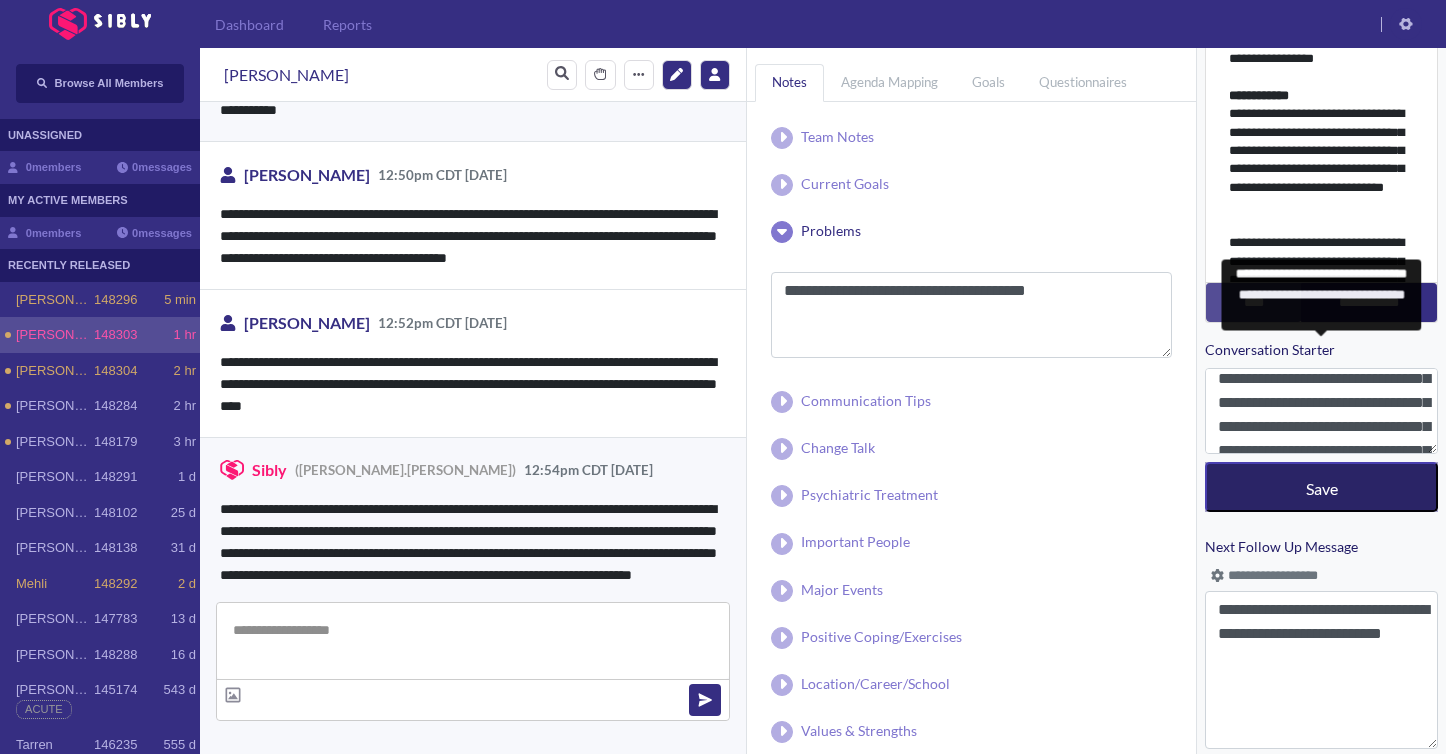 click on "Save" at bounding box center [1321, 487] 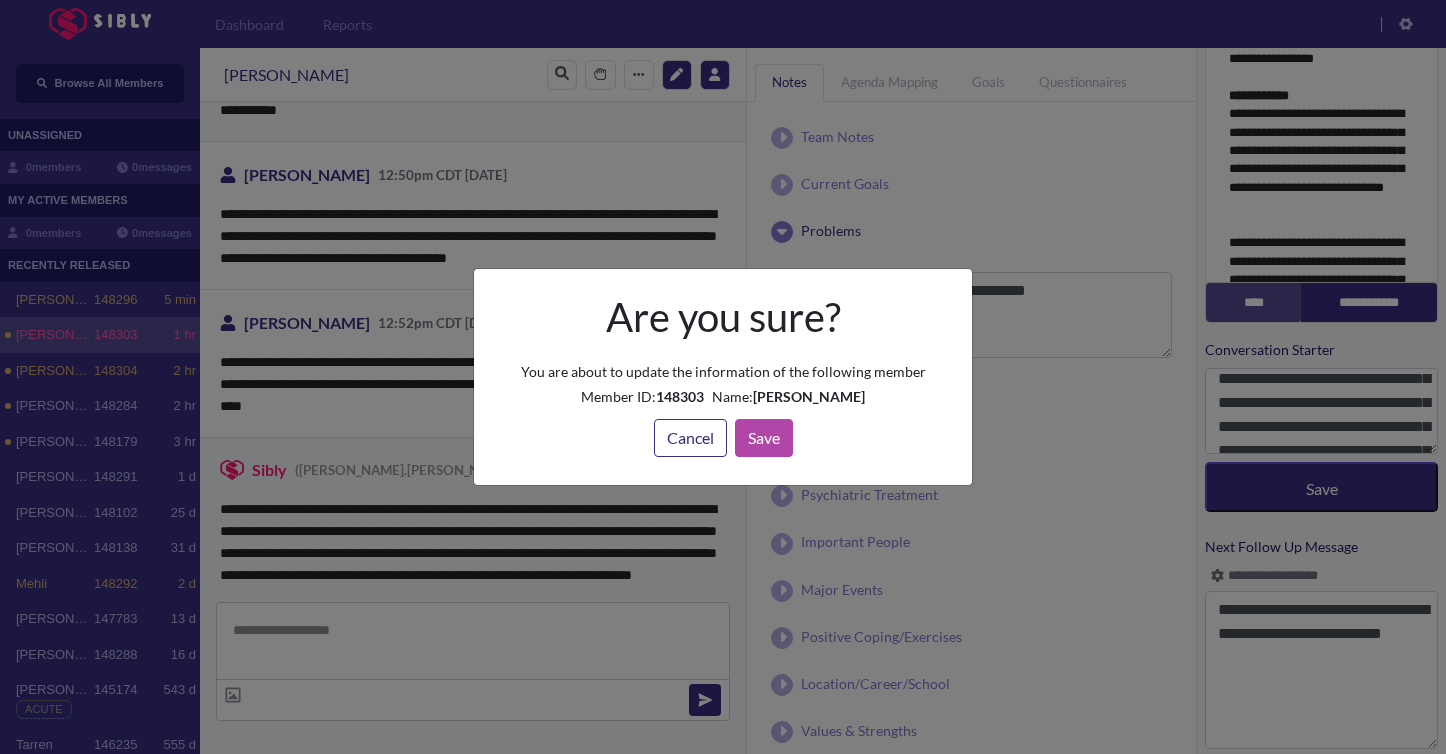 click on "Cancel Save" at bounding box center (723, 438) 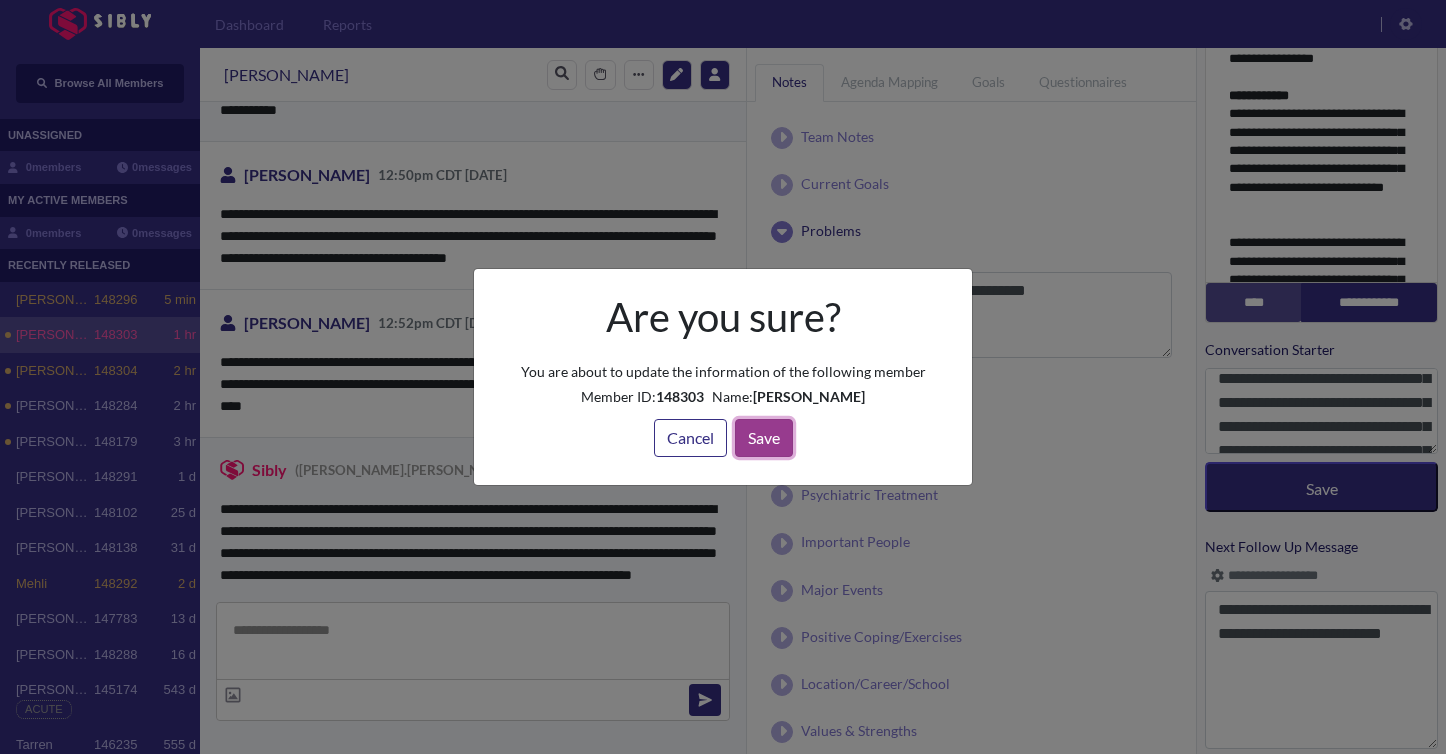 click on "Save" at bounding box center [764, 438] 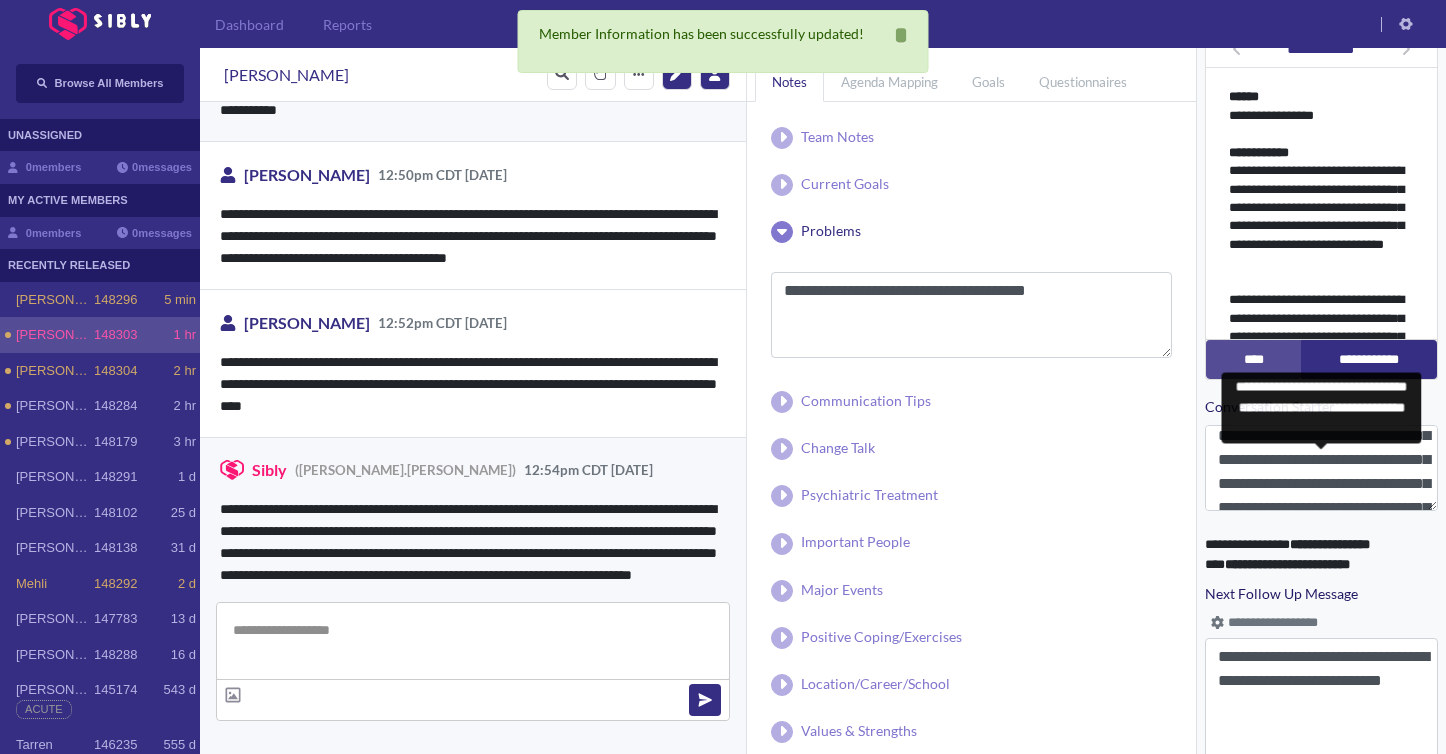 scroll, scrollTop: 654, scrollLeft: 0, axis: vertical 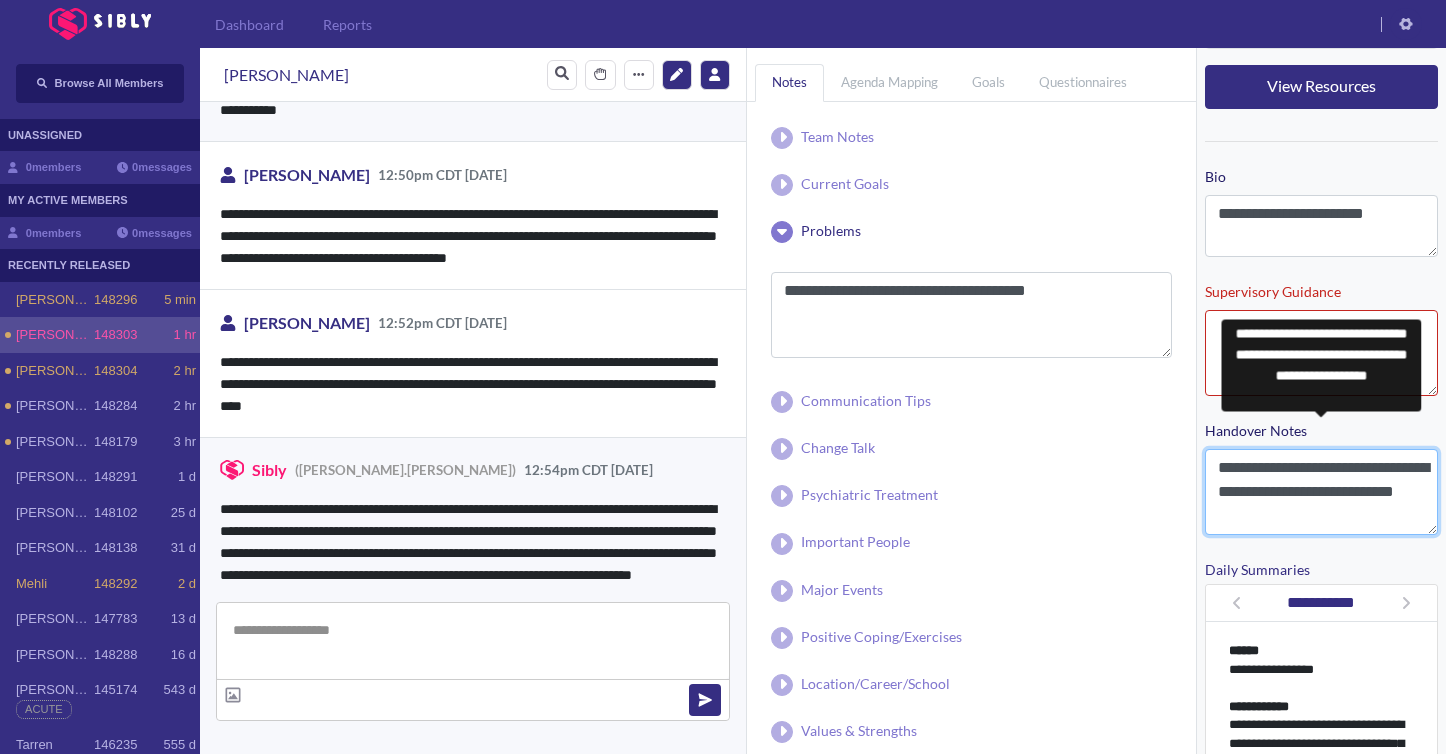 click on "**********" at bounding box center (1321, 492) 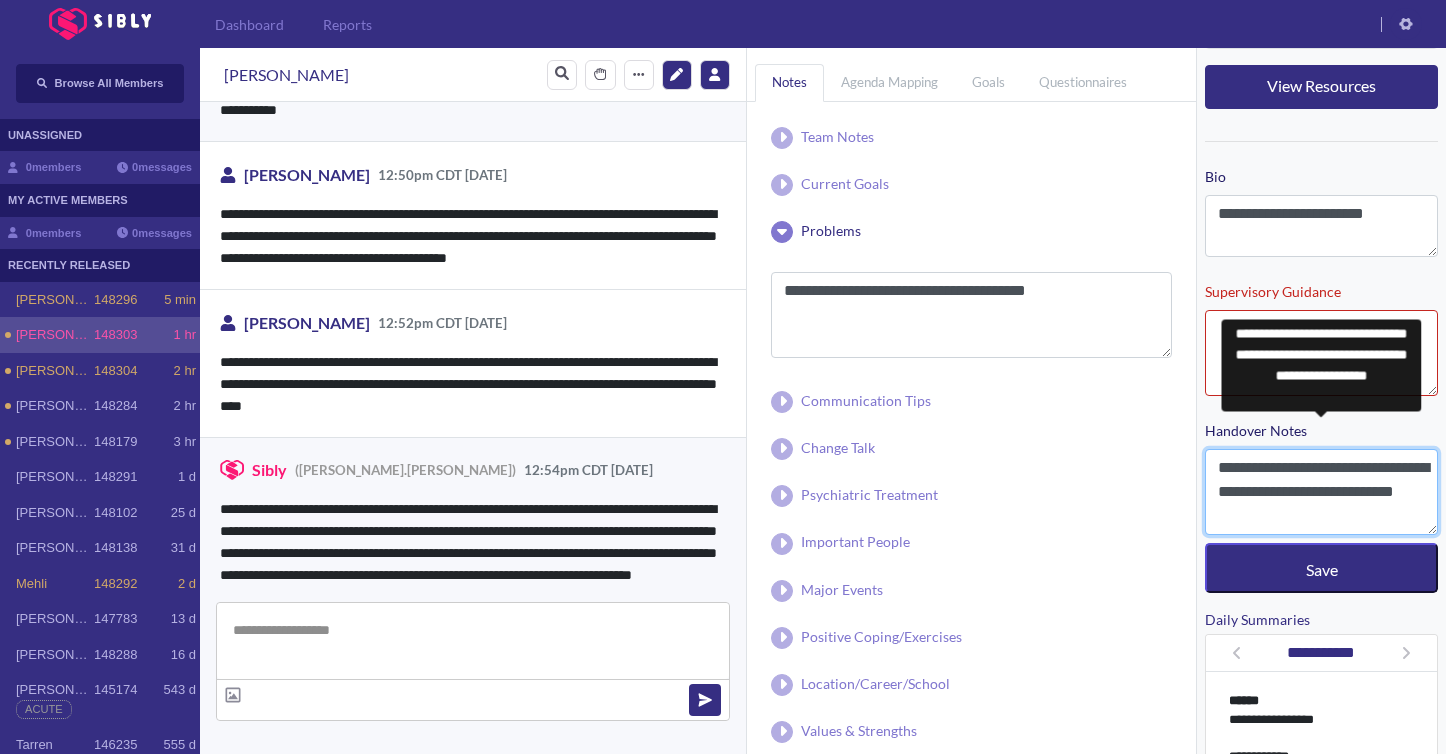 click on "**********" at bounding box center (1321, 492) 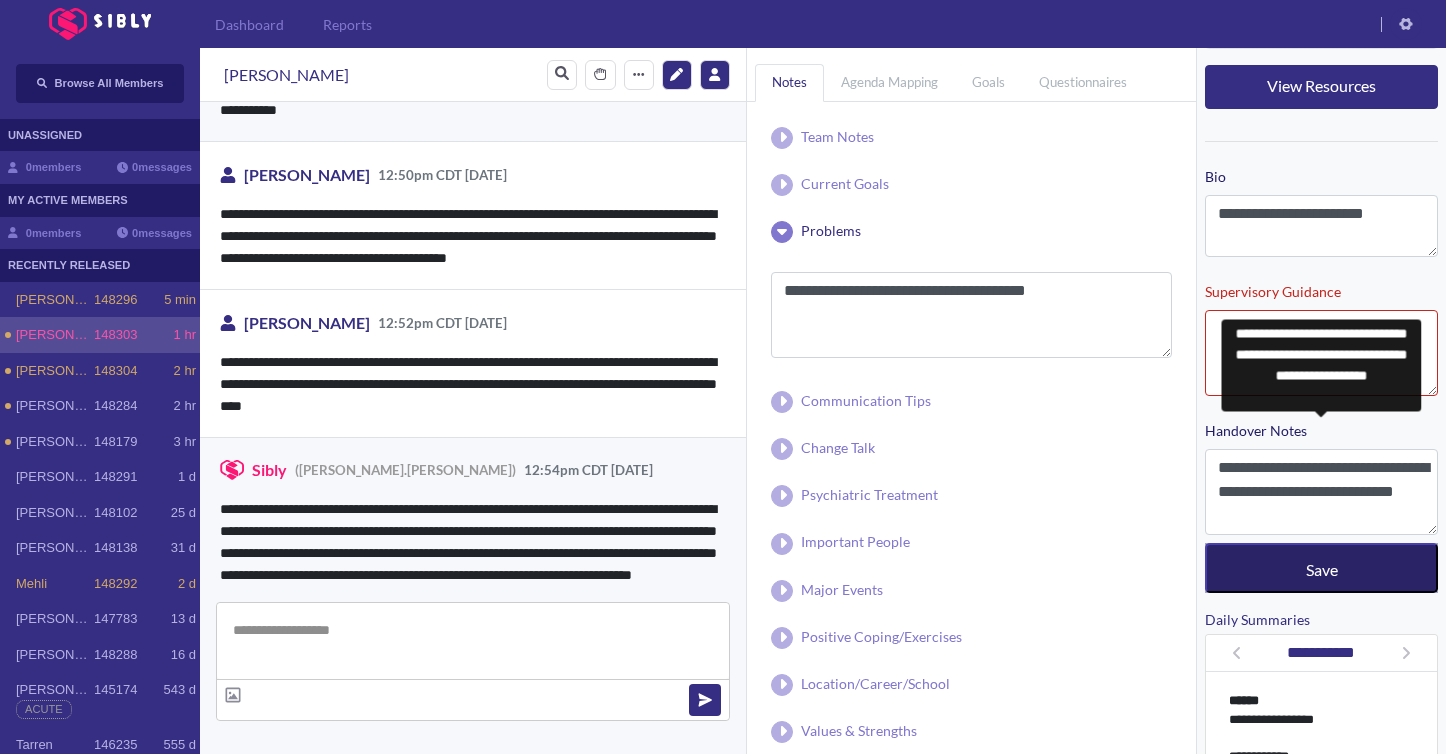 click on "Save" at bounding box center [1321, 568] 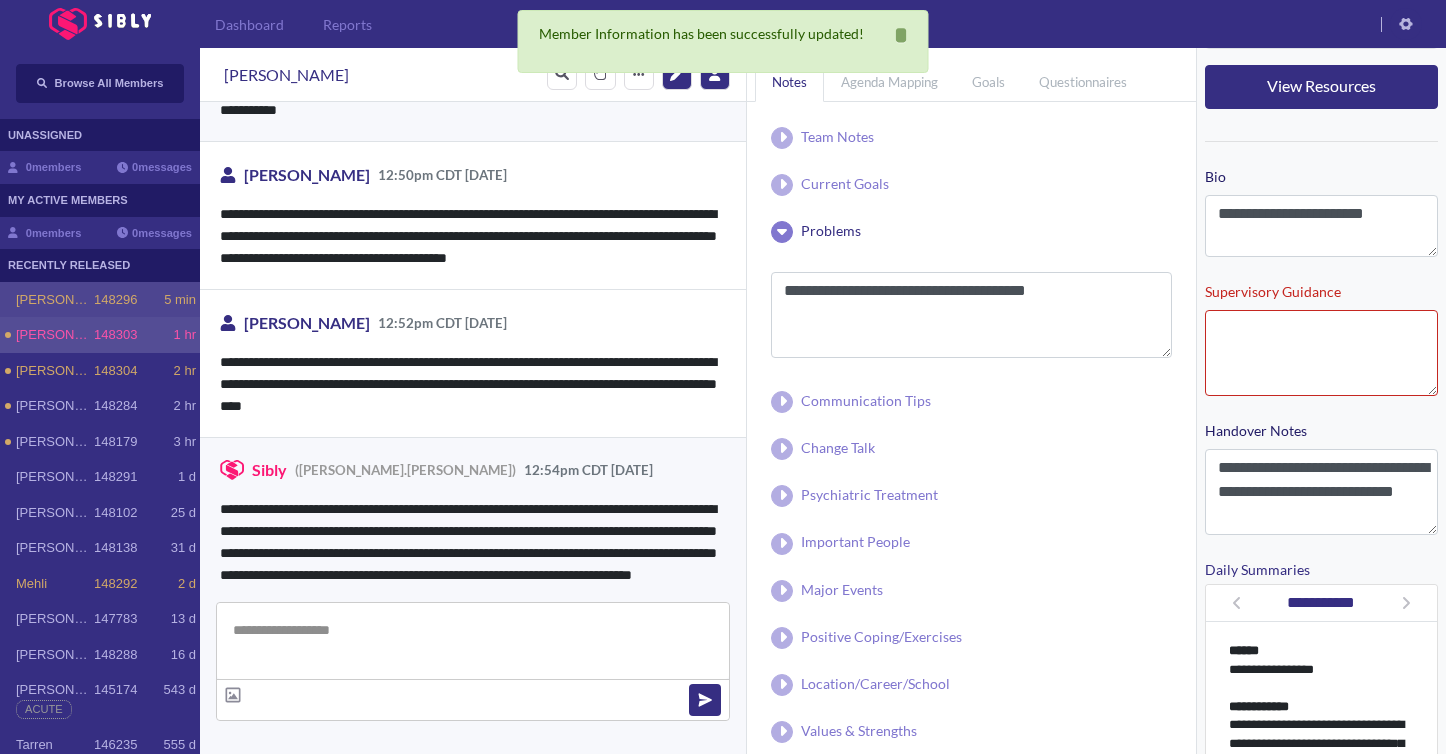 click on "148296" at bounding box center (115, 300) 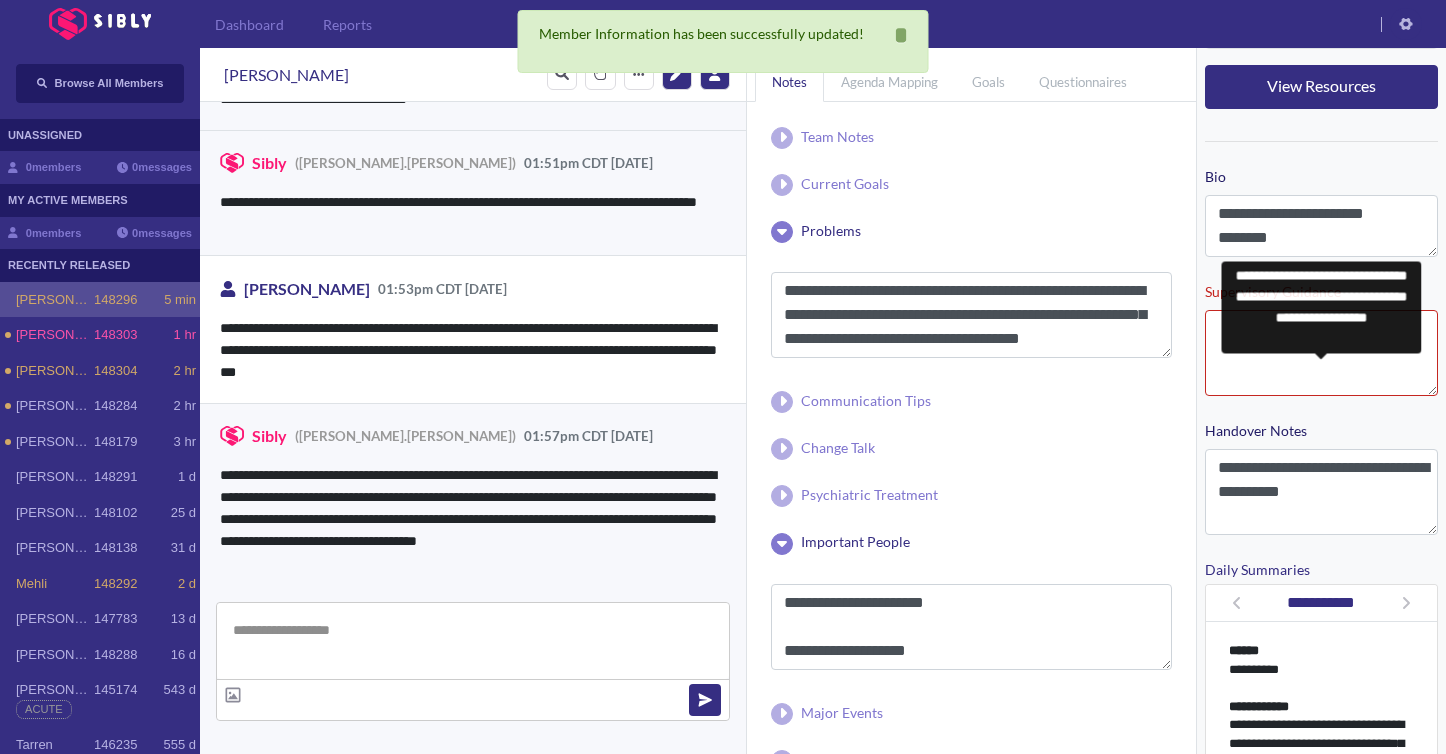 scroll, scrollTop: 4550, scrollLeft: 0, axis: vertical 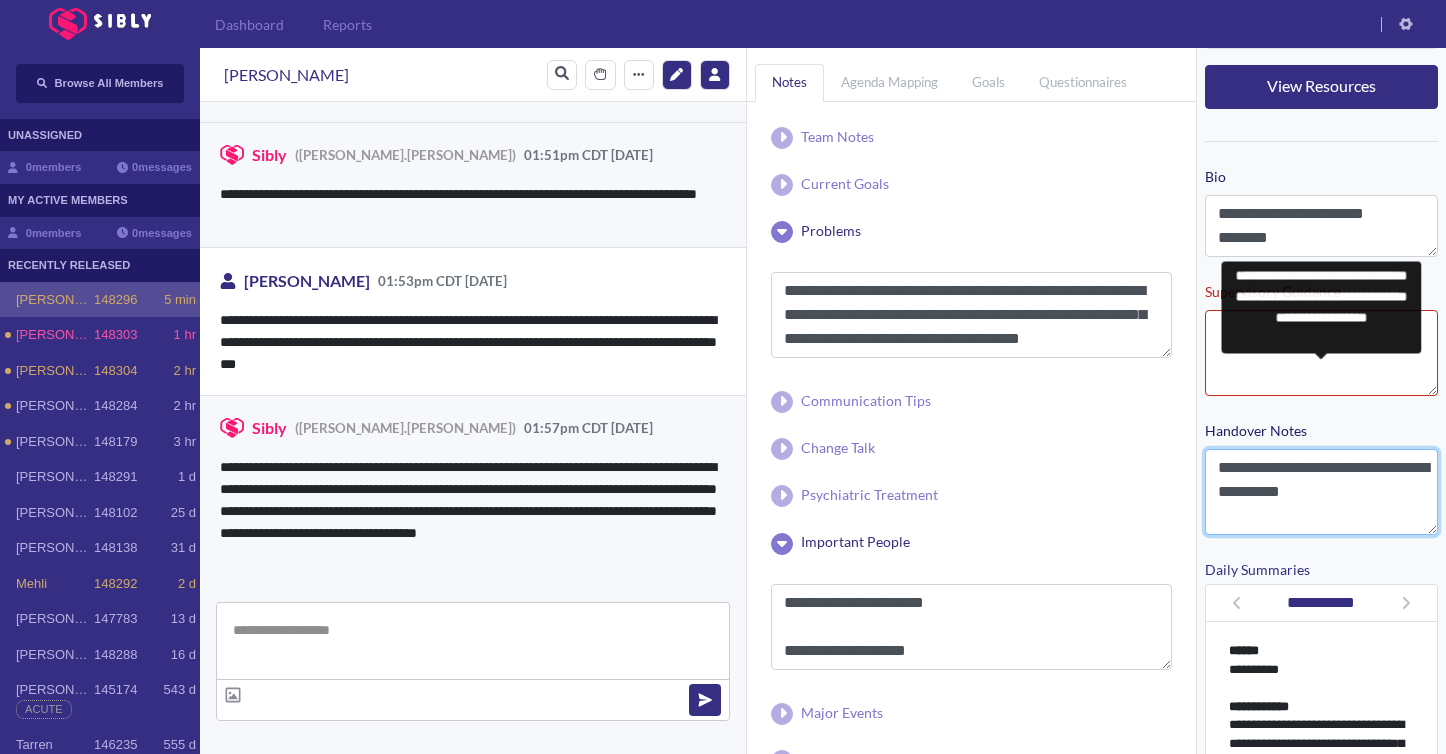 click on "**********" at bounding box center [1321, 492] 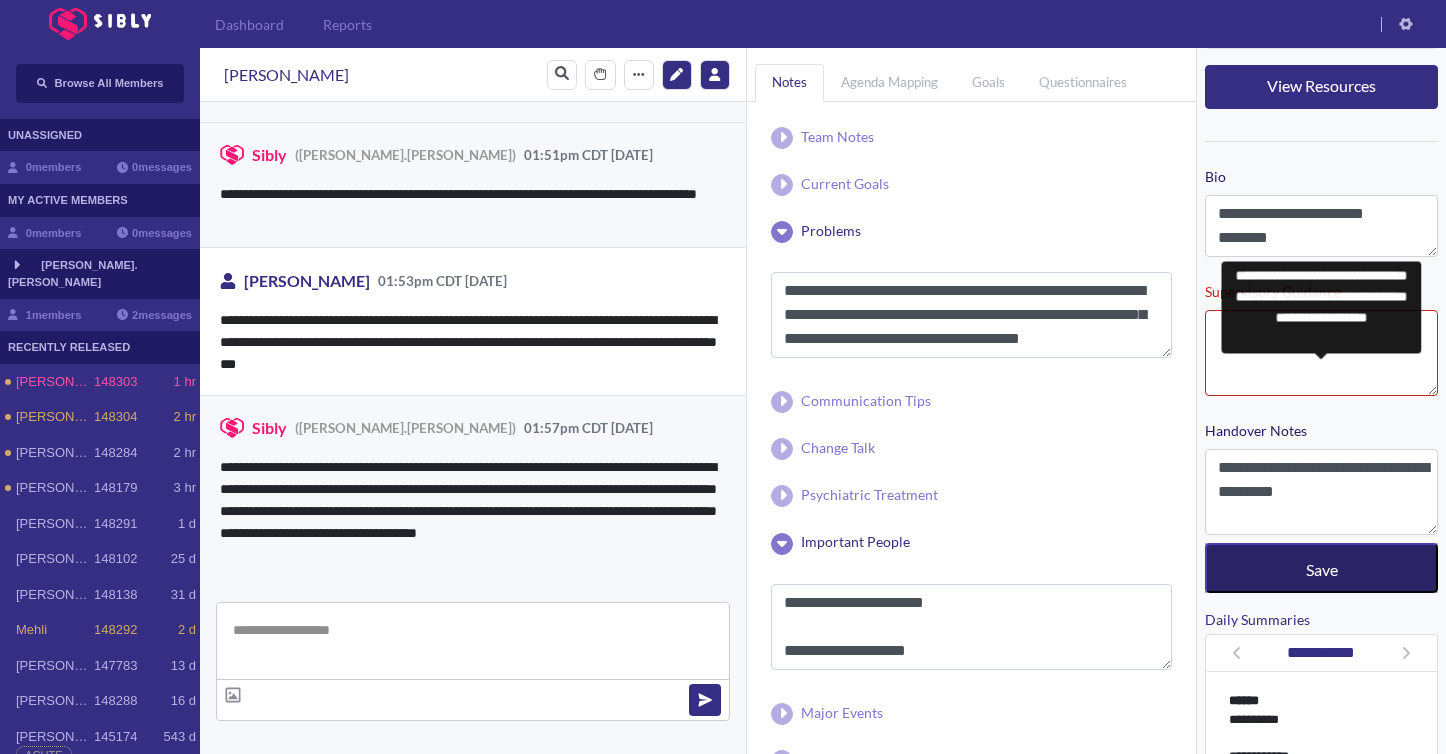 click on "Save" at bounding box center (1321, 568) 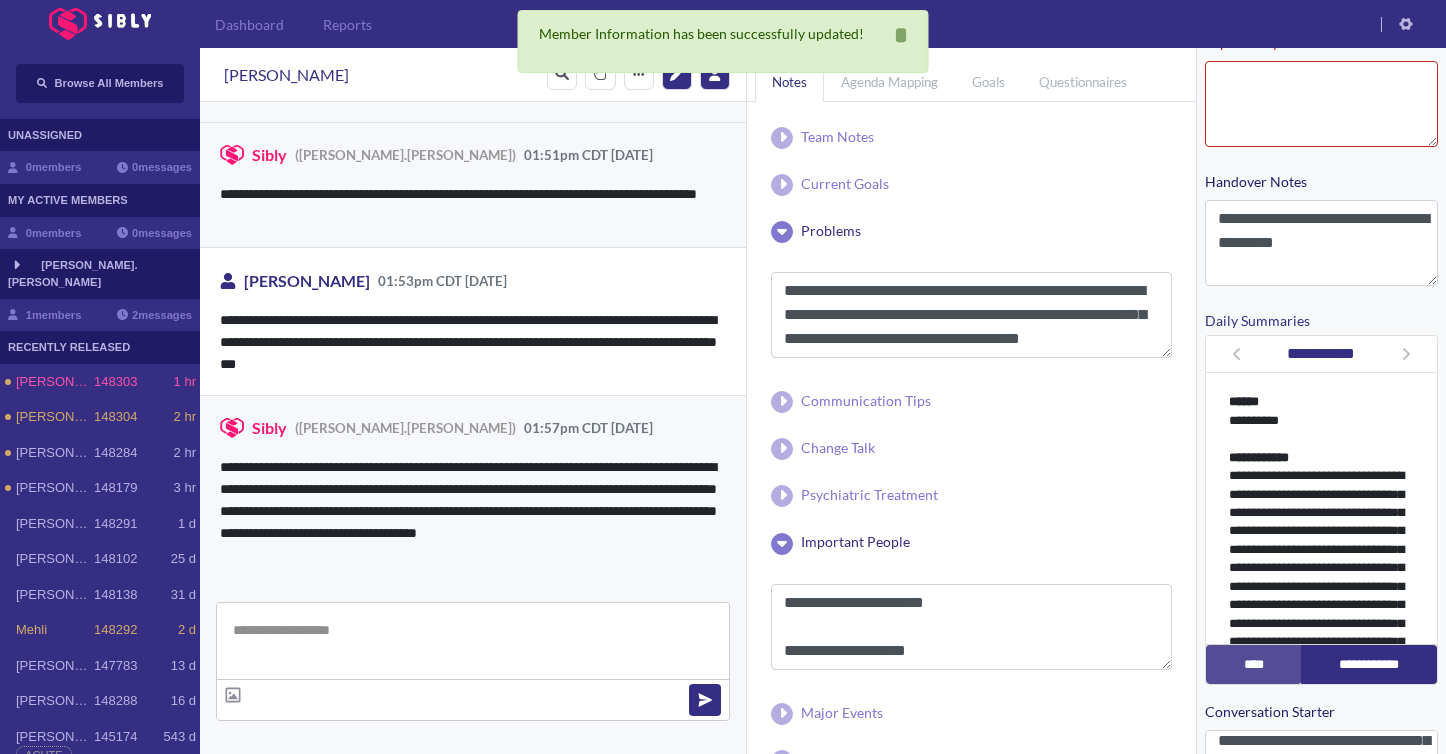 scroll, scrollTop: 470, scrollLeft: 0, axis: vertical 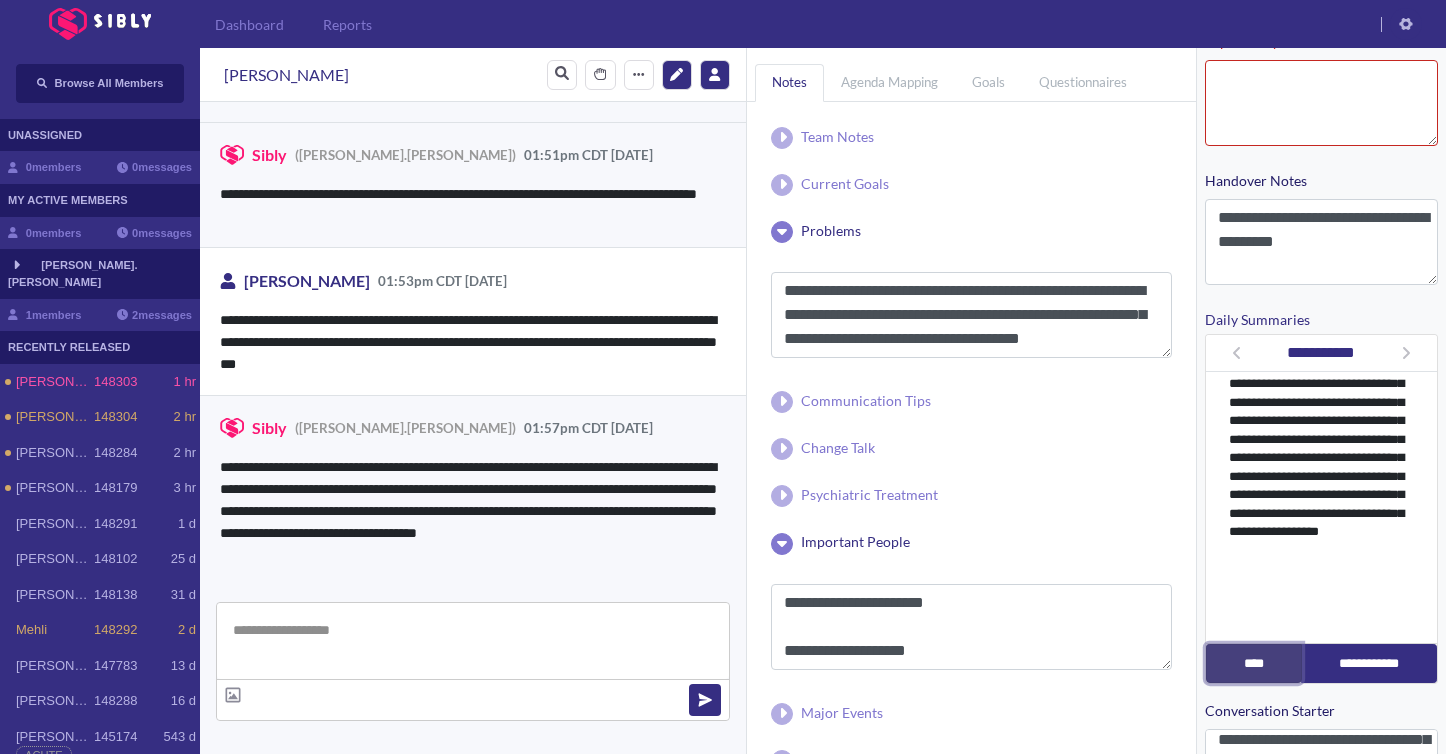 click on "****" at bounding box center [1254, 663] 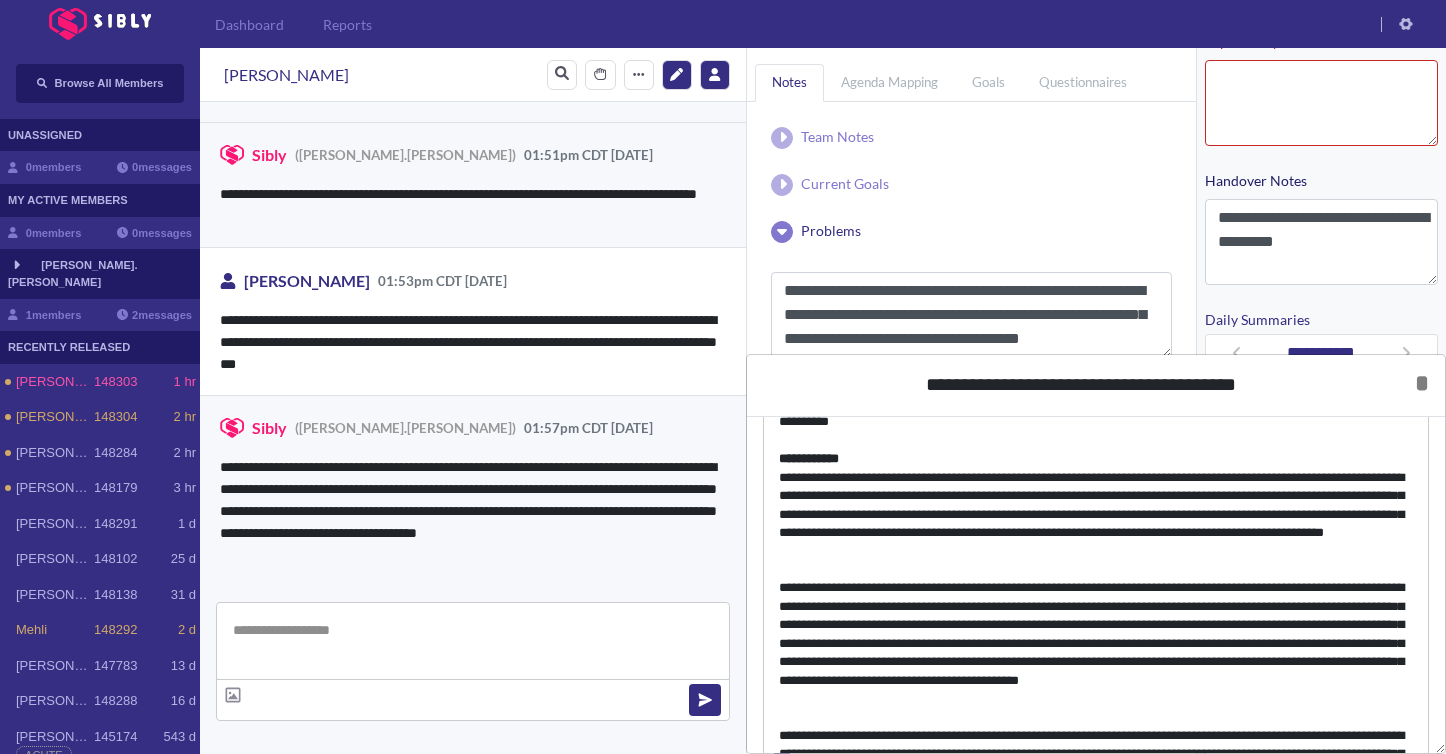 scroll, scrollTop: 434, scrollLeft: 0, axis: vertical 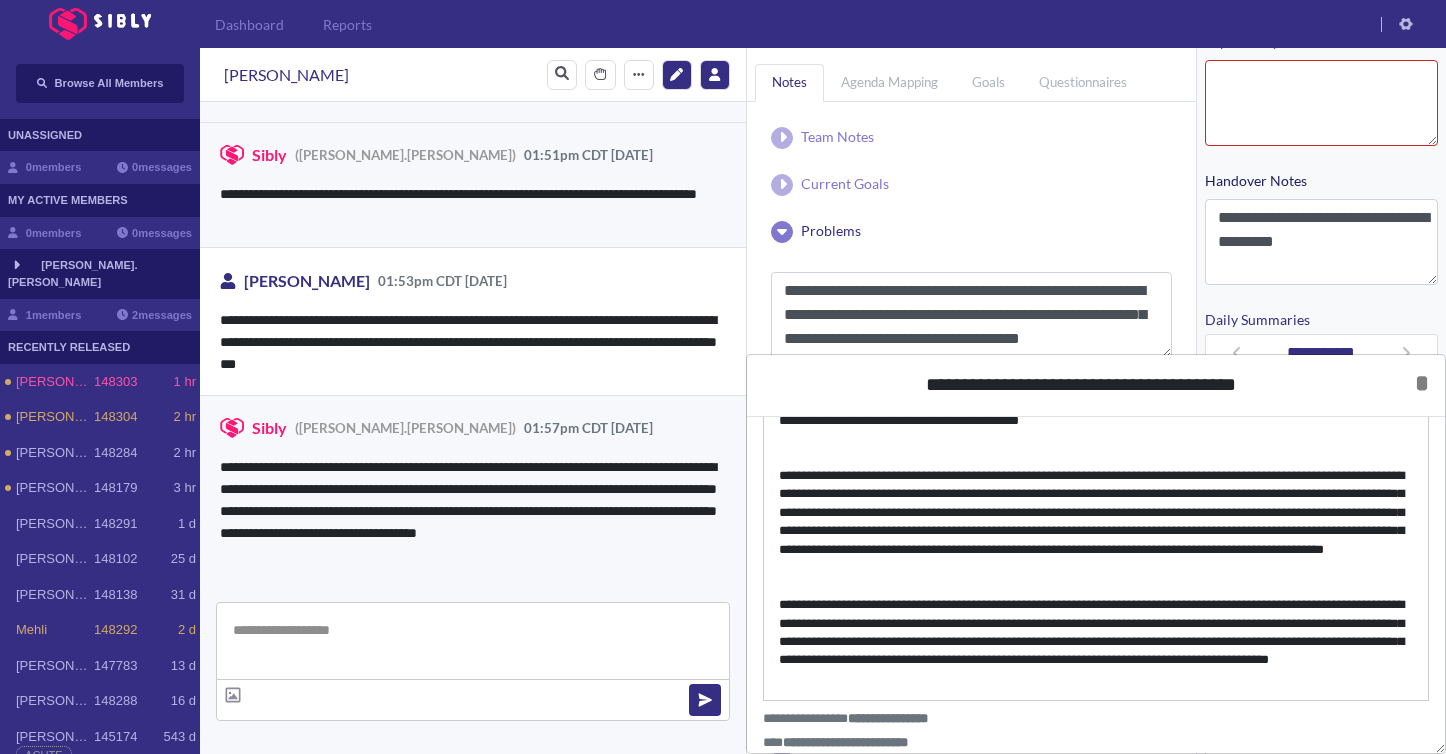 click on "**********" at bounding box center [1096, 642] 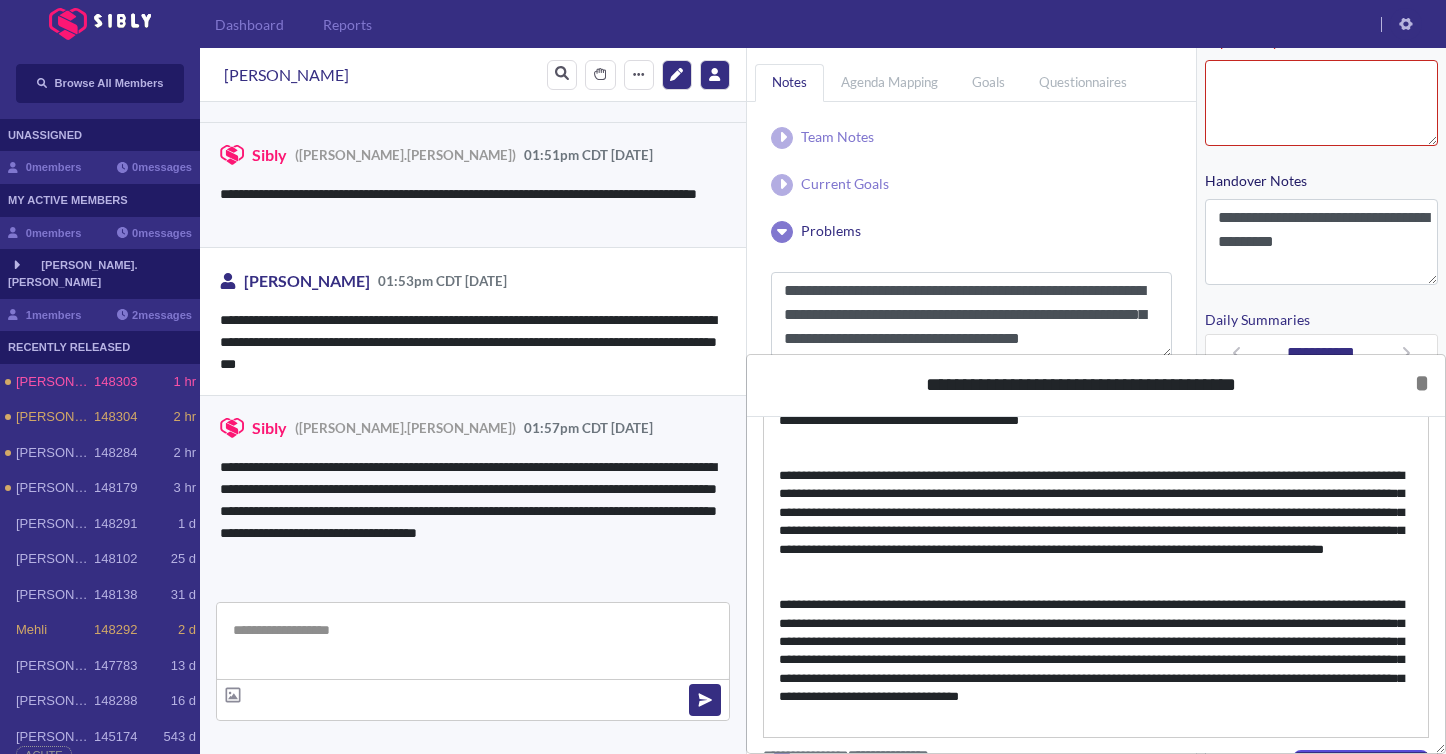 scroll, scrollTop: 471, scrollLeft: 0, axis: vertical 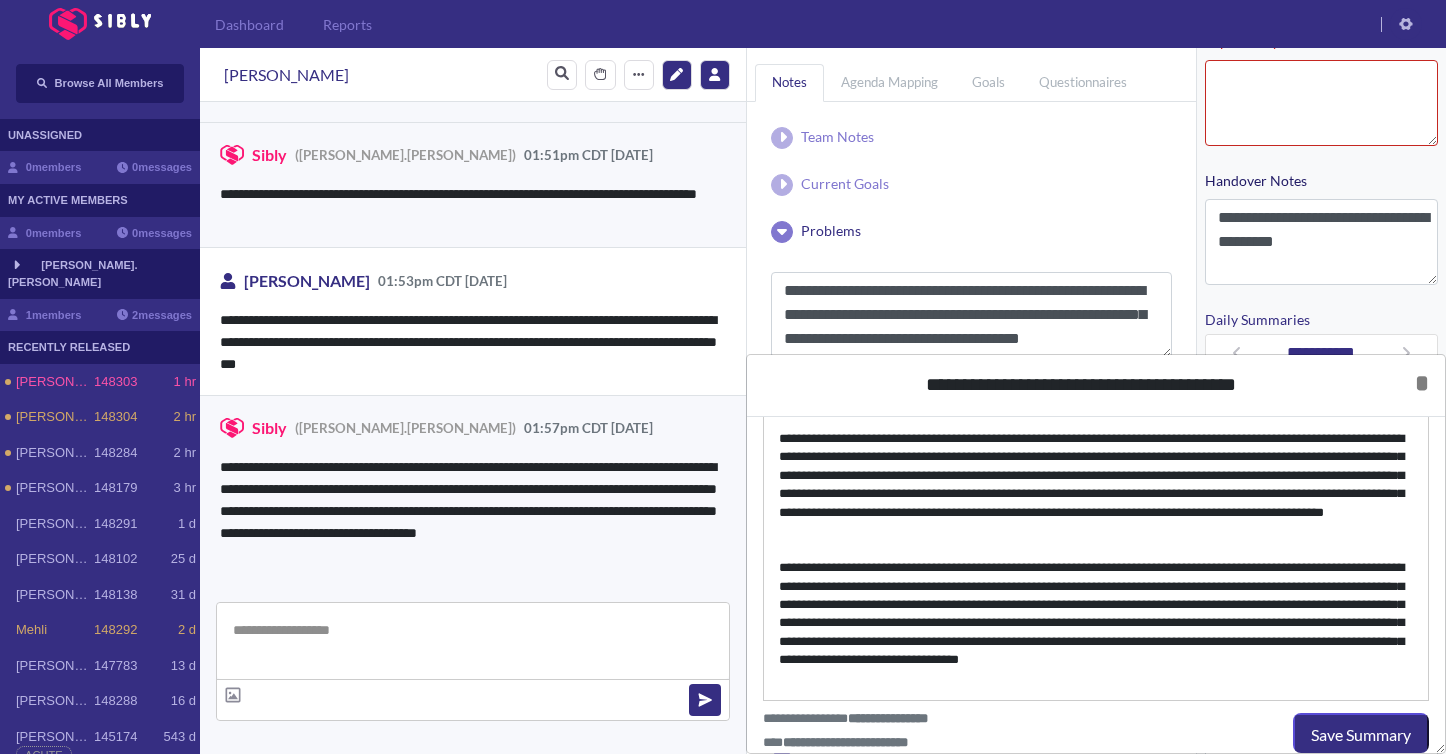 click on "**********" at bounding box center (1096, 623) 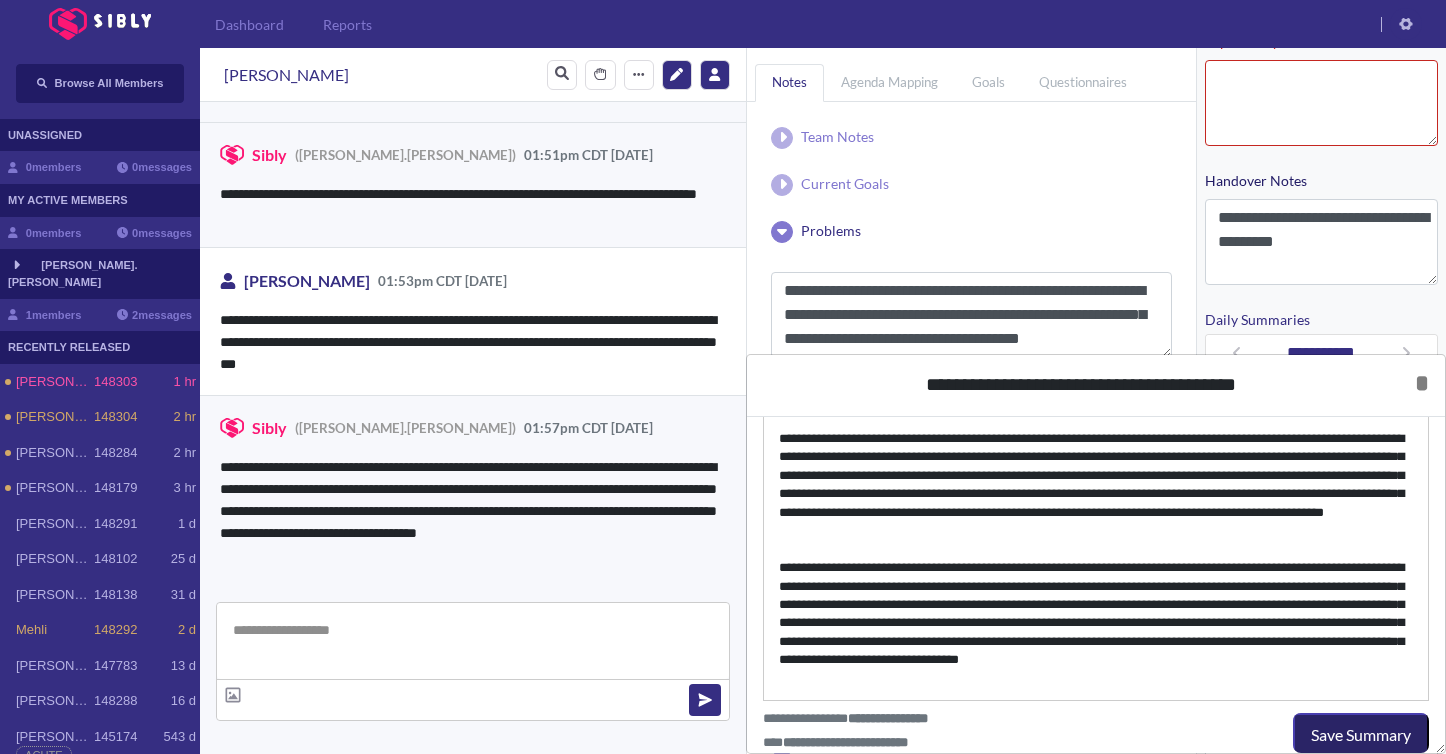 click on "Save Summary" at bounding box center (1361, 735) 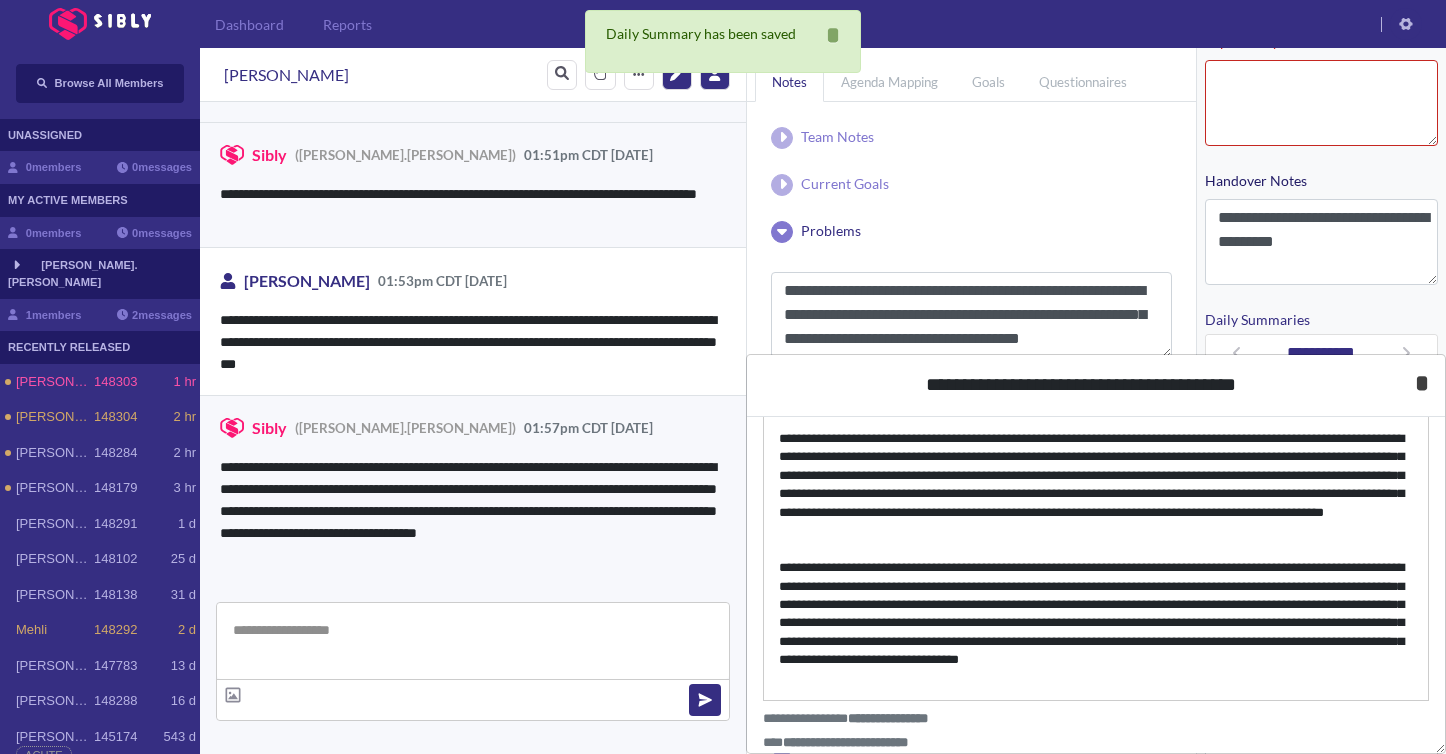 click on "*" at bounding box center (1422, 383) 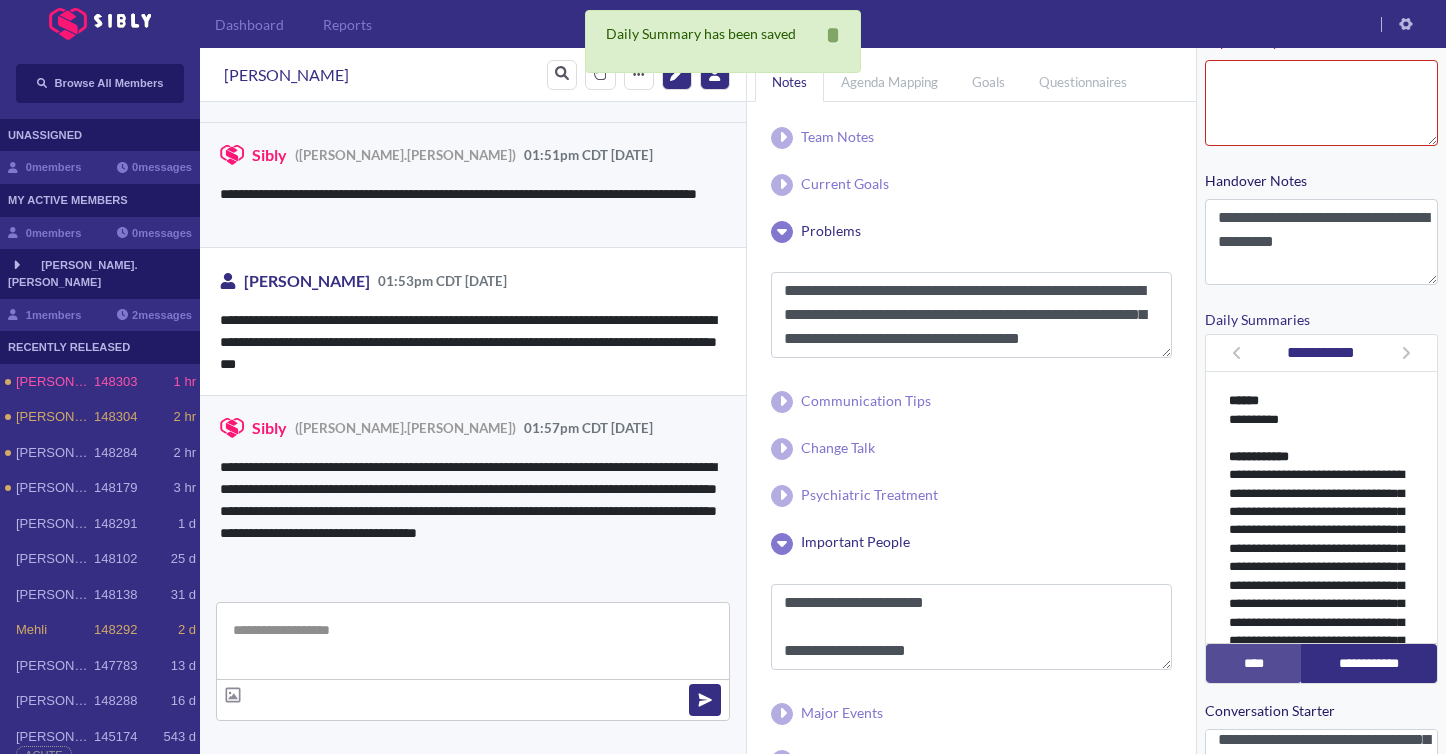 click on "[PERSON_NAME].[PERSON_NAME]" at bounding box center [100, 273] 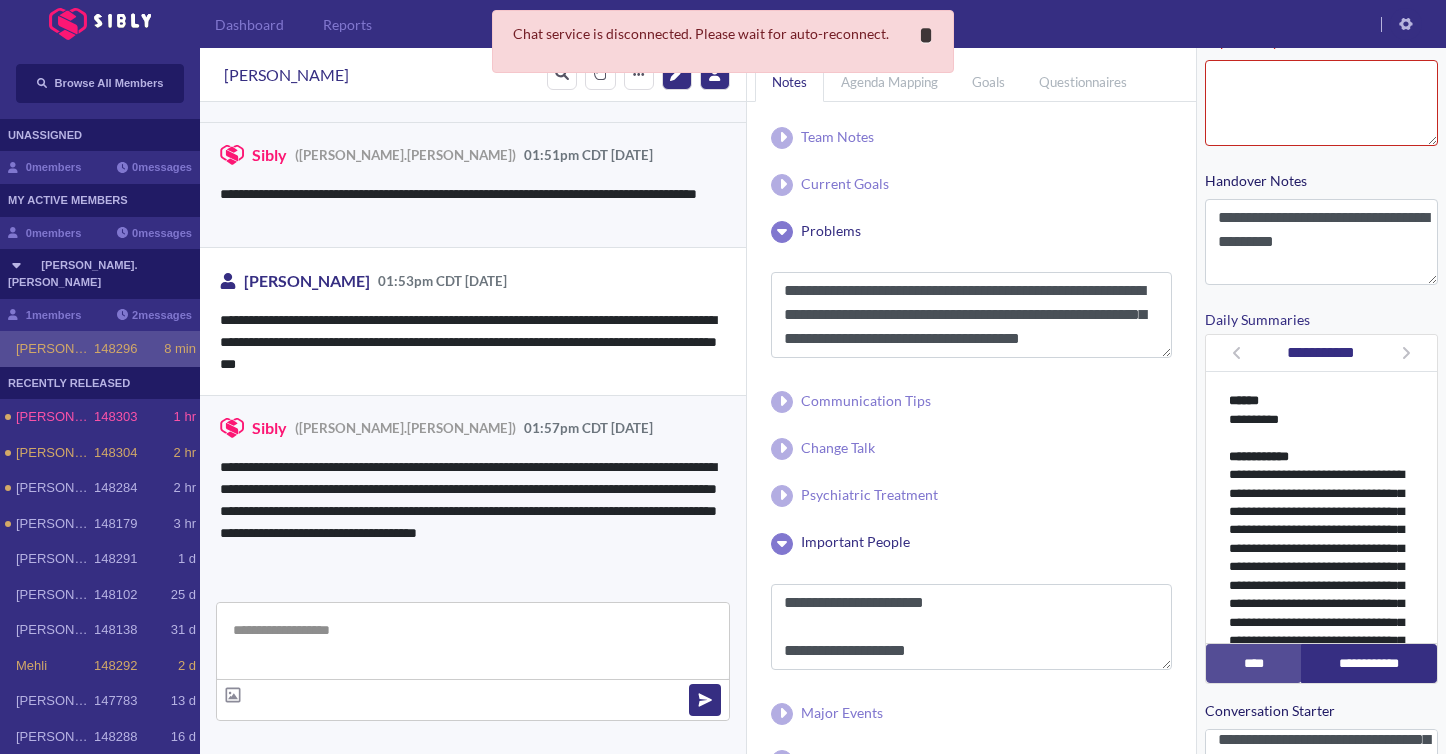 click on "**********" at bounding box center (926, 35) 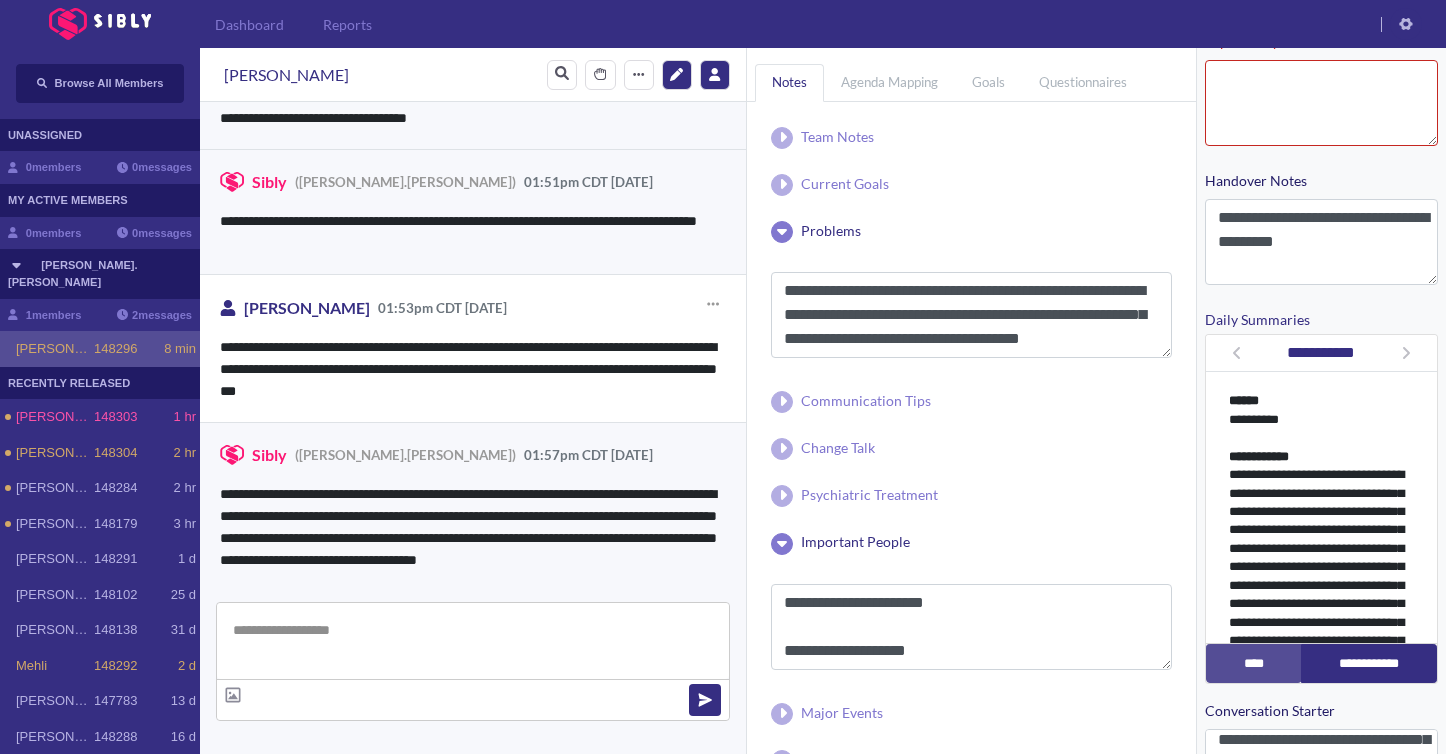 scroll, scrollTop: 4550, scrollLeft: 0, axis: vertical 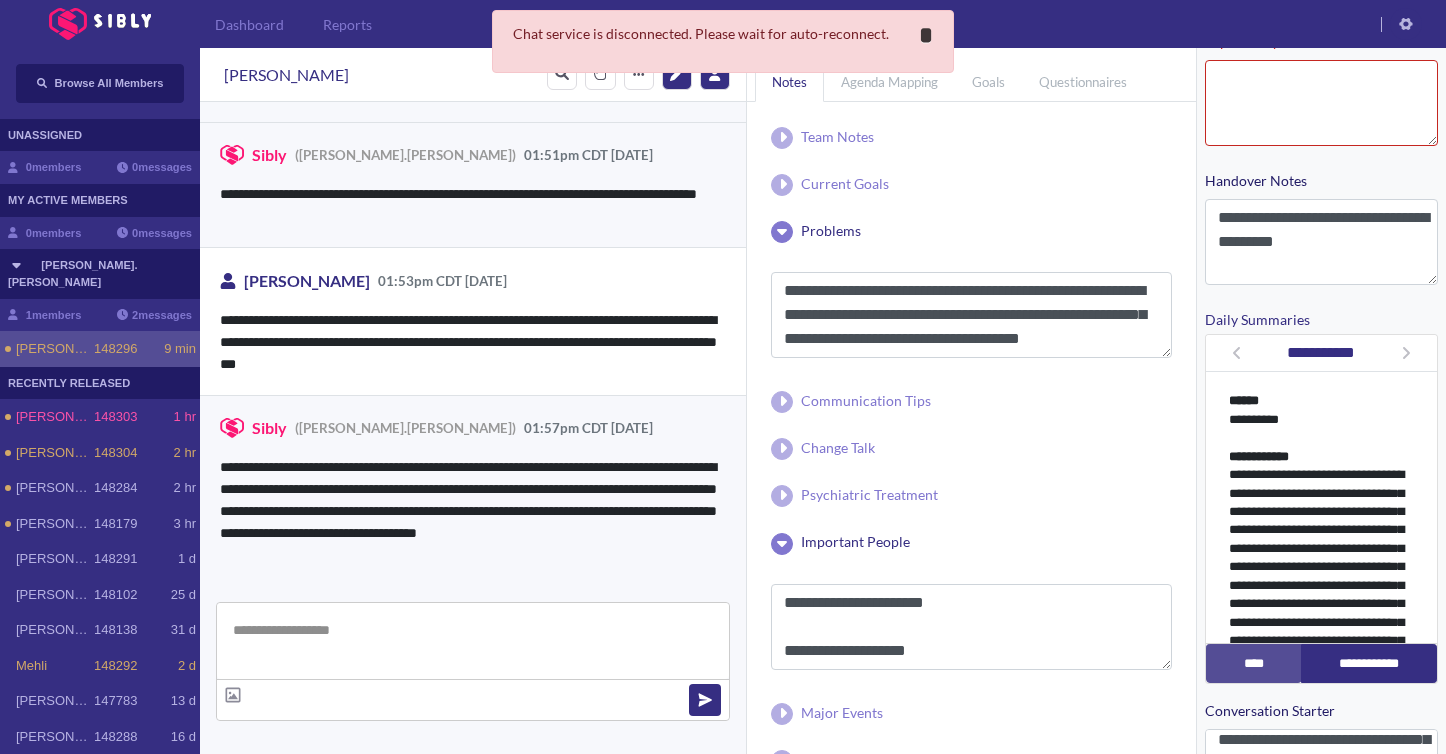 click on "*" at bounding box center (926, 35) 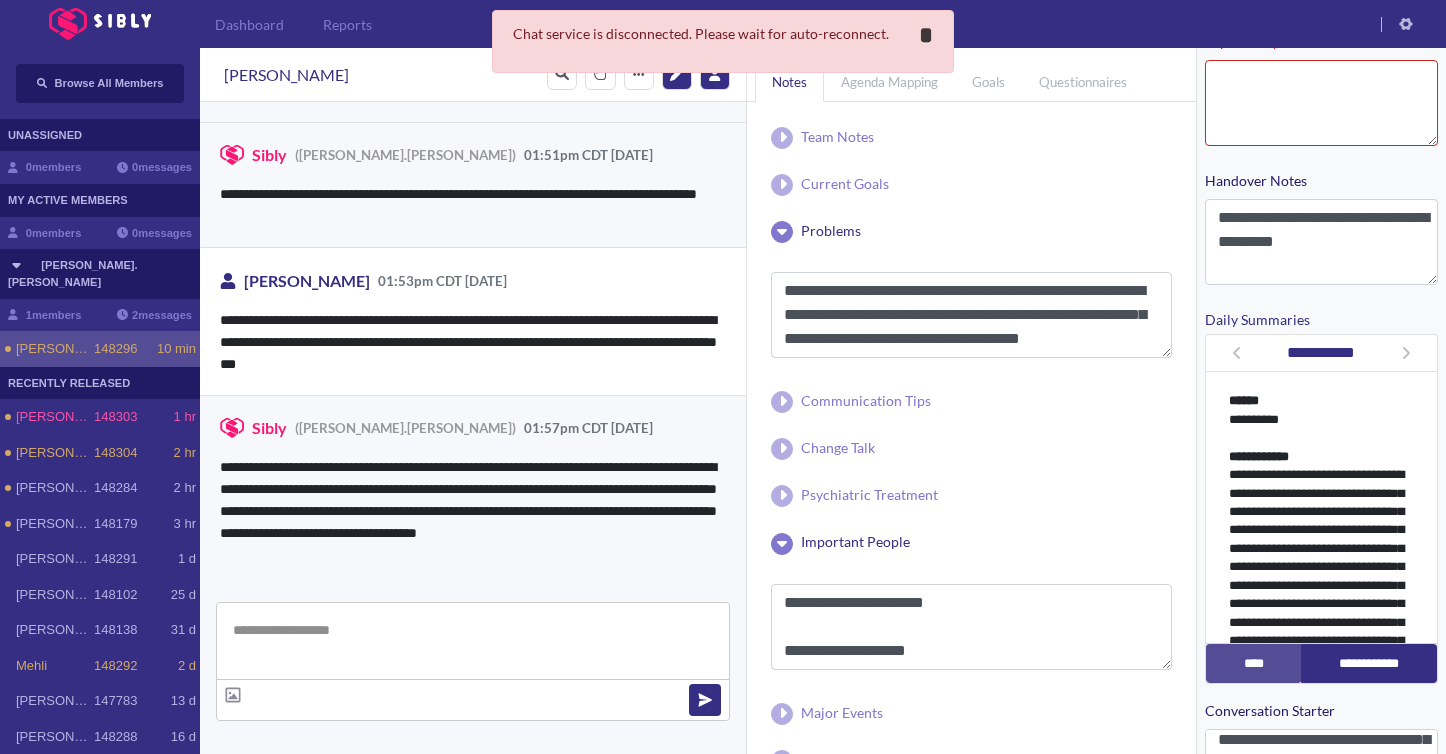 click on "**********" at bounding box center [926, 35] 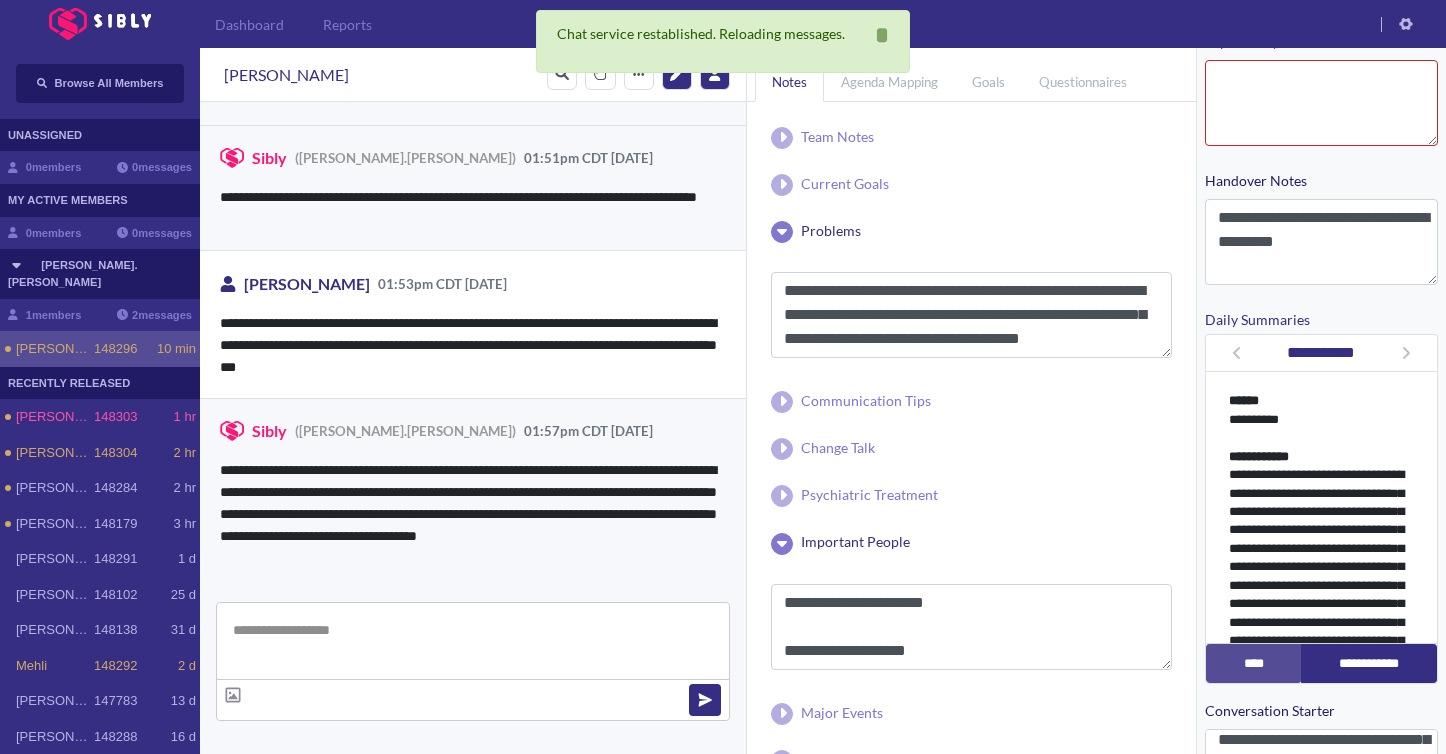 scroll, scrollTop: 4550, scrollLeft: 0, axis: vertical 